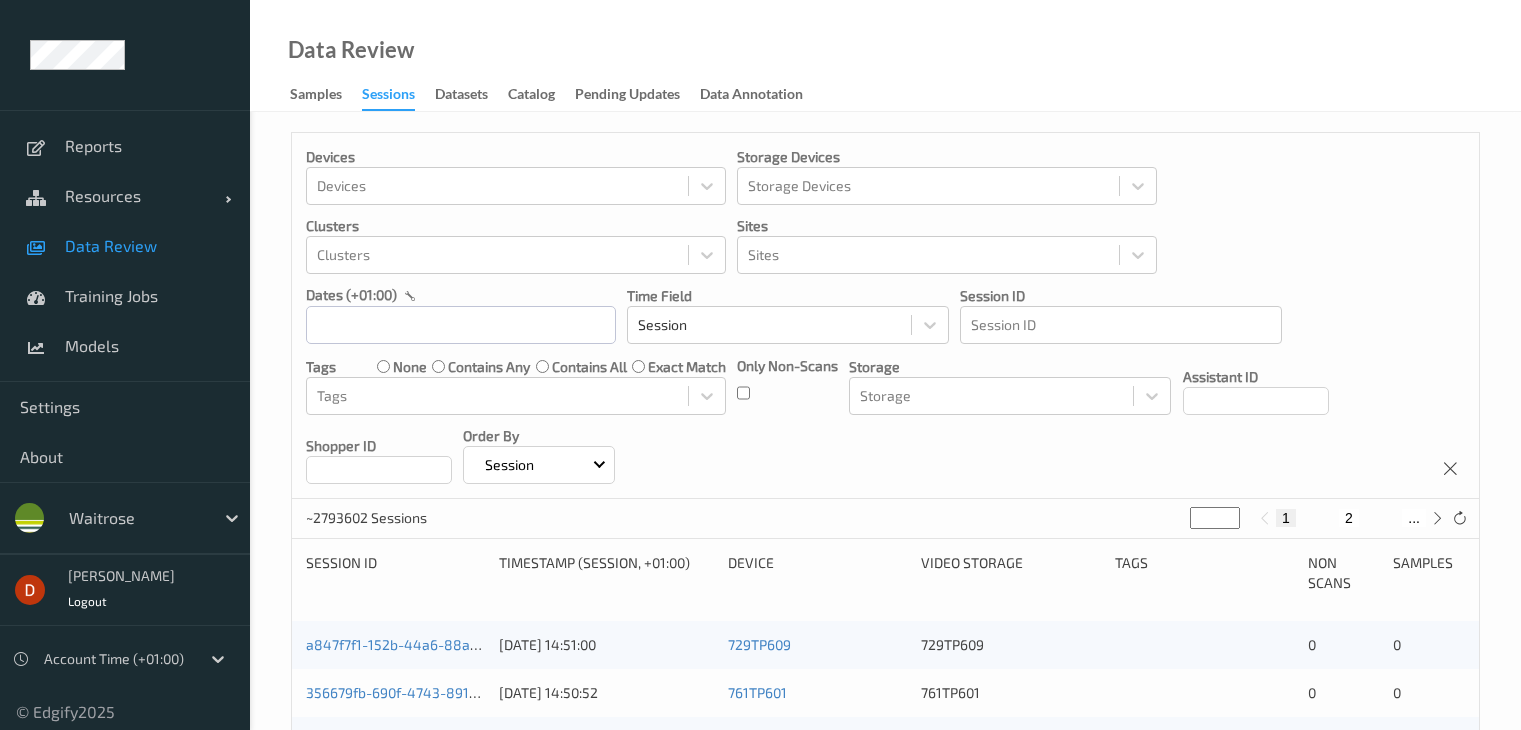 scroll, scrollTop: 0, scrollLeft: 0, axis: both 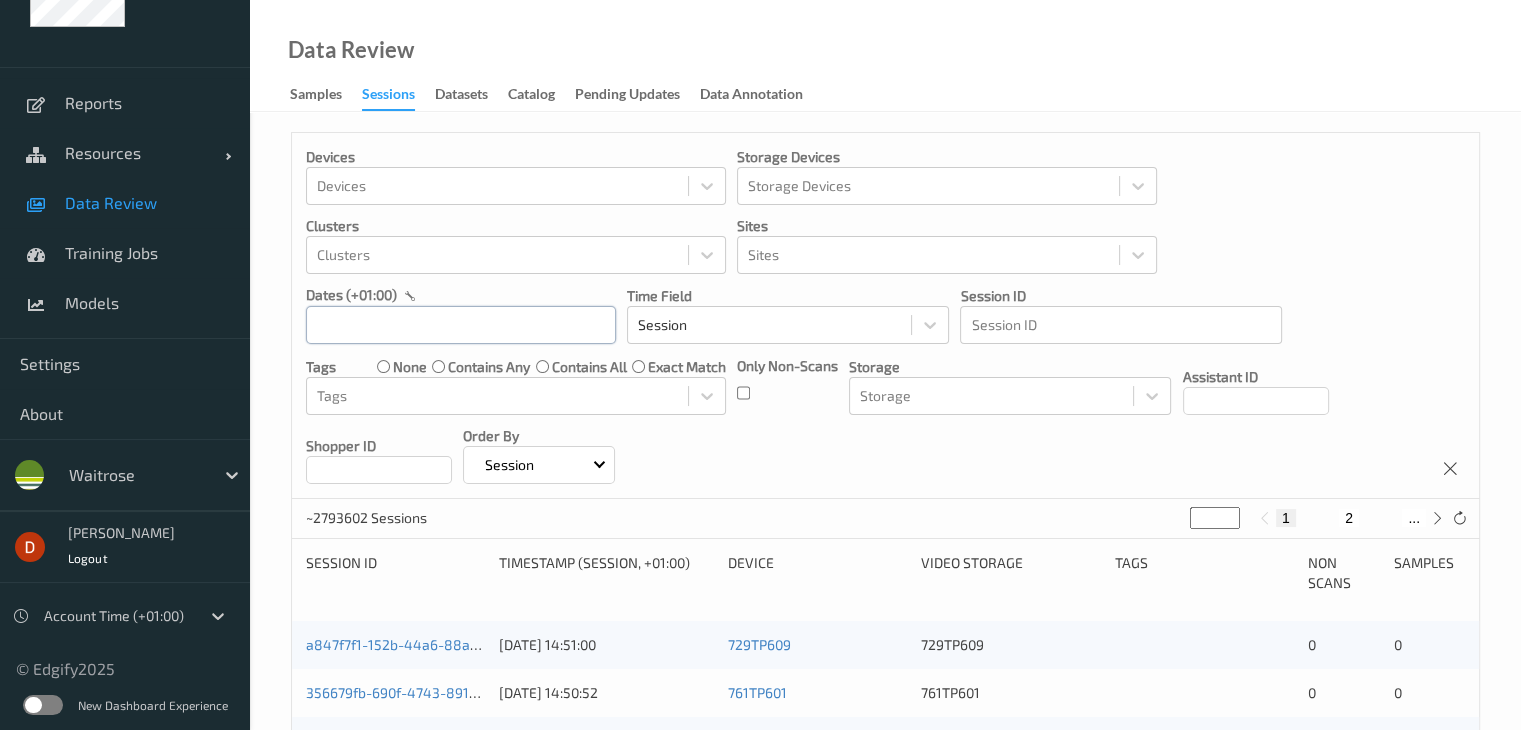 click at bounding box center [461, 325] 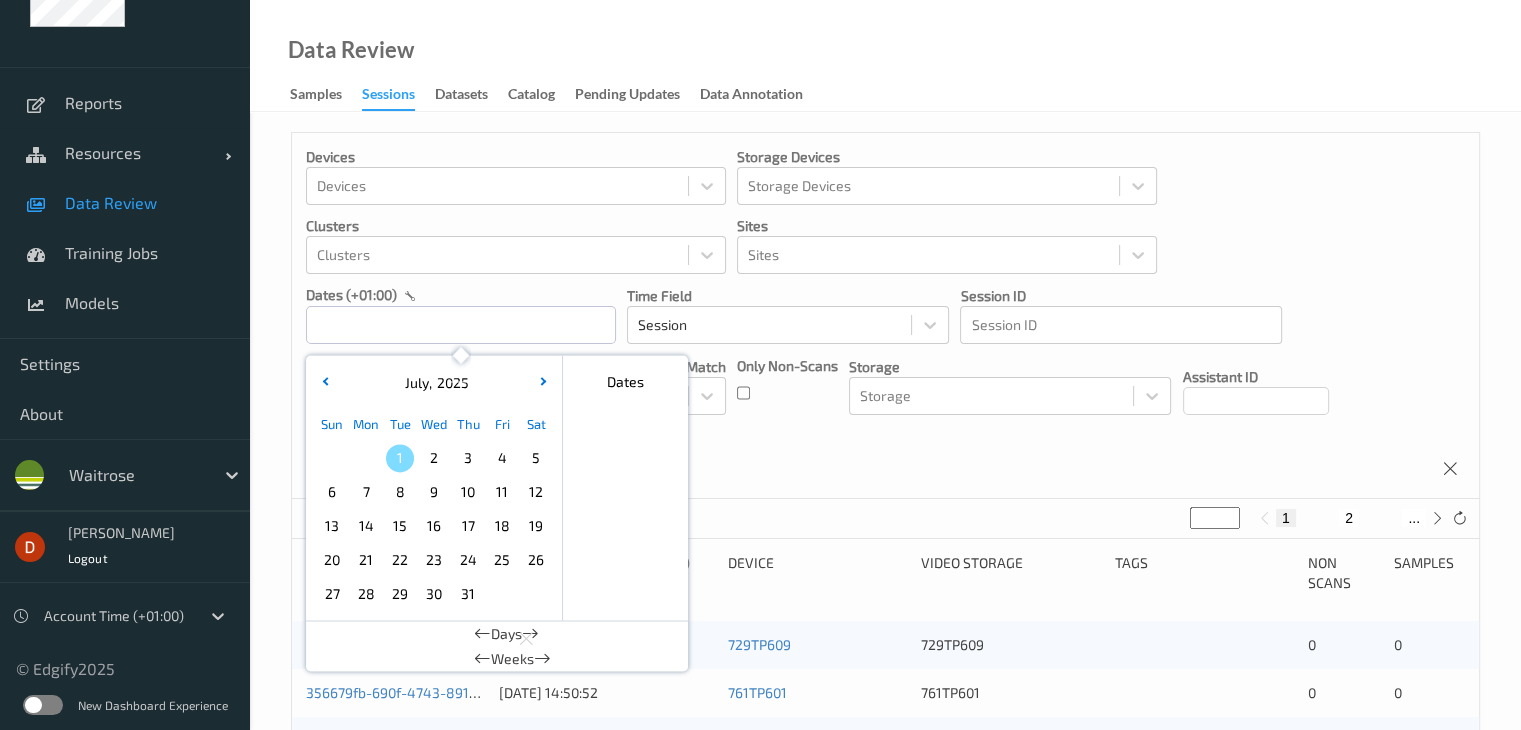 click on "25" at bounding box center (502, 560) 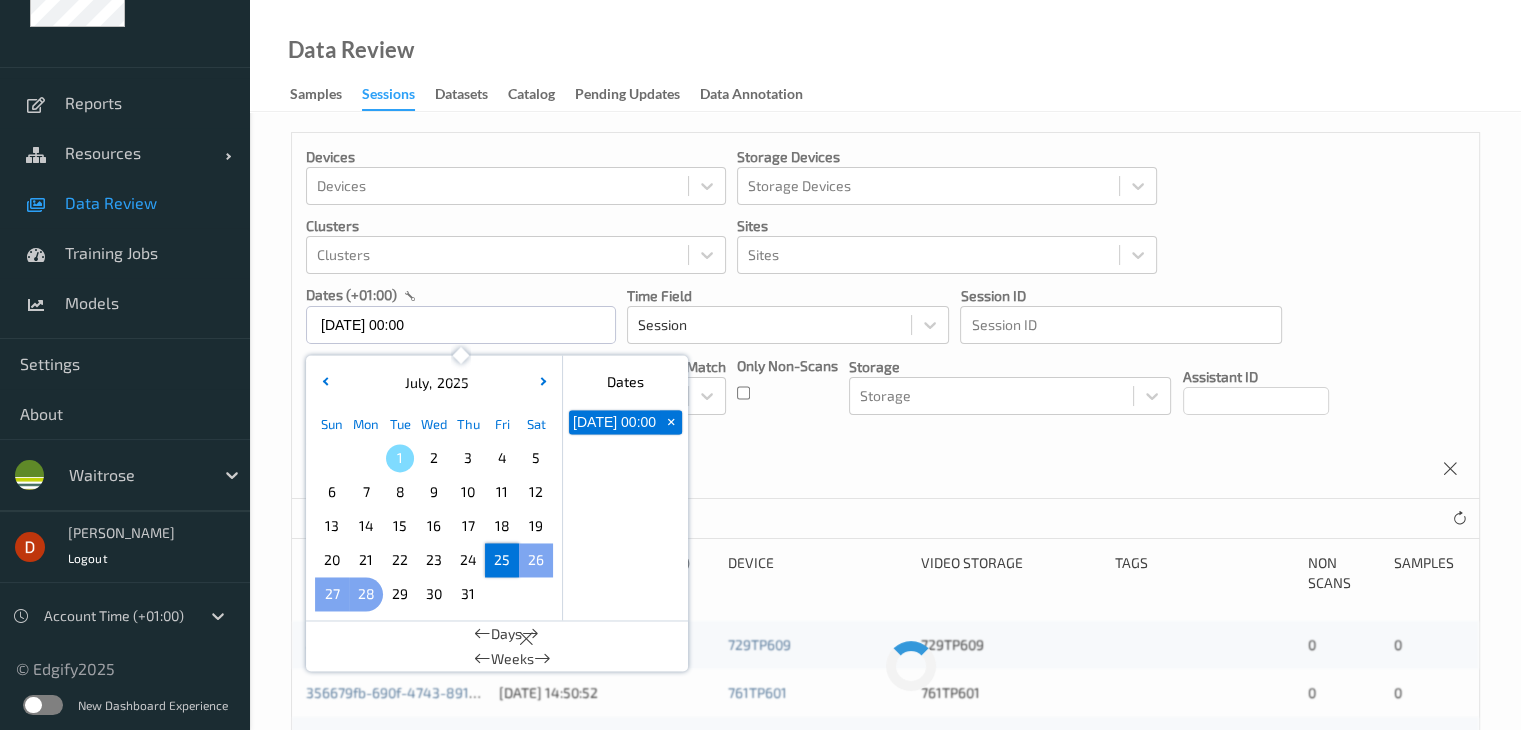 click on "28" at bounding box center [366, 594] 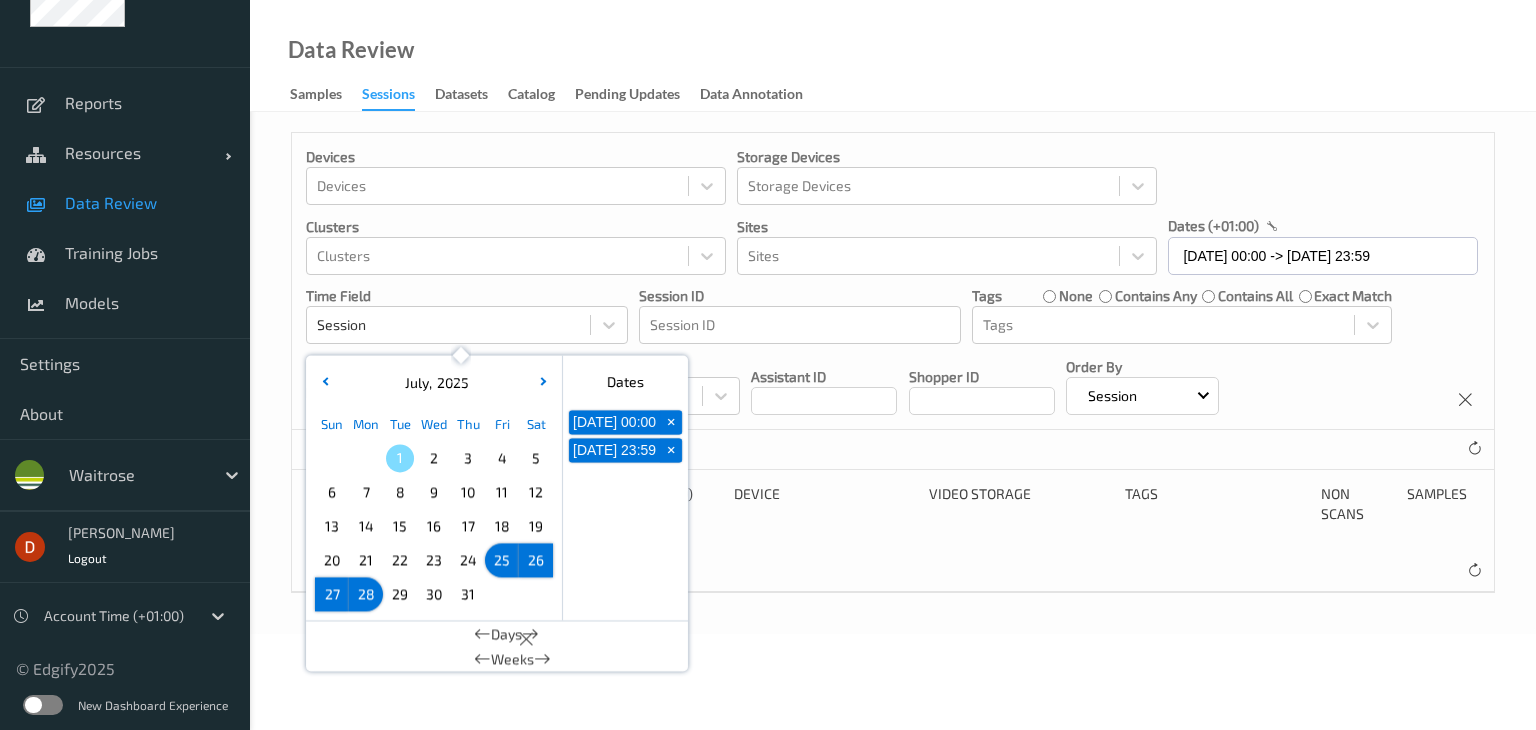 click on "0 Sessions (out of ~2793620)" at bounding box center (893, 450) 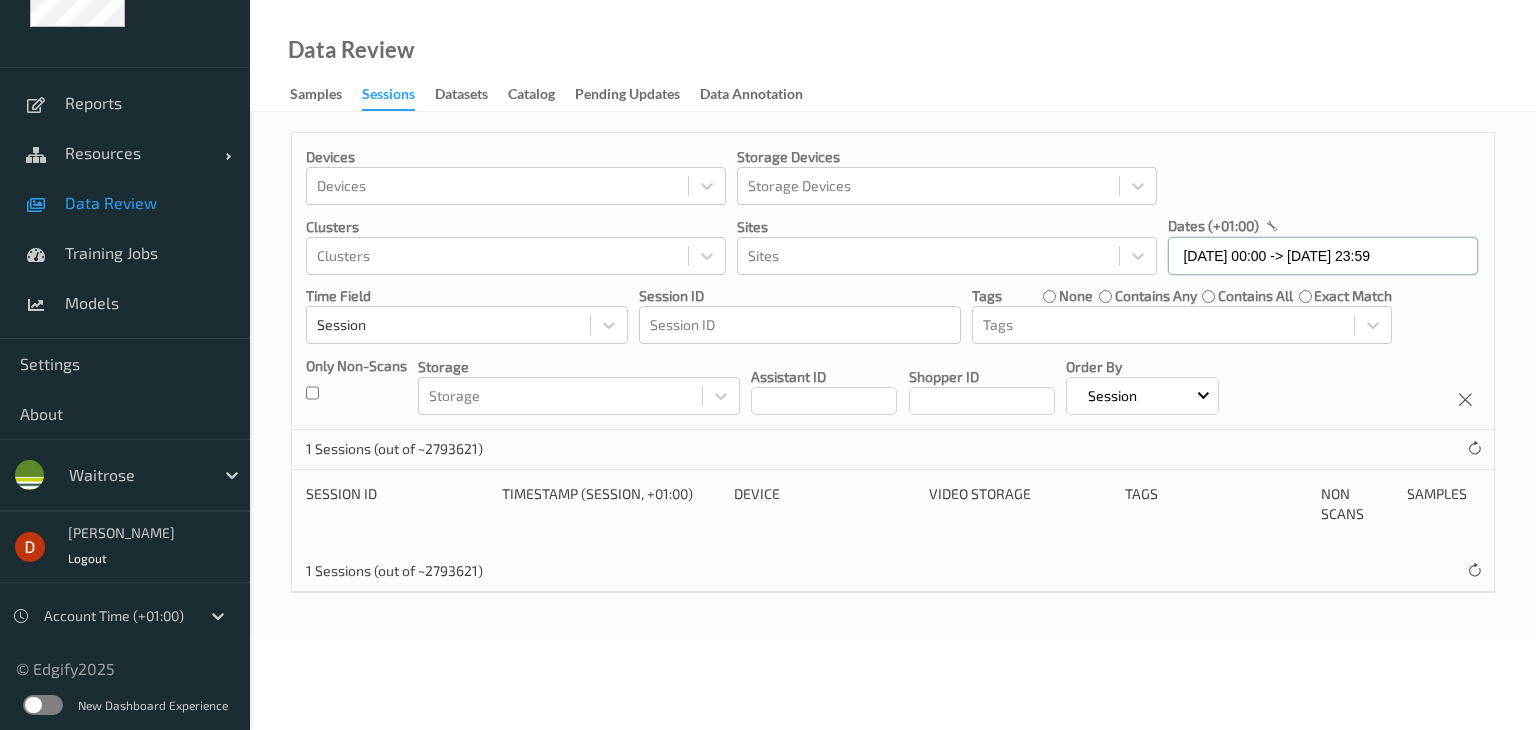 click on "[DATE] 00:00 -> [DATE] 23:59" at bounding box center (1323, 256) 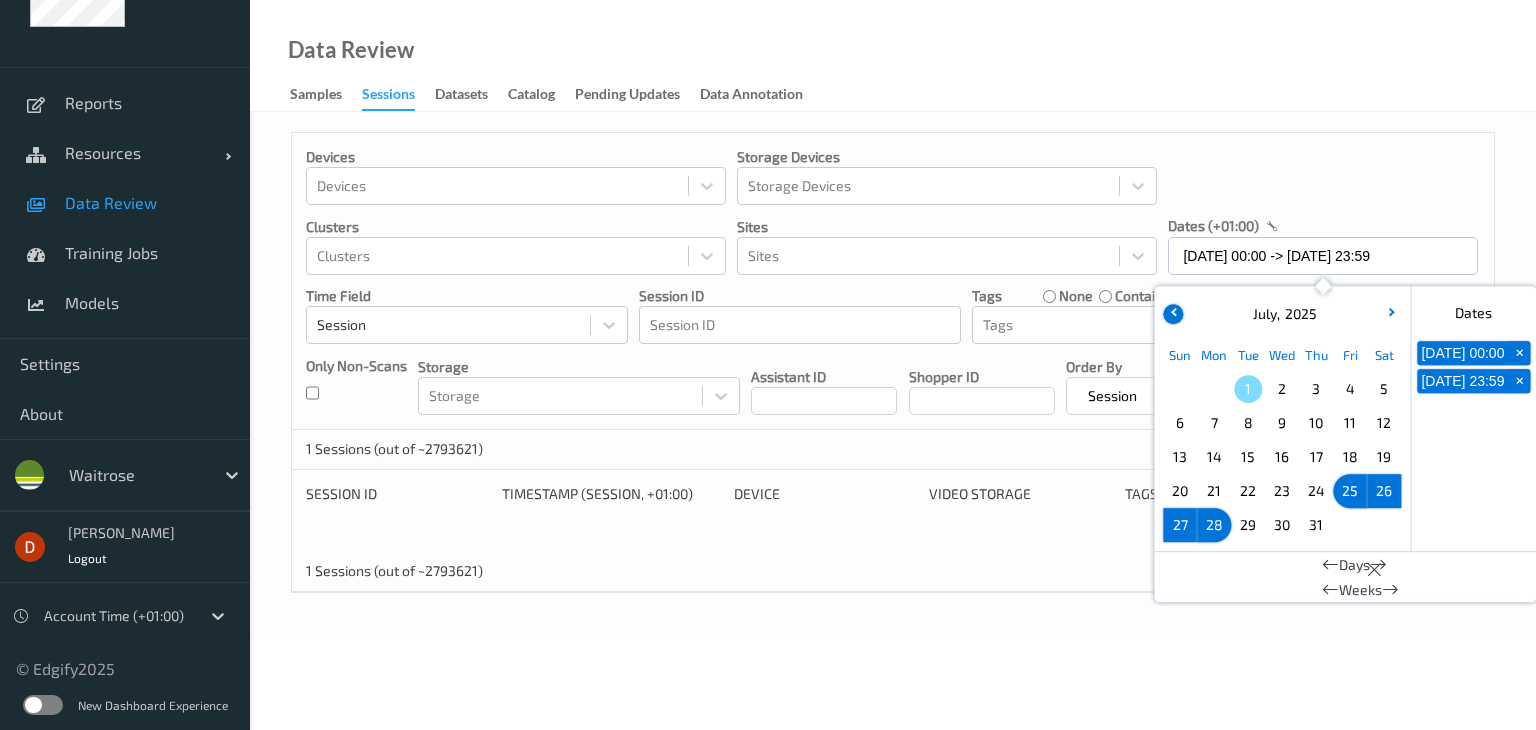 click at bounding box center (1175, 312) 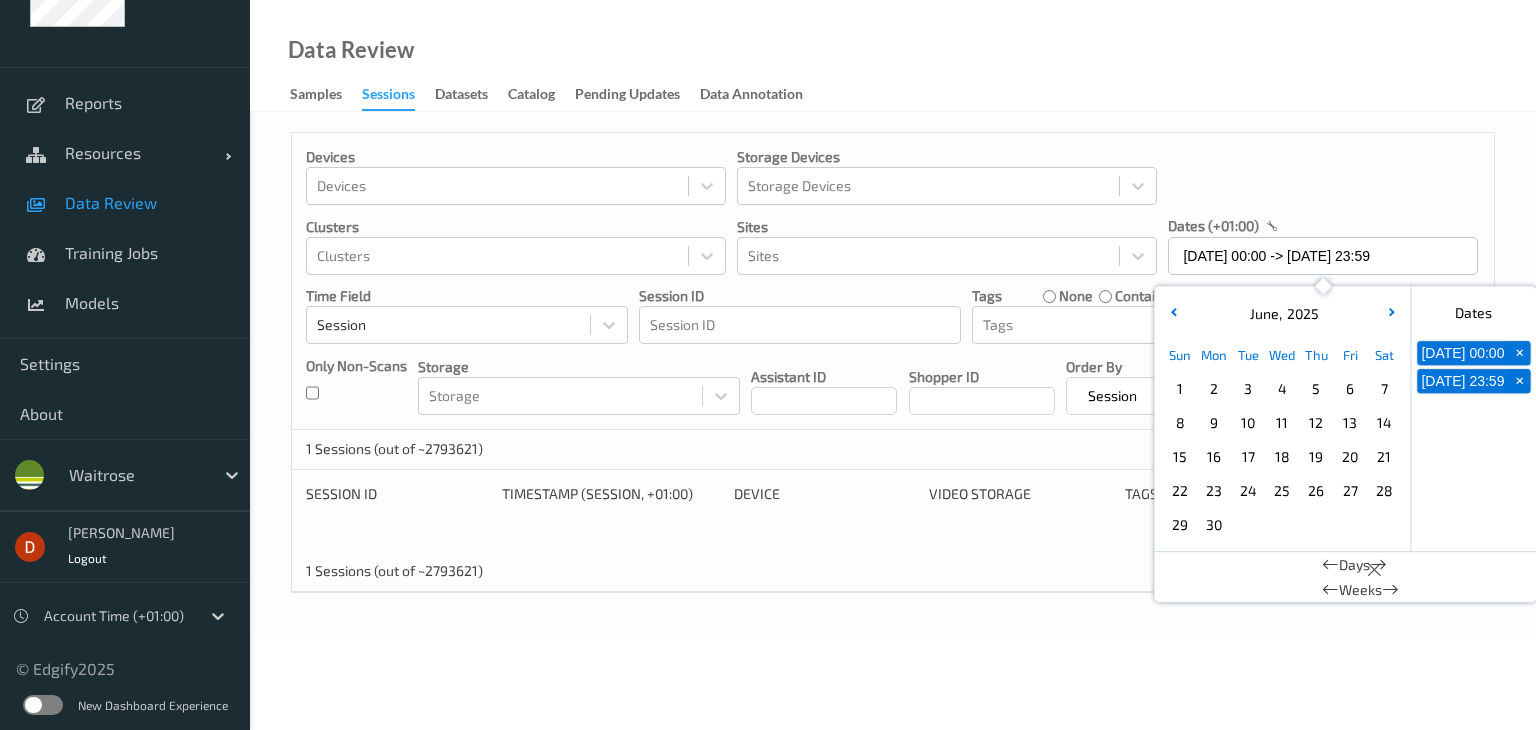 click on "25" at bounding box center [1282, 491] 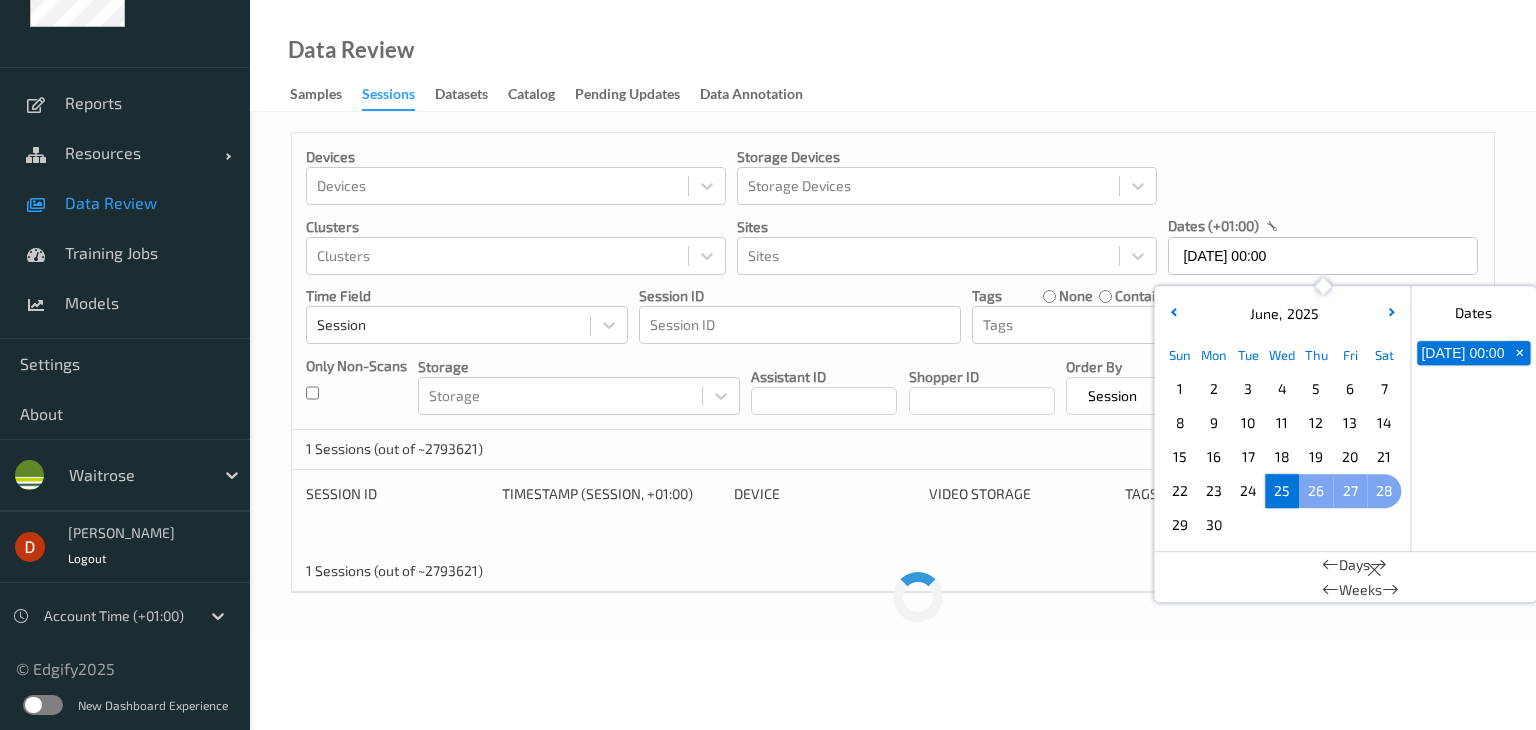 click on "28" at bounding box center [1384, 491] 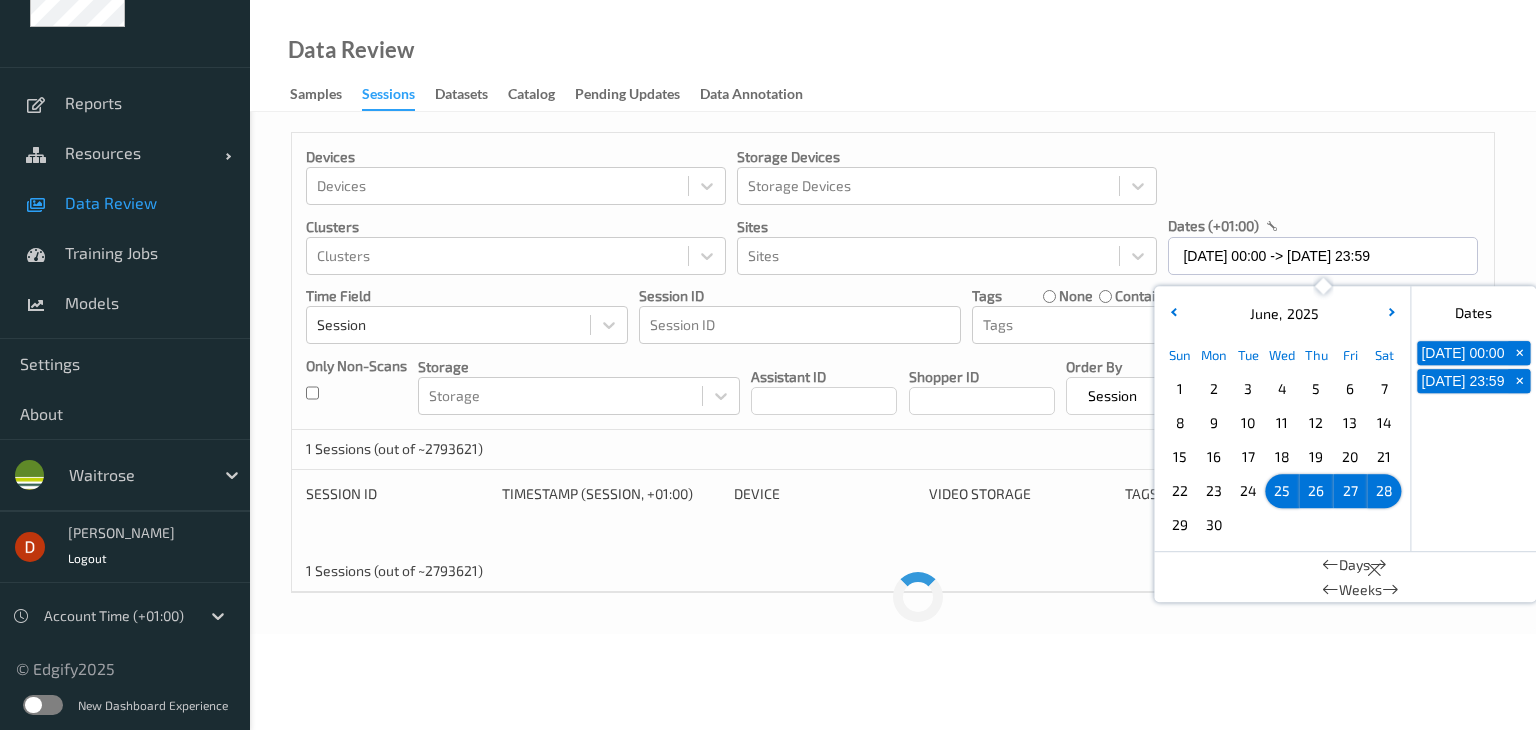 click on "1 Sessions (out of ~2793621)" at bounding box center (893, 450) 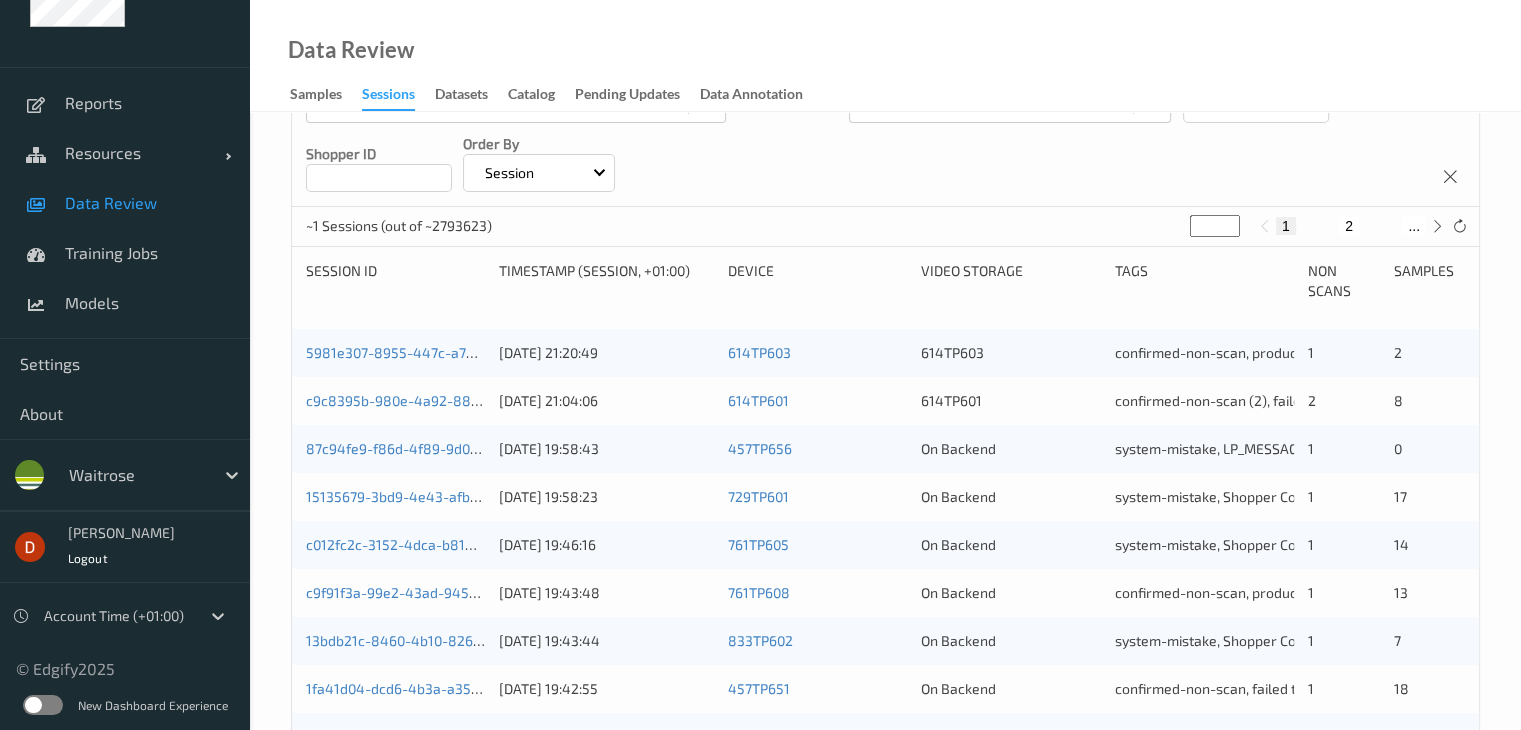 scroll, scrollTop: 32, scrollLeft: 0, axis: vertical 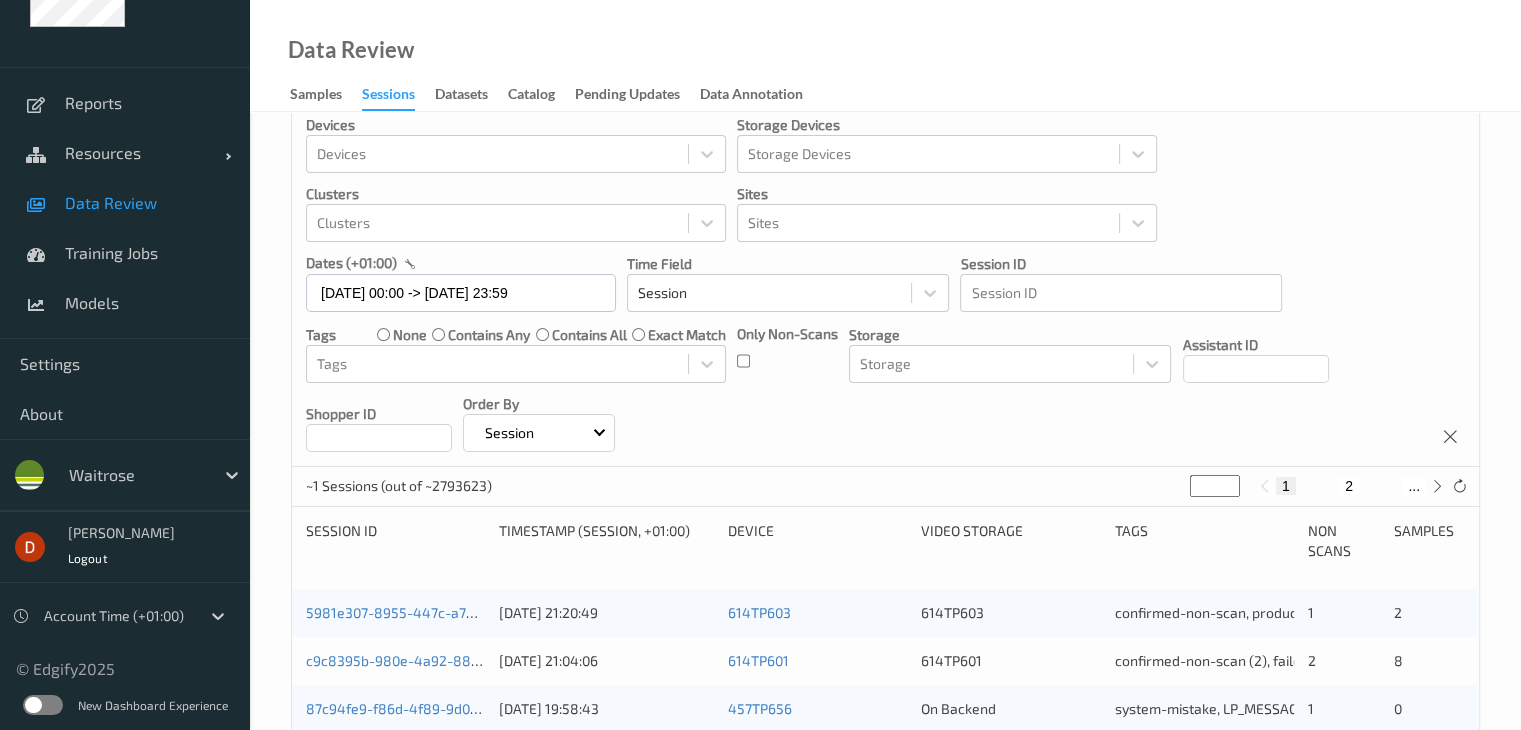 drag, startPoint x: 1213, startPoint y: 477, endPoint x: 1157, endPoint y: 477, distance: 56 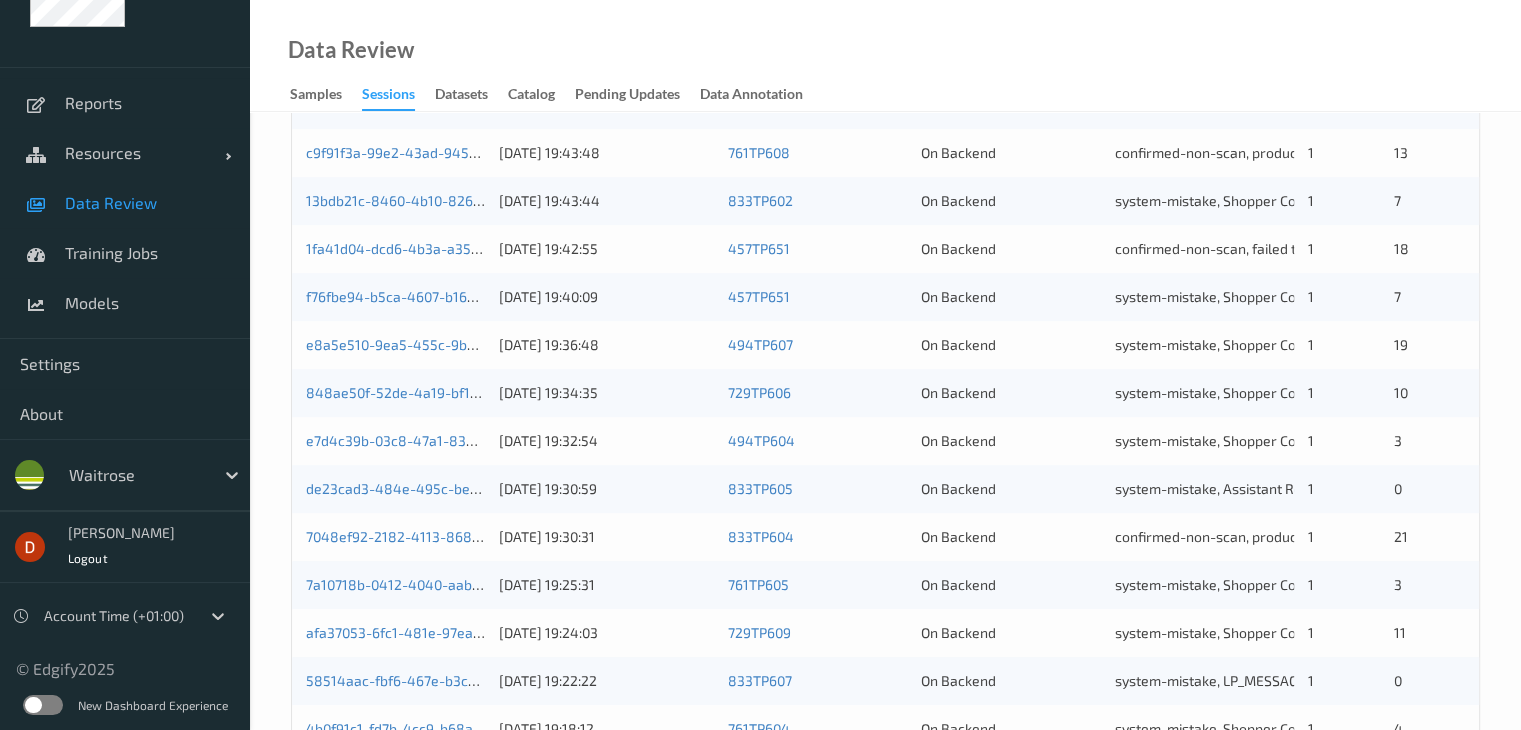 scroll, scrollTop: 32, scrollLeft: 0, axis: vertical 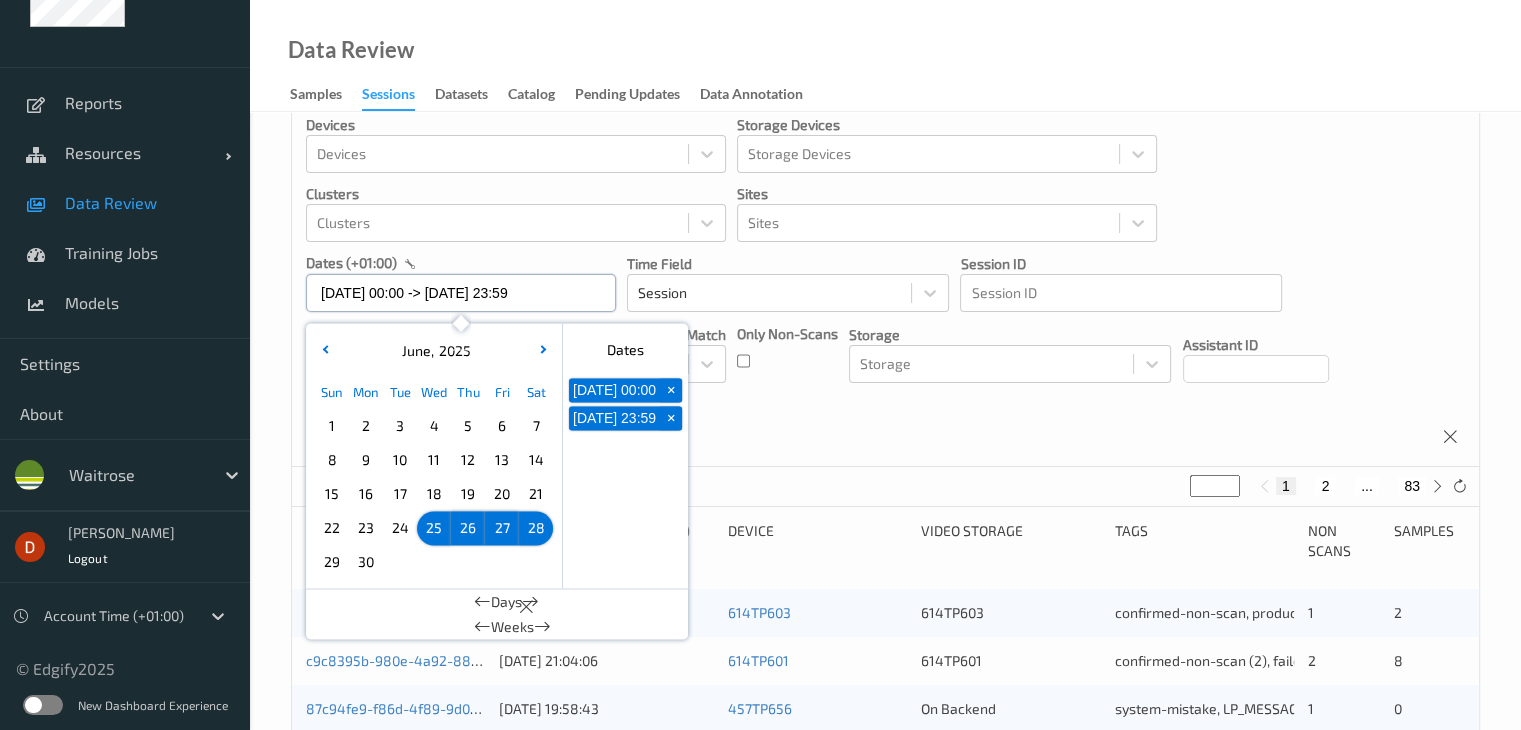 click on "[DATE] 00:00 -> [DATE] 23:59" at bounding box center [461, 293] 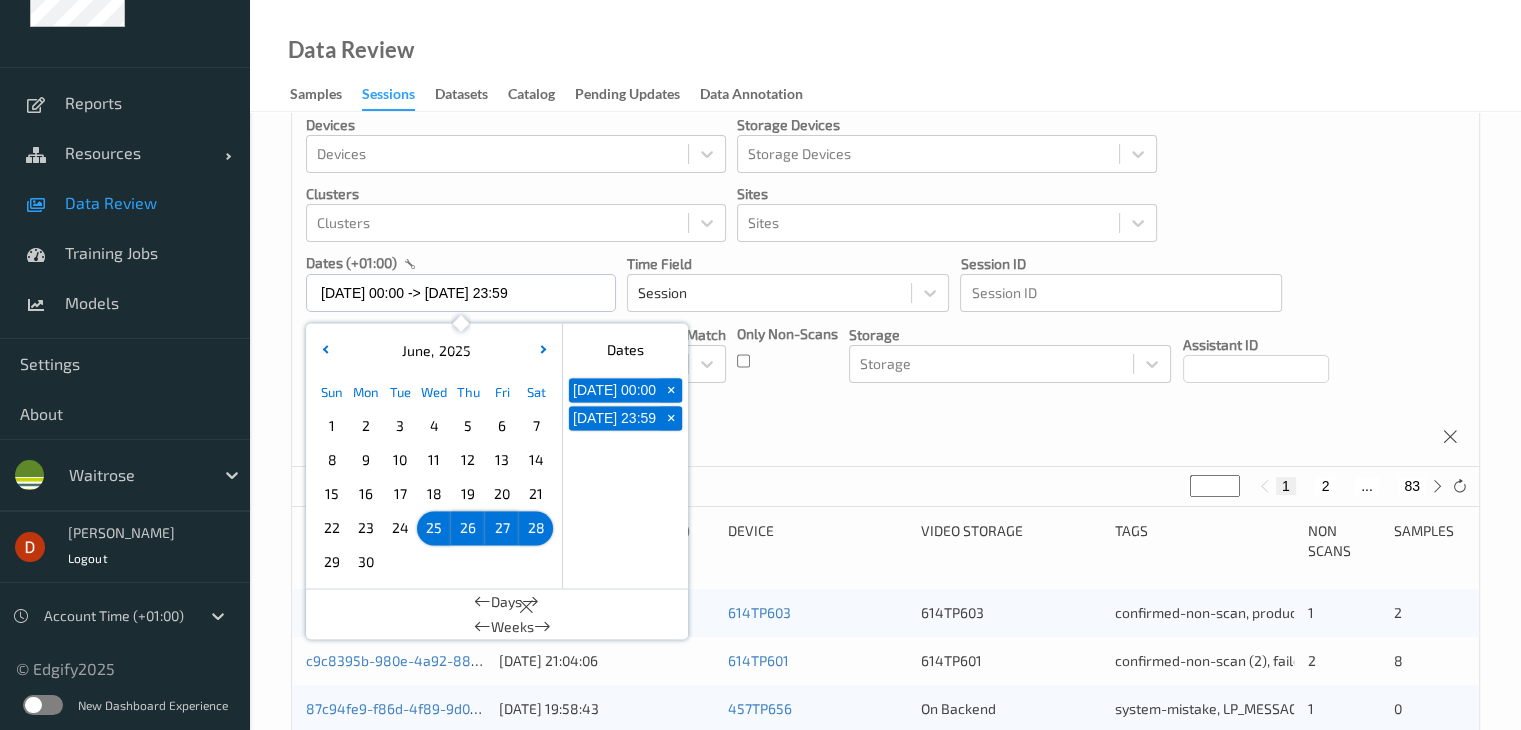 click on "28" at bounding box center [536, 528] 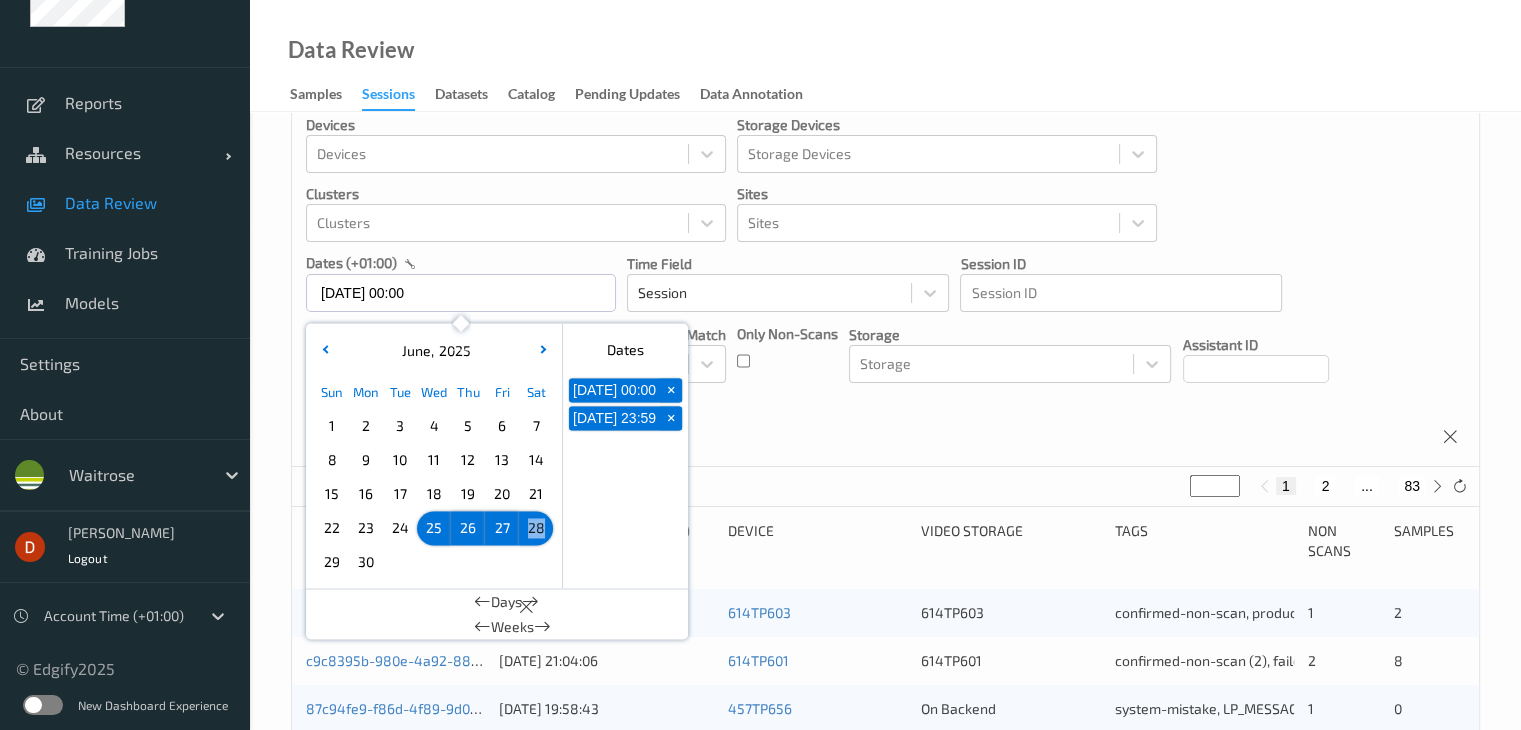click on "28" at bounding box center [536, 528] 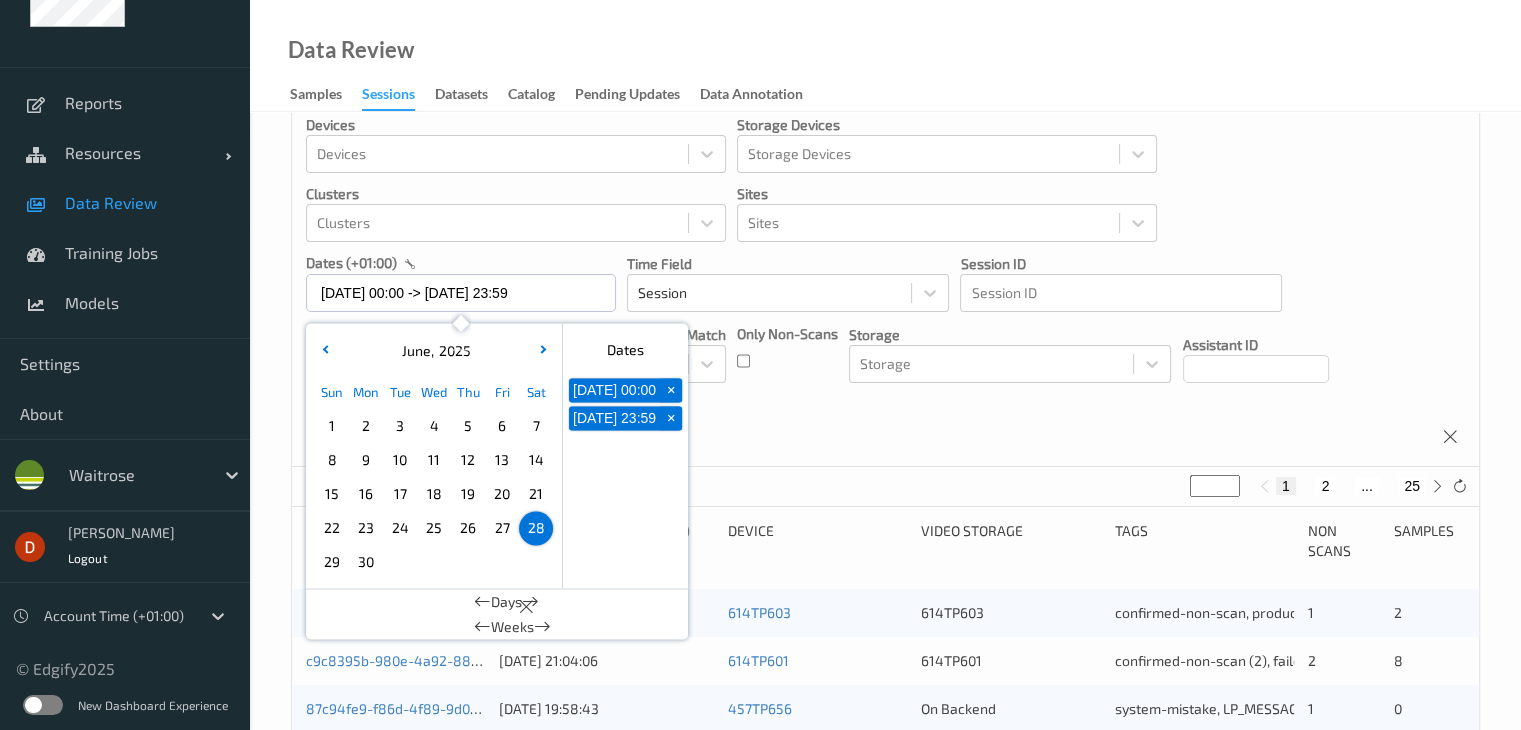 click on "Devices Devices Storage Devices Storage Devices Clusters Clusters Sites Sites dates (+01:00) [DATE] 00:00 -> [DATE] 23:59 [DATE] Sun Mon Tue Wed Thu Fri Sat 1 2 3 4 5 6 7 8 9 10 11 12 13 14 15 16 17 18 19 20 21 22 23 24 25 26 27 28 29 [DATE] February March April May June July August September October November [DATE] 2022 2023 2024 2025 2026 2027 2028 2029 2030 2031 2032 Dates [DATE] 00:00 + [DATE] 23:59 + Days Weeks Time Field Session Session ID Session ID Tags none contains any contains all exact match Tags Only Non-Scans Storage Storage Assistant ID Shopper ID Order By Session" at bounding box center (885, 284) 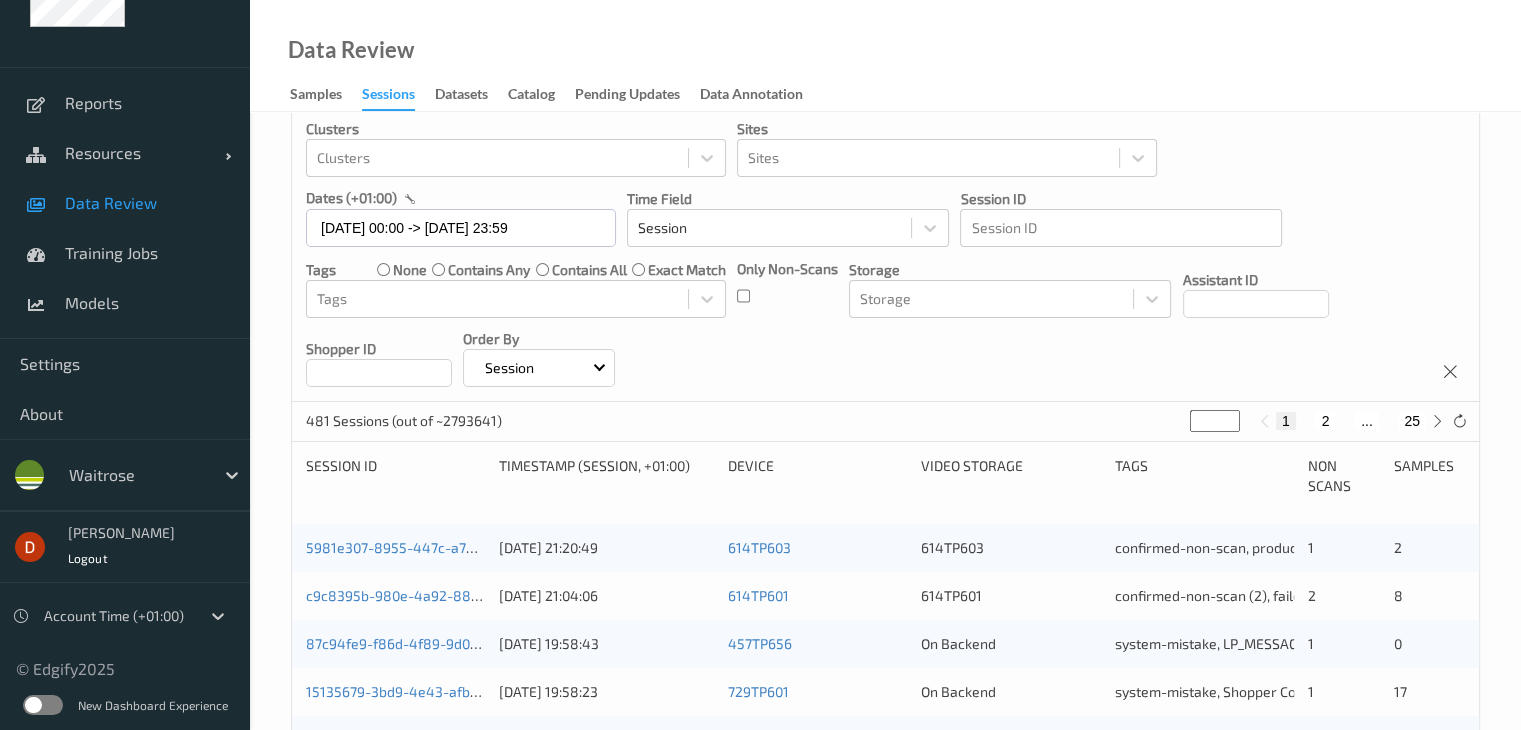 scroll, scrollTop: 132, scrollLeft: 0, axis: vertical 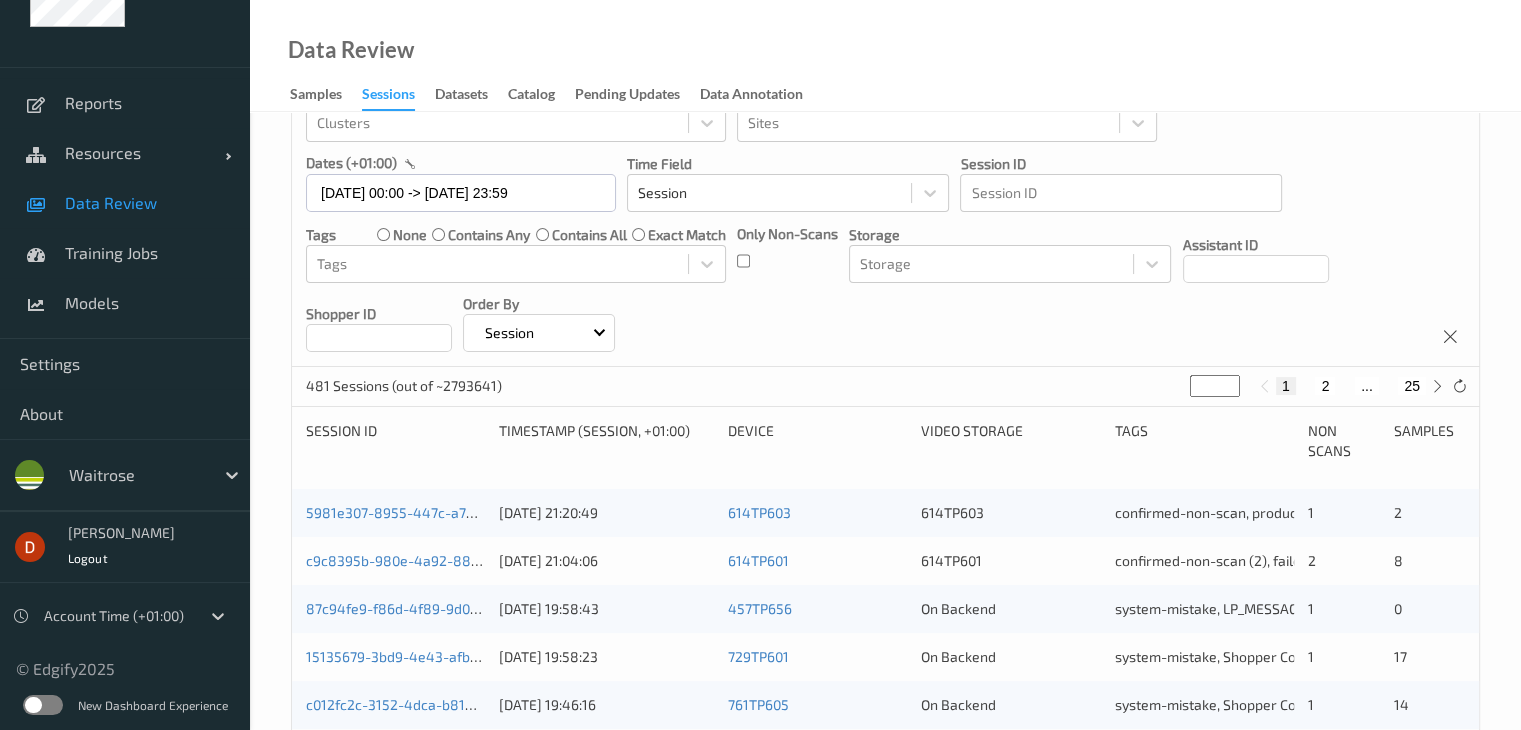 drag, startPoint x: 1204, startPoint y: 379, endPoint x: 1161, endPoint y: 377, distance: 43.046486 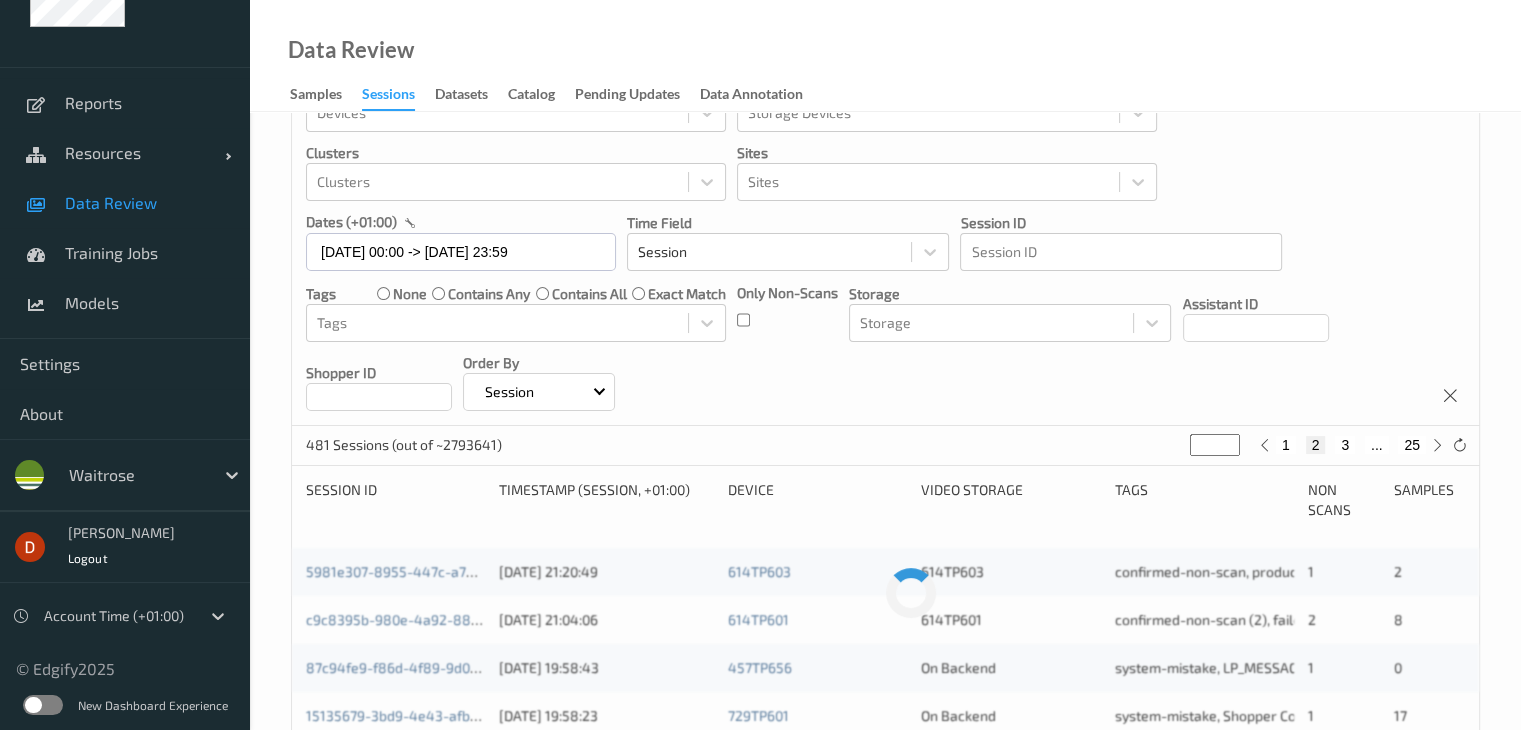 scroll, scrollTop: 0, scrollLeft: 0, axis: both 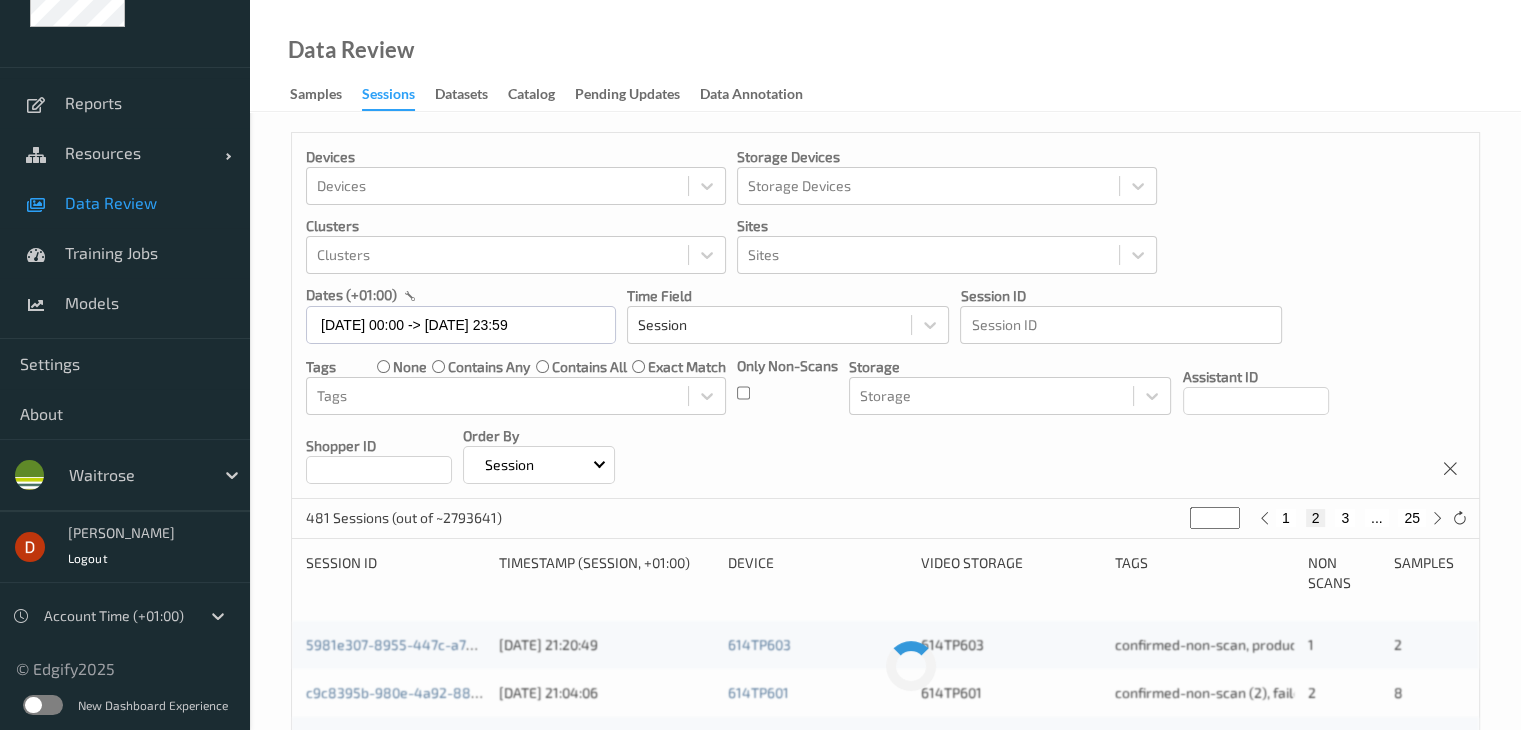 click on "Assistant ID" at bounding box center (1256, 391) 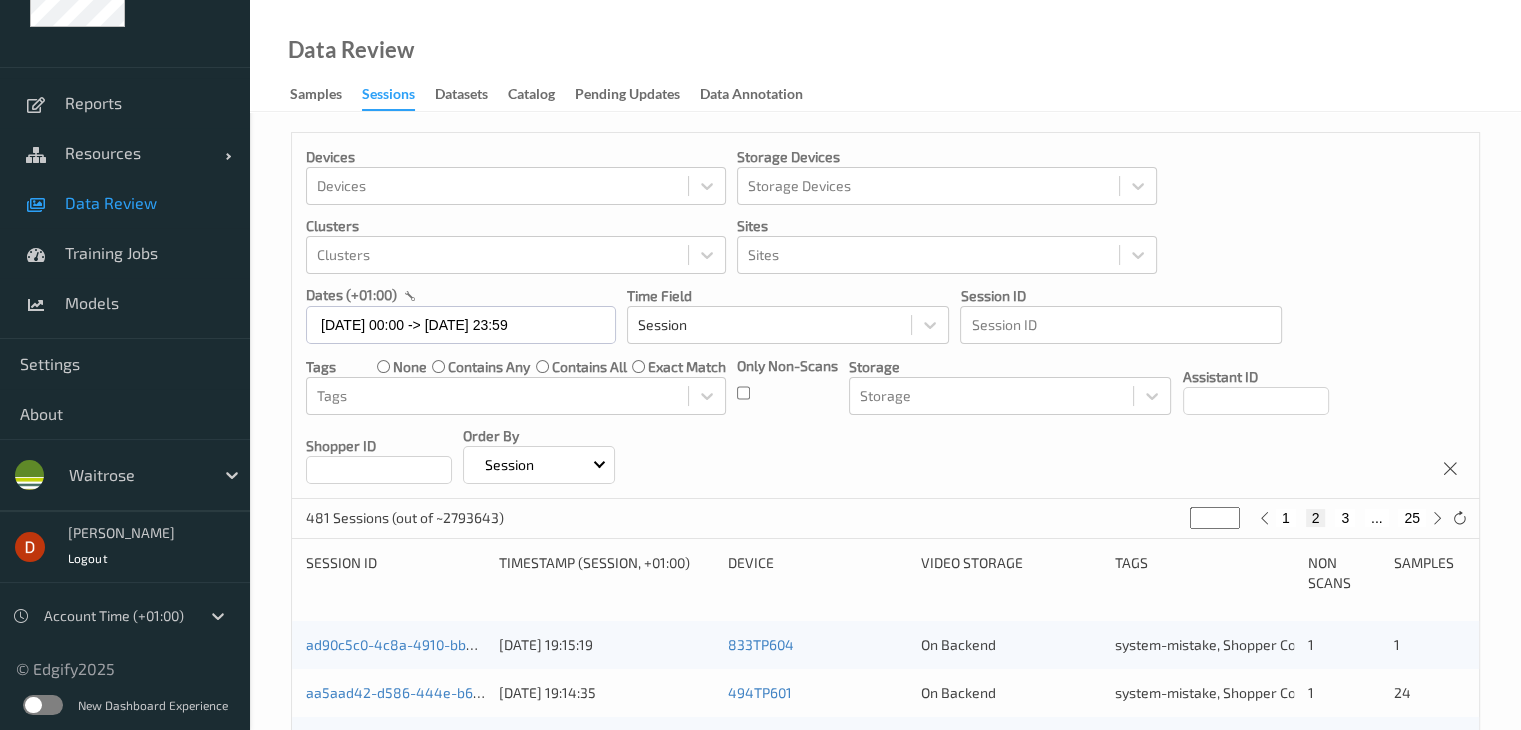 type on "*" 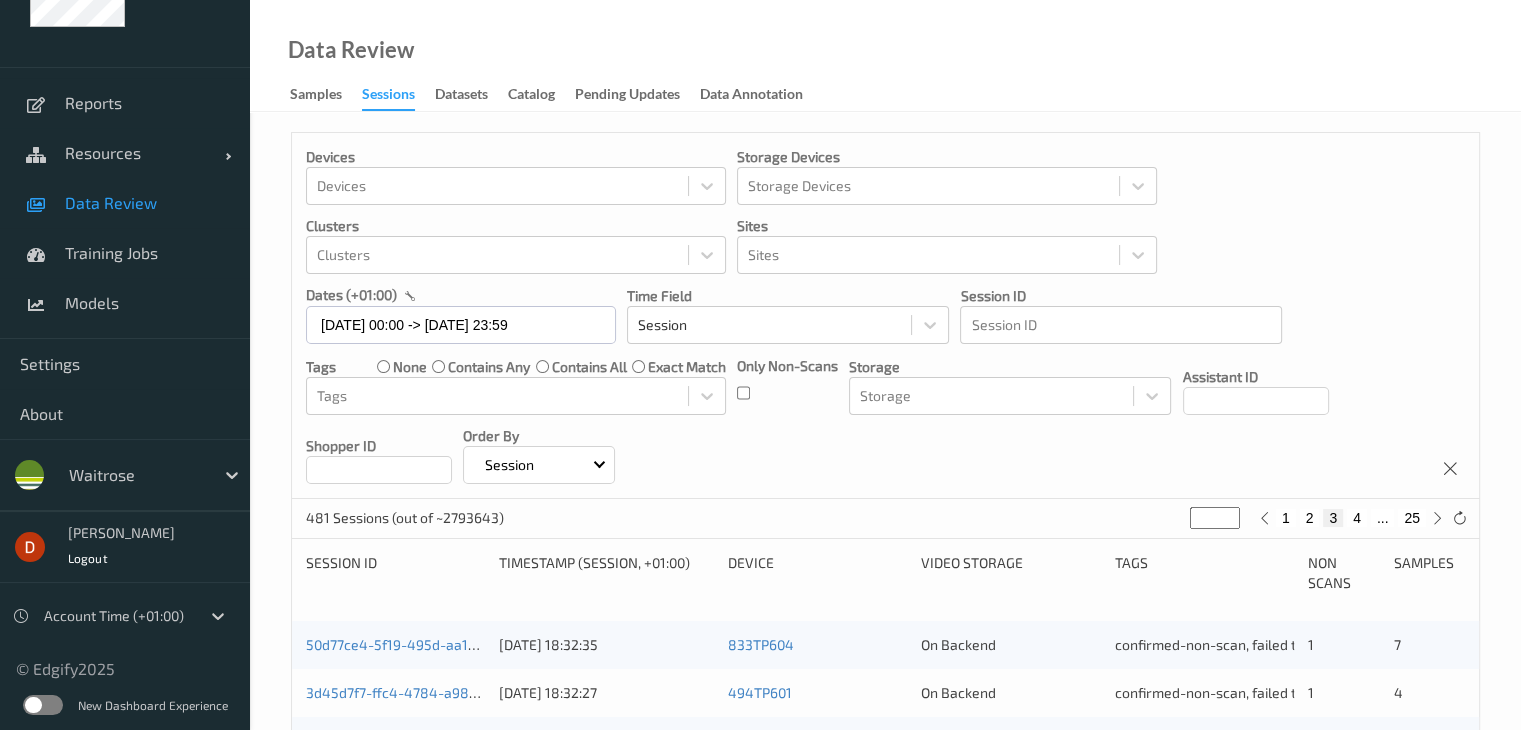 type on "**" 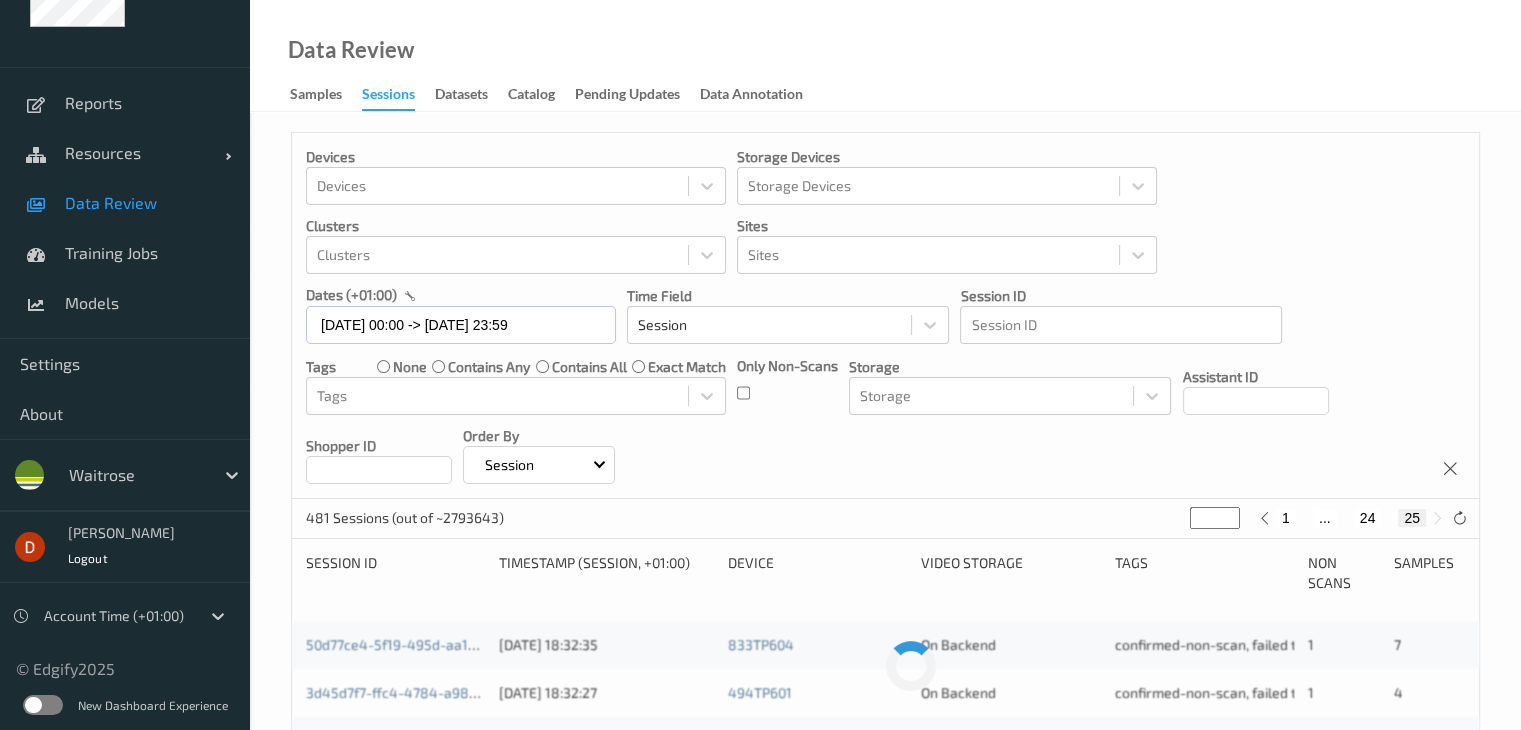 drag, startPoint x: 1208, startPoint y: 513, endPoint x: 1163, endPoint y: 519, distance: 45.39824 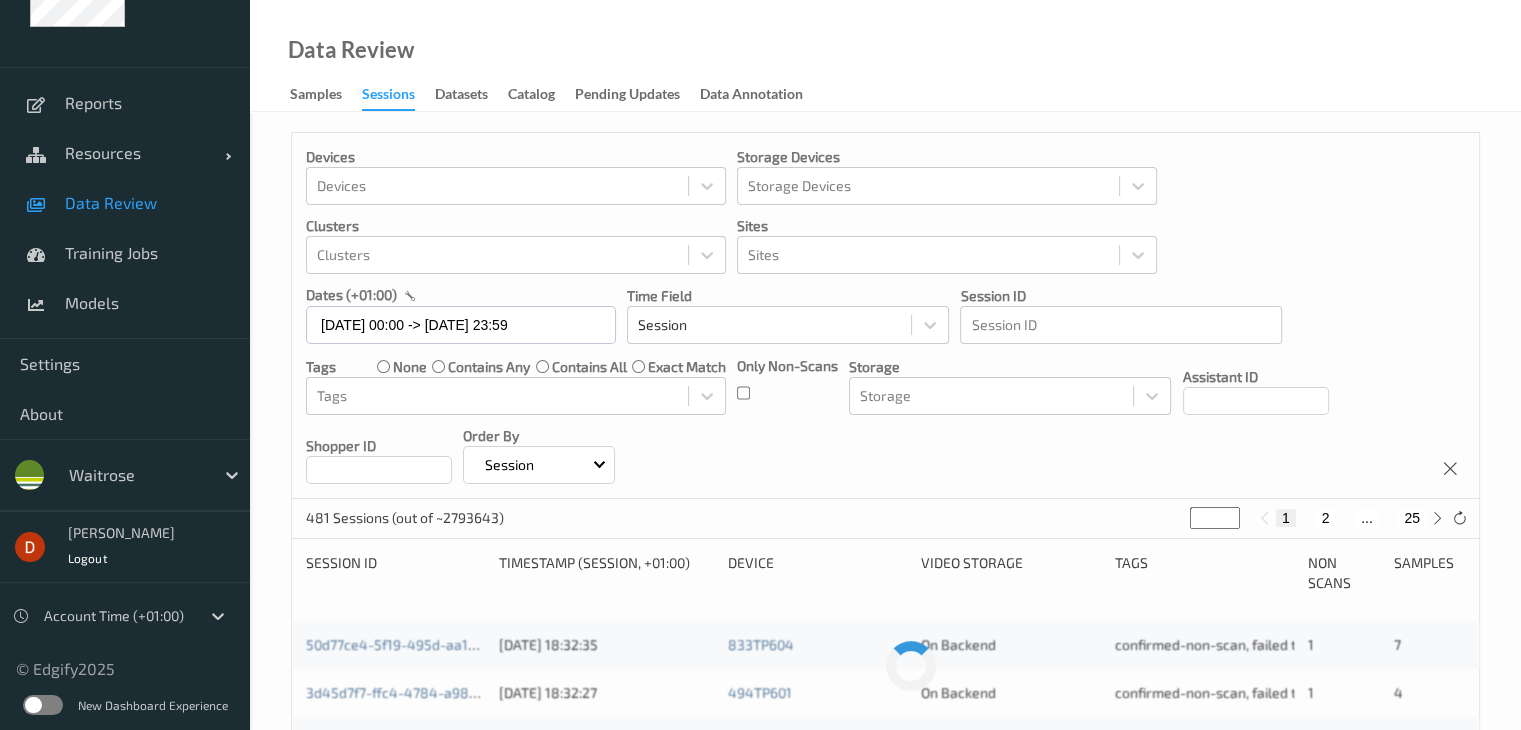 type on "**" 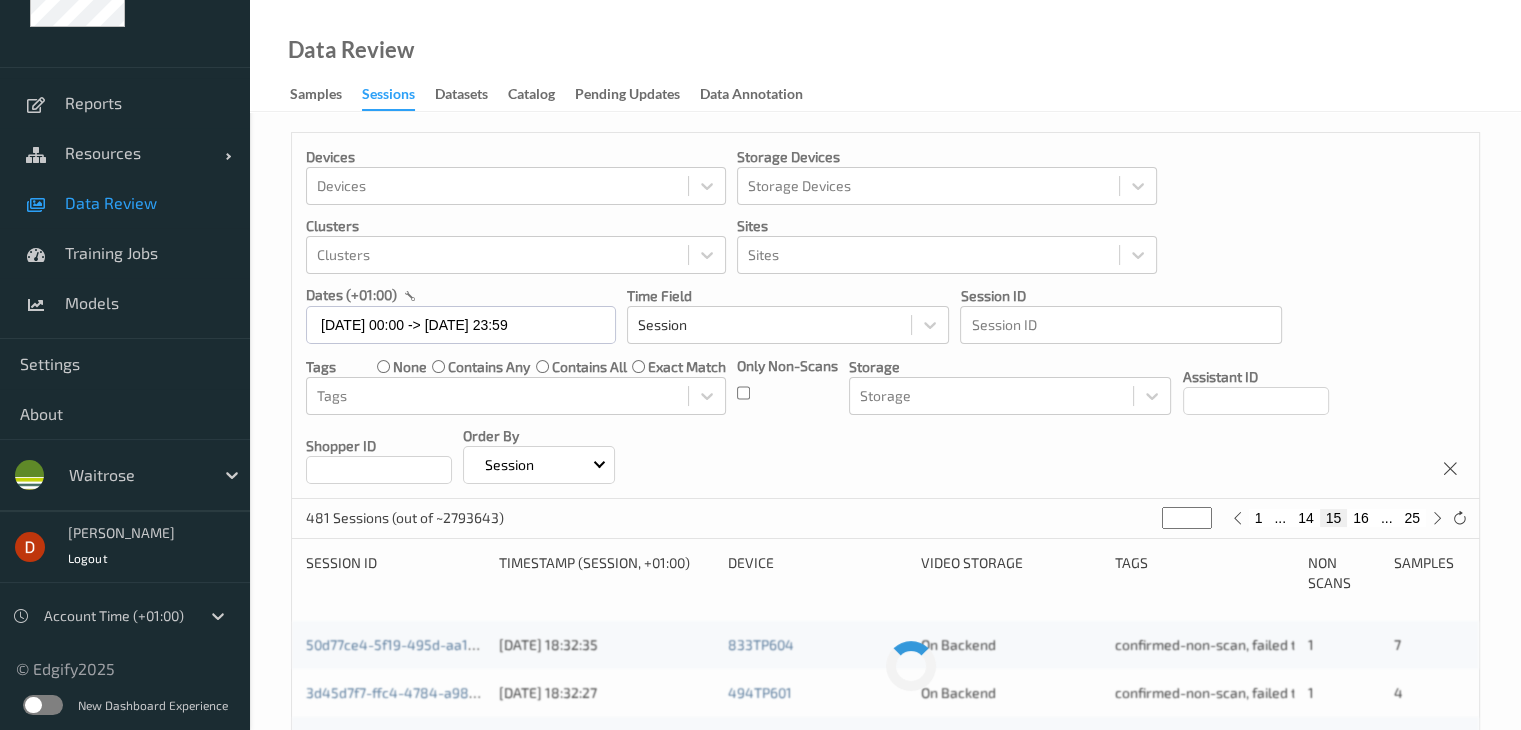 click on "Devices Devices Storage Devices Storage Devices Clusters Clusters Sites Sites dates (+01:00) [DATE] 00:00 -> [DATE] 23:59 Time Field Session Session ID Session ID Tags none contains any contains all exact match Tags Only Non-Scans Storage Storage Assistant ID Shopper ID Order By Session" at bounding box center [885, 316] 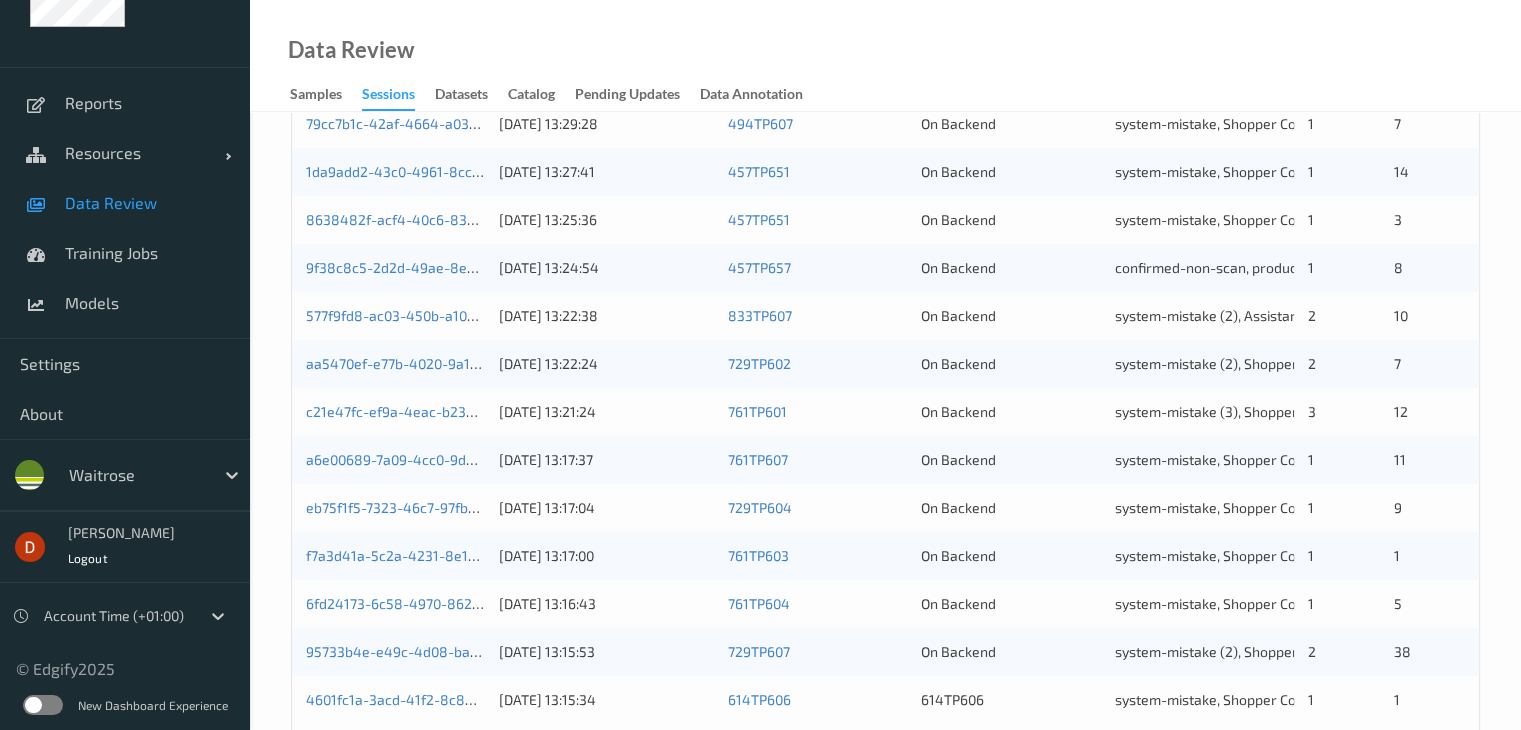 scroll, scrollTop: 900, scrollLeft: 0, axis: vertical 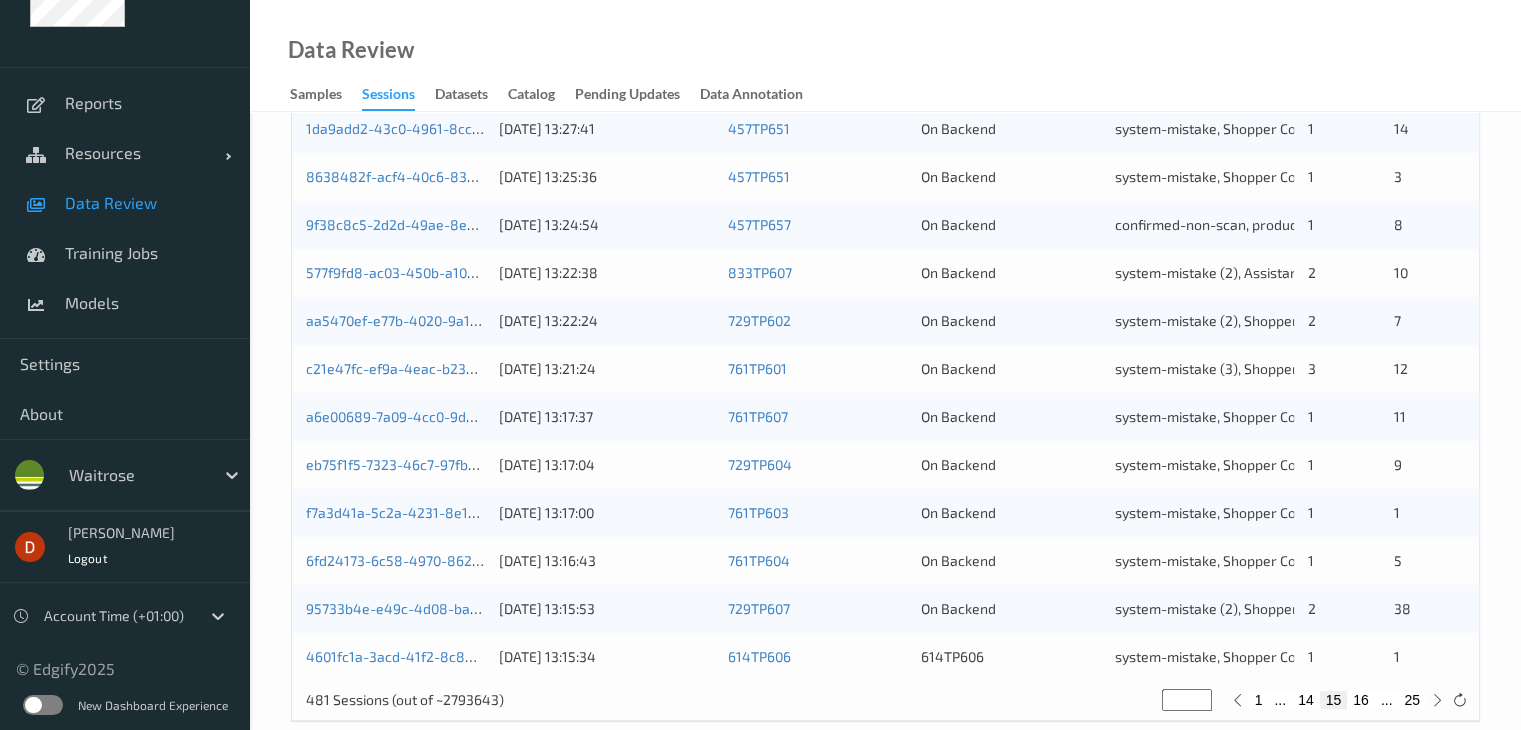 click on "16" at bounding box center [1361, 700] 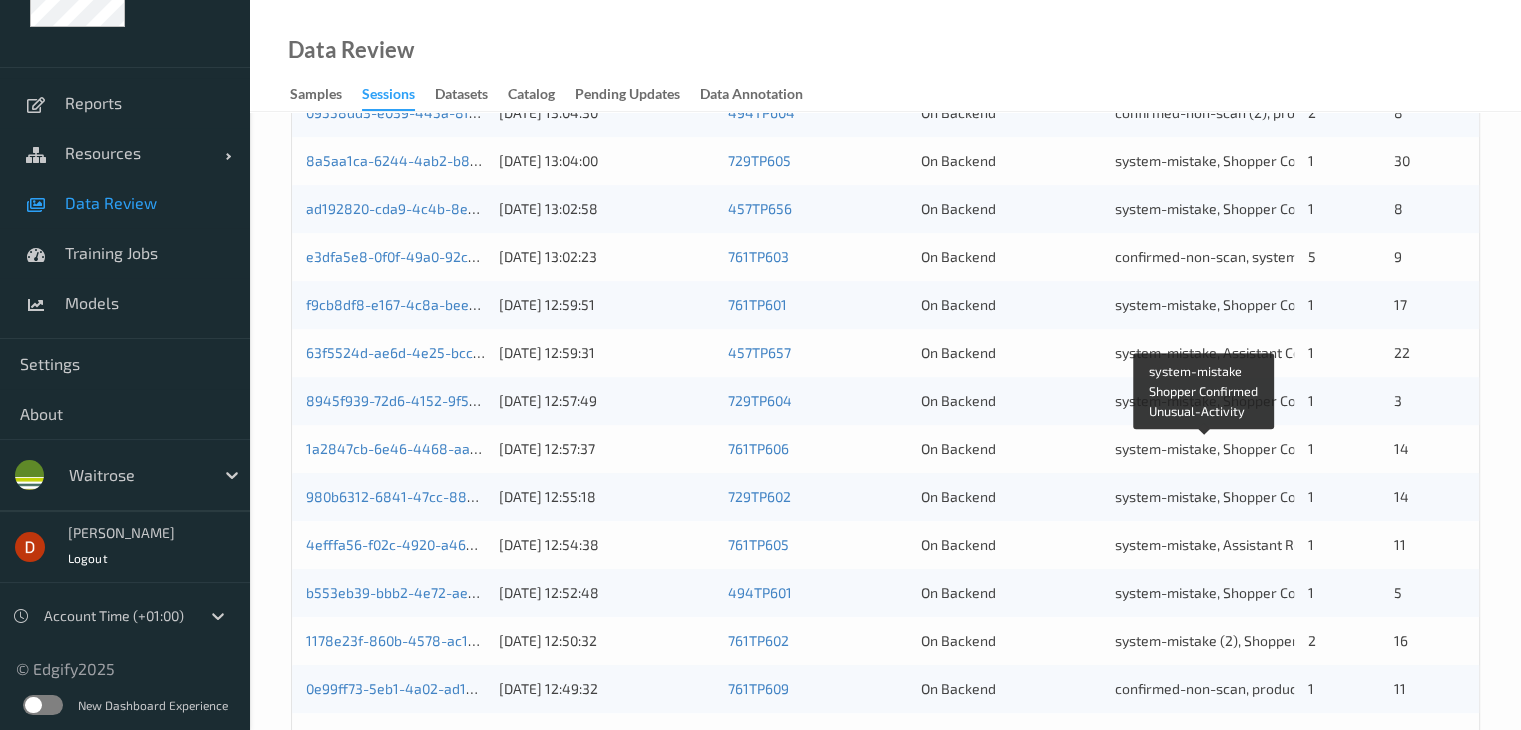scroll, scrollTop: 932, scrollLeft: 0, axis: vertical 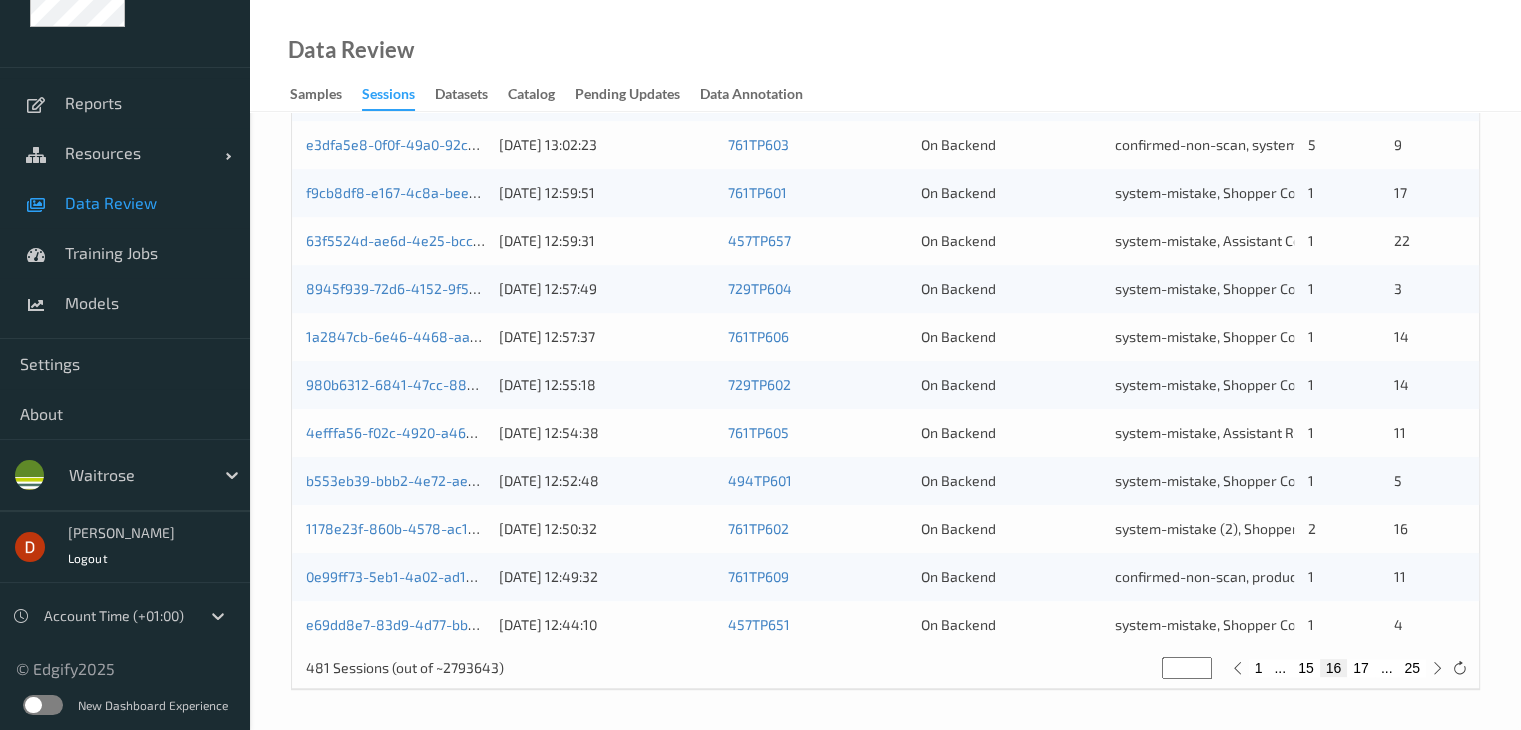 click on "17" at bounding box center [1361, 668] 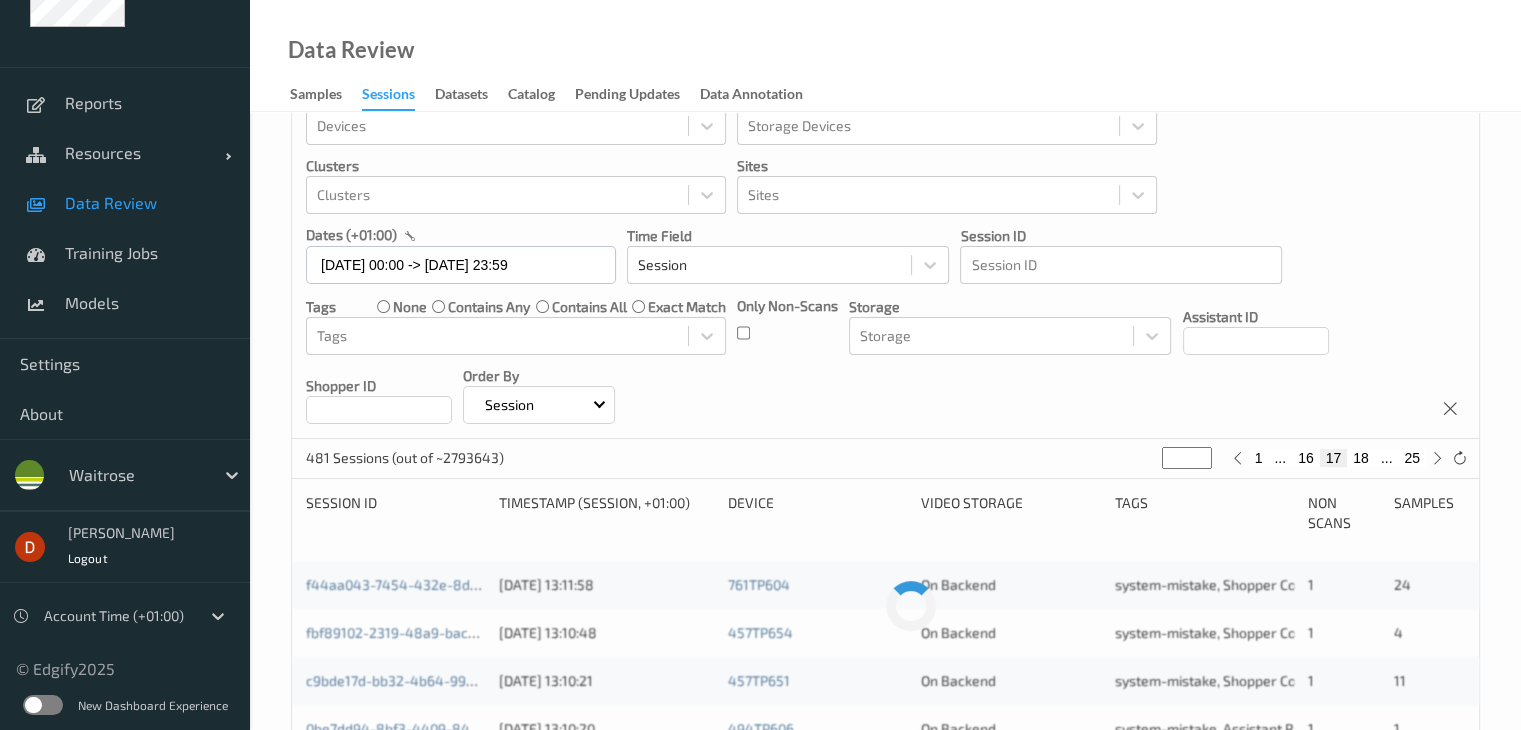 scroll, scrollTop: 0, scrollLeft: 0, axis: both 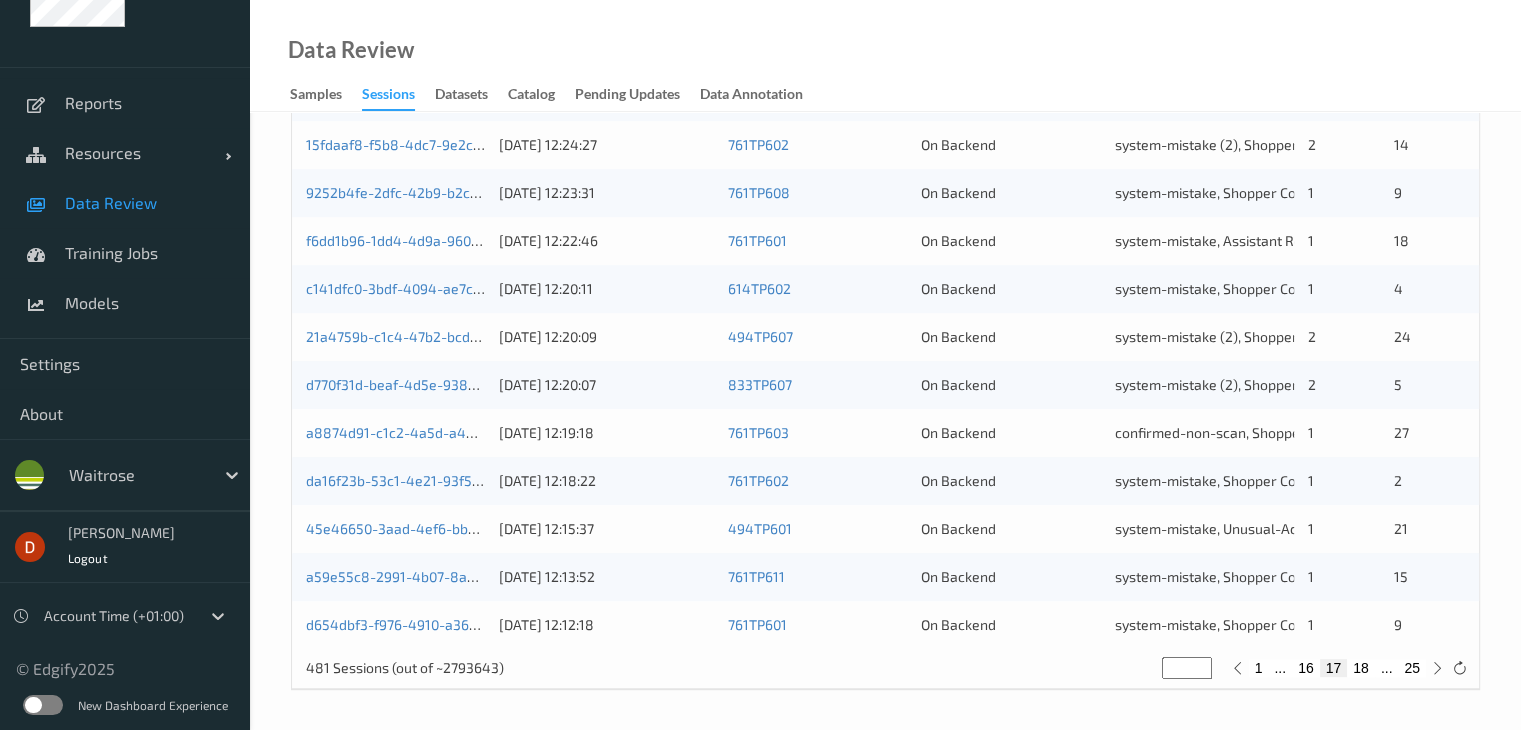 click on "18" at bounding box center (1361, 668) 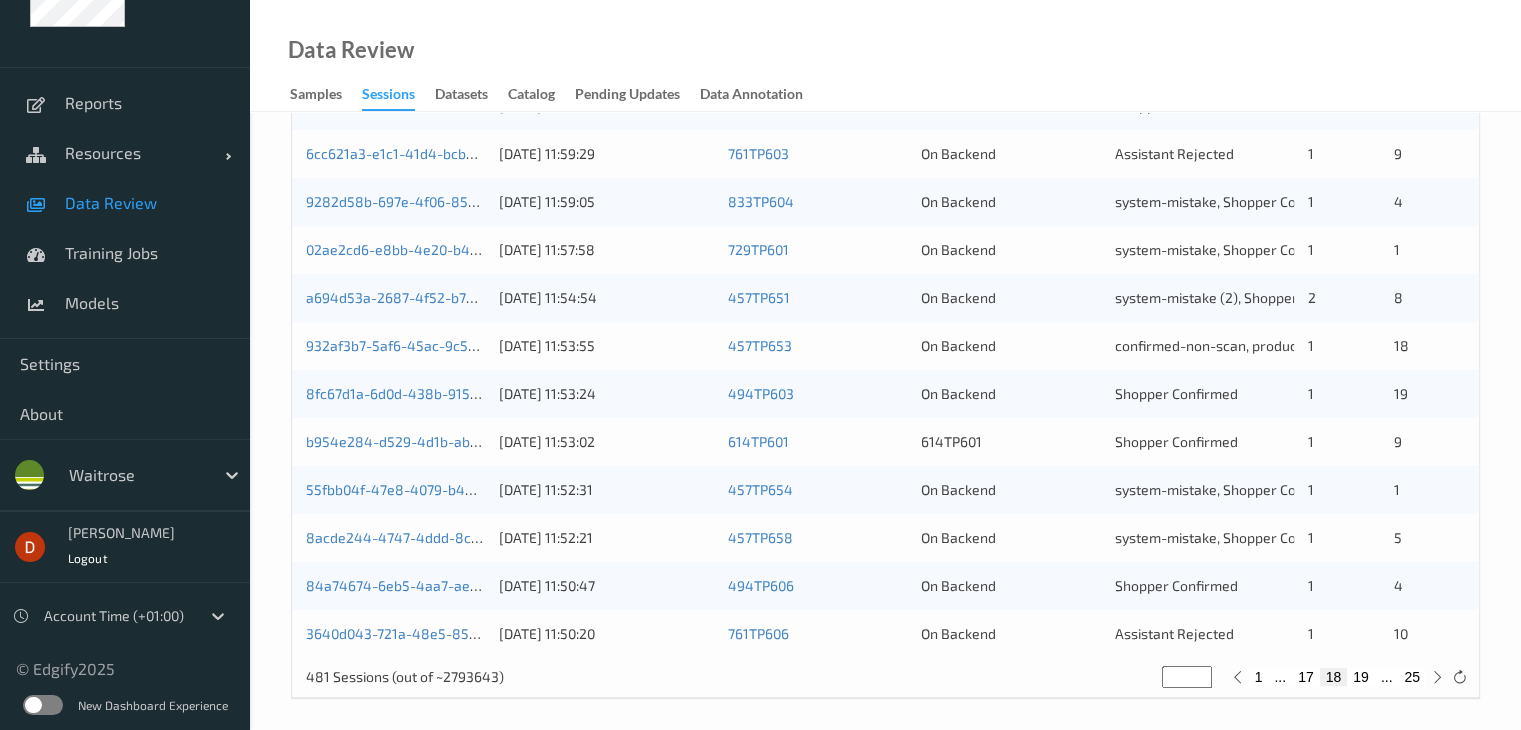 scroll, scrollTop: 932, scrollLeft: 0, axis: vertical 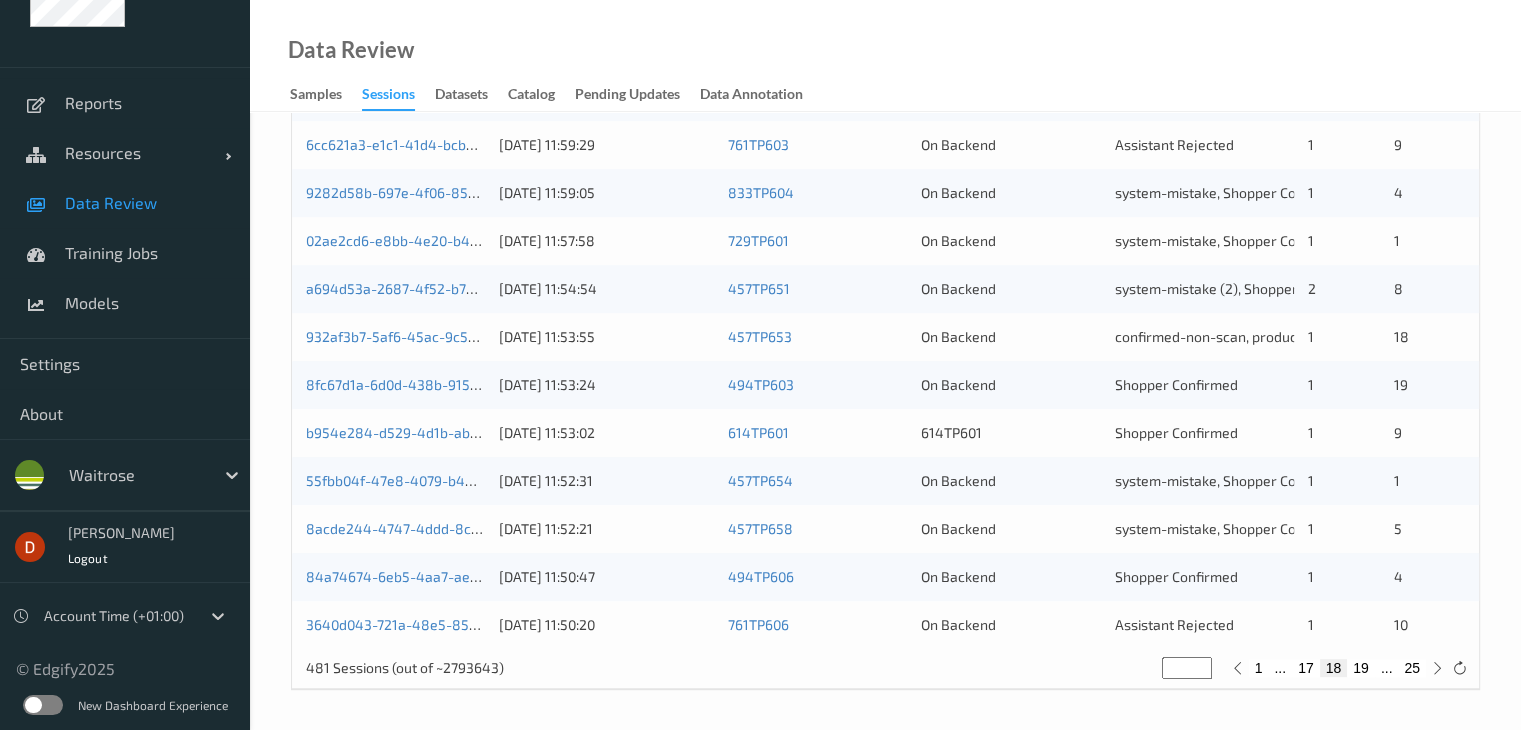 click on "17" at bounding box center (1306, 668) 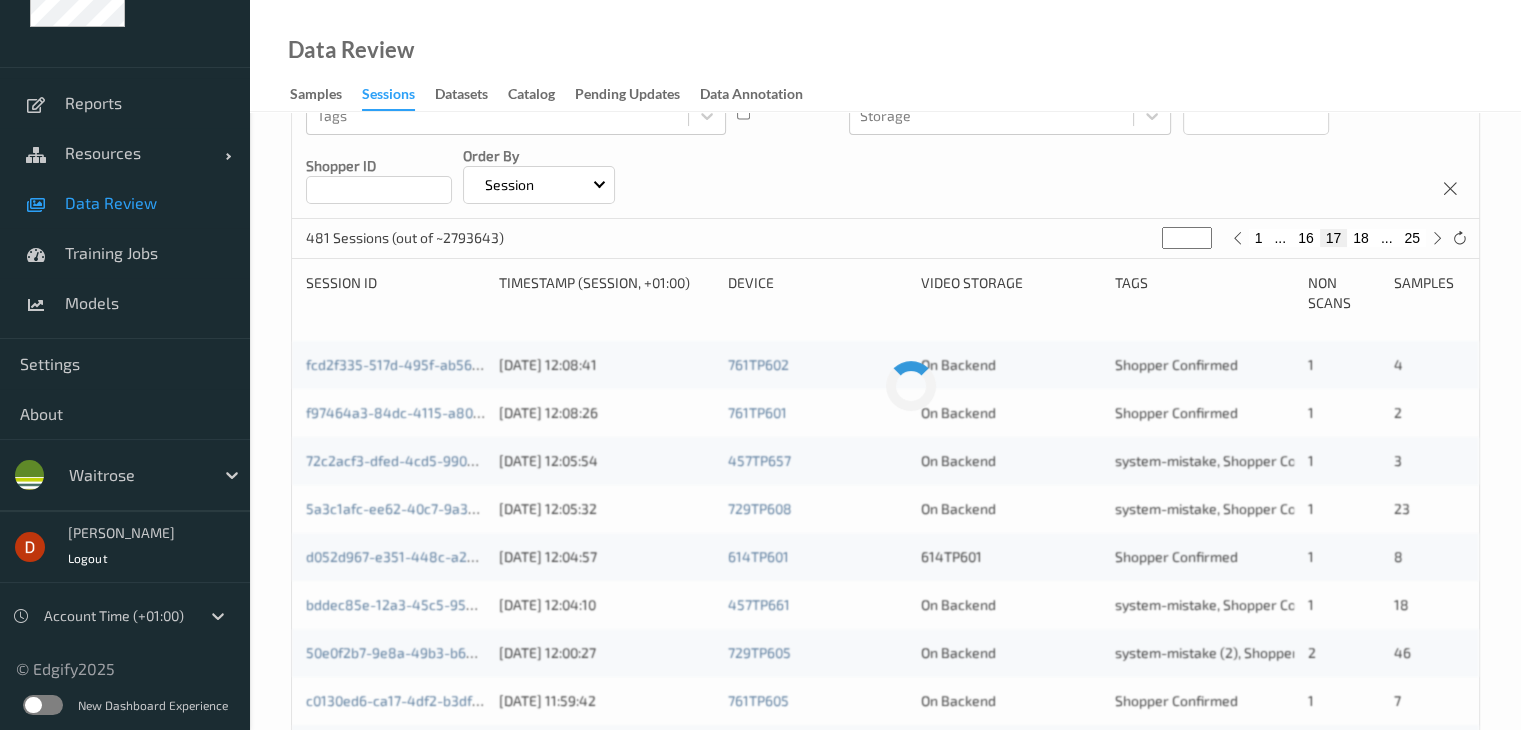 scroll, scrollTop: 0, scrollLeft: 0, axis: both 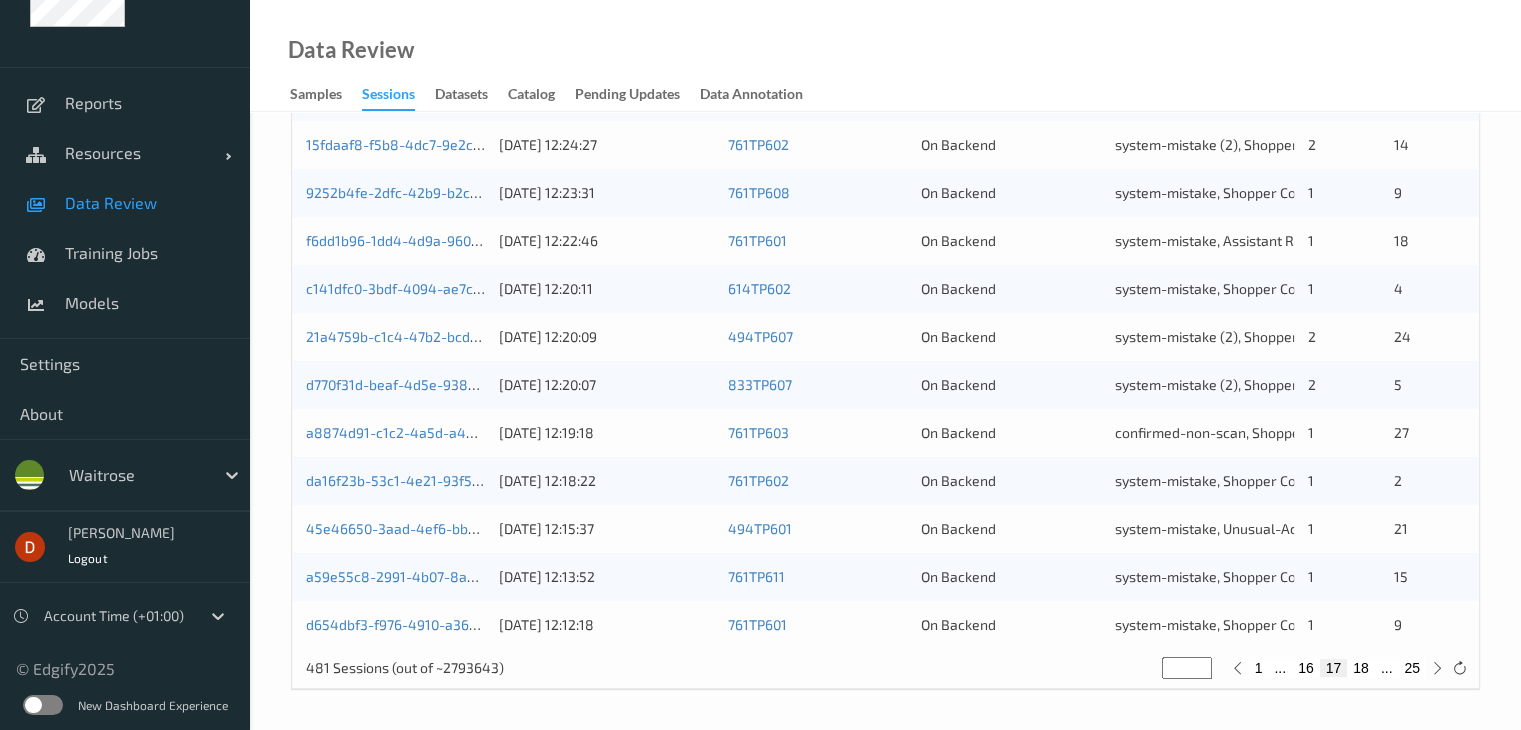 click on "18" at bounding box center (1361, 668) 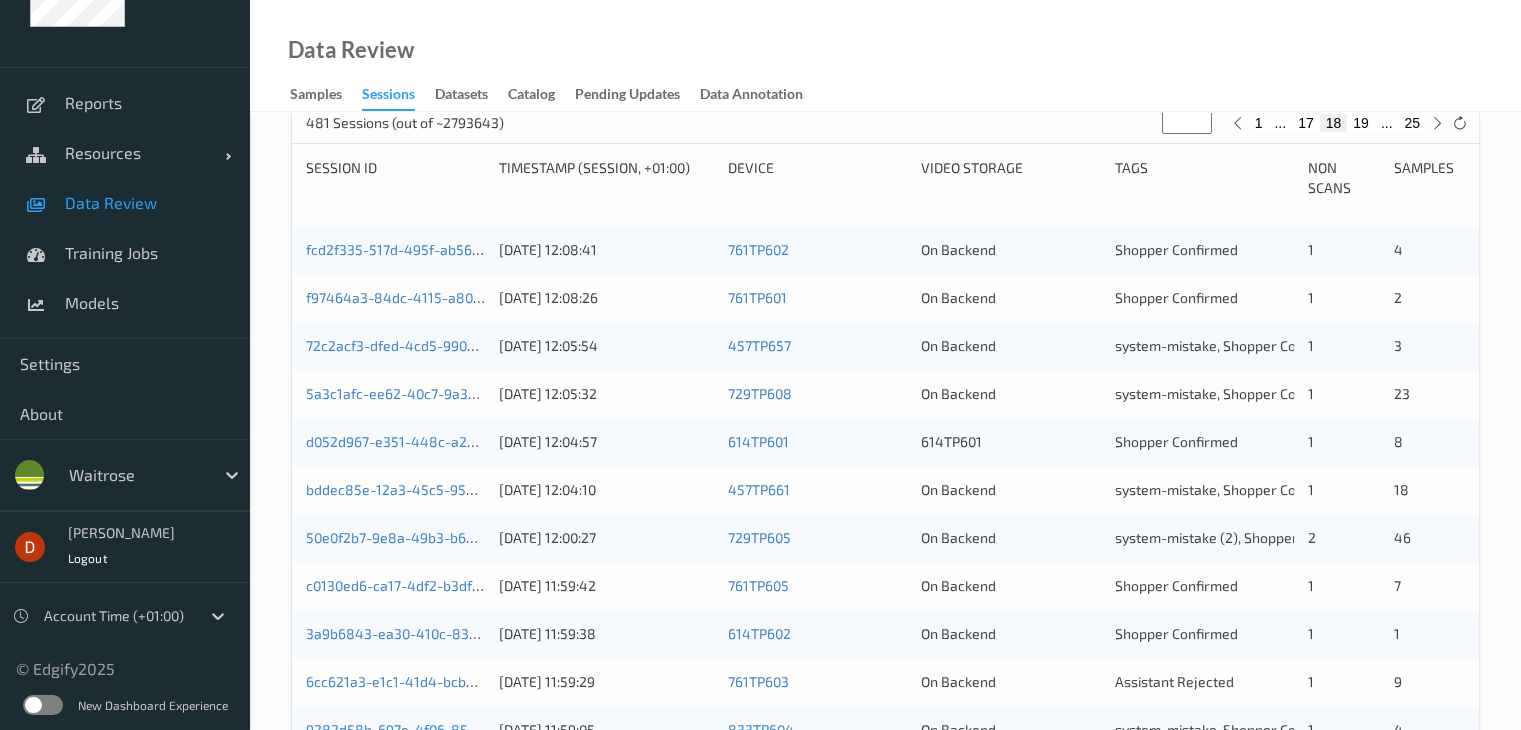 scroll, scrollTop: 400, scrollLeft: 0, axis: vertical 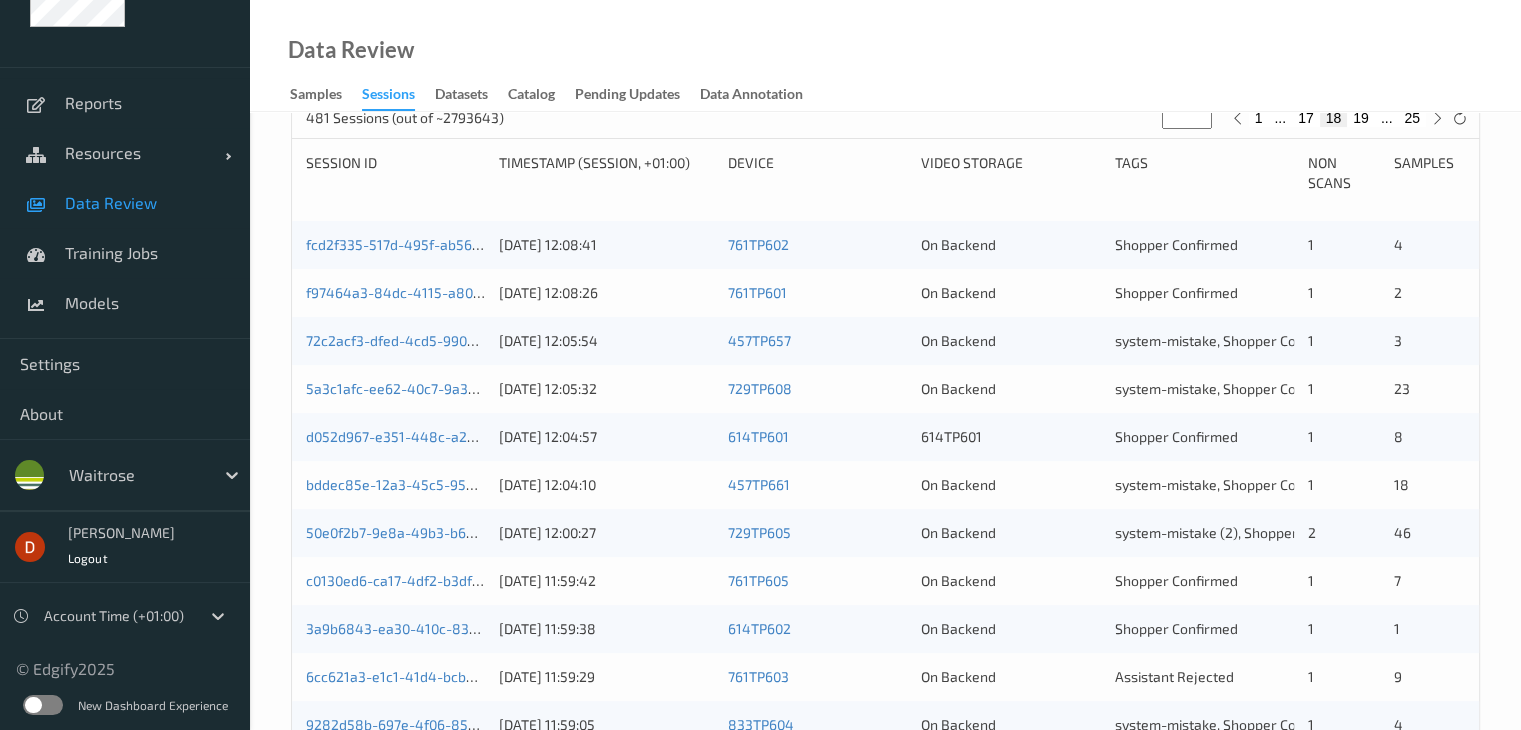 click on "fcd2f335-517d-495f-ab56-10ed4def18da" at bounding box center (437, 244) 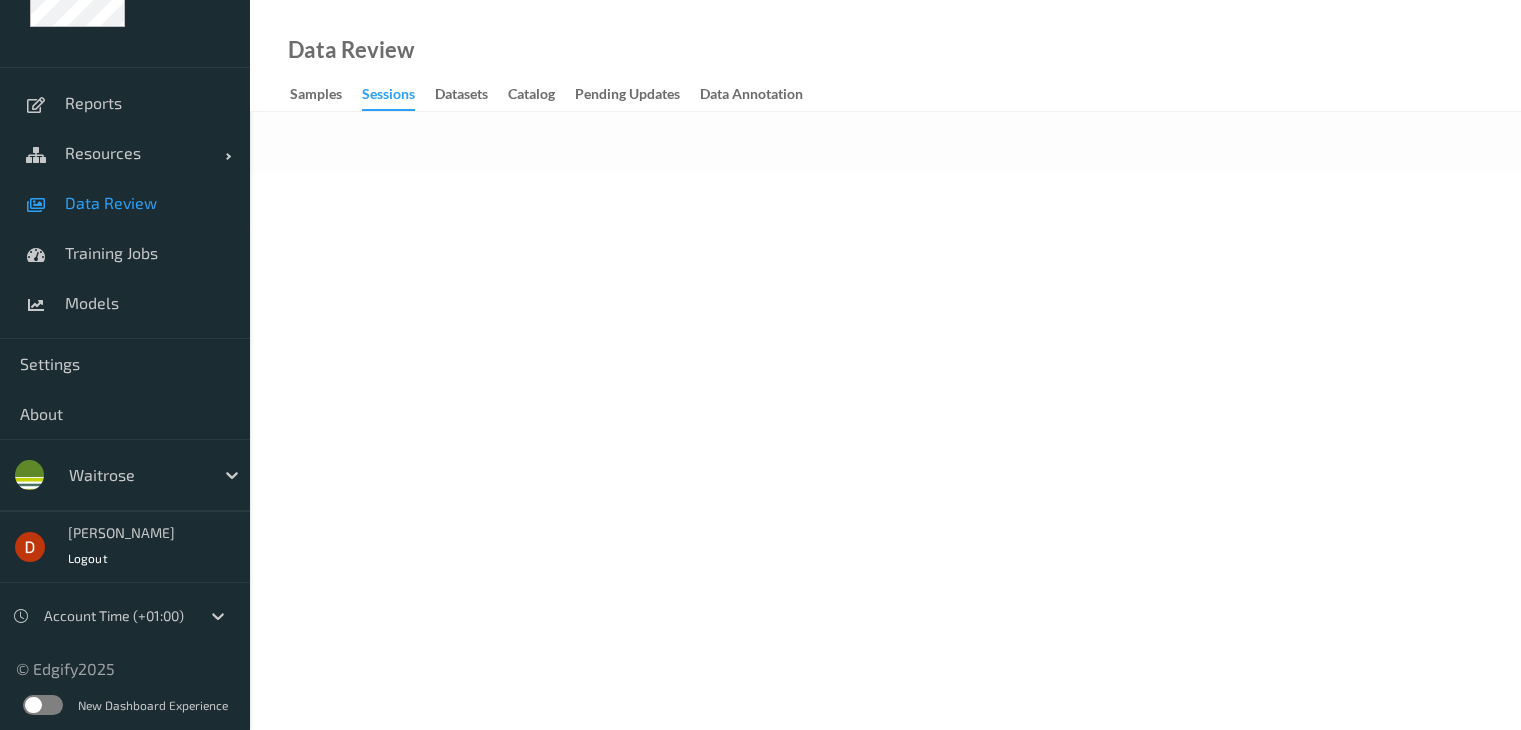 scroll, scrollTop: 0, scrollLeft: 0, axis: both 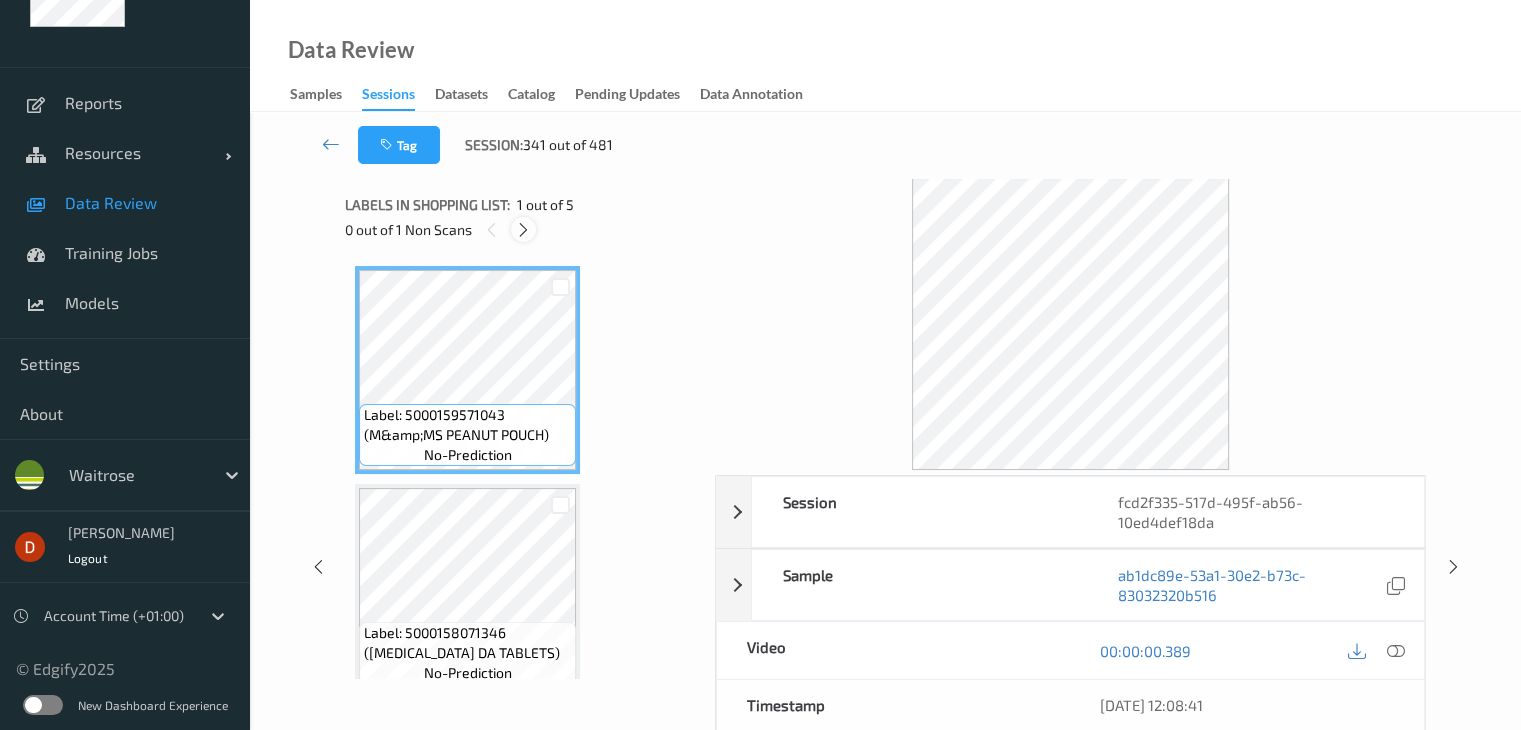 click at bounding box center (523, 230) 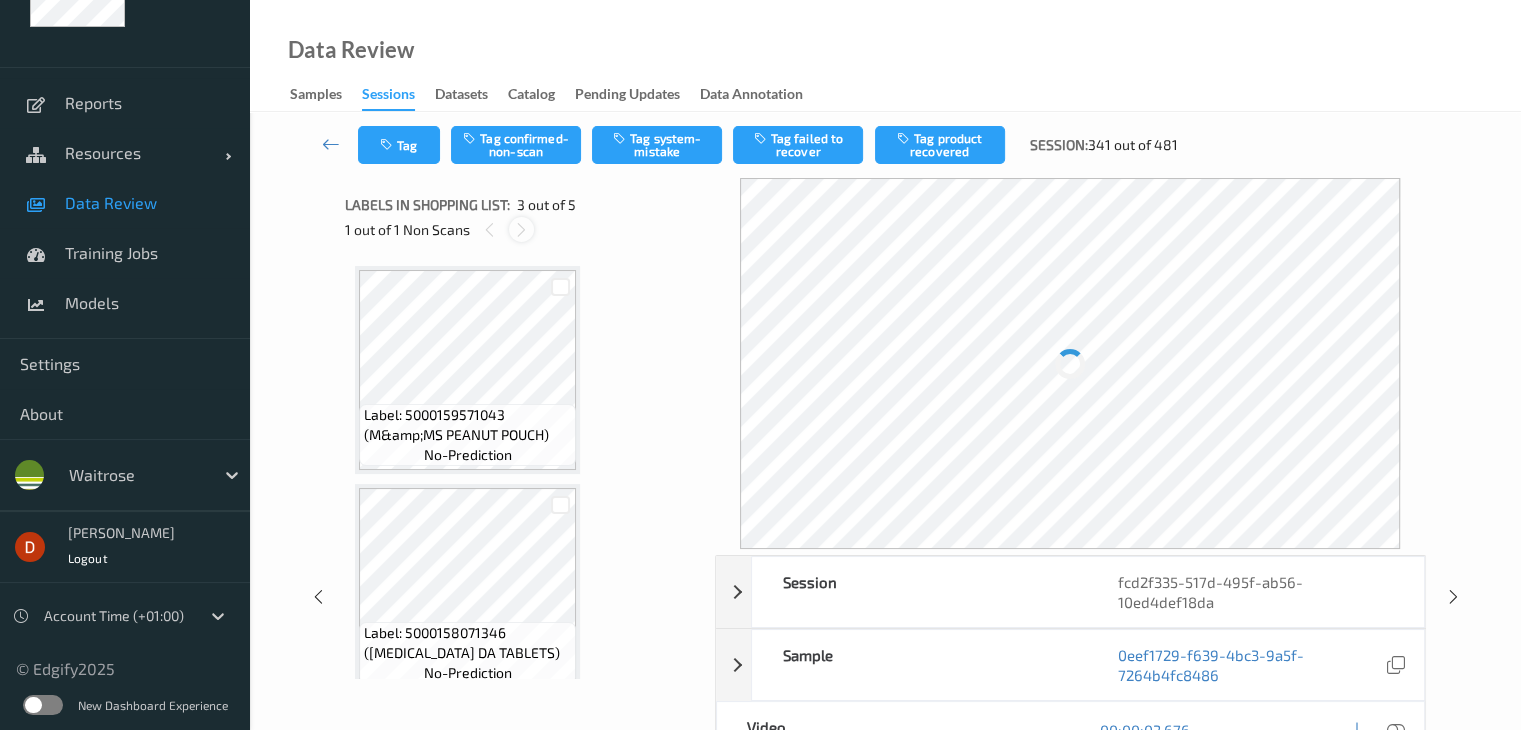 scroll, scrollTop: 228, scrollLeft: 0, axis: vertical 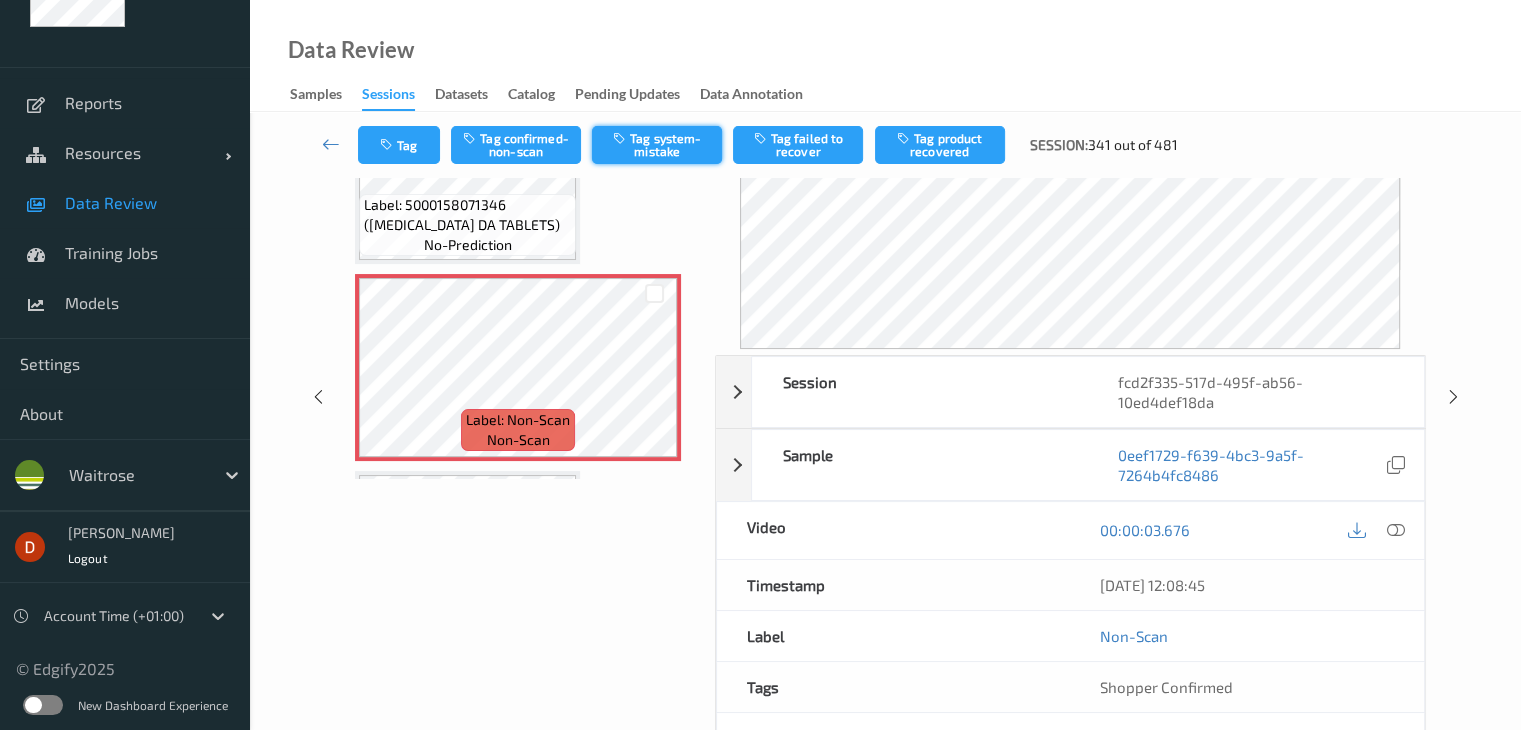 click on "Tag   system-mistake" at bounding box center (657, 145) 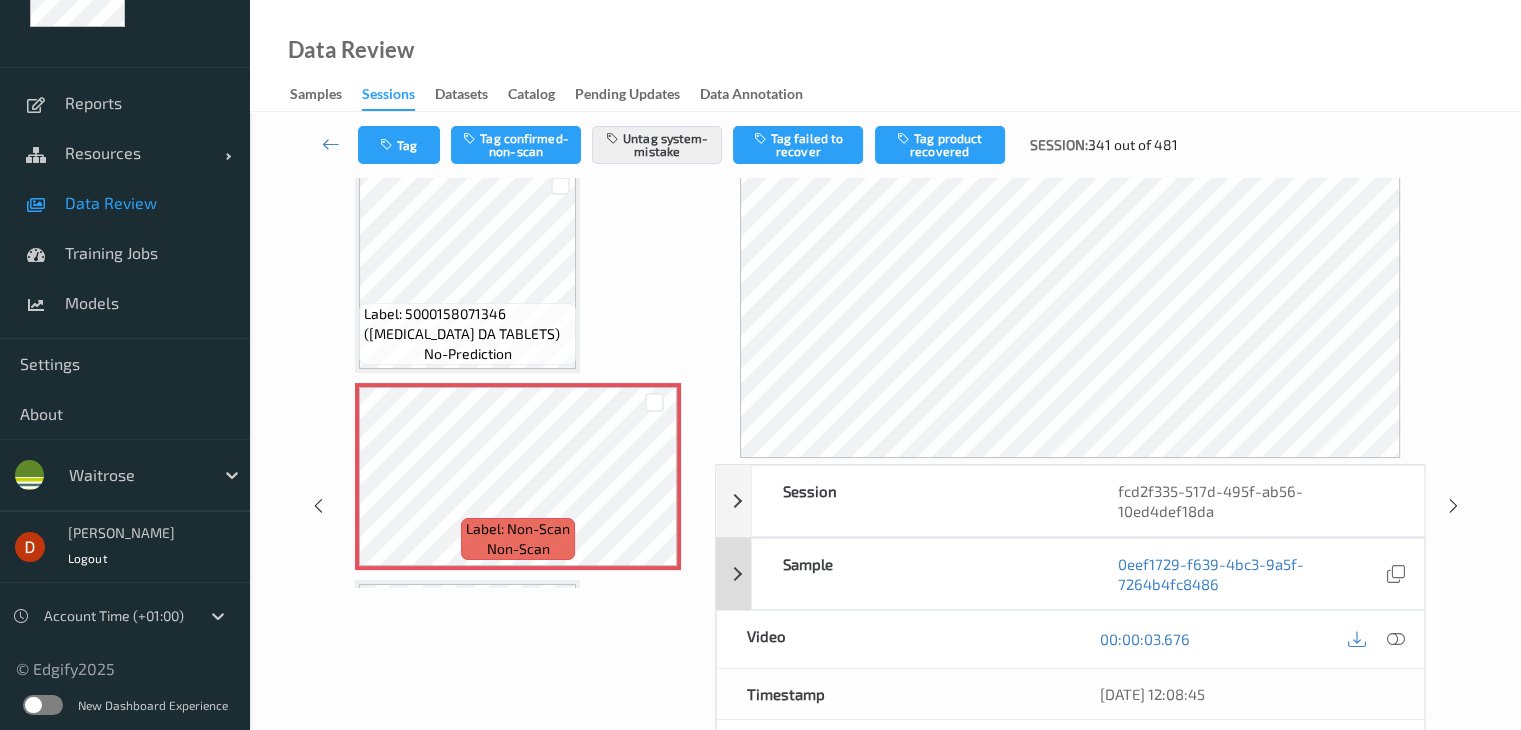 scroll, scrollTop: 0, scrollLeft: 0, axis: both 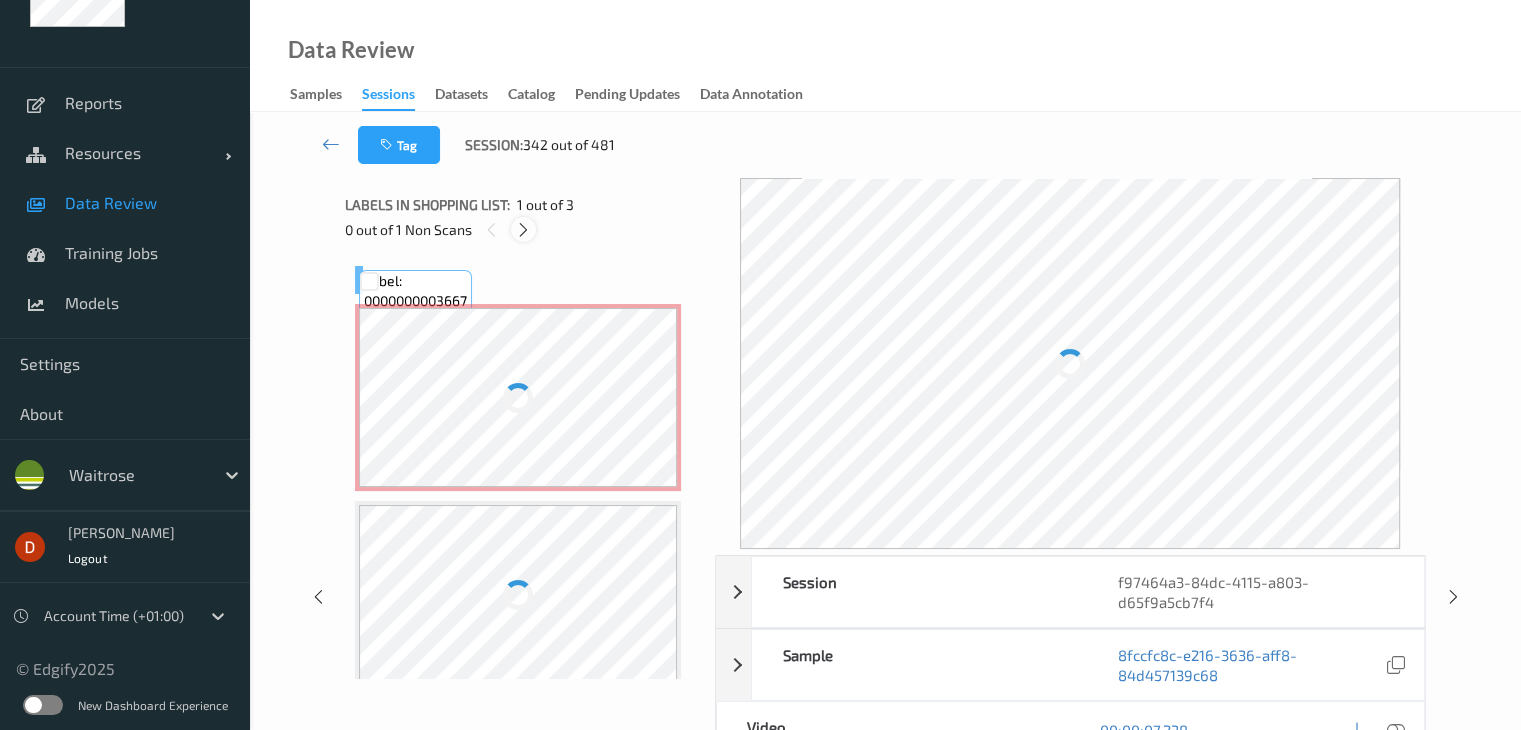 click at bounding box center [523, 230] 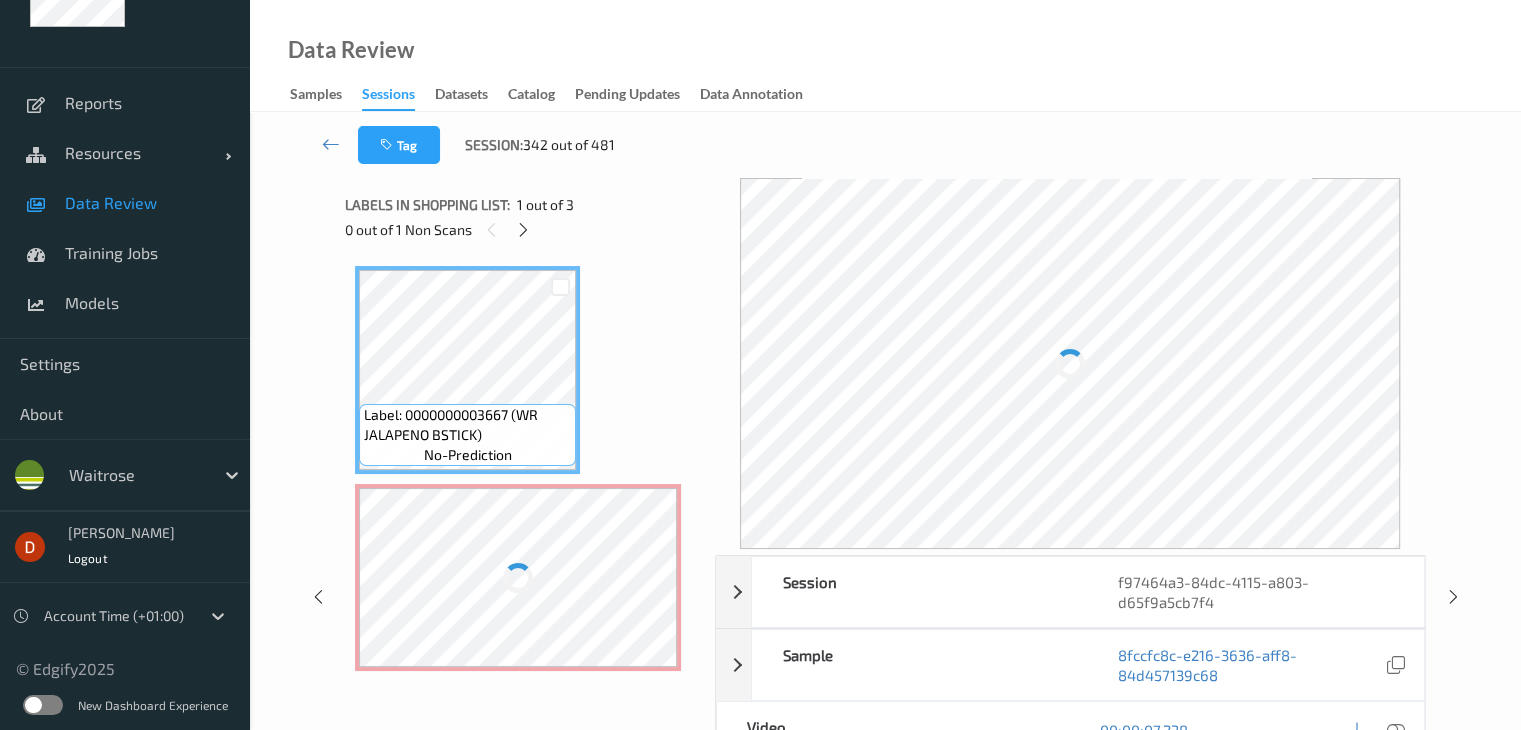 scroll, scrollTop: 10, scrollLeft: 0, axis: vertical 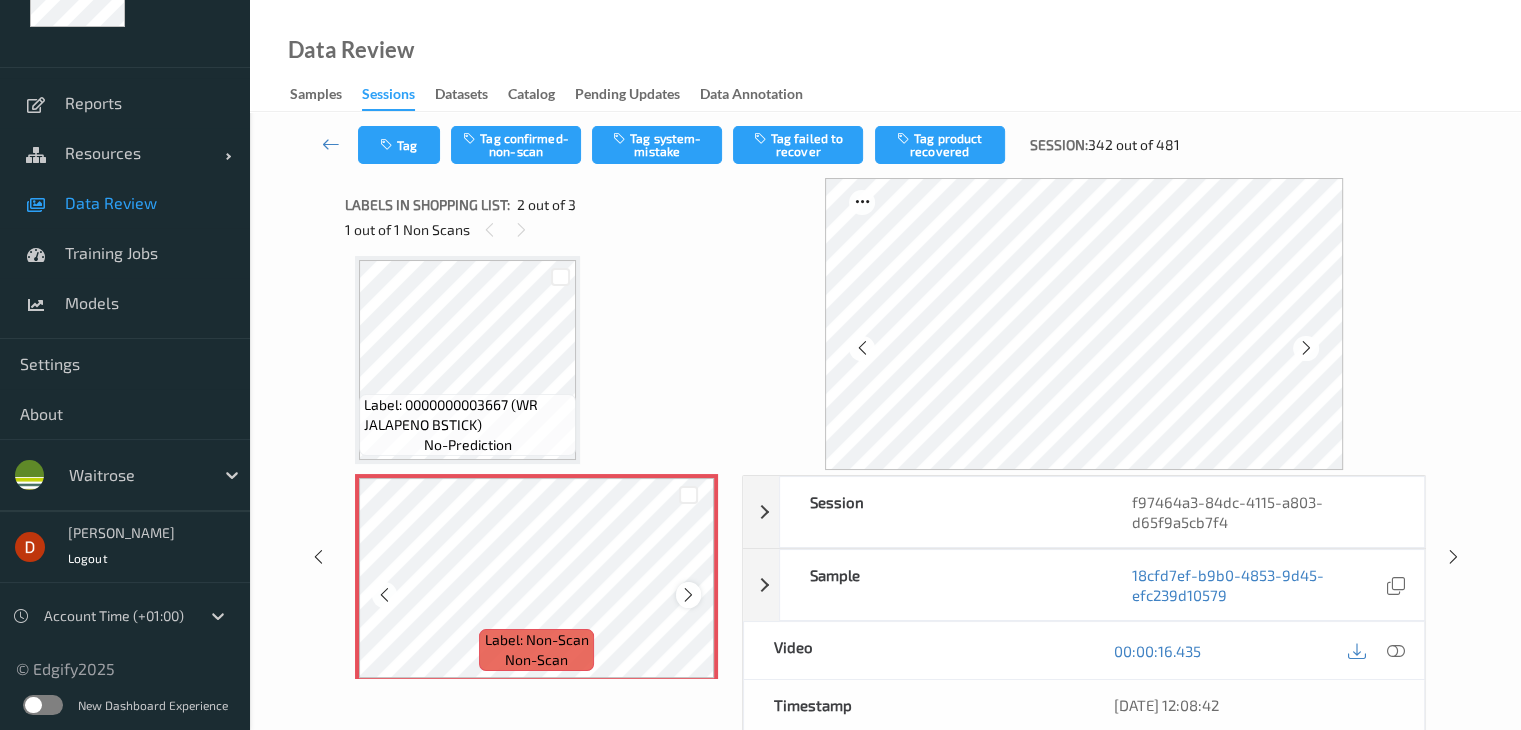 click at bounding box center [688, 594] 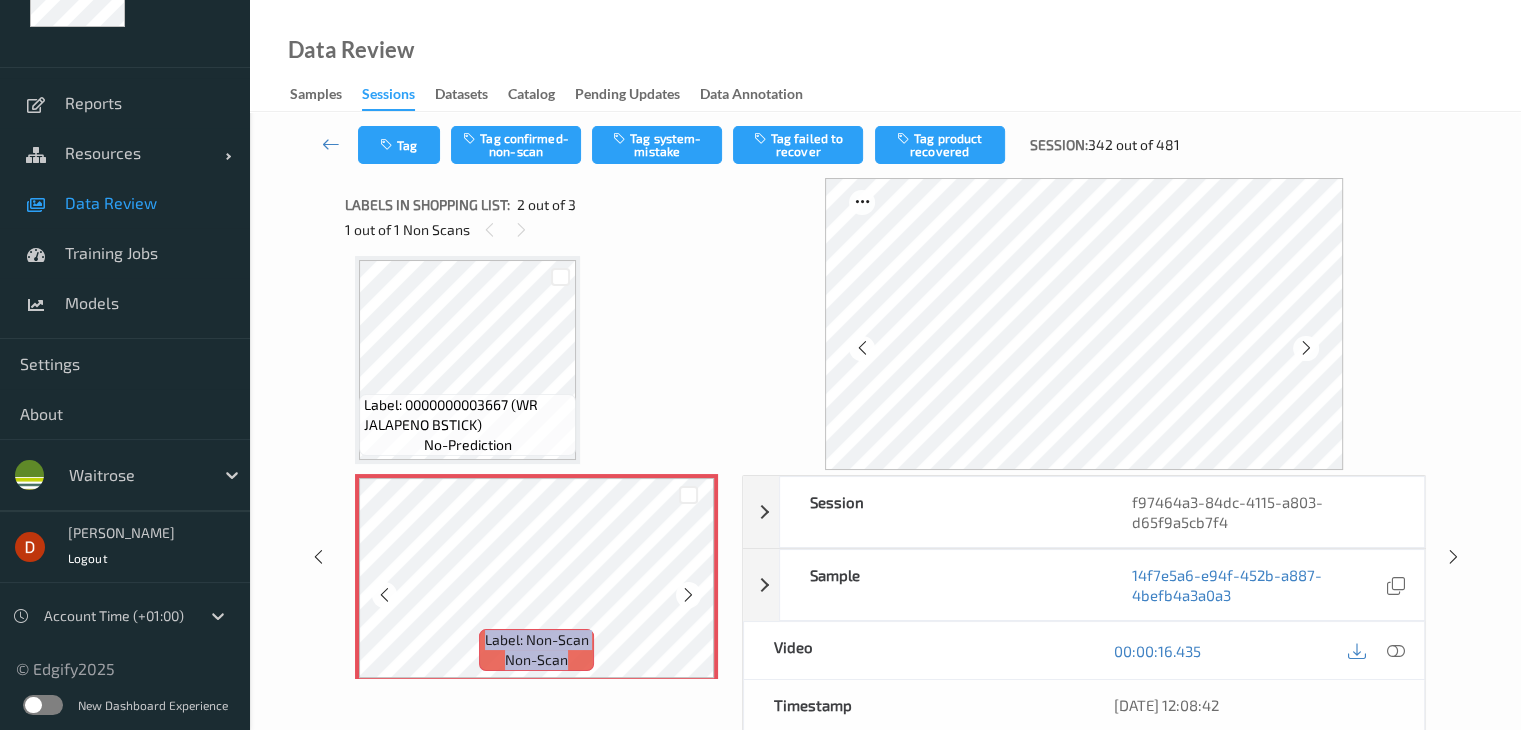 click at bounding box center [688, 594] 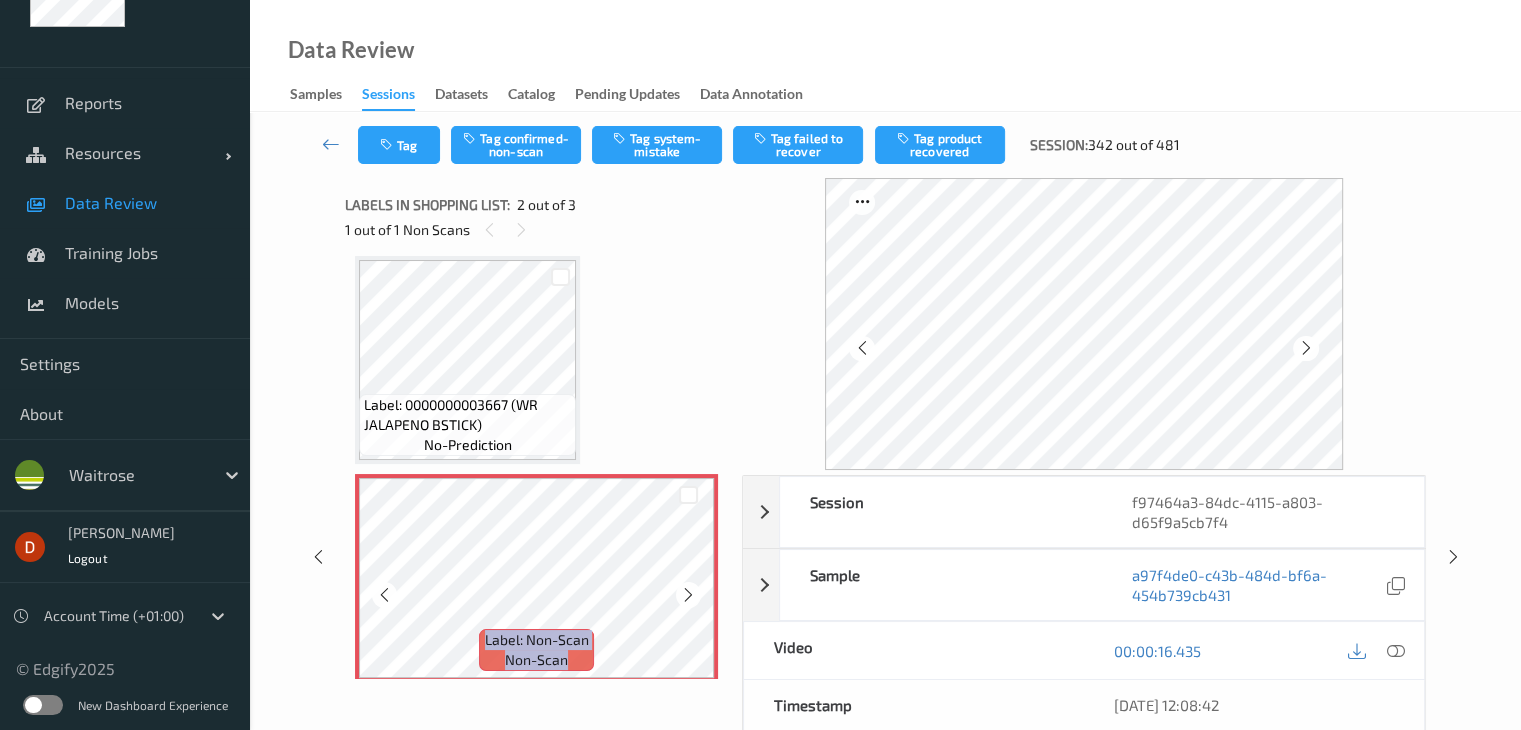 click at bounding box center [688, 594] 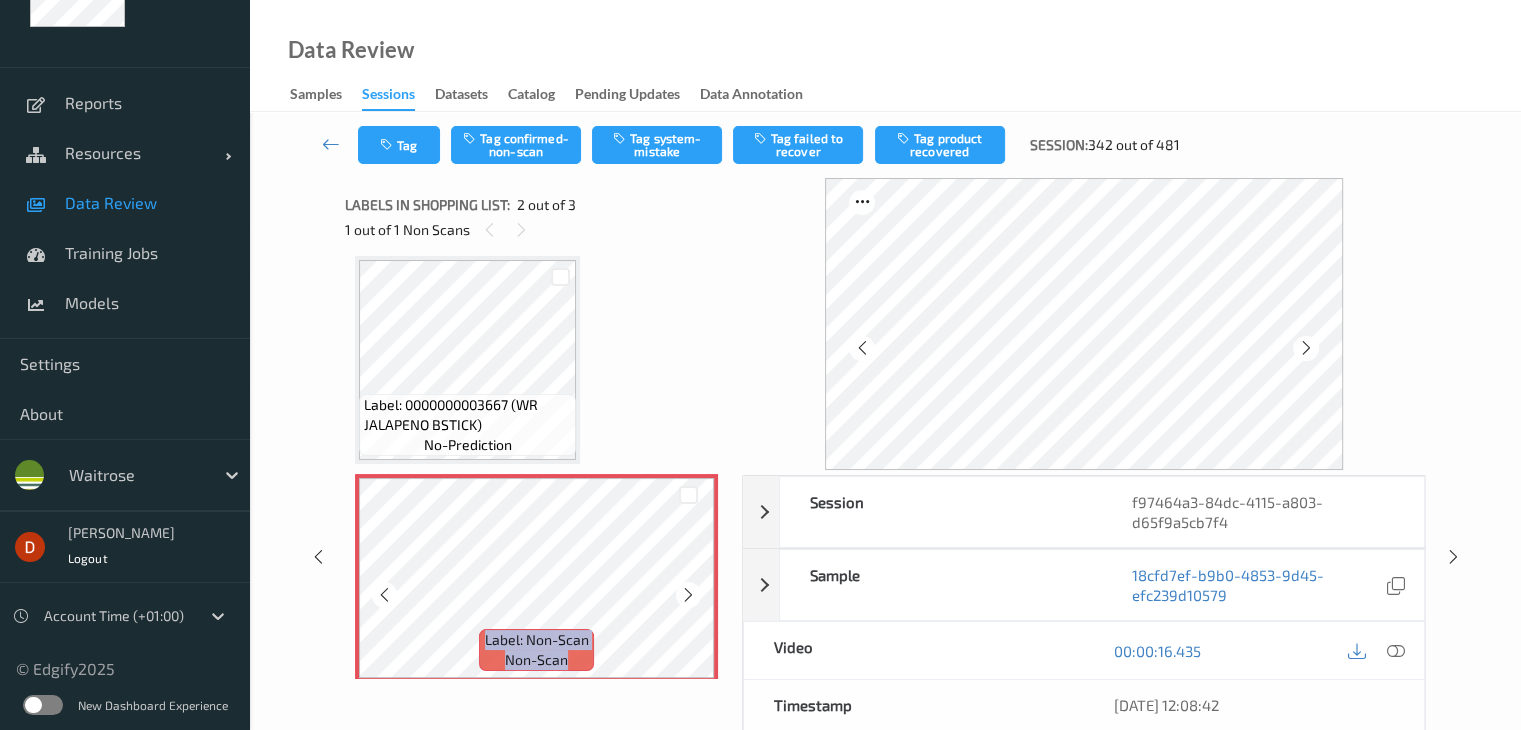 click at bounding box center (688, 594) 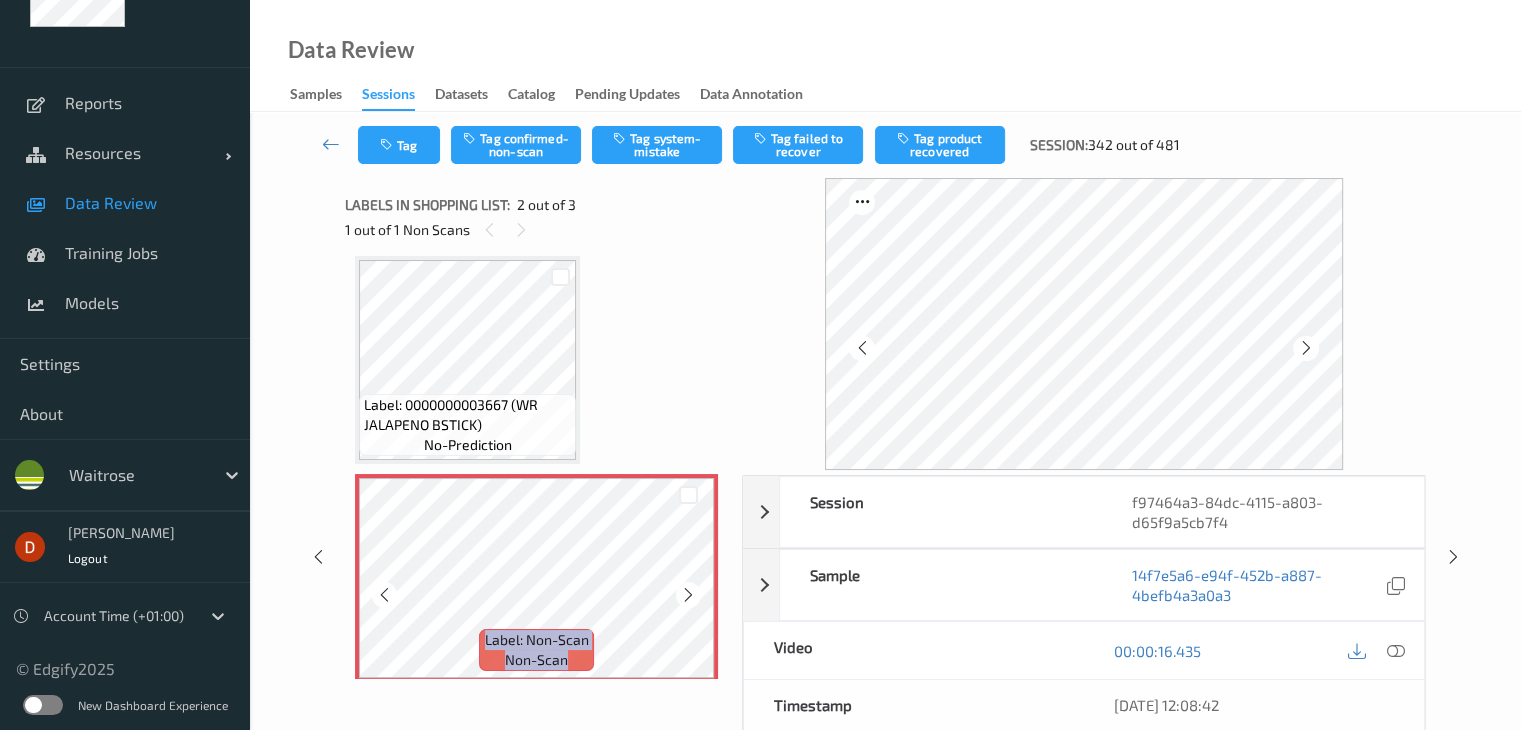 click at bounding box center [688, 594] 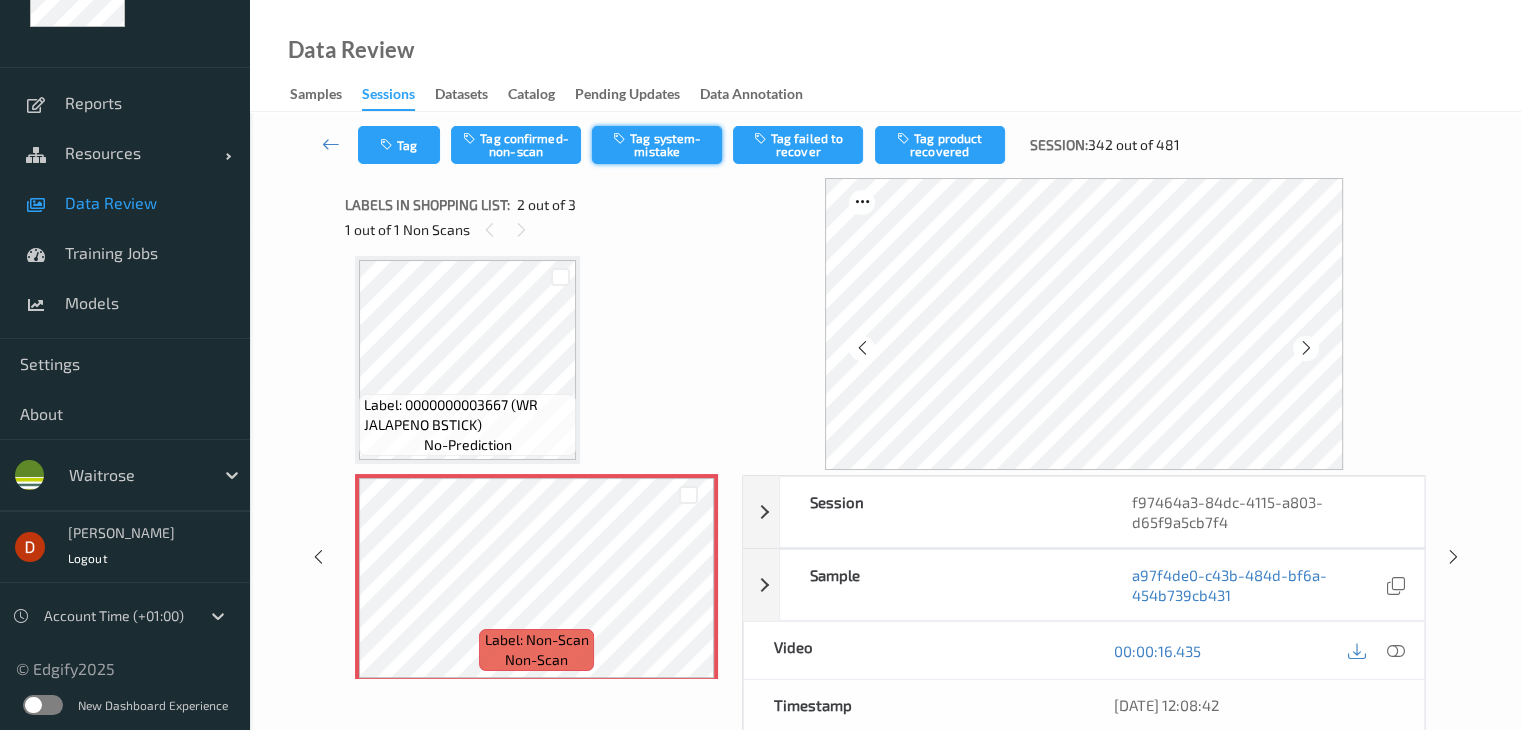 click on "Tag   system-mistake" at bounding box center [657, 145] 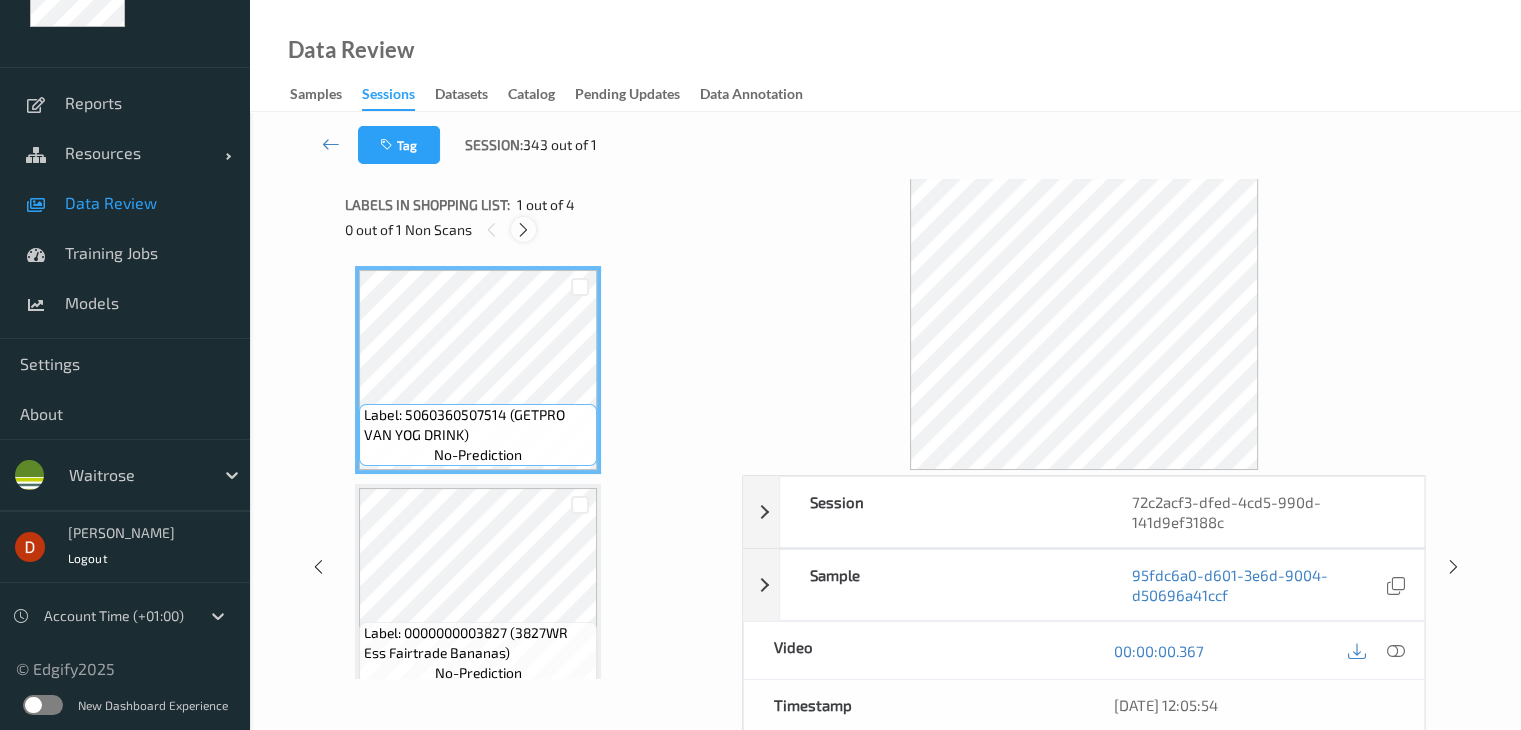 click at bounding box center (523, 230) 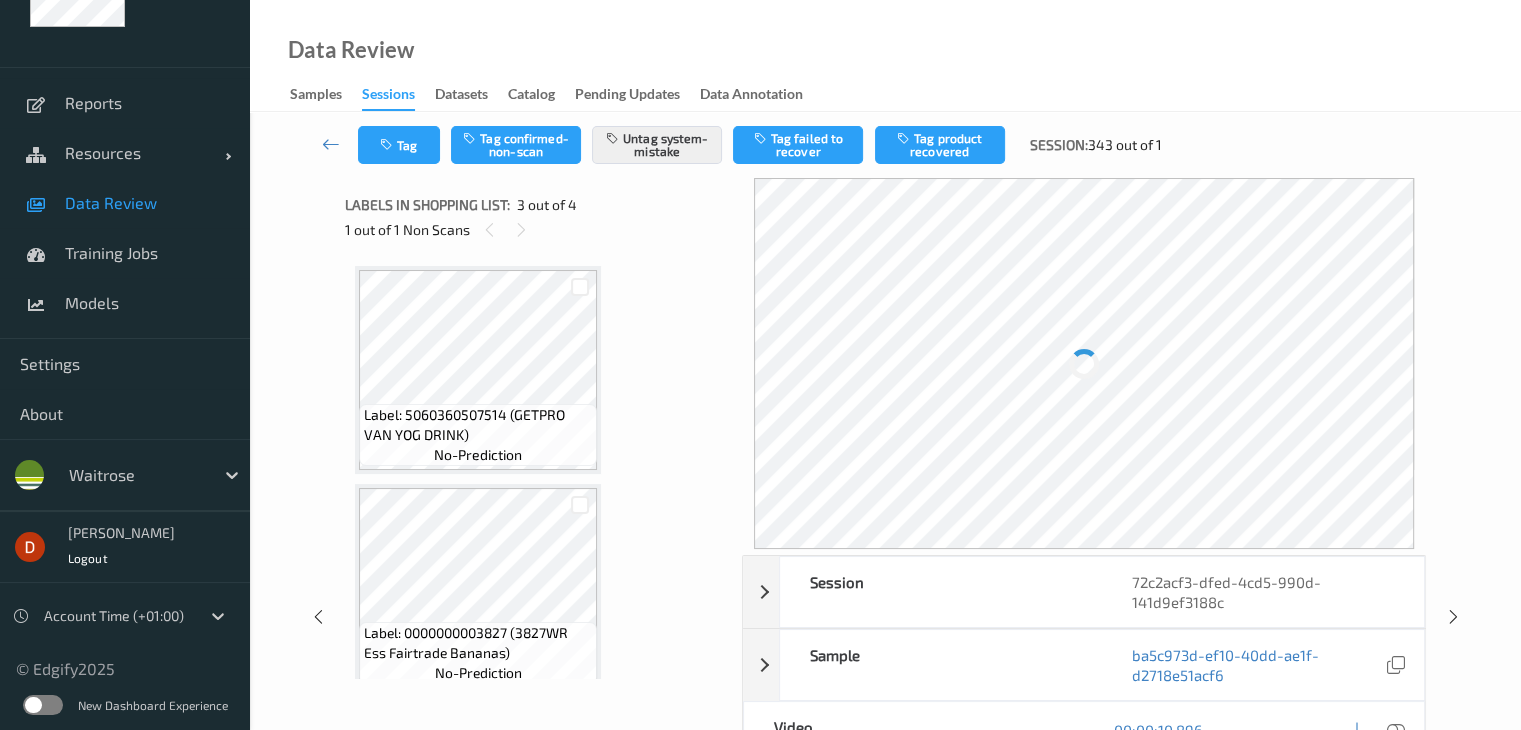 scroll, scrollTop: 228, scrollLeft: 0, axis: vertical 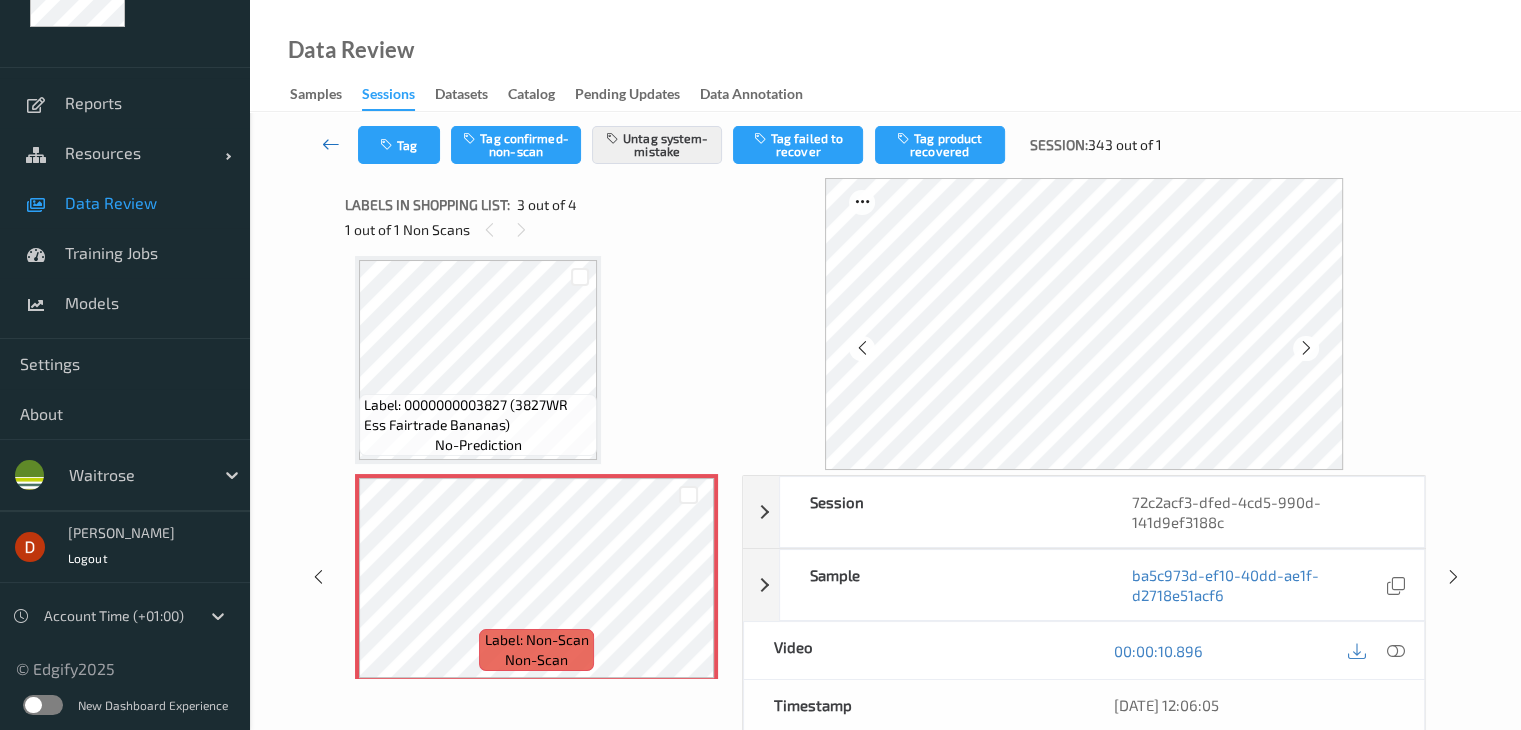 click at bounding box center [331, 144] 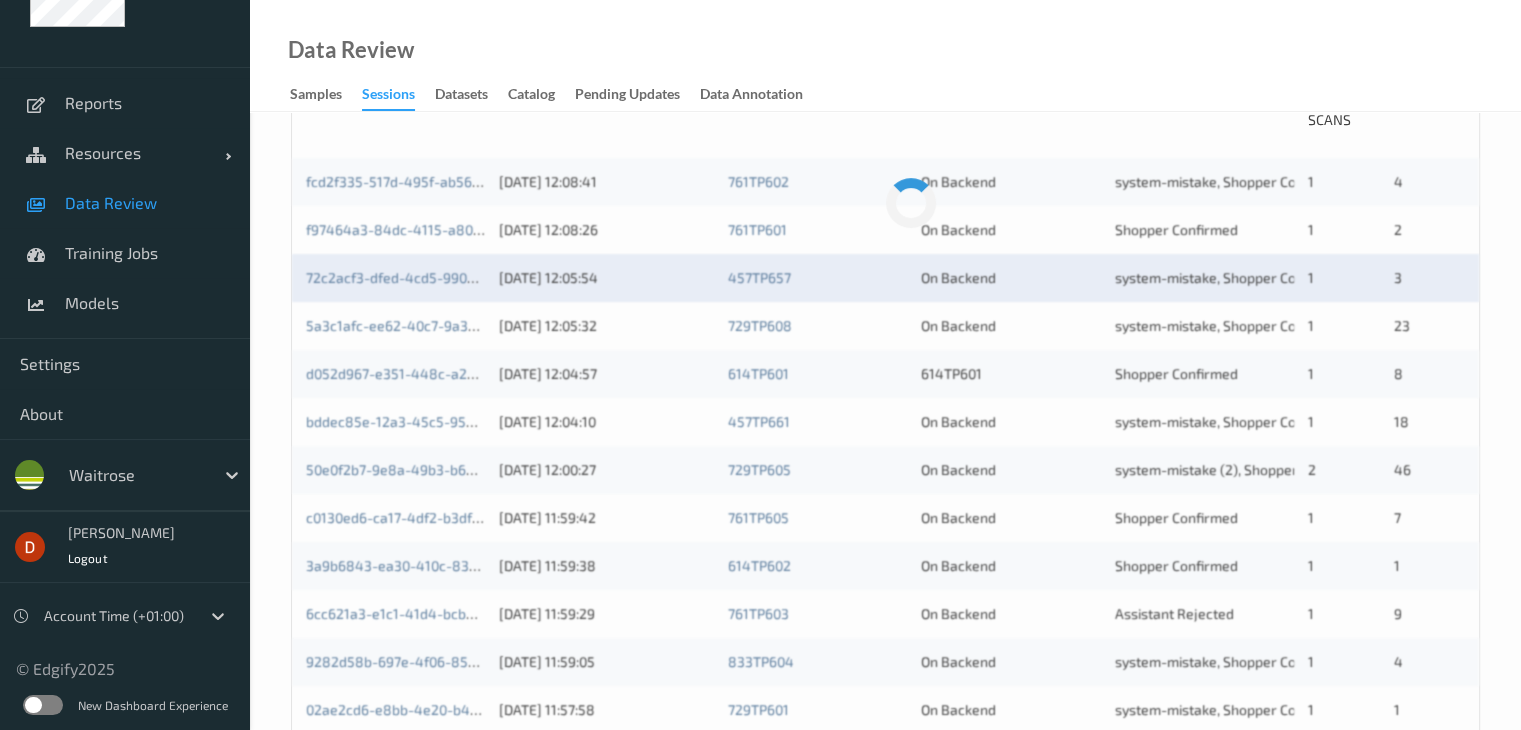 scroll, scrollTop: 500, scrollLeft: 0, axis: vertical 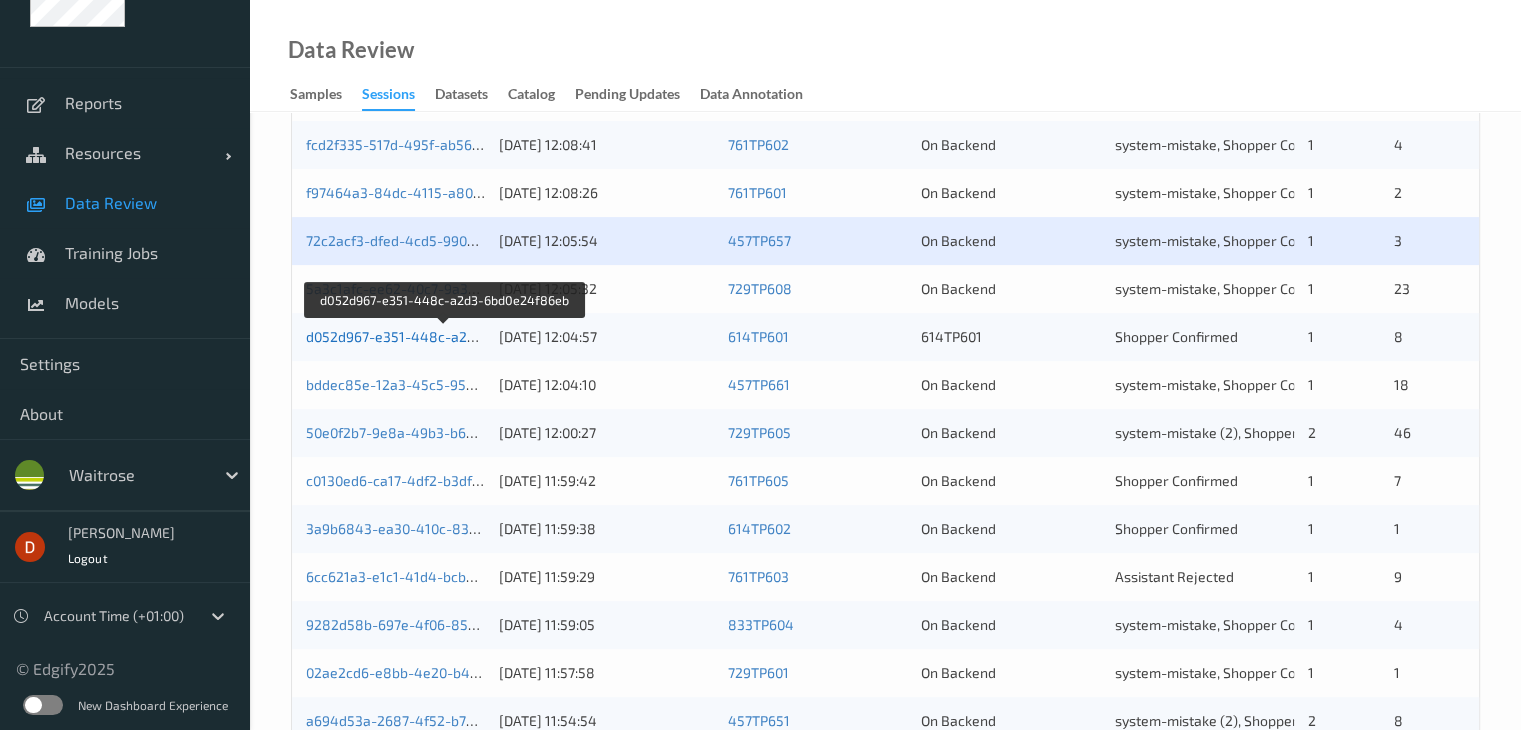 click on "d052d967-e351-448c-a2d3-6bd0e24f86eb" at bounding box center [445, 336] 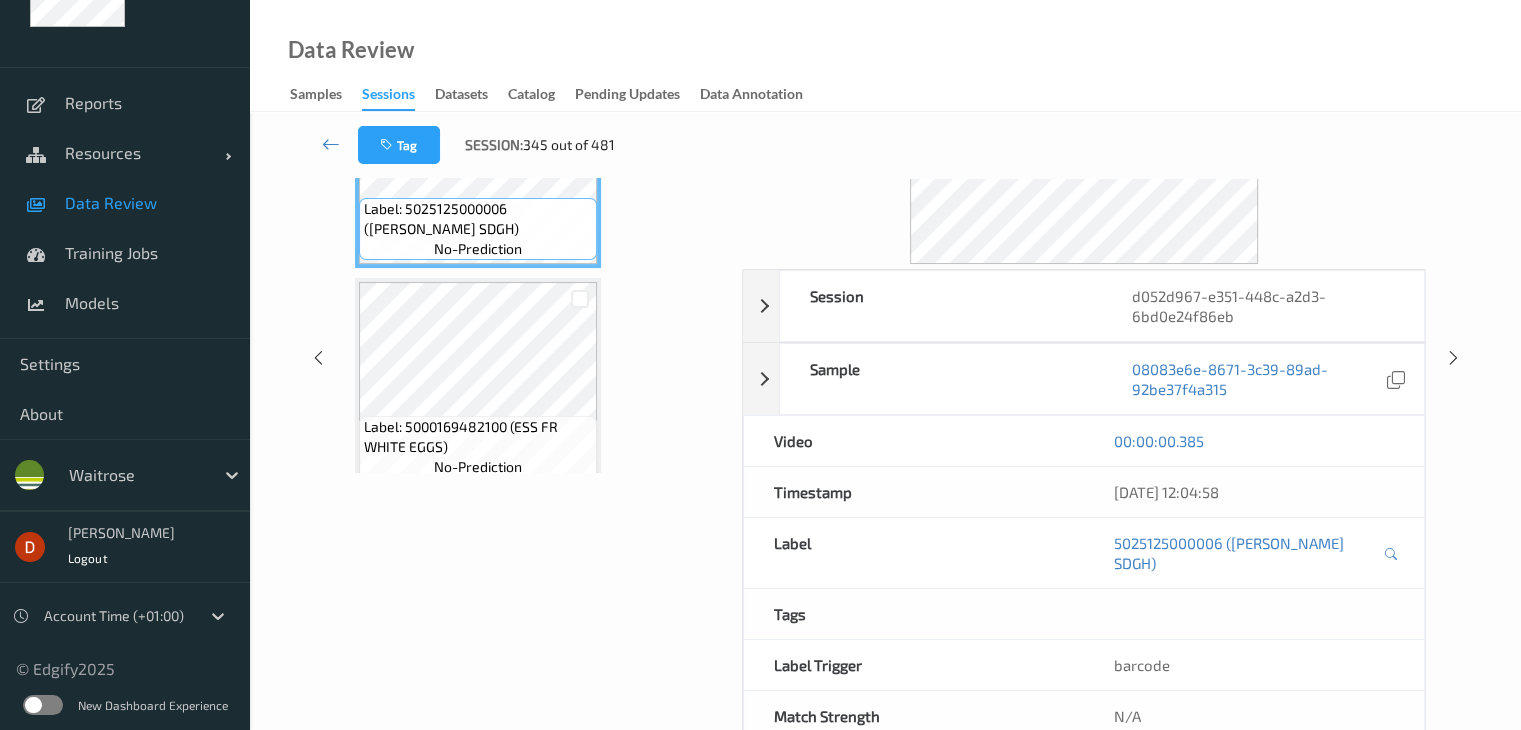 scroll, scrollTop: 0, scrollLeft: 0, axis: both 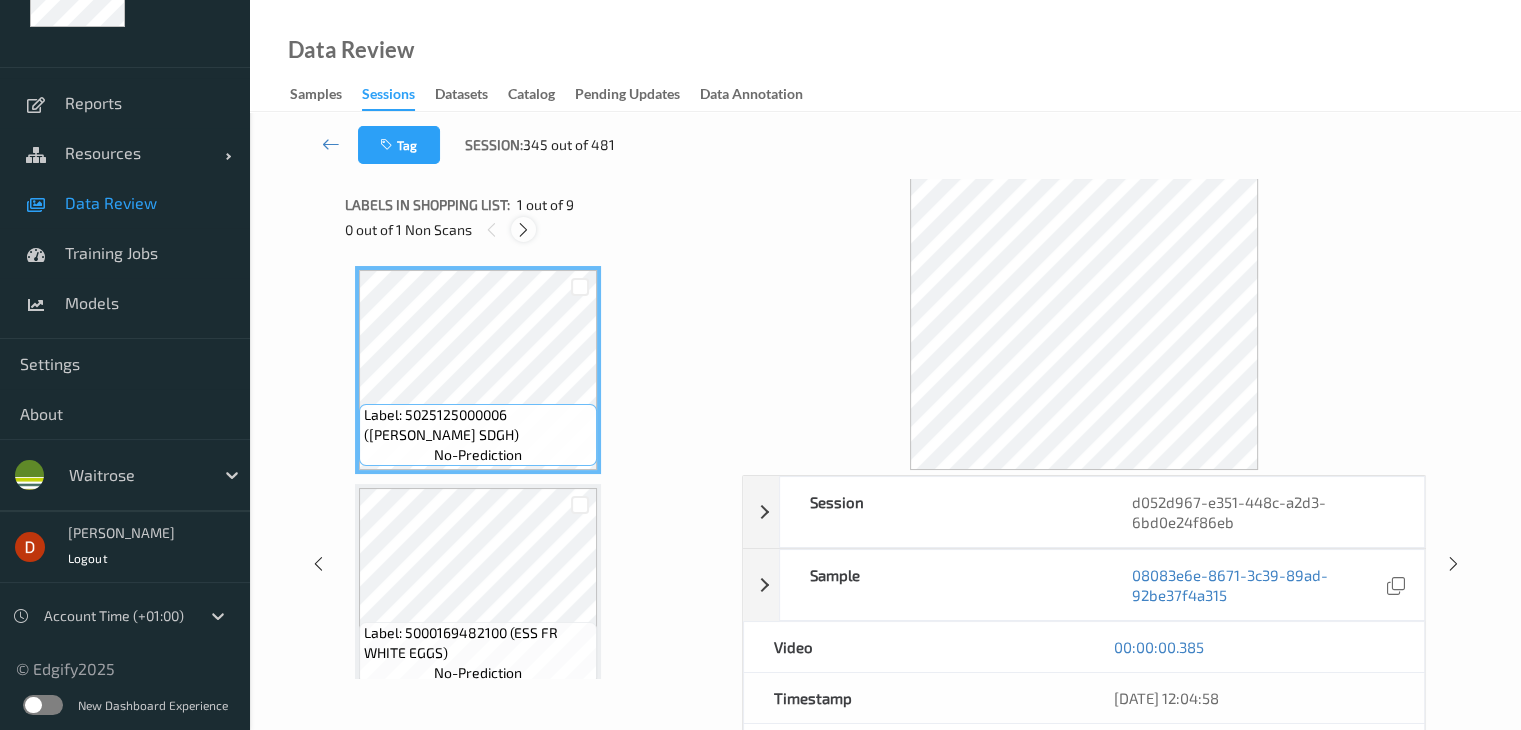 click at bounding box center (523, 230) 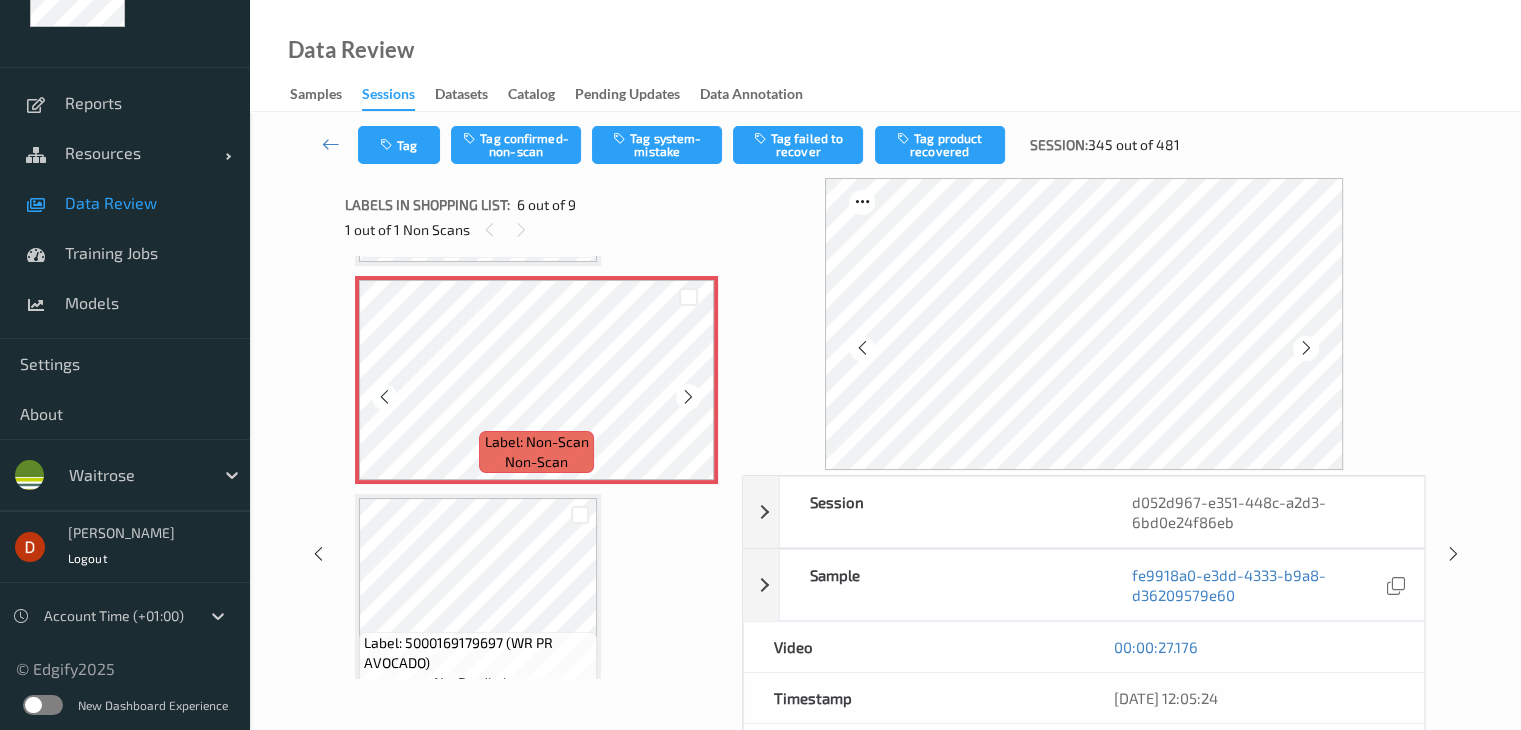 scroll, scrollTop: 1082, scrollLeft: 0, axis: vertical 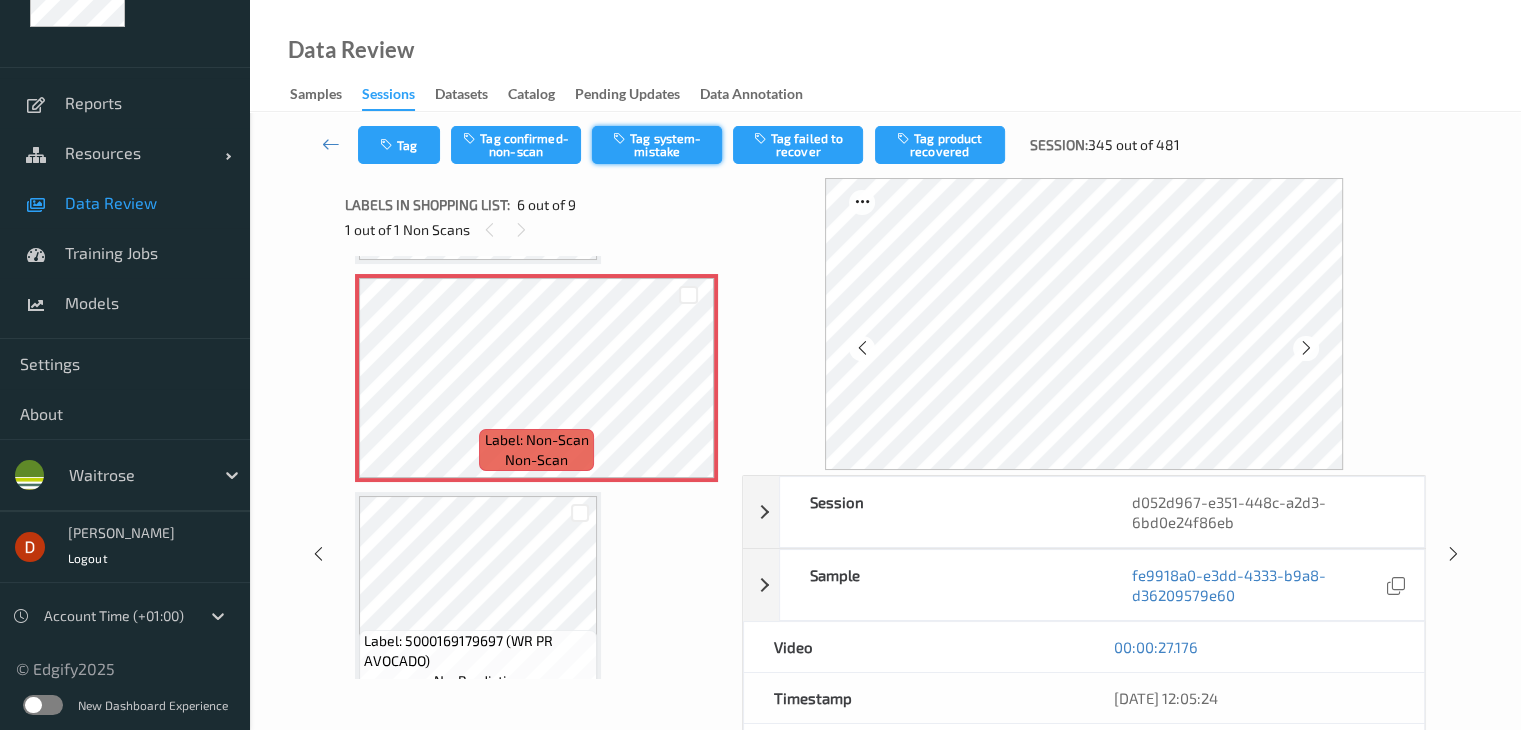 click on "Tag   system-mistake" at bounding box center (657, 145) 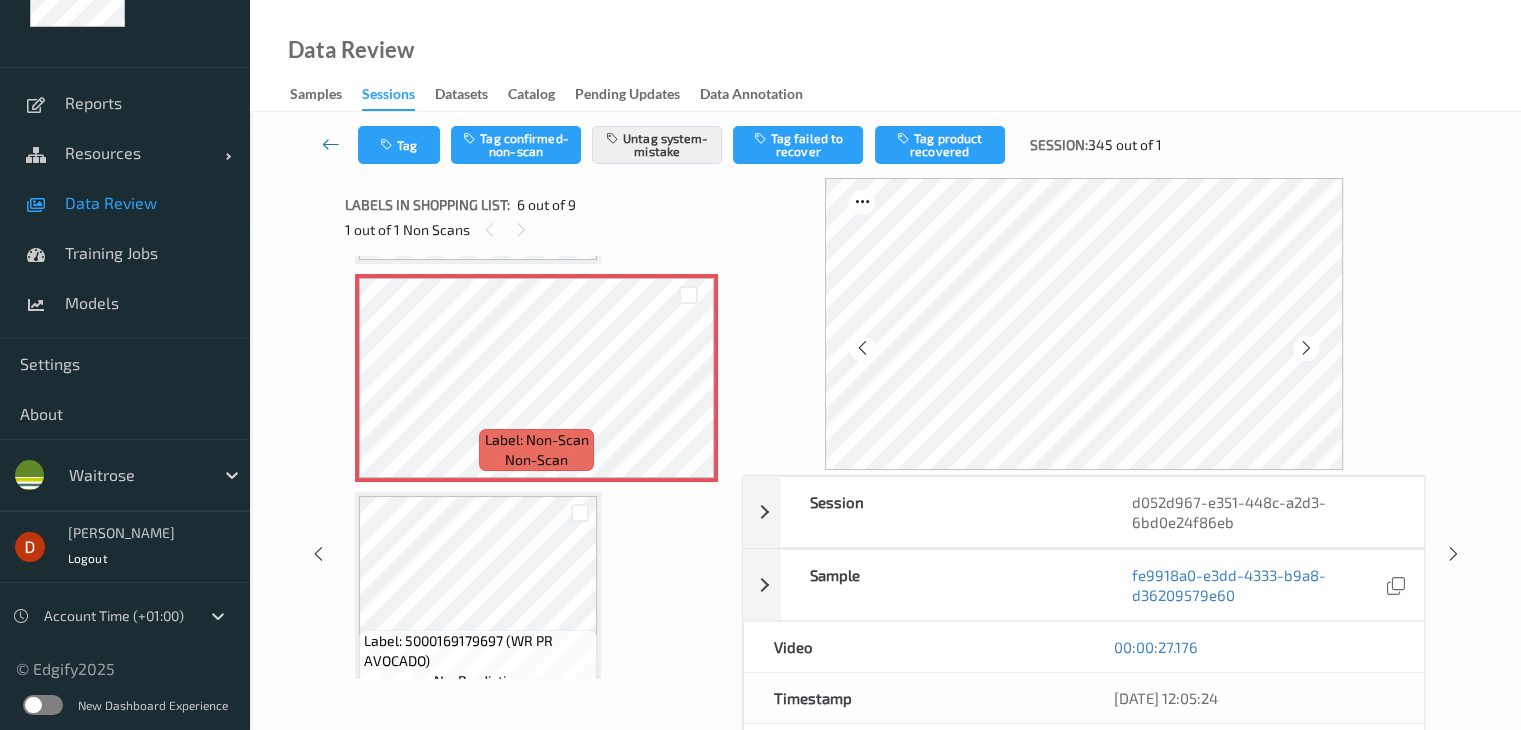 click at bounding box center [331, 145] 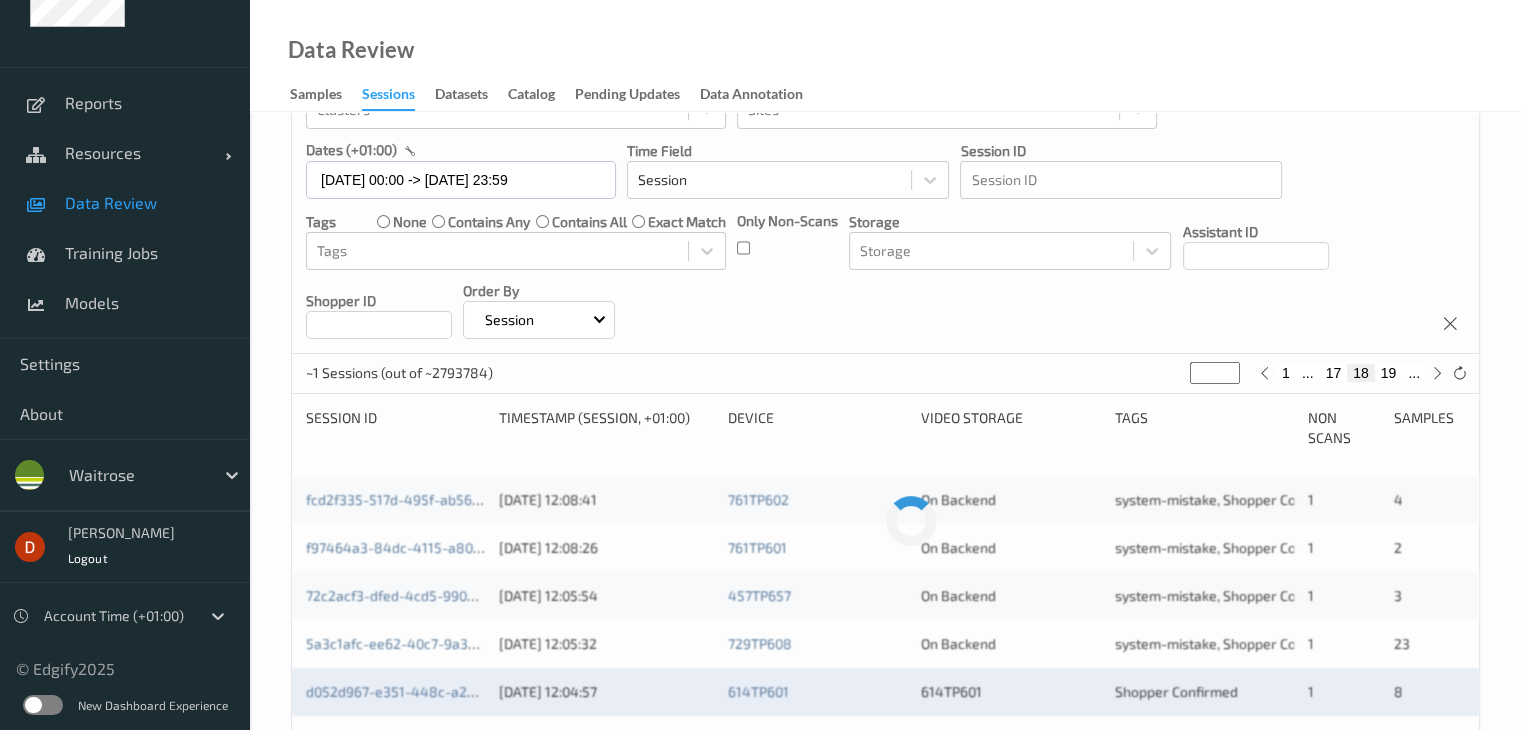 scroll, scrollTop: 500, scrollLeft: 0, axis: vertical 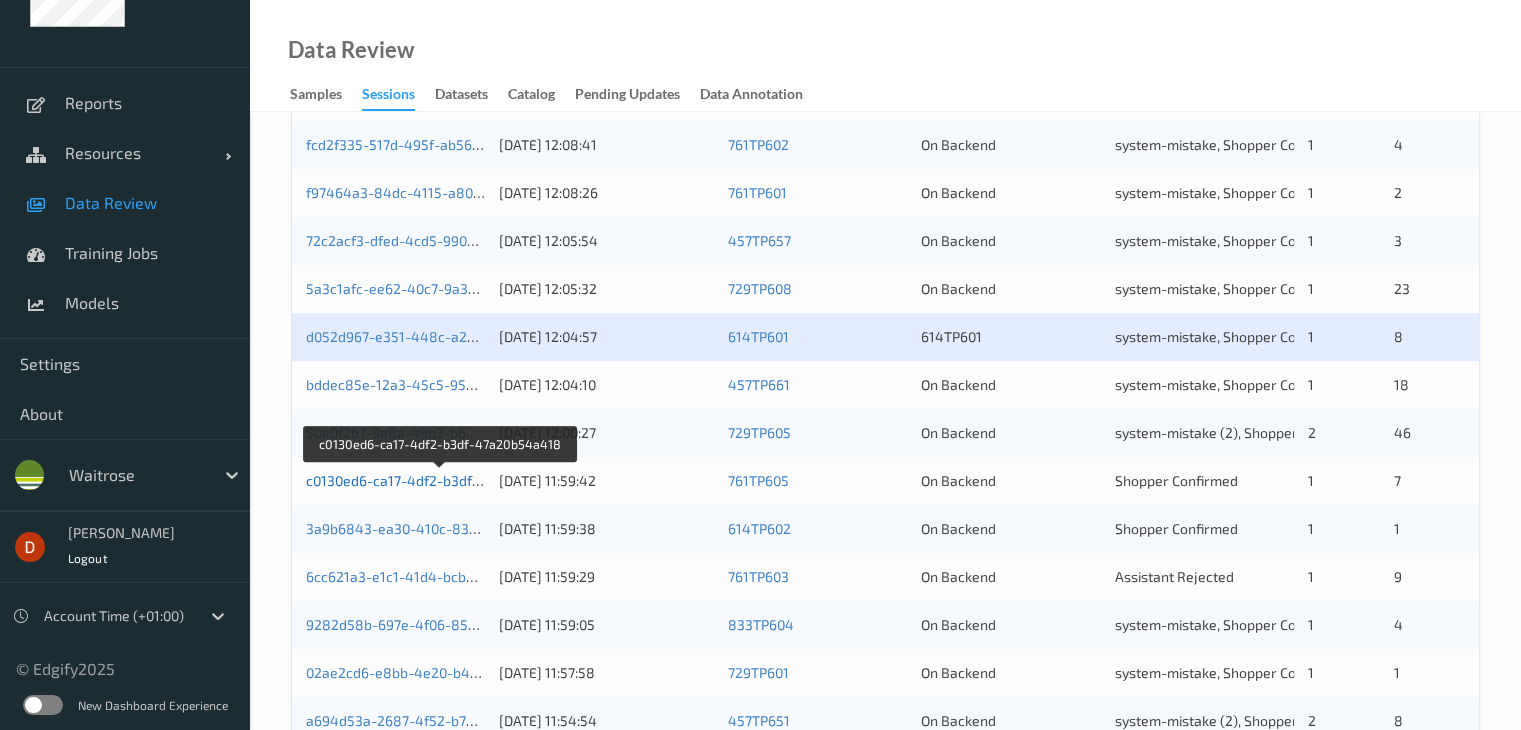 click on "c0130ed6-ca17-4df2-b3df-47a20b54a418" at bounding box center [440, 480] 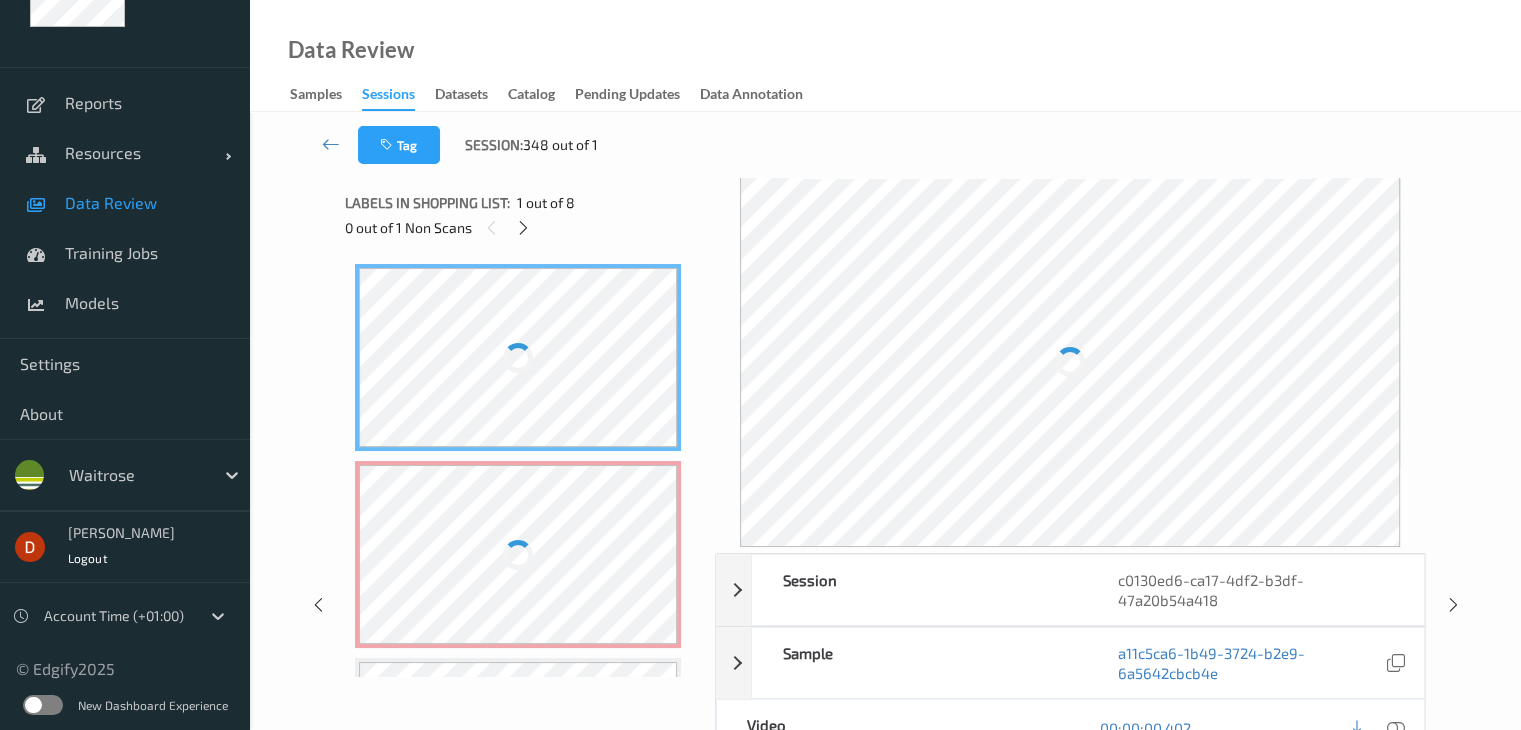 scroll, scrollTop: 0, scrollLeft: 0, axis: both 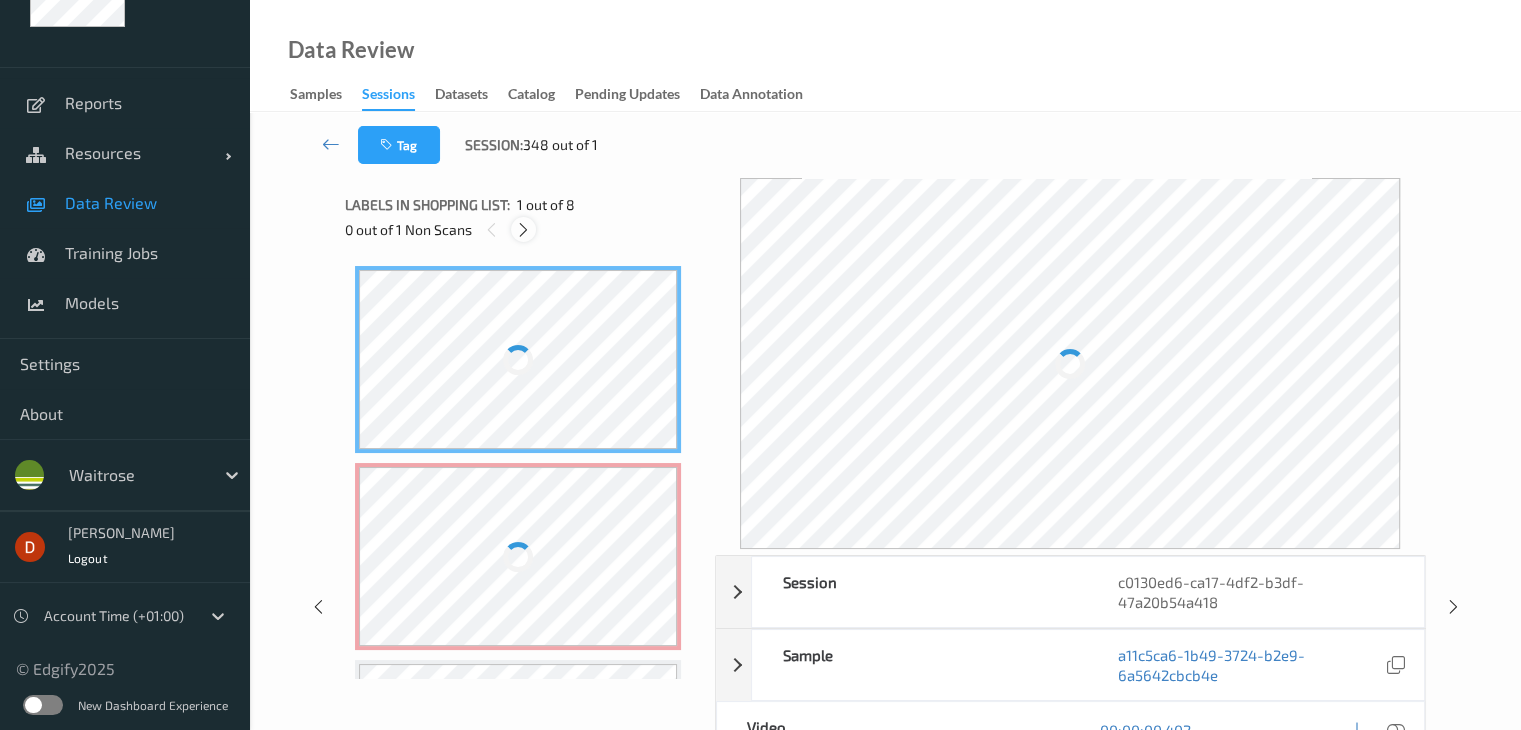 click at bounding box center (523, 229) 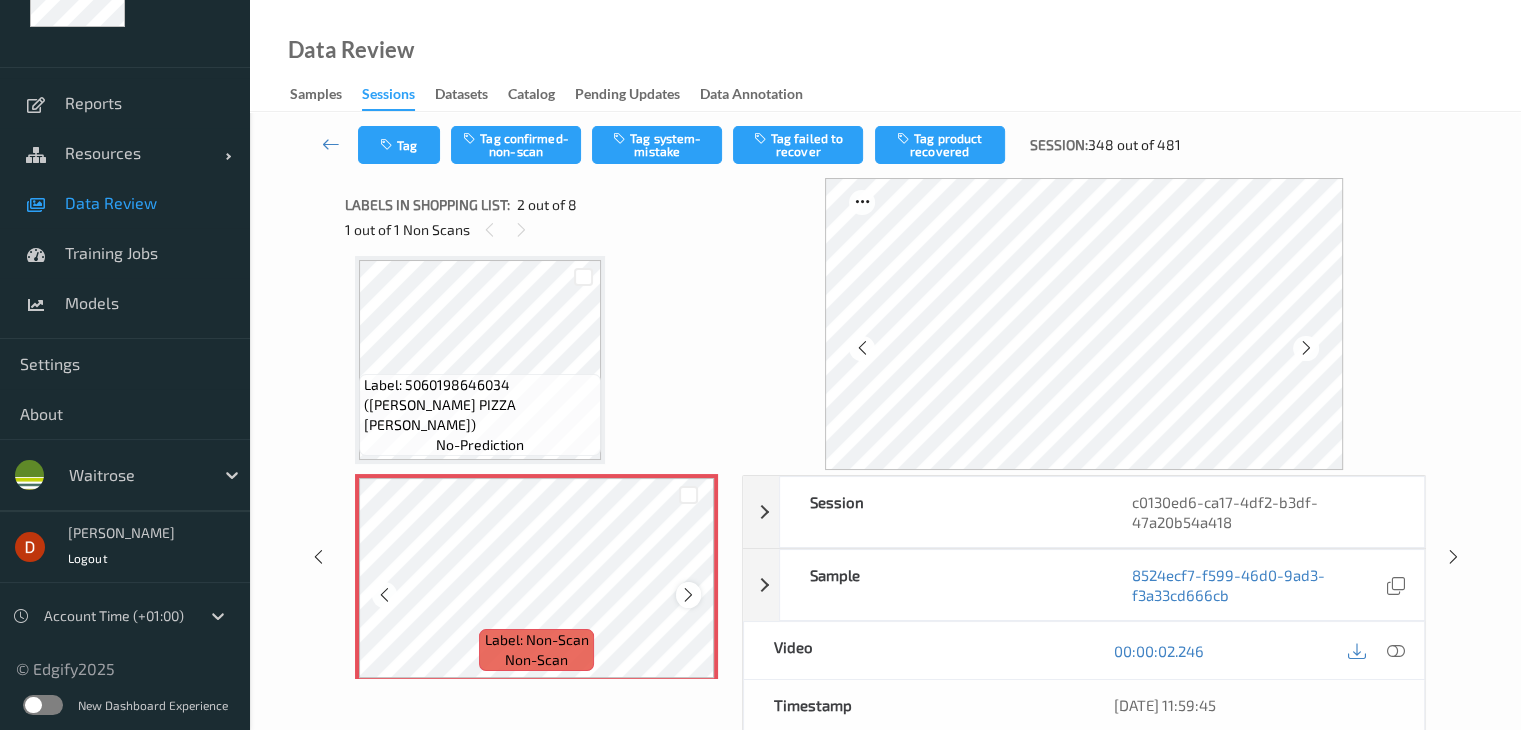 click at bounding box center [688, 594] 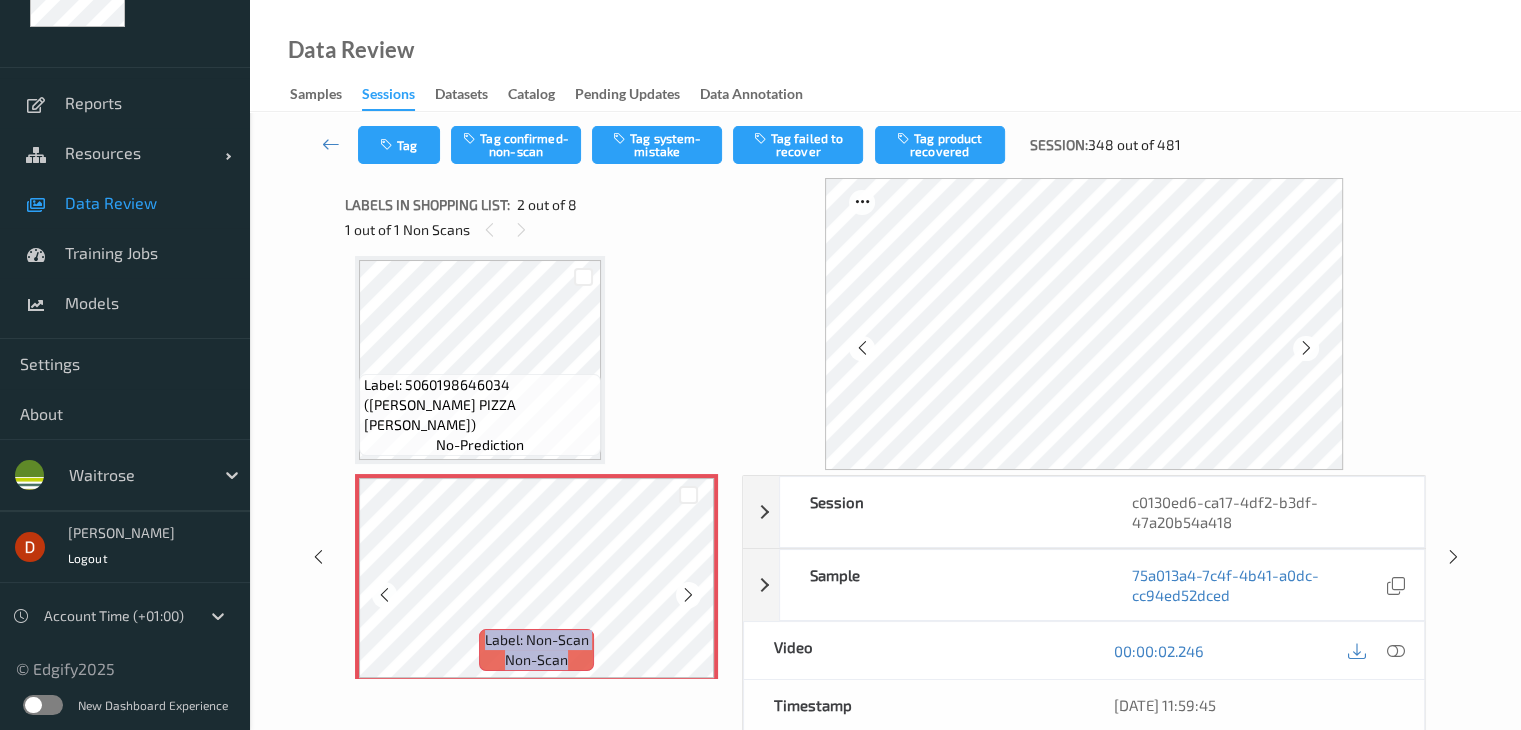 click at bounding box center (688, 594) 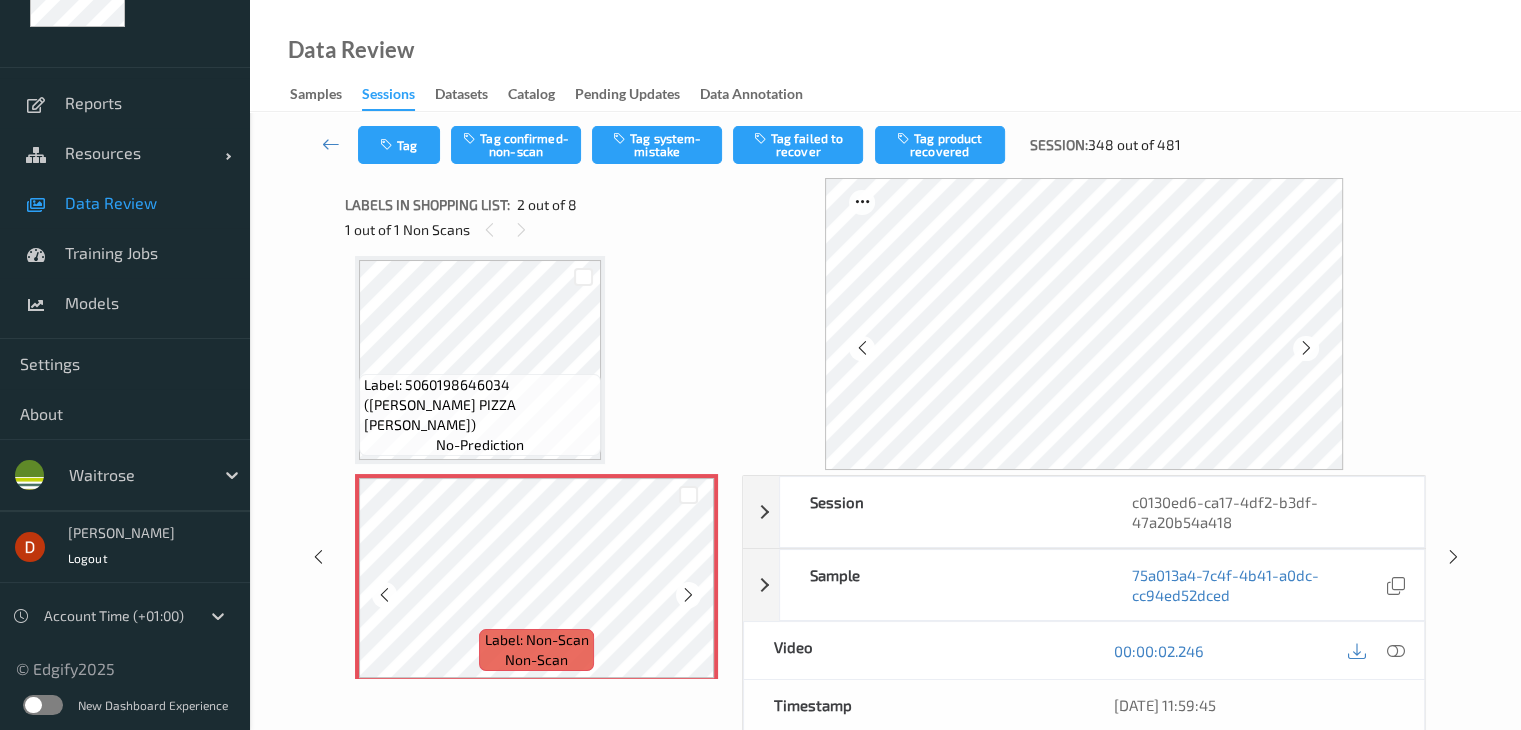 click on "Label: Non-Scan non-scan" at bounding box center [359, 478] 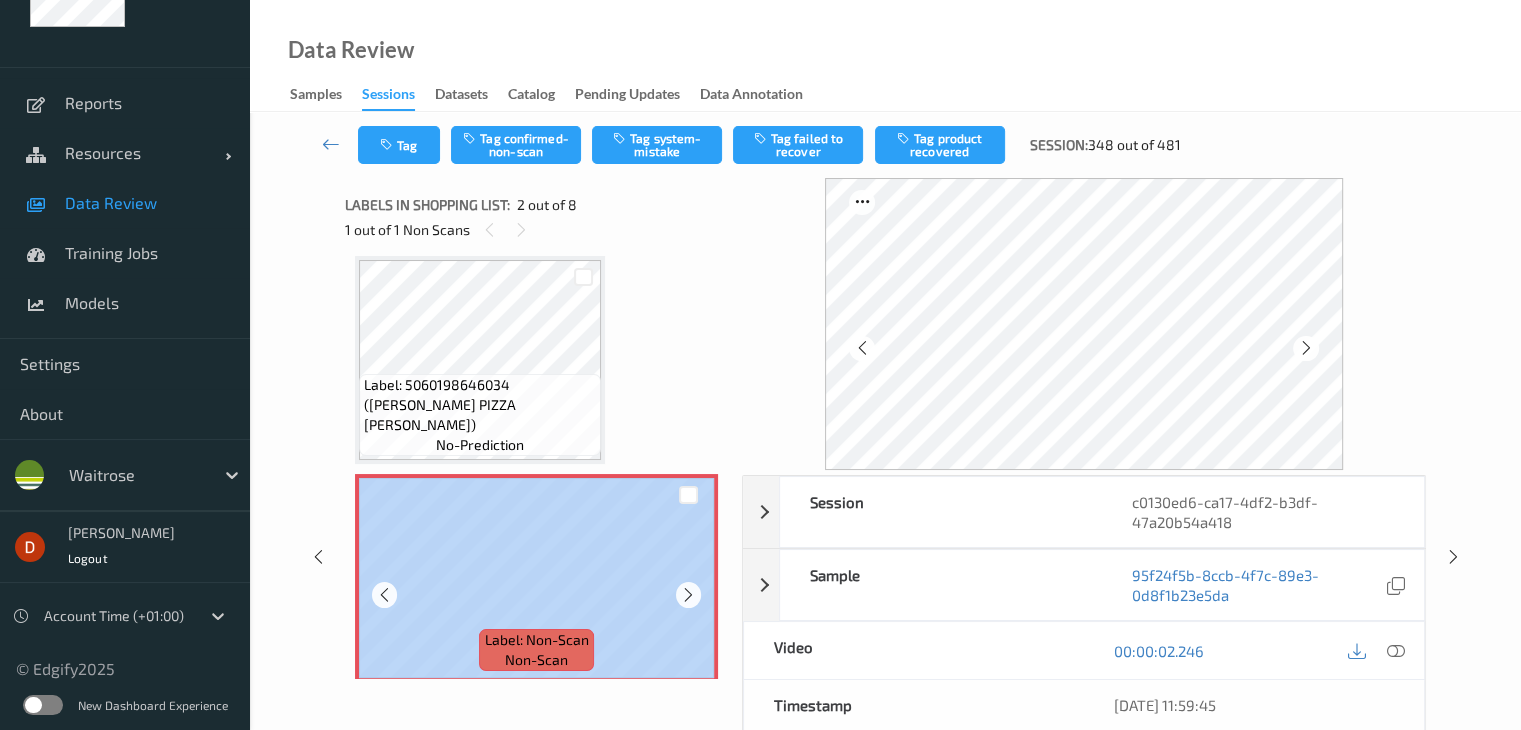 click on "Label: 5060198646034 ([PERSON_NAME] PIZZA [PERSON_NAME]) no-prediction Label: Non-Scan non-scan Label: Non-Scan non-scan Label: Non-Scan non-scan Label: 0000000006965 (WR PASTEL DE NATA) no-prediction Label: 5000169113486 (WR TOMATO JUICE) no-prediction Label: 8437015393087 (GN CNUT RAW WATER) no-prediction Label: 8437015393087 (GN CNUT RAW WATER) no-prediction Label: 8437015393087 (GN CNUT RAW WATER) no-prediction Label: 8437015393087 (GN CNUT RAW WATER) no-prediction" at bounding box center [536, 1123] 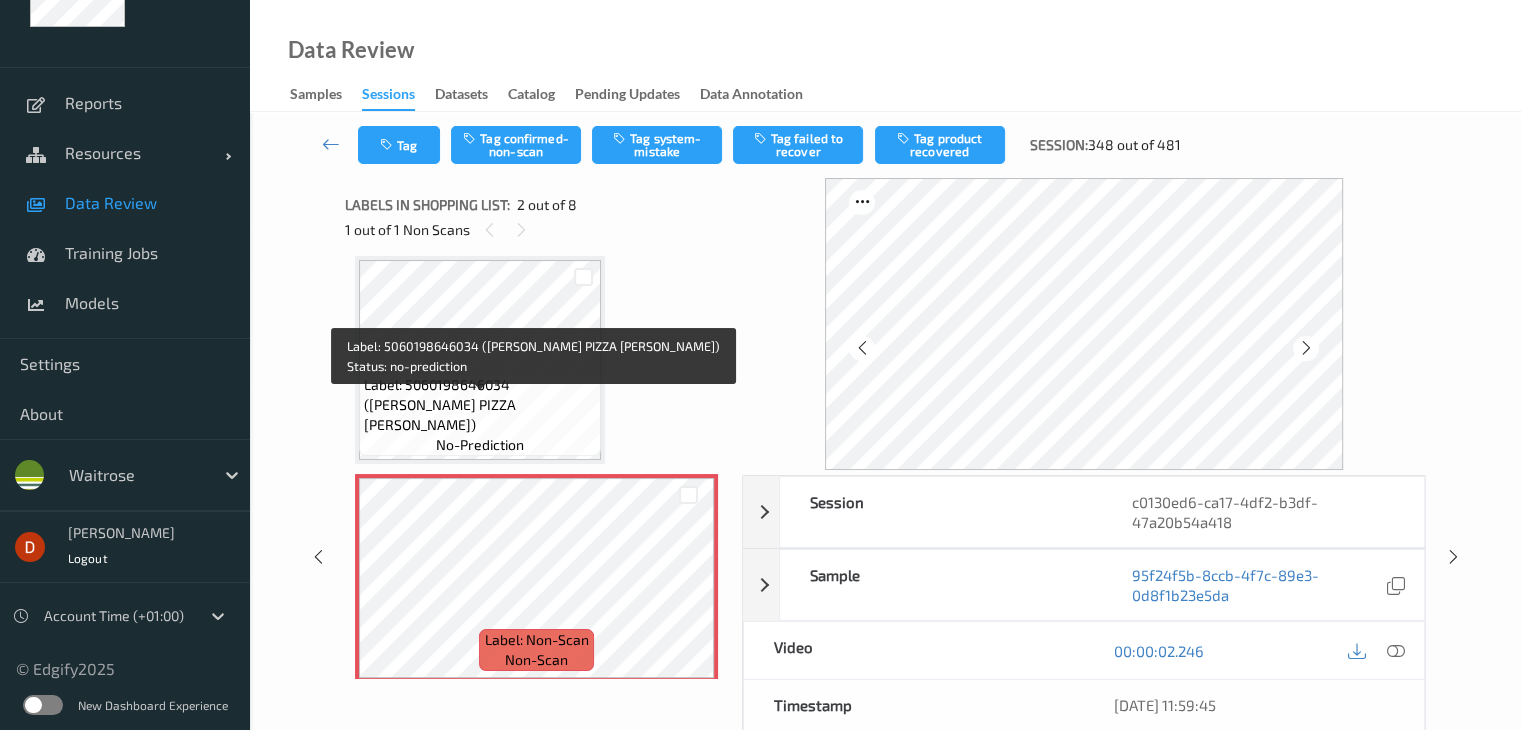 click on "Label: 5060198646034 ([PERSON_NAME] PIZZA [PERSON_NAME])" at bounding box center [480, 405] 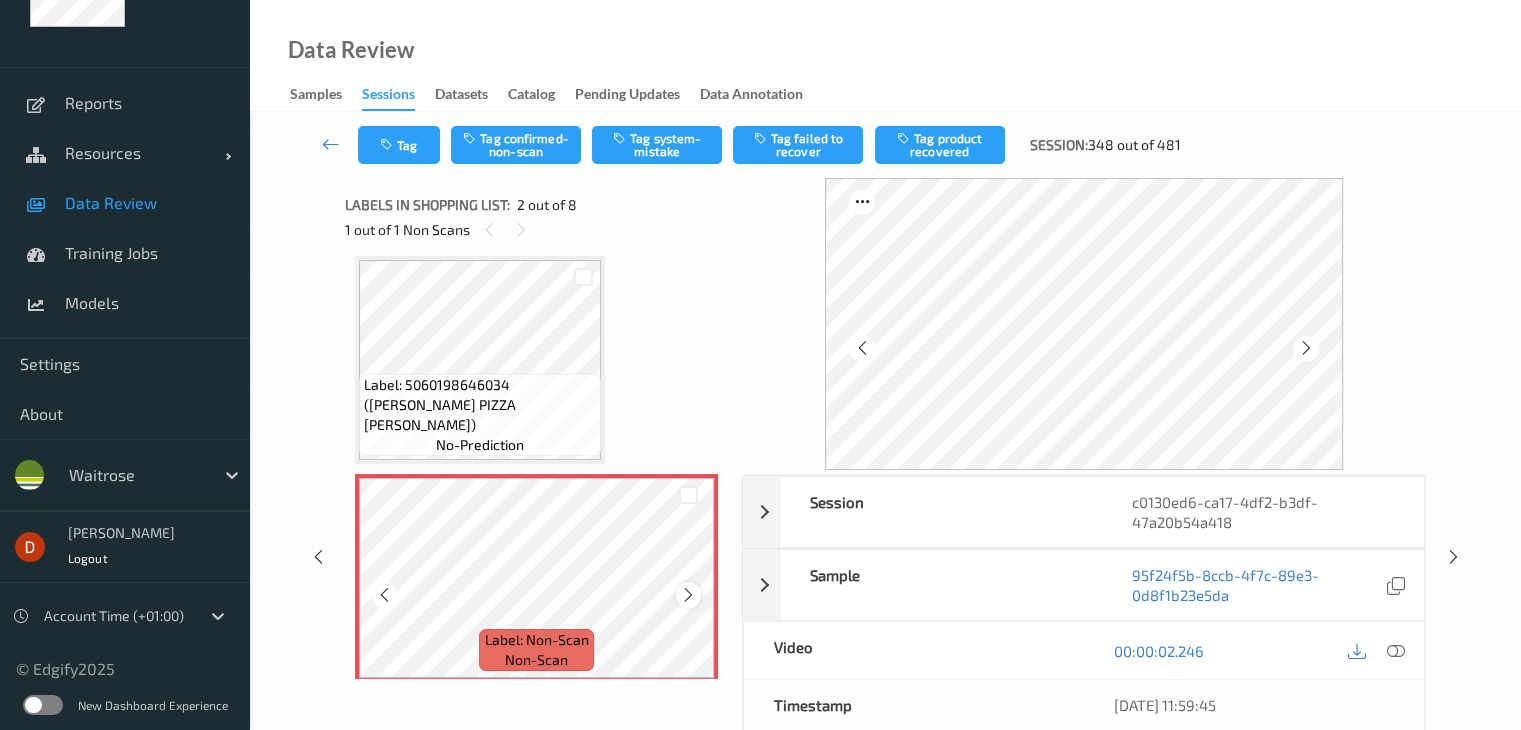 scroll, scrollTop: 310, scrollLeft: 0, axis: vertical 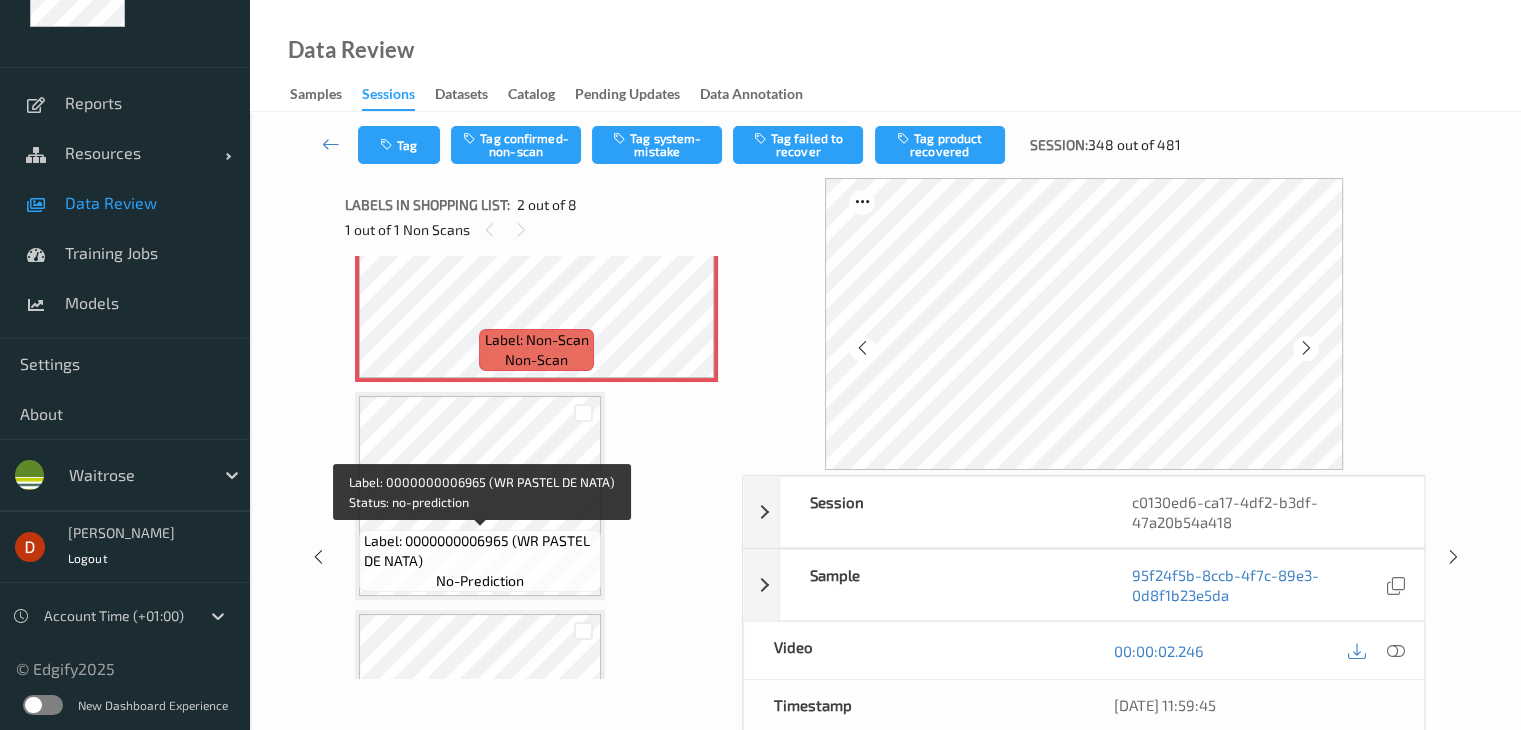click on "Label: 0000000006965 (WR PASTEL DE NATA)" at bounding box center (480, 551) 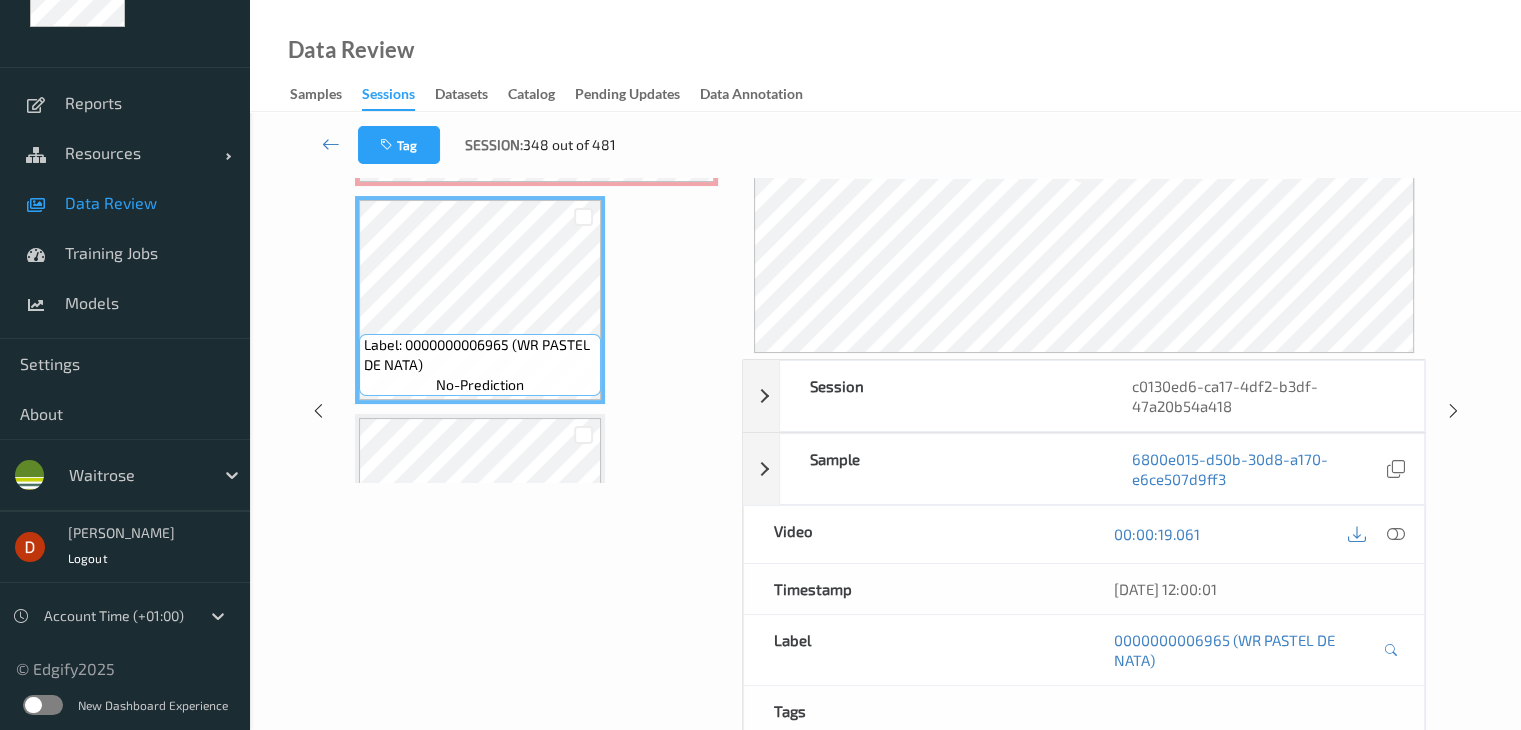 scroll, scrollTop: 200, scrollLeft: 0, axis: vertical 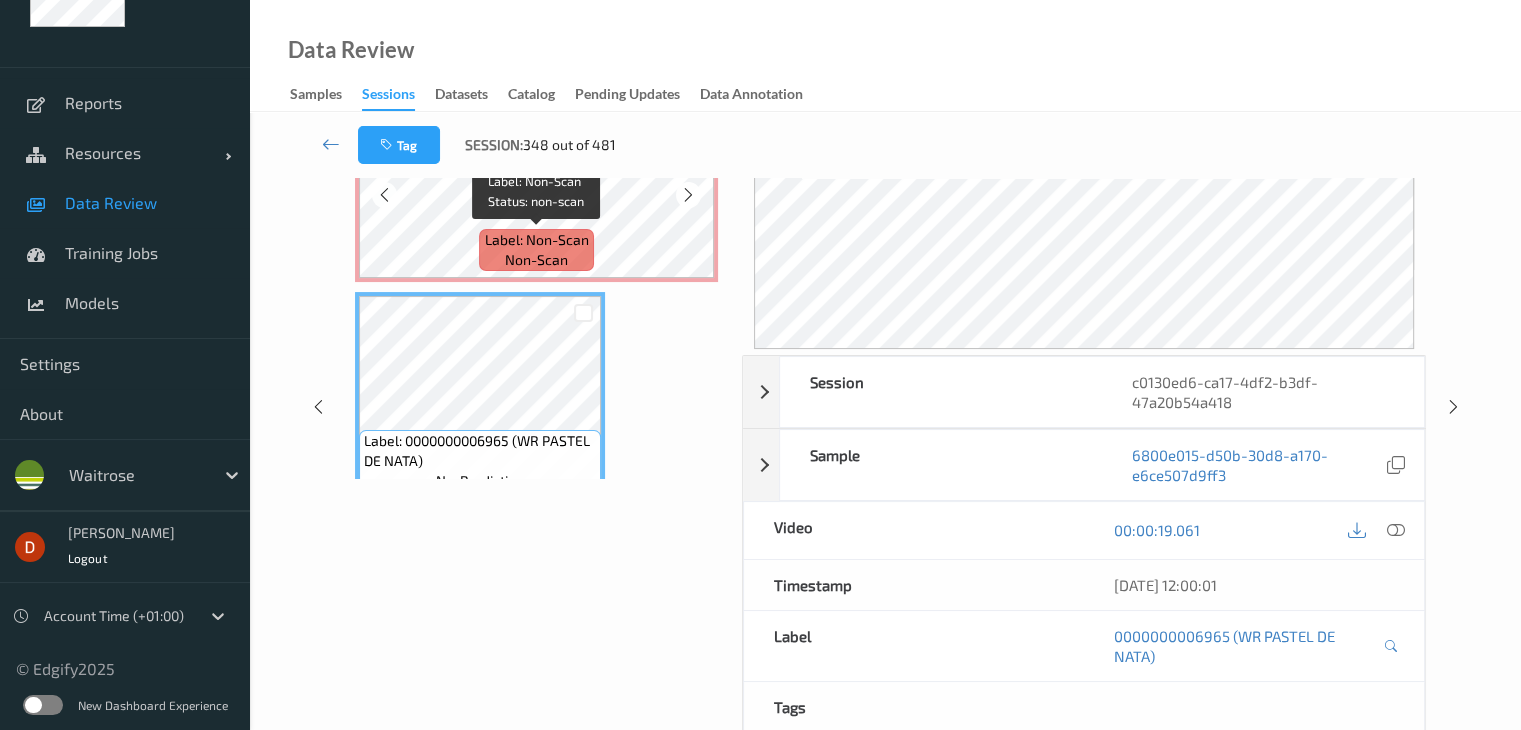 click on "Label: Non-Scan" at bounding box center [537, 240] 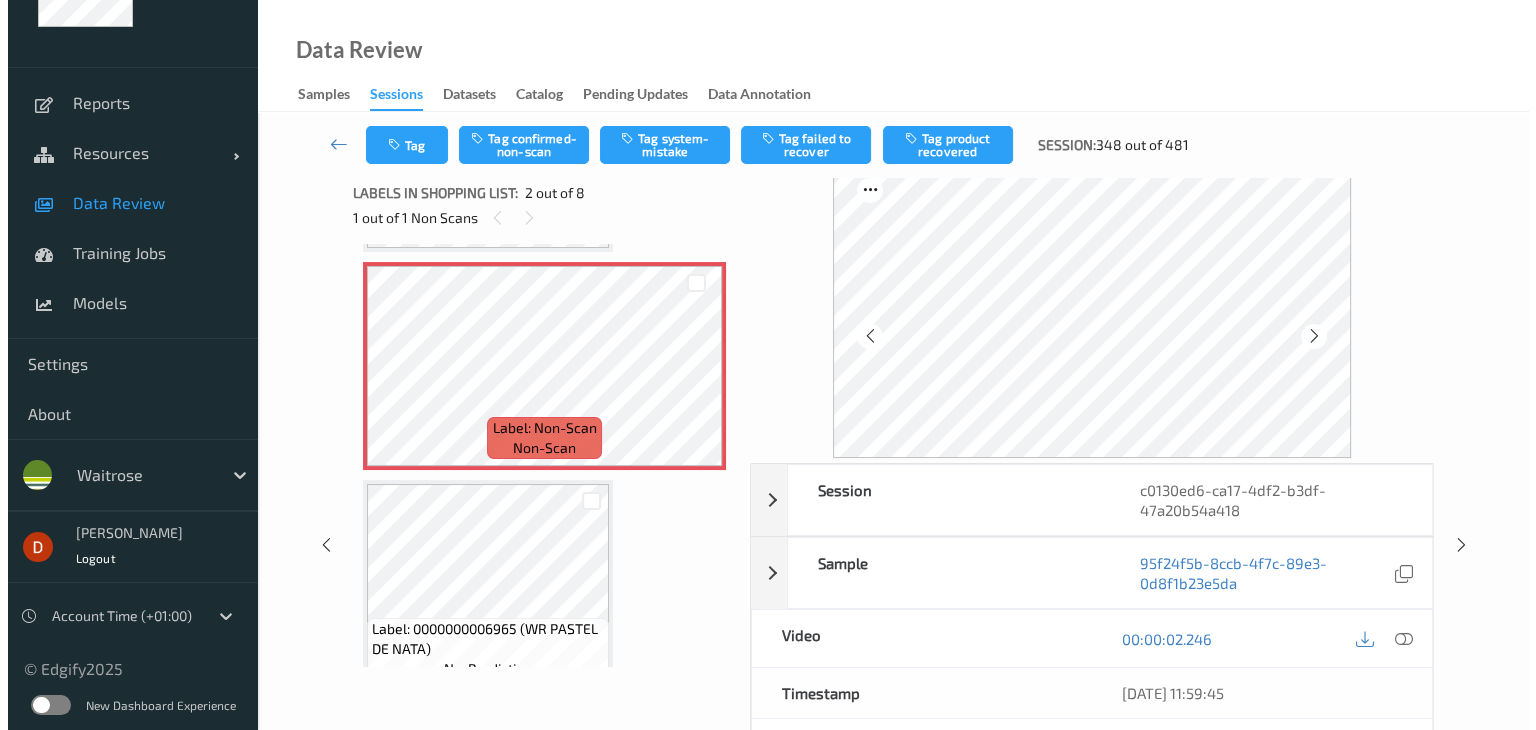 scroll, scrollTop: 0, scrollLeft: 0, axis: both 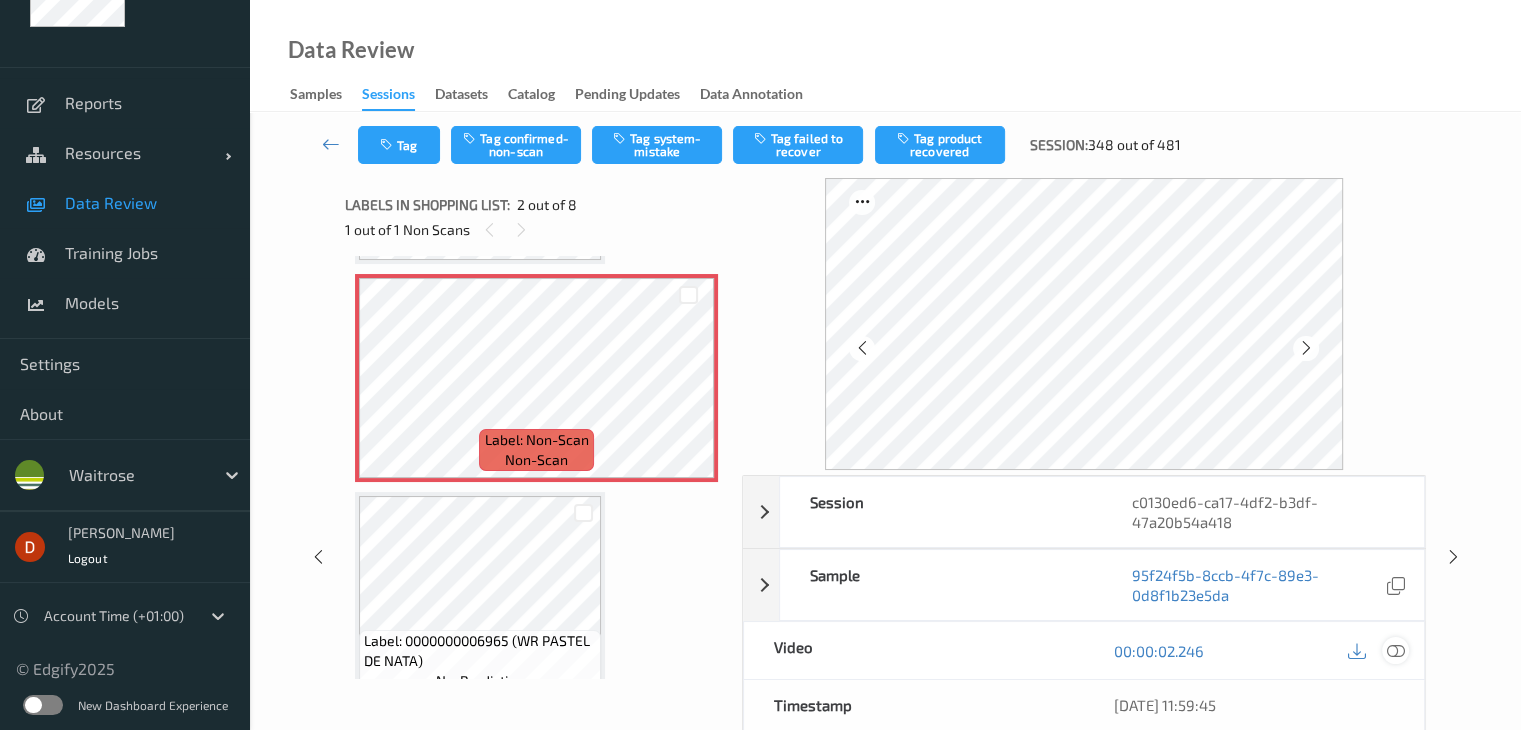 click at bounding box center (1395, 651) 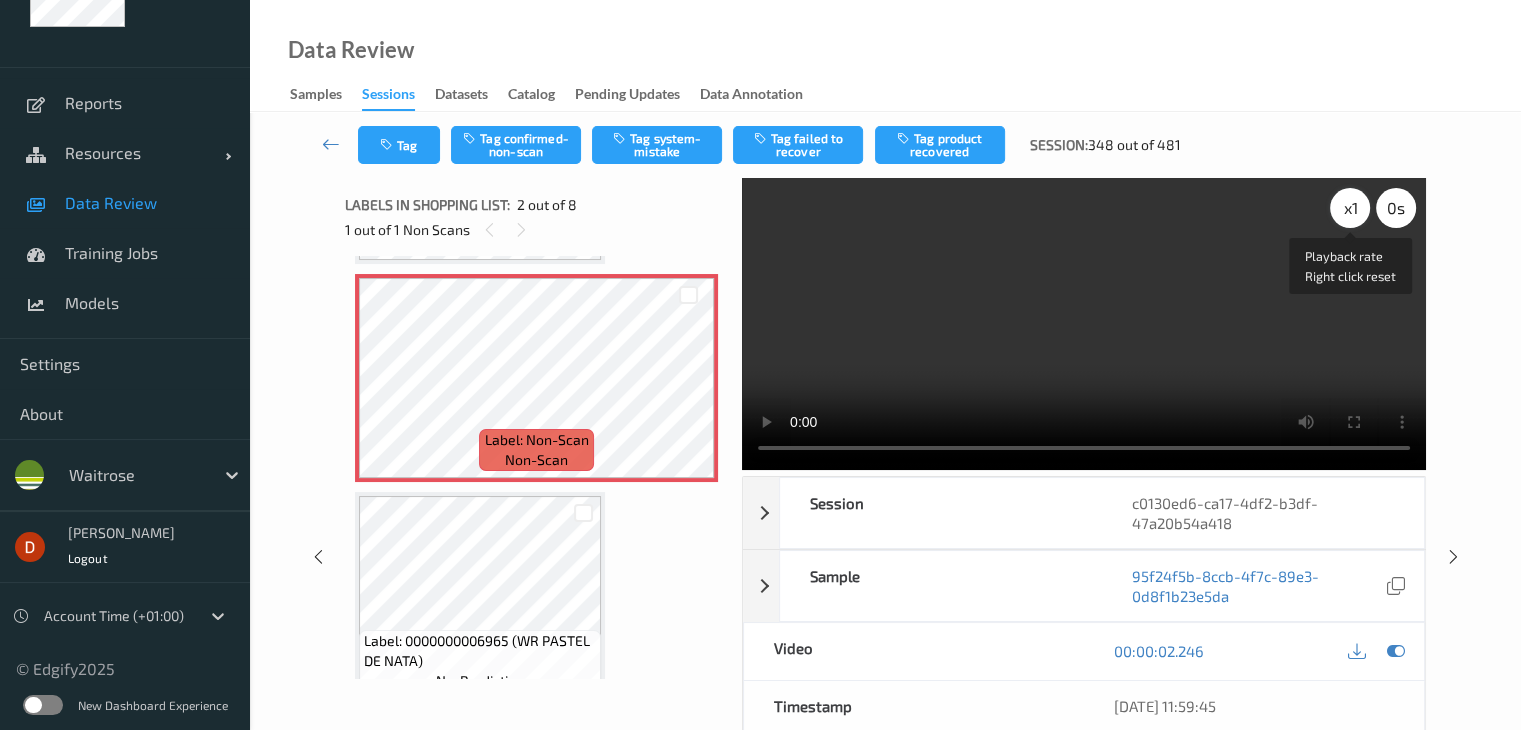 click on "x 1" at bounding box center (1350, 208) 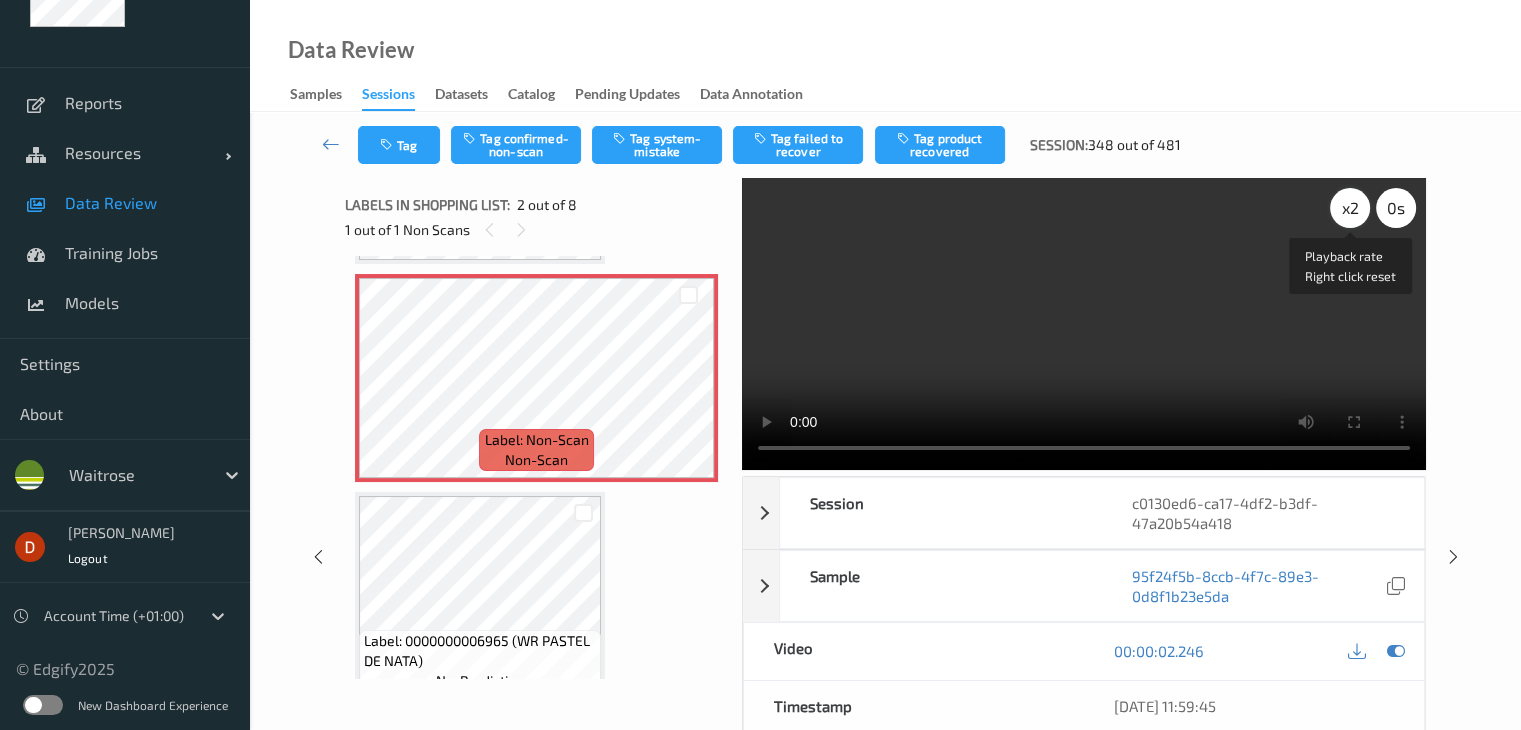 click on "x 2" at bounding box center [1350, 208] 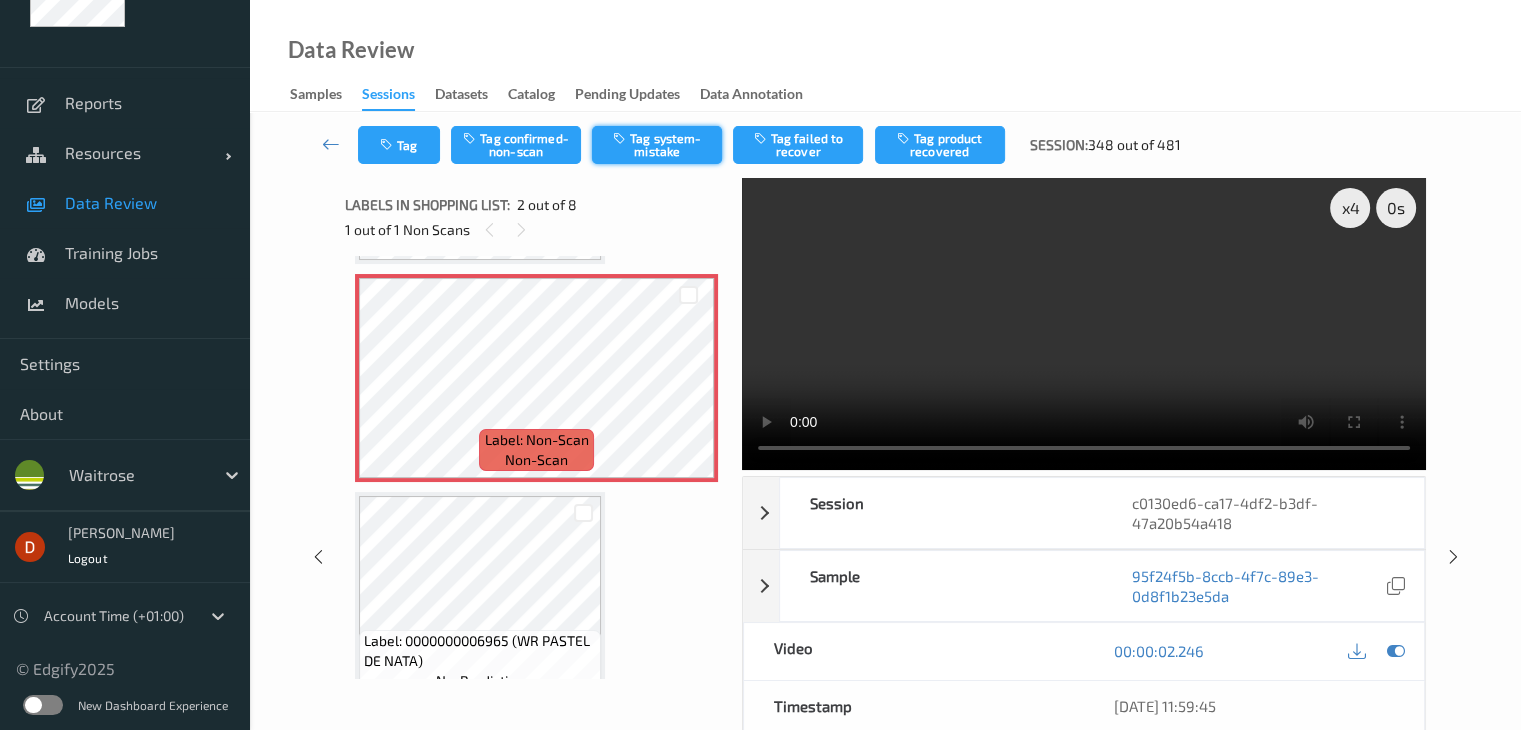 click on "Tag   system-mistake" at bounding box center (657, 145) 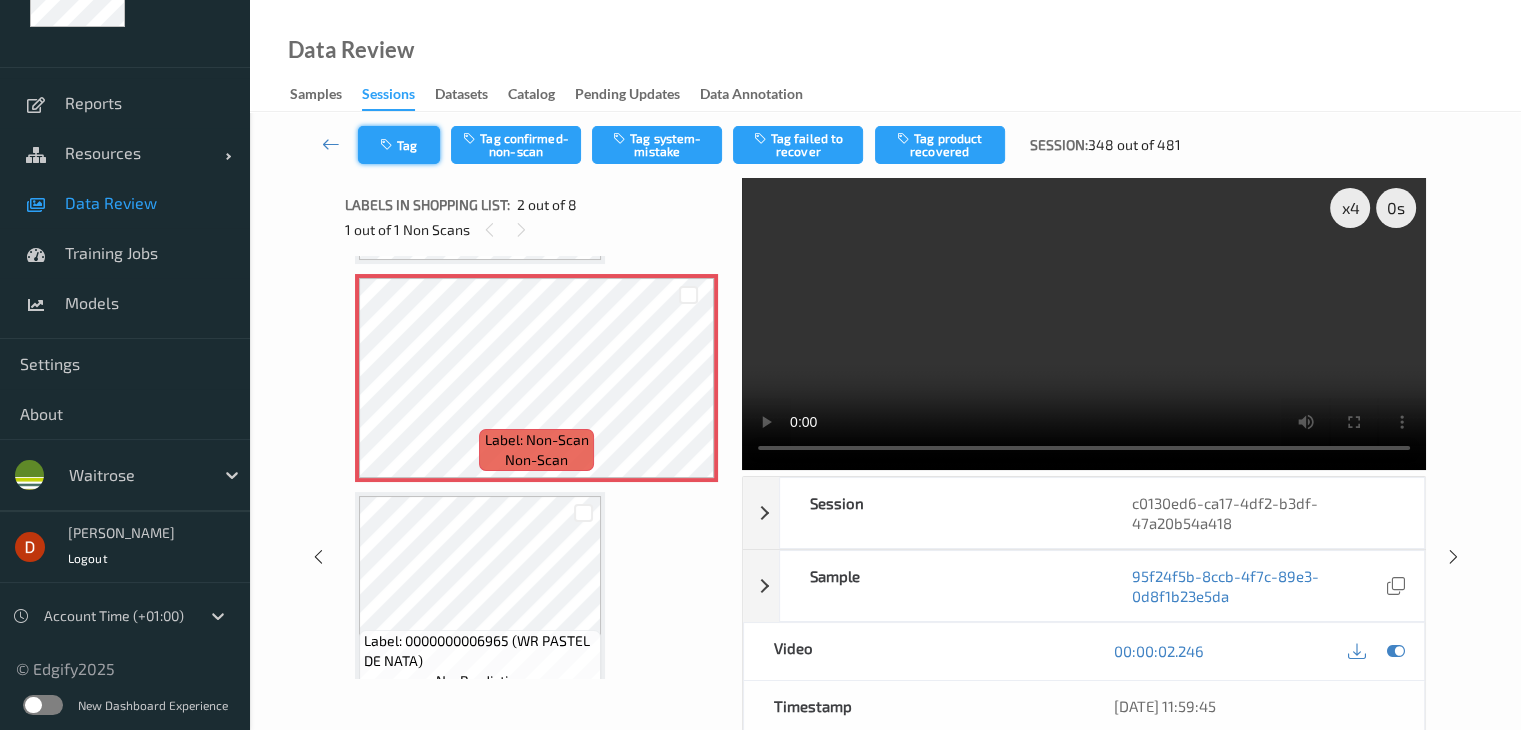 click at bounding box center (388, 145) 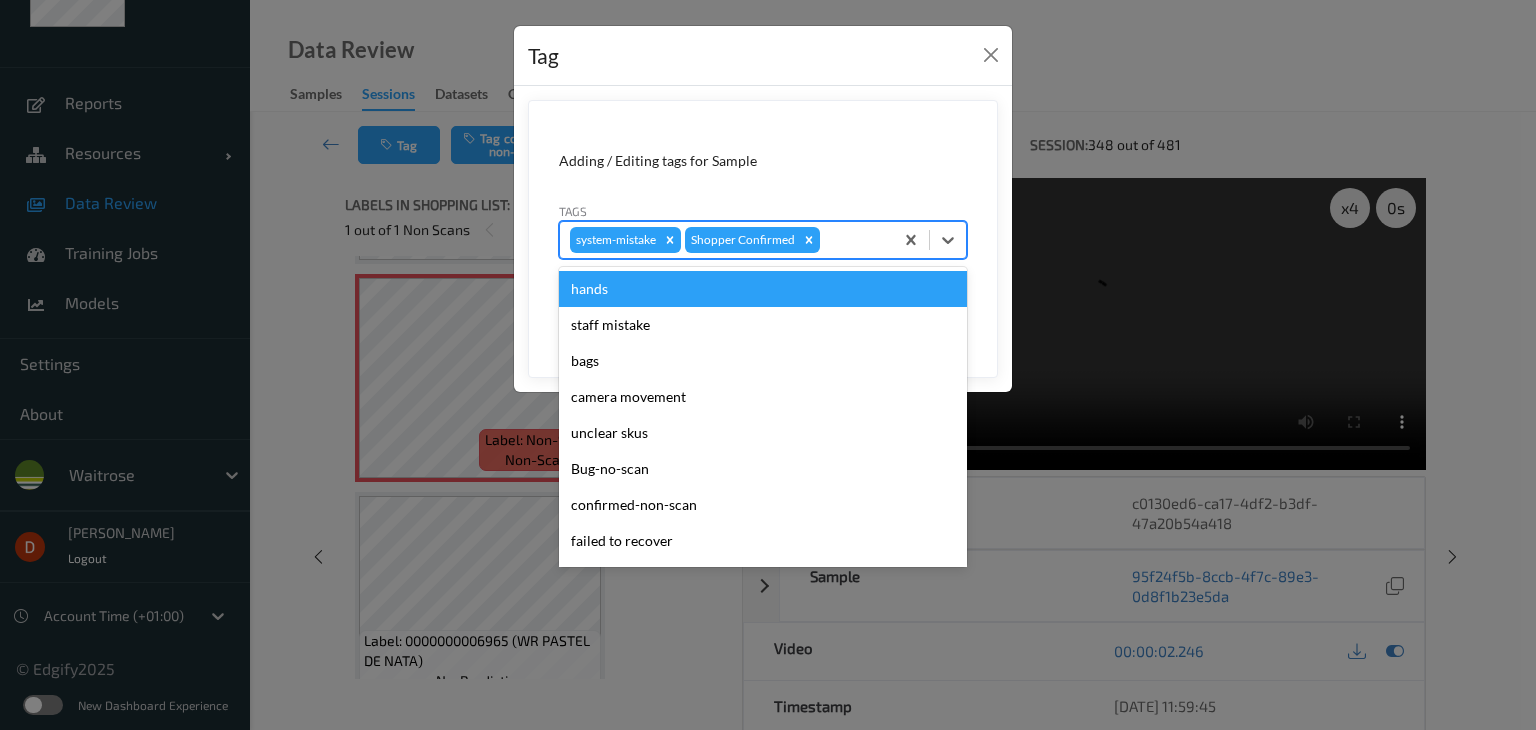 drag, startPoint x: 837, startPoint y: 245, endPoint x: 843, endPoint y: 255, distance: 11.661903 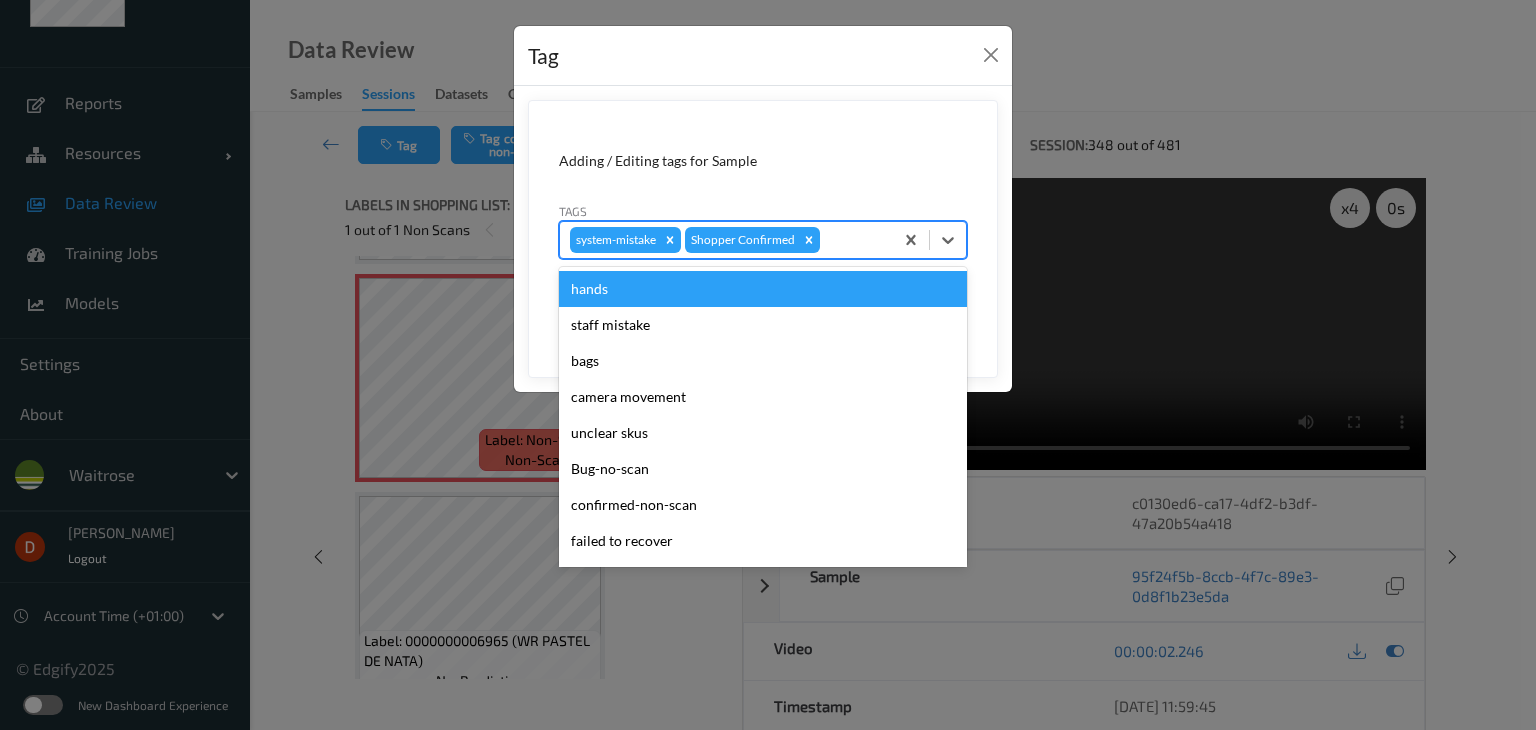 click at bounding box center (853, 240) 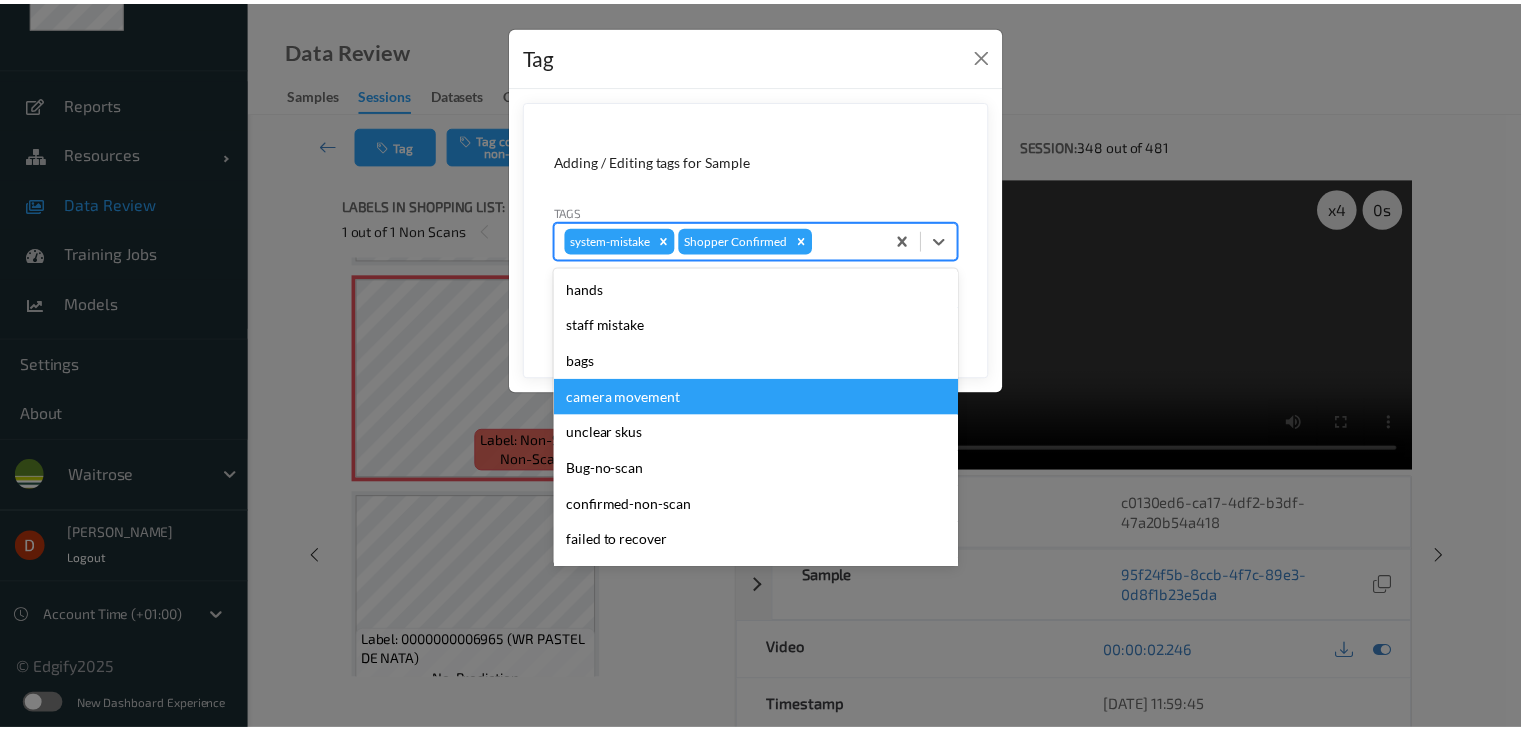 scroll, scrollTop: 320, scrollLeft: 0, axis: vertical 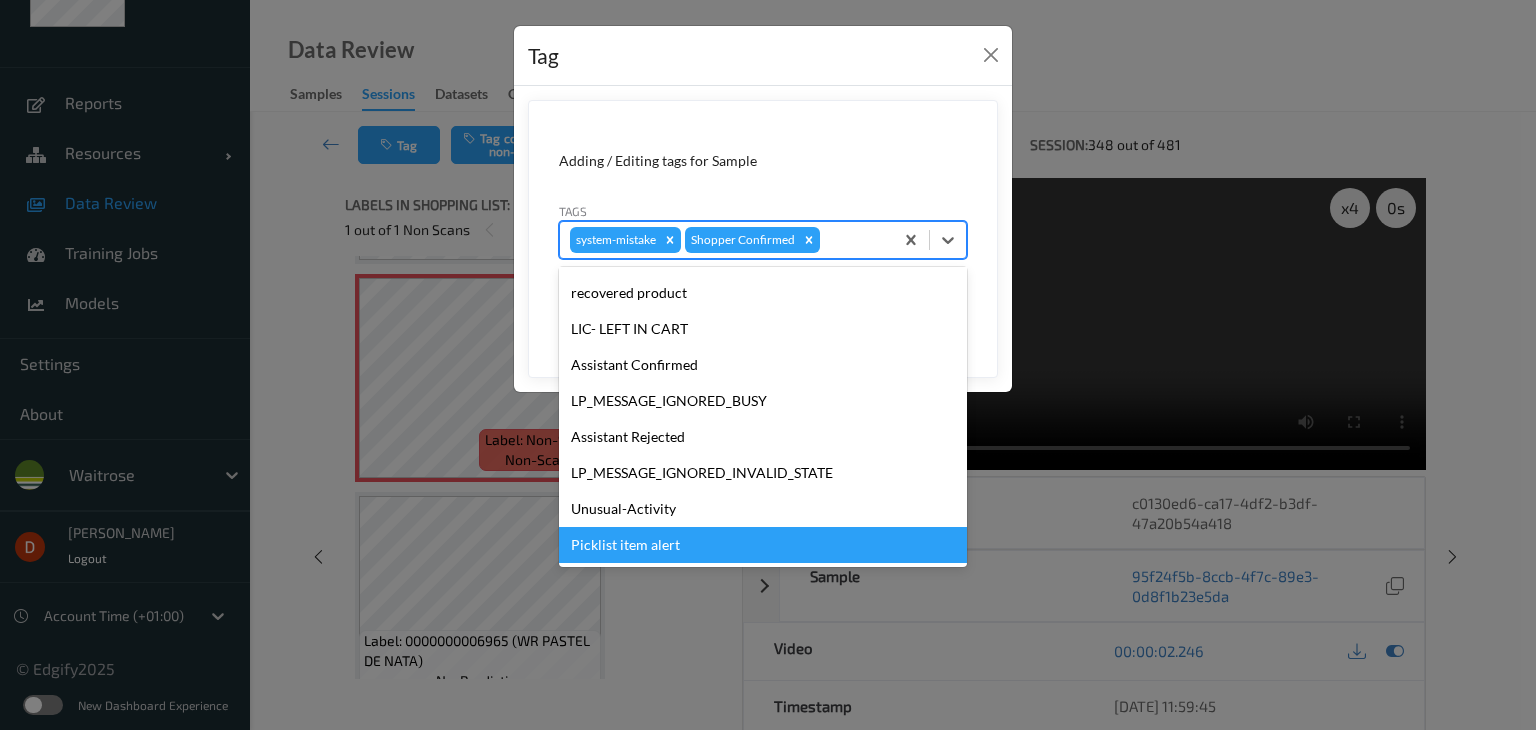 click on "Picklist item alert" at bounding box center [763, 545] 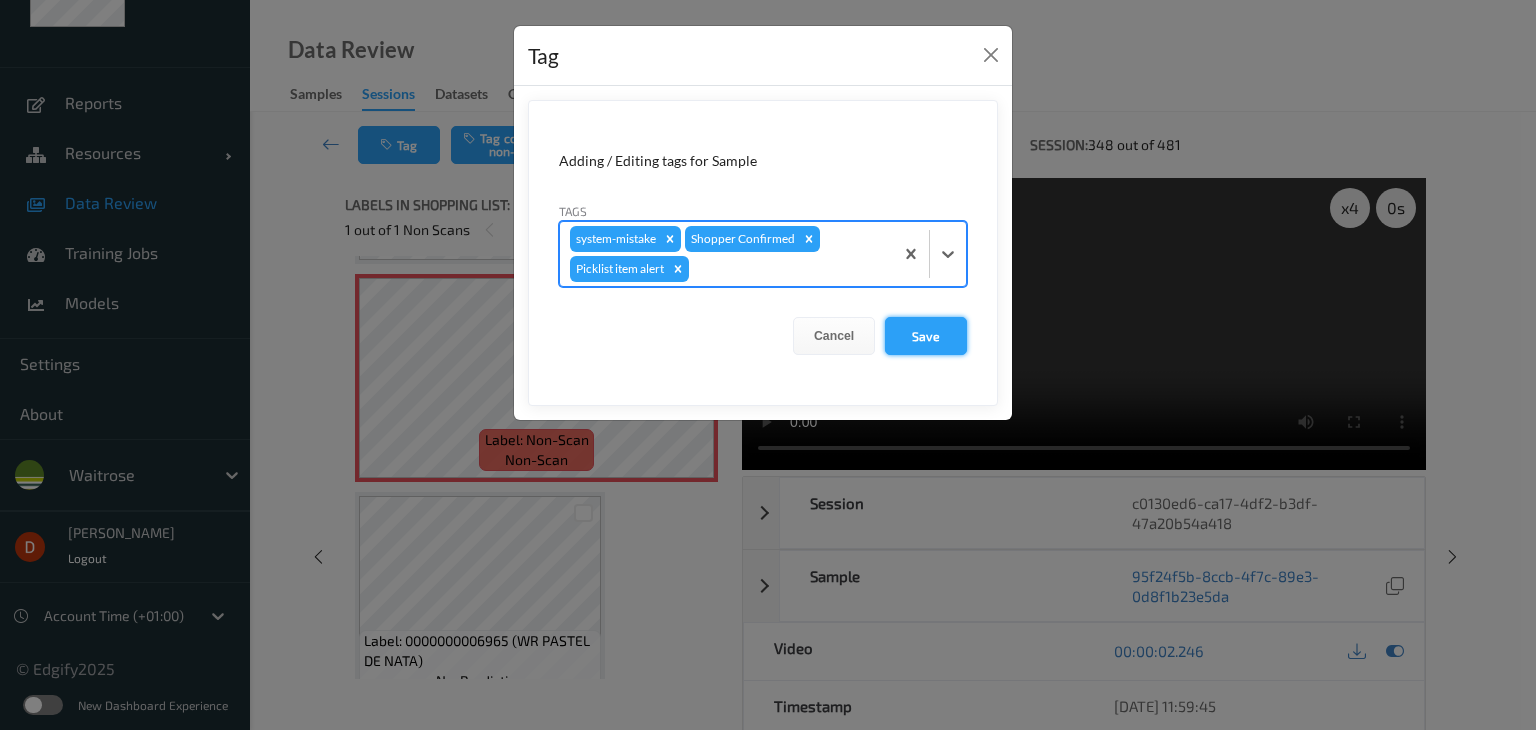 click on "Save" at bounding box center (926, 336) 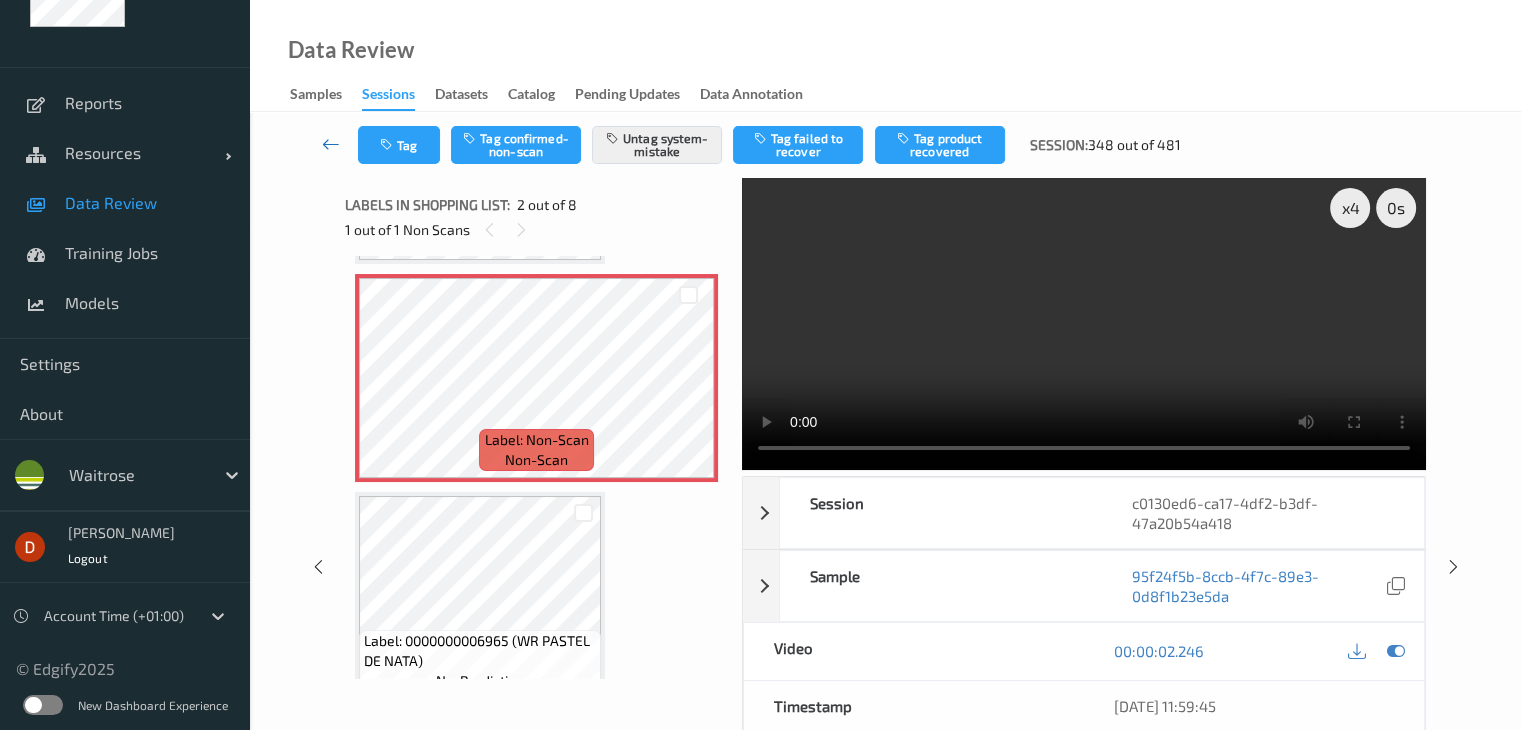 click at bounding box center [331, 144] 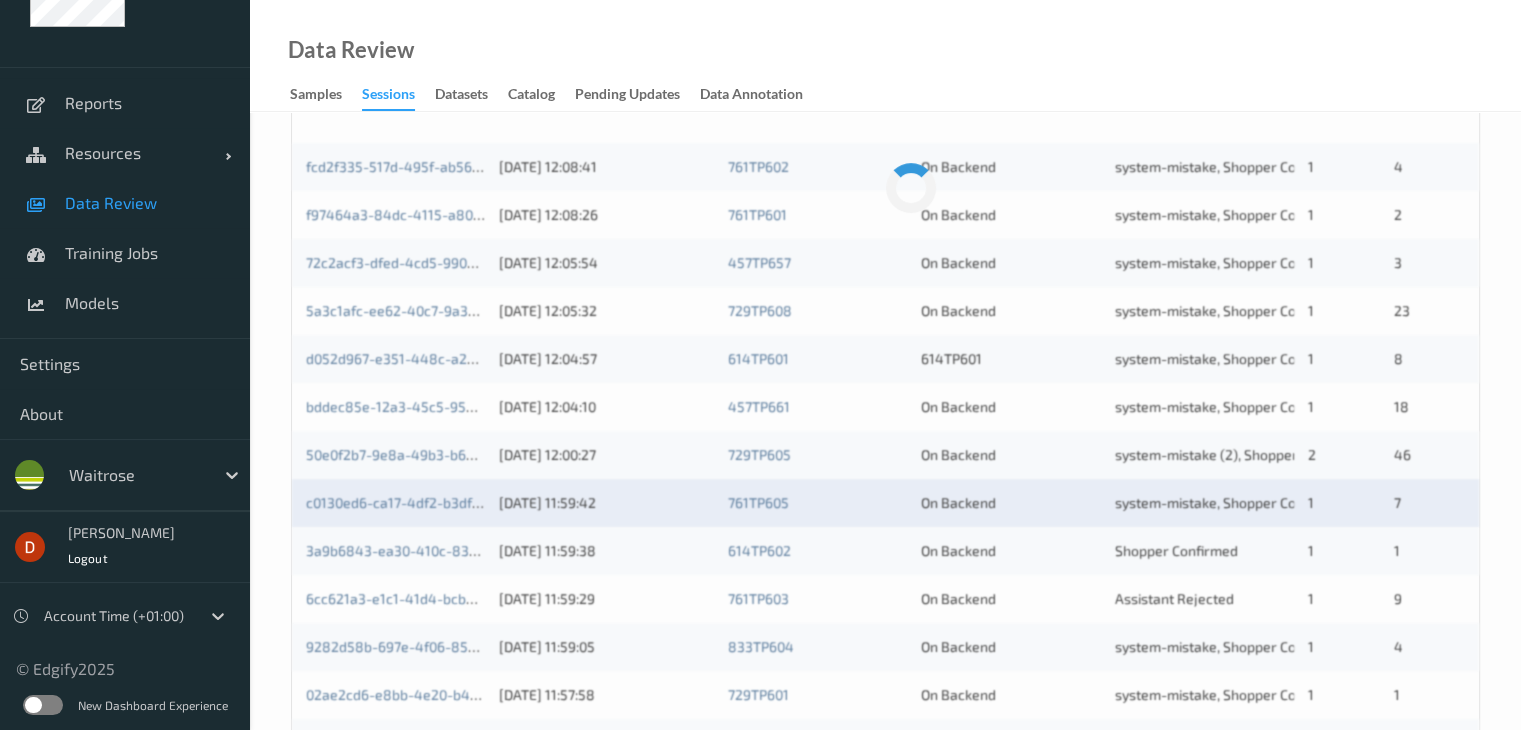 scroll, scrollTop: 500, scrollLeft: 0, axis: vertical 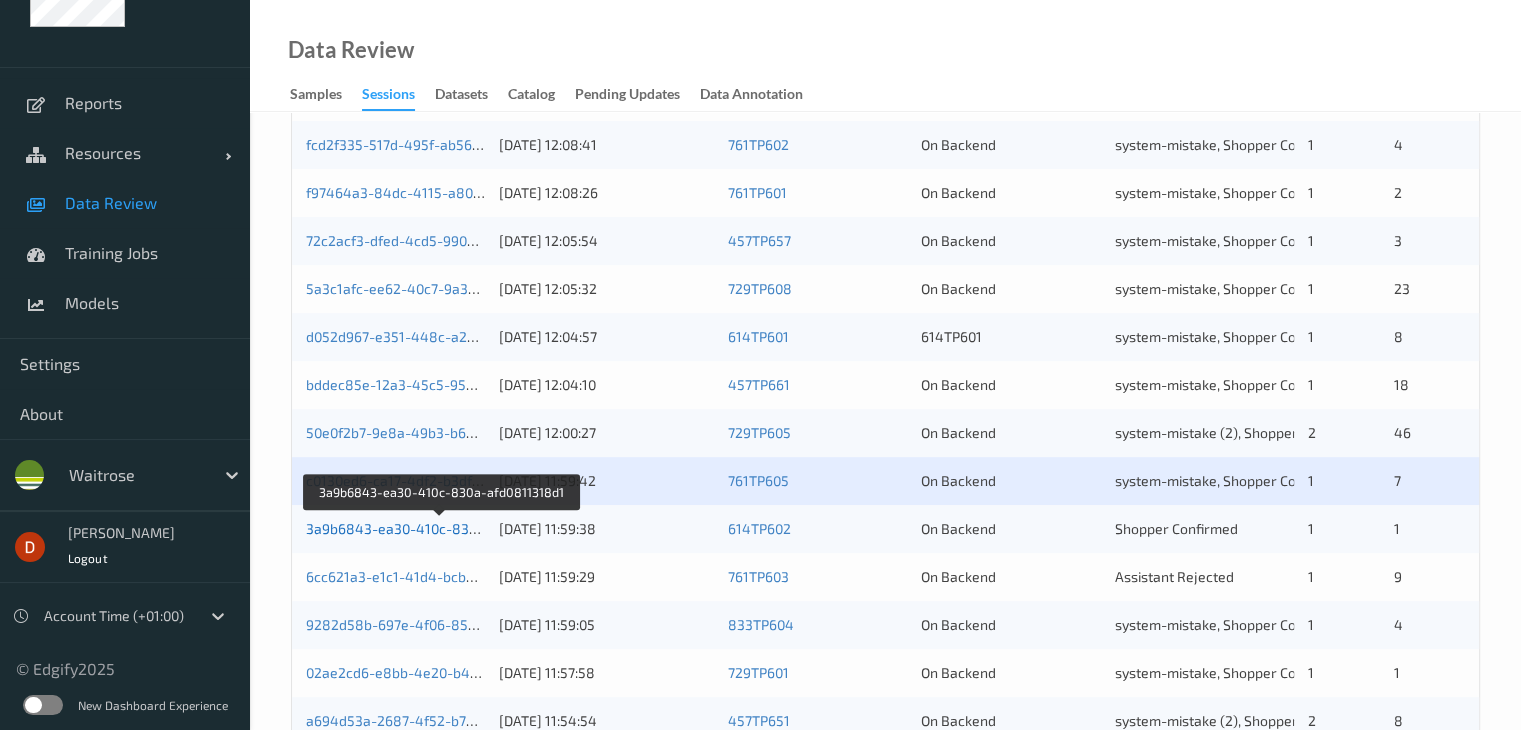 click on "3a9b6843-ea30-410c-830a-afd0811318d1" at bounding box center (442, 528) 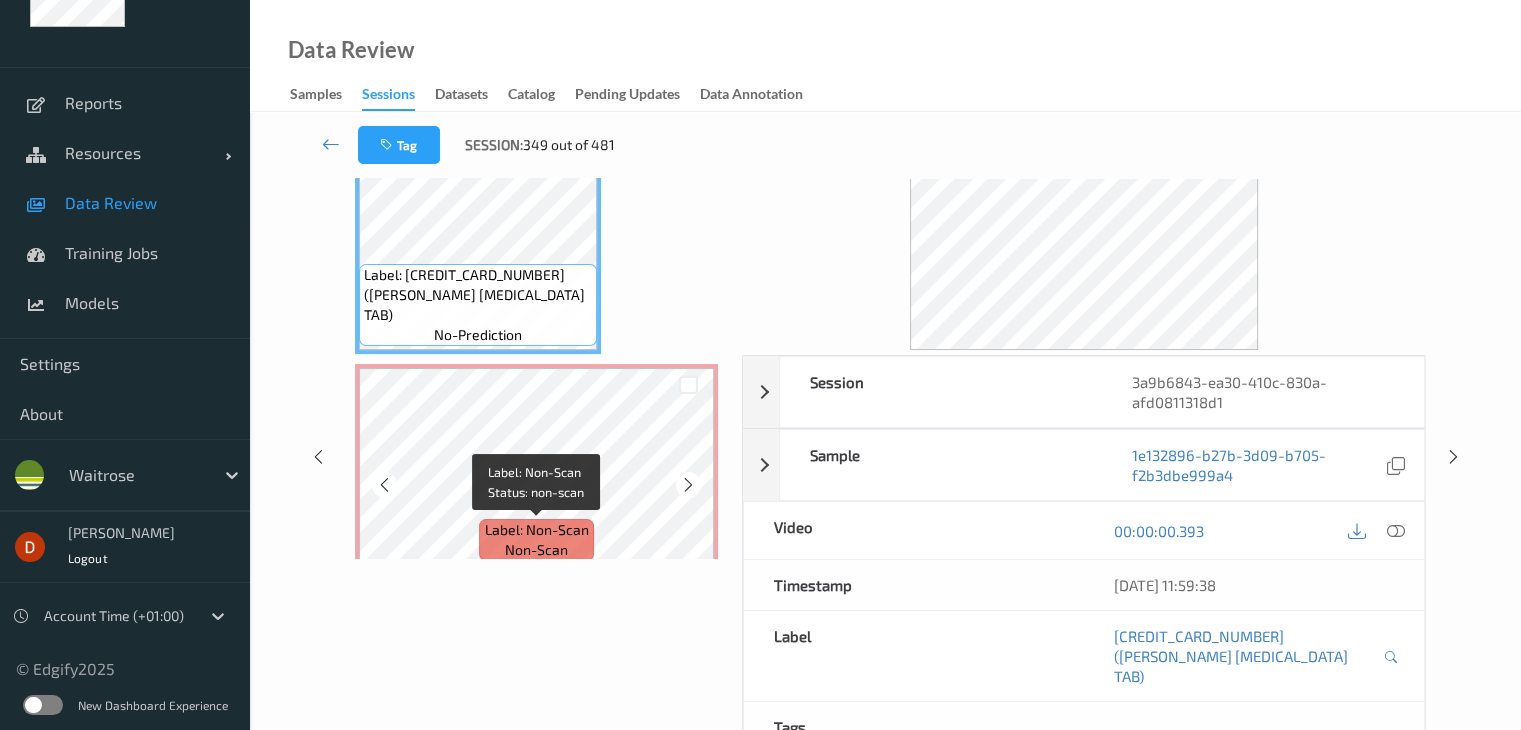 scroll, scrollTop: 0, scrollLeft: 0, axis: both 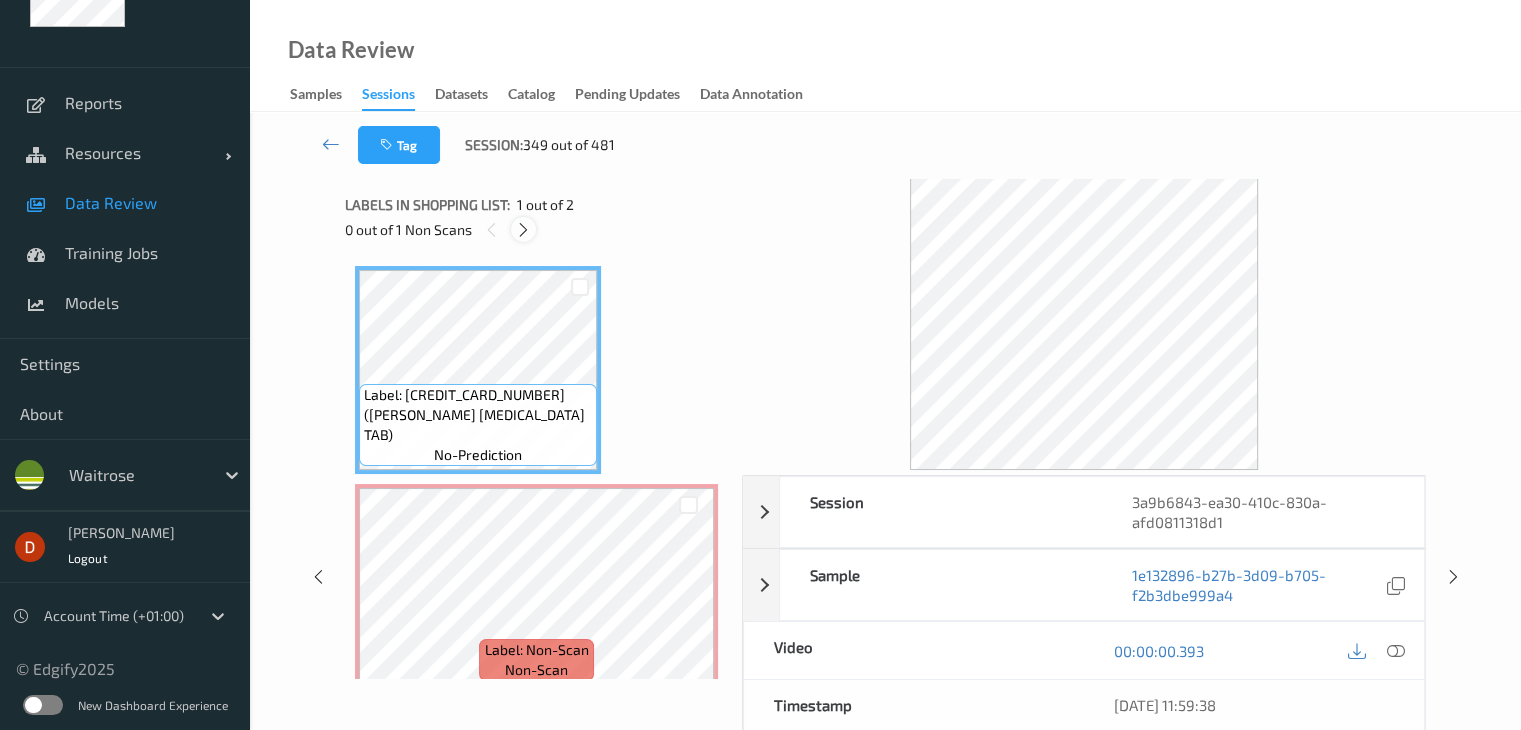 click at bounding box center [523, 230] 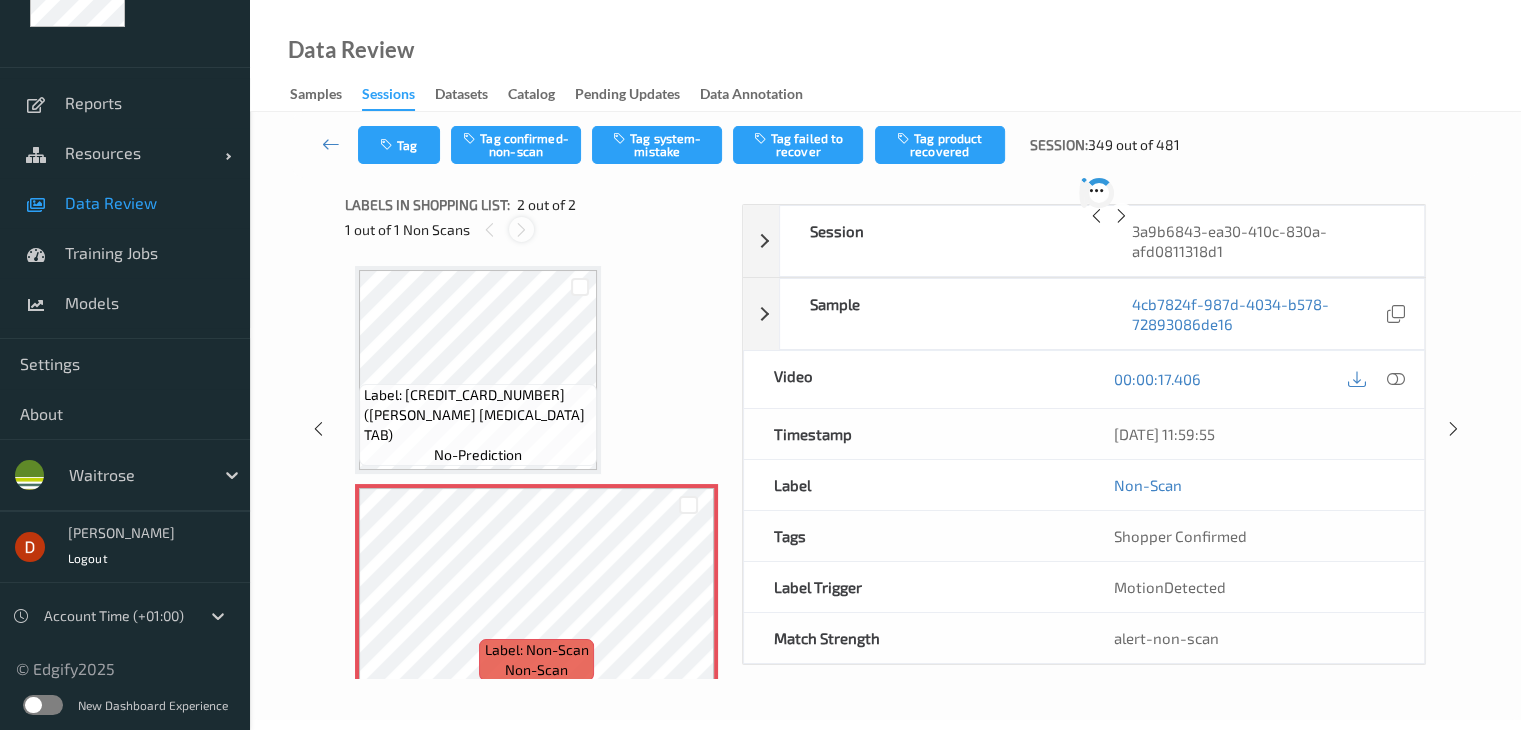 scroll, scrollTop: 10, scrollLeft: 0, axis: vertical 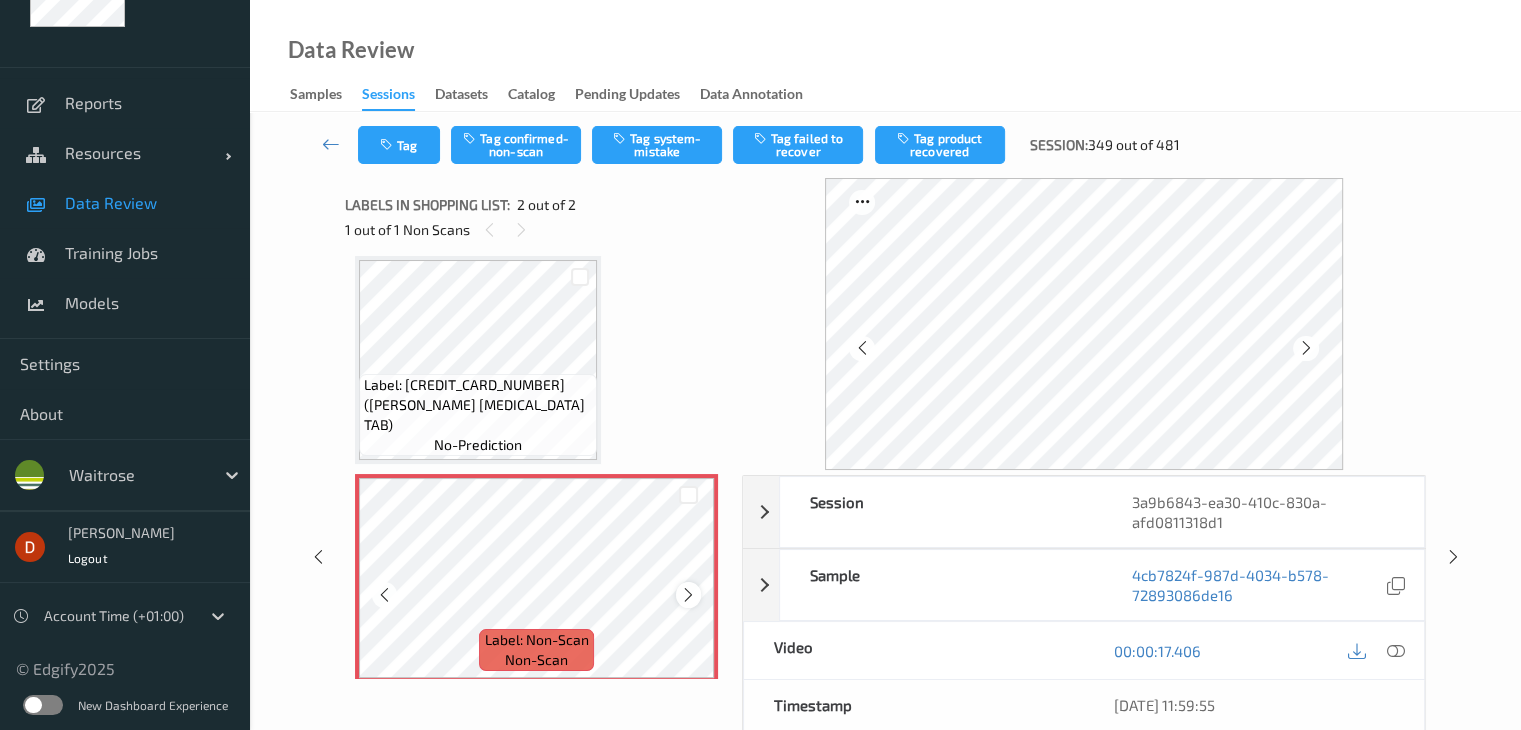 click at bounding box center [688, 594] 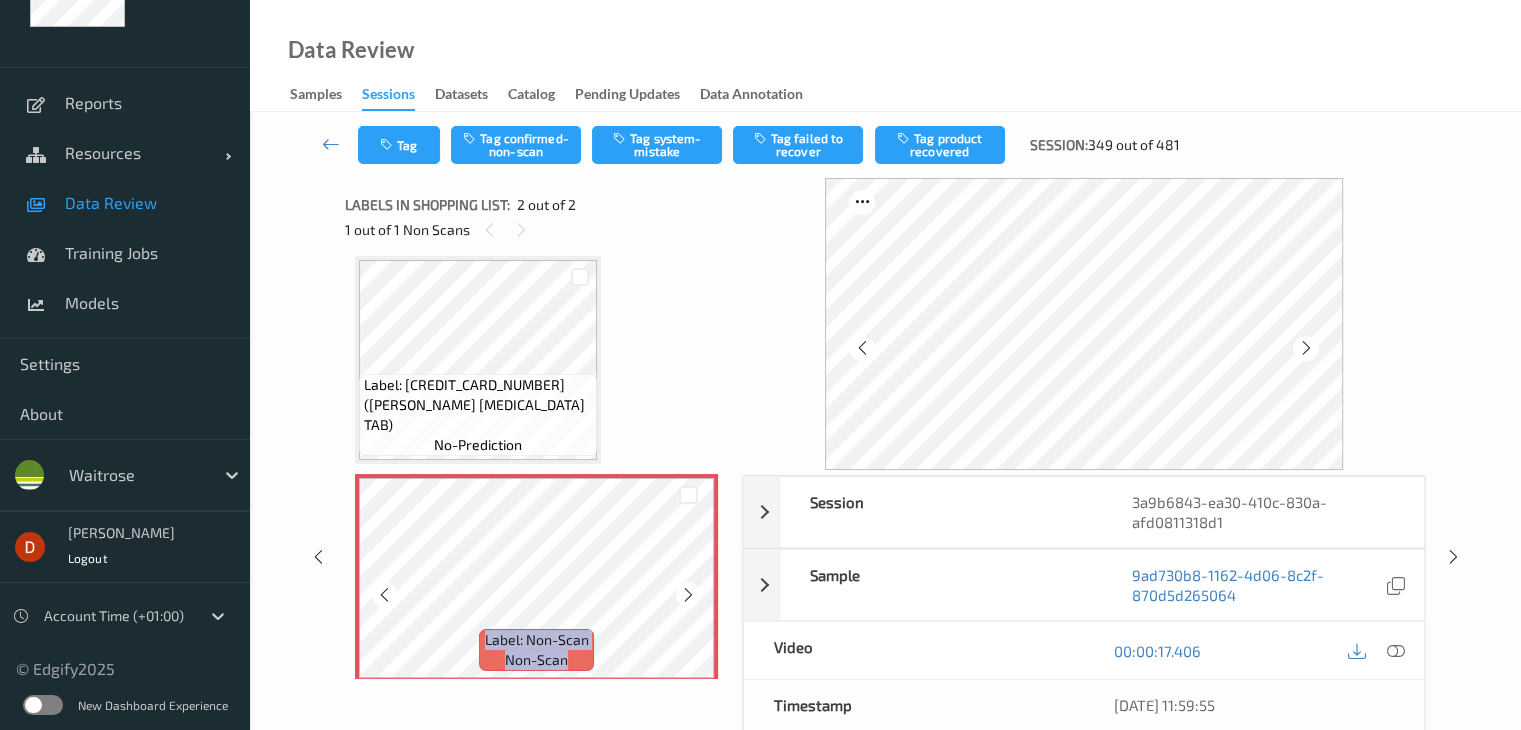 click at bounding box center [688, 594] 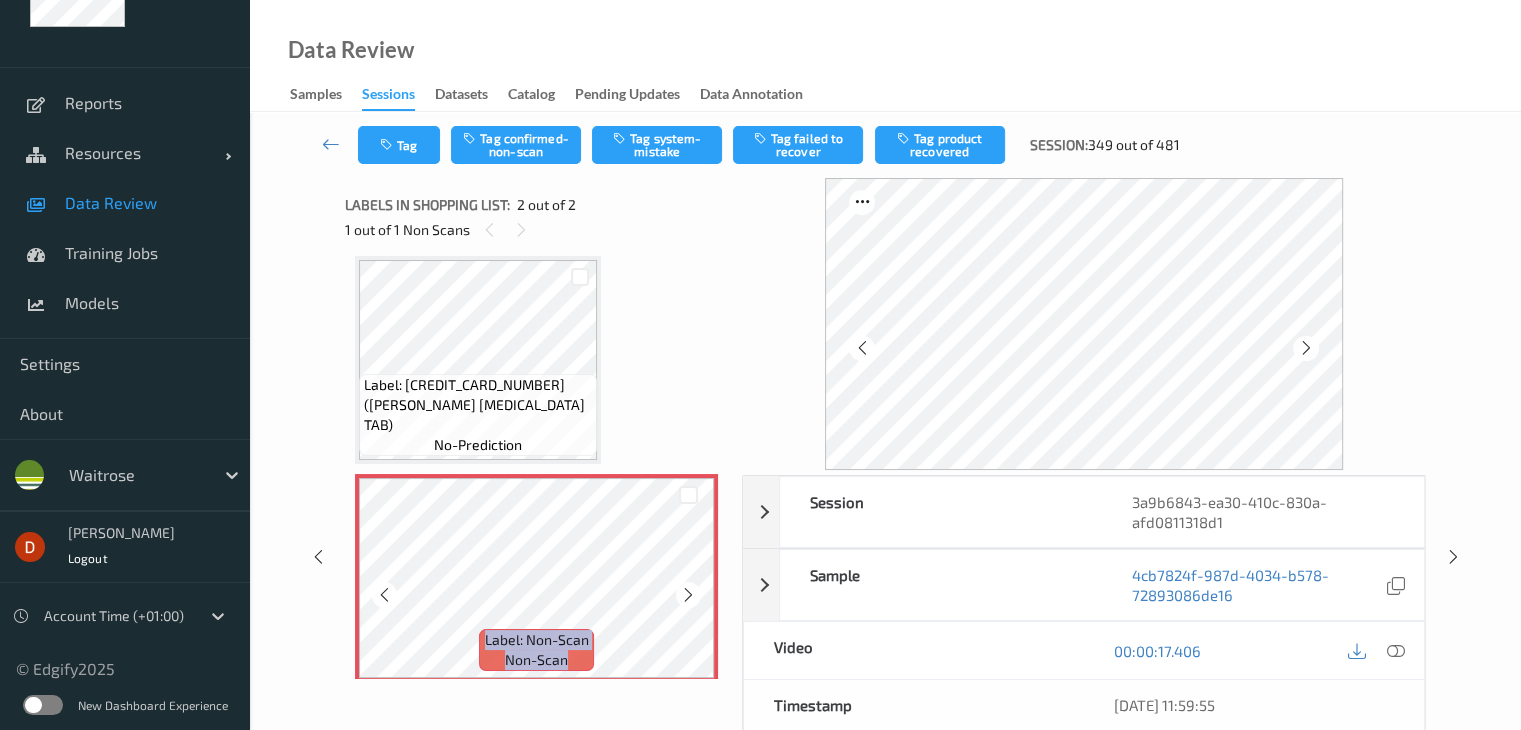 click at bounding box center [688, 594] 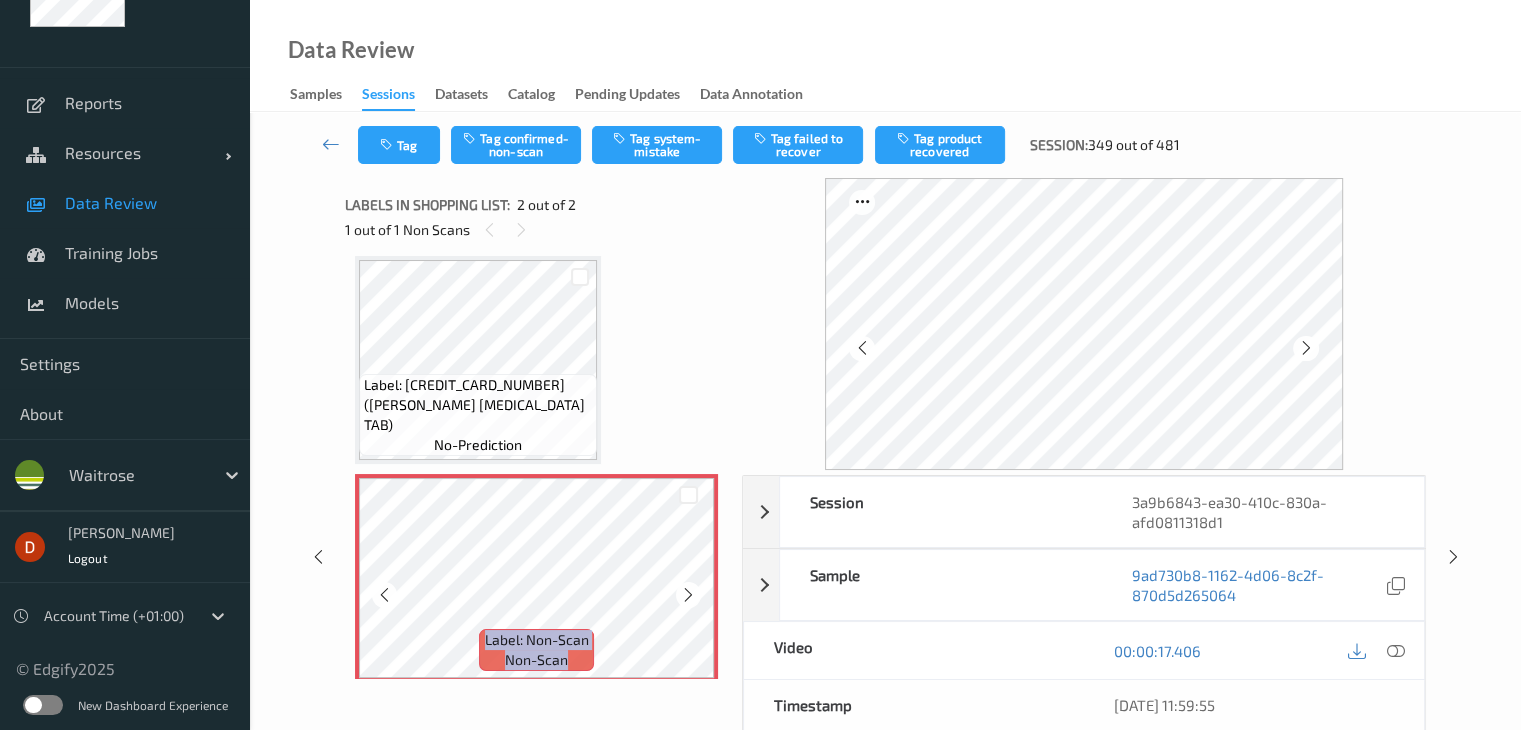 click at bounding box center [688, 594] 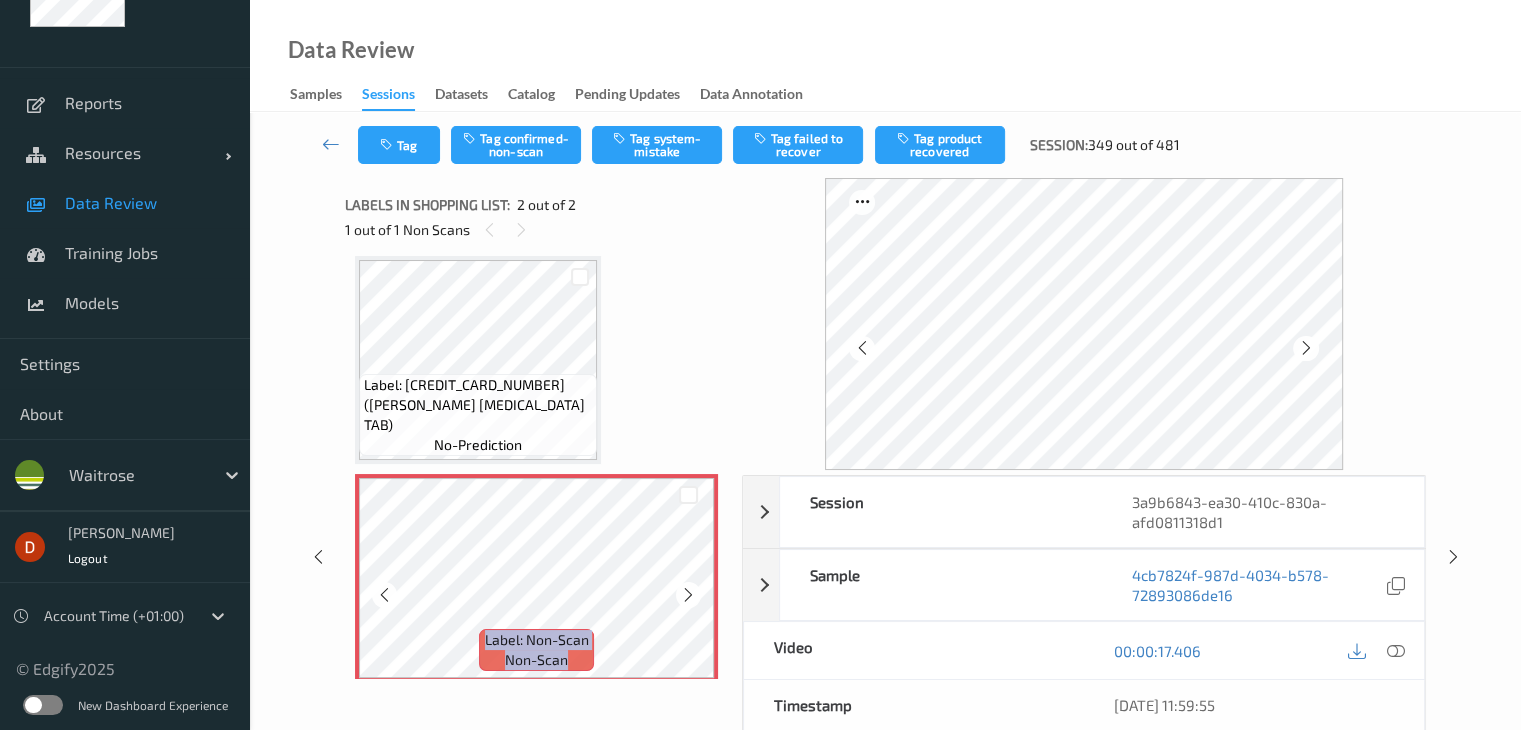 click at bounding box center [688, 594] 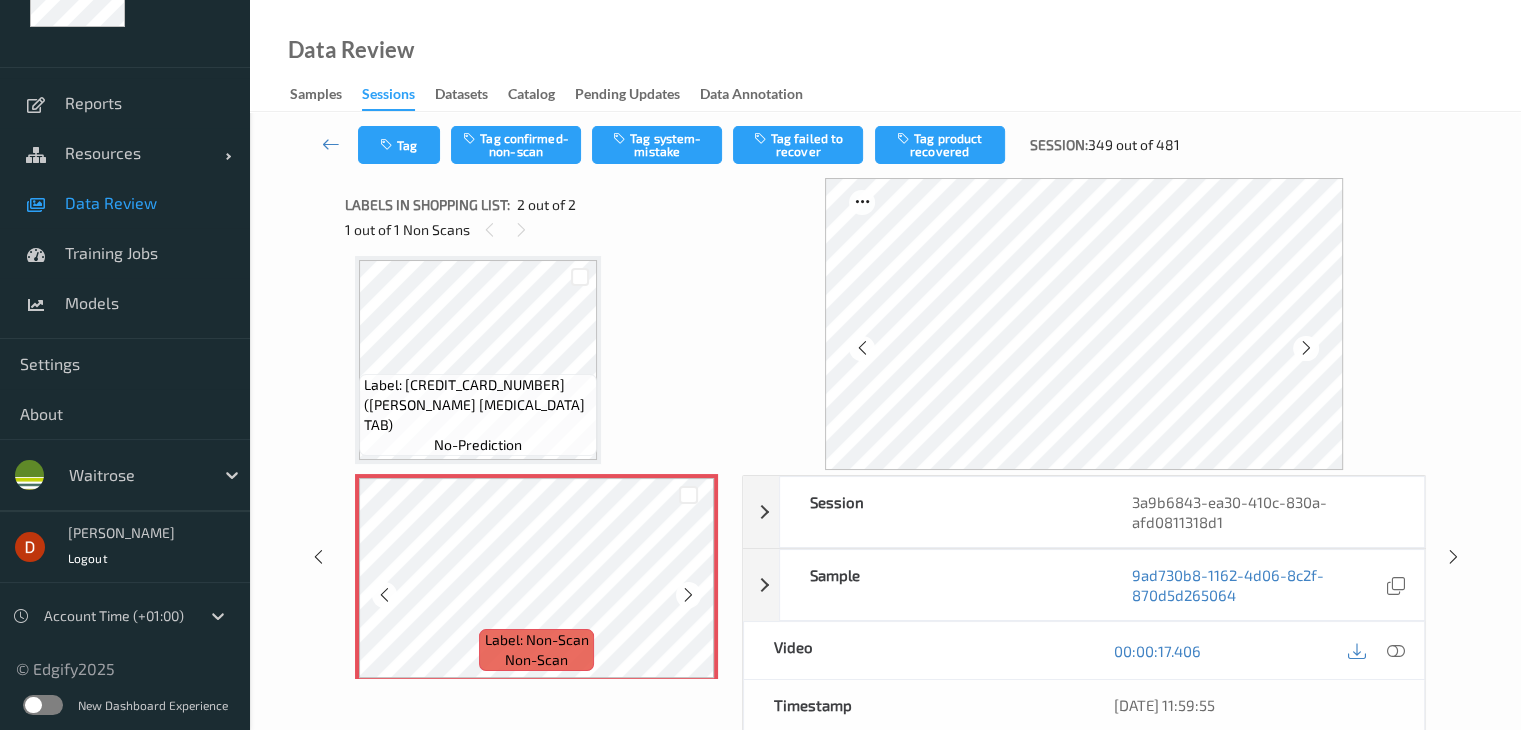 click at bounding box center [688, 594] 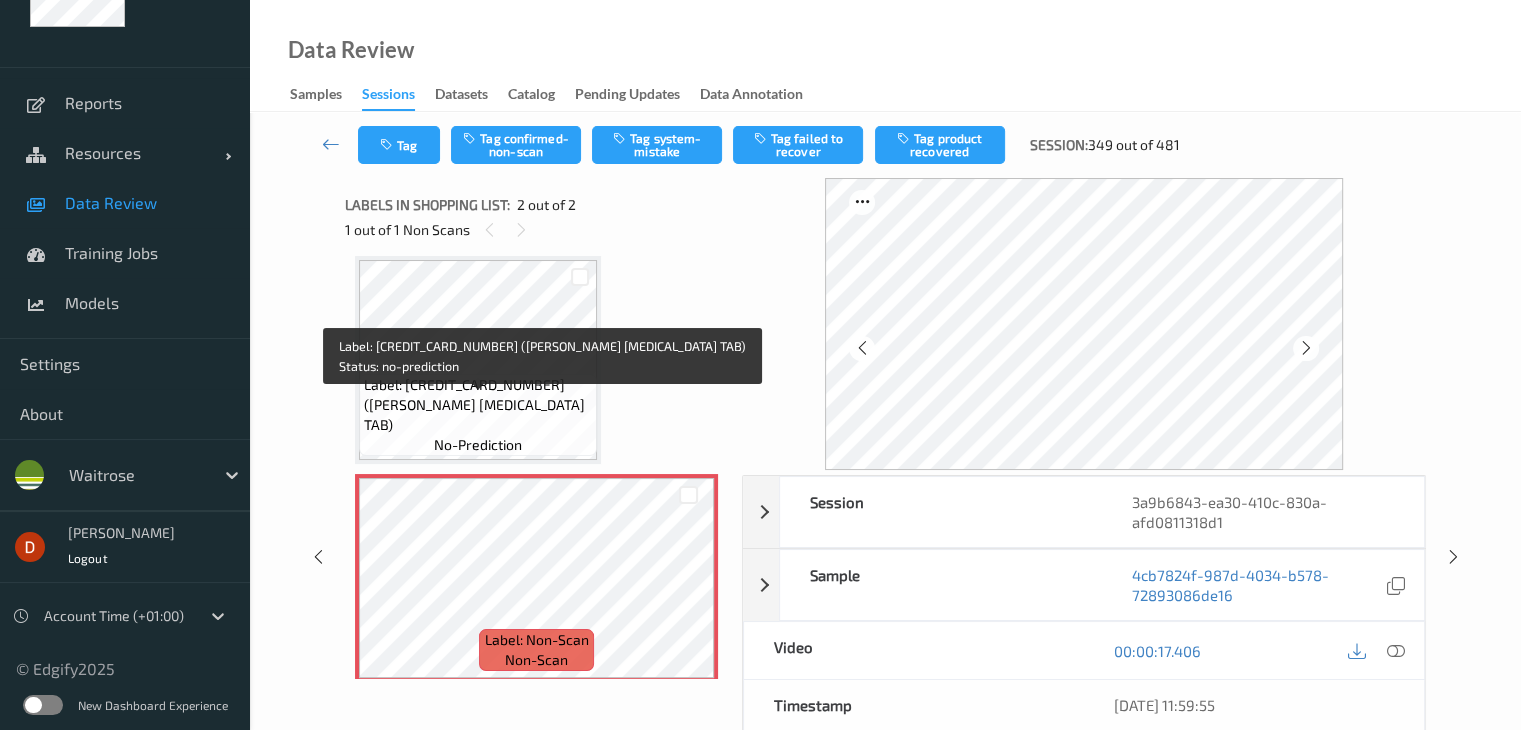 click on "Label: [CREDIT_CARD_NUMBER] ([PERSON_NAME] [MEDICAL_DATA] TAB)" at bounding box center (478, 405) 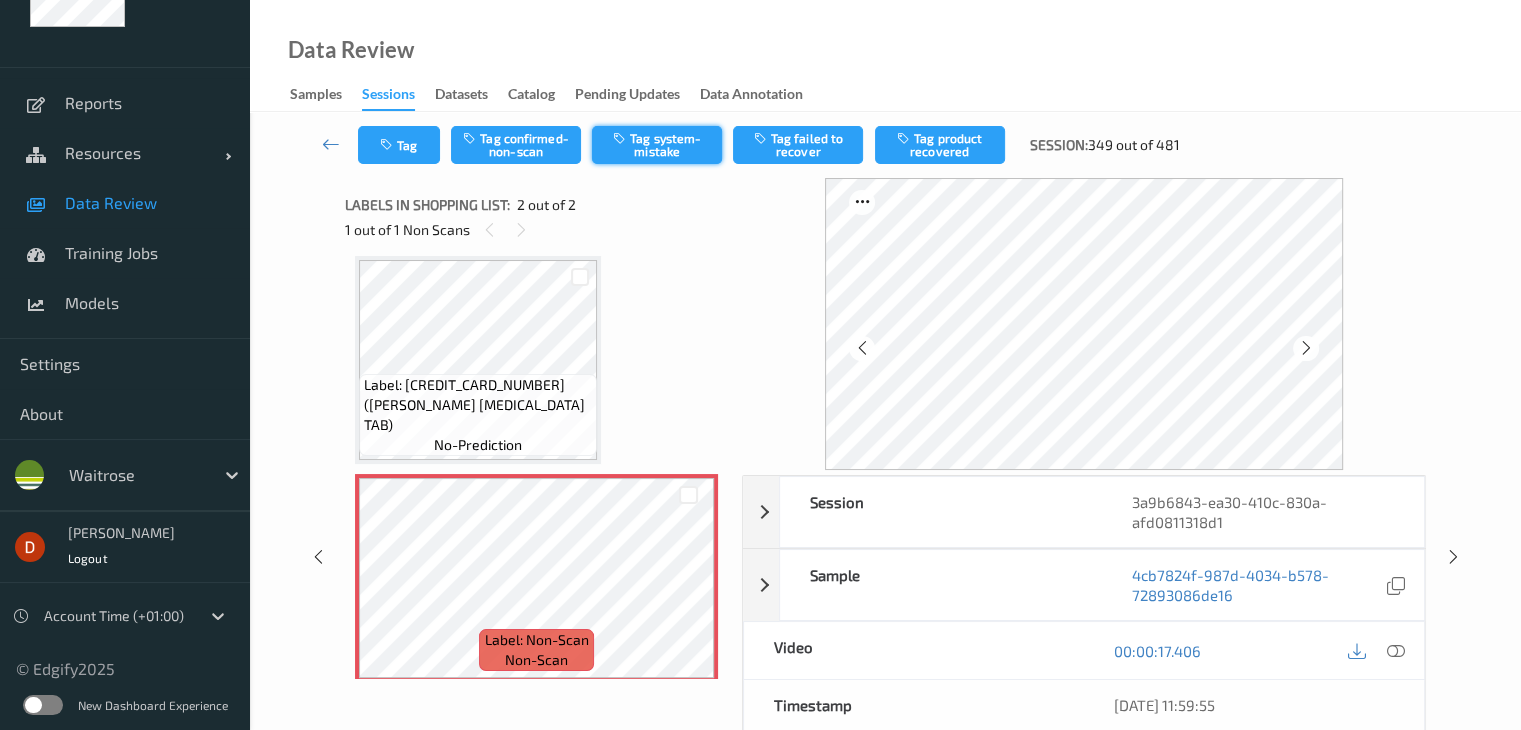 click on "Tag   system-mistake" at bounding box center (657, 145) 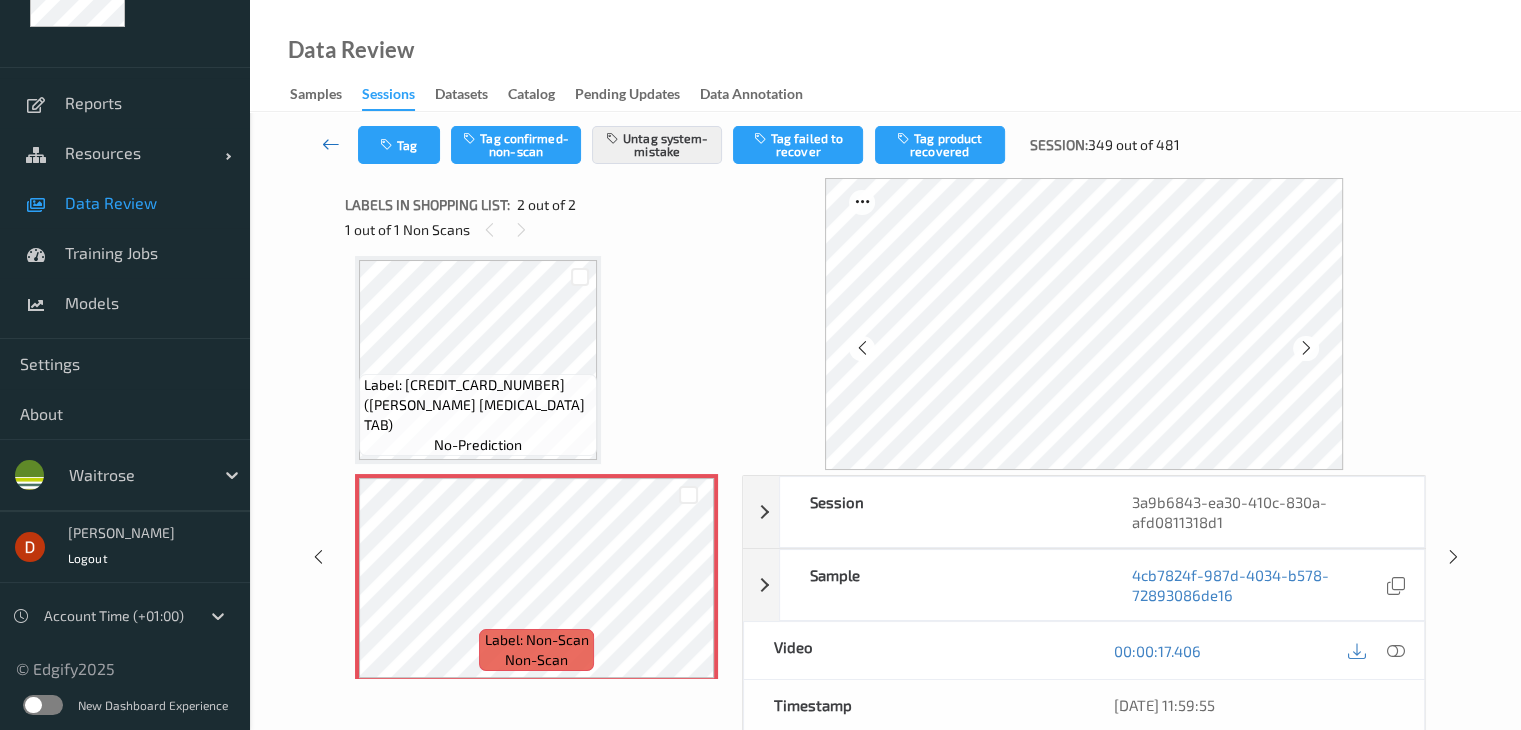 click at bounding box center [331, 144] 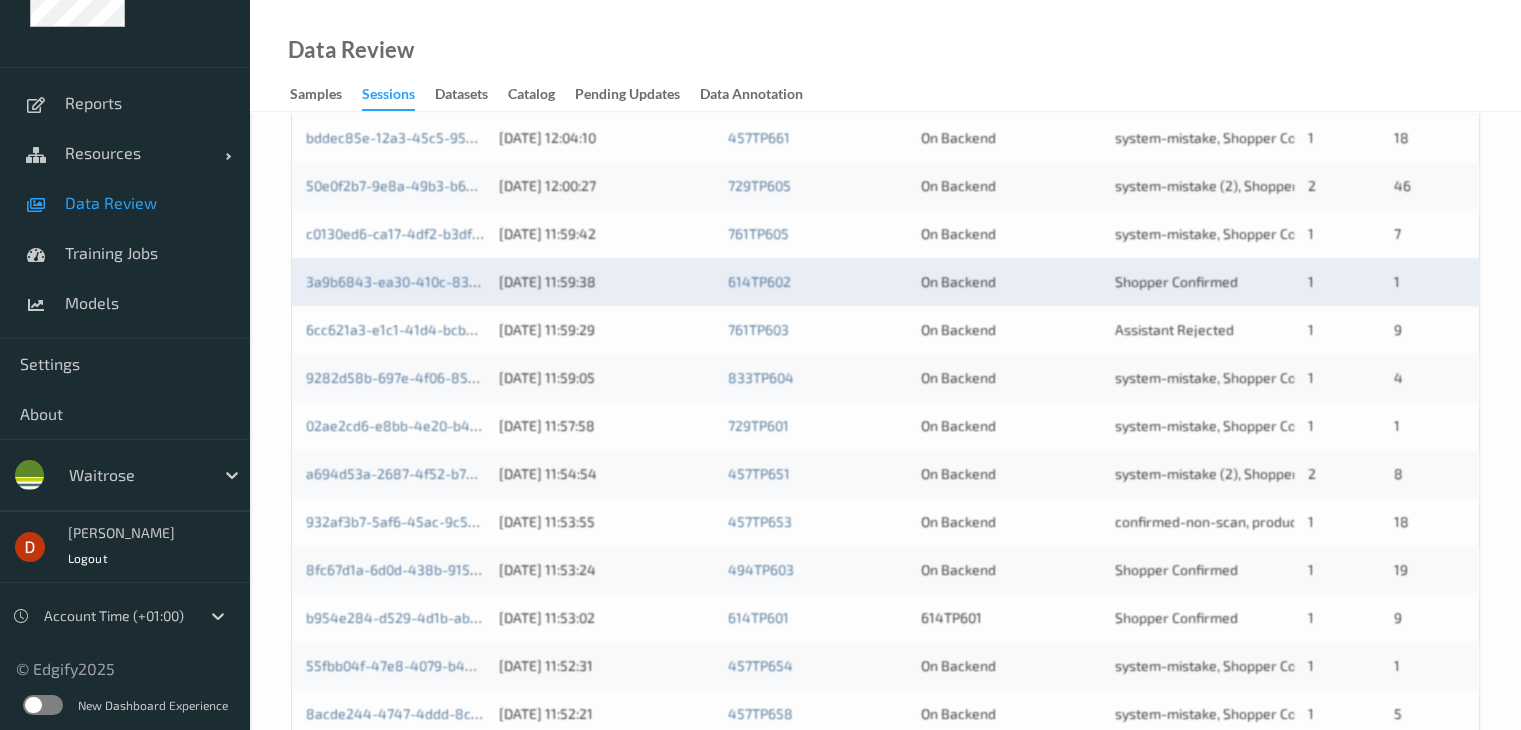 scroll, scrollTop: 600, scrollLeft: 0, axis: vertical 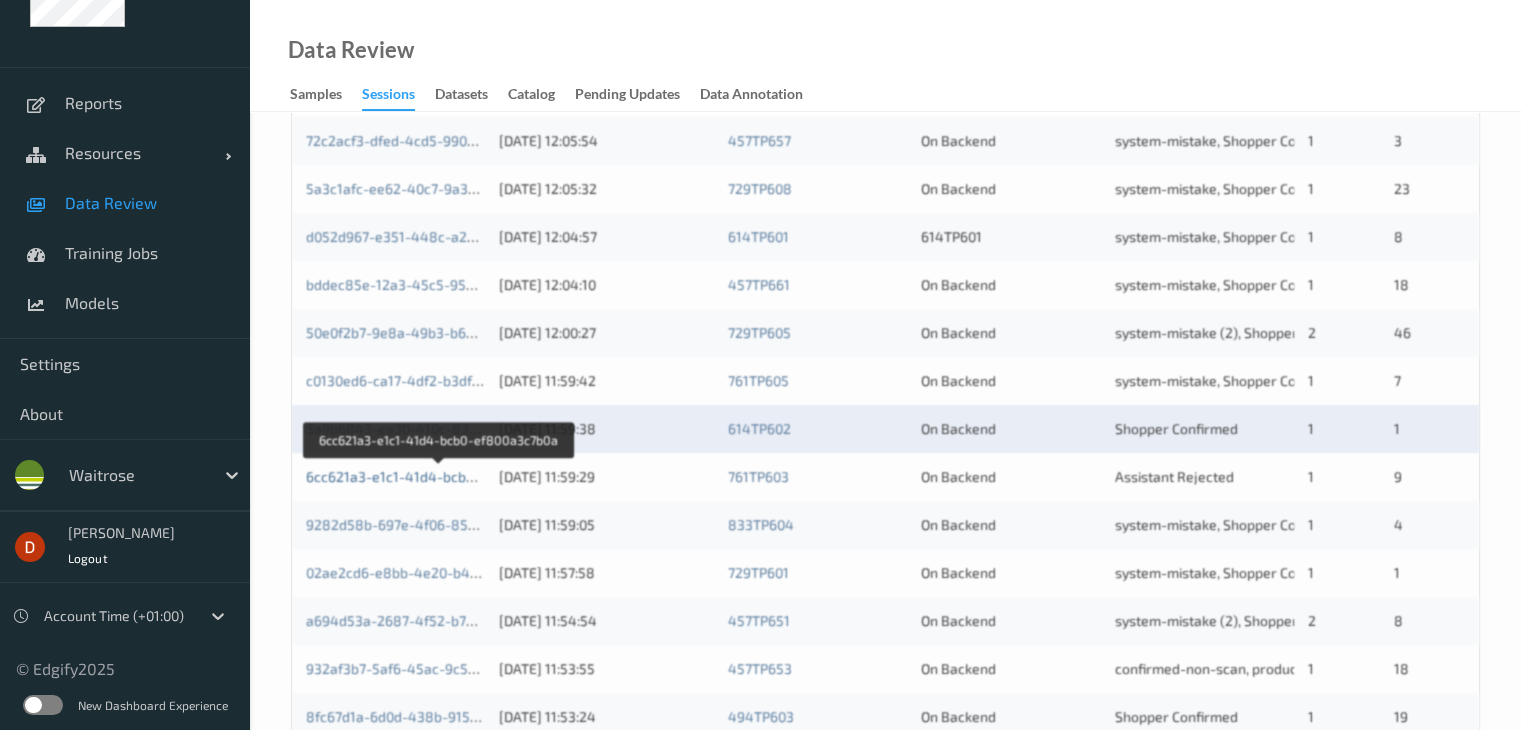 click on "6cc621a3-e1c1-41d4-bcb0-ef800a3c7b0a" at bounding box center [439, 476] 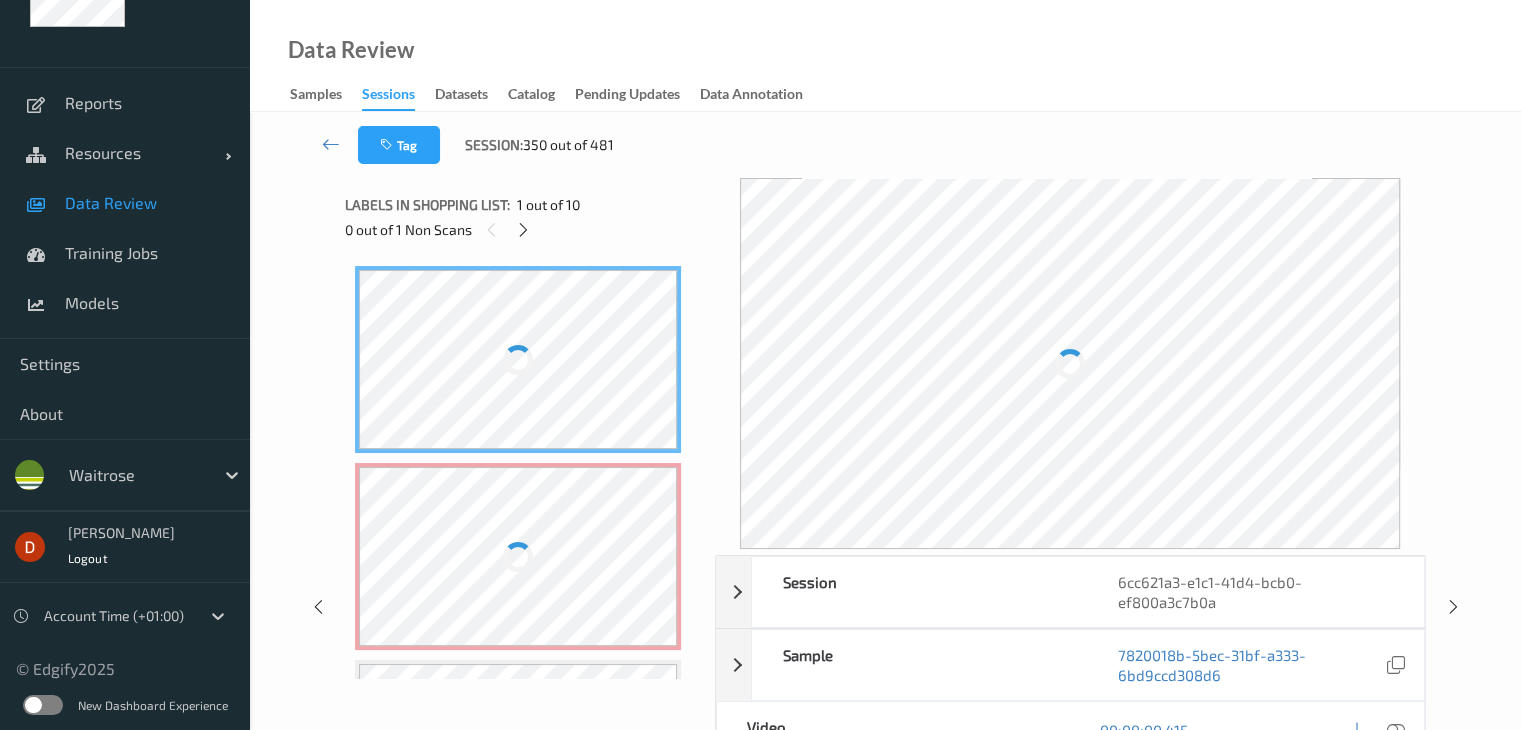 scroll, scrollTop: 0, scrollLeft: 0, axis: both 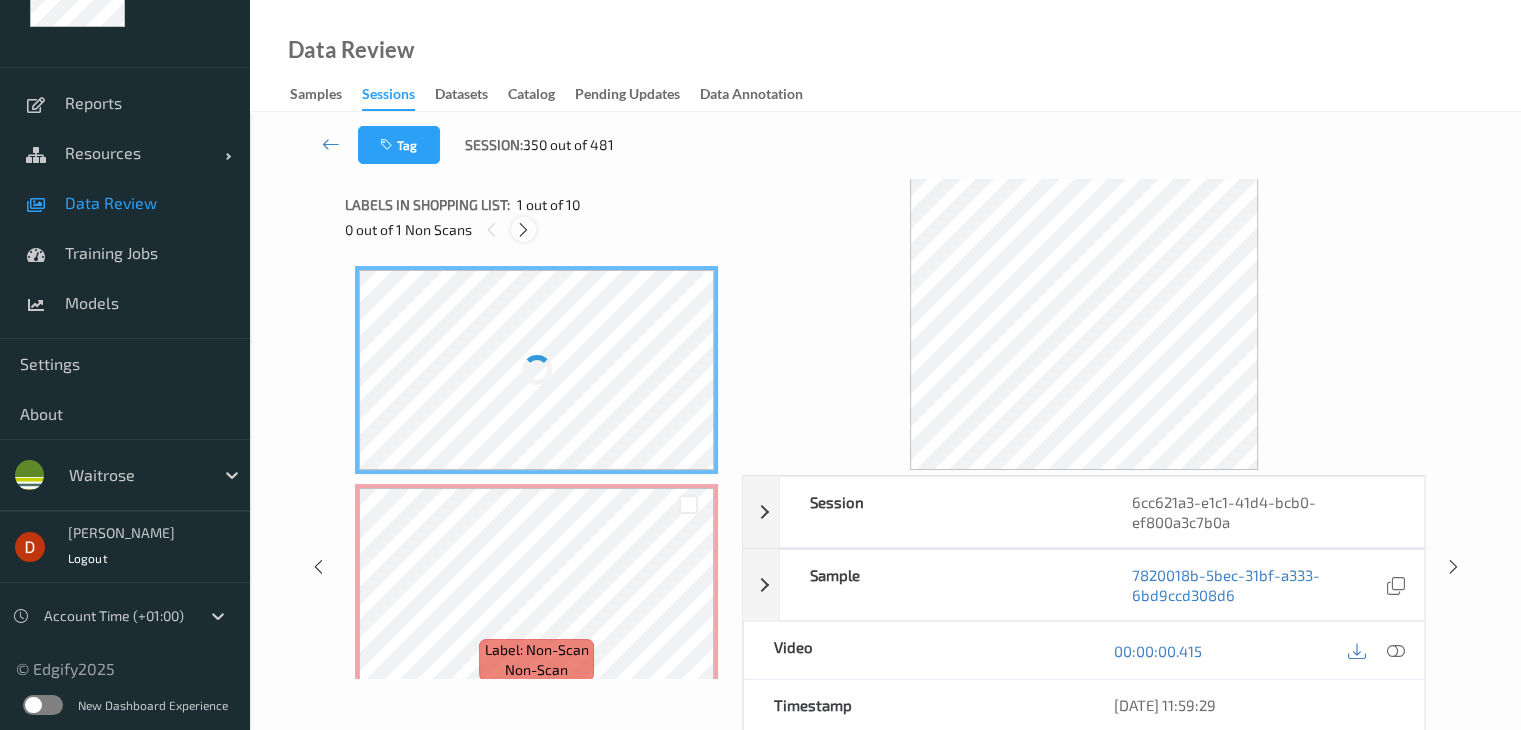 click at bounding box center (523, 230) 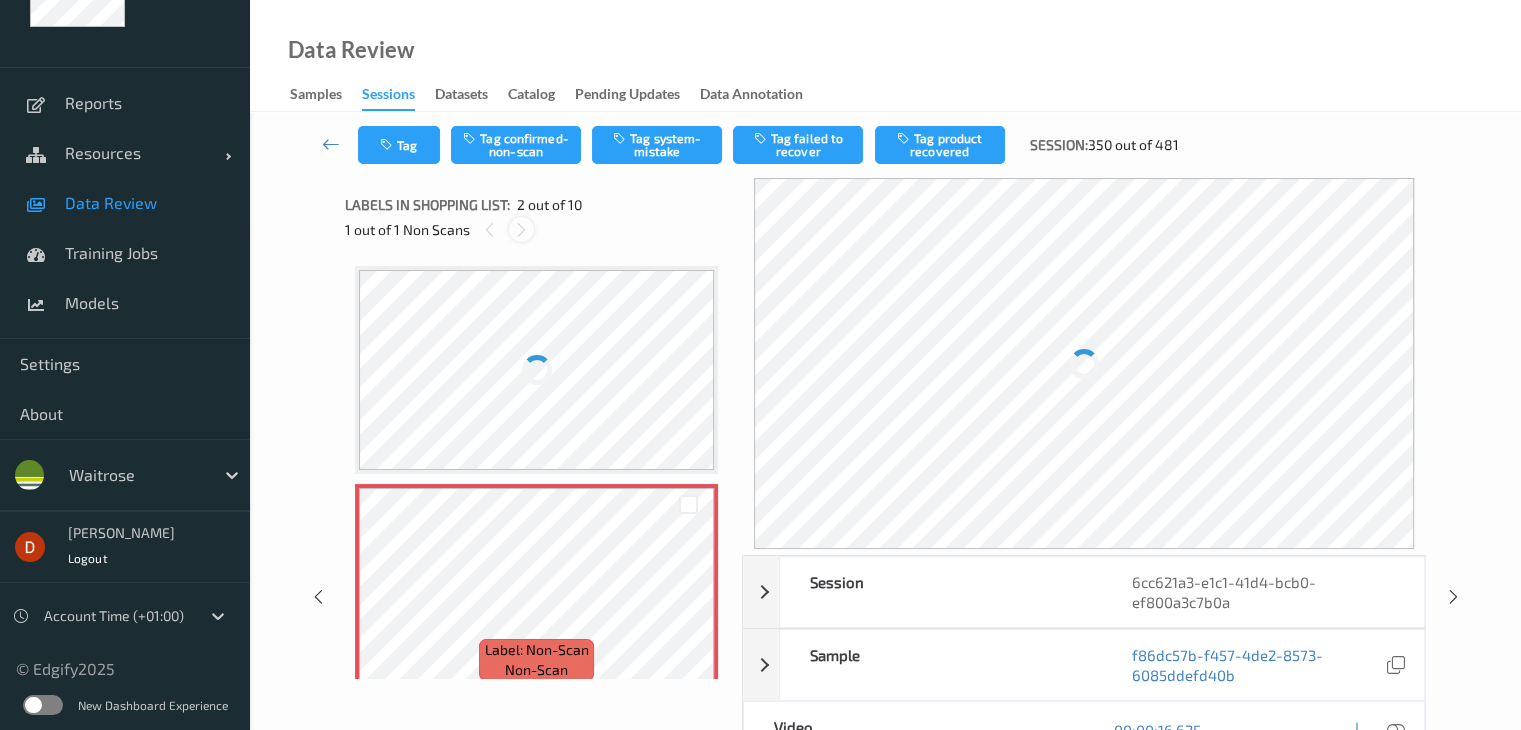 scroll, scrollTop: 10, scrollLeft: 0, axis: vertical 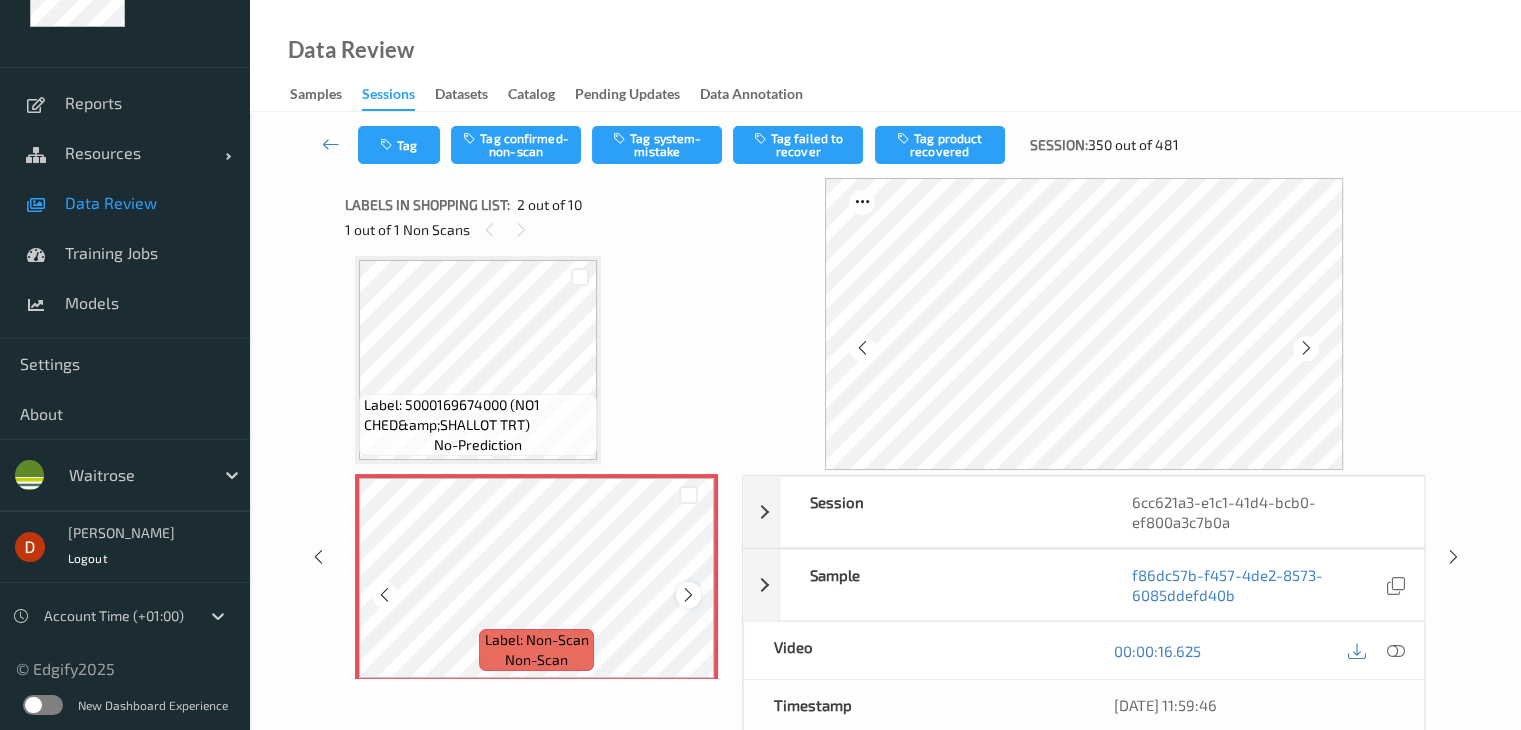 click at bounding box center (688, 595) 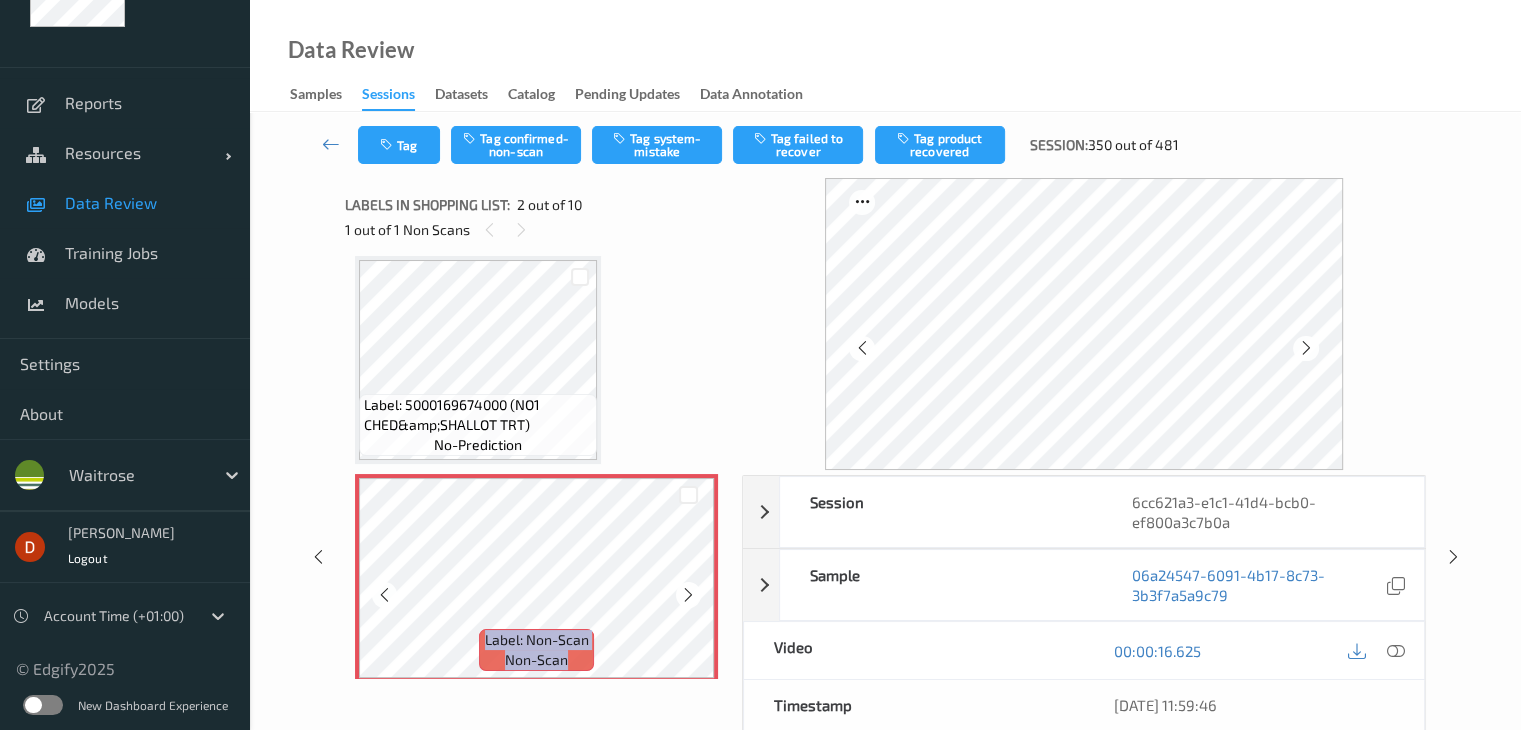 click at bounding box center [688, 595] 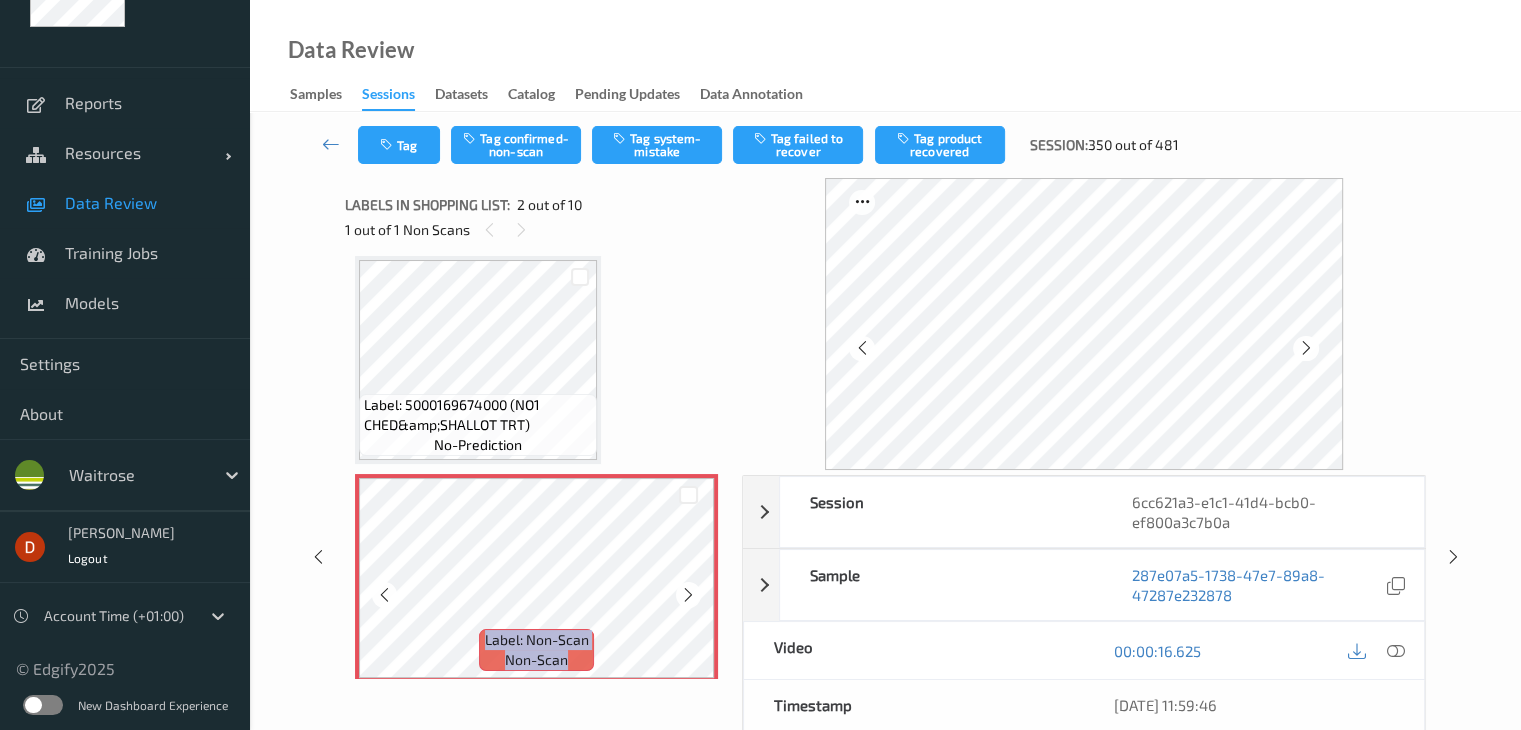 click at bounding box center (688, 595) 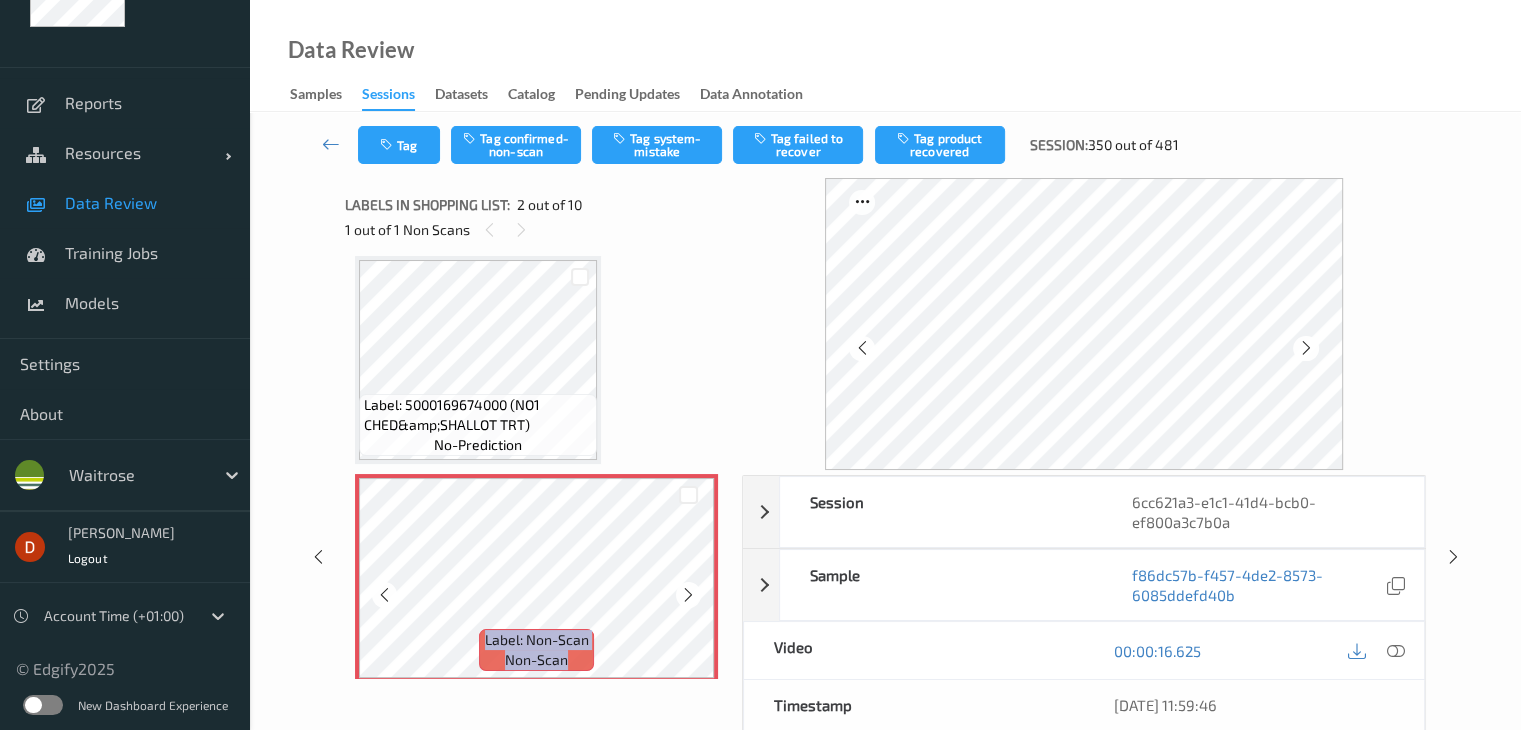 click at bounding box center (688, 595) 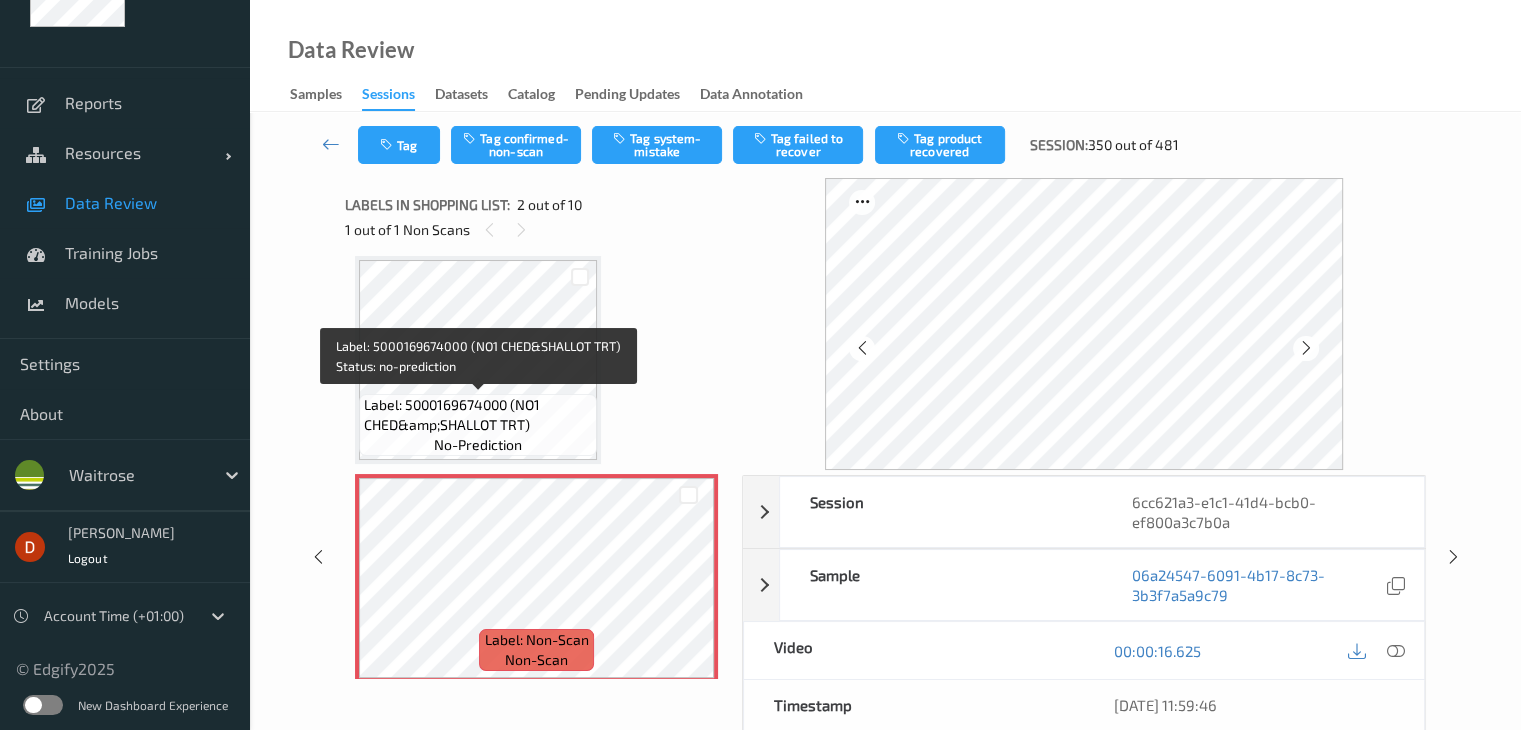 click on "Label: 5000169674000 (NO1 CHED&amp;SHALLOT TRT)" at bounding box center (478, 415) 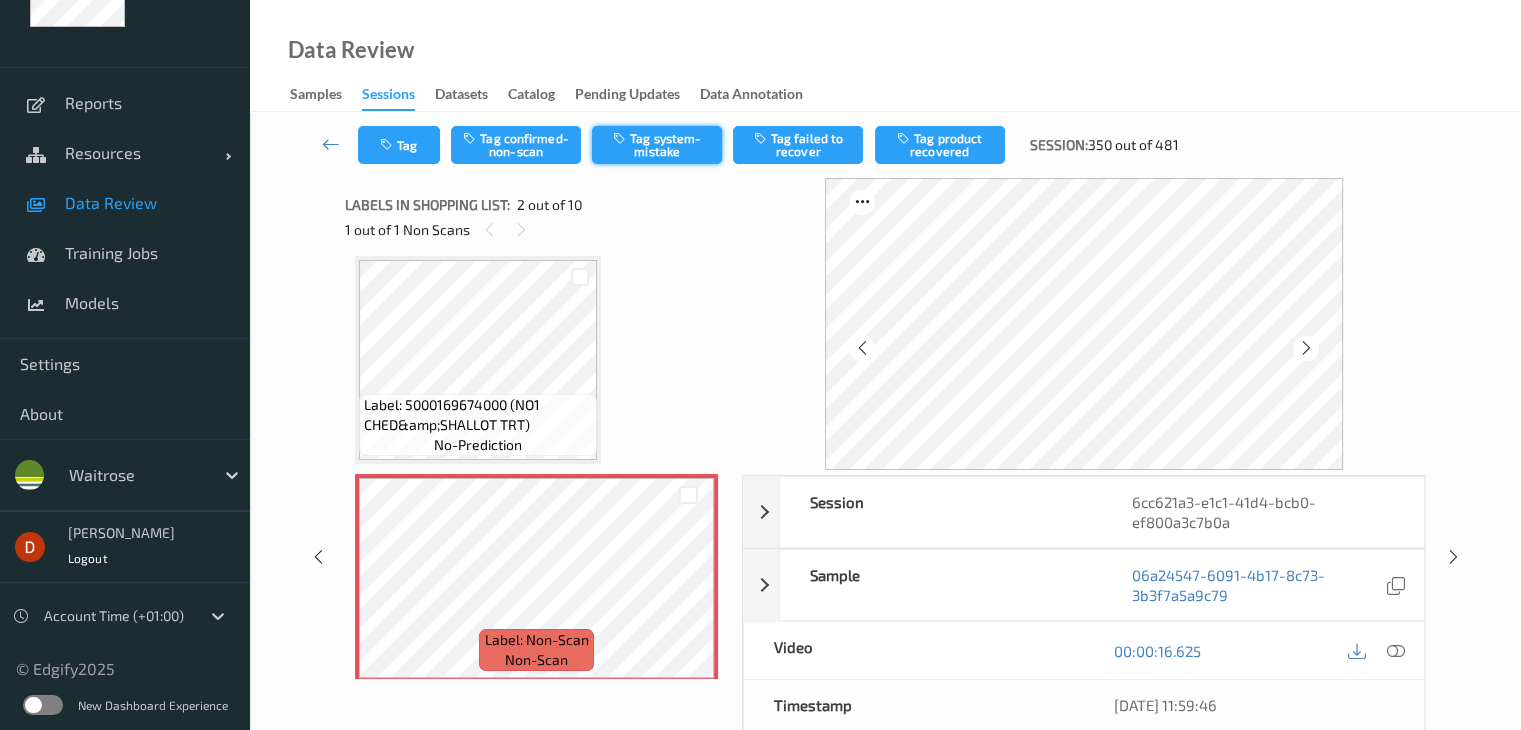 click on "Tag   system-mistake" at bounding box center (657, 145) 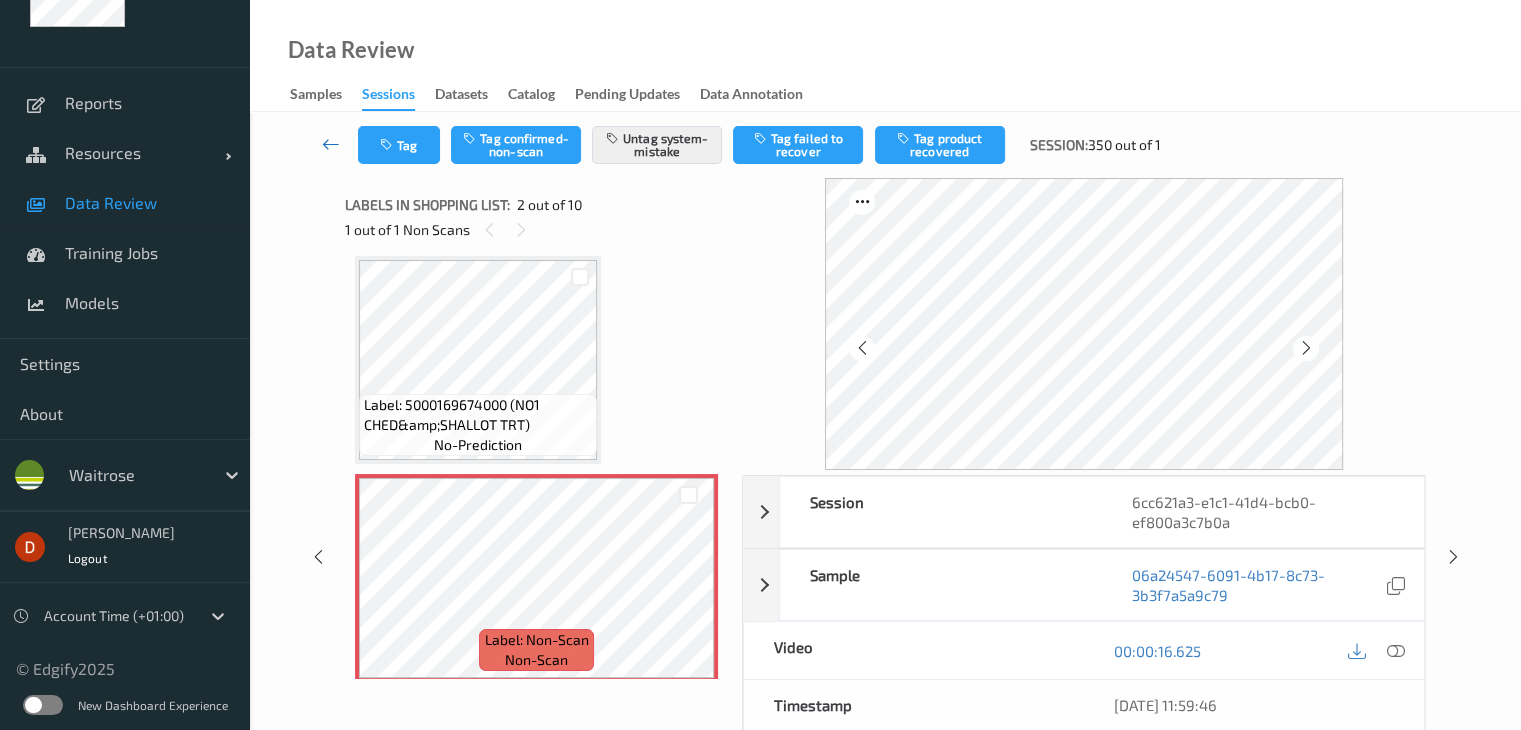 click at bounding box center (331, 144) 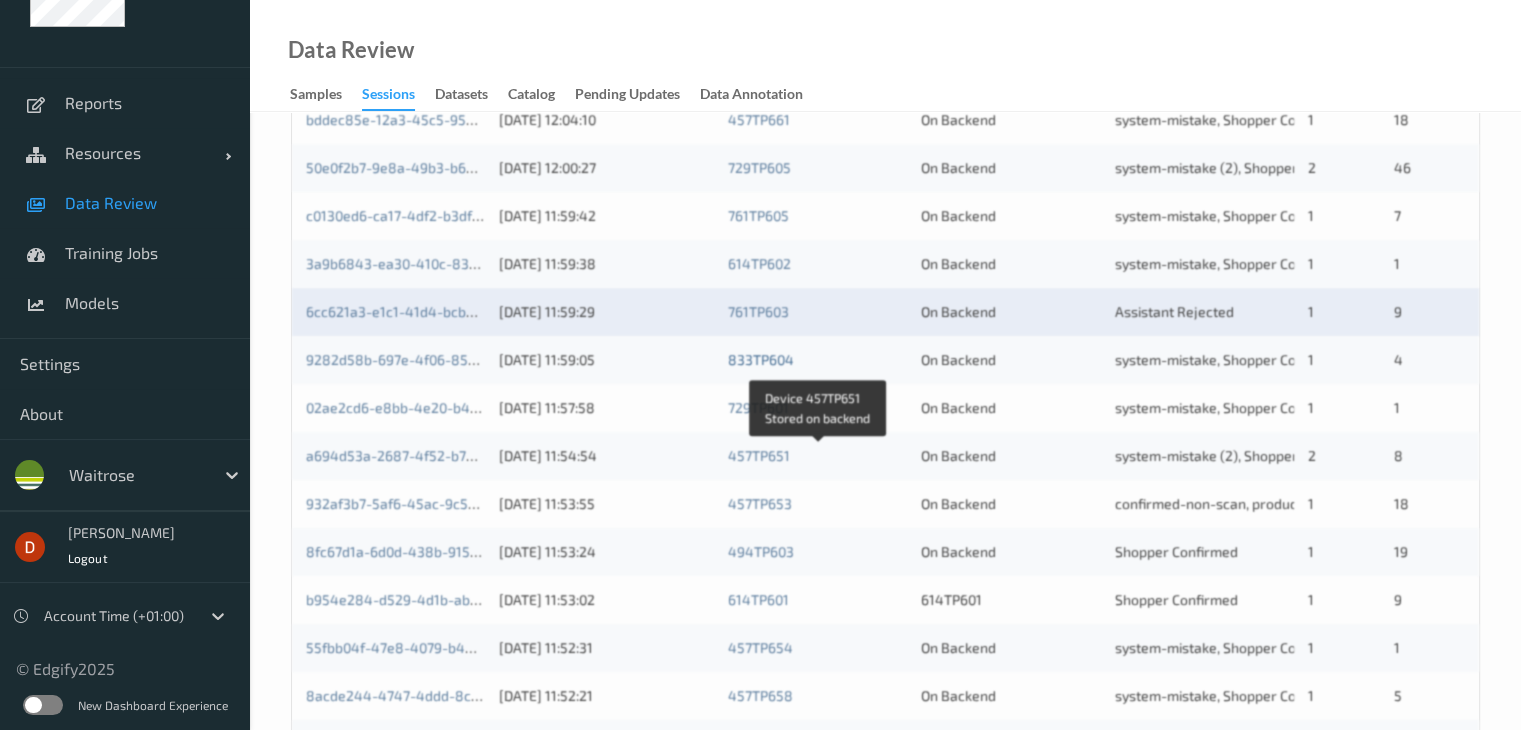 scroll, scrollTop: 800, scrollLeft: 0, axis: vertical 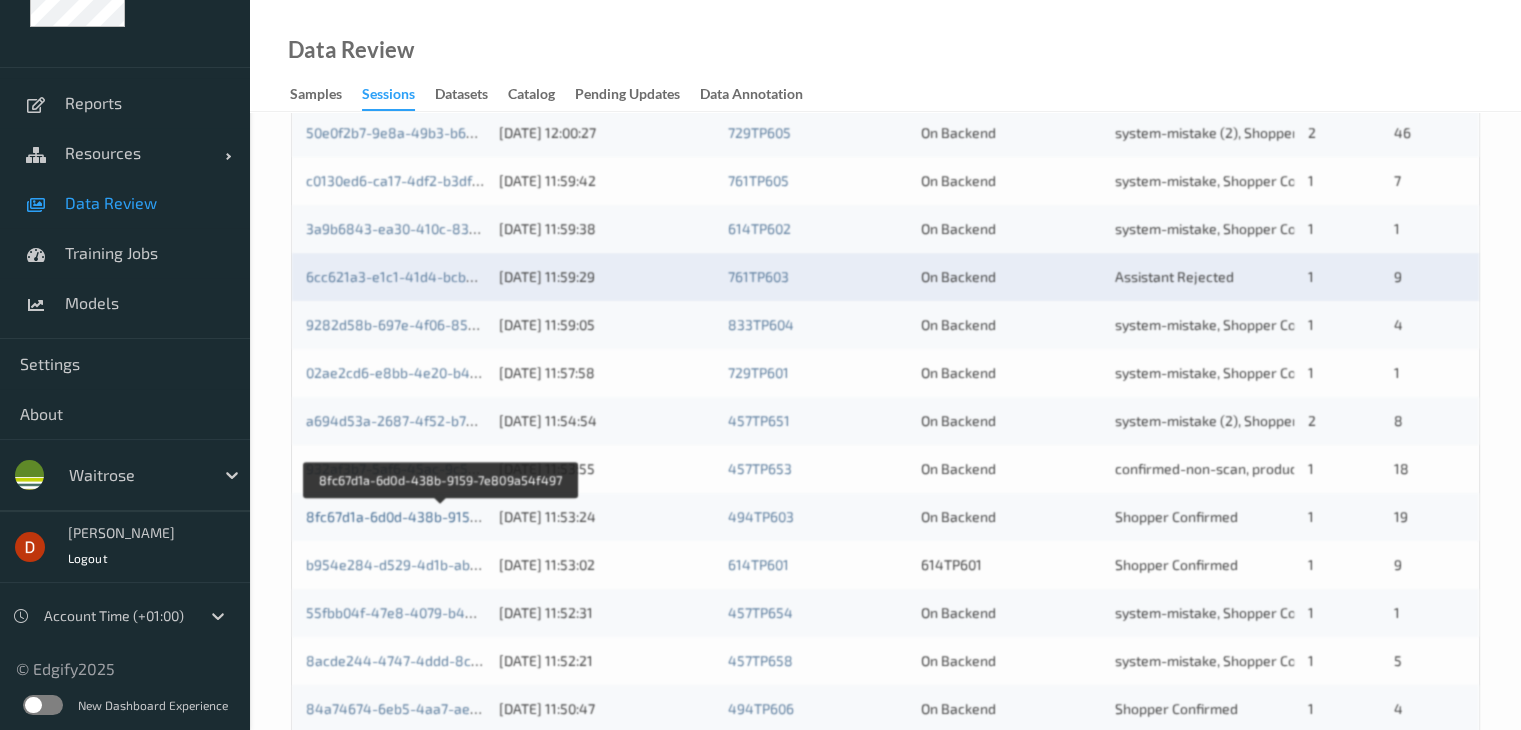click on "8fc67d1a-6d0d-438b-9159-7e809a54f497" at bounding box center (441, 516) 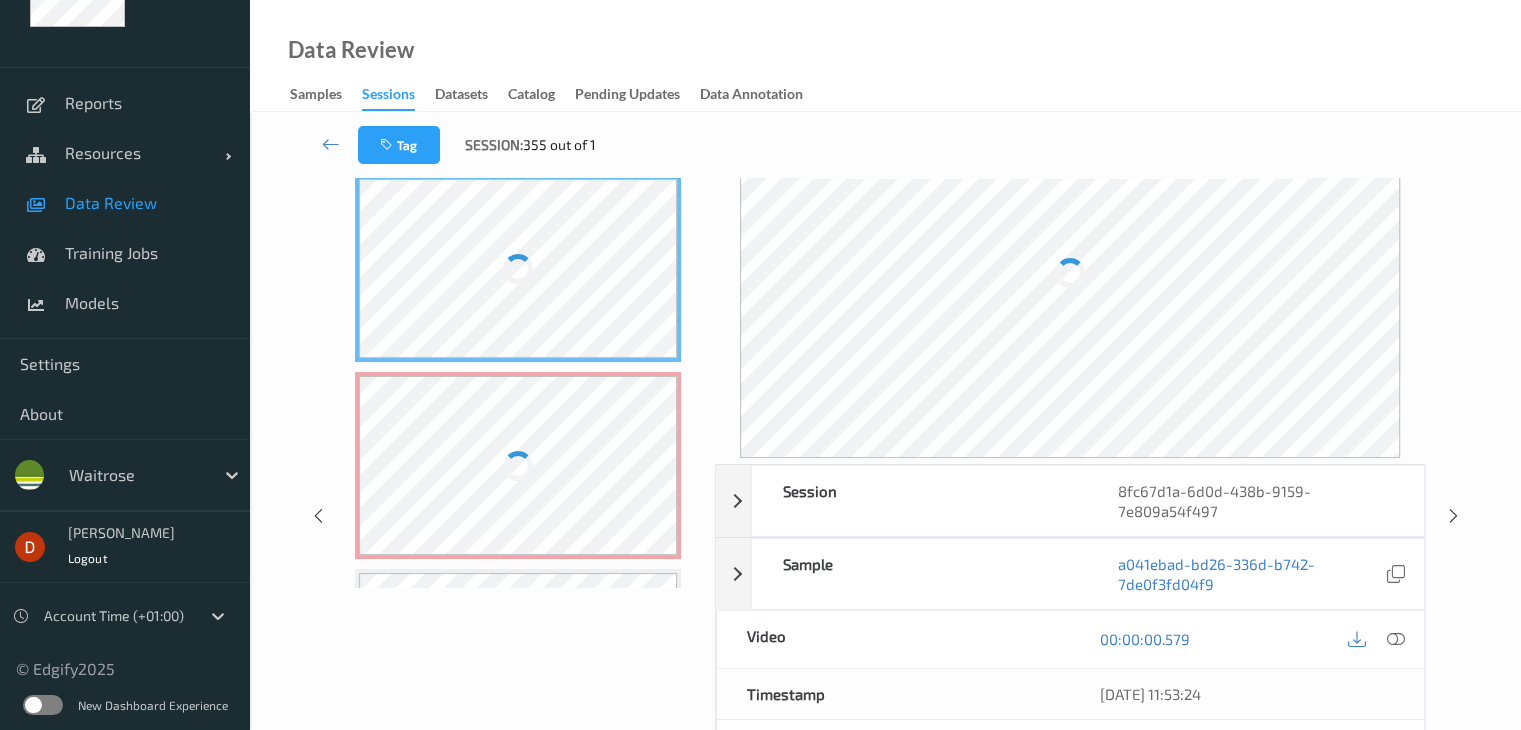 scroll, scrollTop: 0, scrollLeft: 0, axis: both 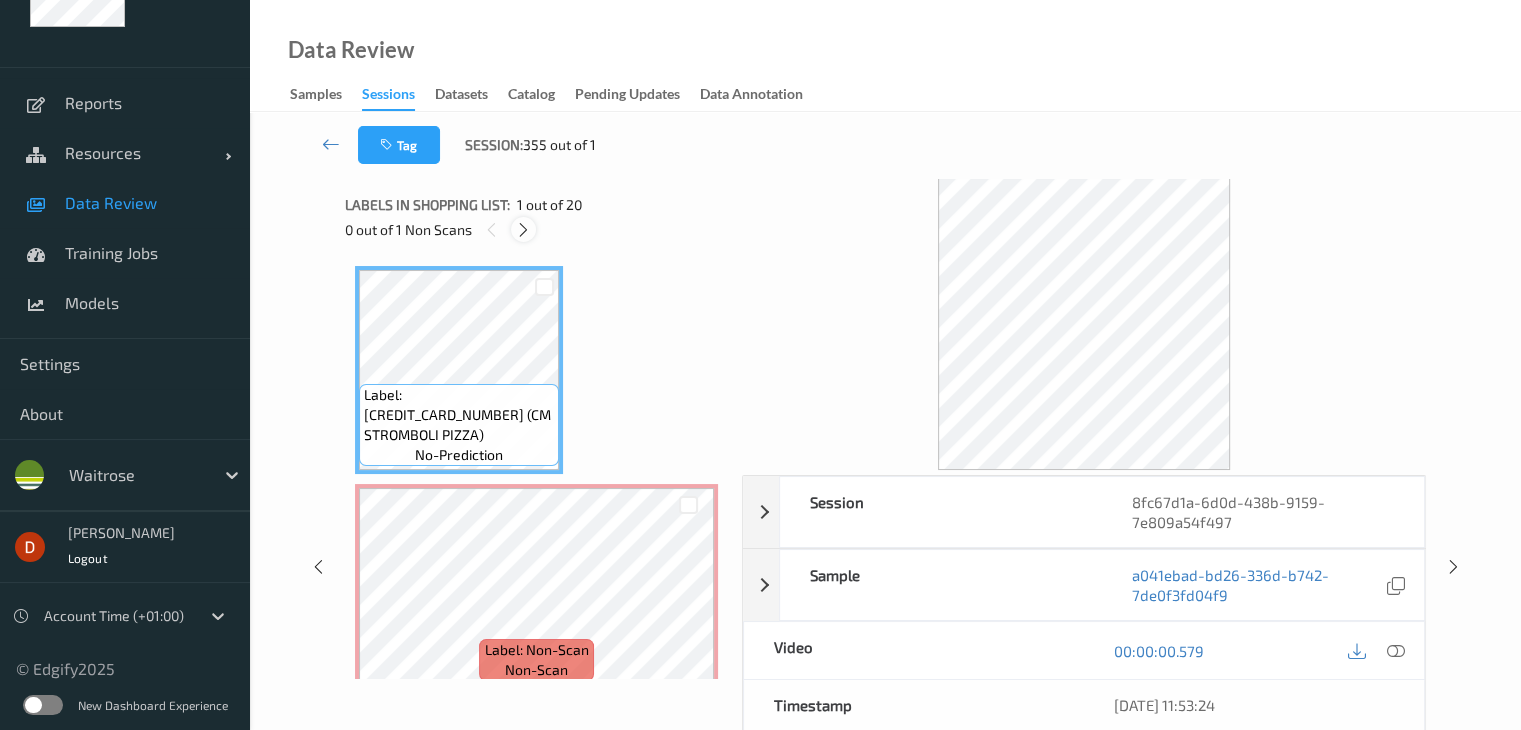 click at bounding box center [523, 230] 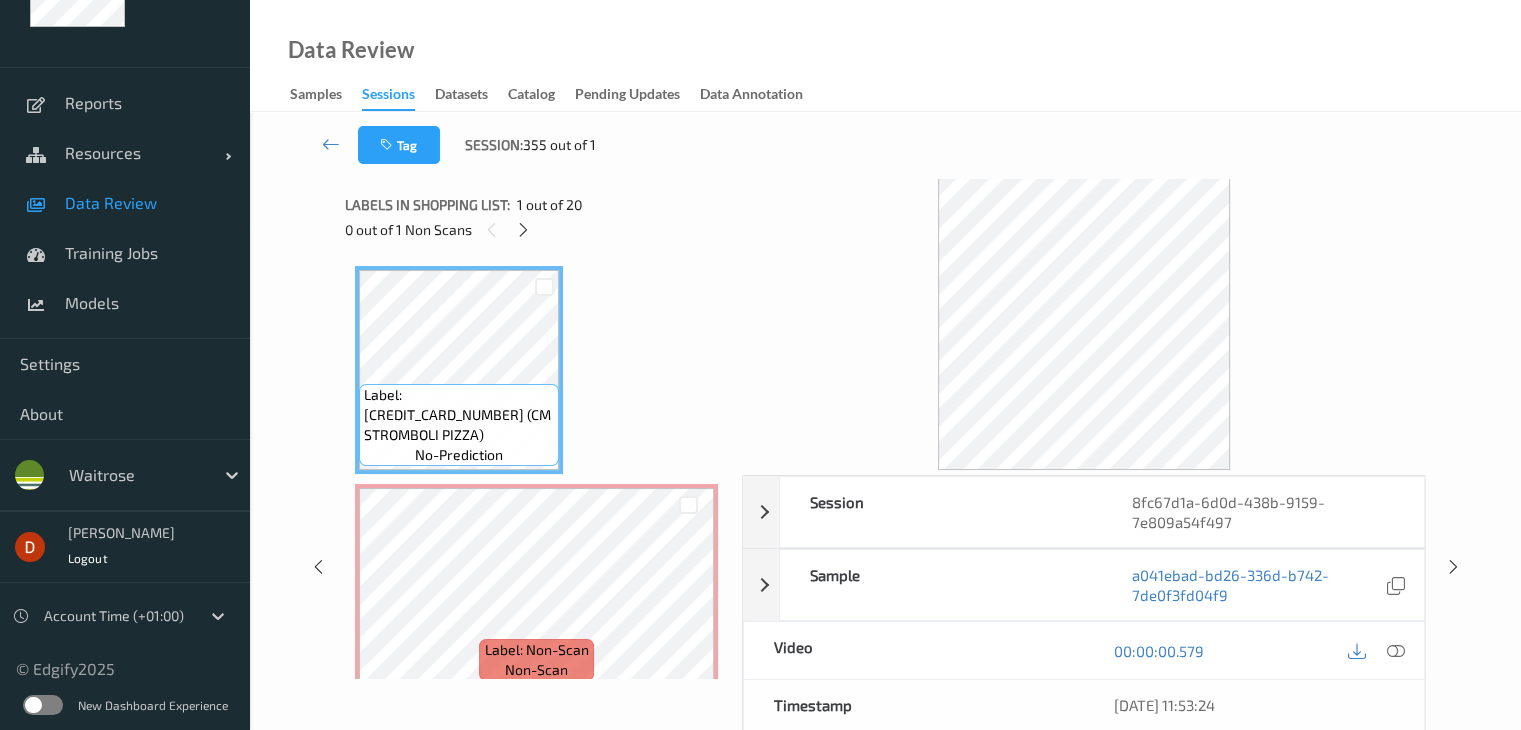 scroll, scrollTop: 10, scrollLeft: 0, axis: vertical 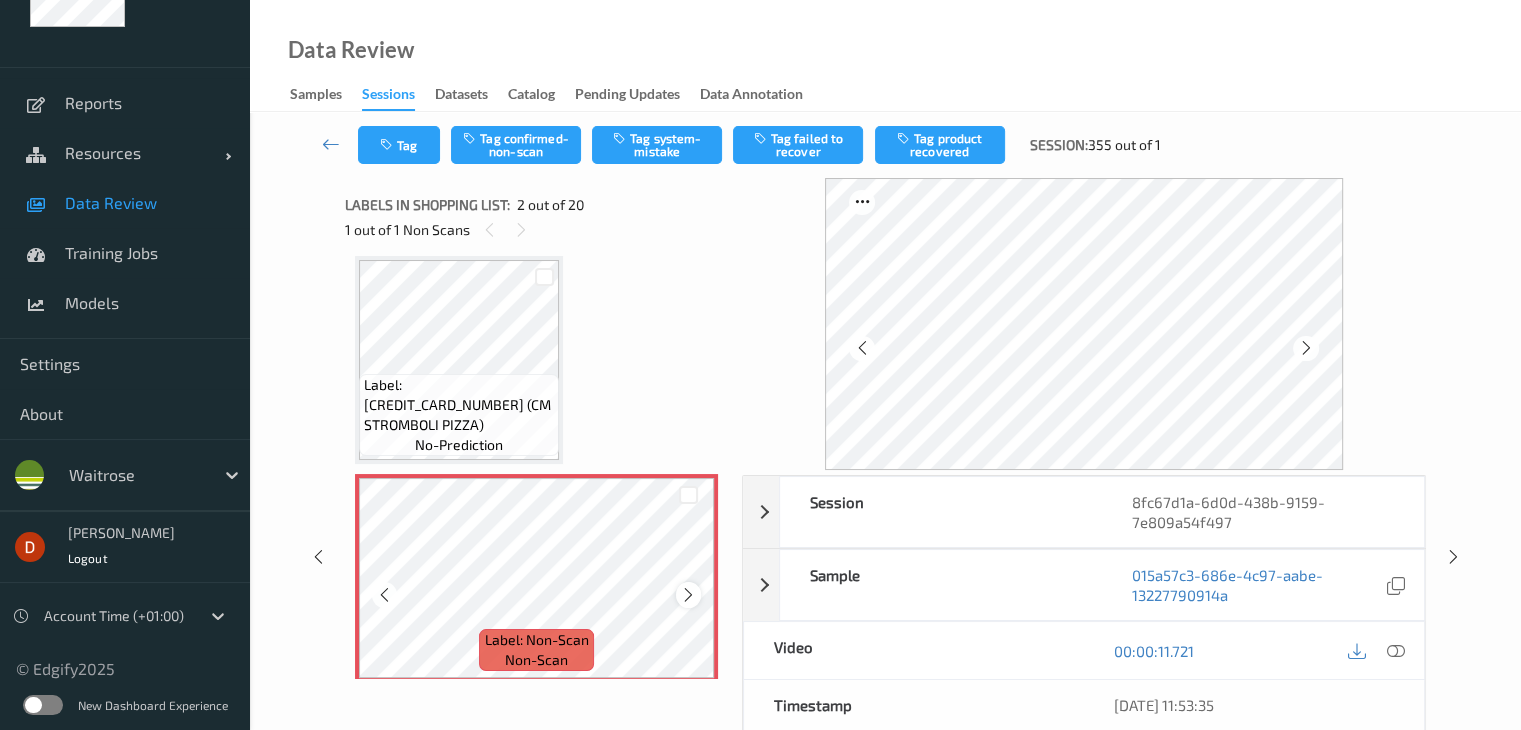 click at bounding box center (688, 595) 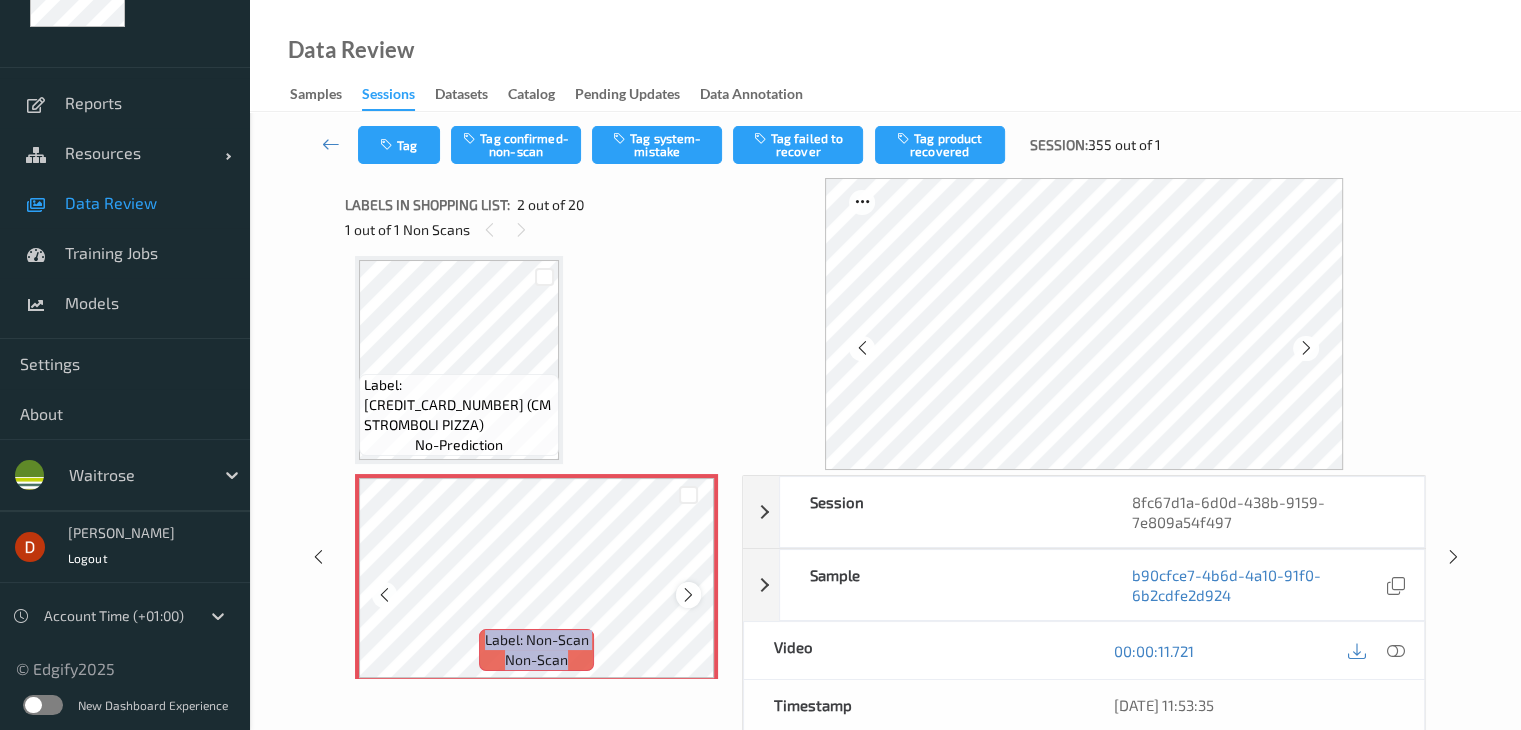 click at bounding box center (688, 595) 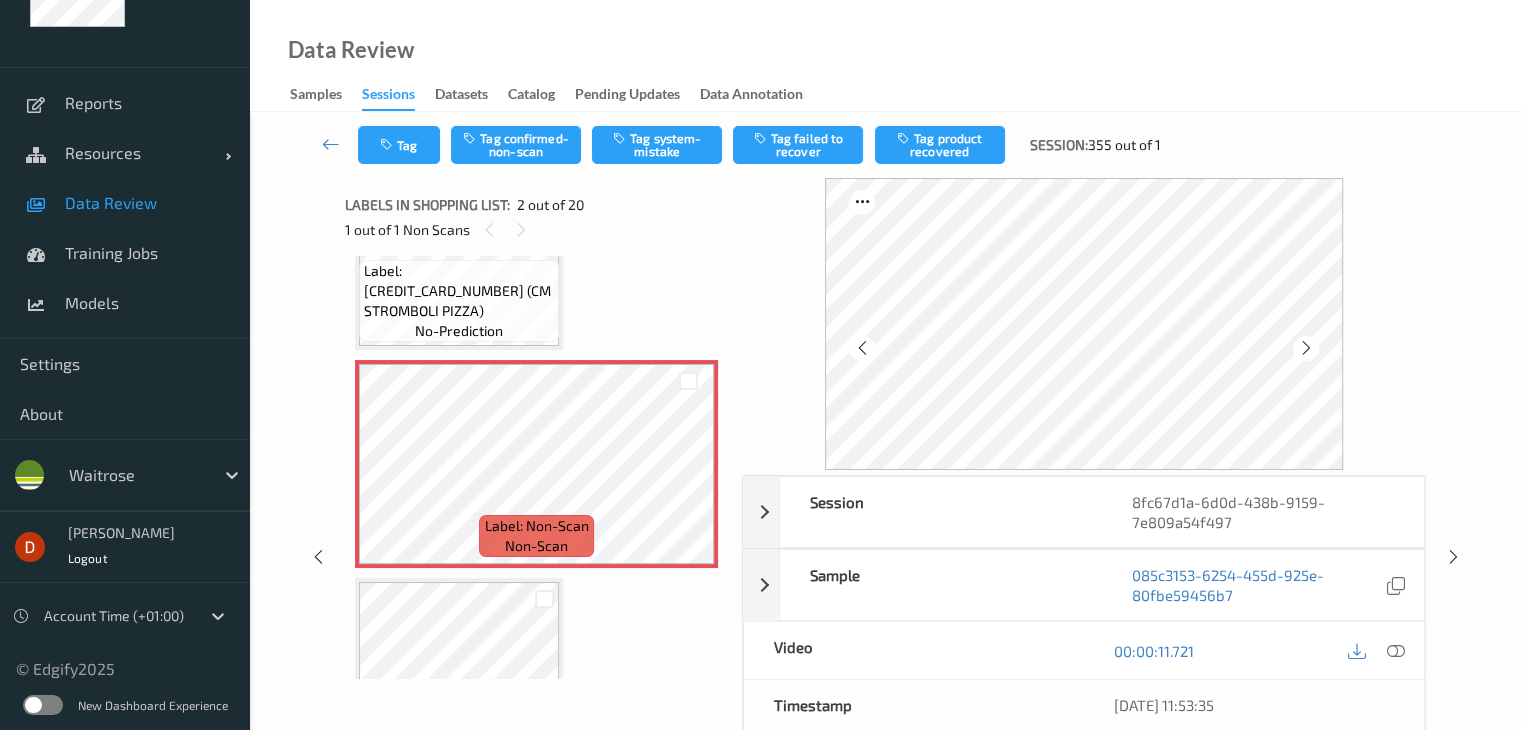 scroll, scrollTop: 210, scrollLeft: 0, axis: vertical 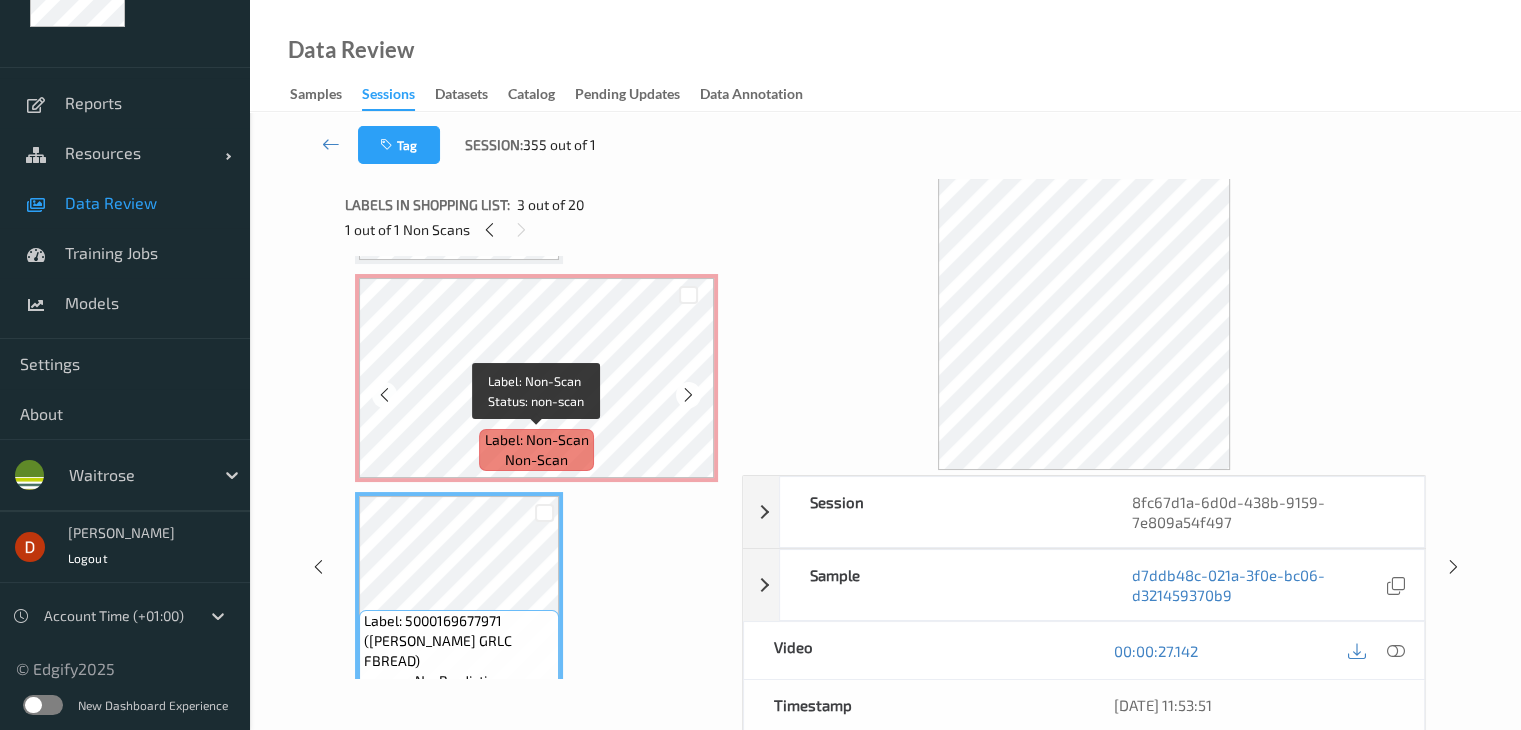 click on "Label: Non-Scan non-scan" at bounding box center [536, 450] 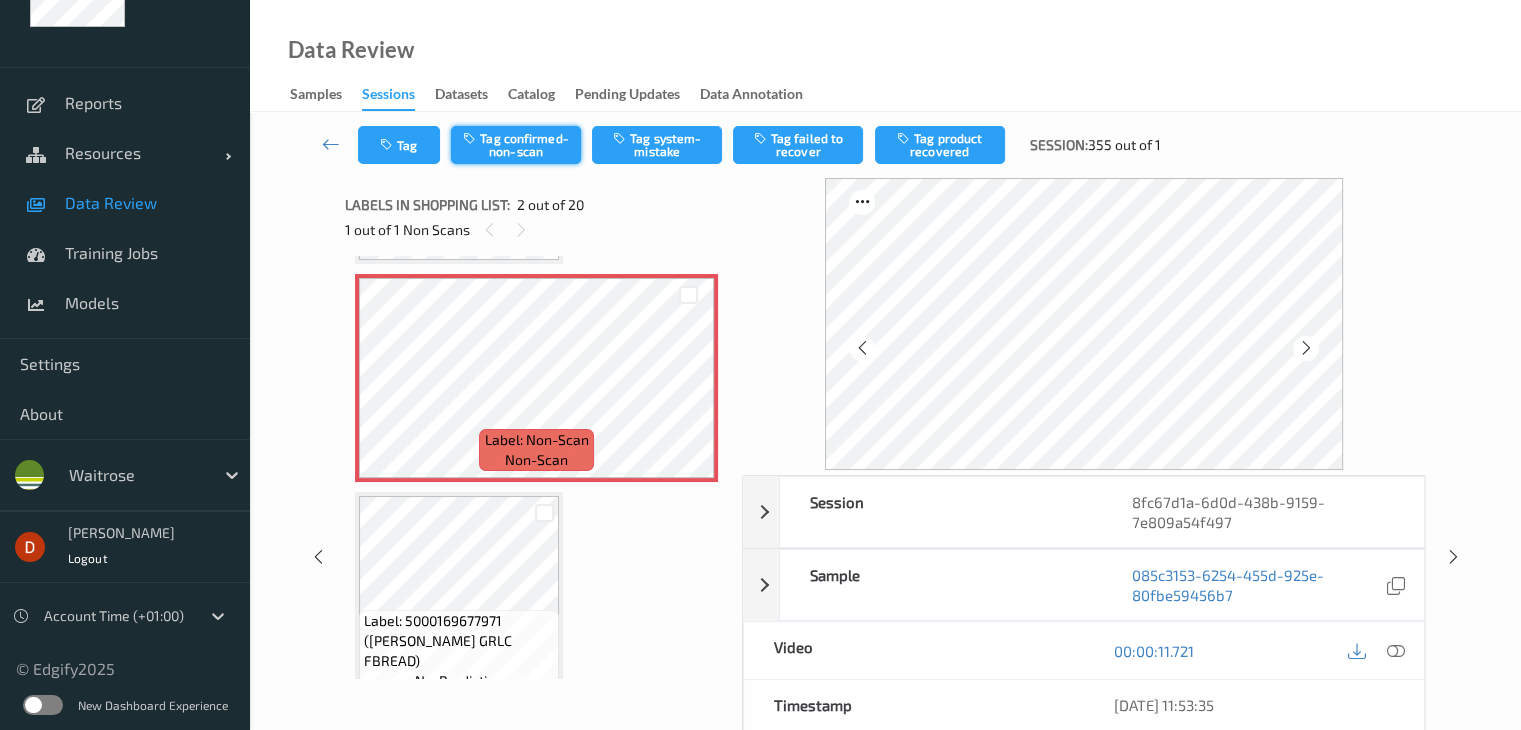 click on "Tag   confirmed-non-scan" at bounding box center [516, 145] 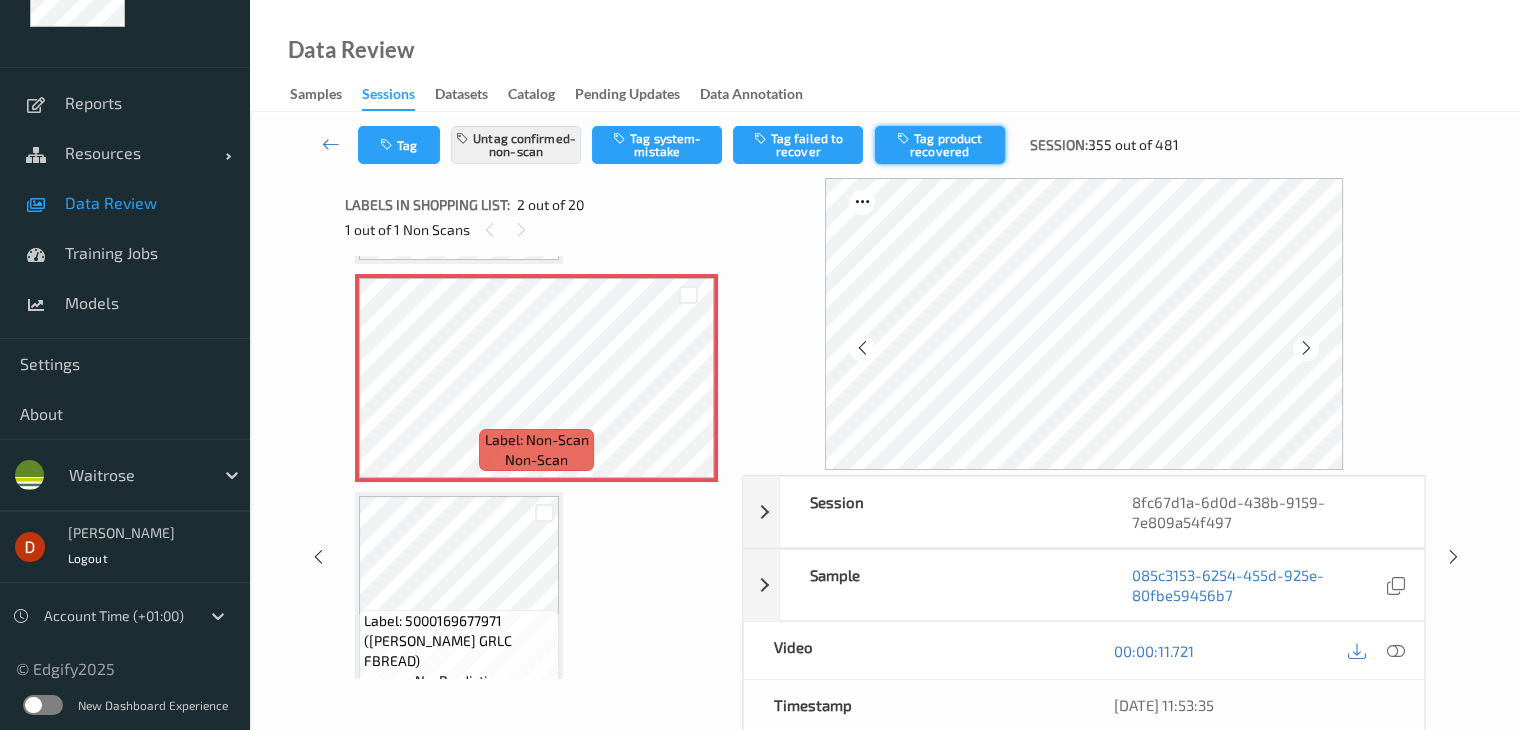click on "Tag   product recovered" at bounding box center (940, 145) 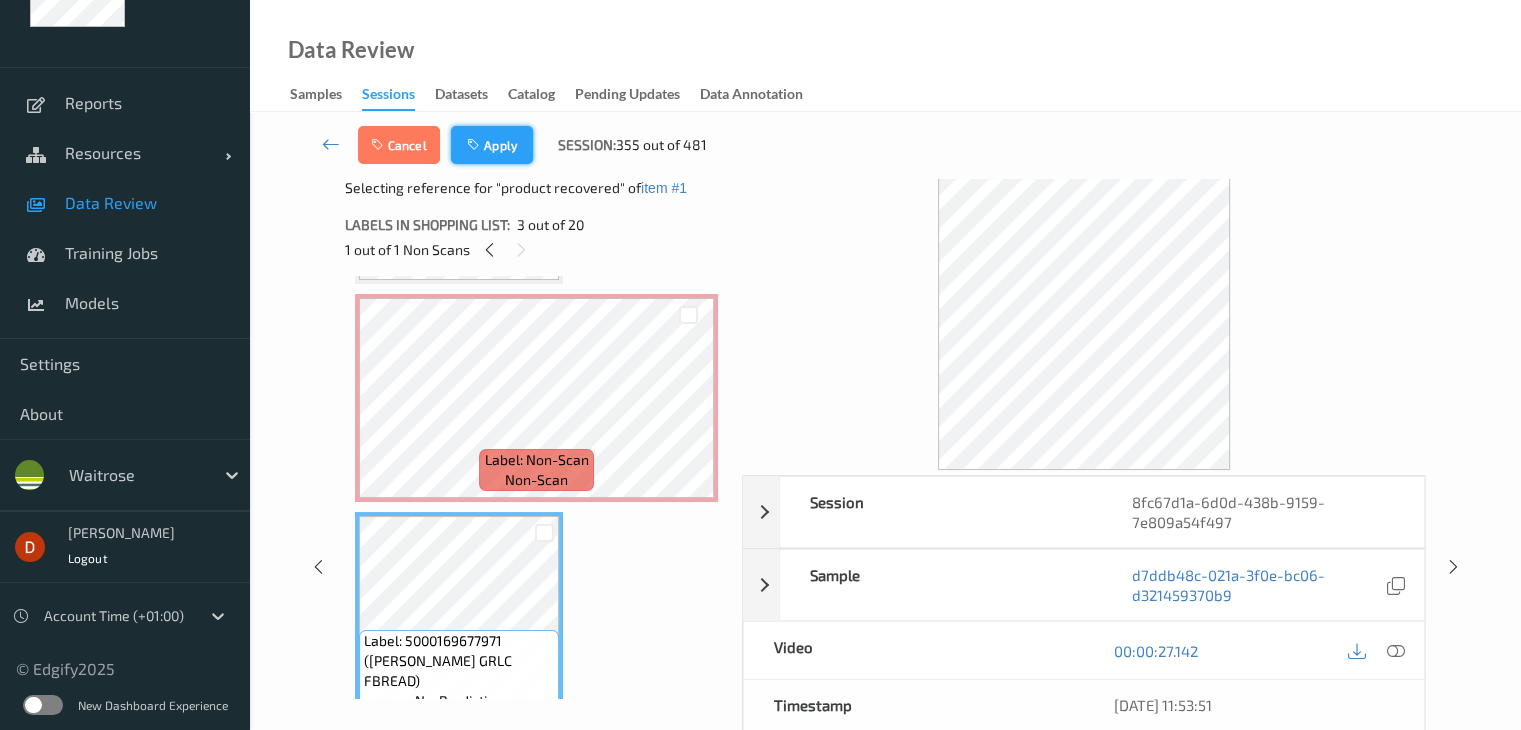 click on "Apply" at bounding box center (492, 145) 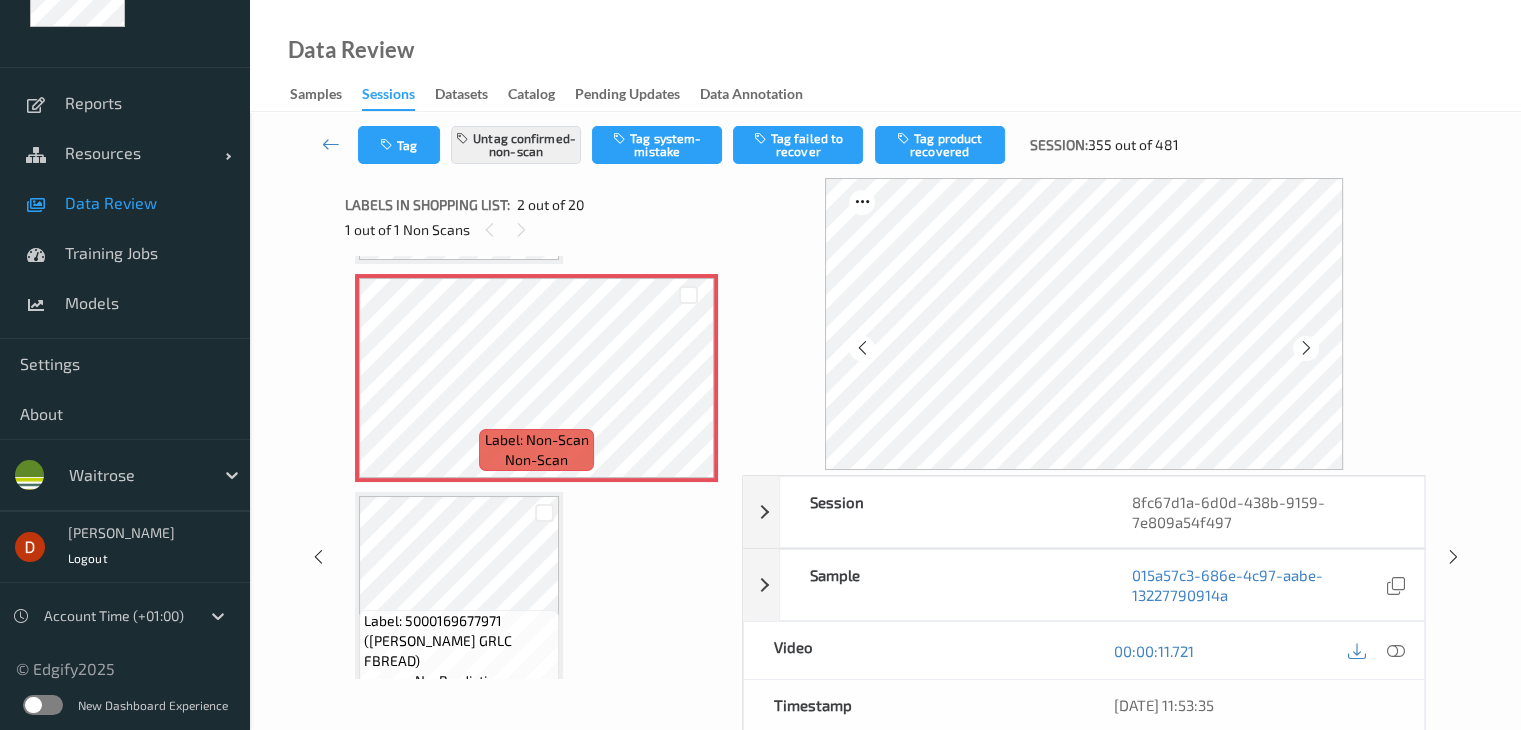scroll, scrollTop: 10, scrollLeft: 0, axis: vertical 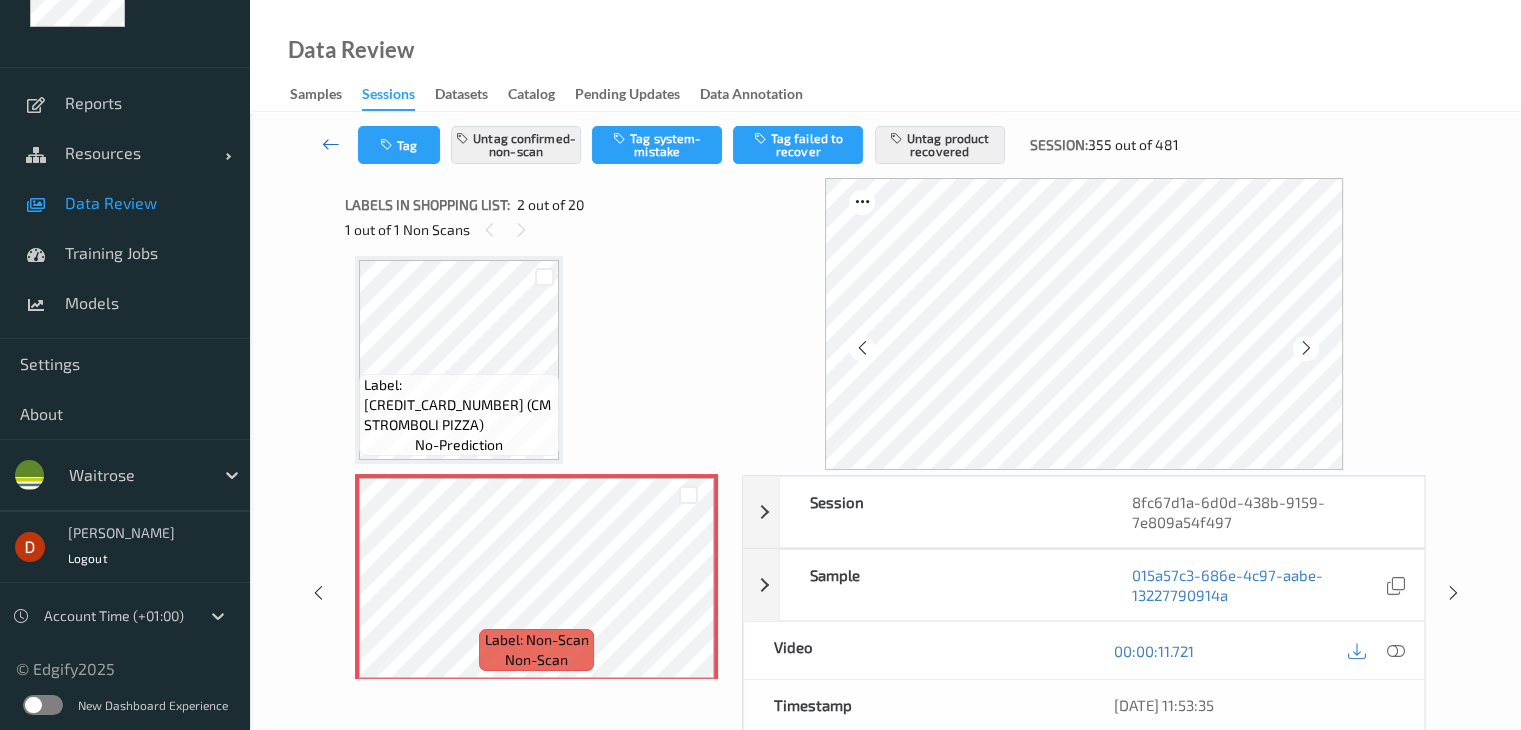 click at bounding box center (331, 145) 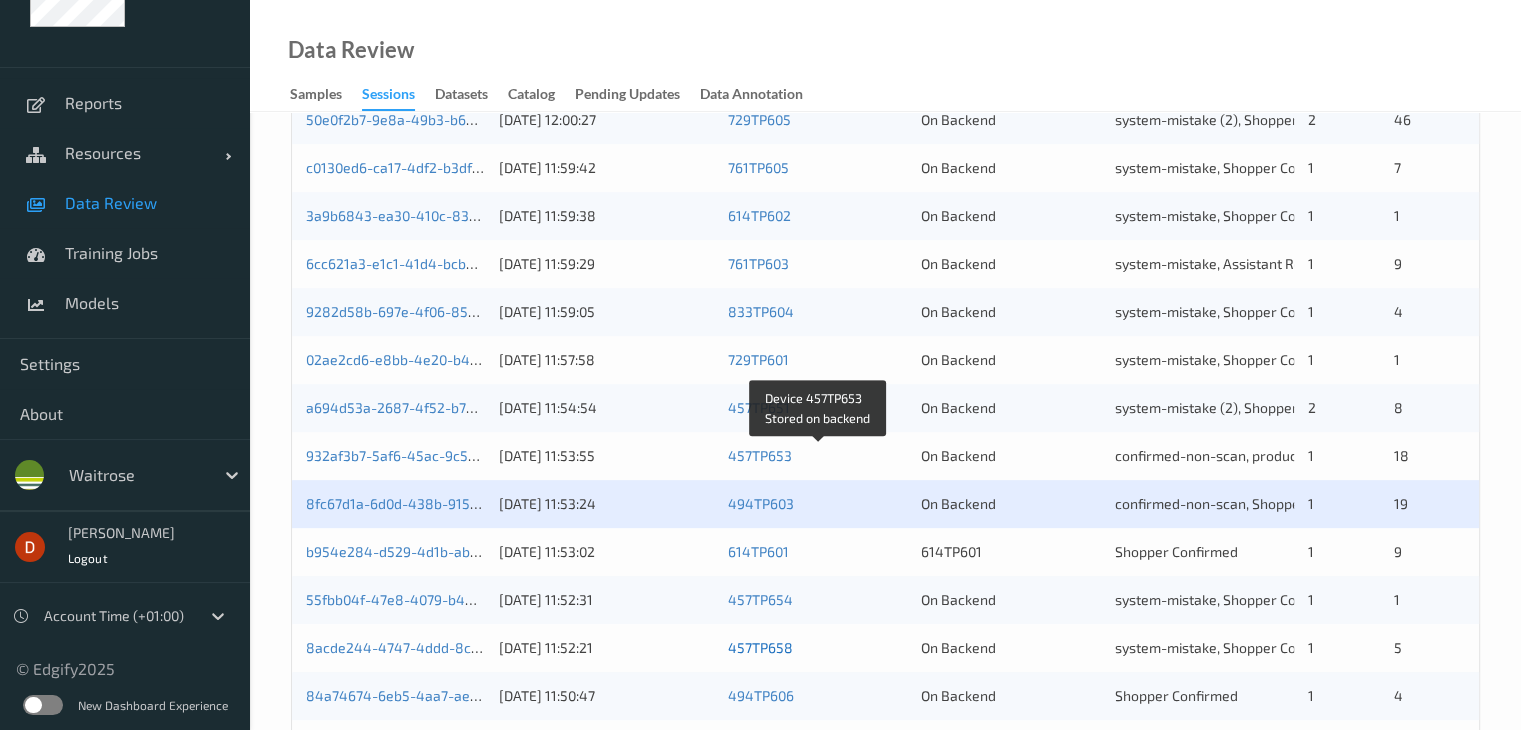 scroll, scrollTop: 900, scrollLeft: 0, axis: vertical 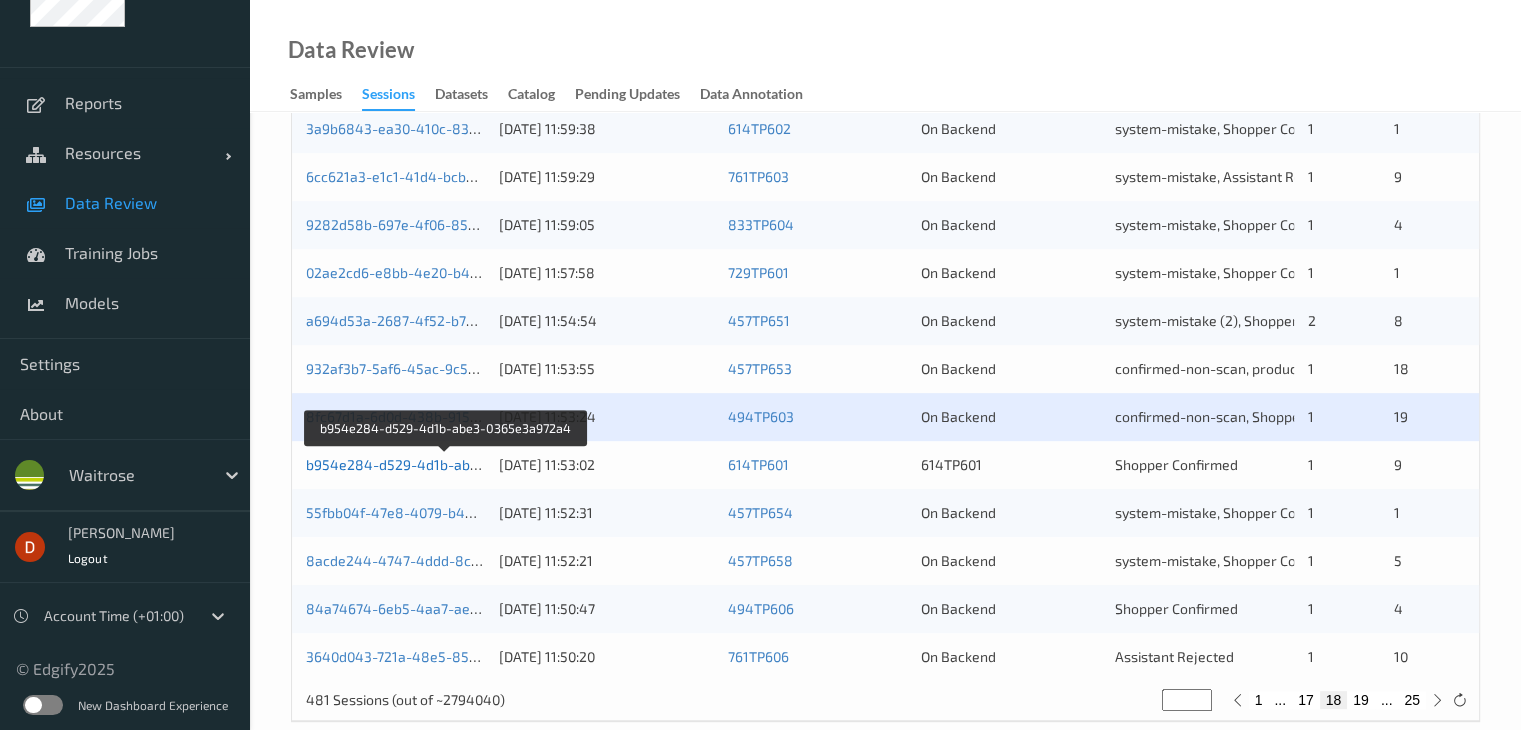 click on "b954e284-d529-4d1b-abe3-0365e3a972a4" at bounding box center [447, 464] 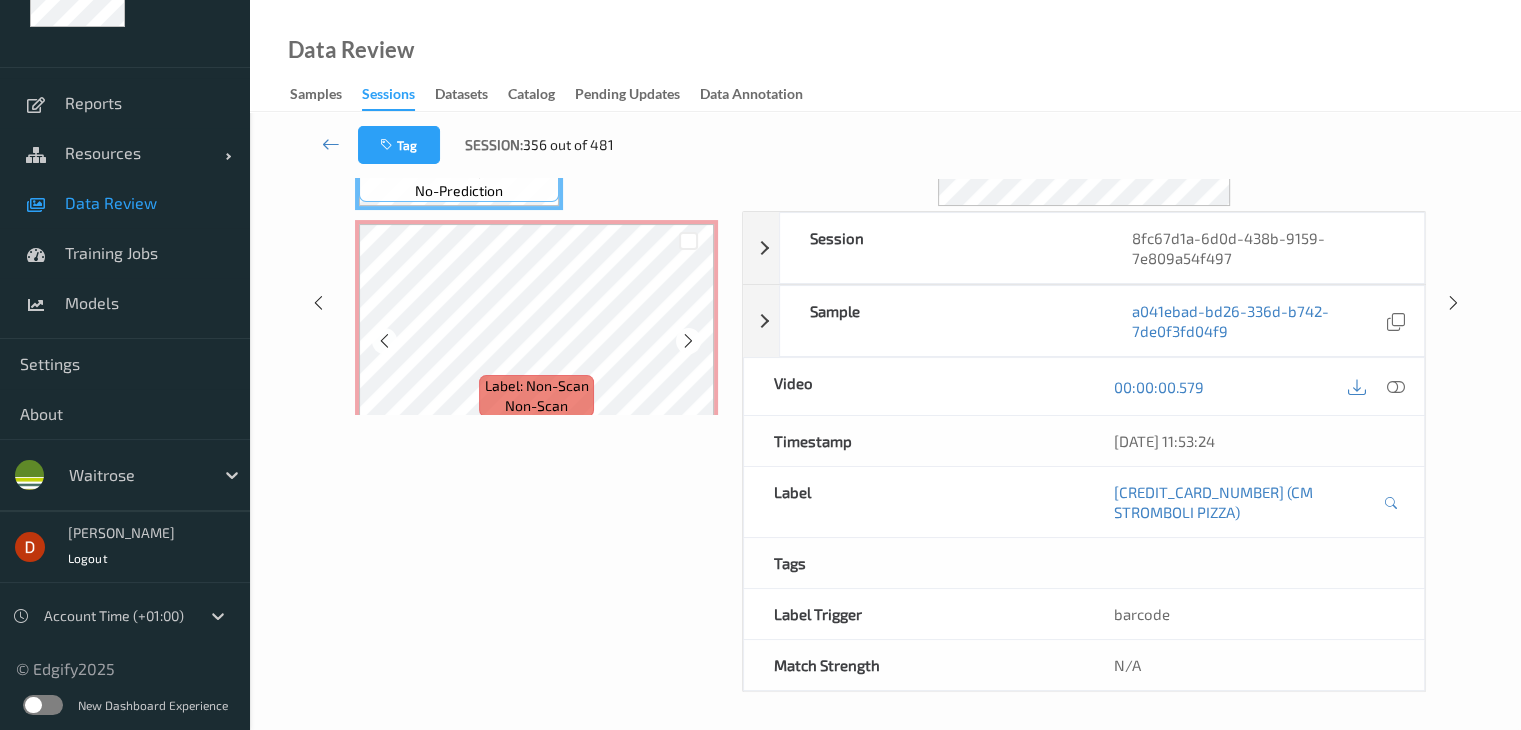 scroll, scrollTop: 0, scrollLeft: 0, axis: both 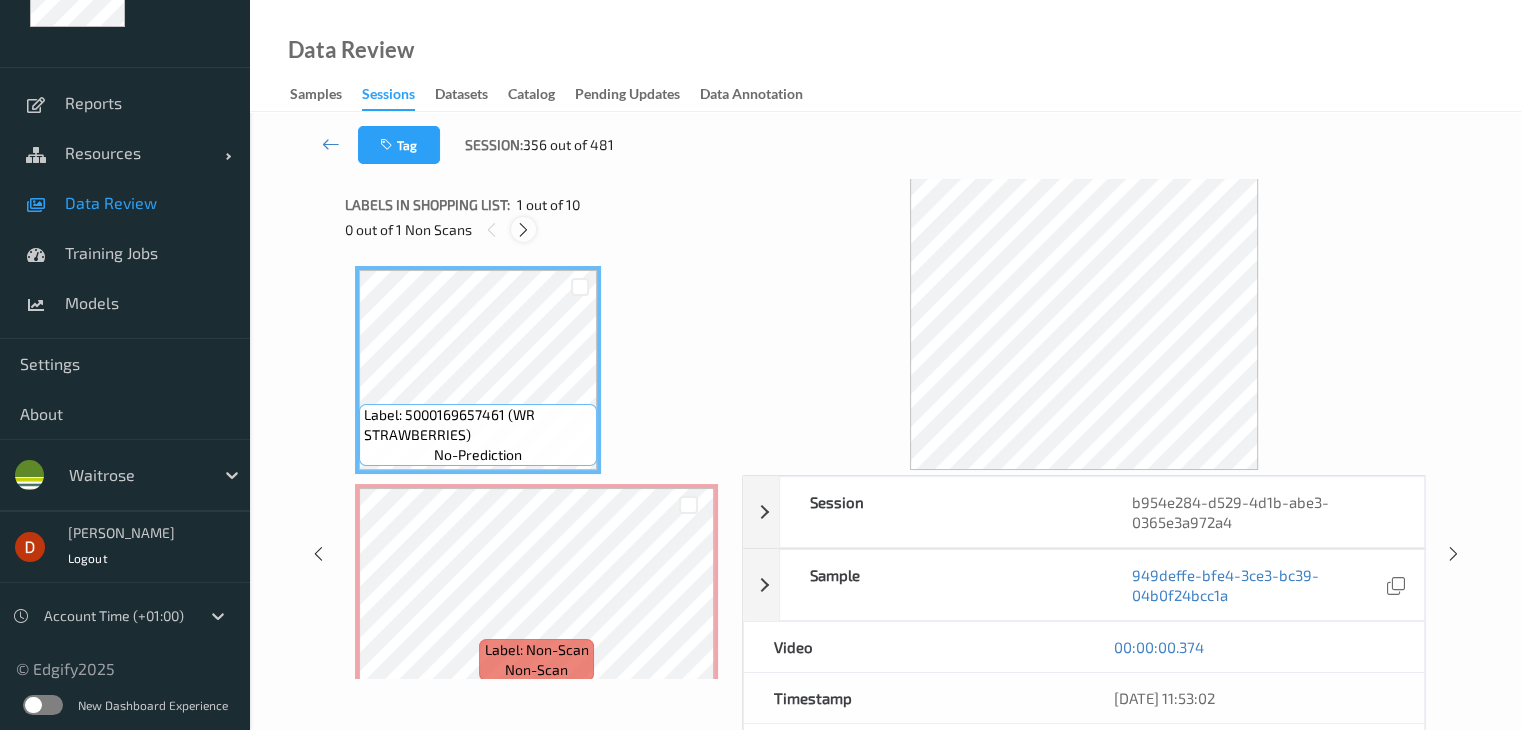 click at bounding box center (523, 230) 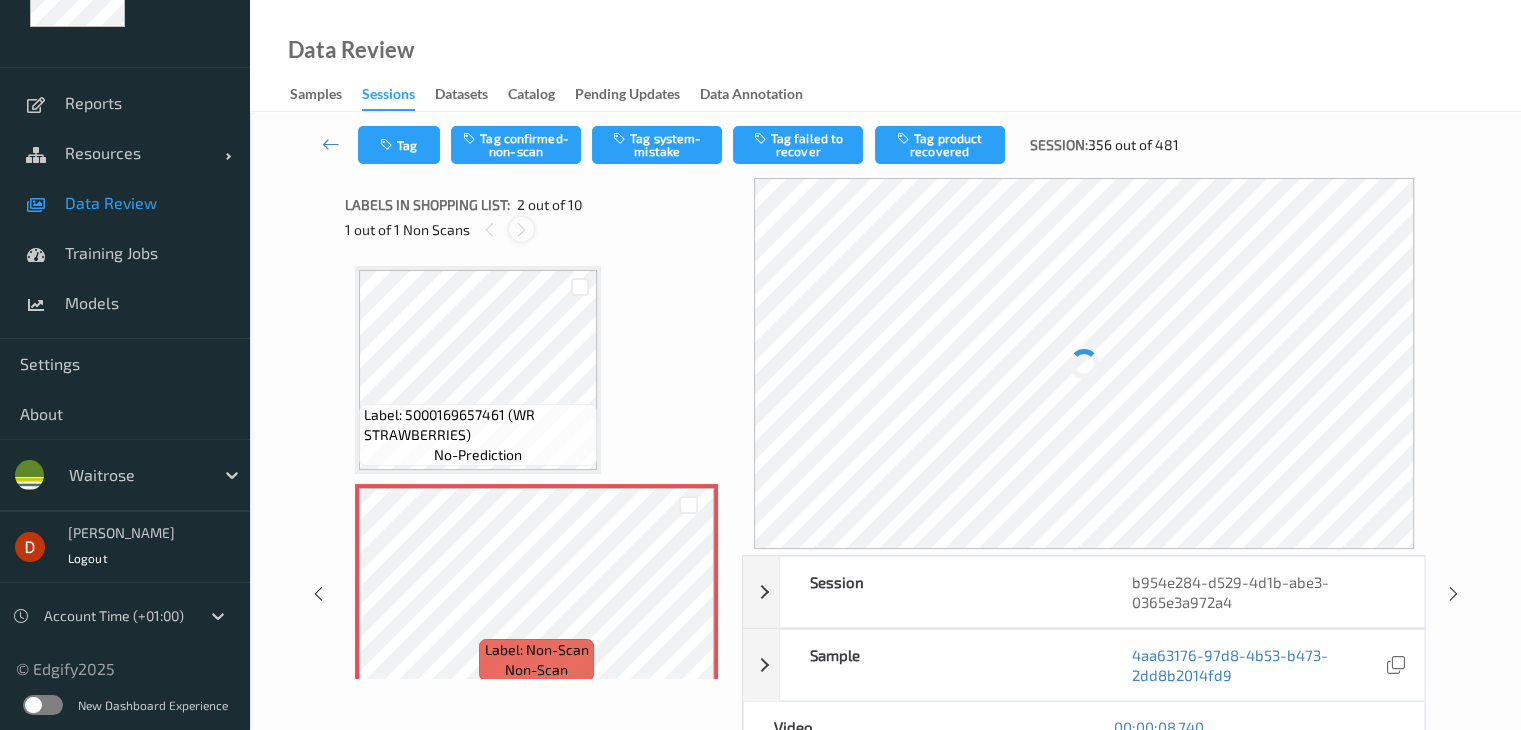 scroll, scrollTop: 10, scrollLeft: 0, axis: vertical 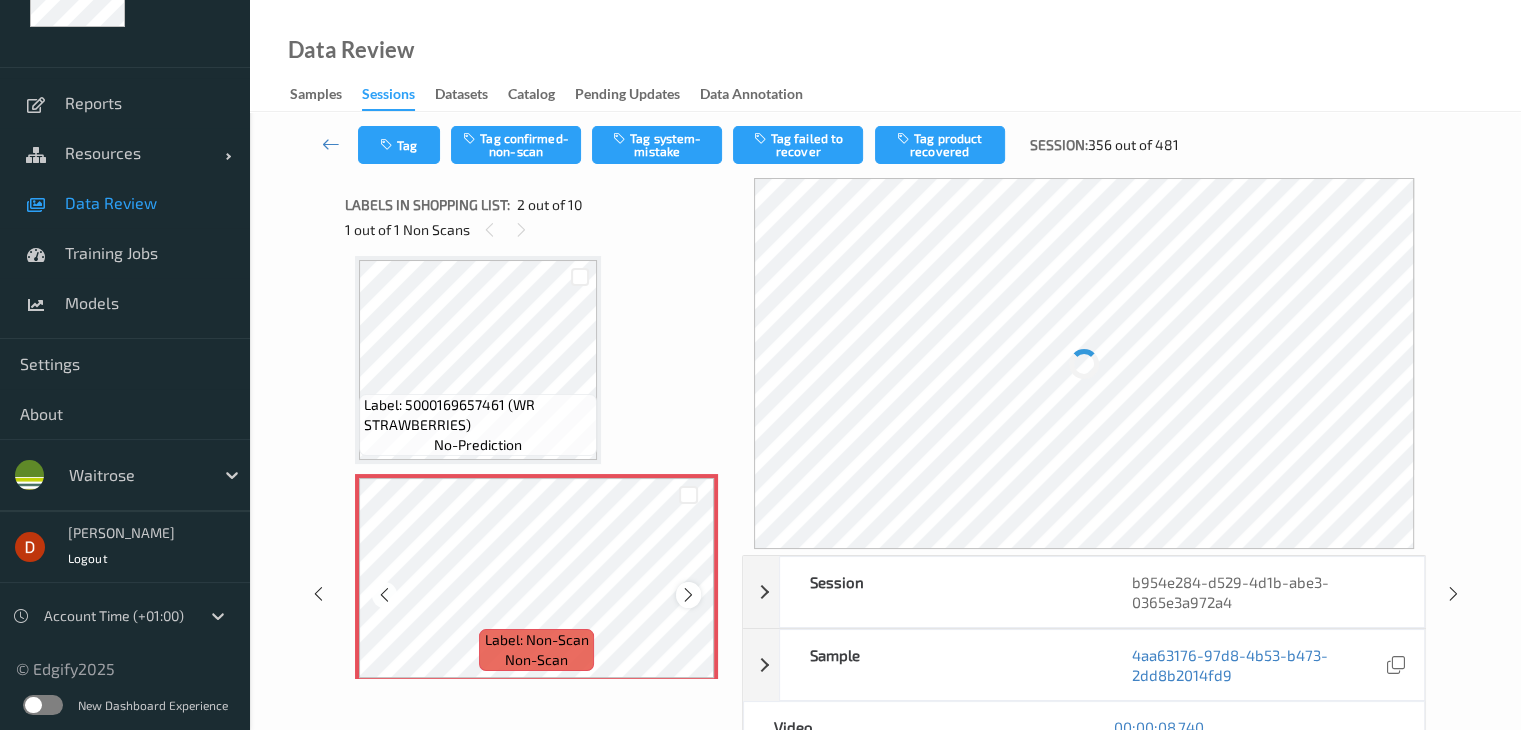 click at bounding box center (688, 595) 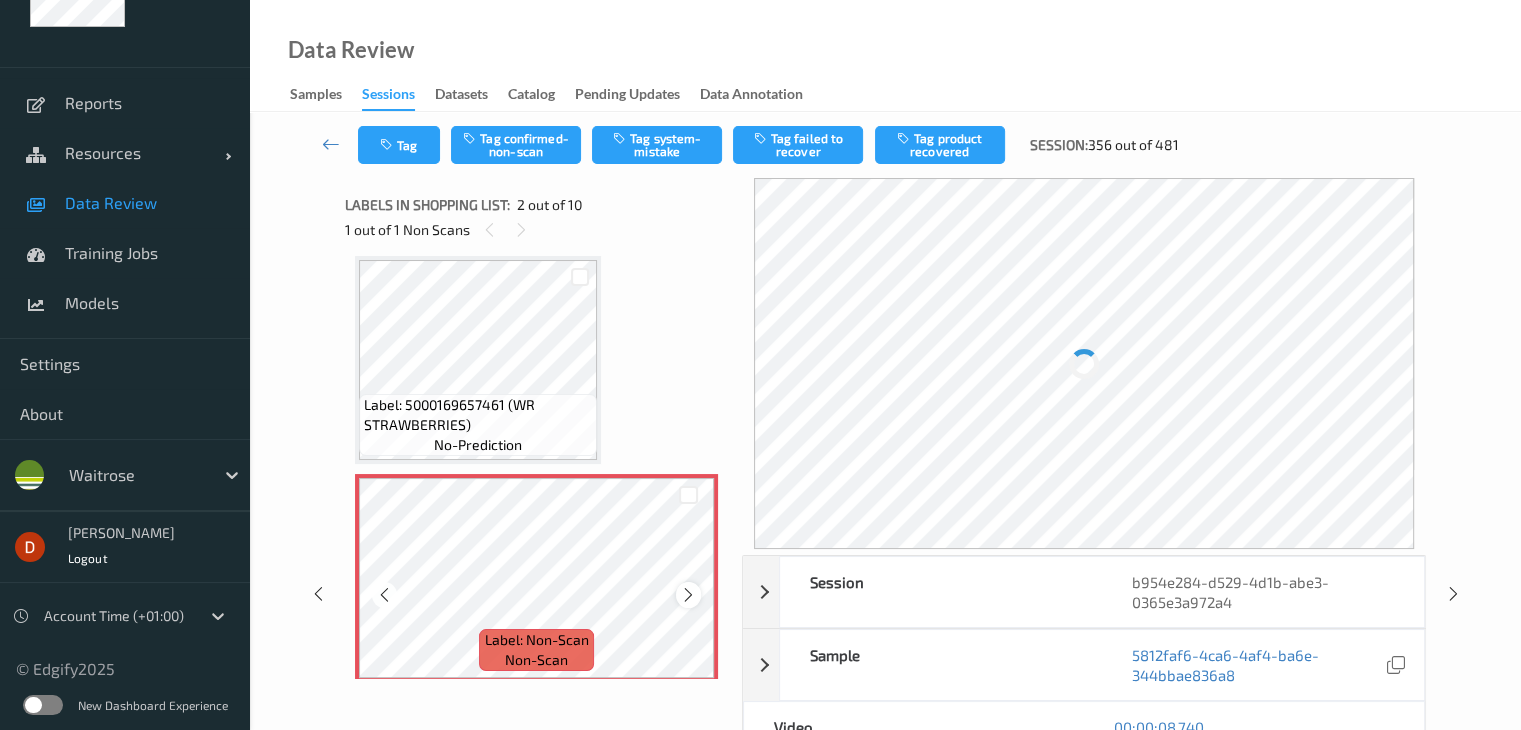 click at bounding box center [688, 595] 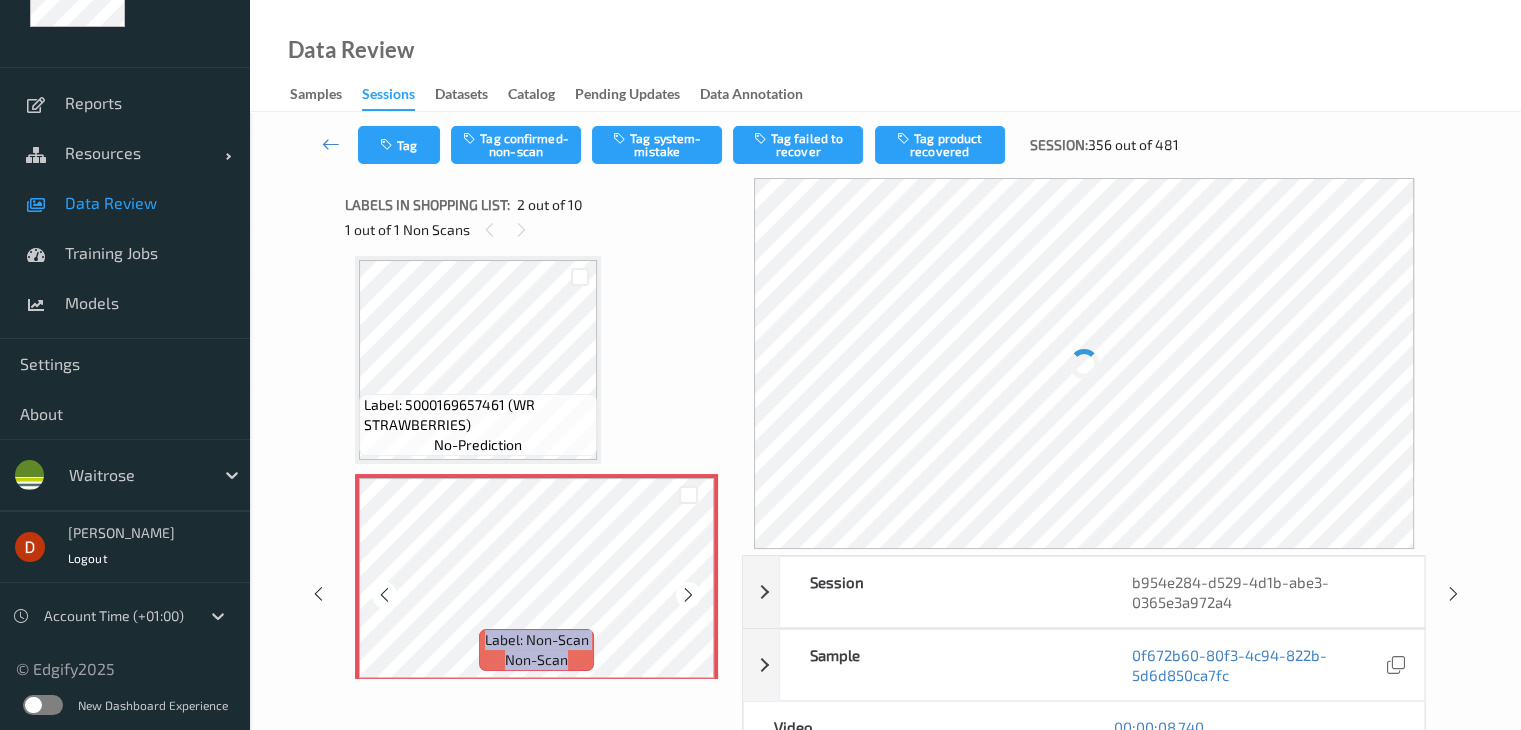click at bounding box center (688, 595) 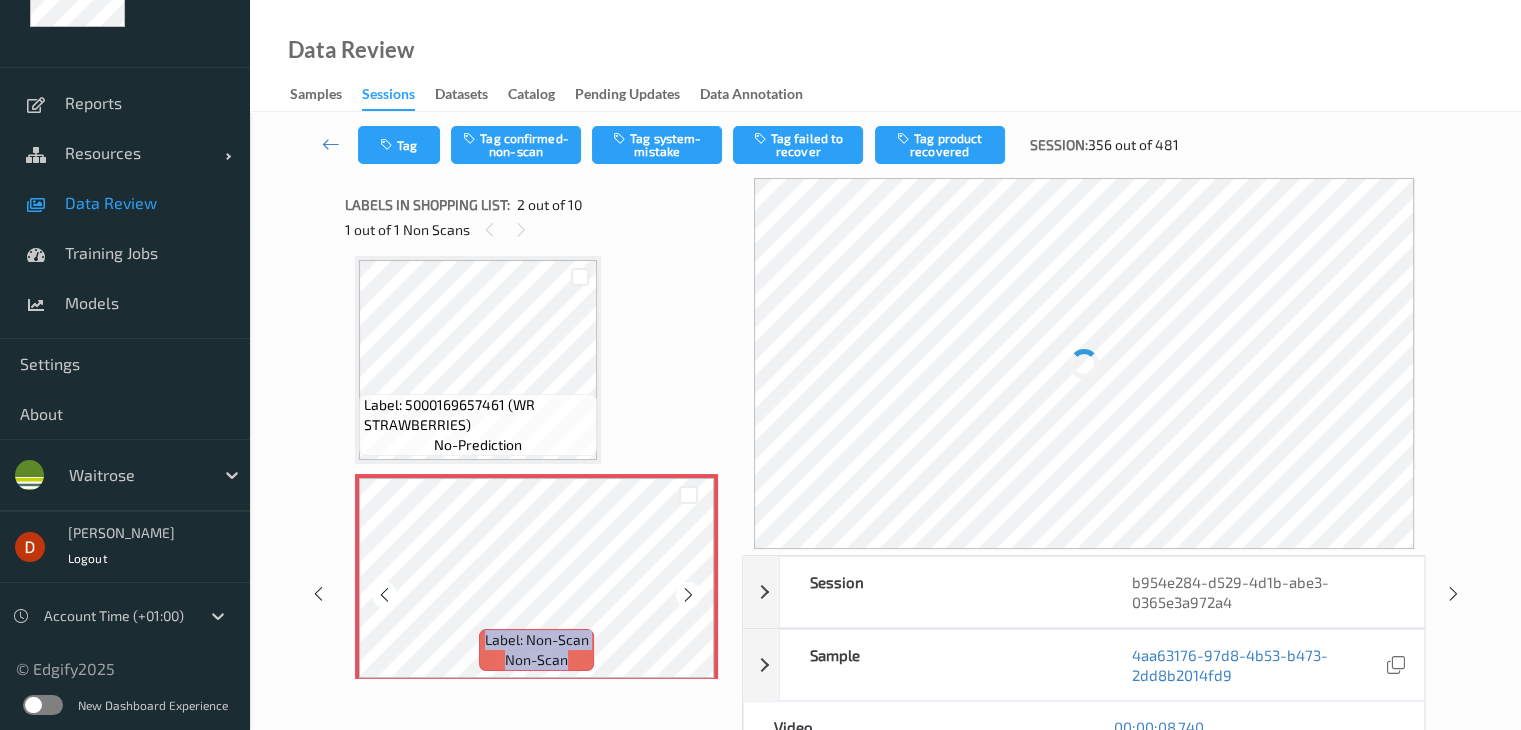 click at bounding box center [688, 595] 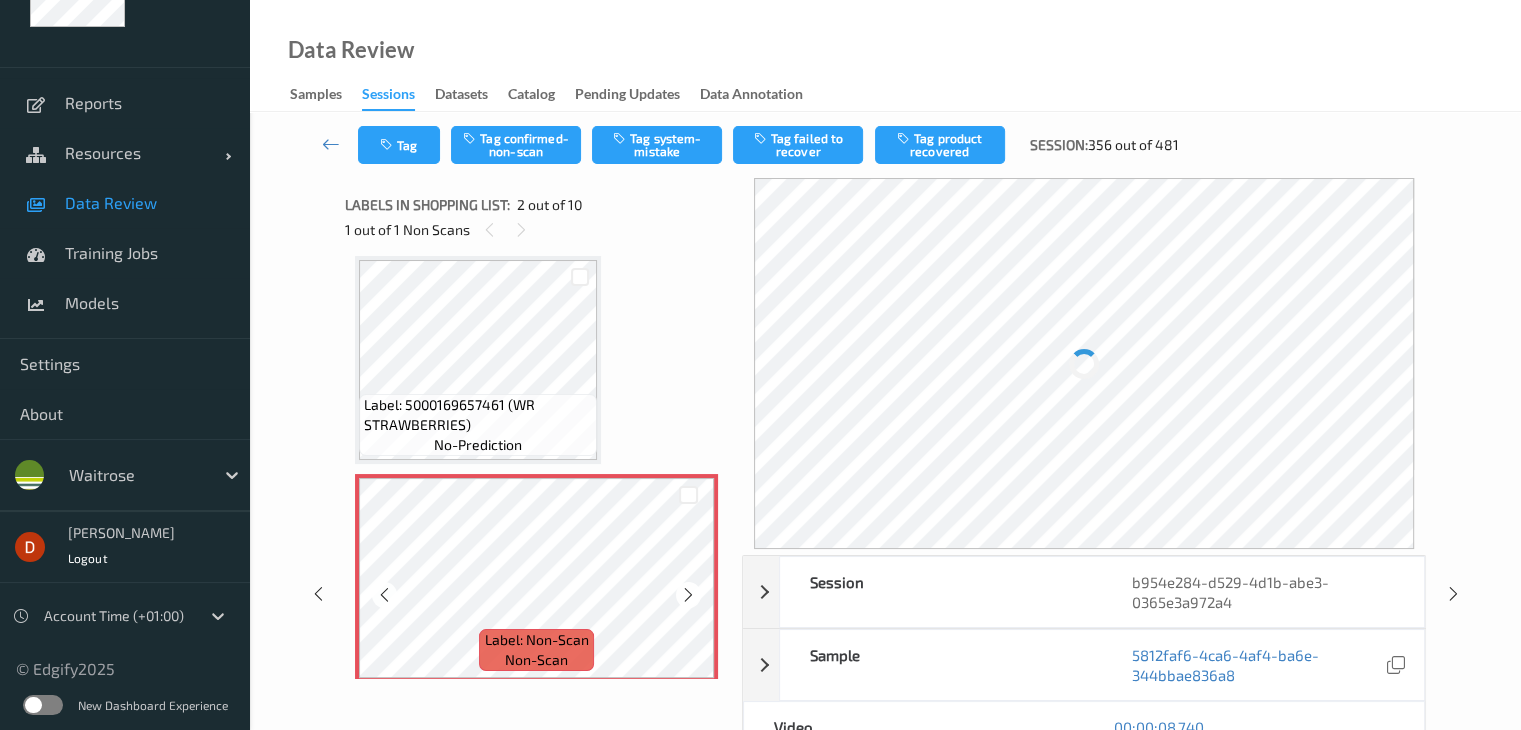 click at bounding box center [688, 595] 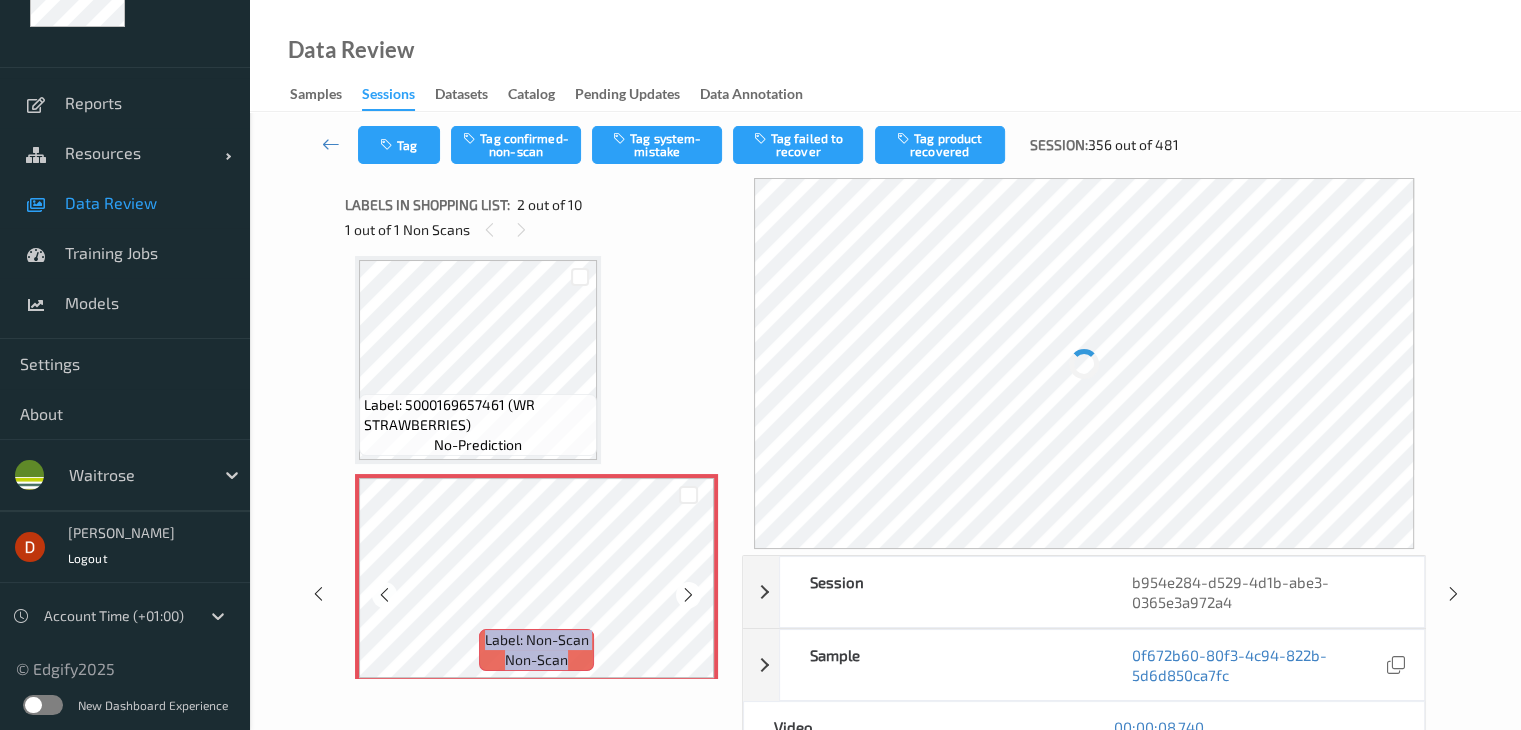 click at bounding box center [688, 595] 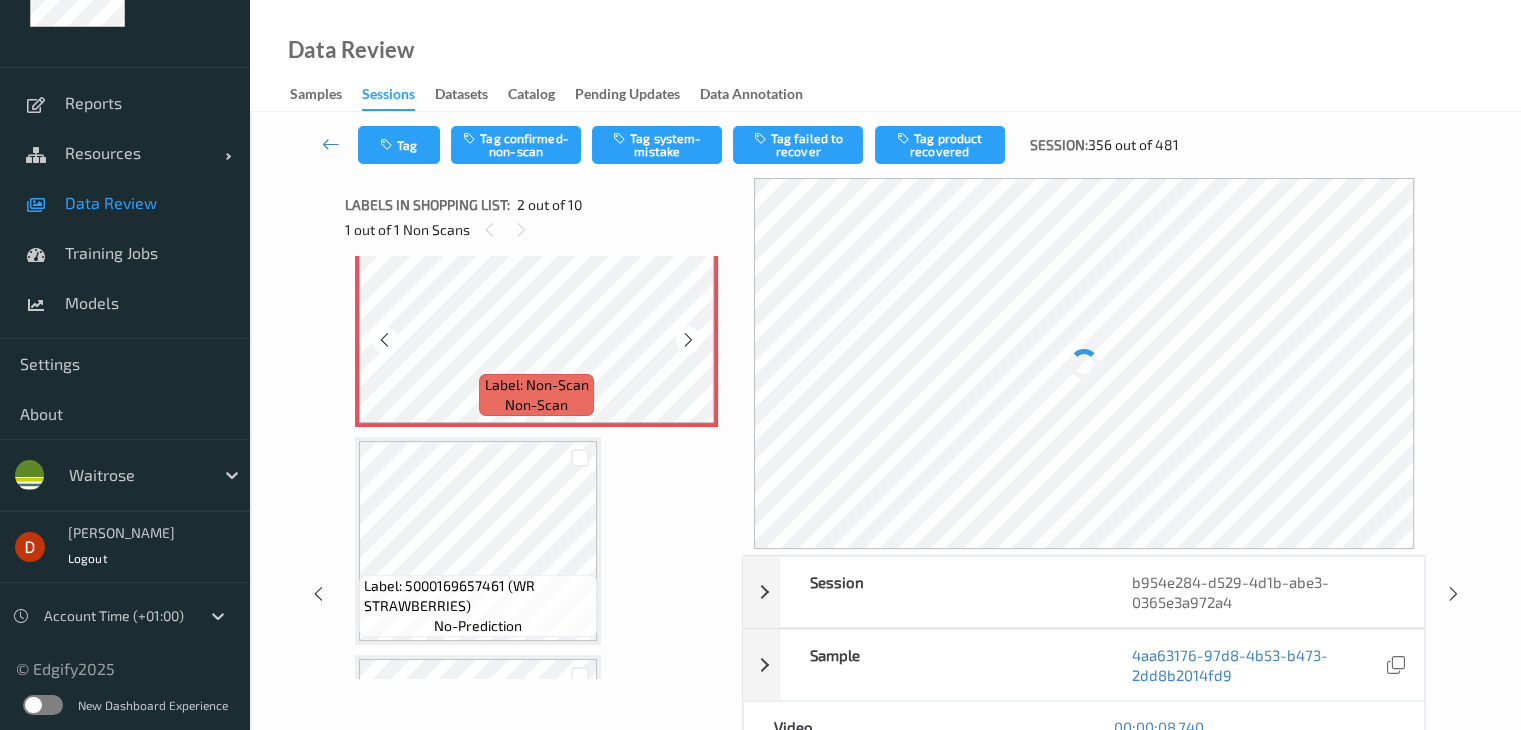 scroll, scrollTop: 310, scrollLeft: 0, axis: vertical 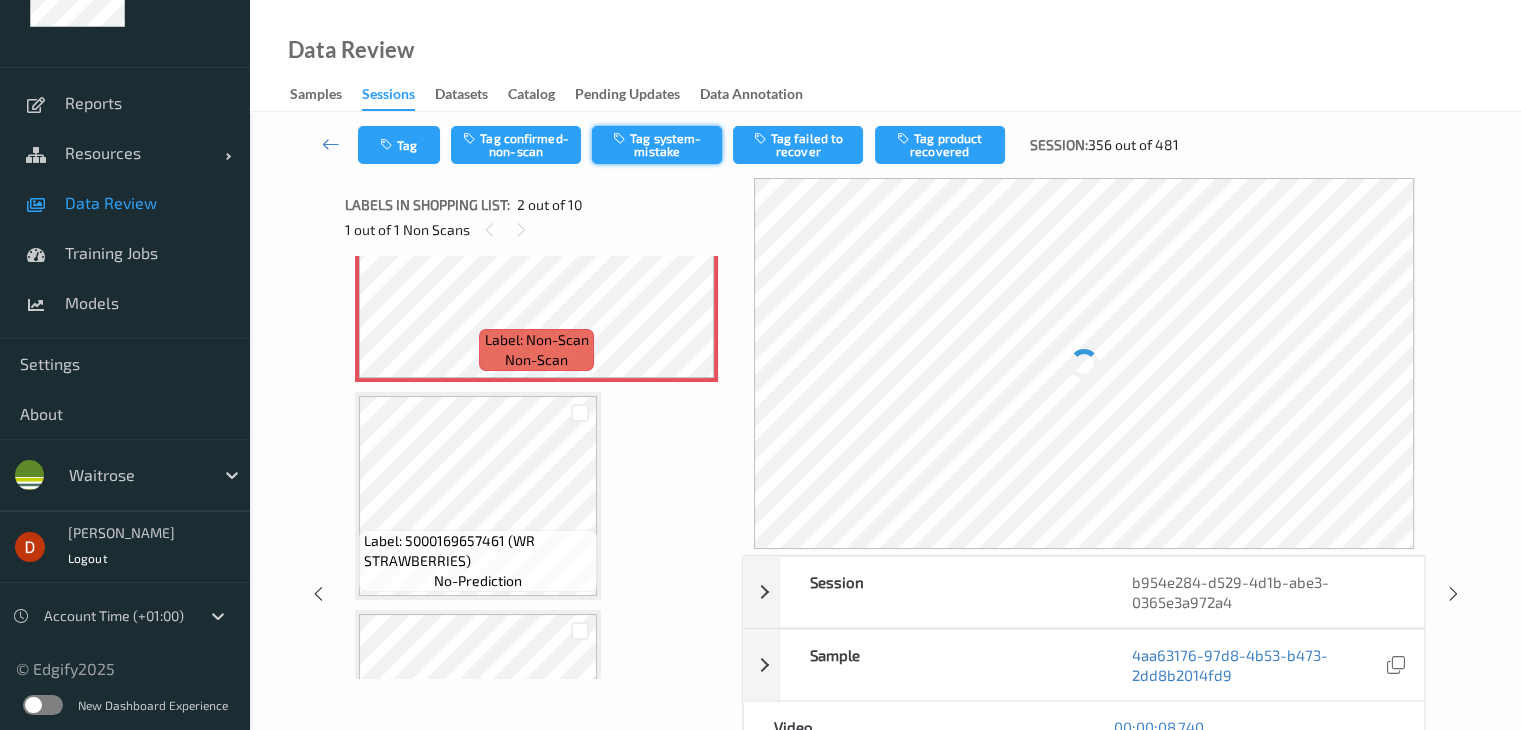 click on "Tag   system-mistake" at bounding box center (657, 145) 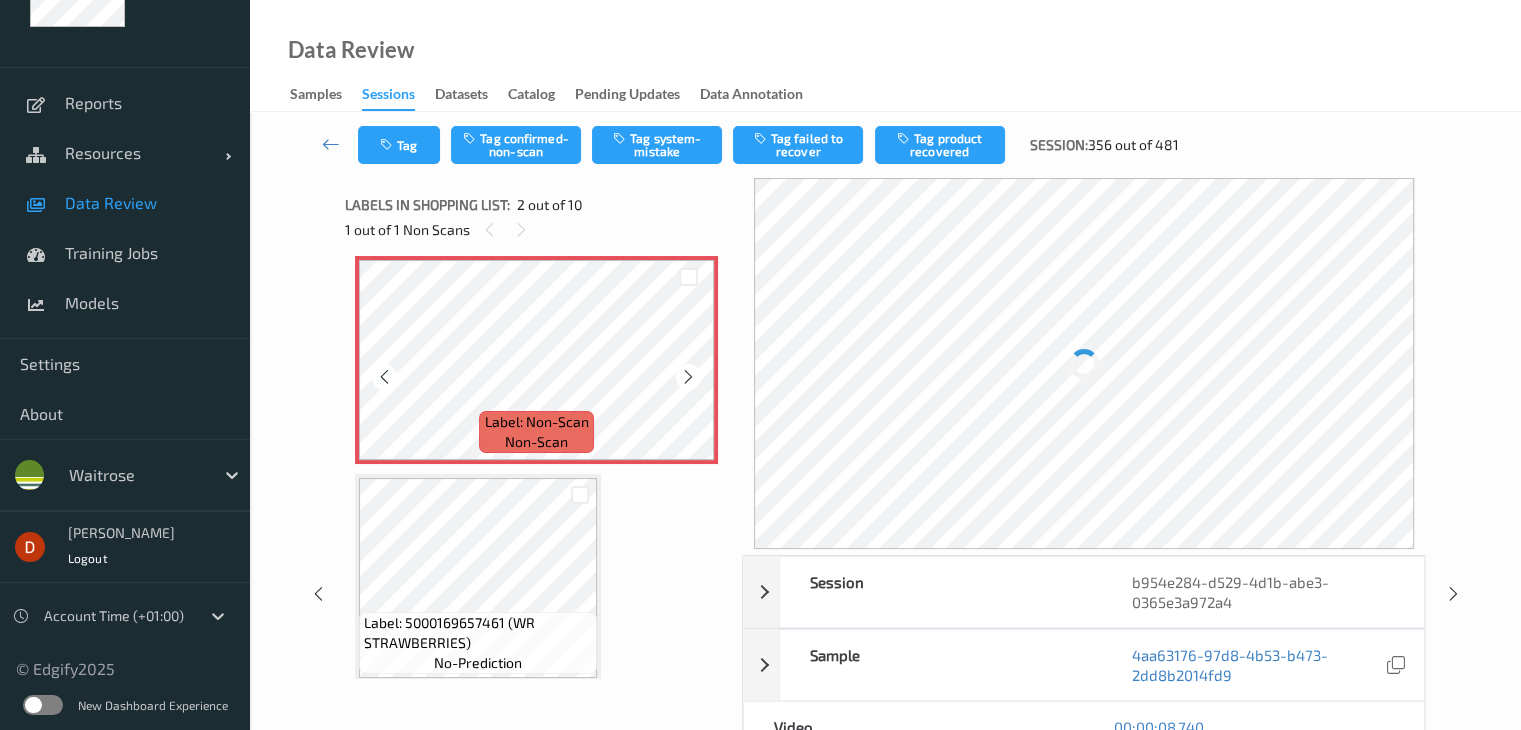 scroll, scrollTop: 110, scrollLeft: 0, axis: vertical 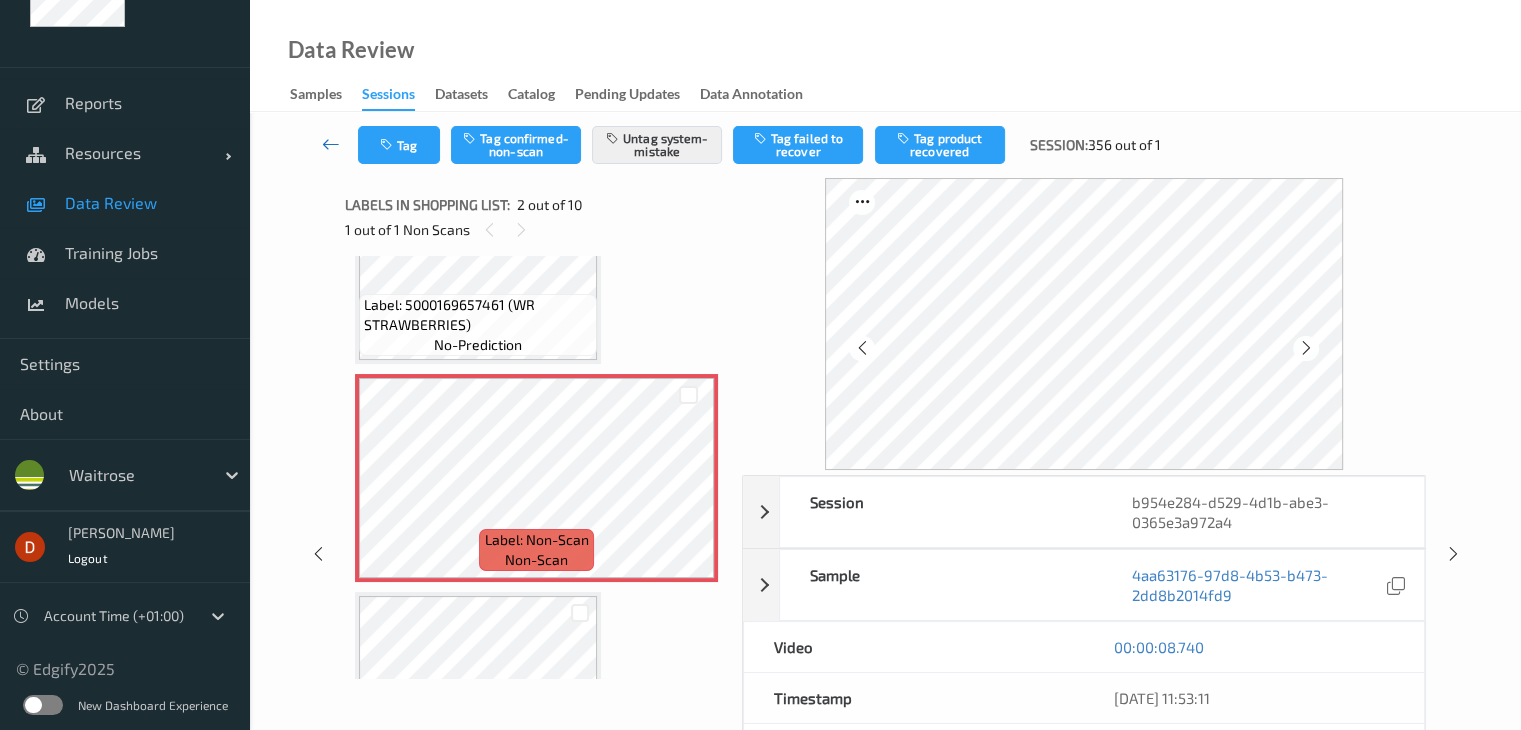 click at bounding box center (331, 144) 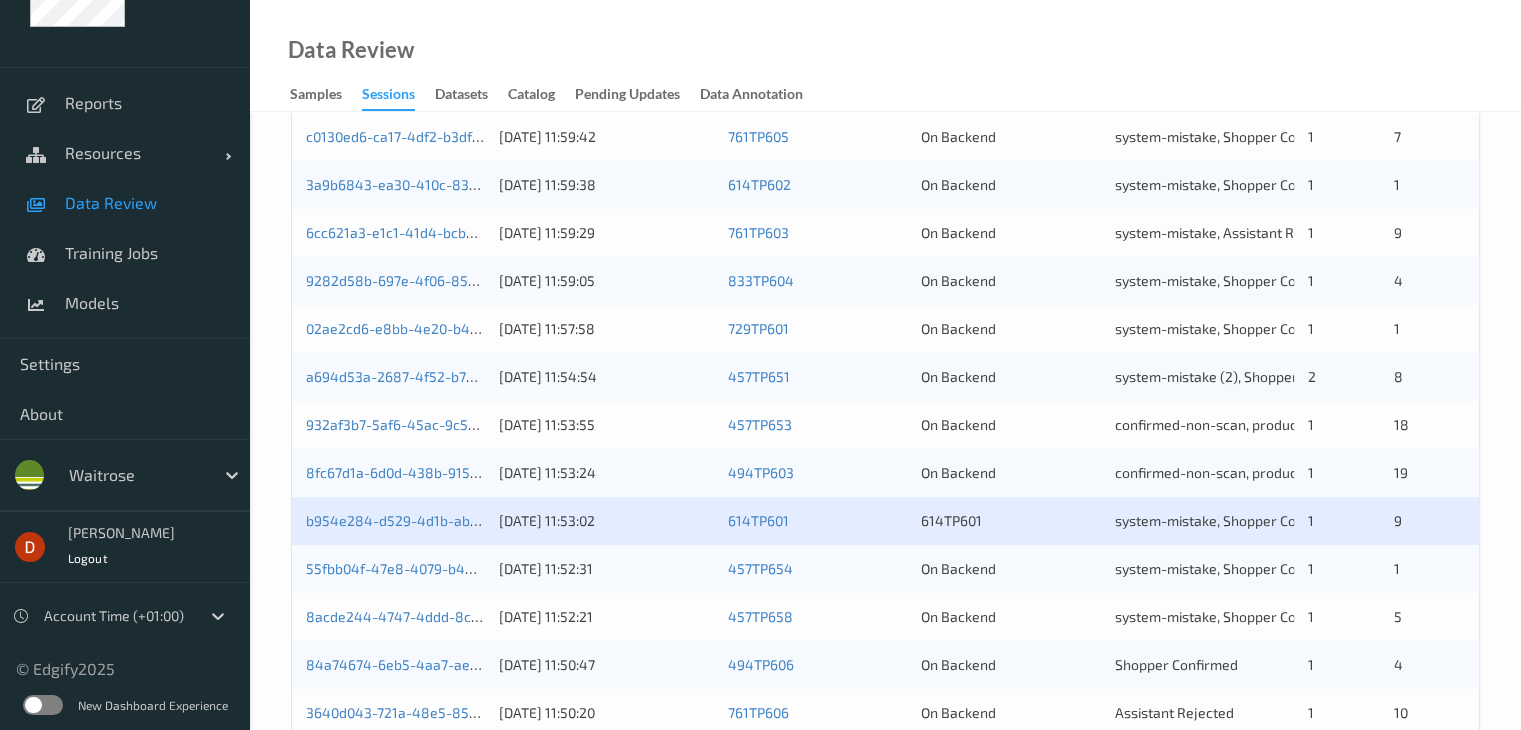 scroll, scrollTop: 900, scrollLeft: 0, axis: vertical 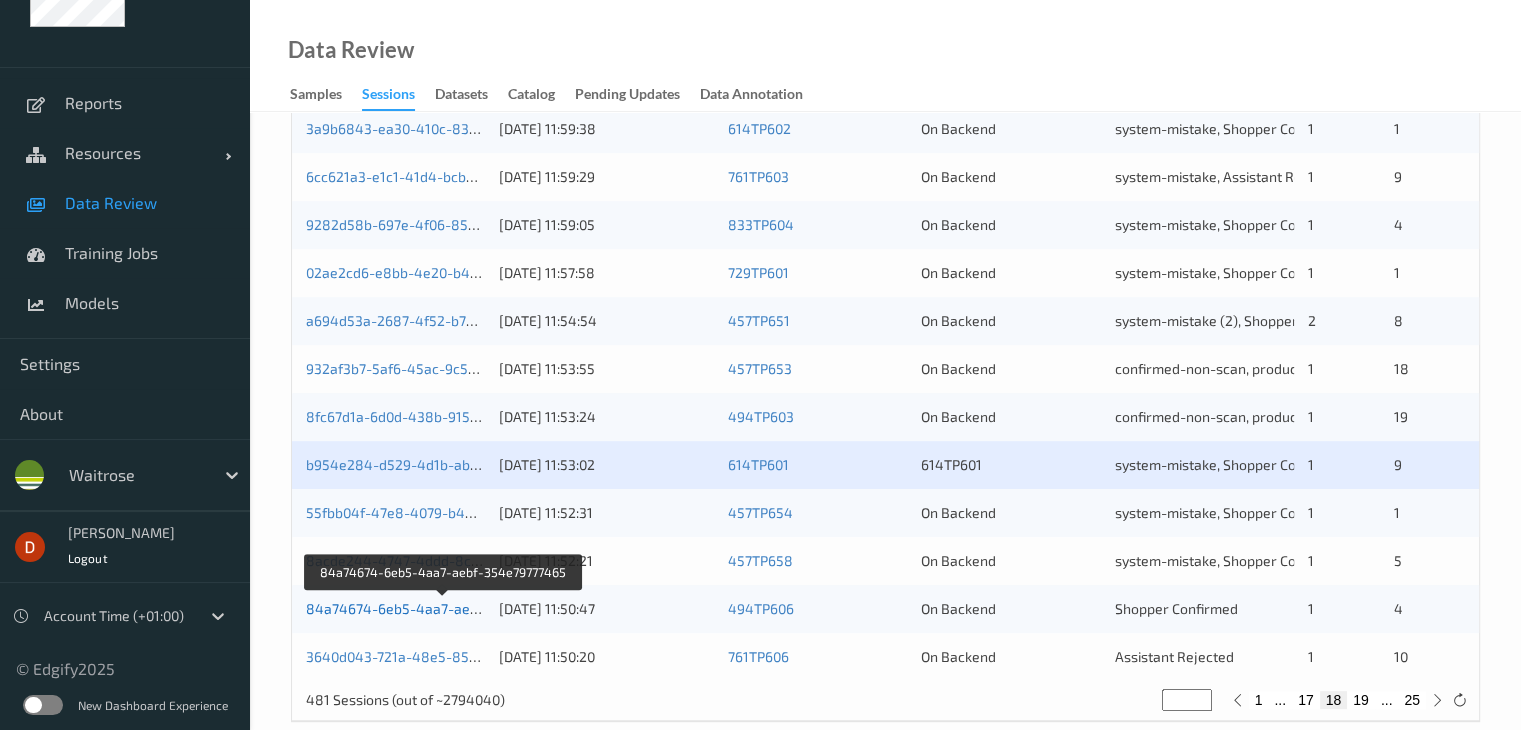 click on "84a74674-6eb5-4aa7-aebf-354e79777465" at bounding box center (444, 608) 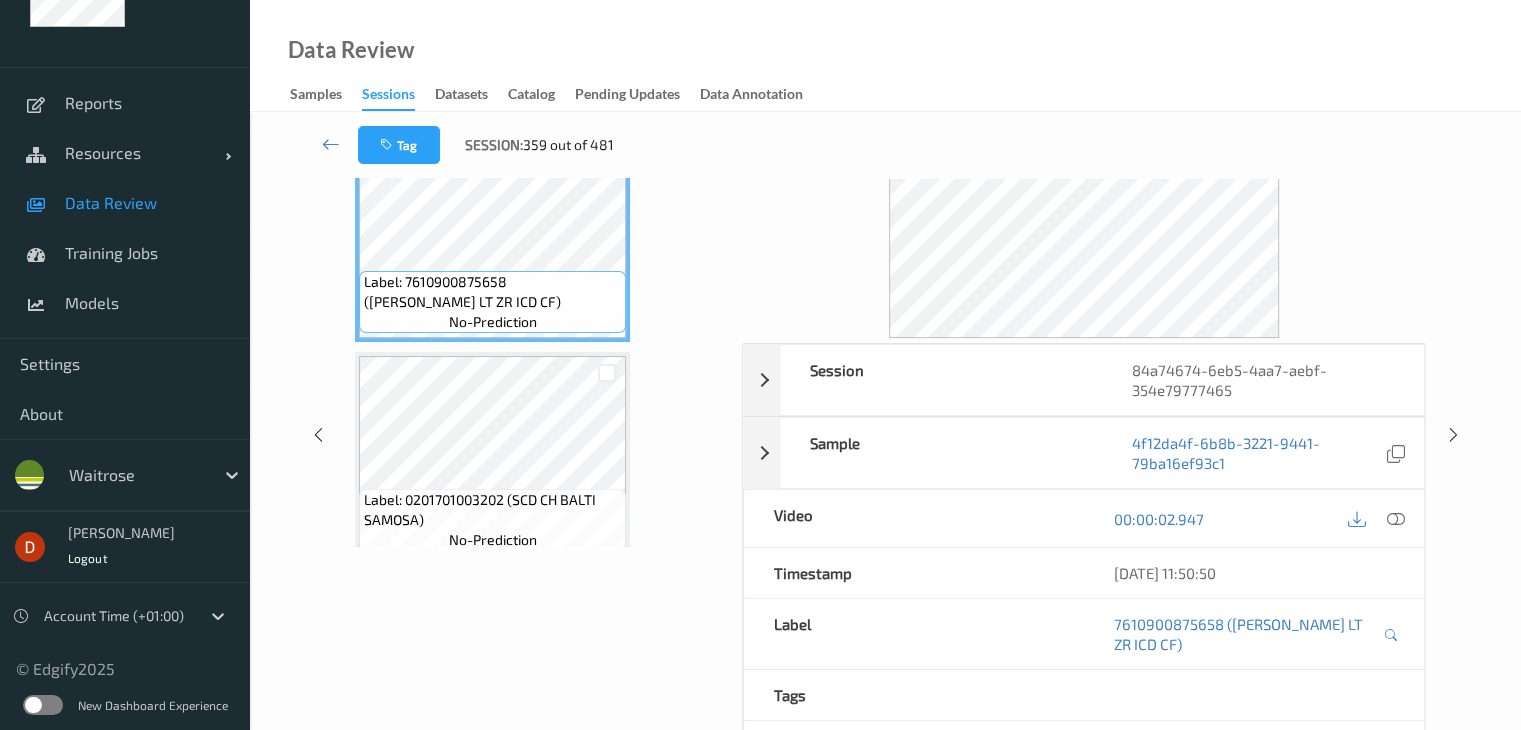 scroll, scrollTop: 0, scrollLeft: 0, axis: both 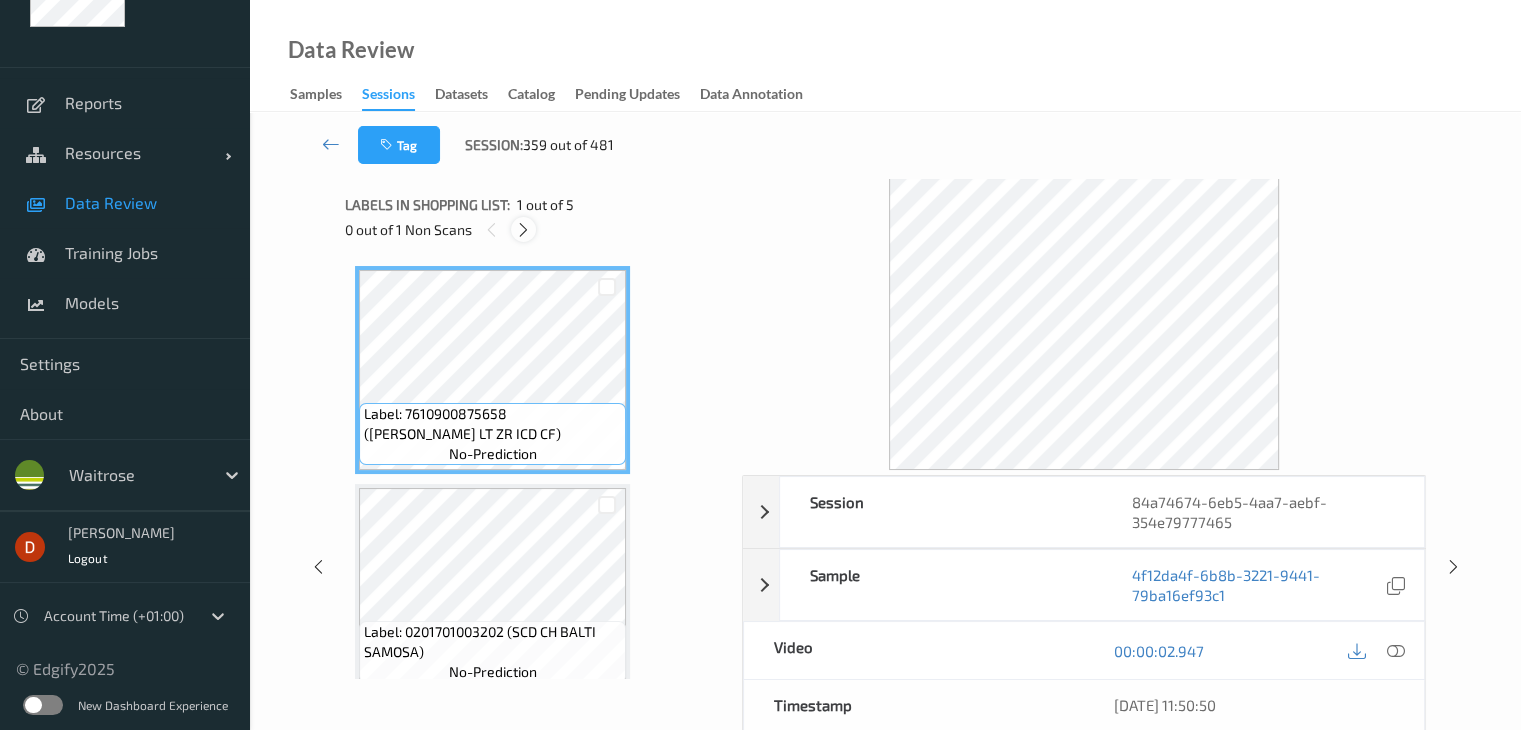 click at bounding box center (523, 229) 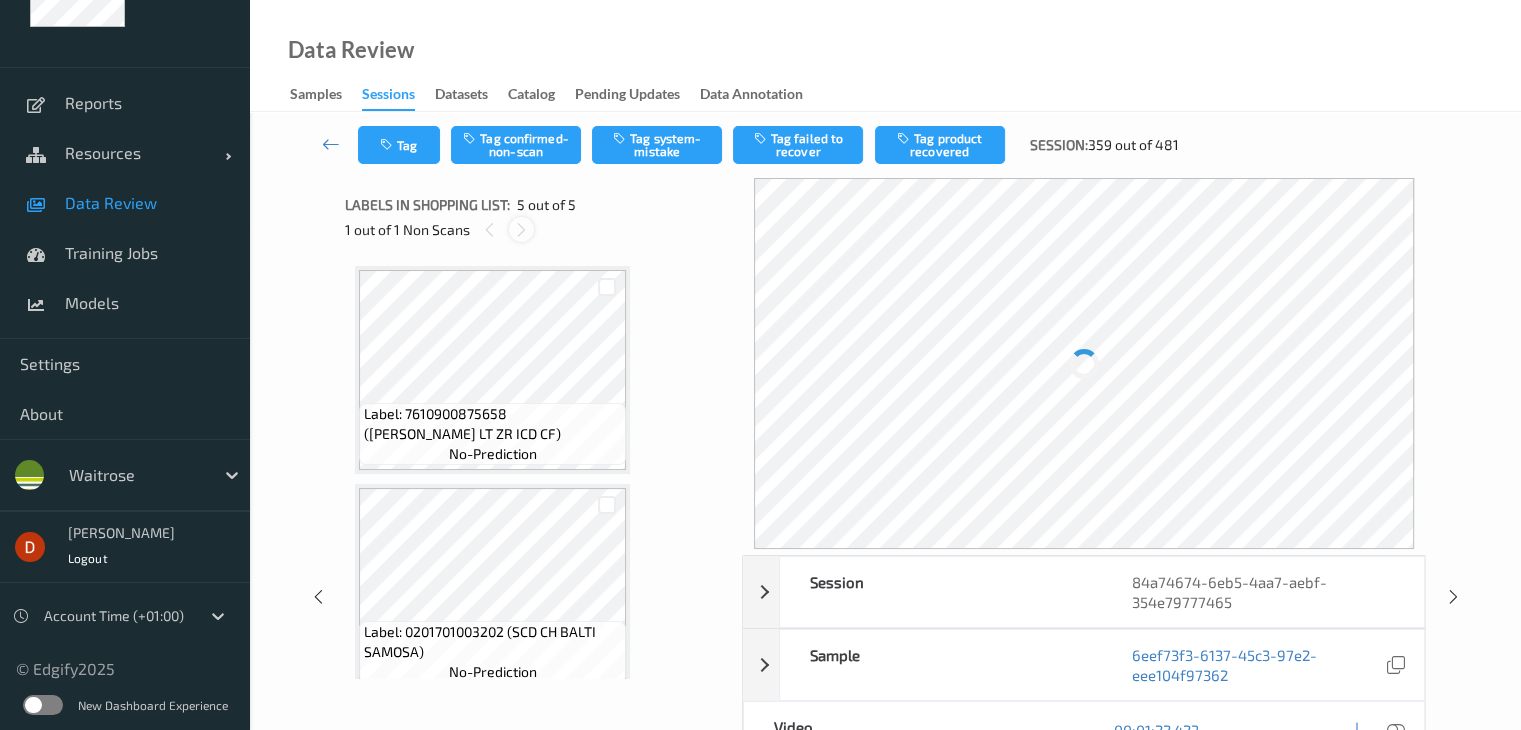 scroll, scrollTop: 664, scrollLeft: 0, axis: vertical 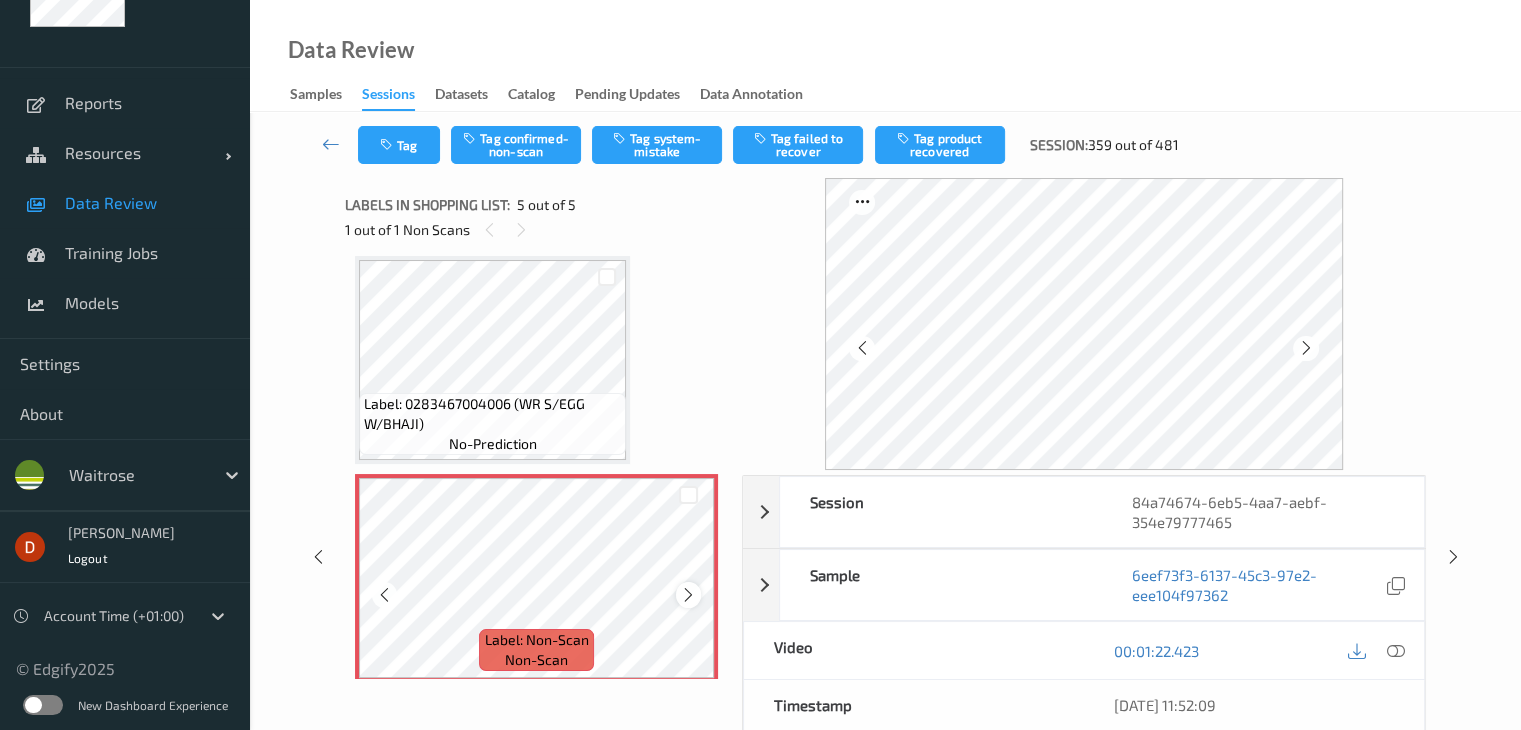 click at bounding box center (688, 595) 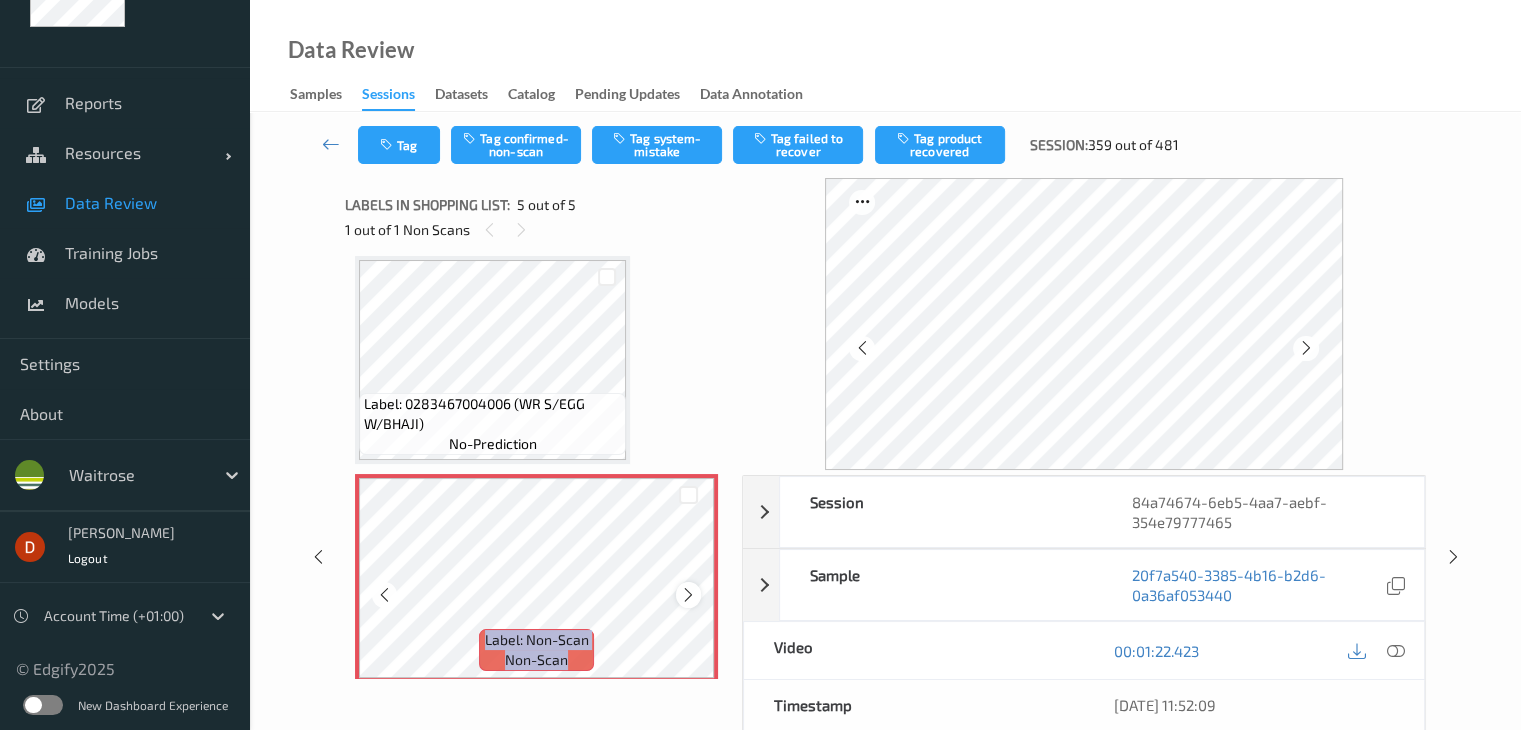 click at bounding box center (688, 595) 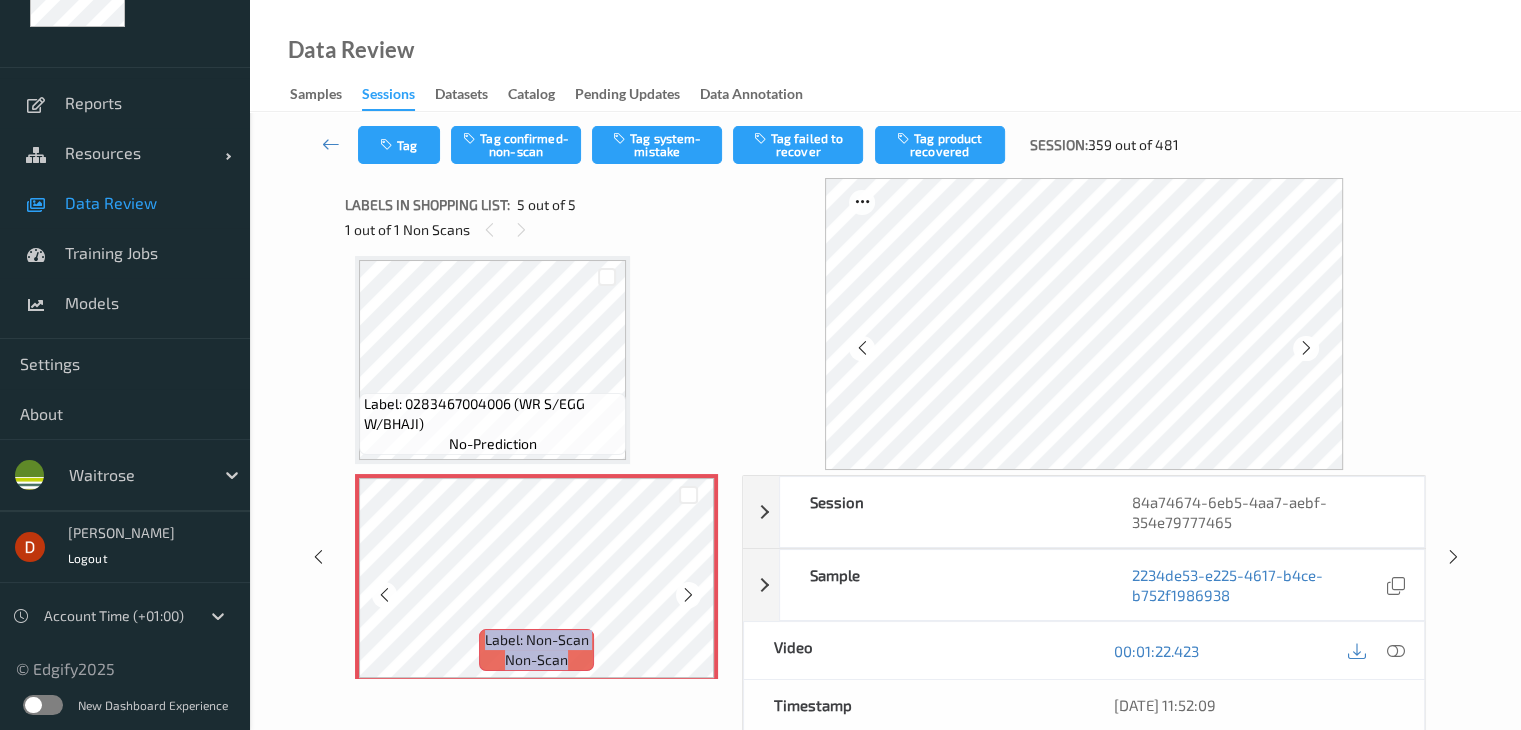 click at bounding box center (688, 595) 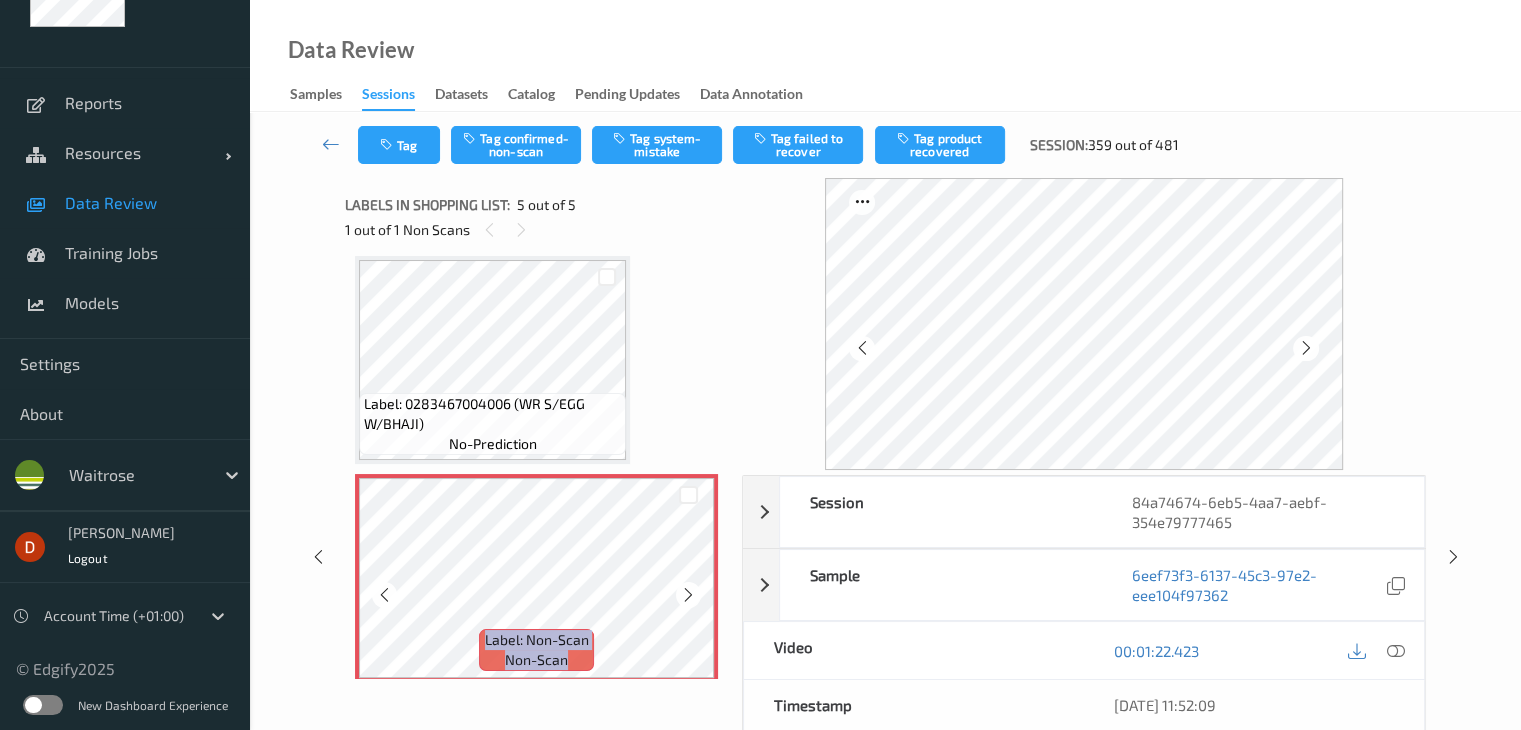 click at bounding box center (688, 595) 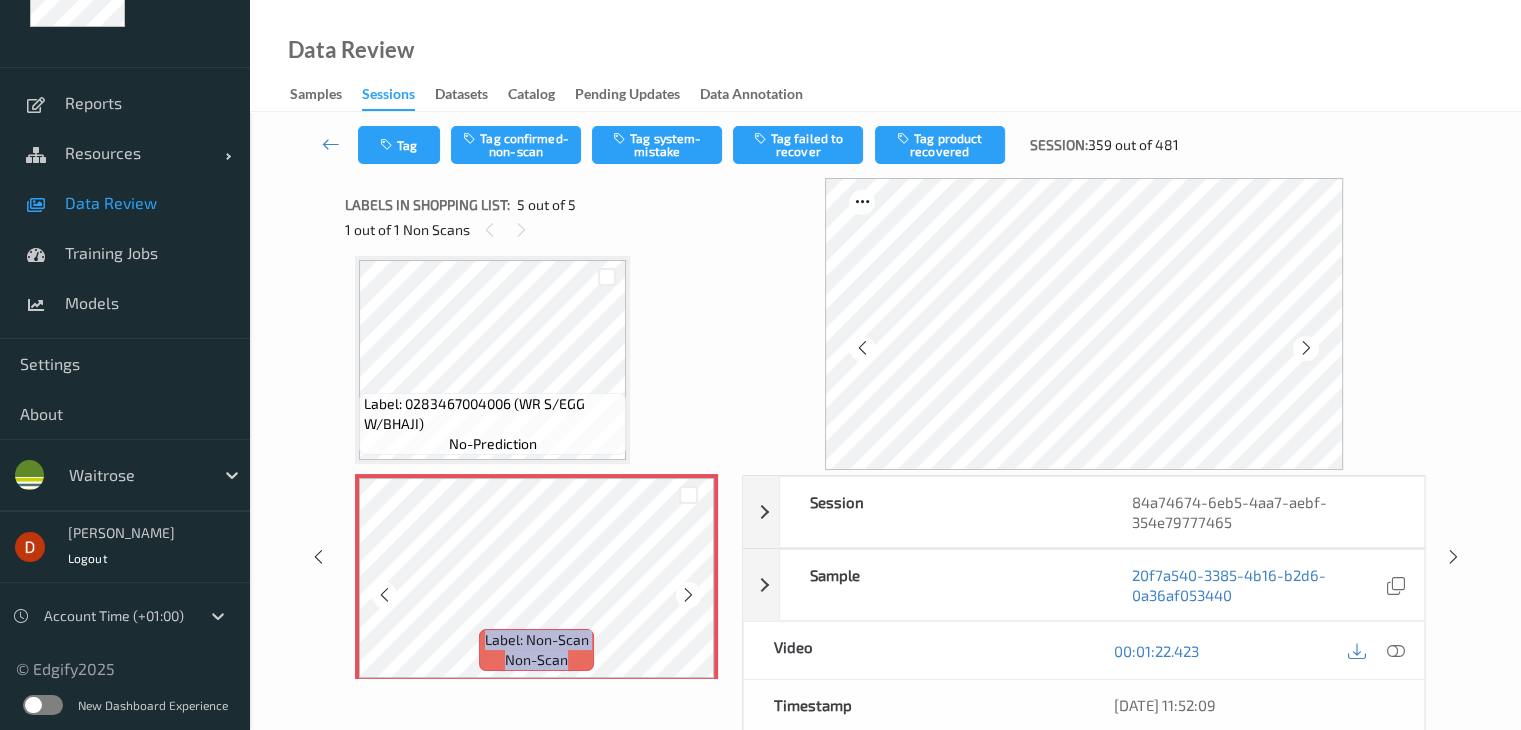 click at bounding box center (688, 595) 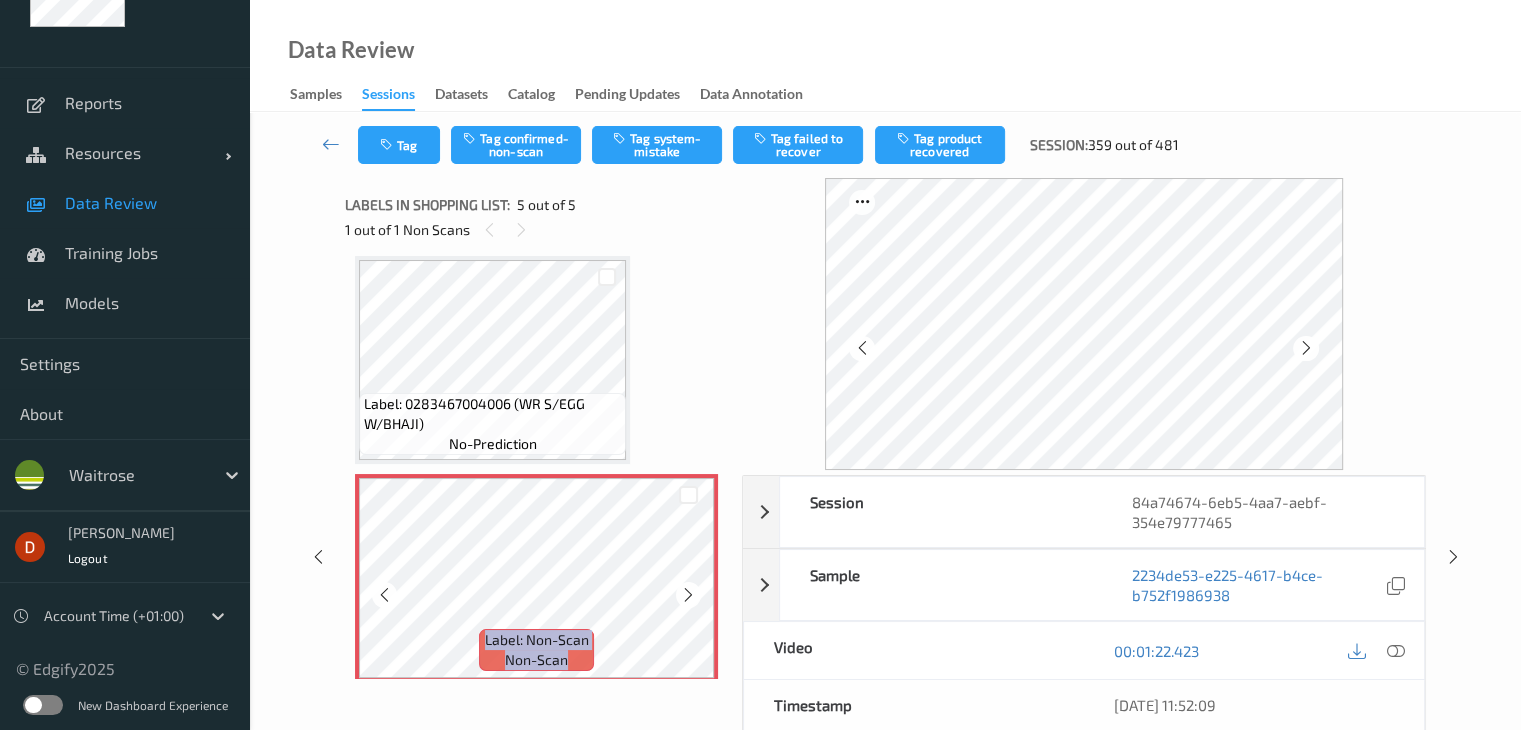 click at bounding box center [688, 595] 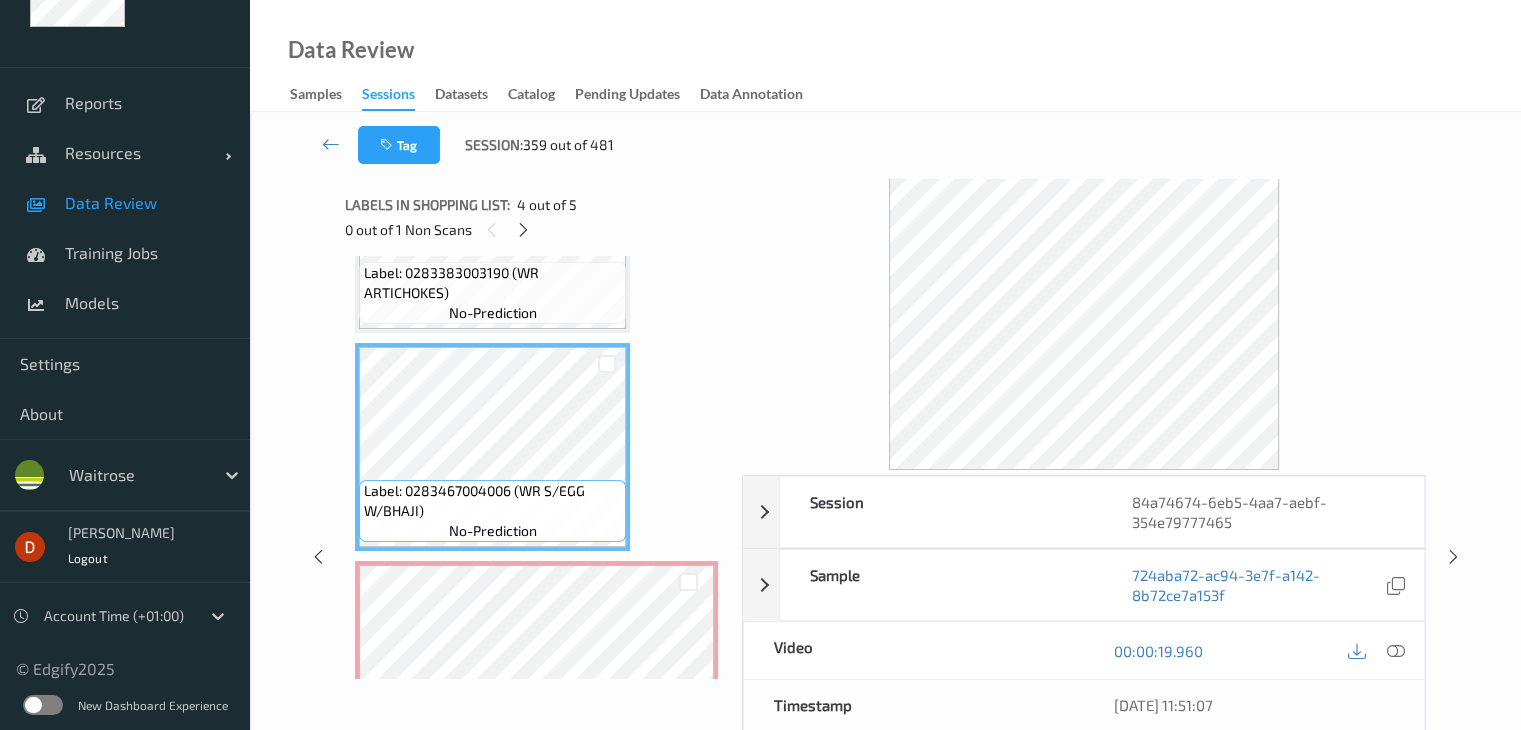 scroll, scrollTop: 477, scrollLeft: 0, axis: vertical 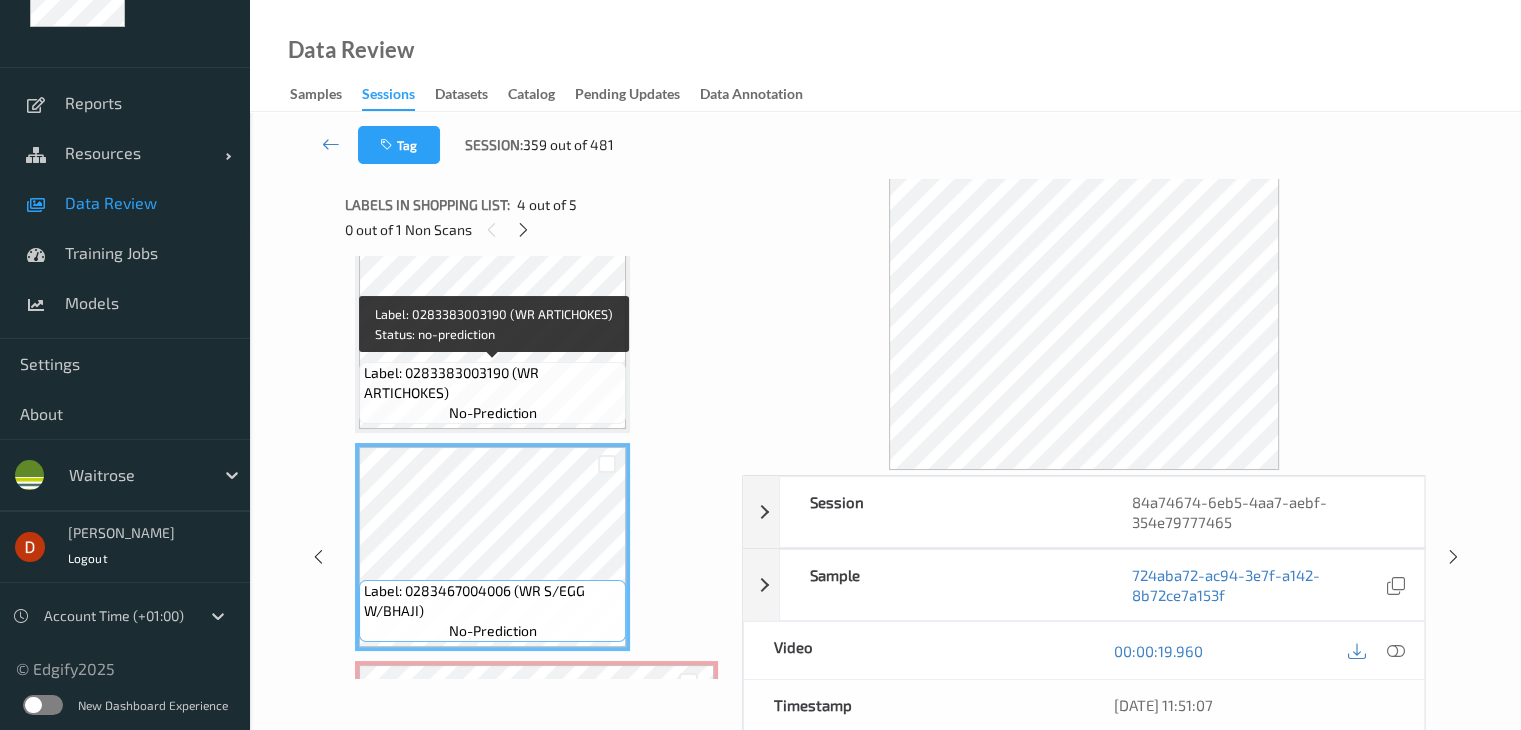 click on "Label: 0283383003190 (WR ARTICHOKES)" at bounding box center [492, 383] 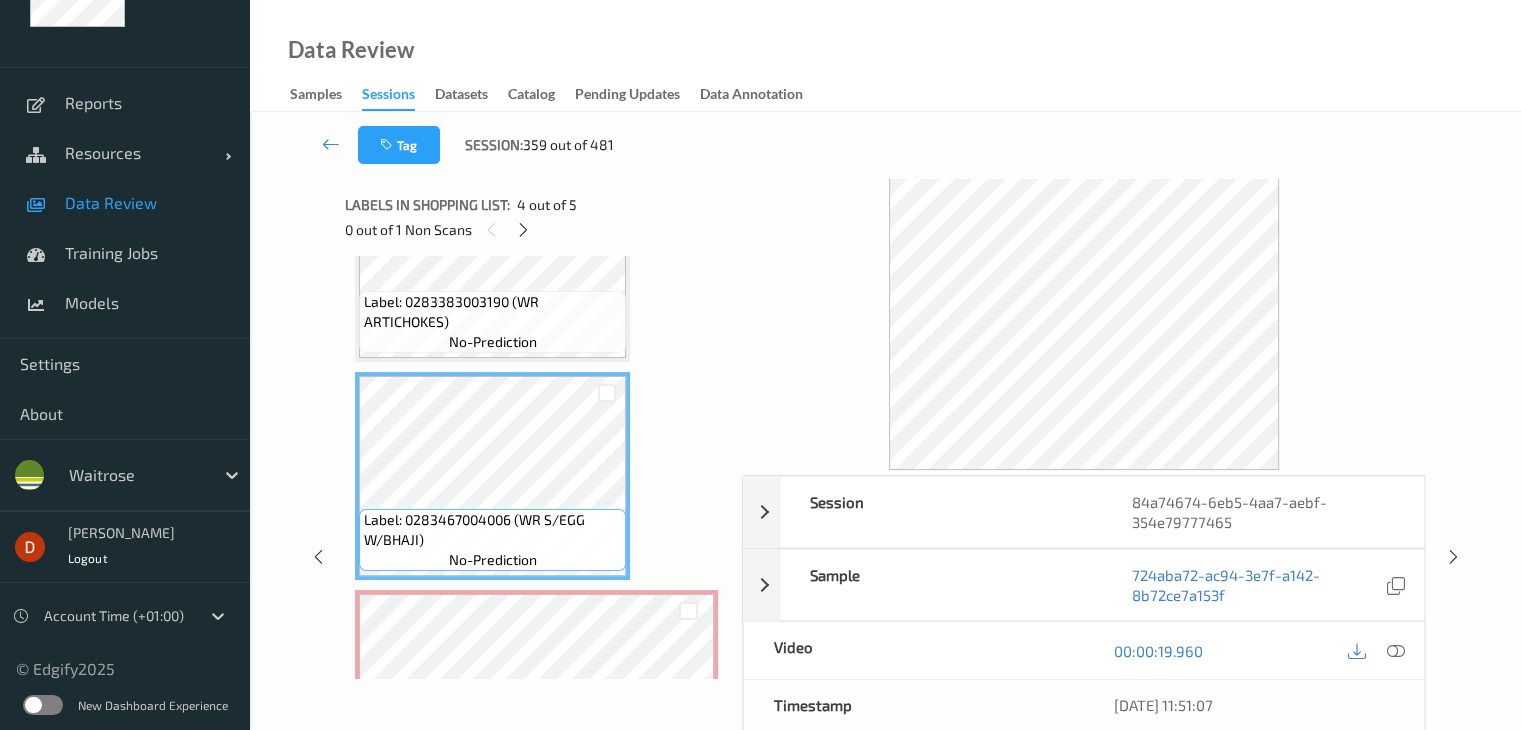 scroll, scrollTop: 577, scrollLeft: 0, axis: vertical 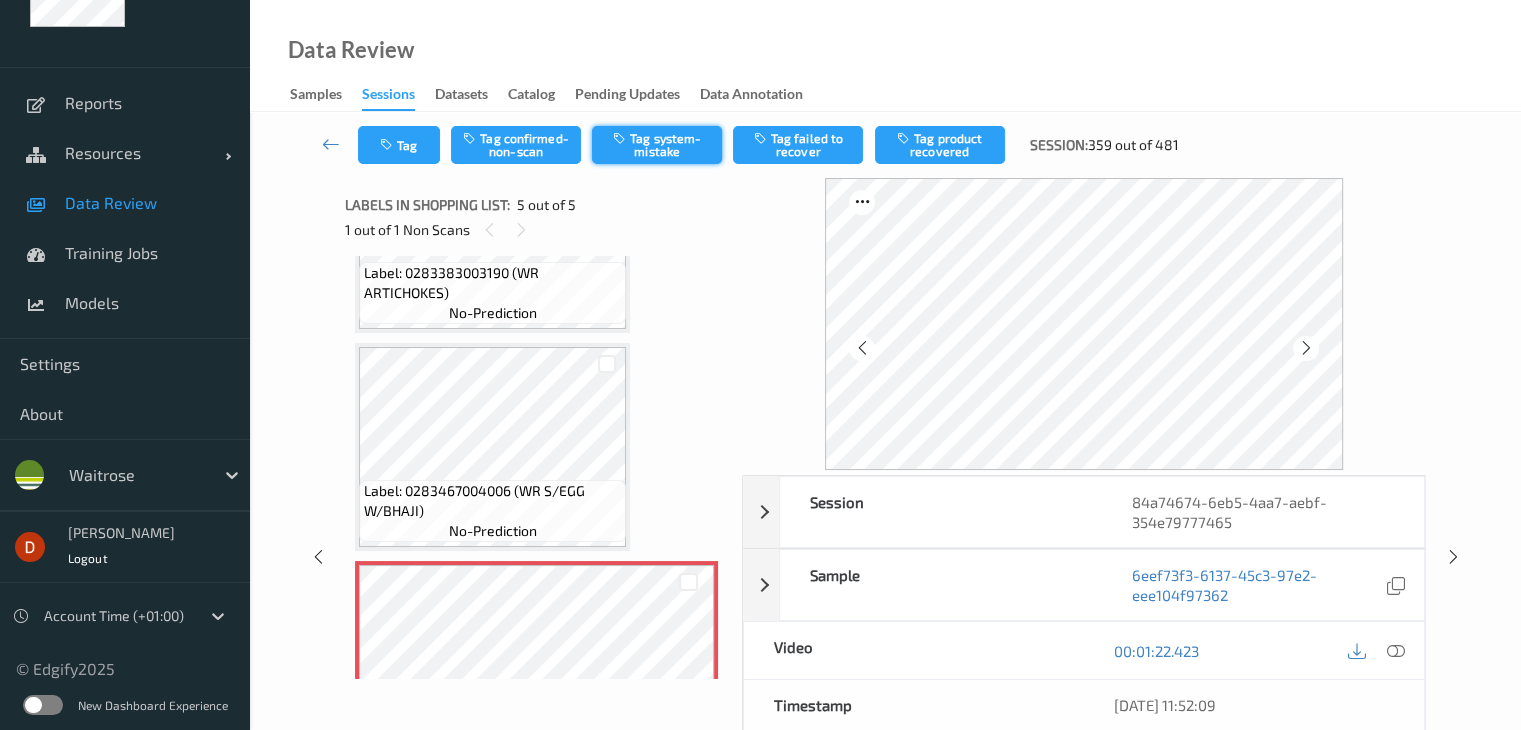 click on "Tag   system-mistake" at bounding box center (657, 145) 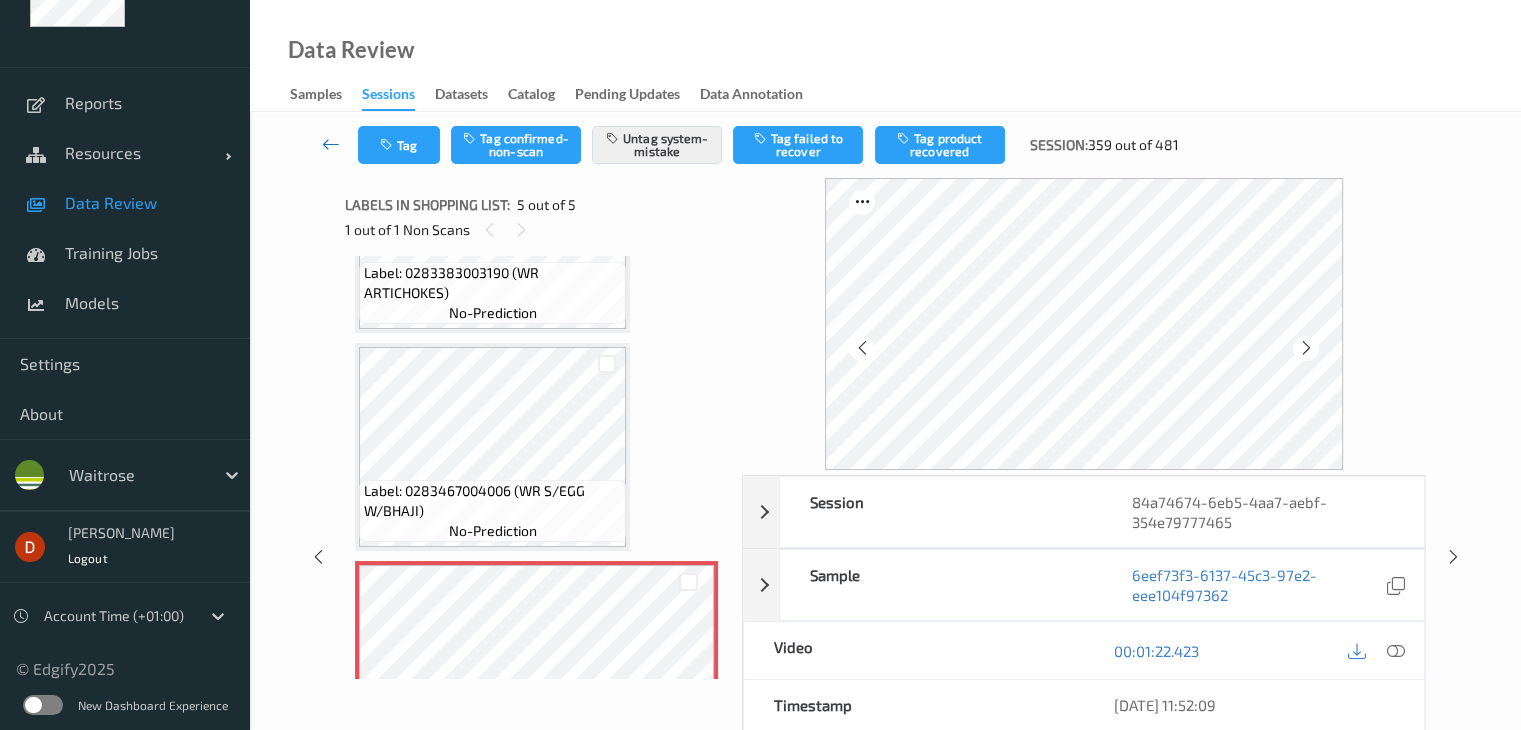 click at bounding box center (331, 145) 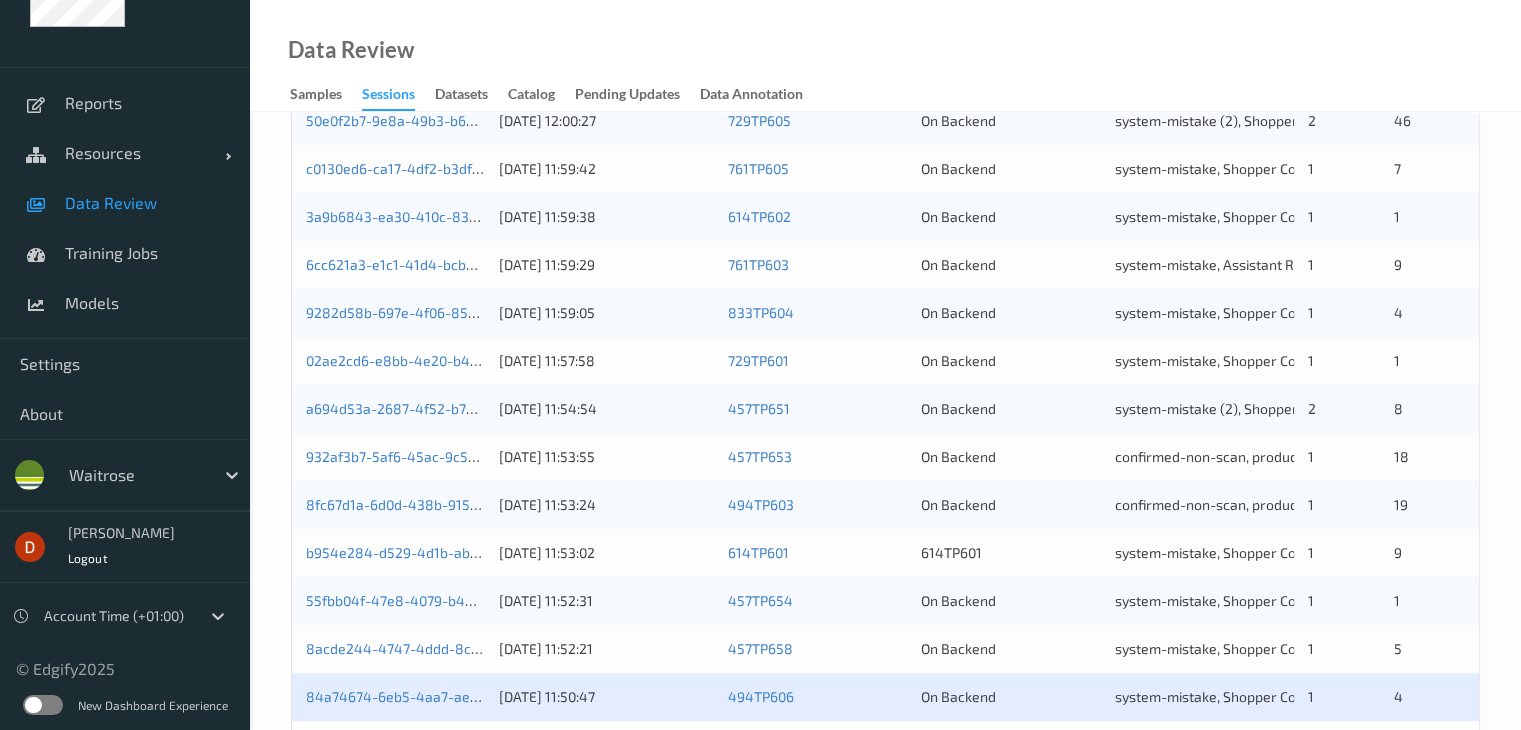 scroll, scrollTop: 932, scrollLeft: 0, axis: vertical 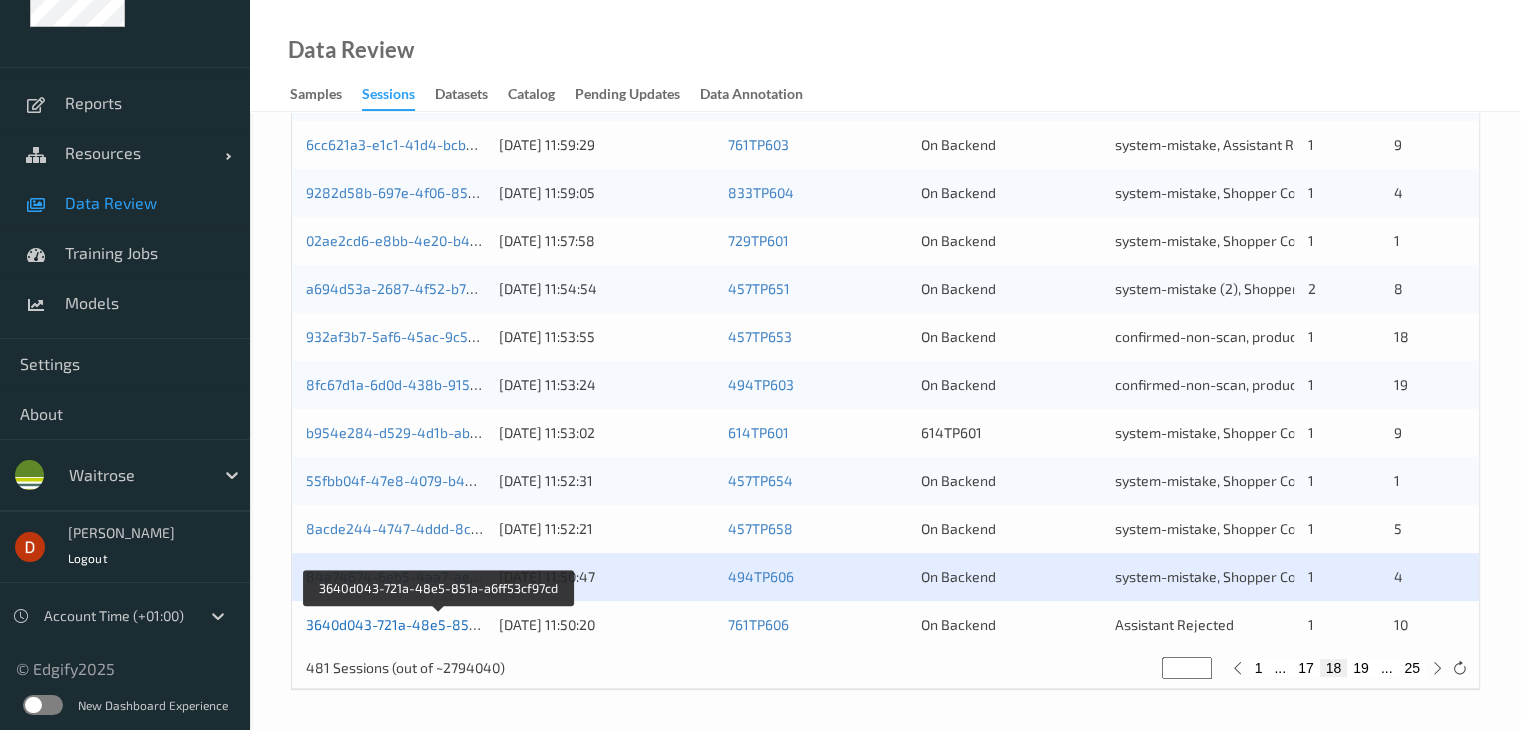 click on "3640d043-721a-48e5-851a-a6ff53cf97cd" at bounding box center [439, 624] 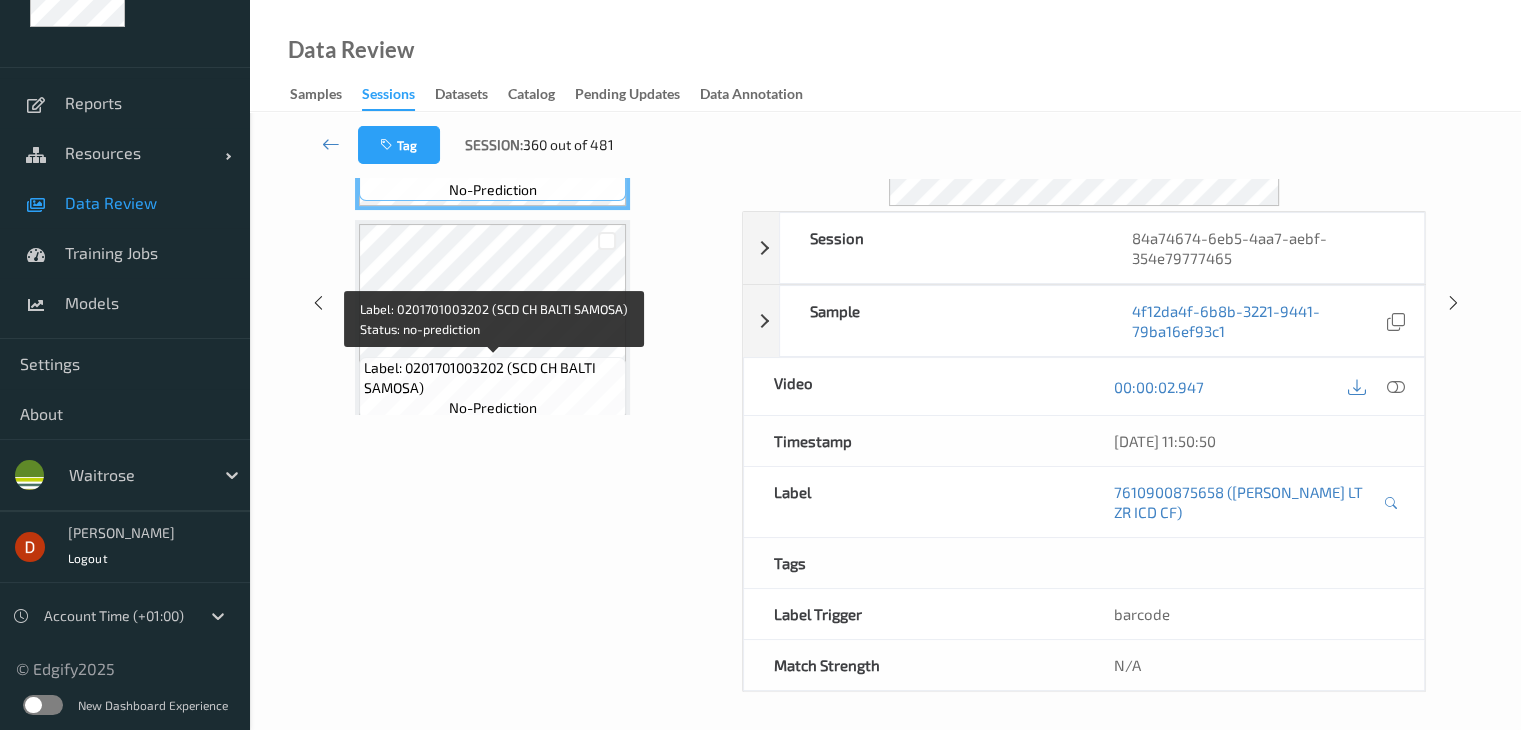 scroll, scrollTop: 0, scrollLeft: 0, axis: both 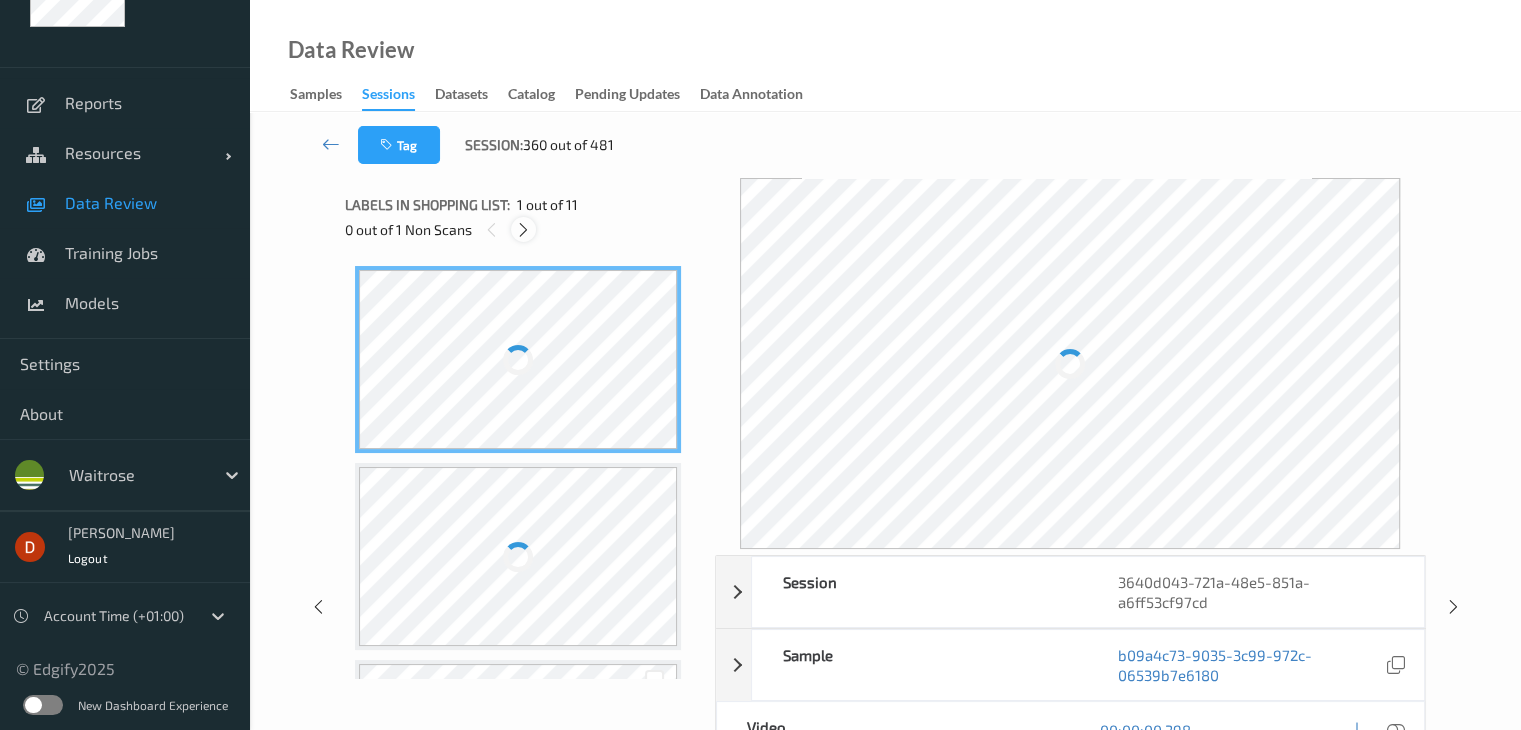 click at bounding box center (523, 230) 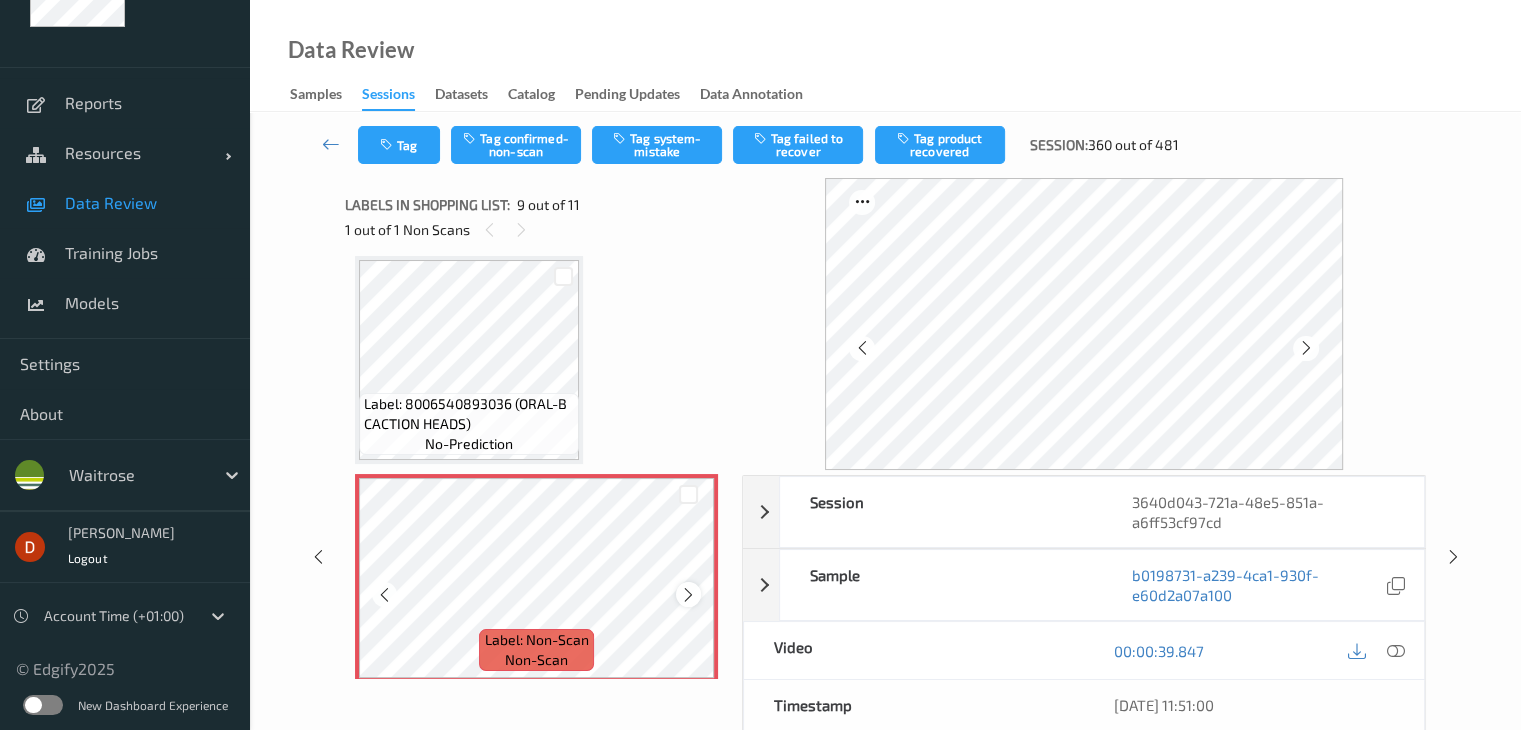 click at bounding box center (688, 594) 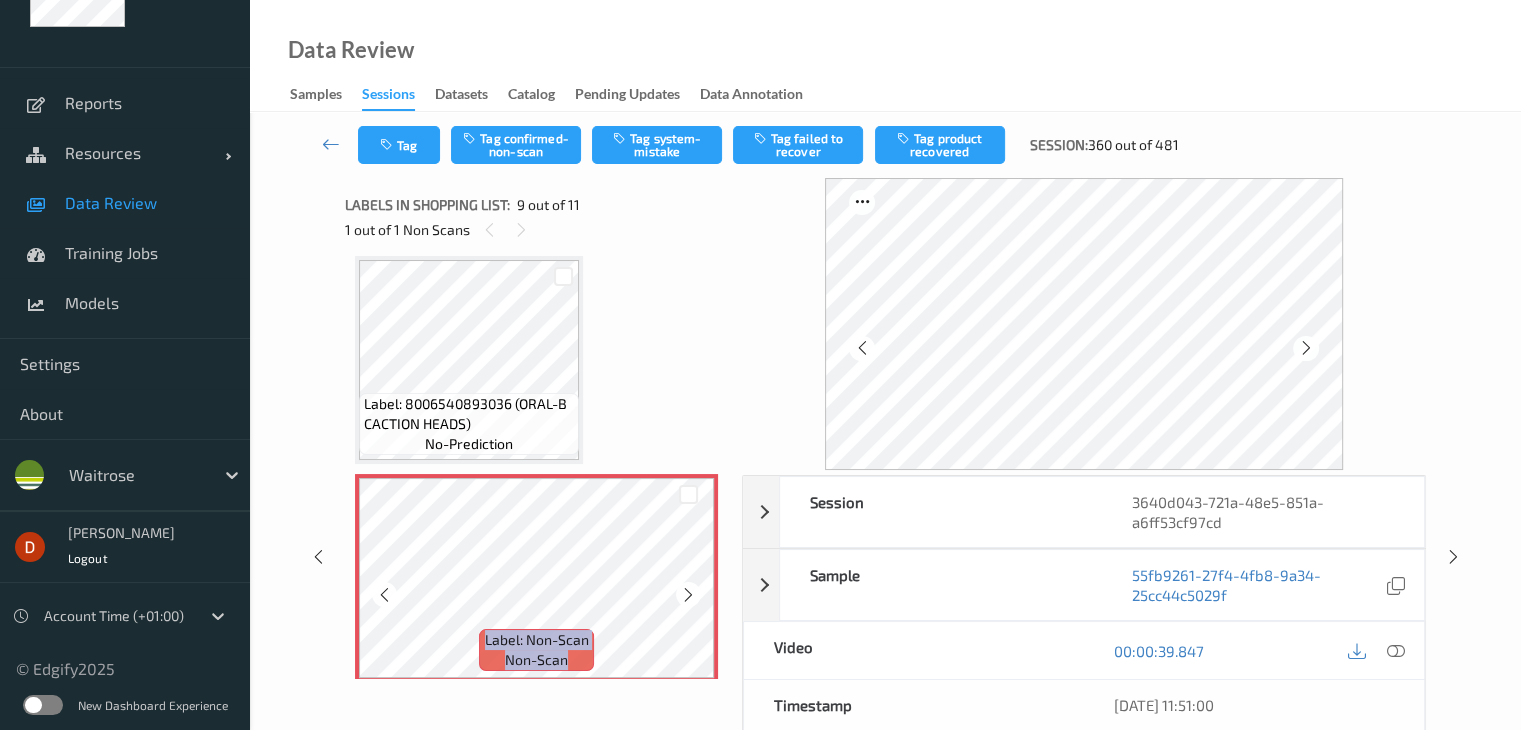 click at bounding box center (688, 594) 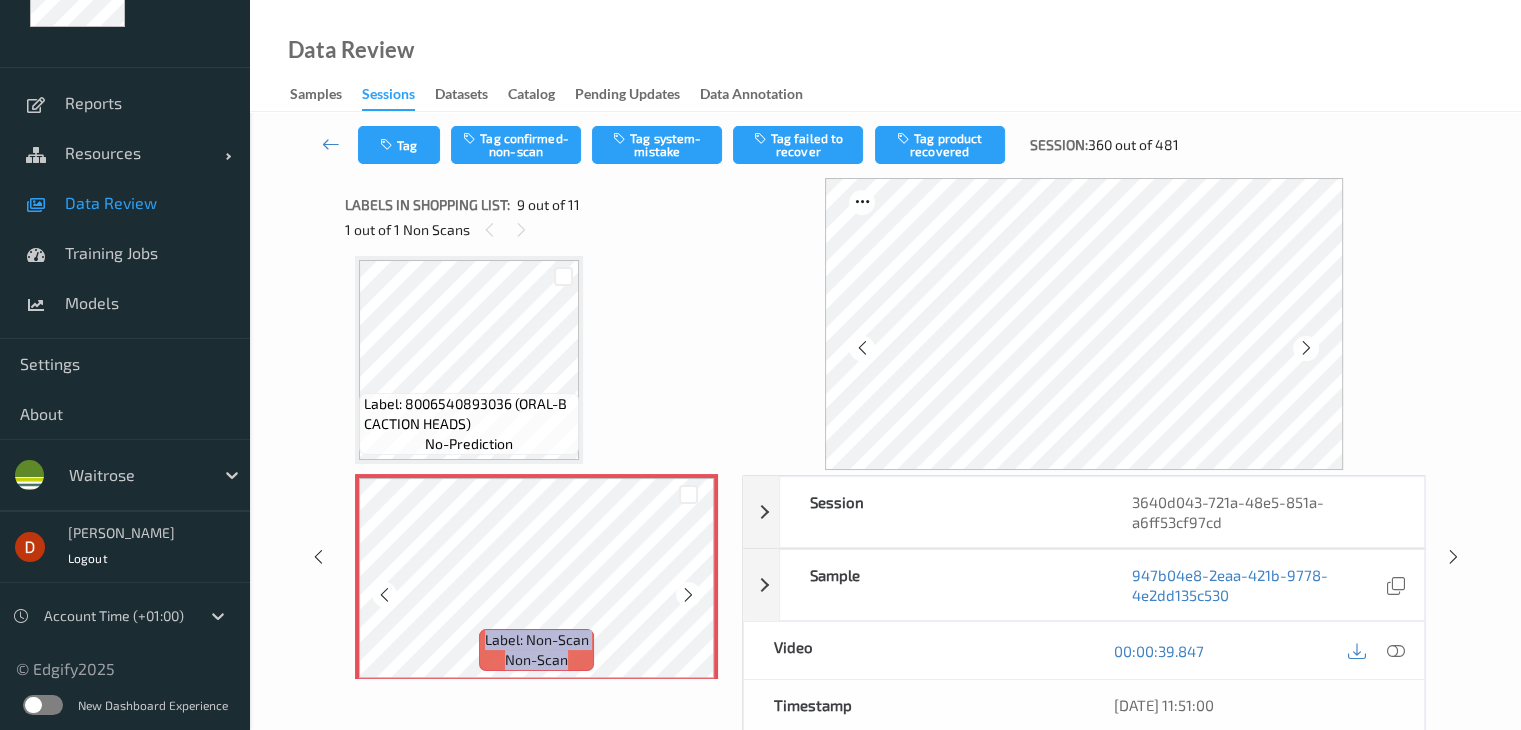 click at bounding box center (688, 594) 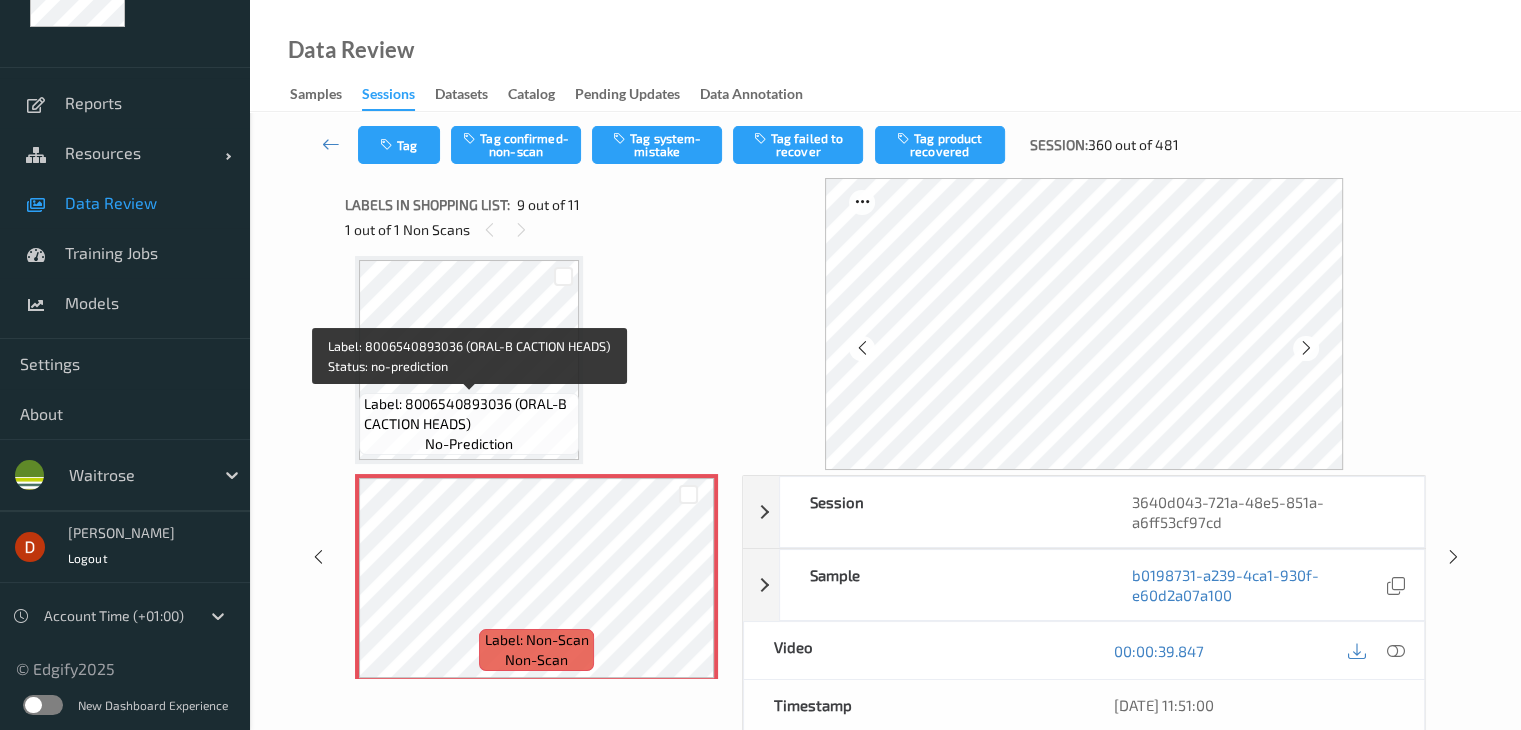 click on "Label: 8006540893036 (ORAL-B CACTION HEADS) no-prediction" at bounding box center (469, 424) 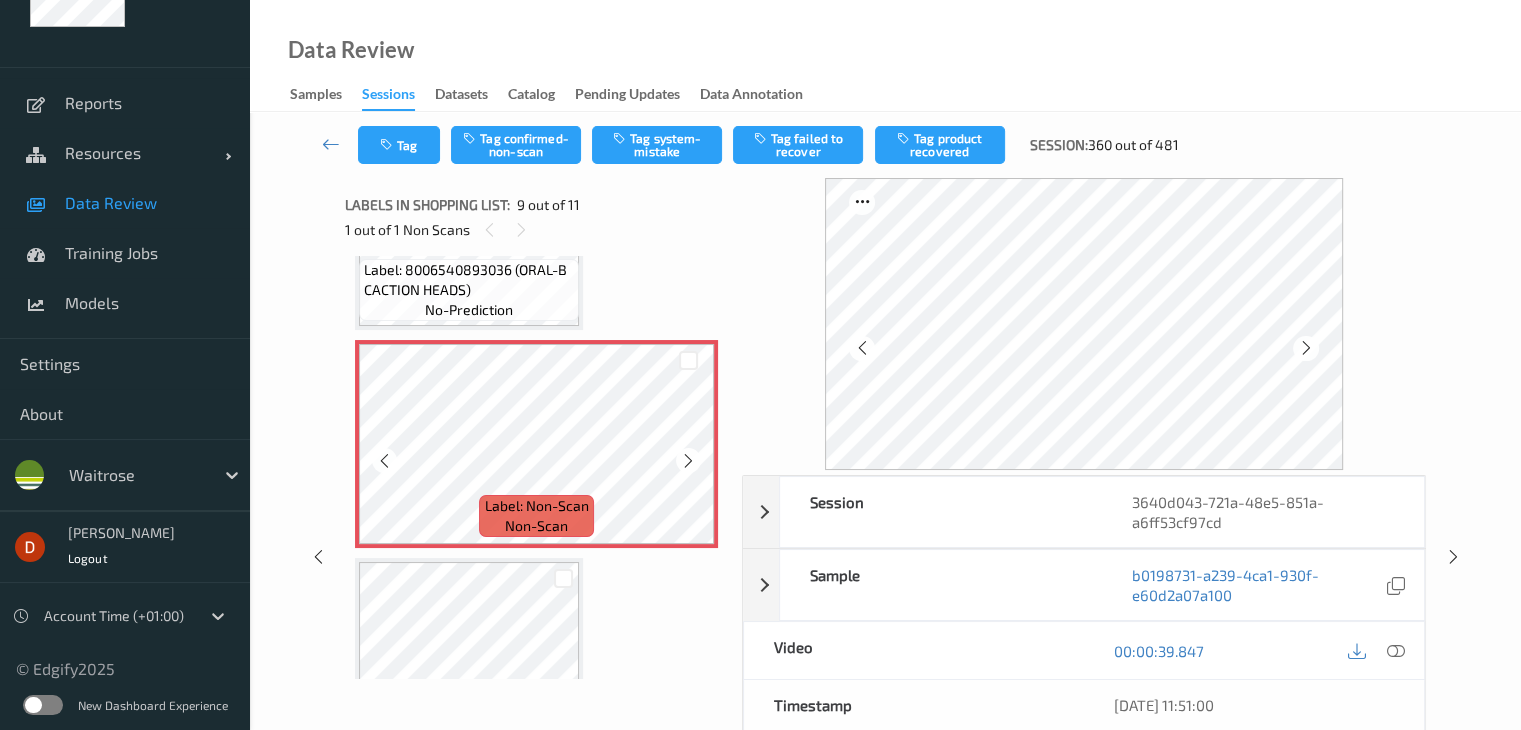 scroll, scrollTop: 1636, scrollLeft: 0, axis: vertical 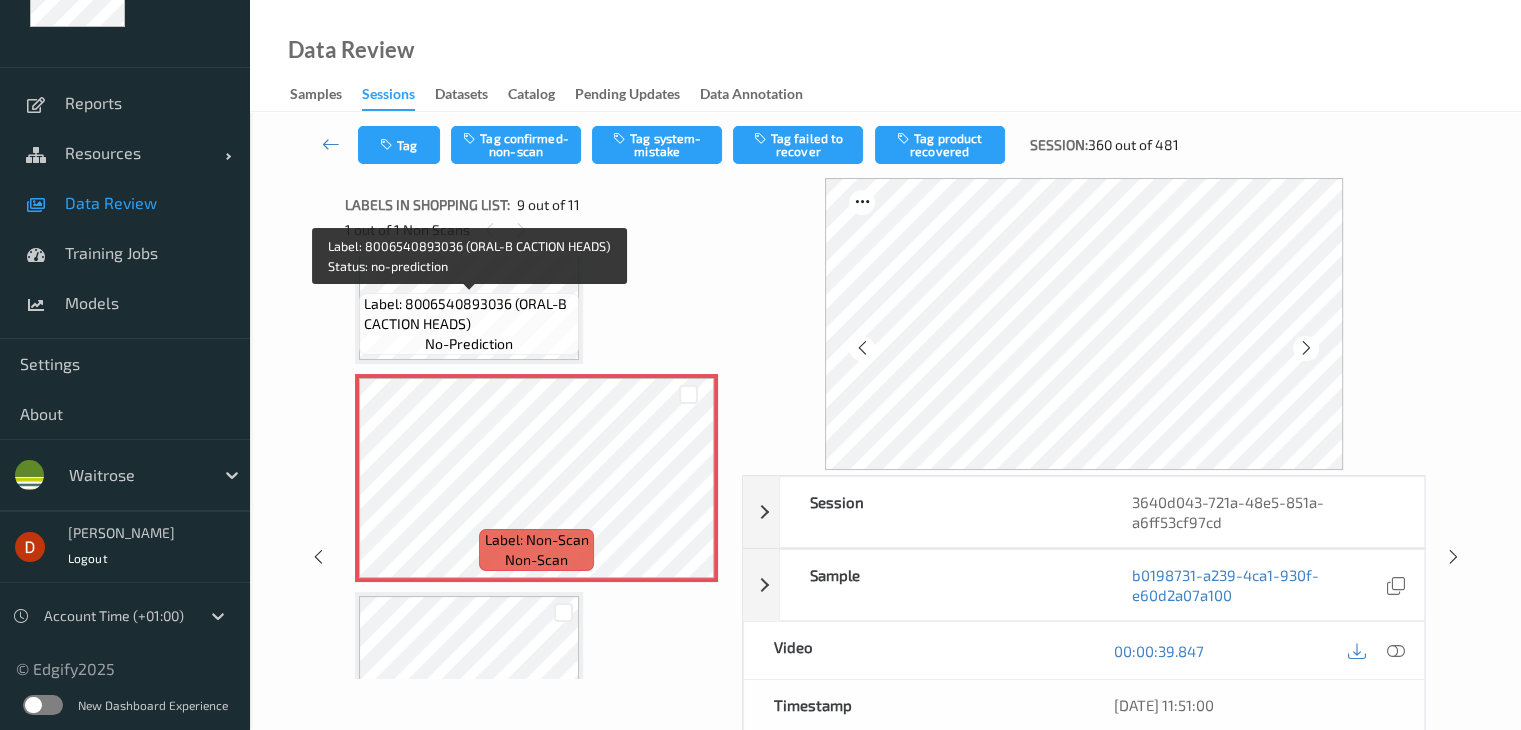 click on "Label: 8006540893036 (ORAL-B CACTION HEADS)" at bounding box center (469, 314) 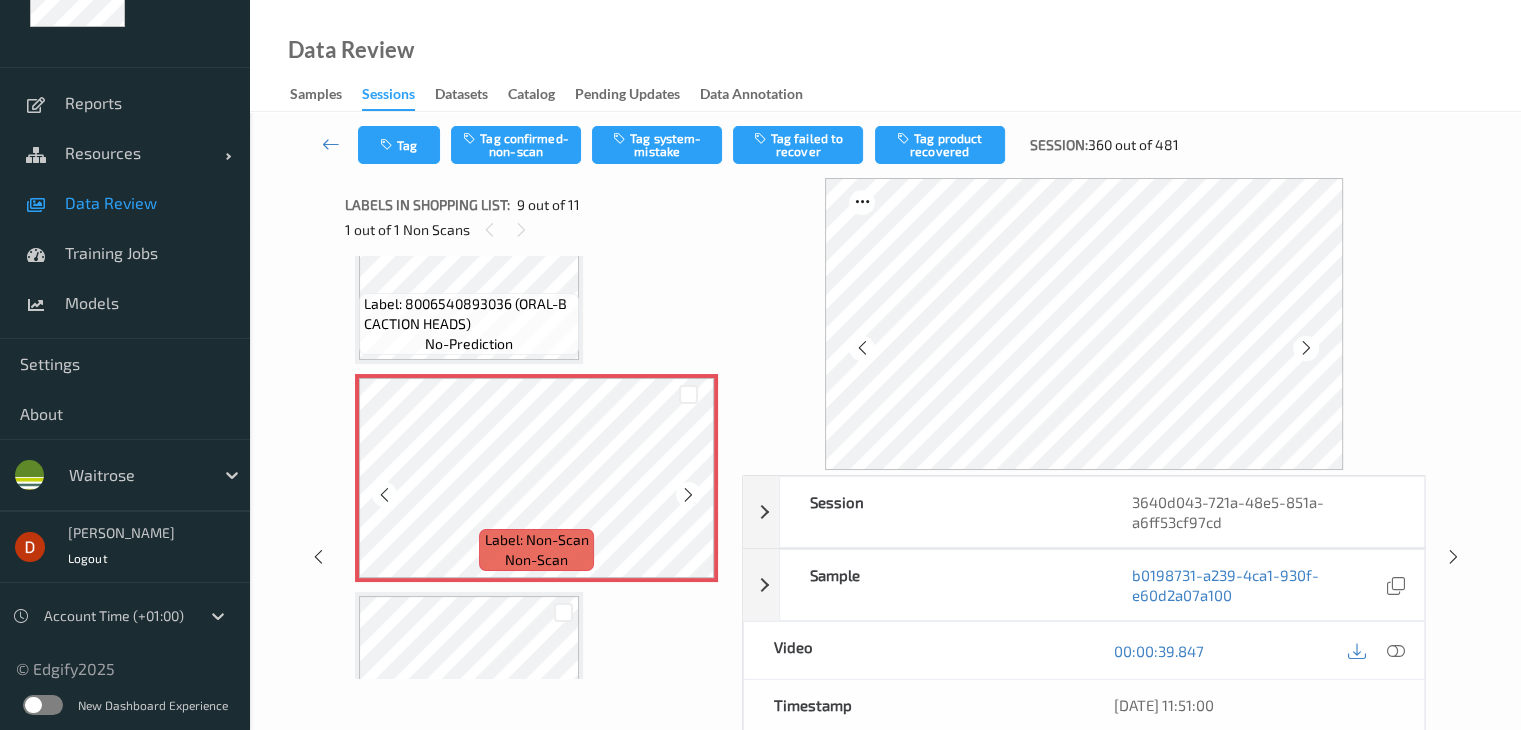 scroll, scrollTop: 1736, scrollLeft: 0, axis: vertical 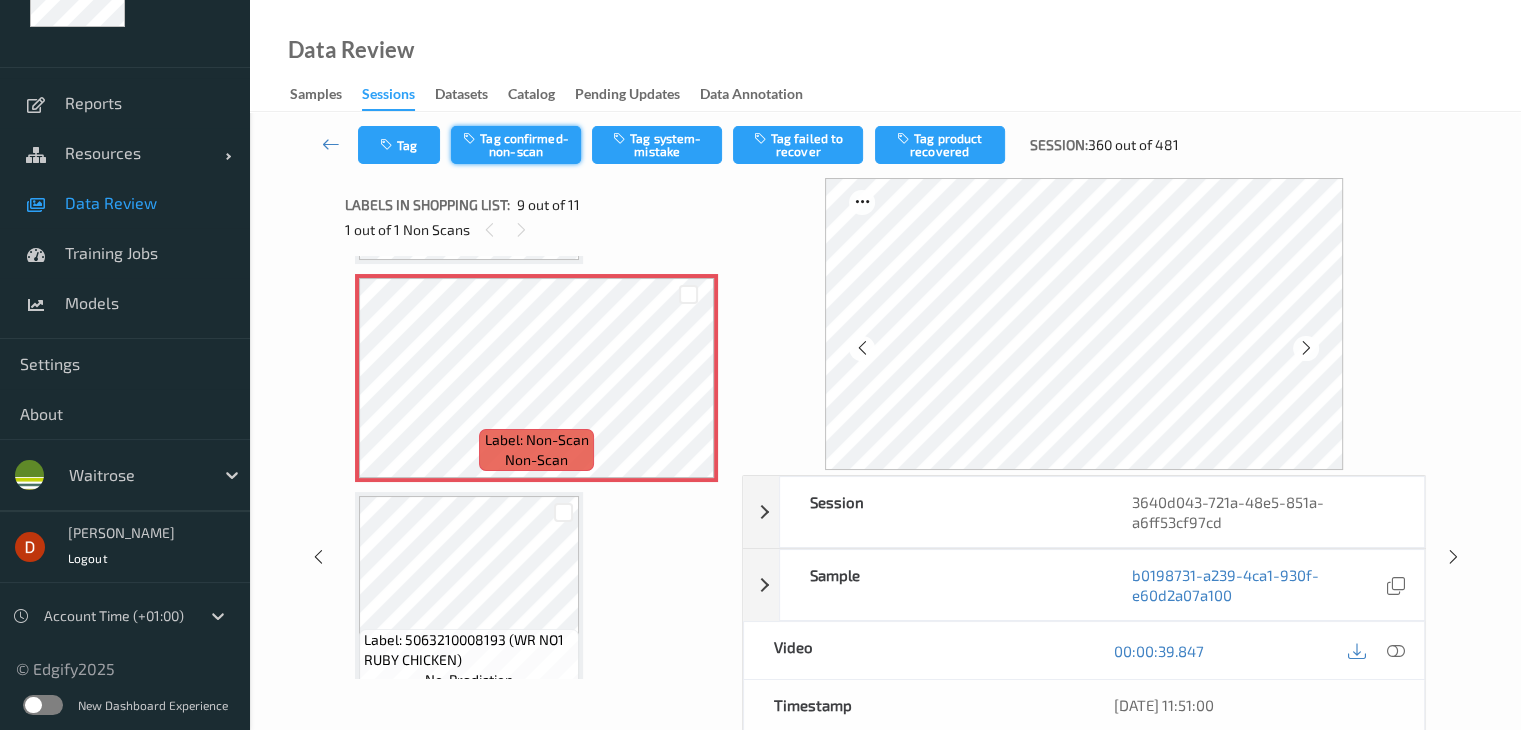 click on "Tag   confirmed-non-scan" at bounding box center (516, 145) 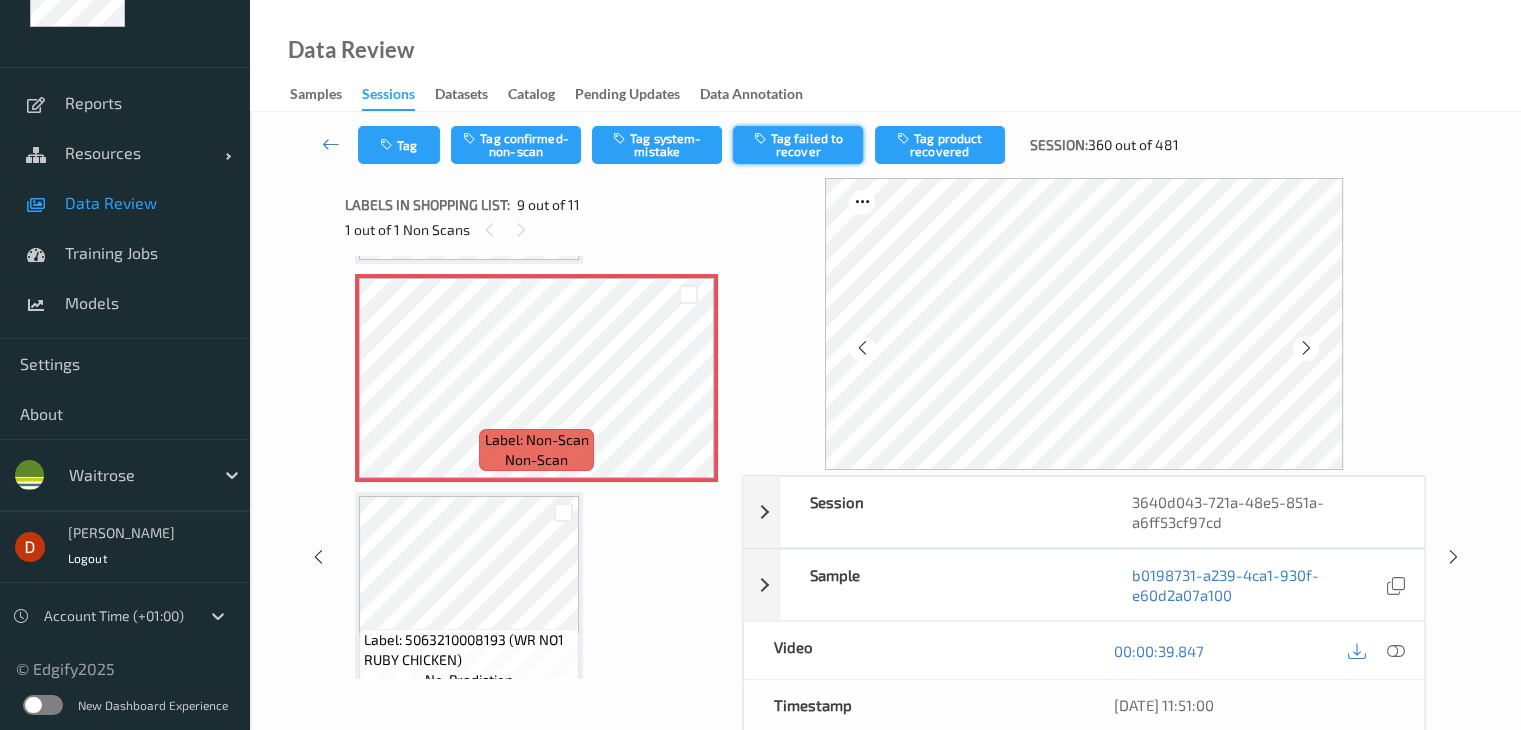 click on "Tag   failed to recover" at bounding box center (798, 145) 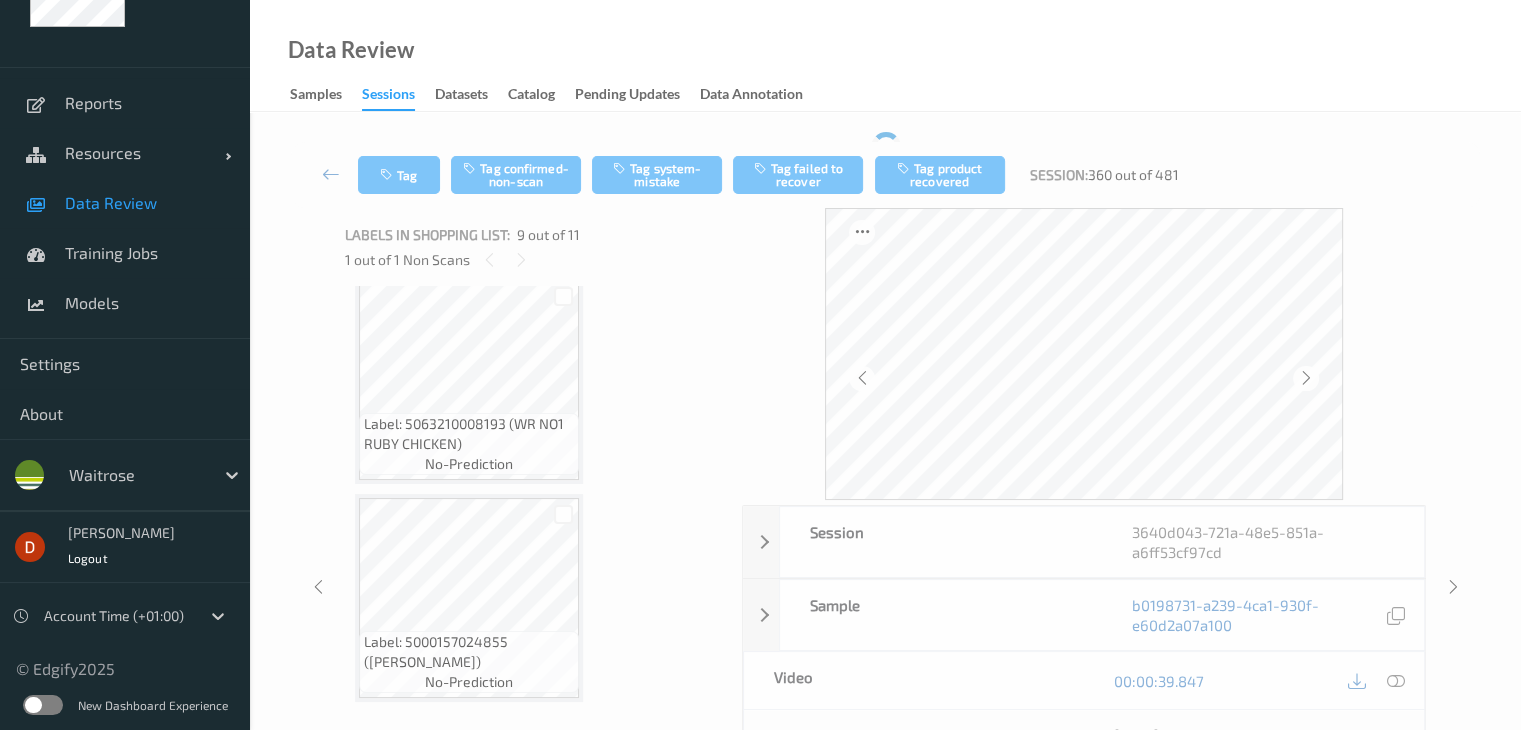 scroll, scrollTop: 1984, scrollLeft: 0, axis: vertical 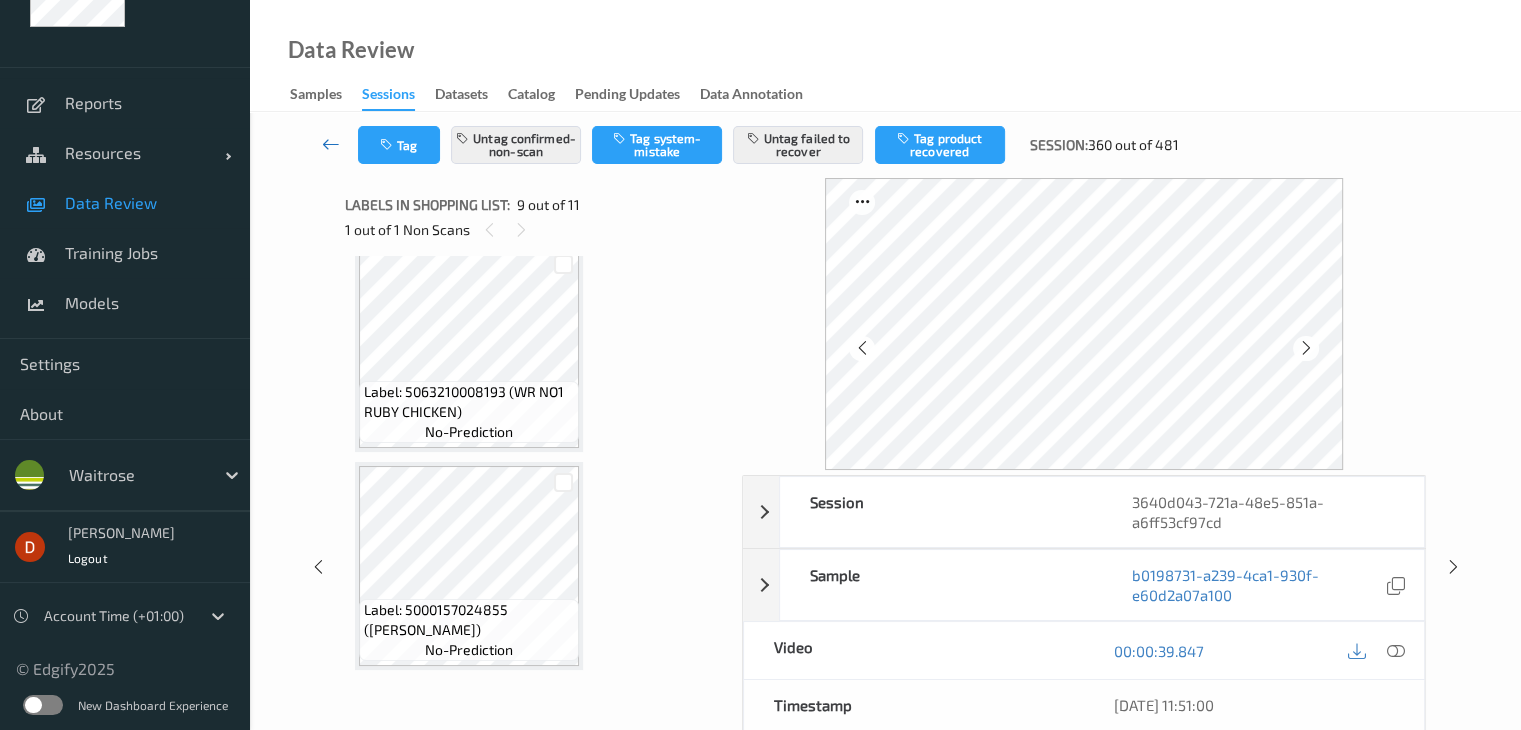 click at bounding box center [331, 144] 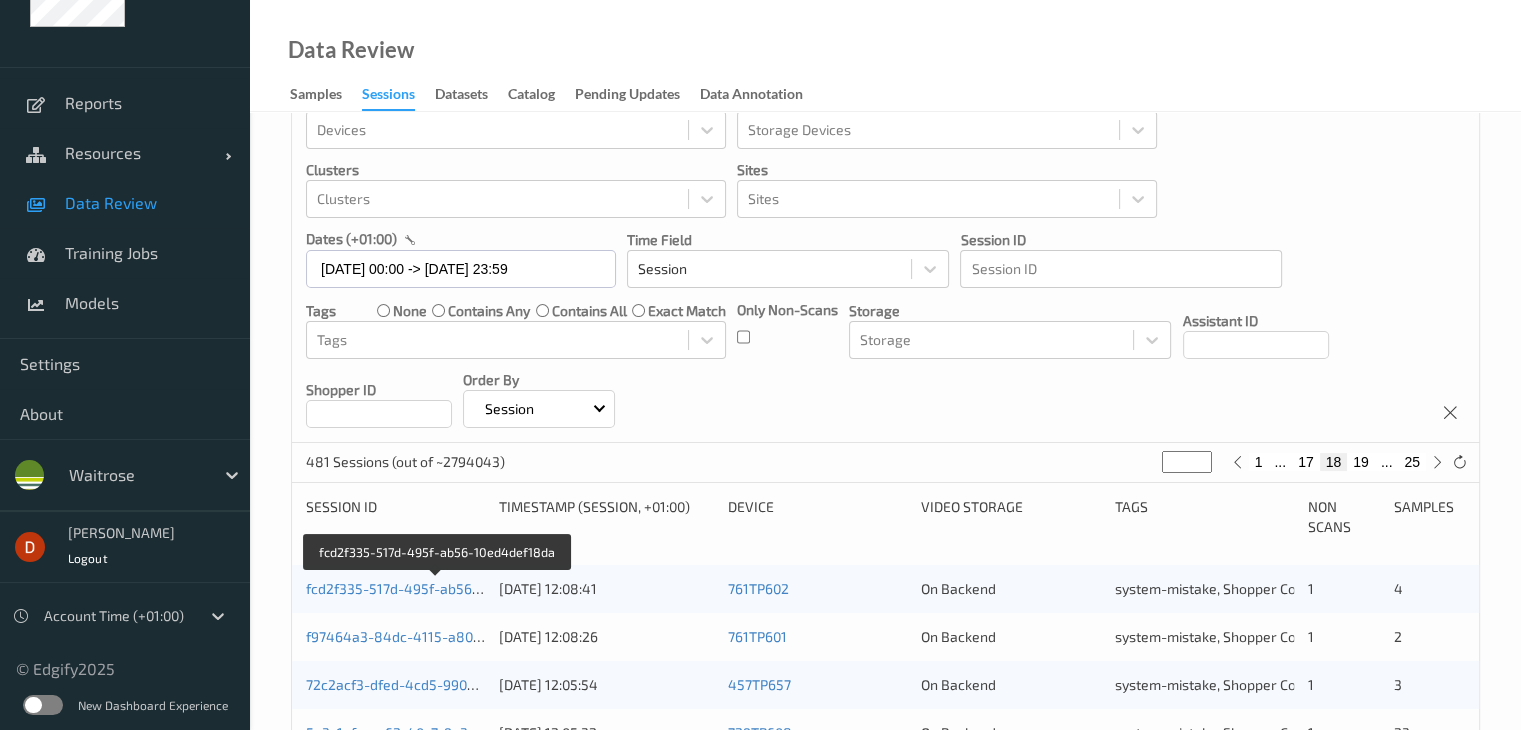 scroll, scrollTop: 32, scrollLeft: 0, axis: vertical 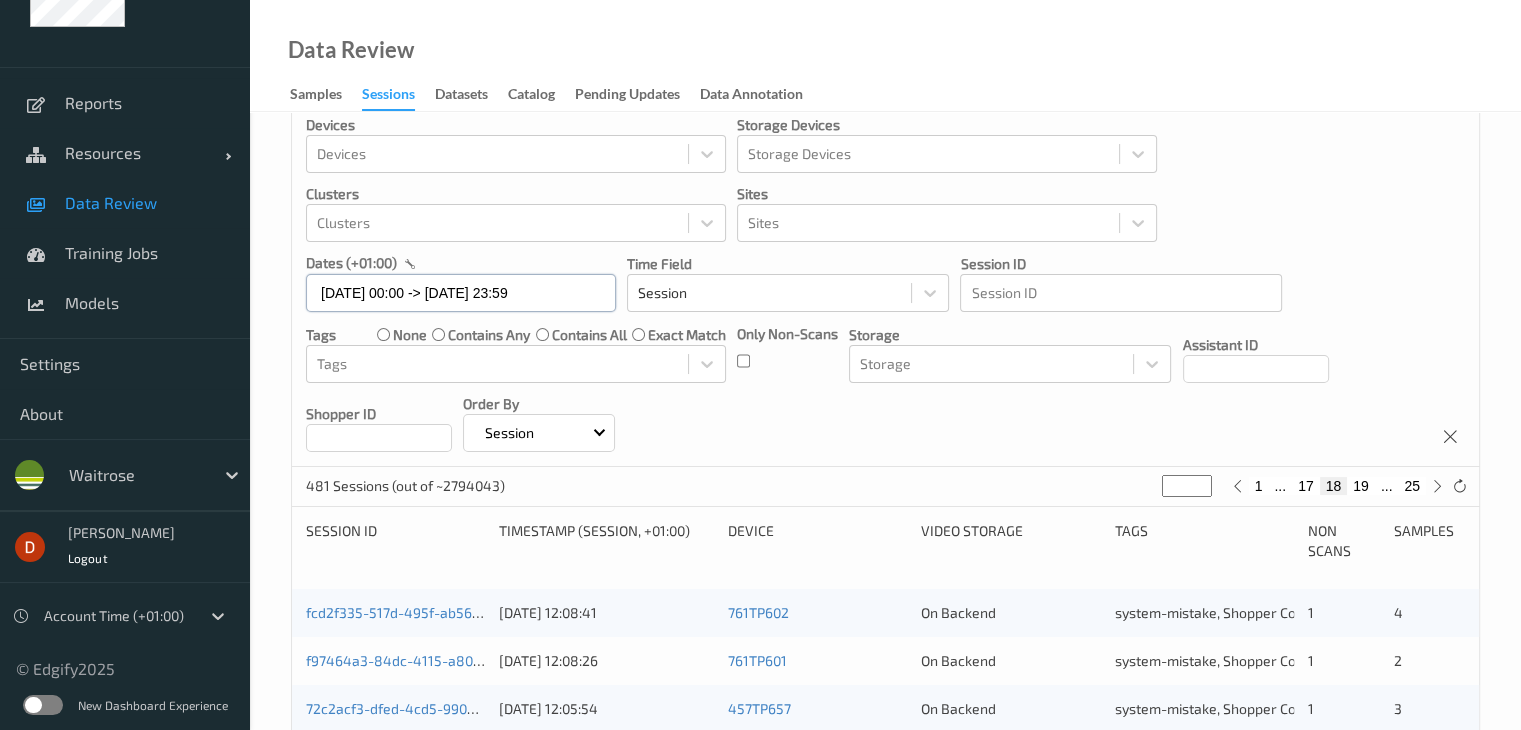click on "[DATE] 00:00 -> [DATE] 23:59" at bounding box center [461, 293] 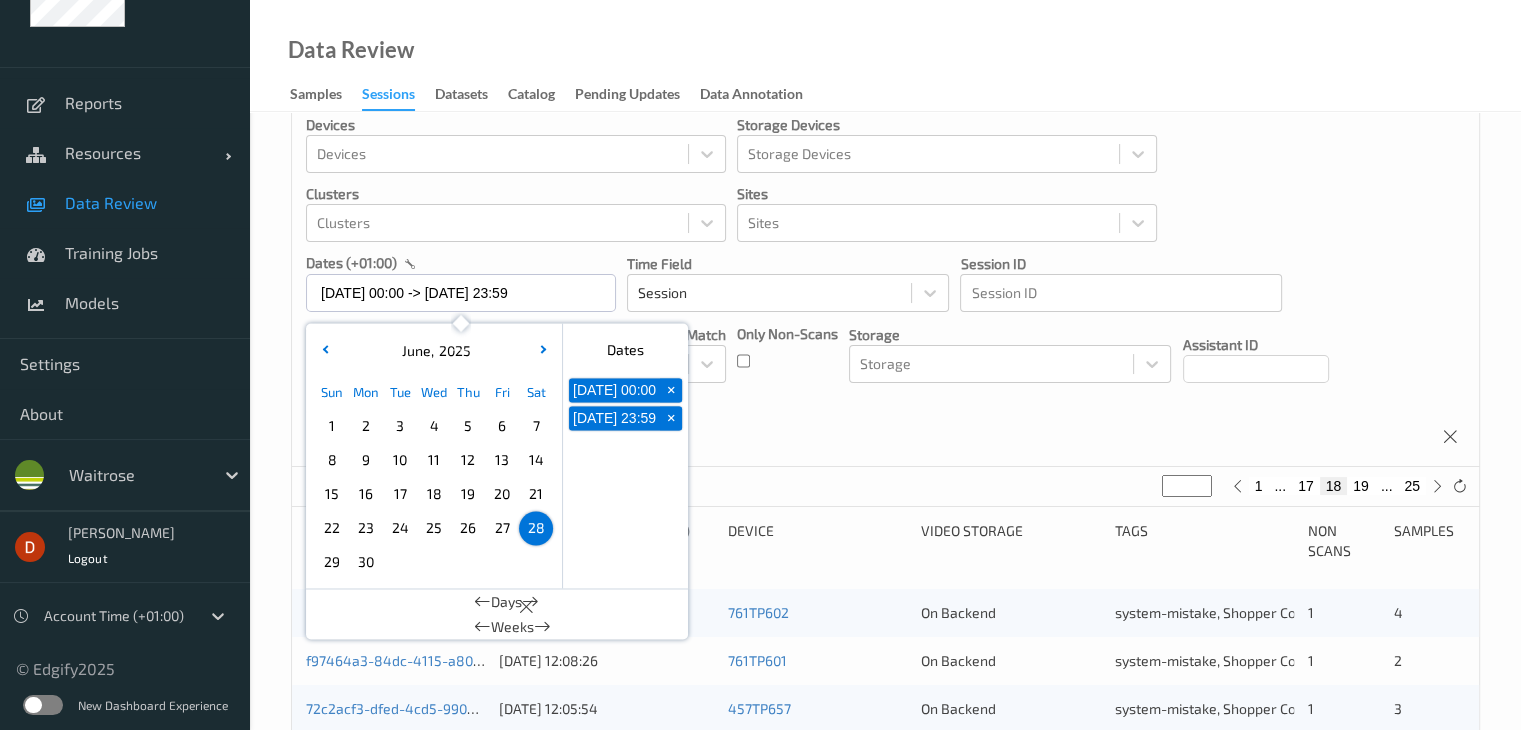 click on "29" at bounding box center [332, 562] 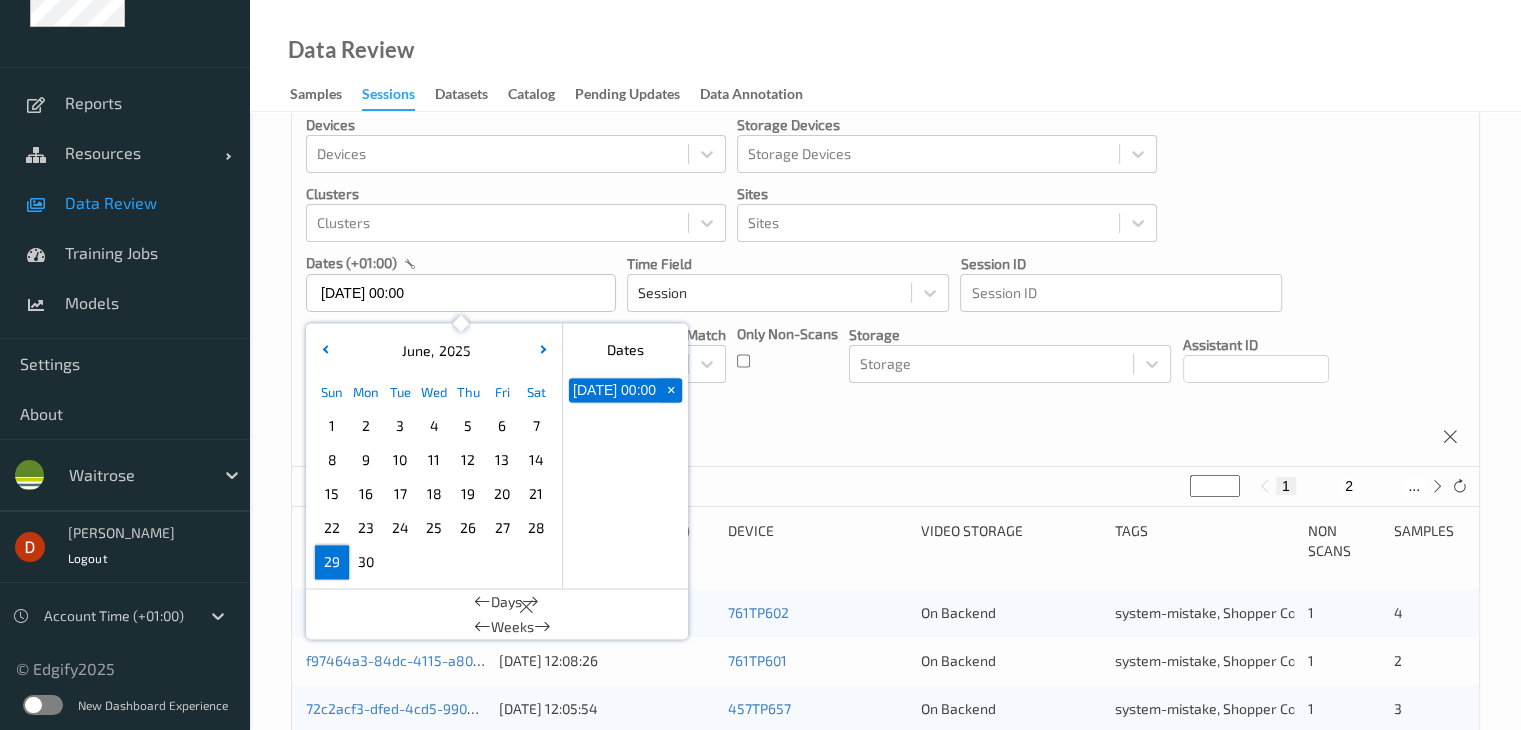 scroll, scrollTop: 0, scrollLeft: 0, axis: both 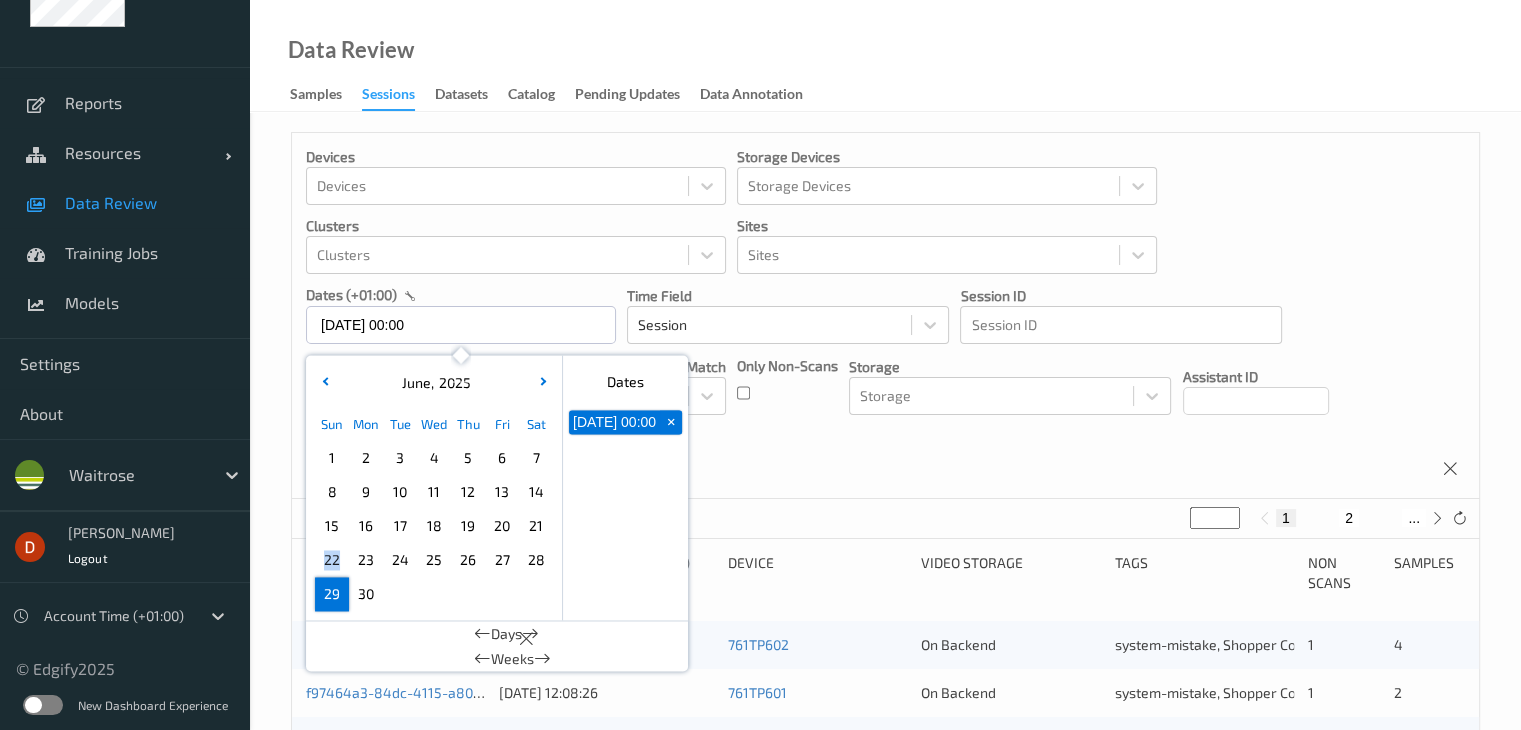click on "22" at bounding box center (332, 560) 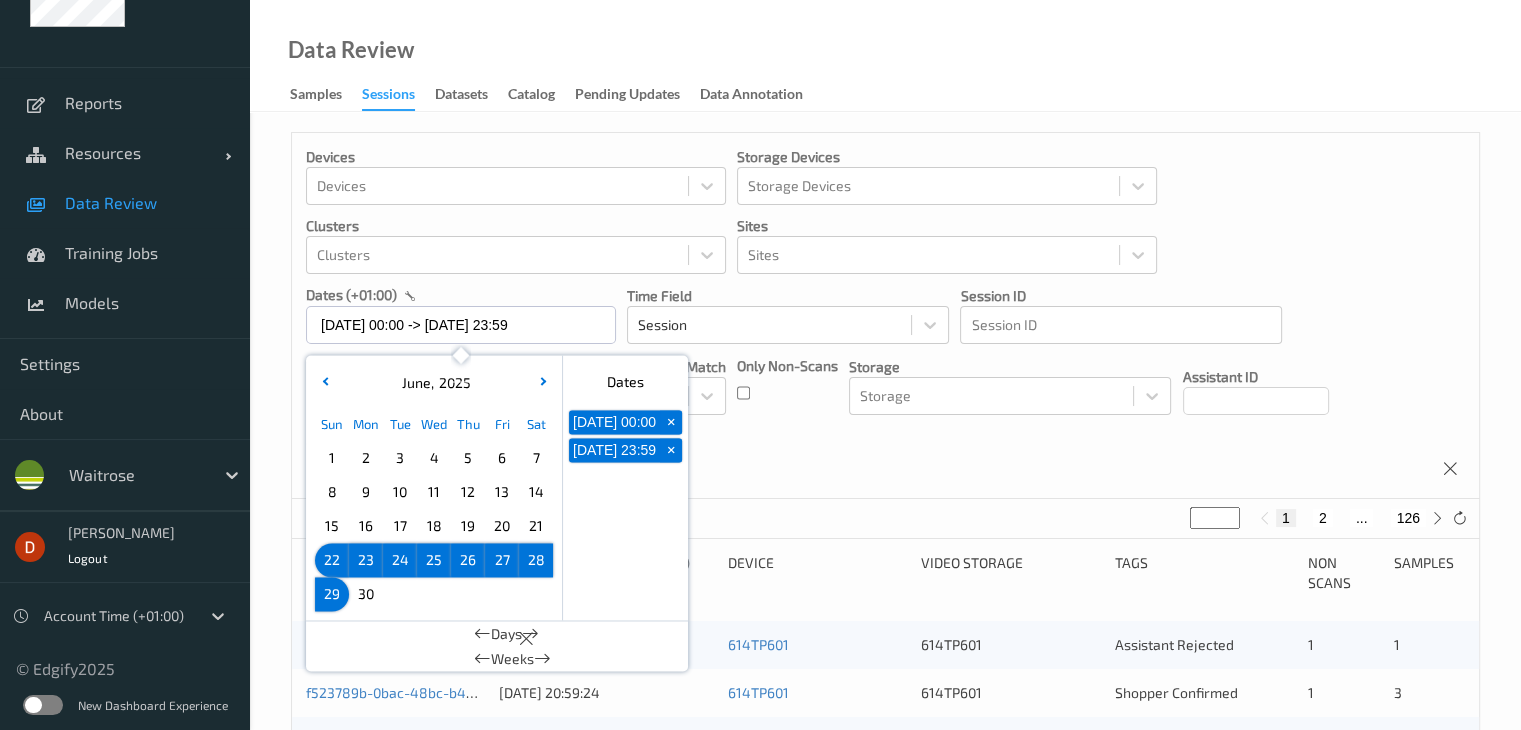 click on "29" at bounding box center [332, 594] 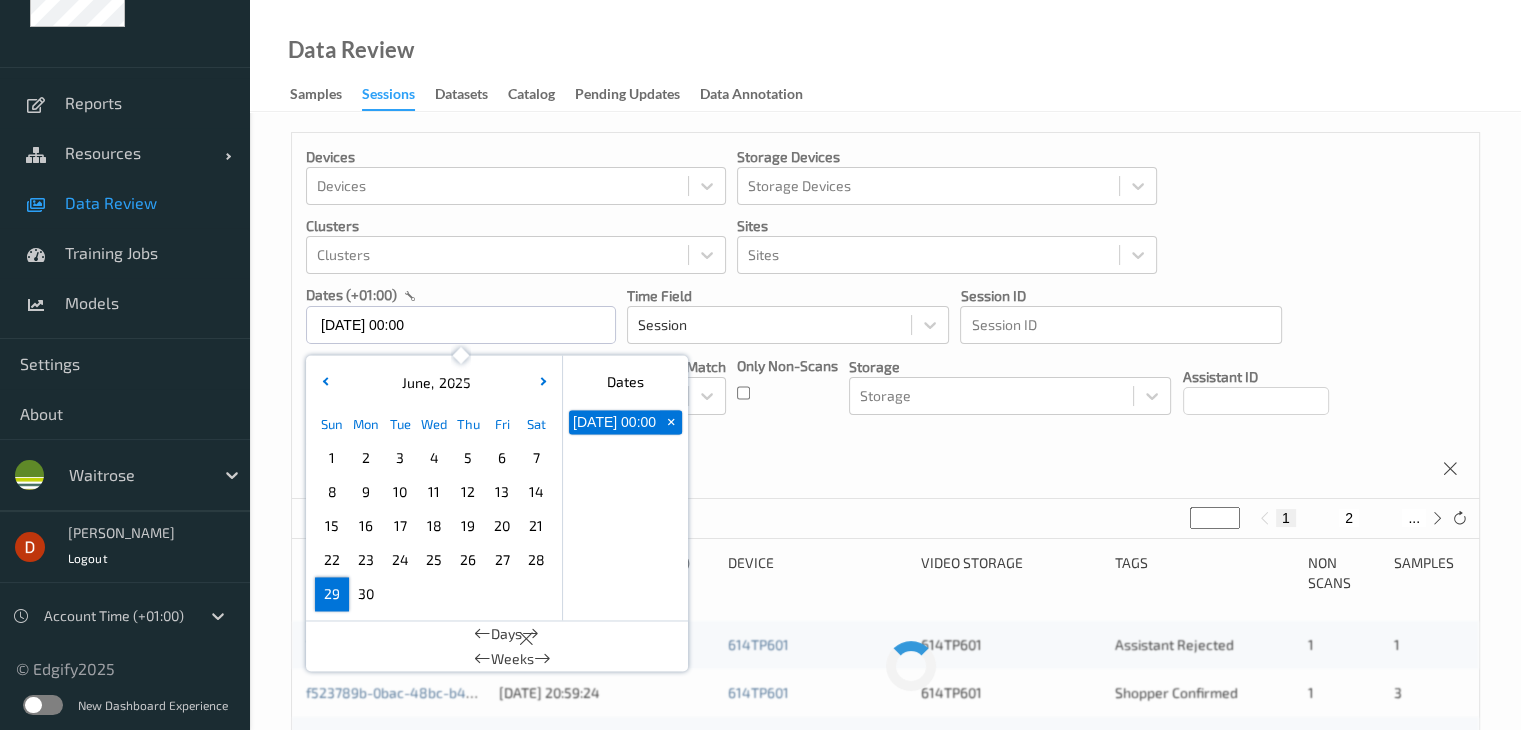 click on "29" at bounding box center [332, 594] 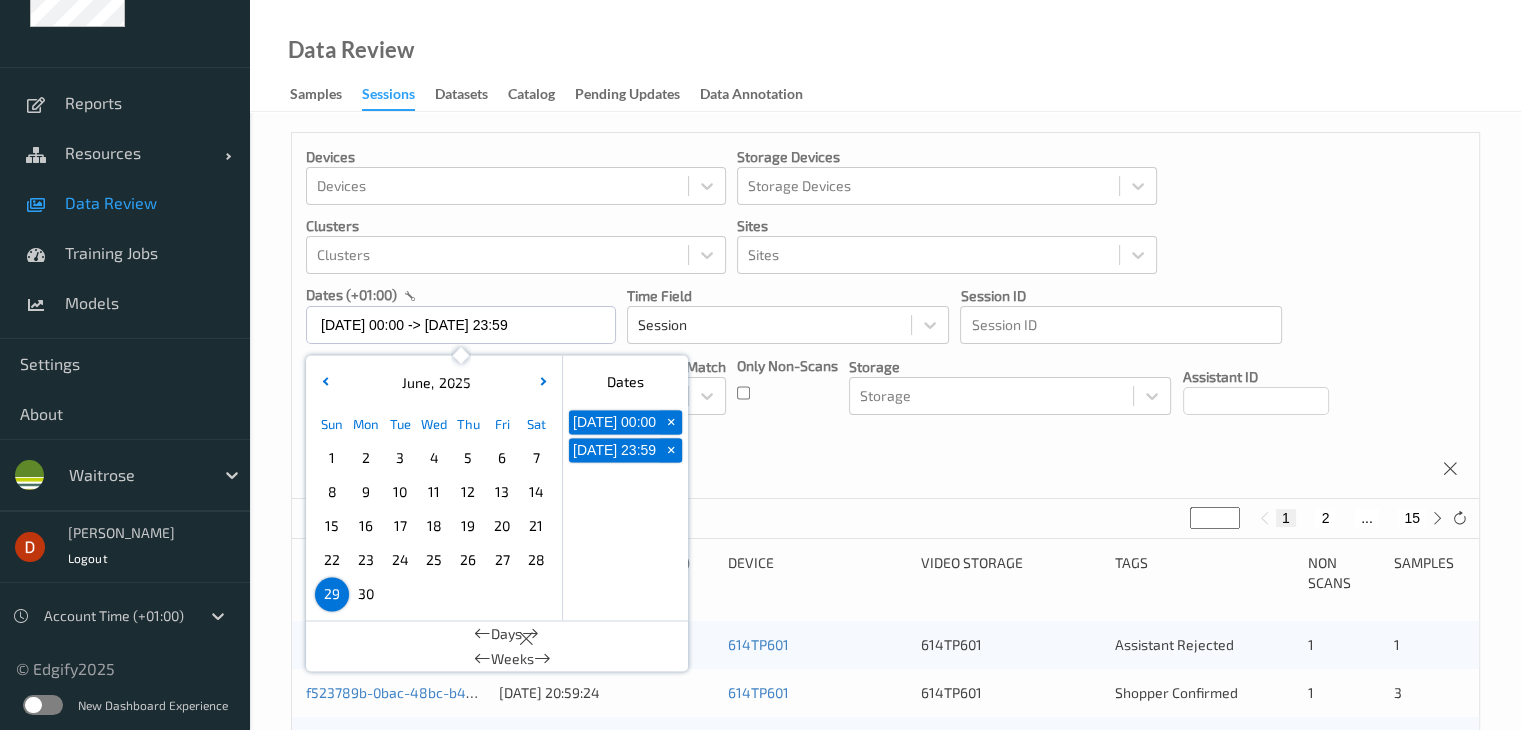 click on "Devices Devices Storage Devices Storage Devices Clusters Clusters Sites Sites dates (+01:00) [DATE] 00:00 -> [DATE] 23:59 [DATE] Sun Mon Tue Wed Thu Fri Sat 1 2 3 4 5 6 7 8 9 10 11 12 13 14 15 16 17 18 19 20 21 22 23 24 25 26 27 28 29 [DATE] February March April May June July August September October November [DATE] 2022 2023 2024 2025 2026 2027 2028 2029 2030 2031 2032 Dates [DATE] 00:00 + [DATE] 23:59 + Days Weeks Time Field Session Session ID Session ID Tags none contains any contains all exact match Tags Only Non-Scans Storage Storage Assistant ID Shopper ID Order By Session" at bounding box center [885, 316] 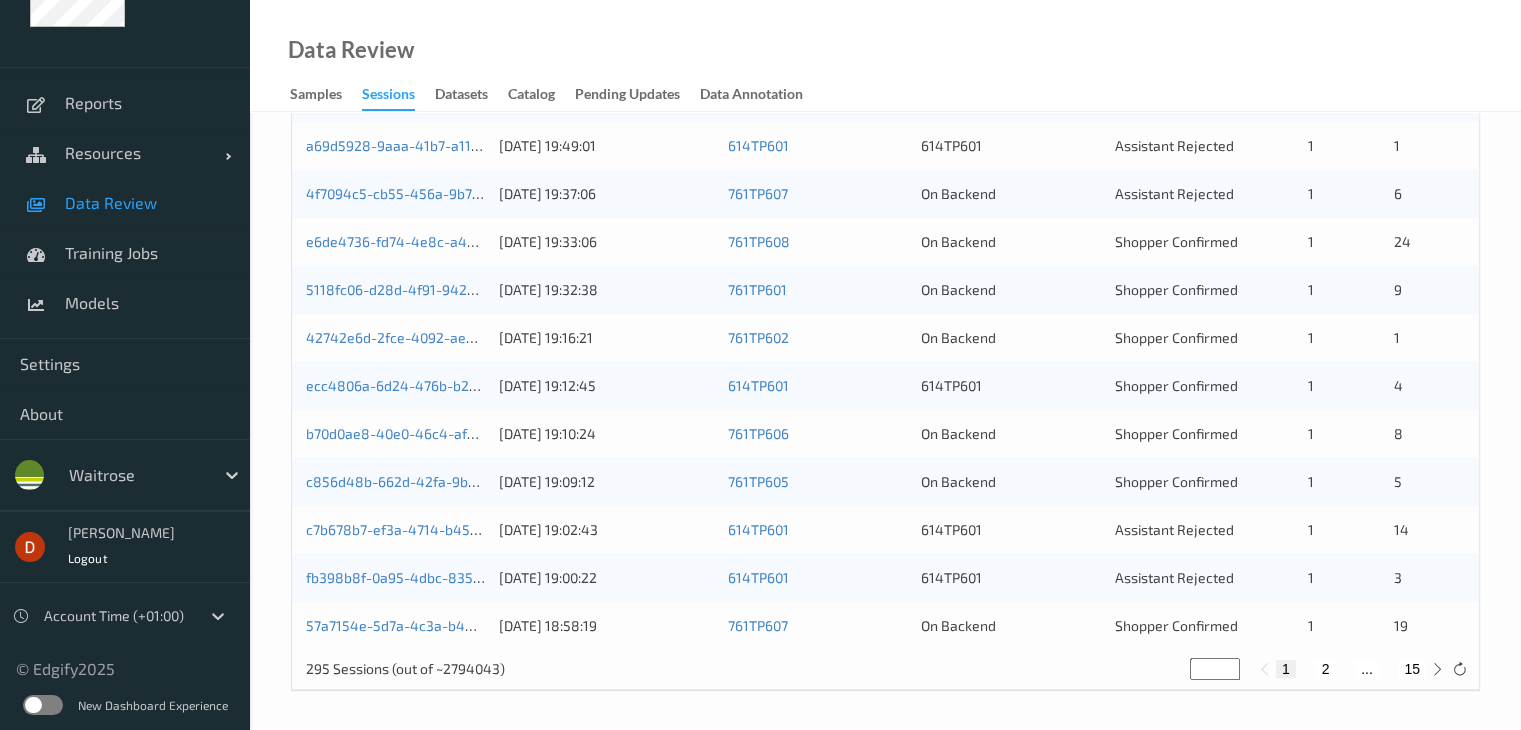 scroll, scrollTop: 932, scrollLeft: 0, axis: vertical 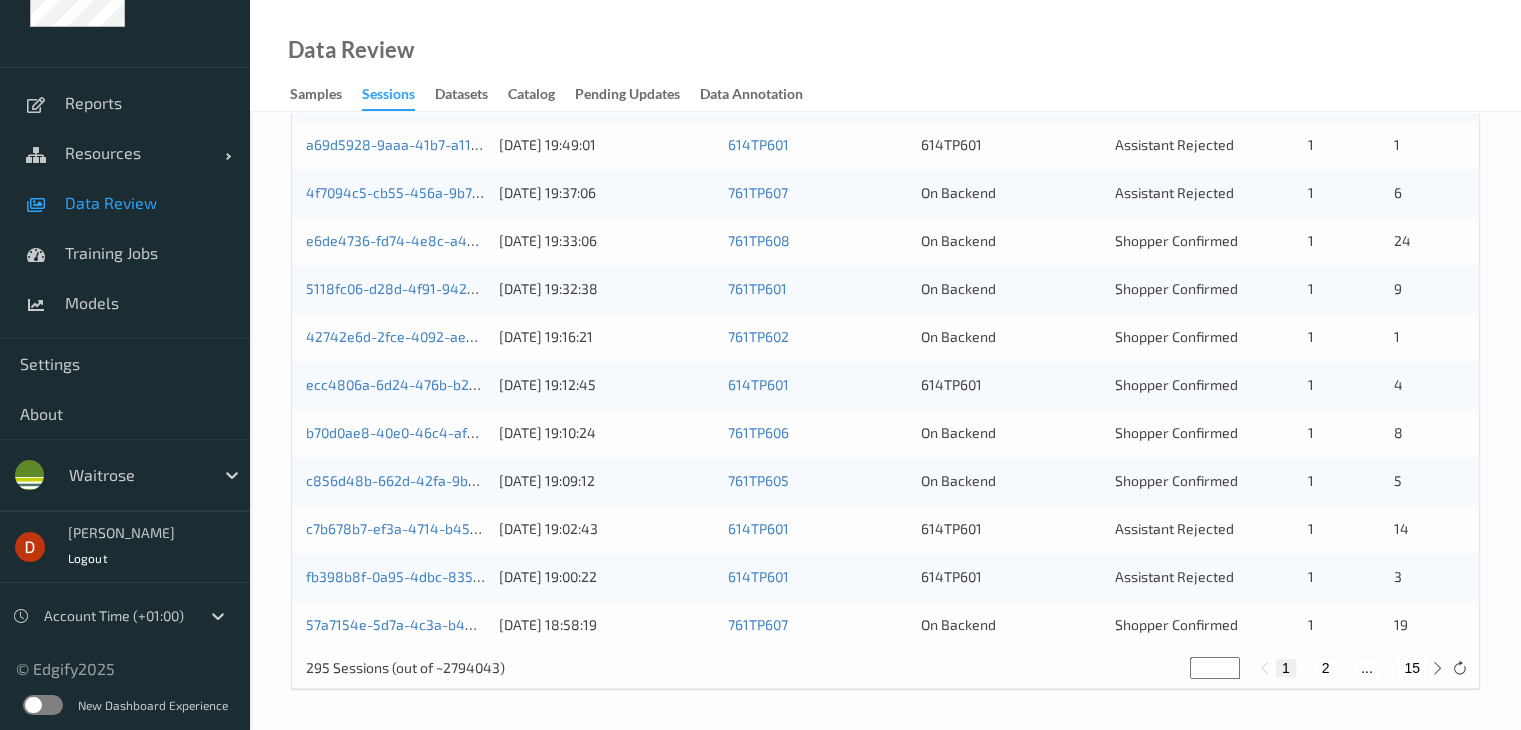 click on "2" at bounding box center (1325, 668) 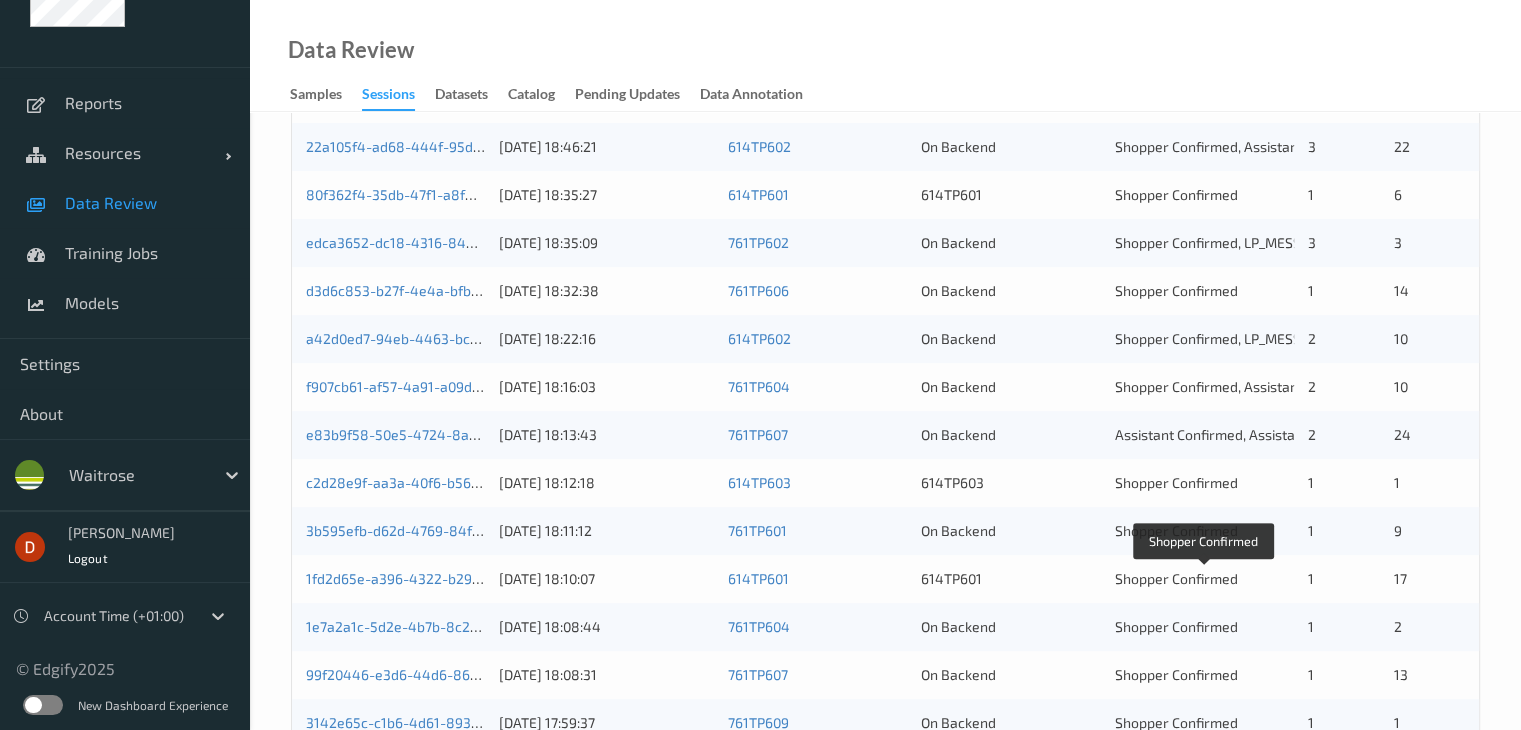 scroll, scrollTop: 500, scrollLeft: 0, axis: vertical 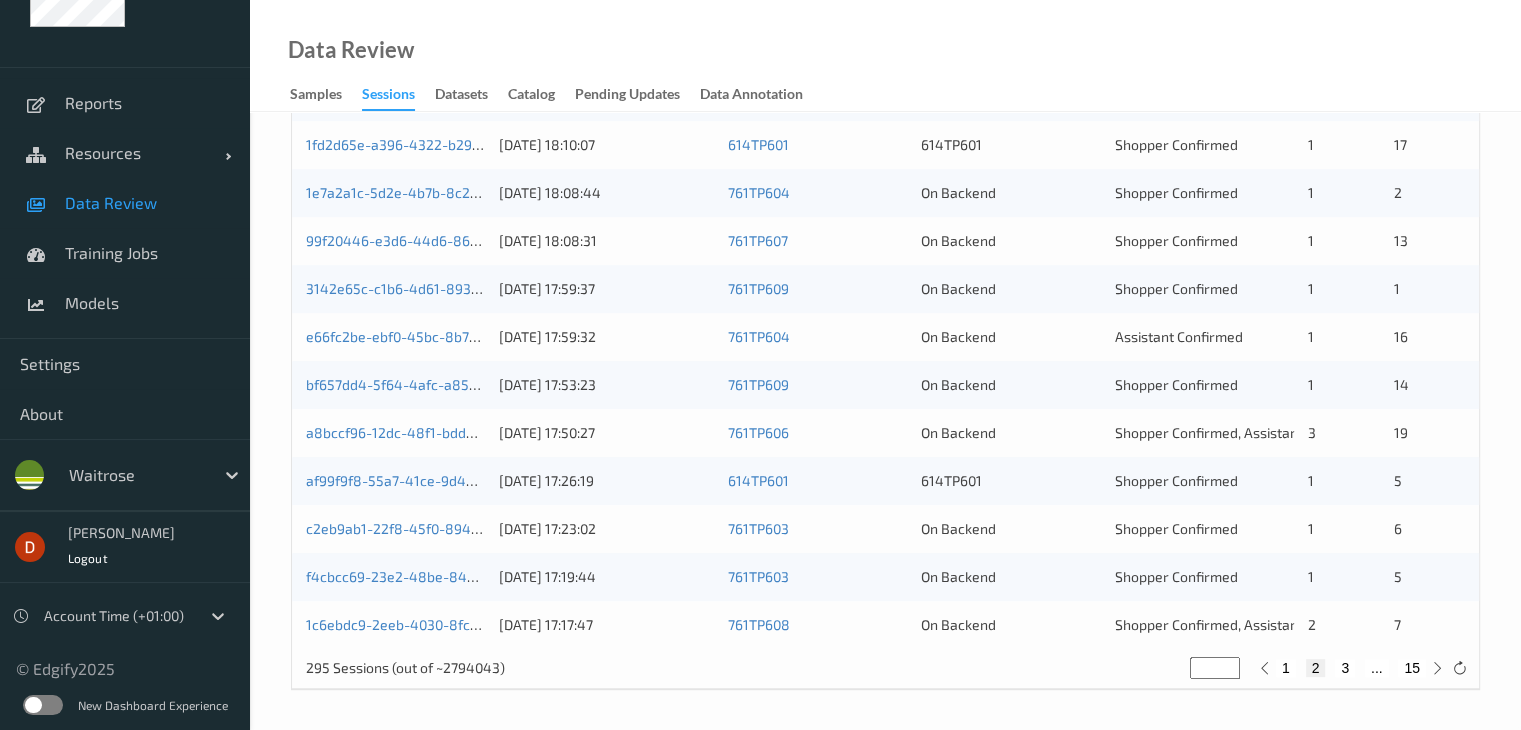 click on "3" at bounding box center (1345, 668) 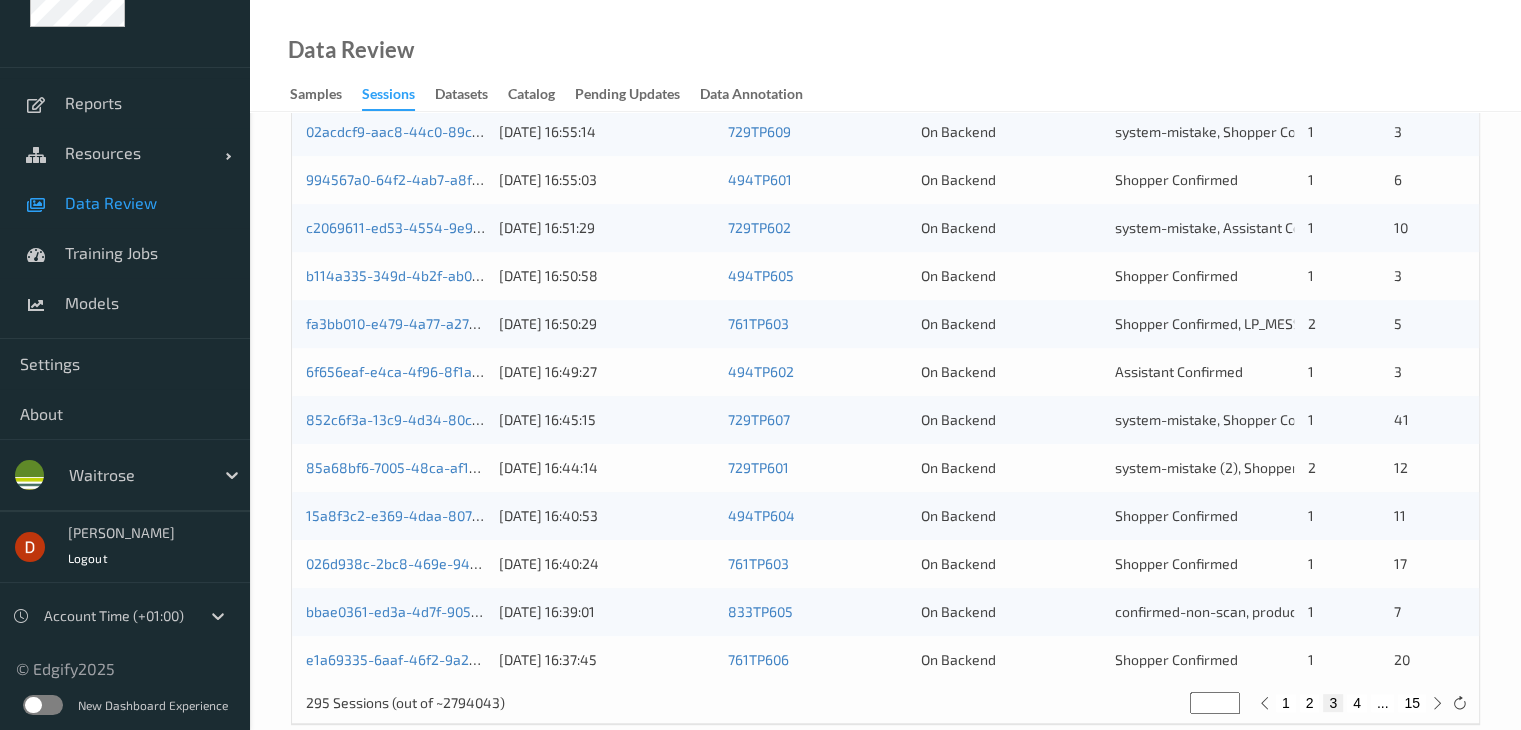 scroll, scrollTop: 932, scrollLeft: 0, axis: vertical 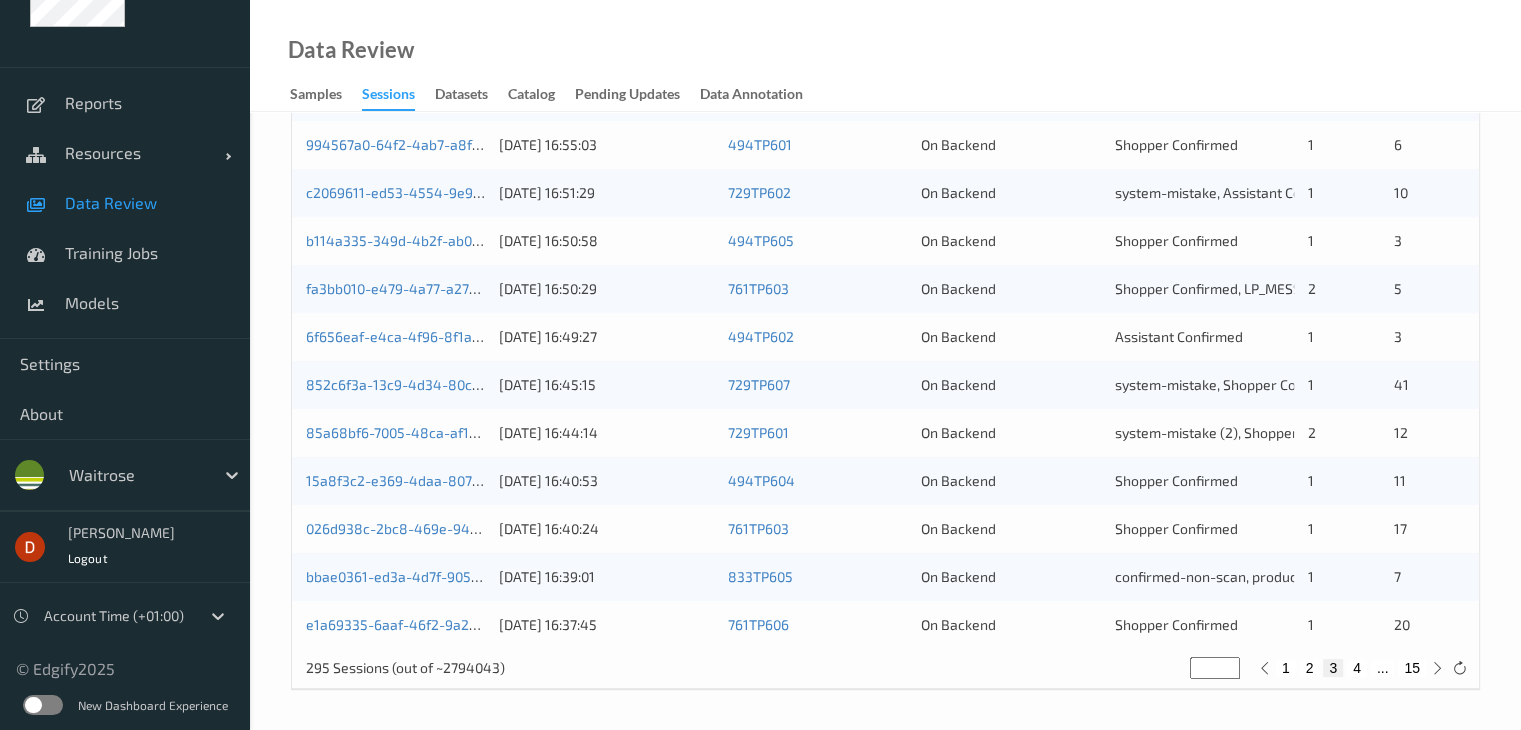 click on "4" at bounding box center [1357, 668] 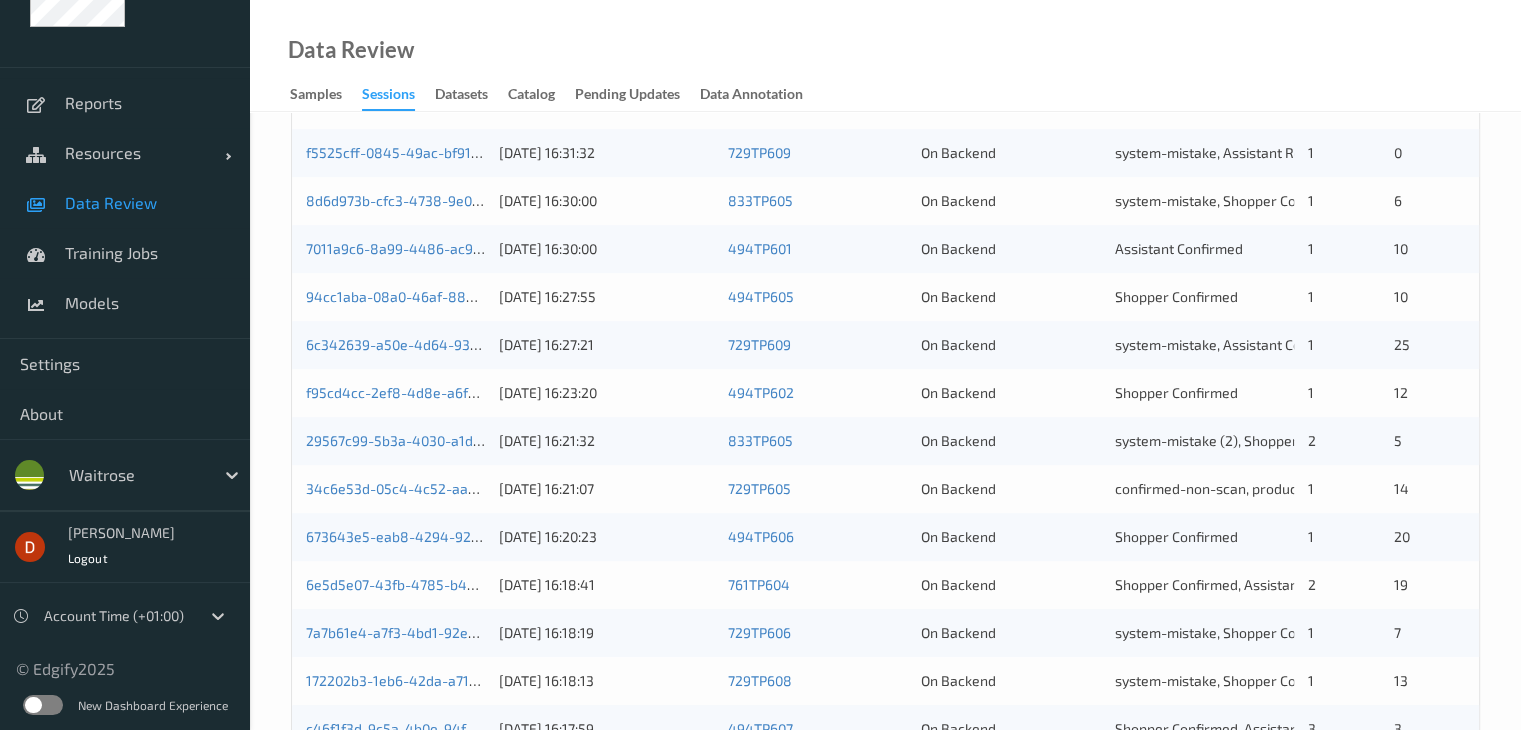 scroll, scrollTop: 700, scrollLeft: 0, axis: vertical 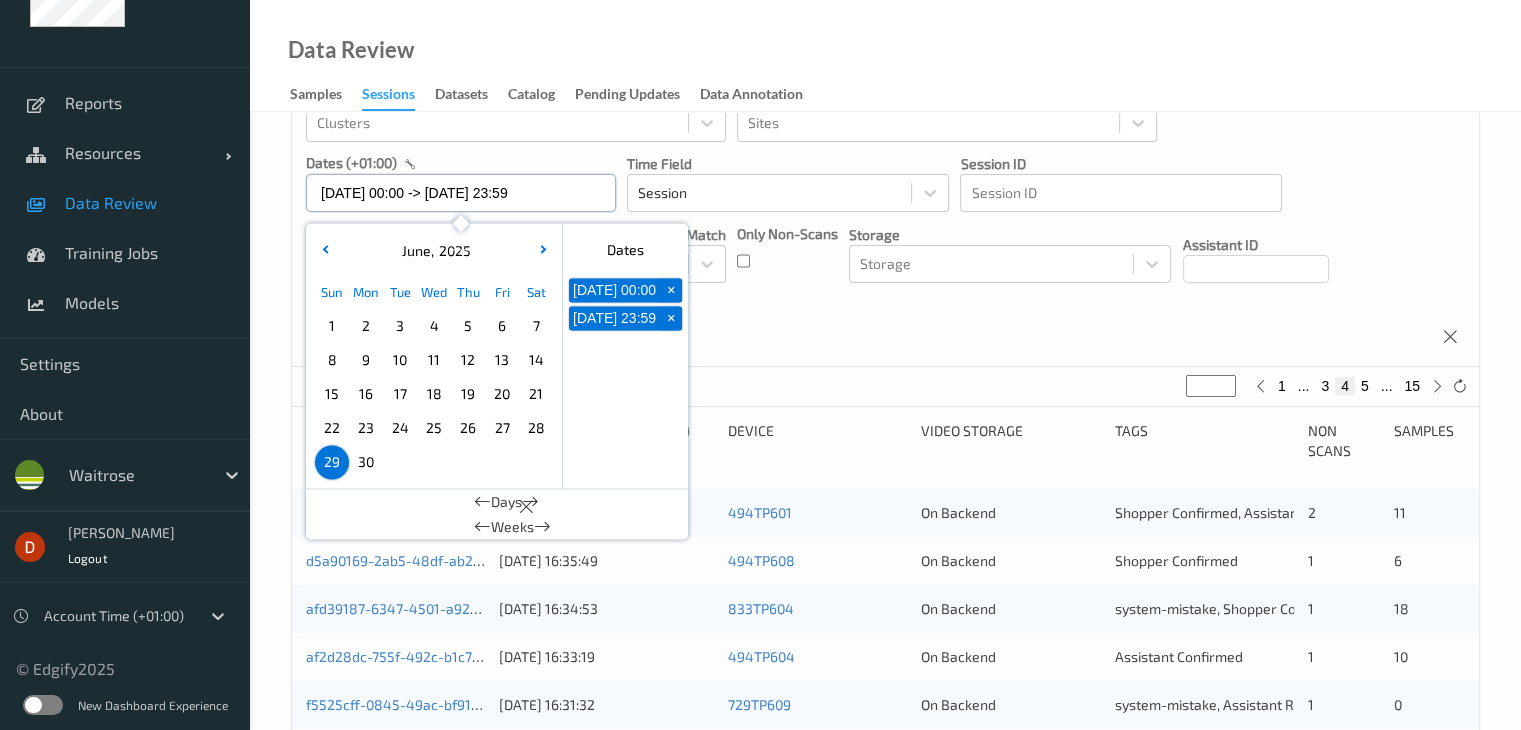 click on "[DATE] 00:00 -> [DATE] 23:59" at bounding box center [461, 193] 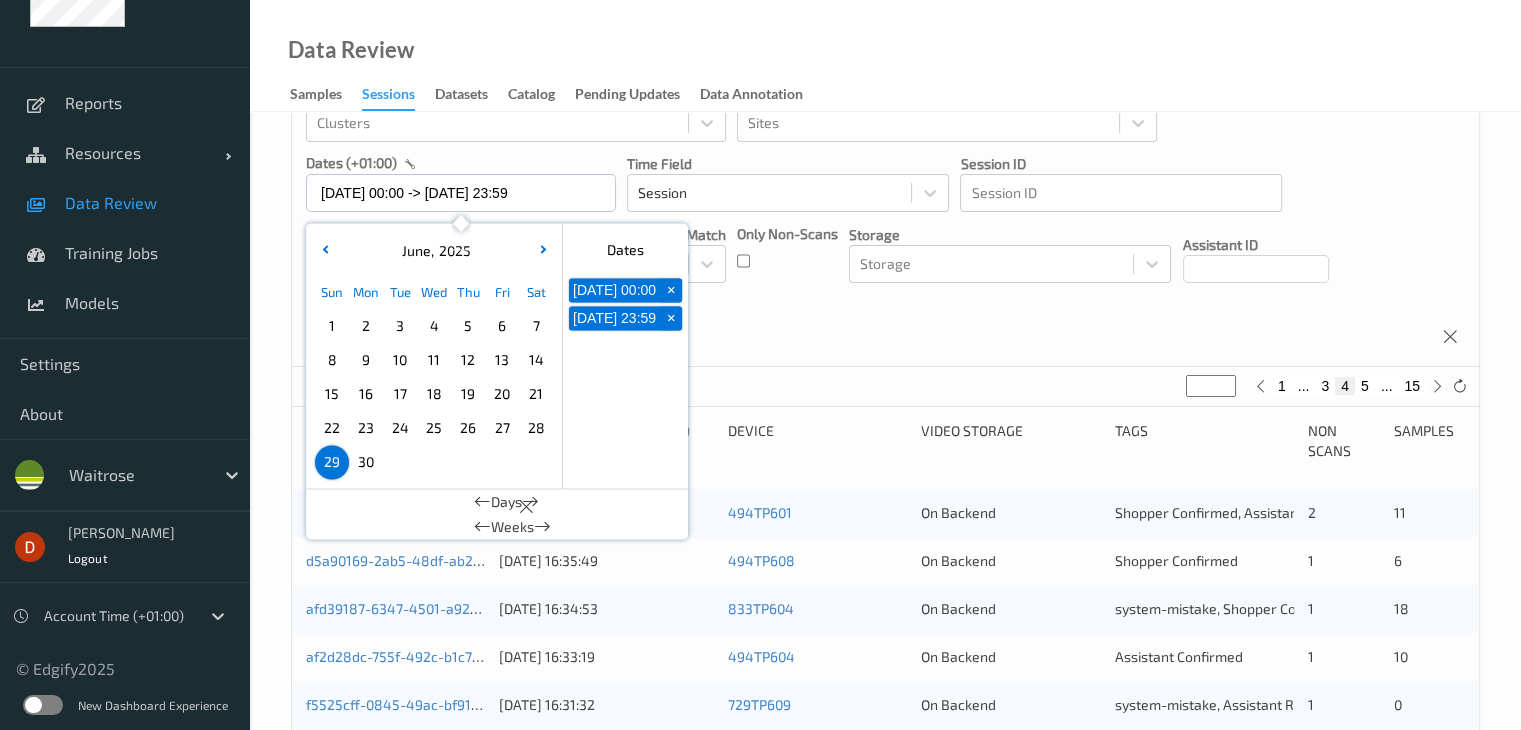 click on "28" at bounding box center (536, 428) 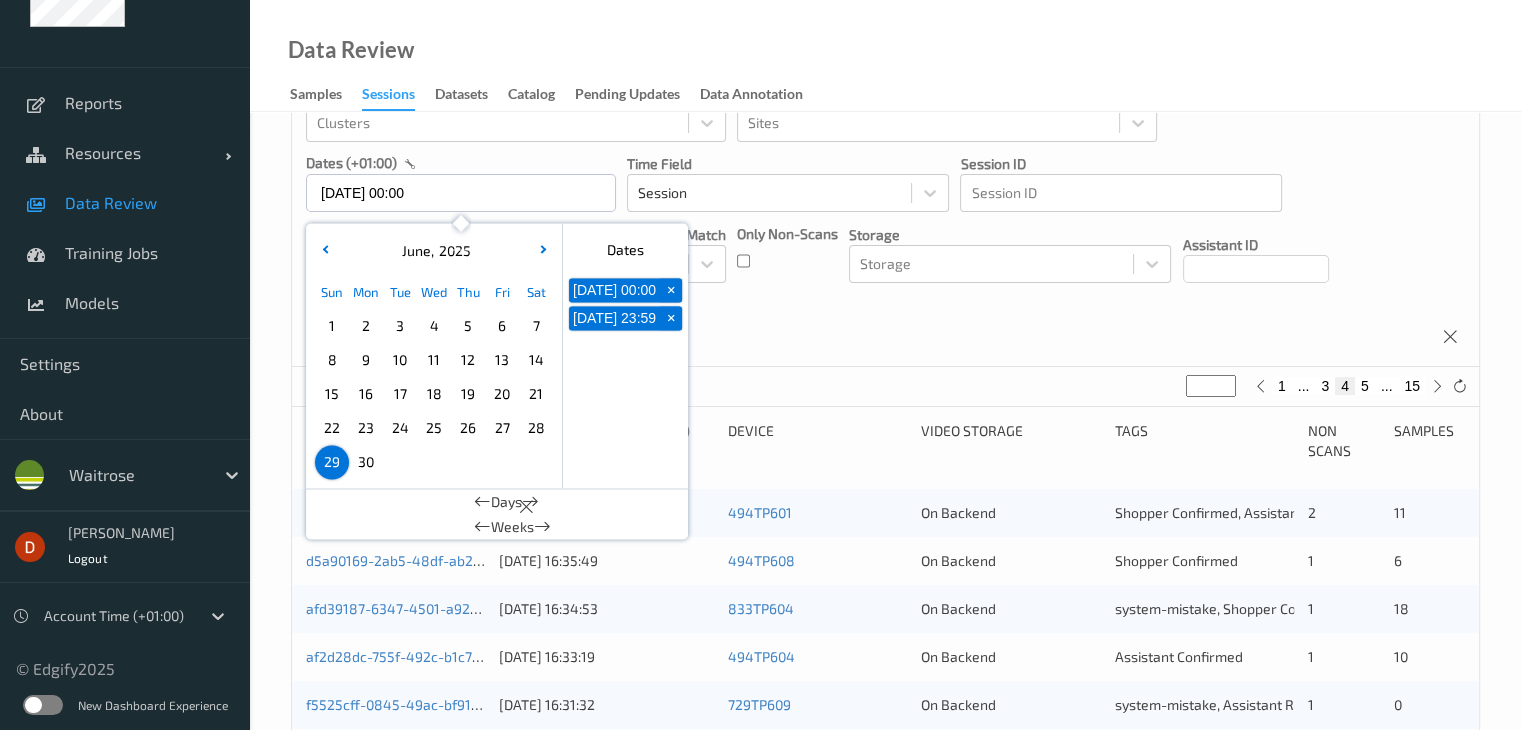 scroll, scrollTop: 56, scrollLeft: 0, axis: vertical 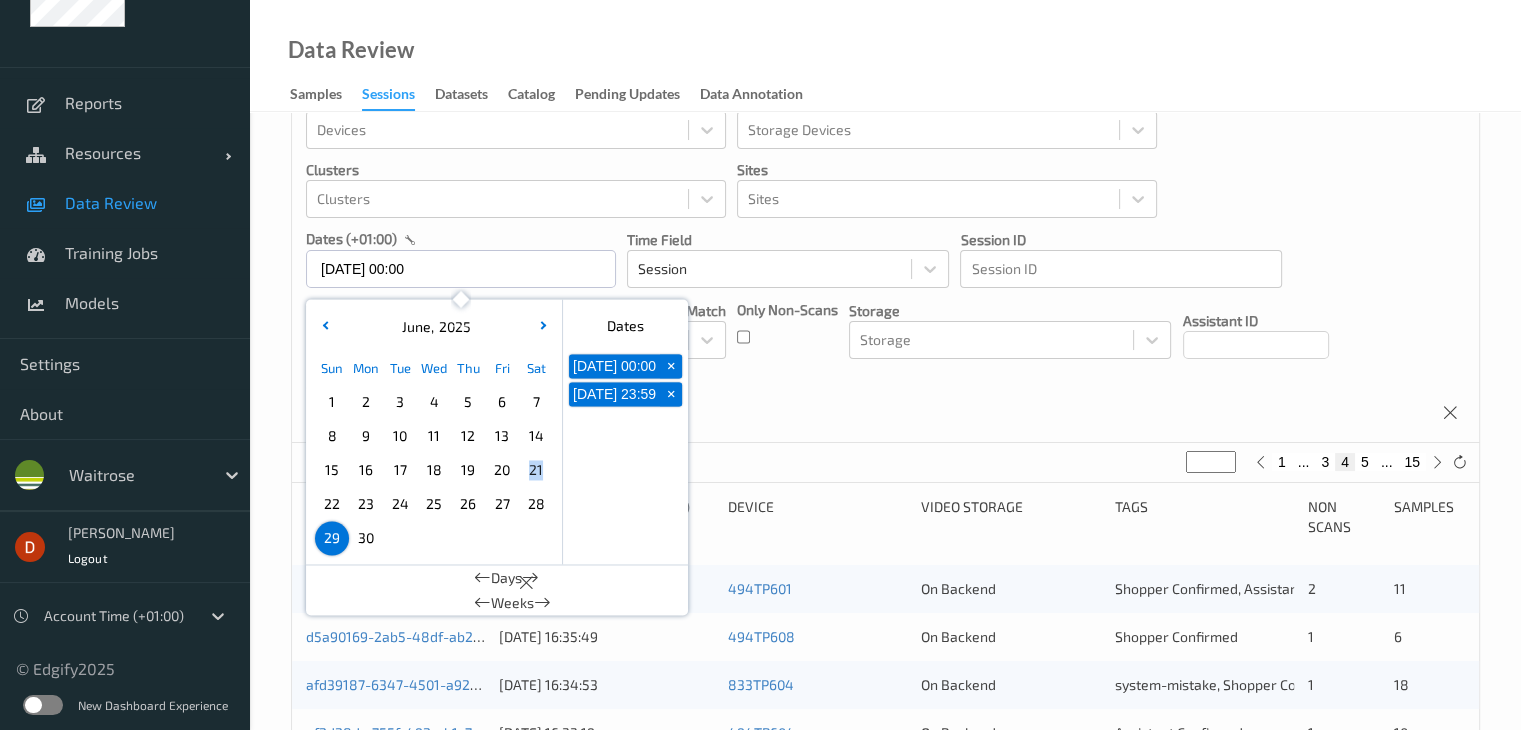 click on "Sun Mon Tue Wed Thu Fri Sat 1 2 3 4 5 6 7 8 9 10 11 12 13 14 15 16 17 18 19 20 21 22 23 24 25 26 27 28 29 30" at bounding box center (434, 453) 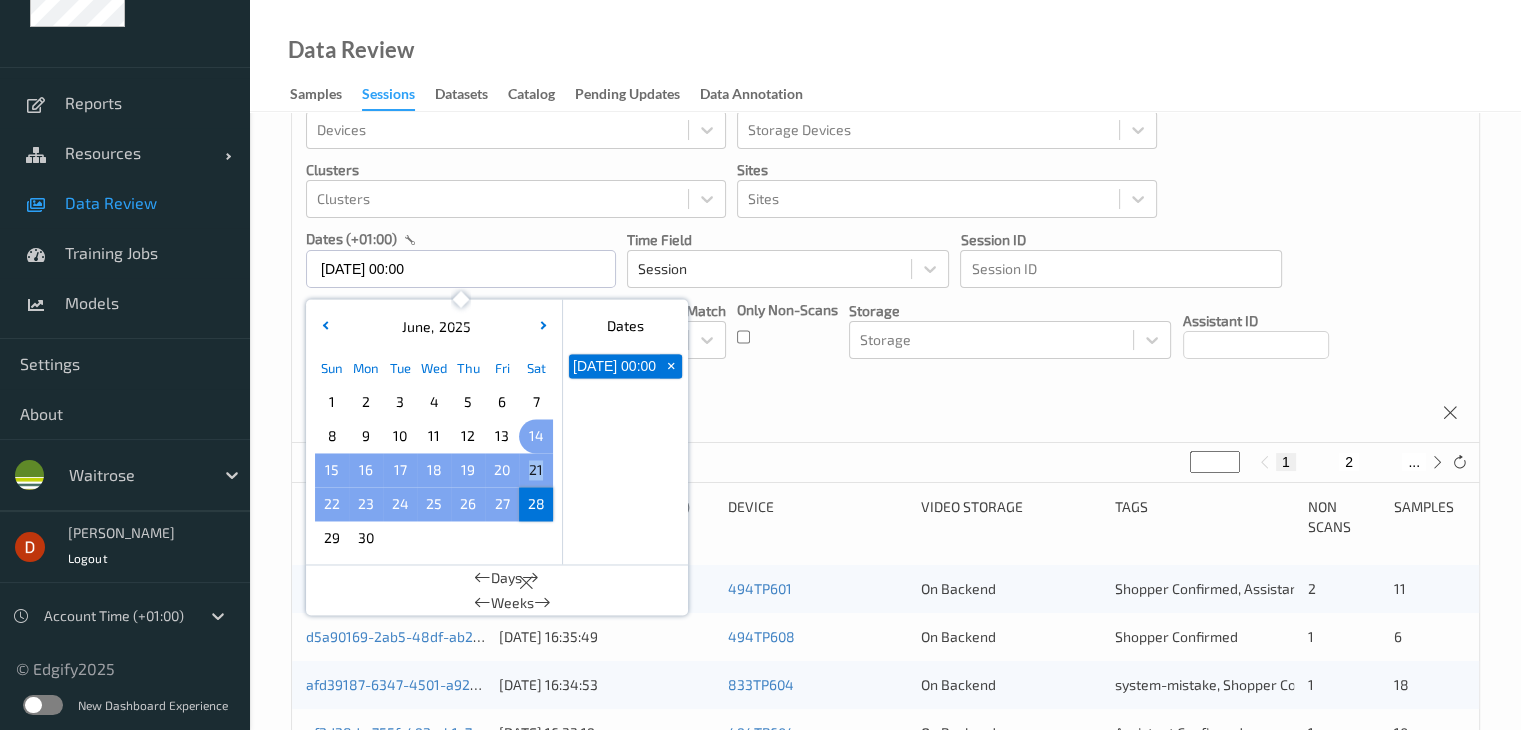 scroll, scrollTop: 0, scrollLeft: 0, axis: both 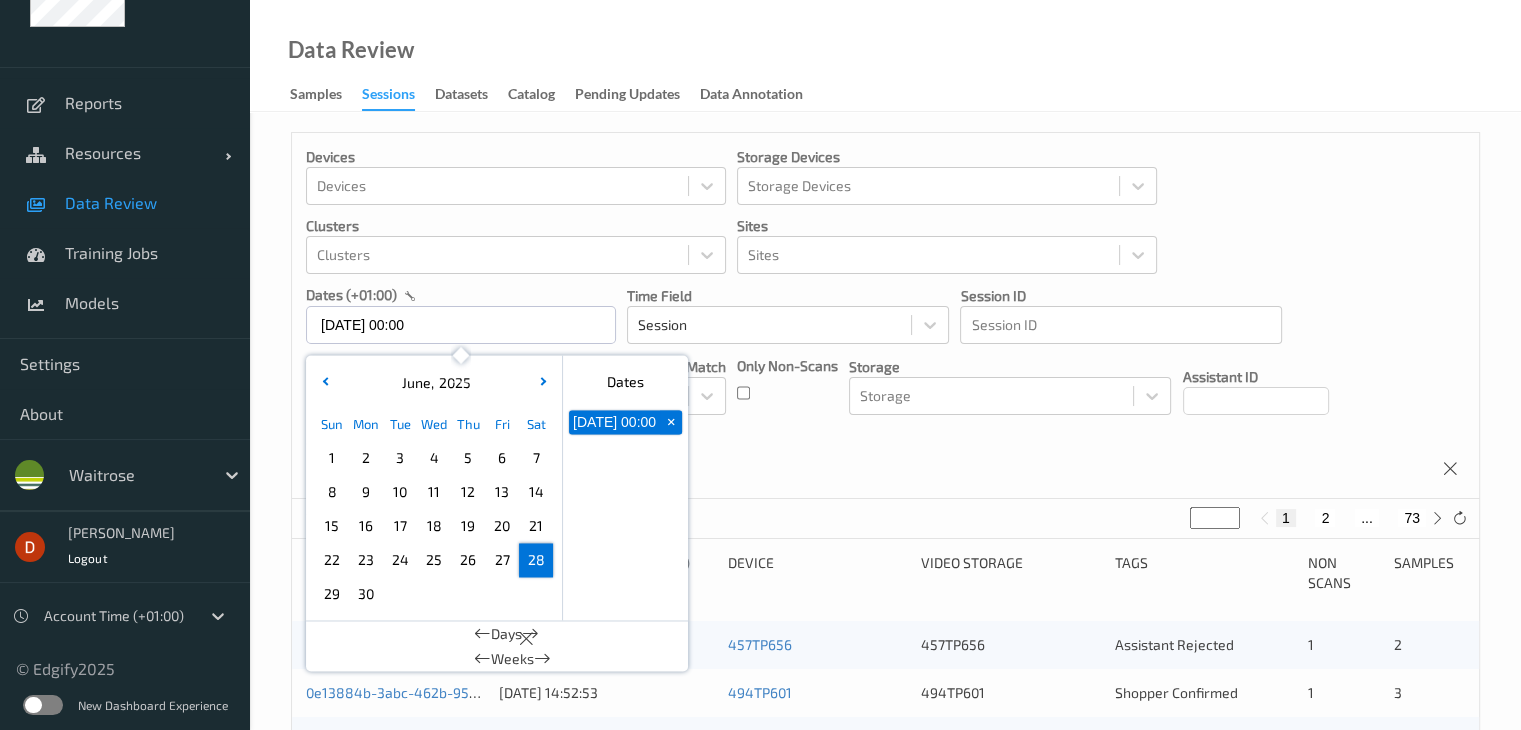 click on "28" at bounding box center (536, 560) 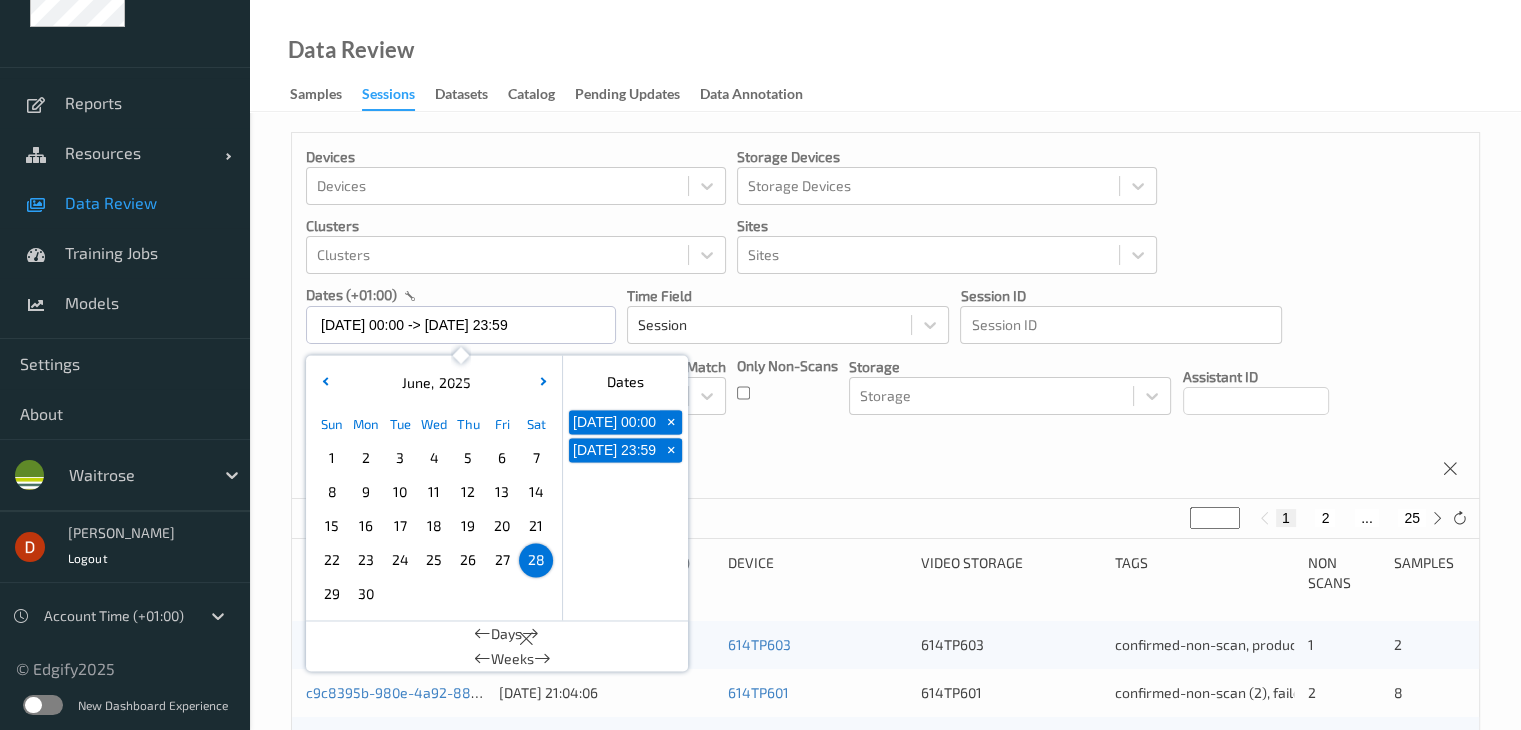 click on "Devices Devices Storage Devices Storage Devices Clusters Clusters Sites Sites dates (+01:00) [DATE] 00:00 -> [DATE] 23:59 [DATE] Sun Mon Tue Wed Thu Fri Sat 1 2 3 4 5 6 7 8 9 10 11 12 13 14 15 16 17 18 19 20 21 22 23 24 25 26 27 28 29 [DATE] February March April May June July August September October November [DATE] 2022 2023 2024 2025 2026 2027 2028 2029 2030 2031 2032 Dates [DATE] 00:00 + [DATE] 23:59 + Days Weeks Time Field Session Session ID Session ID Tags none contains any contains all exact match Tags Only Non-Scans Storage Storage Assistant ID Shopper ID Order By Session" at bounding box center [885, 316] 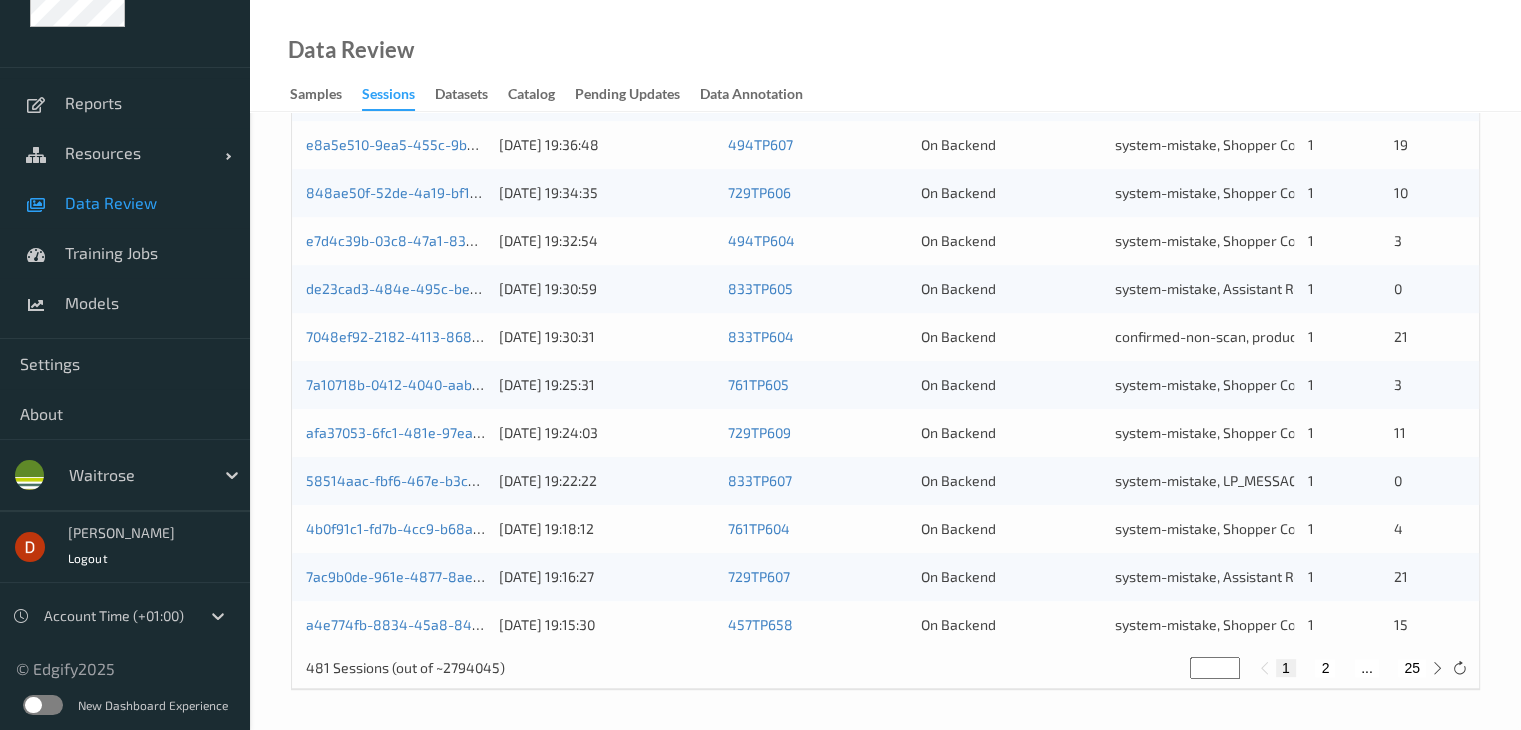 click on "2" at bounding box center (1325, 668) 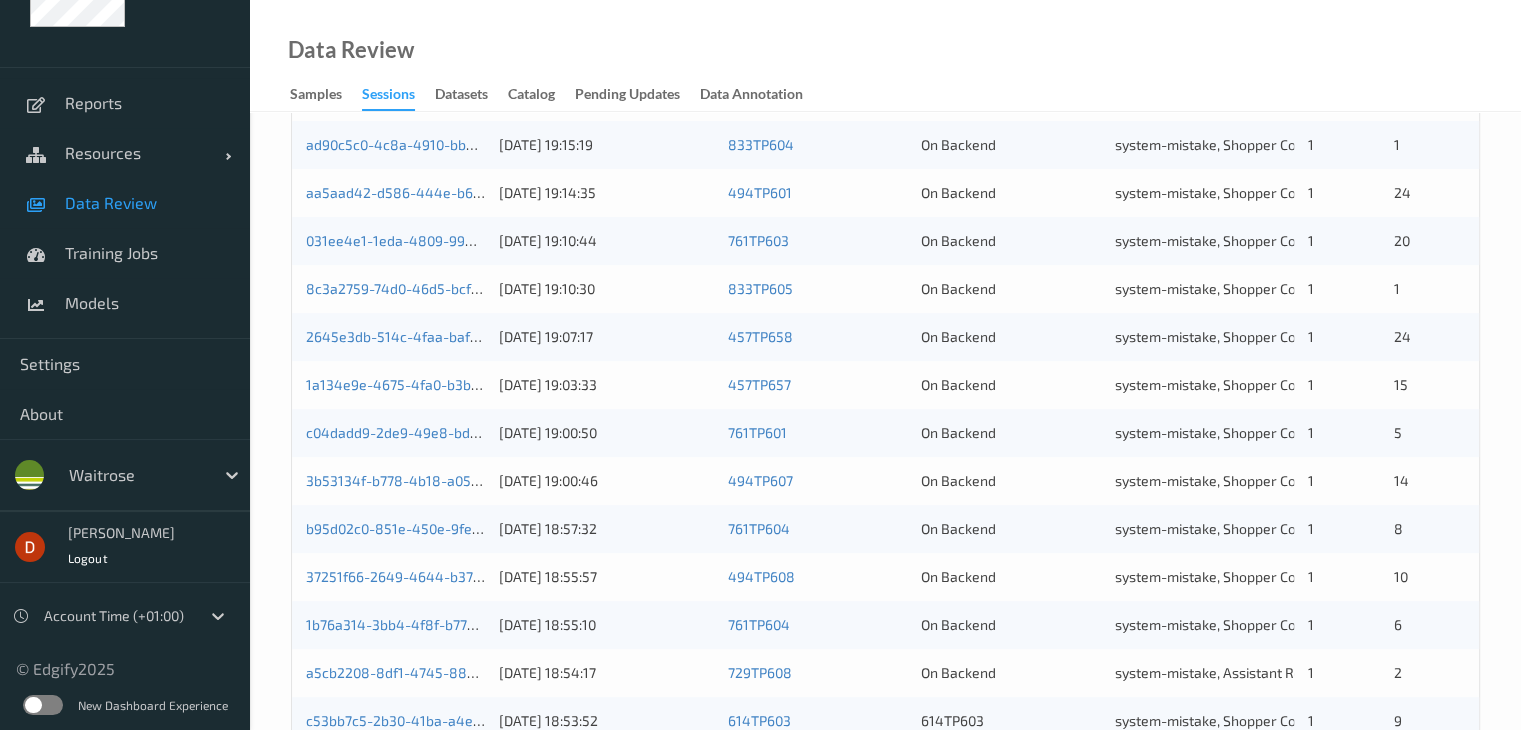 scroll, scrollTop: 900, scrollLeft: 0, axis: vertical 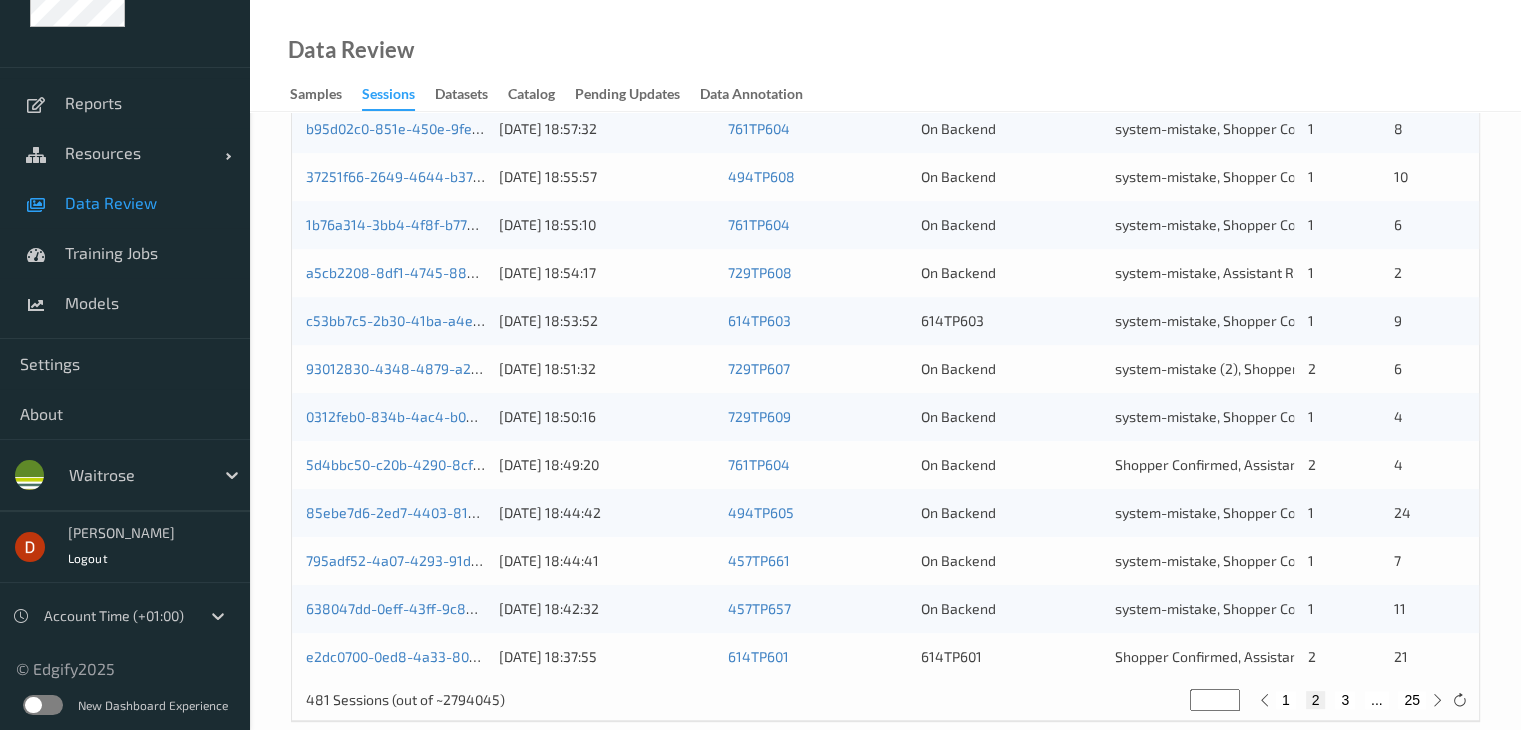 click on "3" at bounding box center [1345, 700] 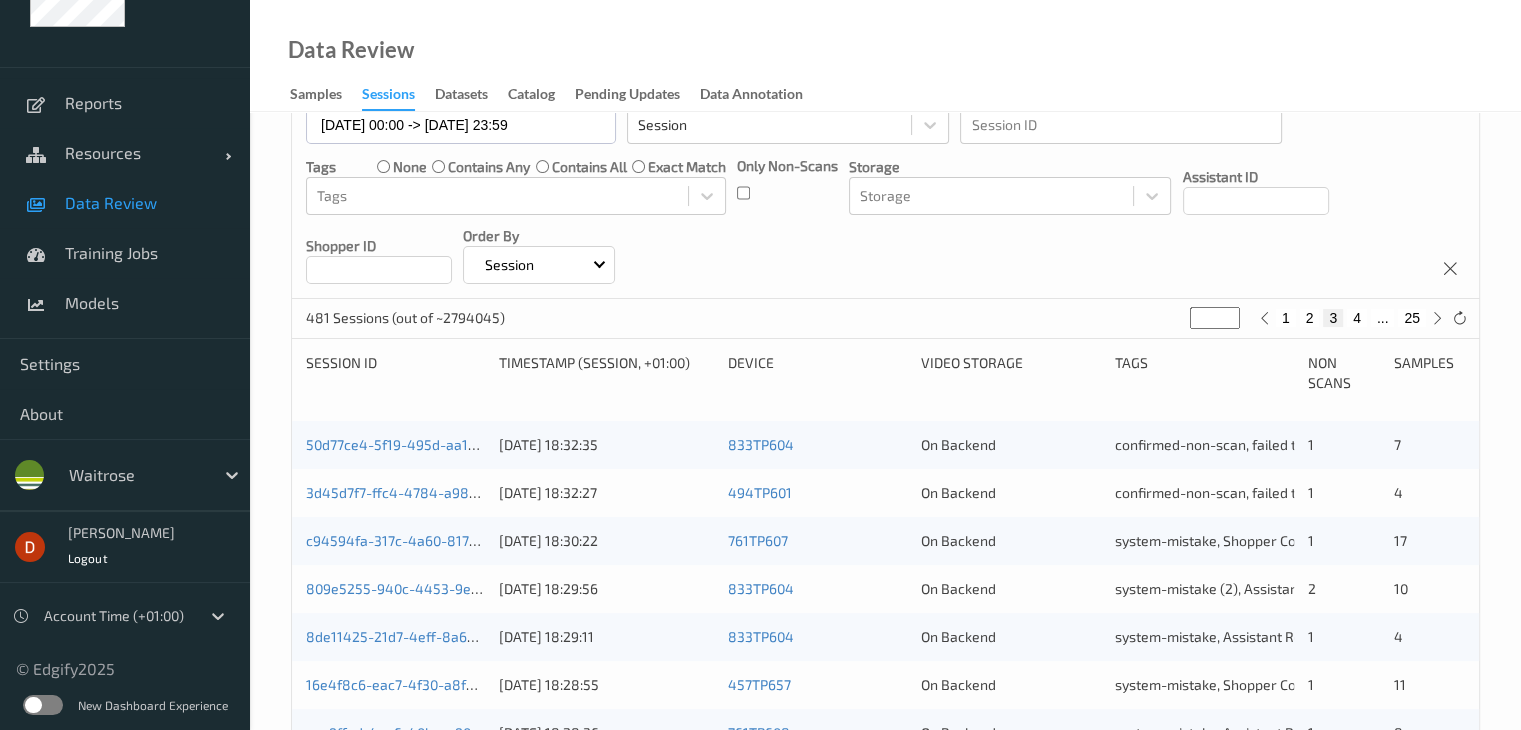 scroll, scrollTop: 0, scrollLeft: 0, axis: both 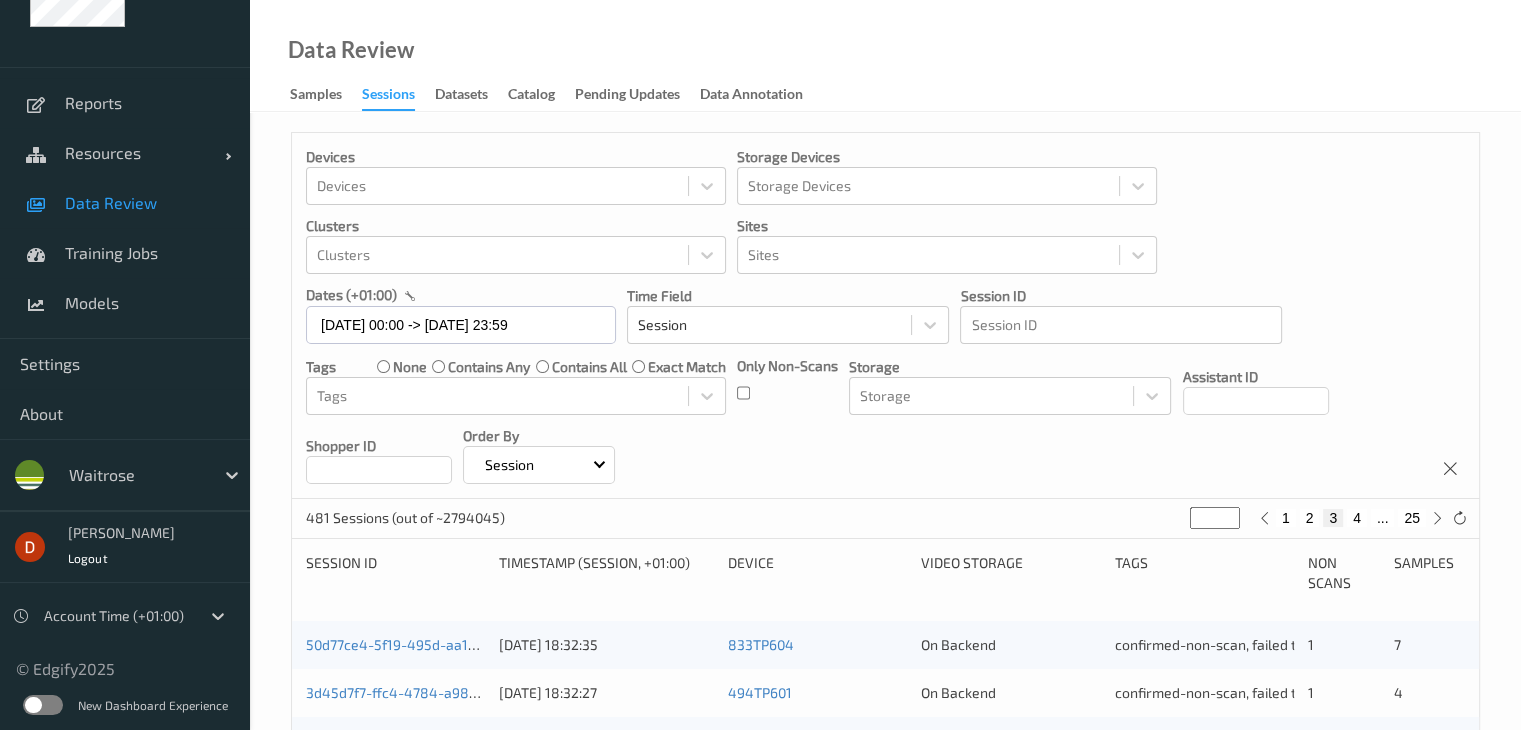 click on "4" at bounding box center [1357, 518] 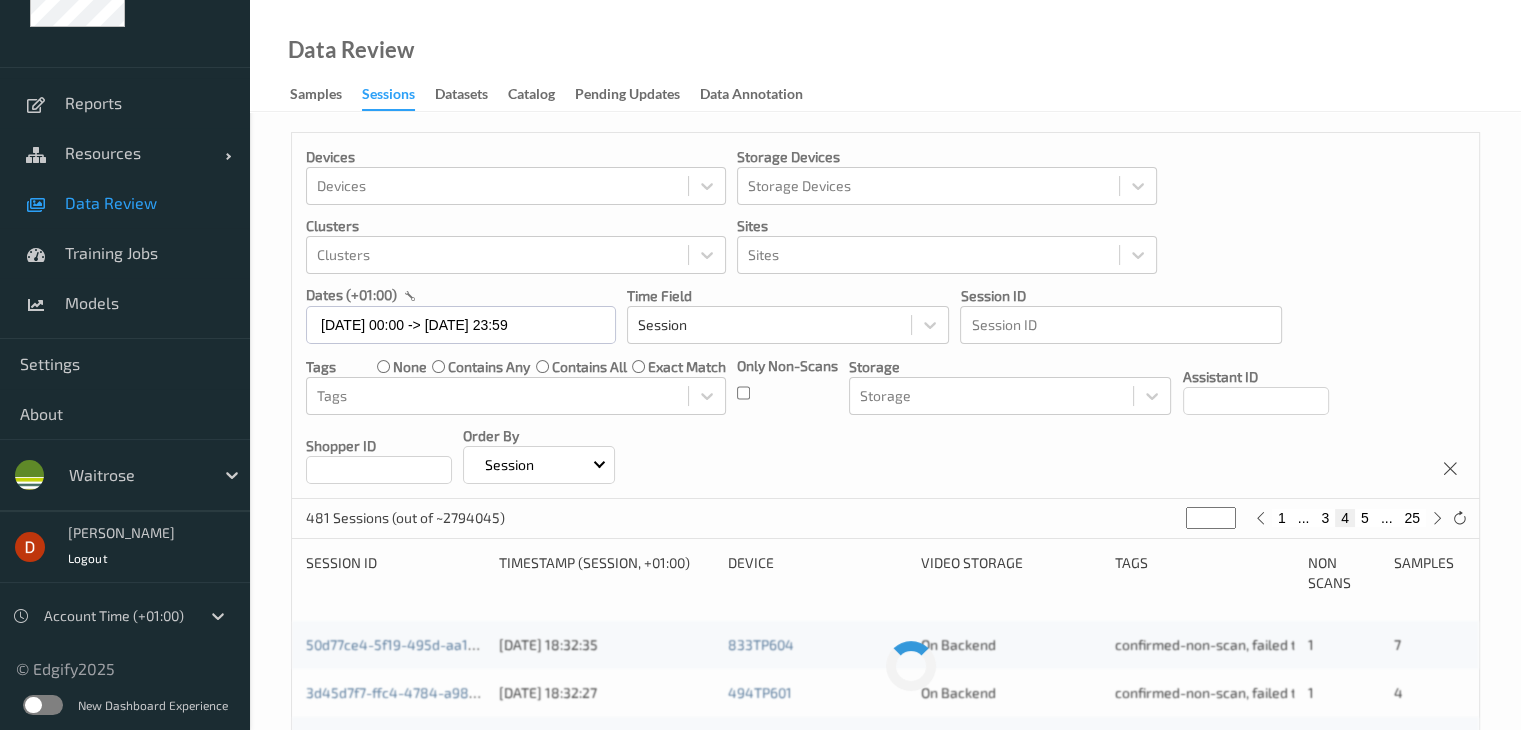 click on "5" at bounding box center (1365, 518) 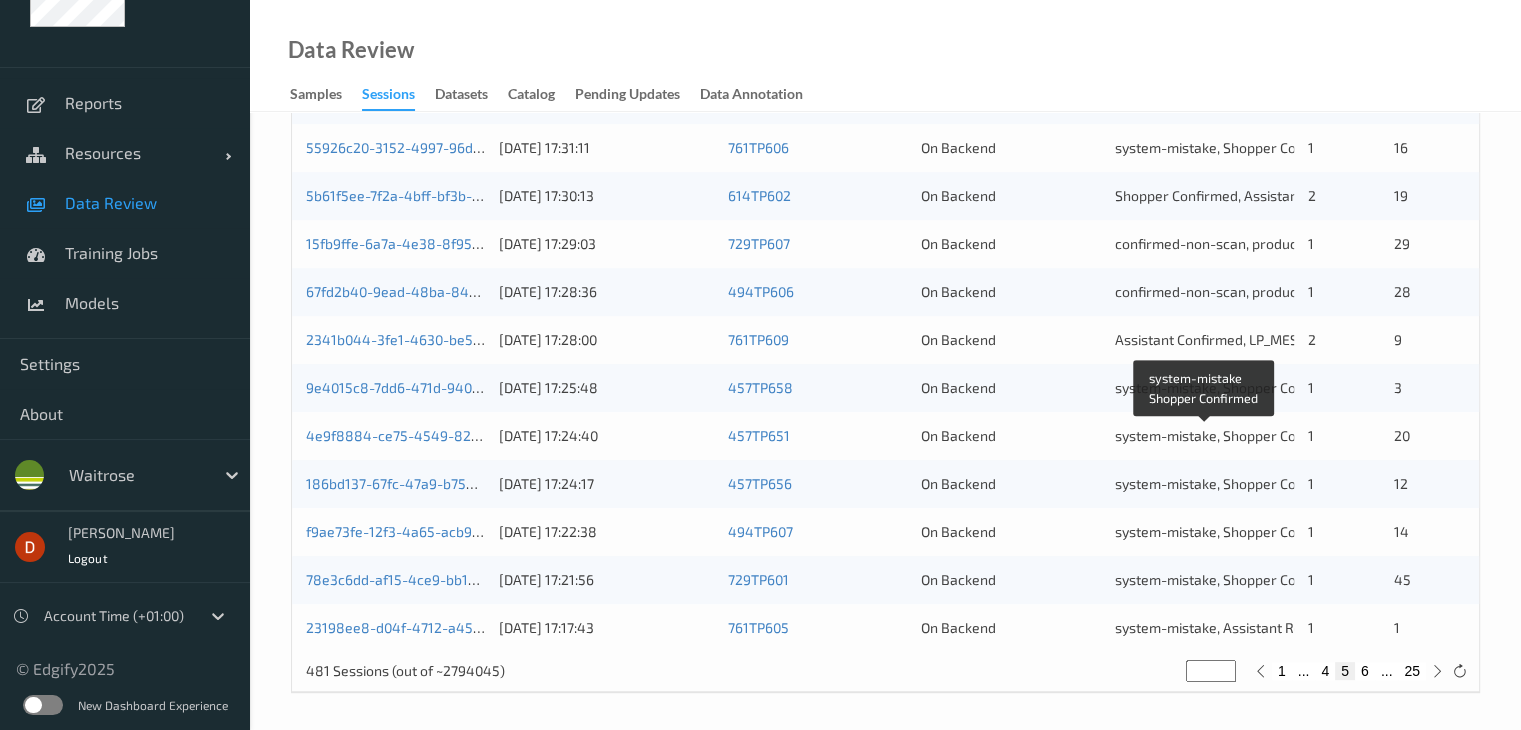 scroll, scrollTop: 932, scrollLeft: 0, axis: vertical 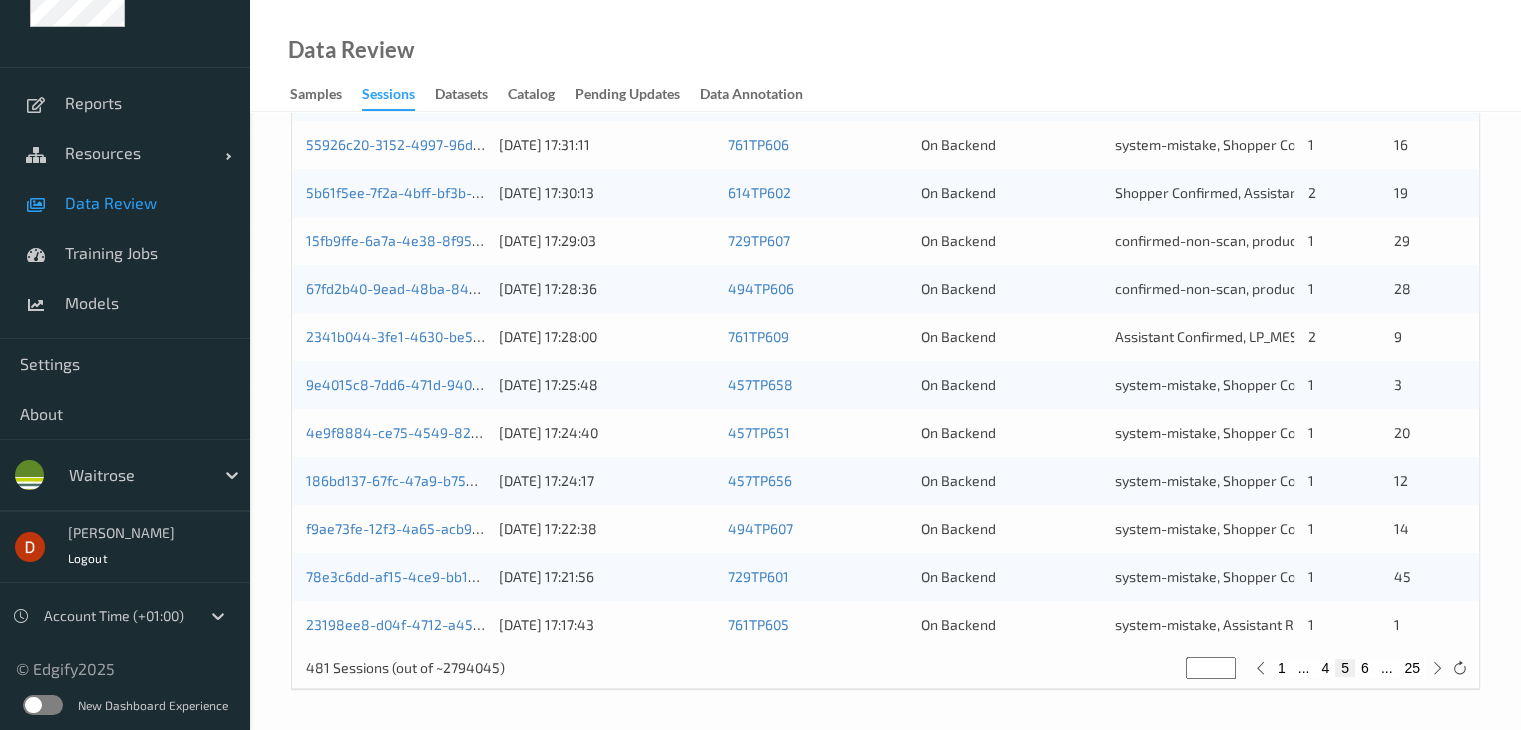 click on "6" at bounding box center [1365, 668] 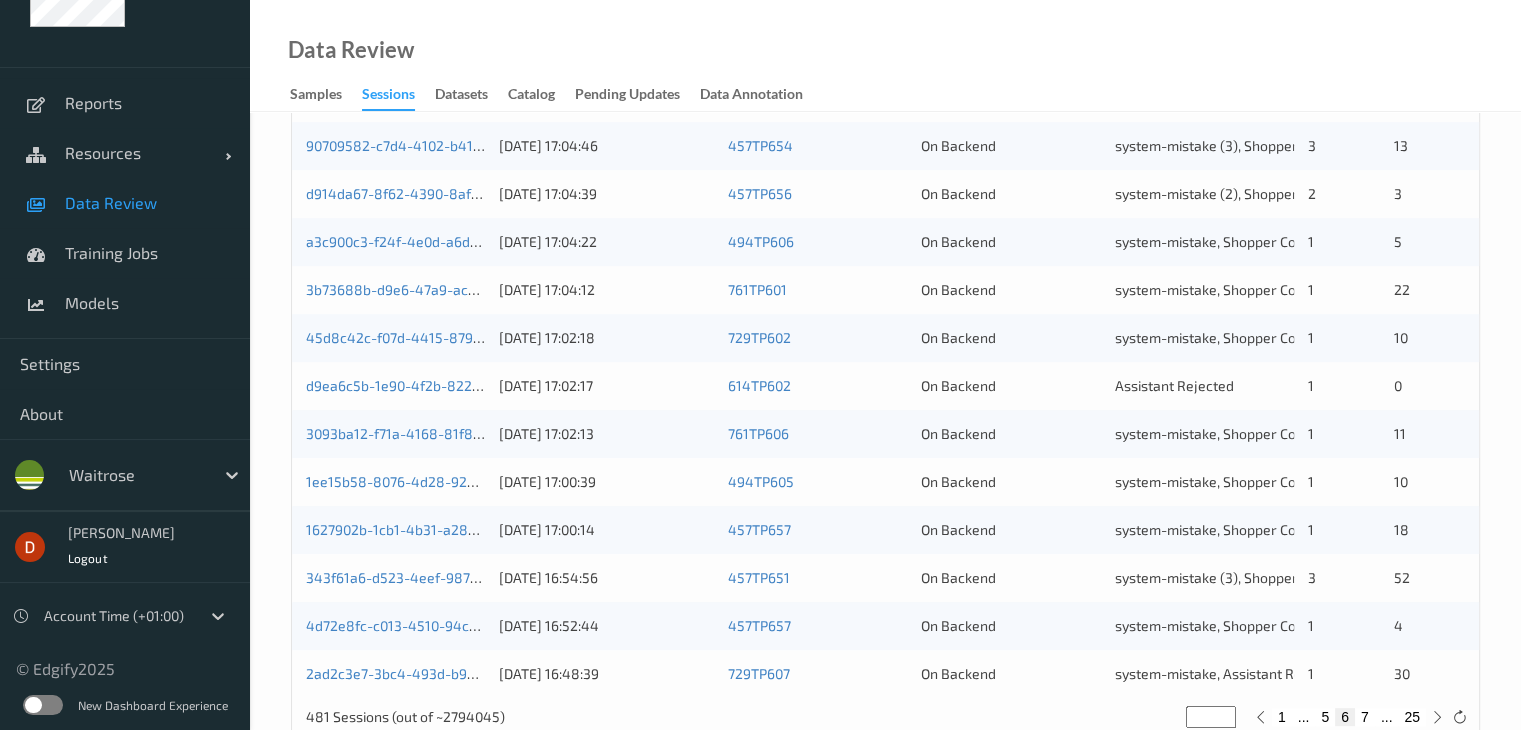 scroll, scrollTop: 900, scrollLeft: 0, axis: vertical 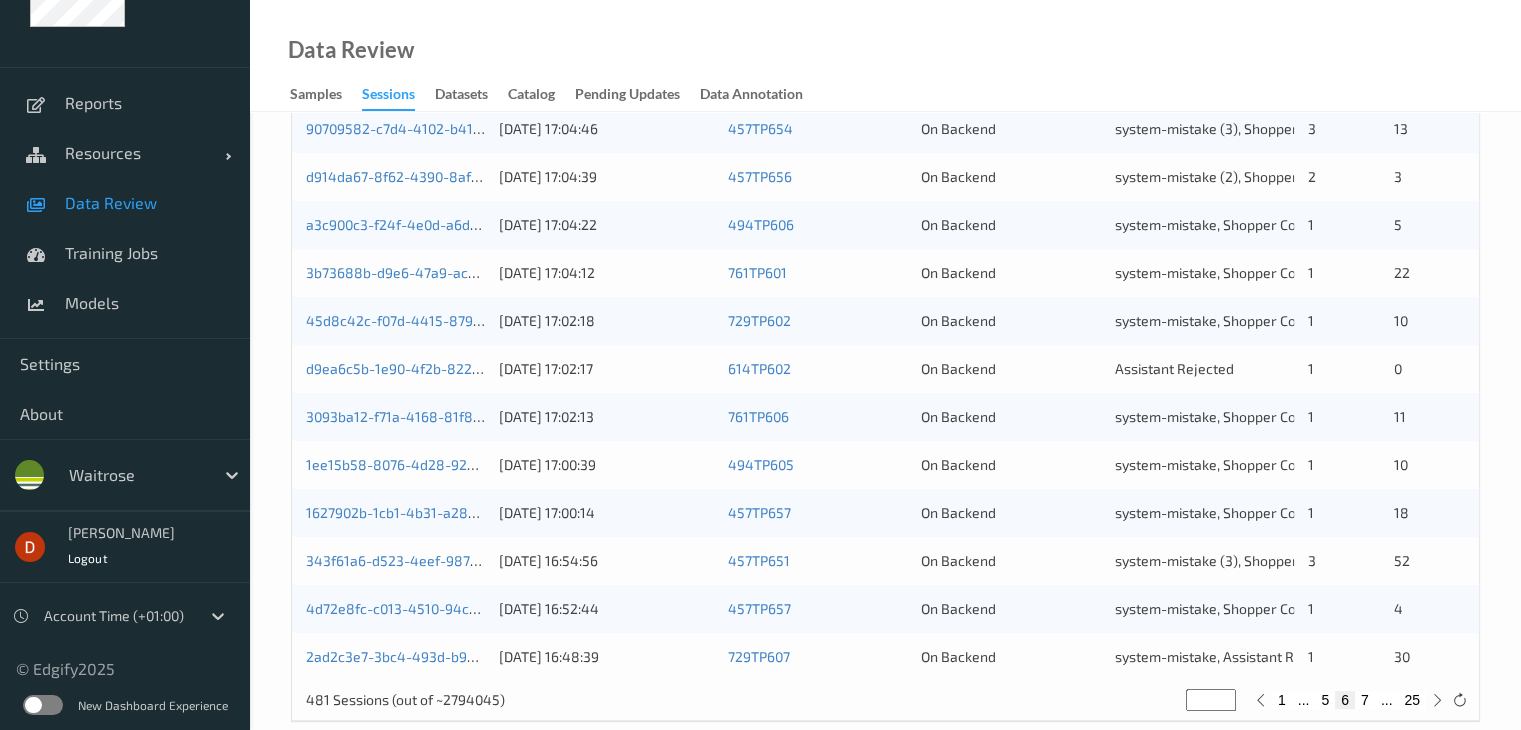 click on "7" at bounding box center [1365, 700] 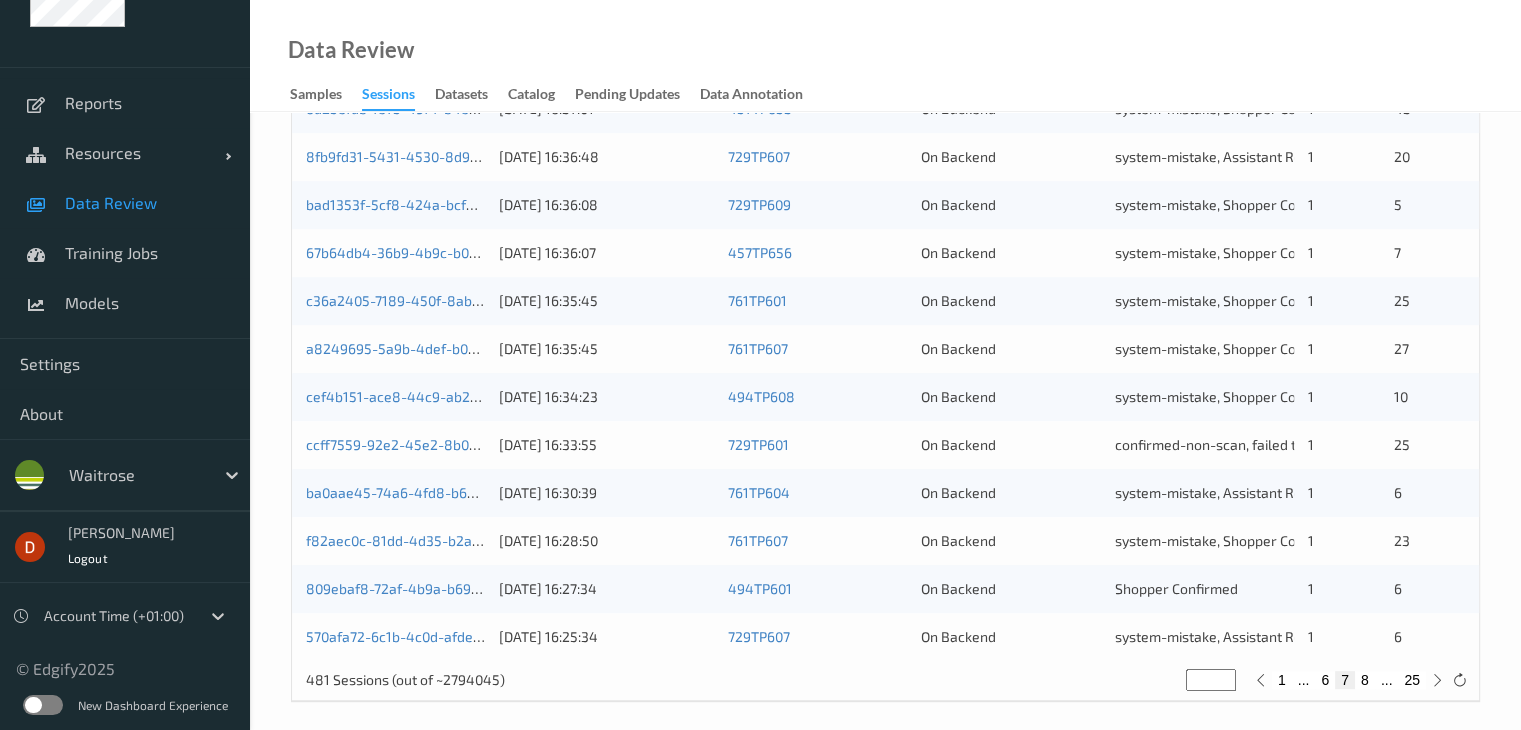 scroll, scrollTop: 932, scrollLeft: 0, axis: vertical 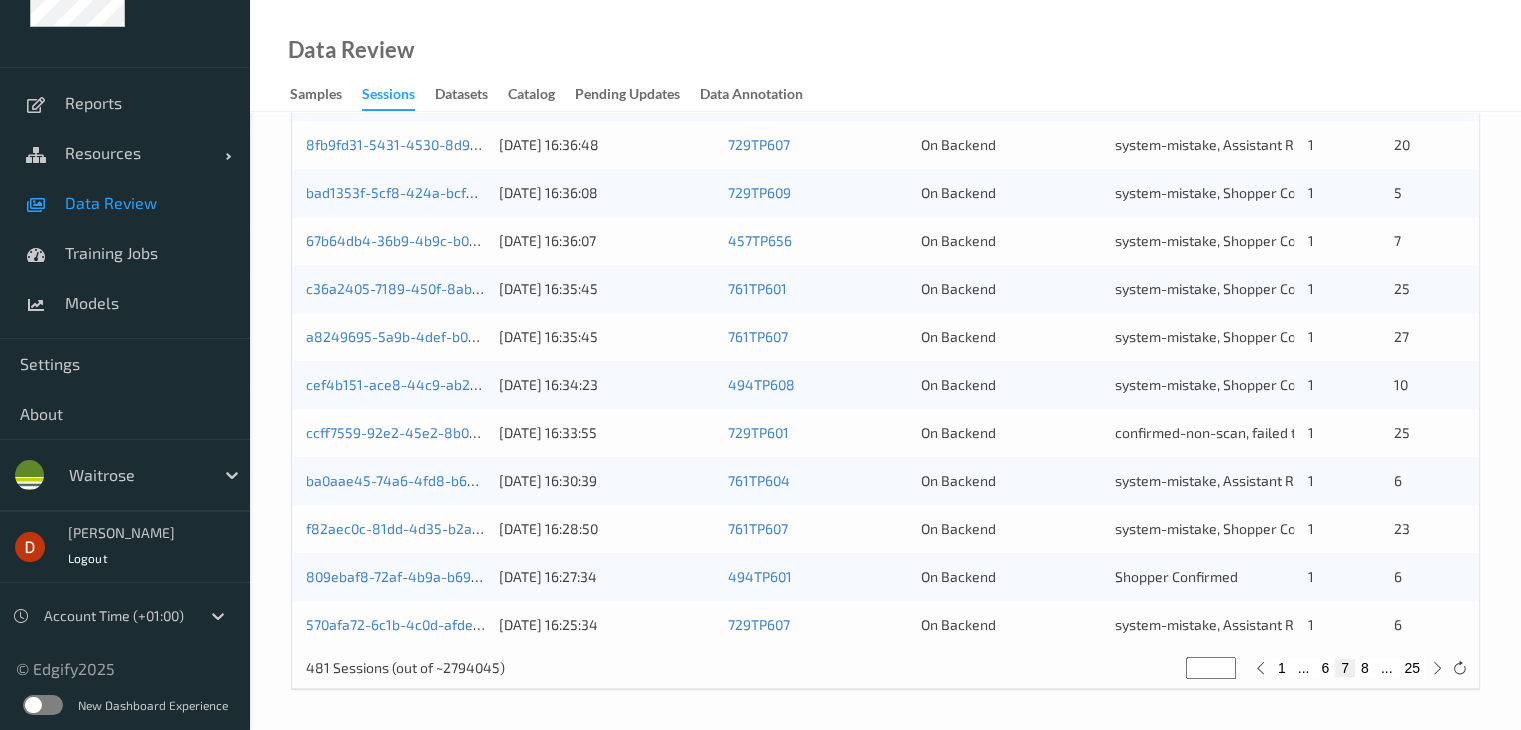 click on "8" at bounding box center (1365, 668) 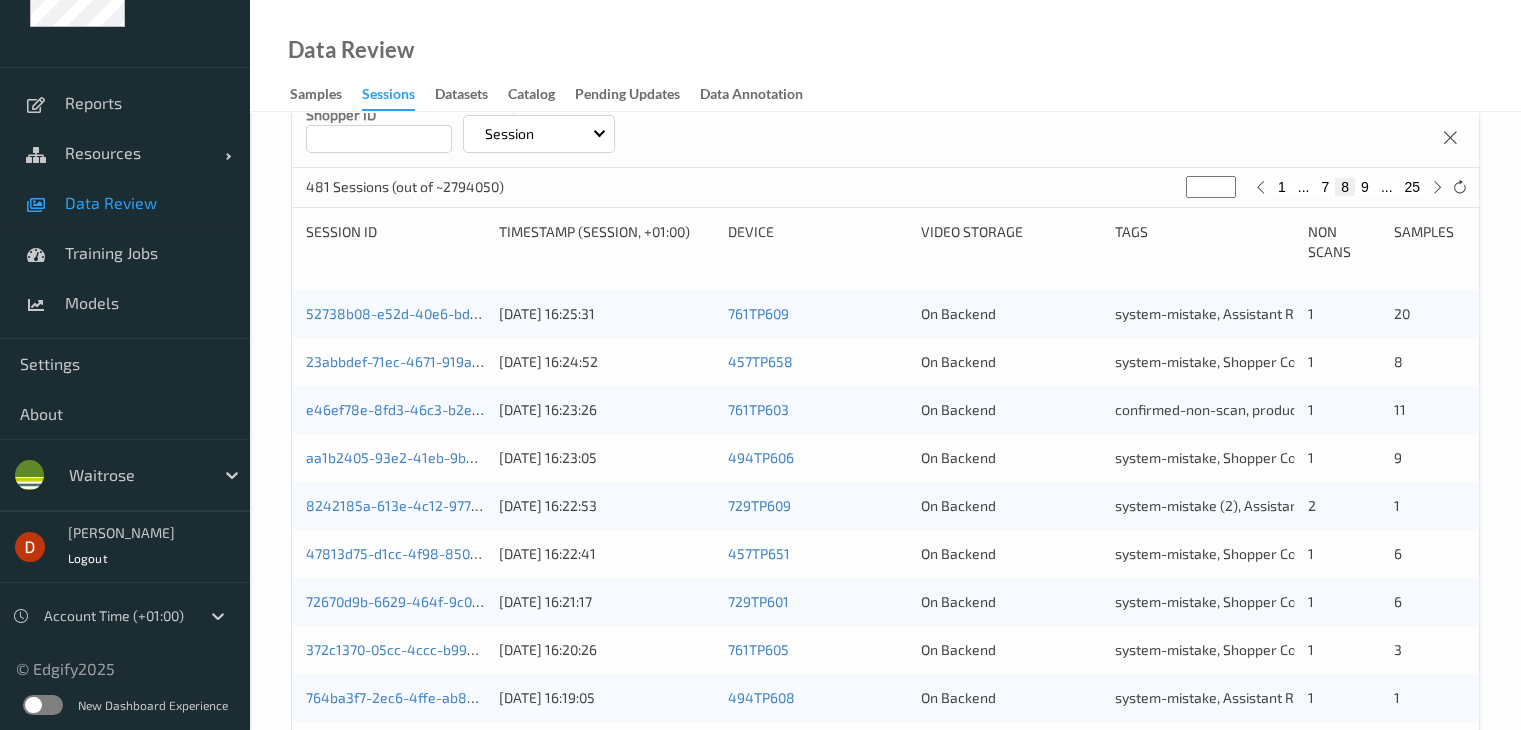 scroll, scrollTop: 0, scrollLeft: 0, axis: both 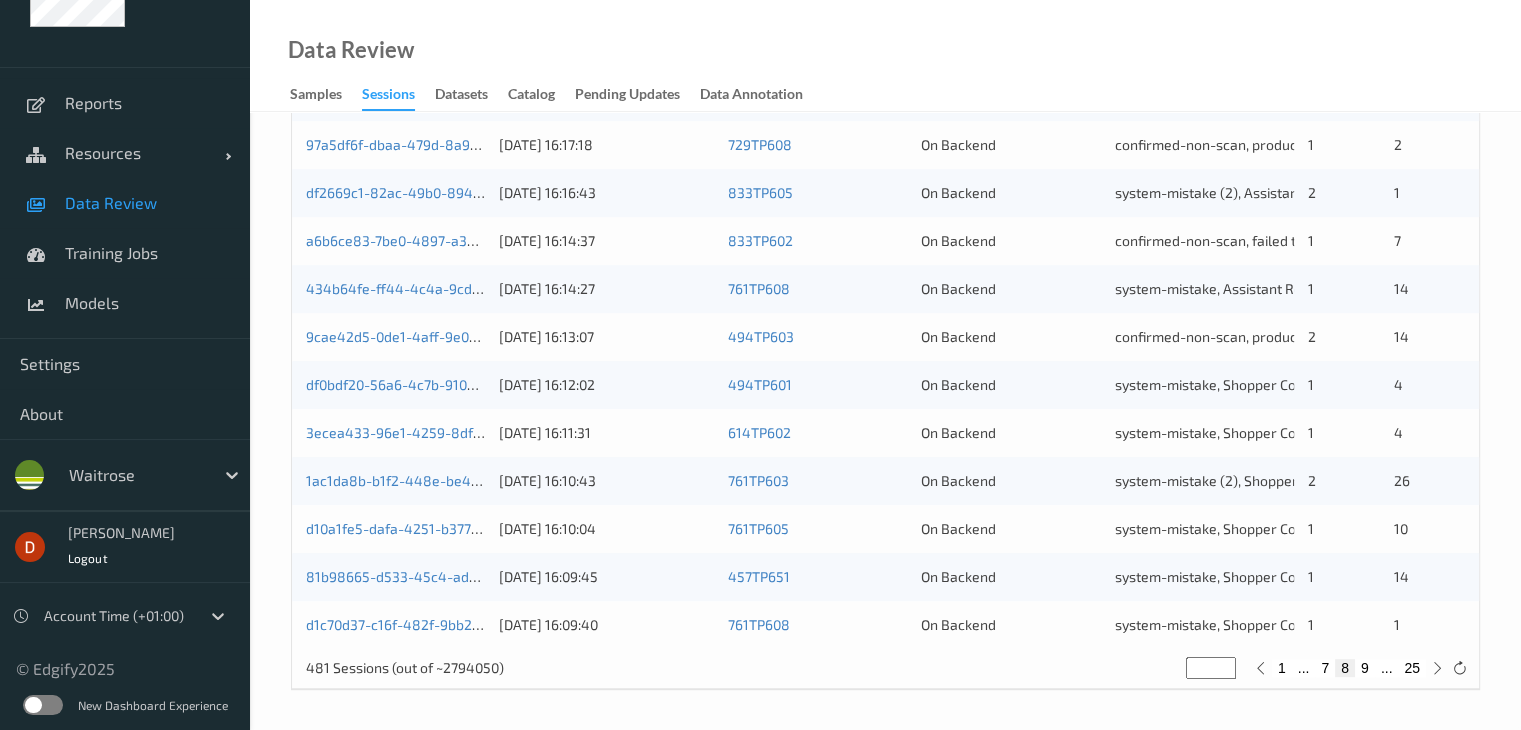 click on "9" at bounding box center [1365, 668] 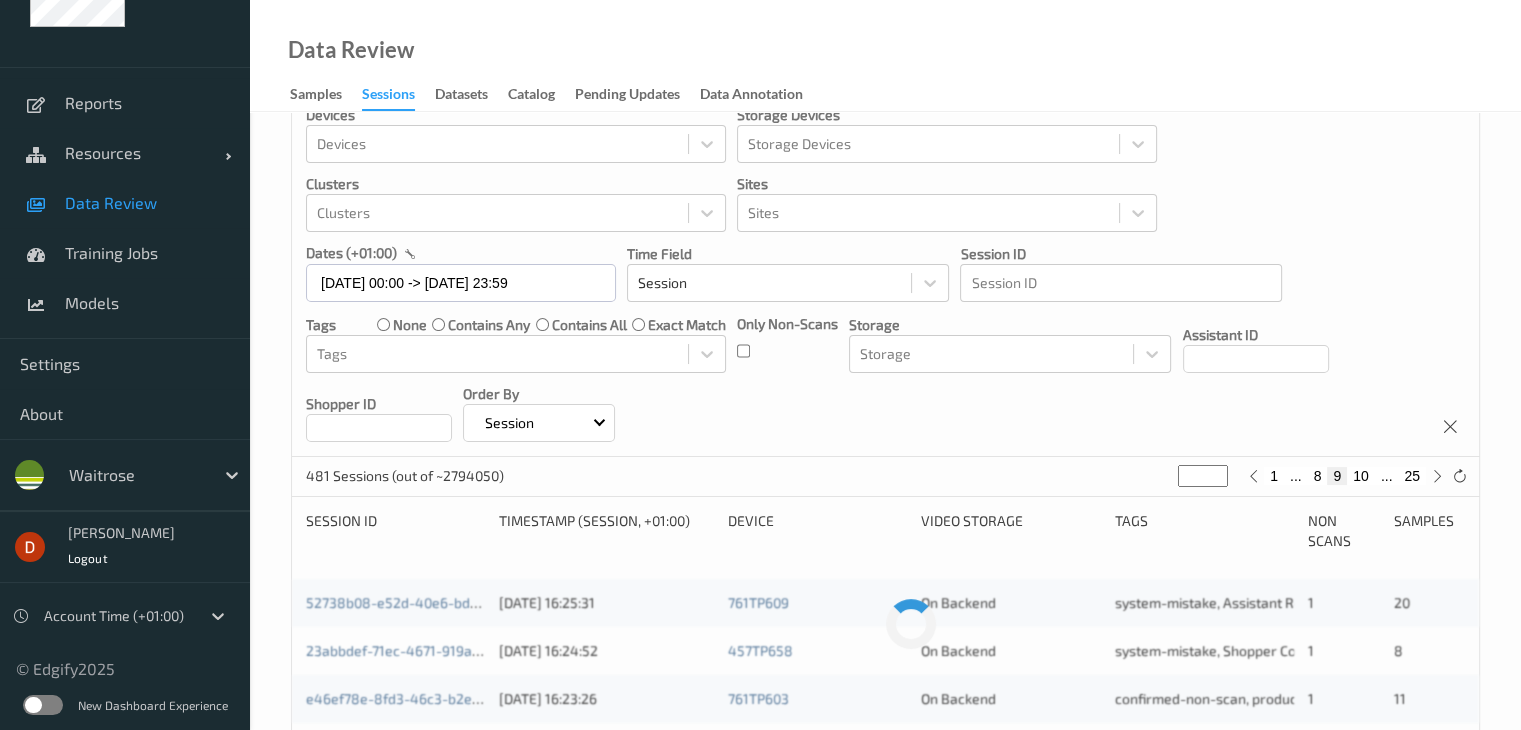 scroll, scrollTop: 0, scrollLeft: 0, axis: both 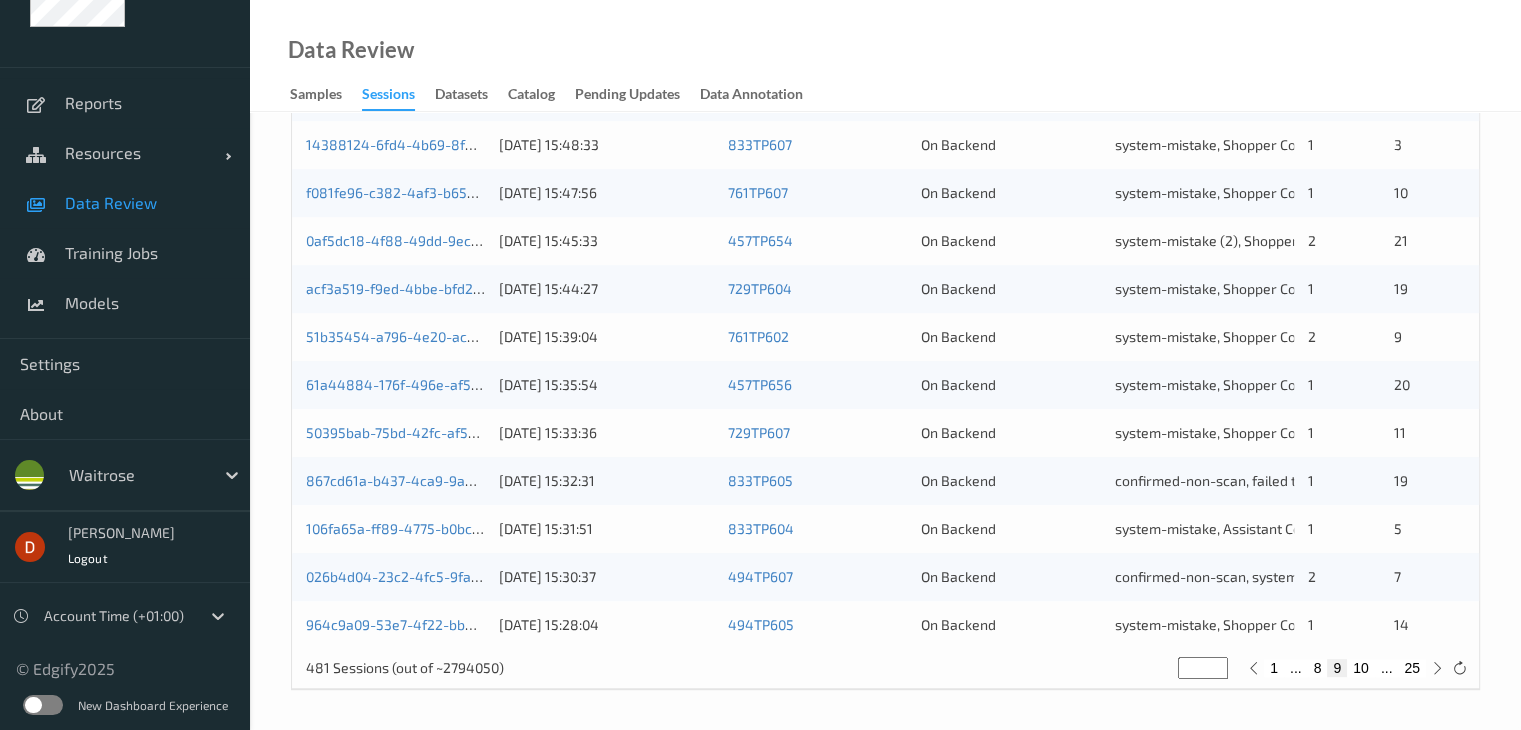 click on "10" at bounding box center (1361, 668) 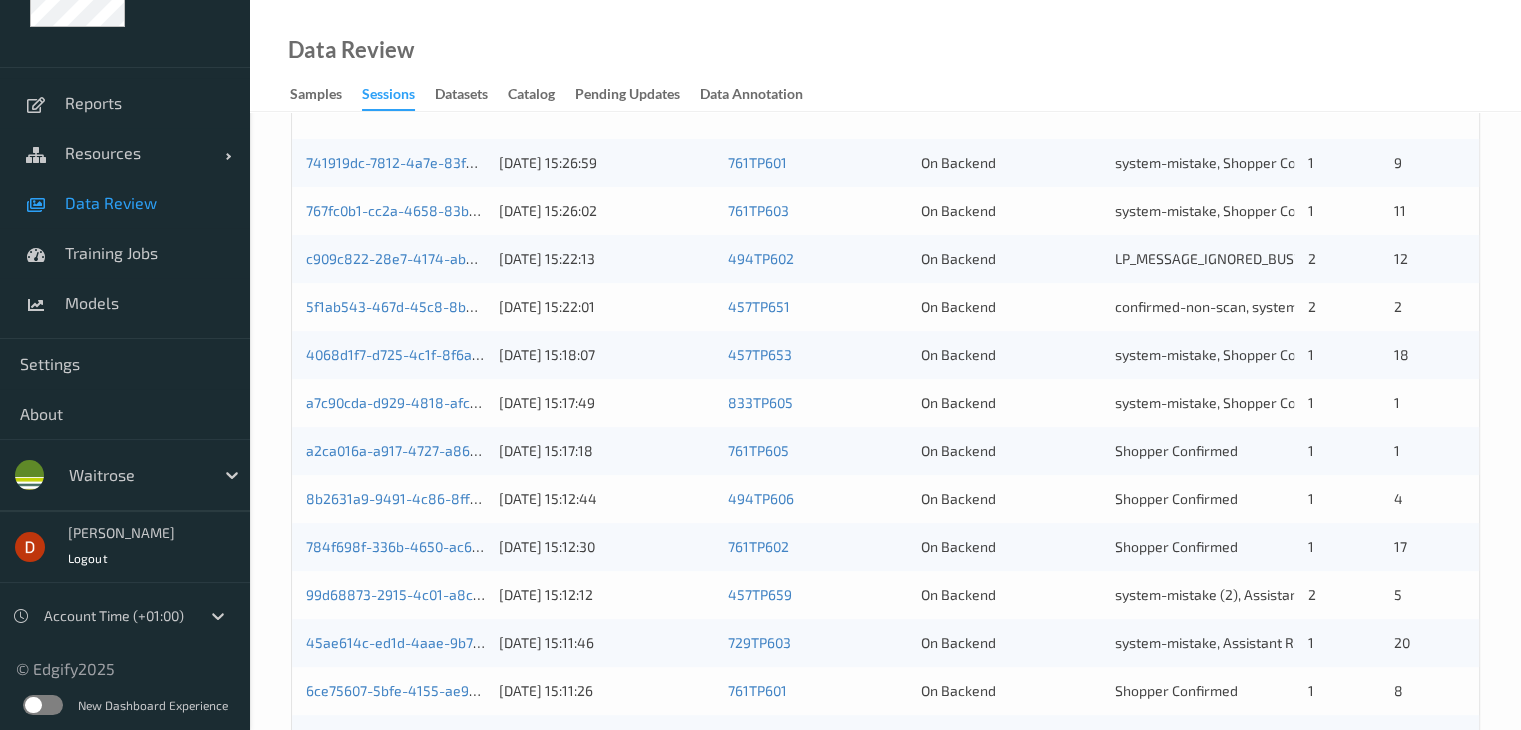scroll, scrollTop: 32, scrollLeft: 0, axis: vertical 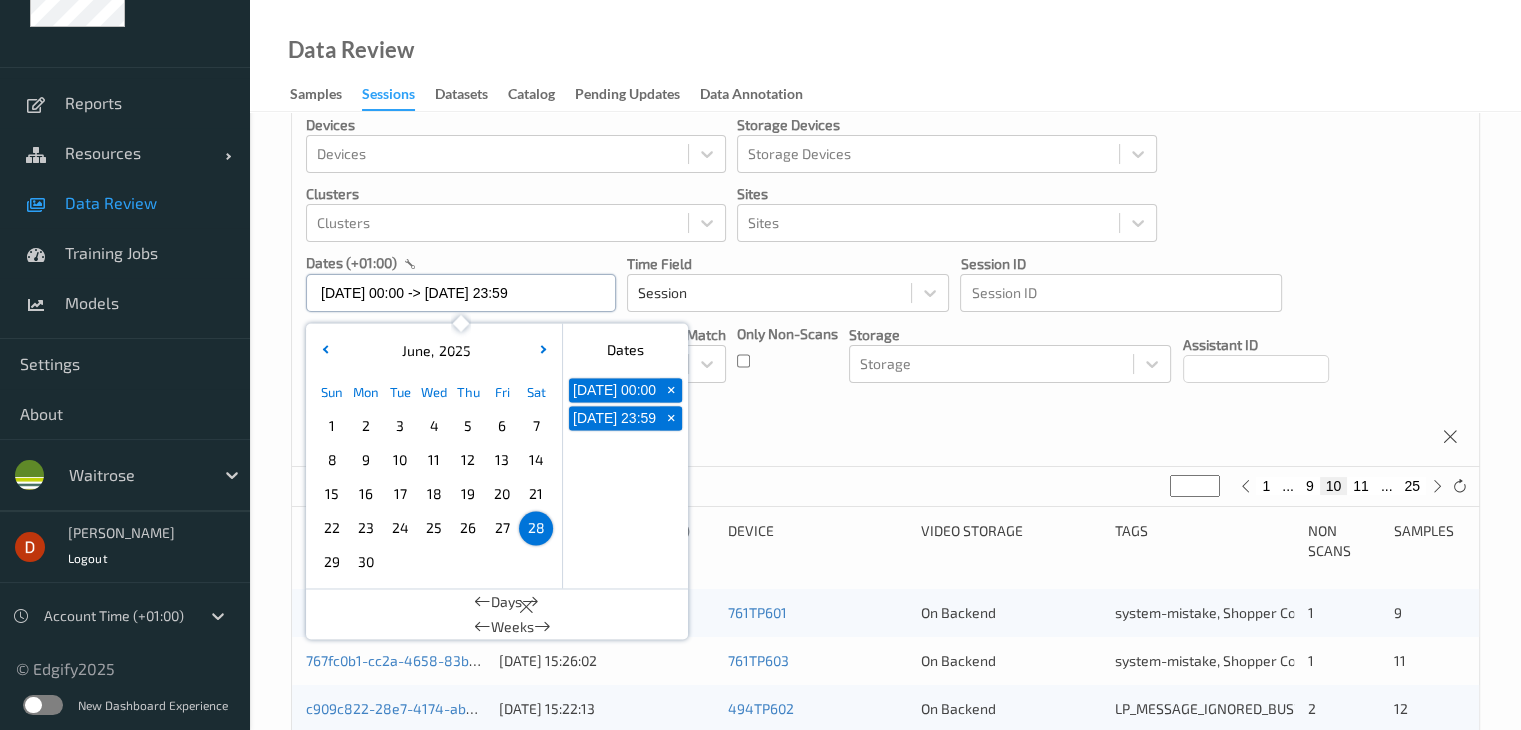 click on "[DATE] 00:00 -> [DATE] 23:59" at bounding box center (461, 293) 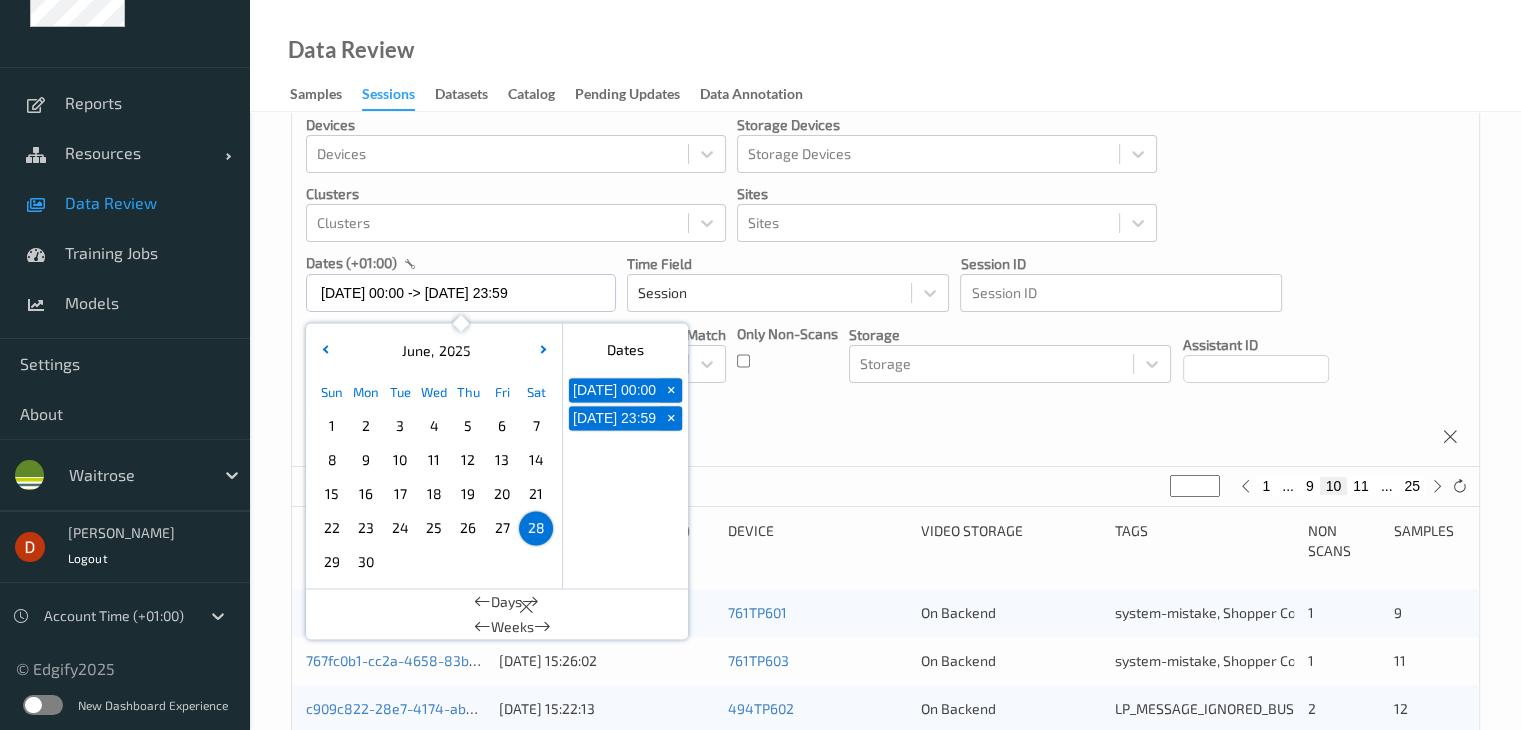 click on "29" at bounding box center [332, 562] 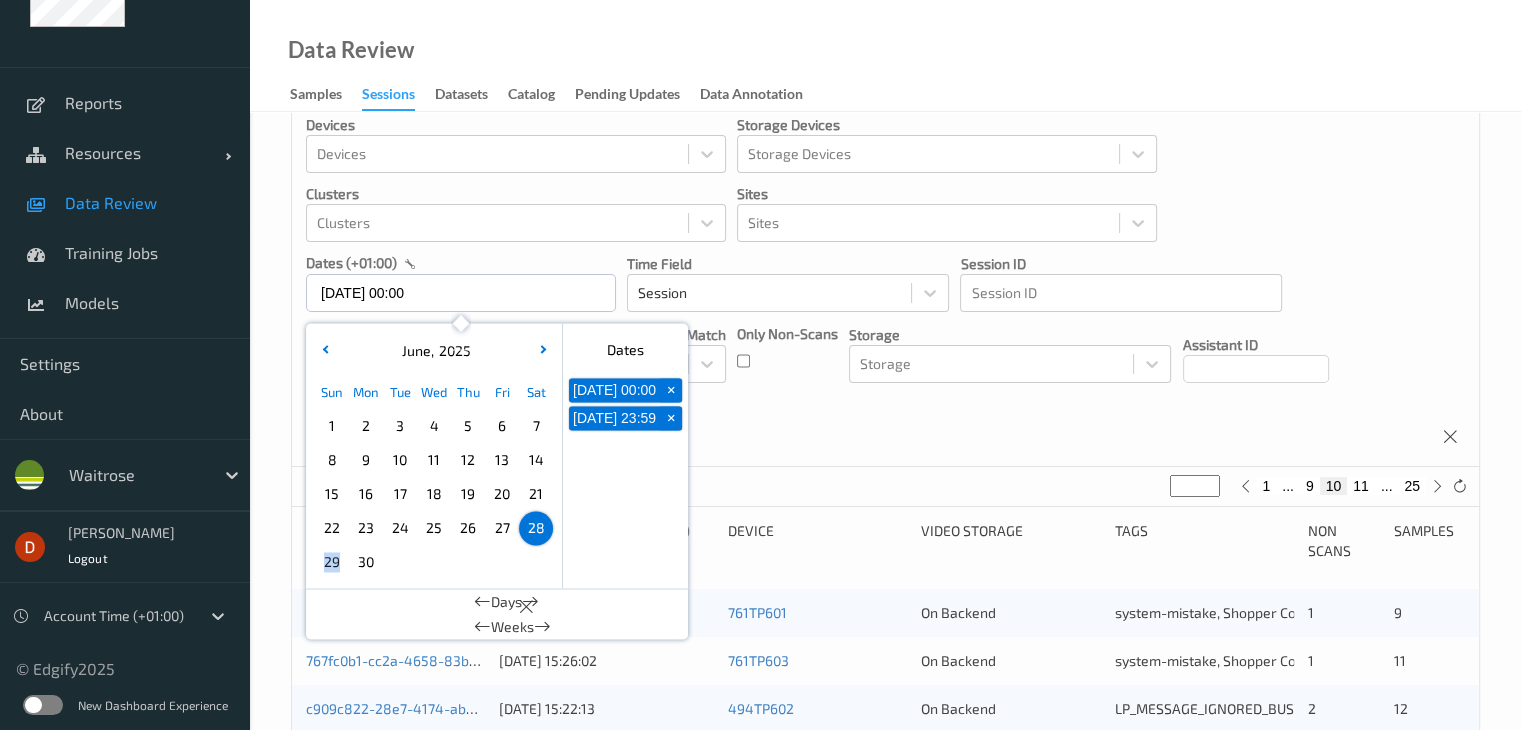 scroll, scrollTop: 0, scrollLeft: 0, axis: both 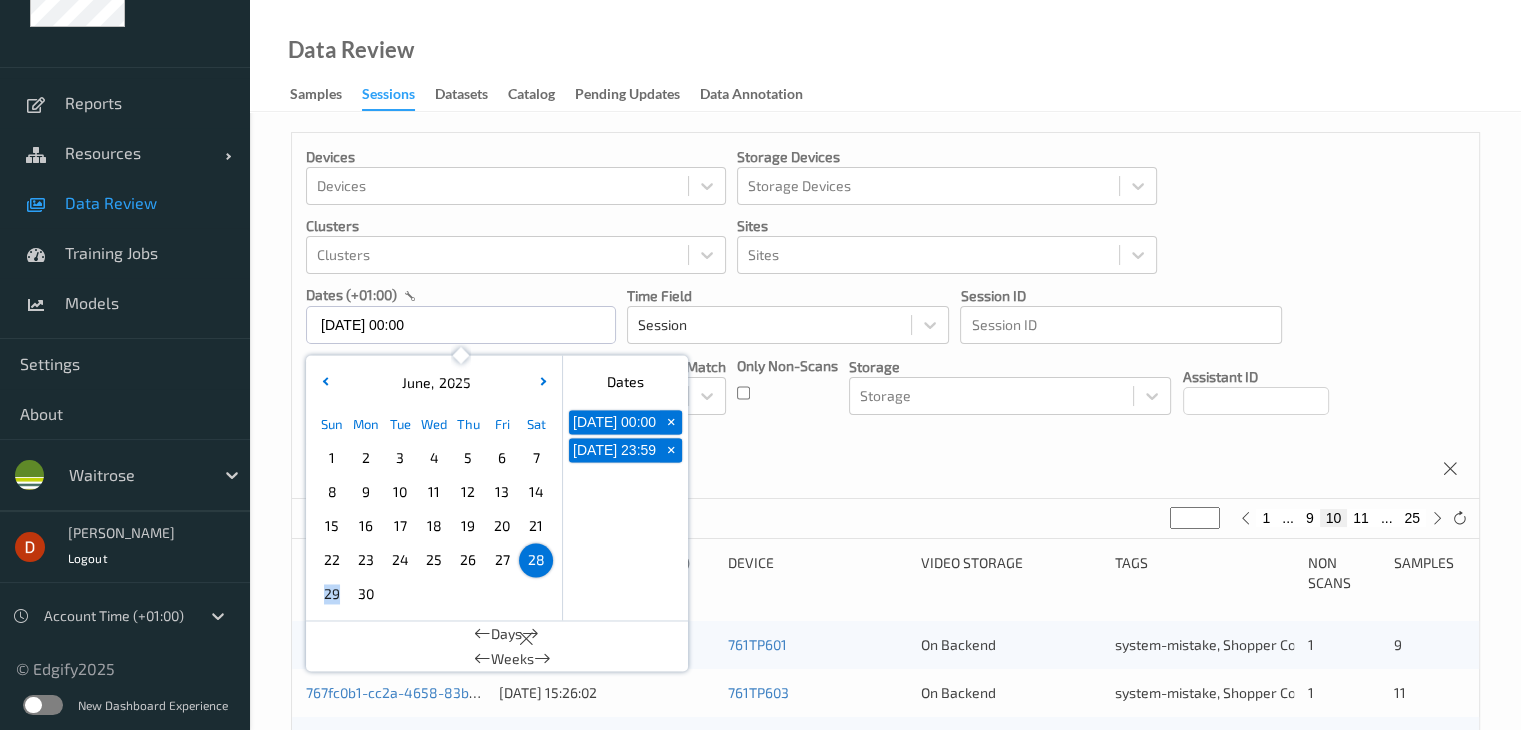 click on "Sun Mon Tue Wed Thu Fri Sat 1 2 3 4 5 6 7 8 9 10 11 12 13 14 15 16 17 18 19 20 21 22 23 24 25 26 27 28 29 30" at bounding box center (434, 509) 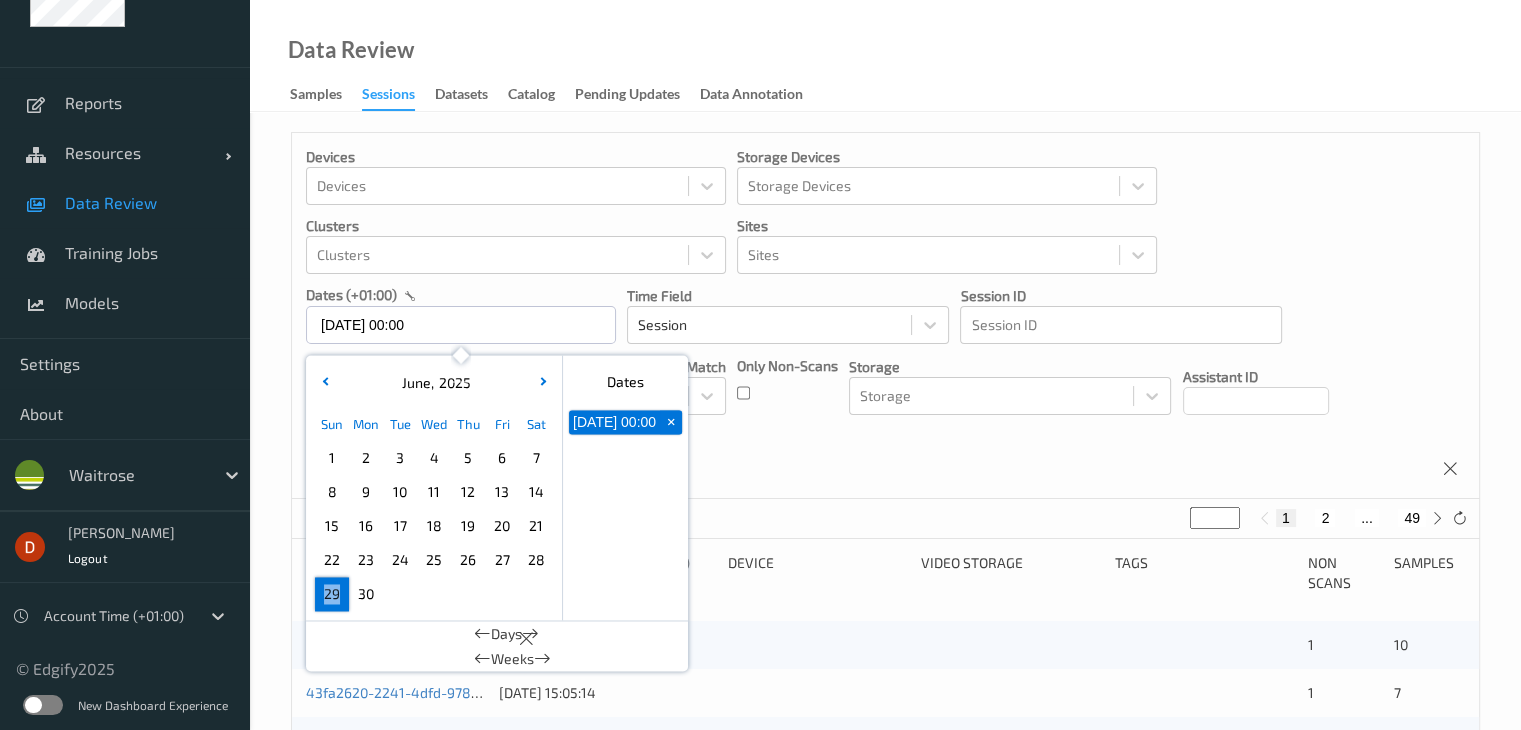 click on "29" at bounding box center [332, 594] 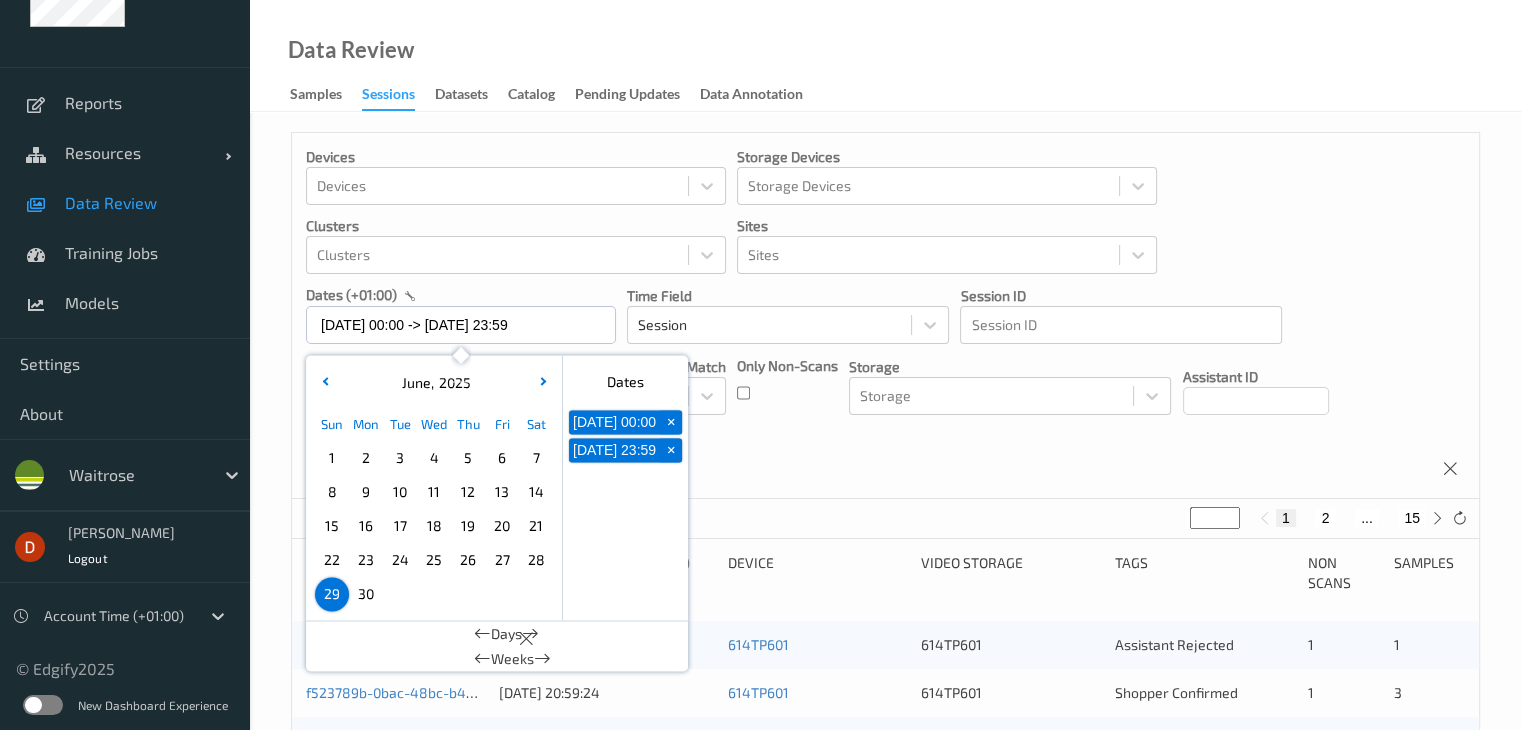 click on "Devices Devices Storage Devices Storage Devices Clusters Clusters Sites Sites dates (+01:00) [DATE] 00:00 -> [DATE] 23:59 [DATE] Sun Mon Tue Wed Thu Fri Sat 1 2 3 4 5 6 7 8 9 10 11 12 13 14 15 16 17 18 19 20 21 22 23 24 25 26 27 28 29 [DATE] February March April May June July August September October November [DATE] 2022 2023 2024 2025 2026 2027 2028 2029 2030 2031 2032 Dates [DATE] 00:00 + [DATE] 23:59 + Days Weeks Time Field Session Session ID Session ID Tags none contains any contains all exact match Tags Only Non-Scans Storage Storage Assistant ID Shopper ID Order By Session" at bounding box center [885, 316] 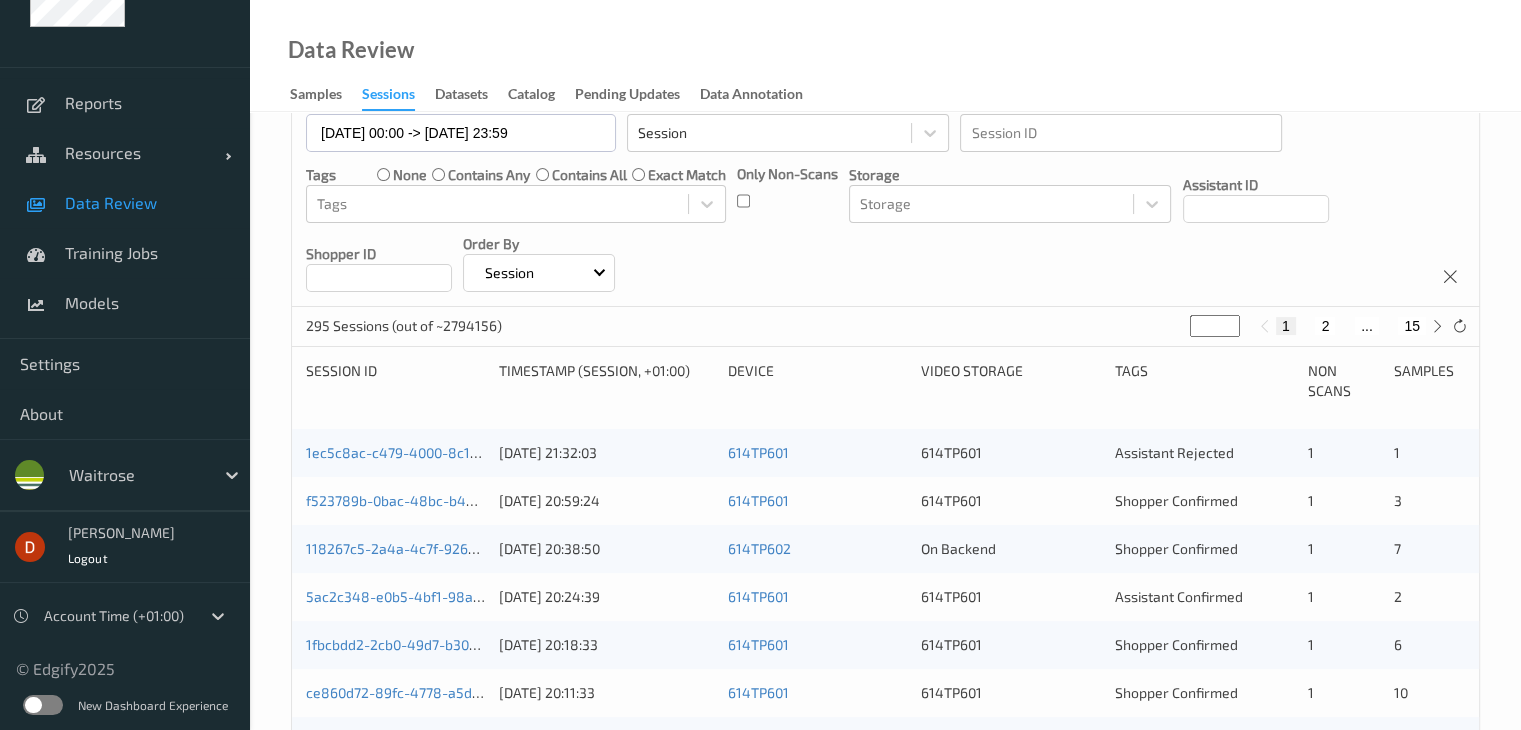 scroll, scrollTop: 200, scrollLeft: 0, axis: vertical 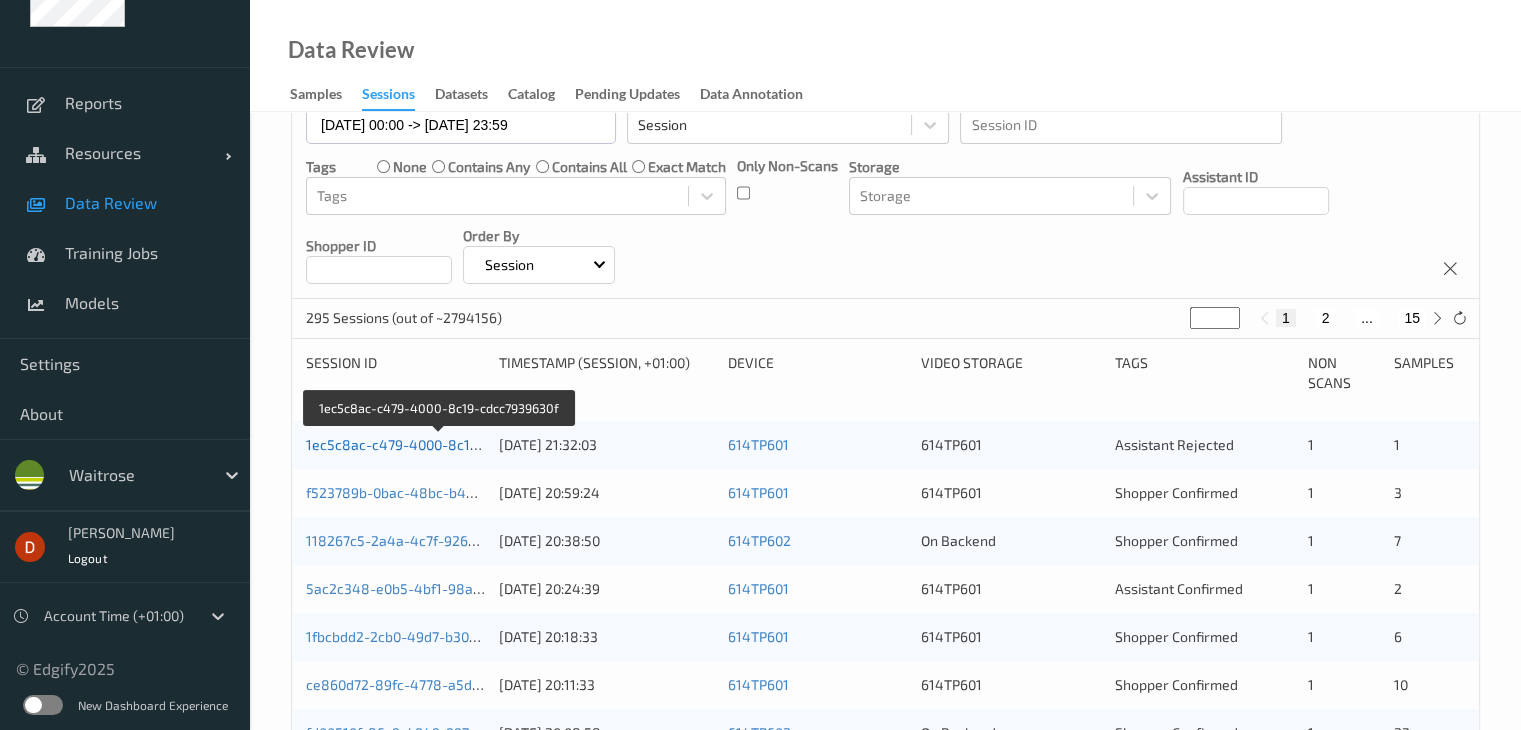 click on "1ec5c8ac-c479-4000-8c19-cdcc7939630f" at bounding box center (439, 444) 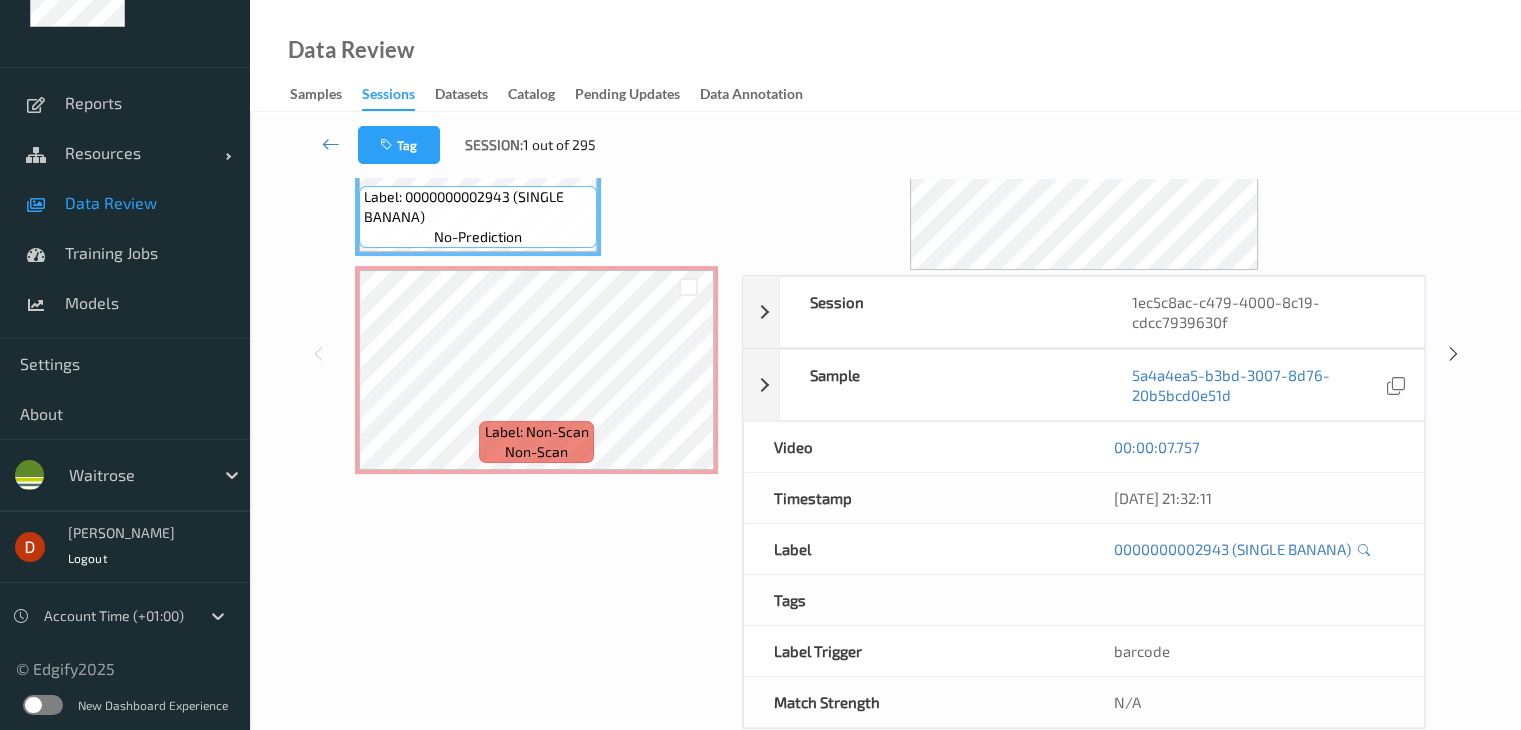 scroll, scrollTop: 23, scrollLeft: 0, axis: vertical 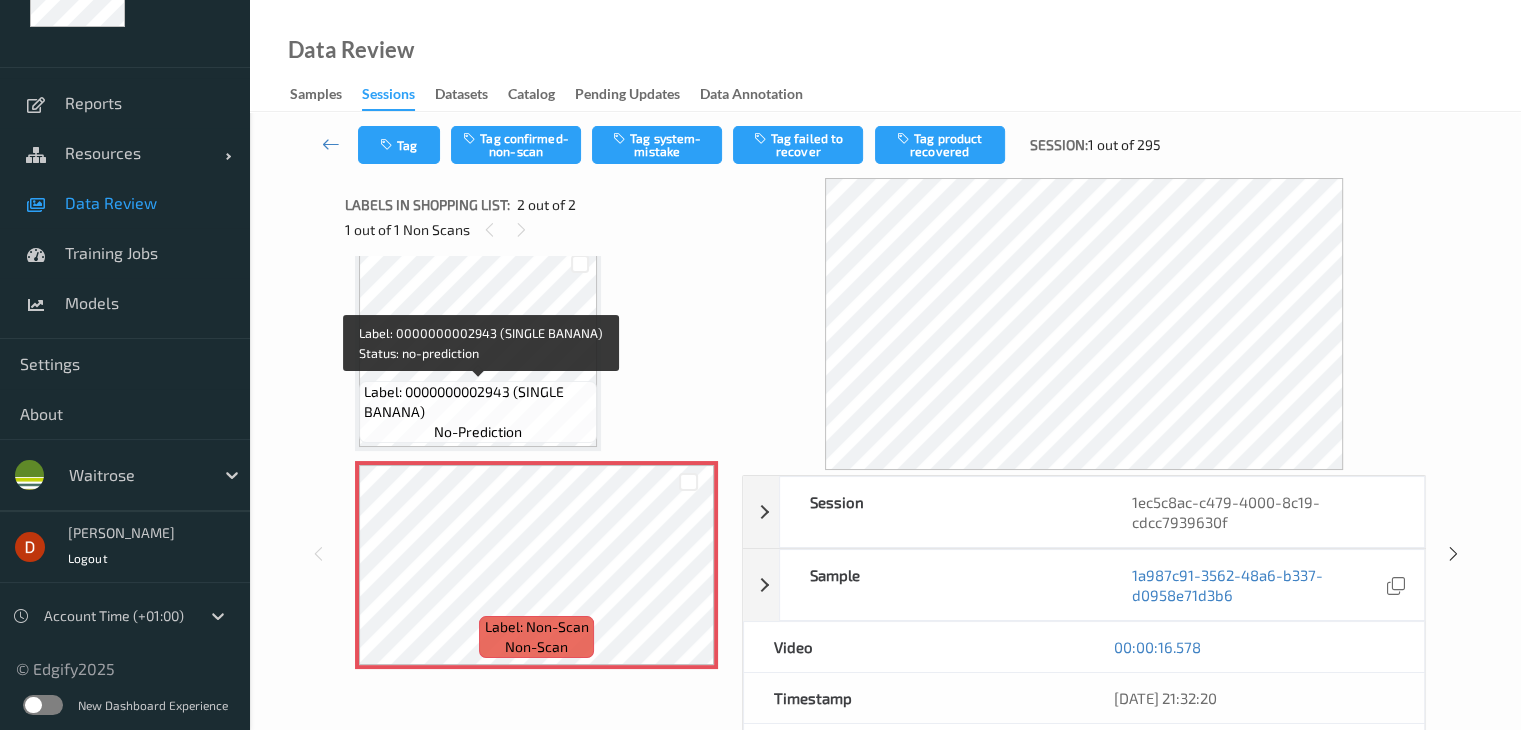 click on "Label: 0000000002943 (SINGLE BANANA)" at bounding box center (478, 402) 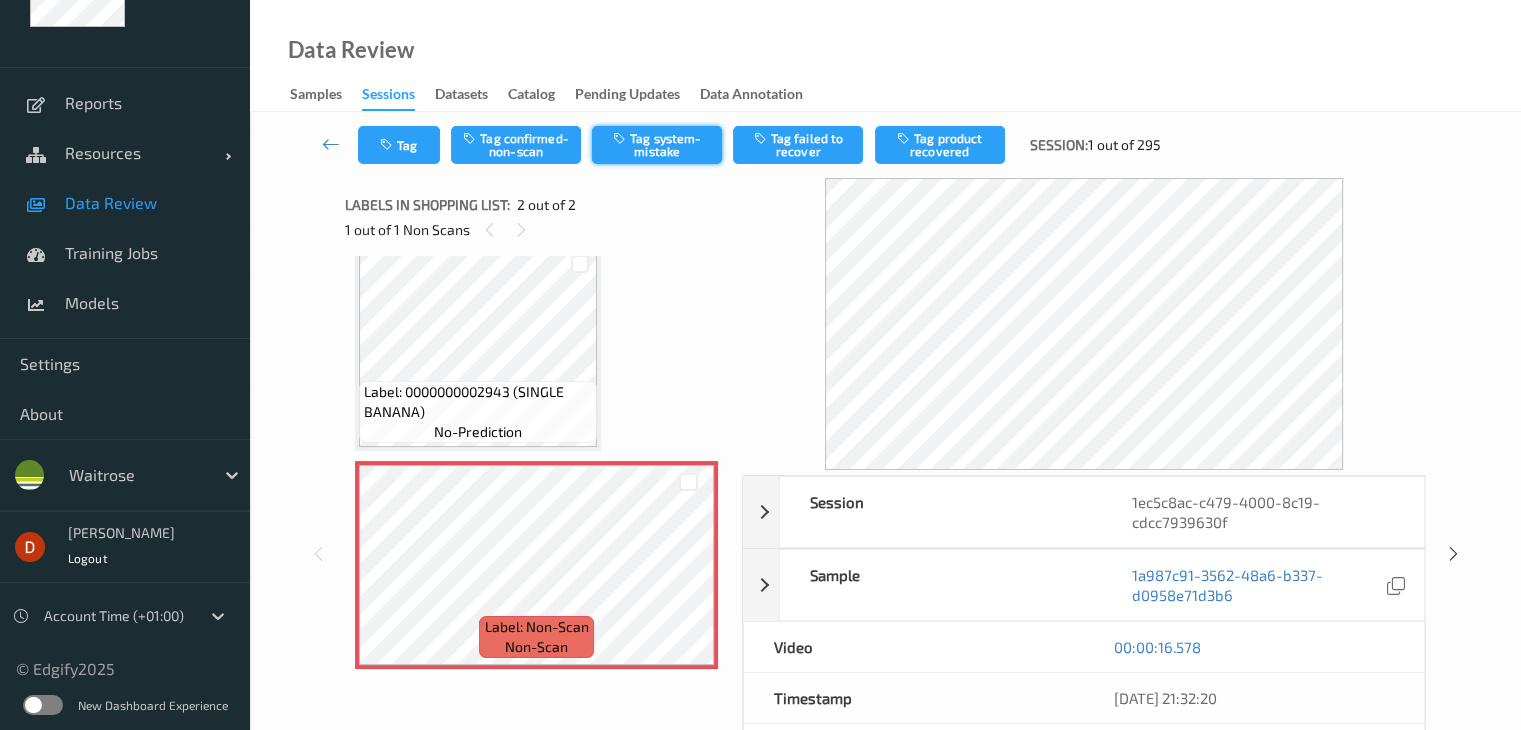 click on "Tag   system-mistake" at bounding box center (657, 145) 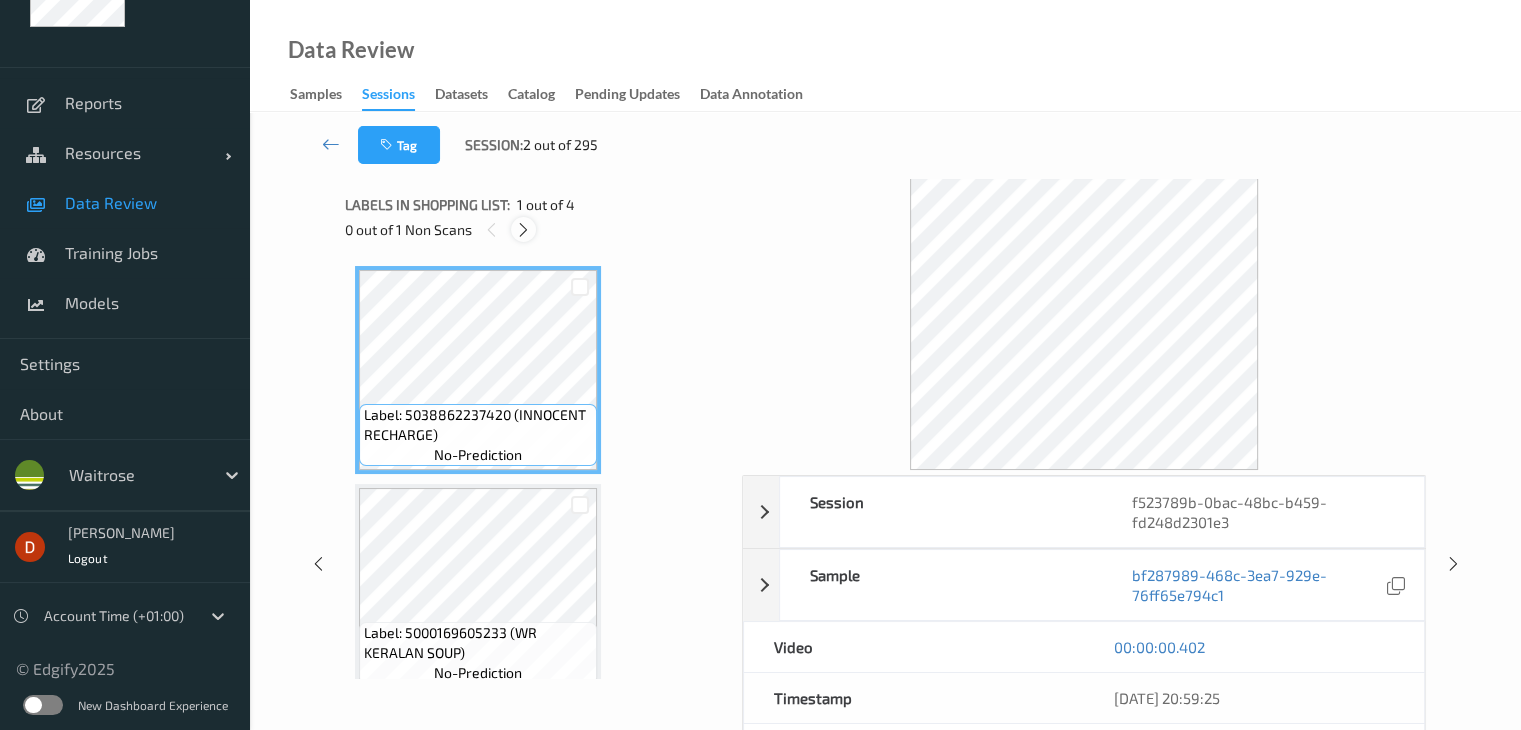 click at bounding box center (523, 230) 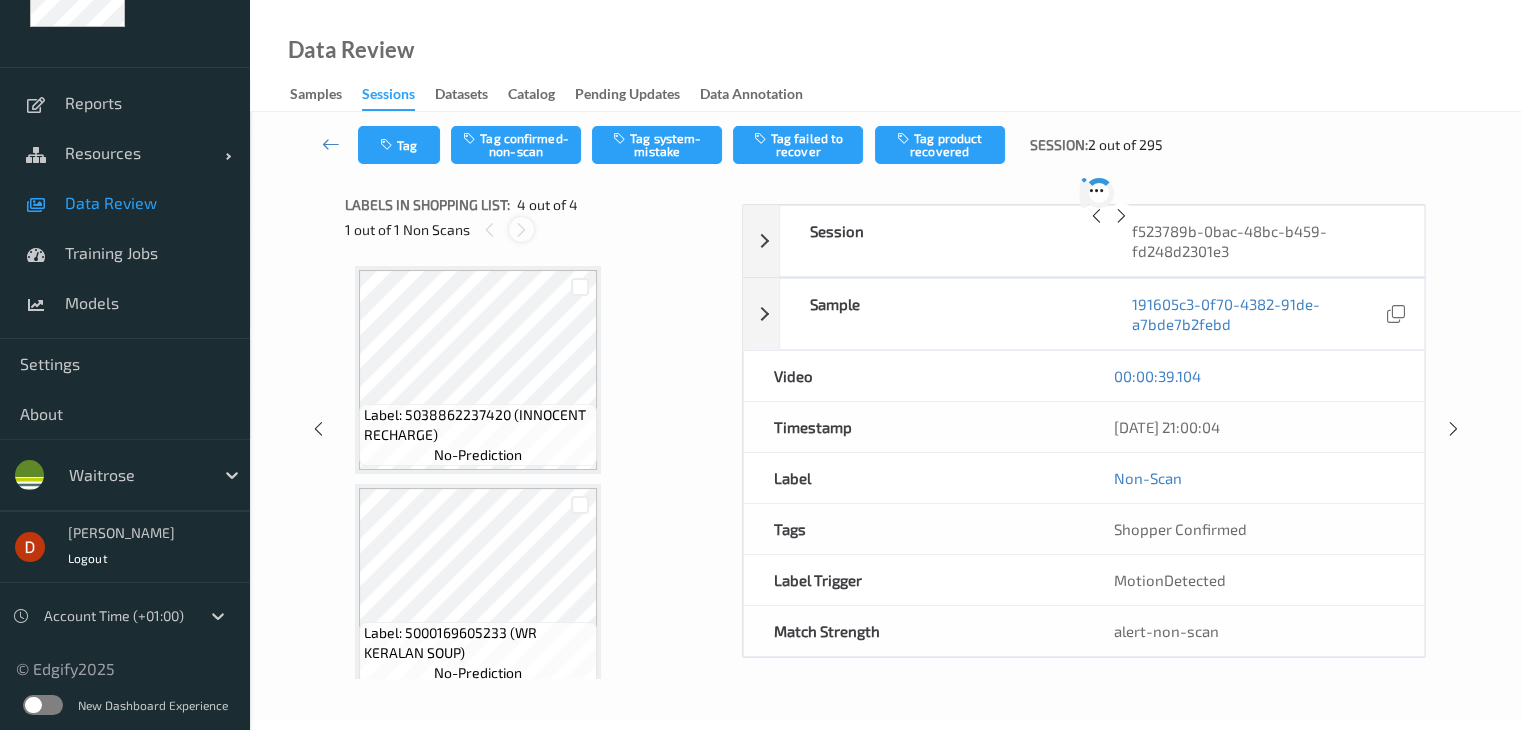 scroll, scrollTop: 446, scrollLeft: 0, axis: vertical 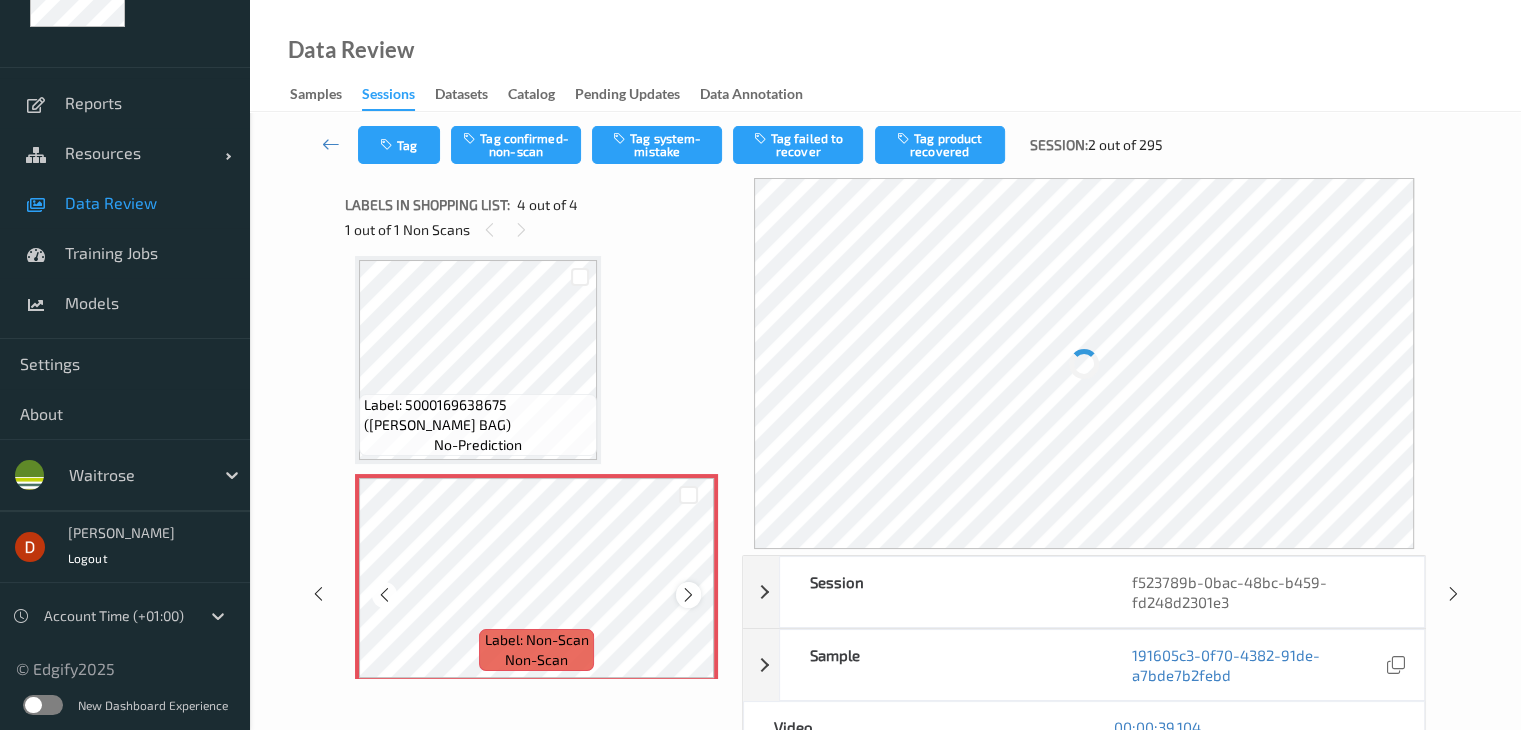 click at bounding box center (688, 594) 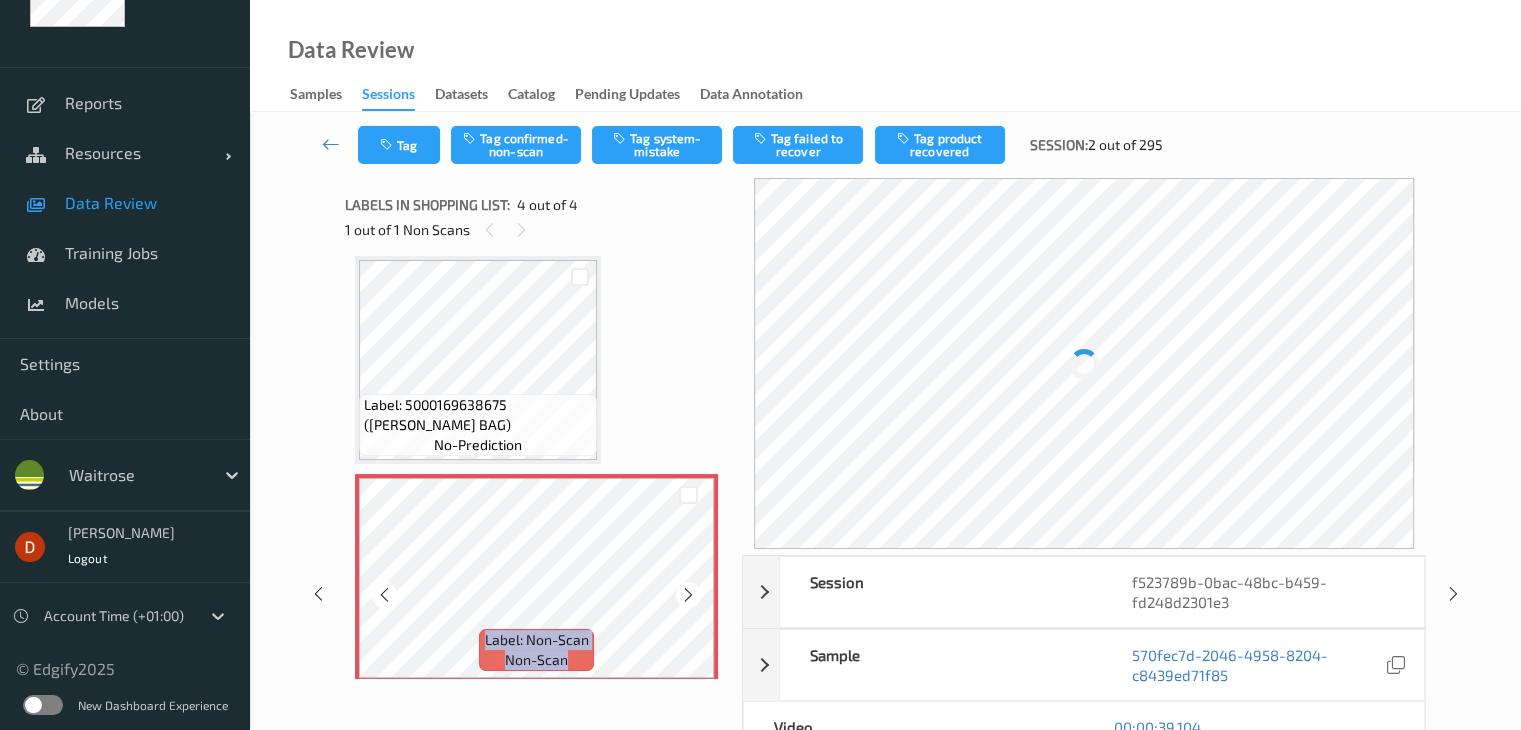click at bounding box center (688, 594) 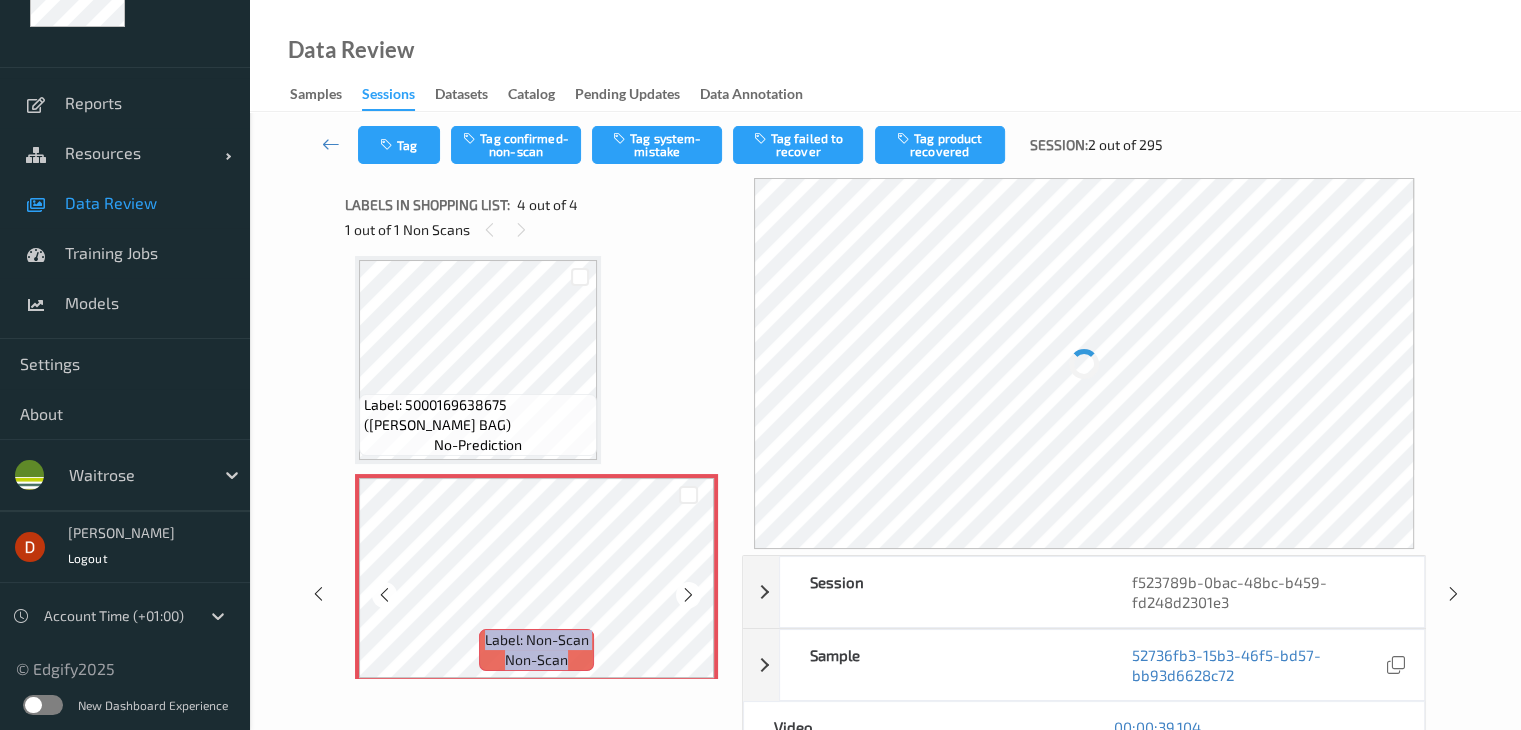 click at bounding box center (688, 594) 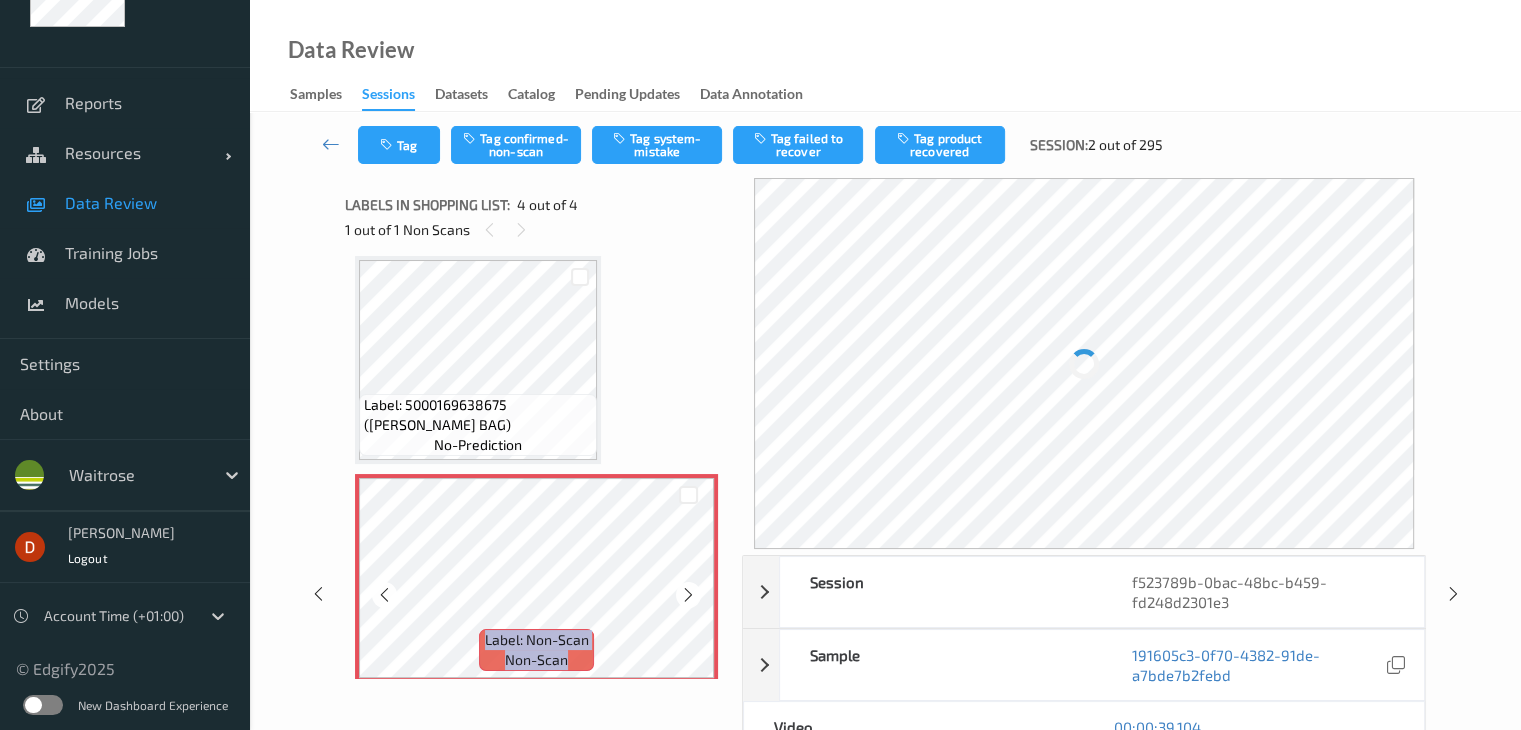 click at bounding box center [688, 594] 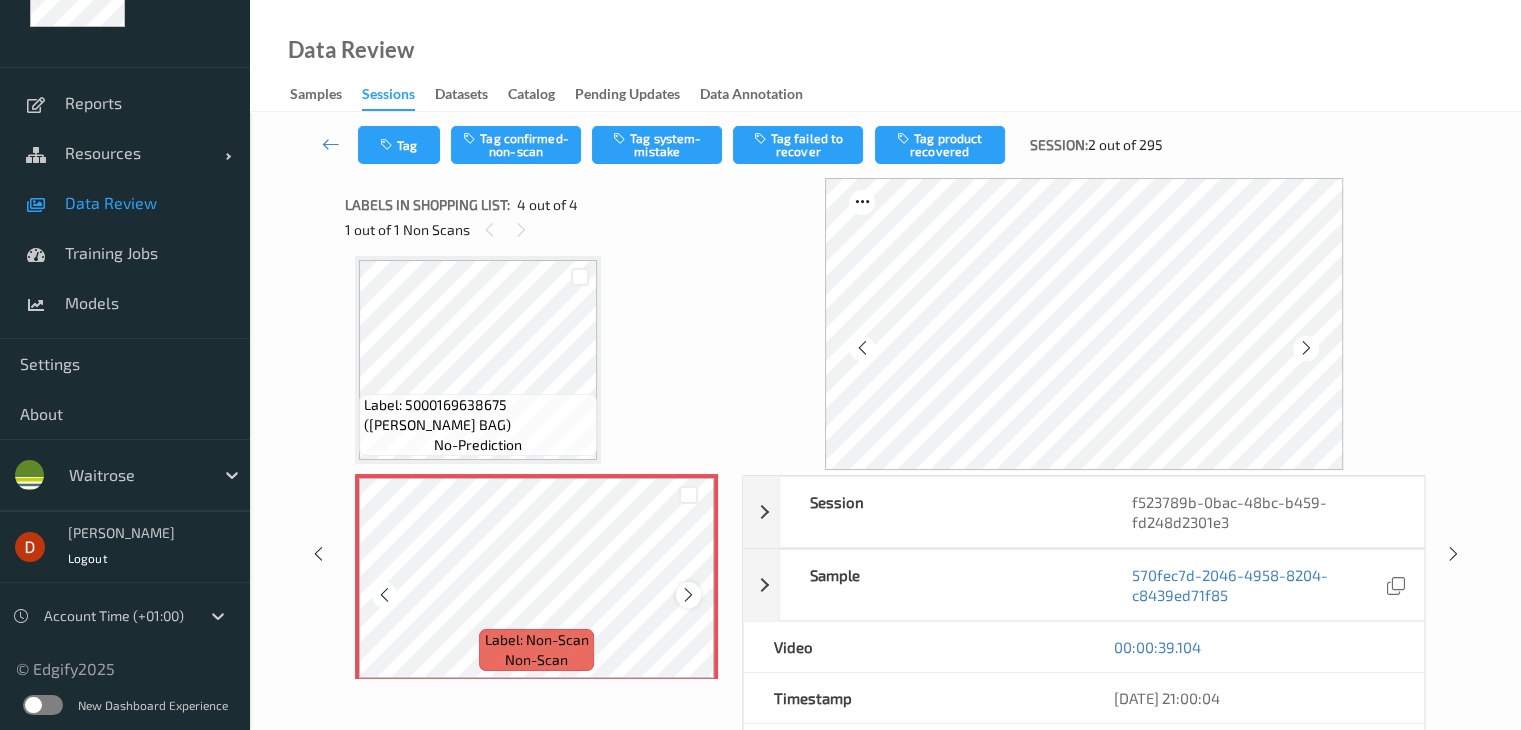 click at bounding box center (688, 594) 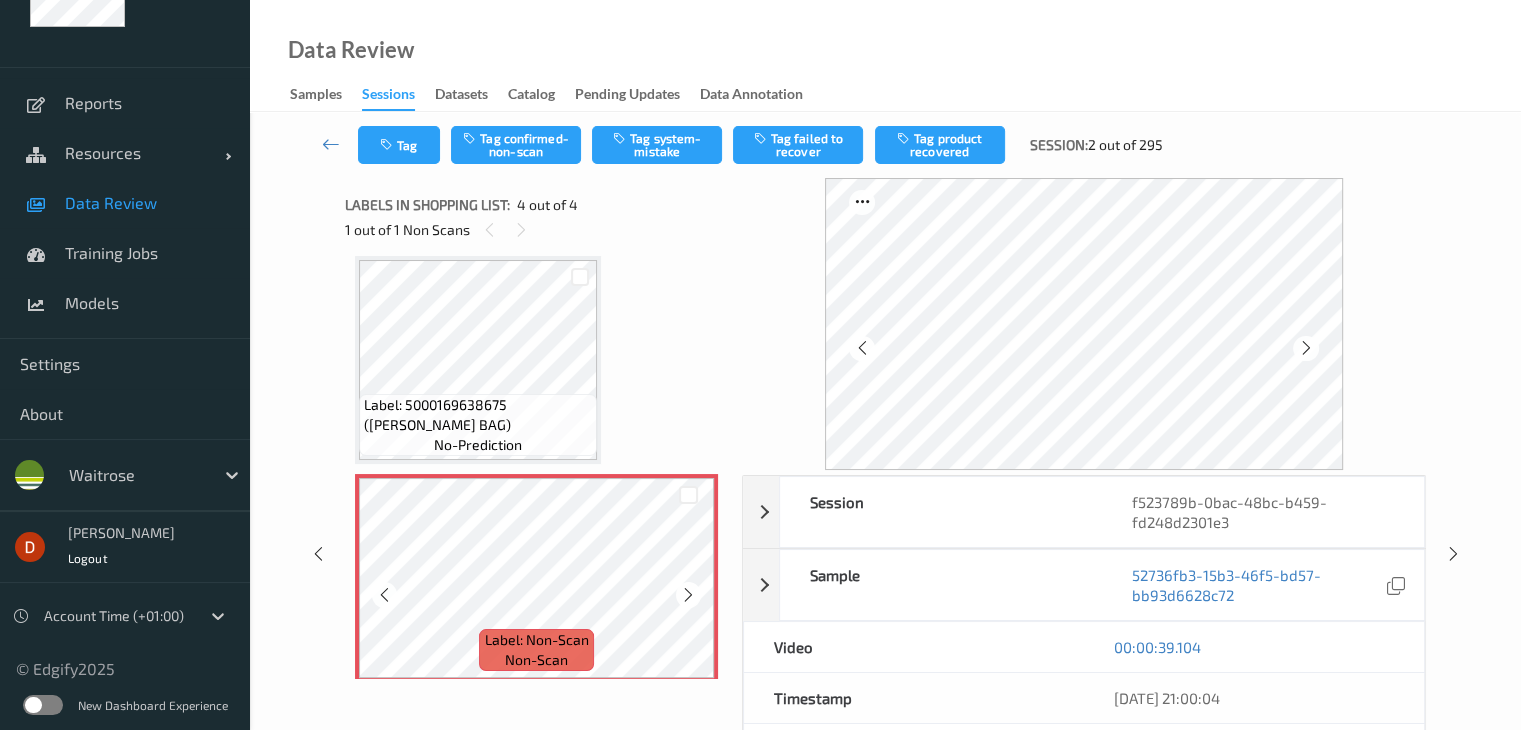 click at bounding box center [688, 594] 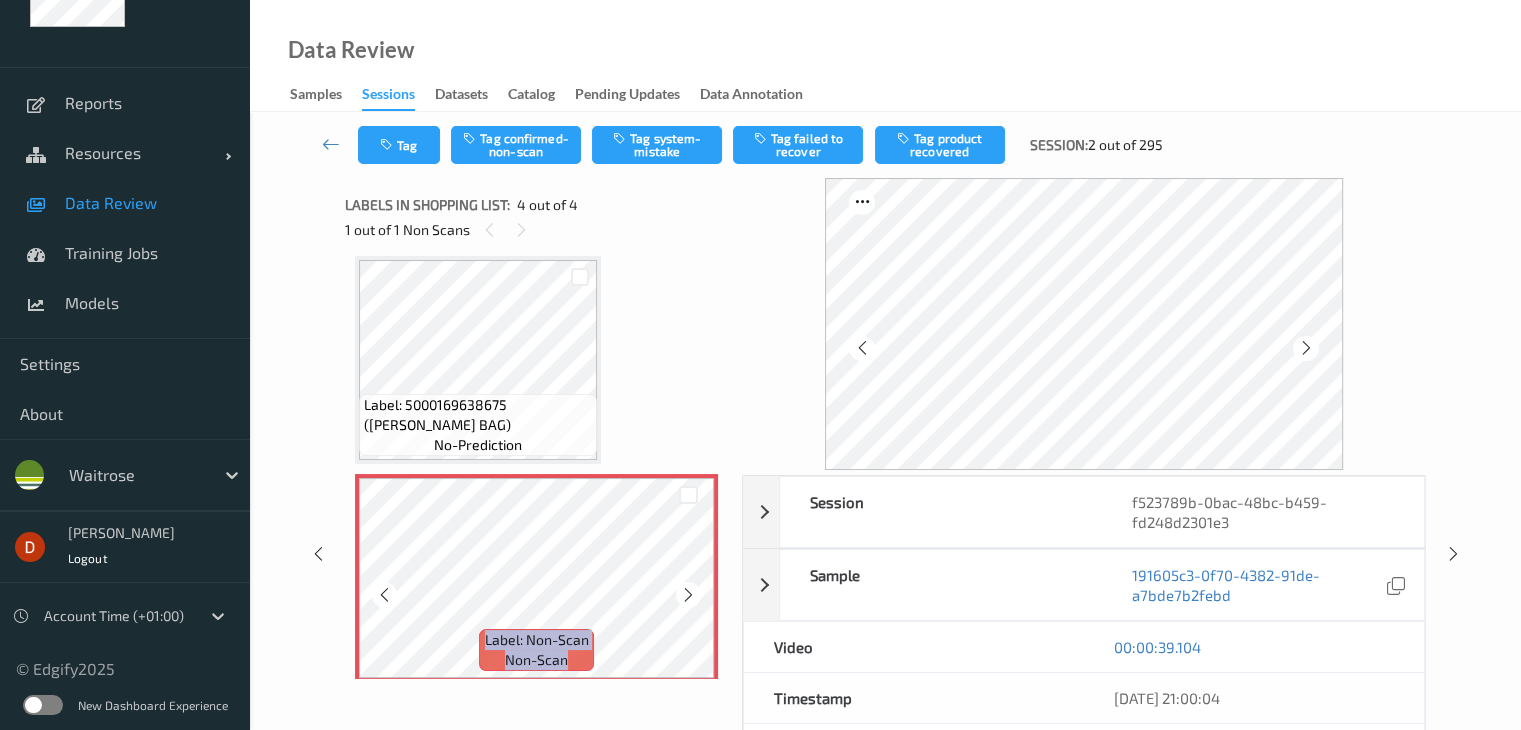 click at bounding box center (688, 594) 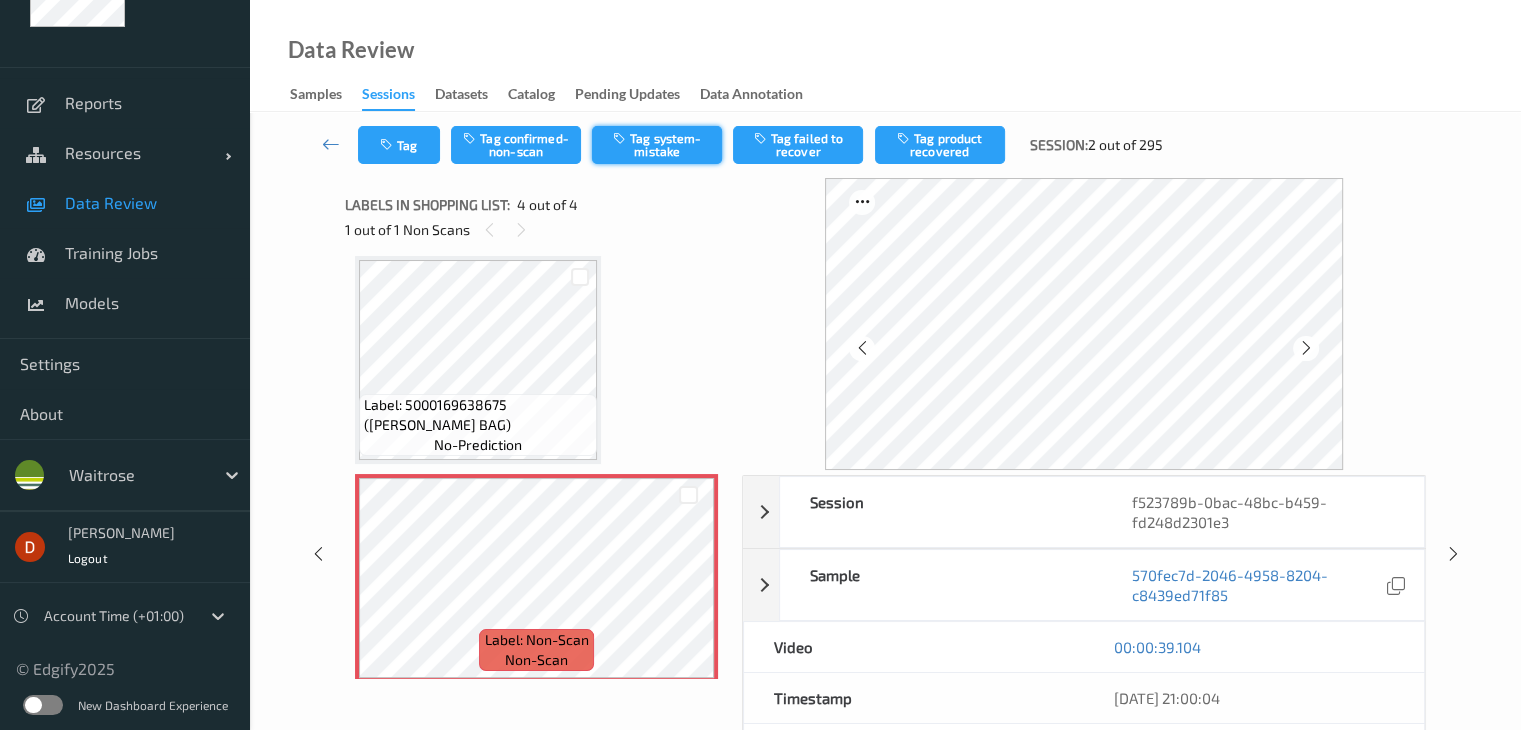 click on "Tag   system-mistake" at bounding box center (657, 145) 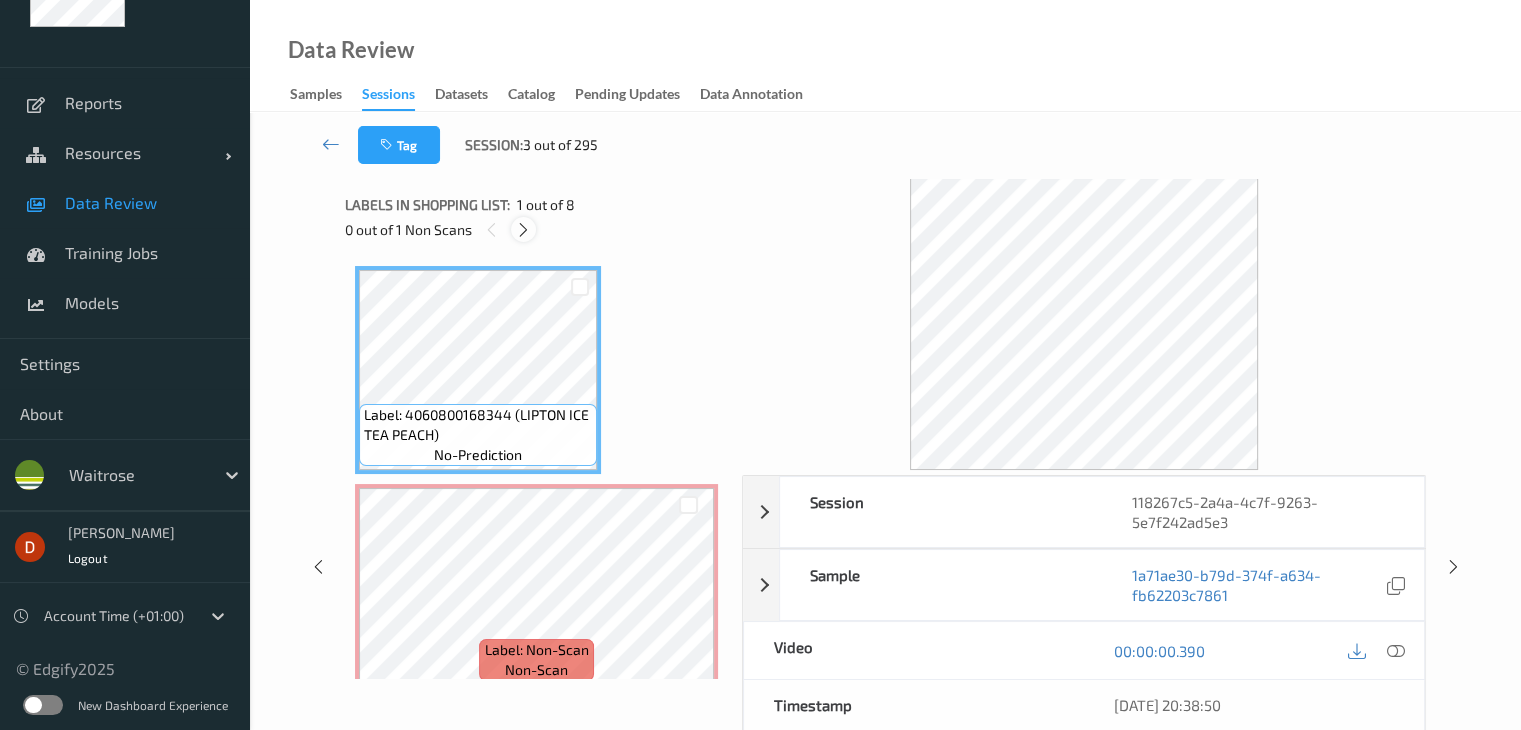 click at bounding box center [523, 230] 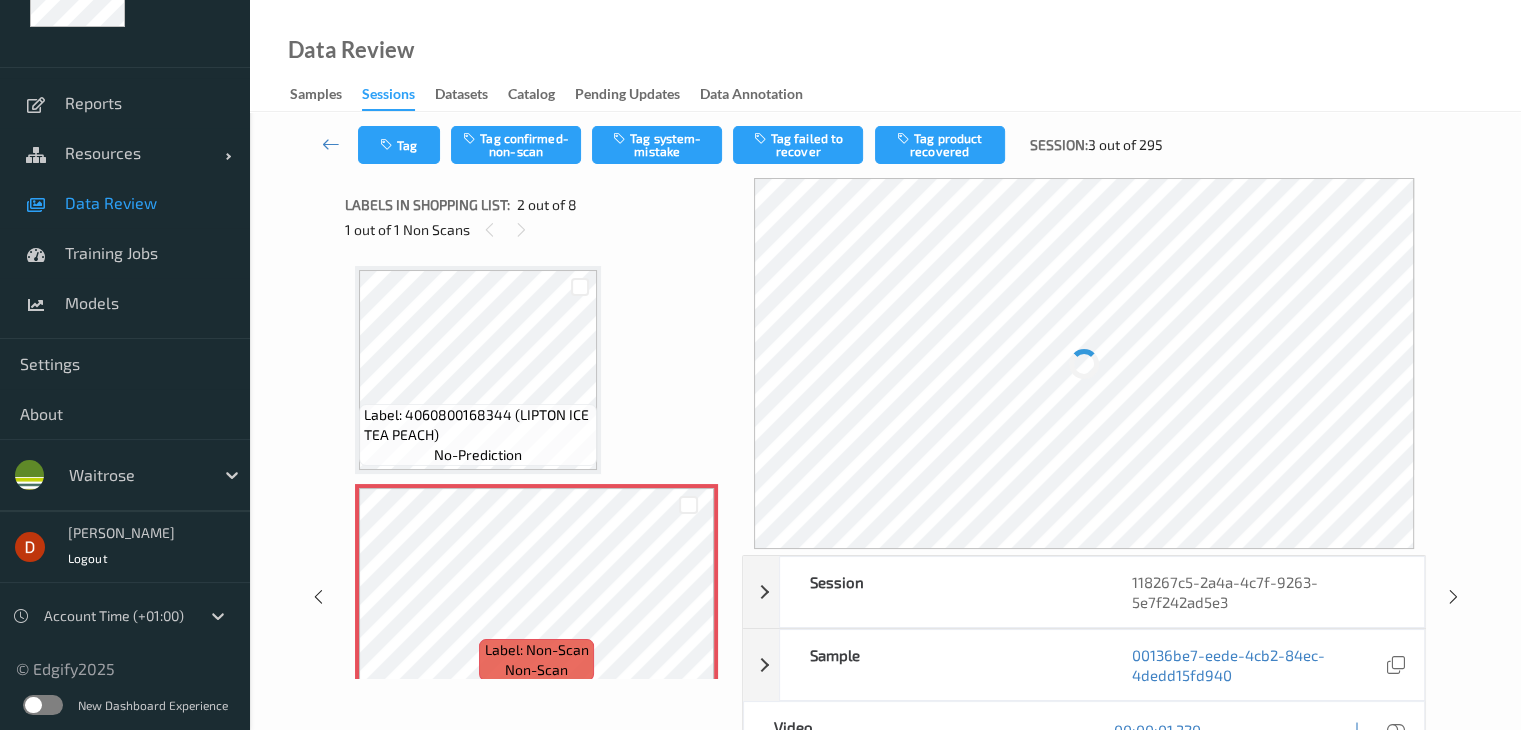 scroll, scrollTop: 10, scrollLeft: 0, axis: vertical 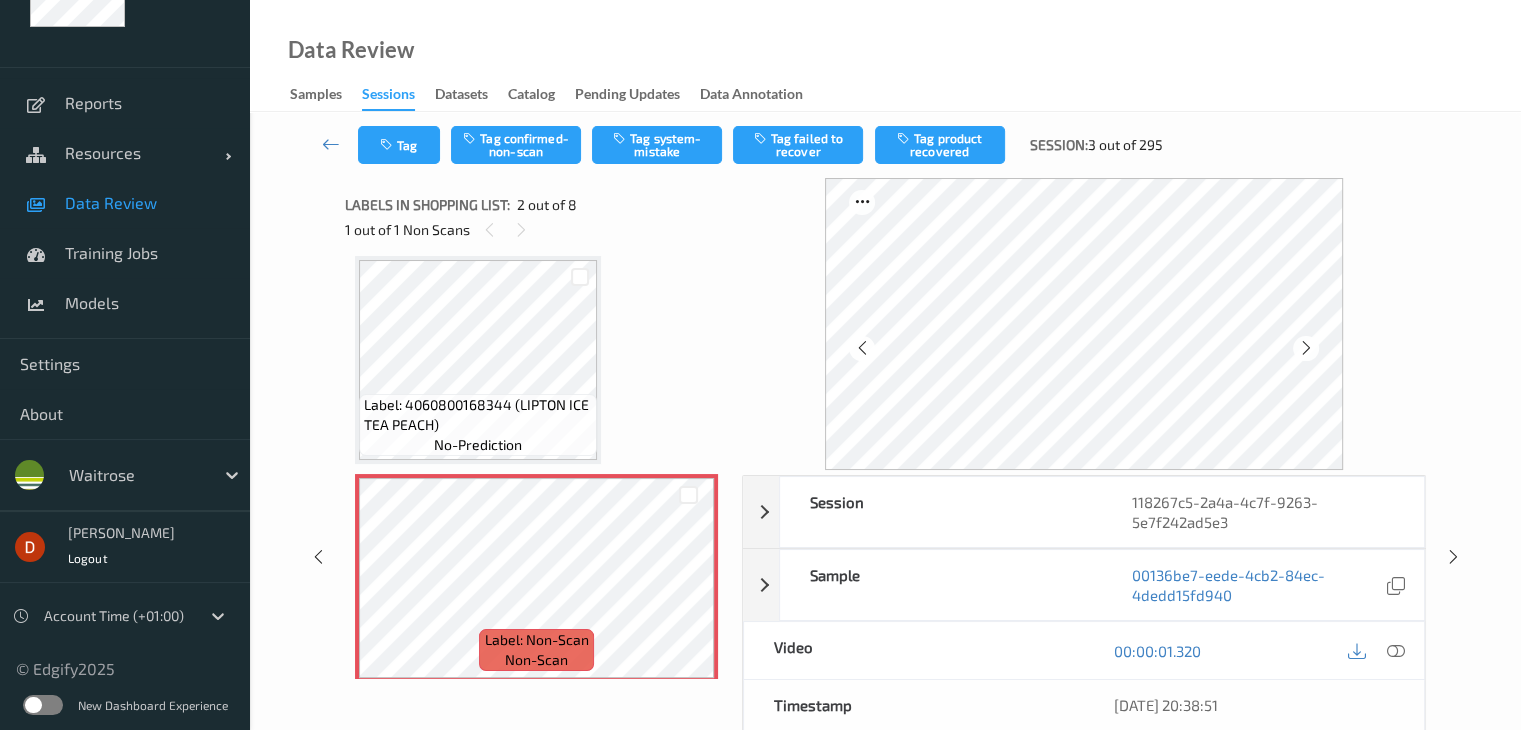 click on "Tag Tag   confirmed-non-scan Tag   system-mistake Tag   failed to recover Tag   product recovered Session: 3 out of 295" at bounding box center [885, 145] 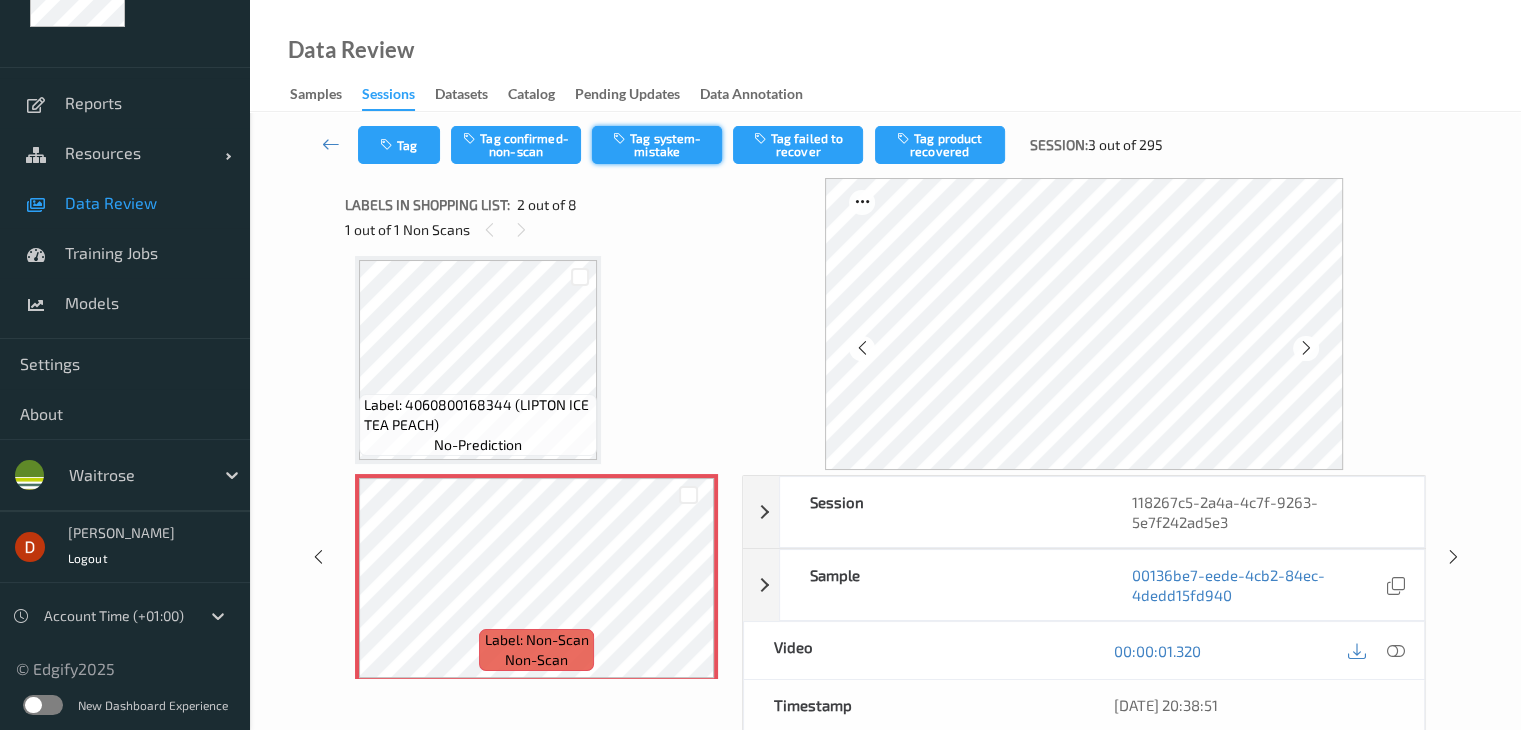 click on "Tag   system-mistake" at bounding box center (657, 145) 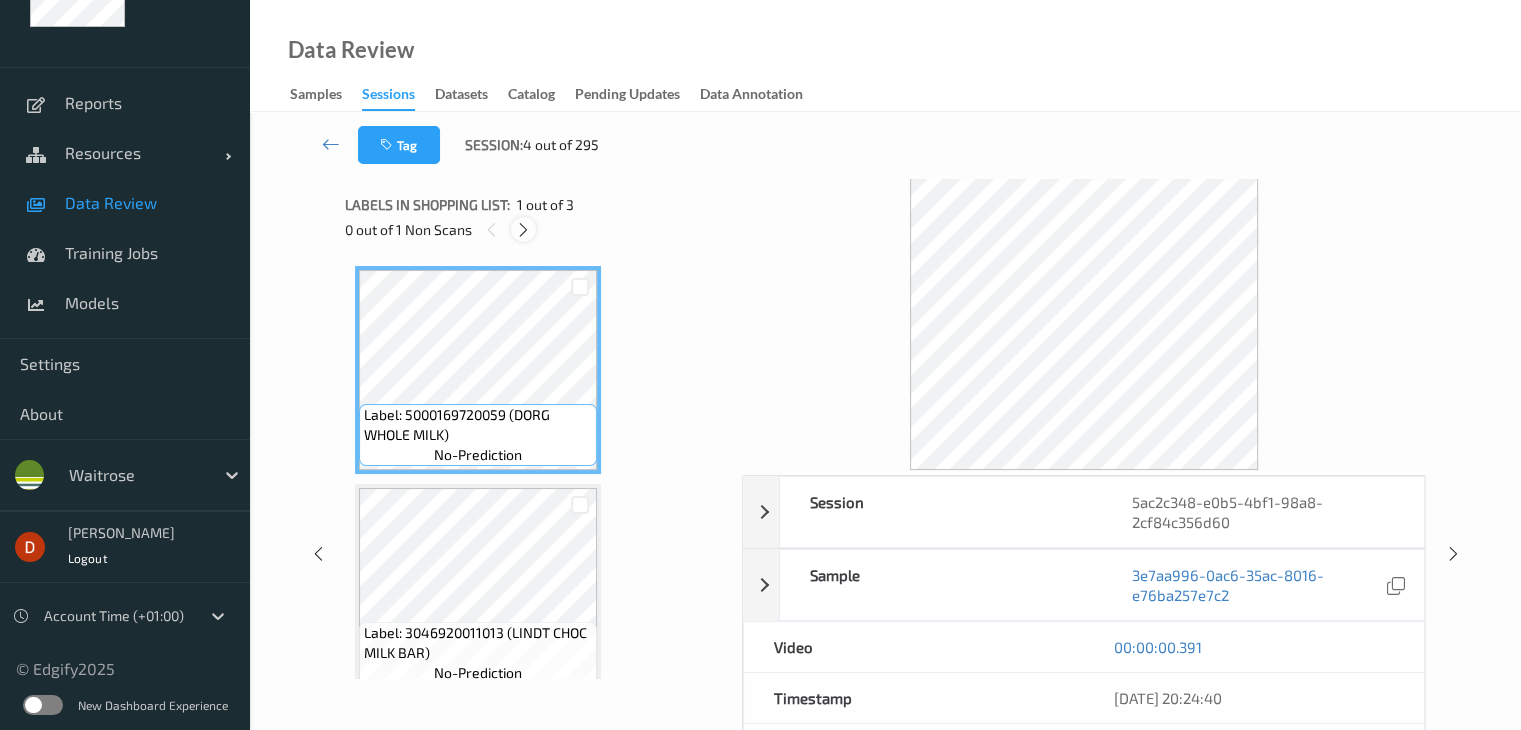 click at bounding box center [523, 230] 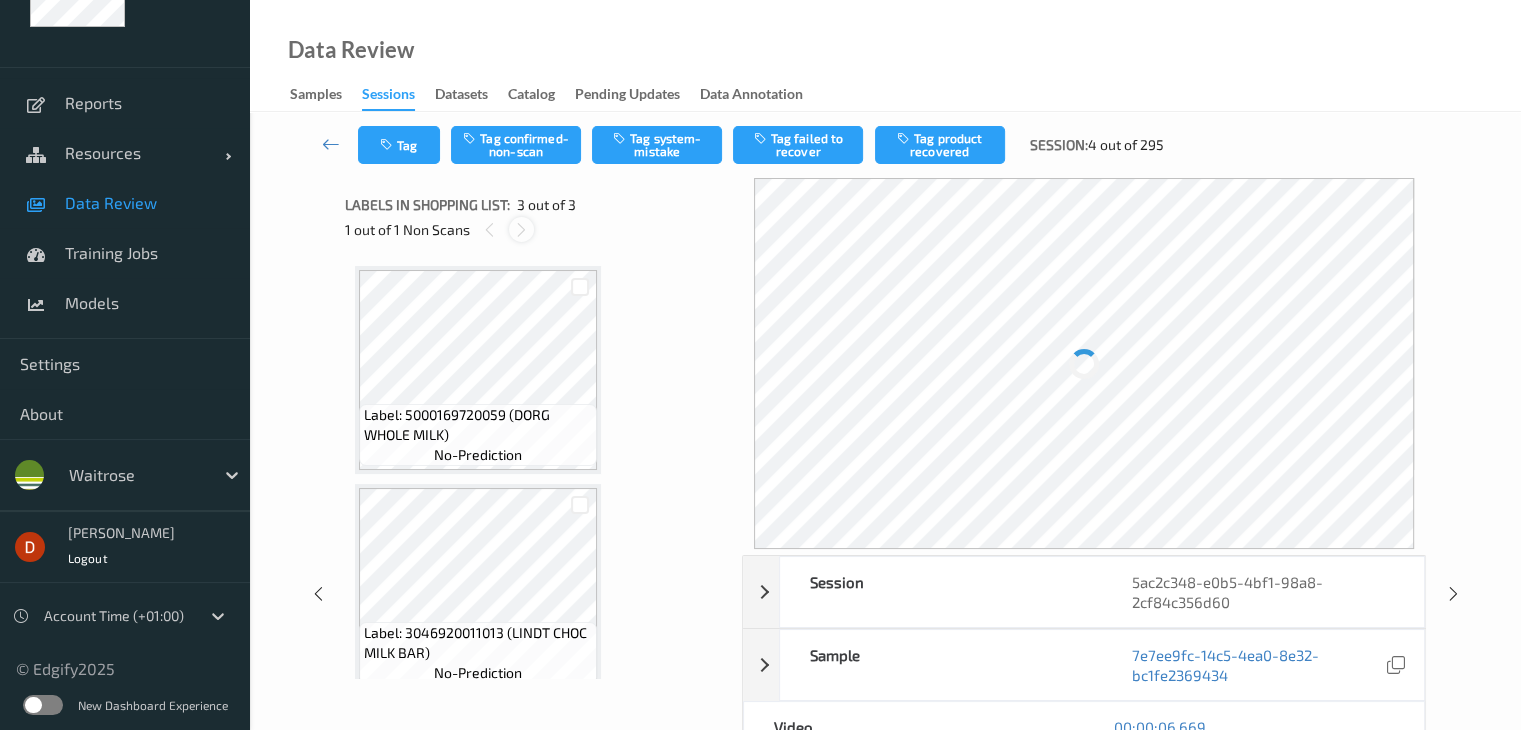 scroll, scrollTop: 228, scrollLeft: 0, axis: vertical 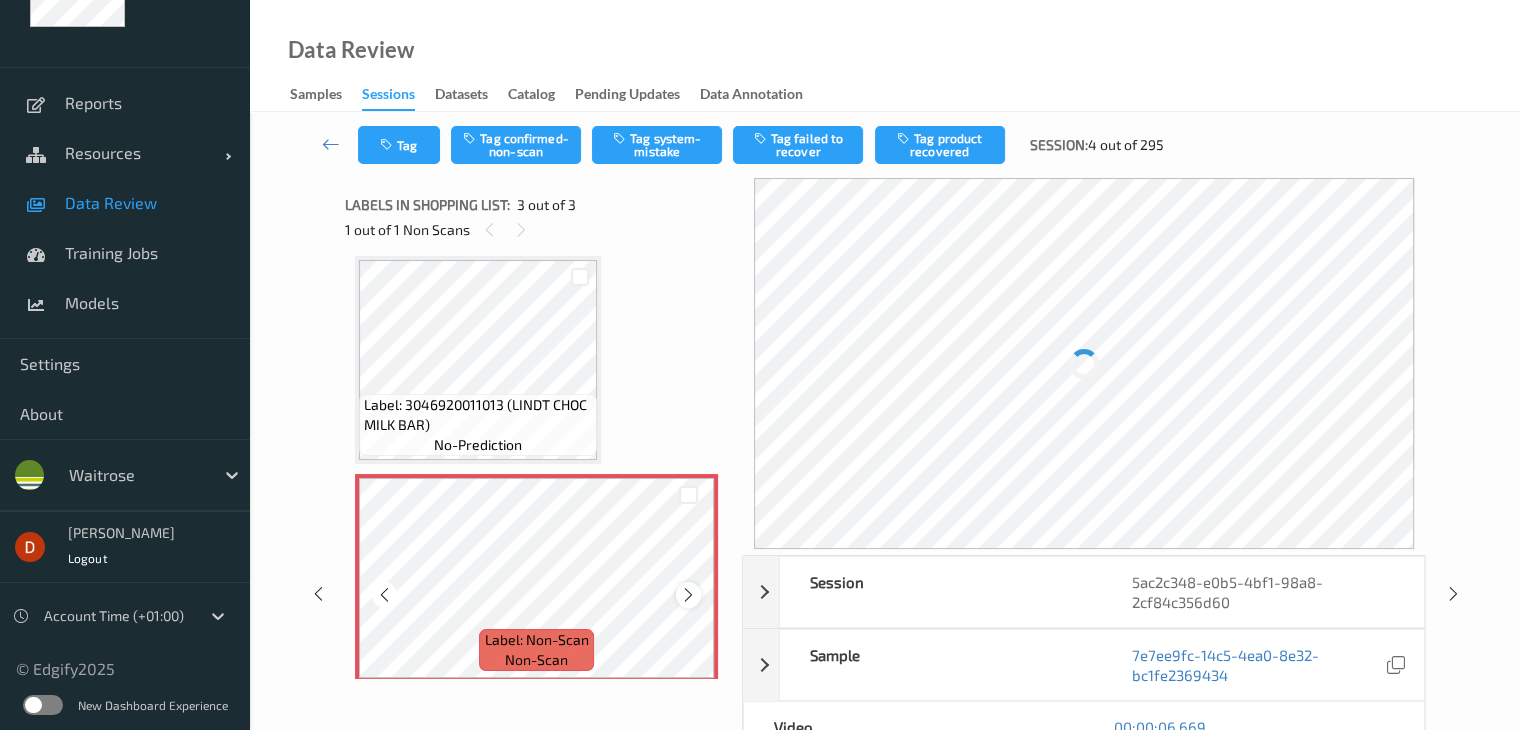 click at bounding box center (688, 594) 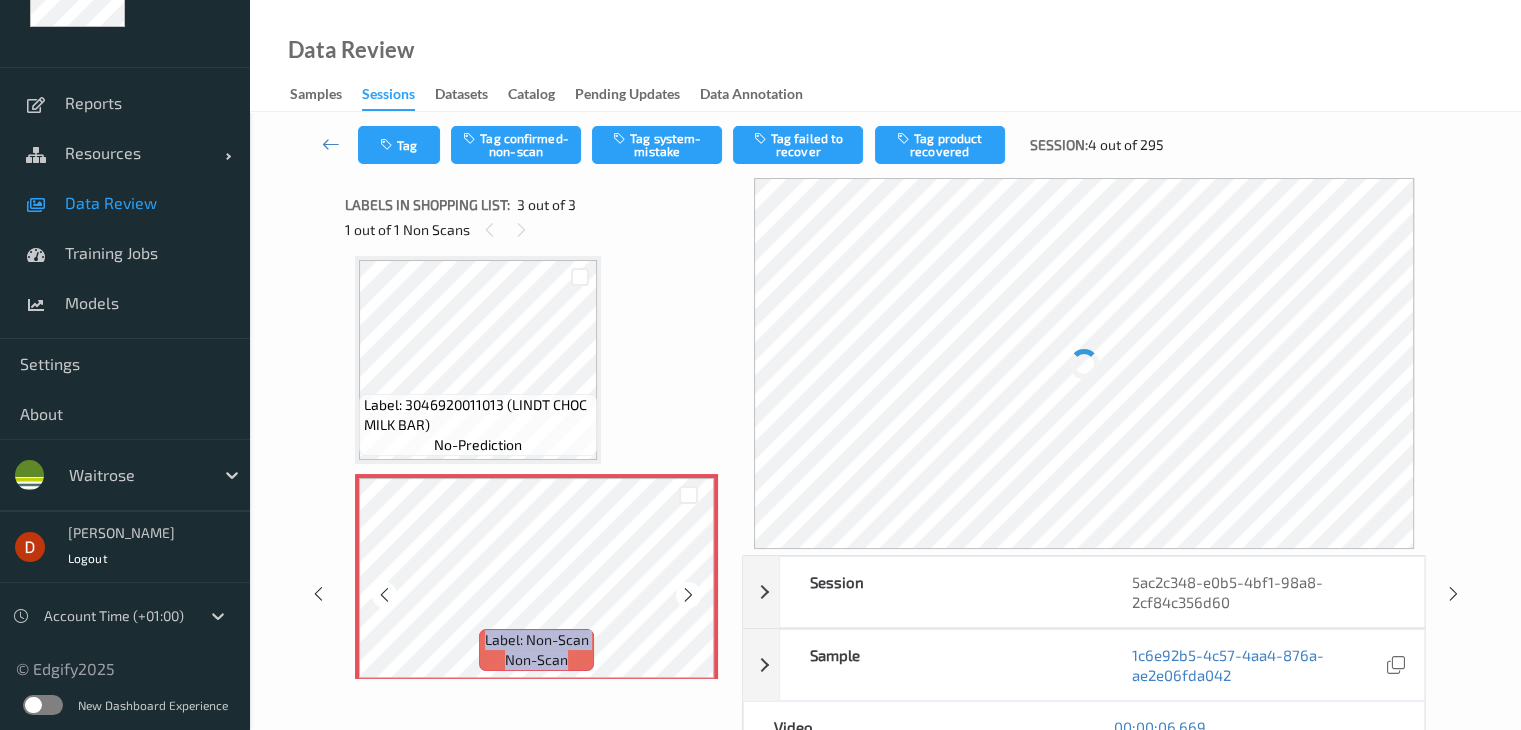 click at bounding box center [688, 594] 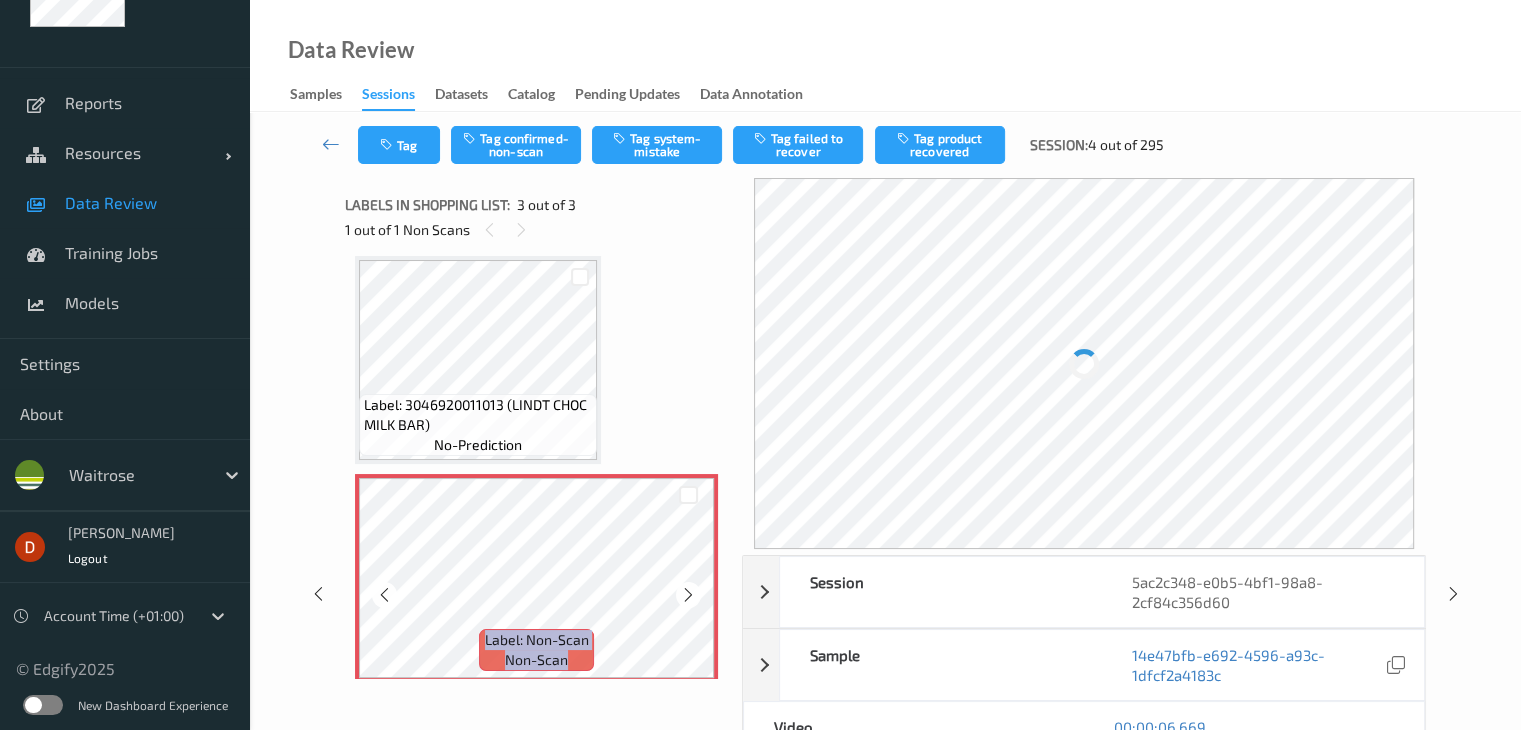 click at bounding box center [688, 594] 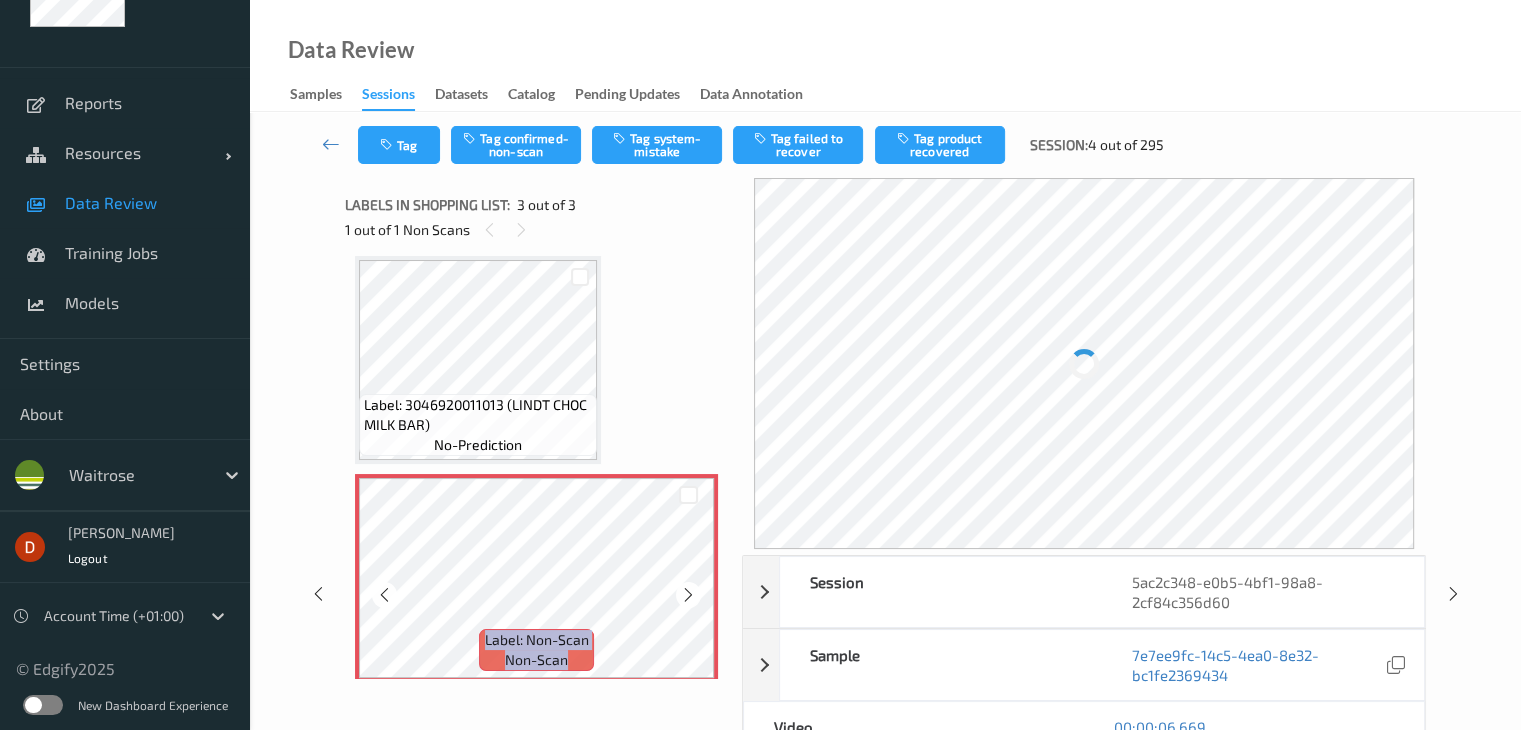 click at bounding box center (688, 594) 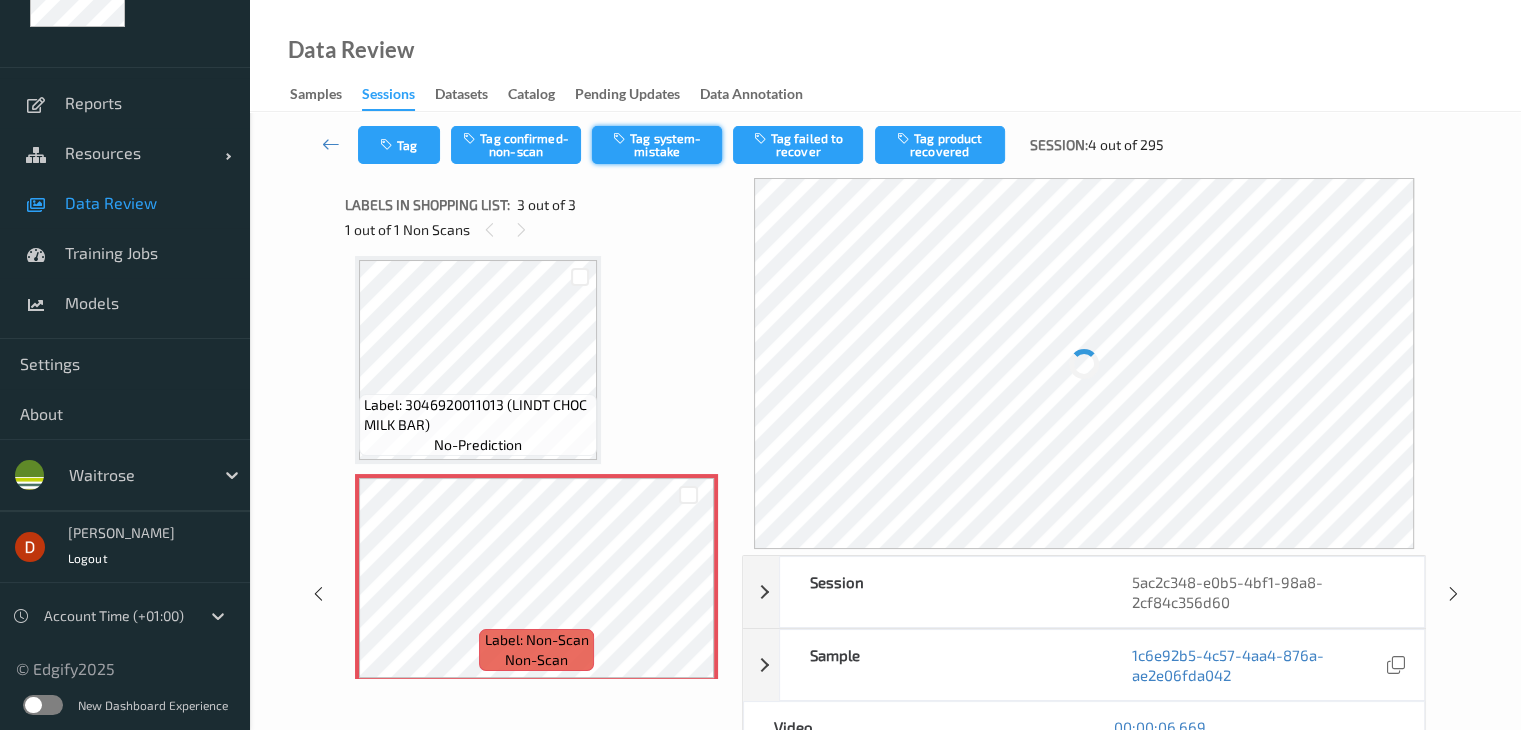 click on "Tag   system-mistake" at bounding box center [657, 145] 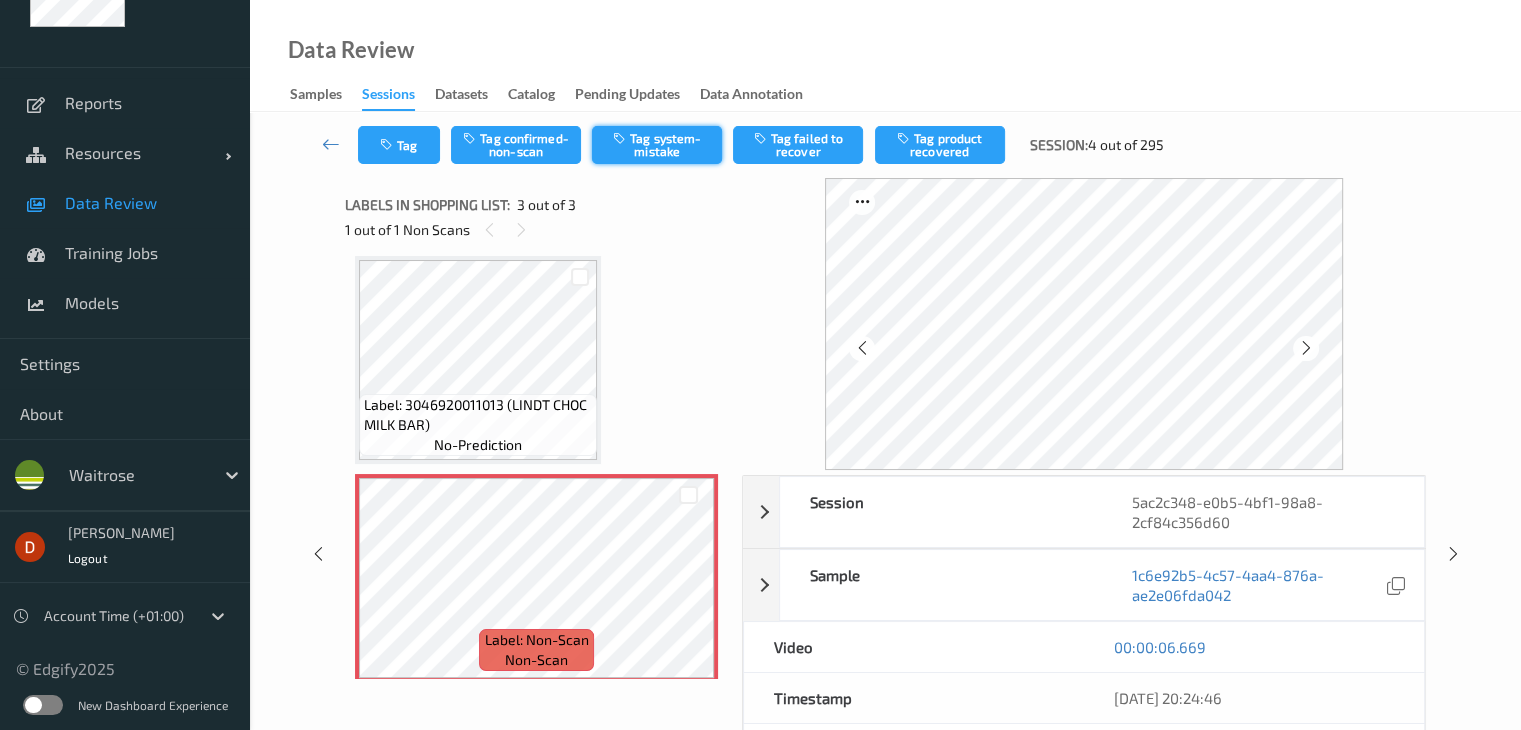 click on "Tag   system-mistake" at bounding box center [657, 145] 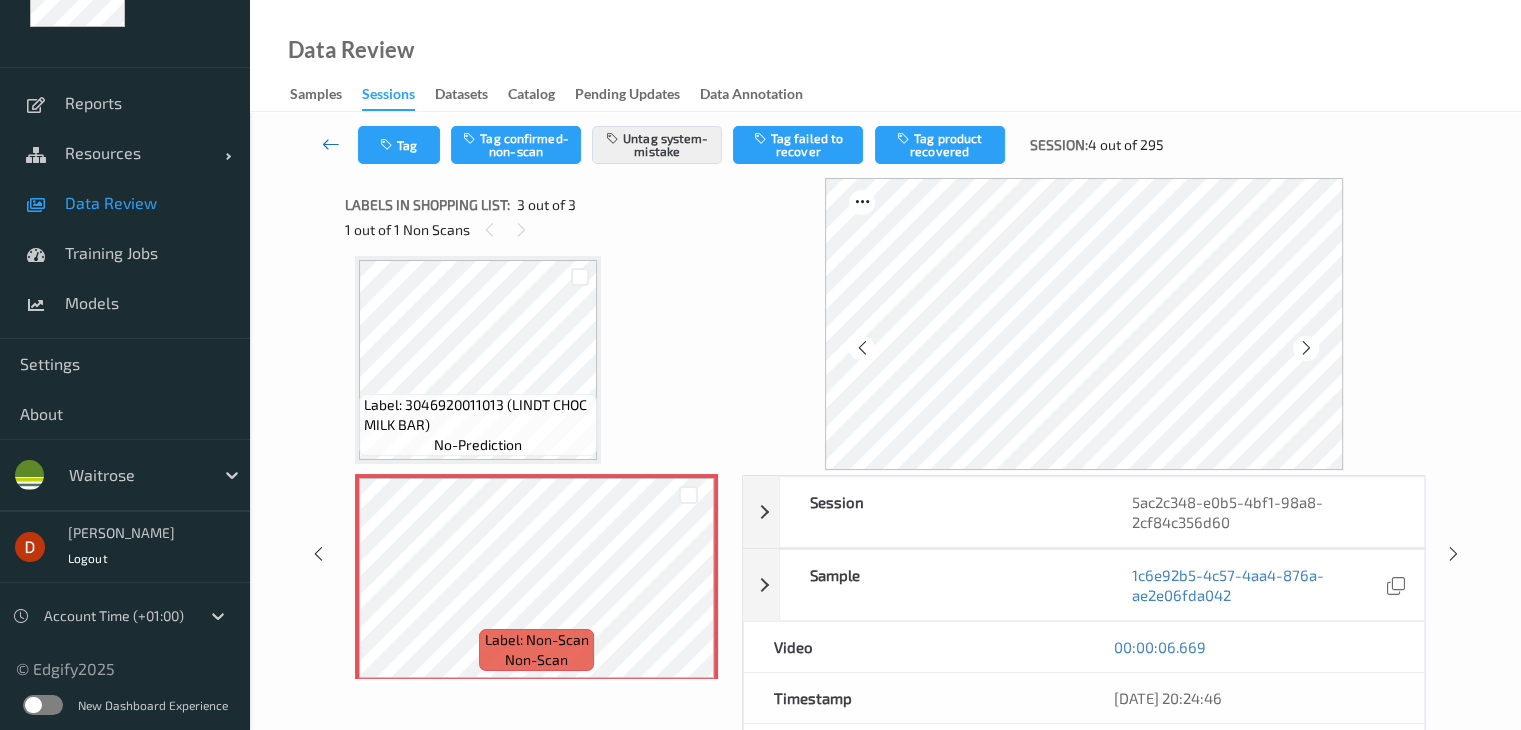 click at bounding box center [331, 144] 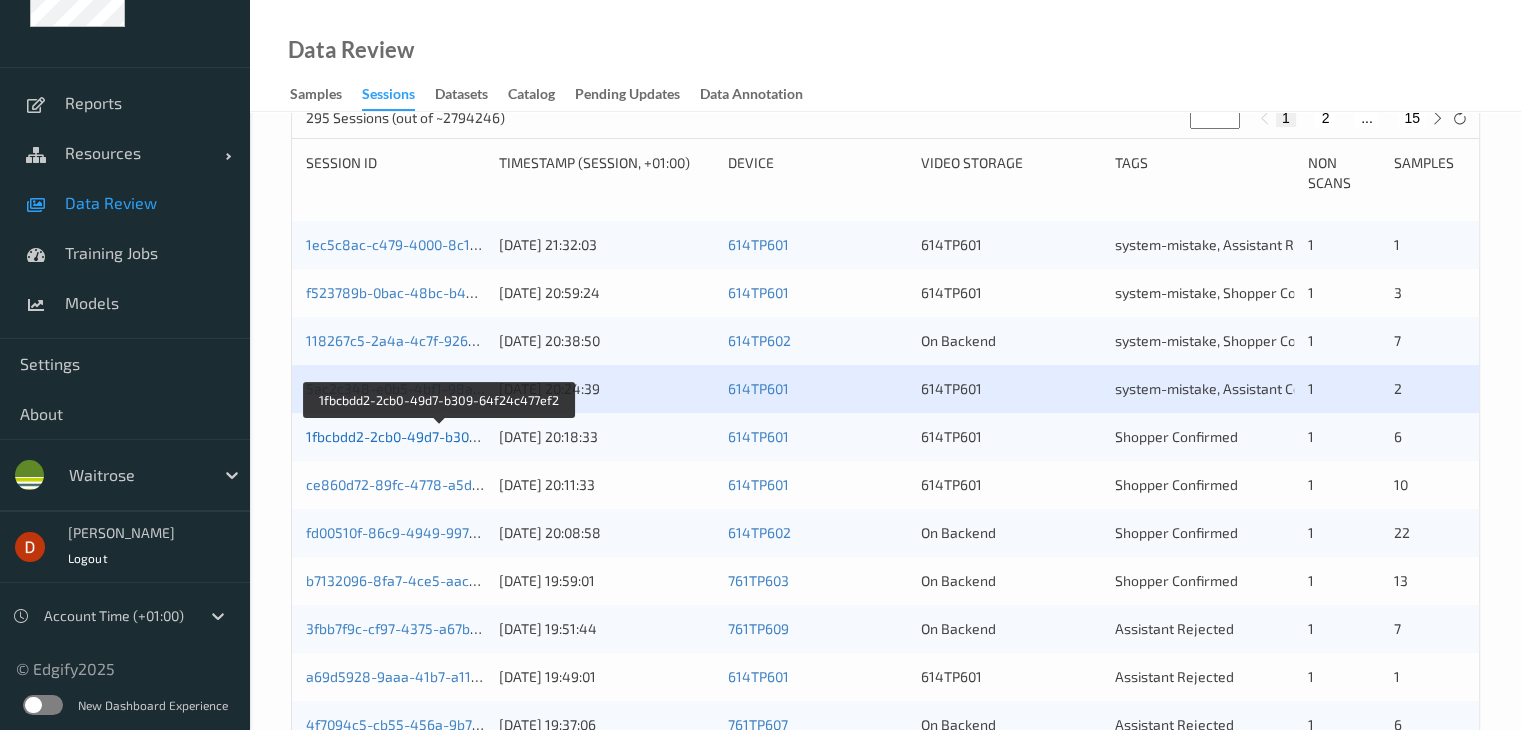 click on "1fbcbdd2-2cb0-49d7-b309-64f24c477ef2" at bounding box center [439, 436] 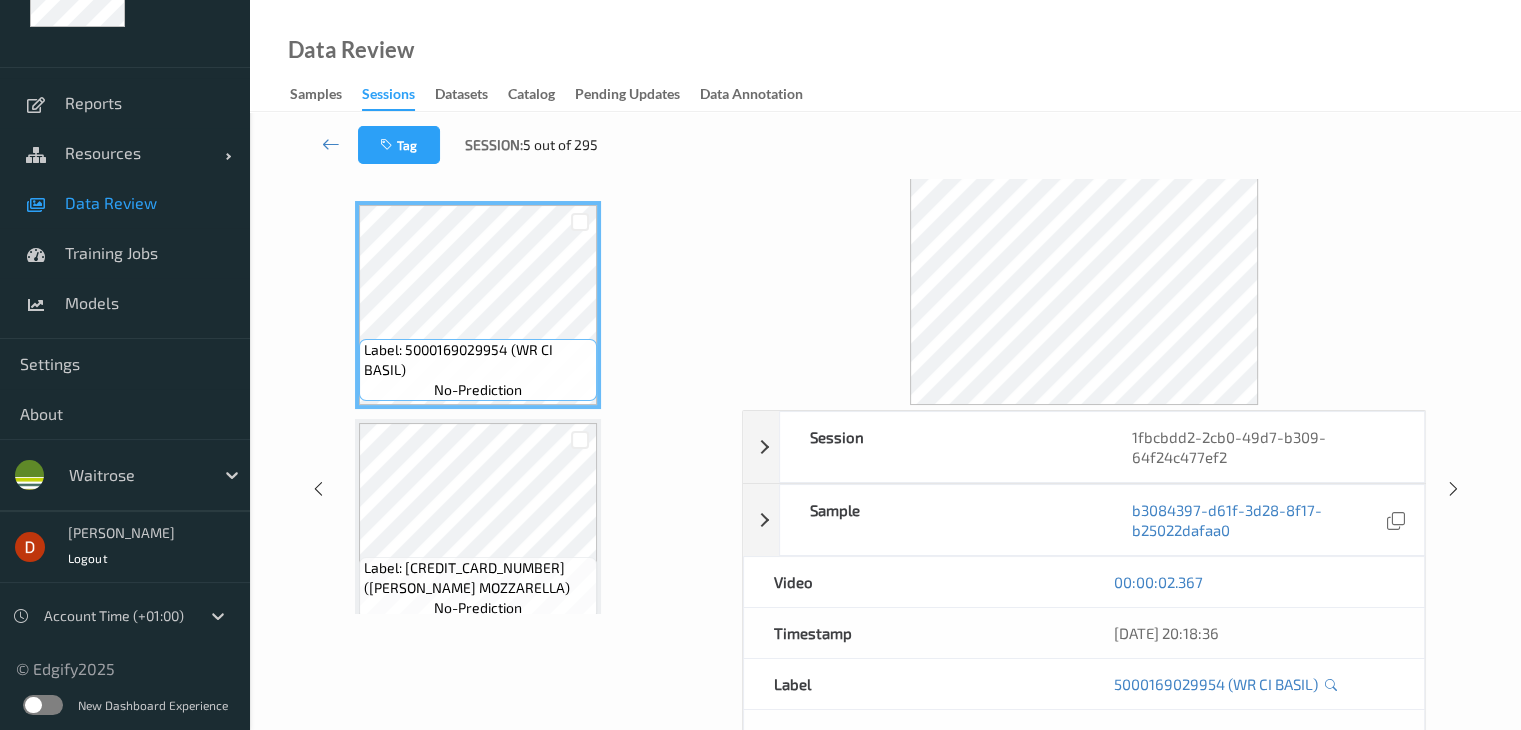 scroll, scrollTop: 0, scrollLeft: 0, axis: both 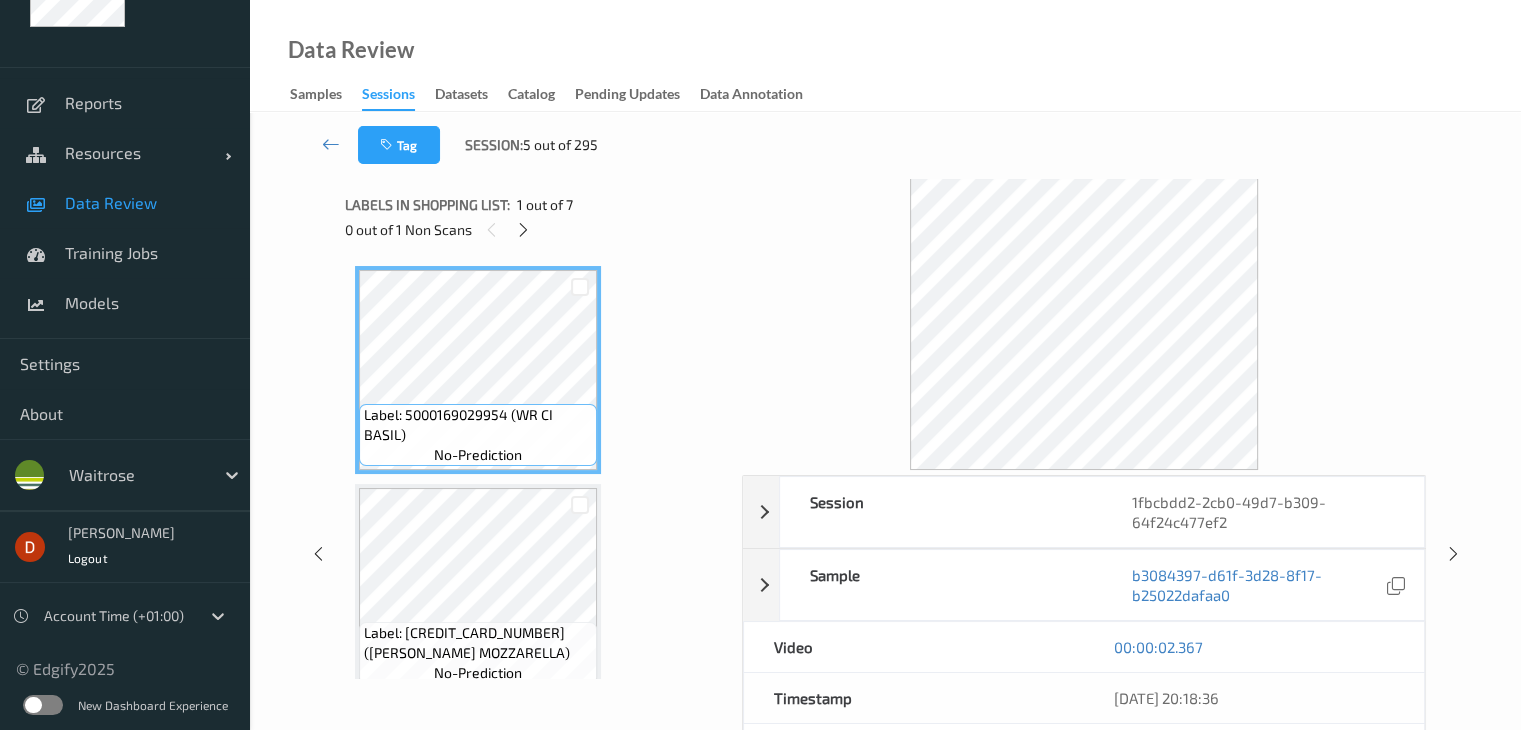 drag, startPoint x: 525, startPoint y: 225, endPoint x: 540, endPoint y: 240, distance: 21.213203 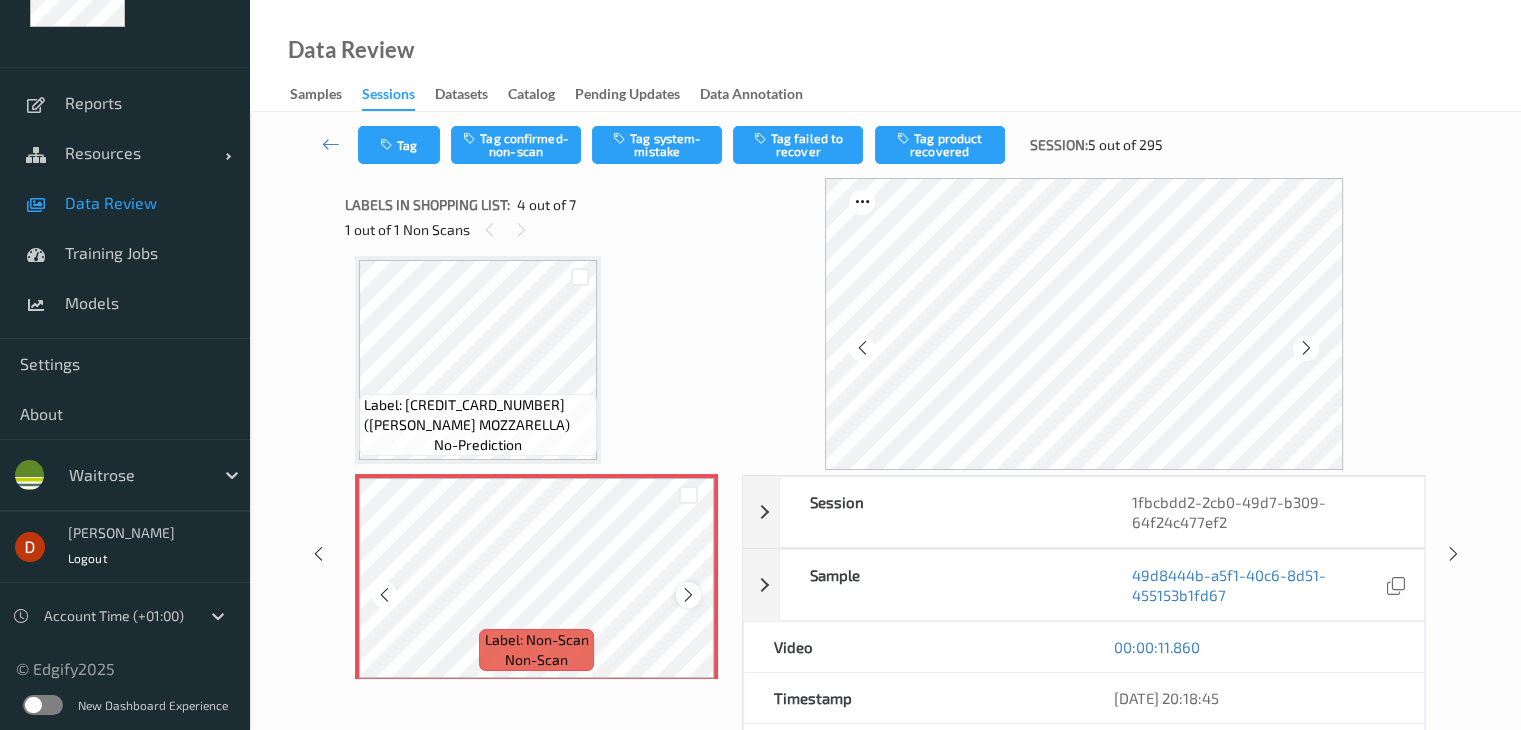 click at bounding box center (688, 595) 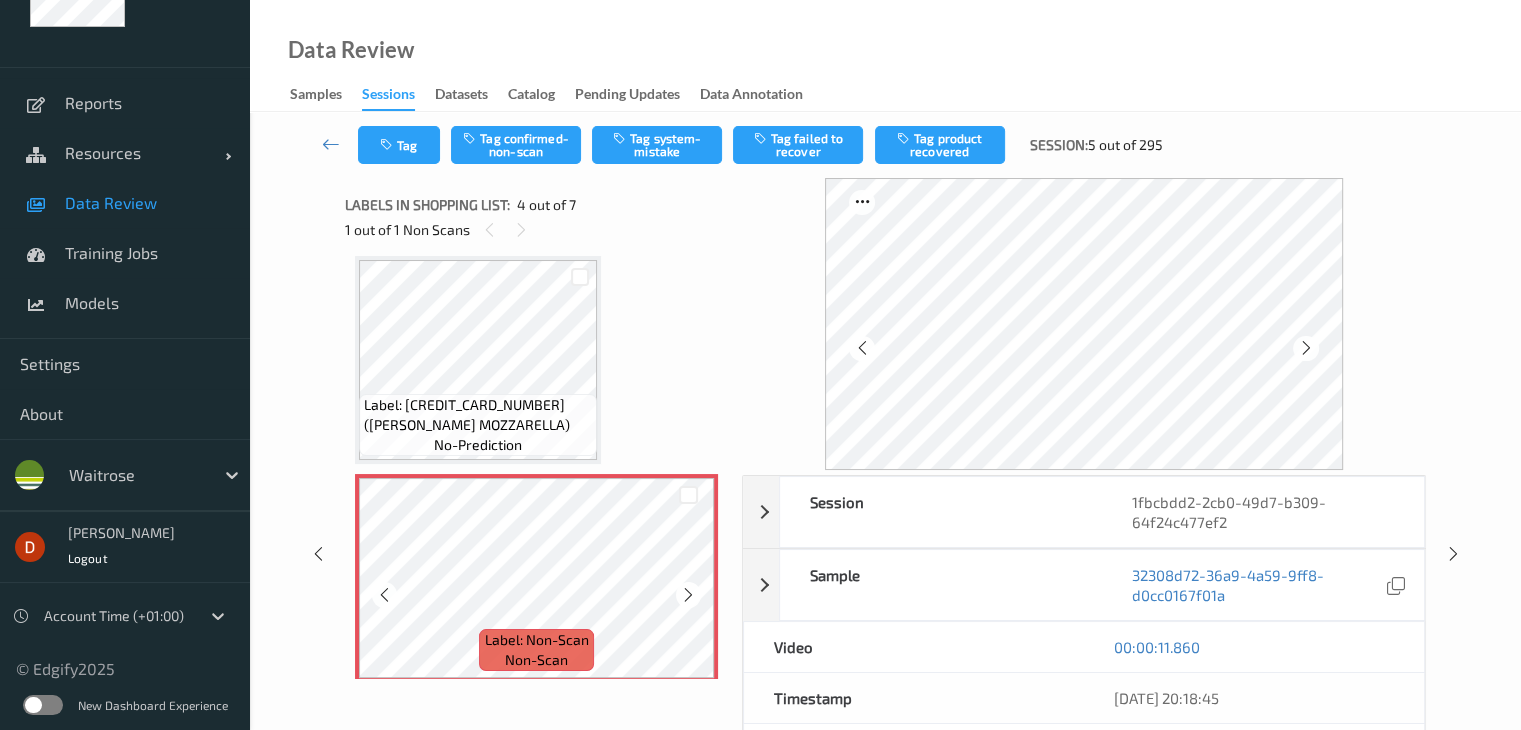 click at bounding box center [688, 595] 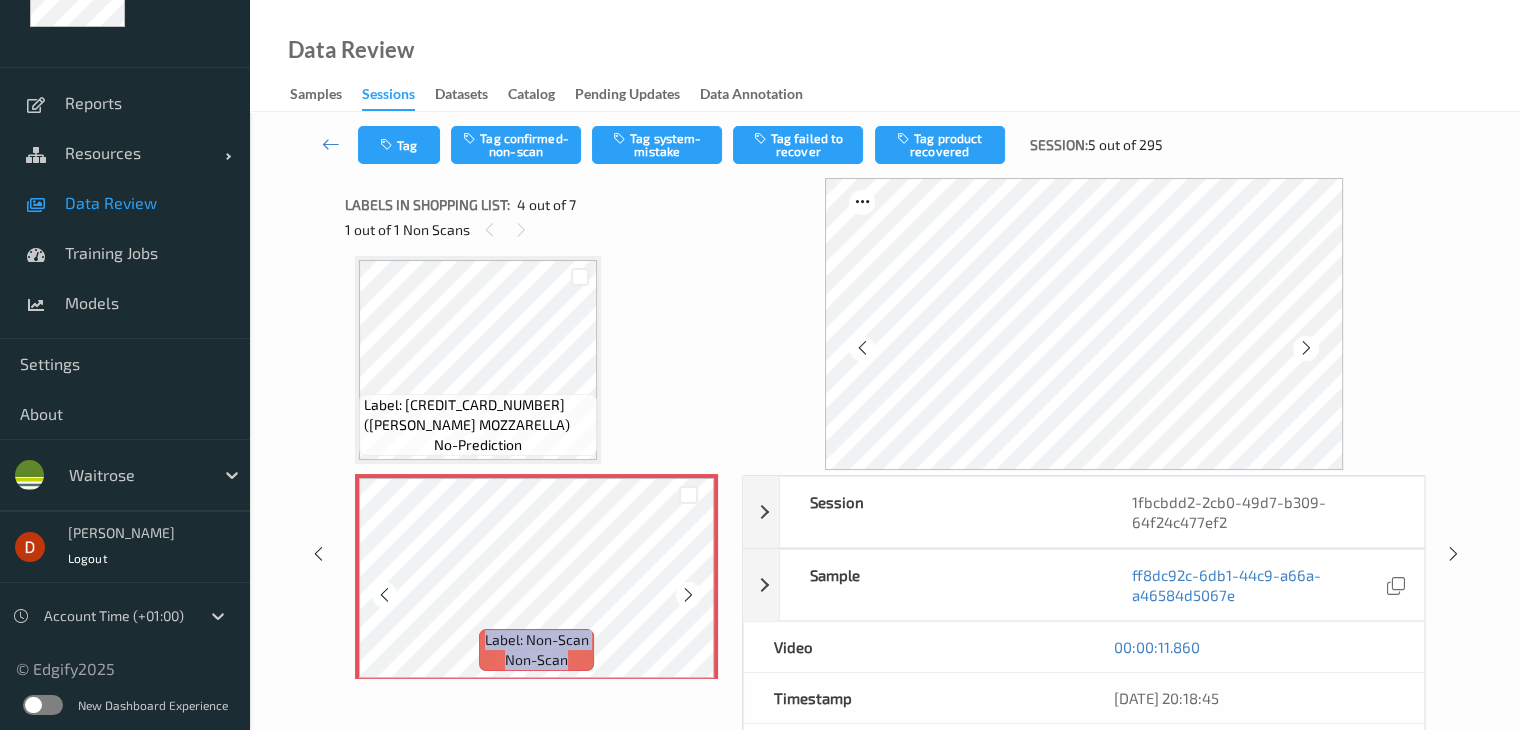 click at bounding box center [688, 595] 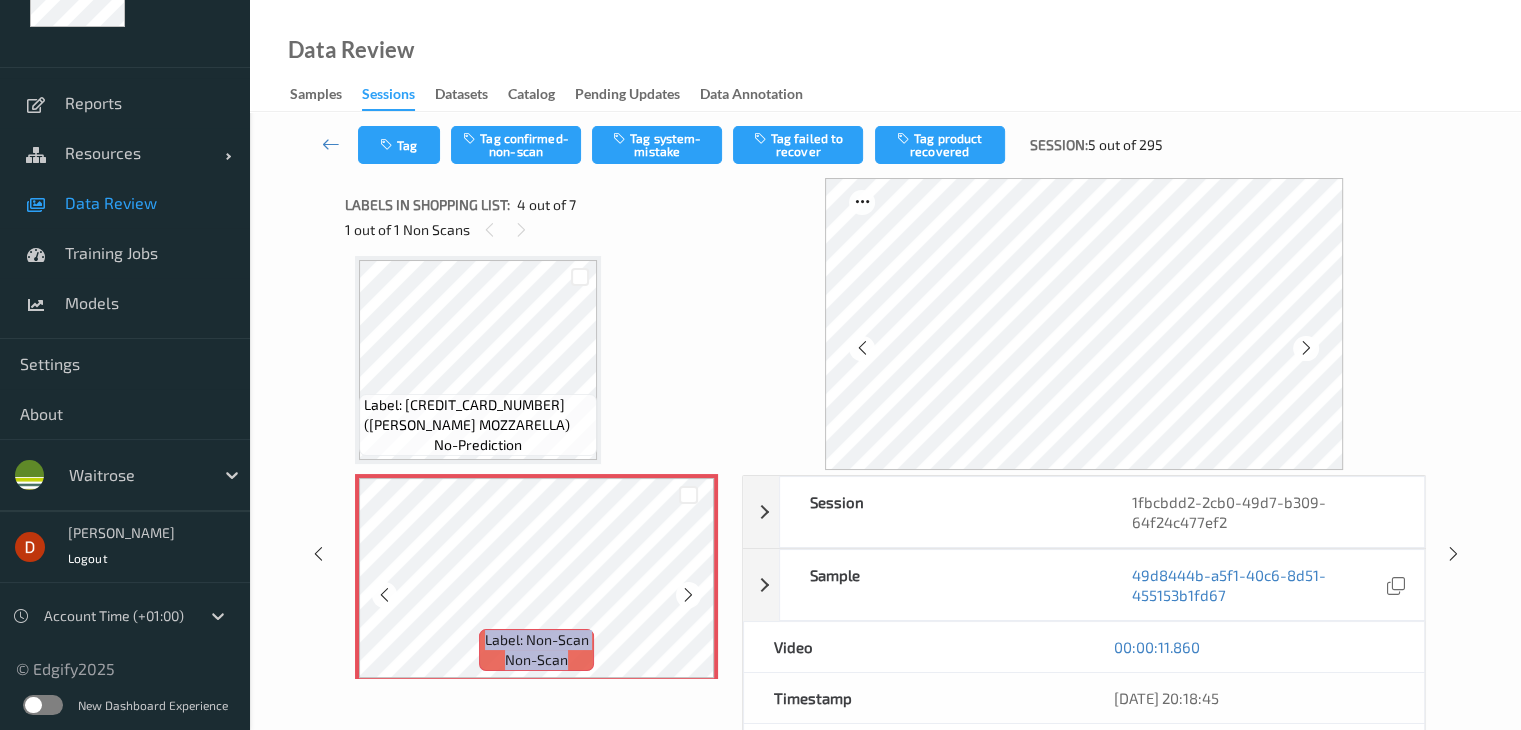 click at bounding box center [688, 595] 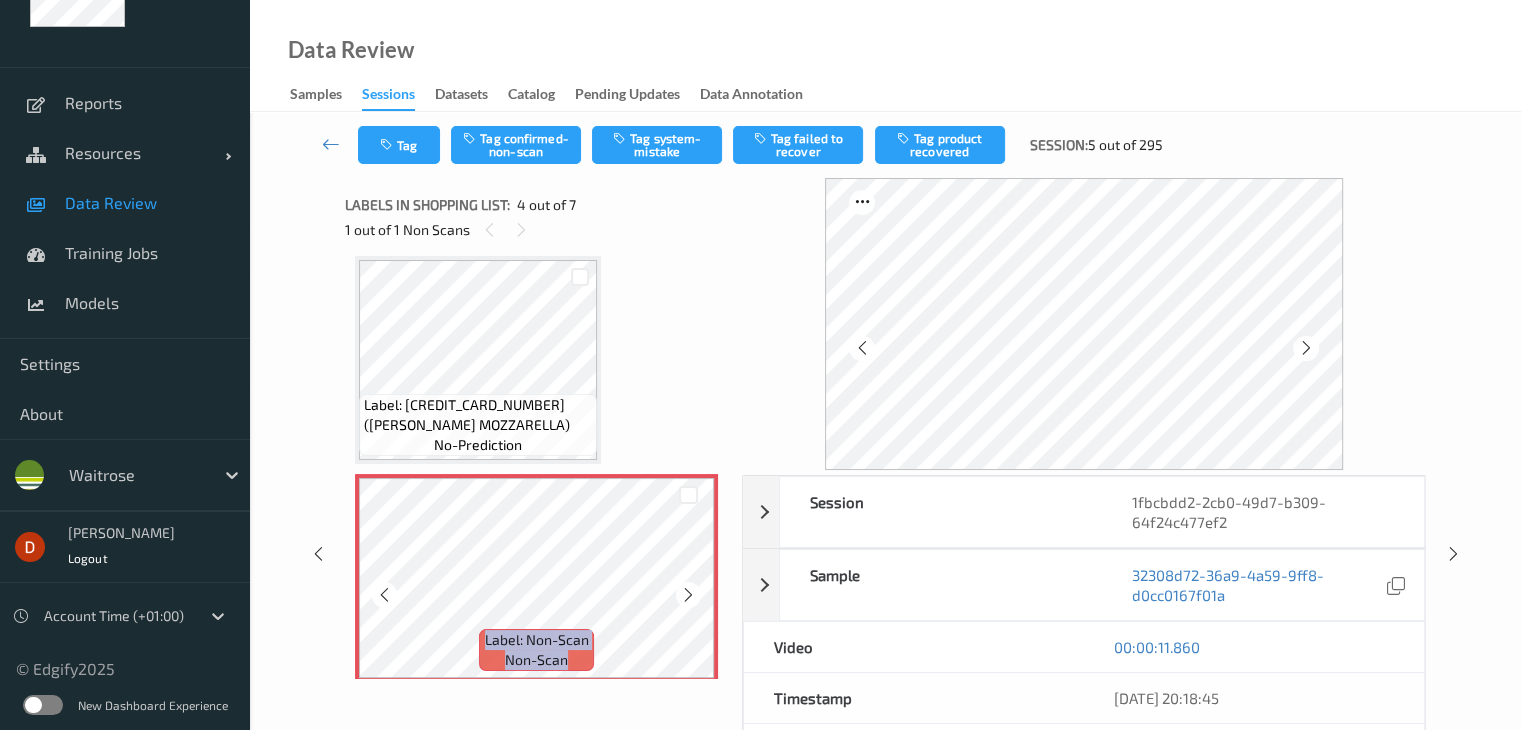 click at bounding box center (688, 595) 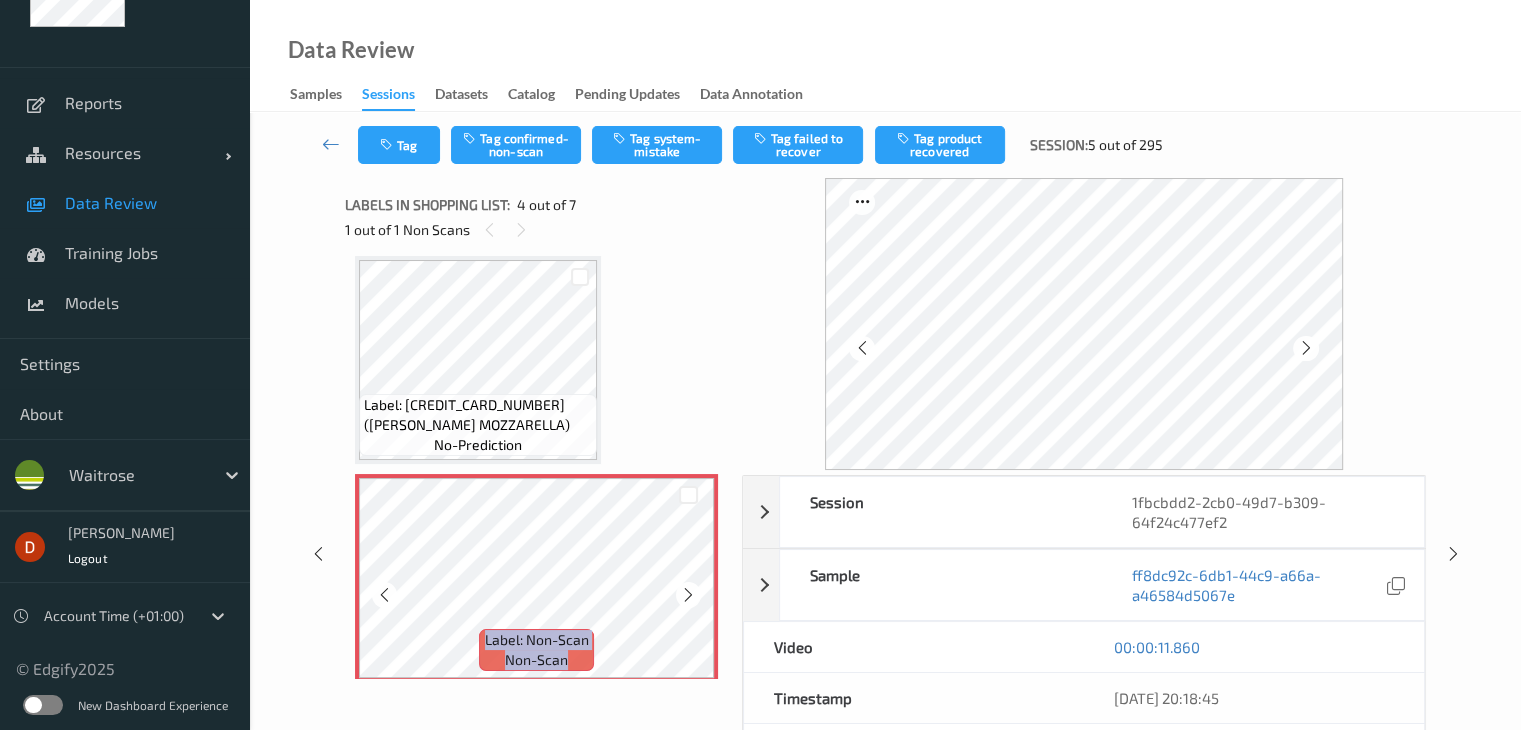 click at bounding box center [688, 595] 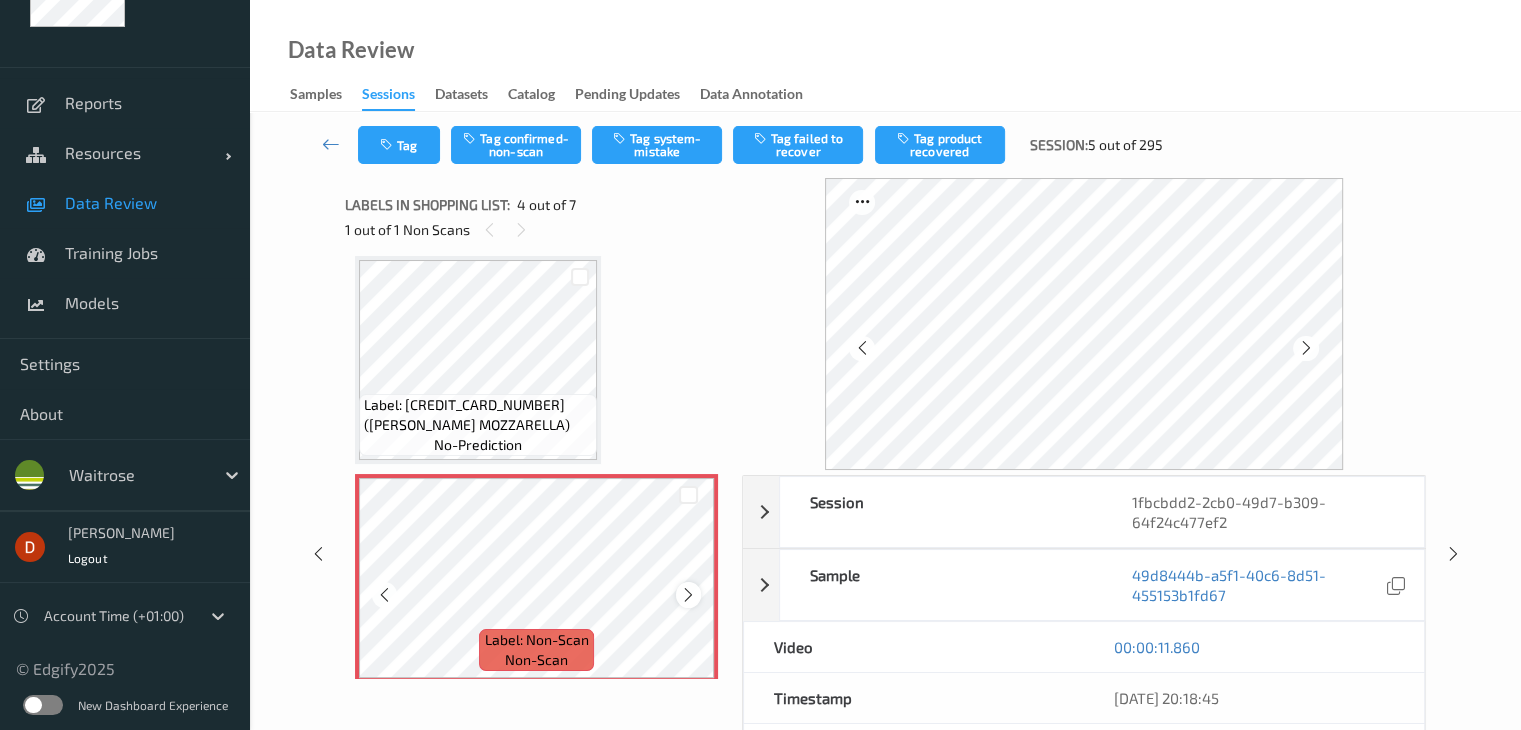 click at bounding box center [688, 595] 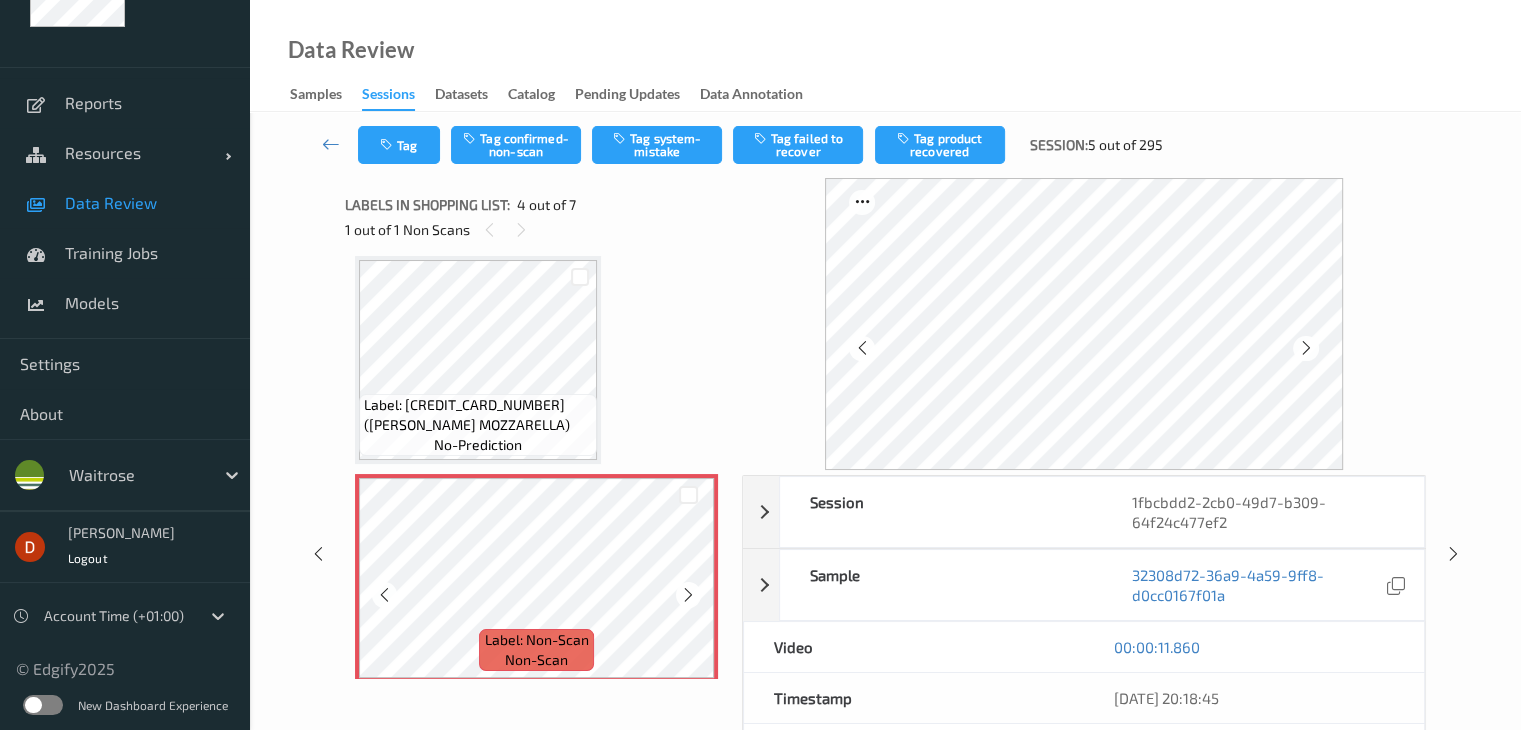 click at bounding box center (688, 595) 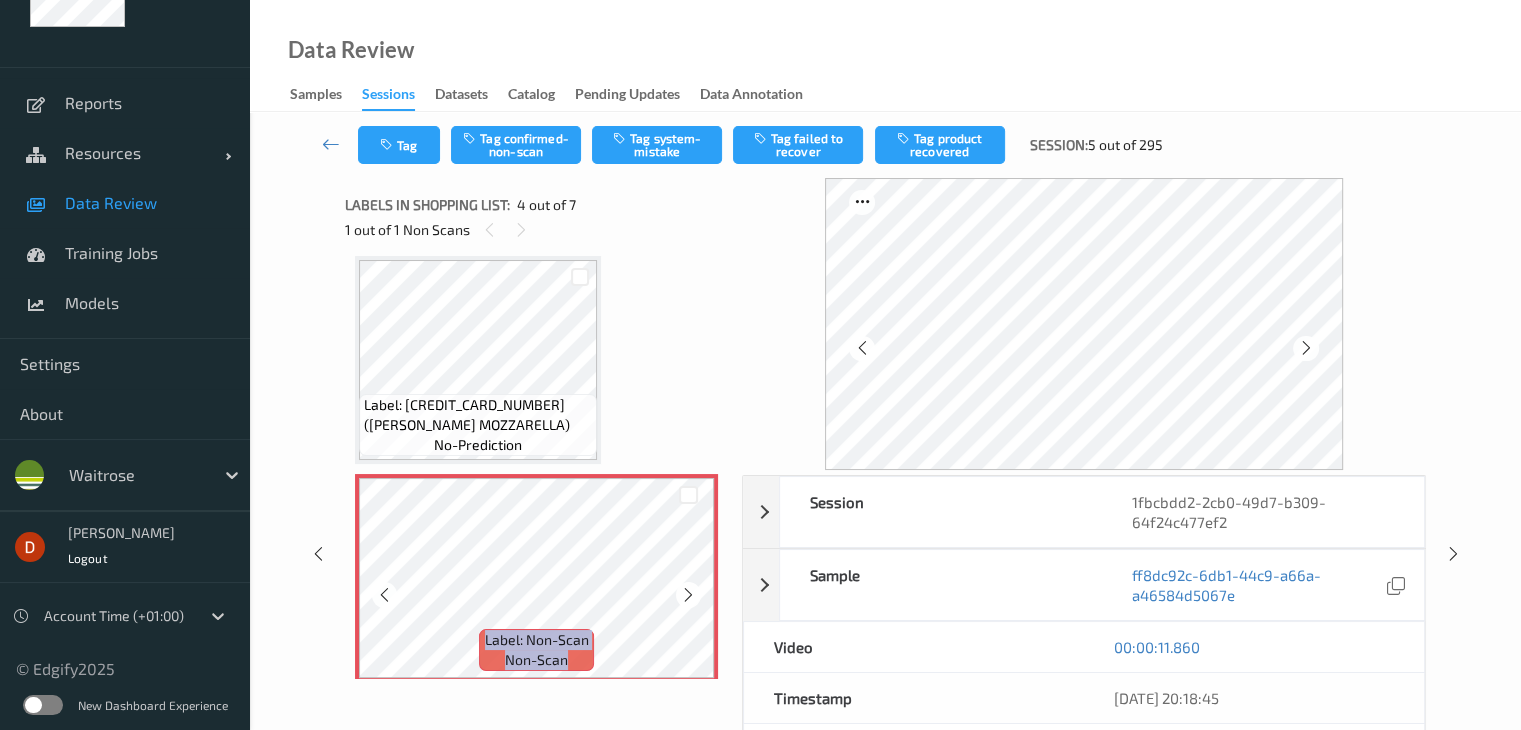 click at bounding box center [688, 595] 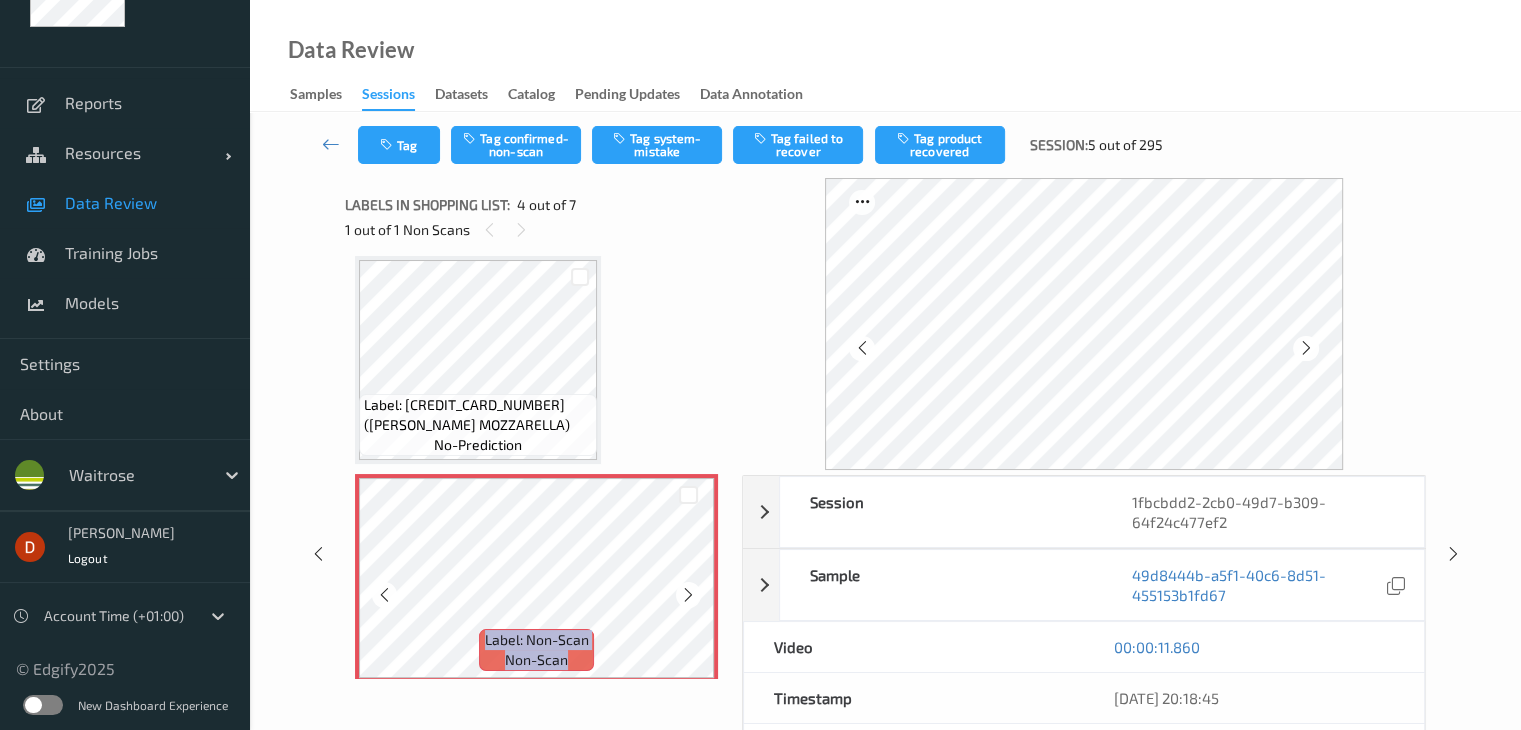 click at bounding box center [688, 595] 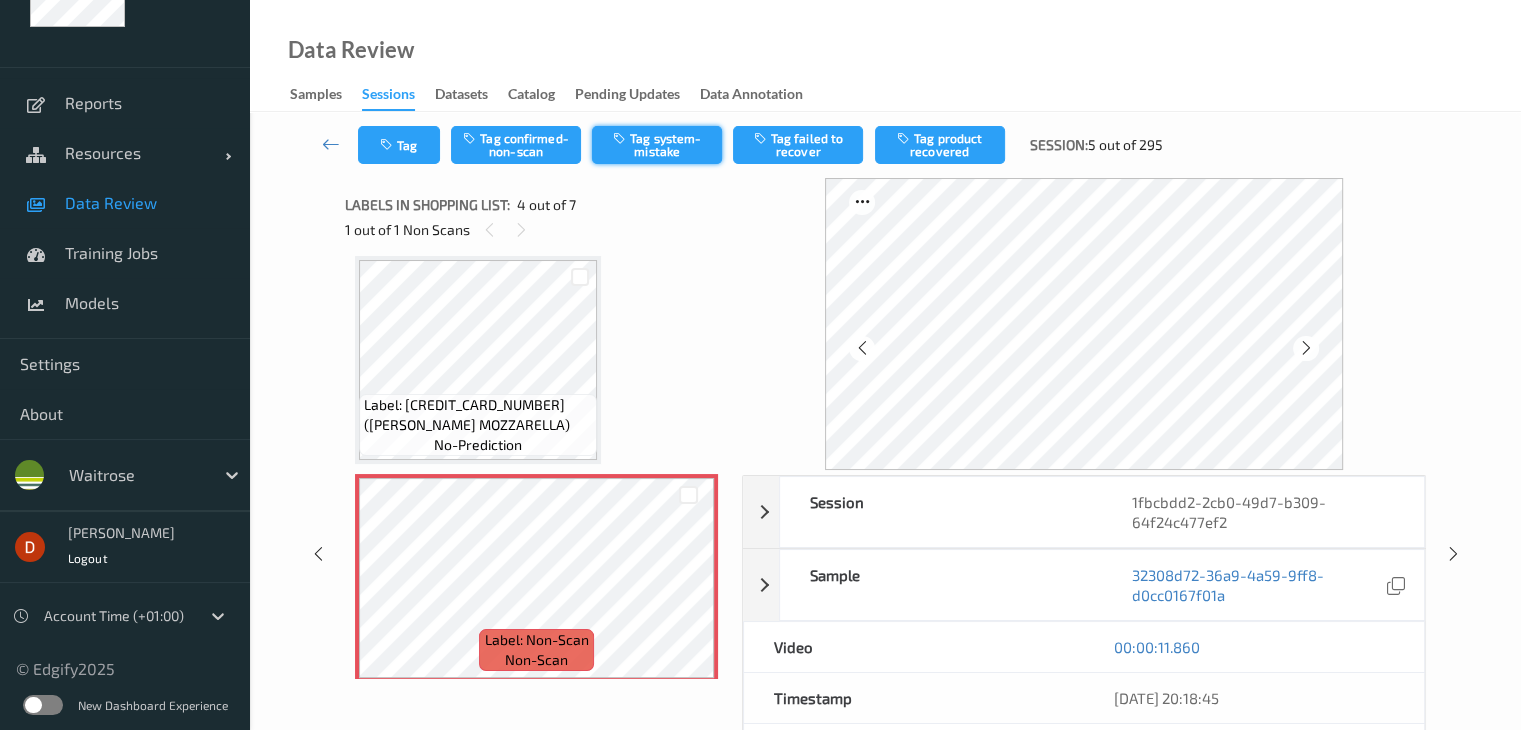 click on "Tag   system-mistake" at bounding box center [657, 145] 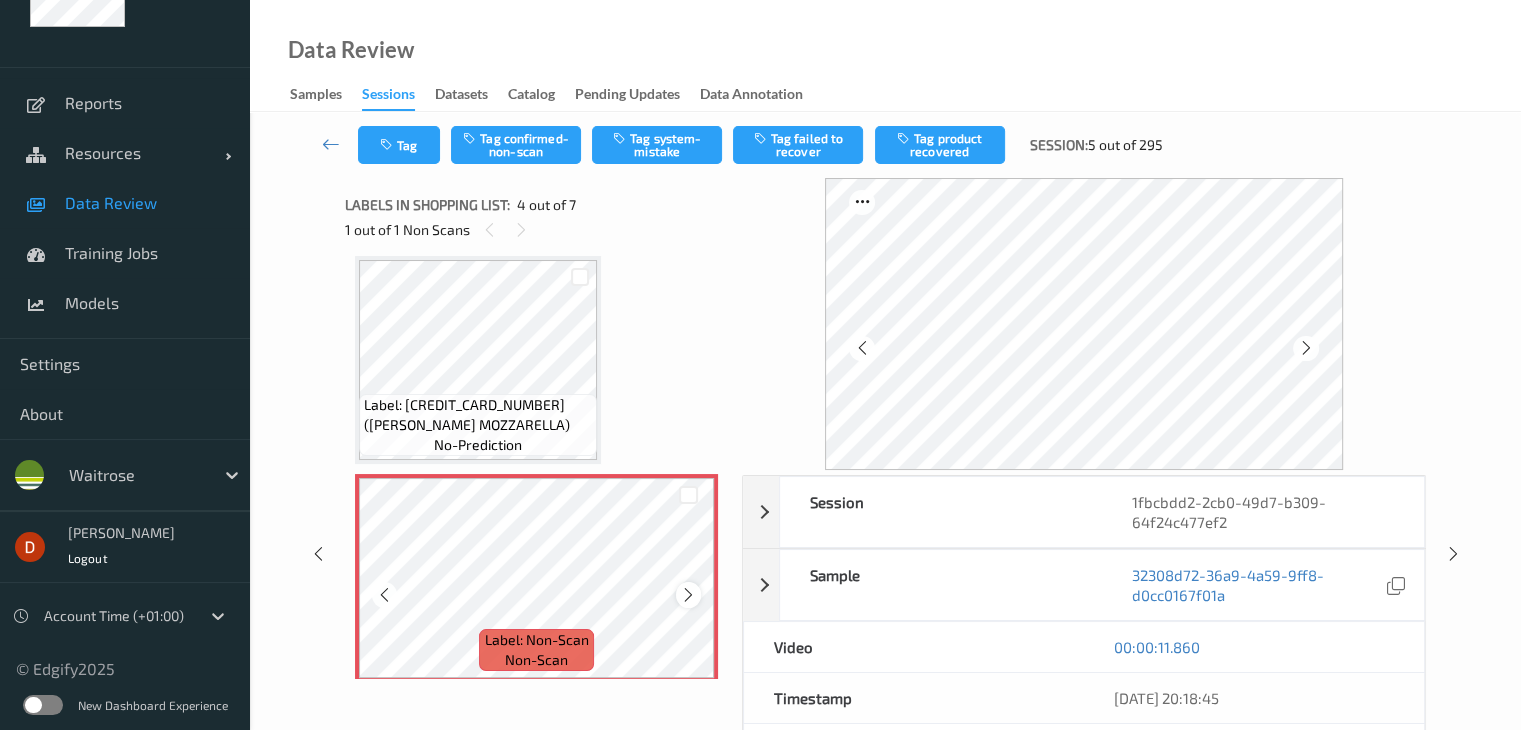 click at bounding box center (688, 595) 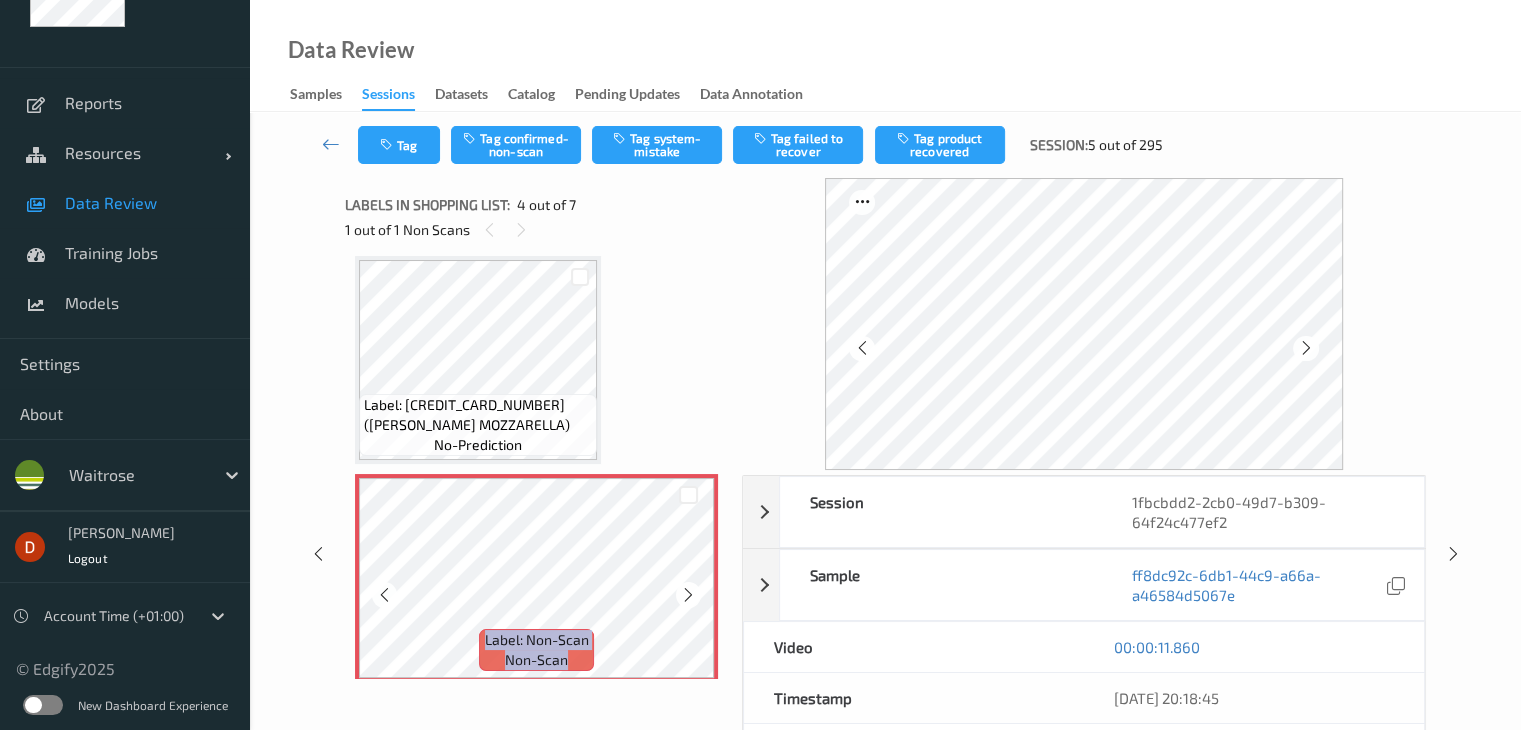 click at bounding box center [688, 595] 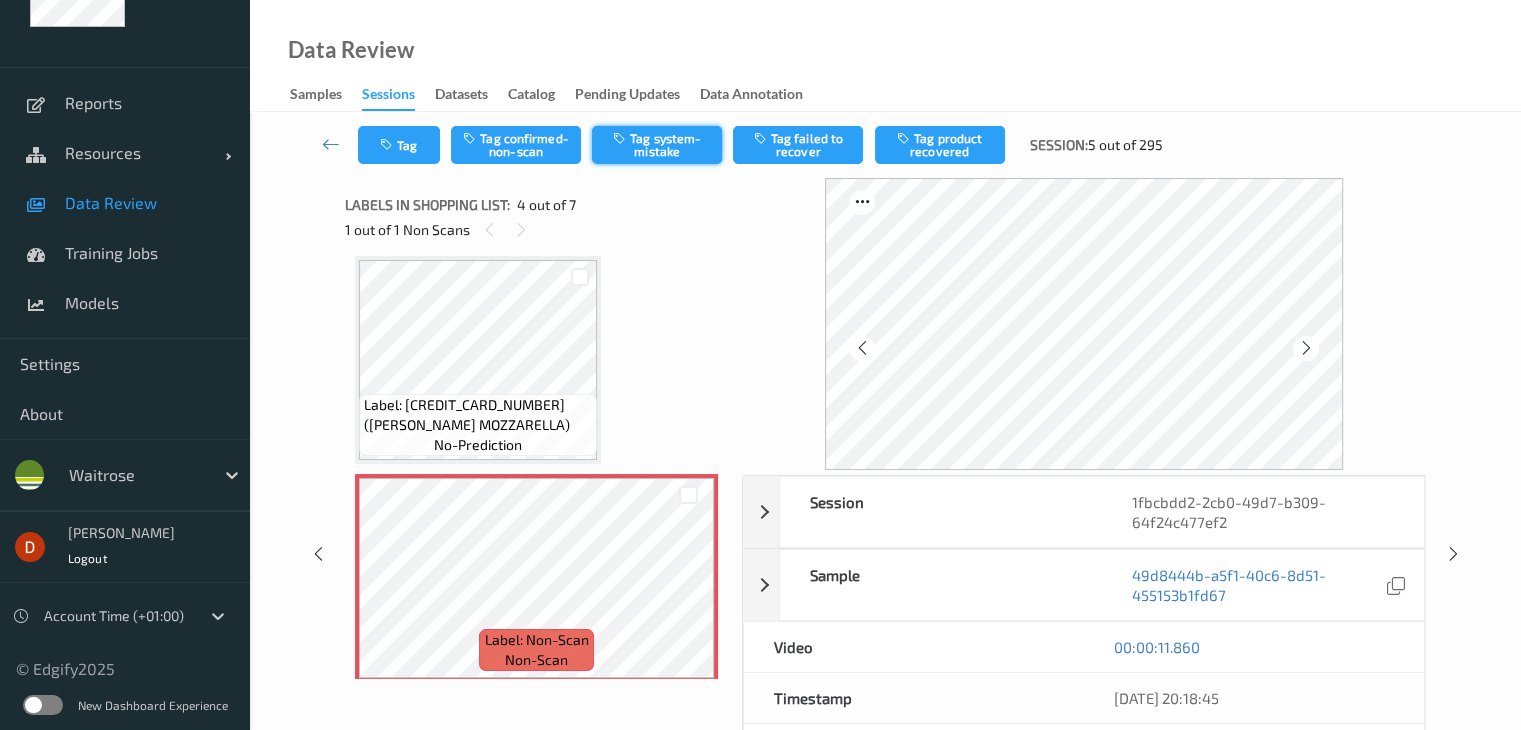 click on "Tag   system-mistake" at bounding box center [657, 145] 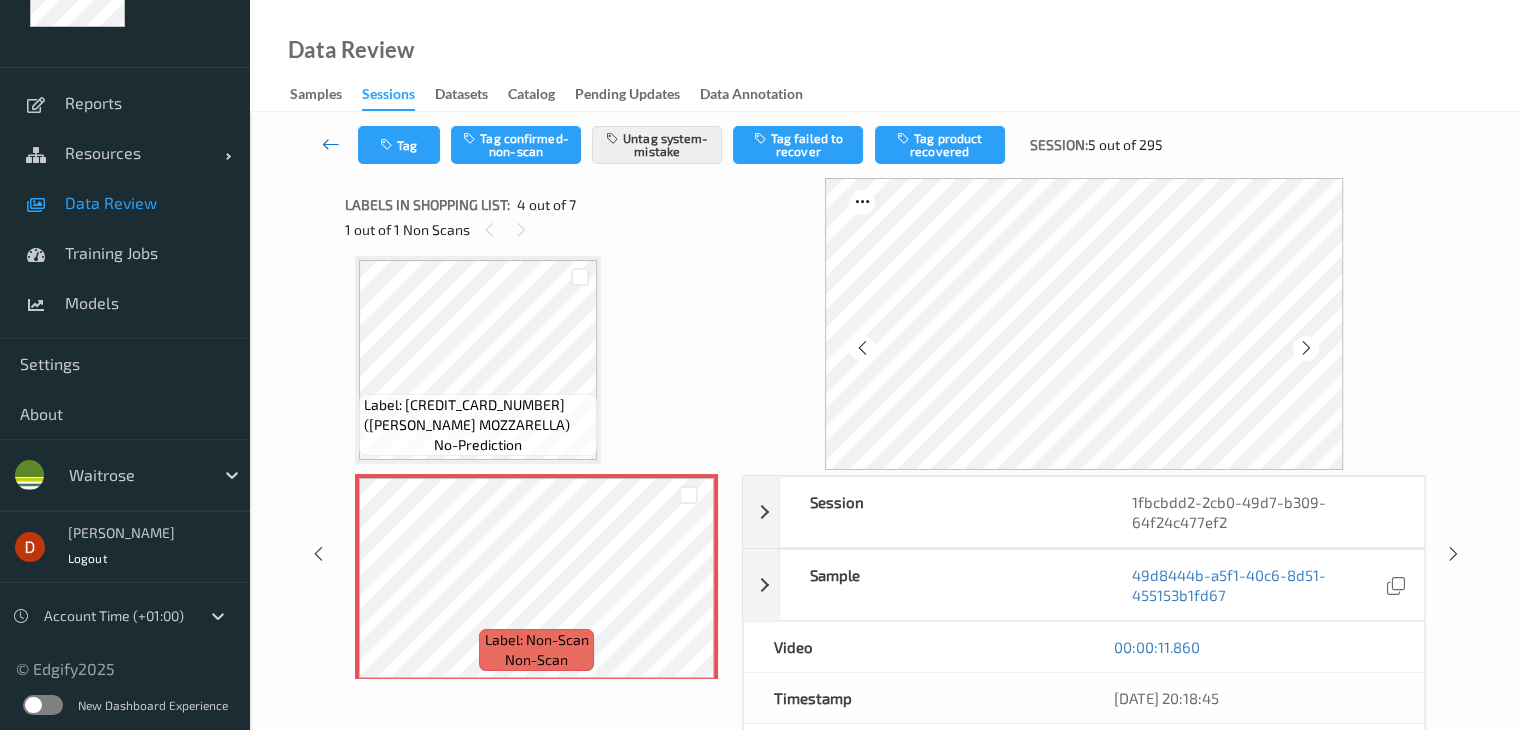 click at bounding box center [331, 144] 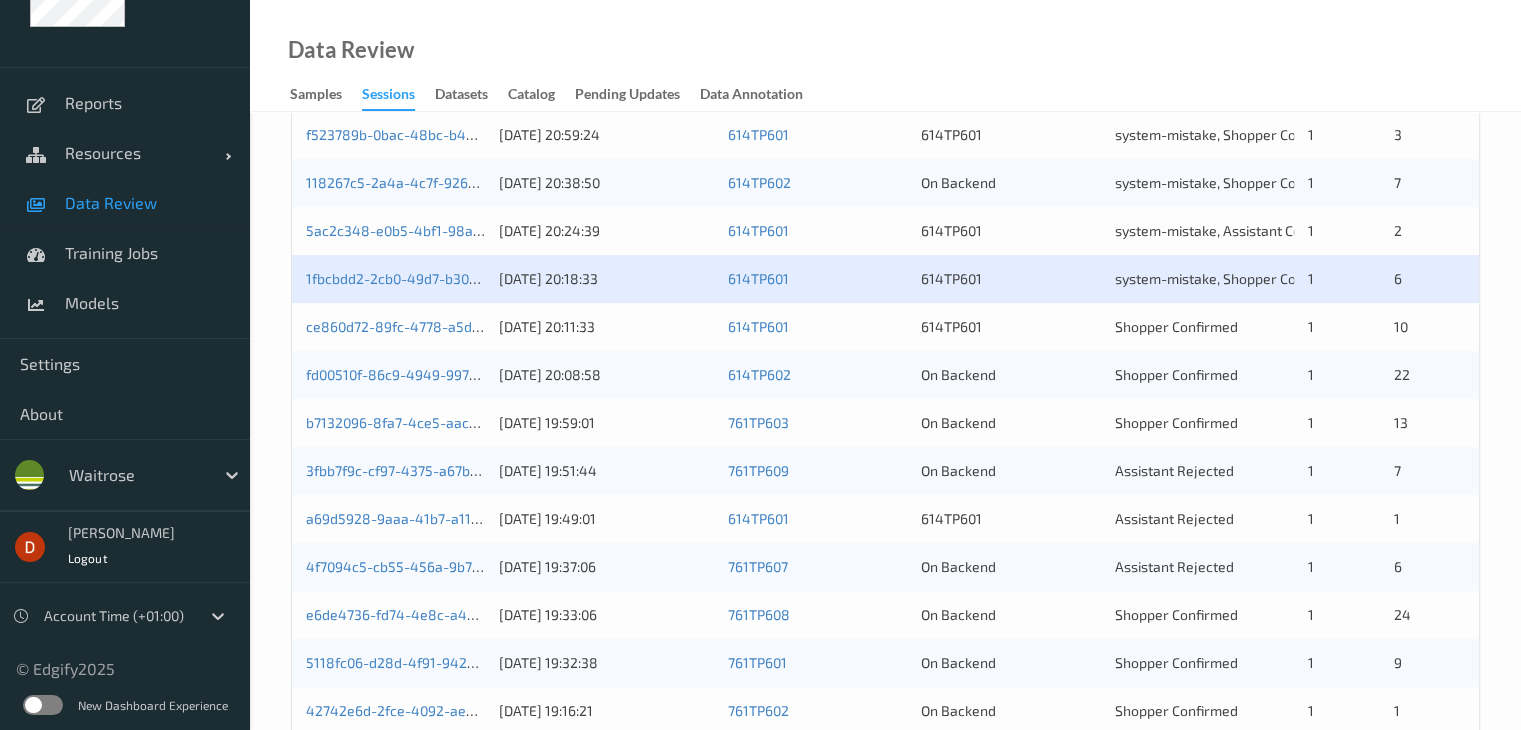 scroll, scrollTop: 600, scrollLeft: 0, axis: vertical 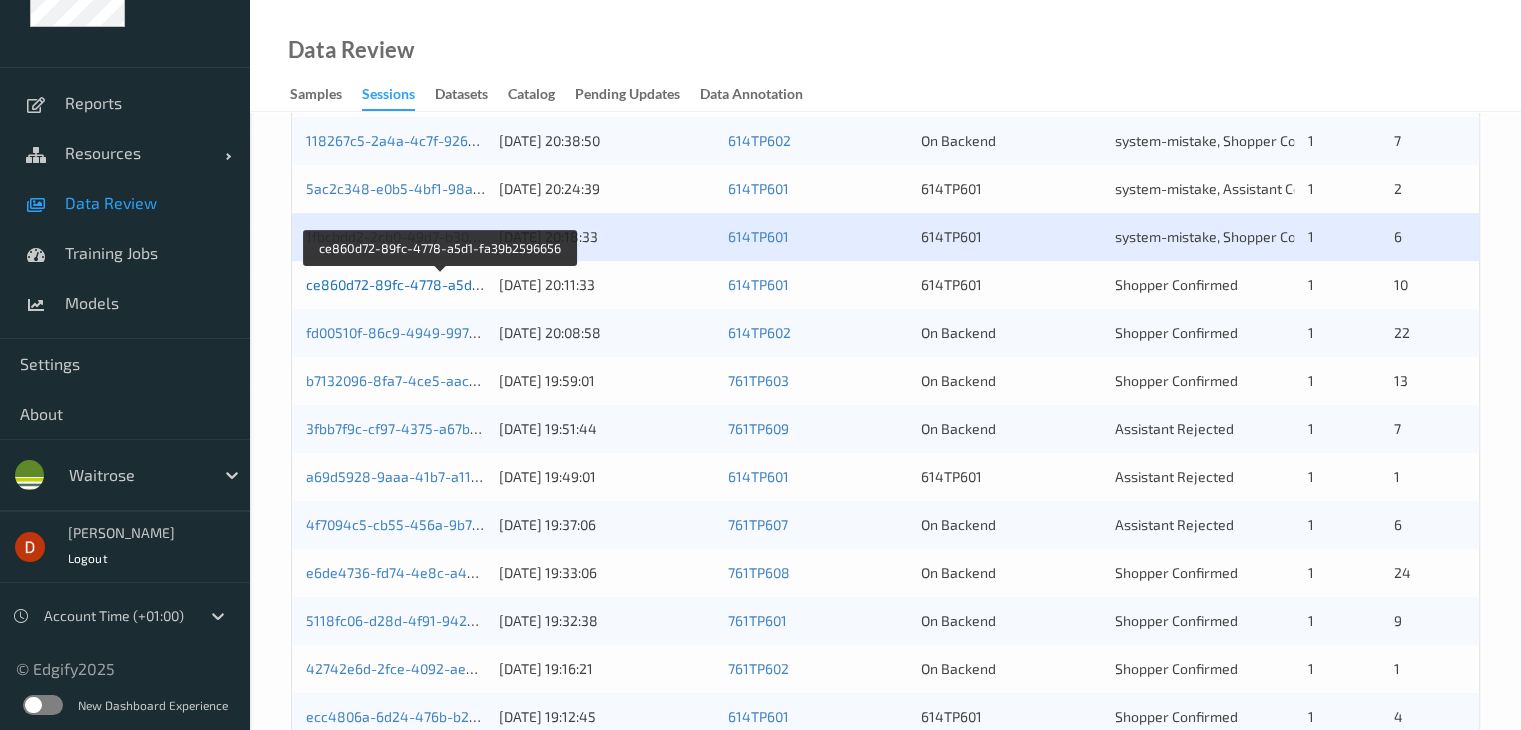 click on "ce860d72-89fc-4778-a5d1-fa39b2596656" at bounding box center (441, 284) 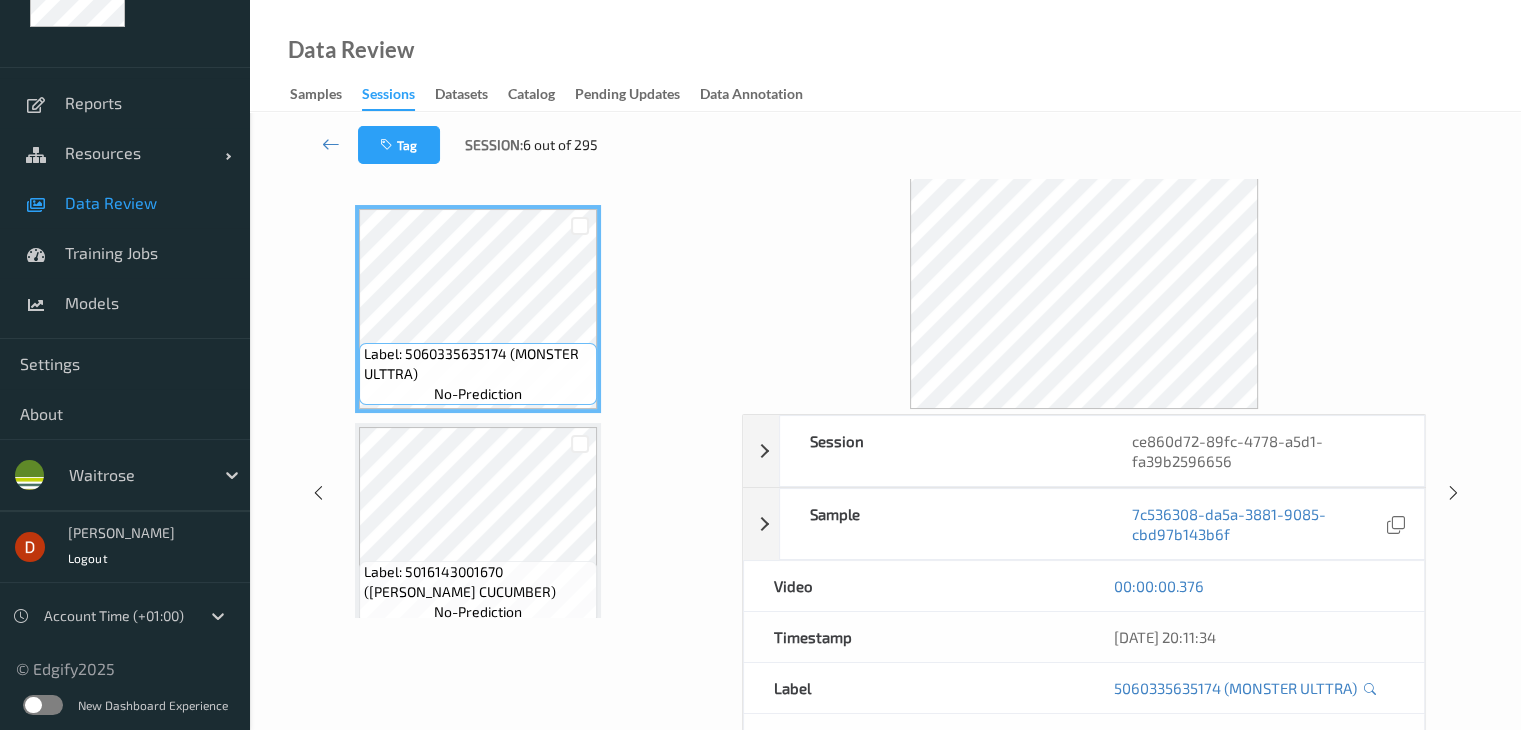scroll, scrollTop: 0, scrollLeft: 0, axis: both 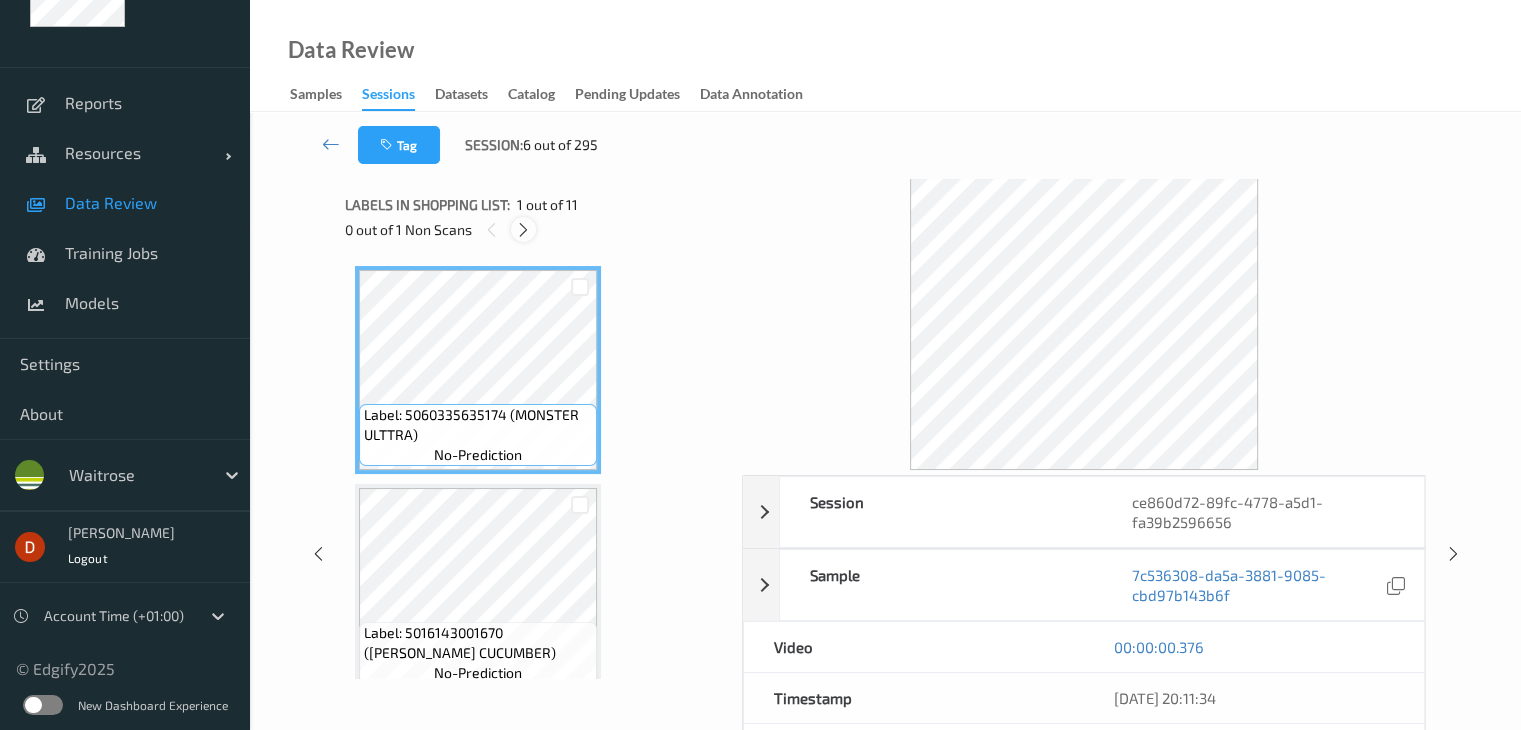 click at bounding box center (523, 230) 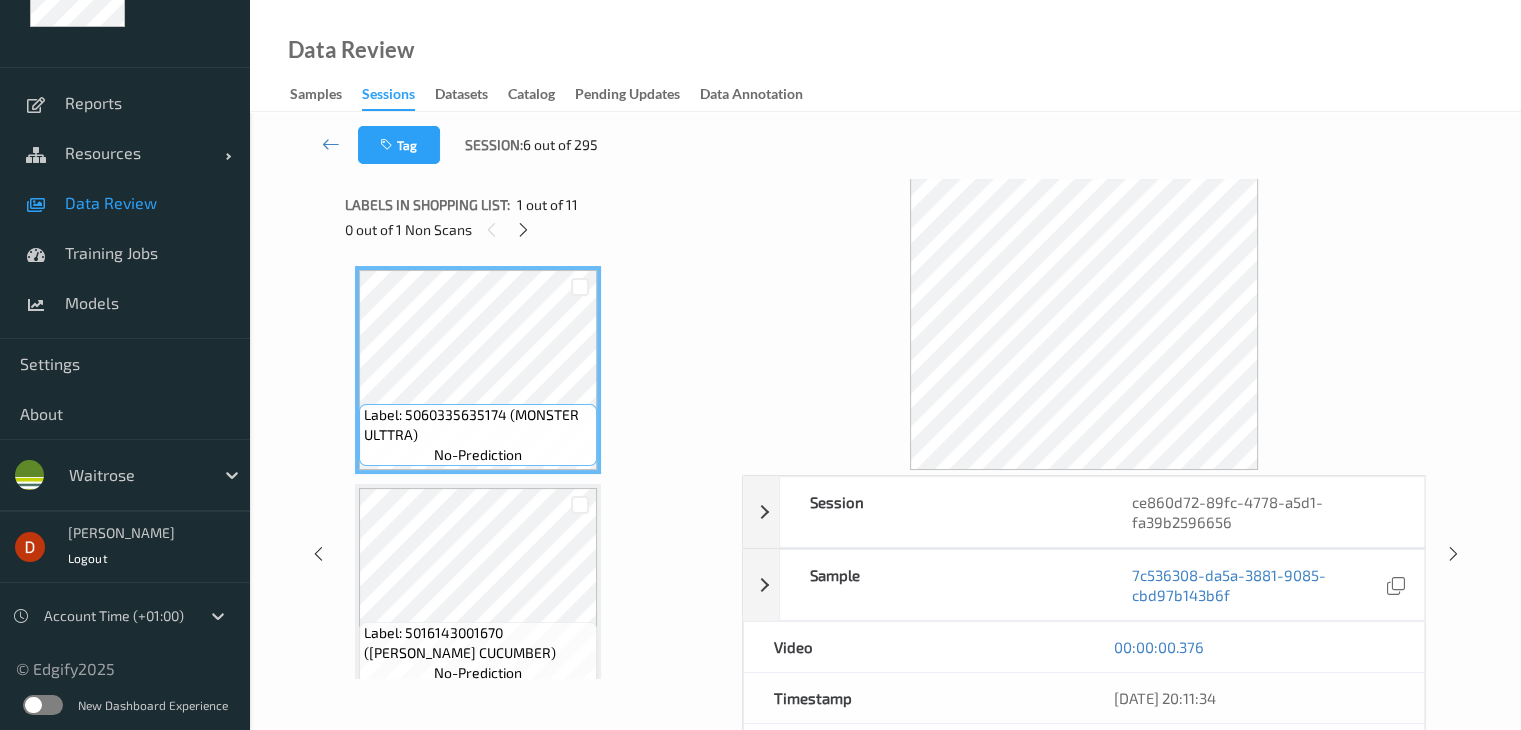 scroll, scrollTop: 1100, scrollLeft: 0, axis: vertical 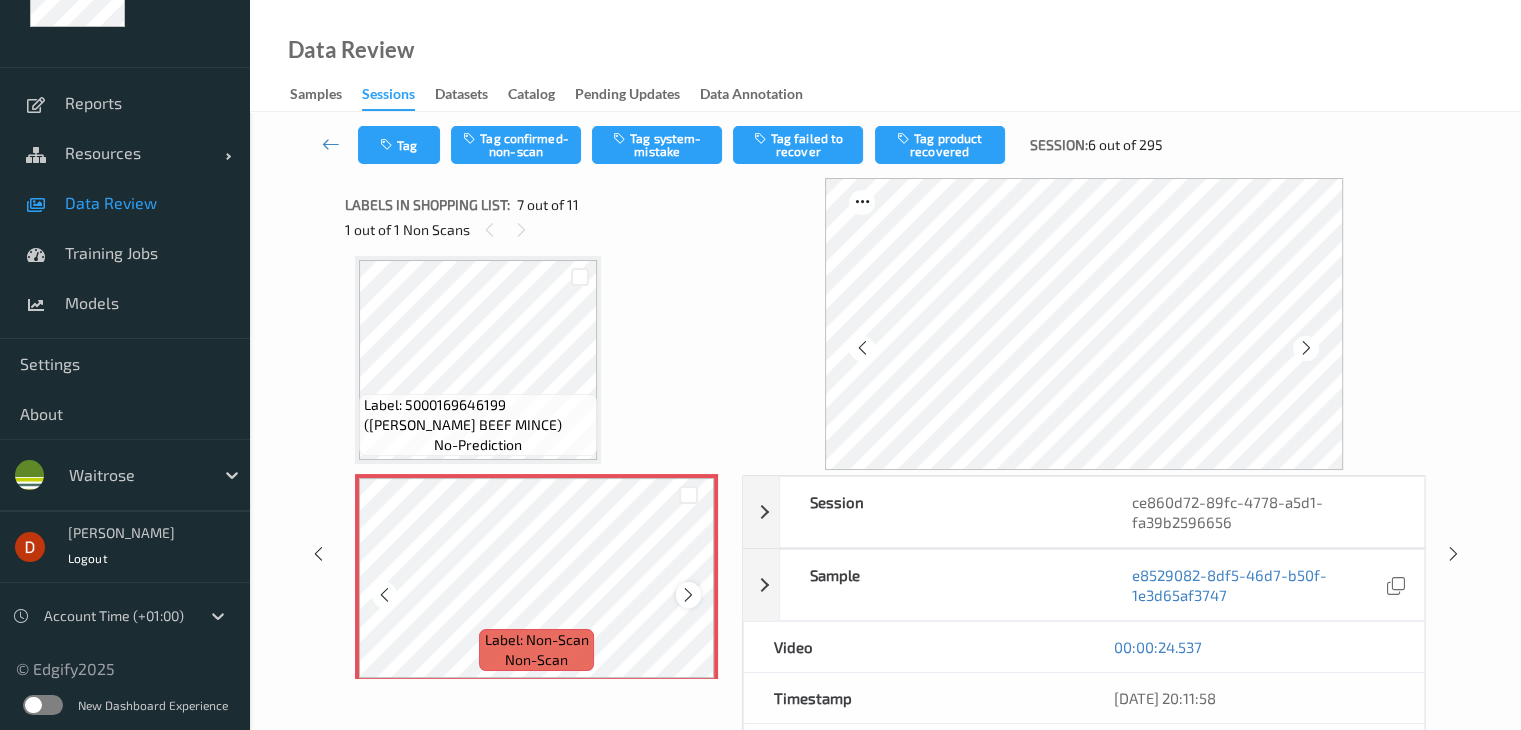 click at bounding box center [688, 595] 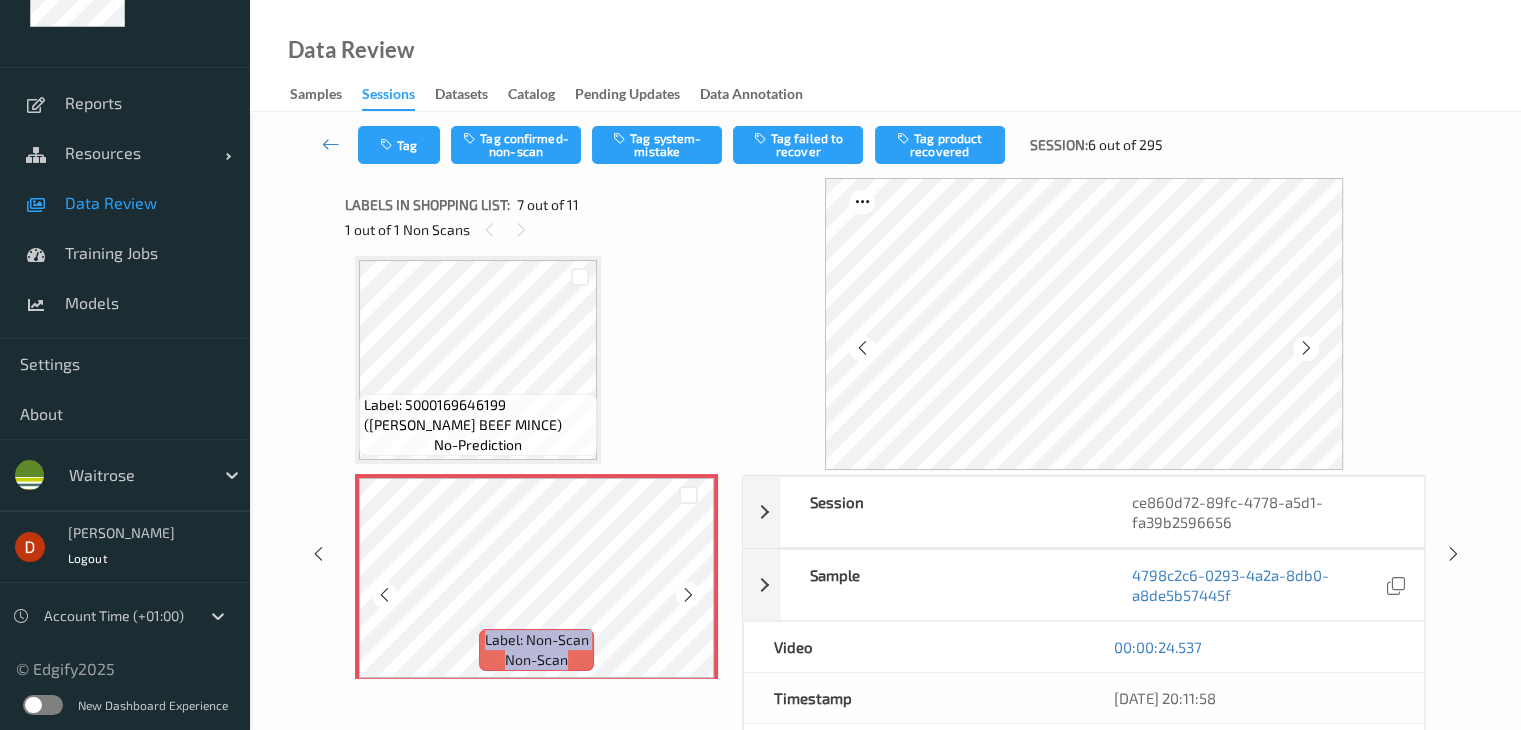click at bounding box center (688, 595) 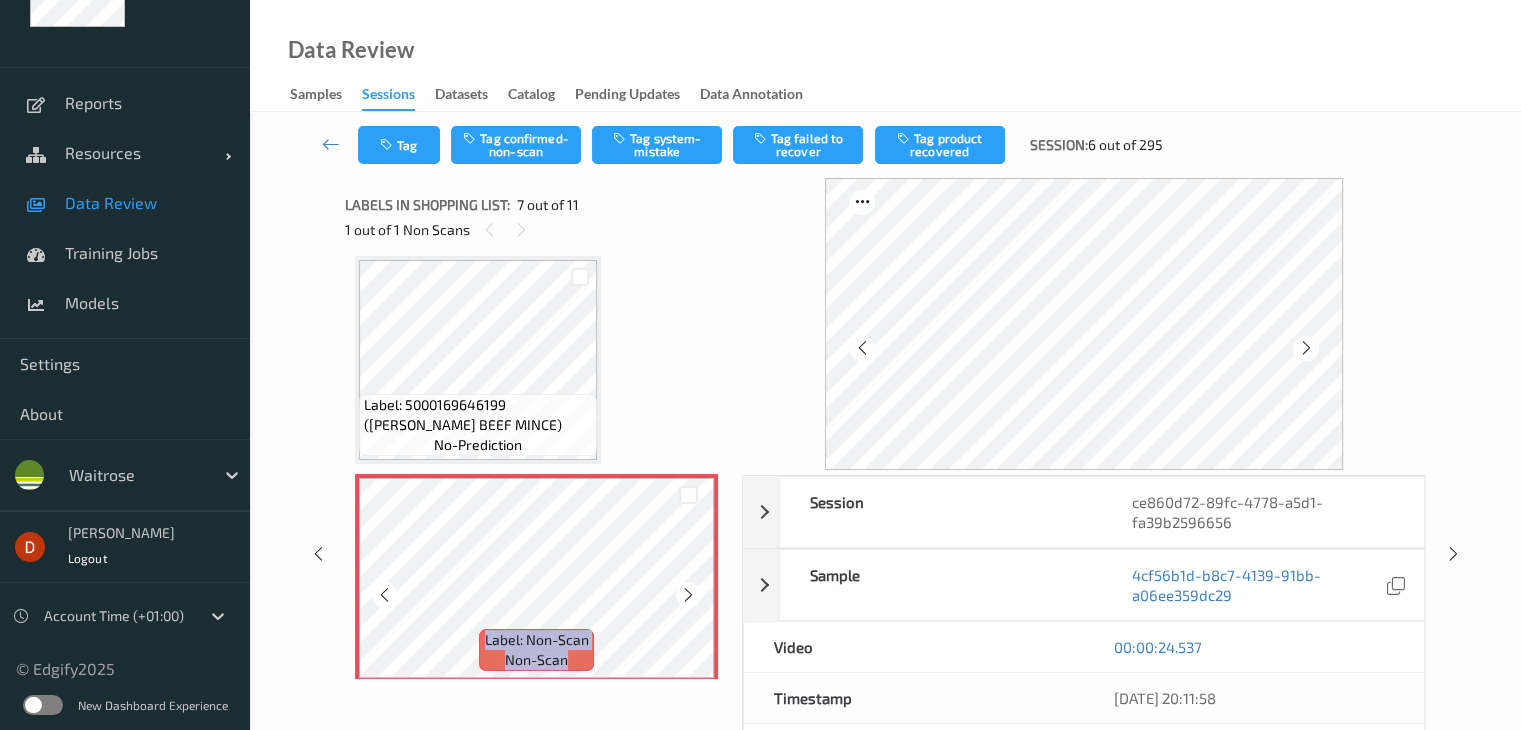 click at bounding box center [688, 595] 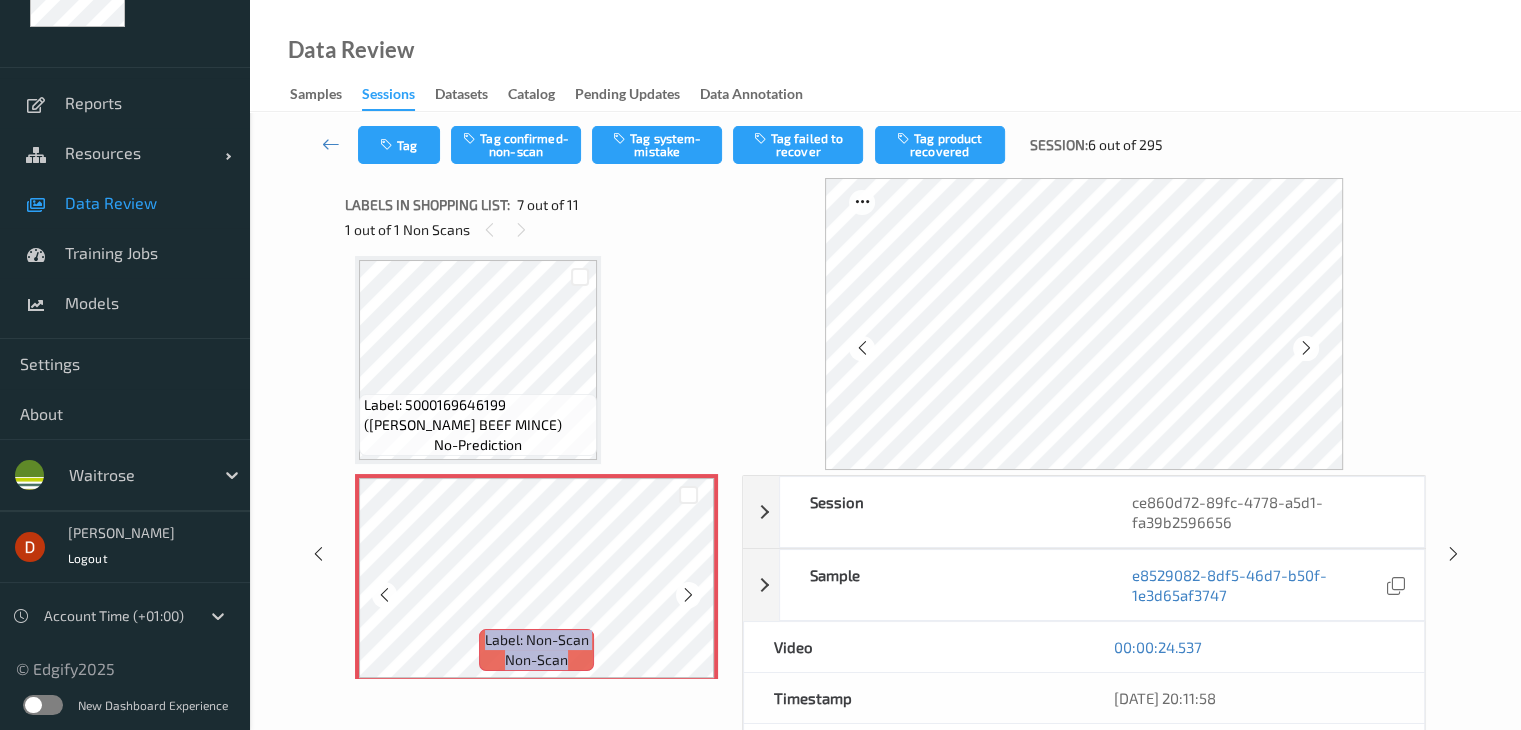 click at bounding box center (688, 595) 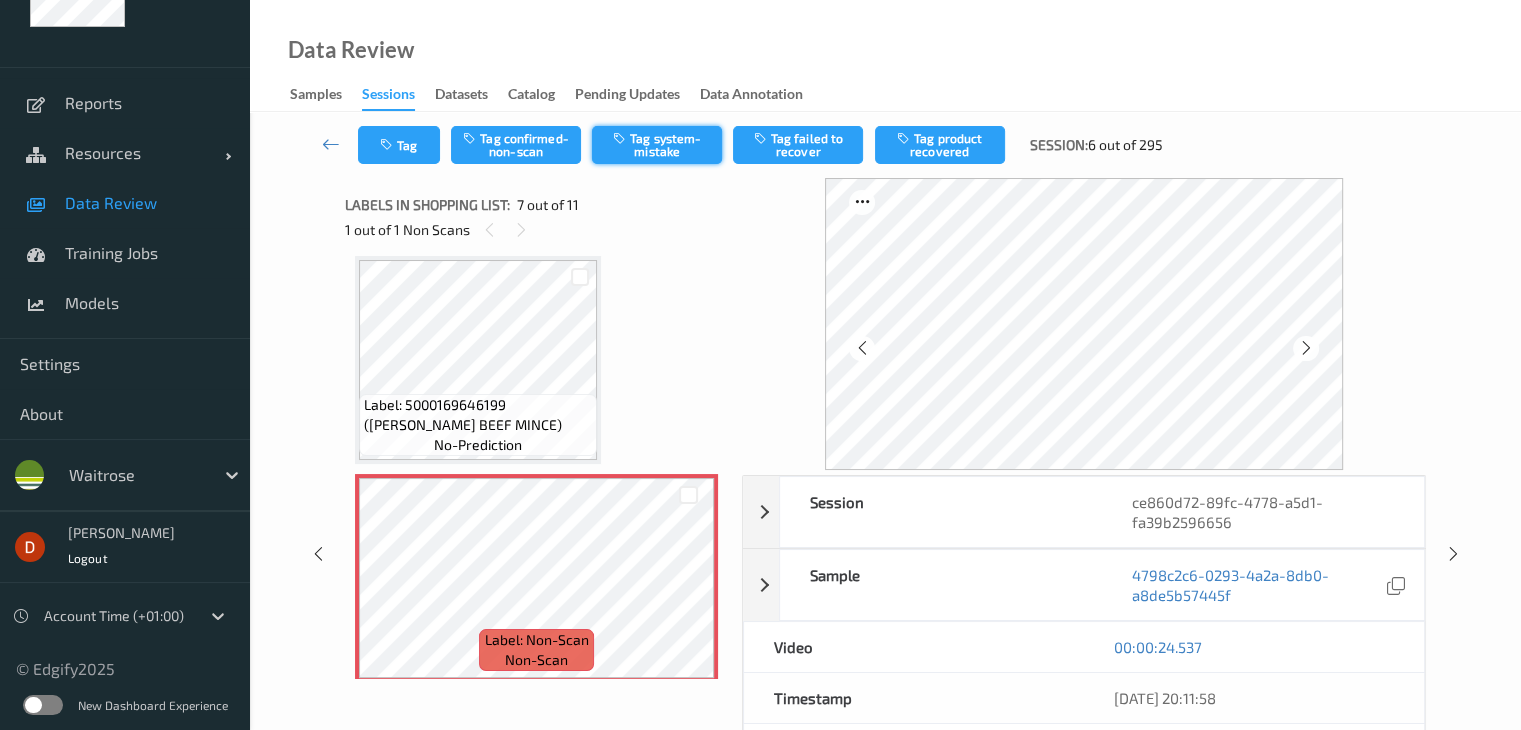 click on "Tag   system-mistake" at bounding box center [657, 145] 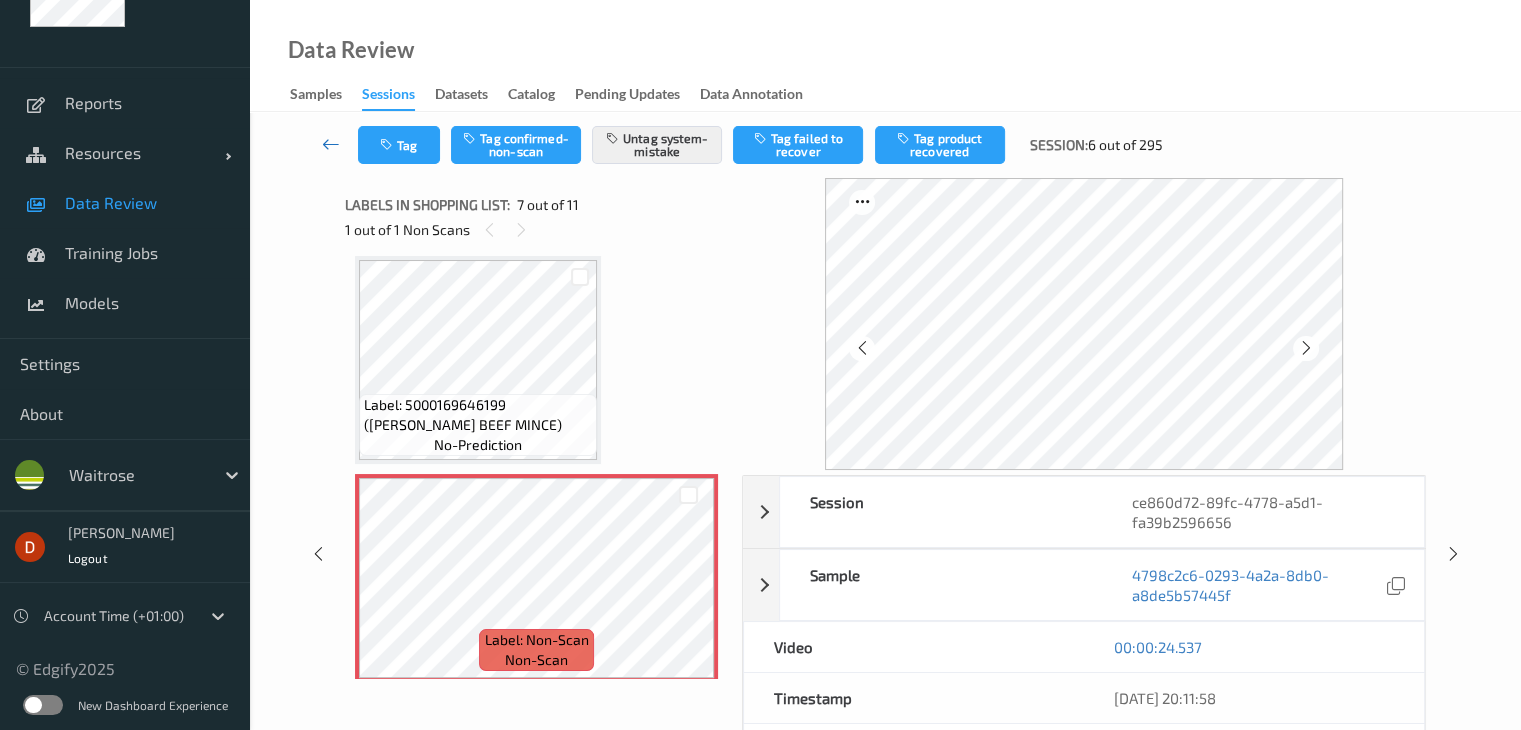 click at bounding box center [331, 144] 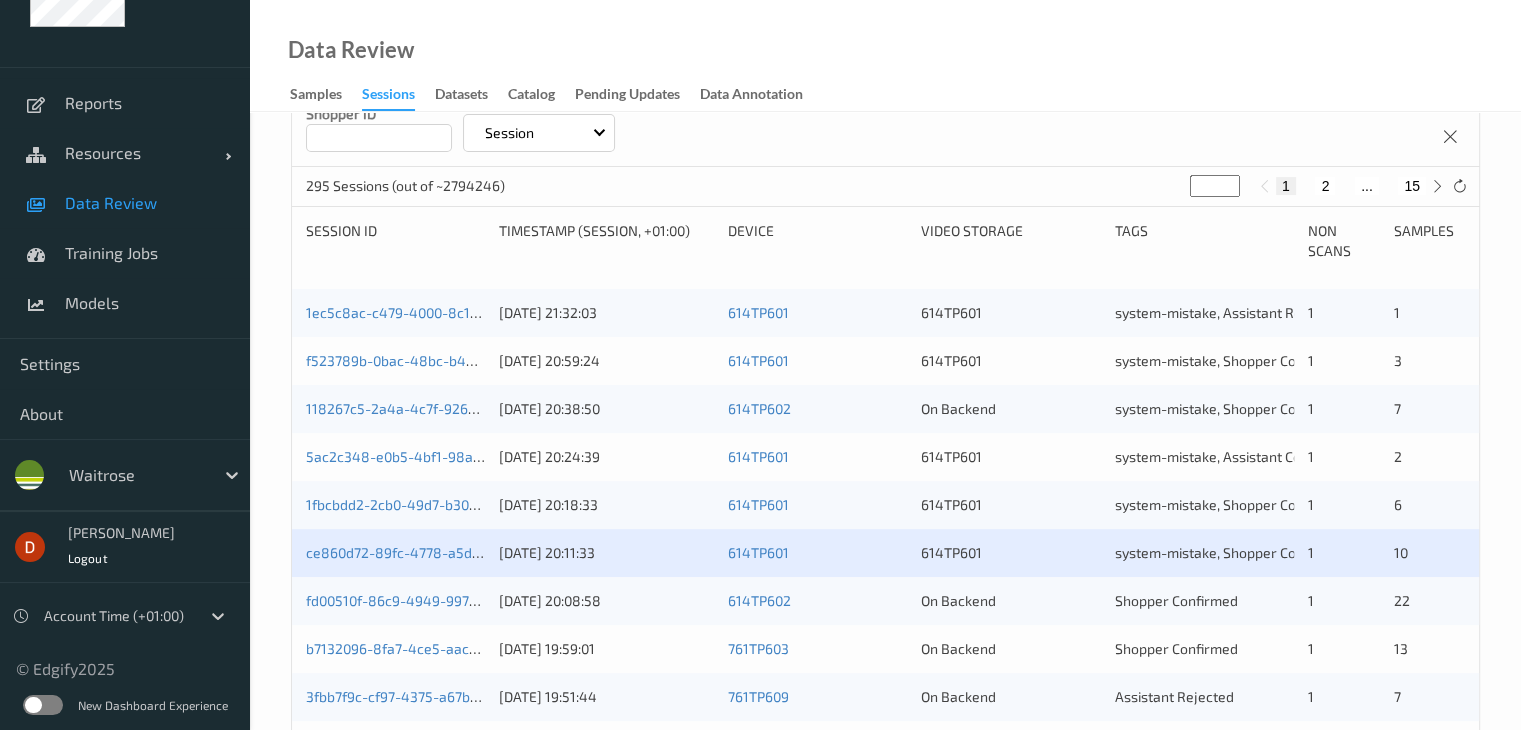 scroll, scrollTop: 400, scrollLeft: 0, axis: vertical 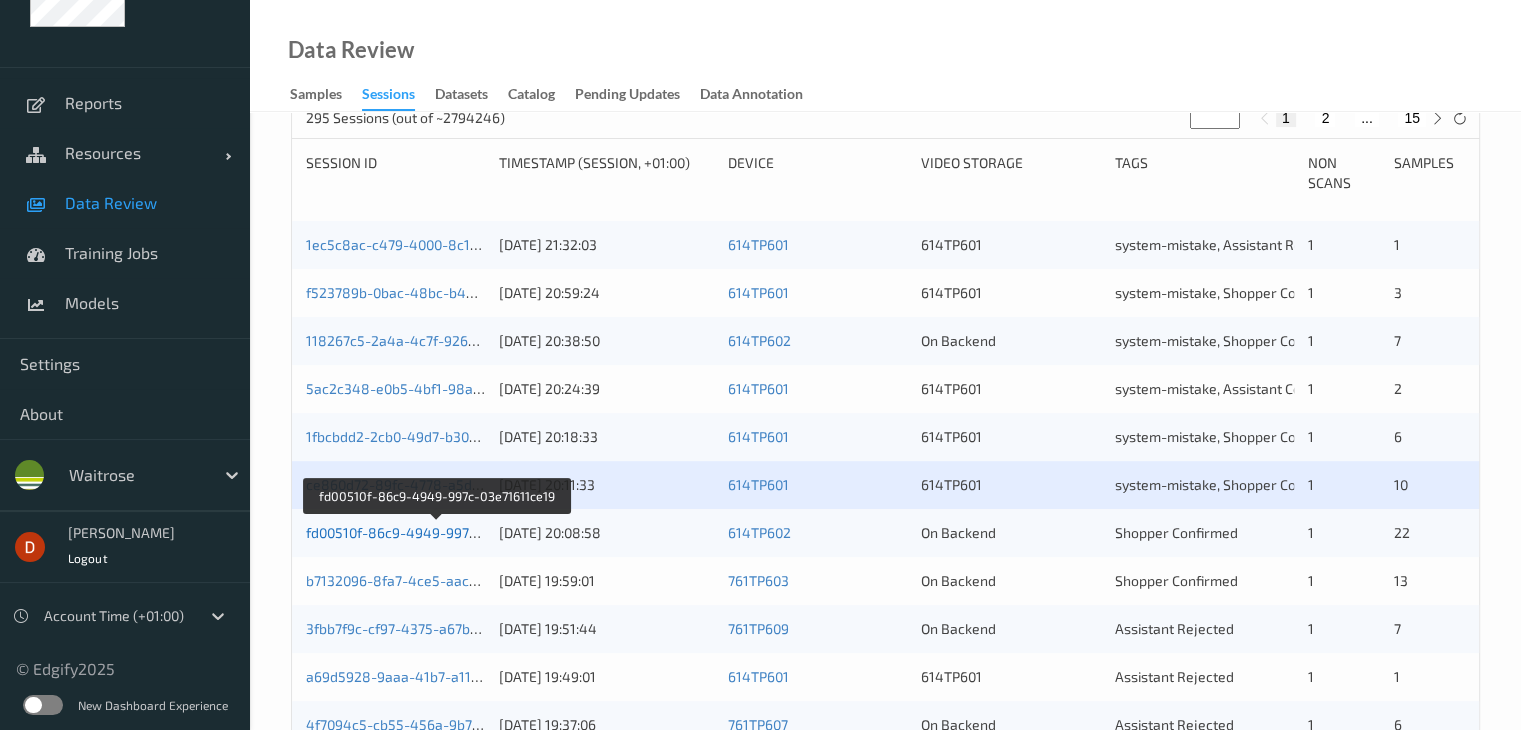 click on "fd00510f-86c9-4949-997c-03e71611ce19" at bounding box center (437, 532) 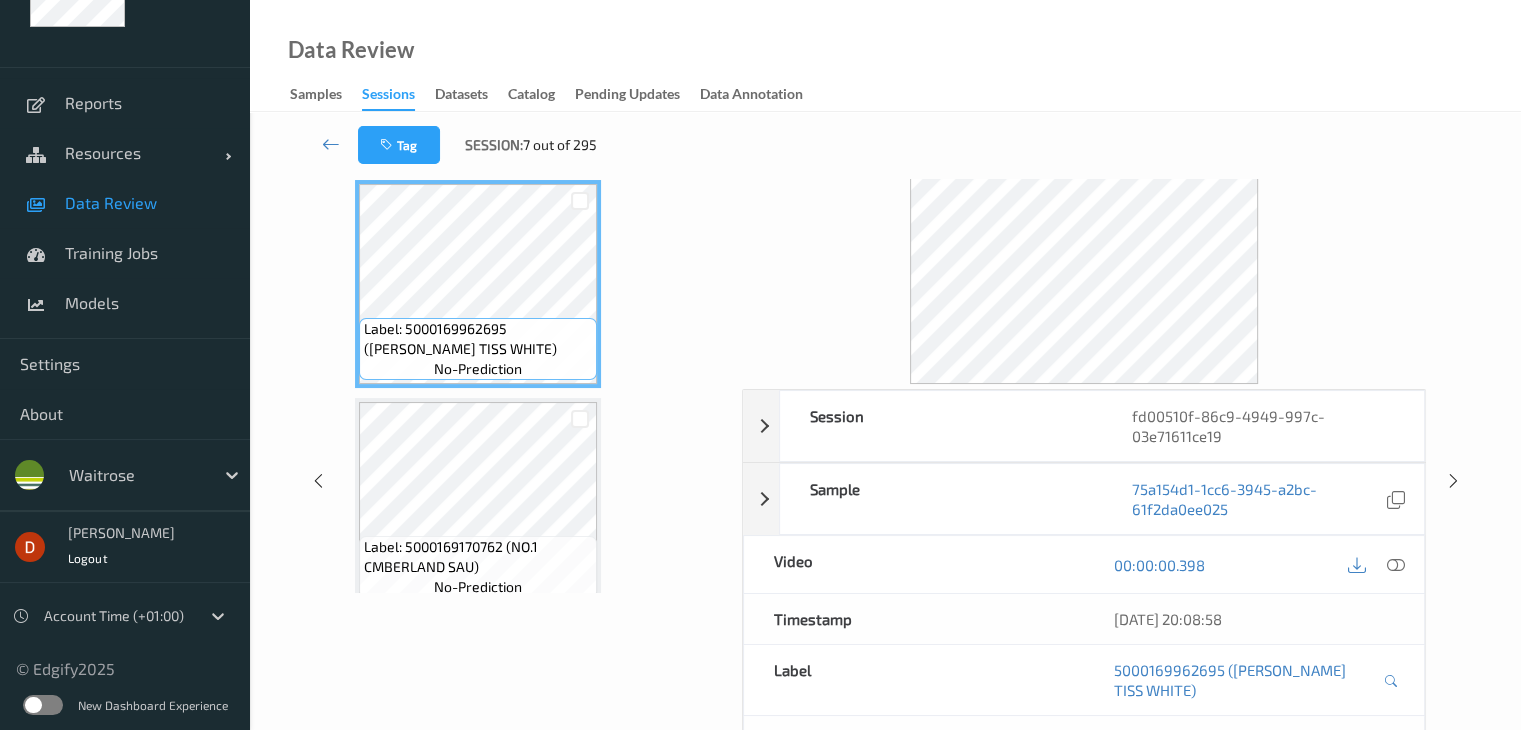 scroll, scrollTop: 0, scrollLeft: 0, axis: both 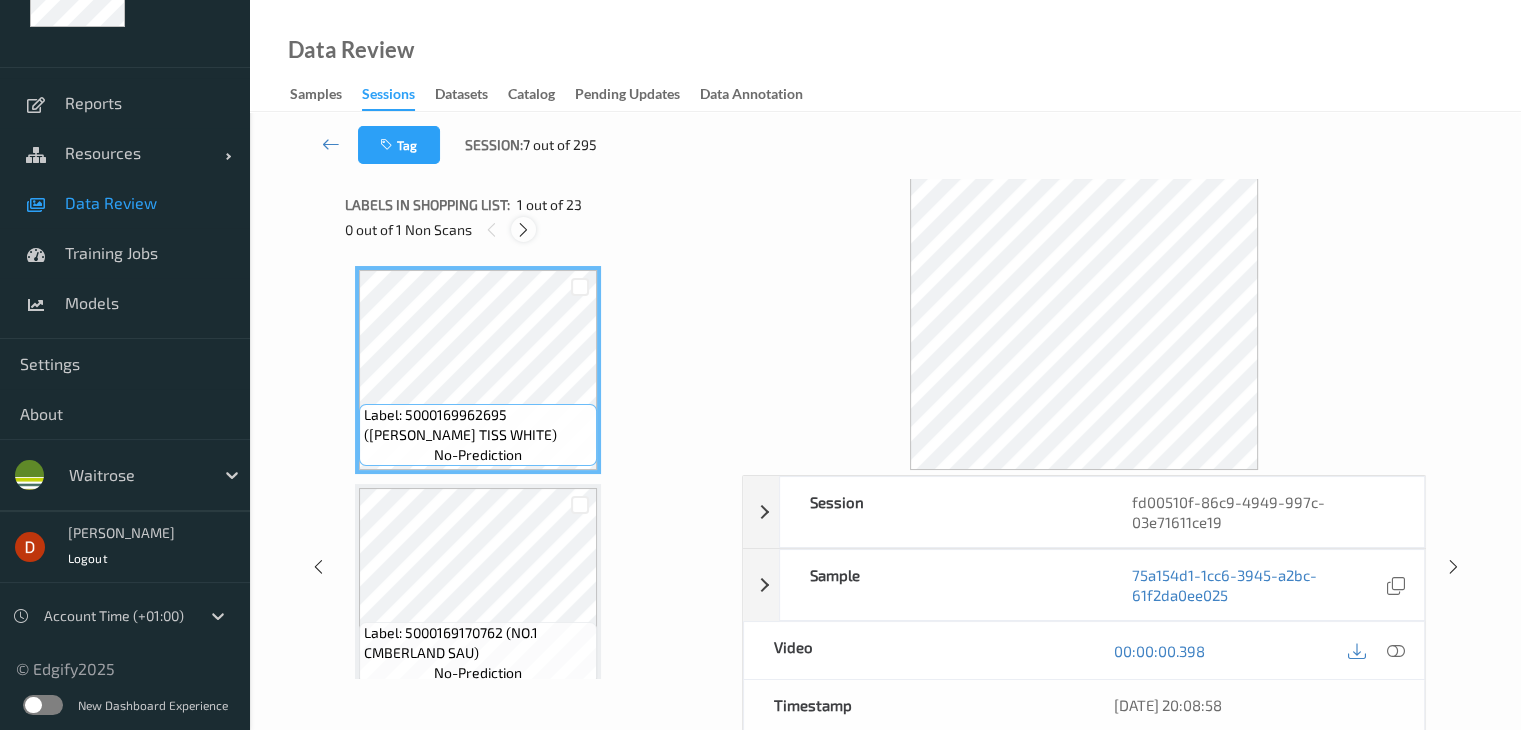 click at bounding box center [523, 230] 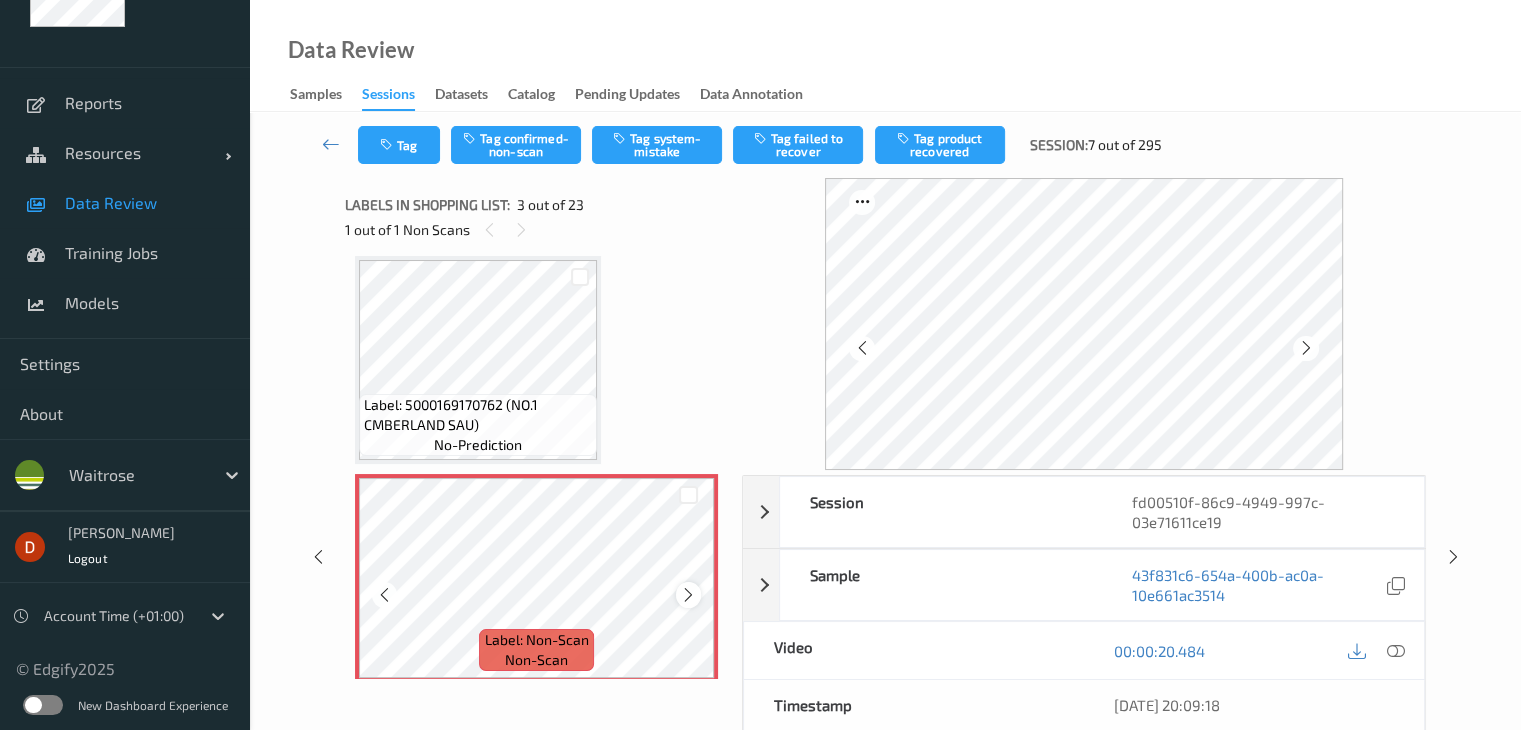 click at bounding box center (688, 594) 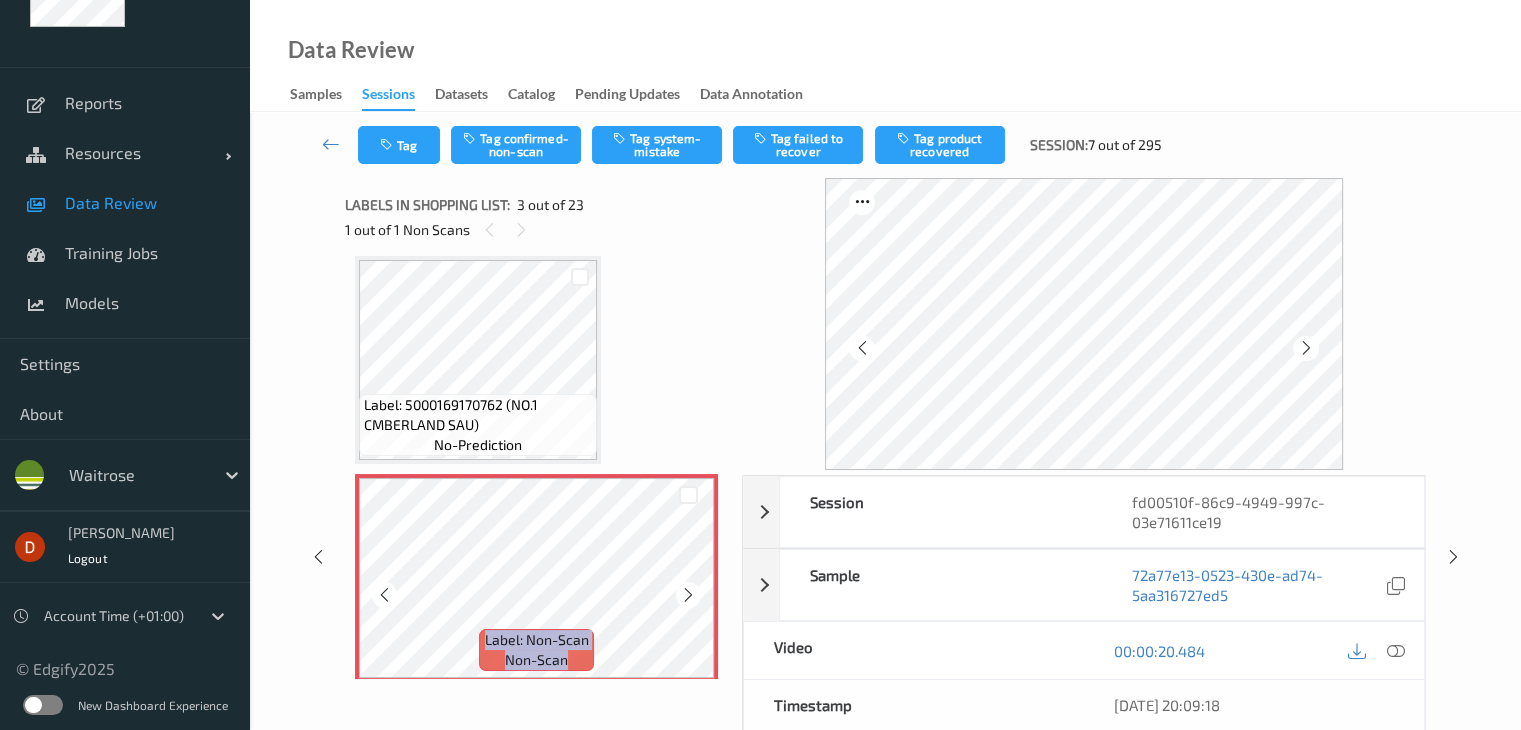 click at bounding box center (688, 594) 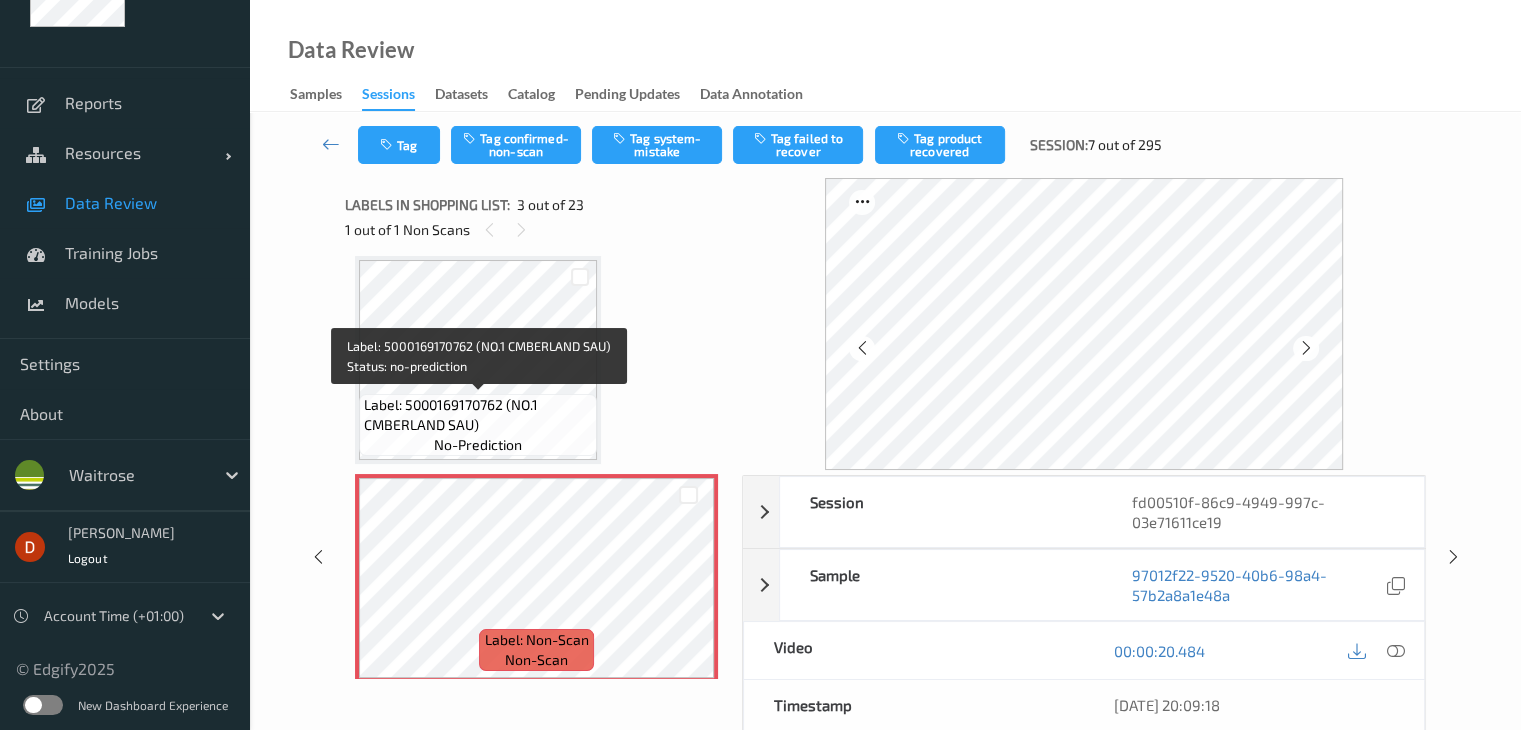 click on "Label: 5000169170762 (NO.1 CMBERLAND SAU)" at bounding box center (478, 415) 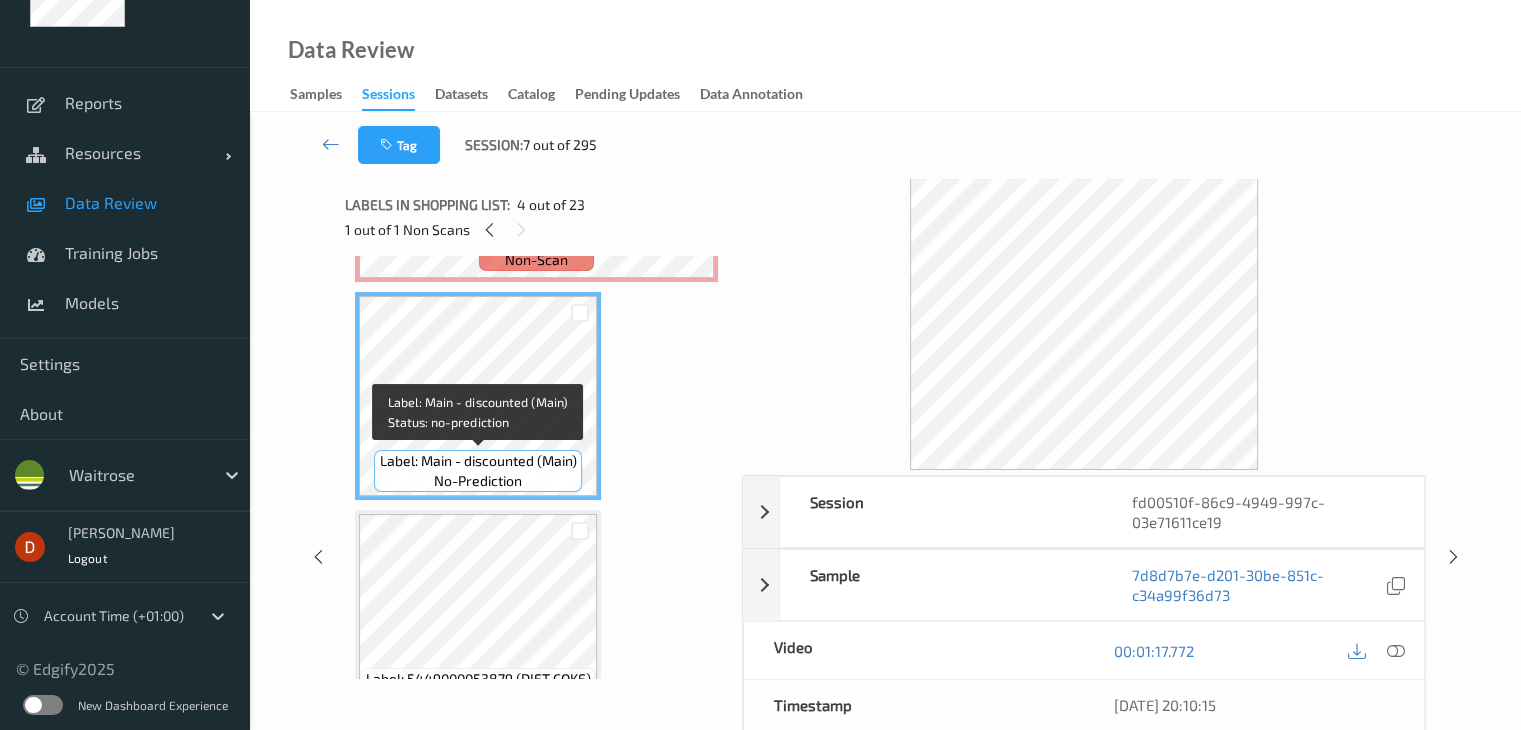 scroll, scrollTop: 428, scrollLeft: 0, axis: vertical 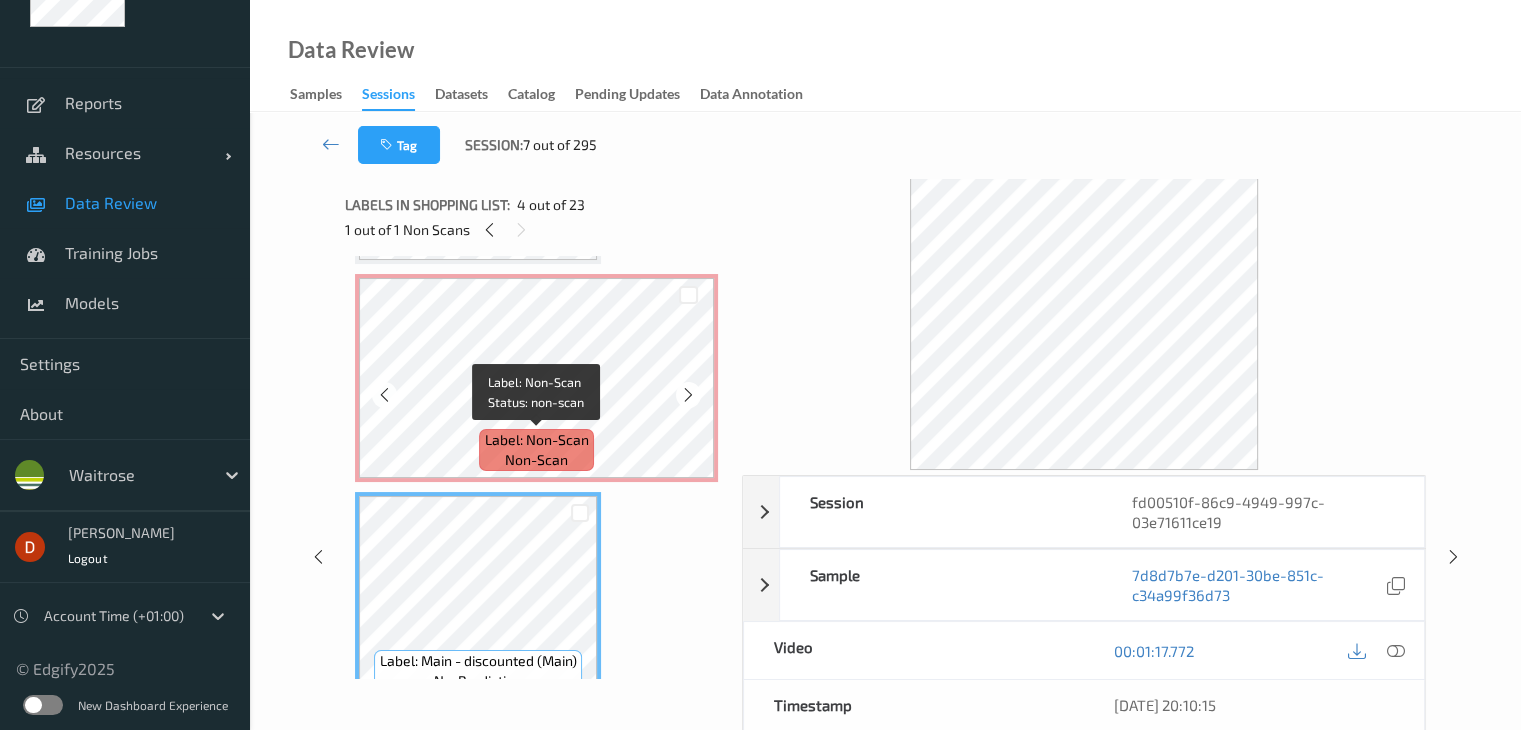 click on "Label: Non-Scan" at bounding box center [537, 440] 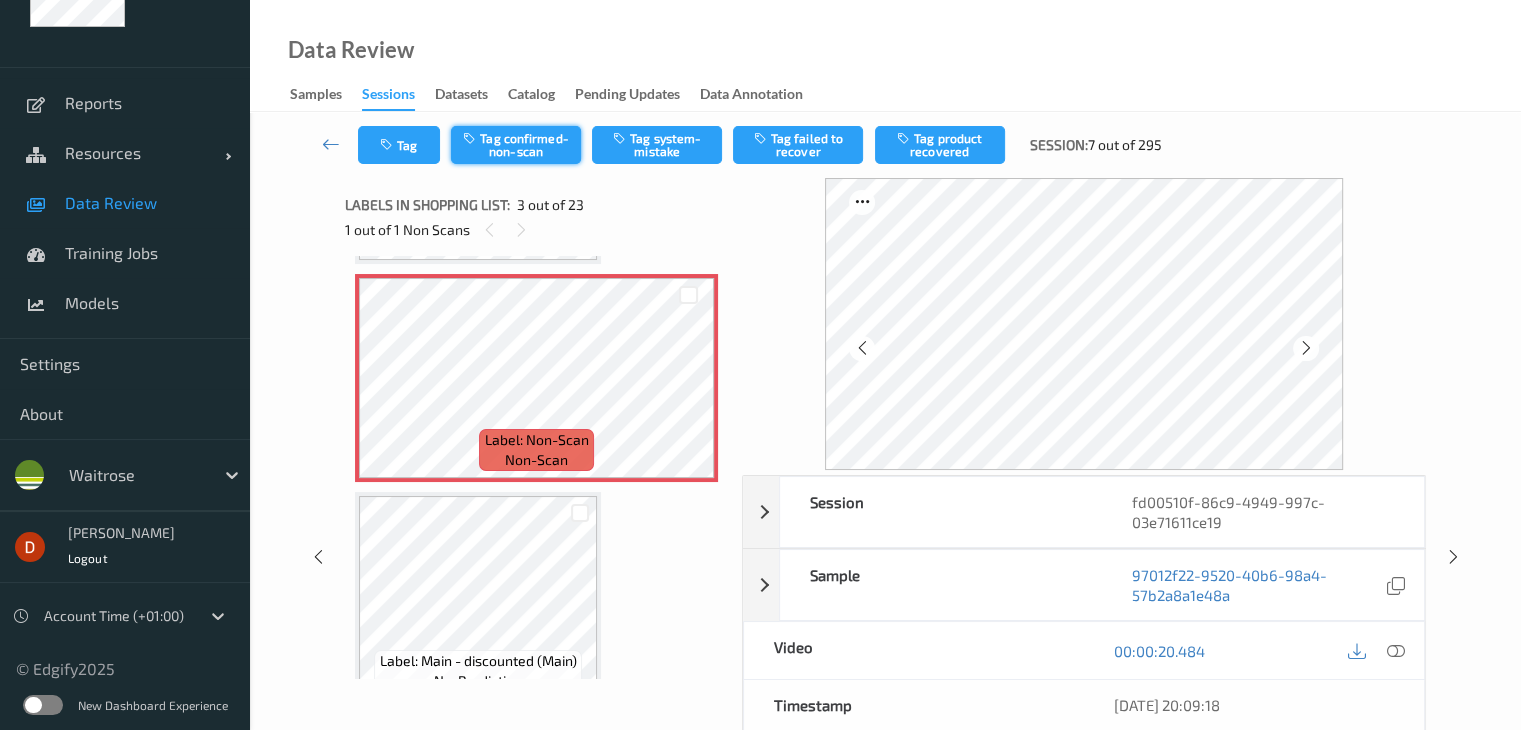click on "Tag   confirmed-non-scan" at bounding box center [516, 145] 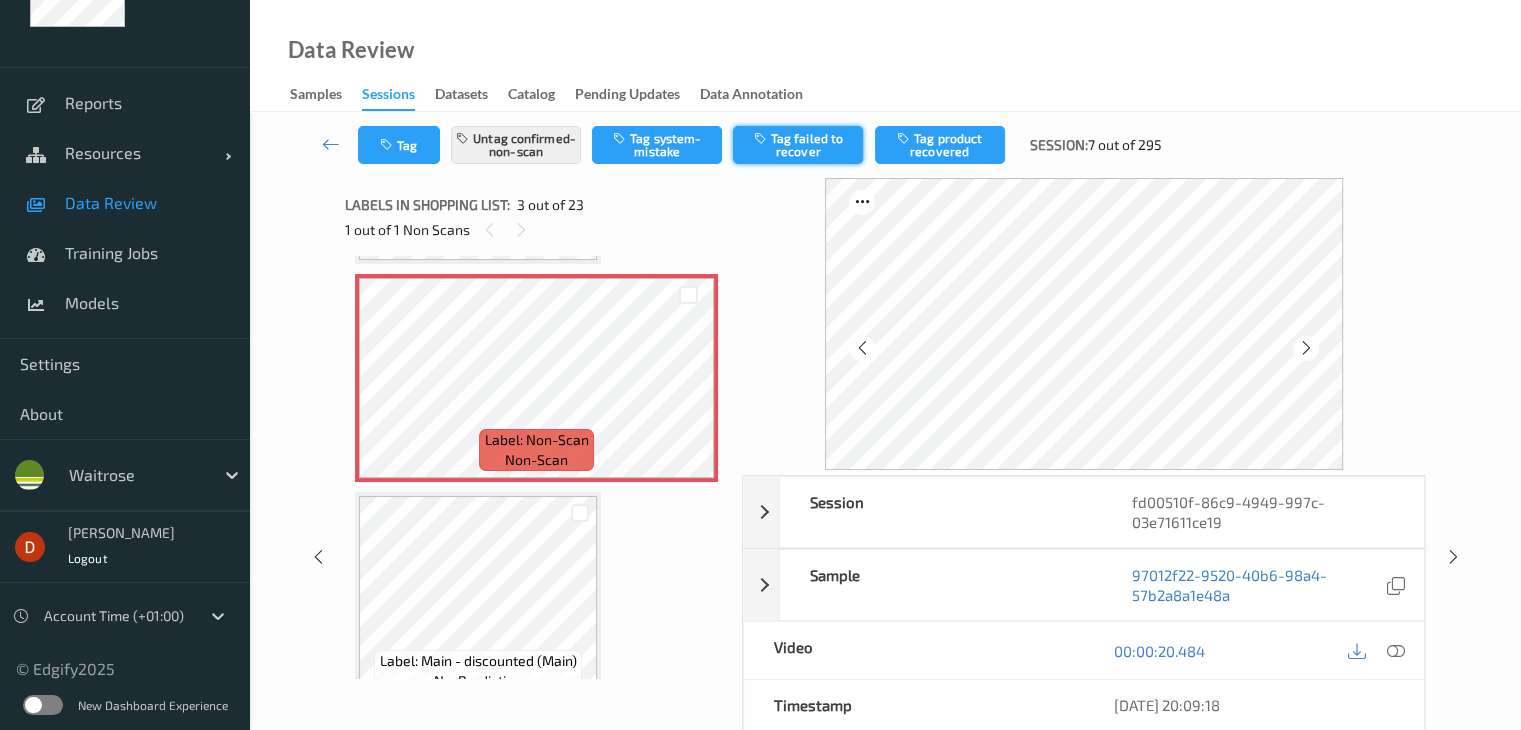 click on "Tag   failed to recover" at bounding box center (798, 145) 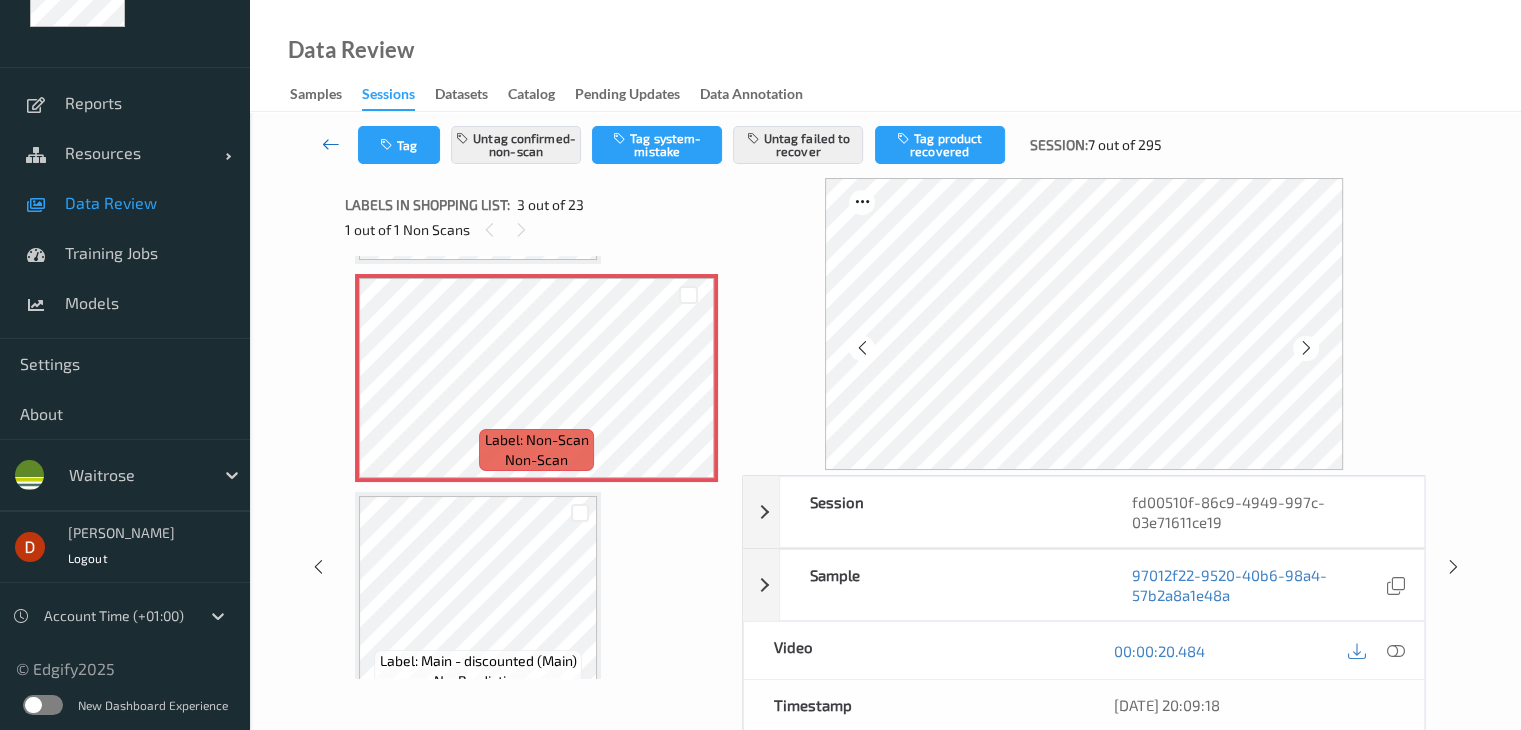 click at bounding box center (331, 144) 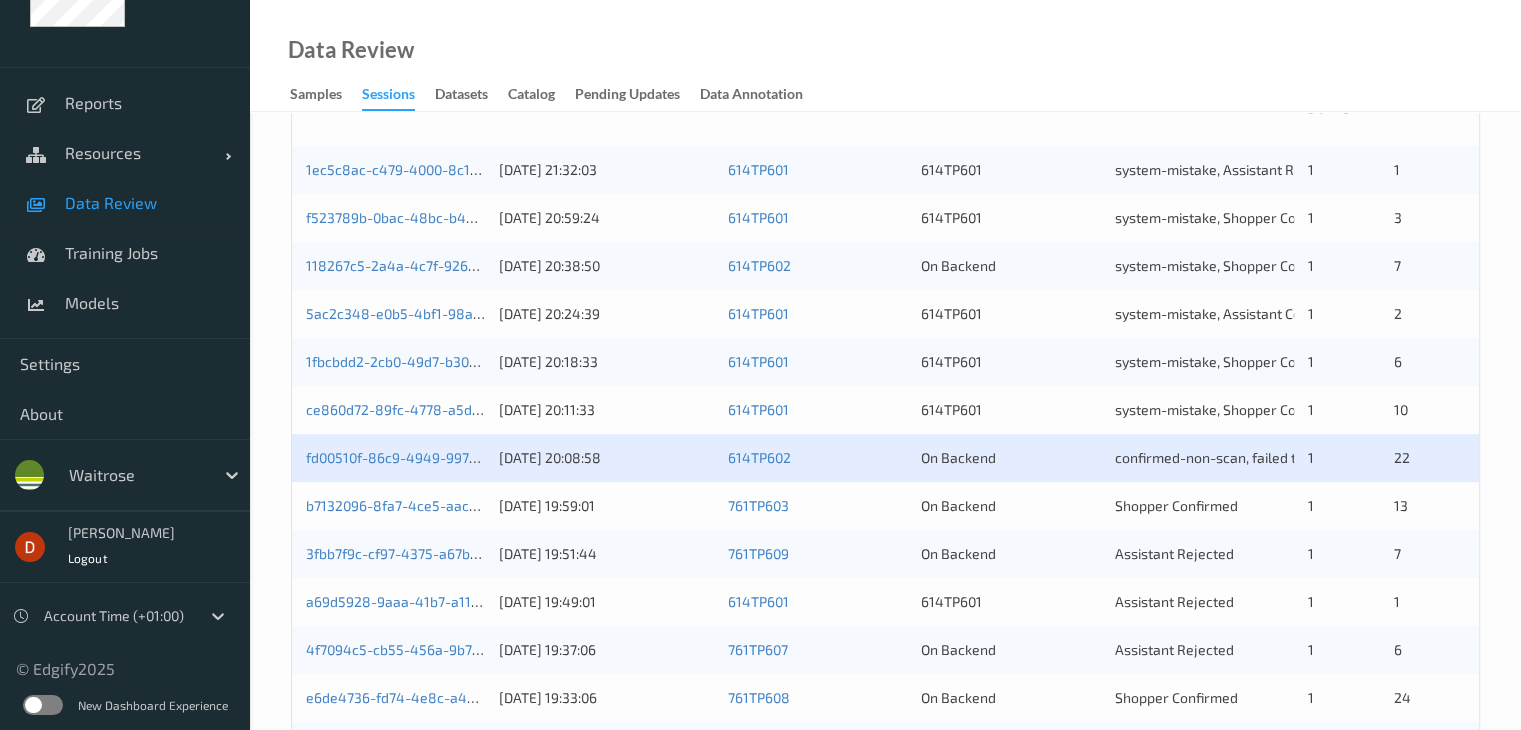 scroll, scrollTop: 500, scrollLeft: 0, axis: vertical 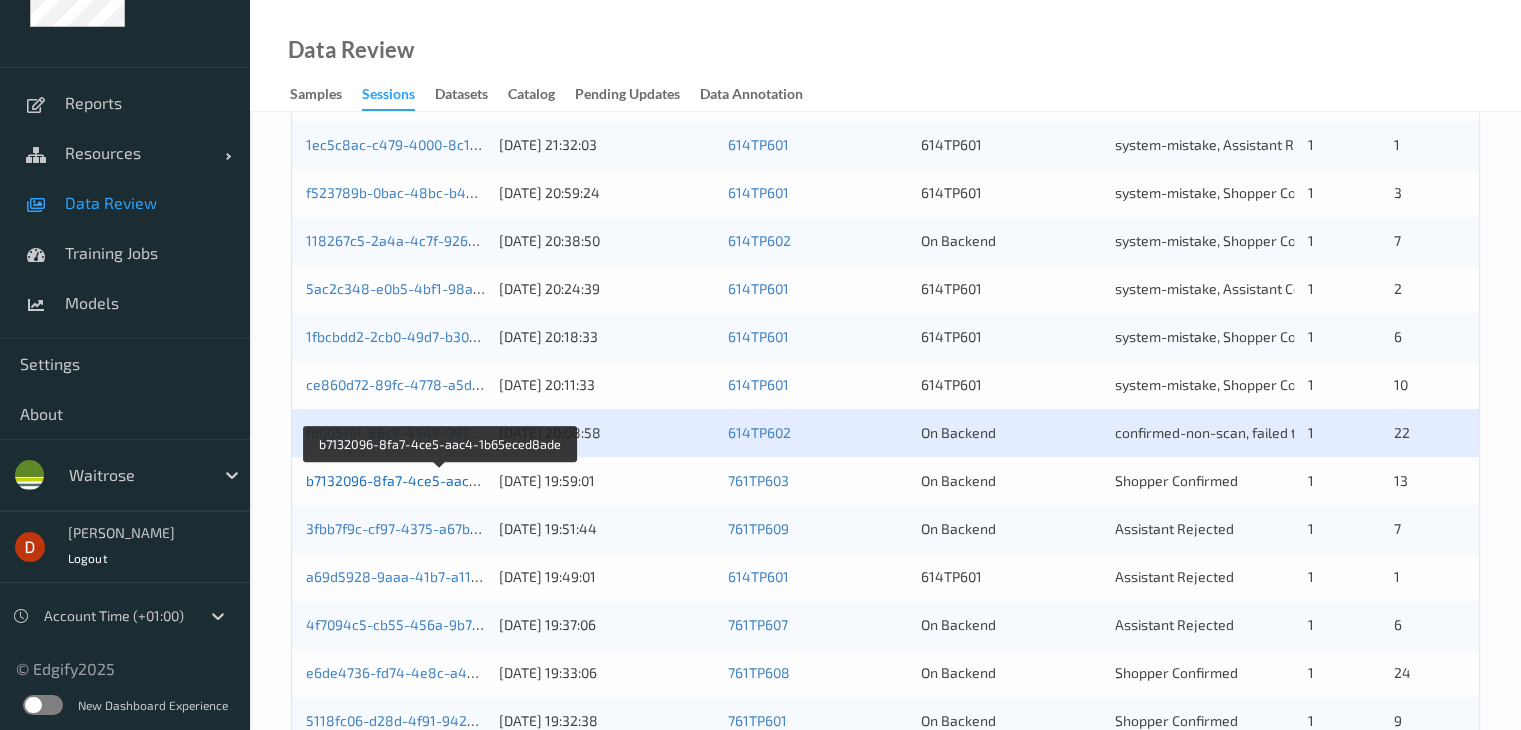 click on "b7132096-8fa7-4ce5-aac4-1b65eced8ade" at bounding box center [442, 480] 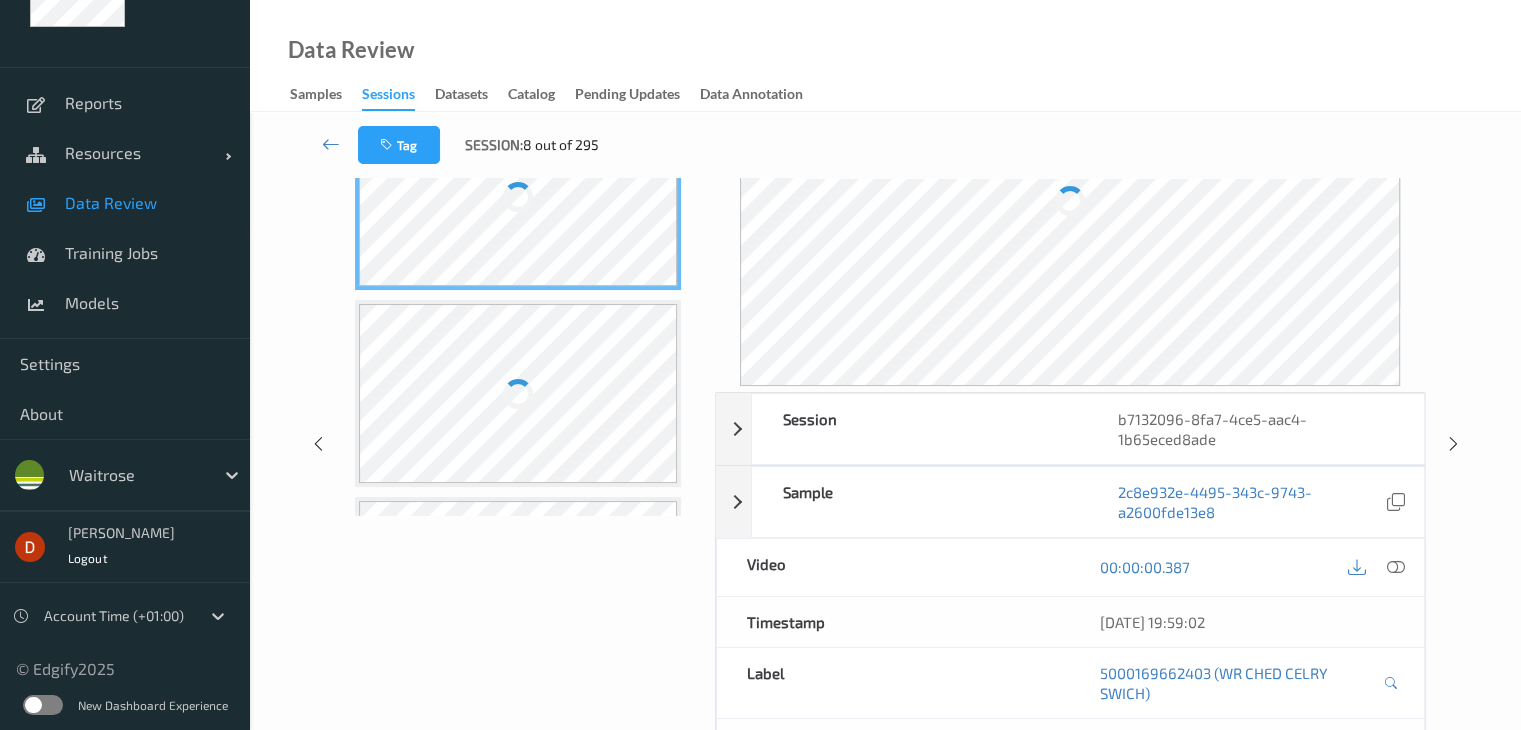 scroll, scrollTop: 0, scrollLeft: 0, axis: both 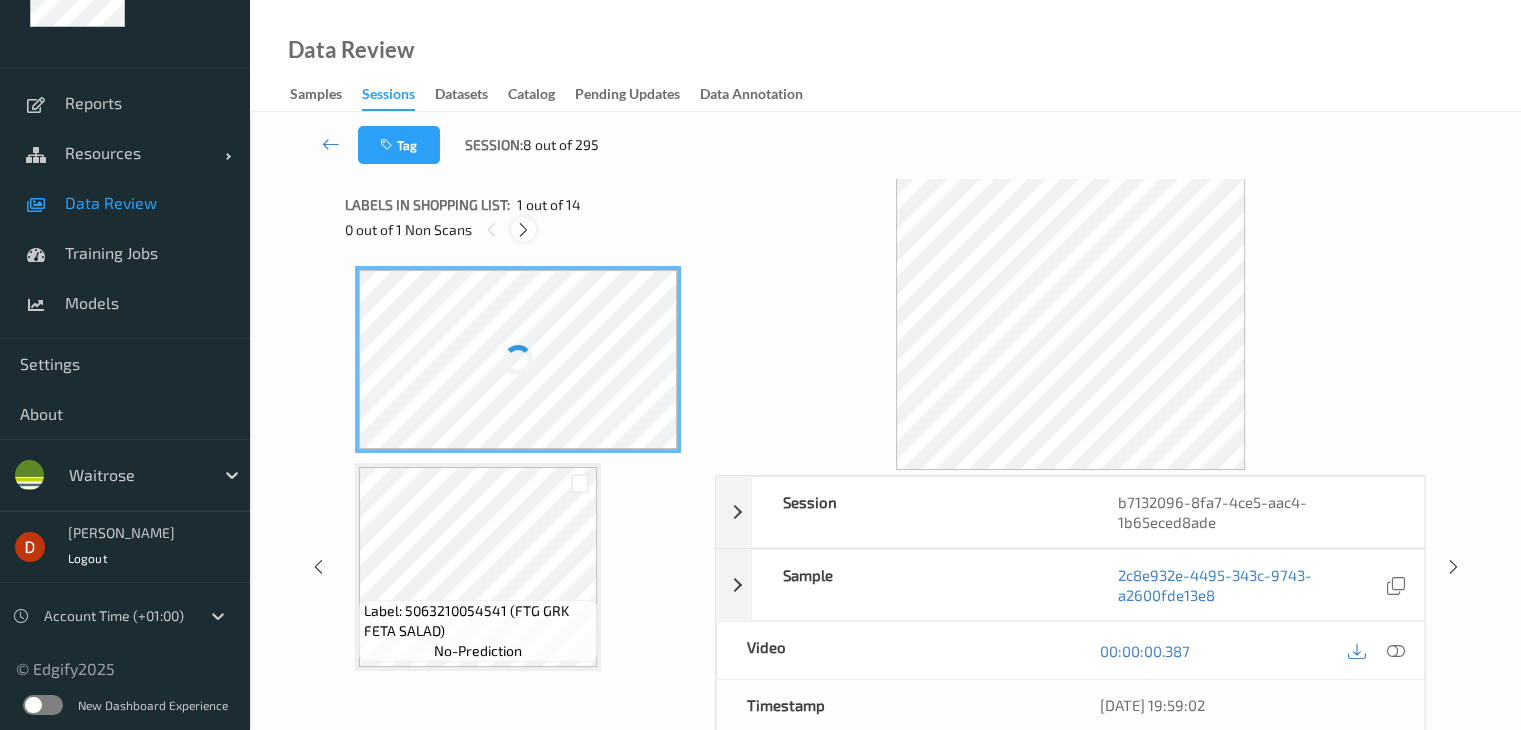 click at bounding box center (523, 229) 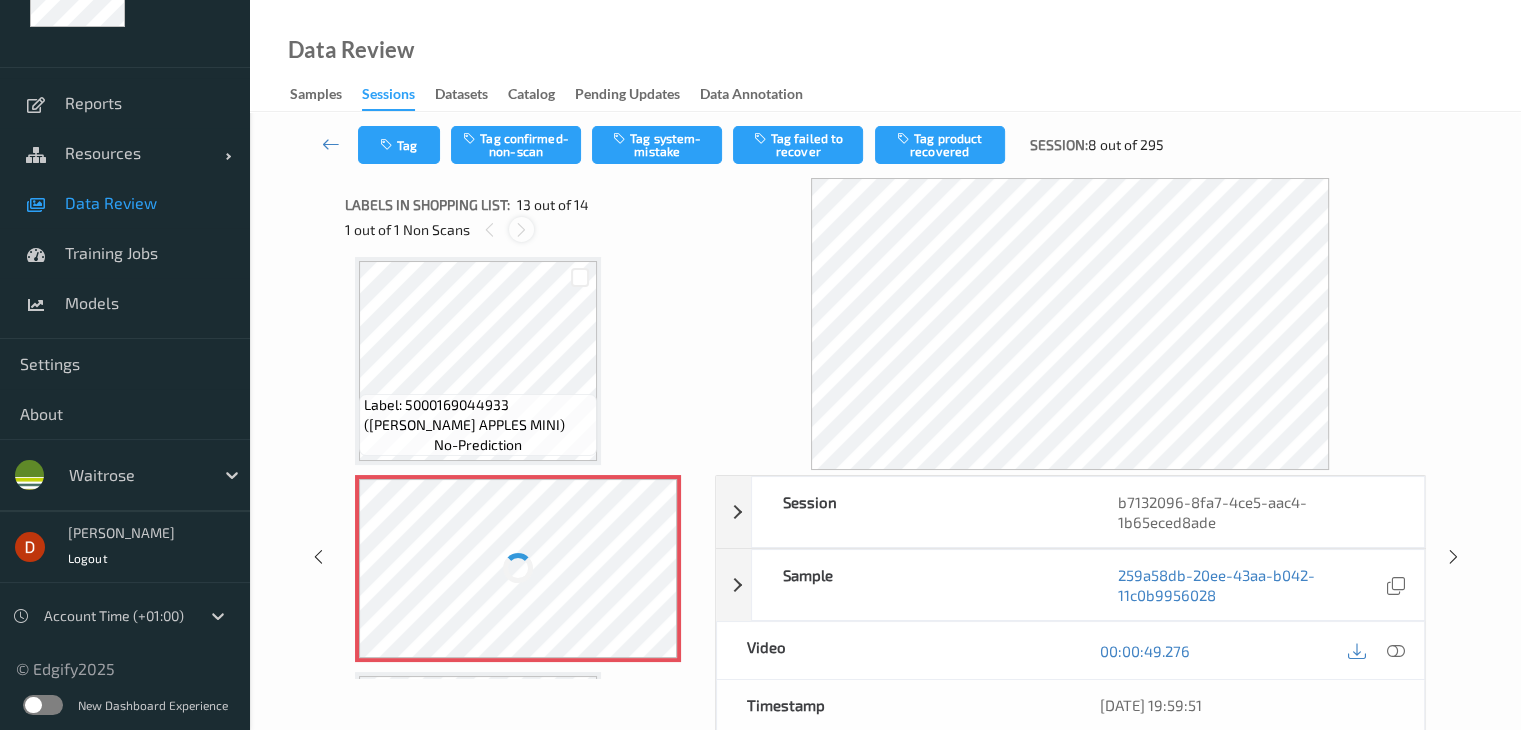 scroll, scrollTop: 2408, scrollLeft: 0, axis: vertical 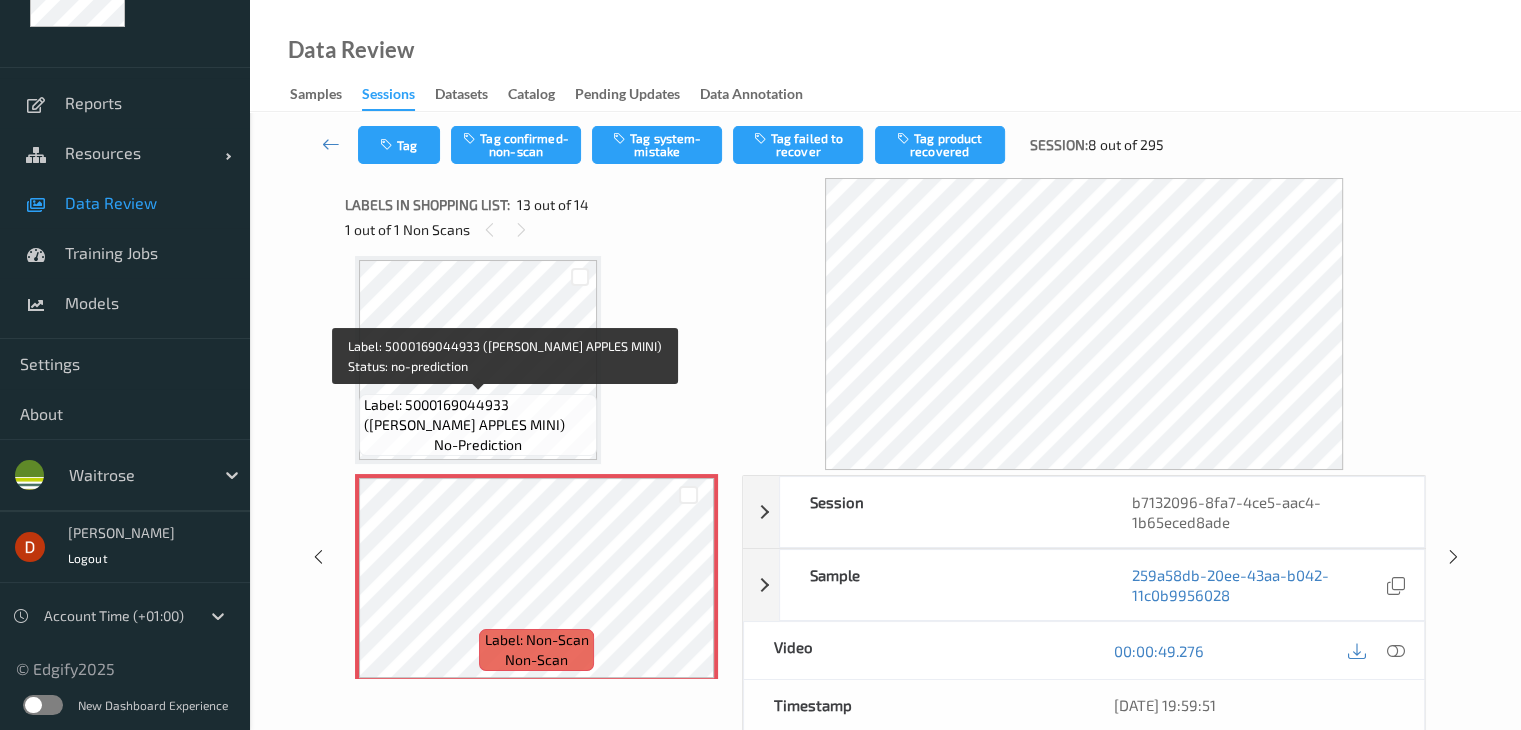 click on "Label: 5000169044933 ([PERSON_NAME] APPLES MINI)" at bounding box center [478, 415] 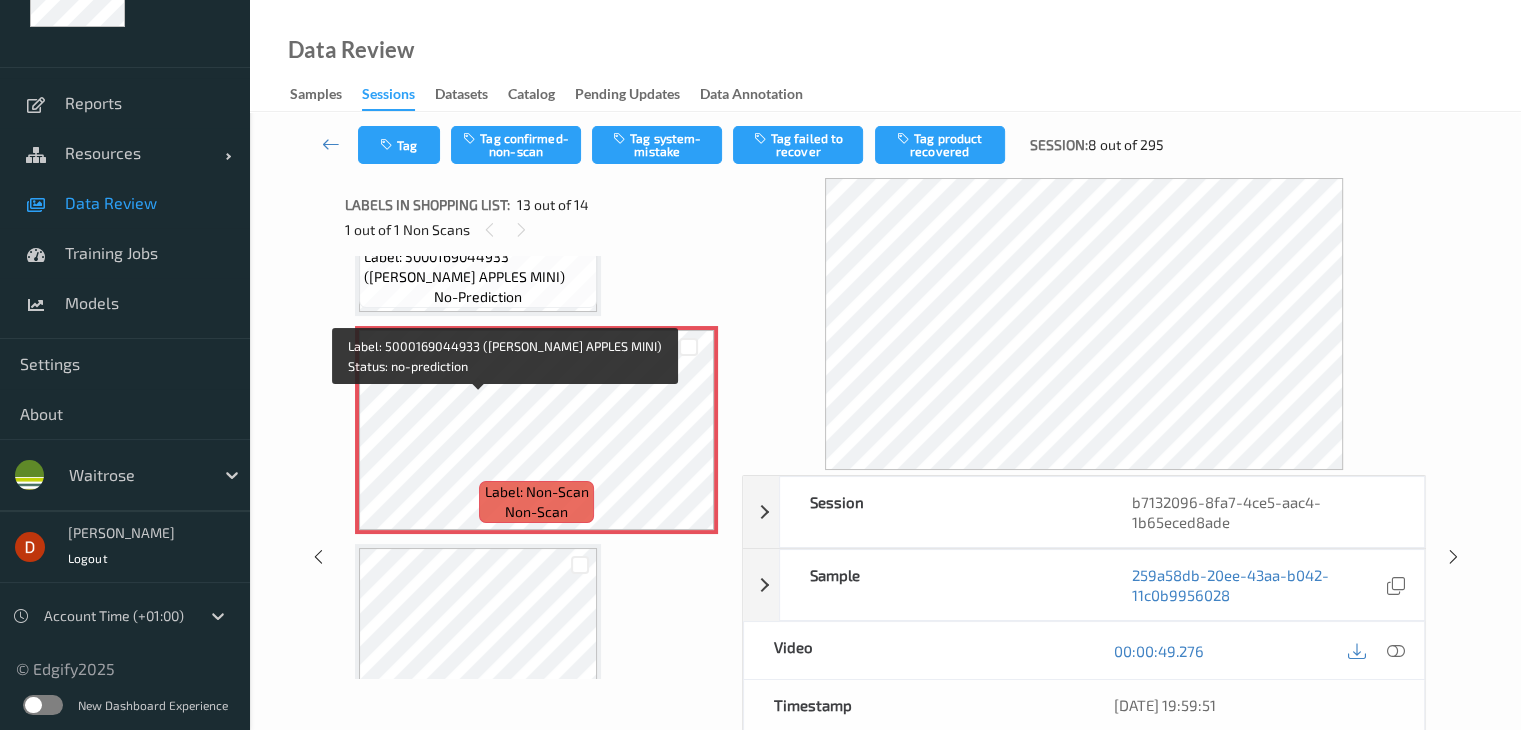 scroll, scrollTop: 2608, scrollLeft: 0, axis: vertical 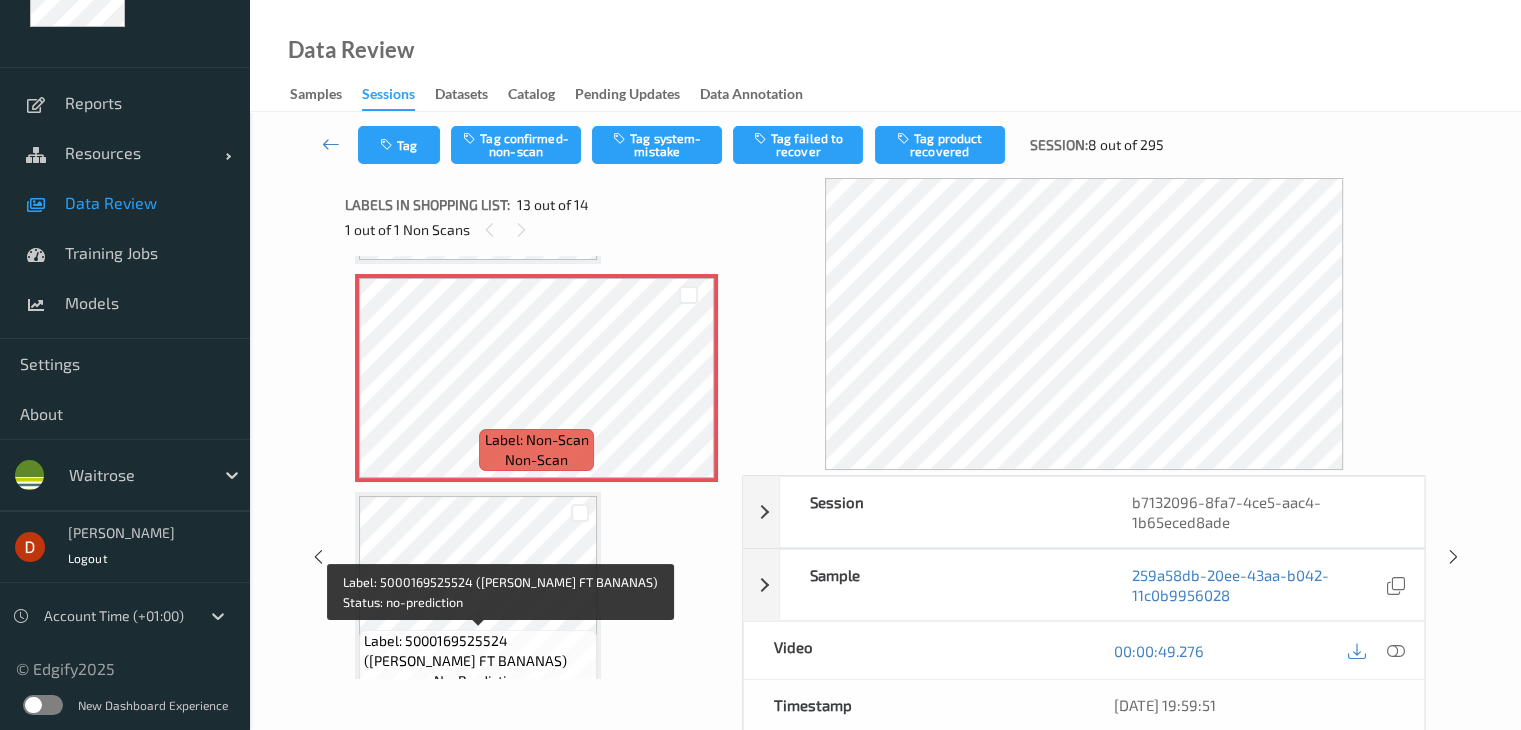 click on "Label: 5000169525524 ([PERSON_NAME] FT BANANAS)" at bounding box center (478, 651) 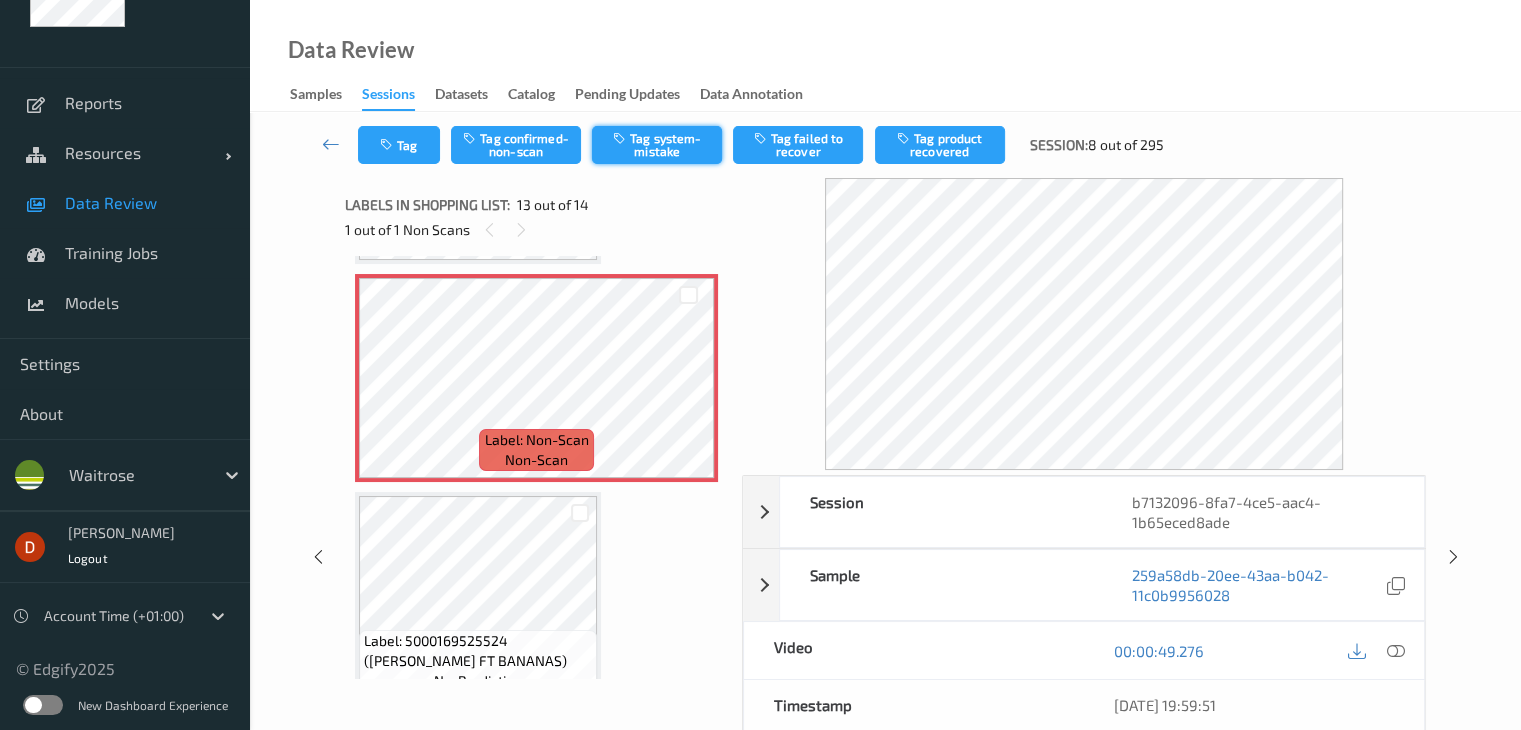 click on "Tag   system-mistake" at bounding box center (657, 145) 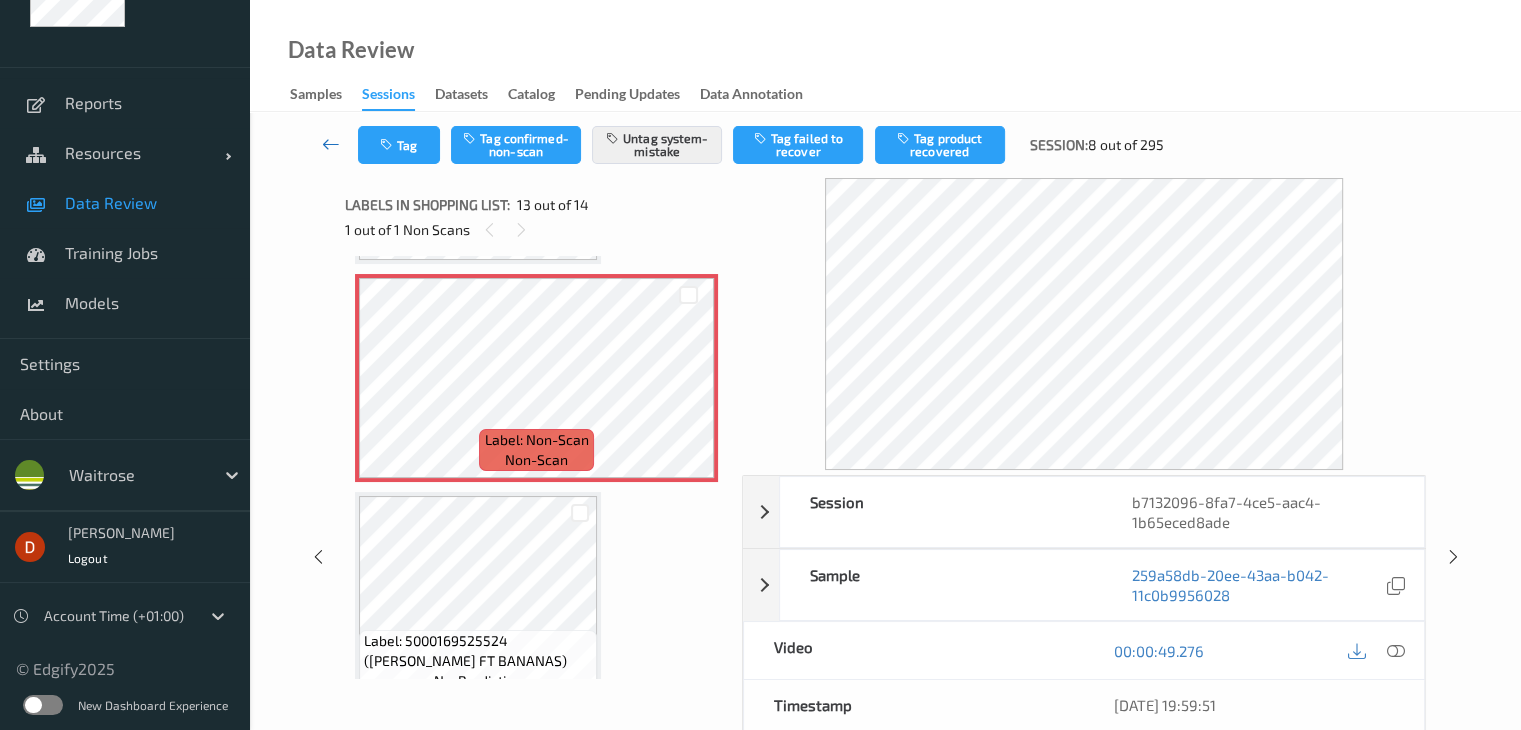 click at bounding box center (331, 144) 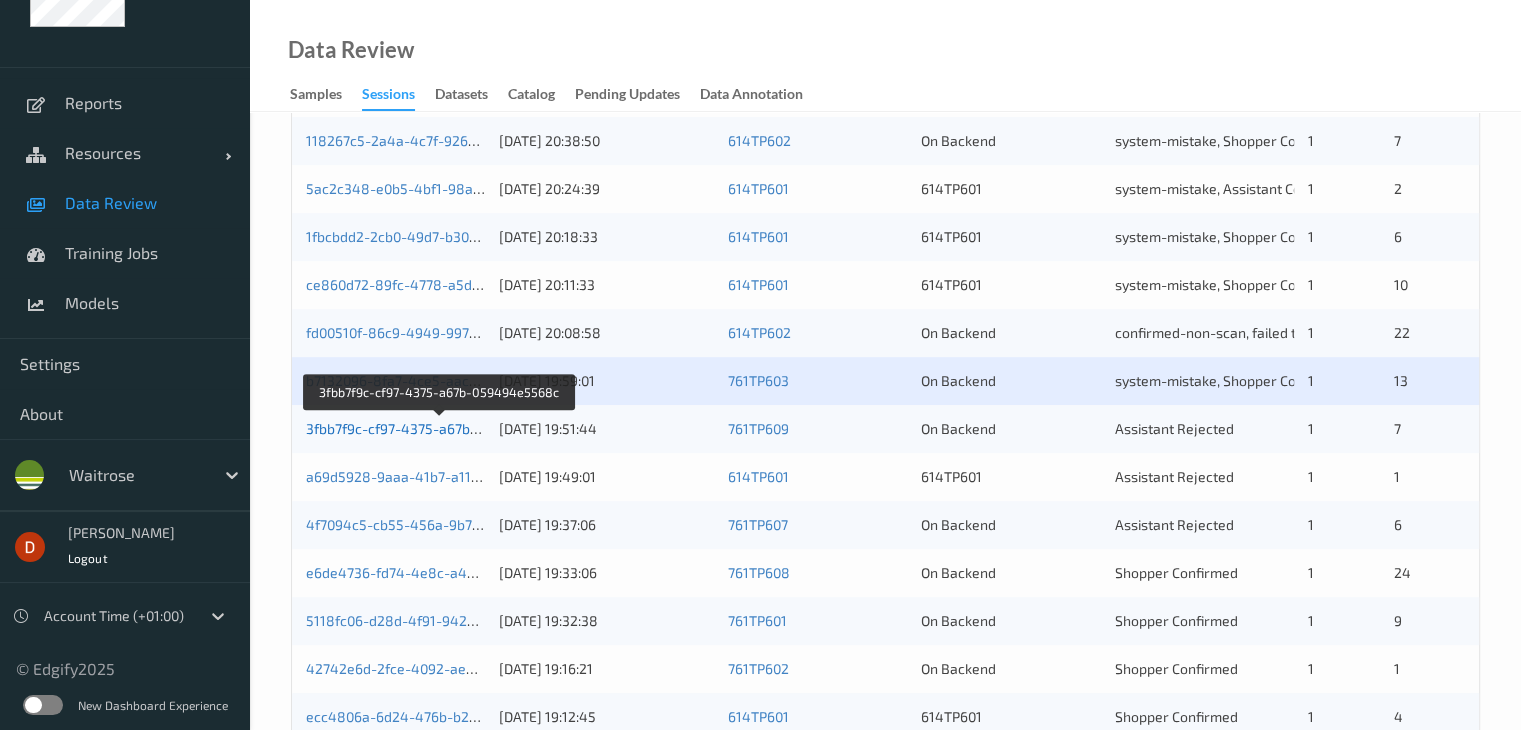 click on "3fbb7f9c-cf97-4375-a67b-059494e5568c" at bounding box center [440, 428] 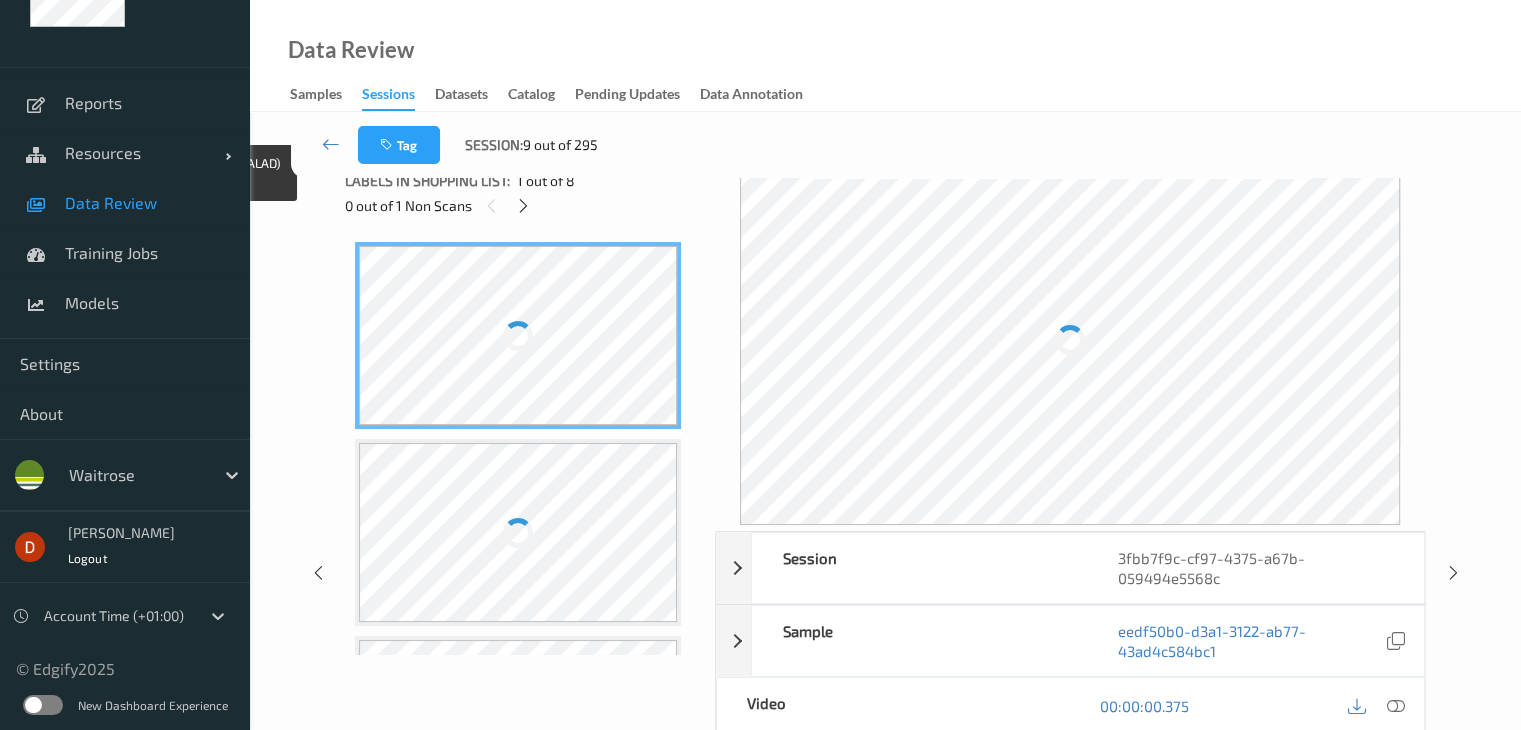 scroll, scrollTop: 0, scrollLeft: 0, axis: both 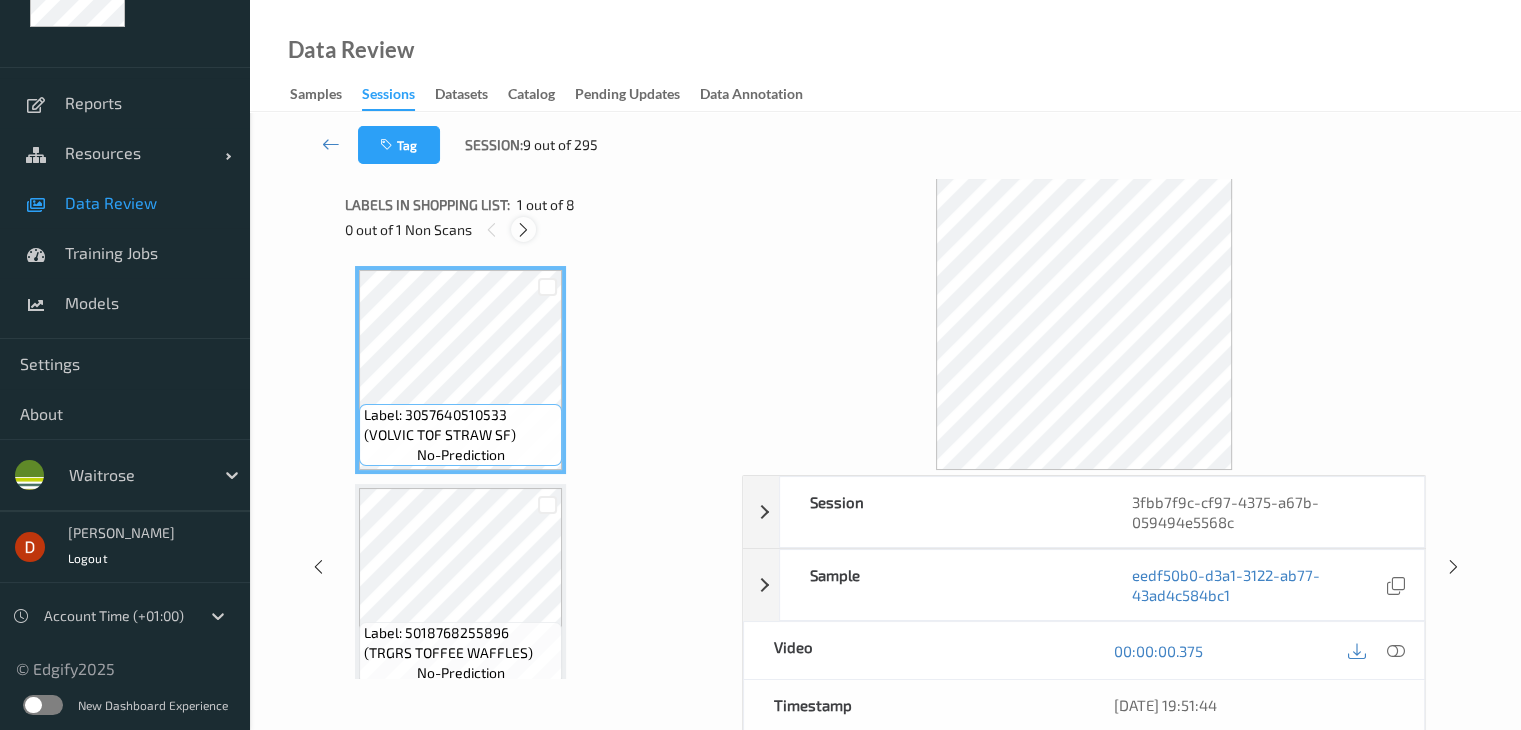 click at bounding box center [523, 230] 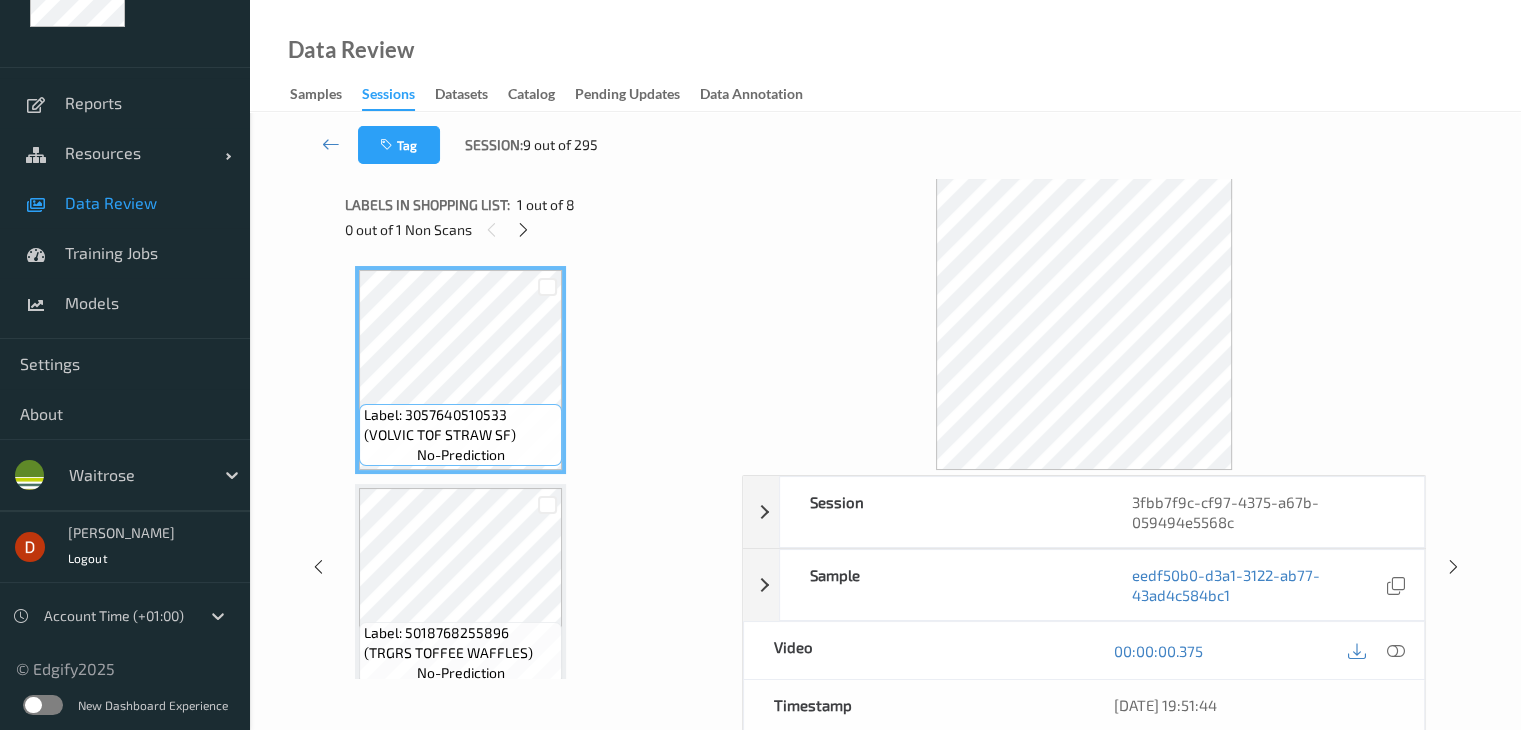scroll, scrollTop: 1318, scrollLeft: 0, axis: vertical 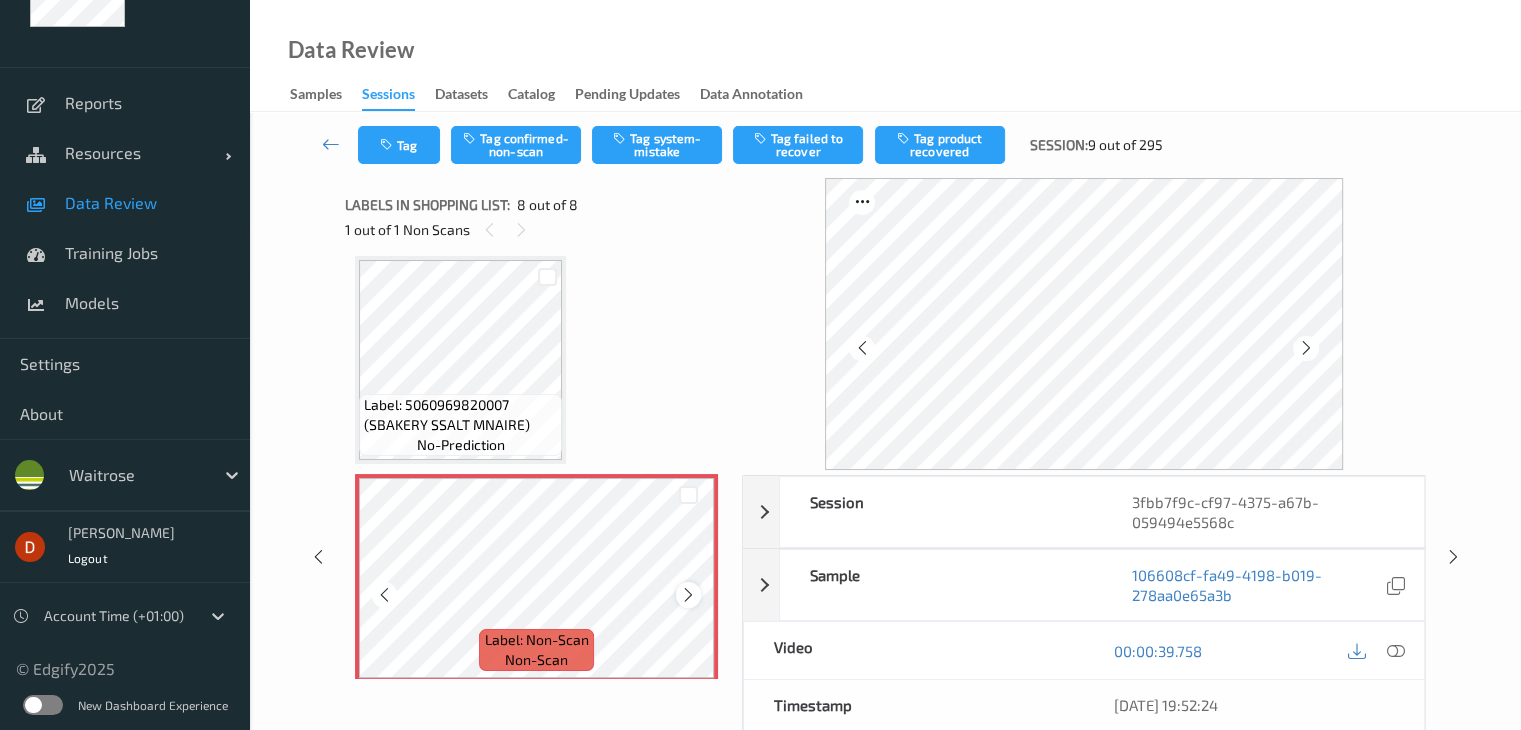 click at bounding box center (688, 595) 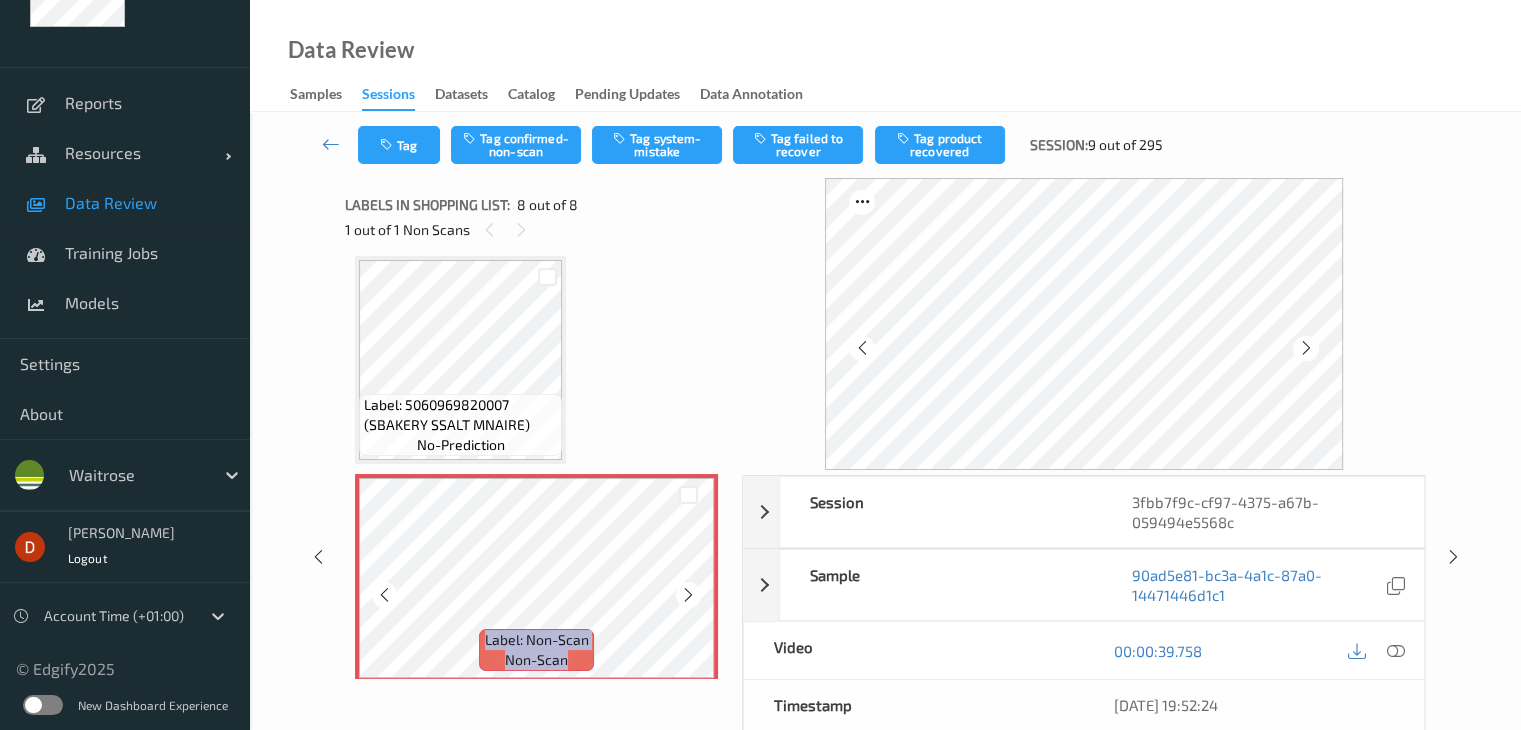click at bounding box center [688, 595] 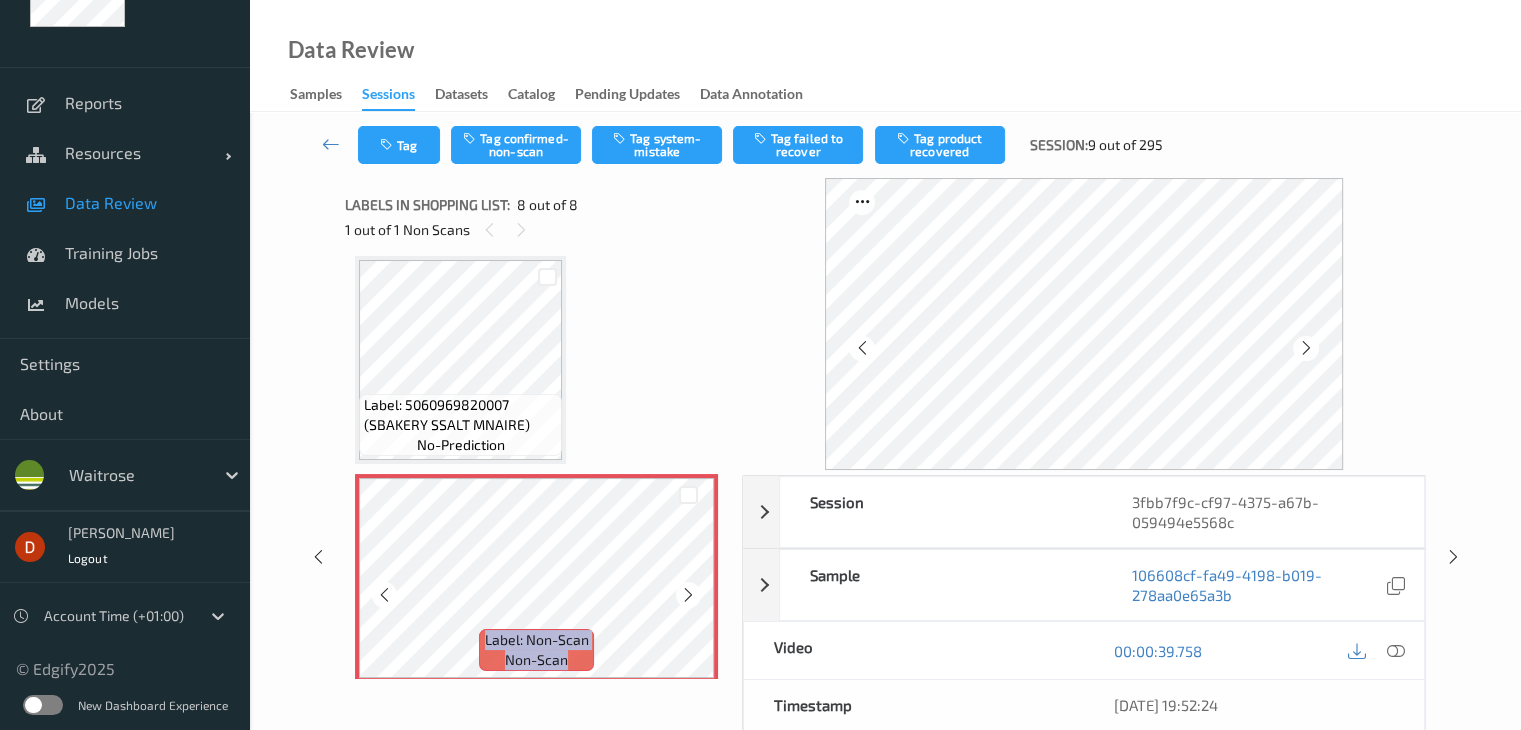 click at bounding box center [688, 595] 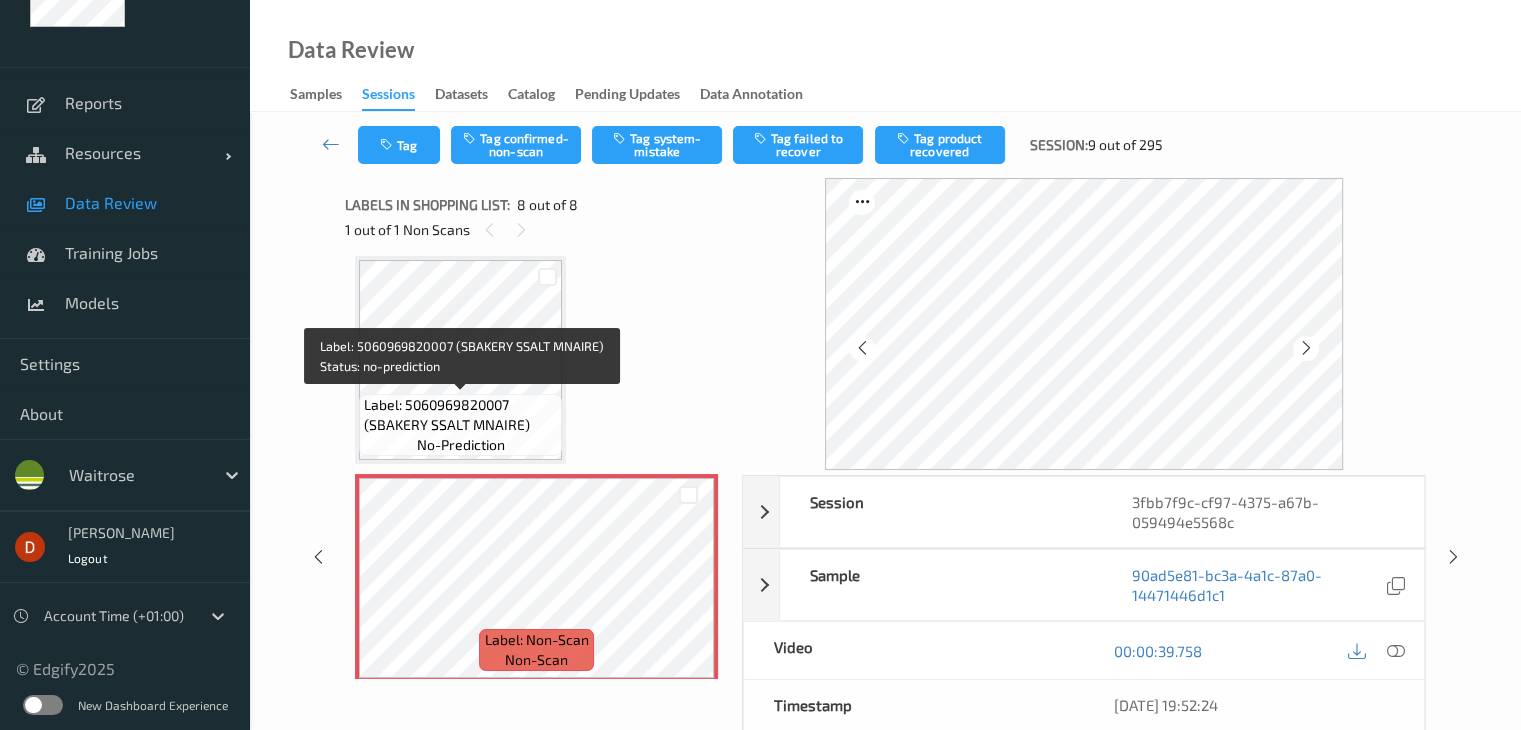 click on "Label: 5060969820007 (SBAKERY SSALT MNAIRE)" at bounding box center (460, 415) 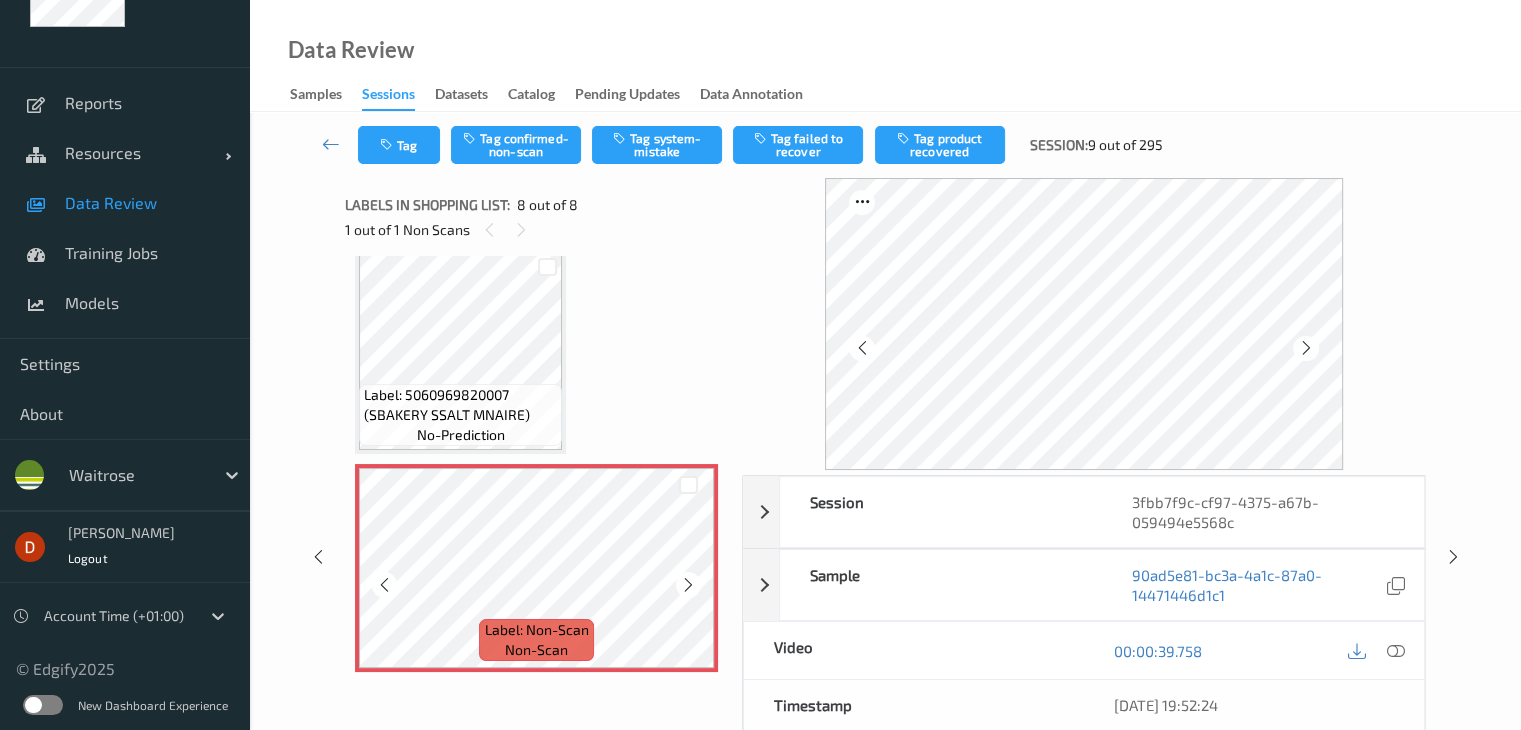 scroll, scrollTop: 1331, scrollLeft: 0, axis: vertical 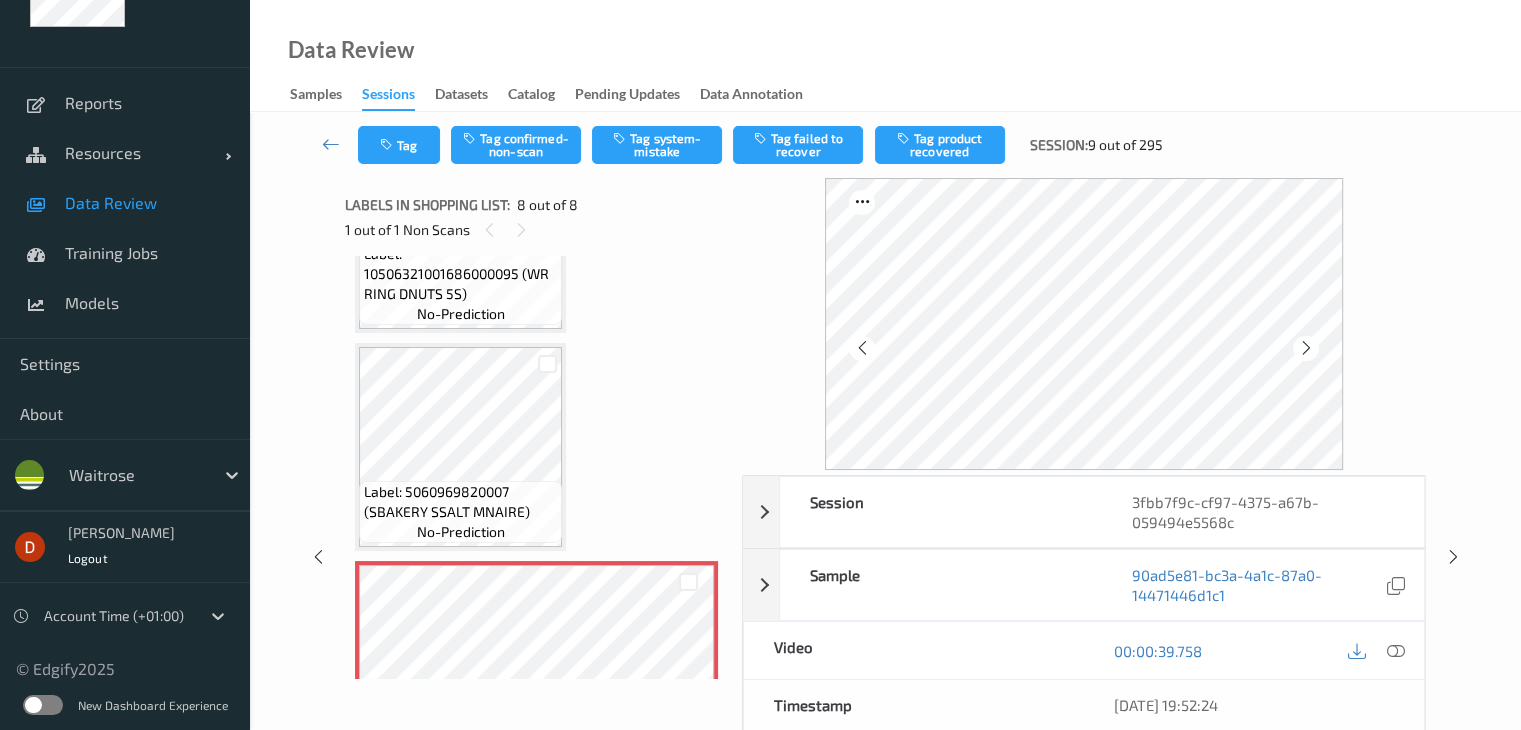 drag, startPoint x: 501, startPoint y: 146, endPoint x: 590, endPoint y: 145, distance: 89.005615 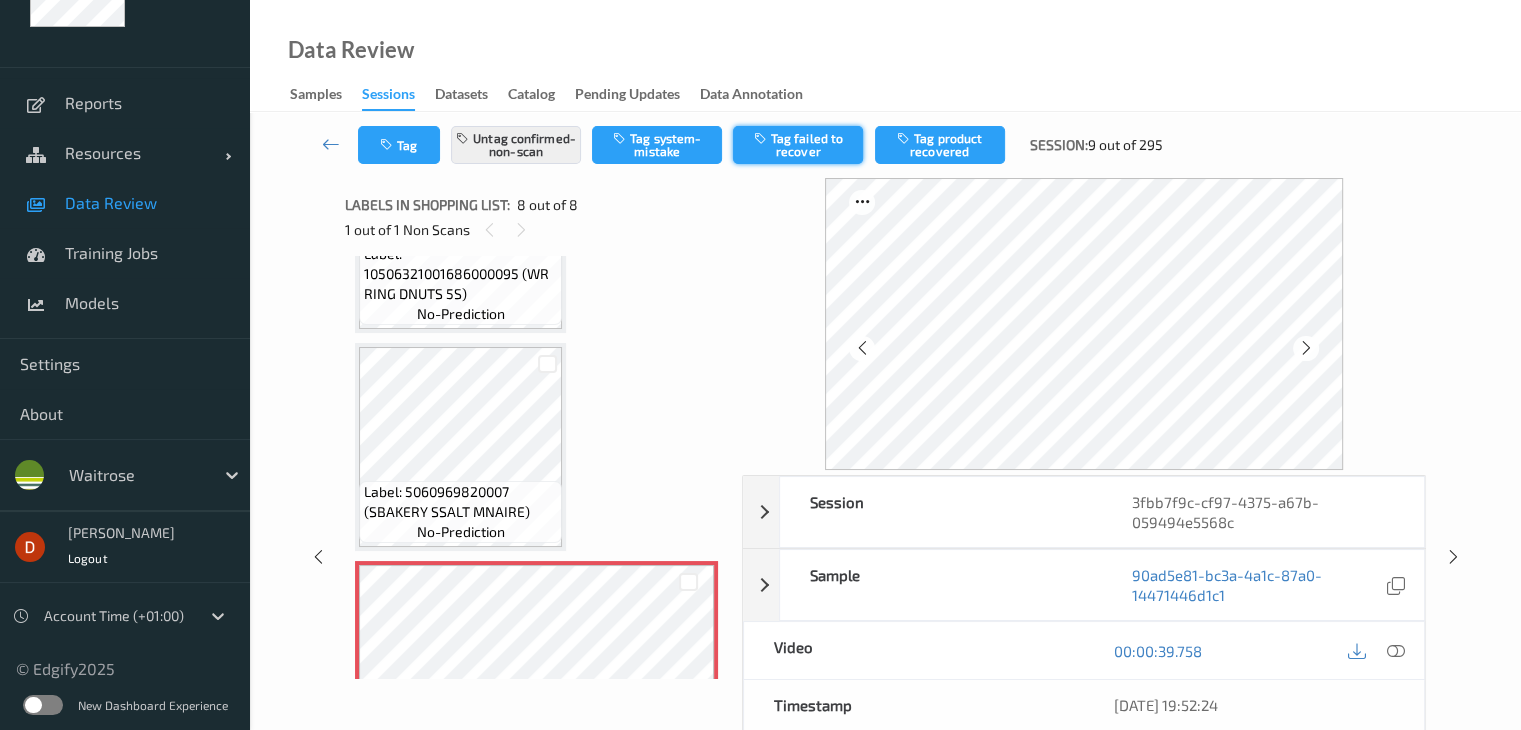 click on "Tag   failed to recover" at bounding box center (798, 145) 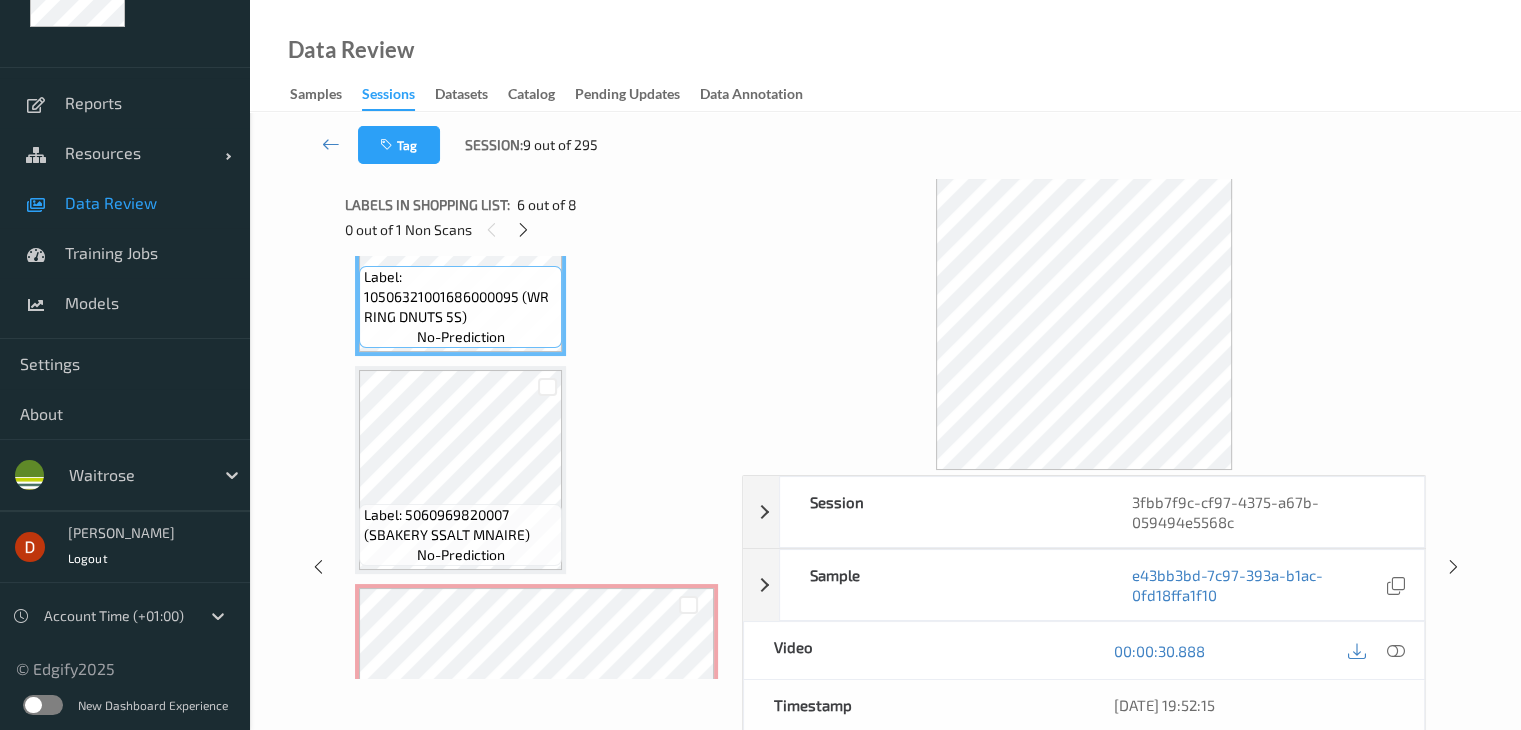 scroll, scrollTop: 1331, scrollLeft: 0, axis: vertical 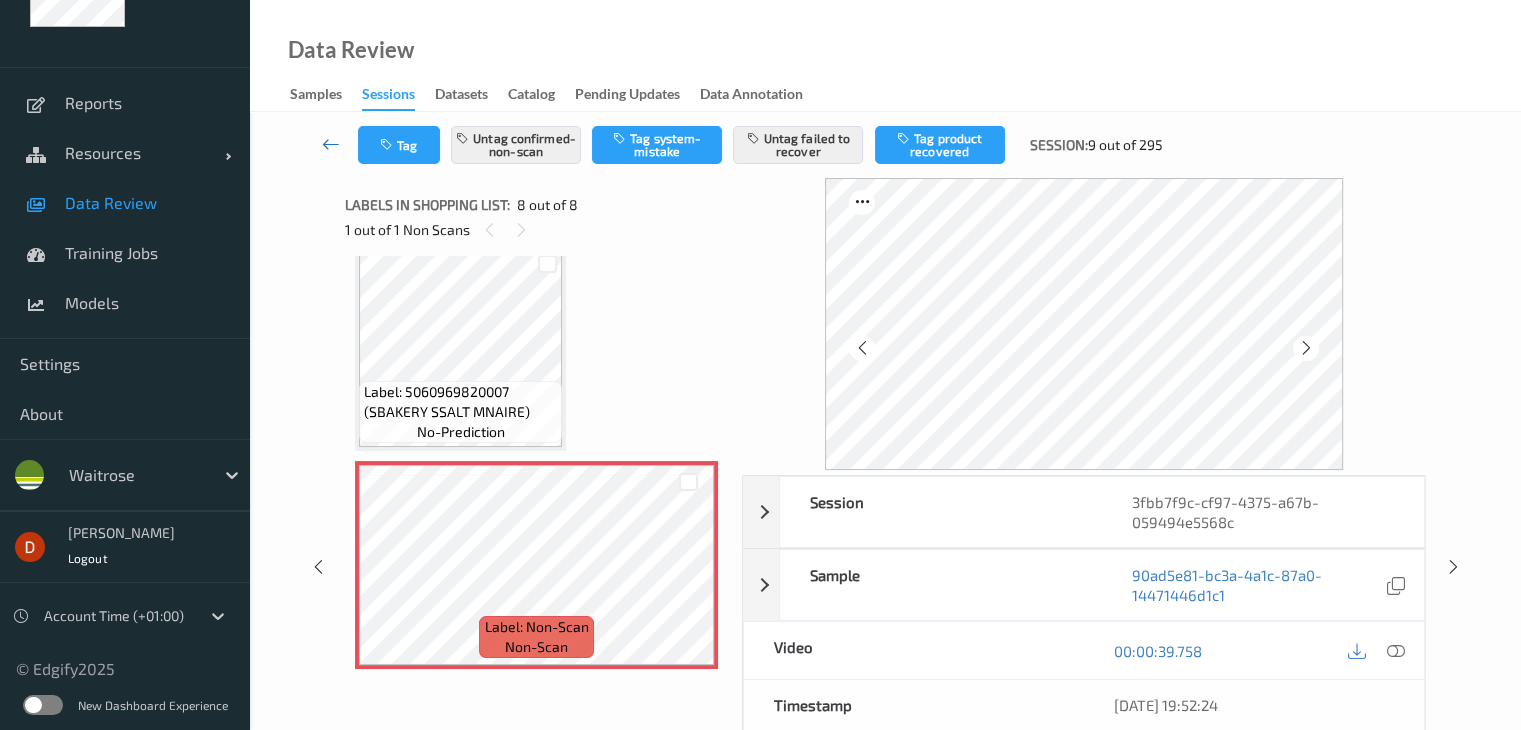 click at bounding box center [331, 145] 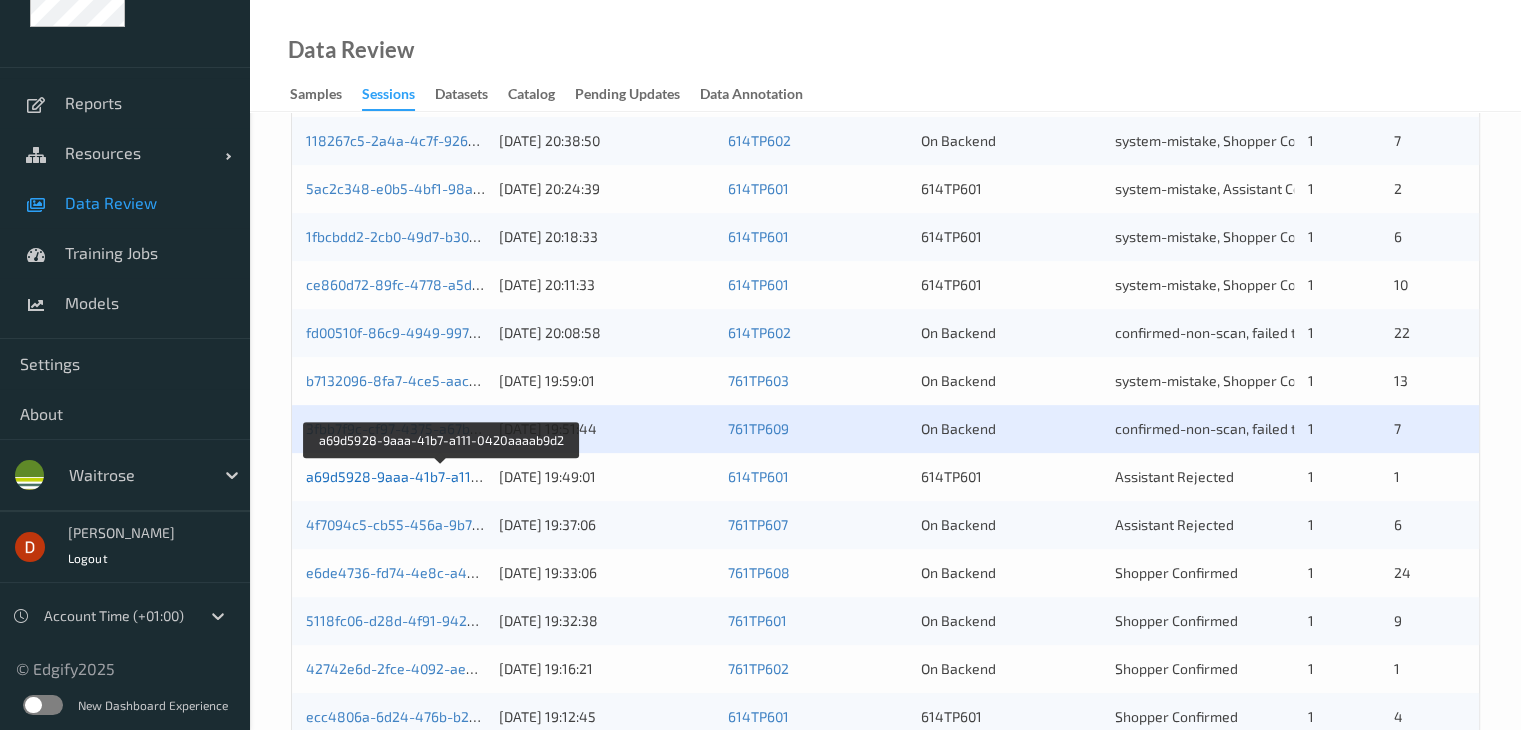 click on "a69d5928-9aaa-41b7-a111-0420aaaab9d2" at bounding box center (443, 476) 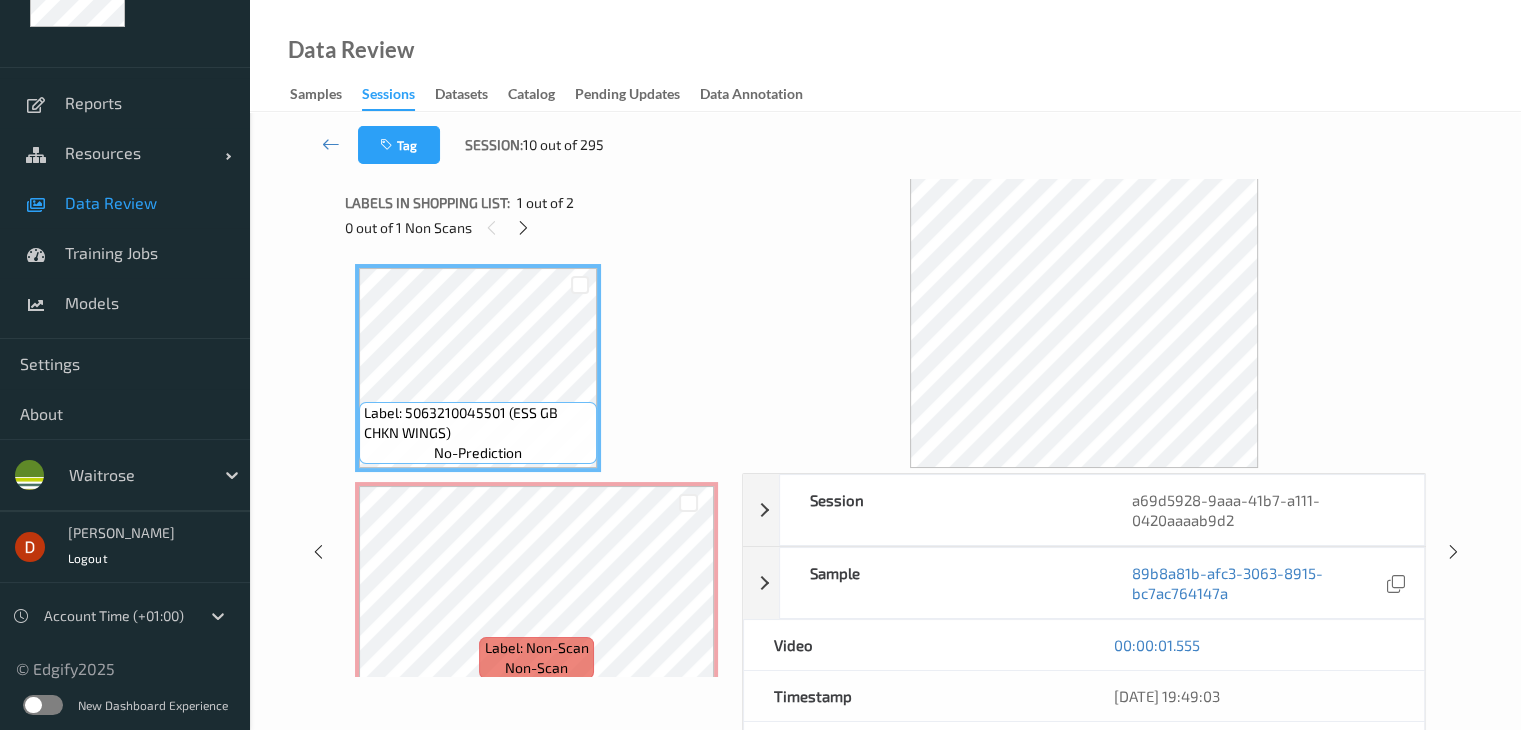 scroll, scrollTop: 0, scrollLeft: 0, axis: both 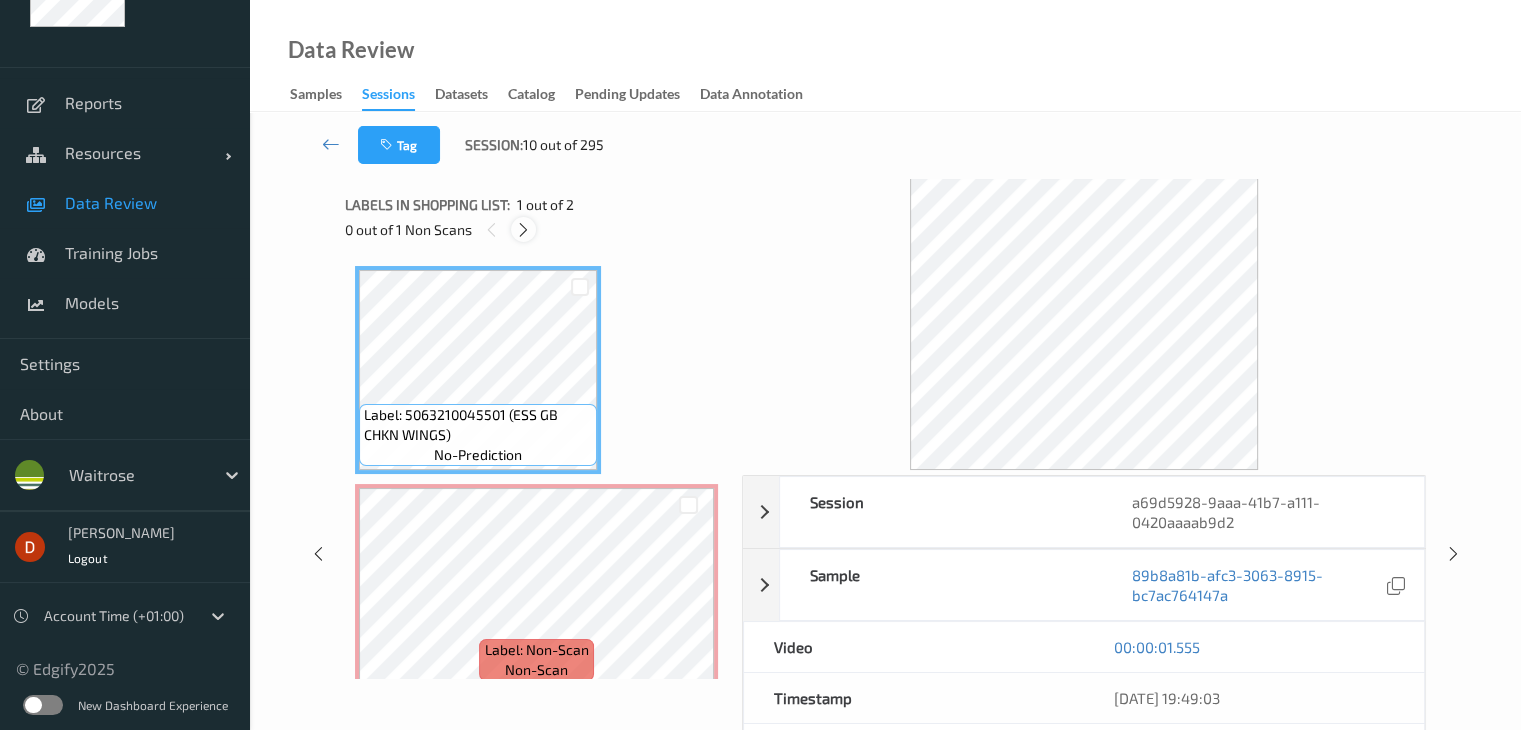 click at bounding box center (523, 230) 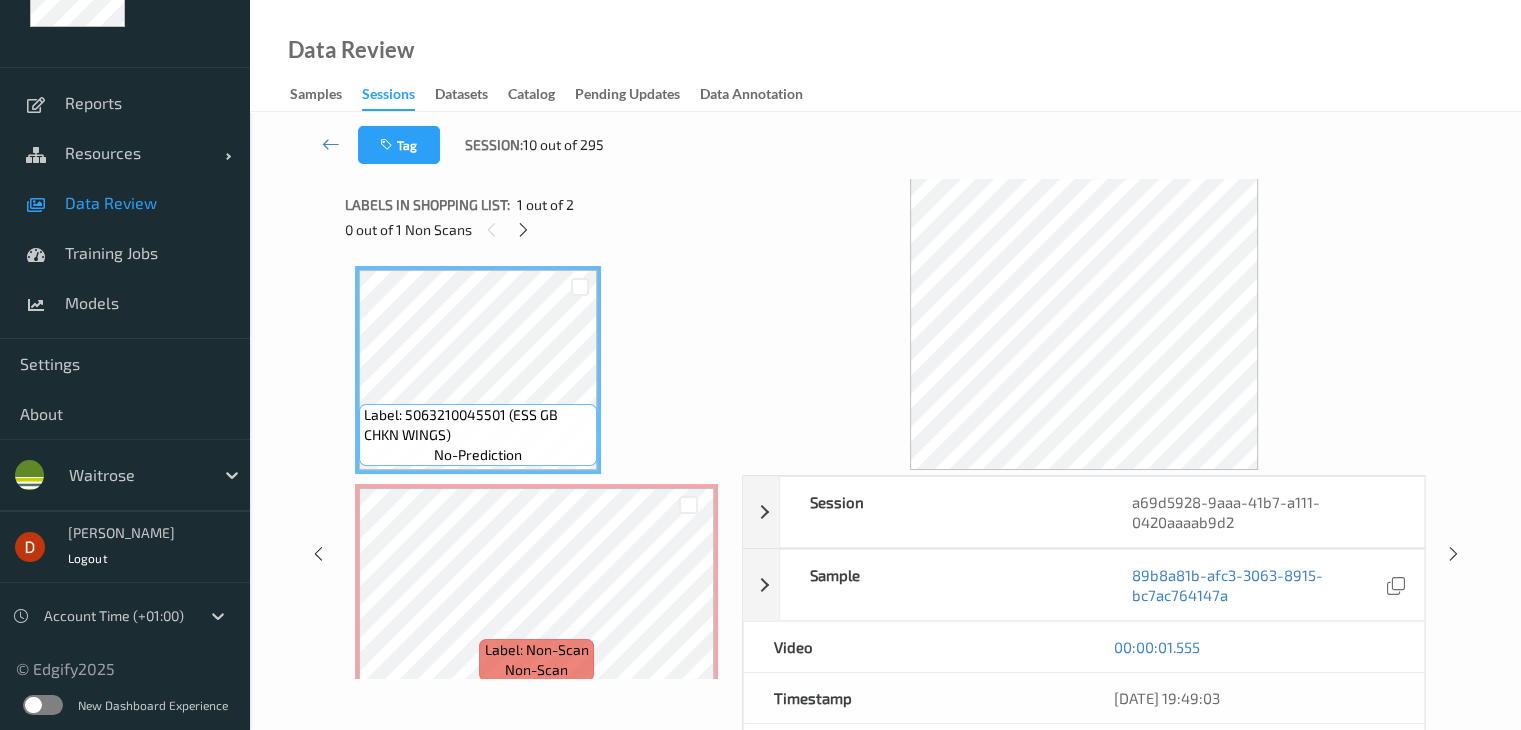 scroll, scrollTop: 10, scrollLeft: 0, axis: vertical 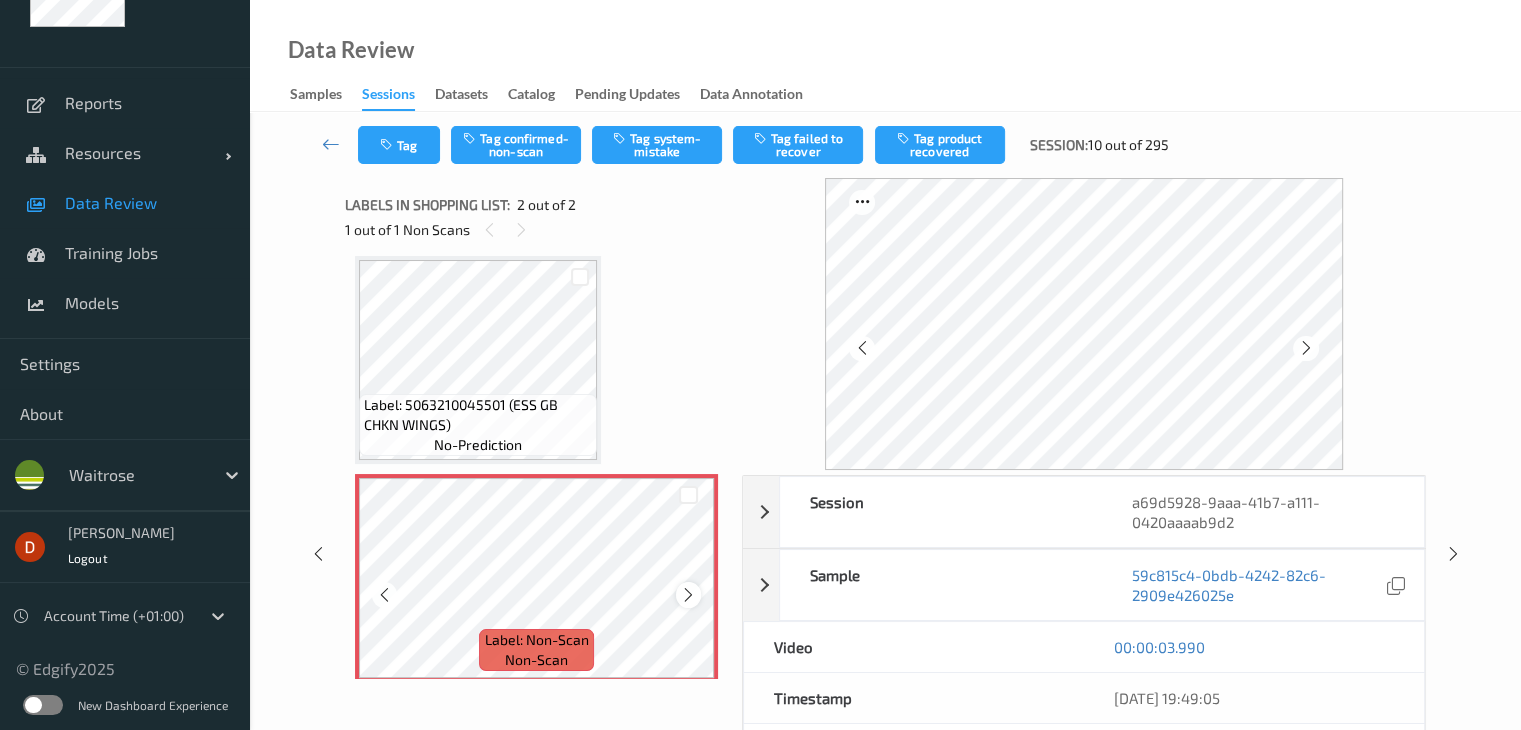 click at bounding box center [688, 595] 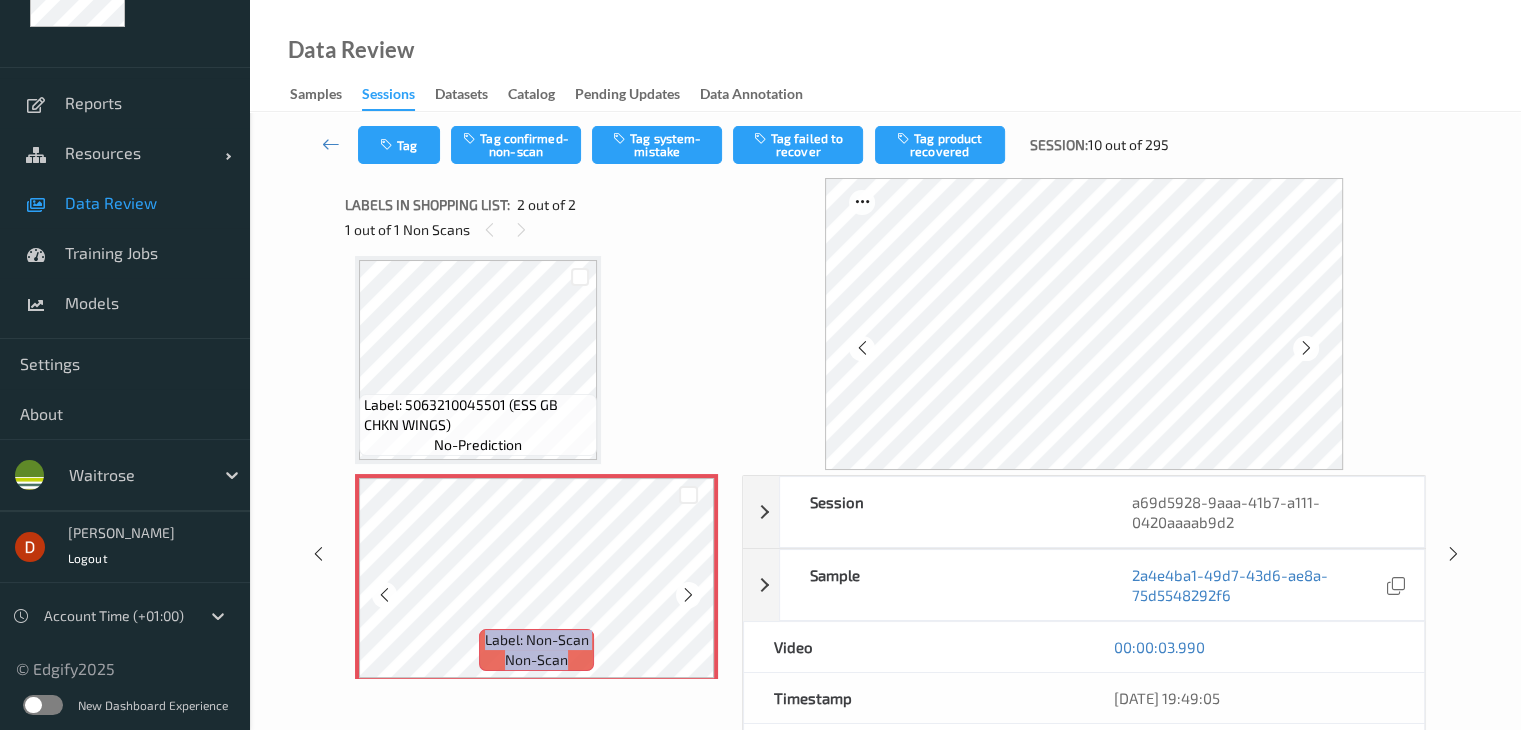 click at bounding box center [688, 595] 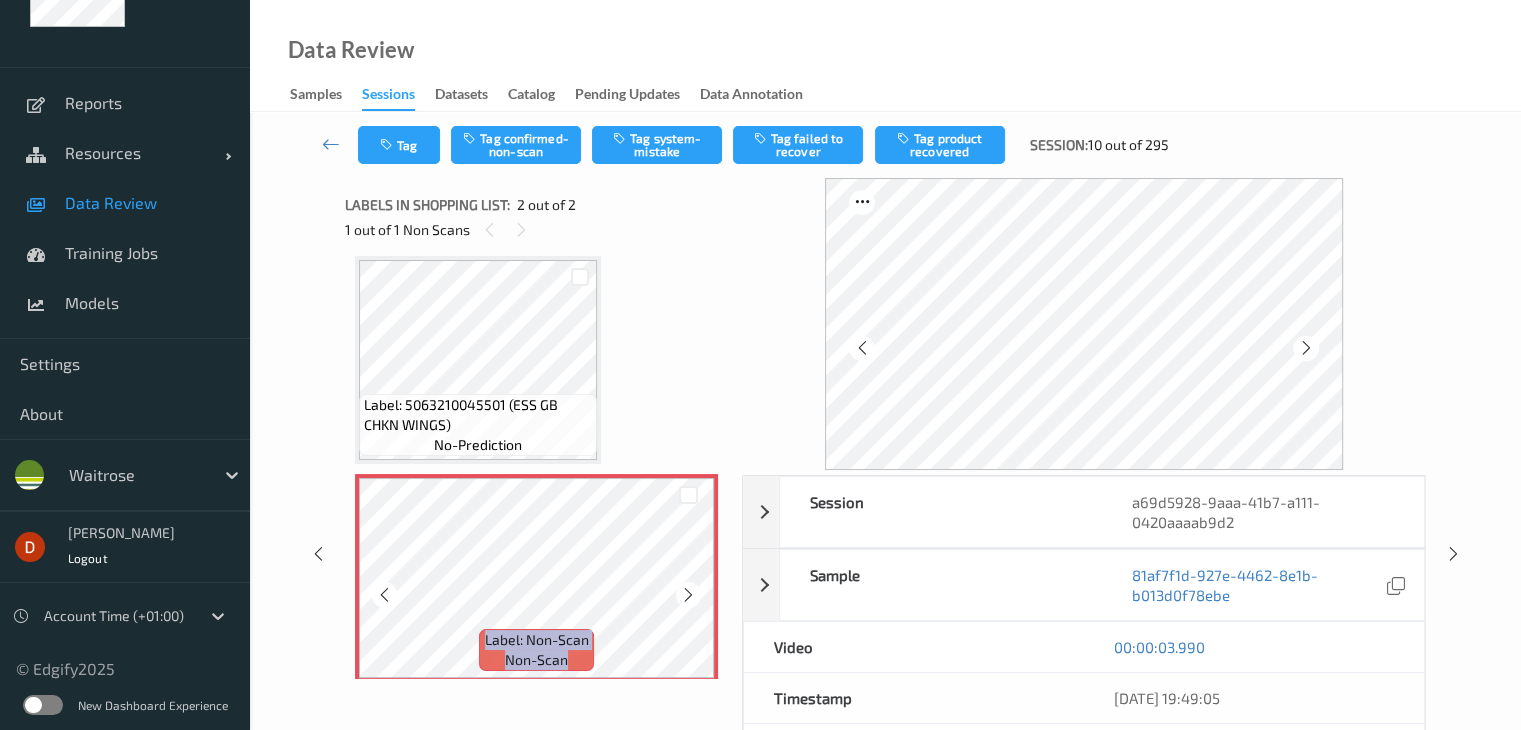 click at bounding box center (688, 595) 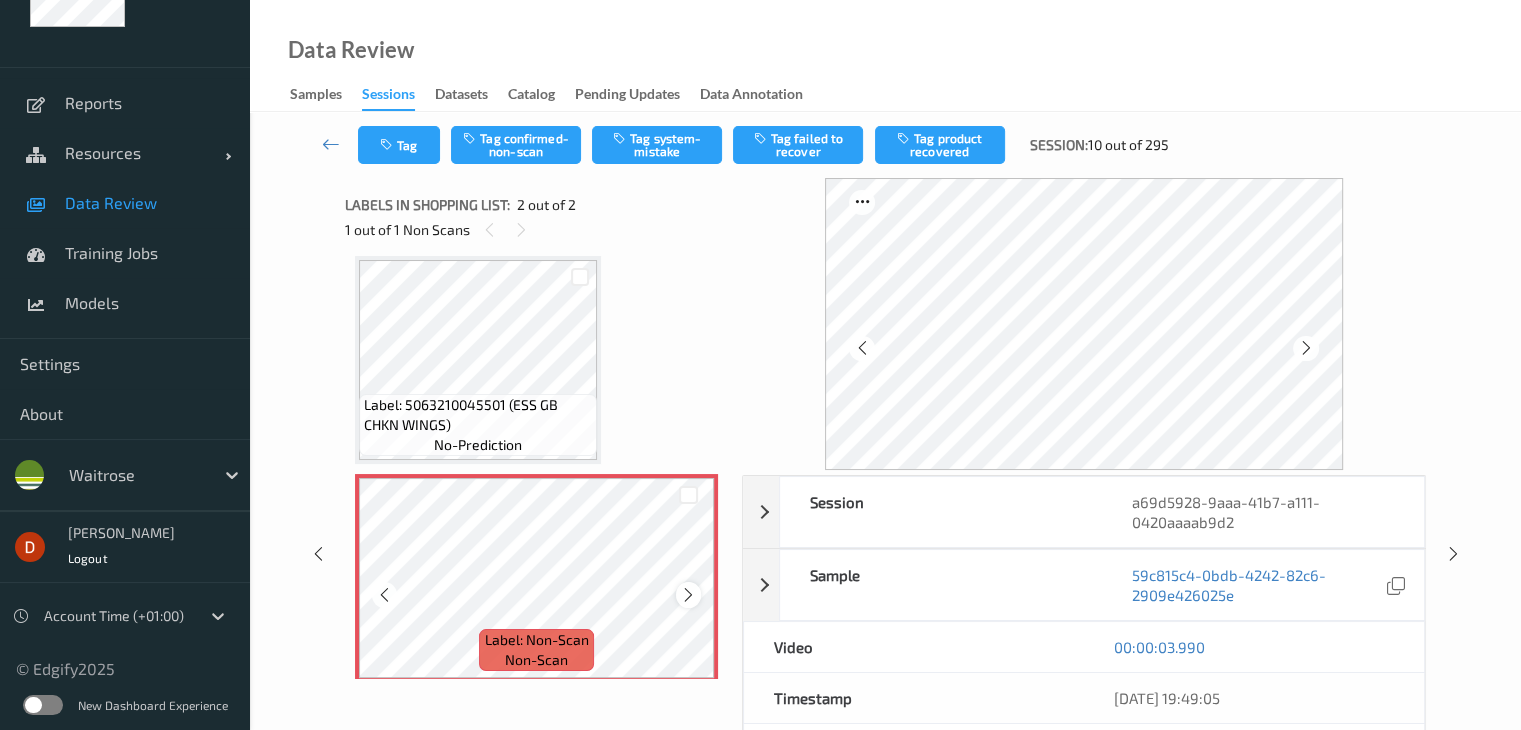 click at bounding box center (688, 595) 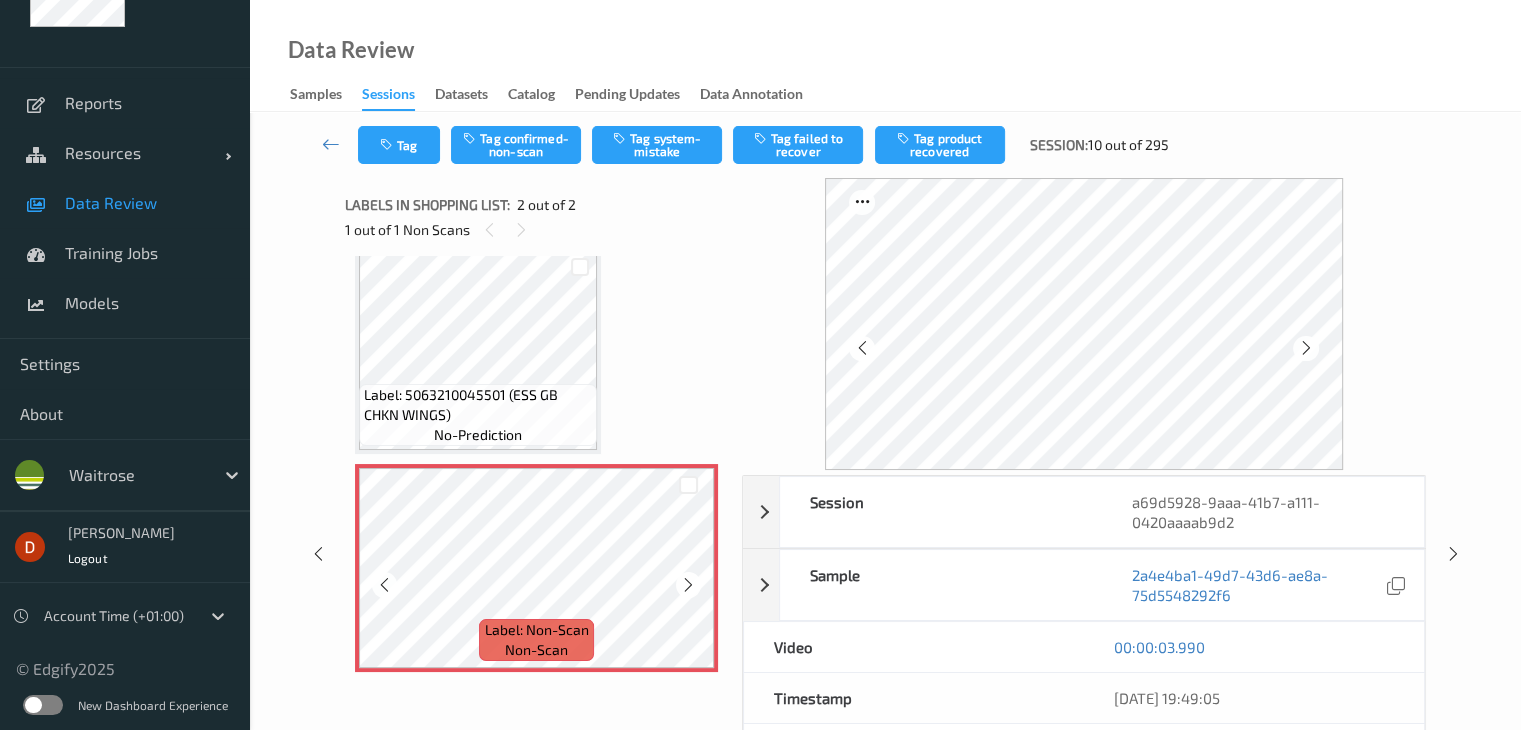 scroll, scrollTop: 23, scrollLeft: 0, axis: vertical 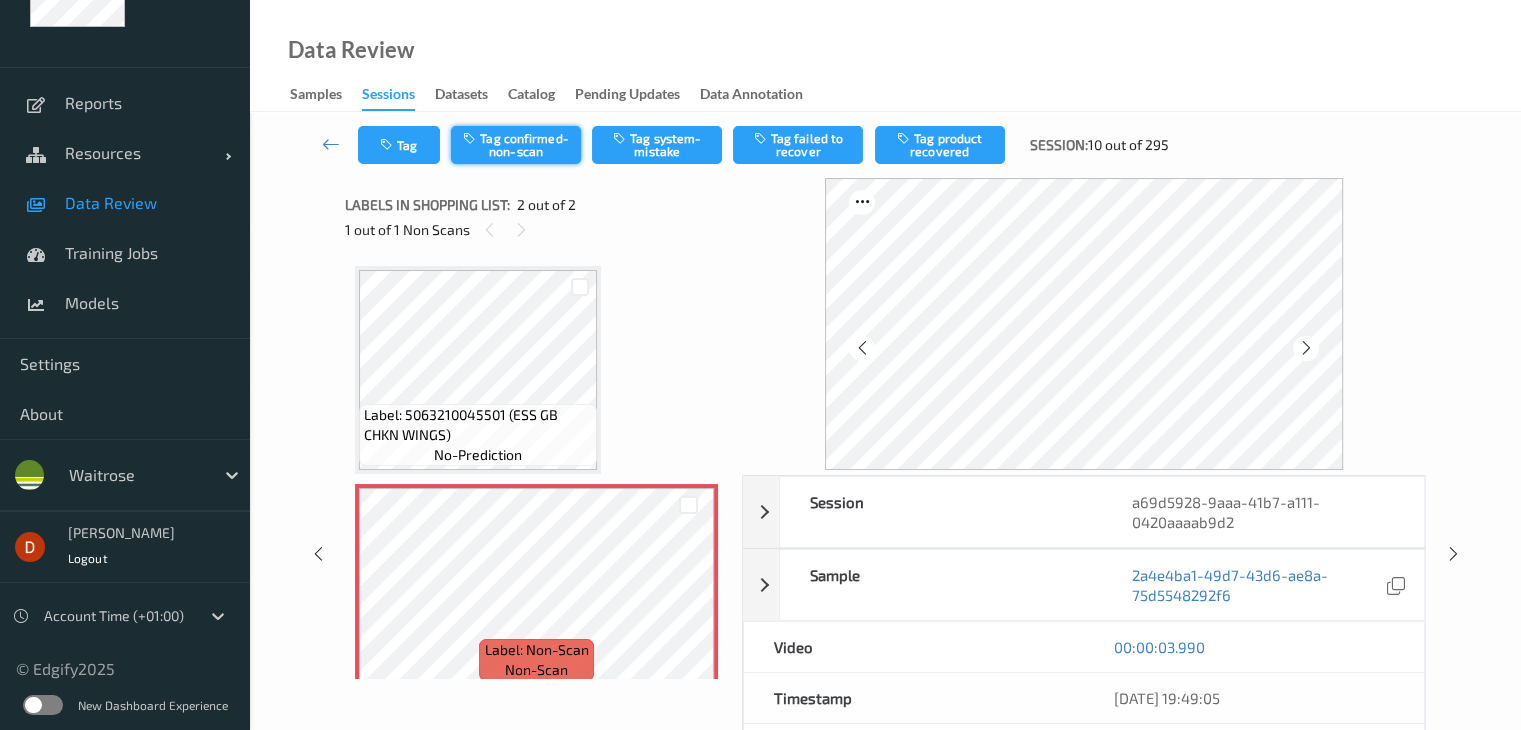 click on "Tag   confirmed-non-scan" at bounding box center (516, 145) 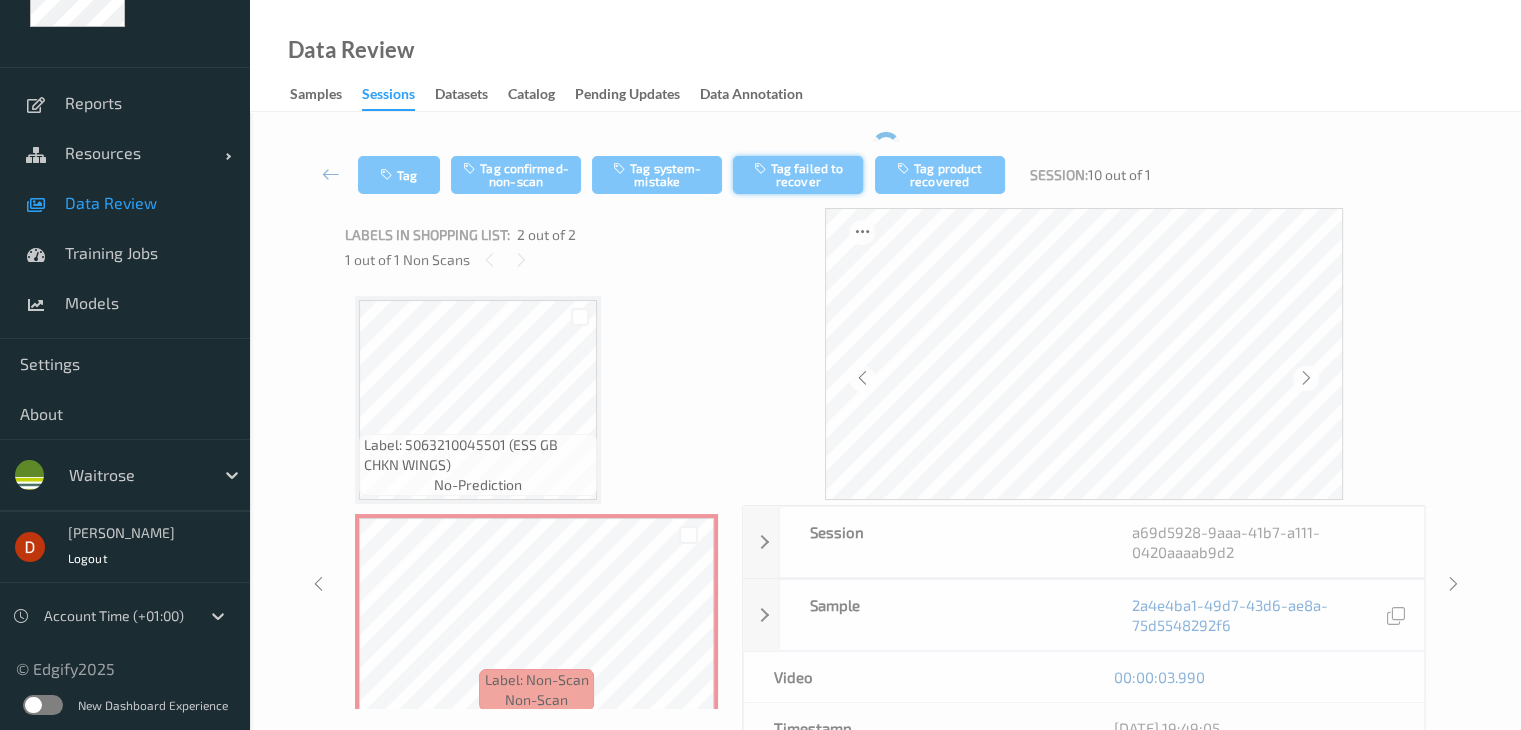 click on "Tag   failed to recover" at bounding box center [798, 175] 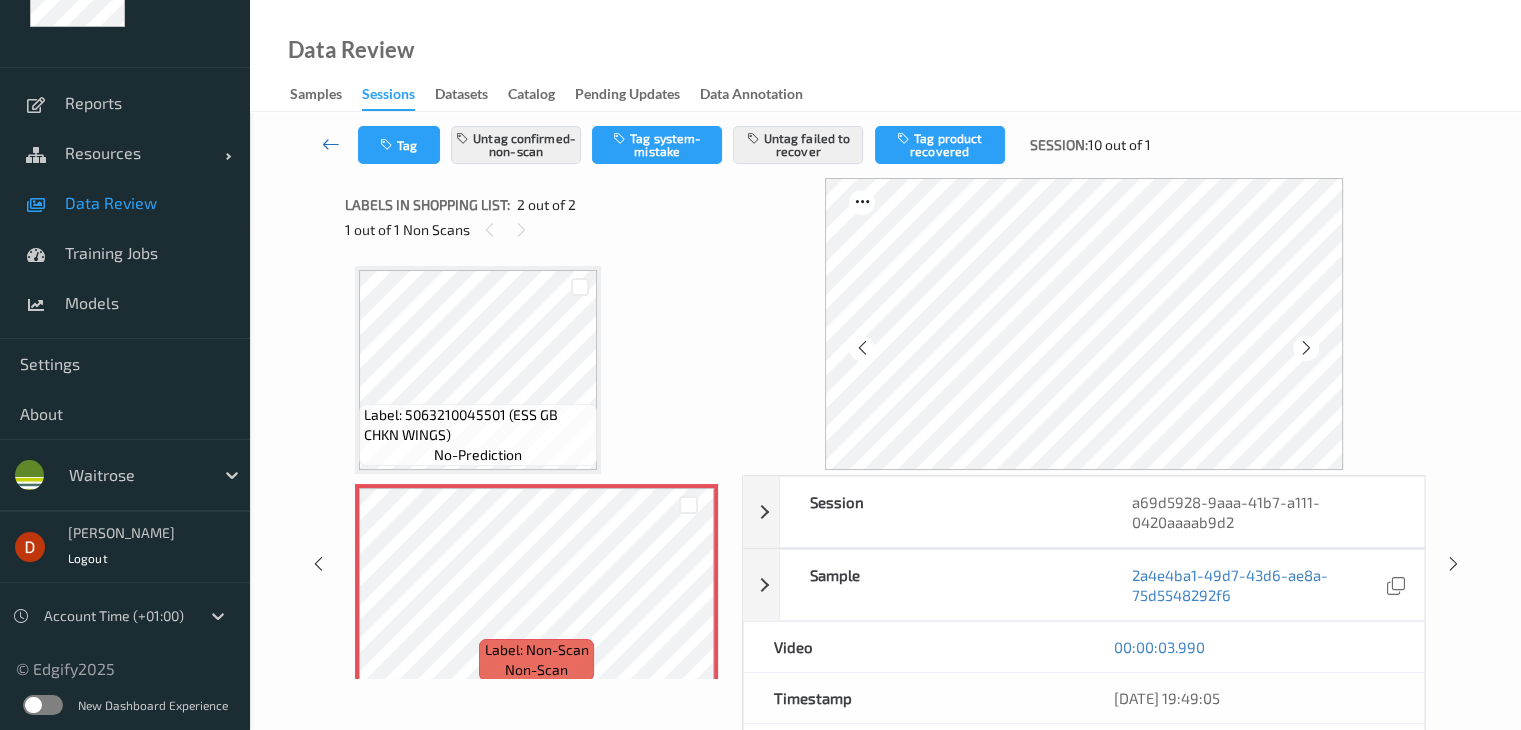 click at bounding box center (331, 145) 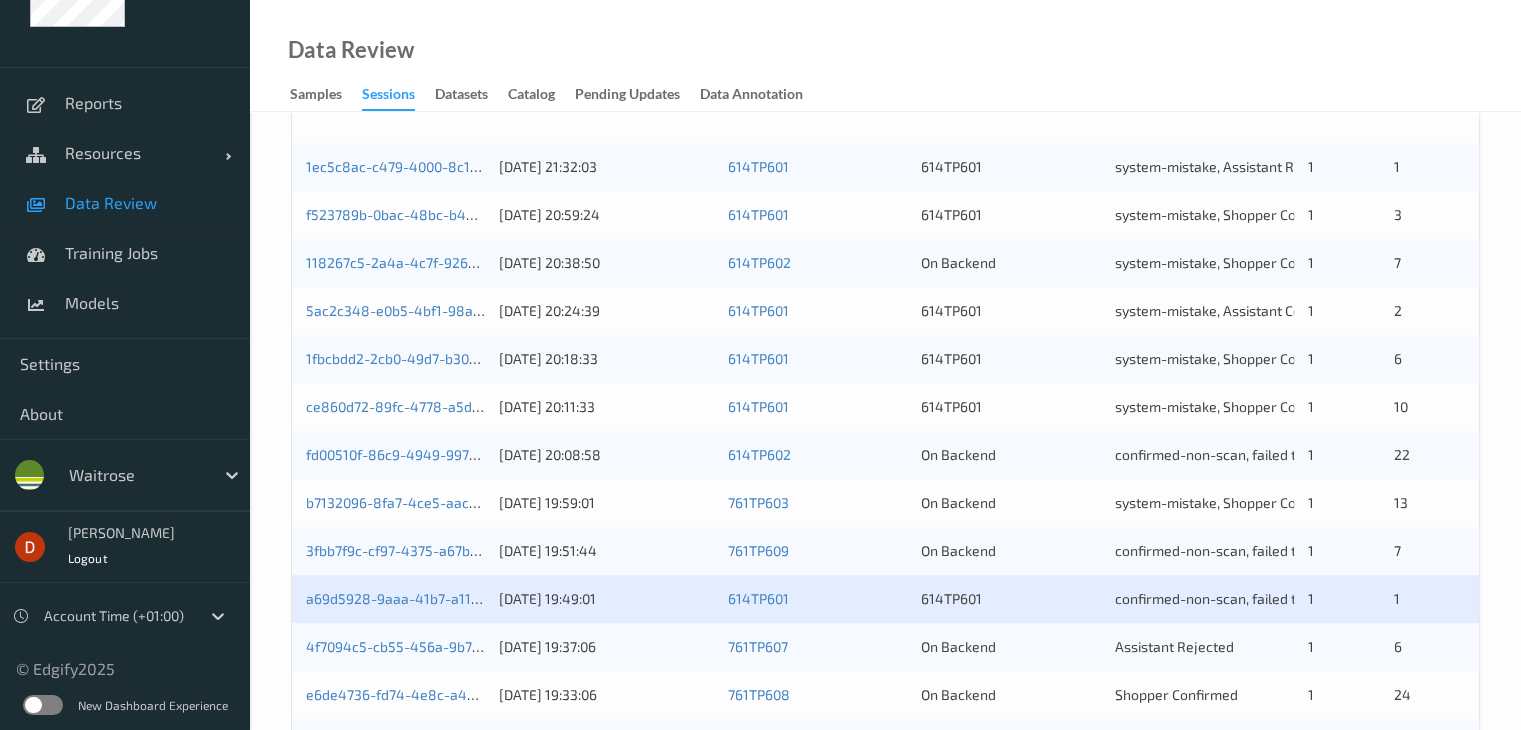 scroll, scrollTop: 600, scrollLeft: 0, axis: vertical 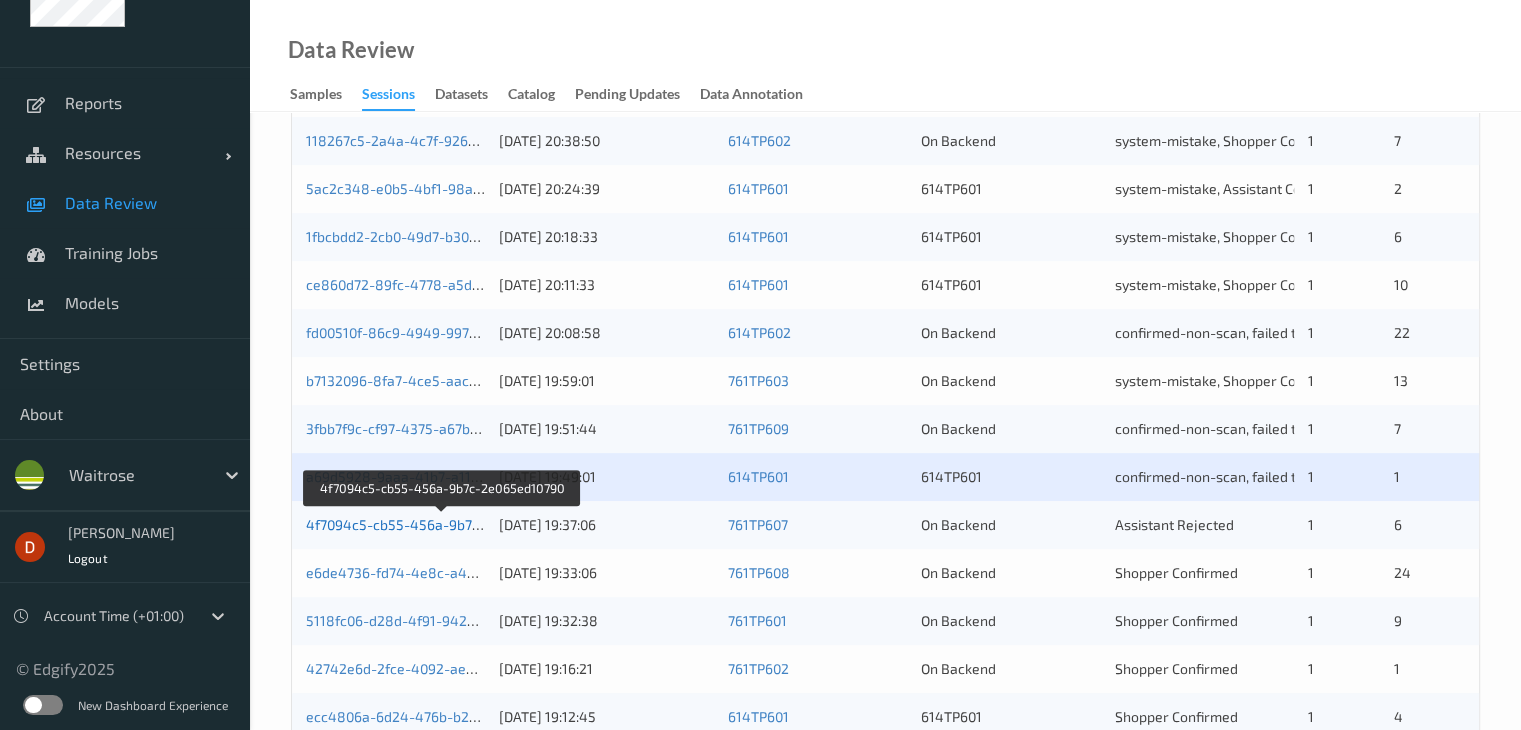 click on "4f7094c5-cb55-456a-9b7c-2e065ed10790" at bounding box center [442, 524] 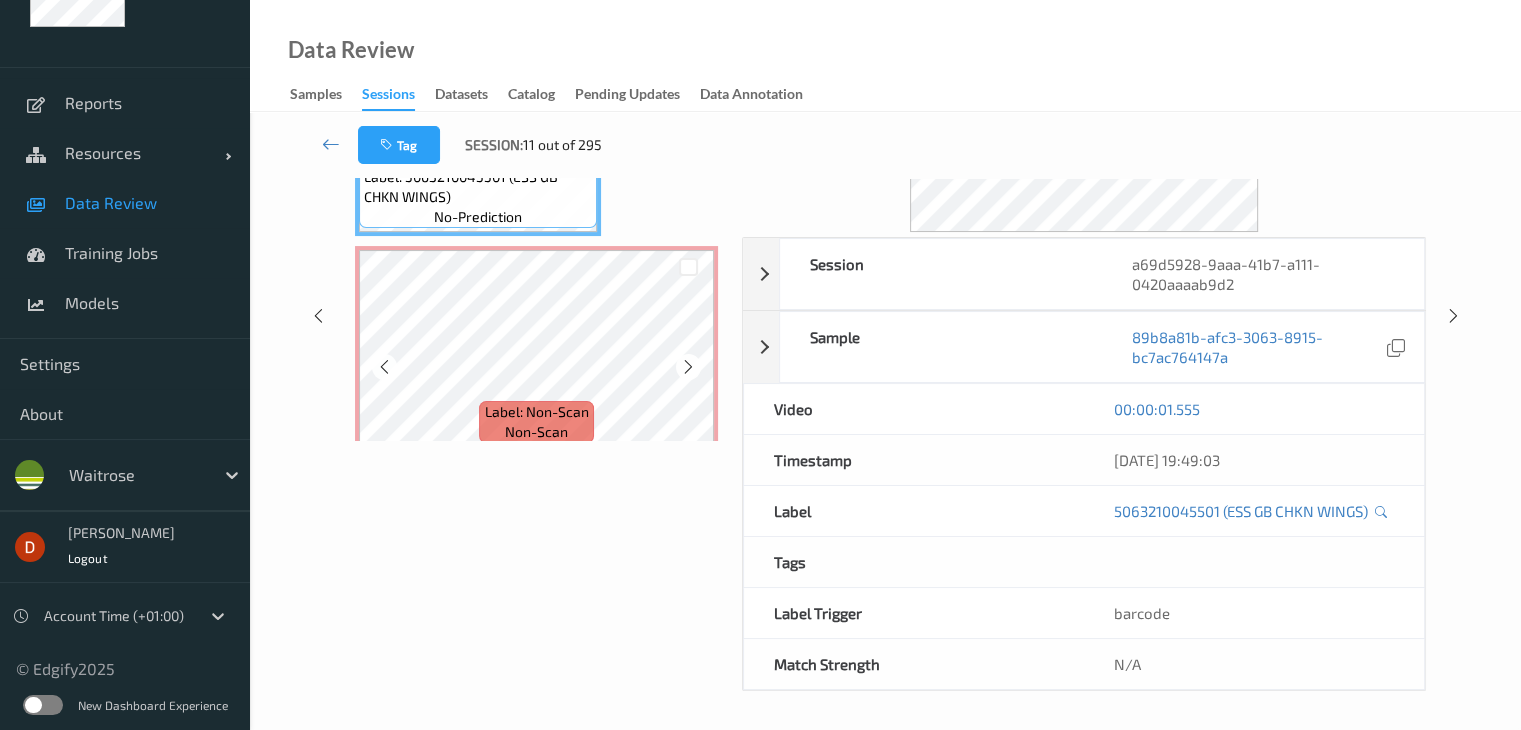 scroll, scrollTop: 0, scrollLeft: 0, axis: both 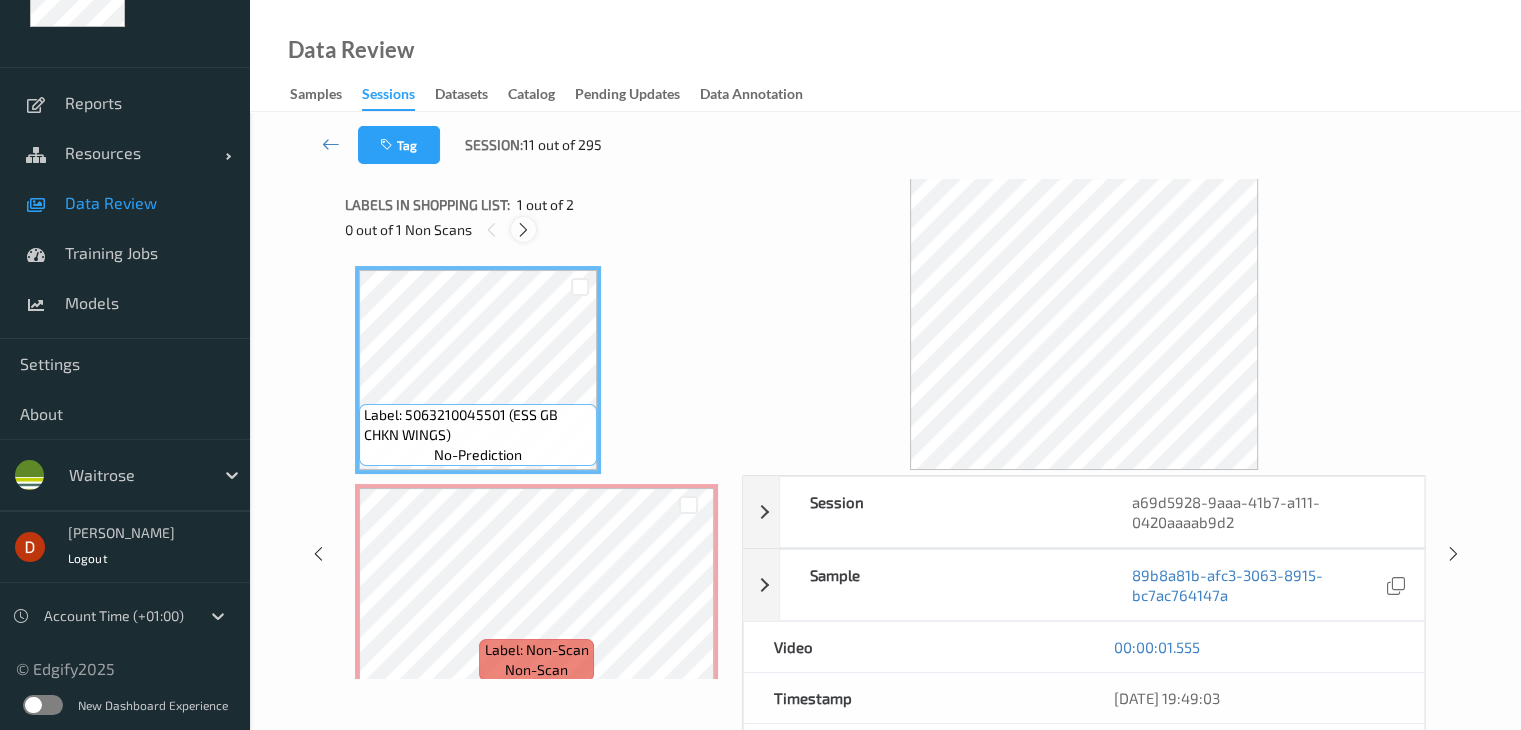 click at bounding box center [523, 230] 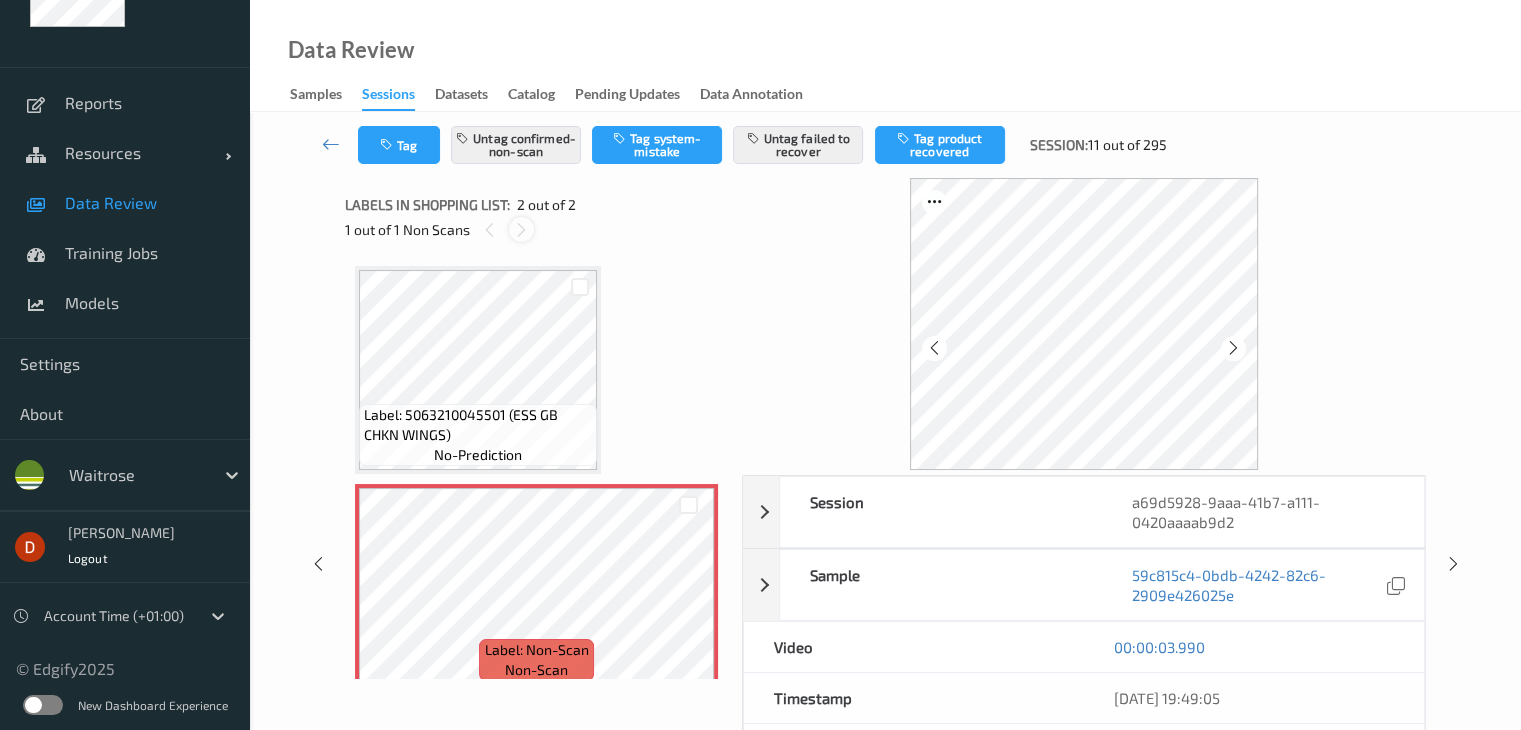 scroll, scrollTop: 10, scrollLeft: 0, axis: vertical 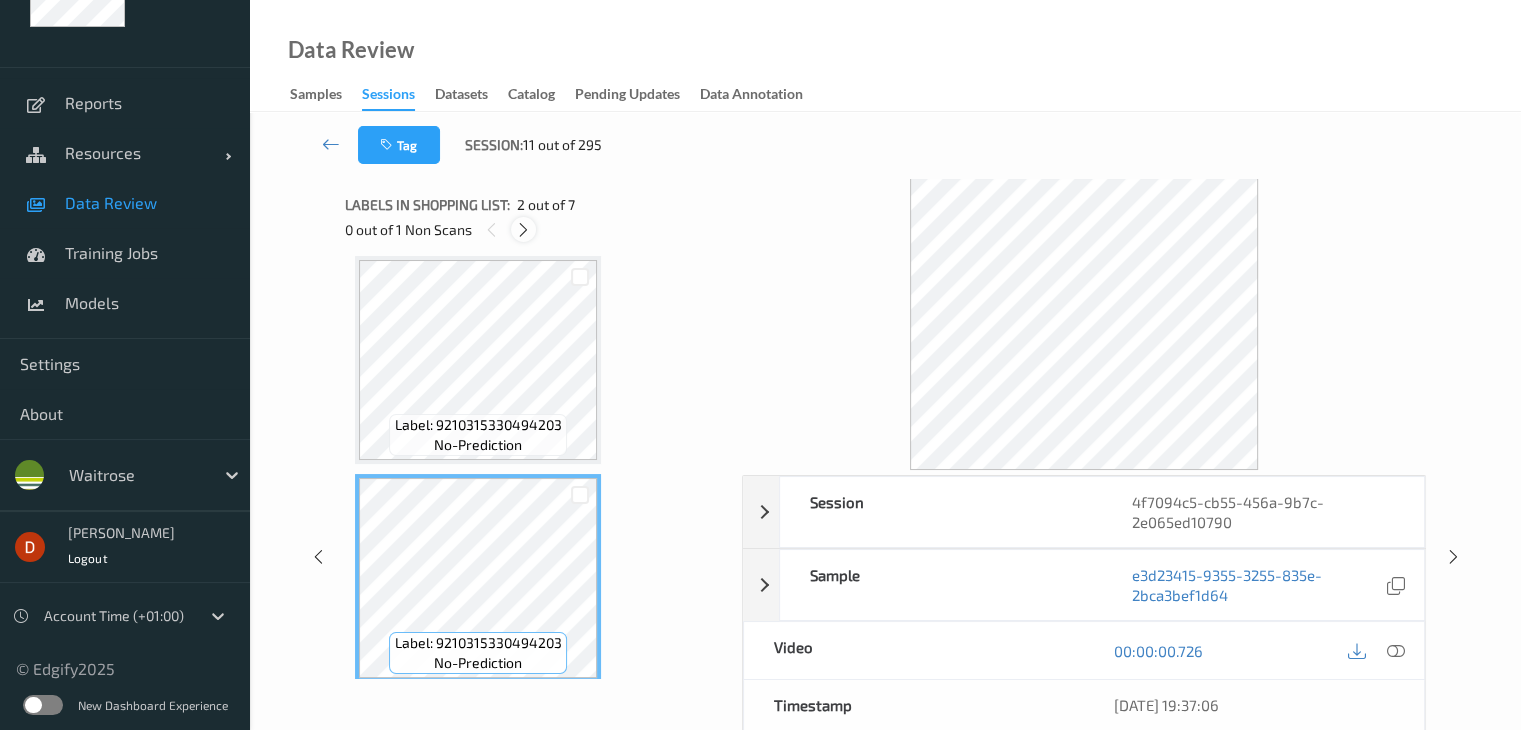 click at bounding box center (523, 230) 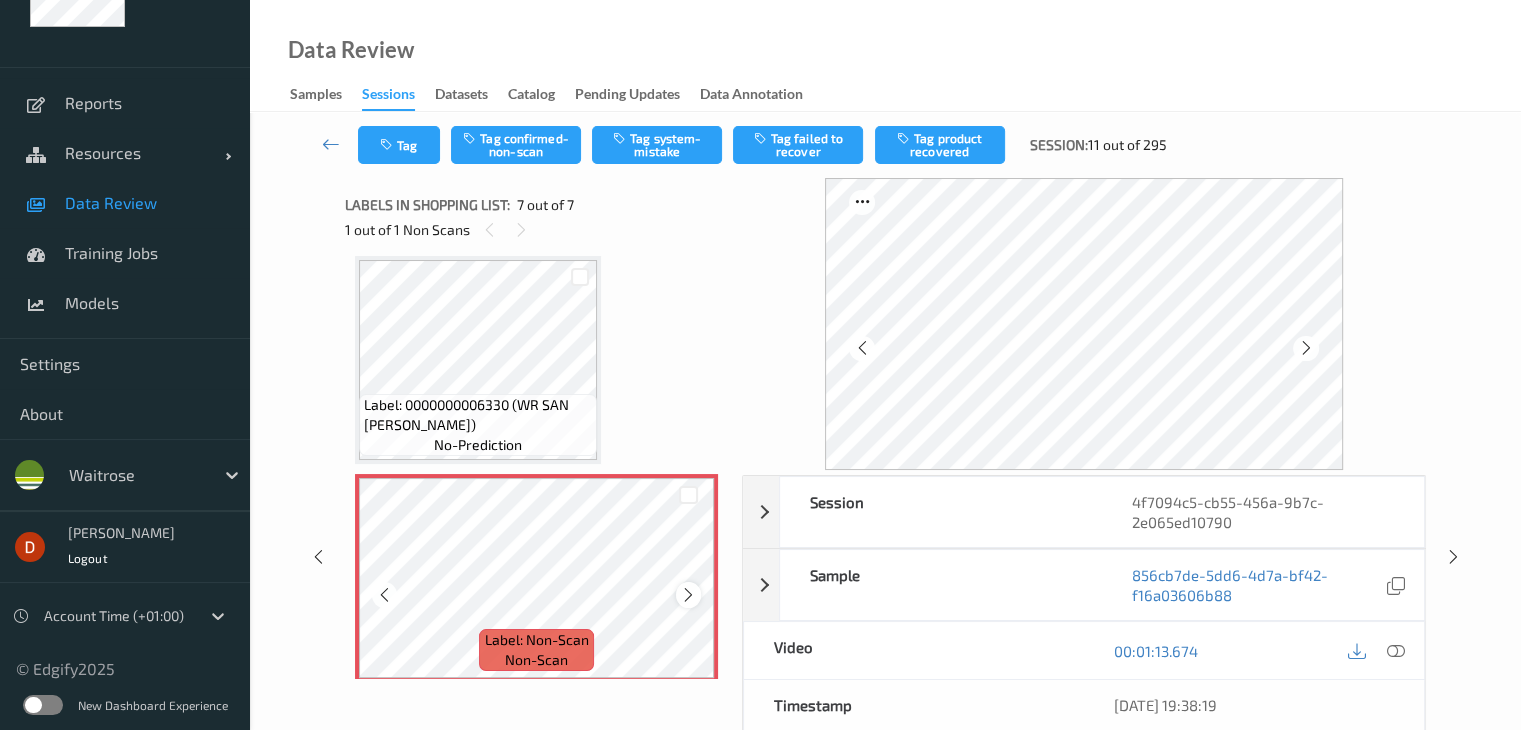 click at bounding box center (688, 595) 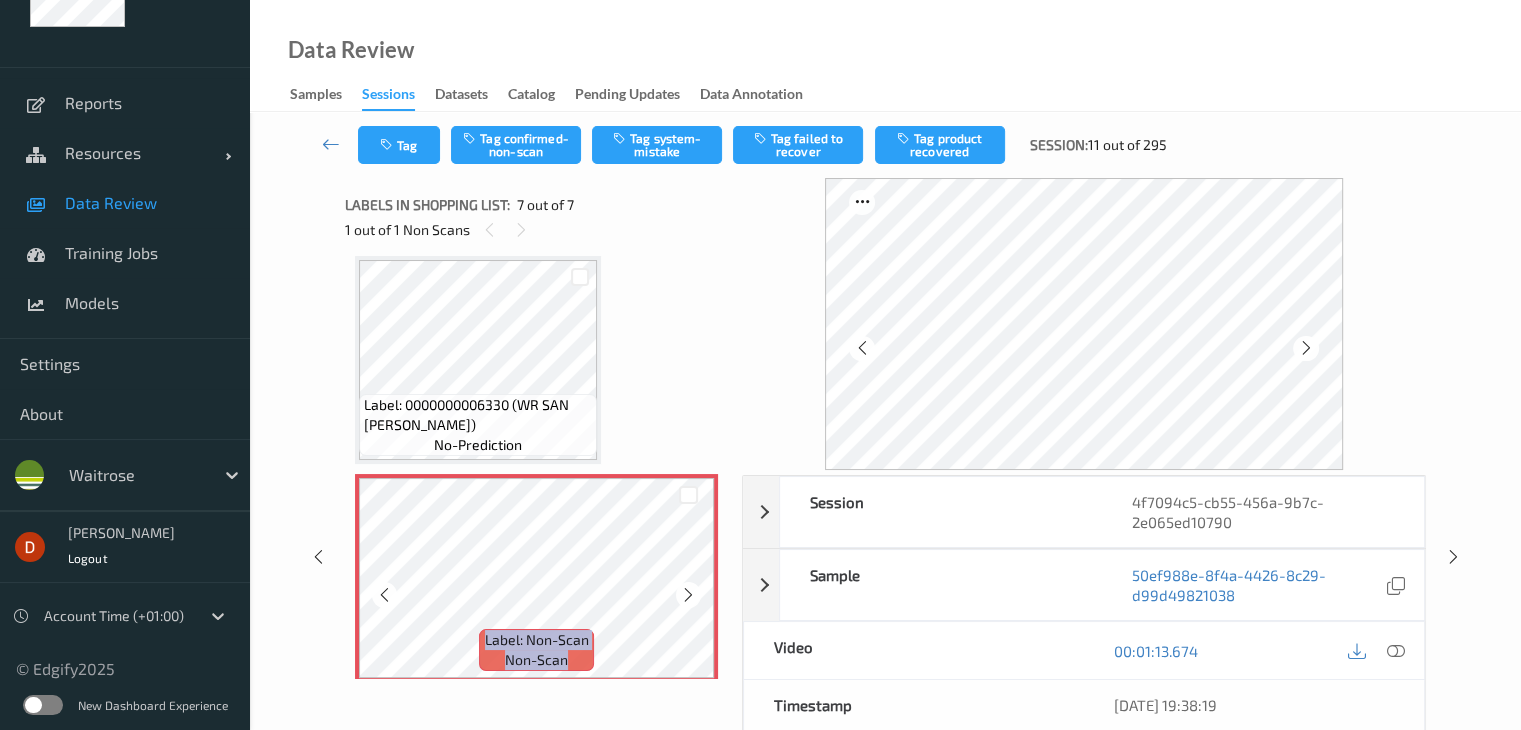 click at bounding box center [688, 595] 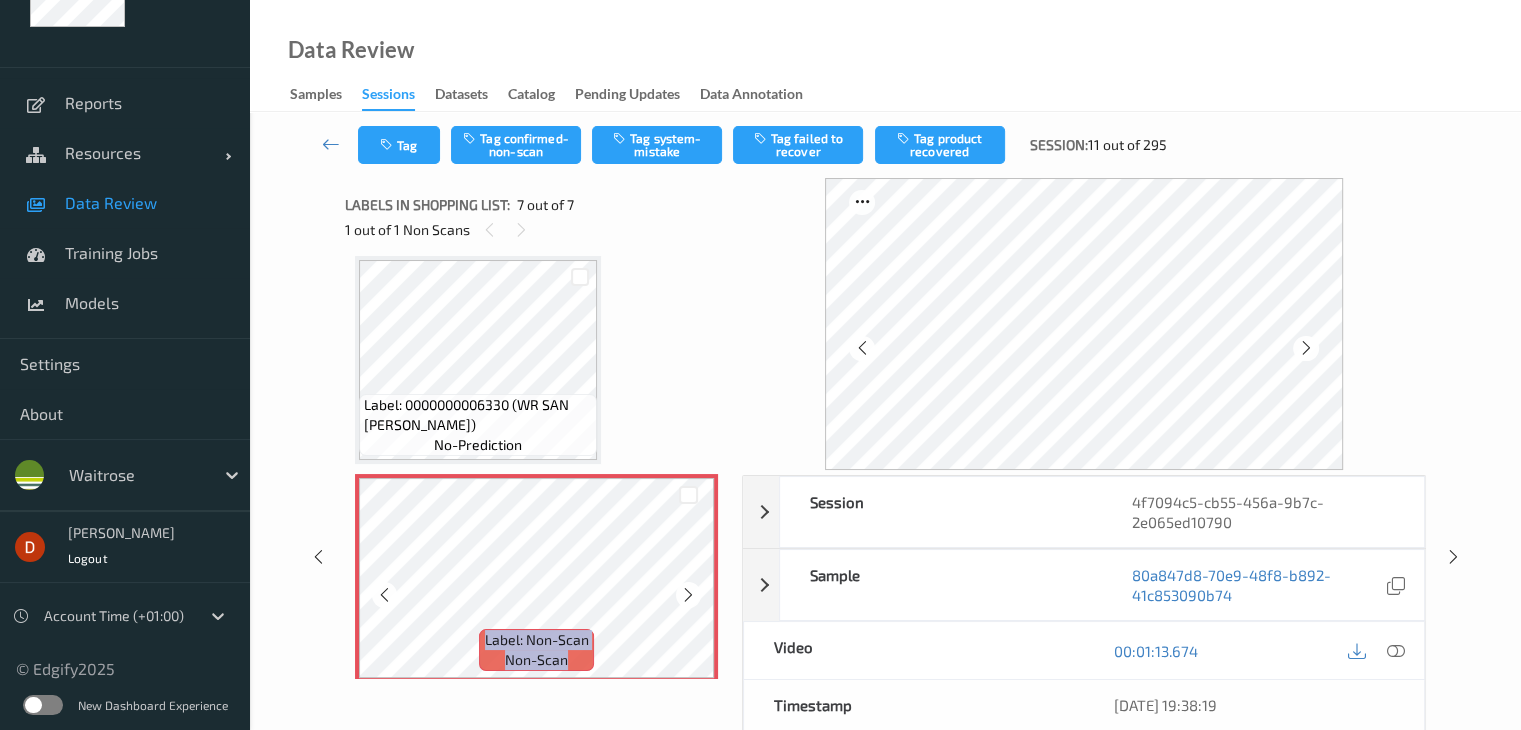 click at bounding box center (688, 595) 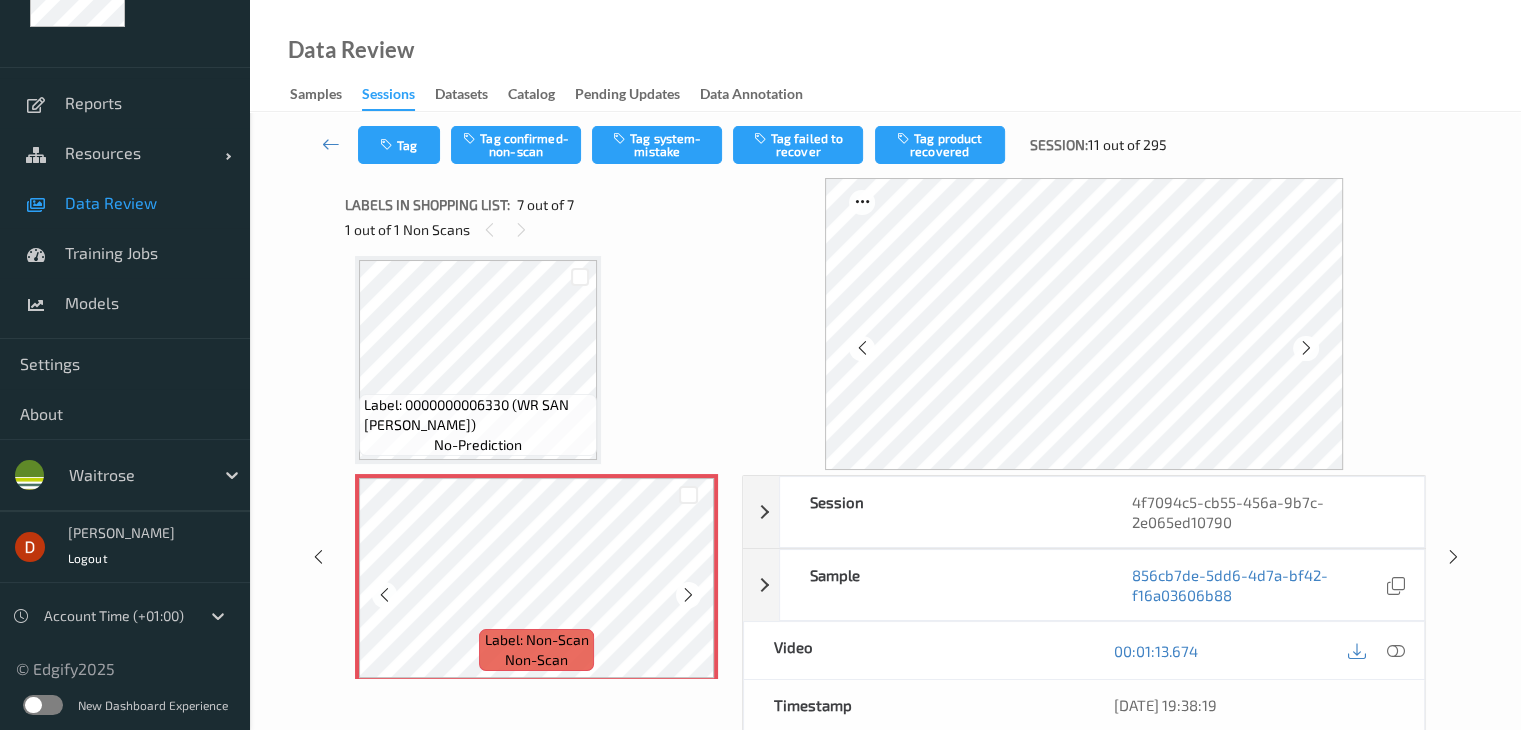 click at bounding box center (688, 595) 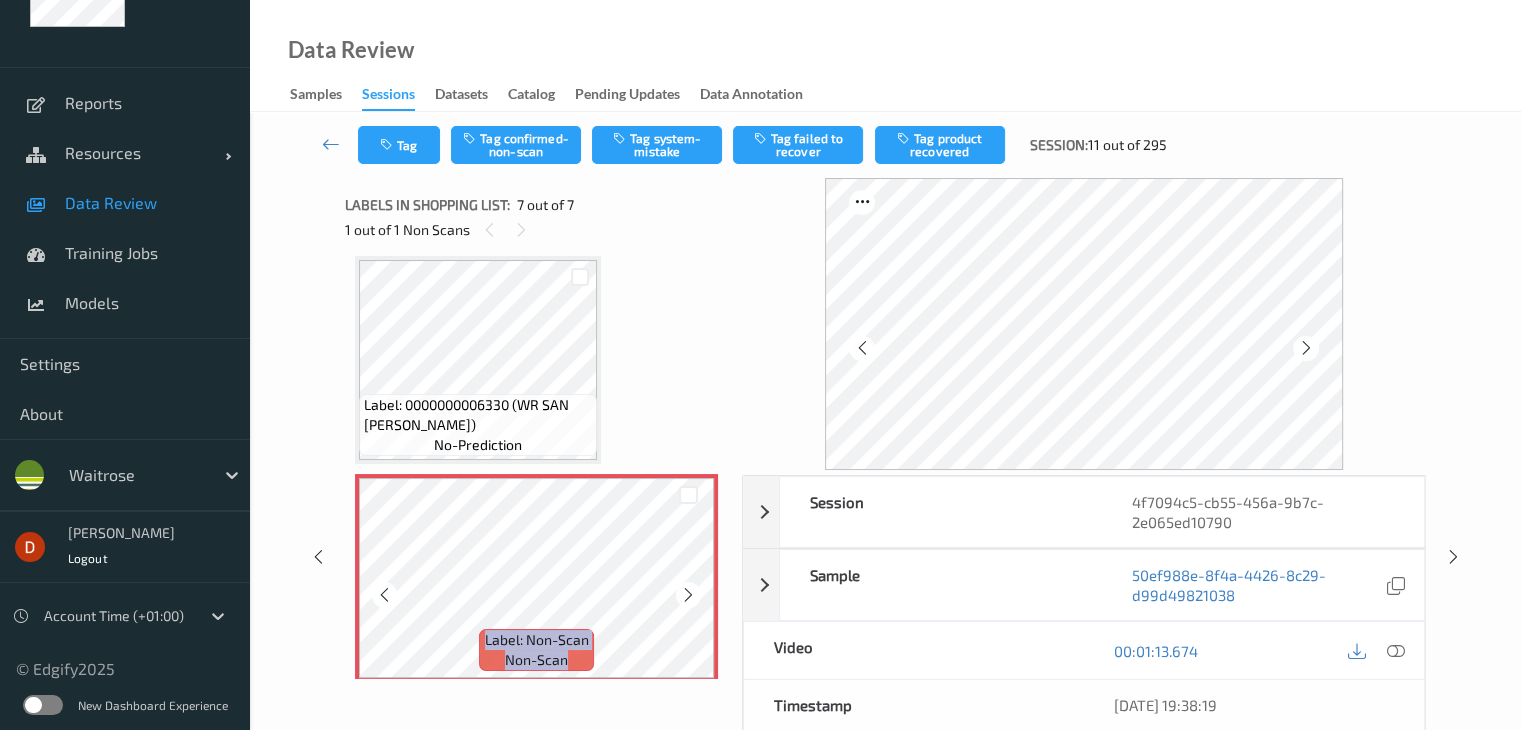 click at bounding box center (688, 595) 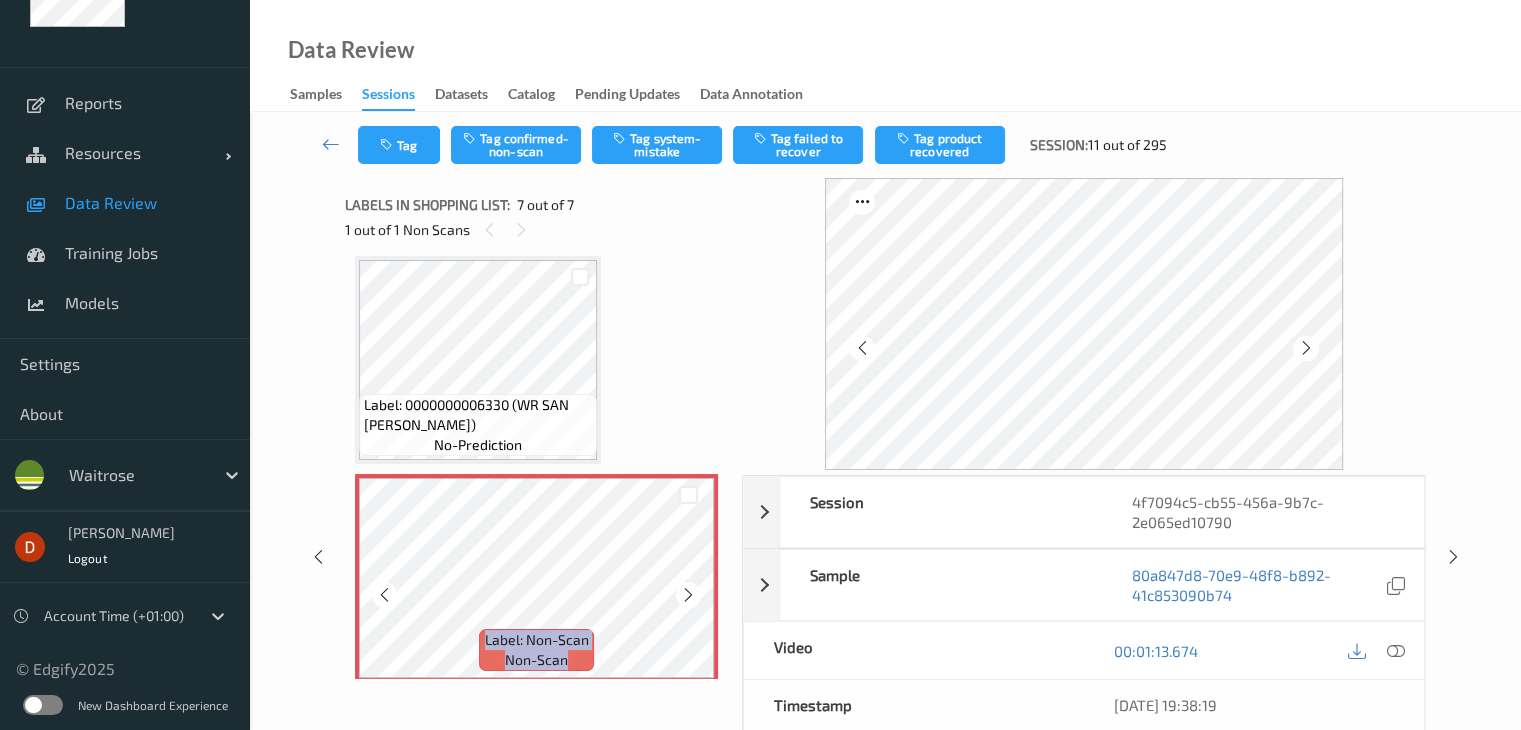 click at bounding box center [688, 595] 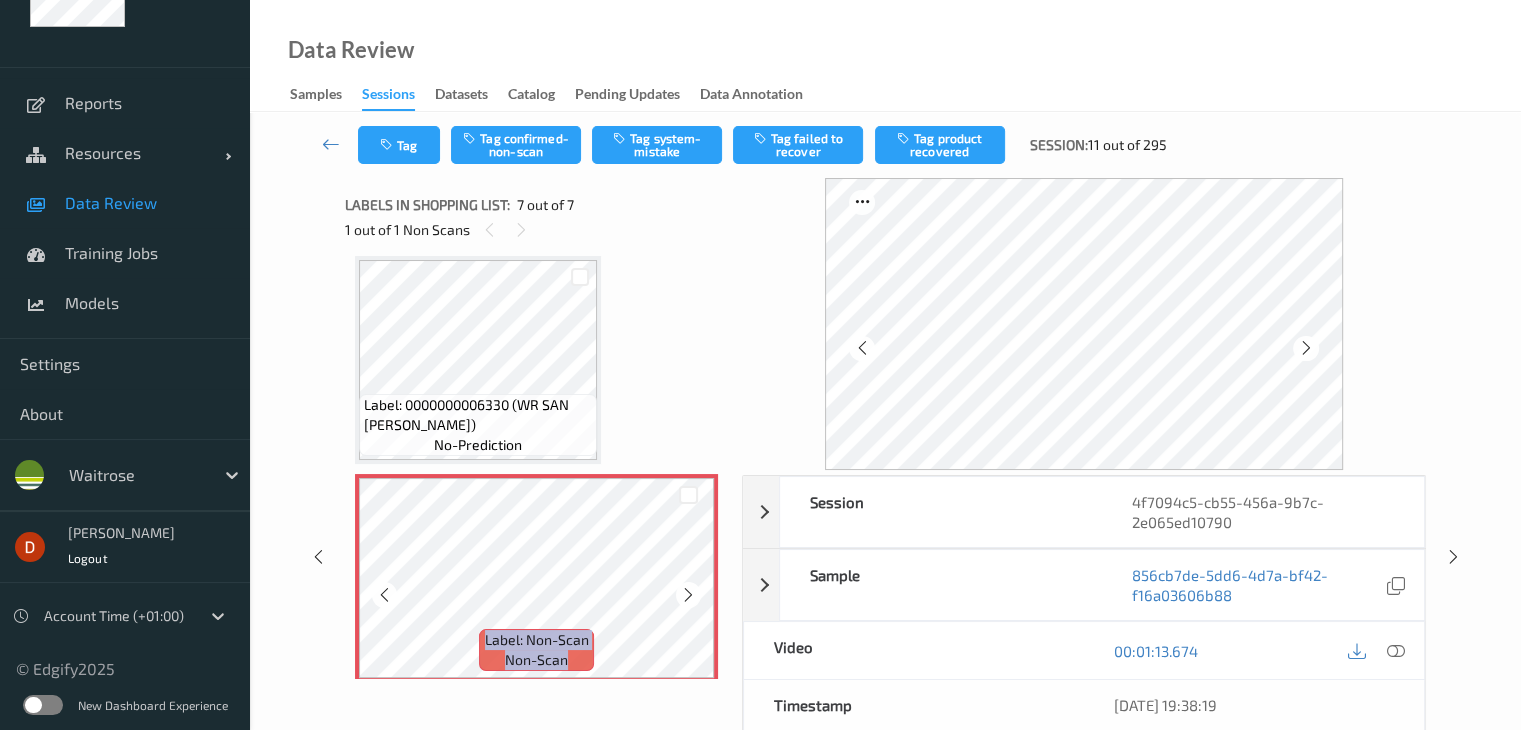 click at bounding box center [688, 595] 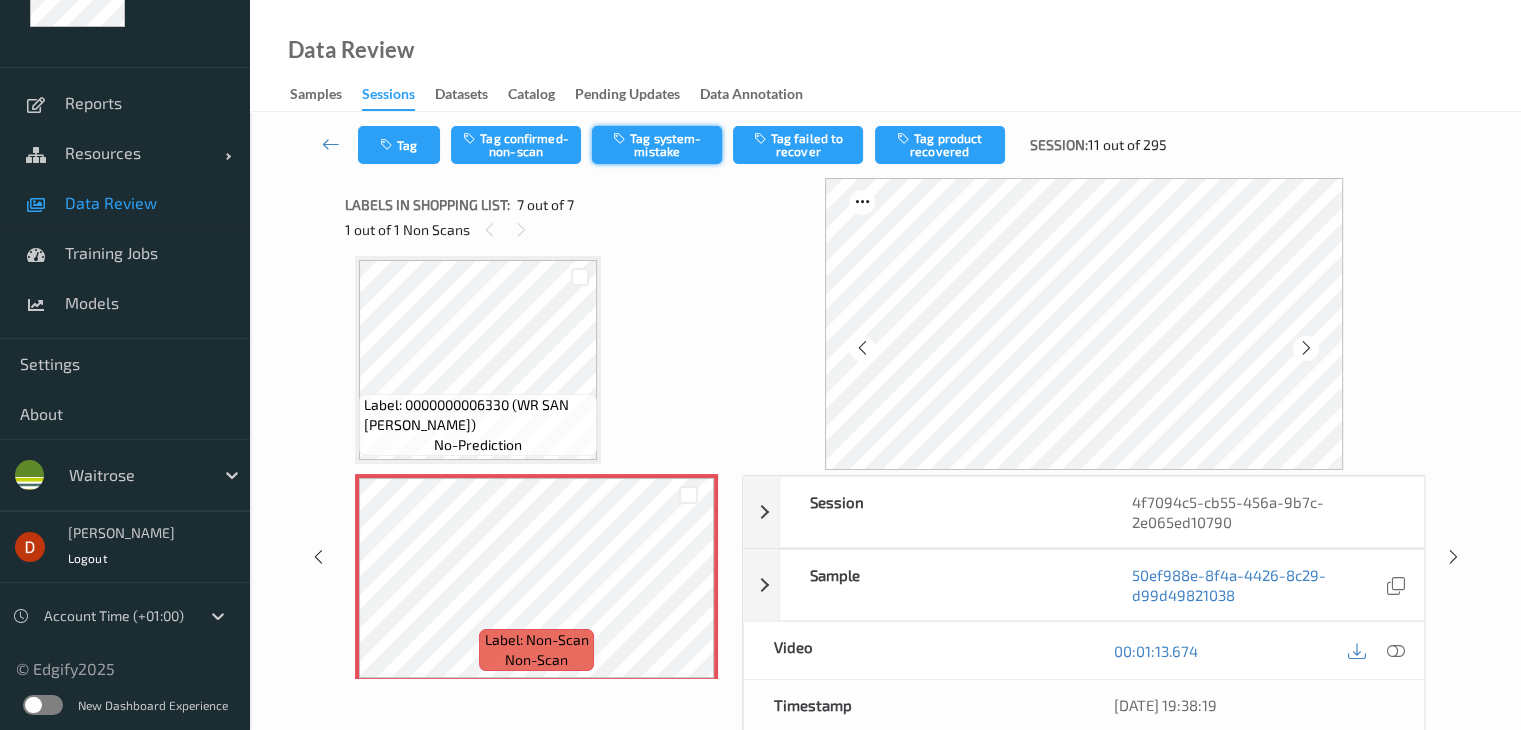 click on "Tag   system-mistake" at bounding box center [657, 145] 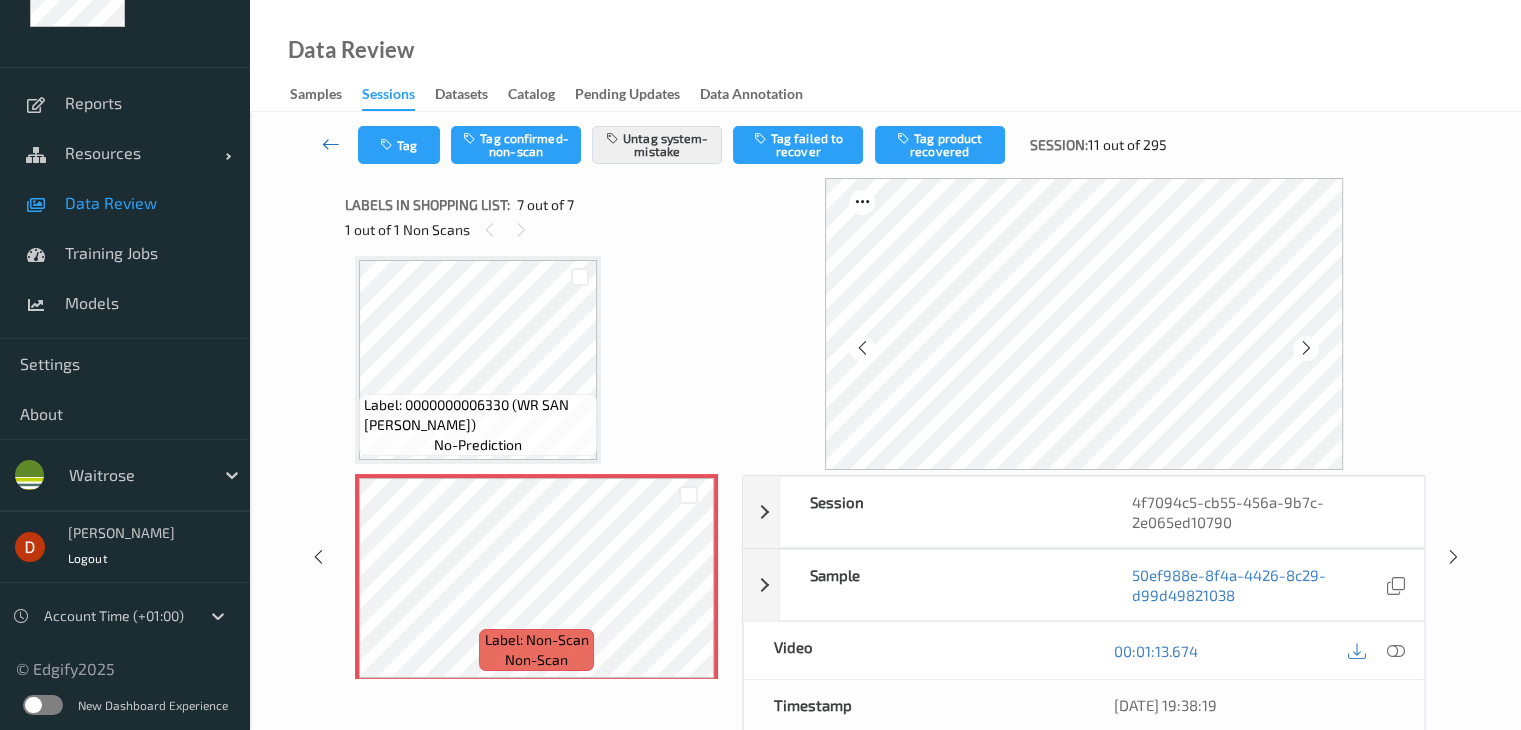 click at bounding box center [331, 144] 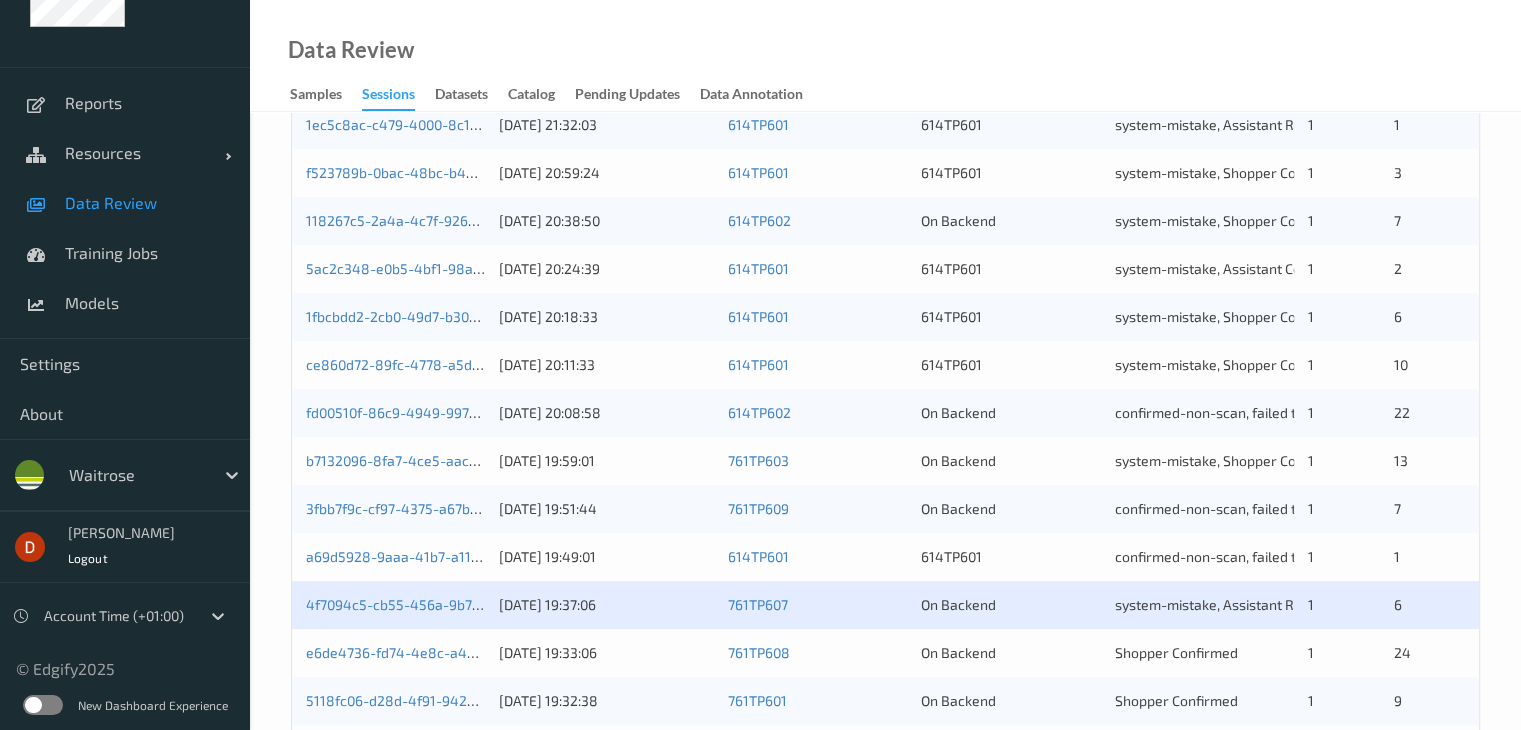 scroll, scrollTop: 700, scrollLeft: 0, axis: vertical 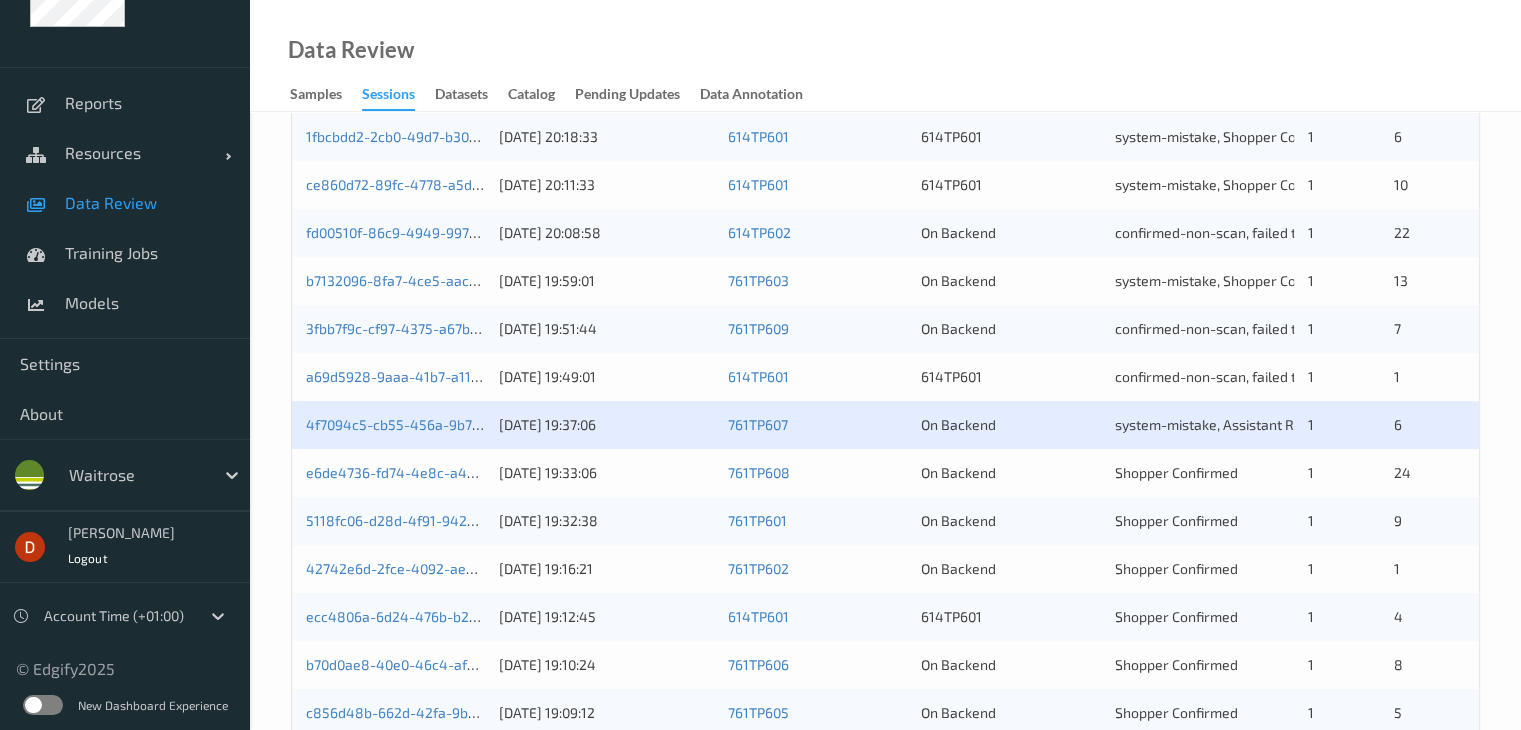 click on "e6de4736-fd74-4e8c-a491-1d75e690711d" at bounding box center [395, 473] 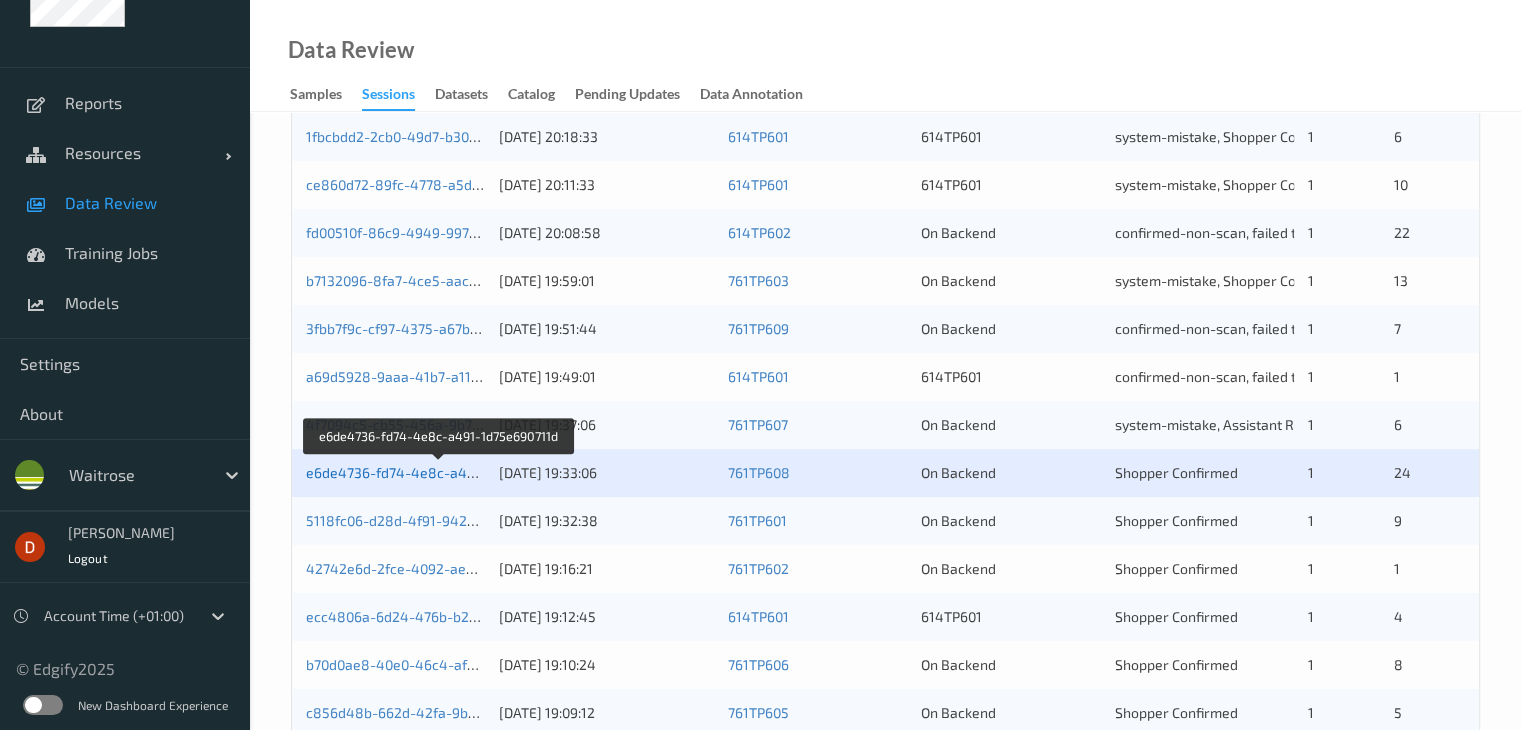 click on "e6de4736-fd74-4e8c-a491-1d75e690711d" at bounding box center [440, 472] 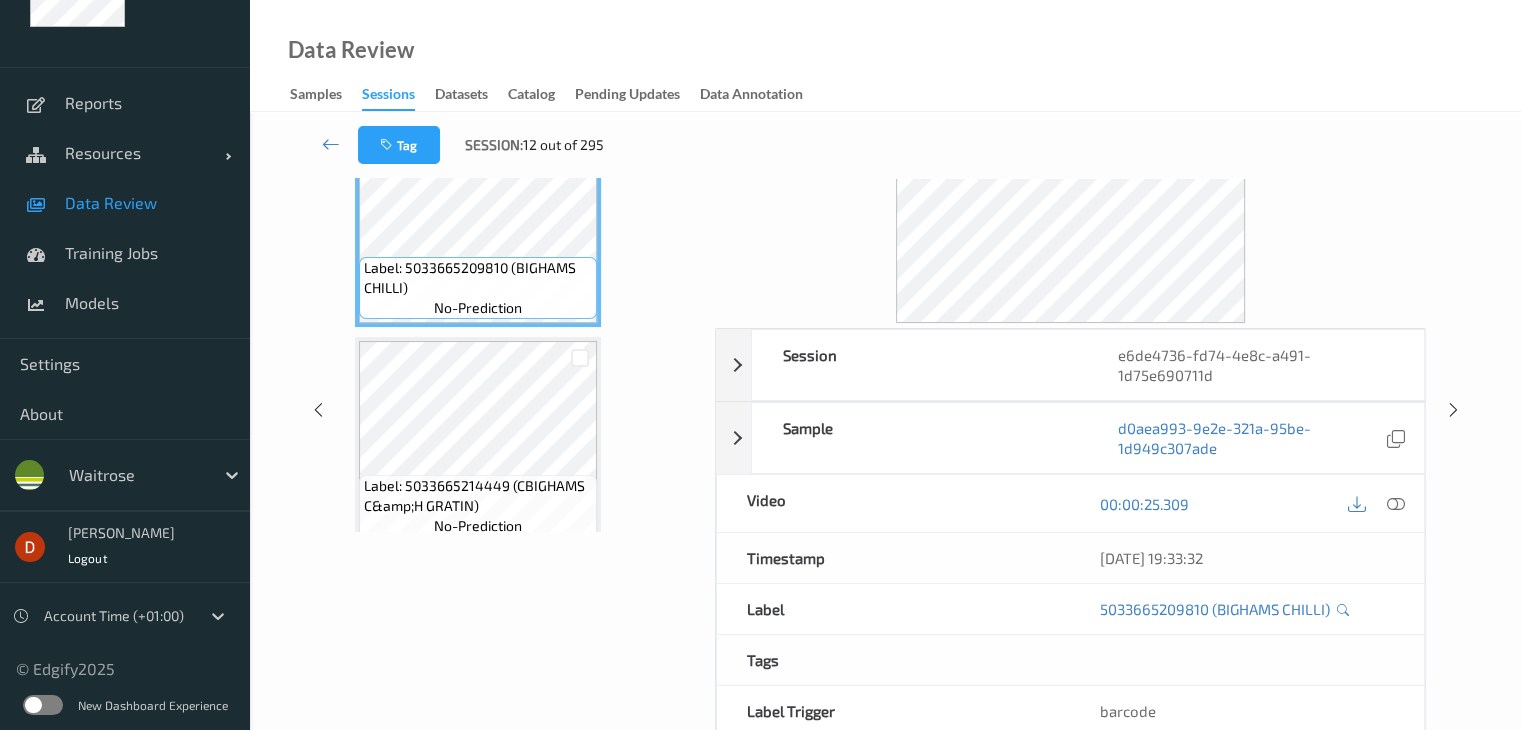 scroll, scrollTop: 0, scrollLeft: 0, axis: both 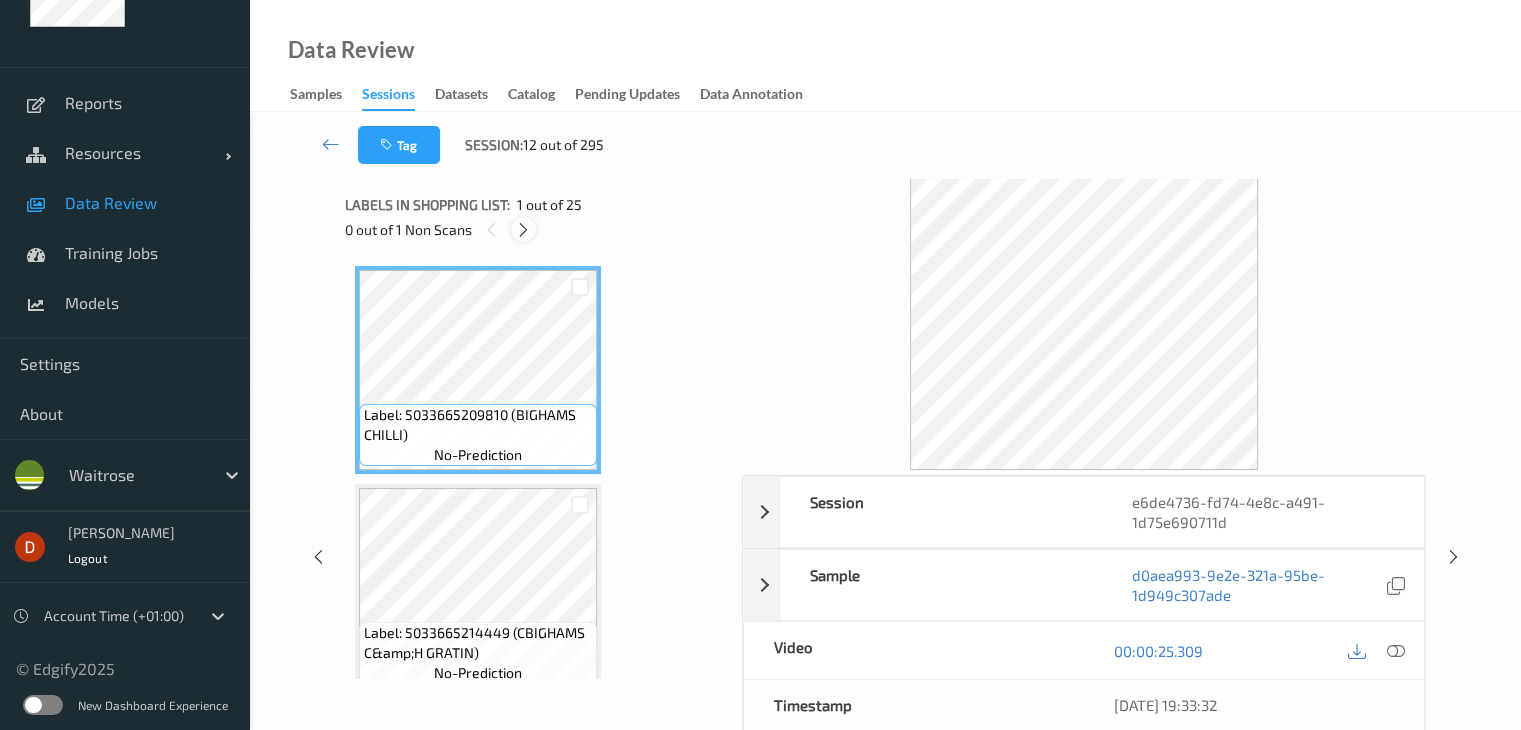 click at bounding box center [523, 230] 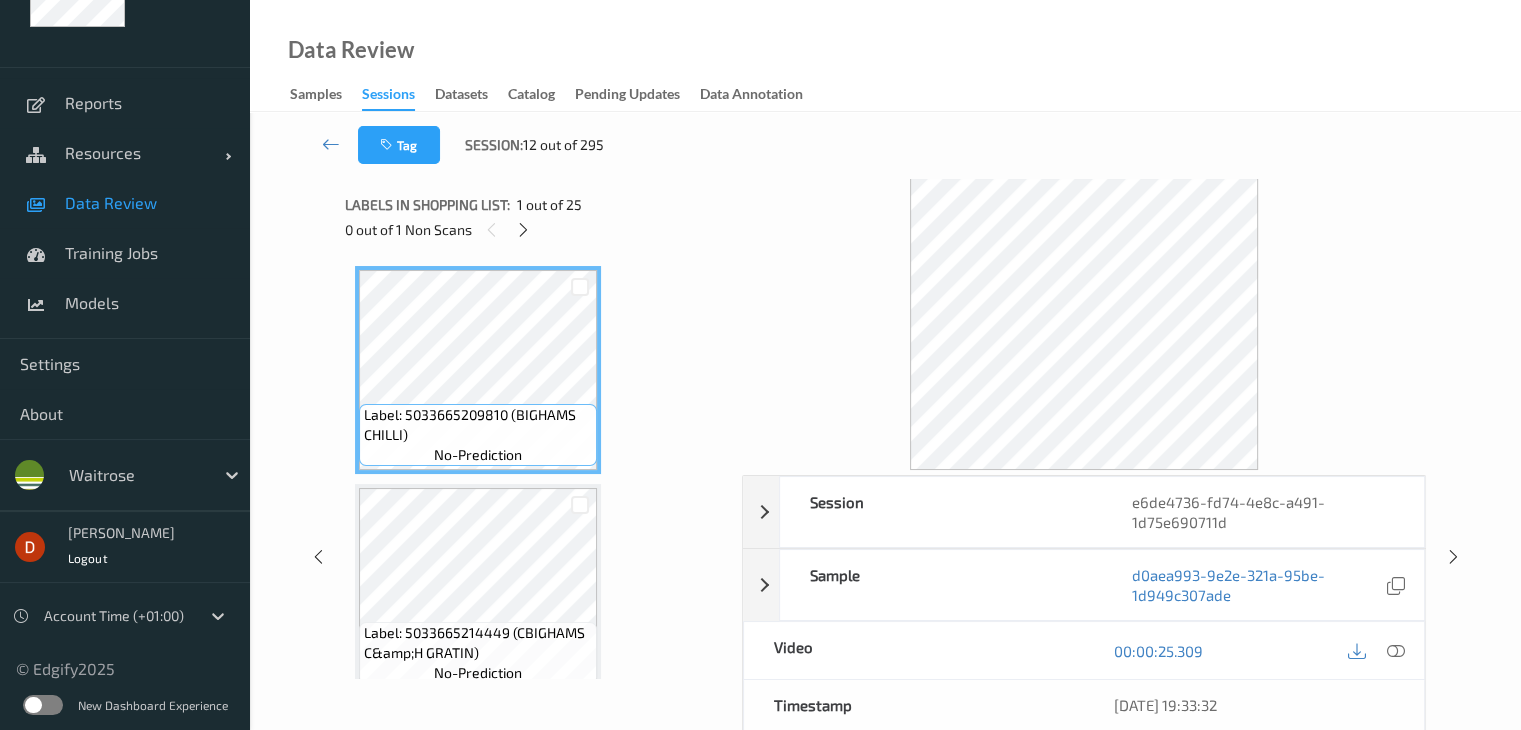 scroll, scrollTop: 5024, scrollLeft: 0, axis: vertical 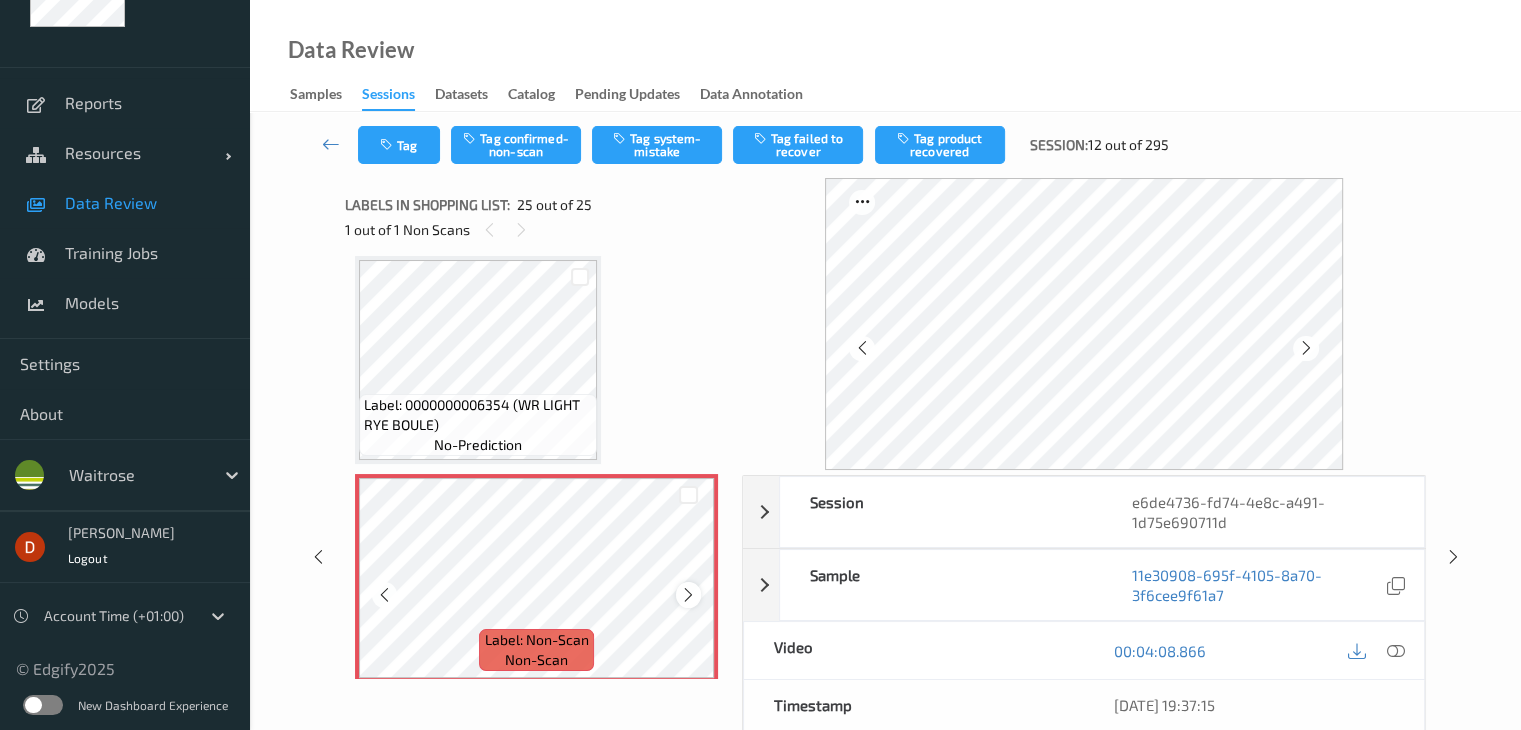 click at bounding box center [688, 595] 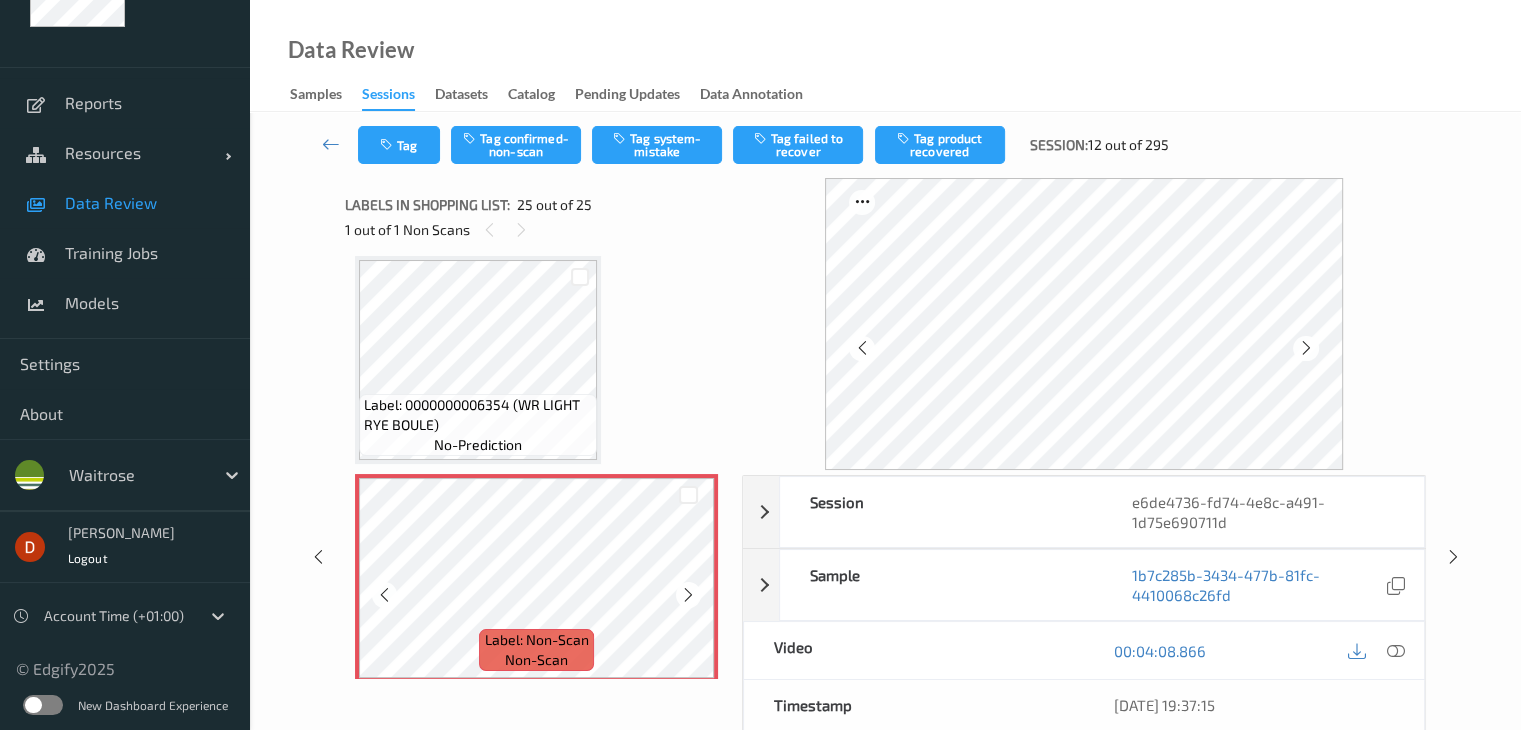 click at bounding box center (688, 595) 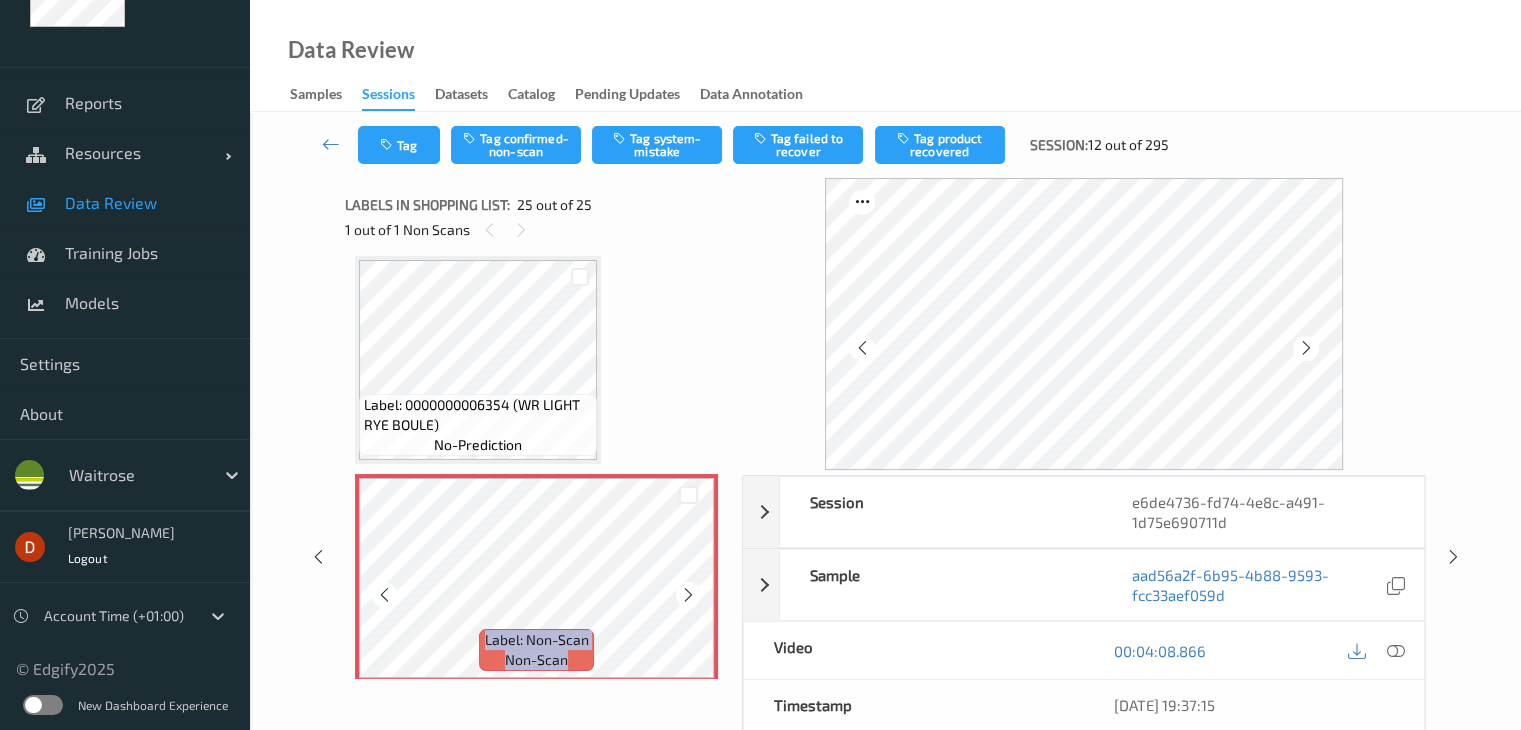 click at bounding box center (688, 595) 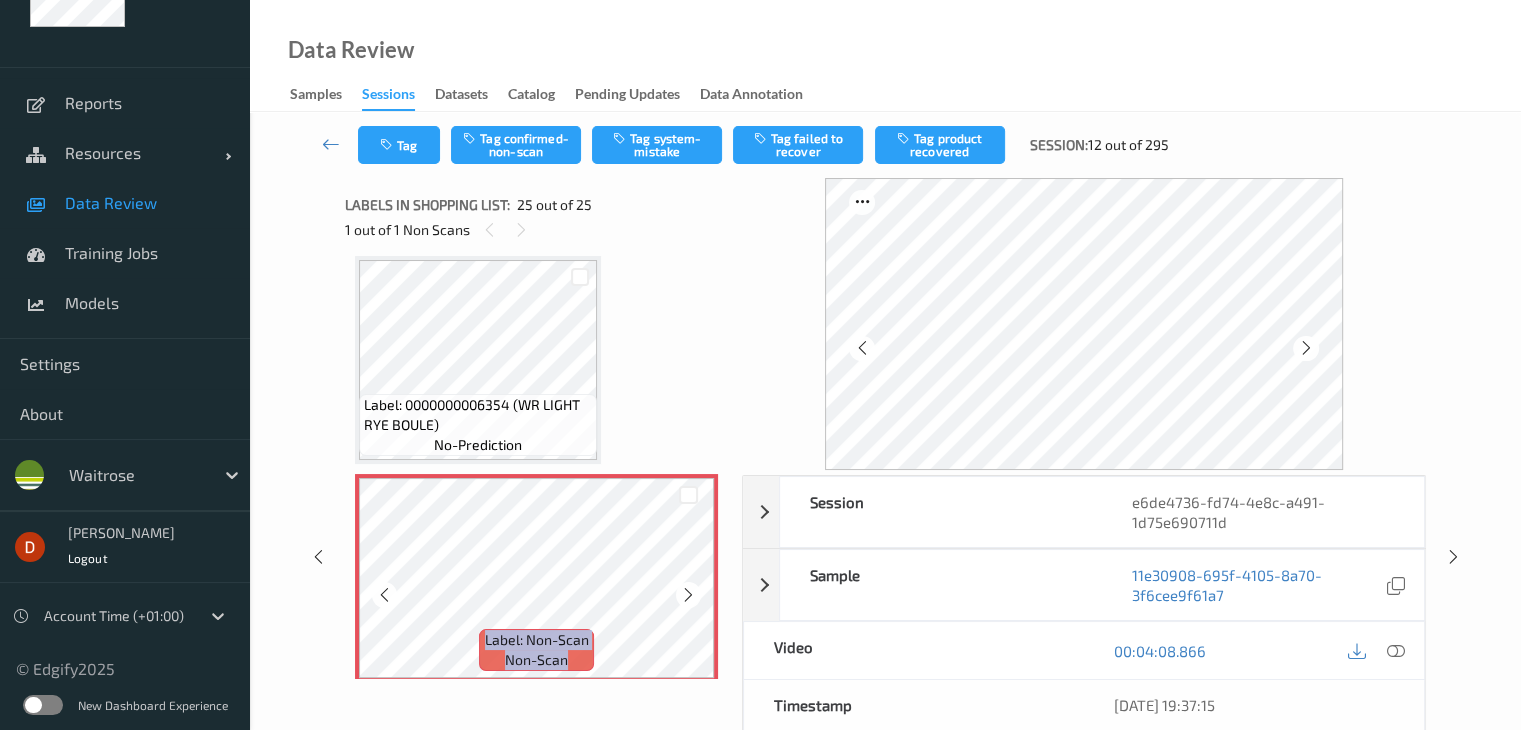 click at bounding box center (688, 595) 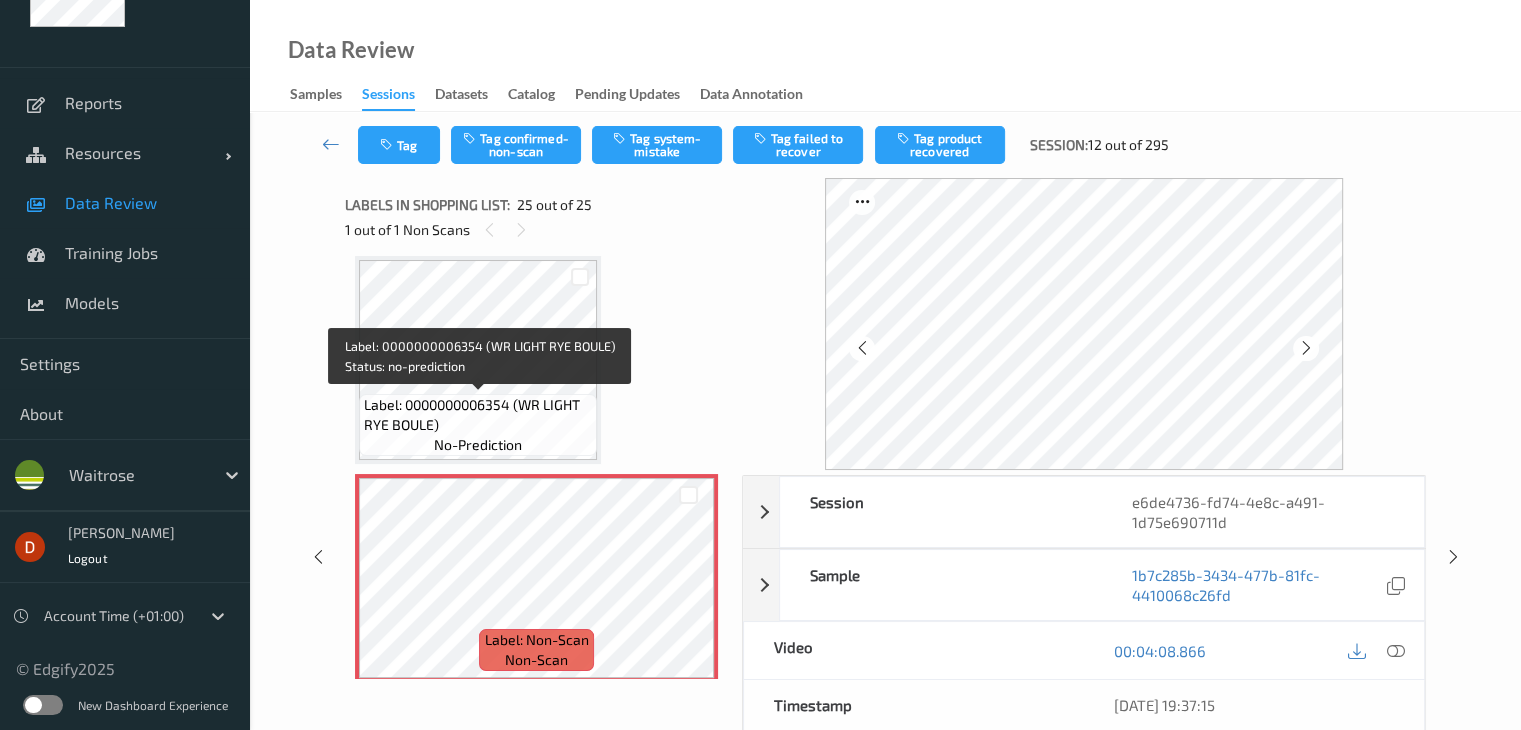 click on "Label: 0000000006354 (WR LIGHT RYE BOULE)" at bounding box center [478, 415] 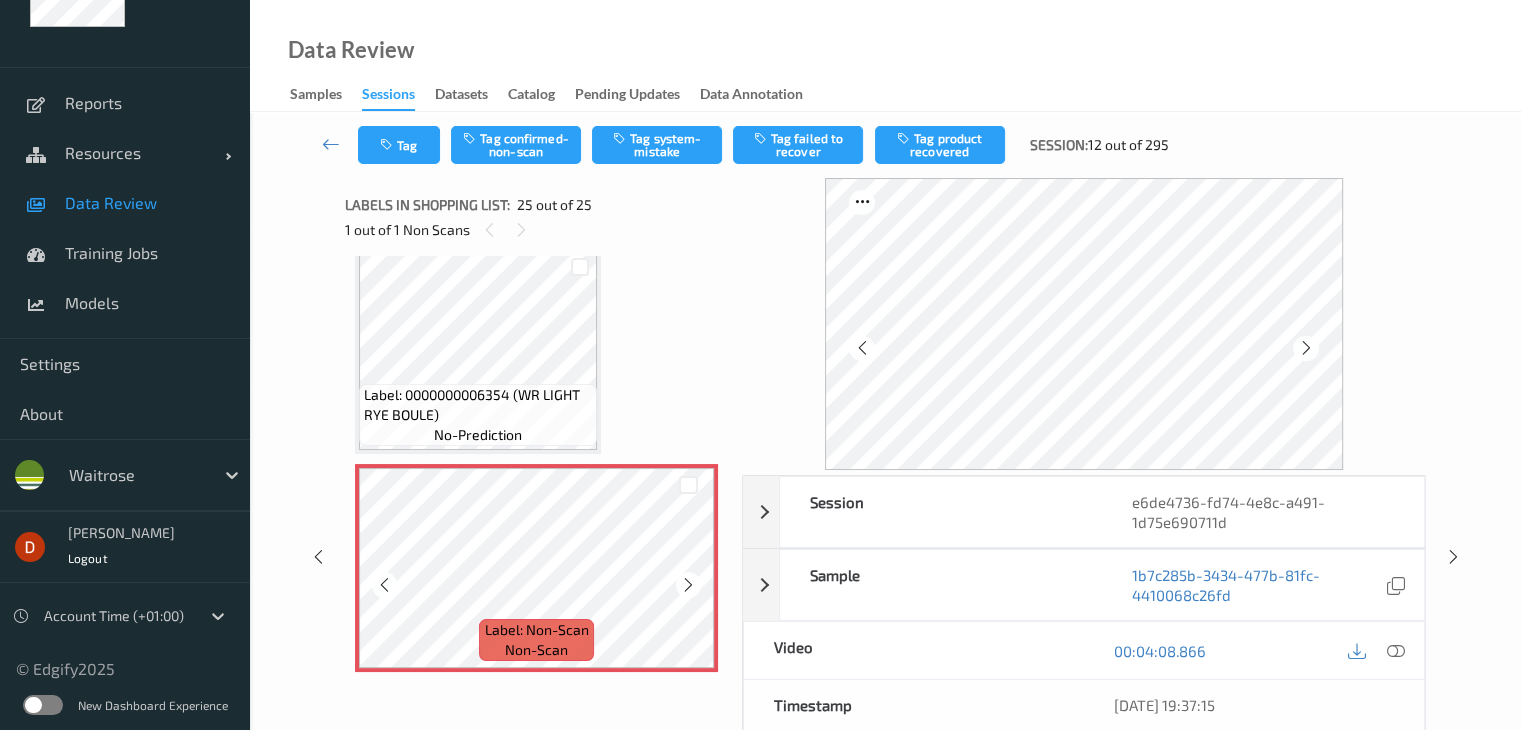 scroll, scrollTop: 5037, scrollLeft: 0, axis: vertical 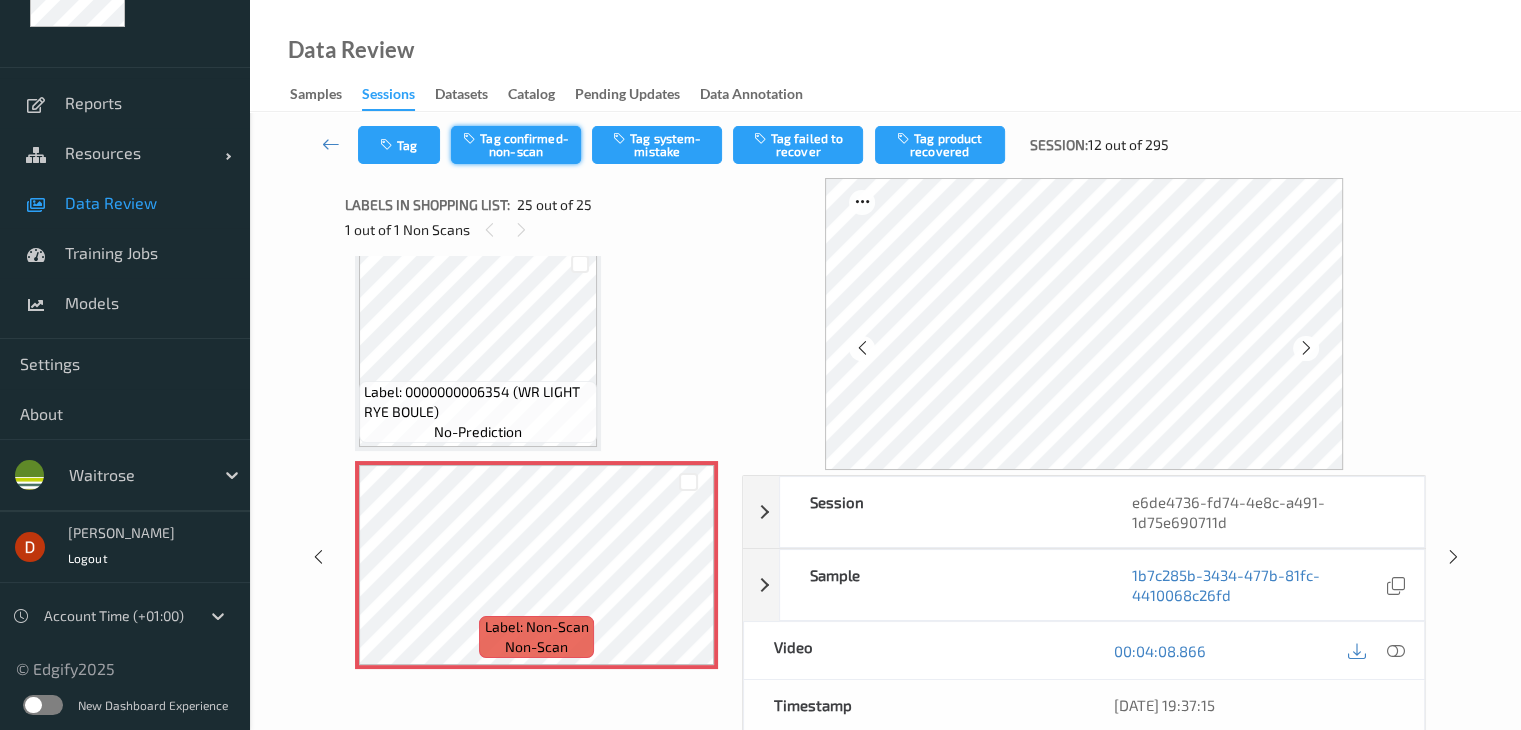 click on "Tag   confirmed-non-scan" at bounding box center (516, 145) 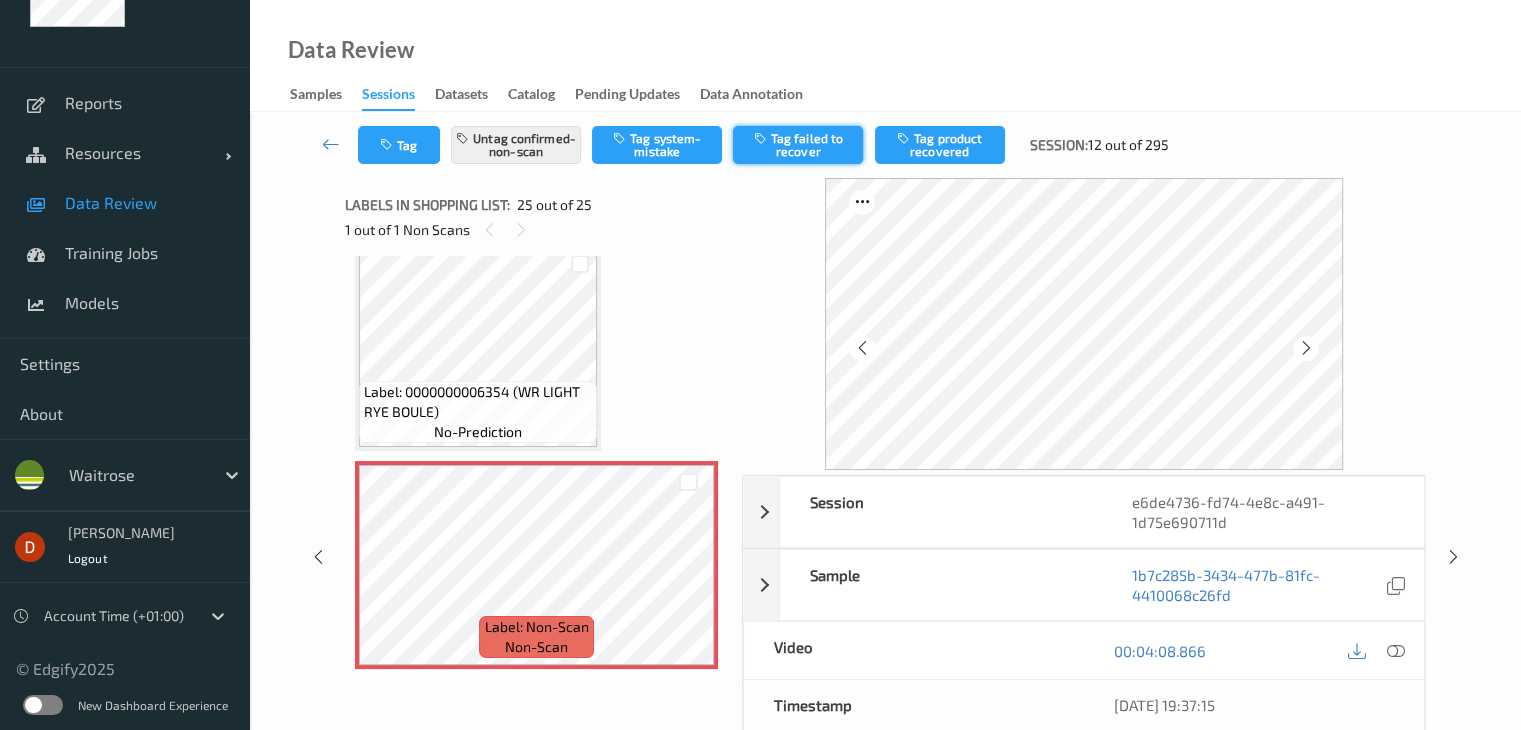 click on "Tag   failed to recover" at bounding box center (798, 145) 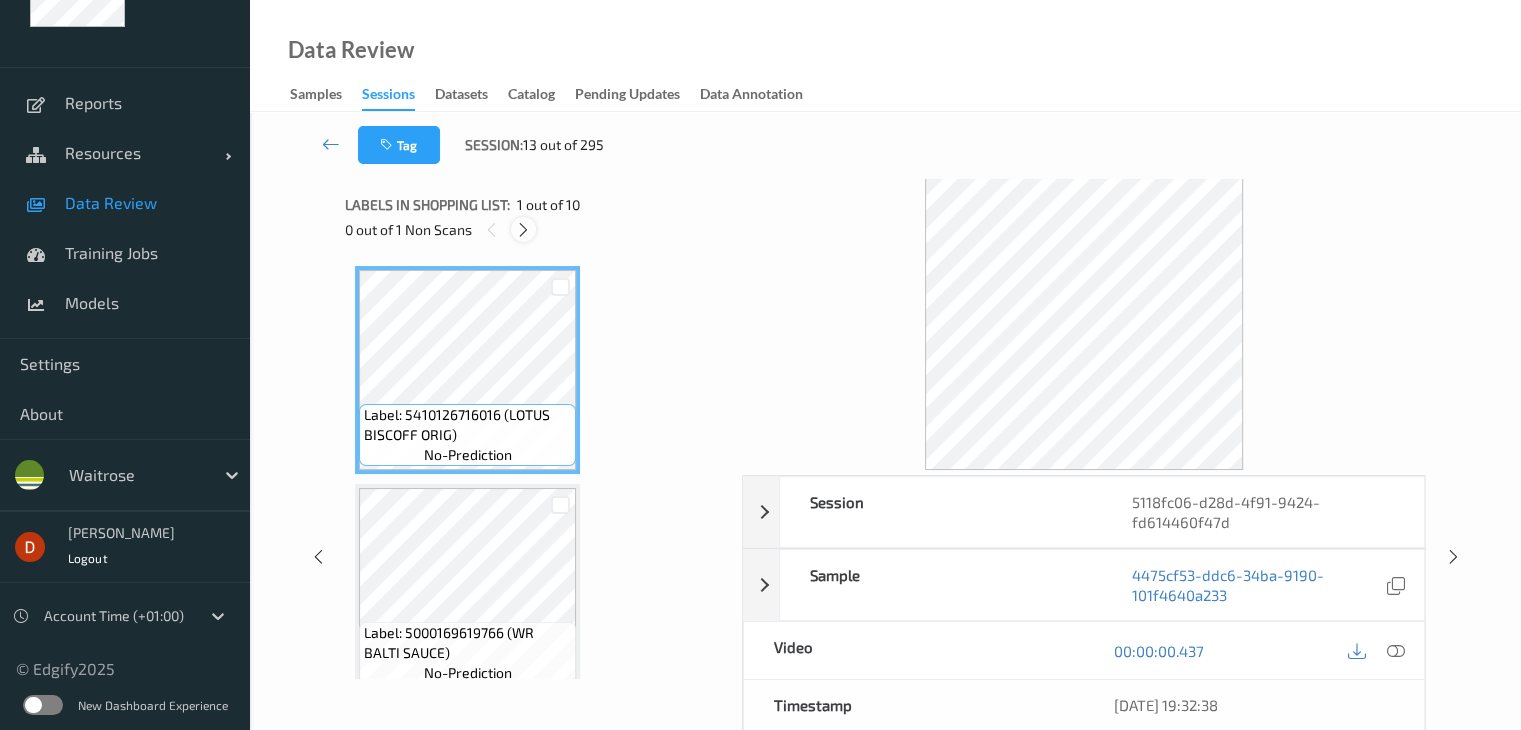 click at bounding box center (523, 230) 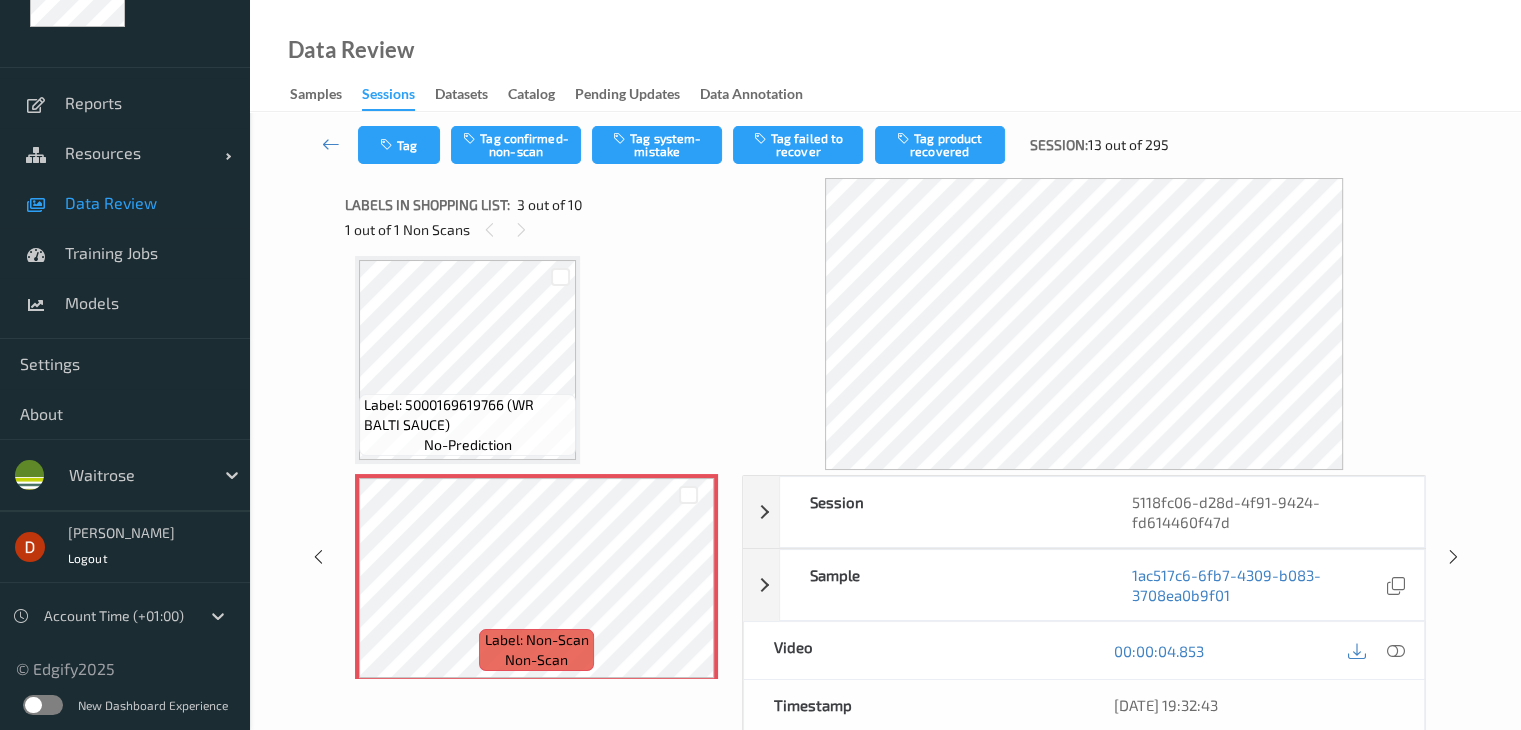 click on "Label: 5000169619766 (WR BALTI SAUCE) no-prediction" at bounding box center [467, 425] 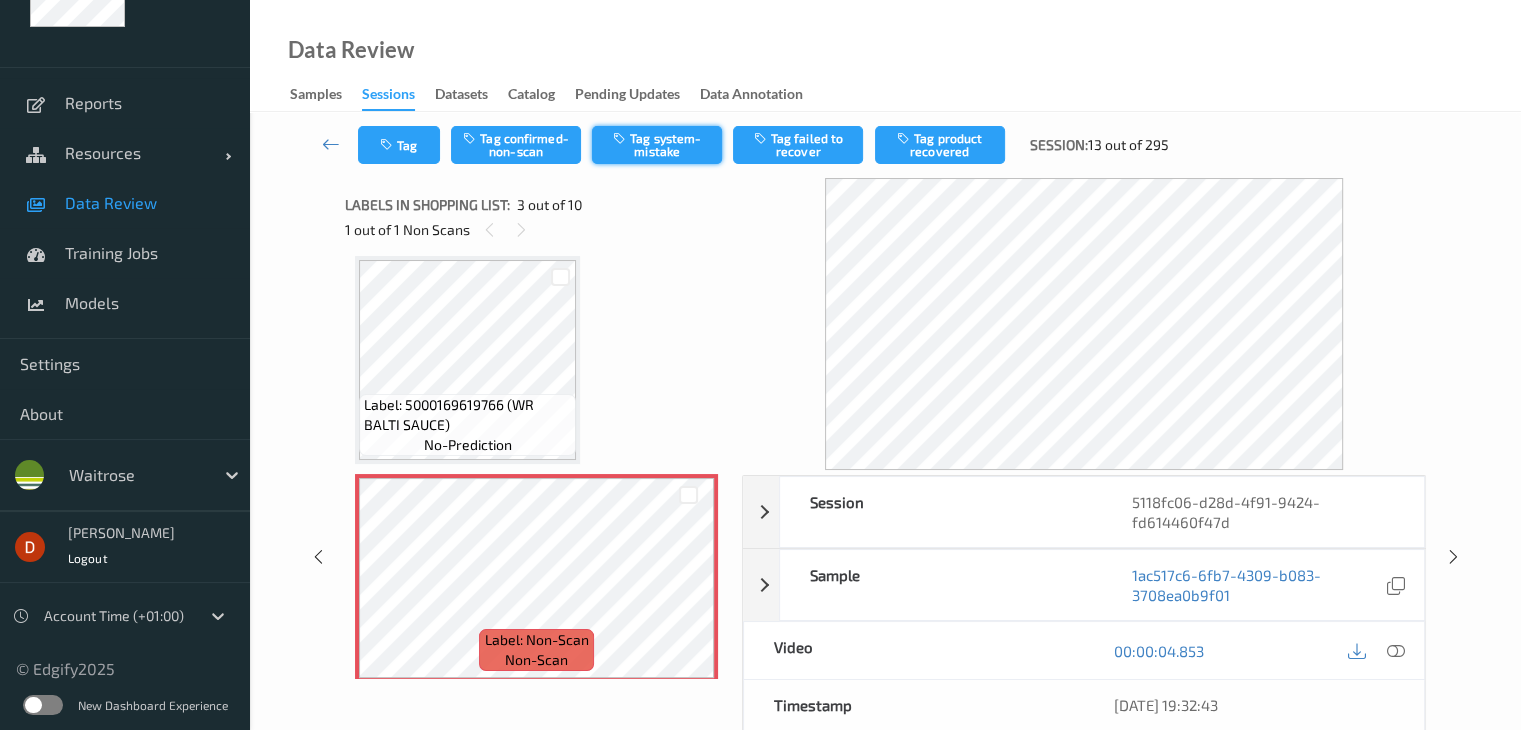 click on "Tag   system-mistake" at bounding box center (657, 145) 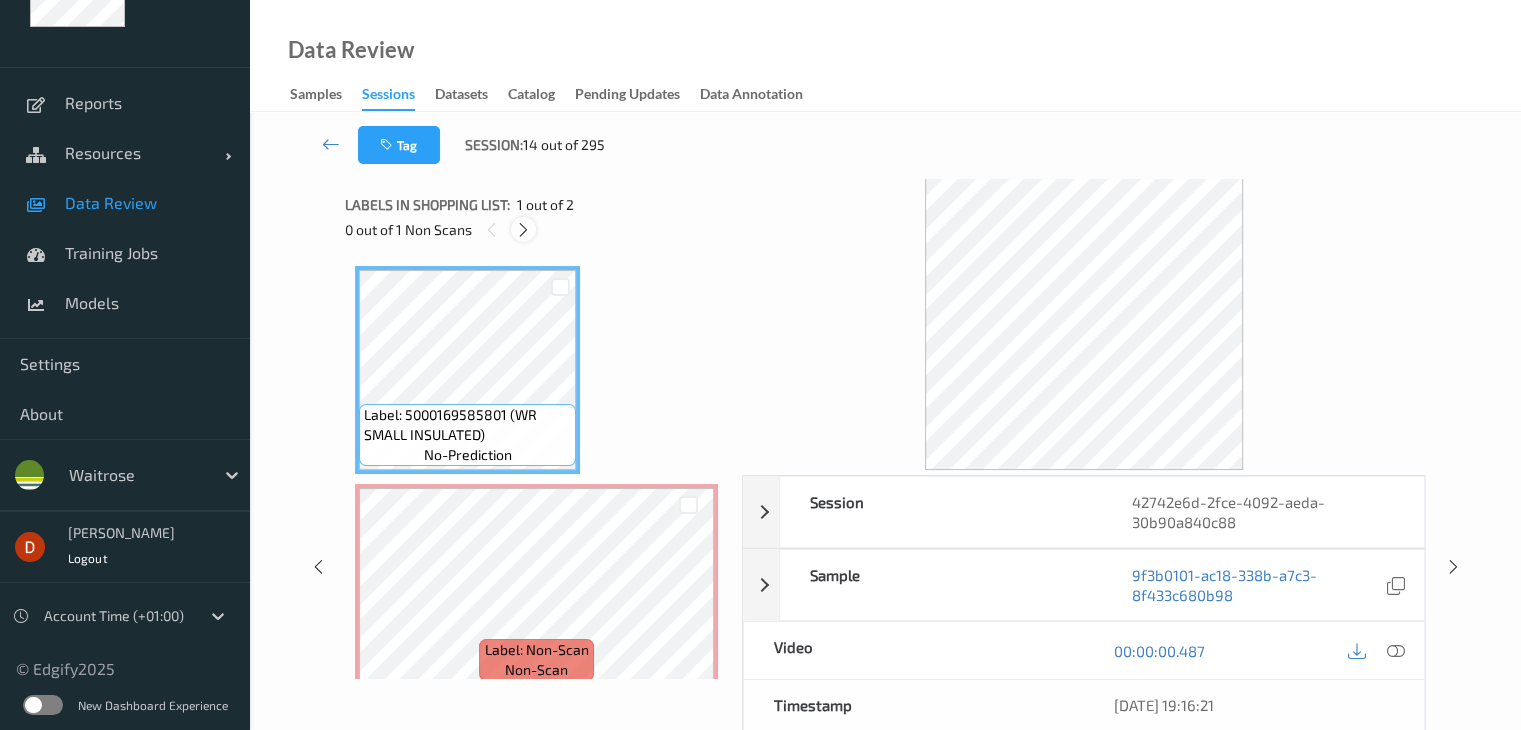 click at bounding box center [523, 230] 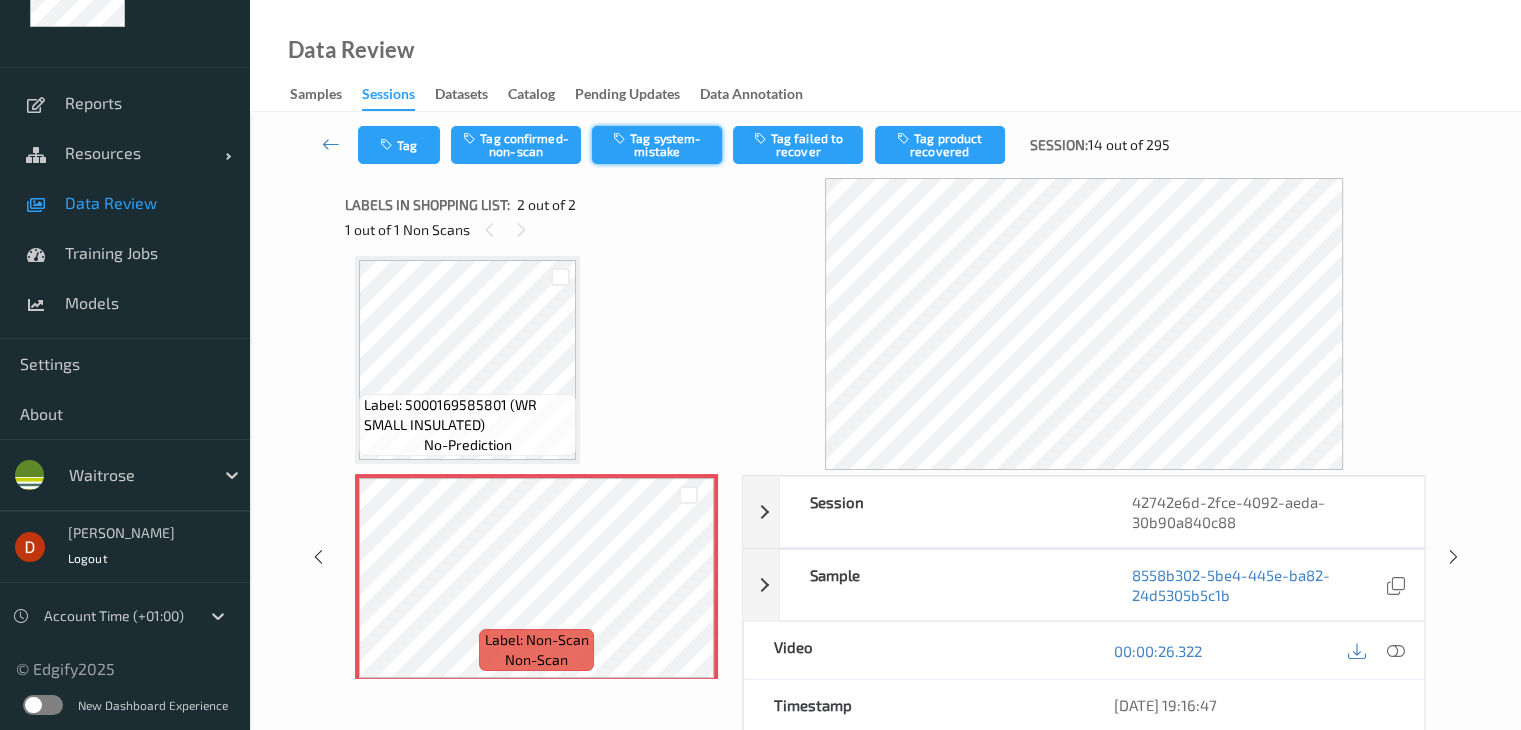click on "Tag   system-mistake" at bounding box center (657, 145) 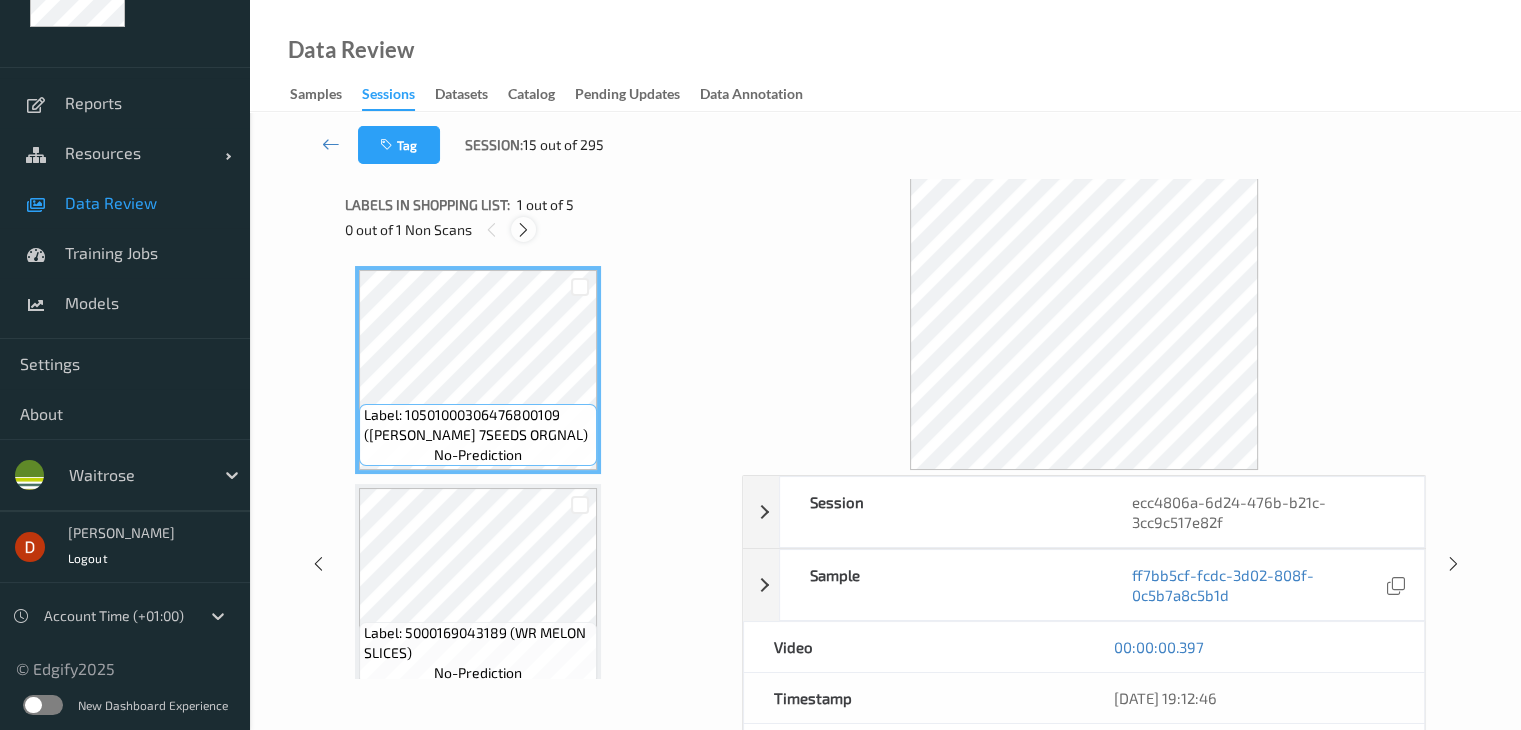 click at bounding box center (523, 230) 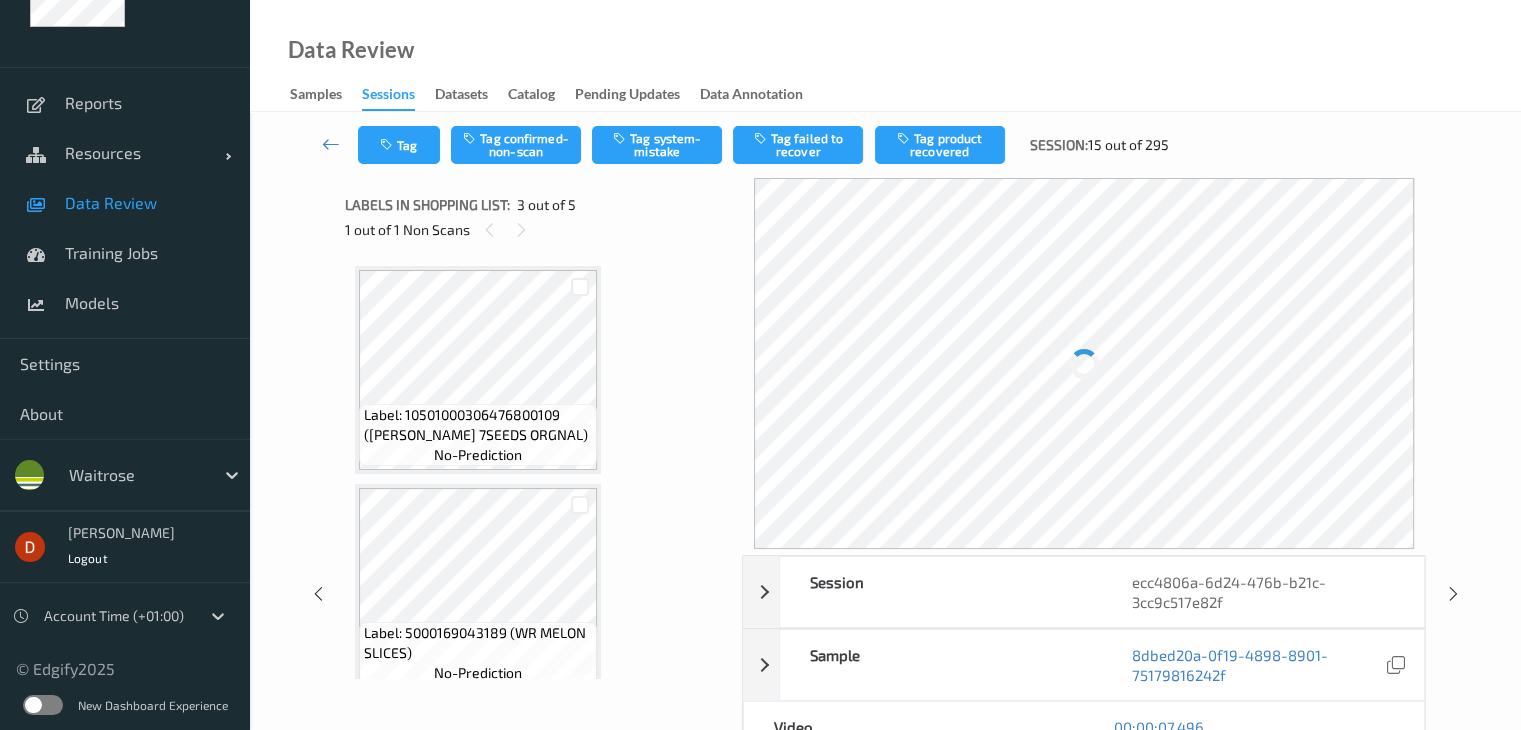scroll, scrollTop: 228, scrollLeft: 0, axis: vertical 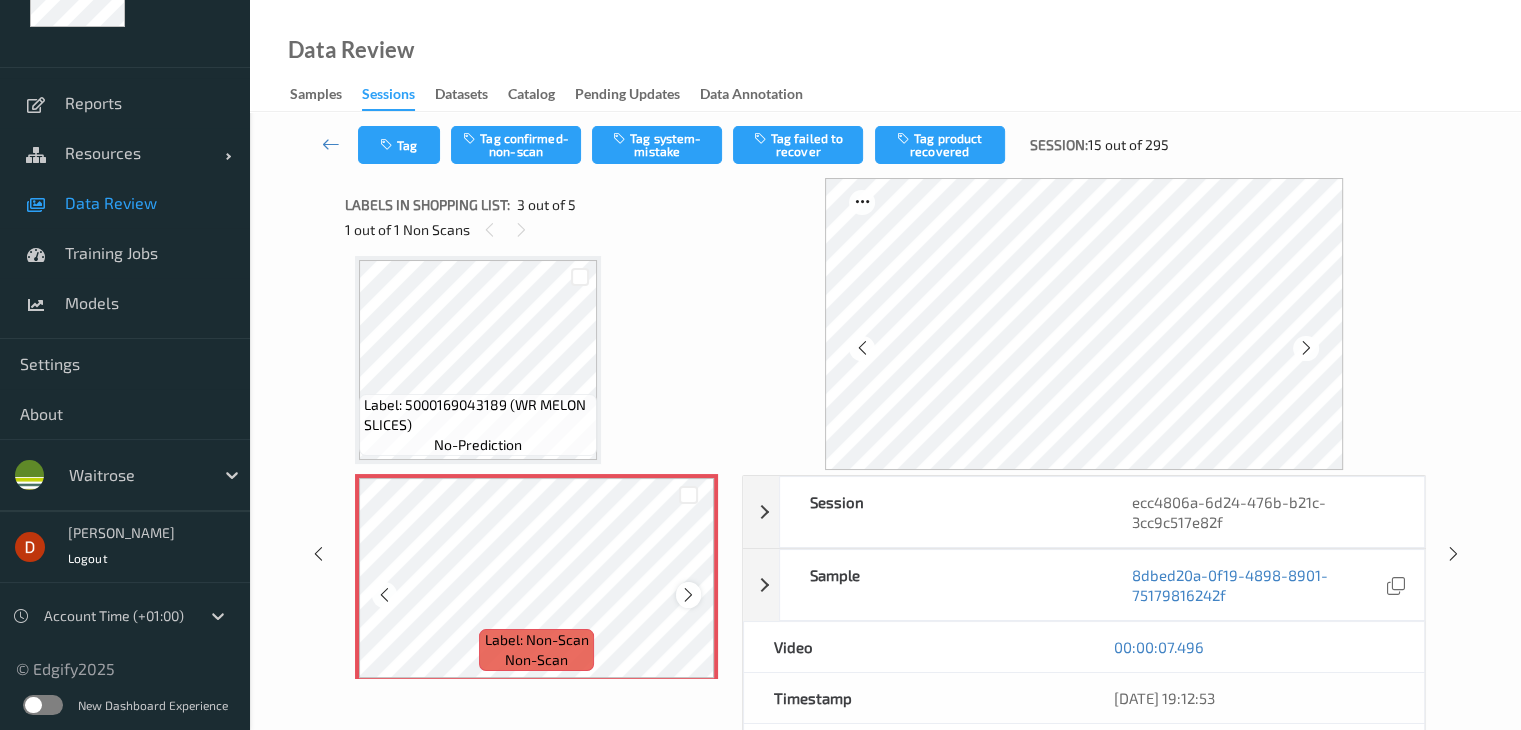 click at bounding box center (688, 595) 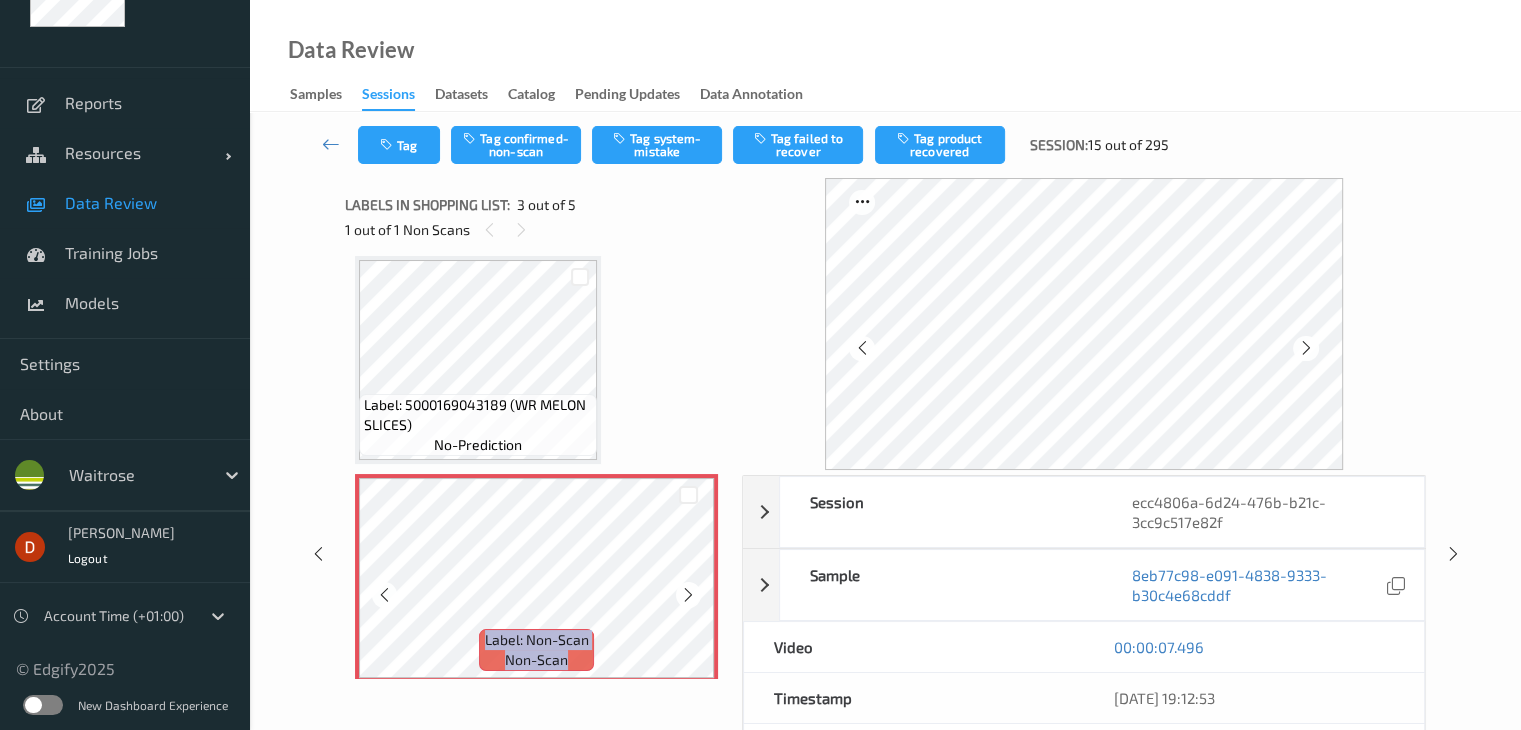 click at bounding box center (688, 595) 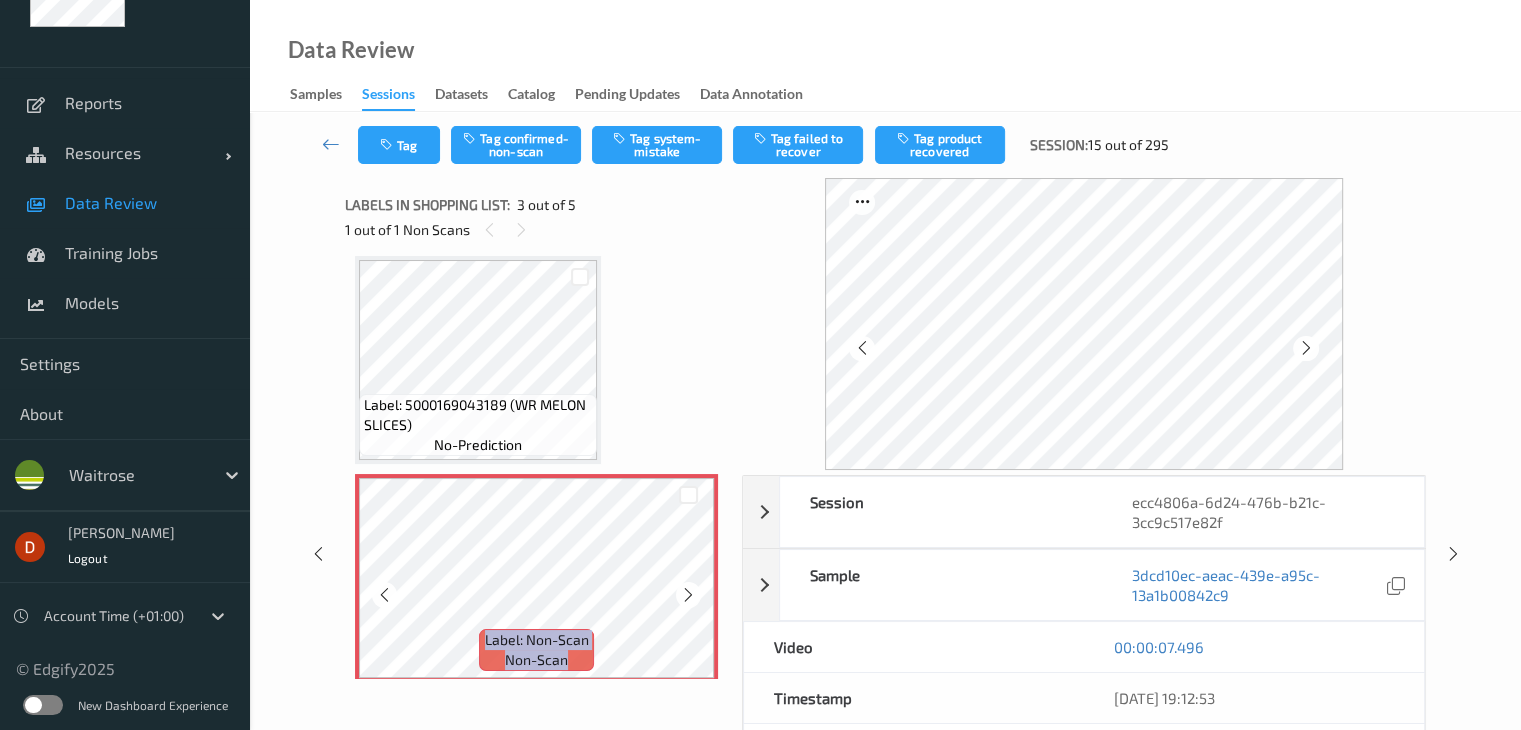 click at bounding box center [688, 595] 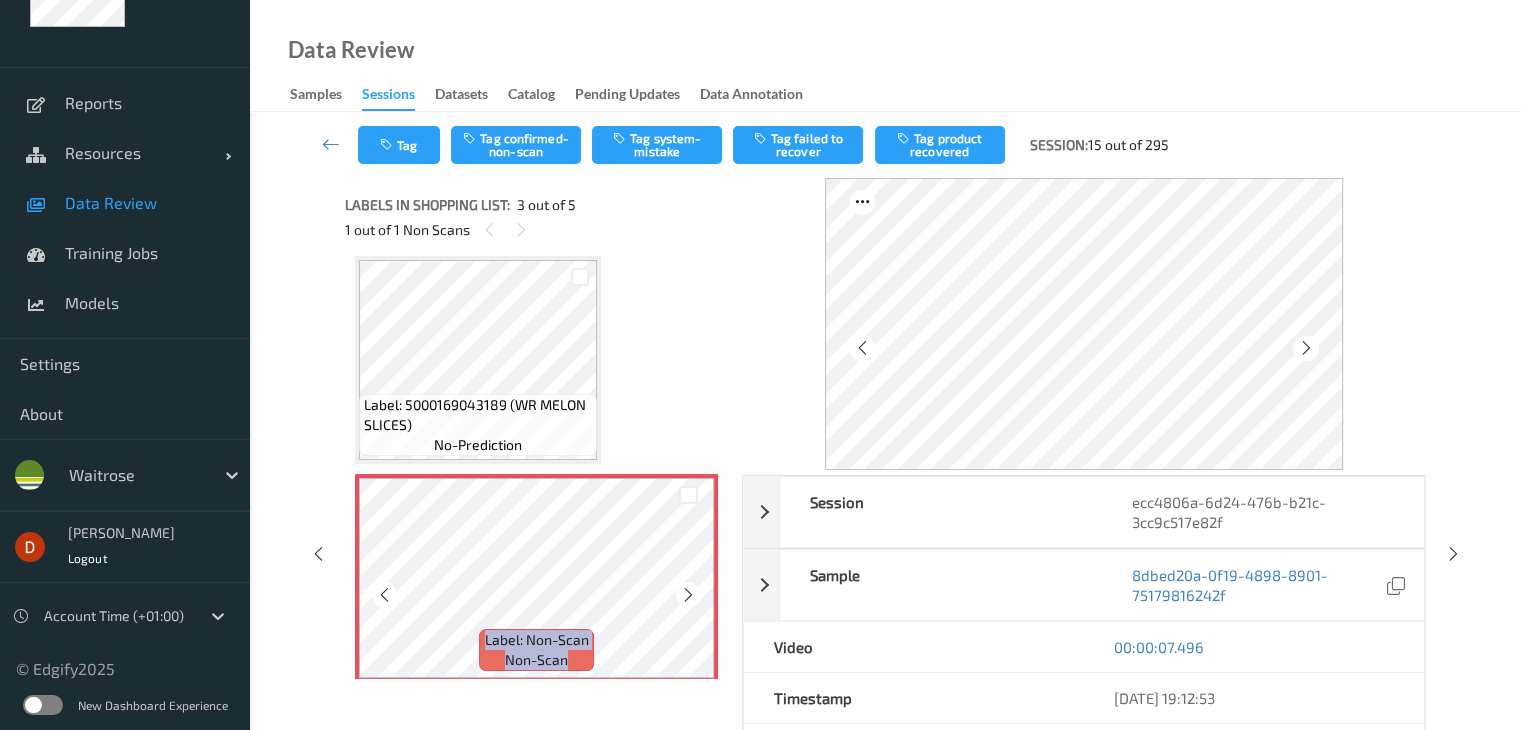 click at bounding box center (688, 595) 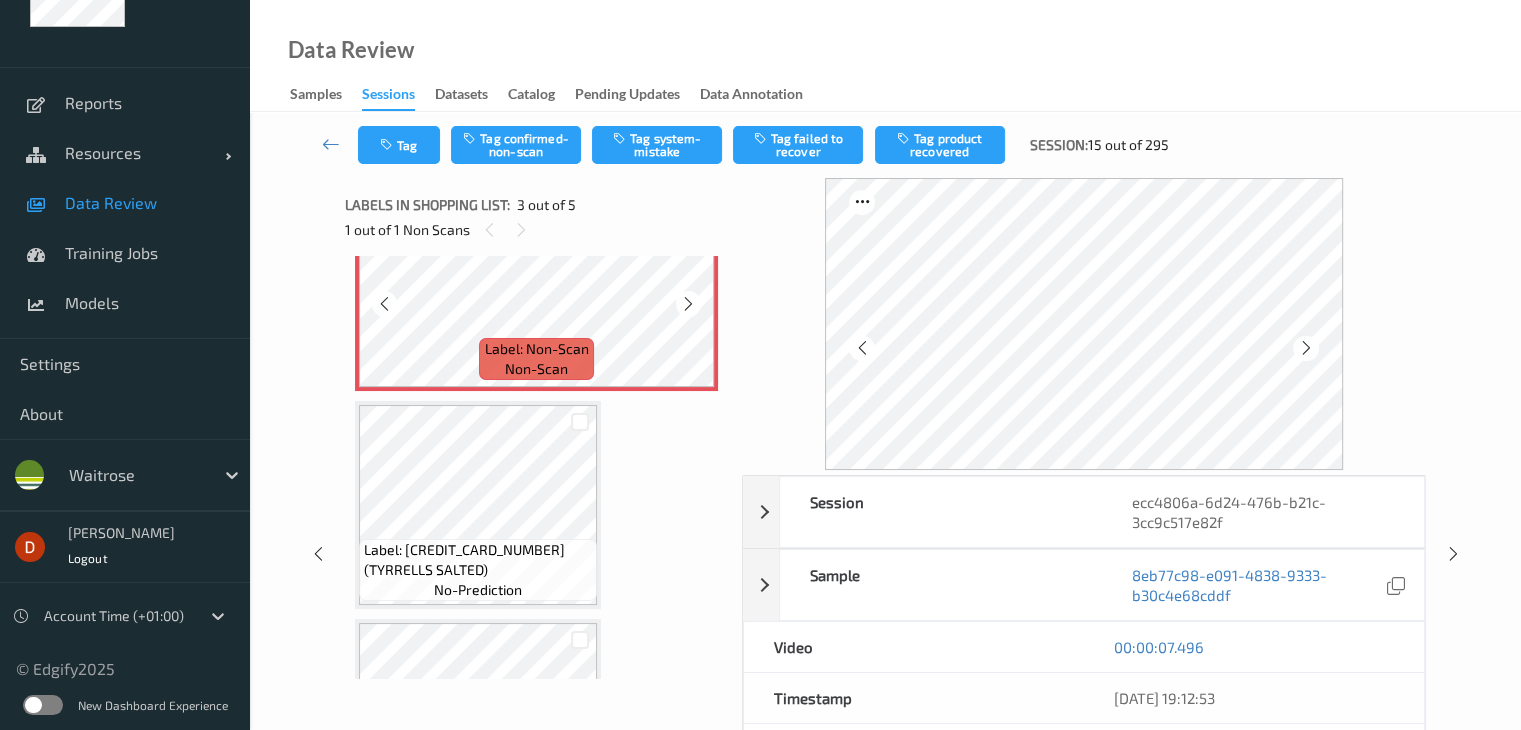 scroll, scrollTop: 528, scrollLeft: 0, axis: vertical 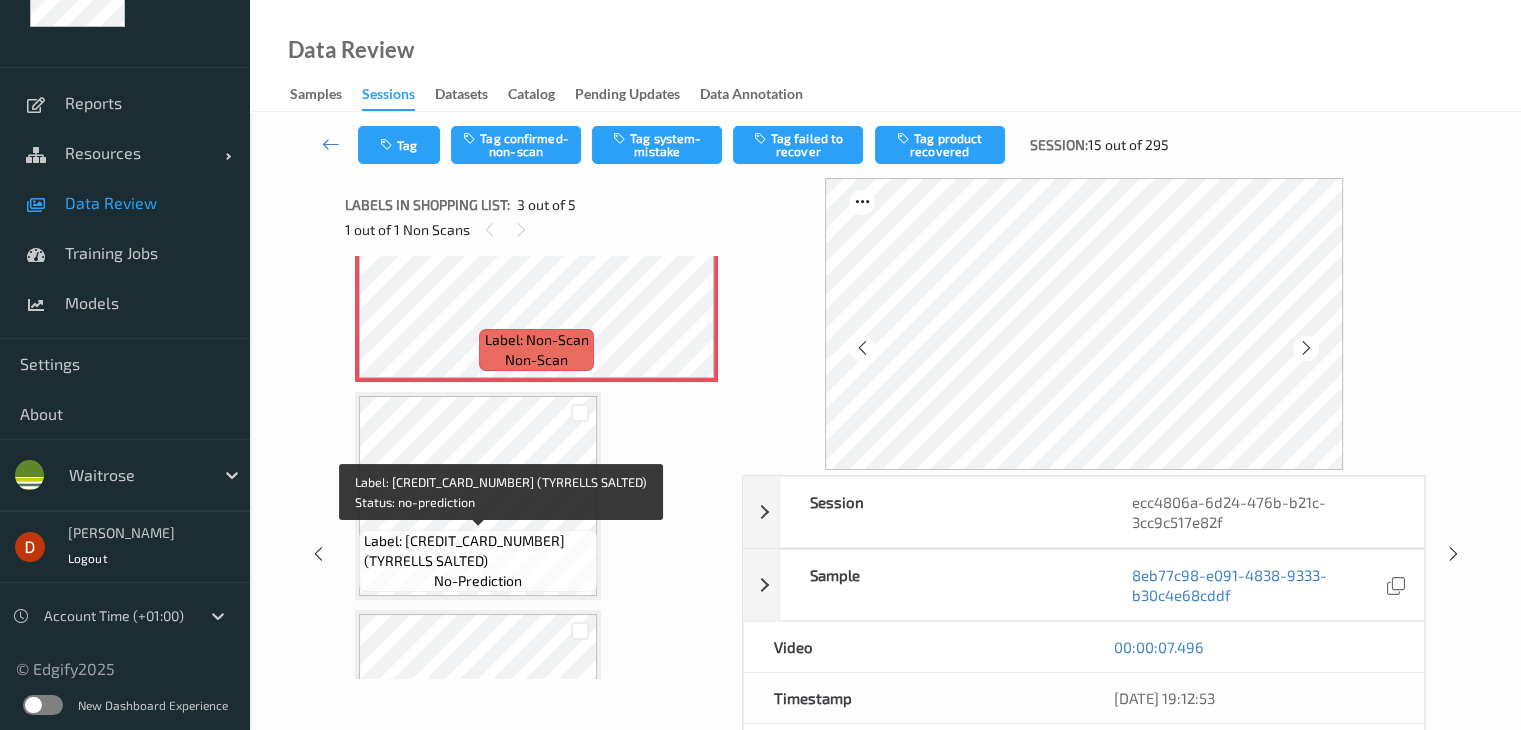 click on "Label: [CREDIT_CARD_NUMBER] (TYRRELLS SALTED)" at bounding box center [478, 551] 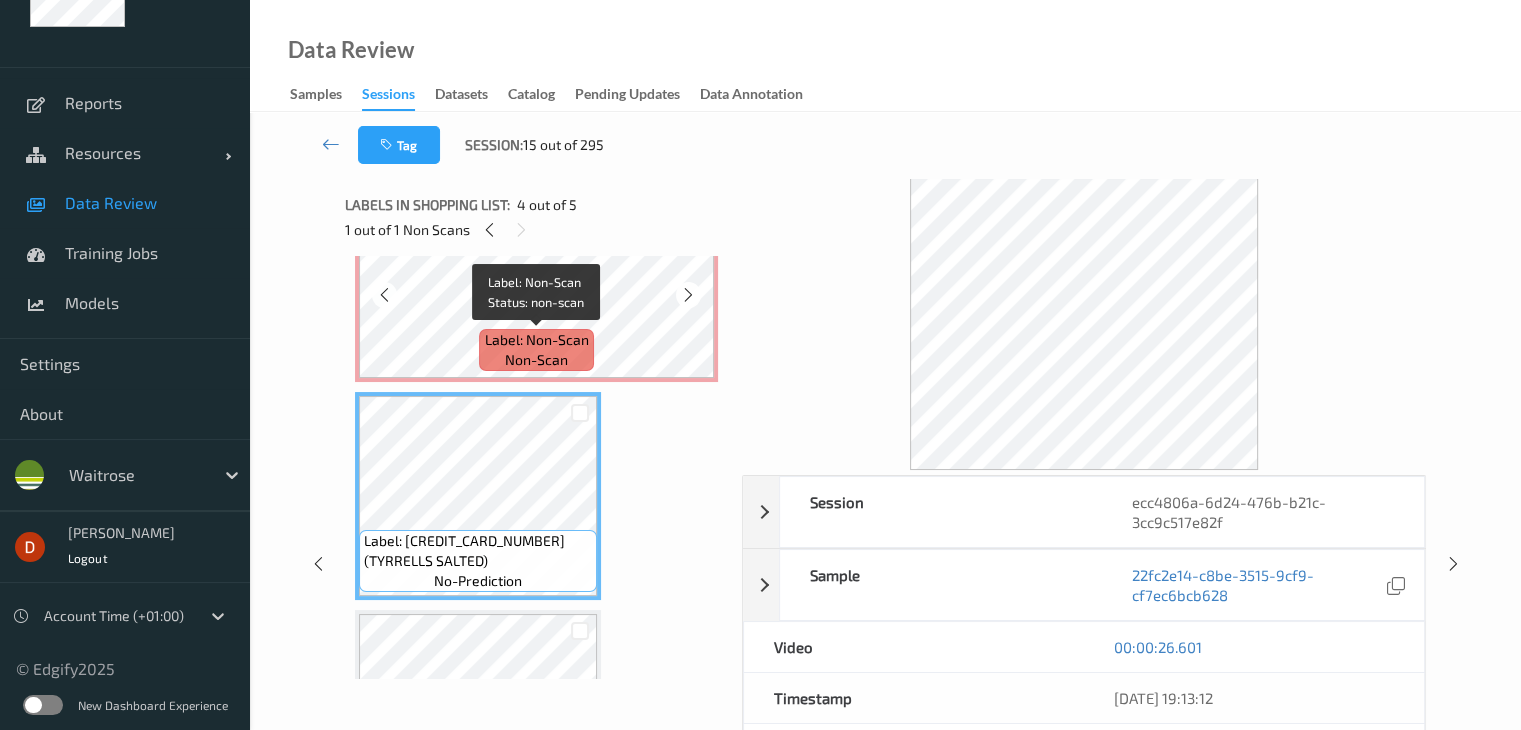 click on "Label: Non-Scan" at bounding box center [537, 340] 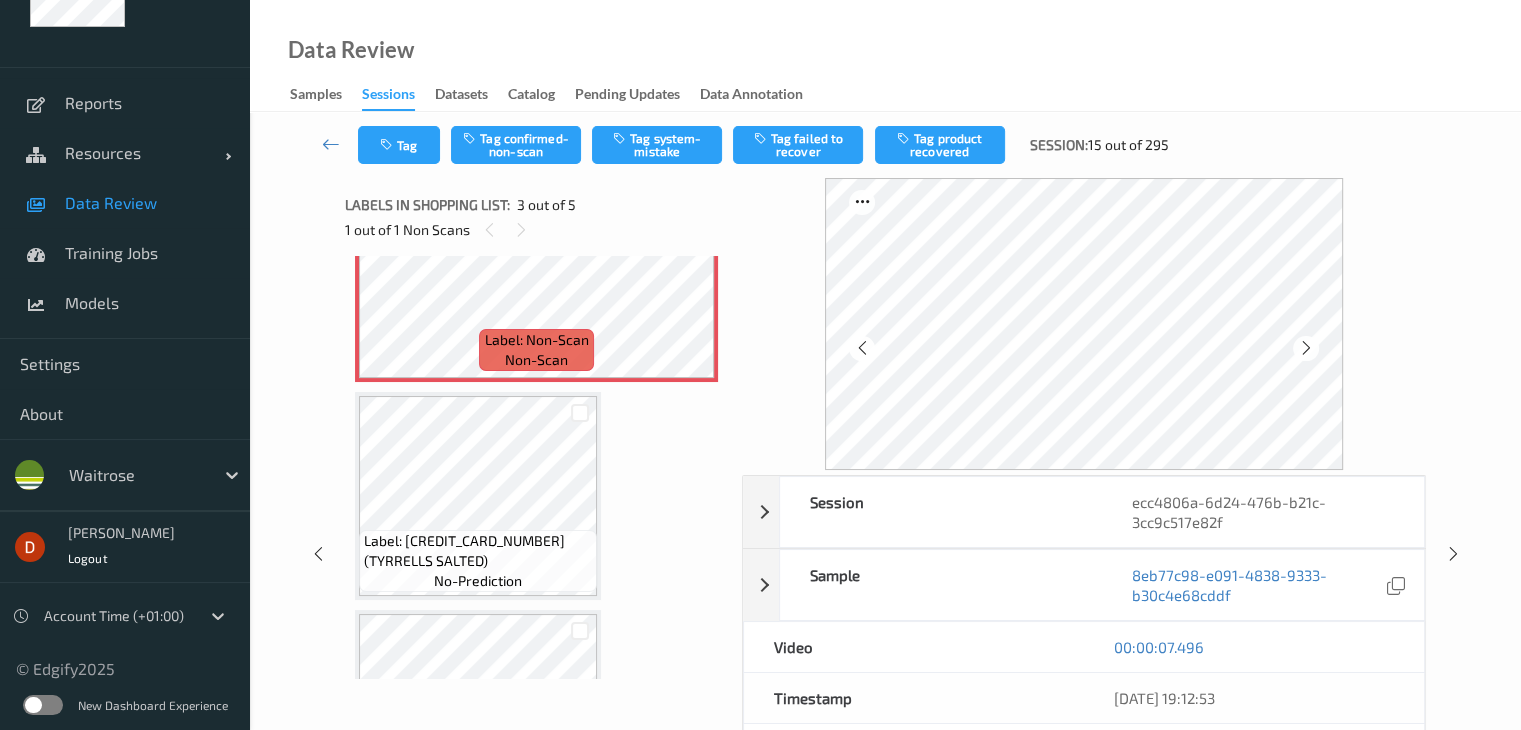 click on "Tag Tag   confirmed-non-scan Tag   system-mistake Tag   failed to recover Tag   product recovered Session: 15 out of 295" at bounding box center (885, 145) 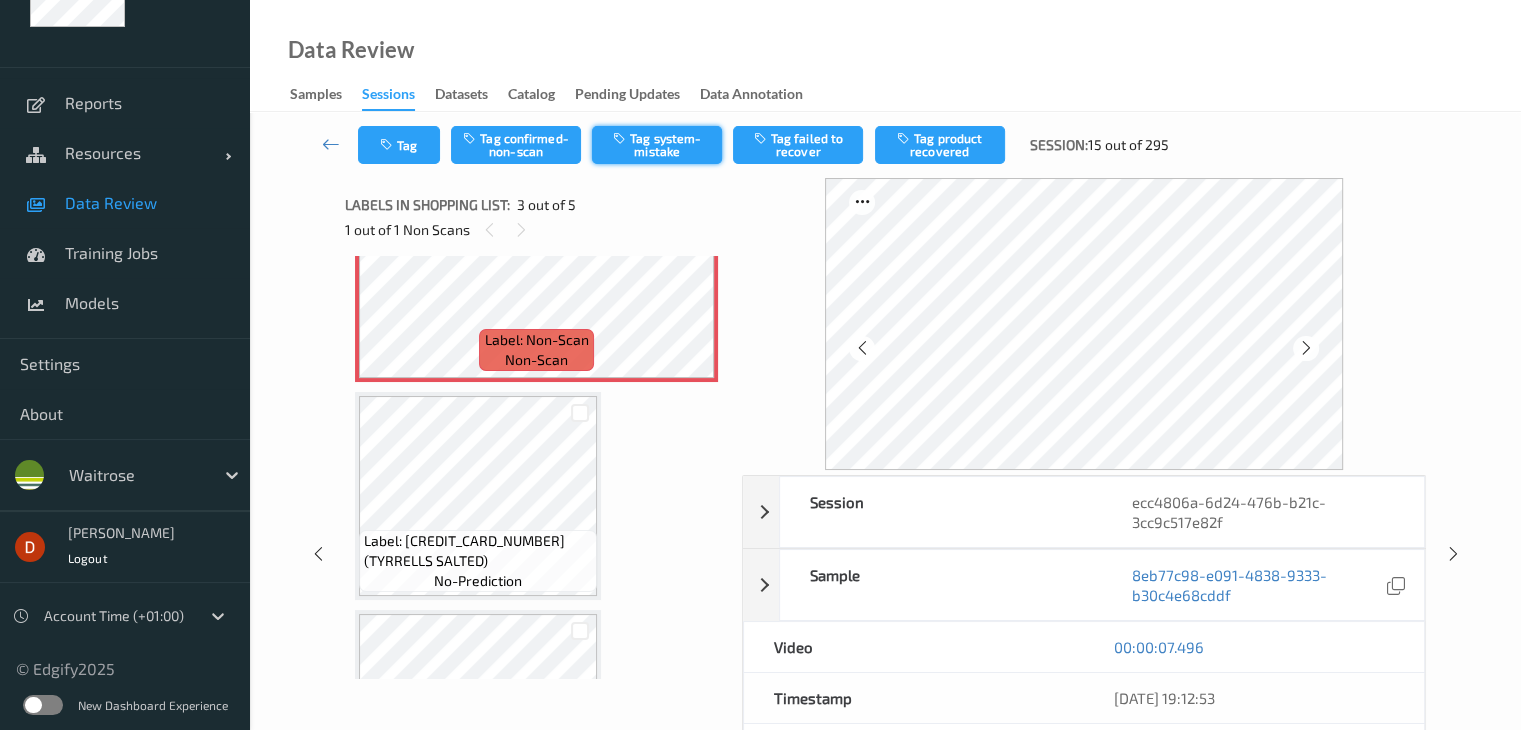 click on "Tag   system-mistake" at bounding box center [657, 145] 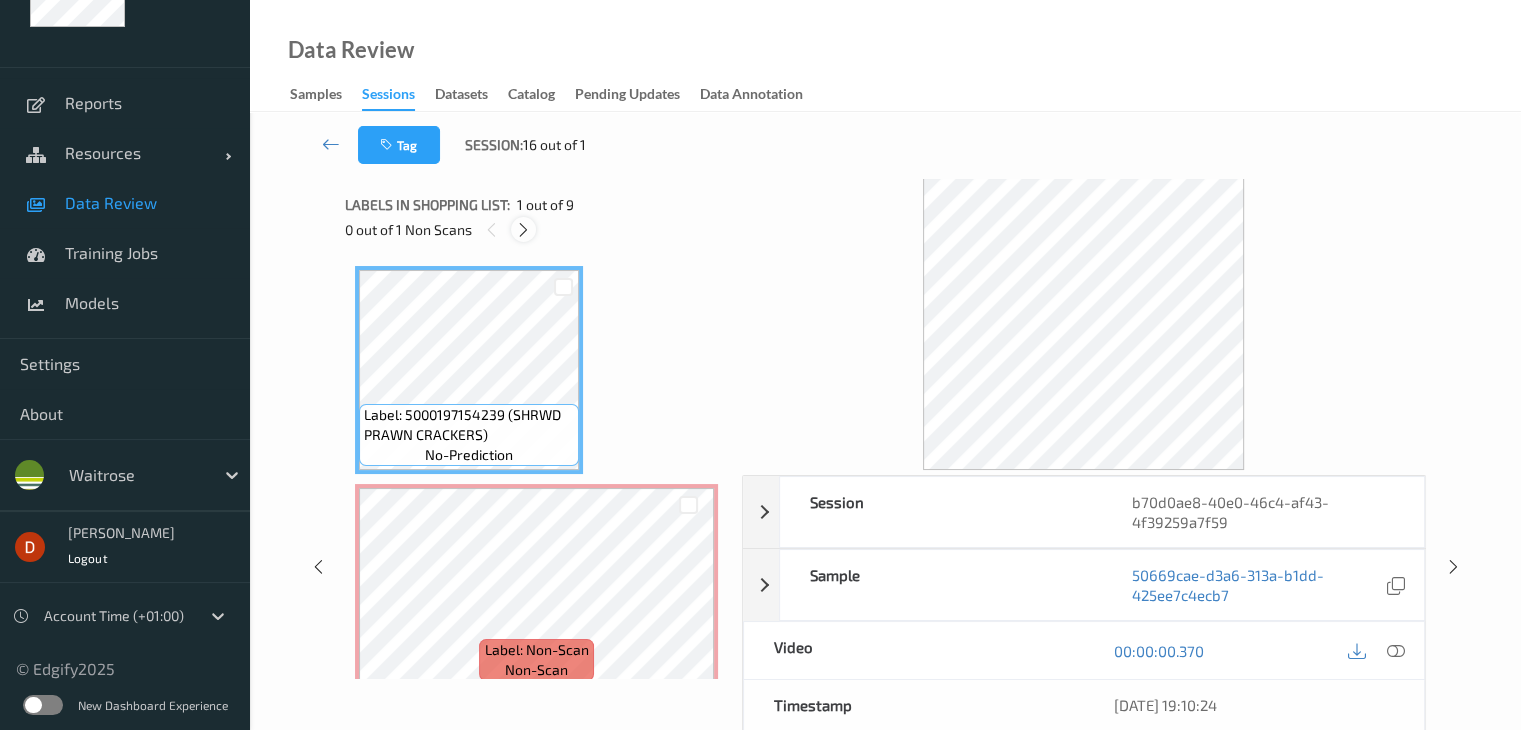 click at bounding box center (523, 230) 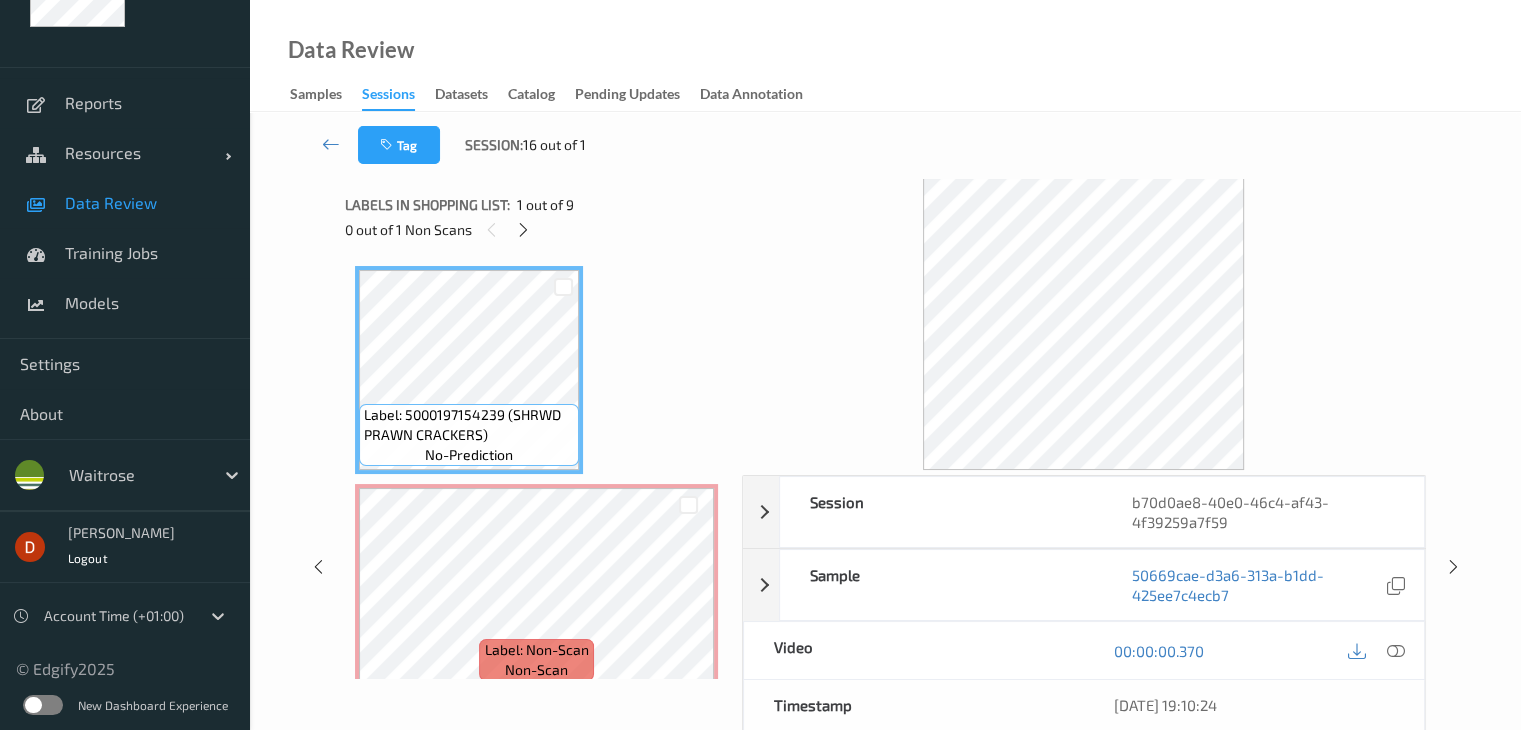 scroll, scrollTop: 10, scrollLeft: 0, axis: vertical 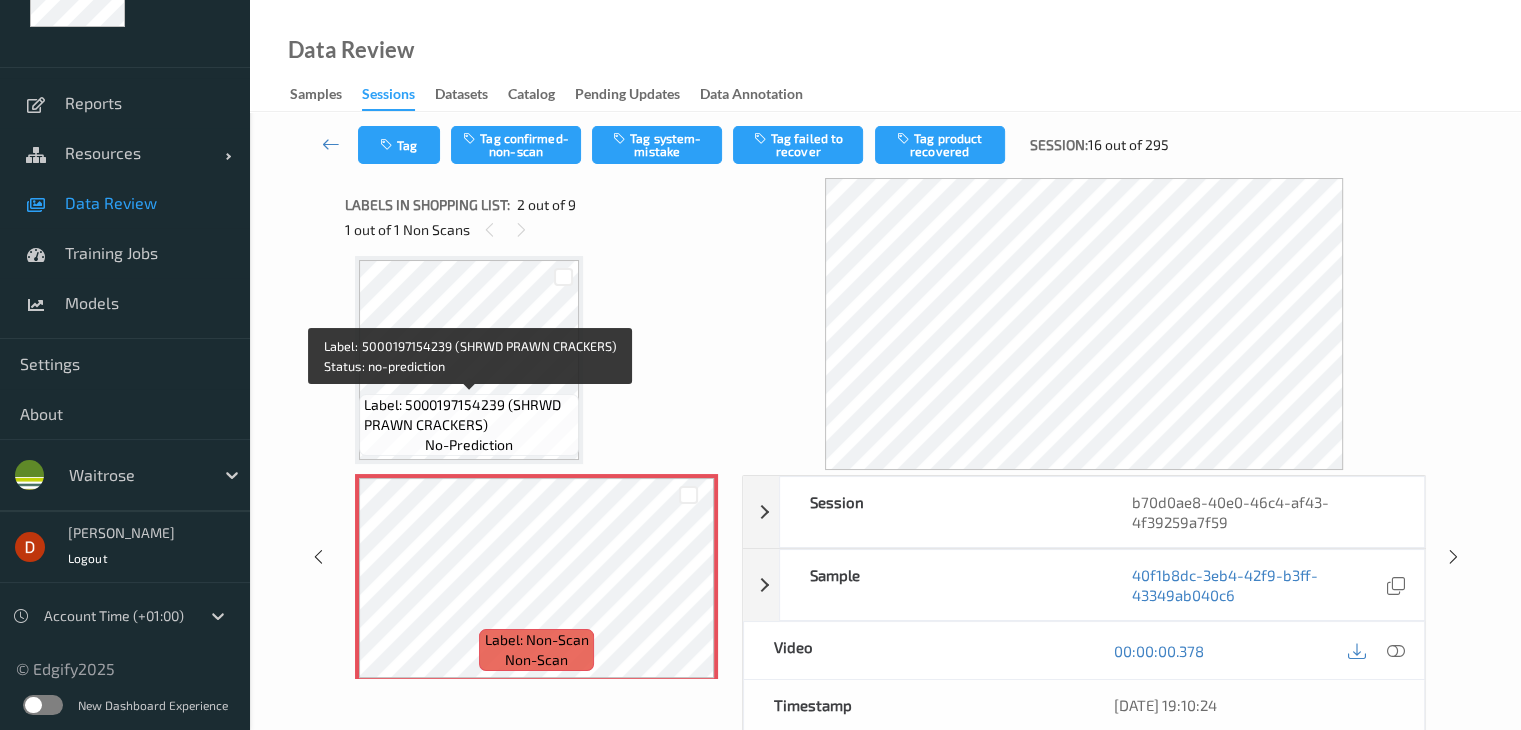 click on "Label: 5000197154239 (SHRWD PRAWN CRACKERS)" at bounding box center (469, 415) 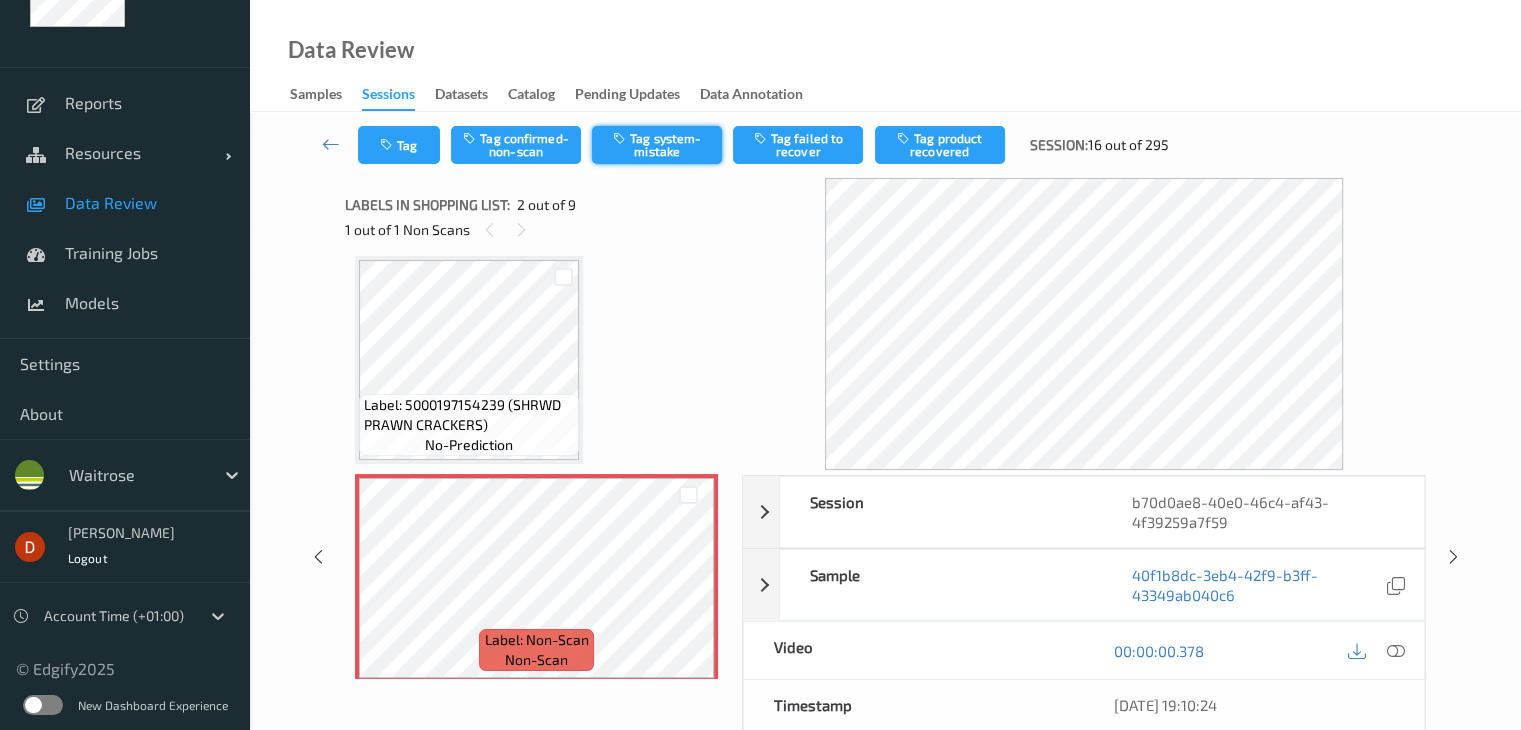 click on "Tag   system-mistake" at bounding box center [657, 145] 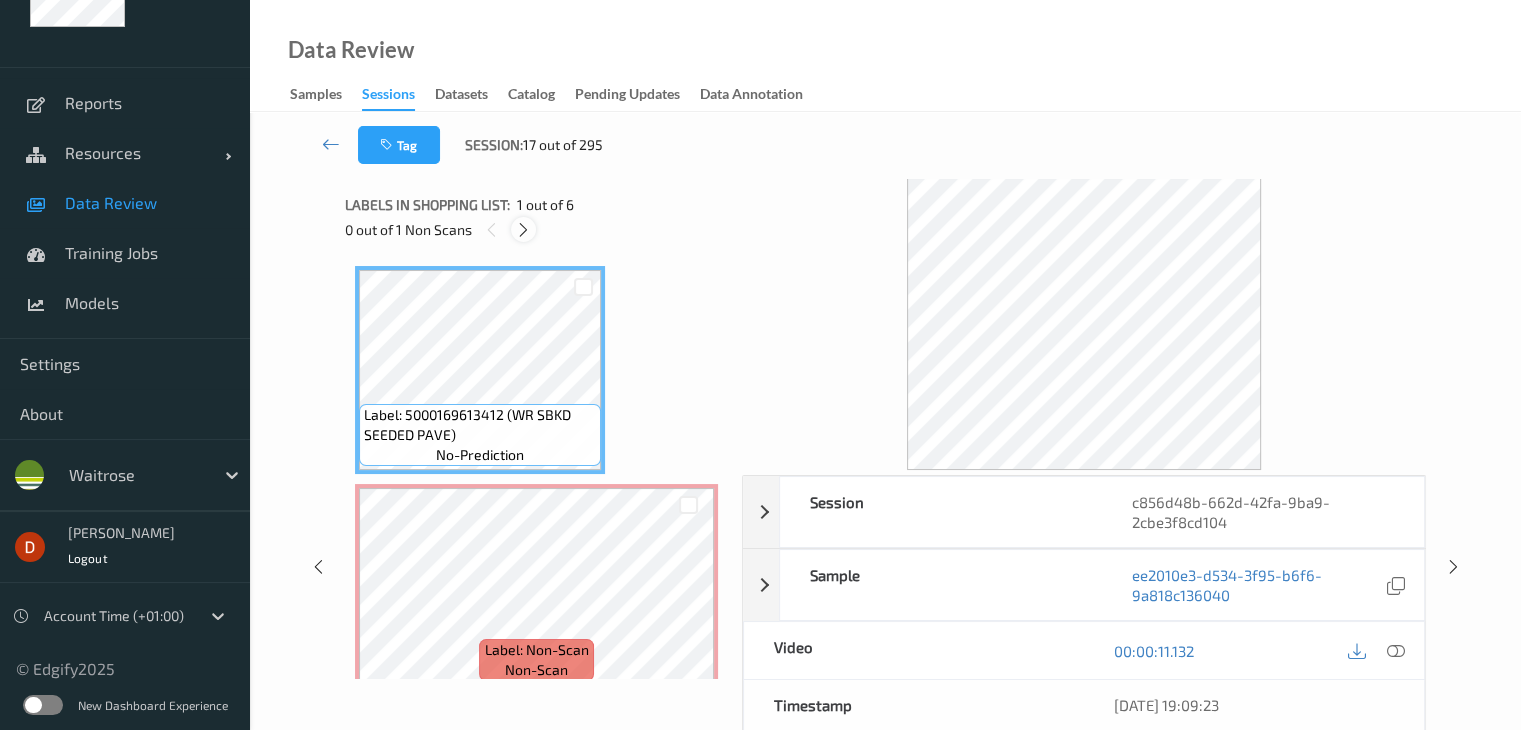 click at bounding box center (523, 230) 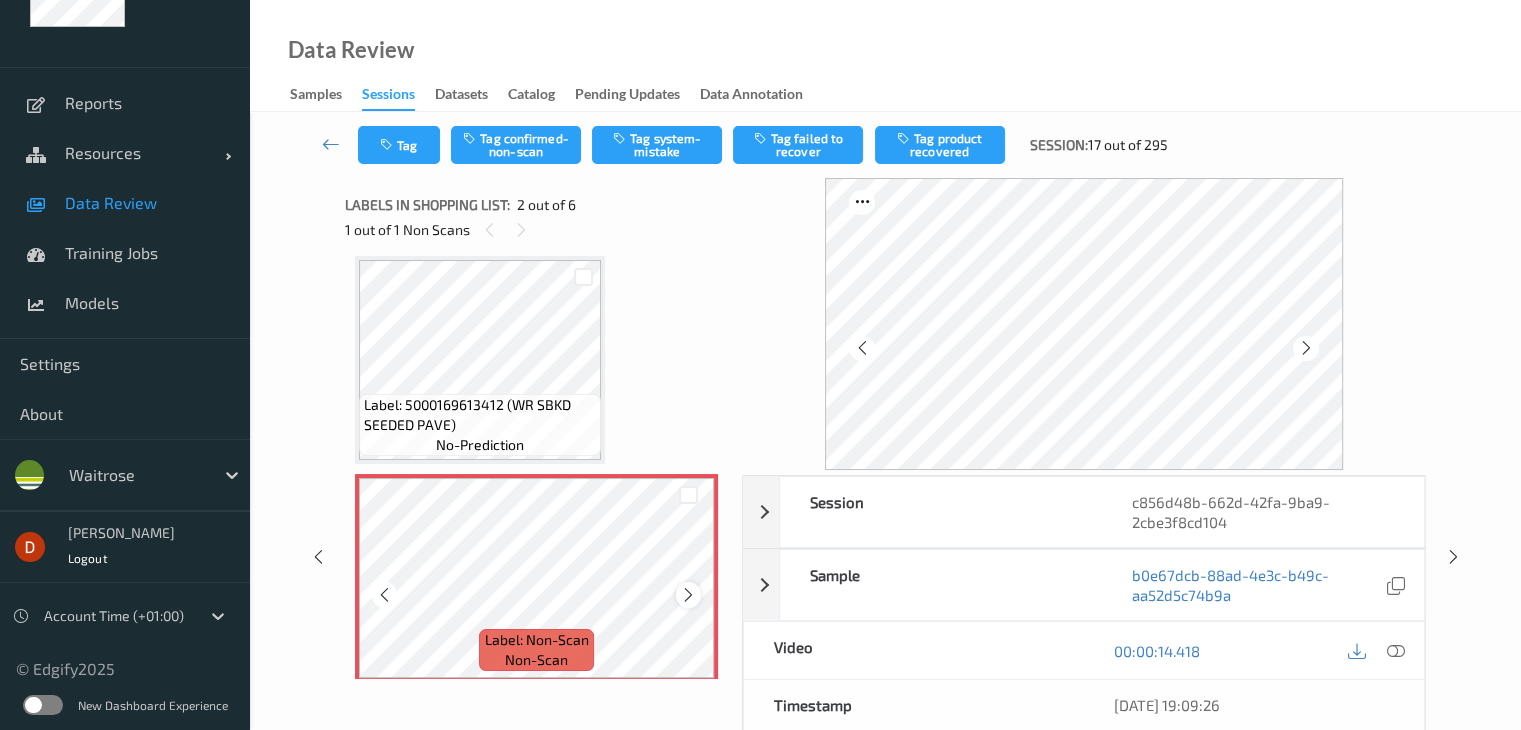 click at bounding box center (688, 595) 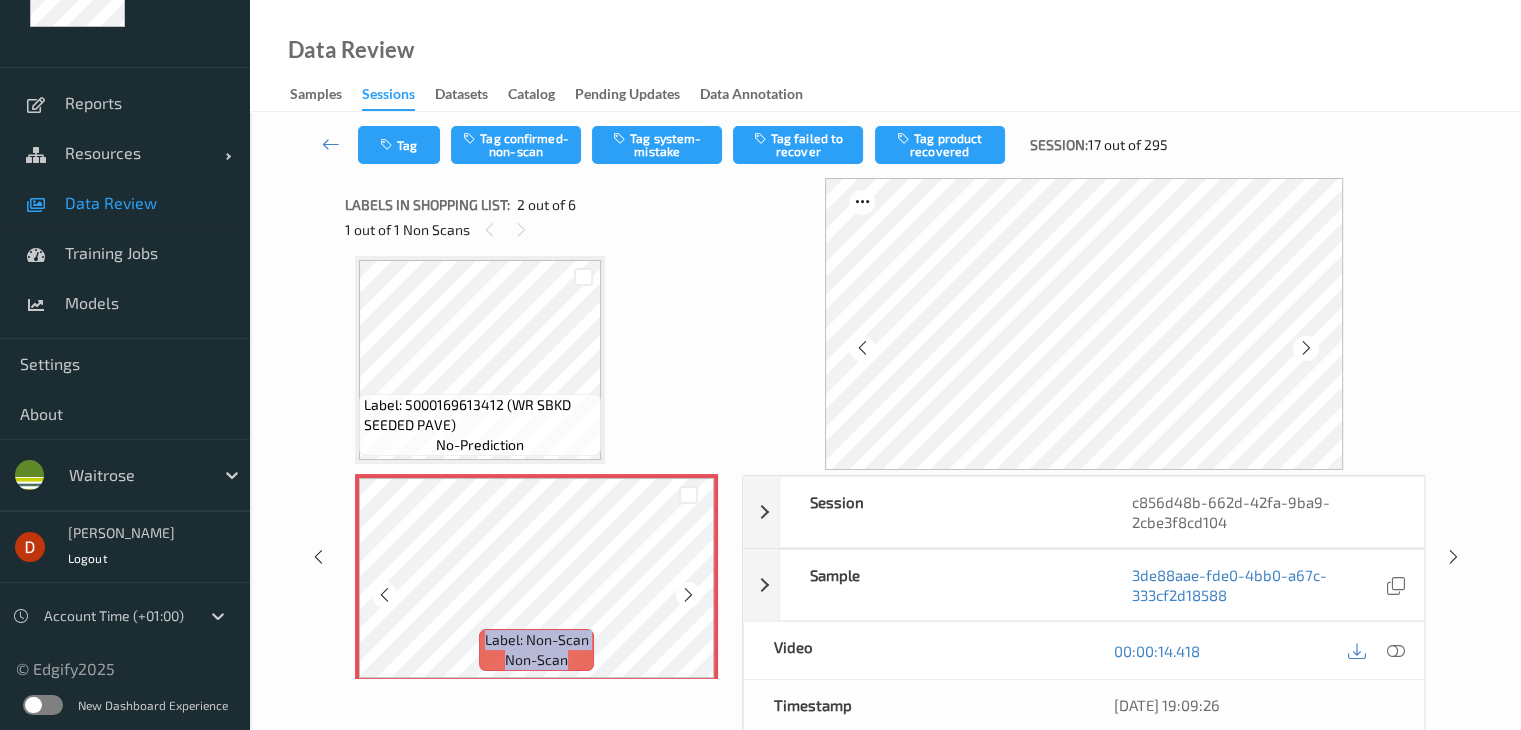 click at bounding box center [688, 595] 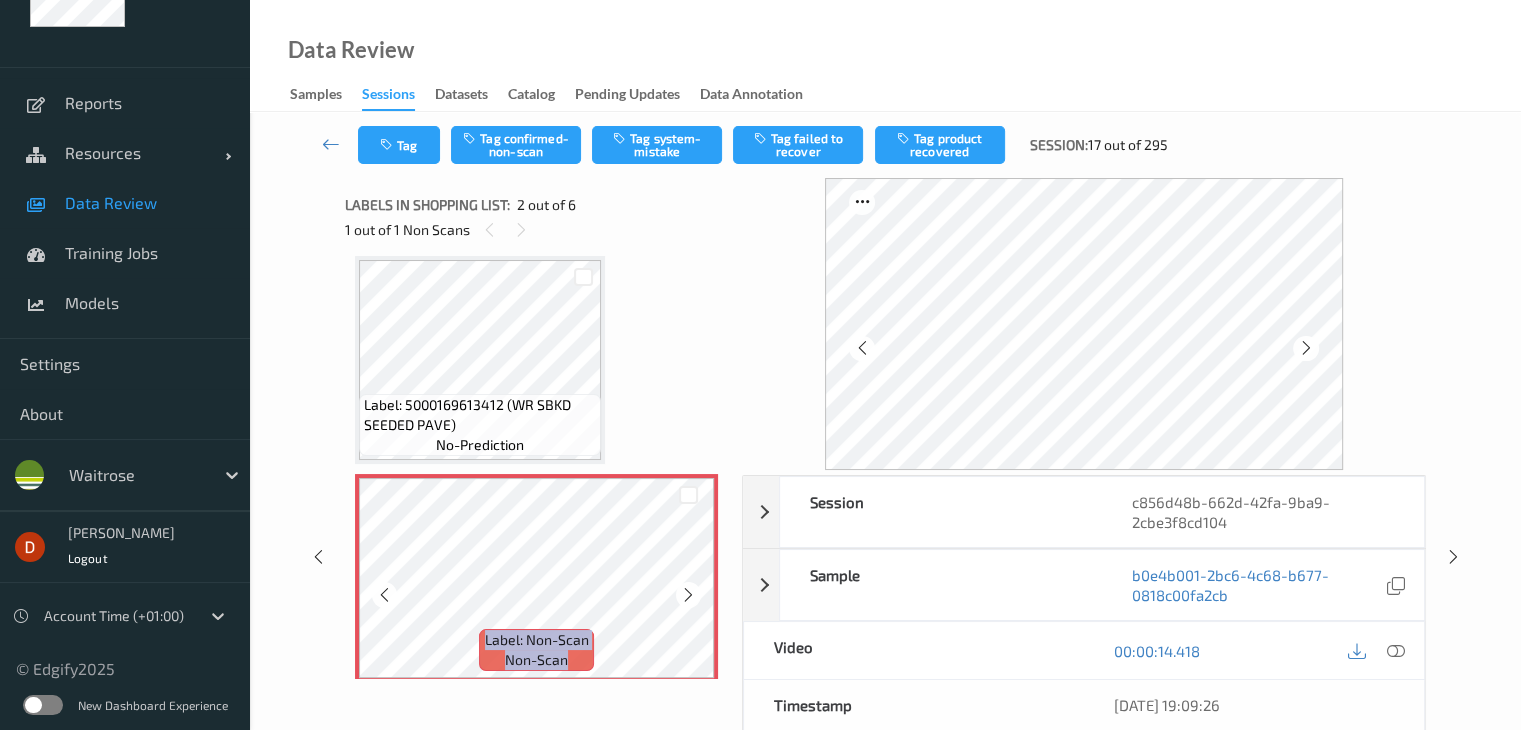 click at bounding box center [688, 595] 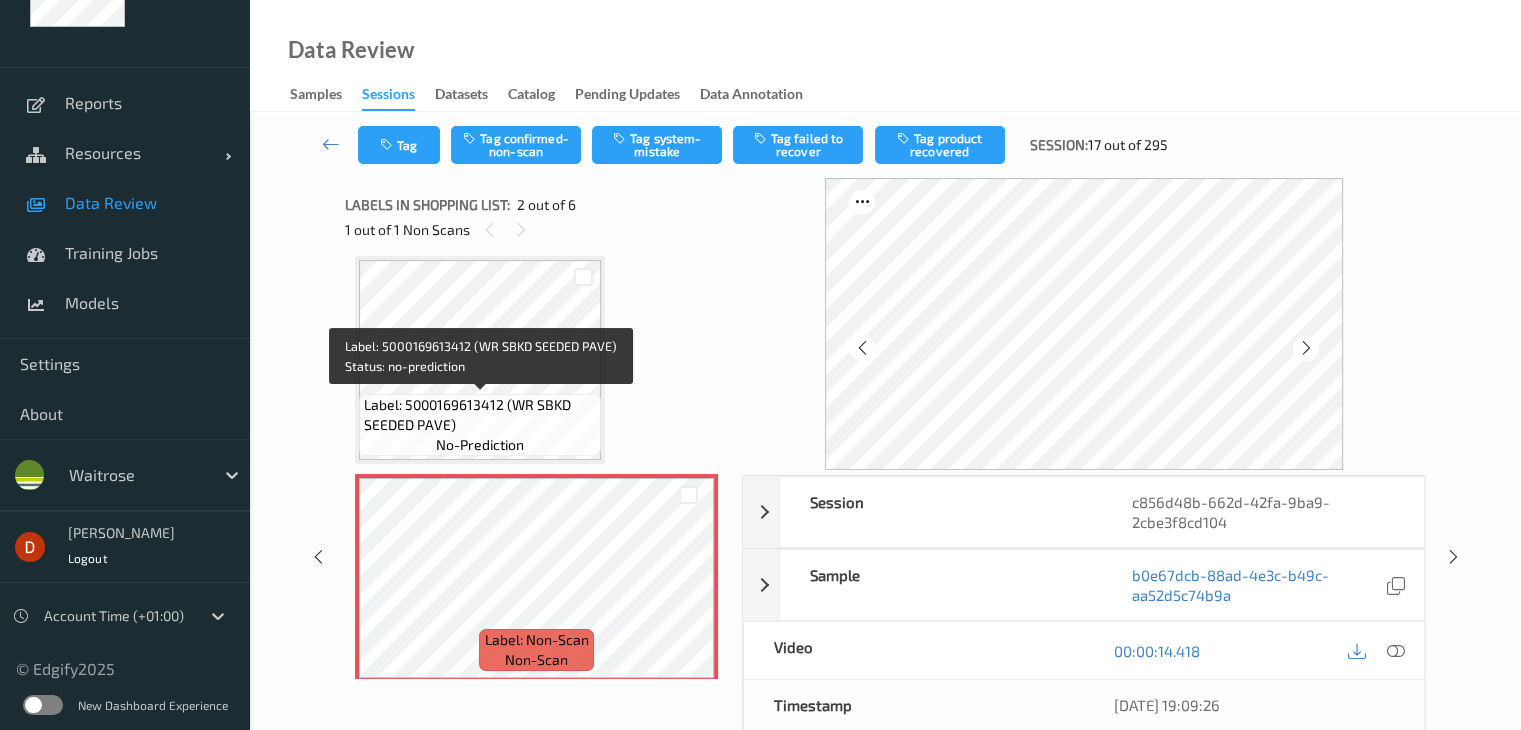 click on "Label: 5000169613412 (WR SBKD SEEDED PAVE)" at bounding box center (480, 415) 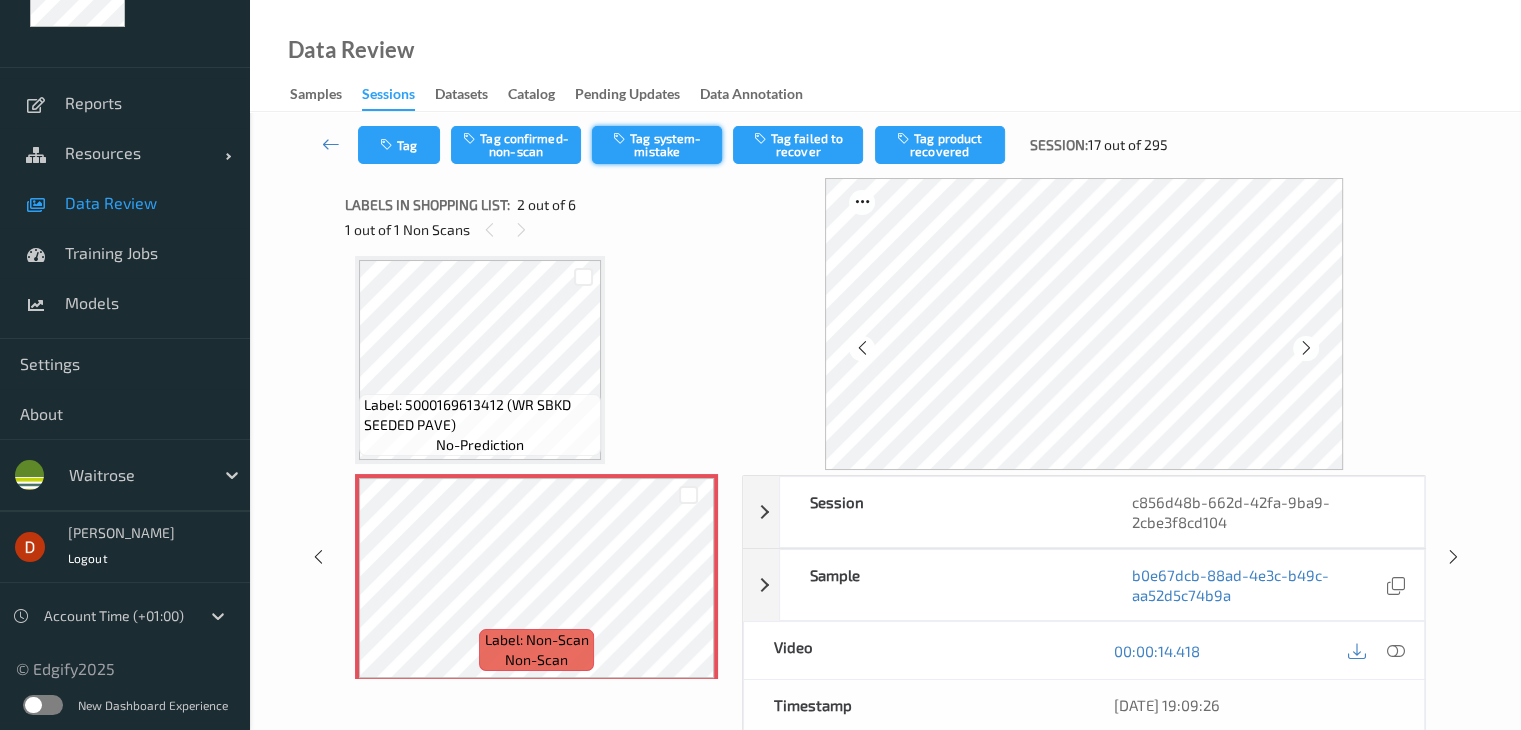click on "Tag   system-mistake" at bounding box center [657, 145] 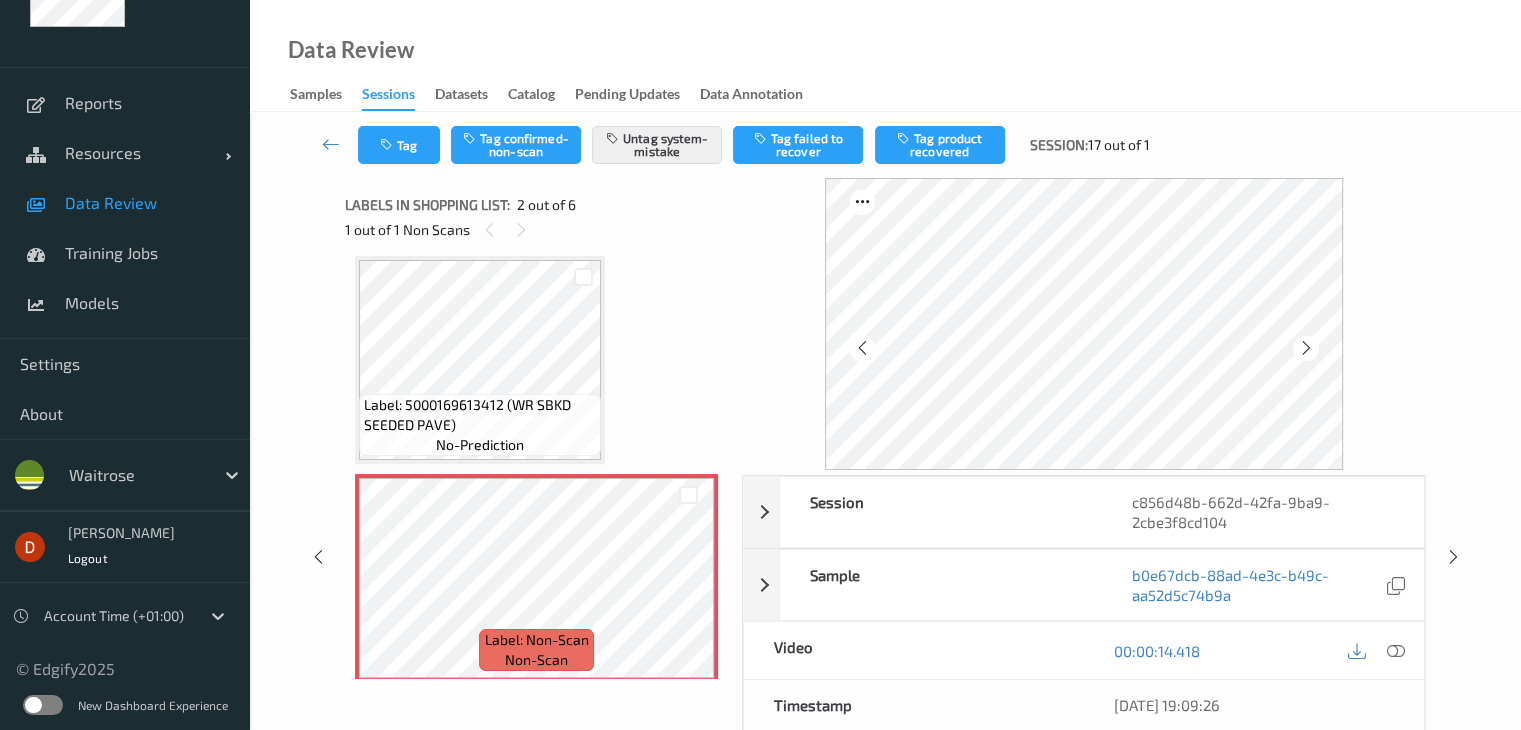 type 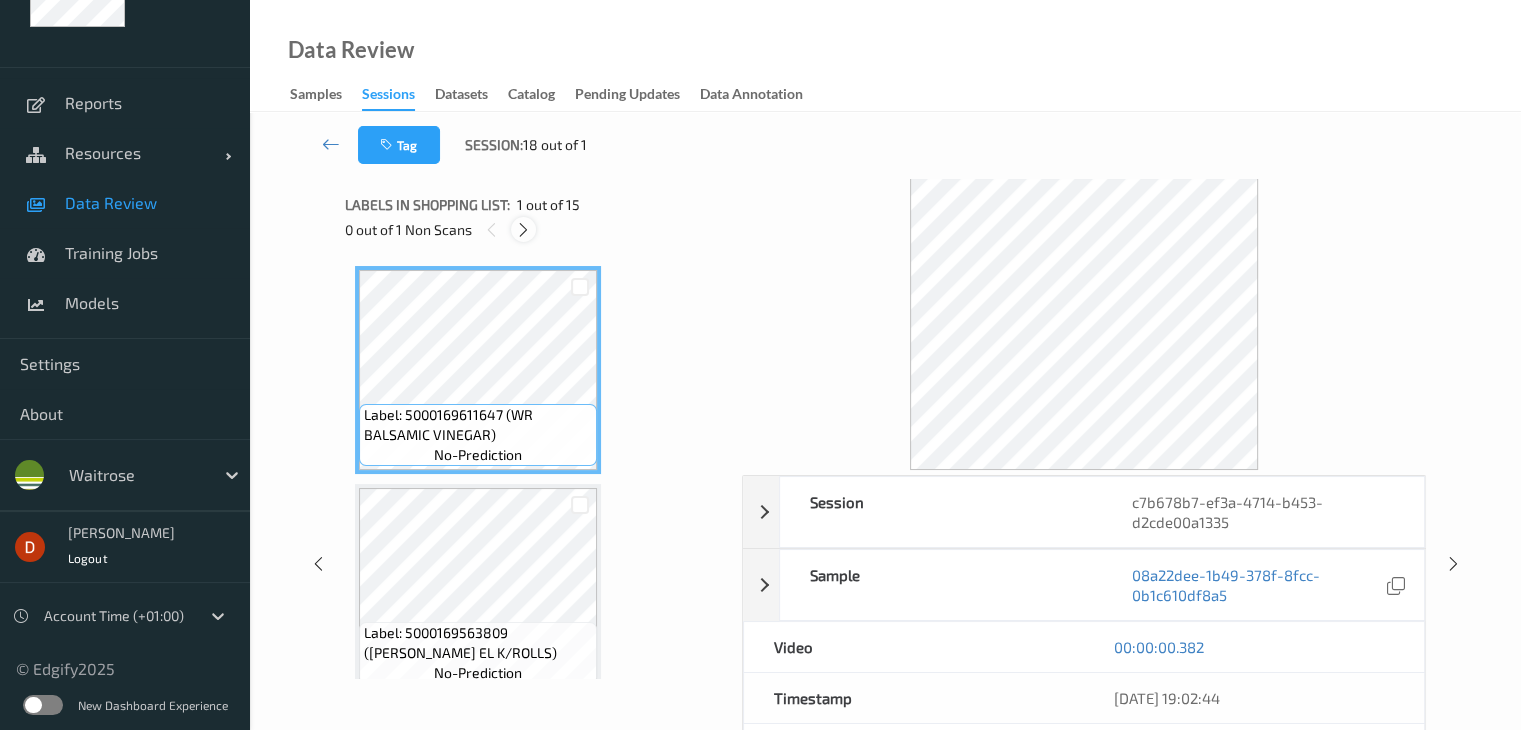click at bounding box center [523, 230] 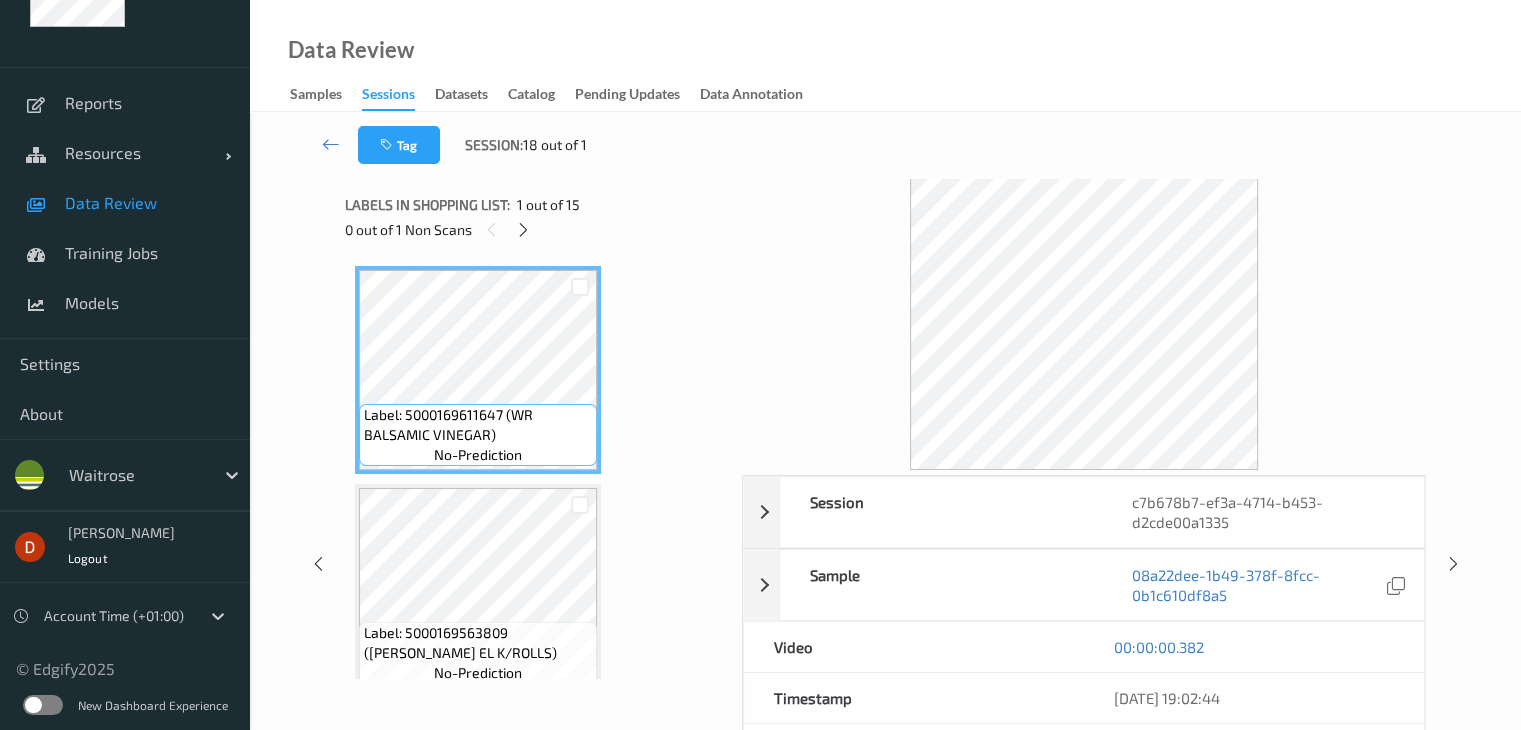 scroll, scrollTop: 2626, scrollLeft: 0, axis: vertical 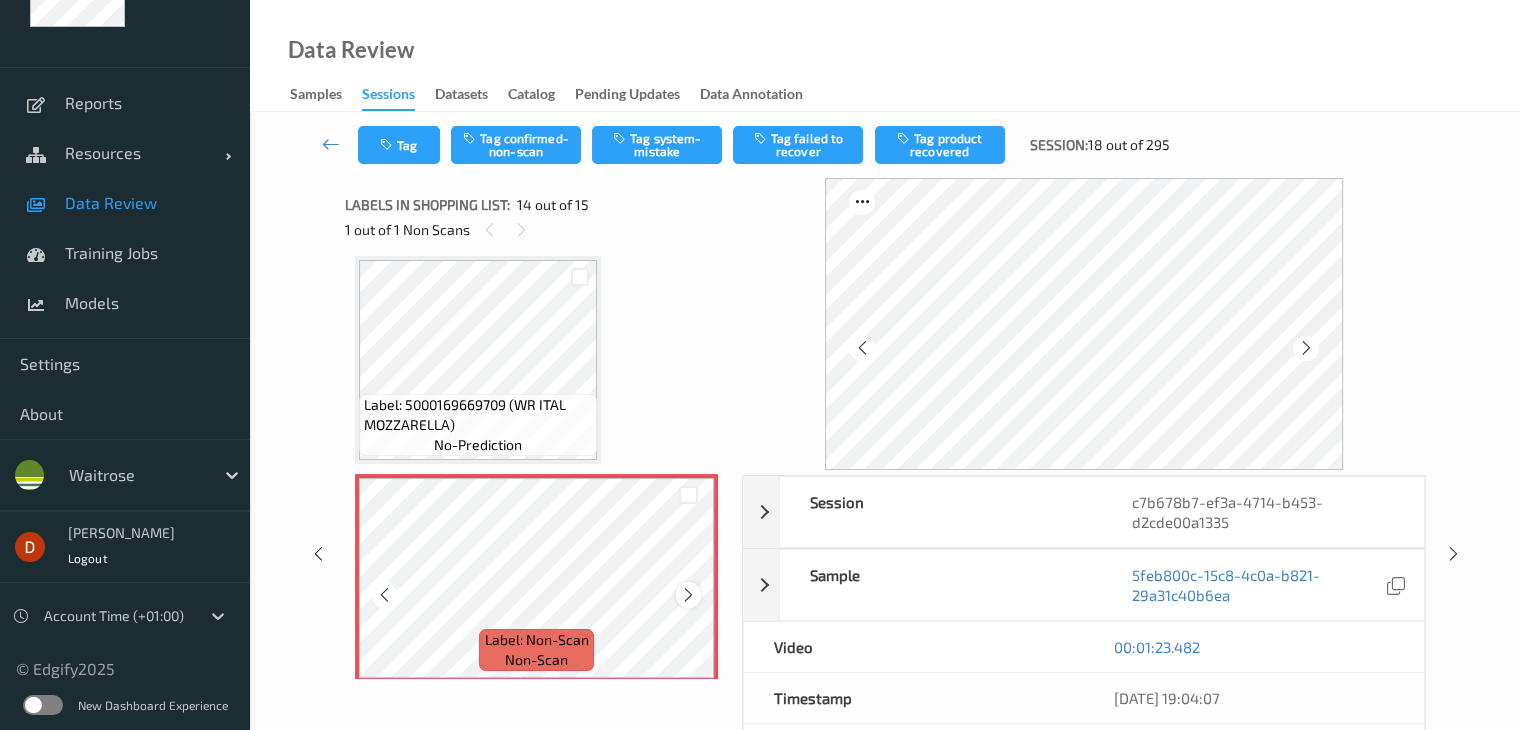 click at bounding box center [688, 595] 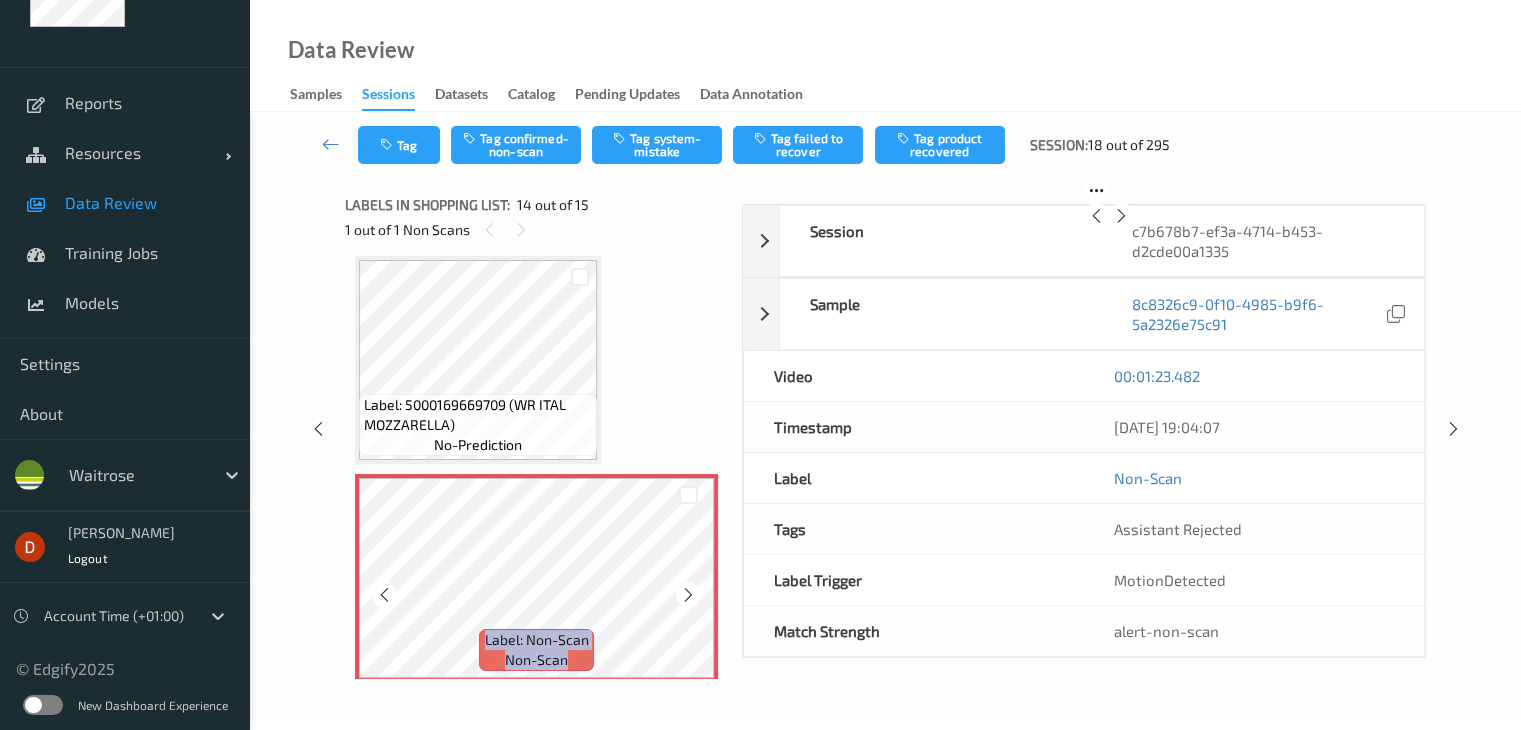 click at bounding box center (688, 595) 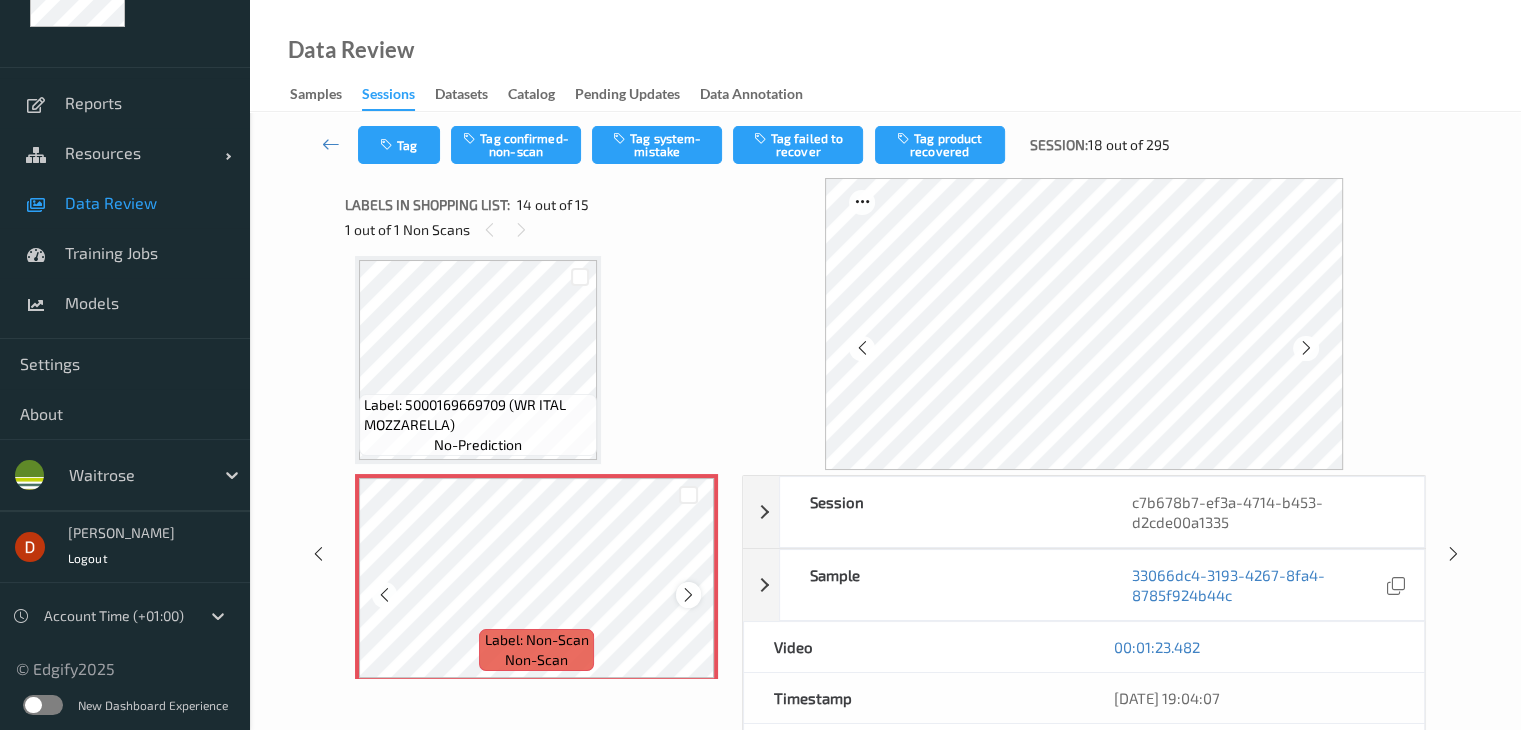 click at bounding box center (688, 595) 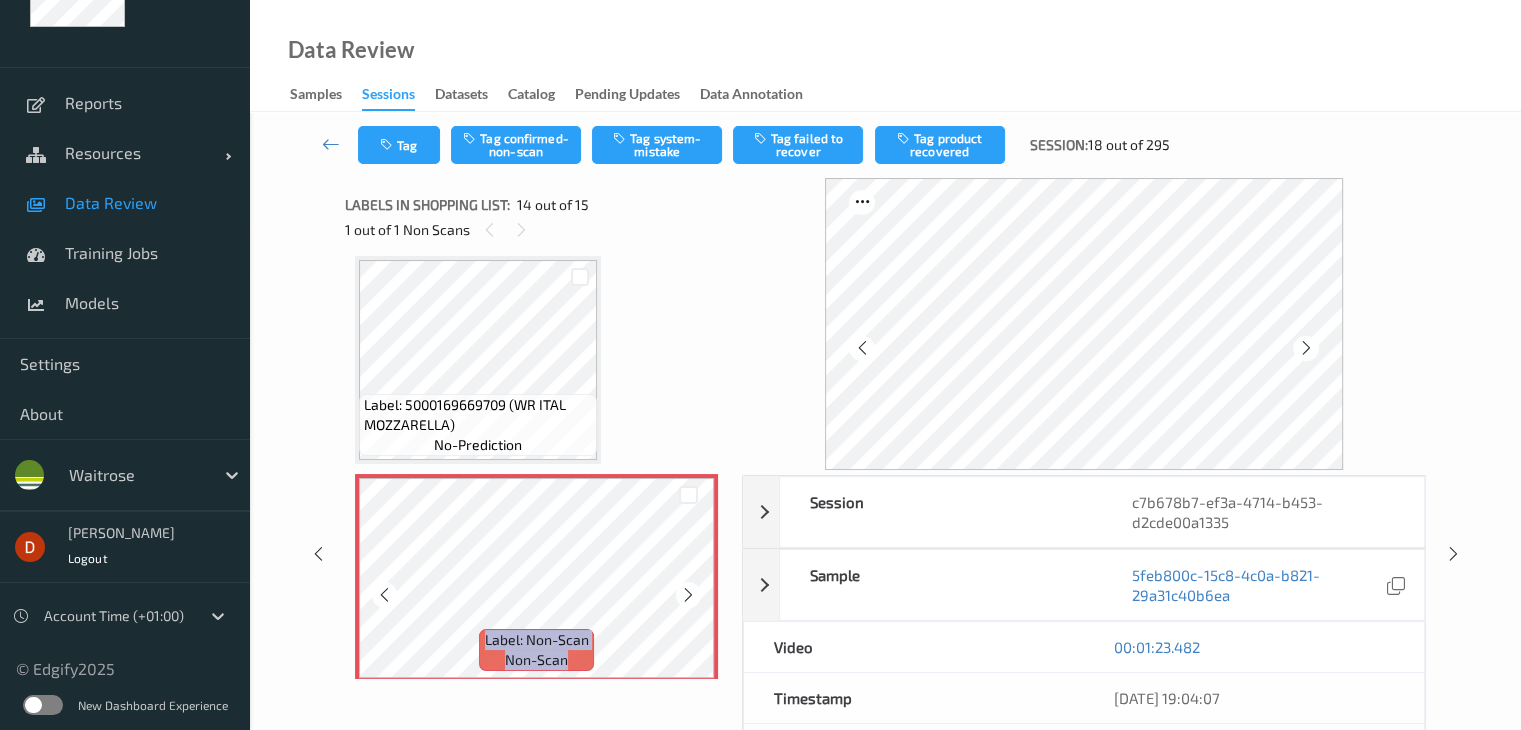 click at bounding box center [688, 595] 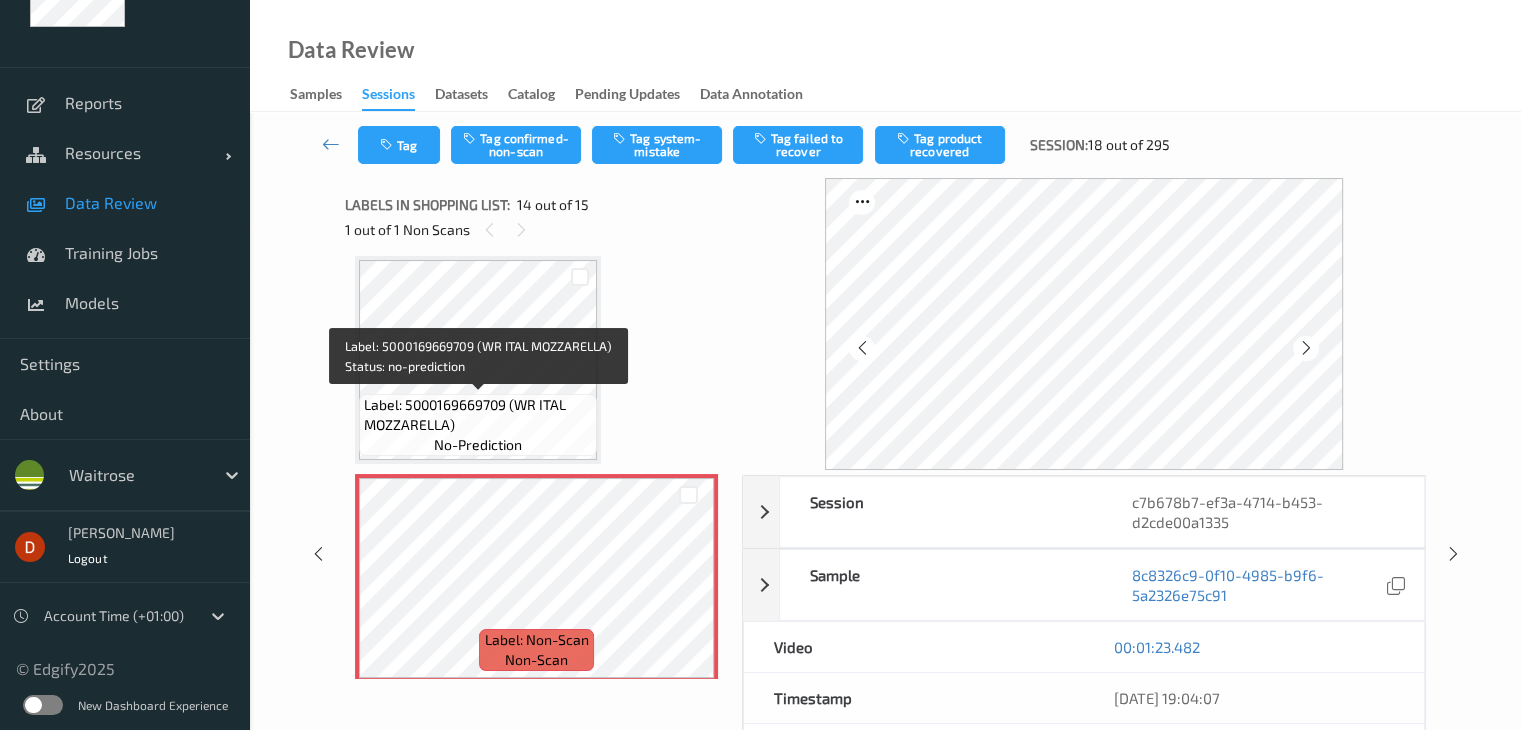click on "Label: 5000169669709 (WR ITAL MOZZARELLA)" at bounding box center [478, 415] 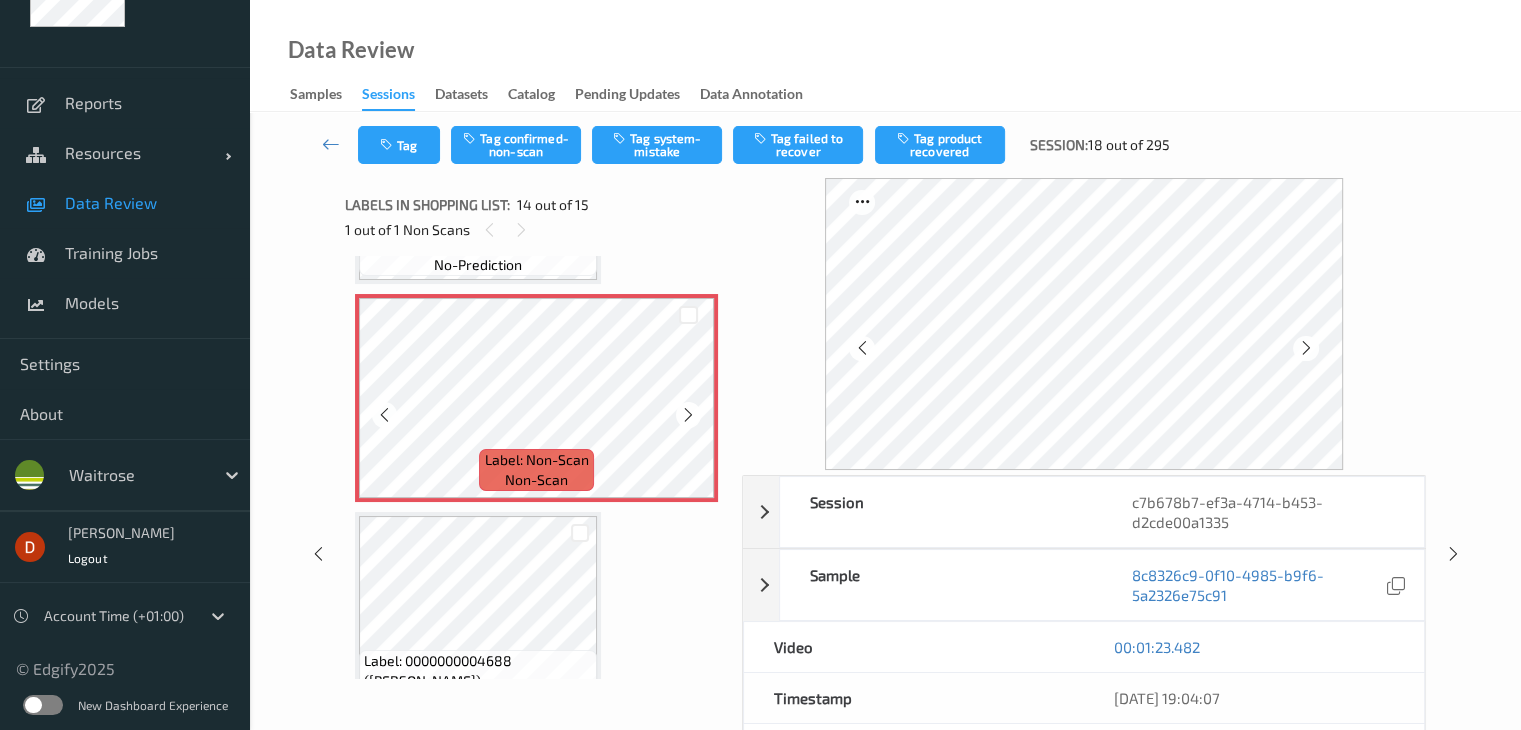 scroll, scrollTop: 2857, scrollLeft: 0, axis: vertical 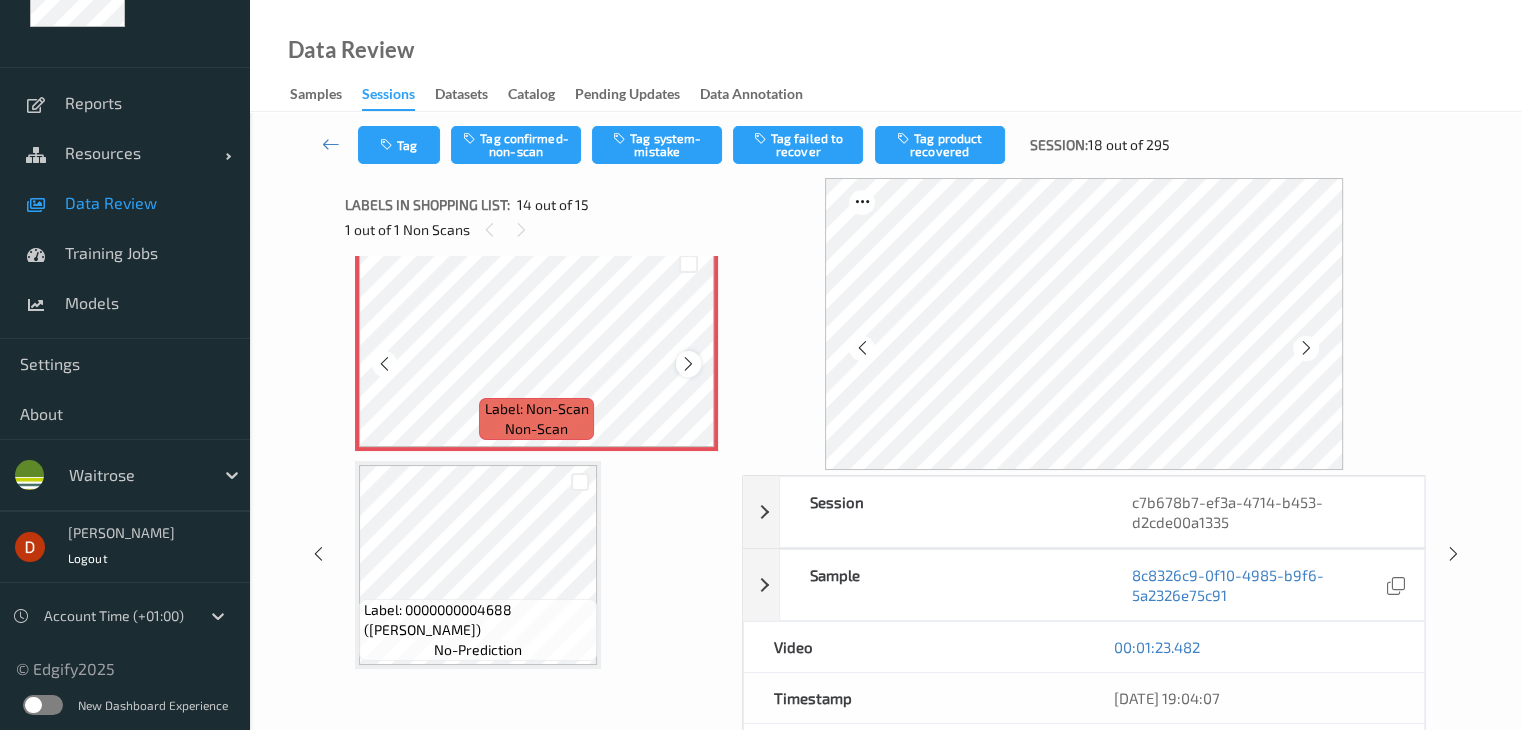 click at bounding box center [688, 364] 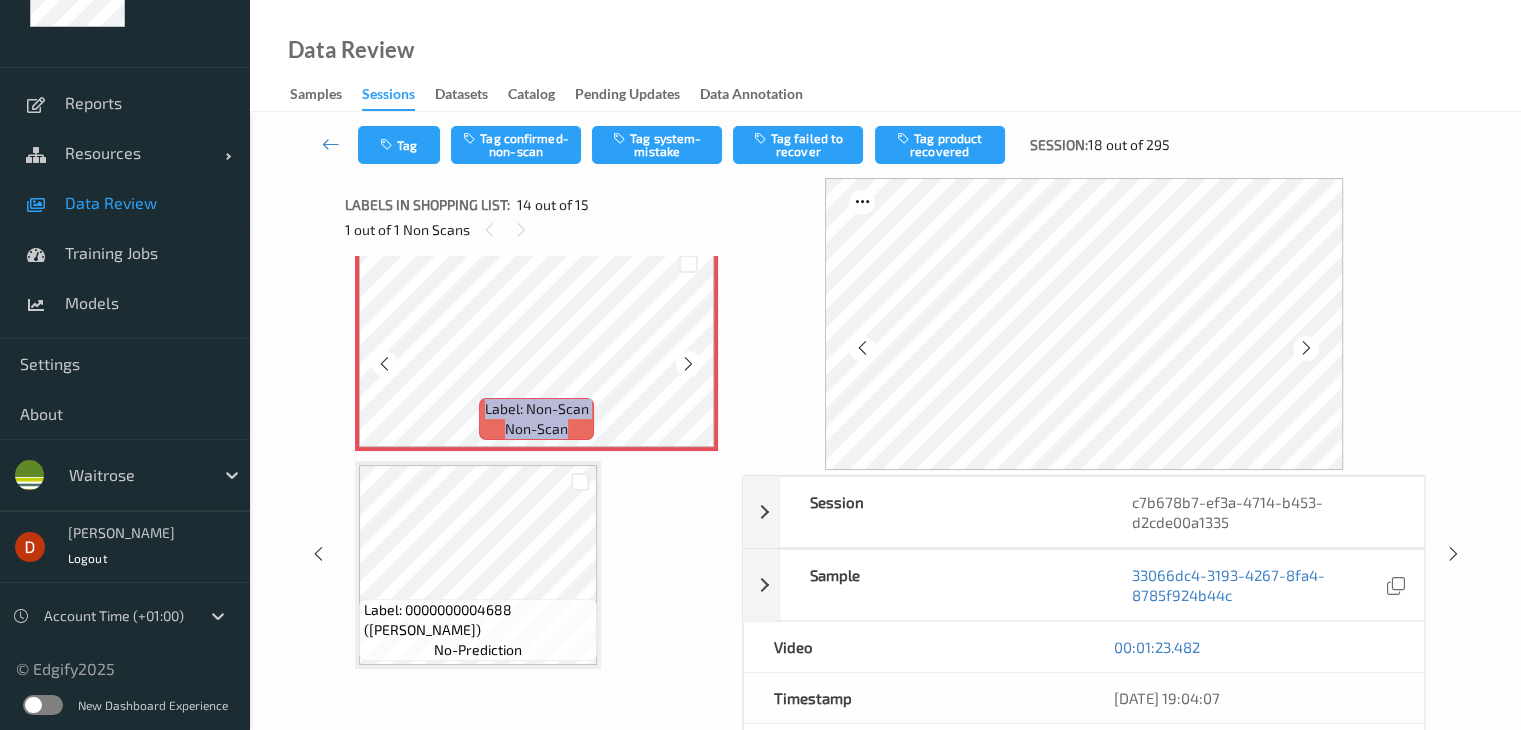 click at bounding box center (688, 364) 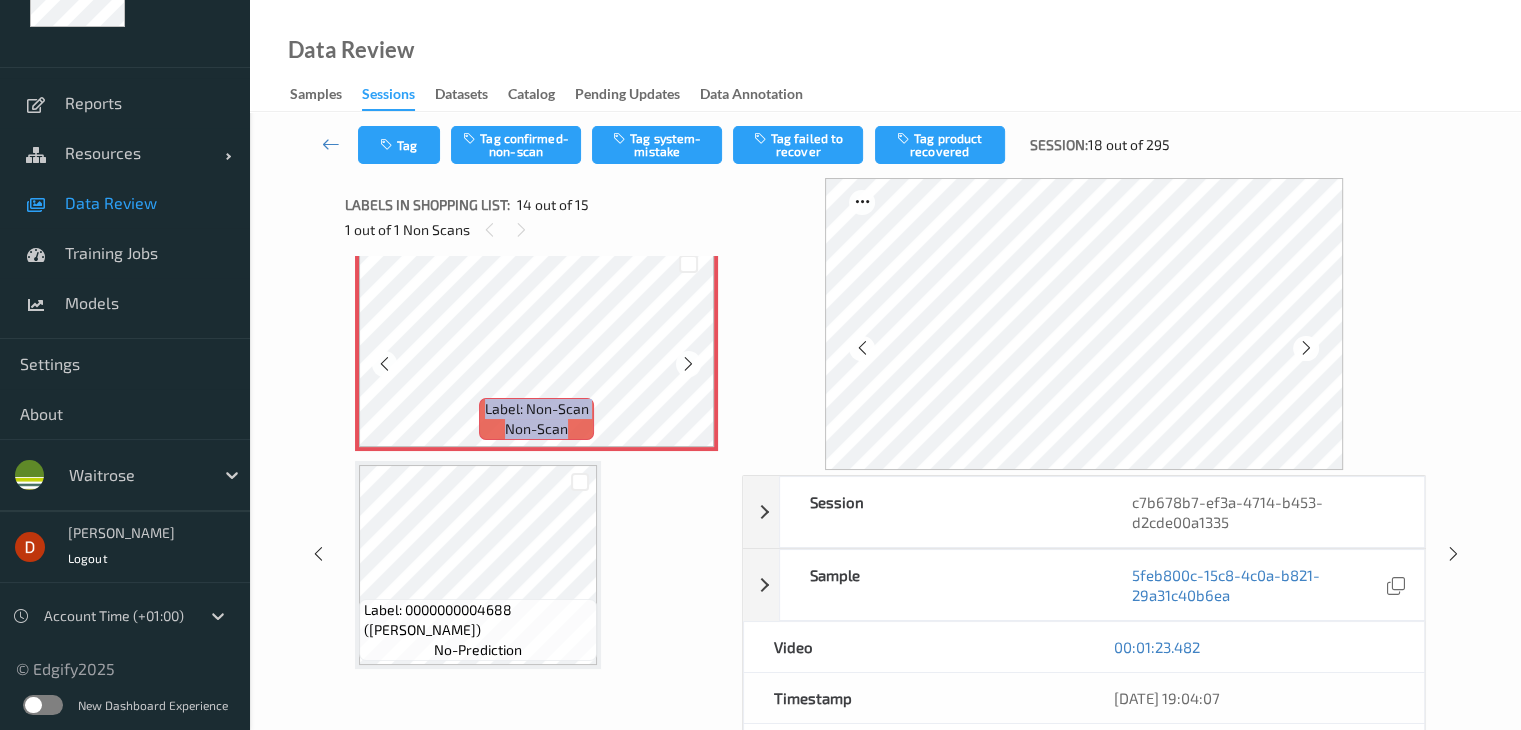 click at bounding box center (688, 364) 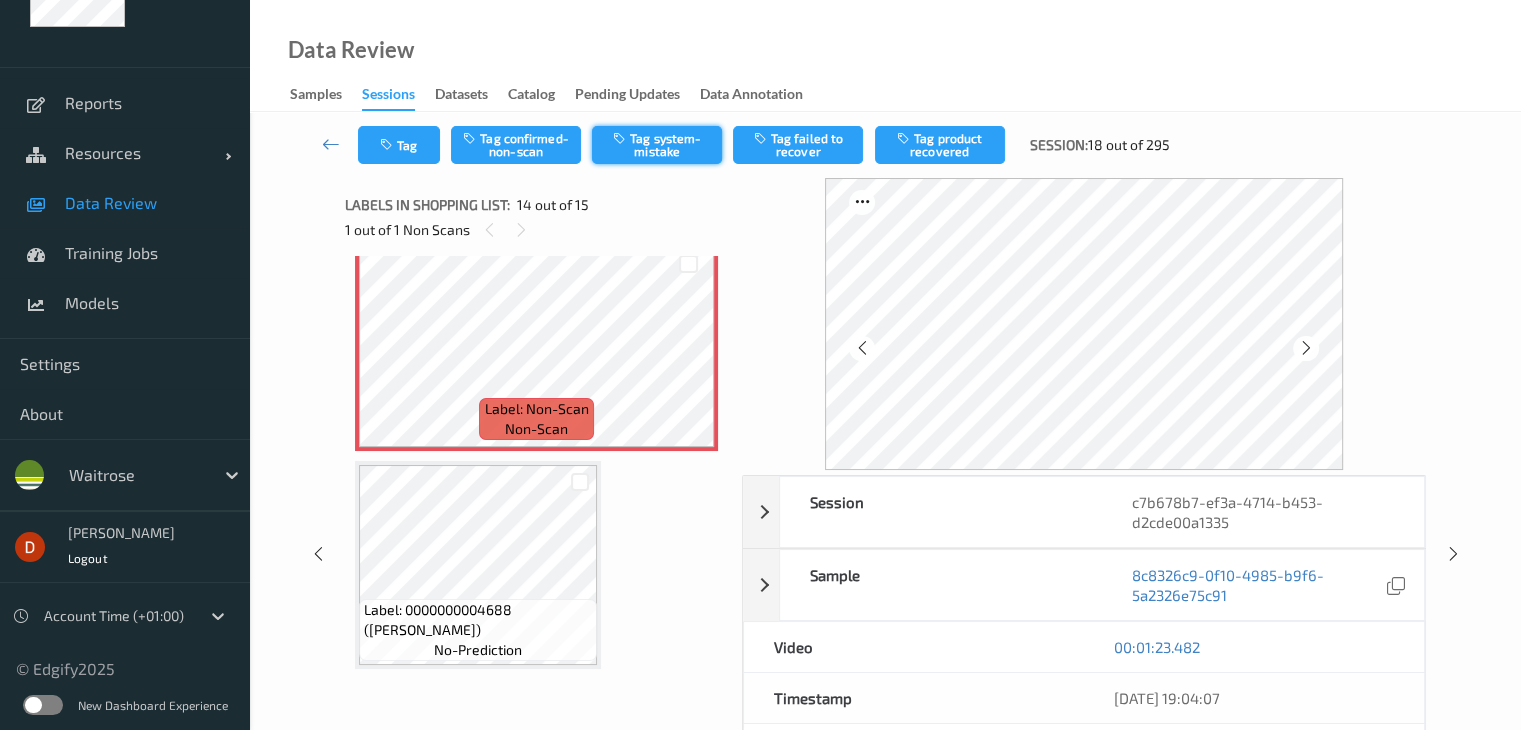 click on "Tag   system-mistake" at bounding box center [657, 145] 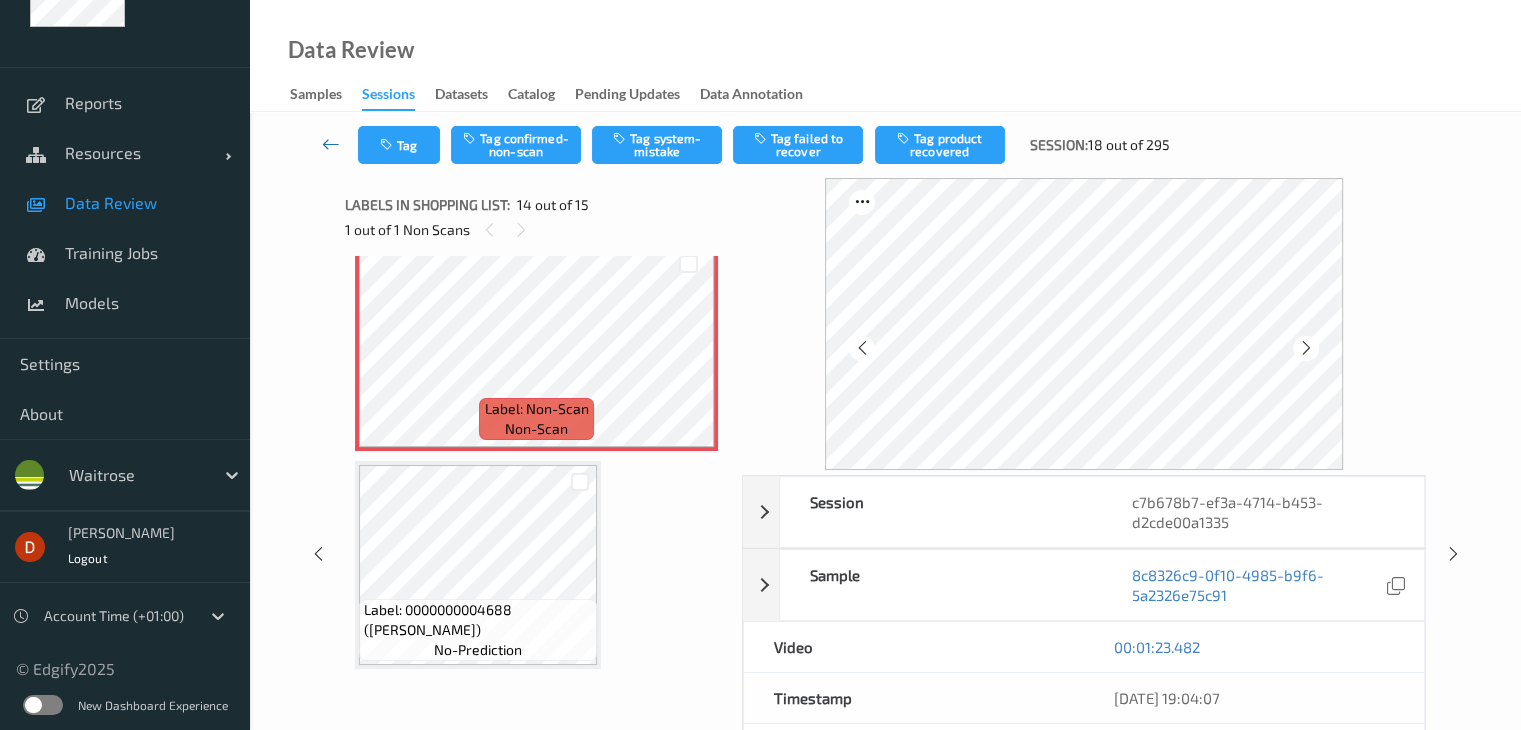 click at bounding box center (331, 144) 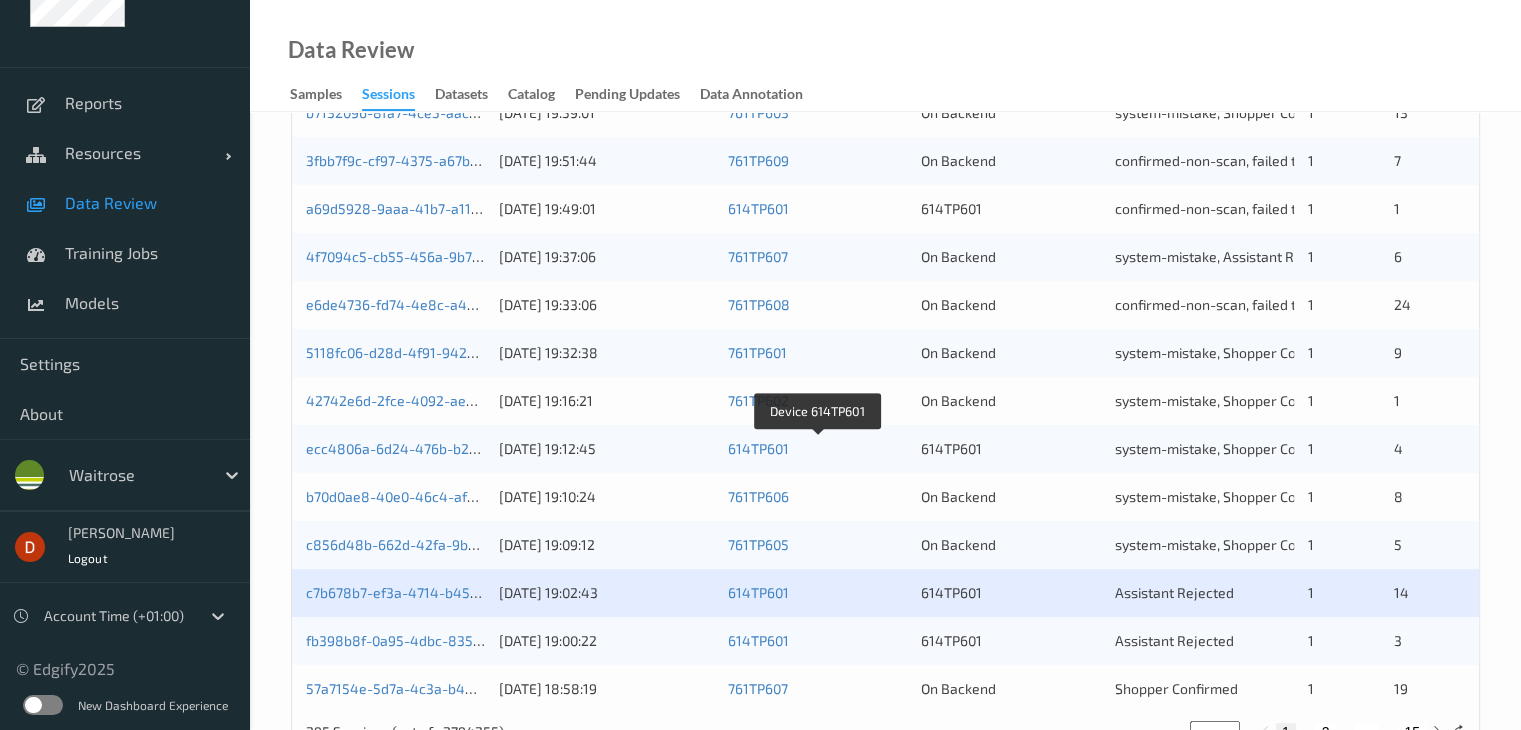 scroll, scrollTop: 932, scrollLeft: 0, axis: vertical 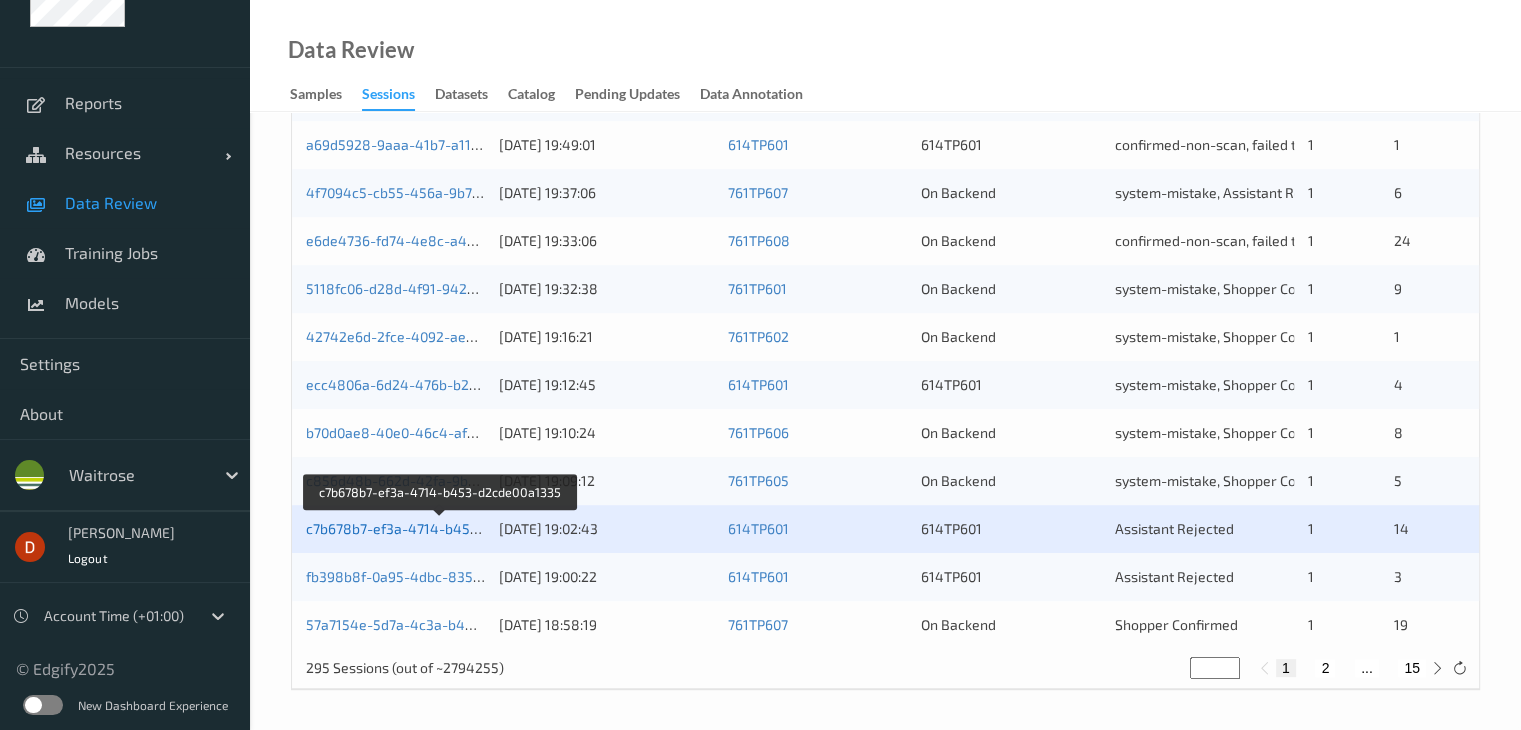 click on "c7b678b7-ef3a-4714-b453-d2cde00a1335" at bounding box center (441, 528) 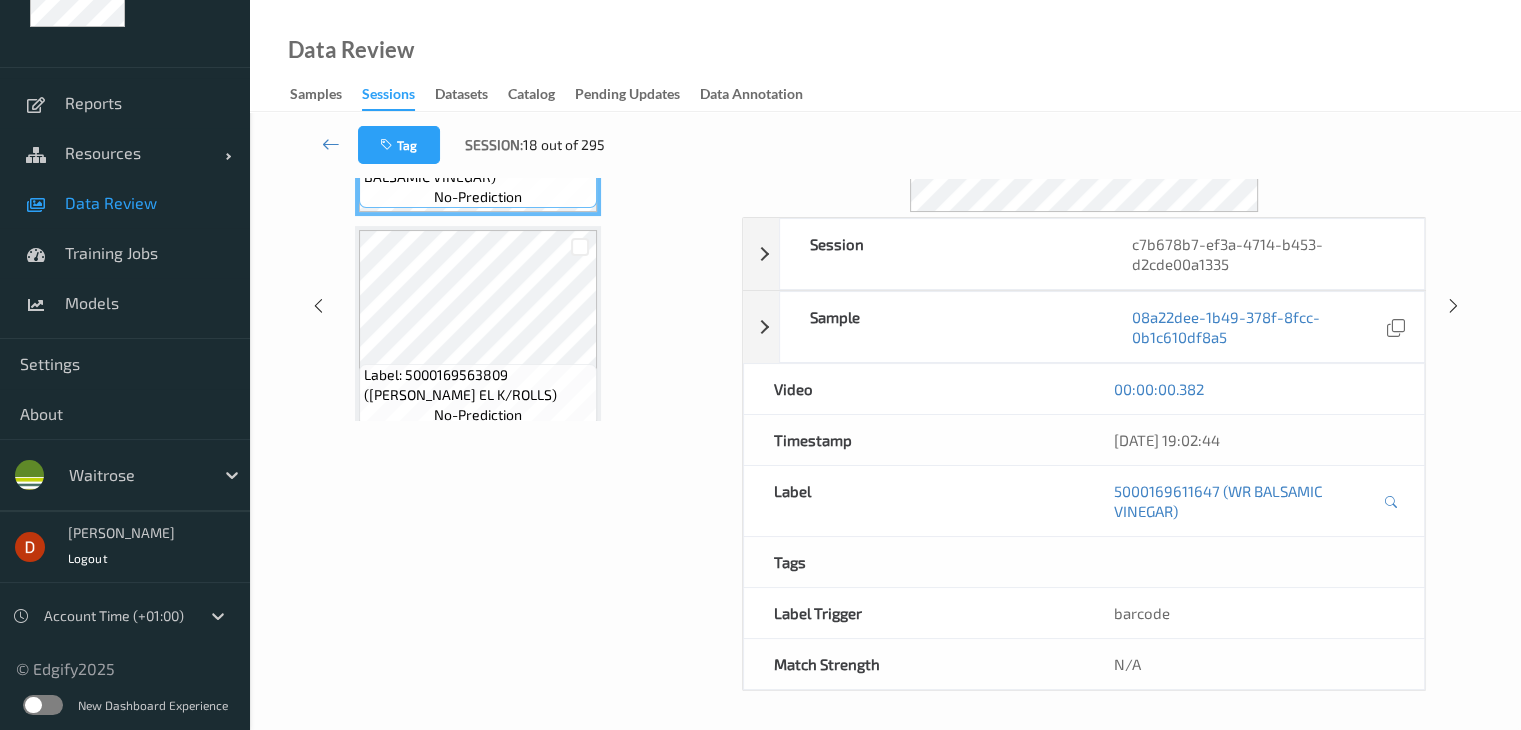 scroll, scrollTop: 0, scrollLeft: 0, axis: both 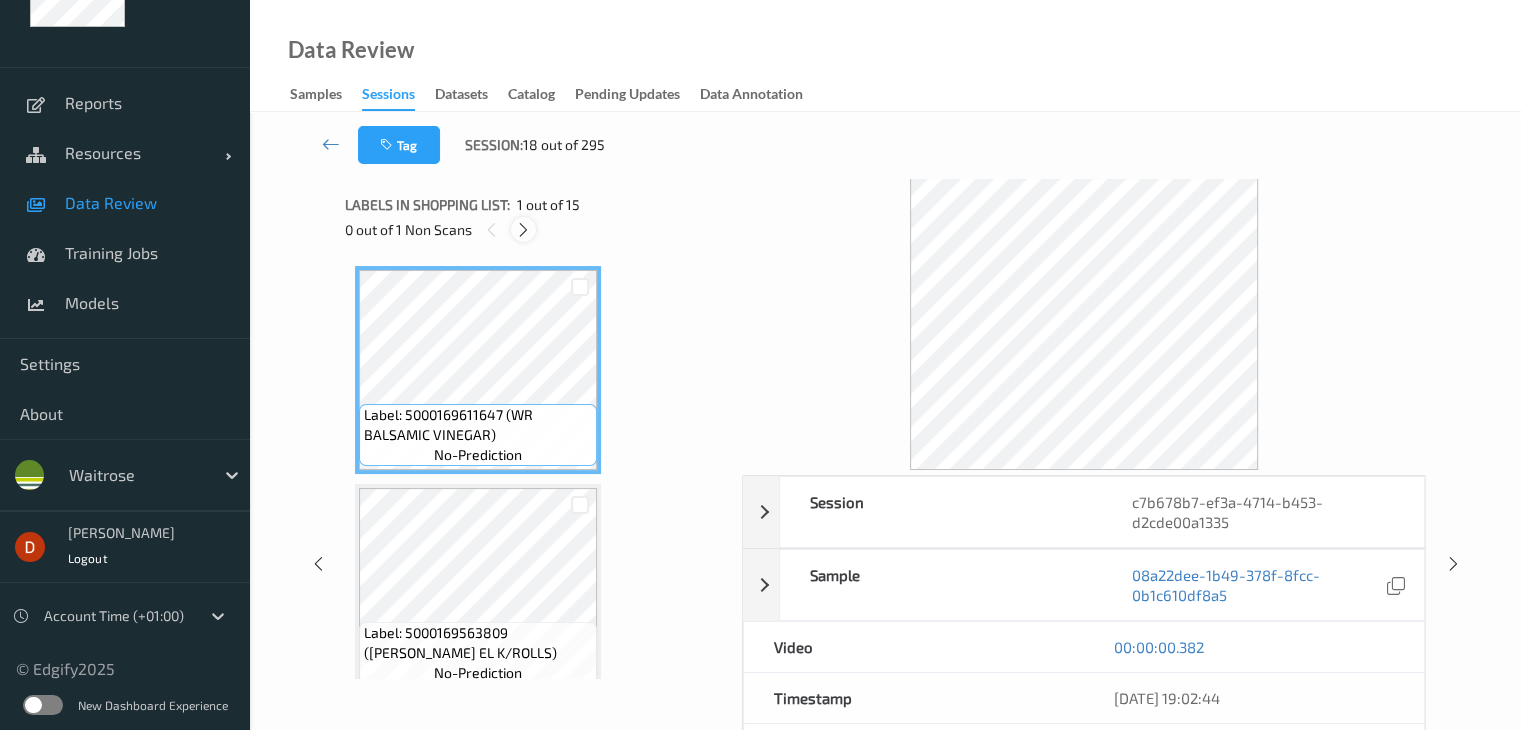 click at bounding box center (523, 230) 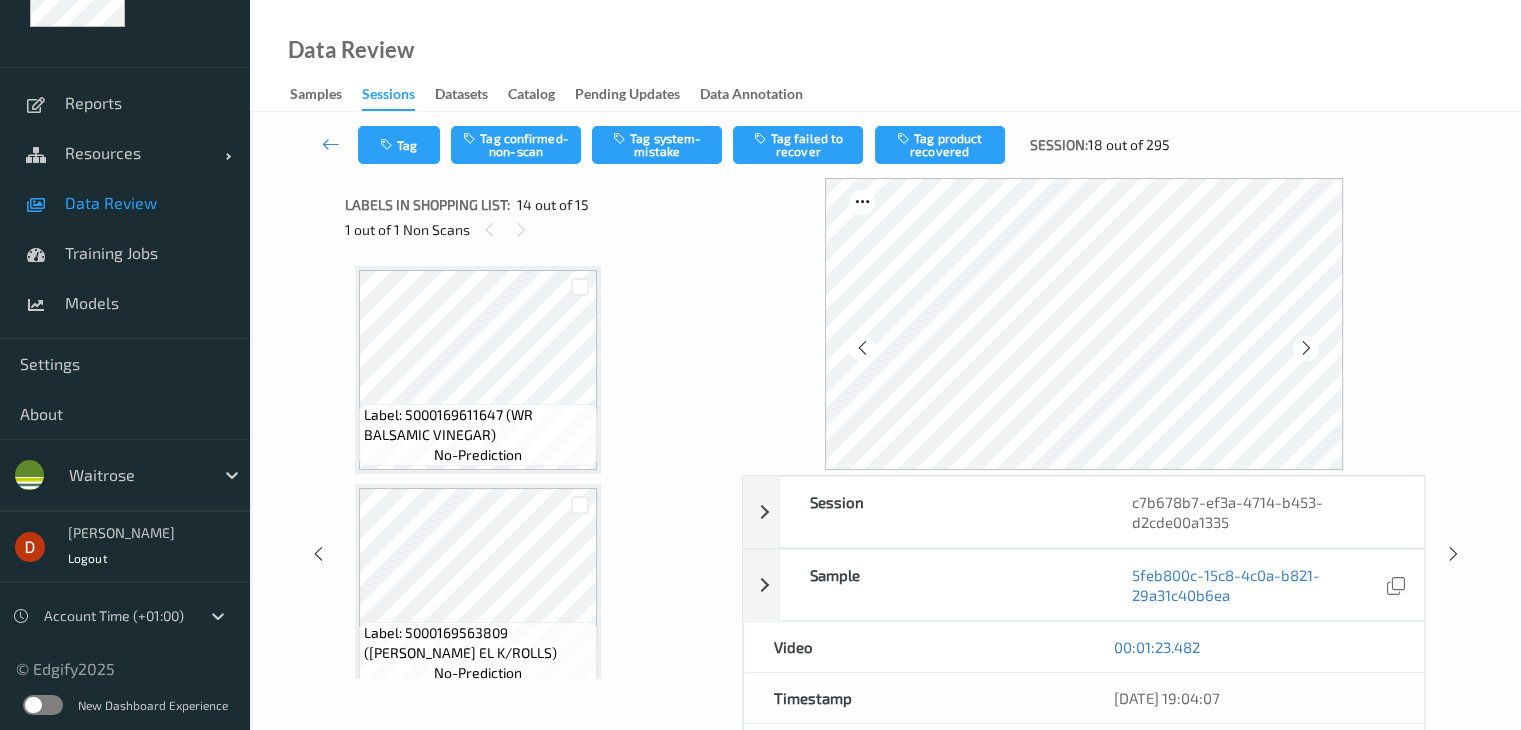 scroll, scrollTop: 2626, scrollLeft: 0, axis: vertical 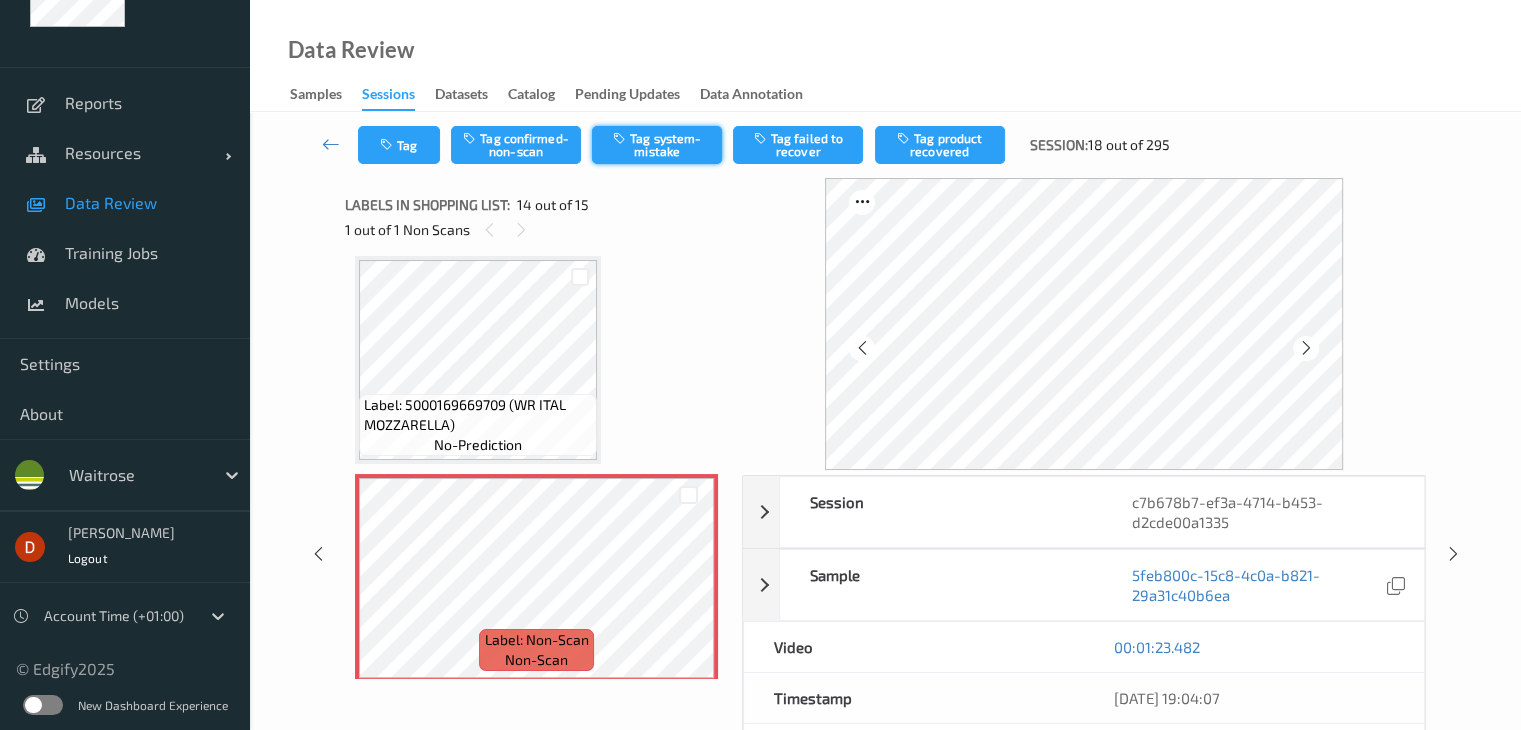 click on "Tag   system-mistake" at bounding box center [657, 145] 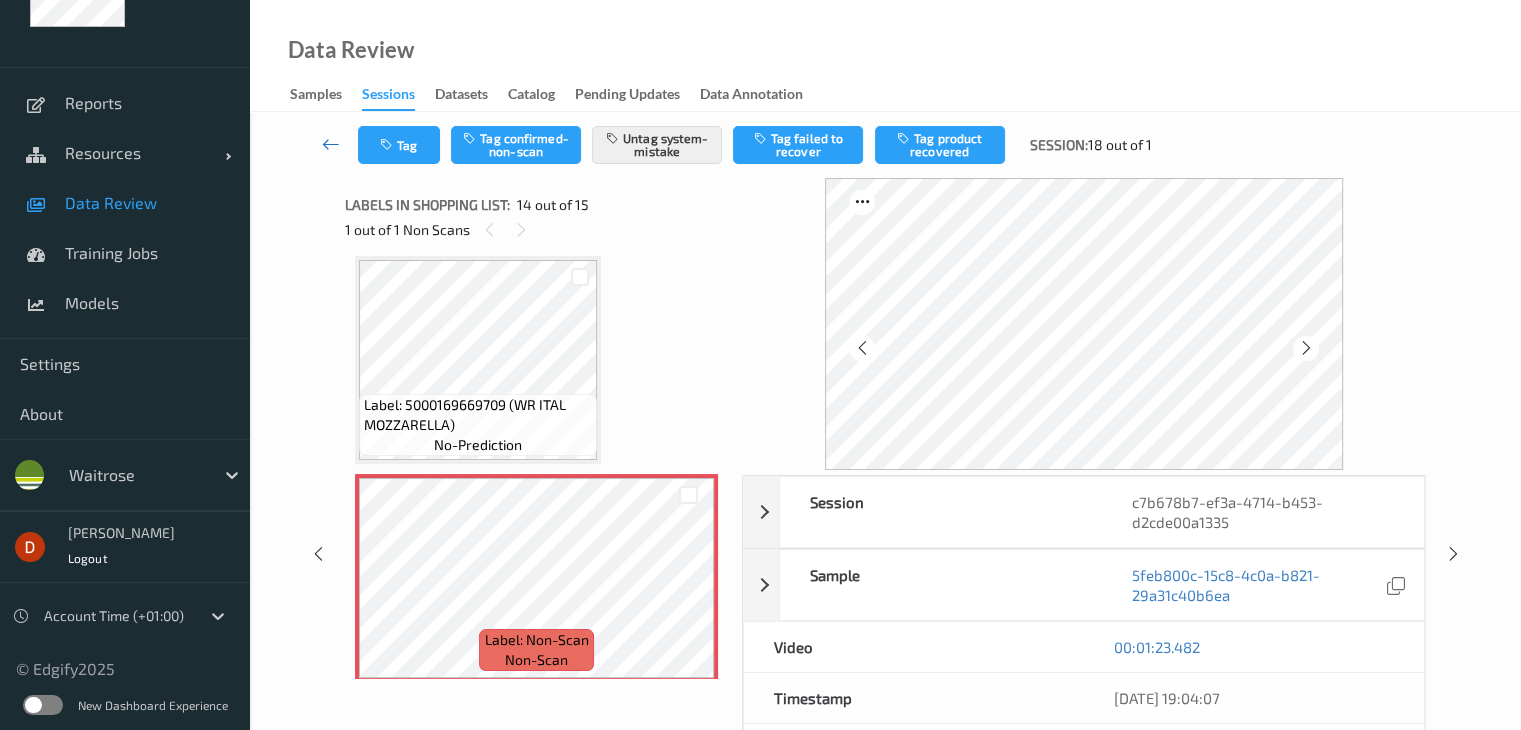 click at bounding box center (331, 144) 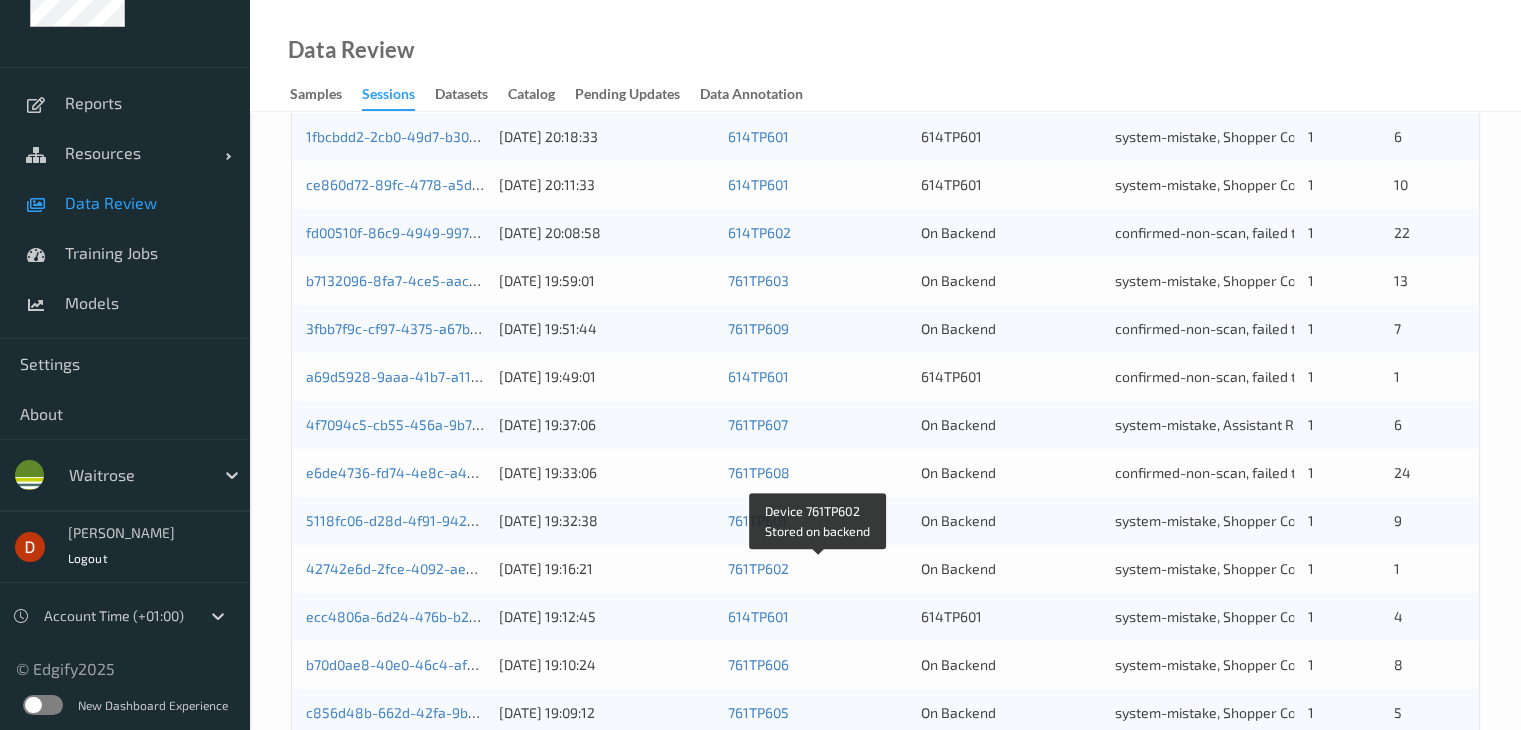 scroll, scrollTop: 932, scrollLeft: 0, axis: vertical 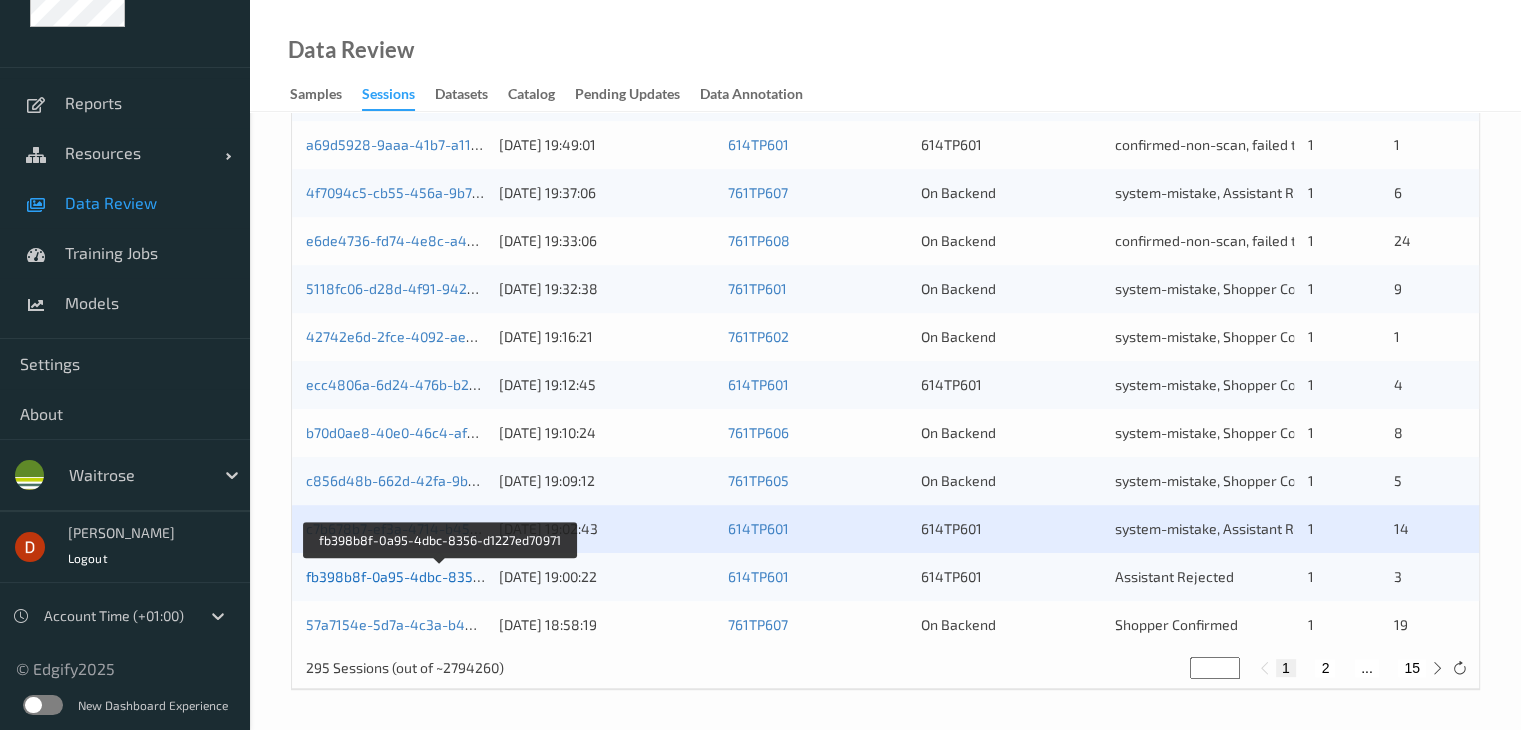 click on "fb398b8f-0a95-4dbc-8356-d1227ed70971" at bounding box center (441, 576) 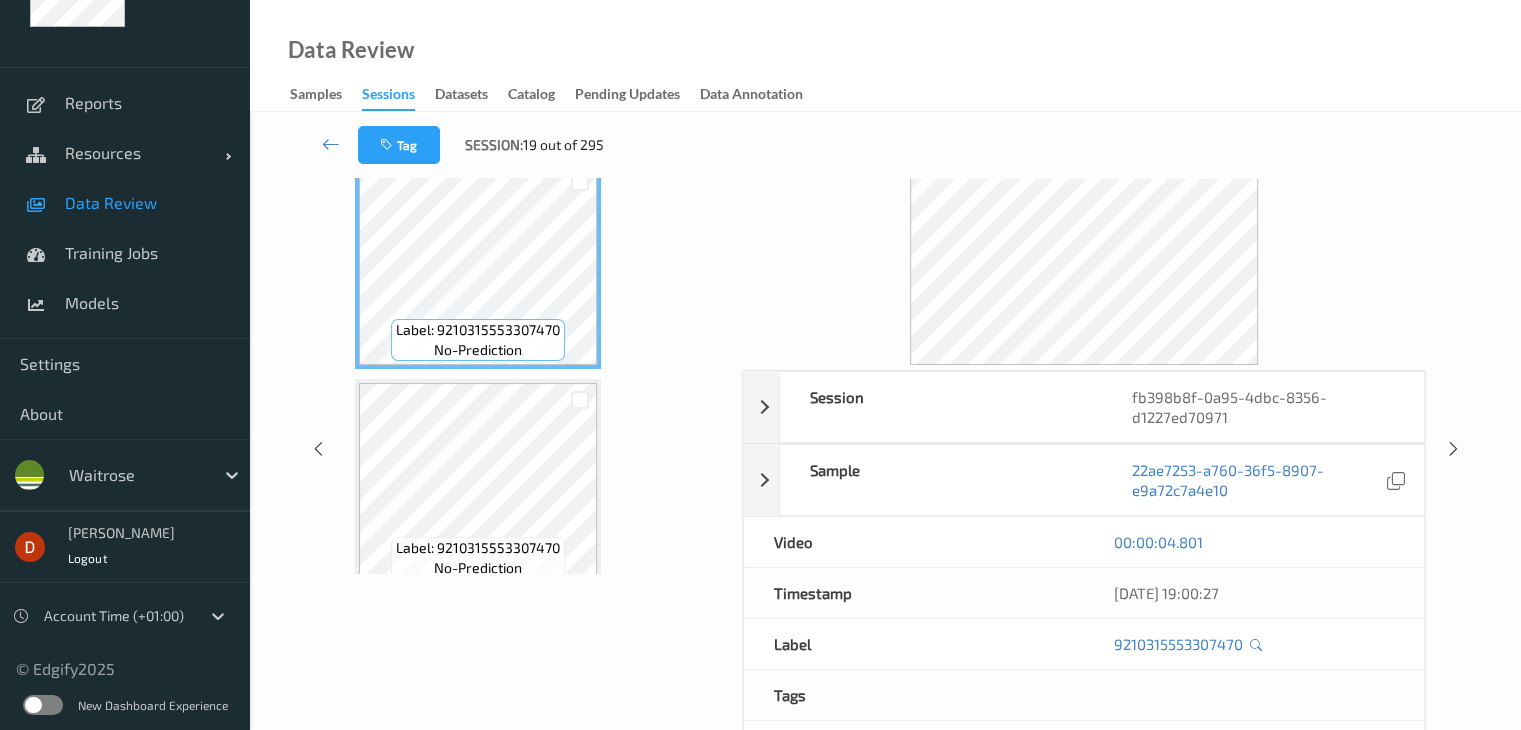 scroll, scrollTop: 0, scrollLeft: 0, axis: both 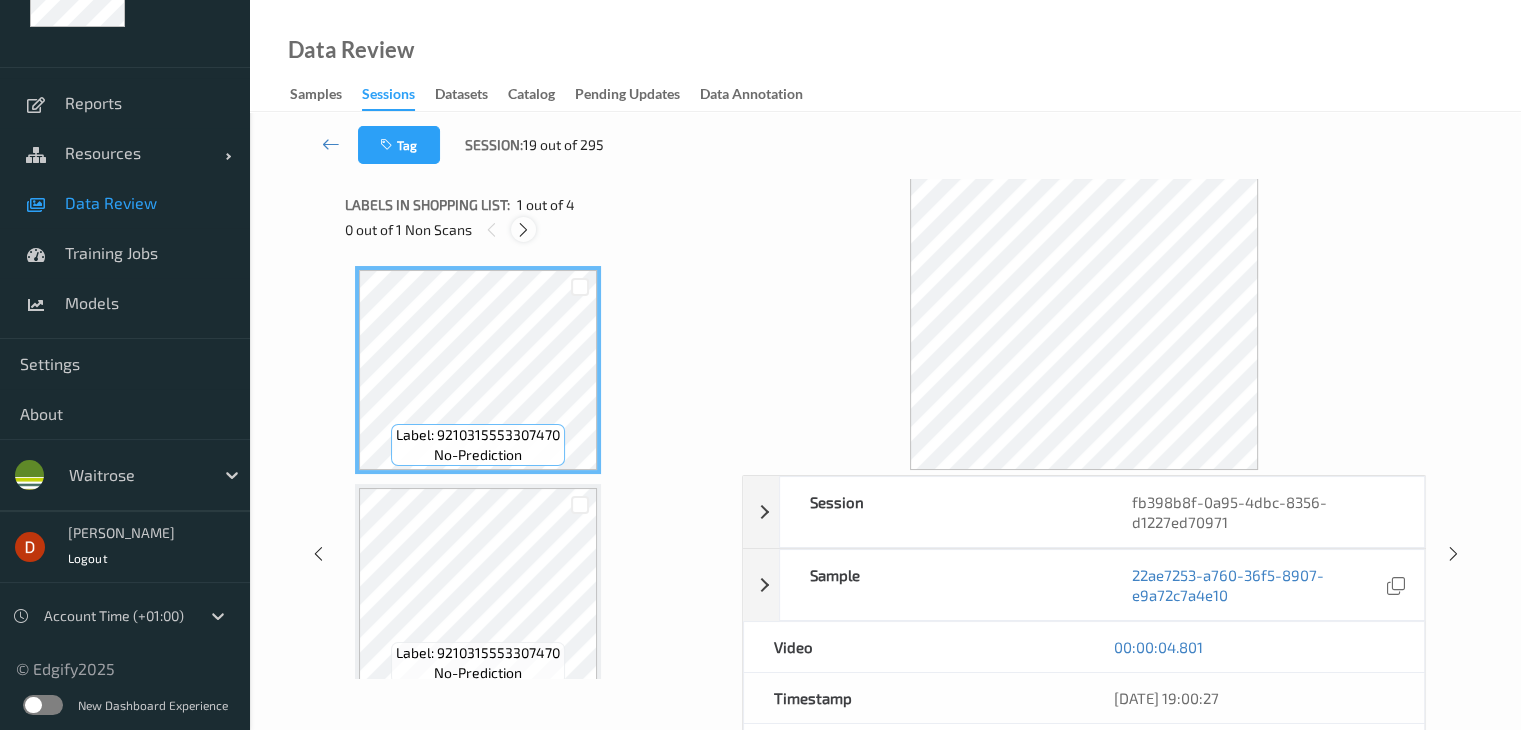 click at bounding box center [523, 230] 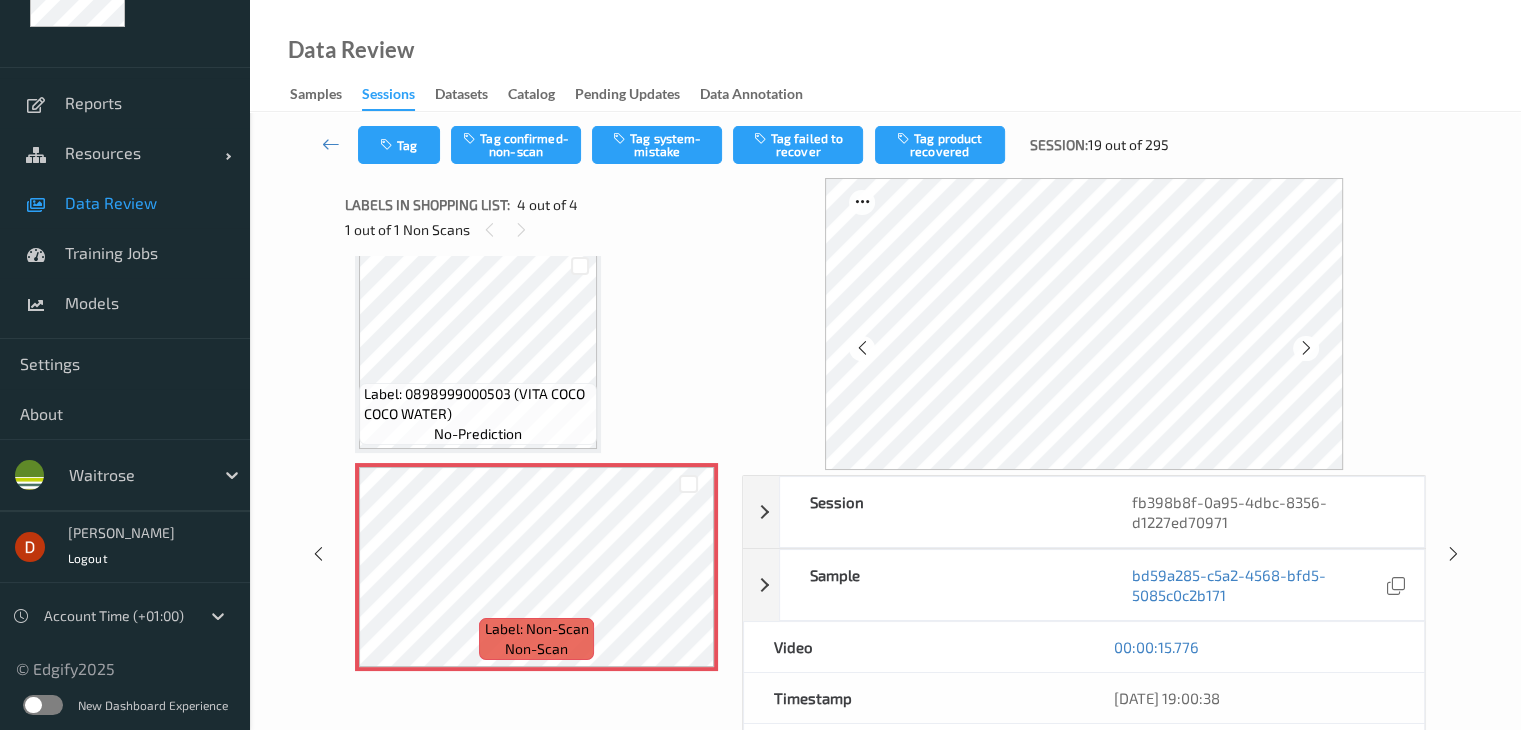 scroll, scrollTop: 459, scrollLeft: 0, axis: vertical 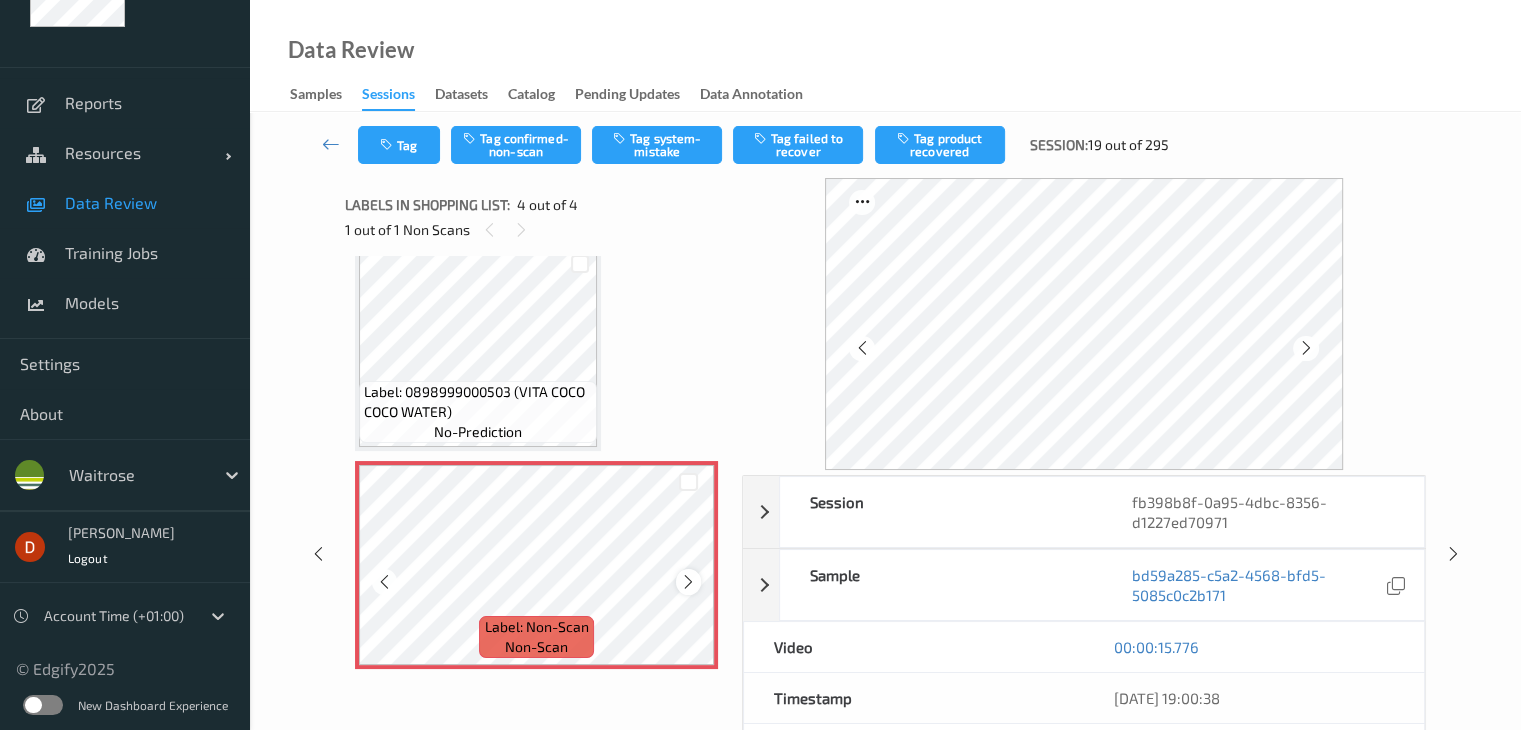 click at bounding box center (688, 582) 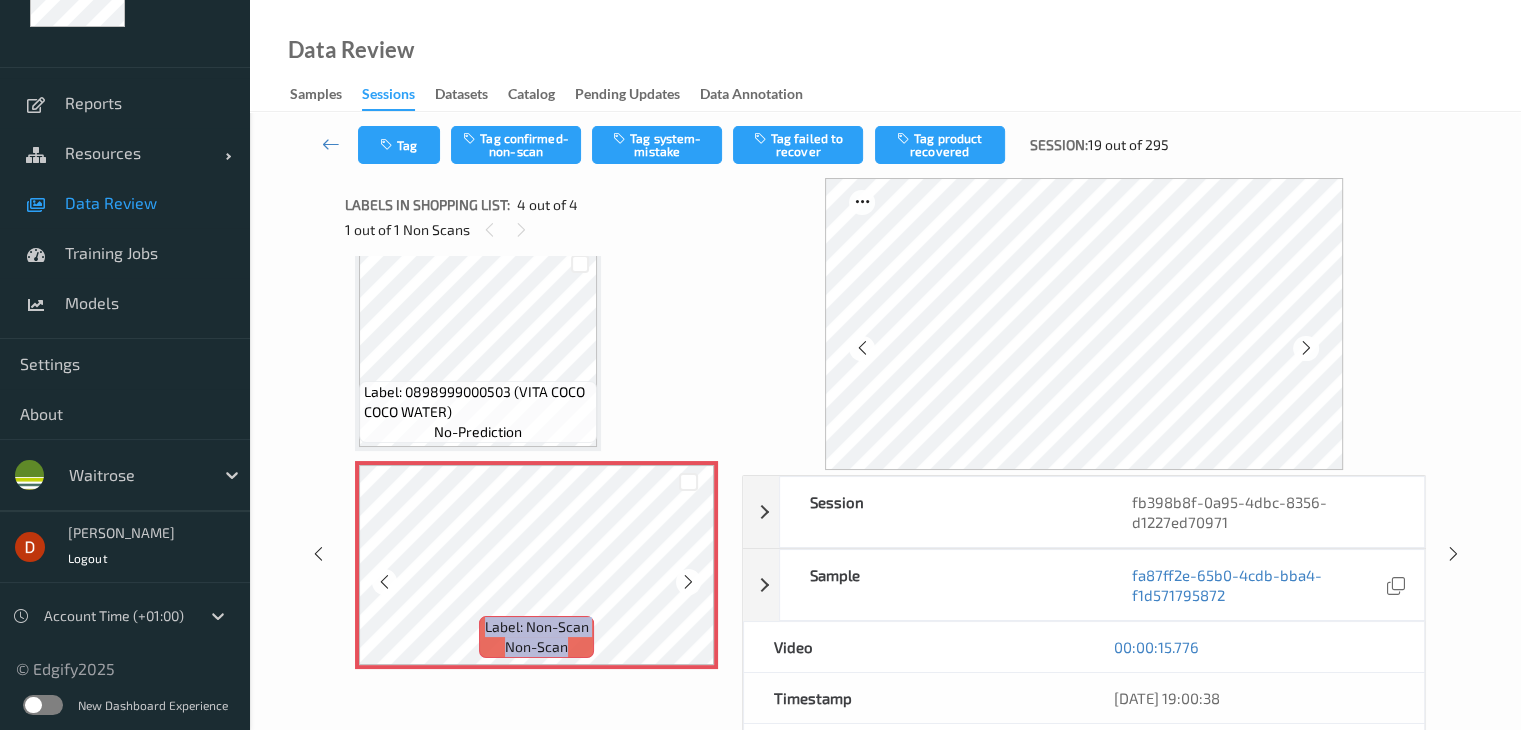 click at bounding box center [688, 582] 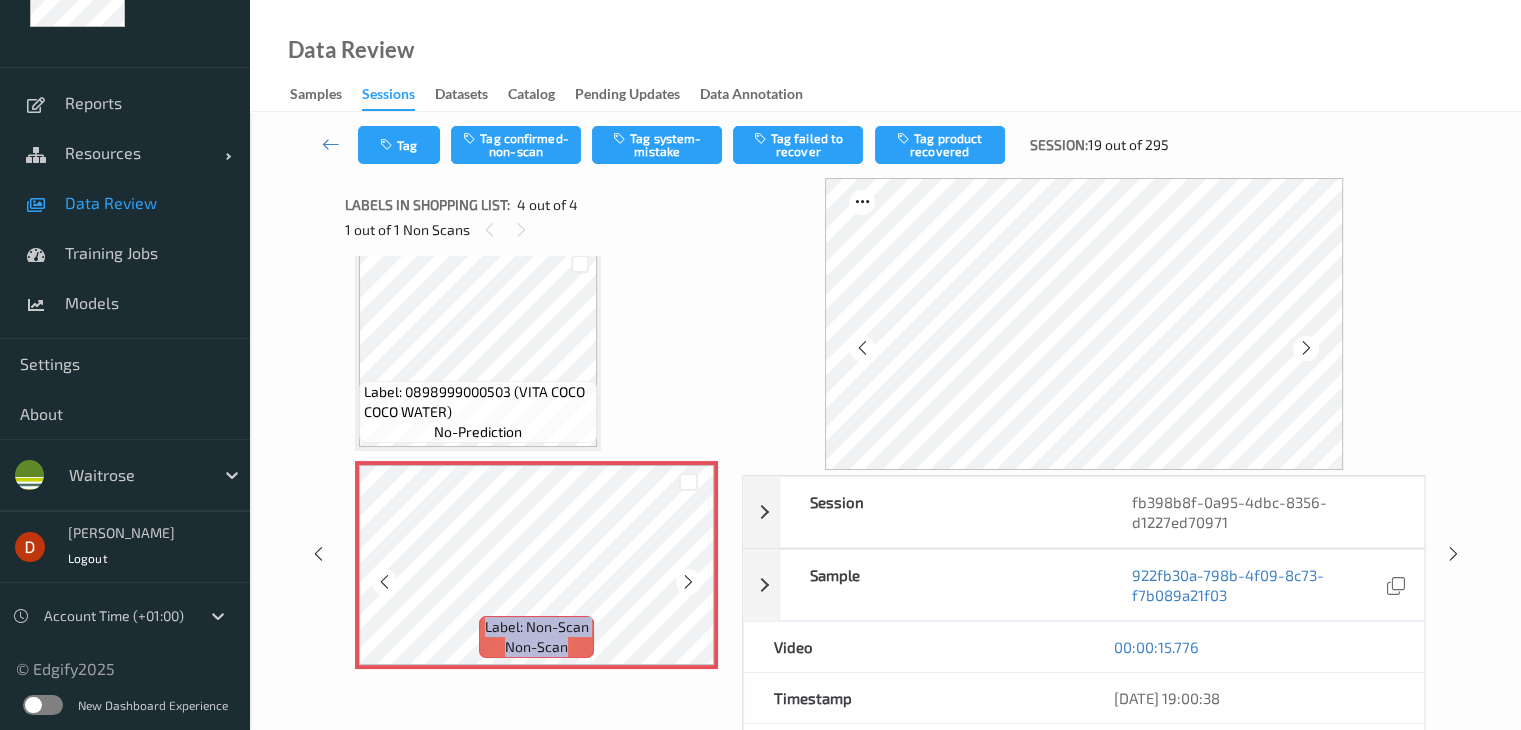 click at bounding box center [688, 582] 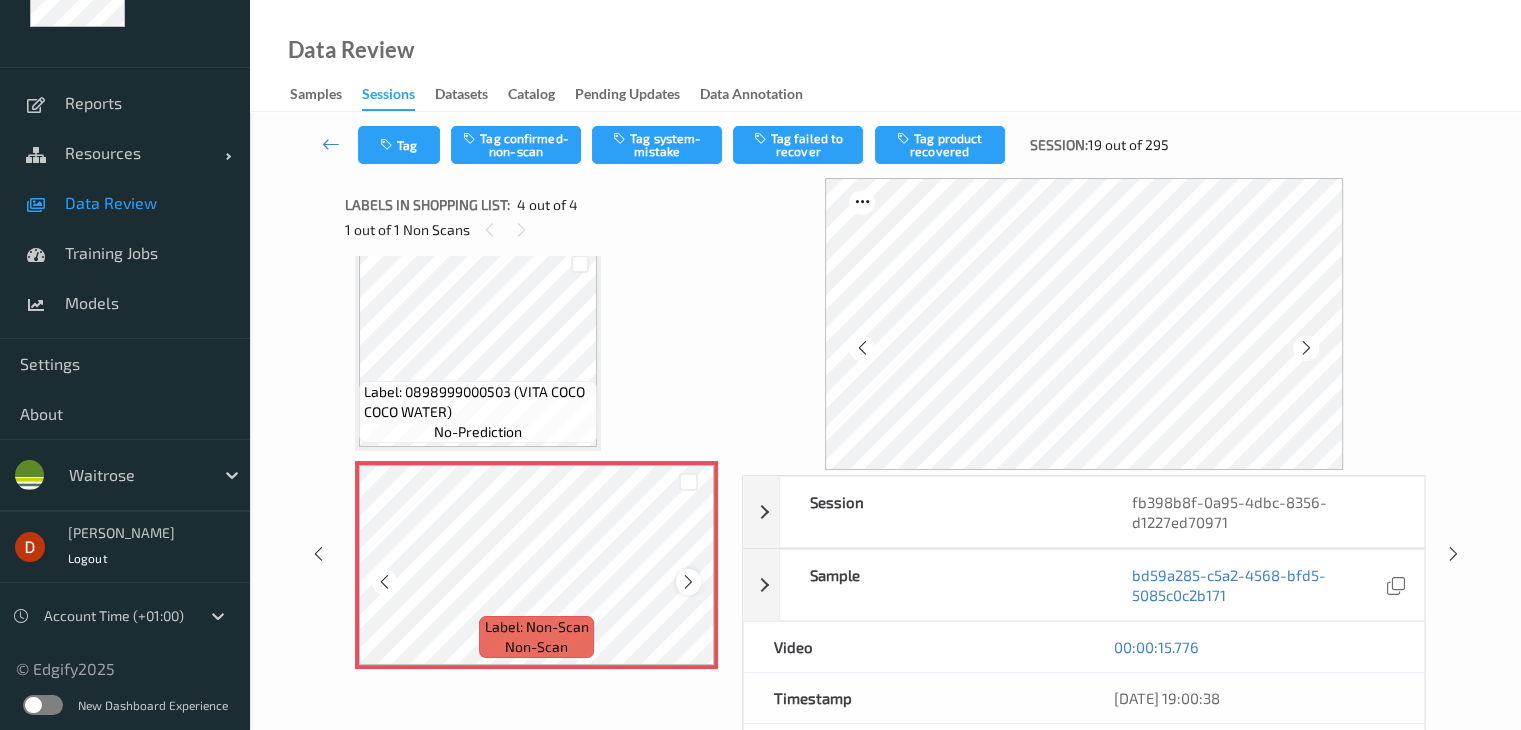 click at bounding box center (688, 582) 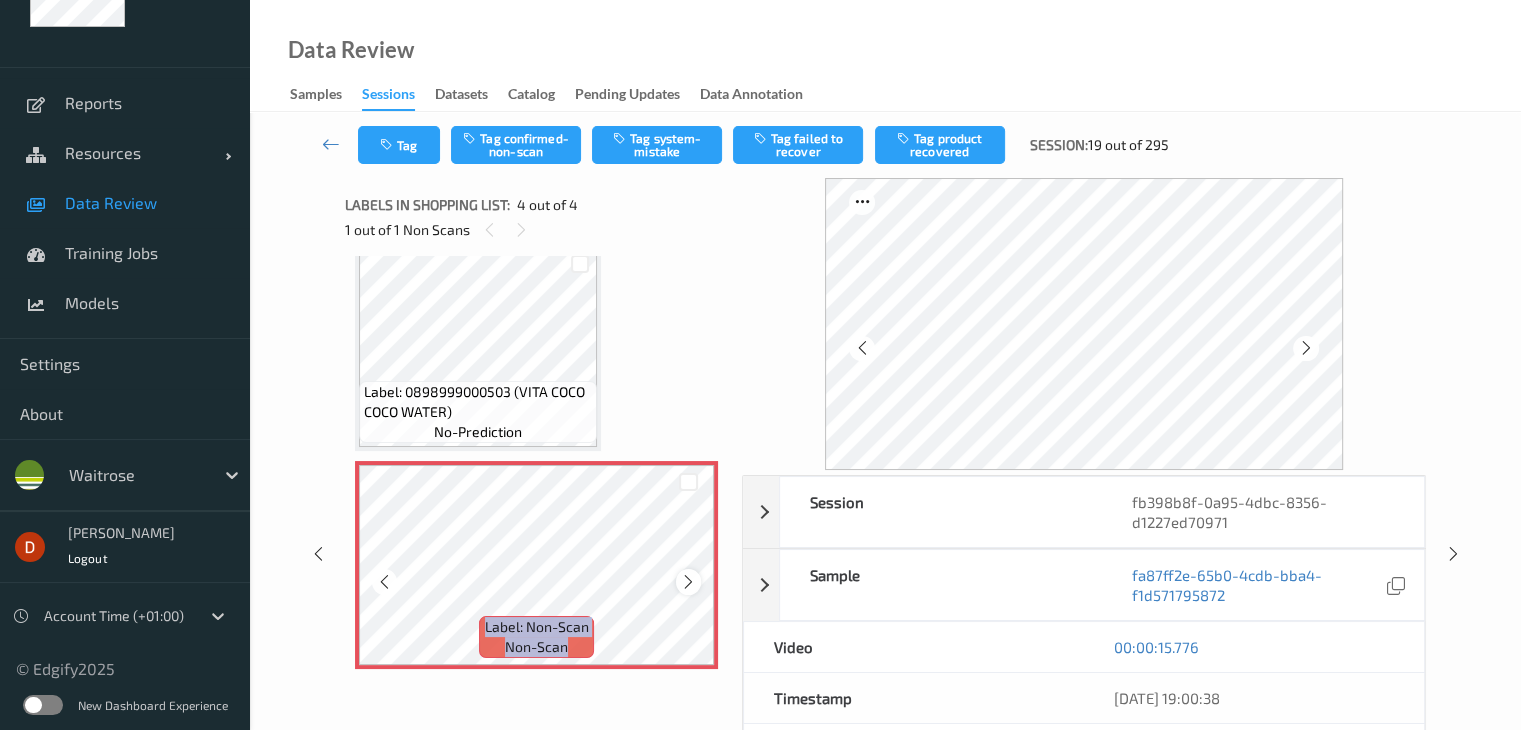 click at bounding box center [688, 582] 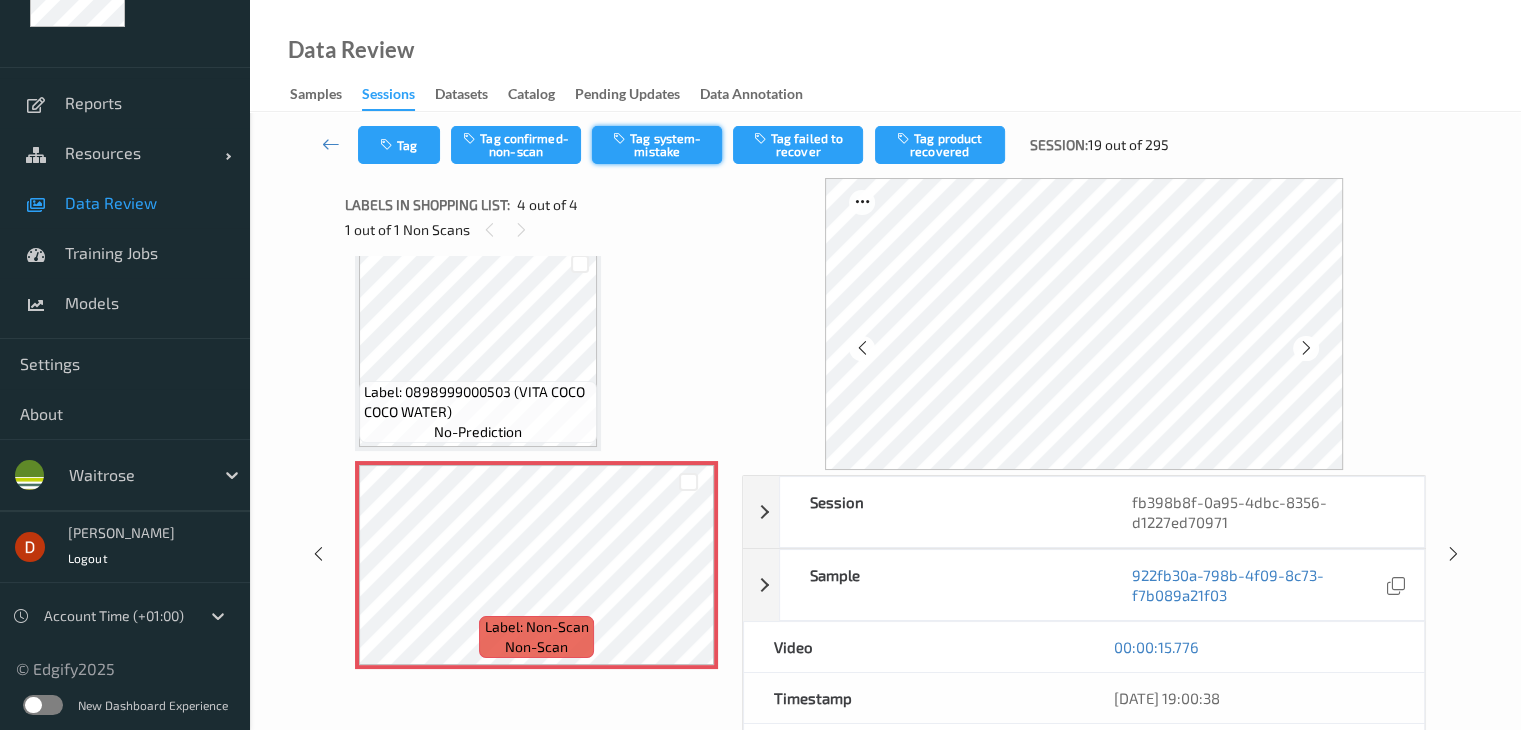 click on "Tag   system-mistake" at bounding box center (657, 145) 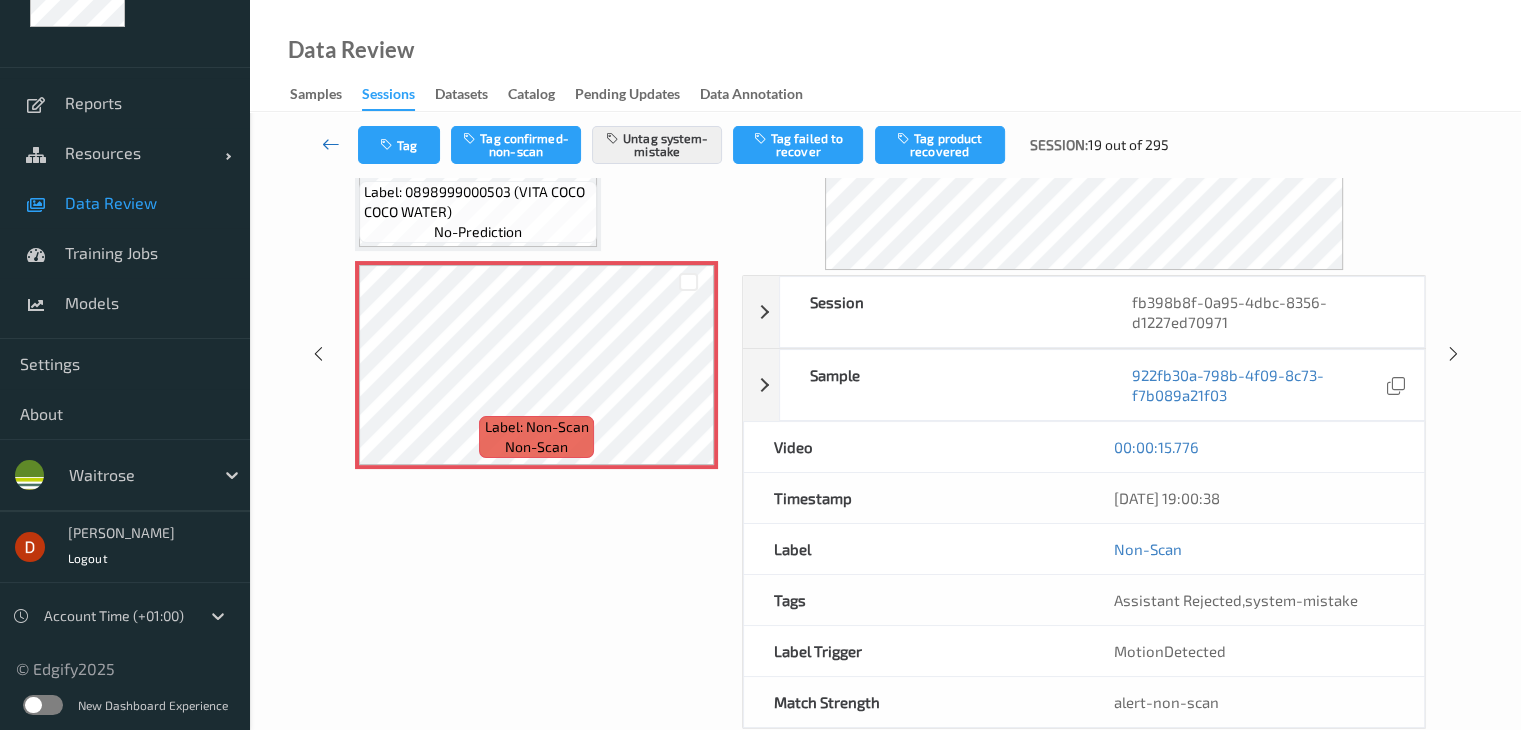 click at bounding box center [331, 144] 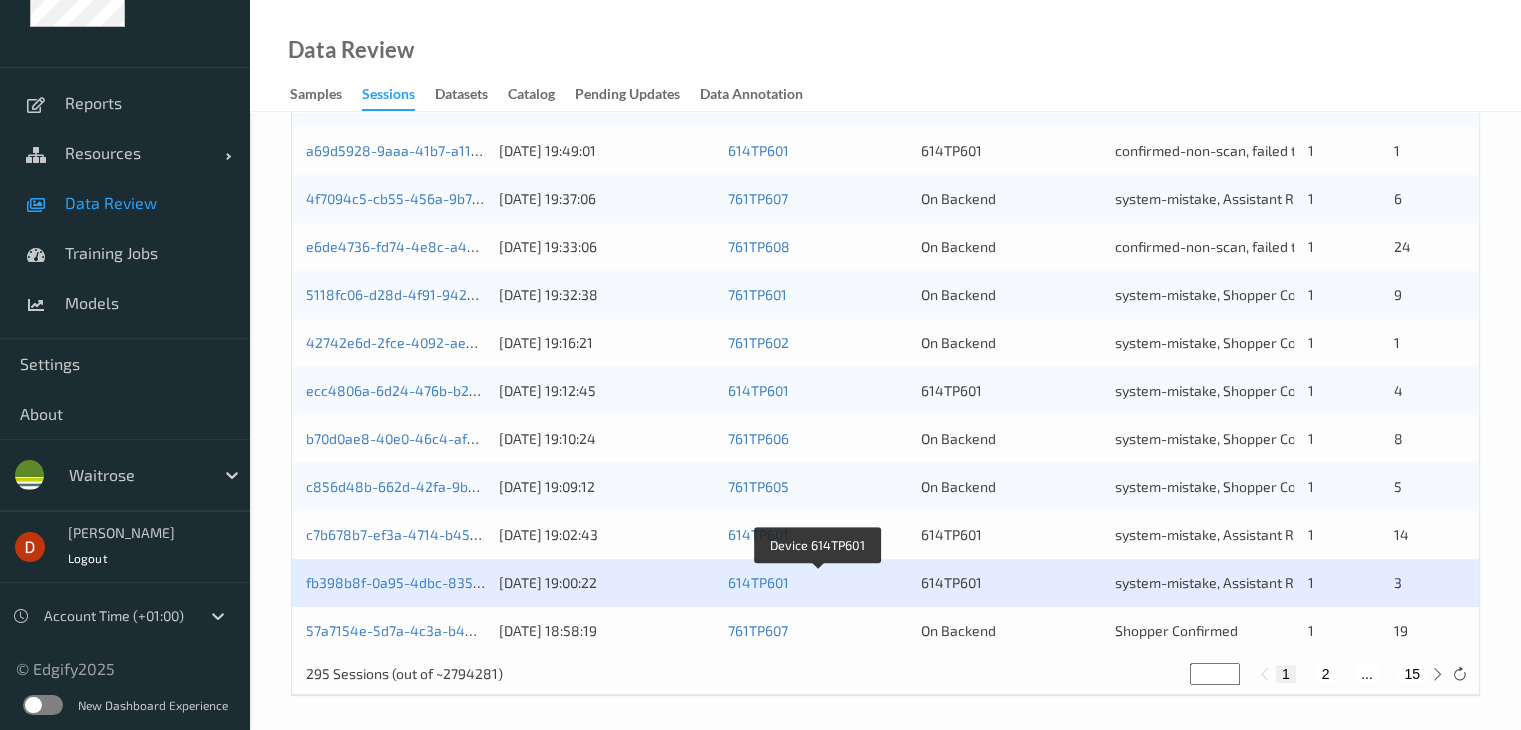 scroll, scrollTop: 932, scrollLeft: 0, axis: vertical 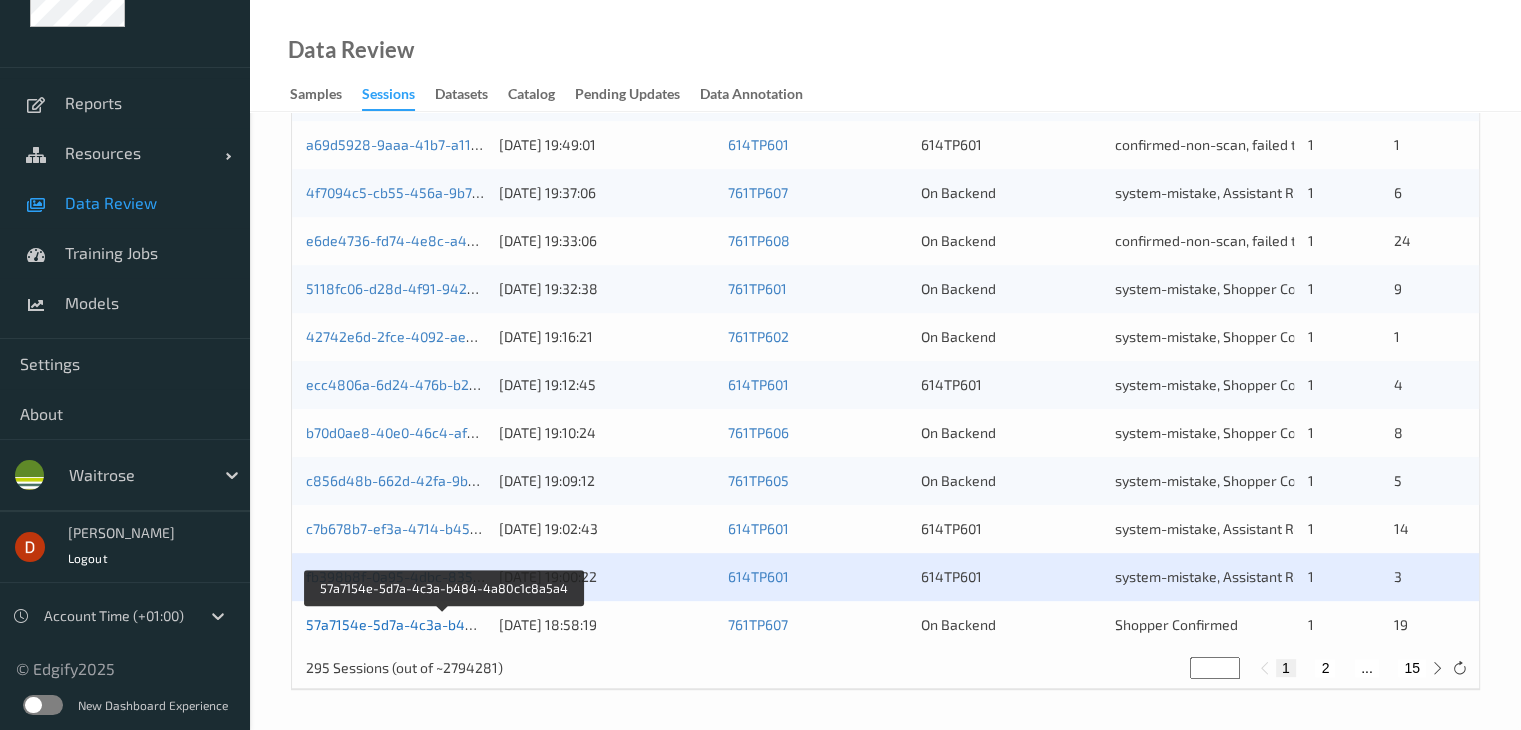 click on "57a7154e-5d7a-4c3a-b484-4a80c1c8a5a4" at bounding box center [445, 624] 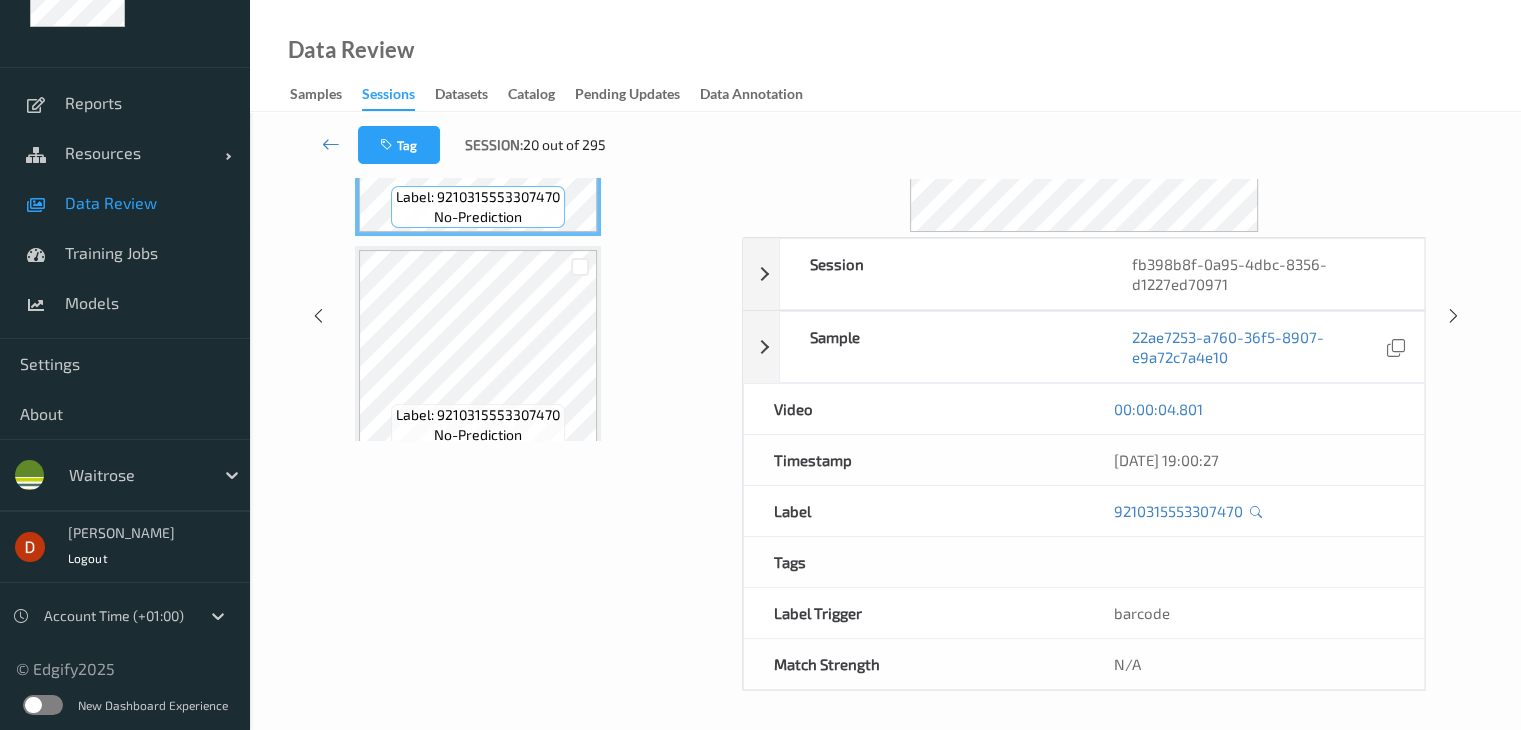 scroll, scrollTop: 0, scrollLeft: 0, axis: both 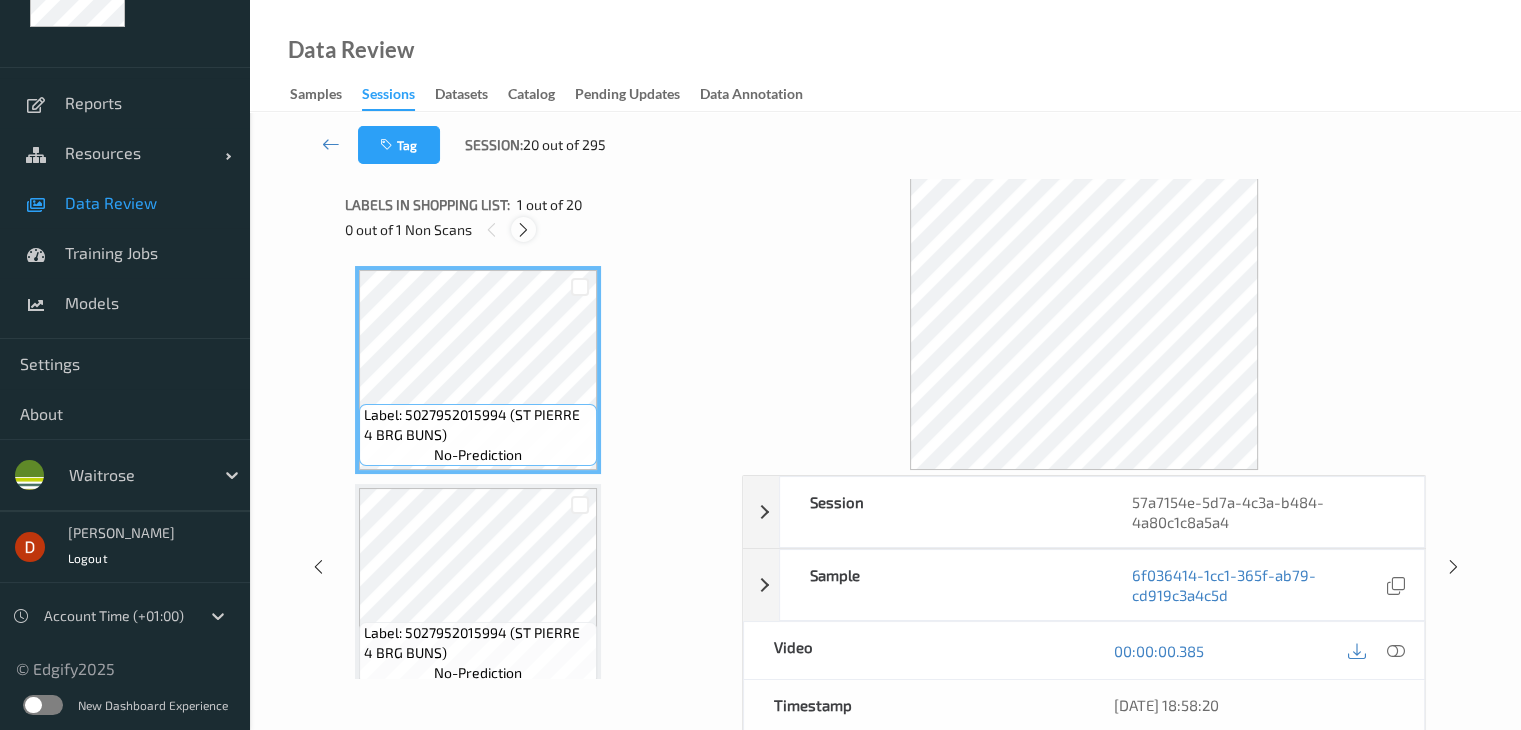 click at bounding box center [523, 230] 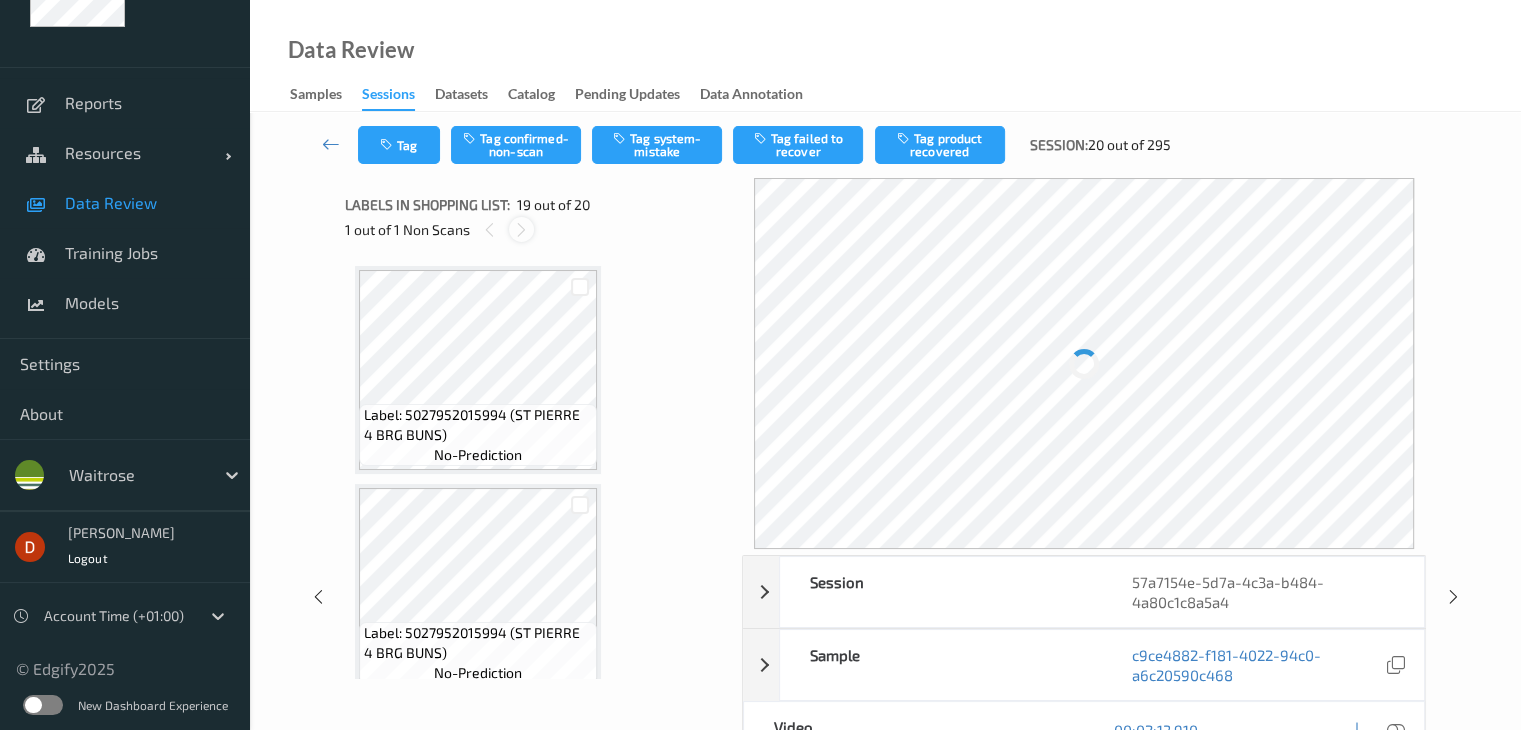 scroll, scrollTop: 3716, scrollLeft: 0, axis: vertical 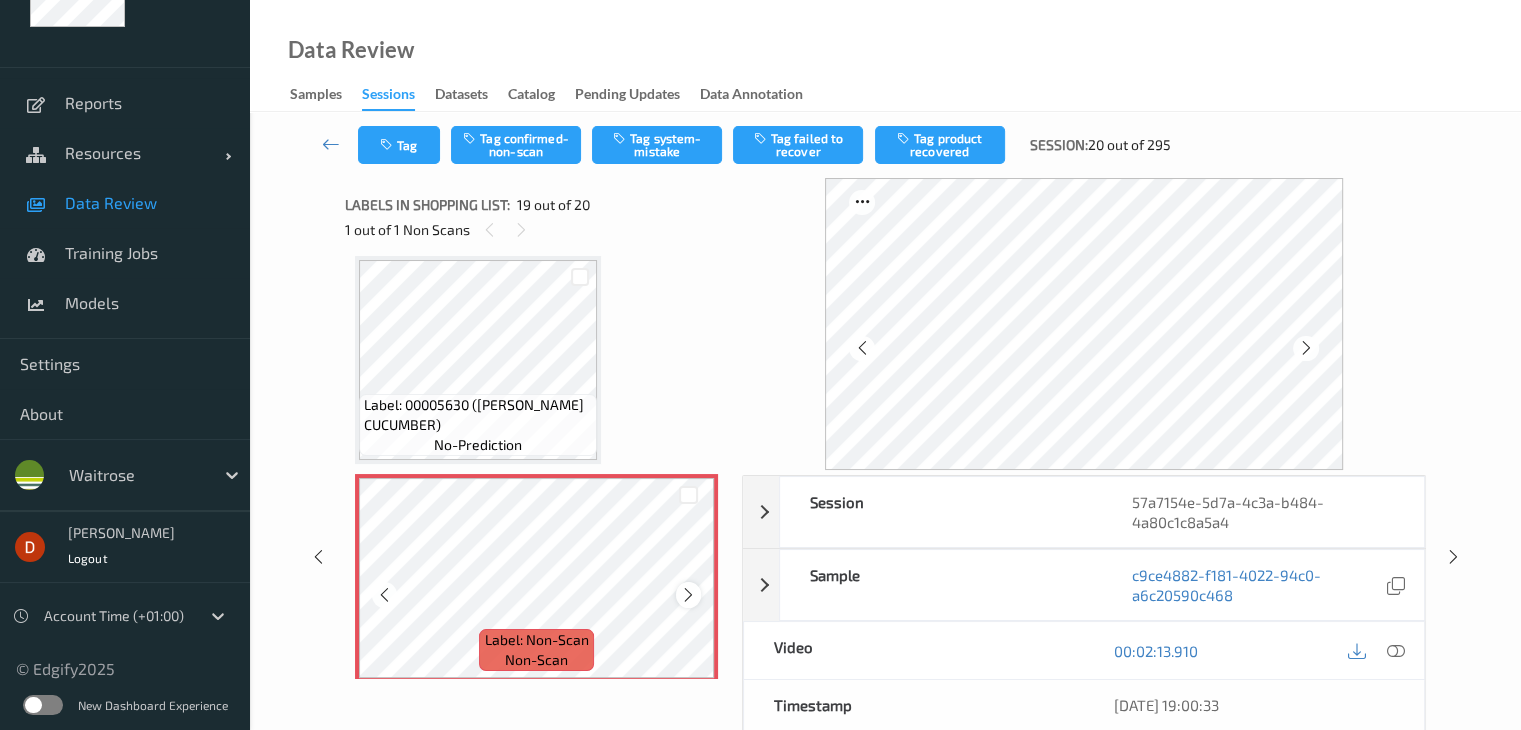 click at bounding box center (688, 595) 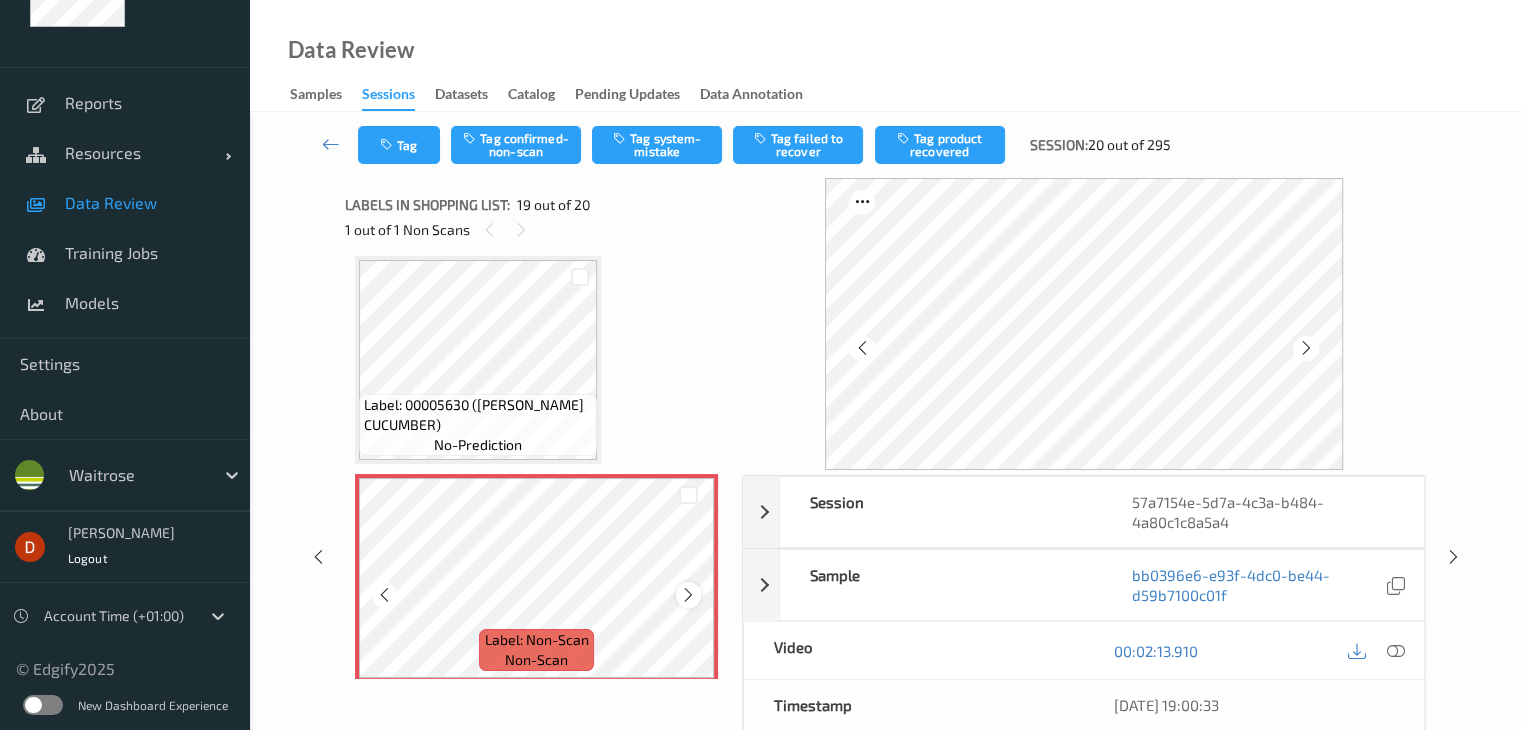 click at bounding box center (688, 594) 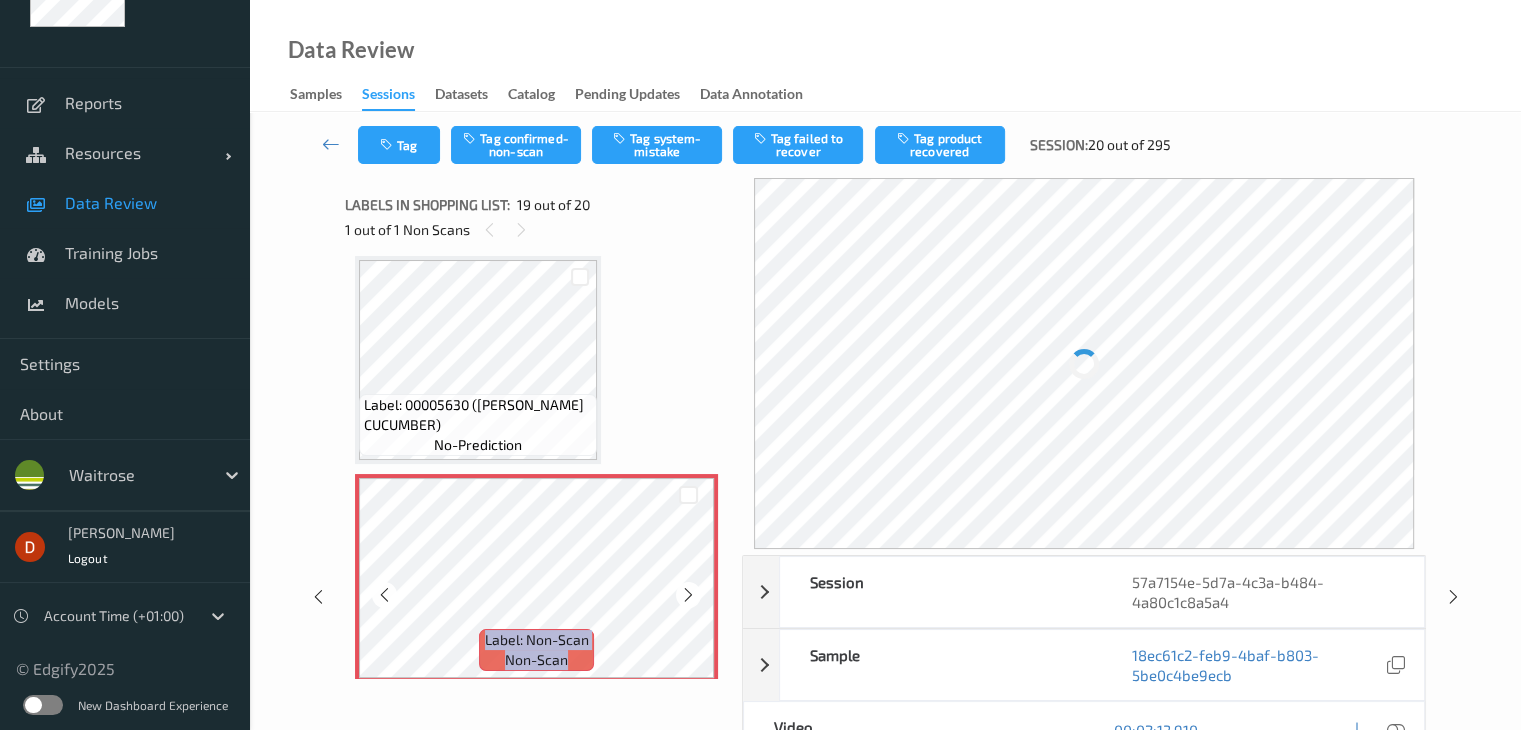 click at bounding box center [688, 594] 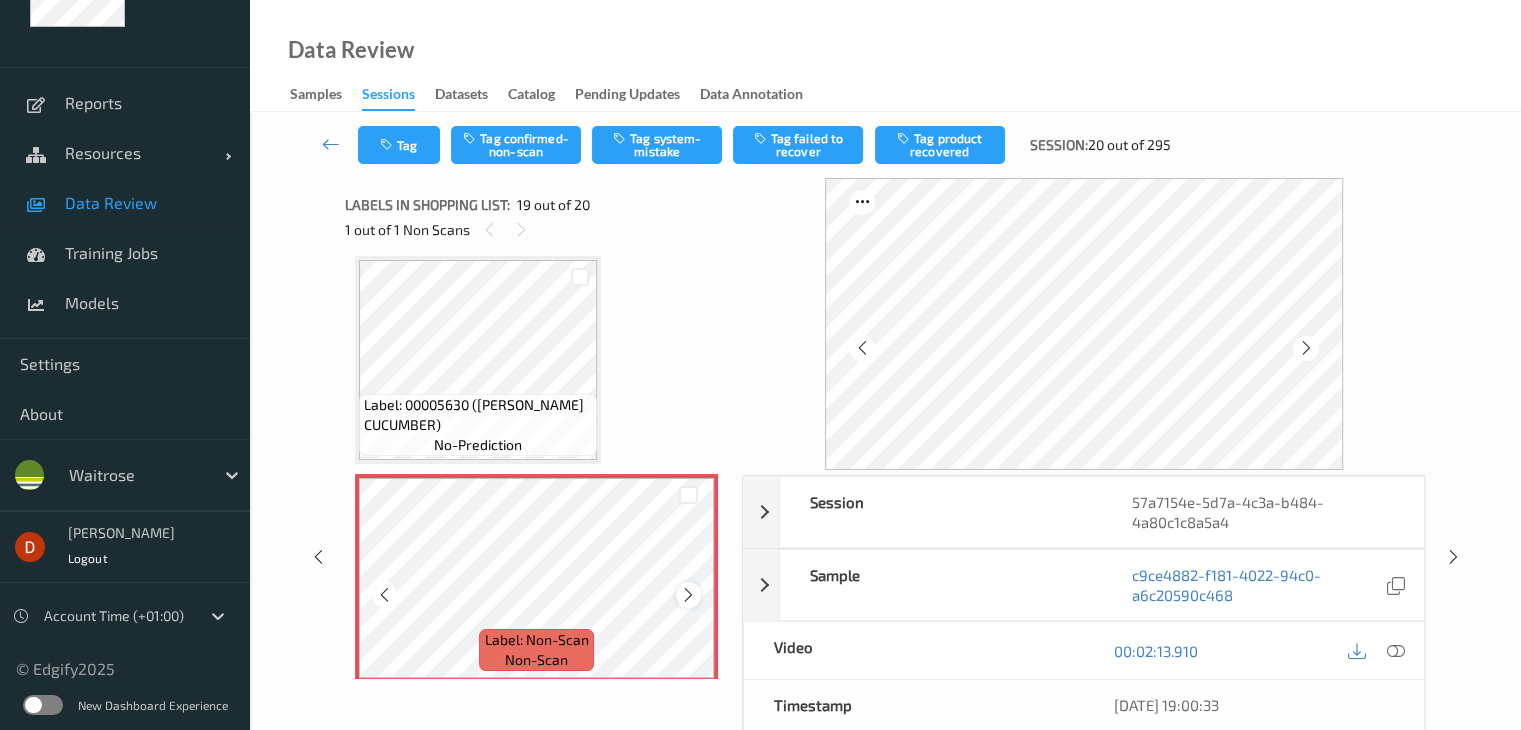 click at bounding box center [688, 595] 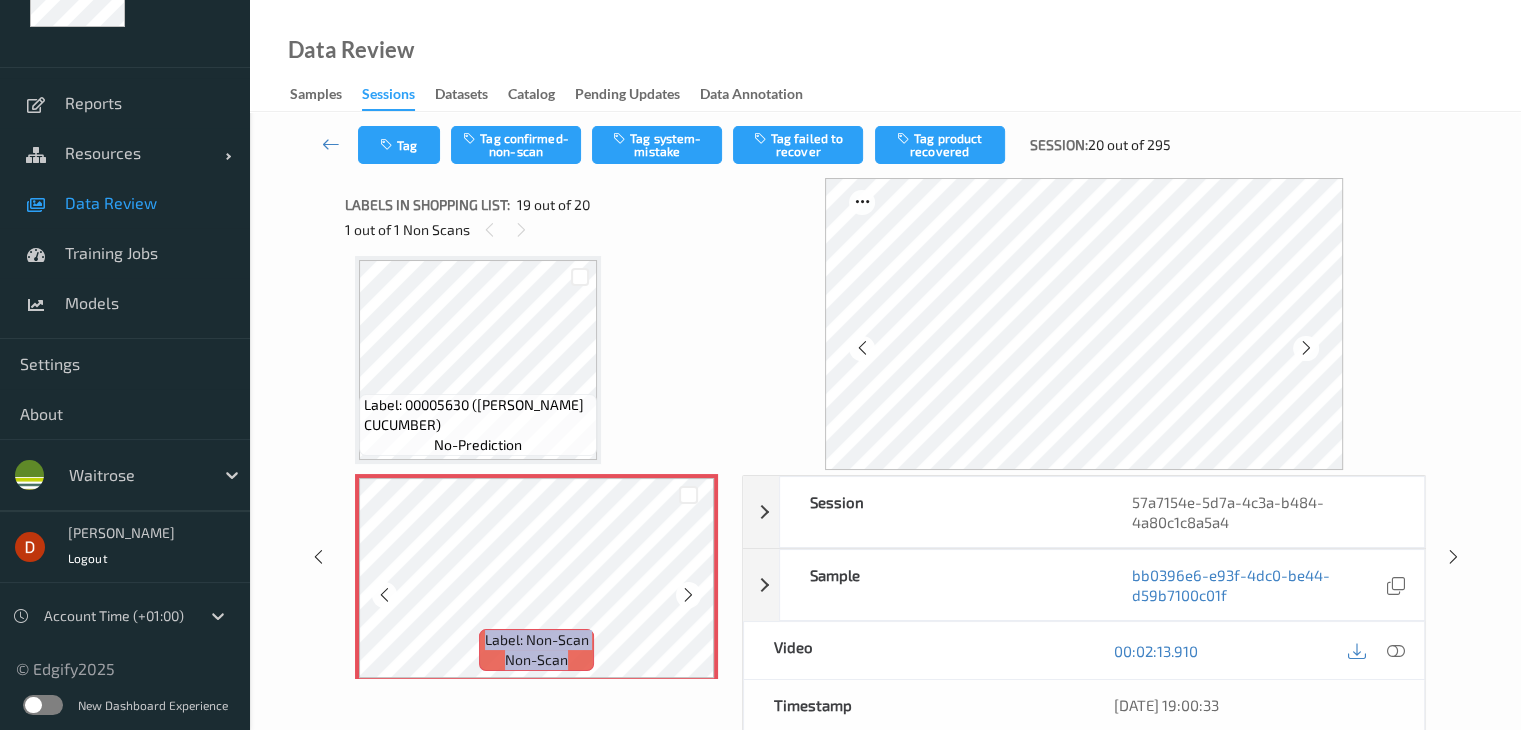 click at bounding box center [688, 595] 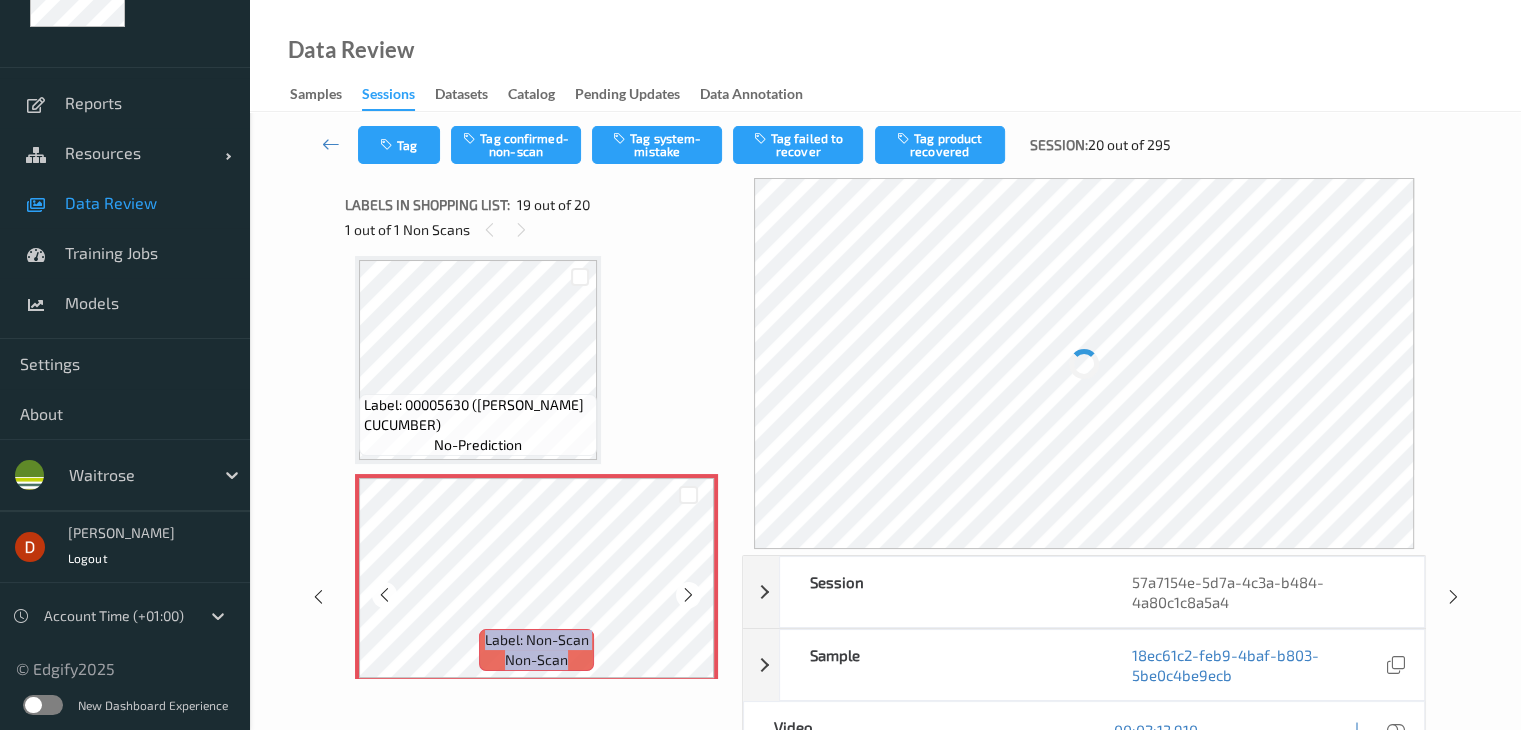 click at bounding box center [688, 595] 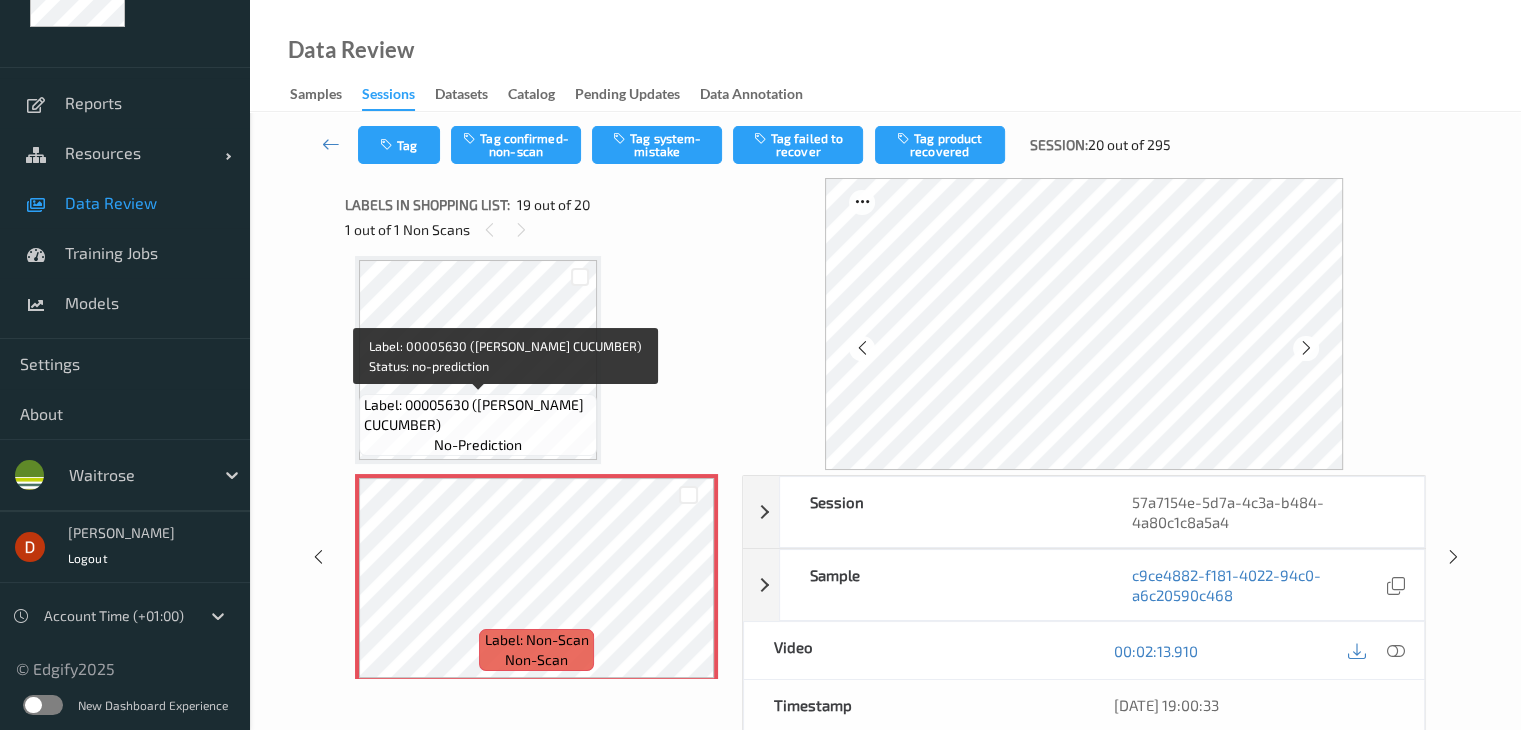 click on "Label: 00005630 ([PERSON_NAME] CUCUMBER)" at bounding box center (478, 415) 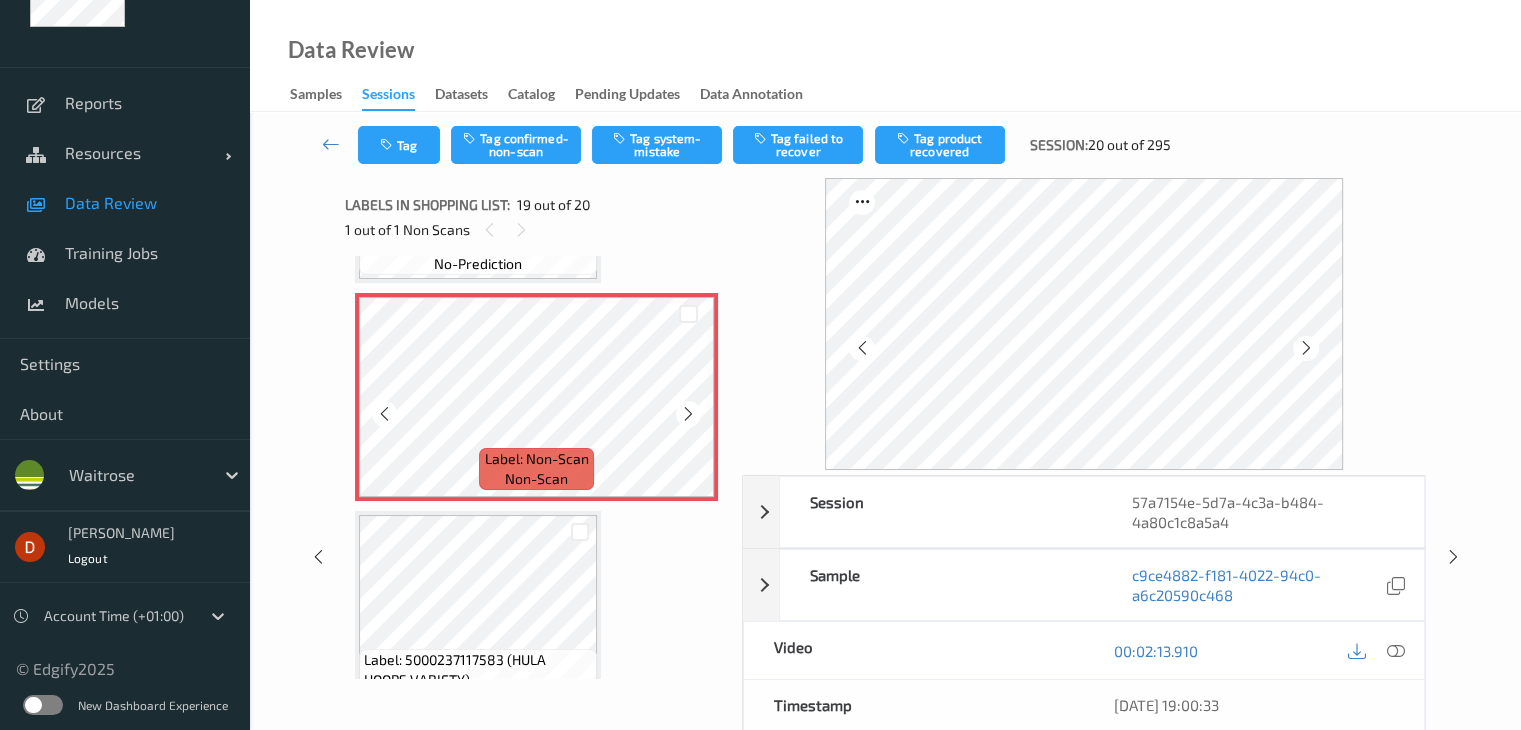 scroll, scrollTop: 3947, scrollLeft: 0, axis: vertical 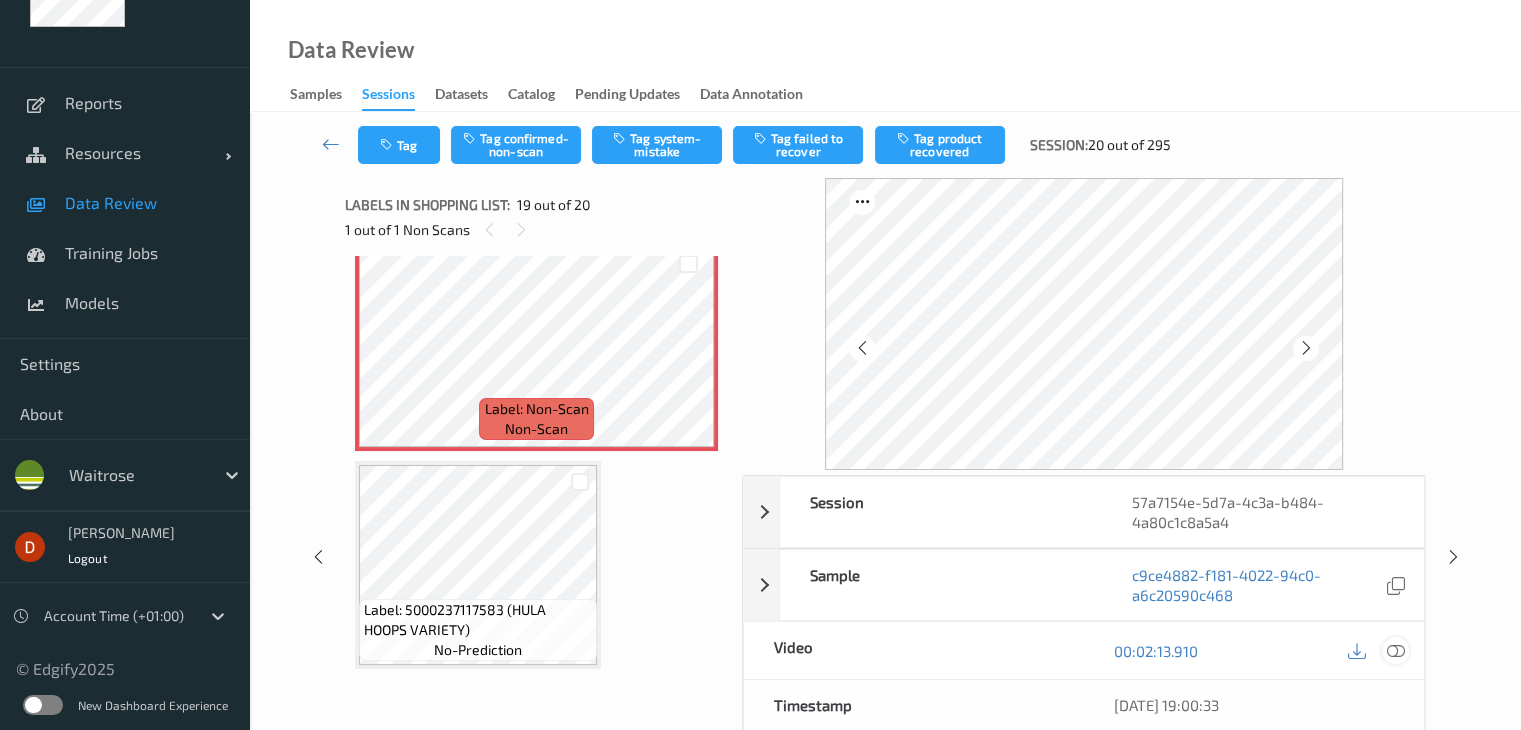 click at bounding box center (1395, 651) 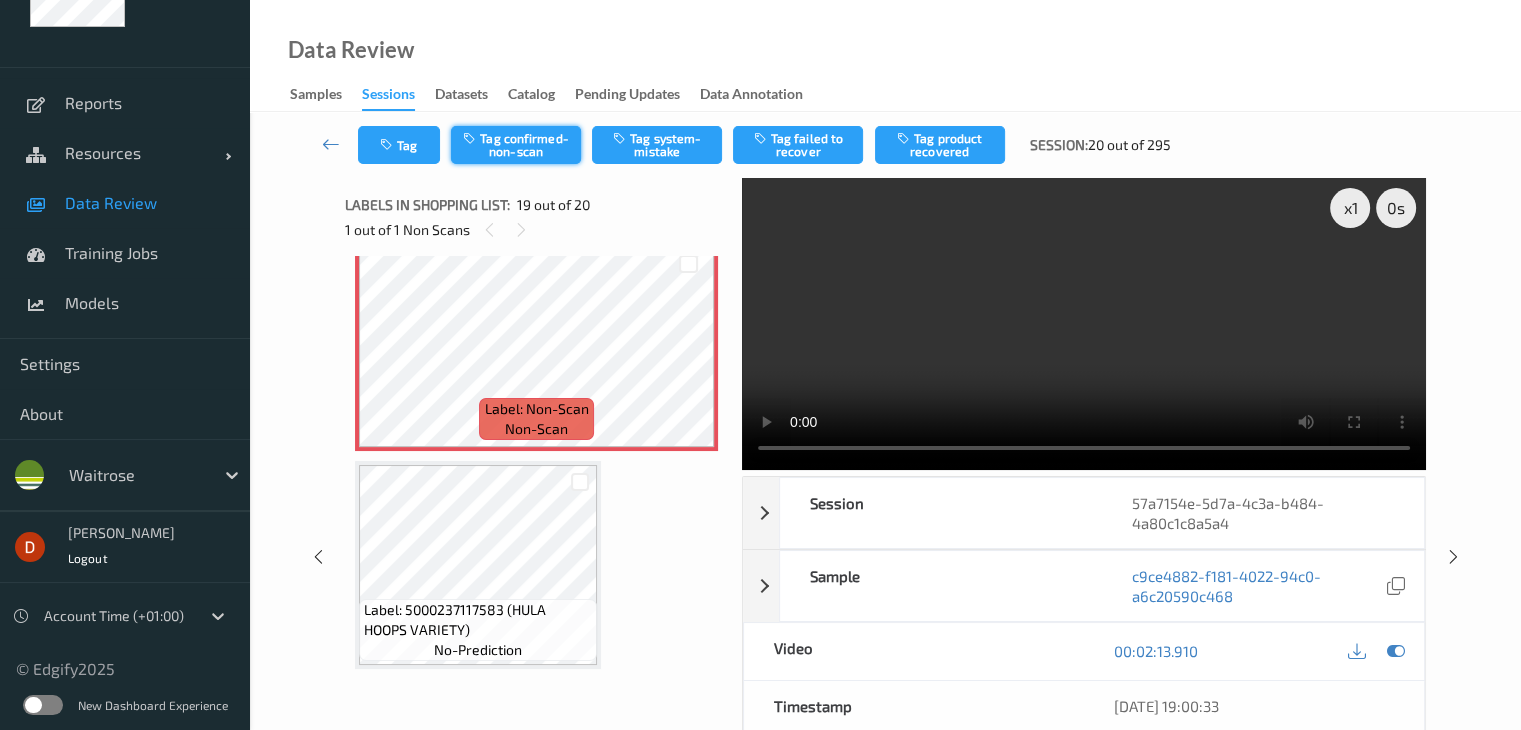 click on "Tag   confirmed-non-scan" at bounding box center [516, 145] 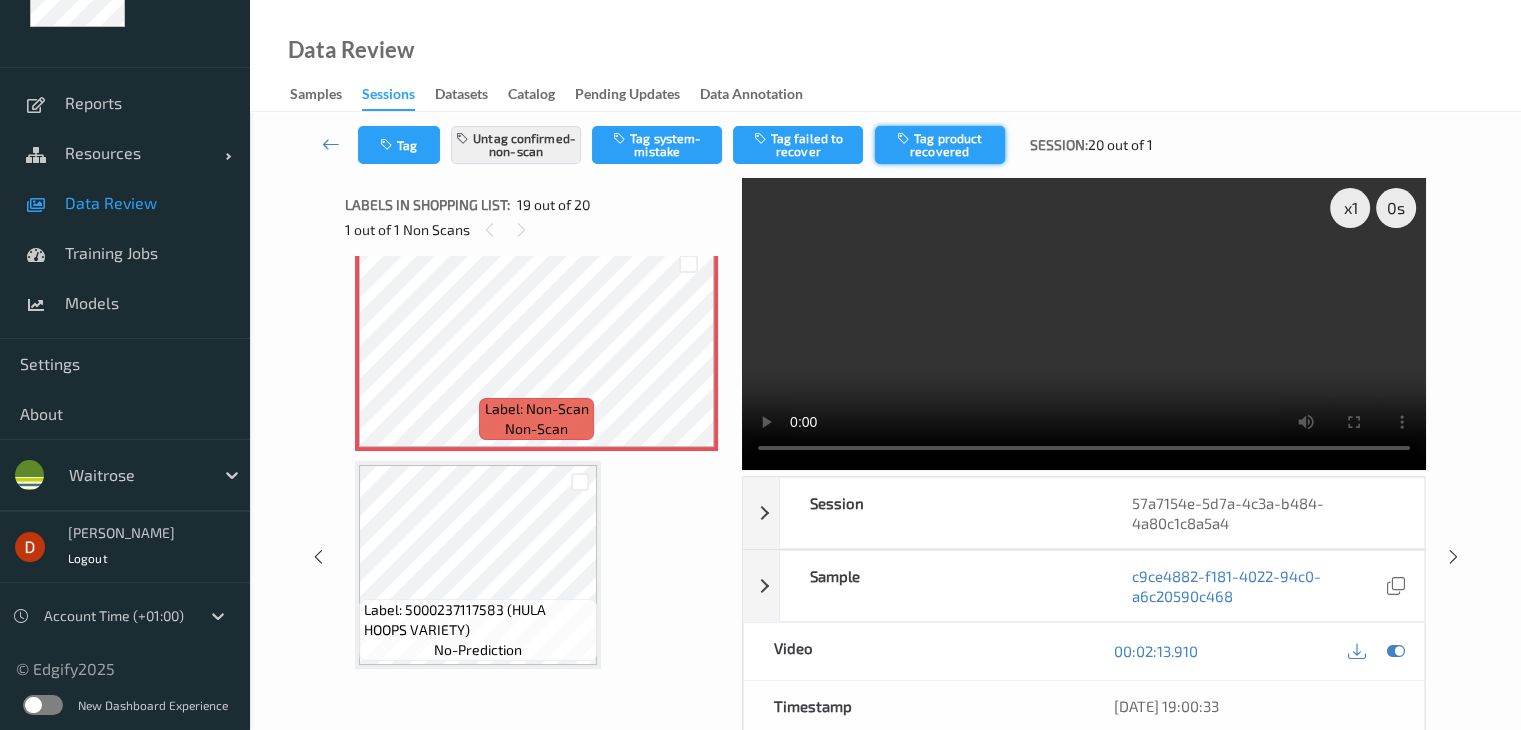 click on "Tag   product recovered" at bounding box center [940, 145] 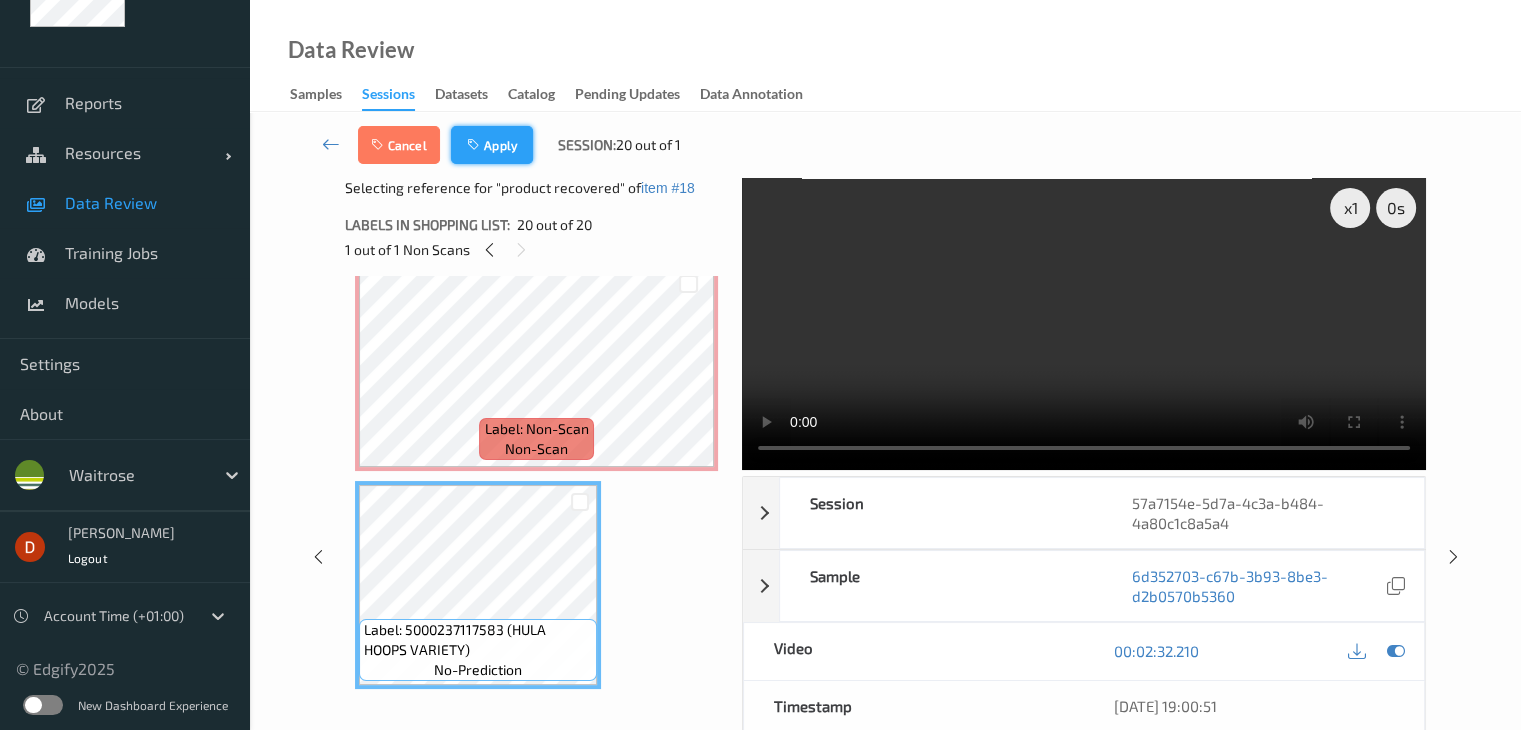 click on "Apply" at bounding box center [492, 145] 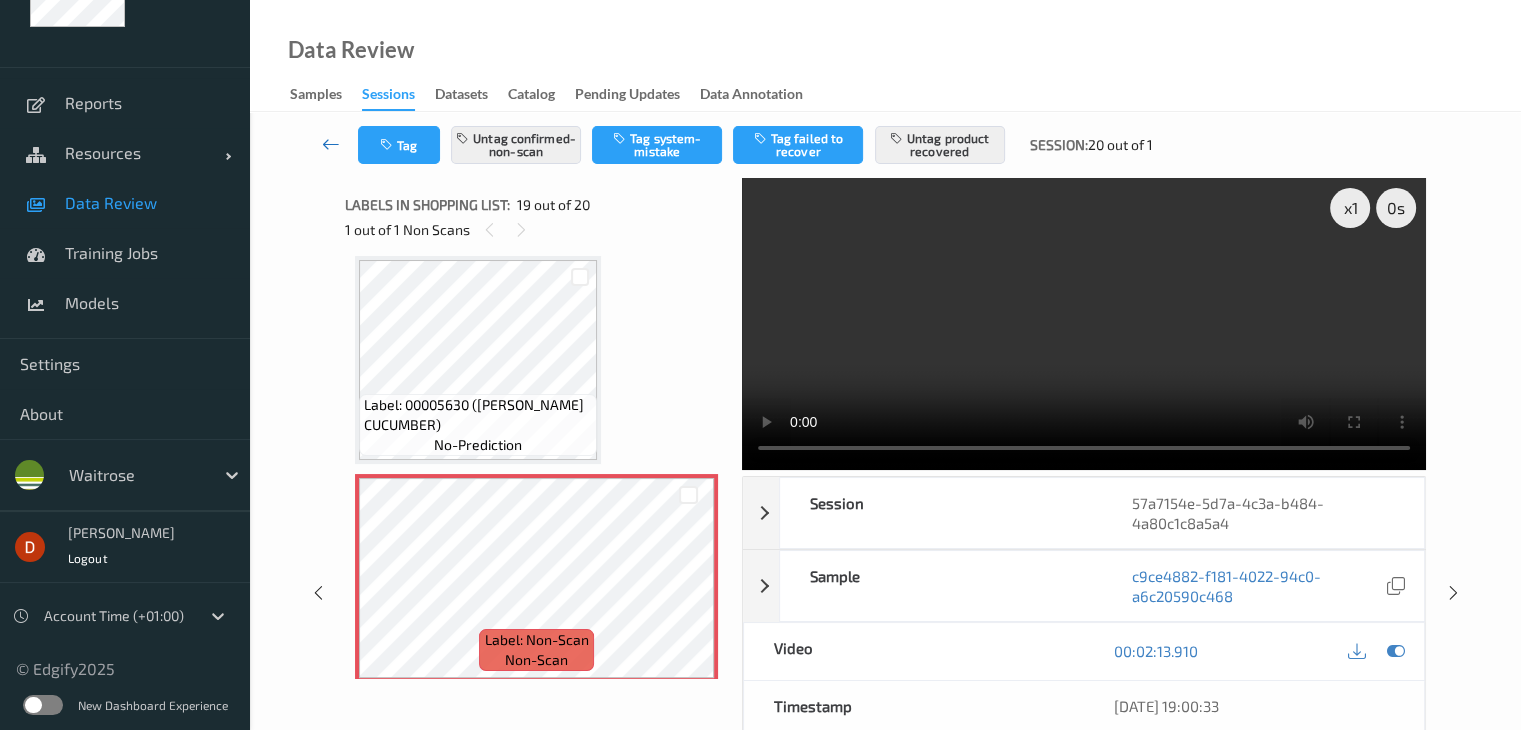 click at bounding box center [331, 144] 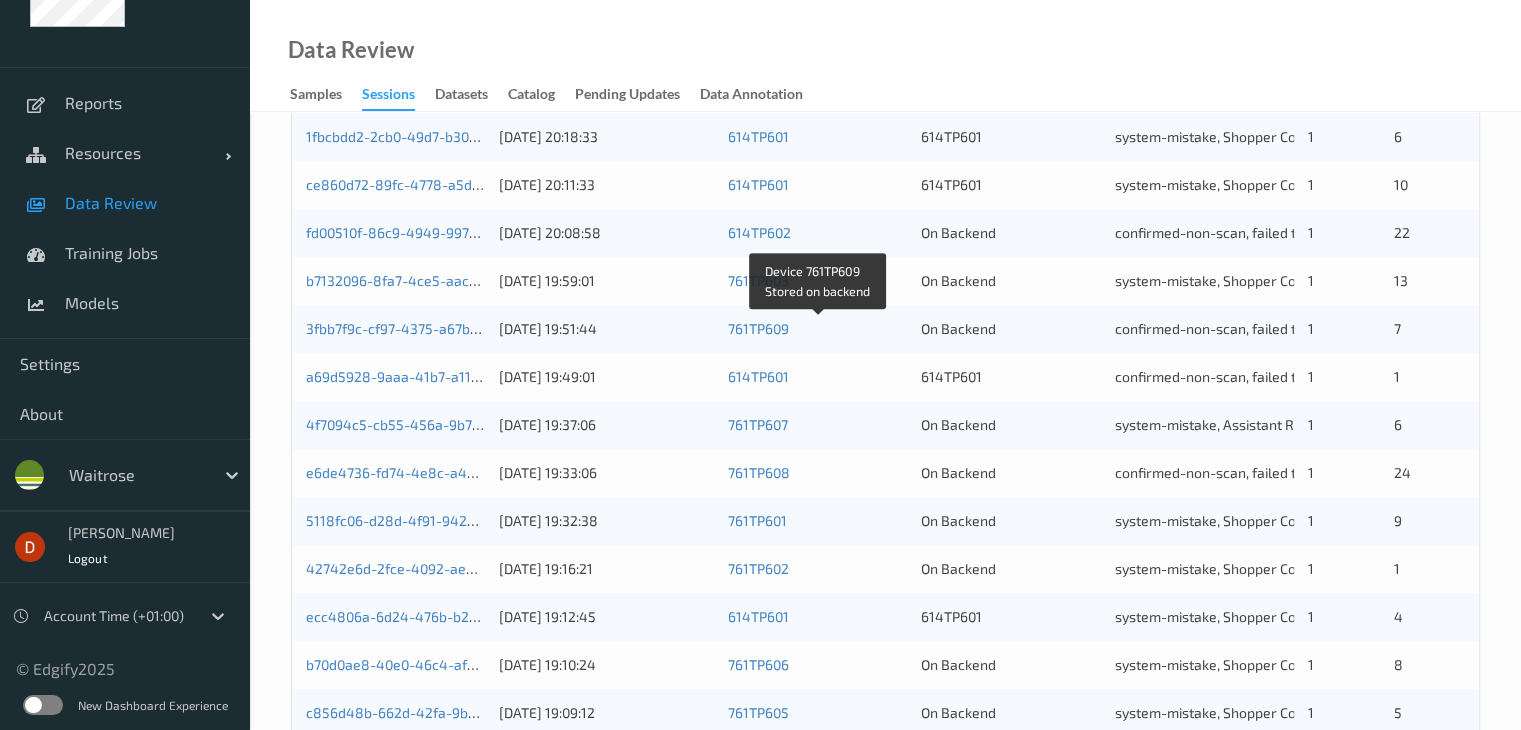 scroll, scrollTop: 932, scrollLeft: 0, axis: vertical 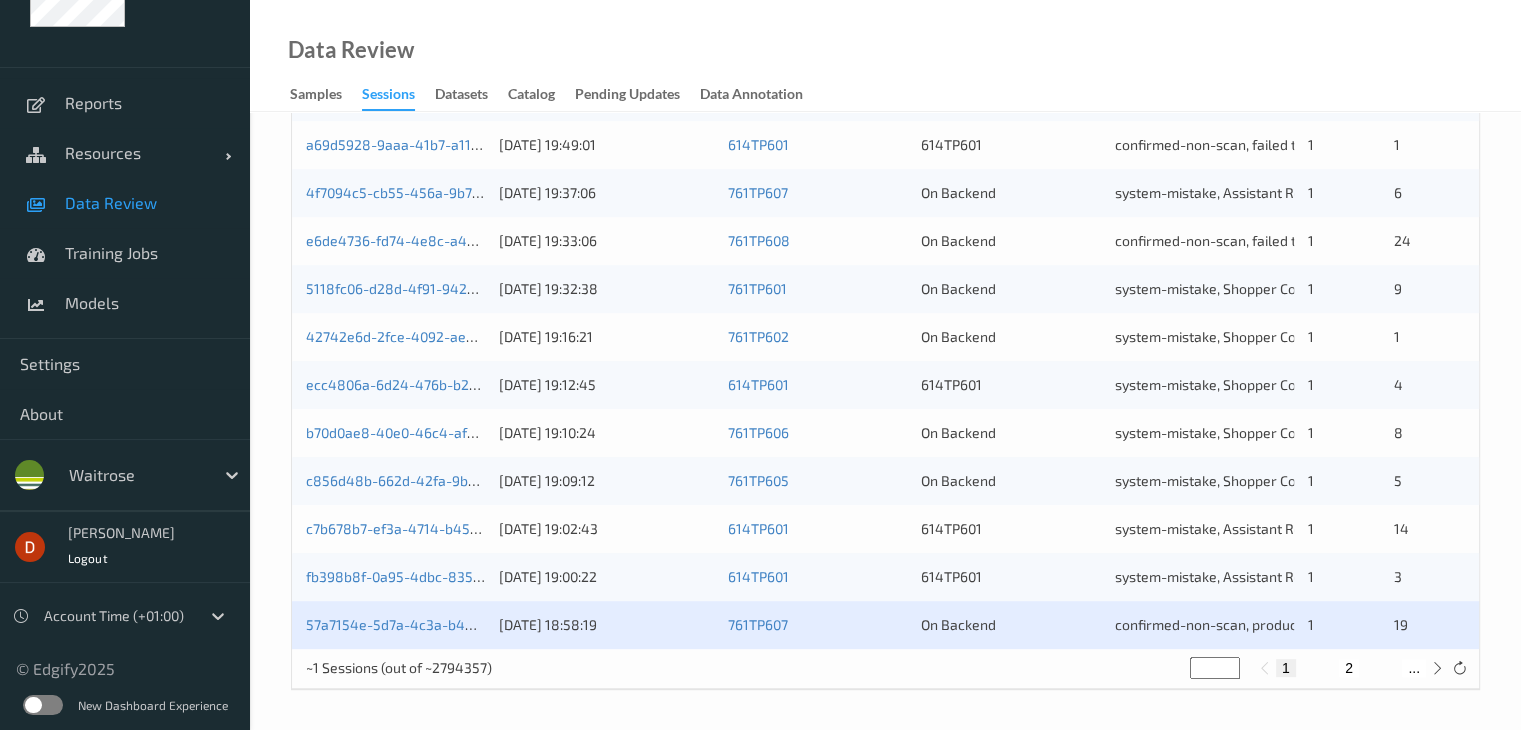 click on "2" at bounding box center [1349, 668] 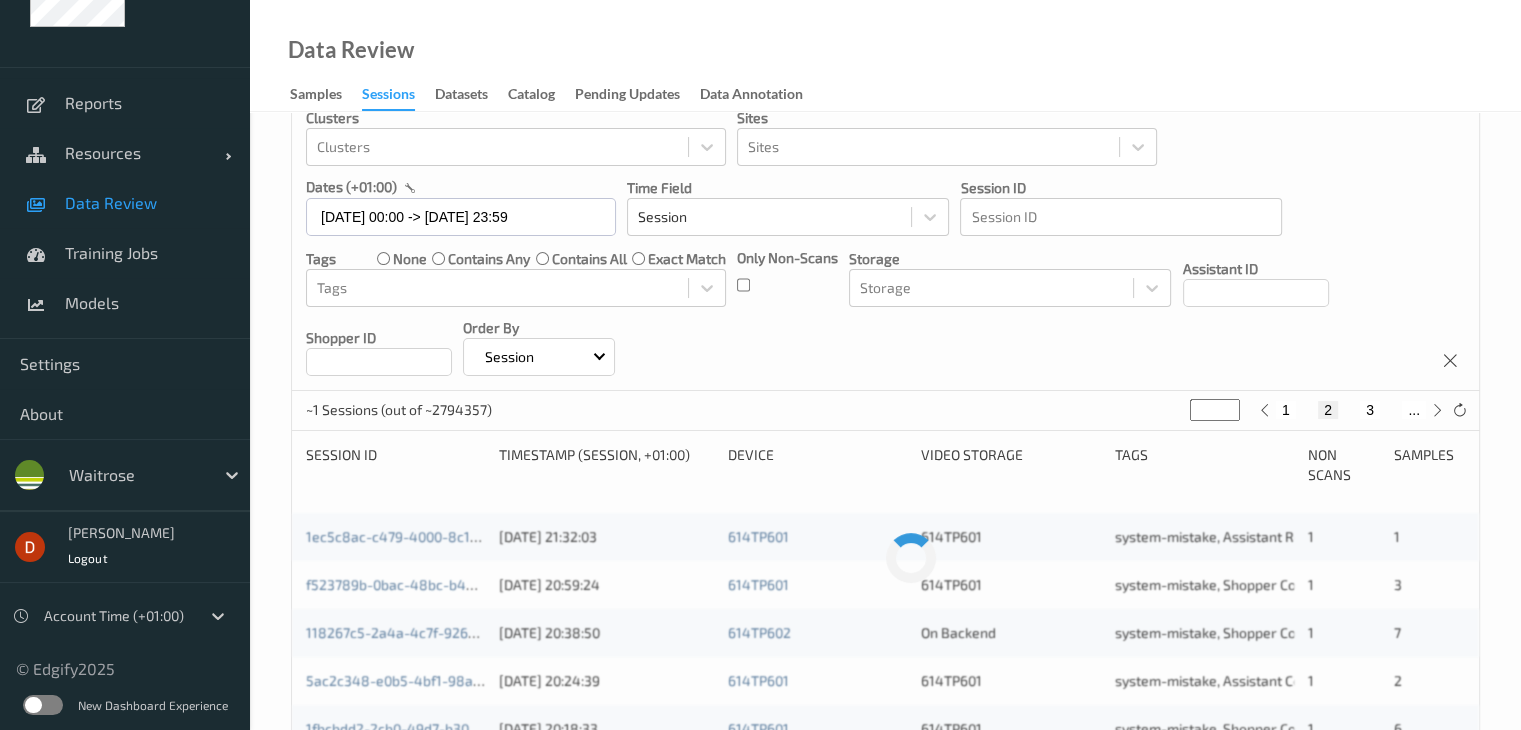 scroll, scrollTop: 0, scrollLeft: 0, axis: both 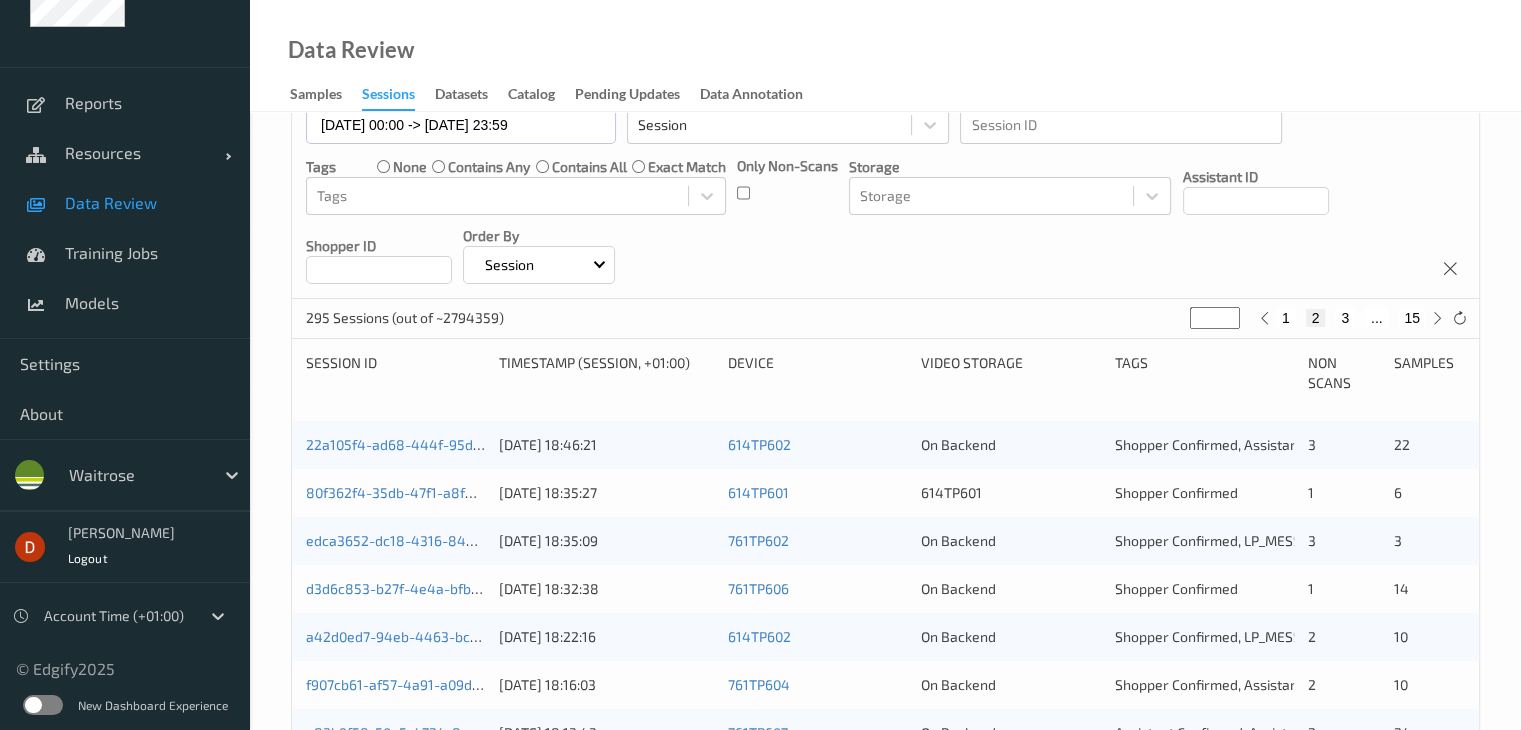 click on "1" at bounding box center (1286, 318) 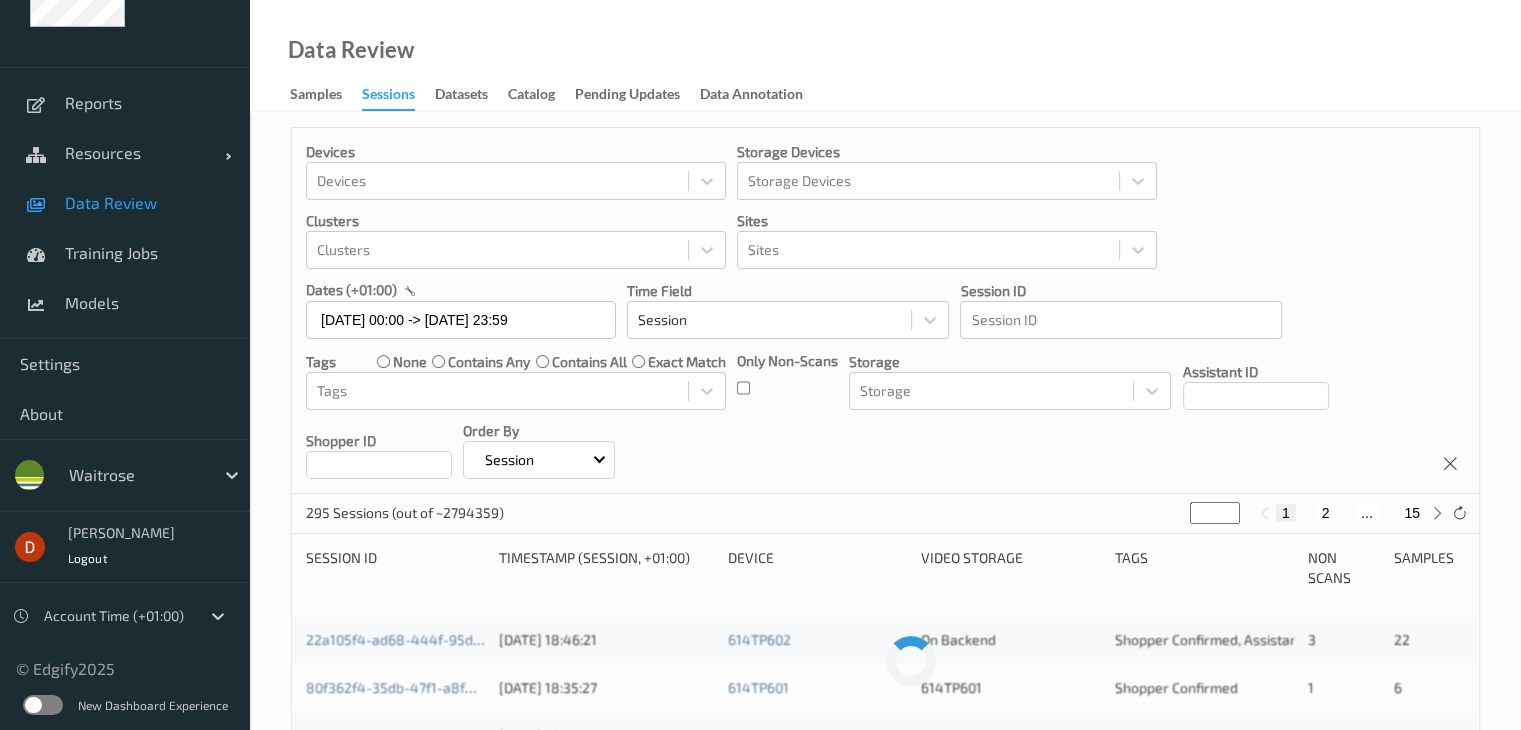 scroll, scrollTop: 0, scrollLeft: 0, axis: both 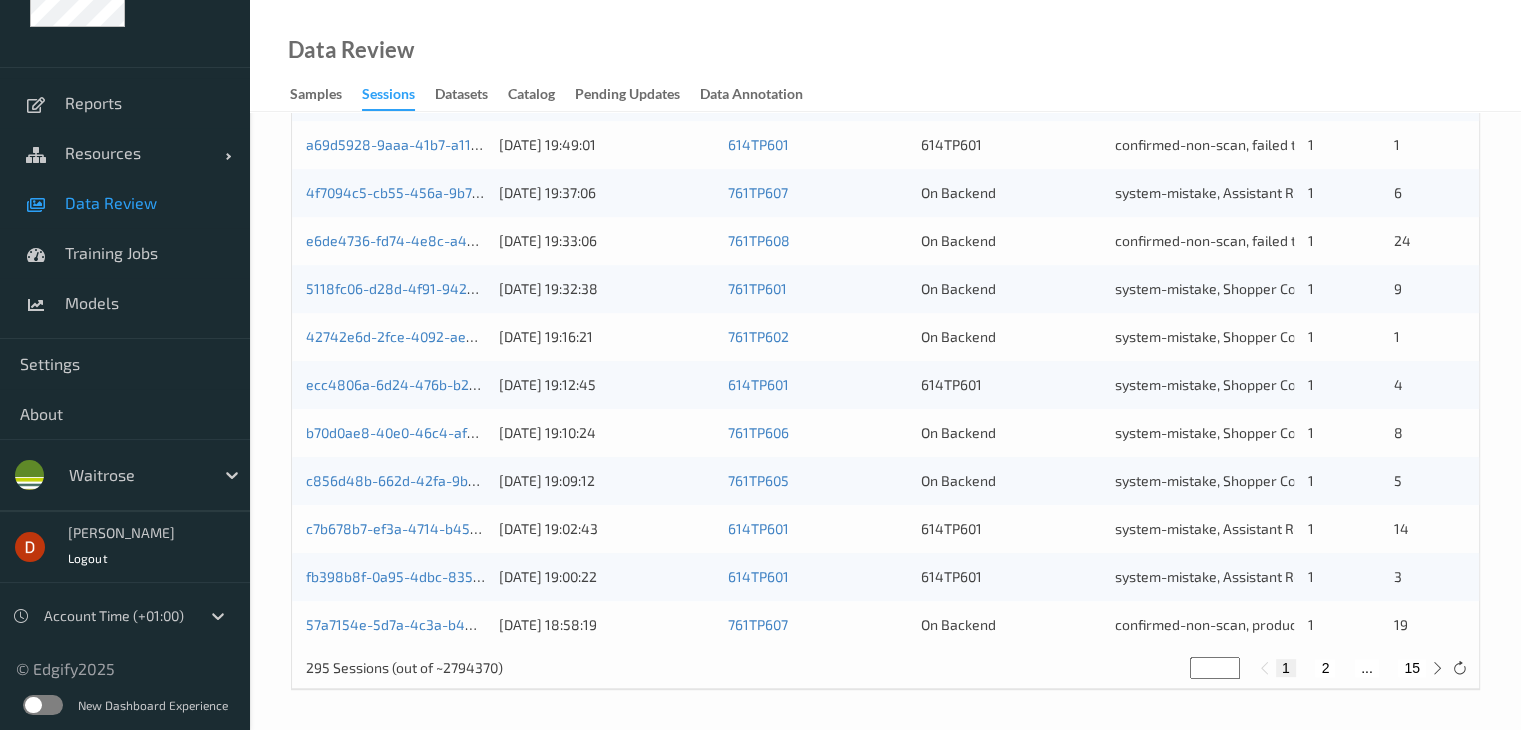 click on "2" at bounding box center (1325, 668) 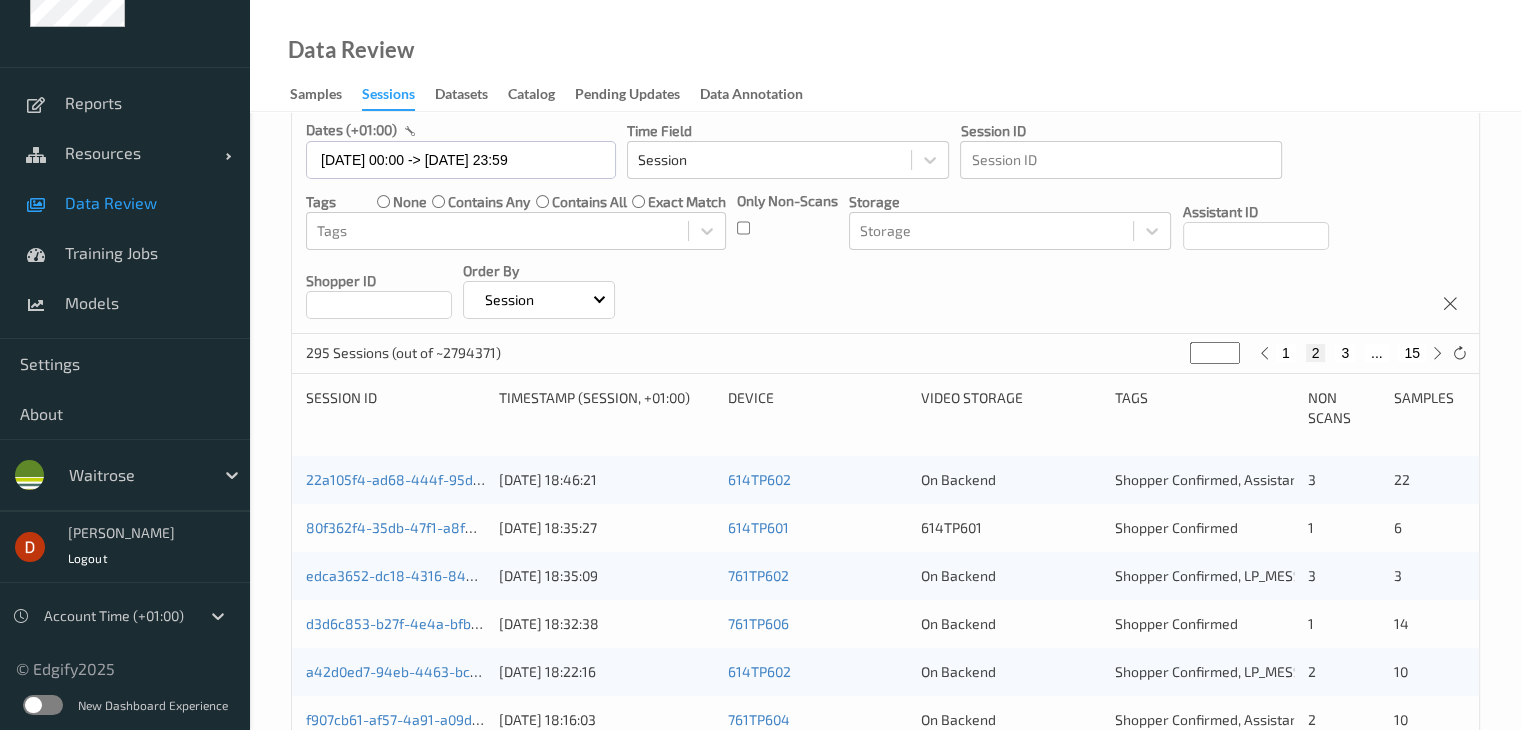 scroll, scrollTop: 200, scrollLeft: 0, axis: vertical 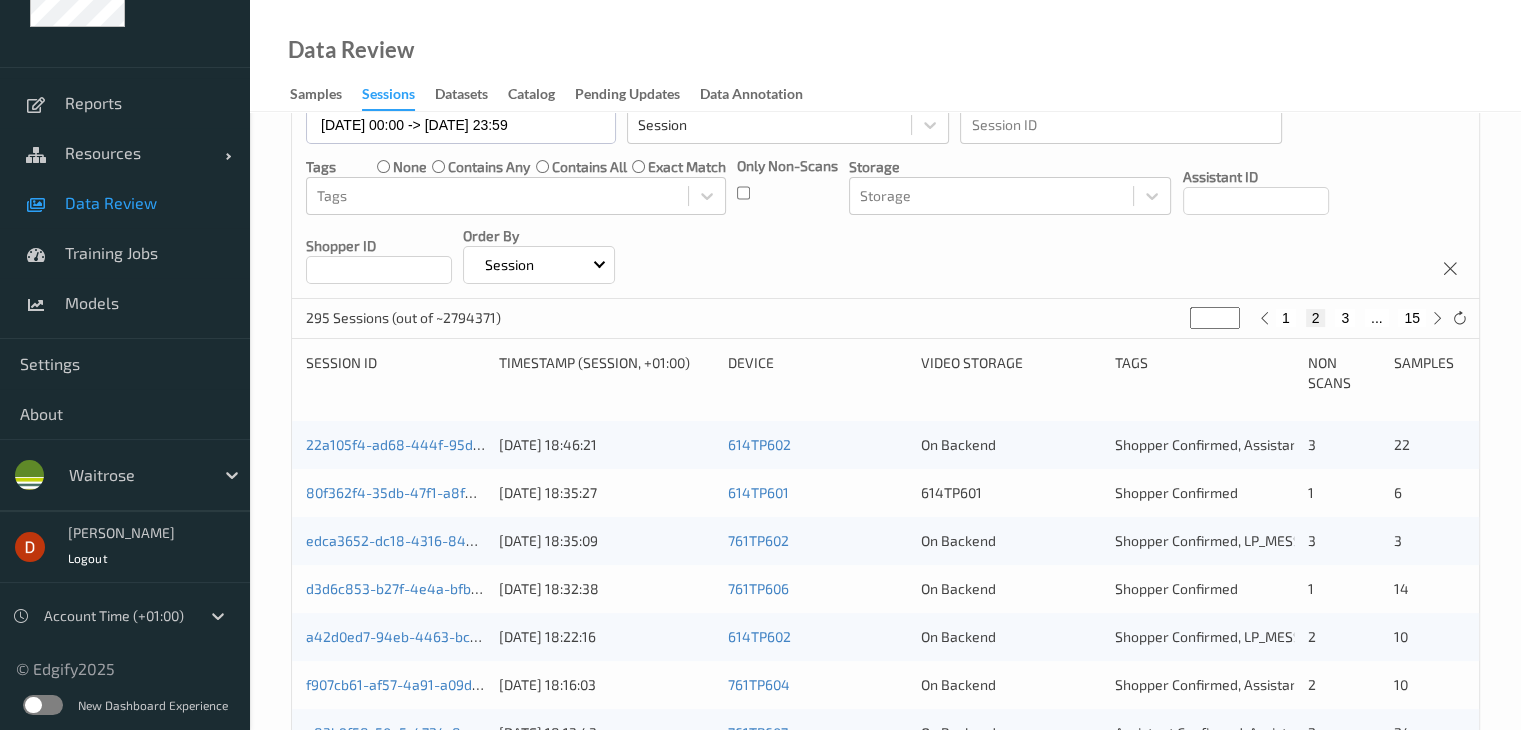 click on "22a105f4-ad68-444f-95d1-60ae176dafca" at bounding box center [395, 445] 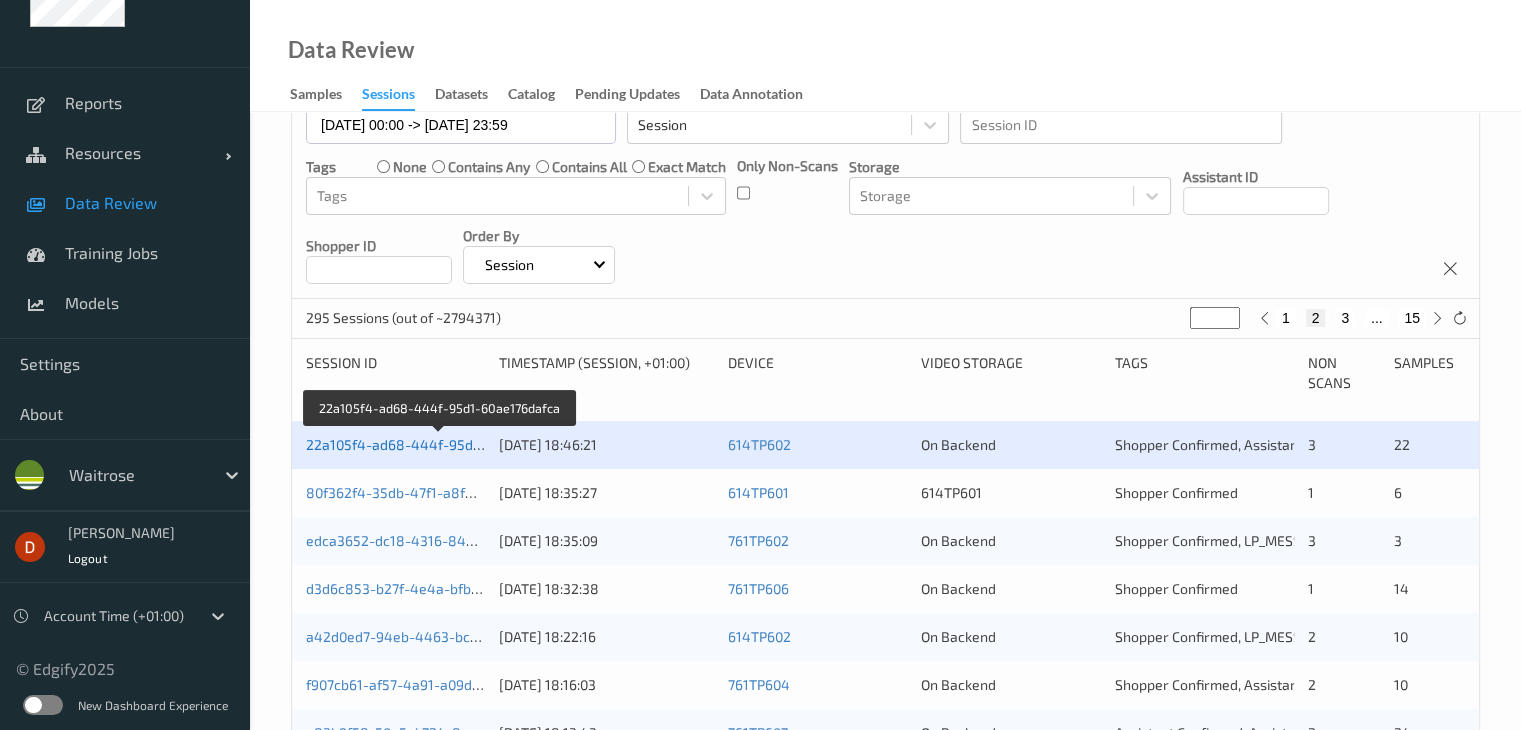 click on "22a105f4-ad68-444f-95d1-60ae176dafca" at bounding box center [440, 444] 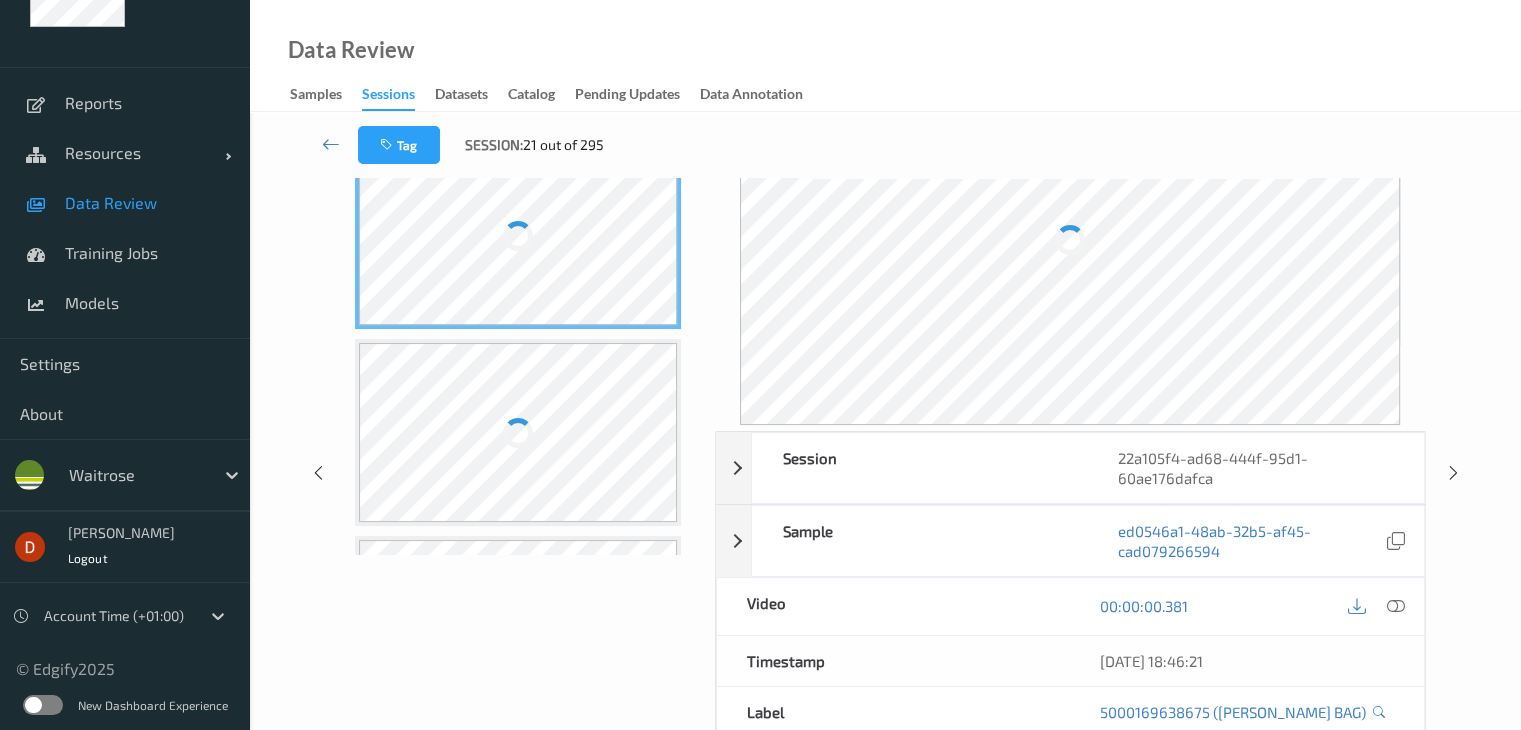 scroll, scrollTop: 0, scrollLeft: 0, axis: both 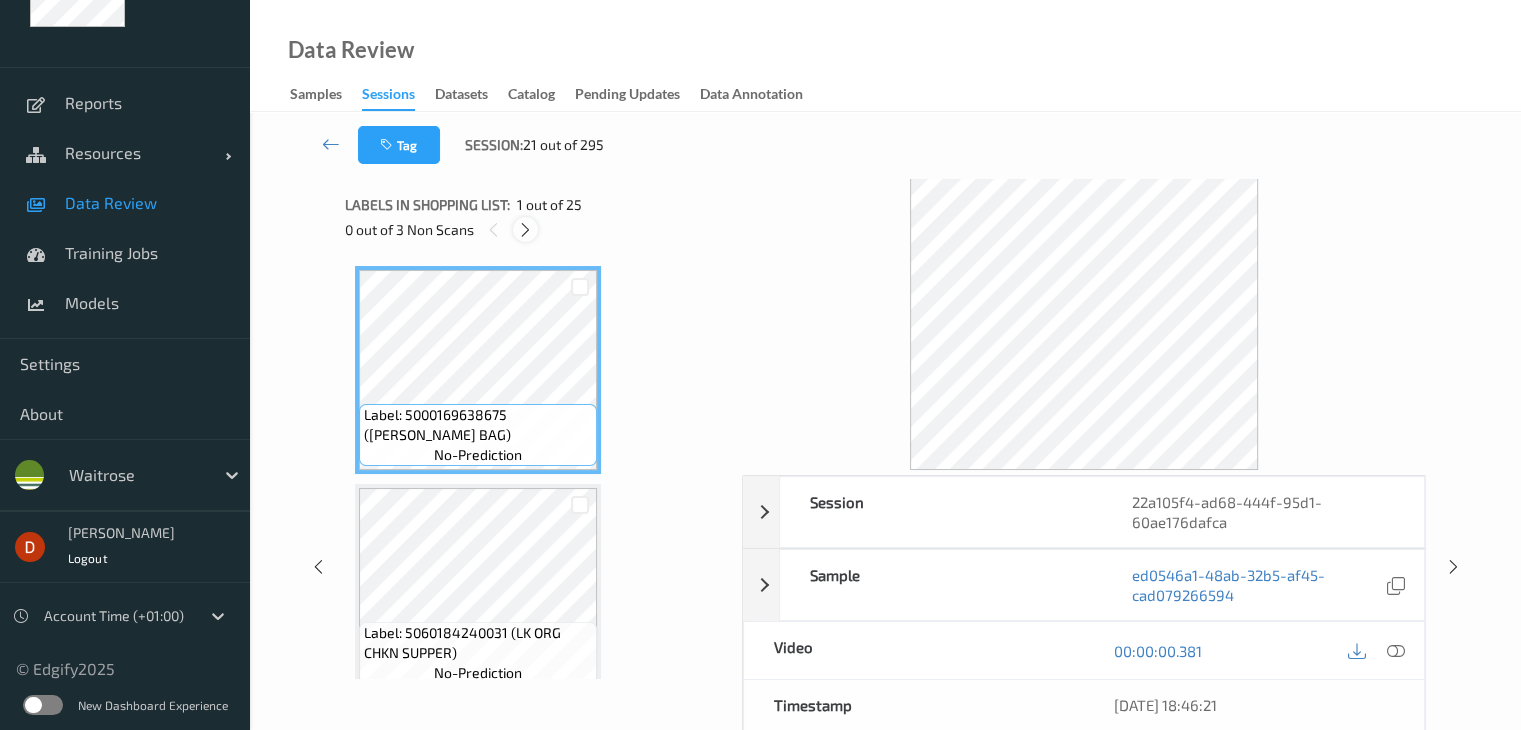 click at bounding box center (525, 230) 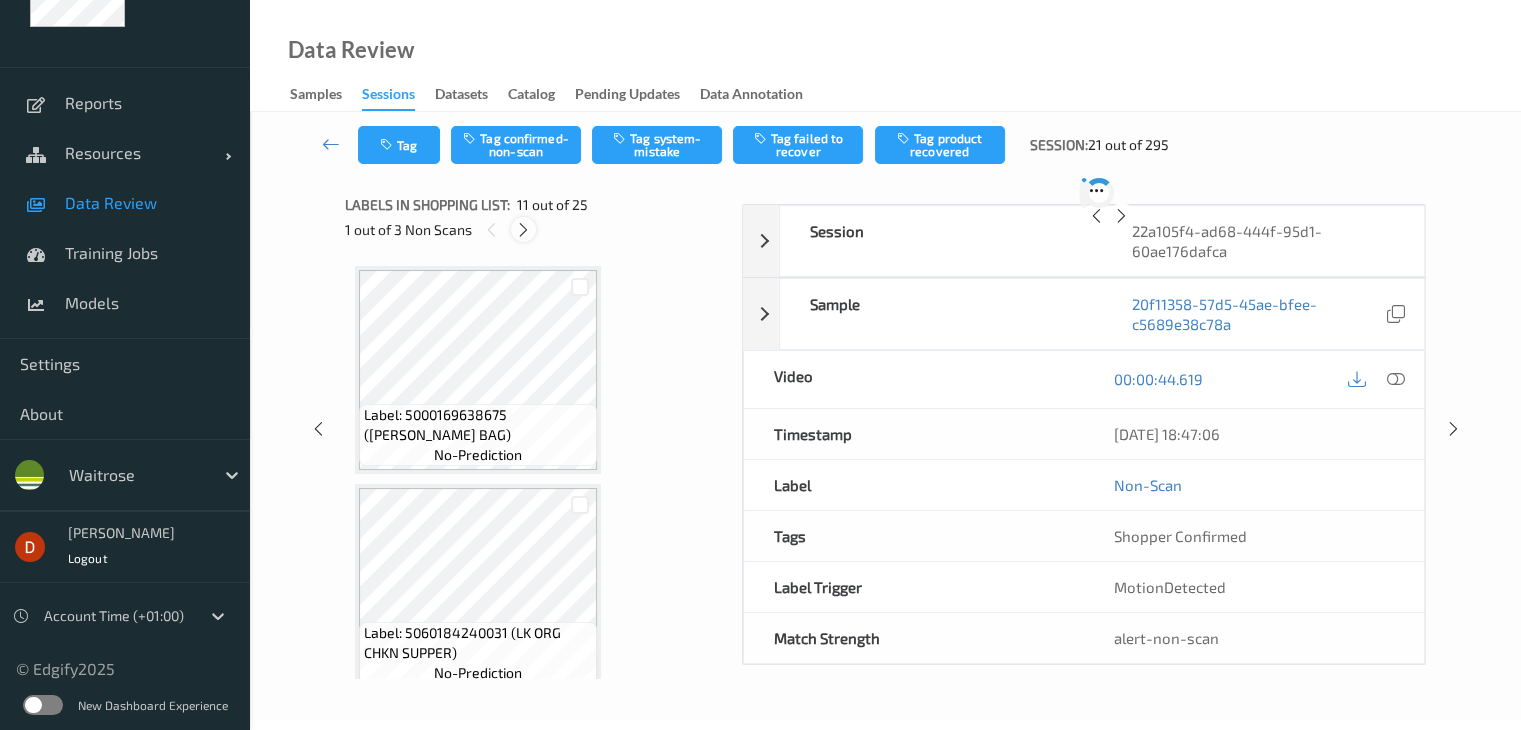 scroll, scrollTop: 1972, scrollLeft: 0, axis: vertical 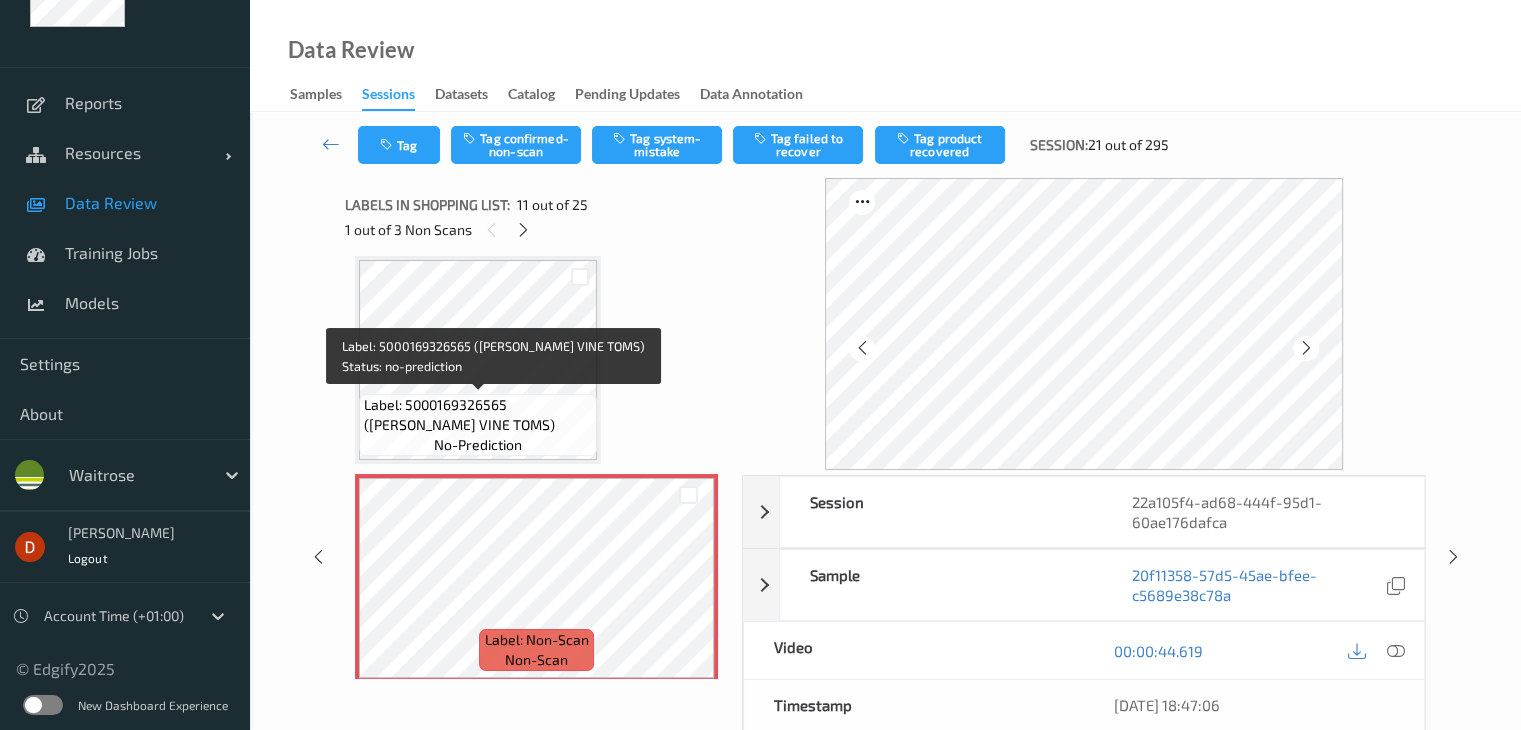 click on "Label: 5000169326565 ([PERSON_NAME] VINE TOMS)" at bounding box center [478, 415] 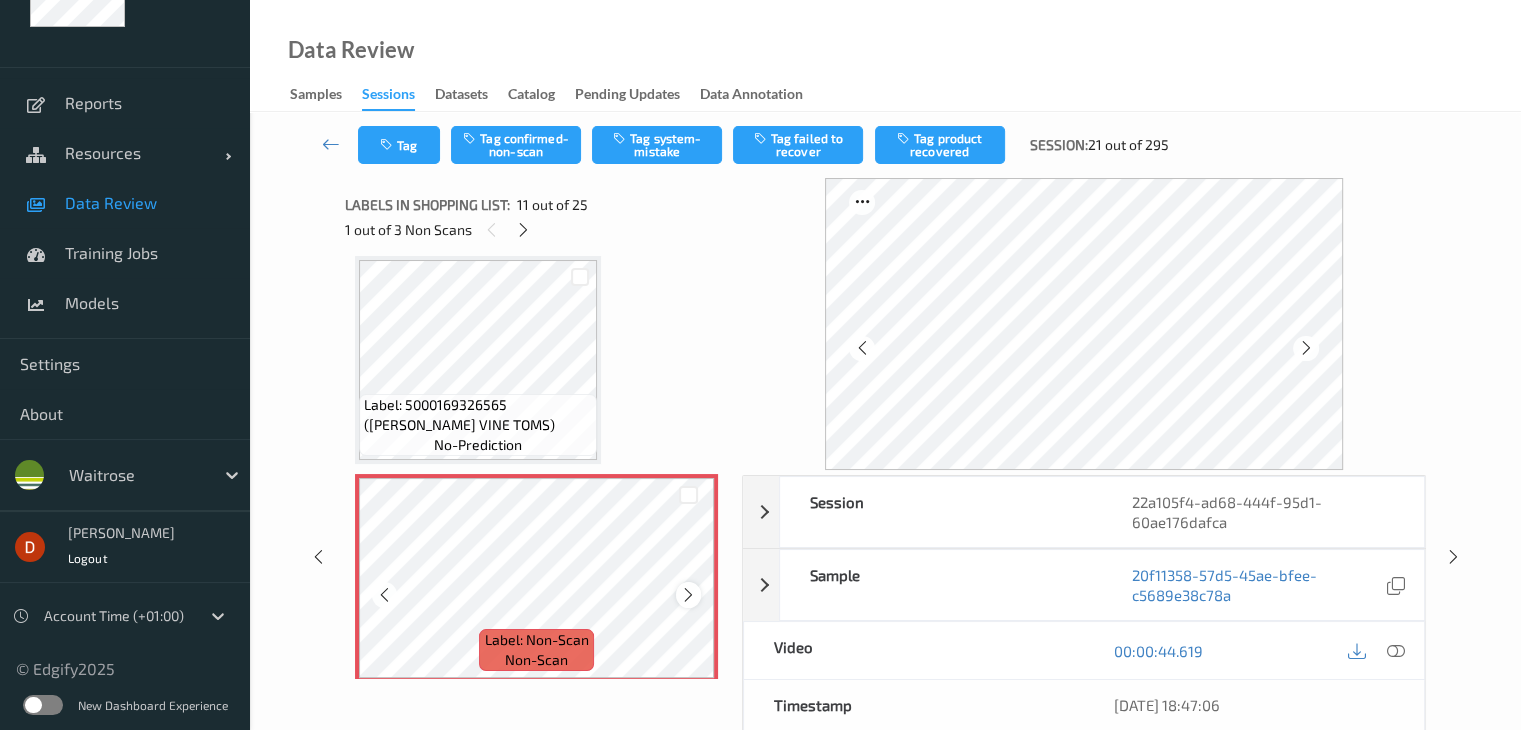 click at bounding box center (688, 595) 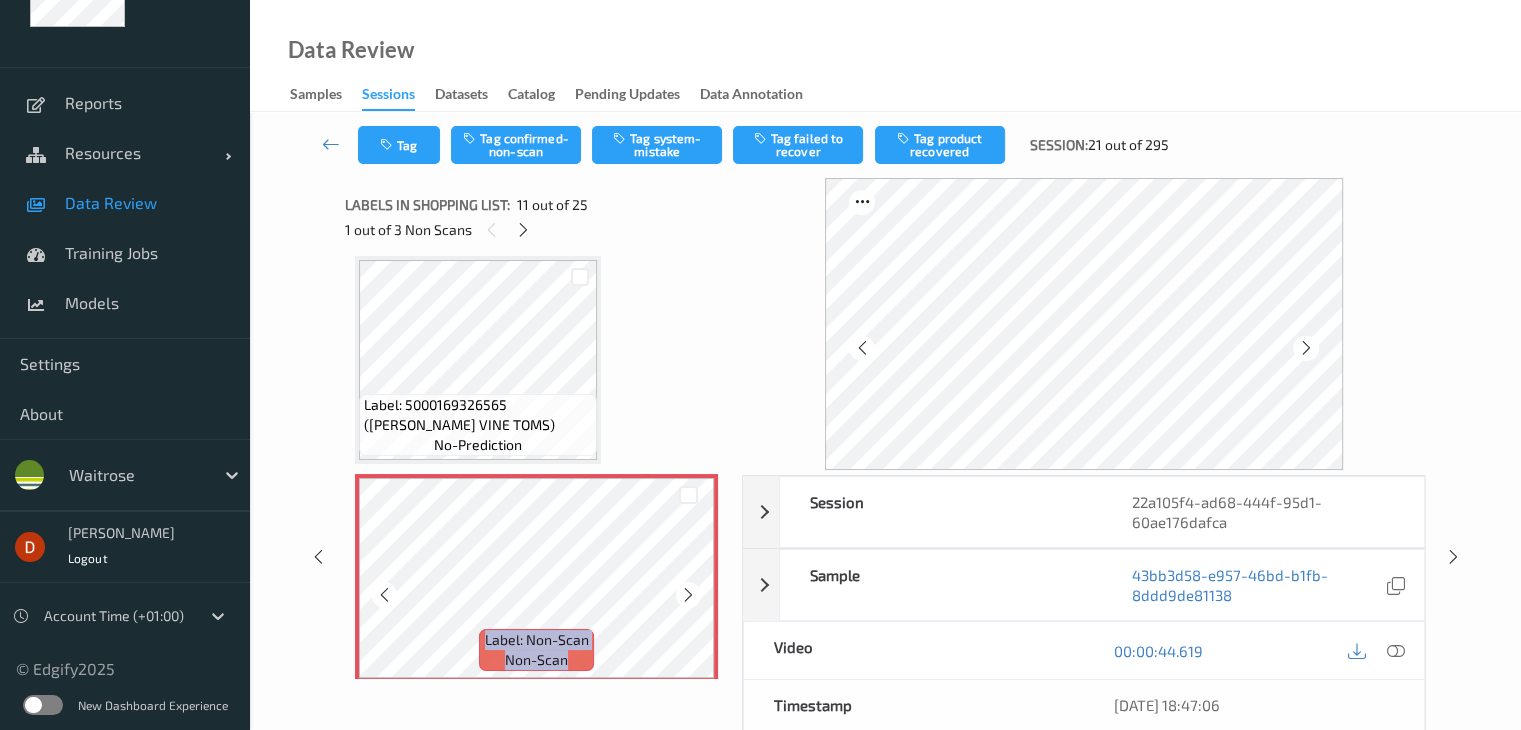 click at bounding box center [688, 595] 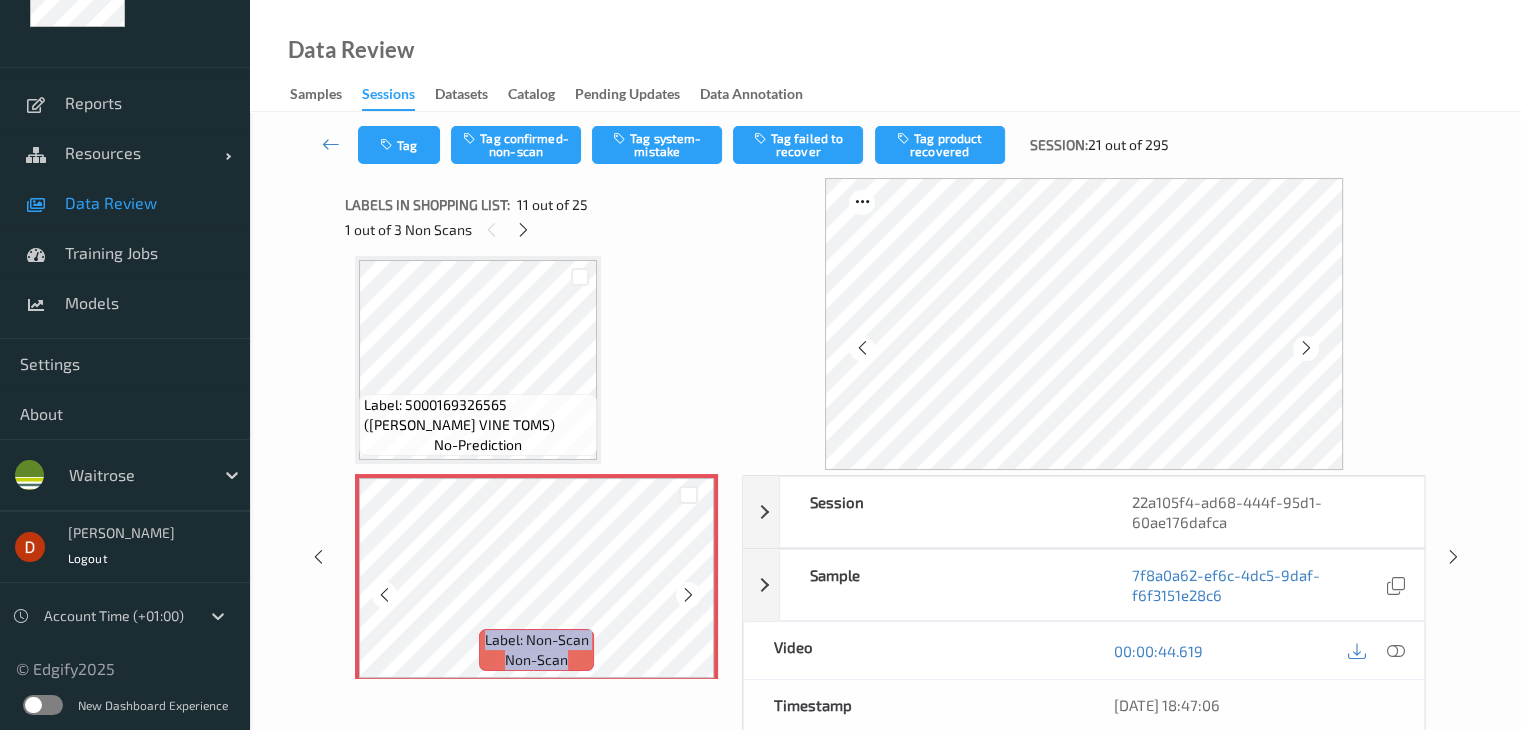 click at bounding box center [688, 595] 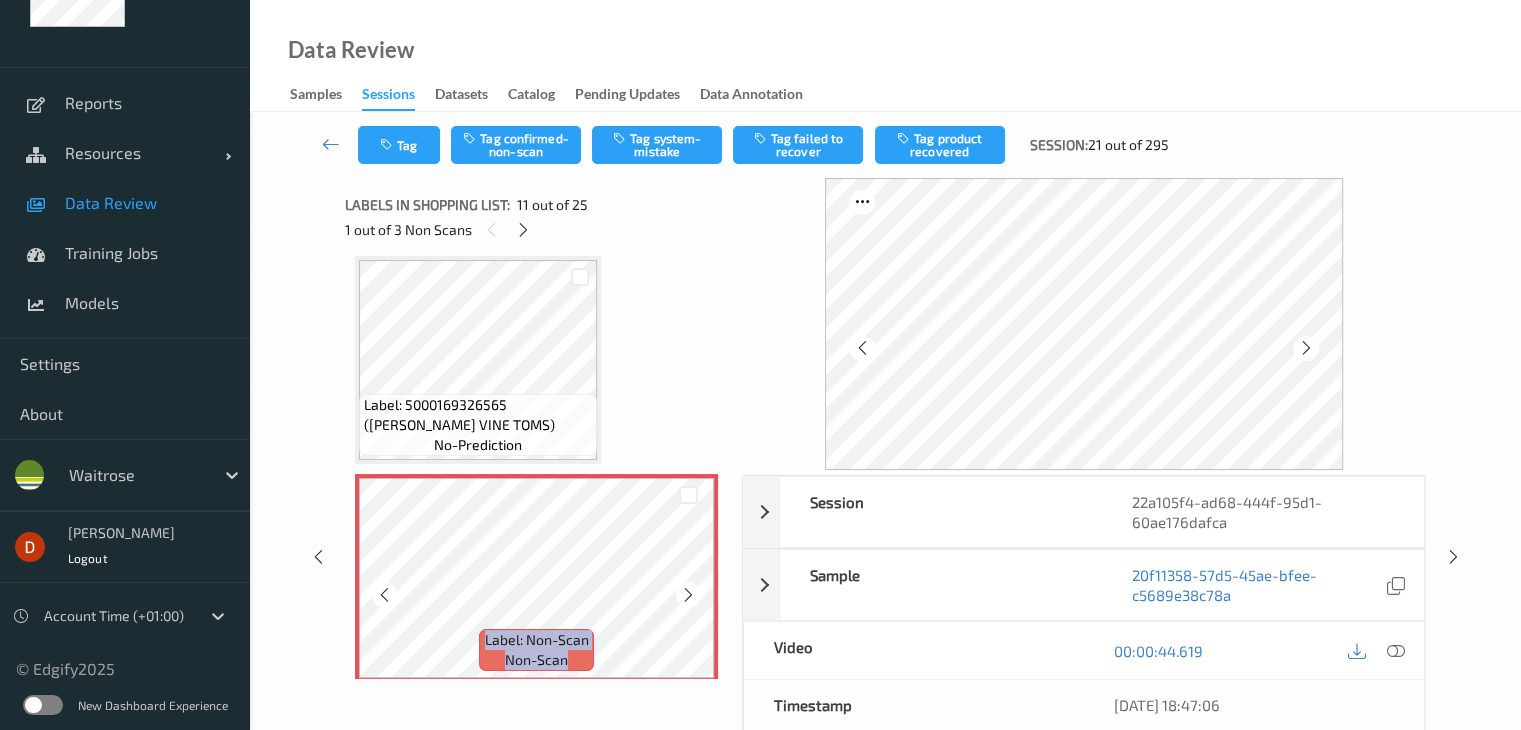 click at bounding box center [688, 595] 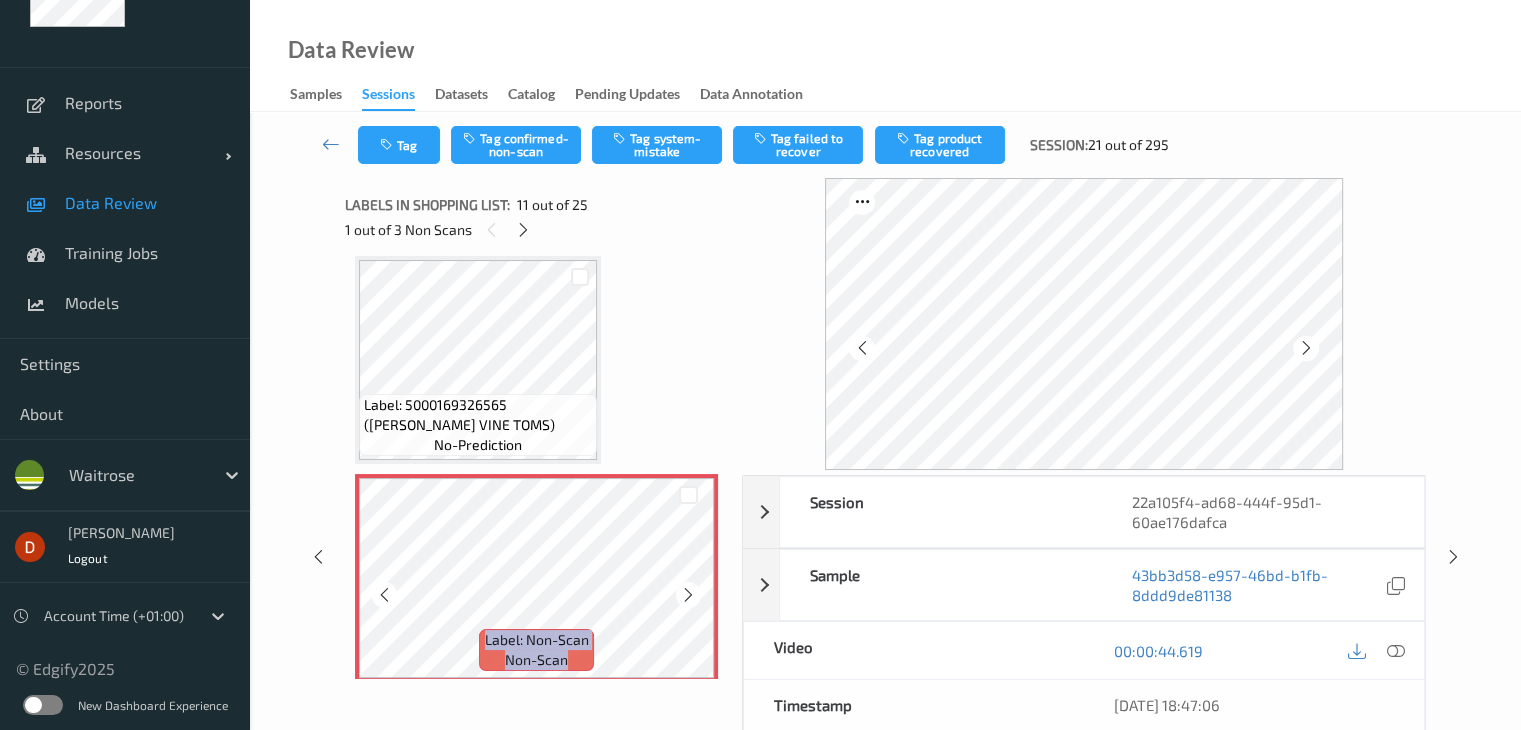 click at bounding box center (688, 595) 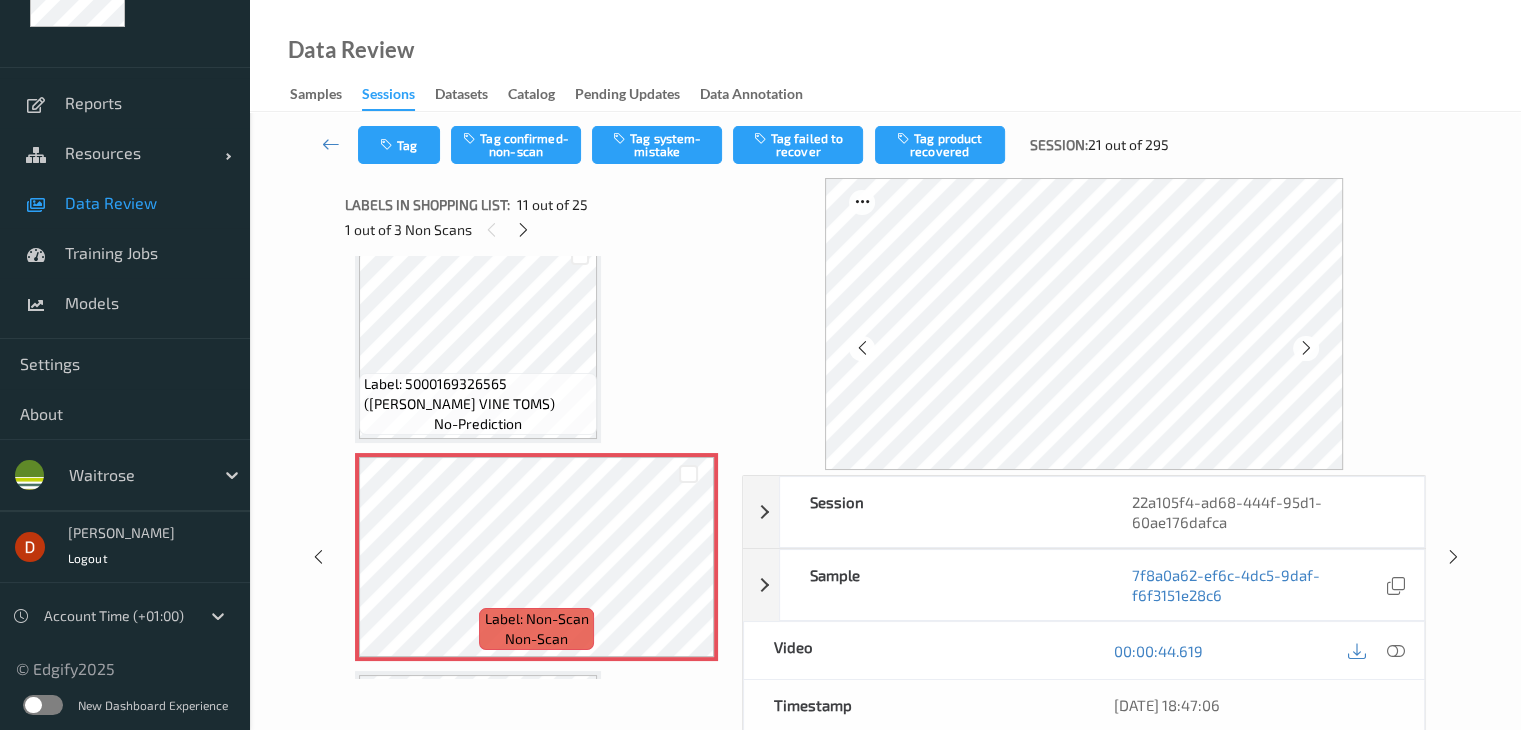 scroll, scrollTop: 1972, scrollLeft: 0, axis: vertical 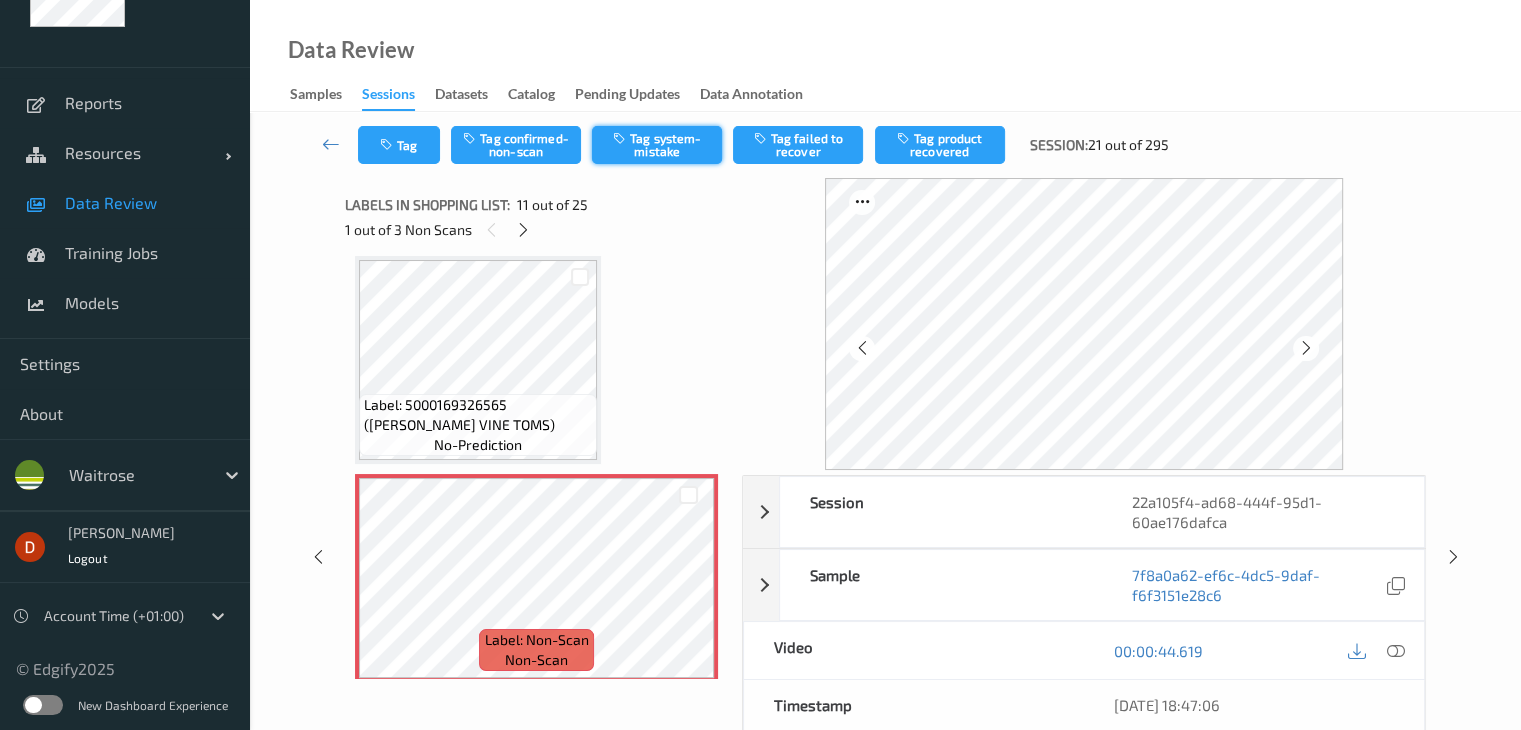 click at bounding box center (621, 138) 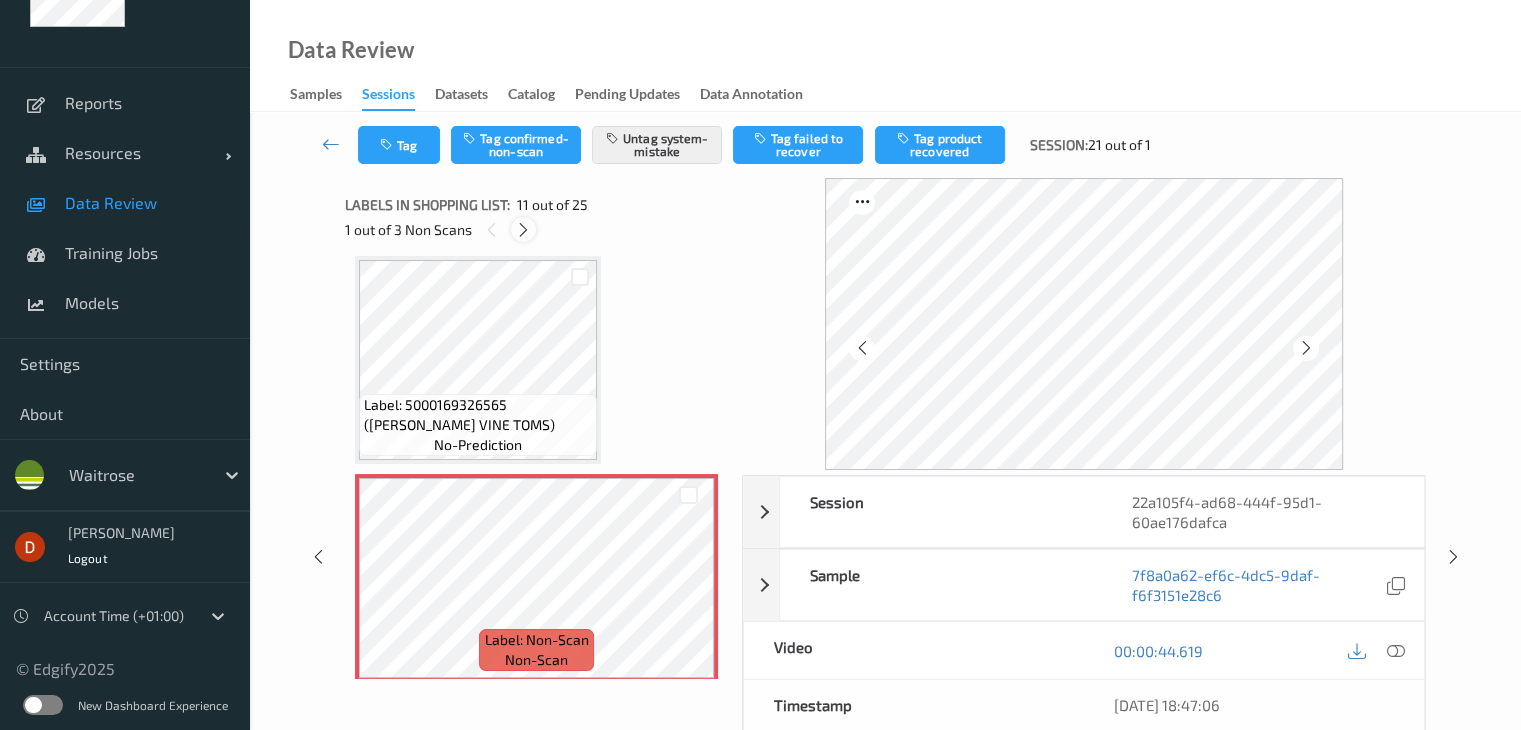 click at bounding box center (523, 230) 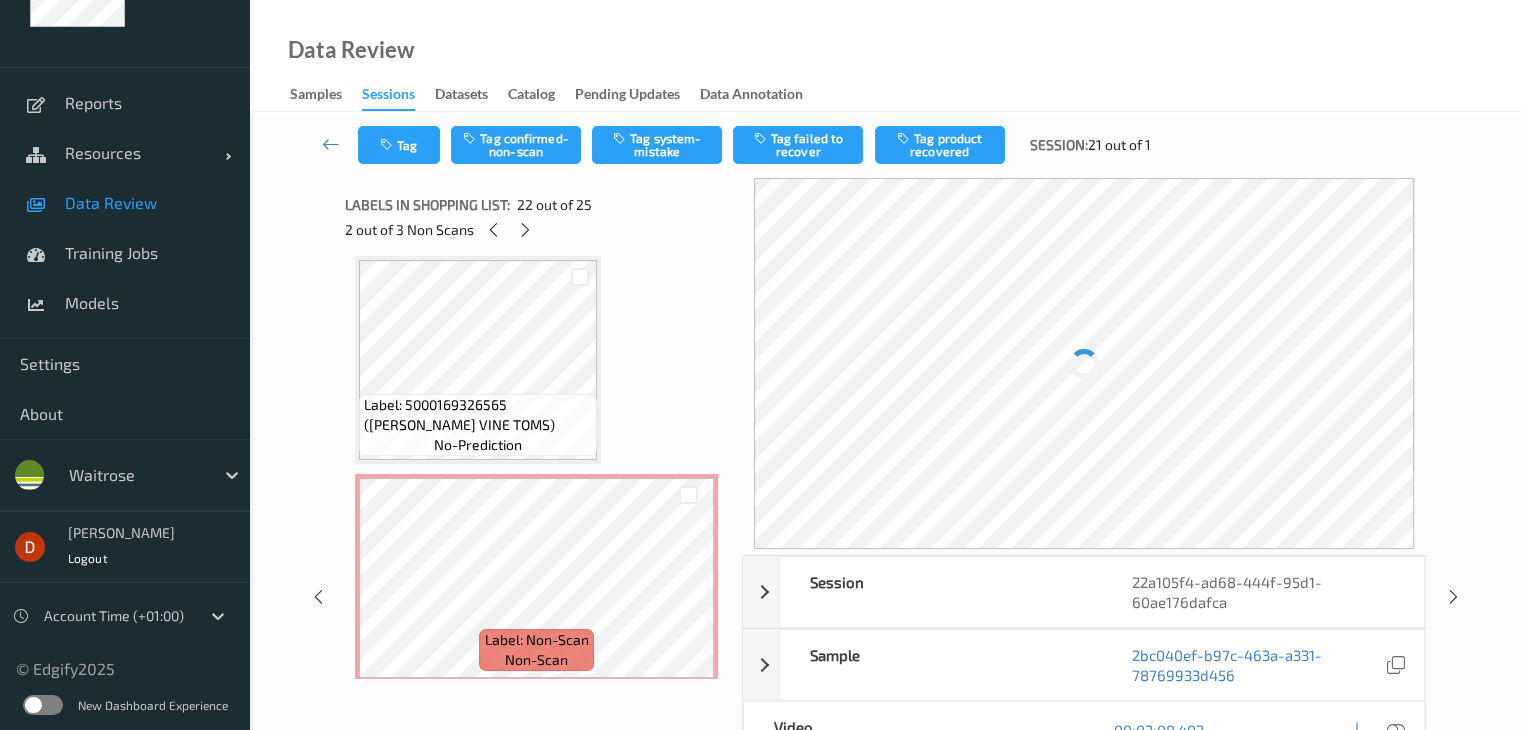 scroll, scrollTop: 4370, scrollLeft: 0, axis: vertical 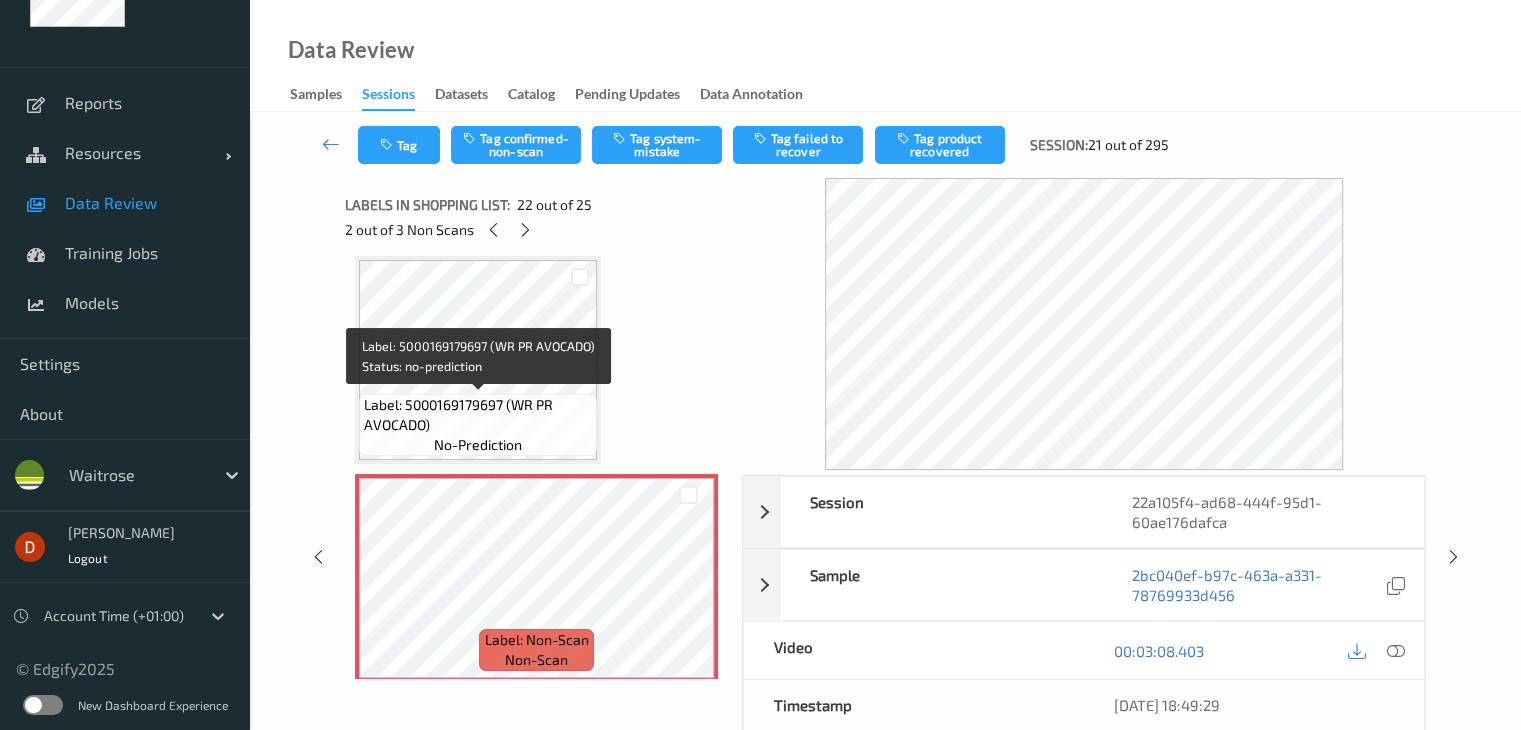 click on "Label: 5000169179697 (WR PR AVOCADO)" at bounding box center [478, 415] 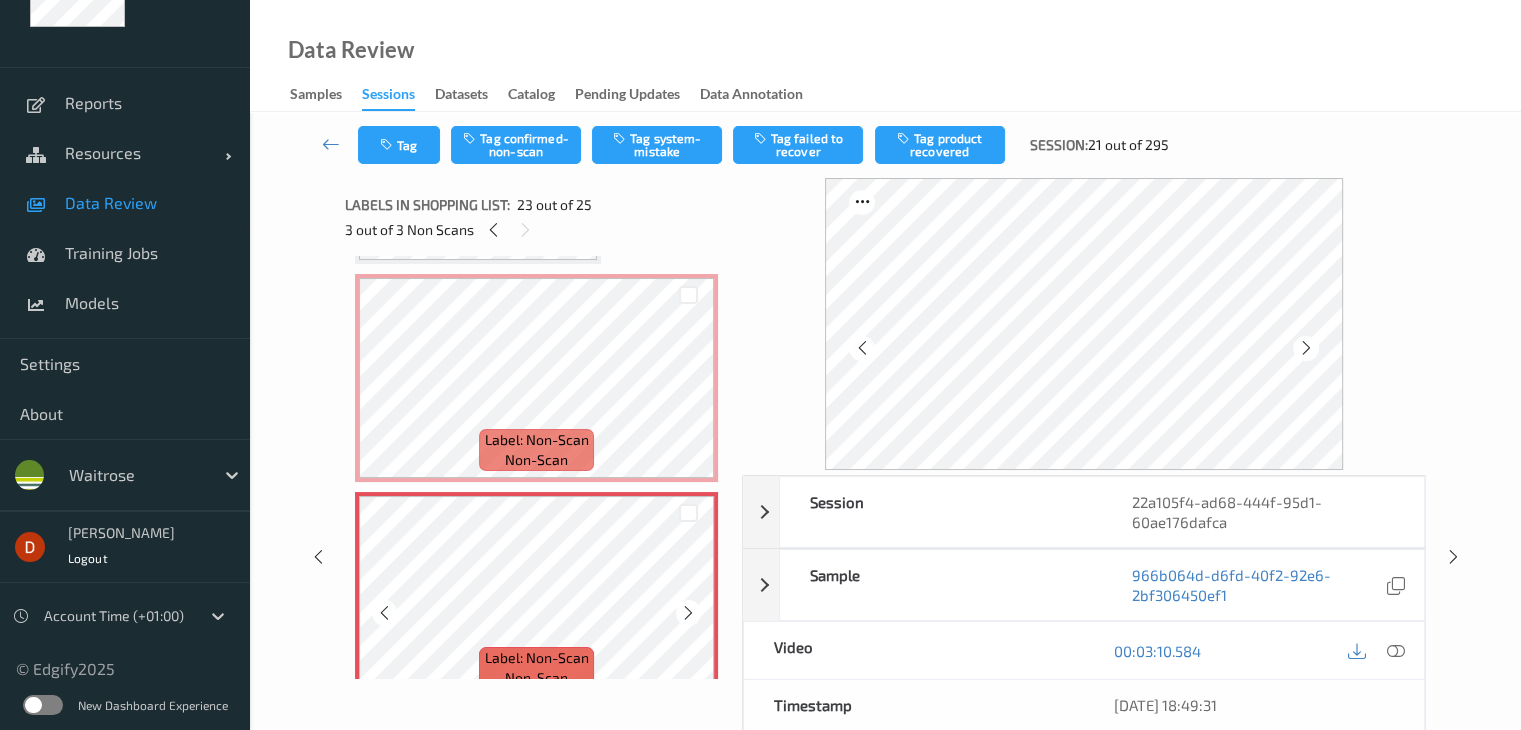 scroll, scrollTop: 4770, scrollLeft: 0, axis: vertical 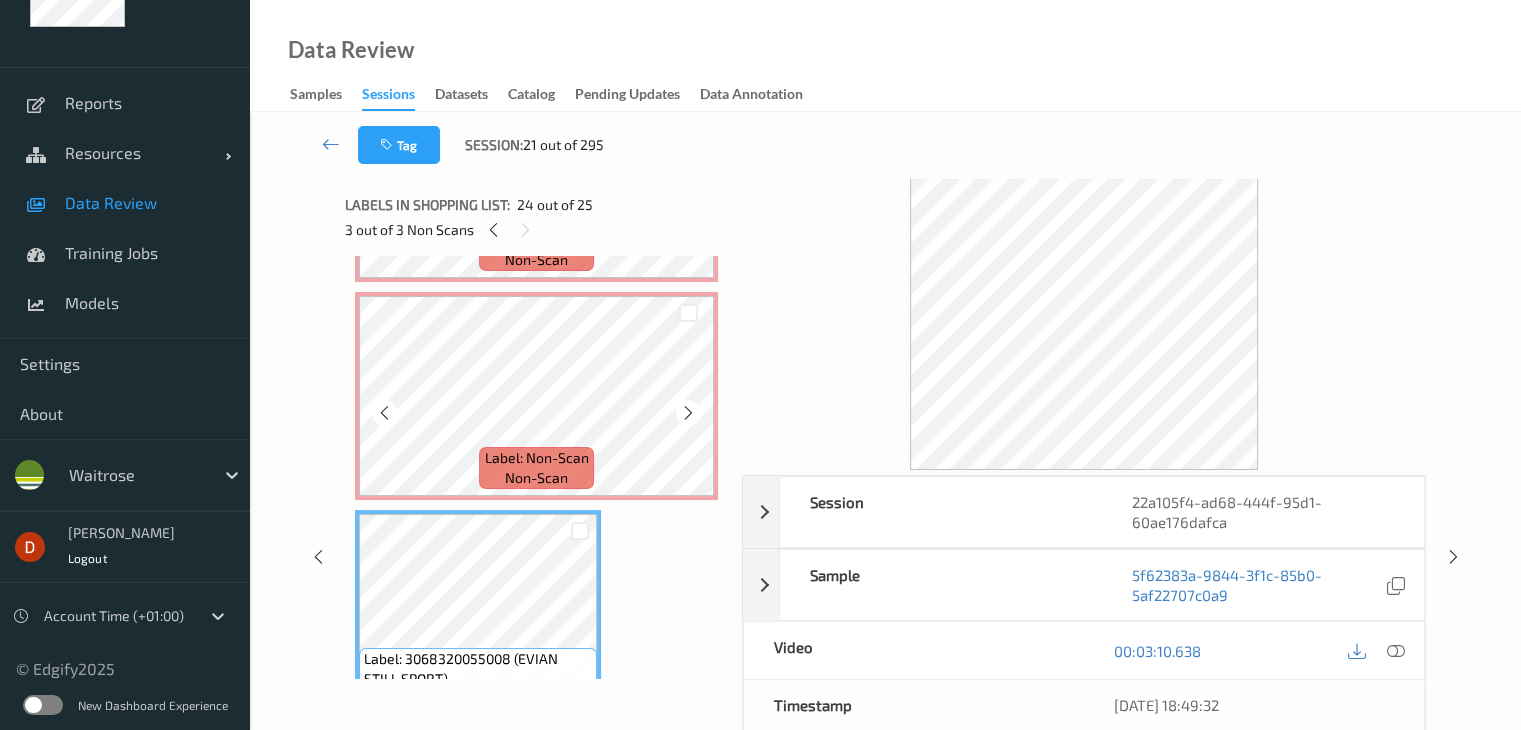 click on "Label: Non-Scan" at bounding box center [537, 458] 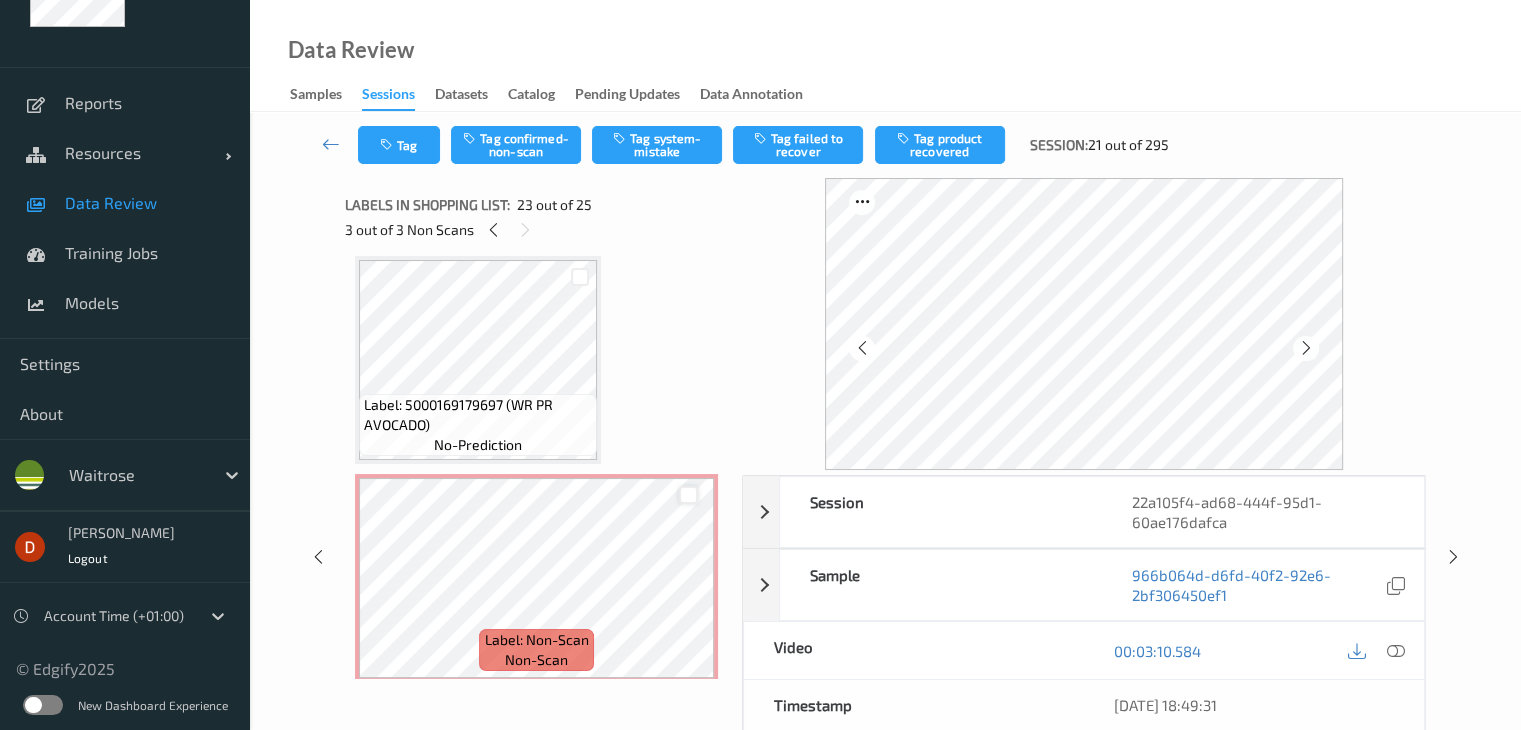 click at bounding box center [688, 495] 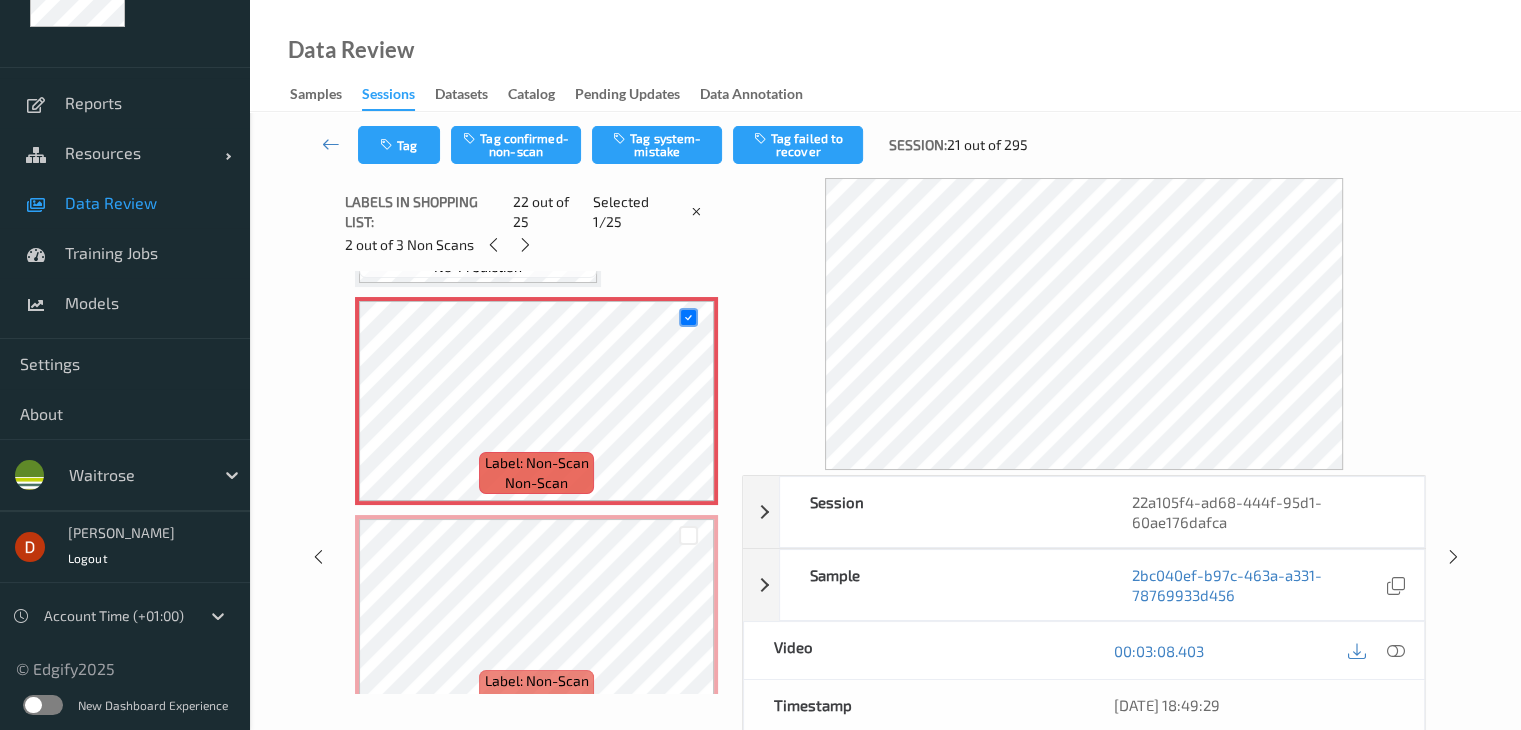 scroll, scrollTop: 4570, scrollLeft: 0, axis: vertical 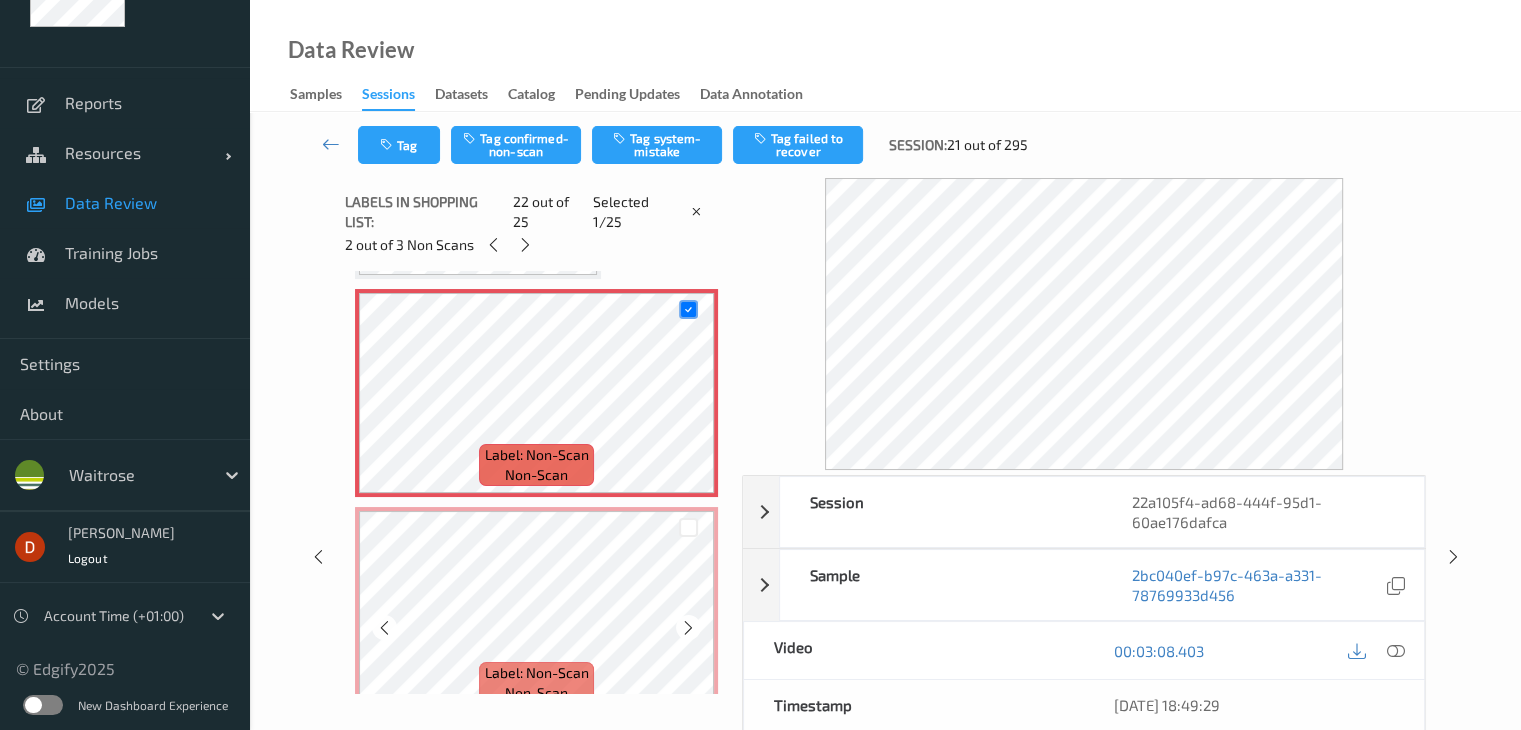 click at bounding box center (688, 527) 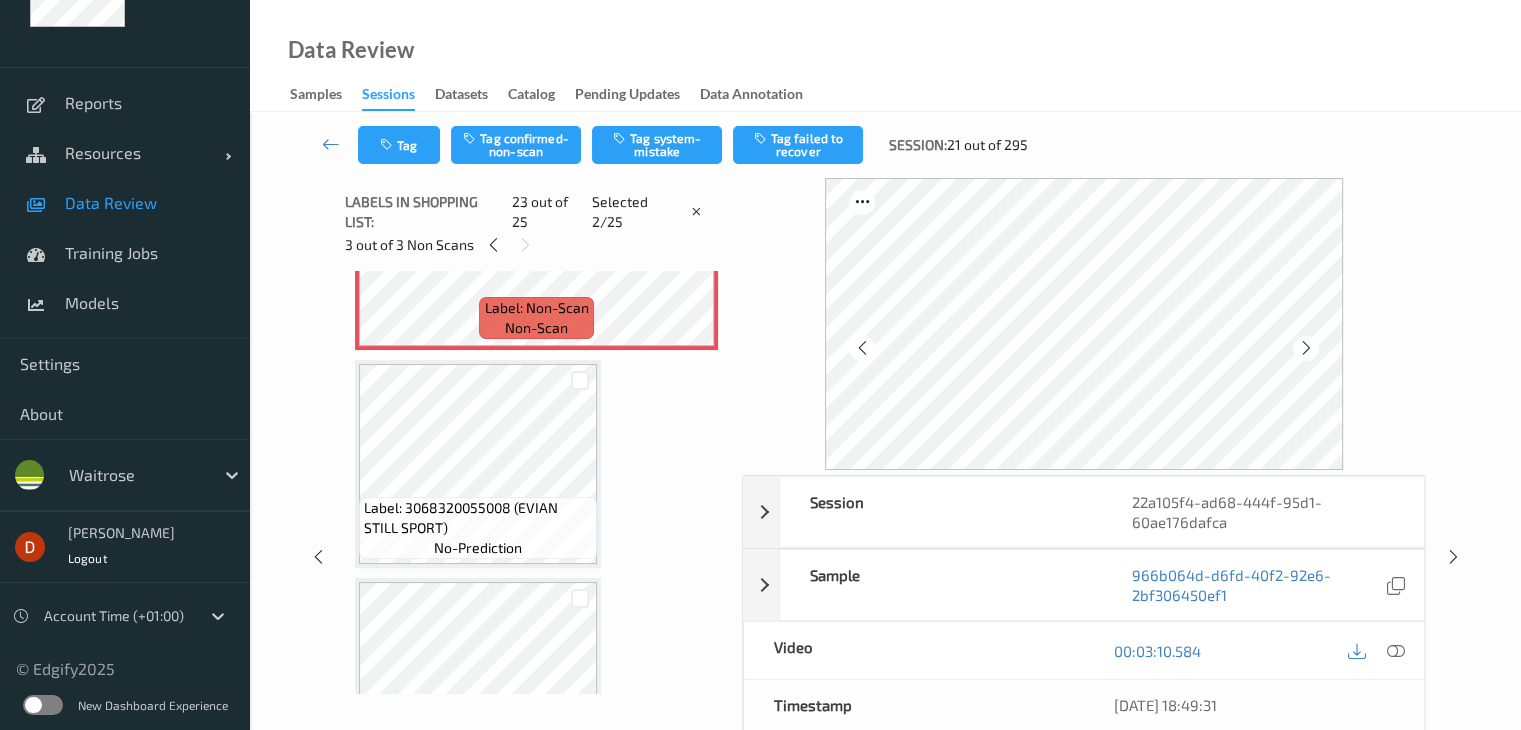 scroll, scrollTop: 4970, scrollLeft: 0, axis: vertical 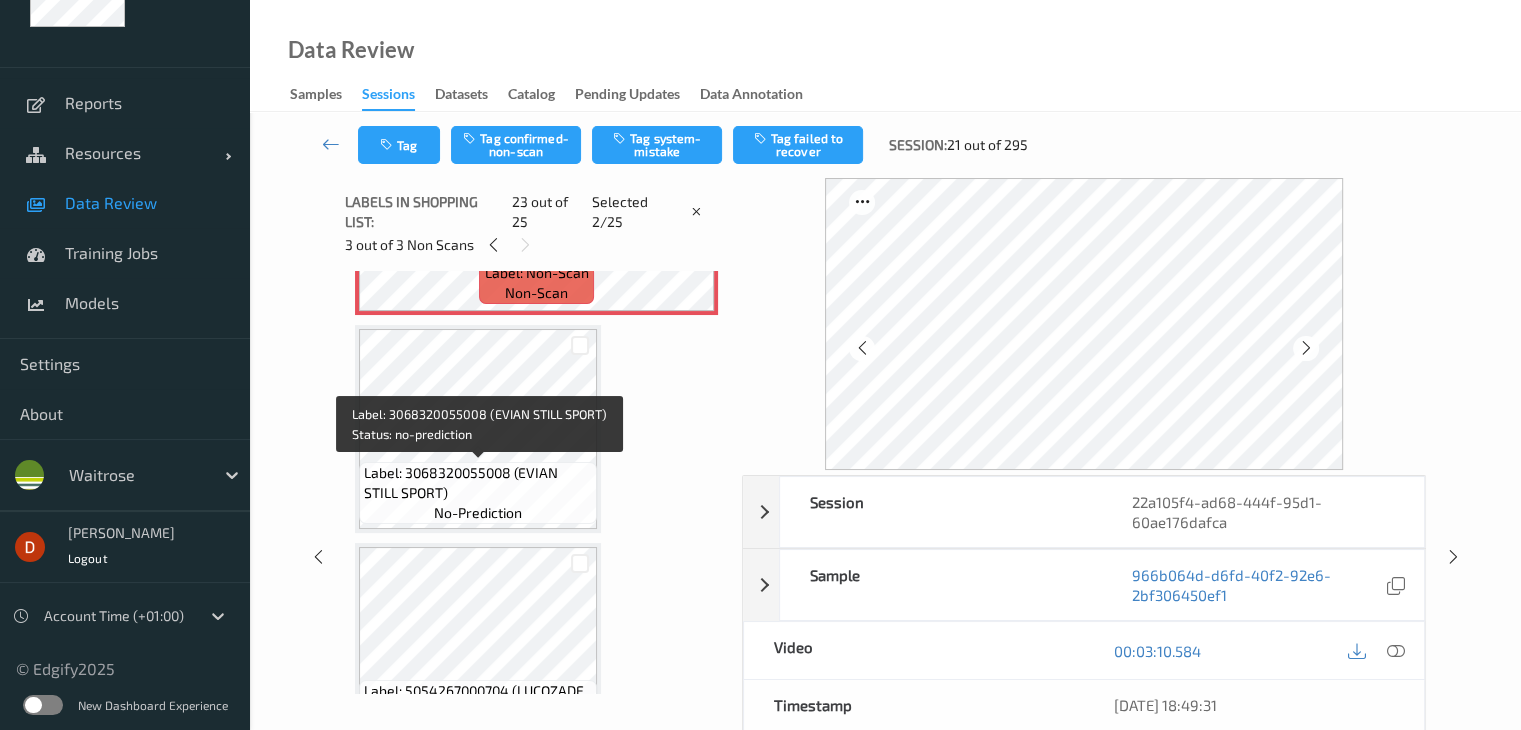 click on "Label: 3068320055008 (EVIAN STILL SPORT)" at bounding box center [478, 483] 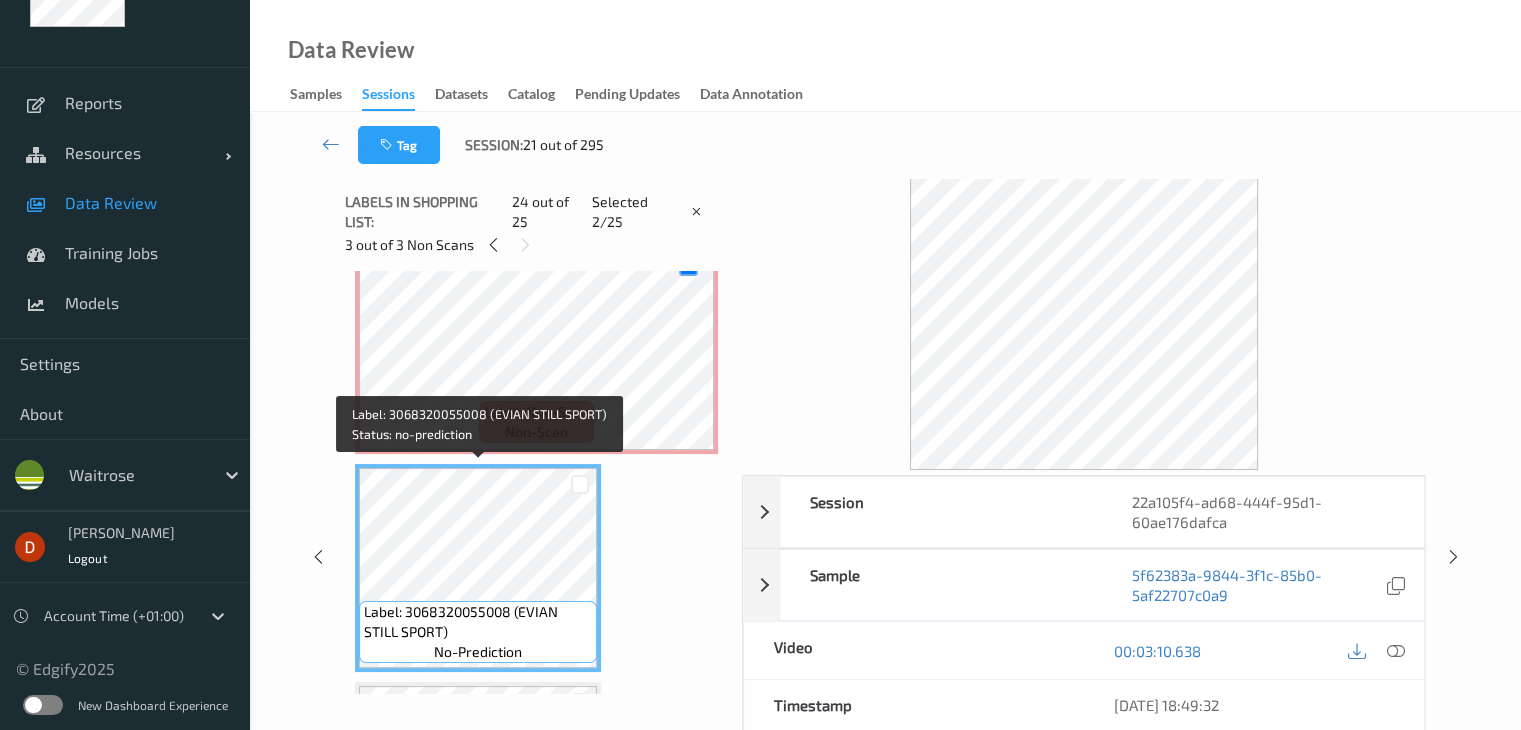 scroll, scrollTop: 4670, scrollLeft: 0, axis: vertical 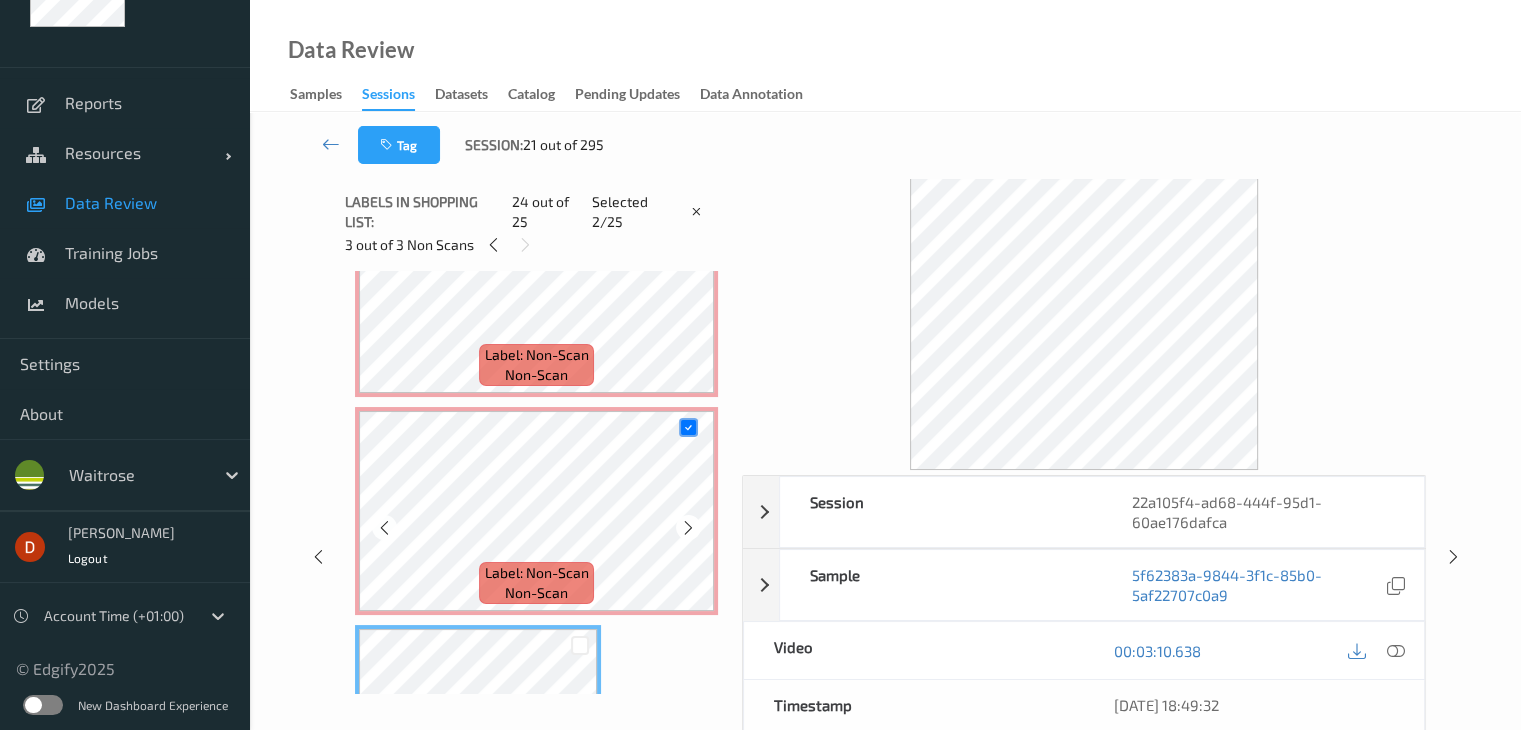 click at bounding box center (688, 427) 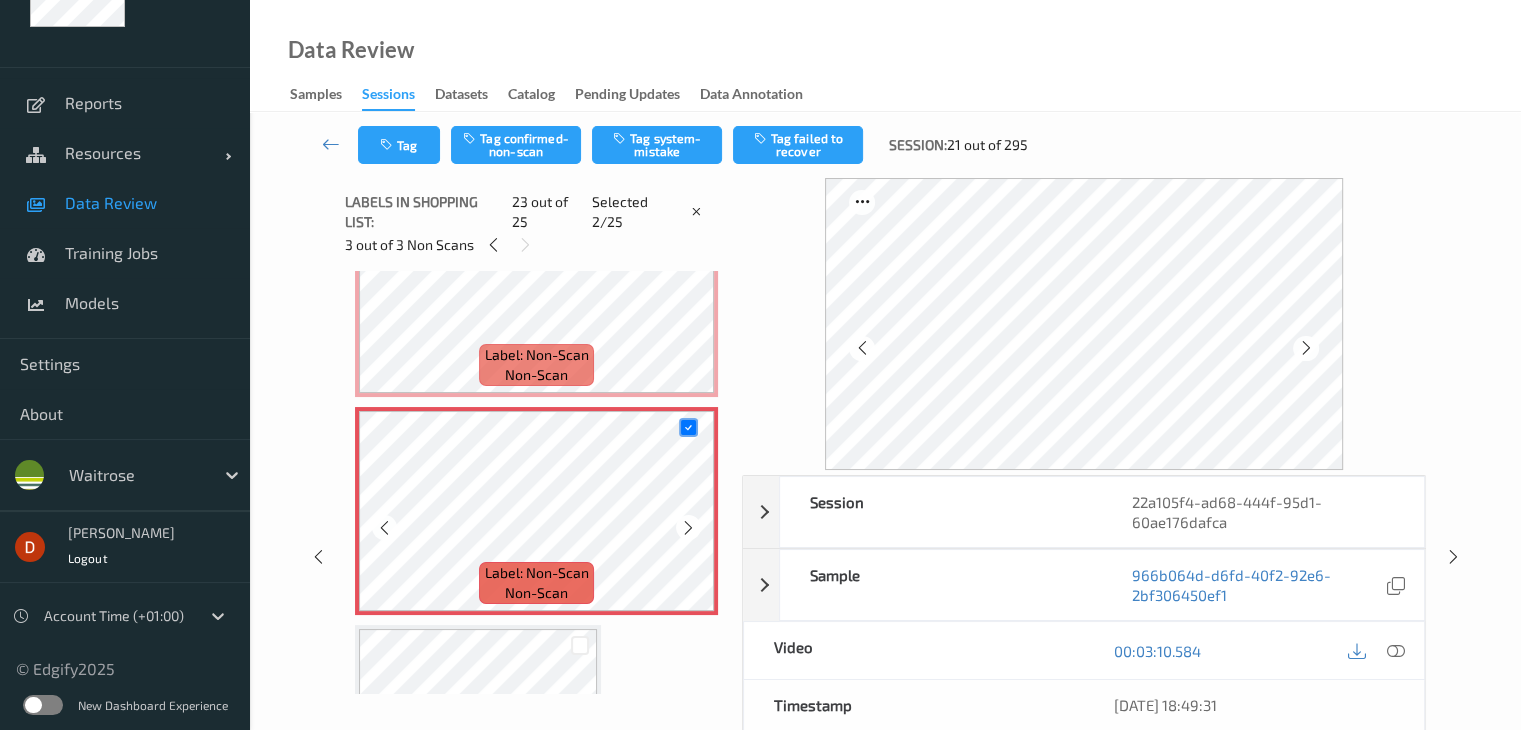 click at bounding box center [688, 427] 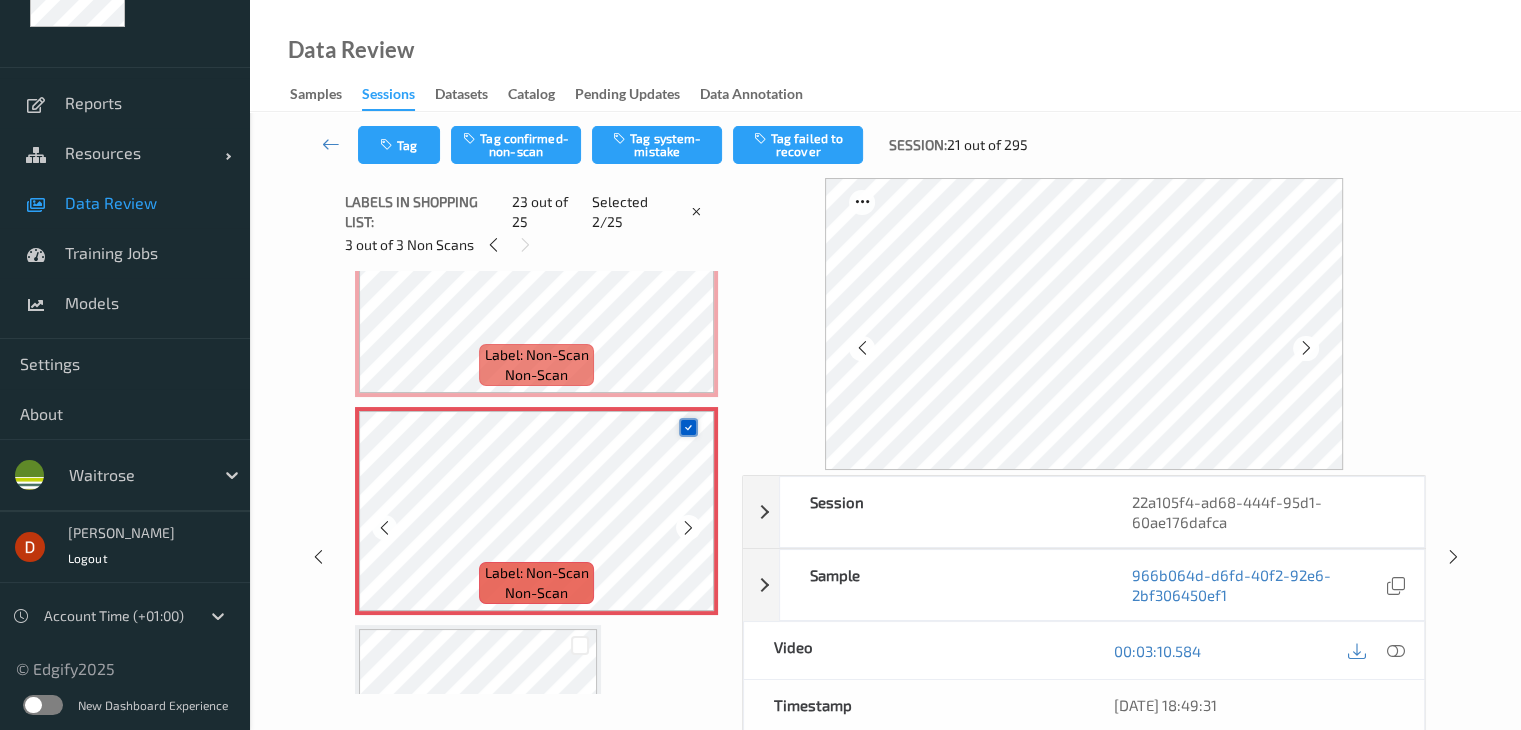 click at bounding box center [688, 427] 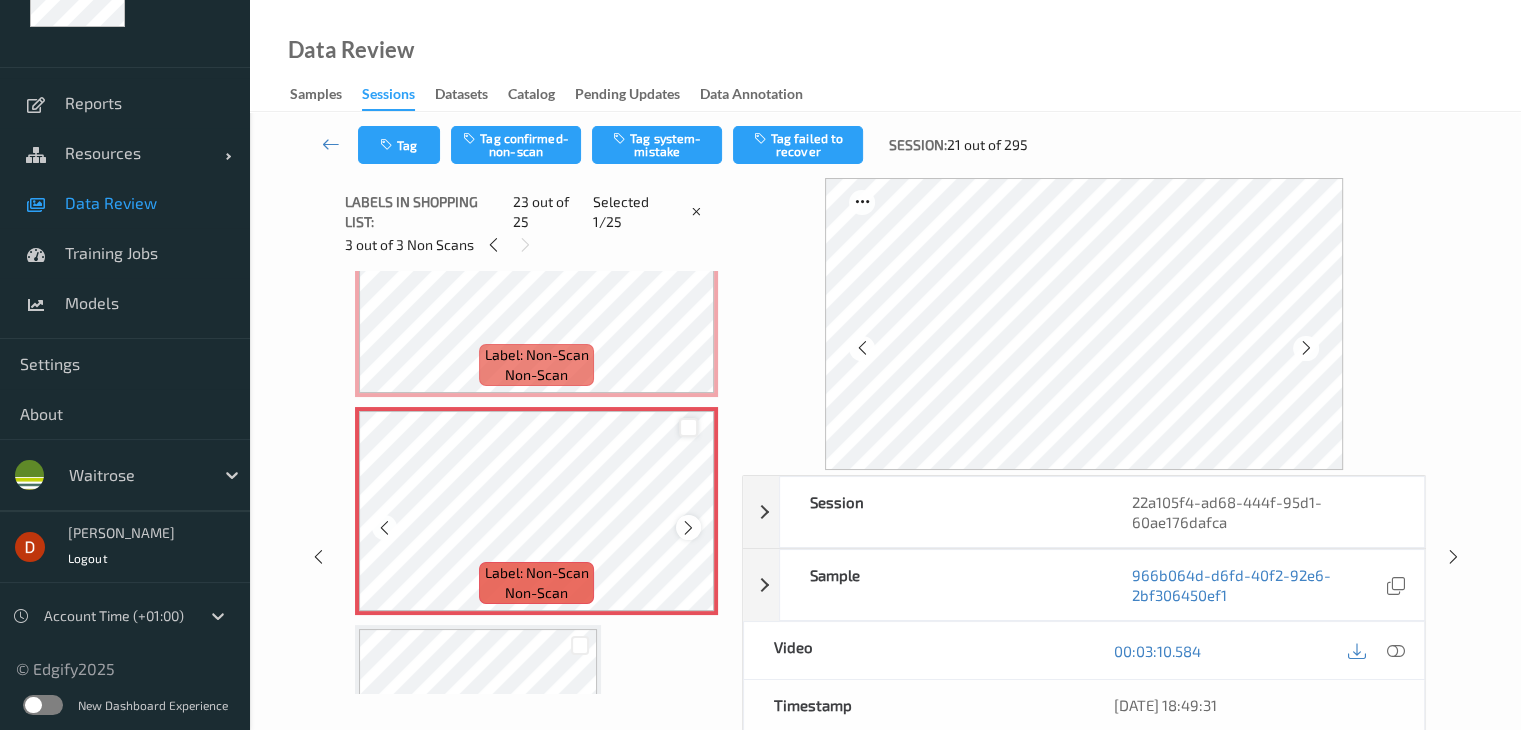click at bounding box center [688, 528] 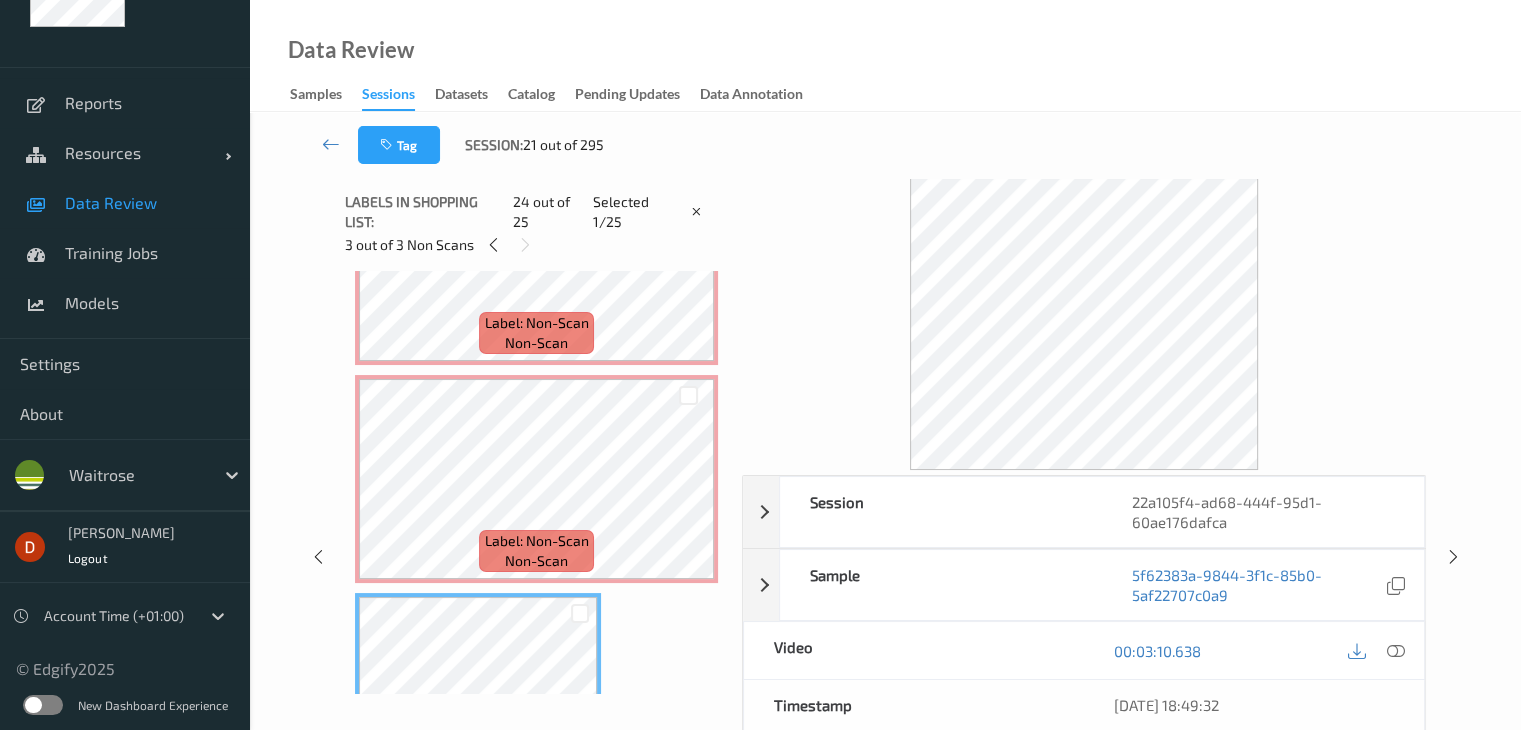 scroll, scrollTop: 4670, scrollLeft: 0, axis: vertical 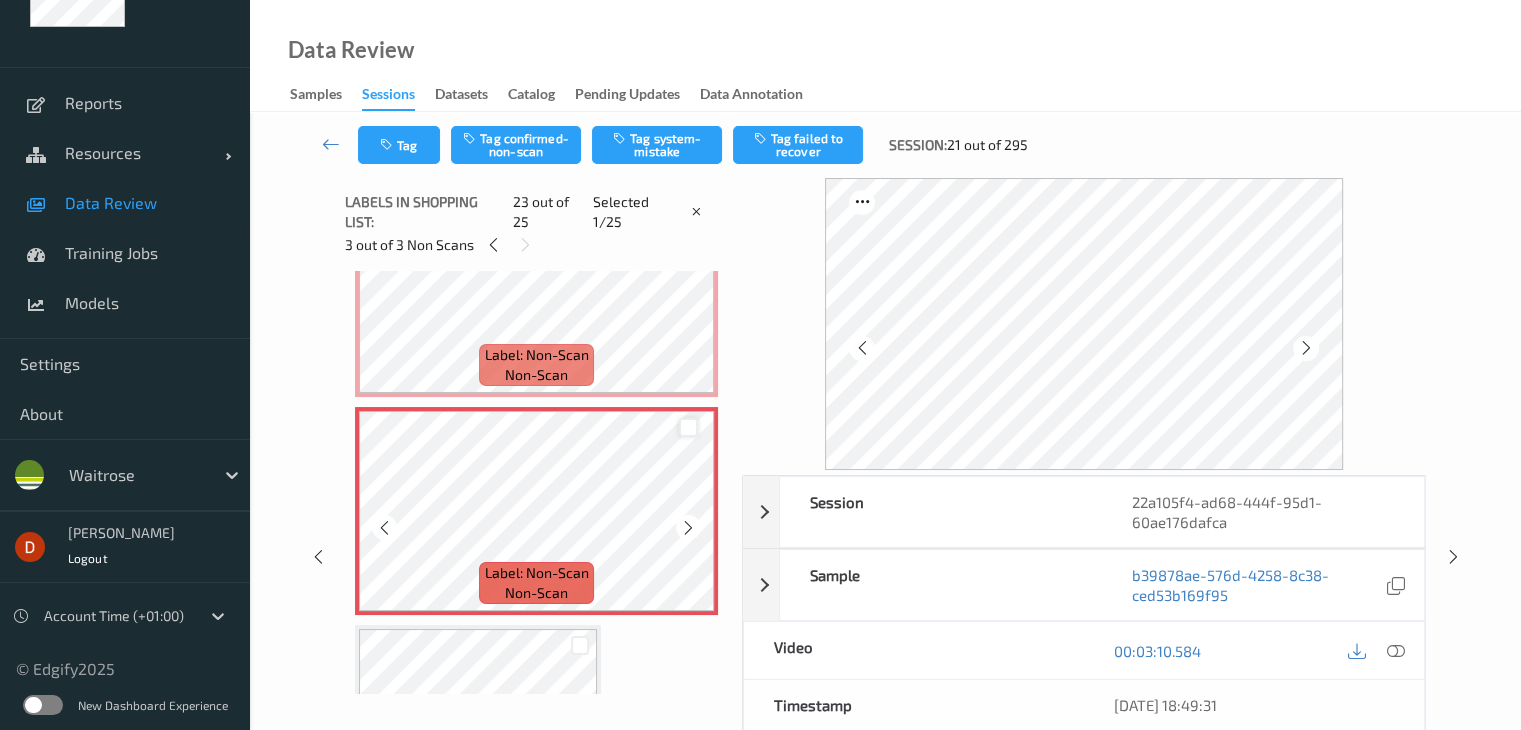 click at bounding box center [688, 427] 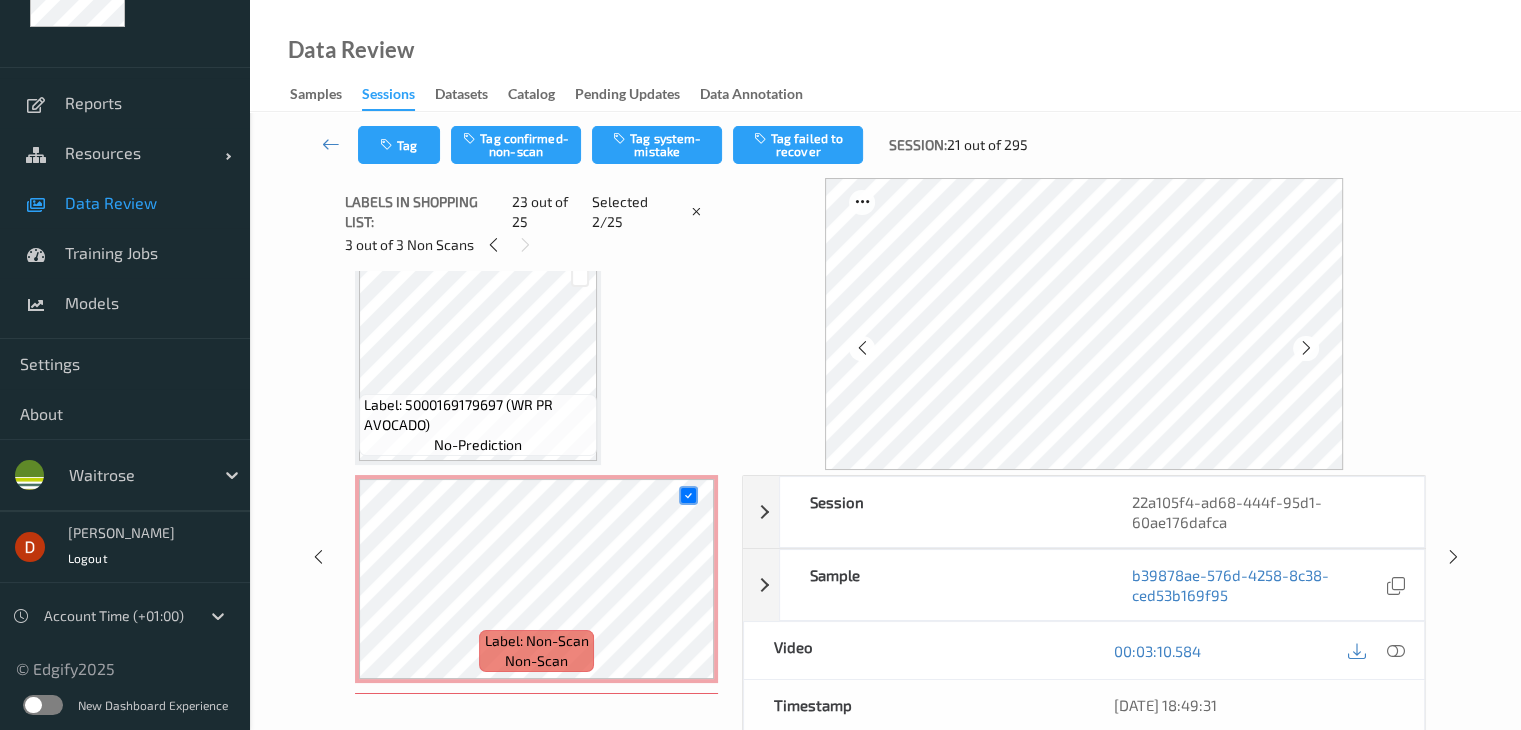 scroll, scrollTop: 4370, scrollLeft: 0, axis: vertical 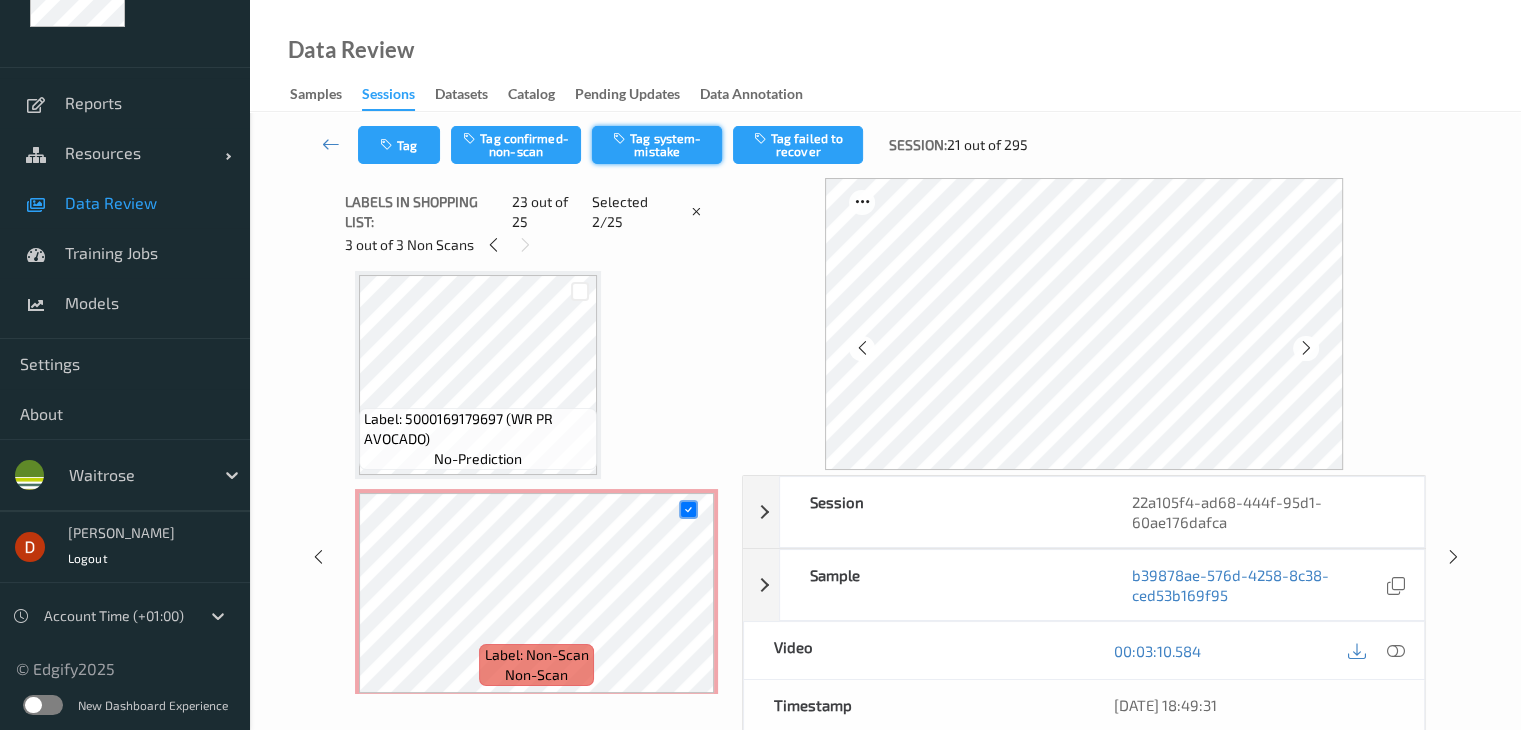 click on "Tag   system-mistake" at bounding box center [657, 145] 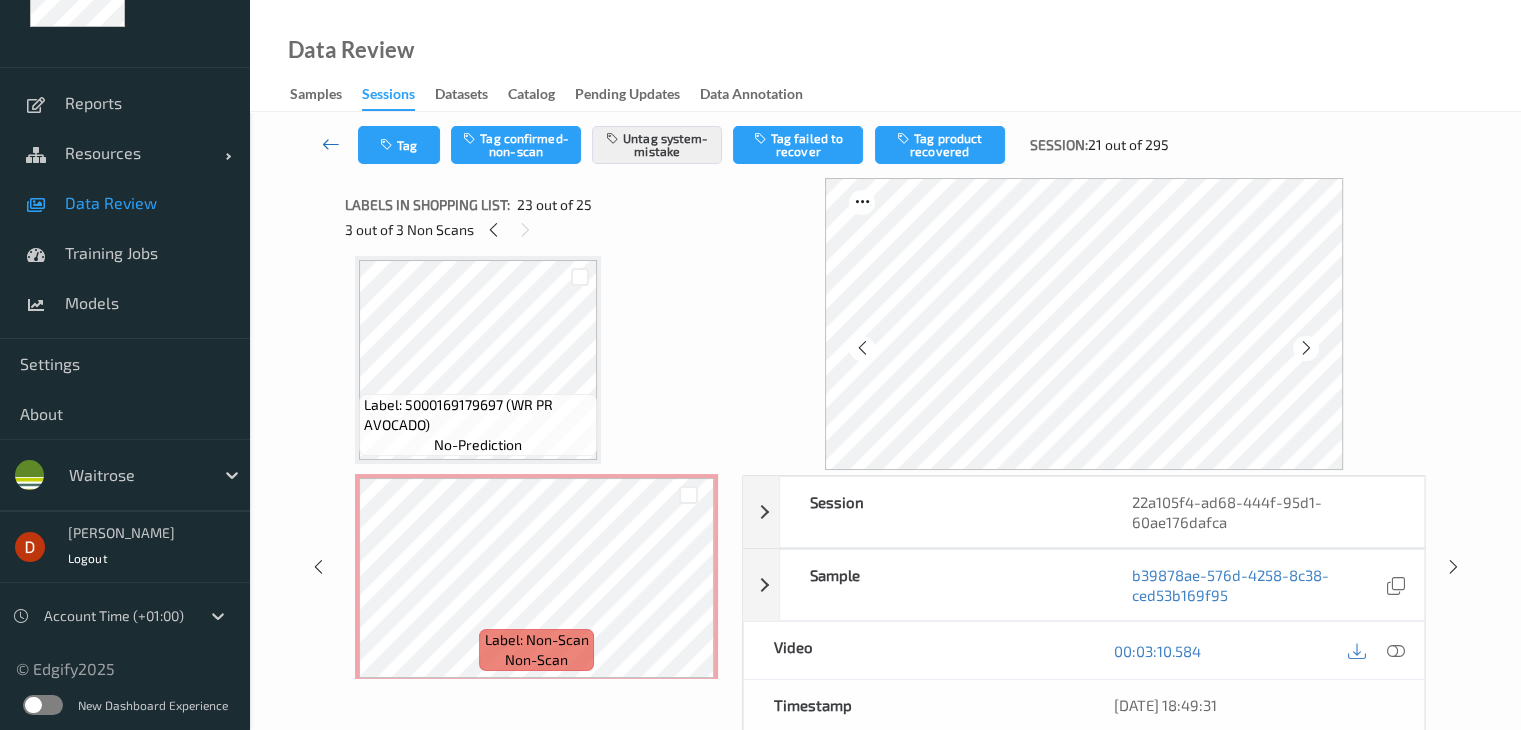 click at bounding box center [331, 144] 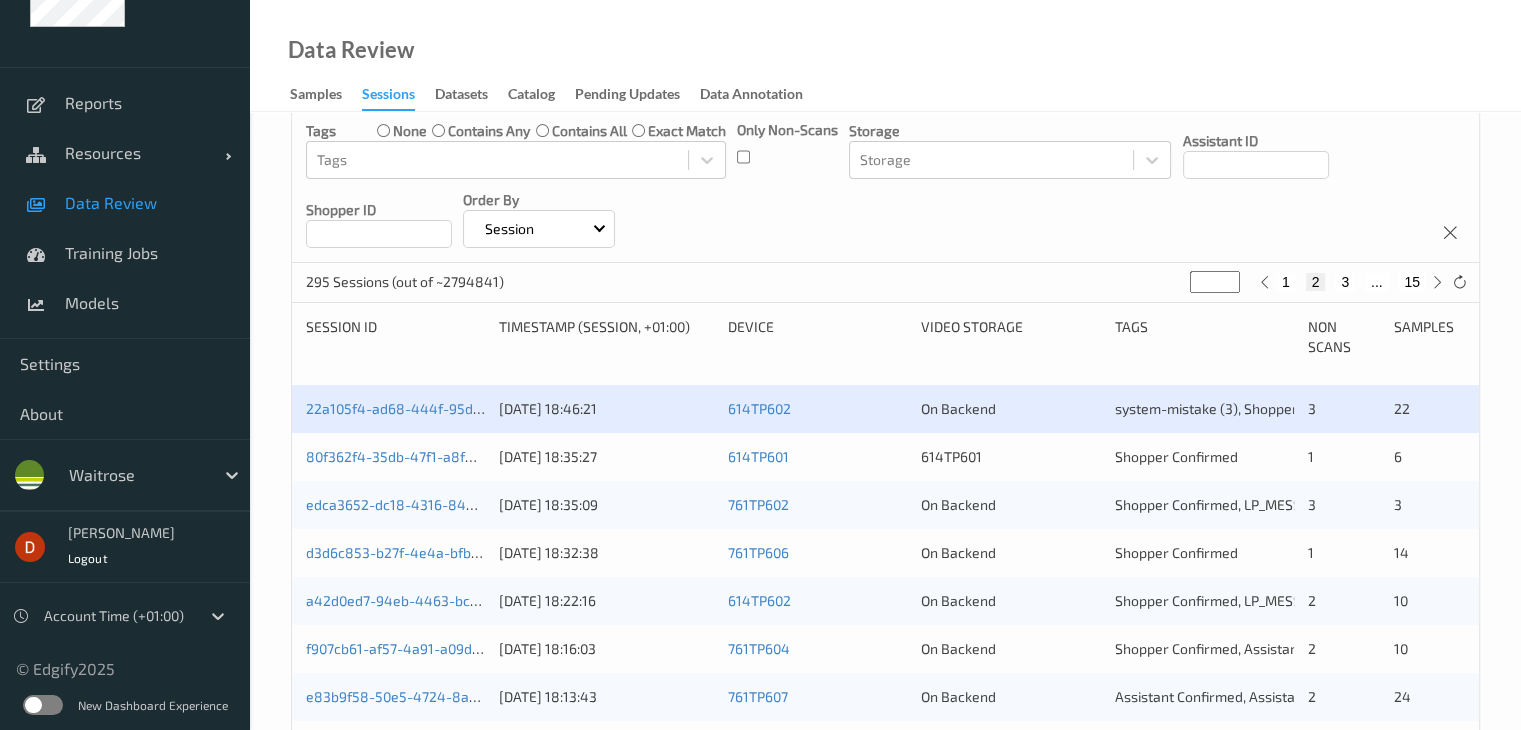 scroll, scrollTop: 300, scrollLeft: 0, axis: vertical 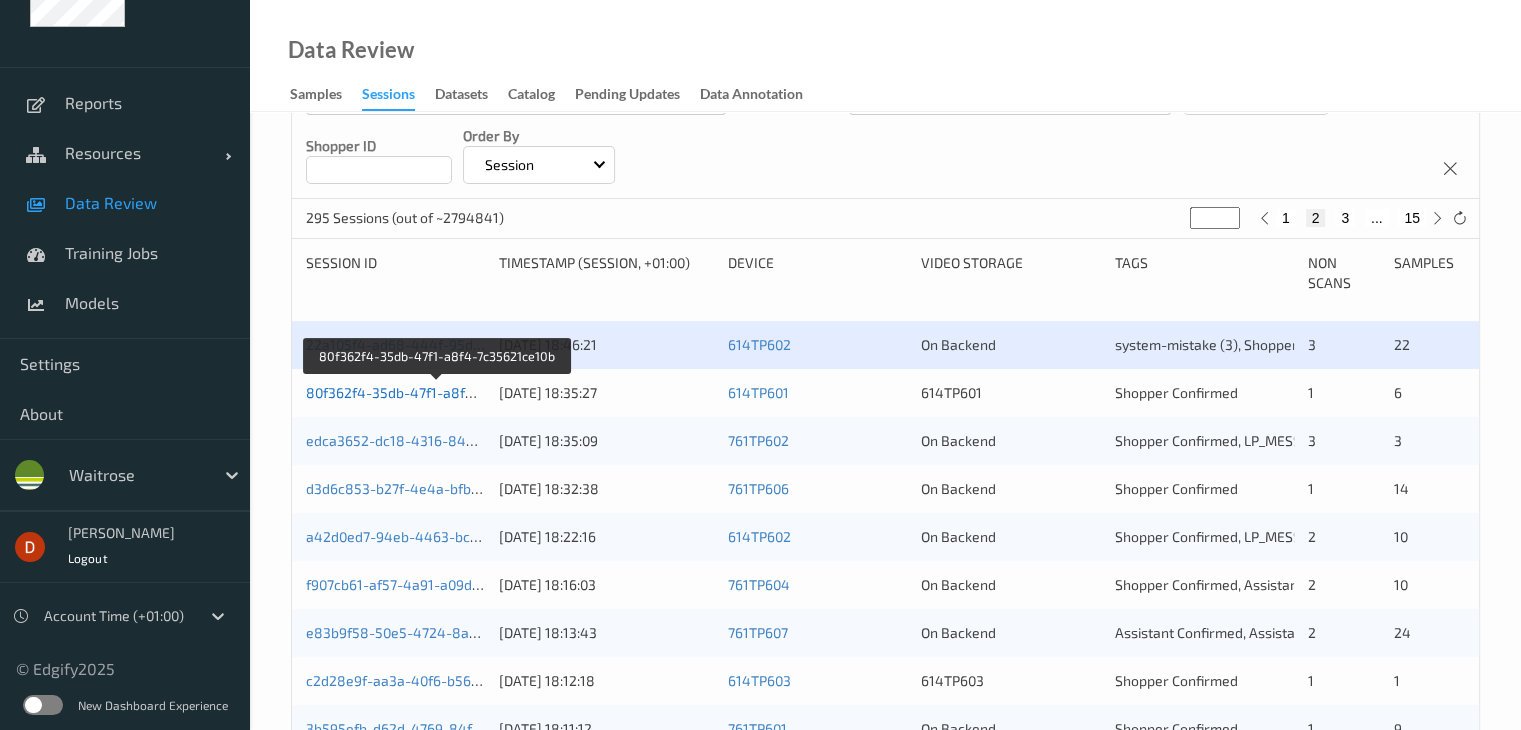 click on "80f362f4-35db-47f1-a8f4-7c35621ce10b" at bounding box center [437, 392] 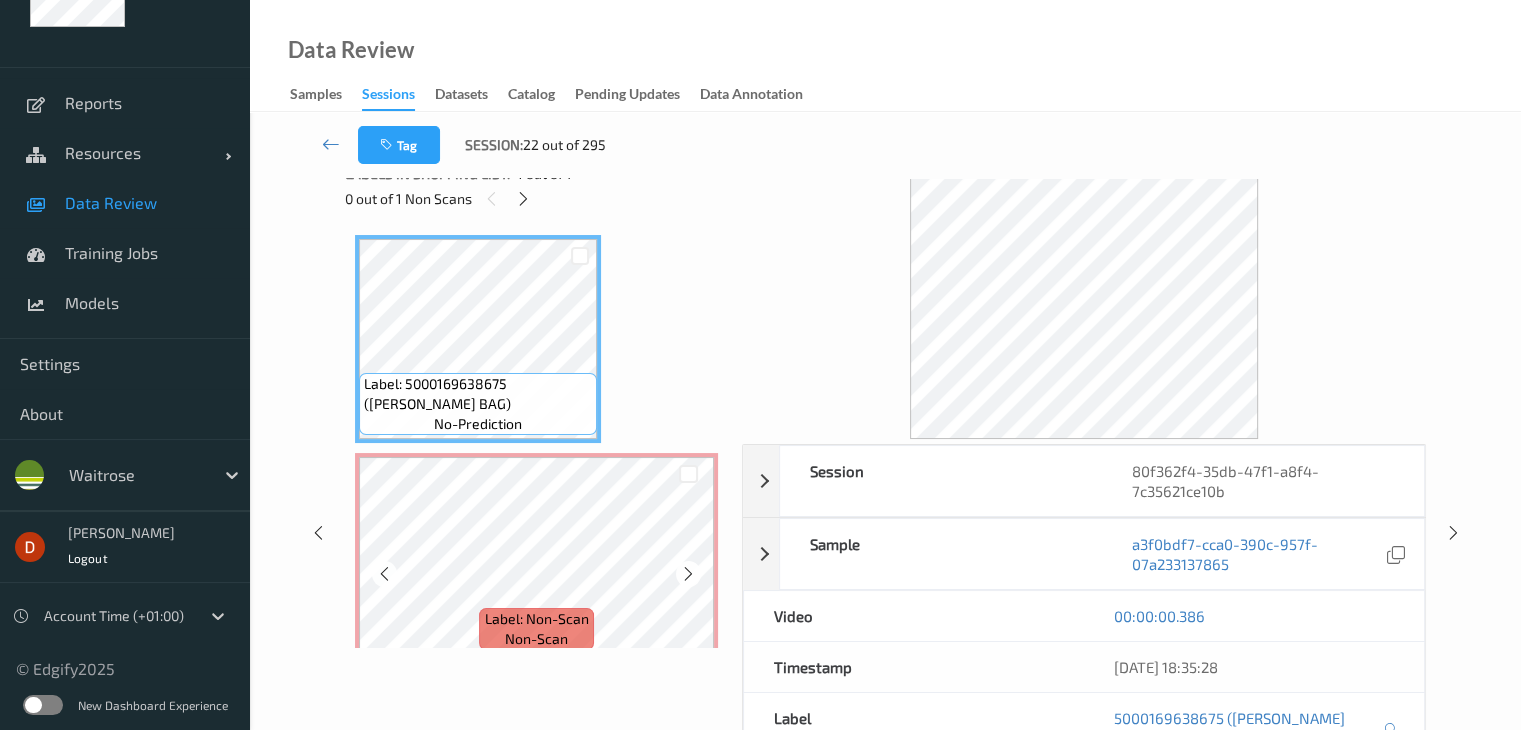 scroll, scrollTop: 0, scrollLeft: 0, axis: both 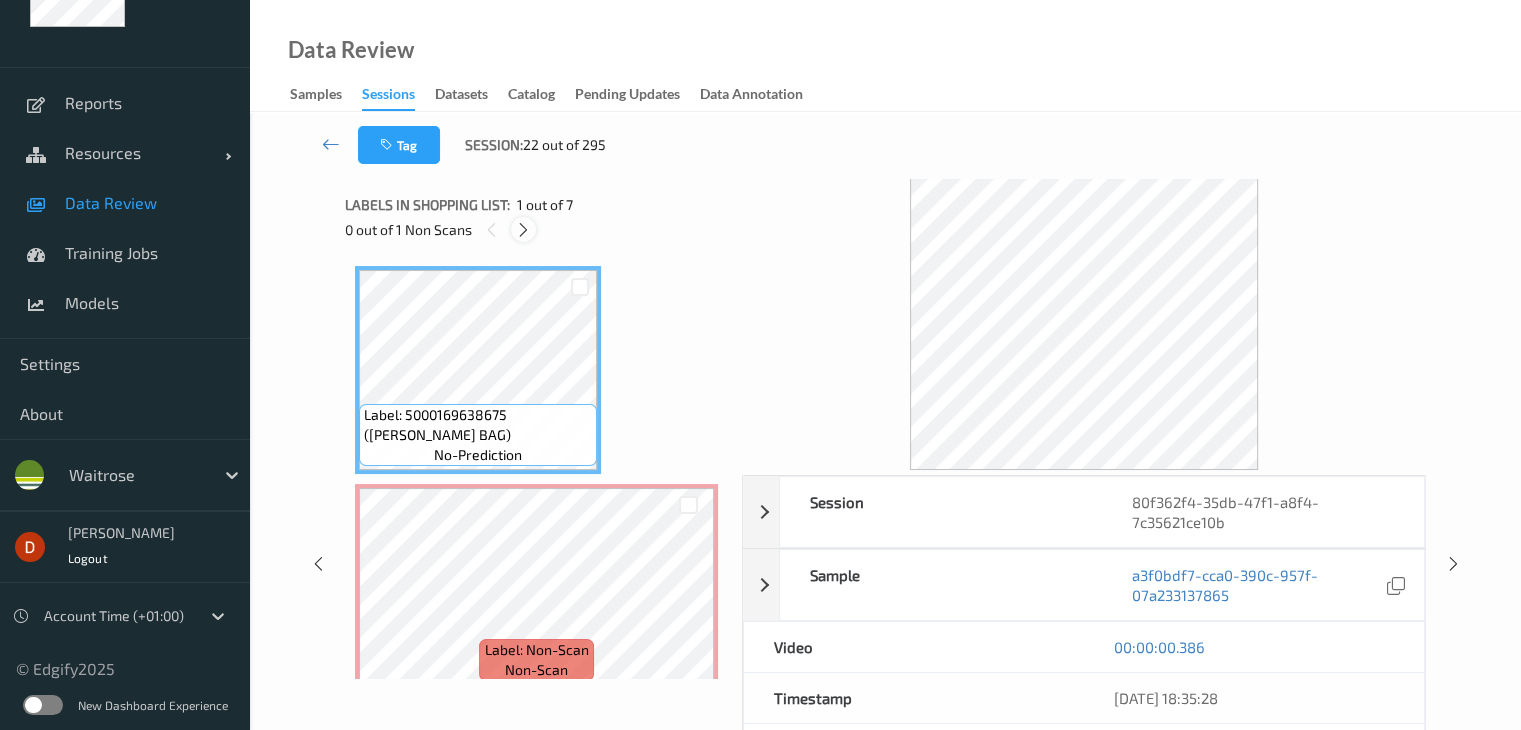 click at bounding box center (523, 230) 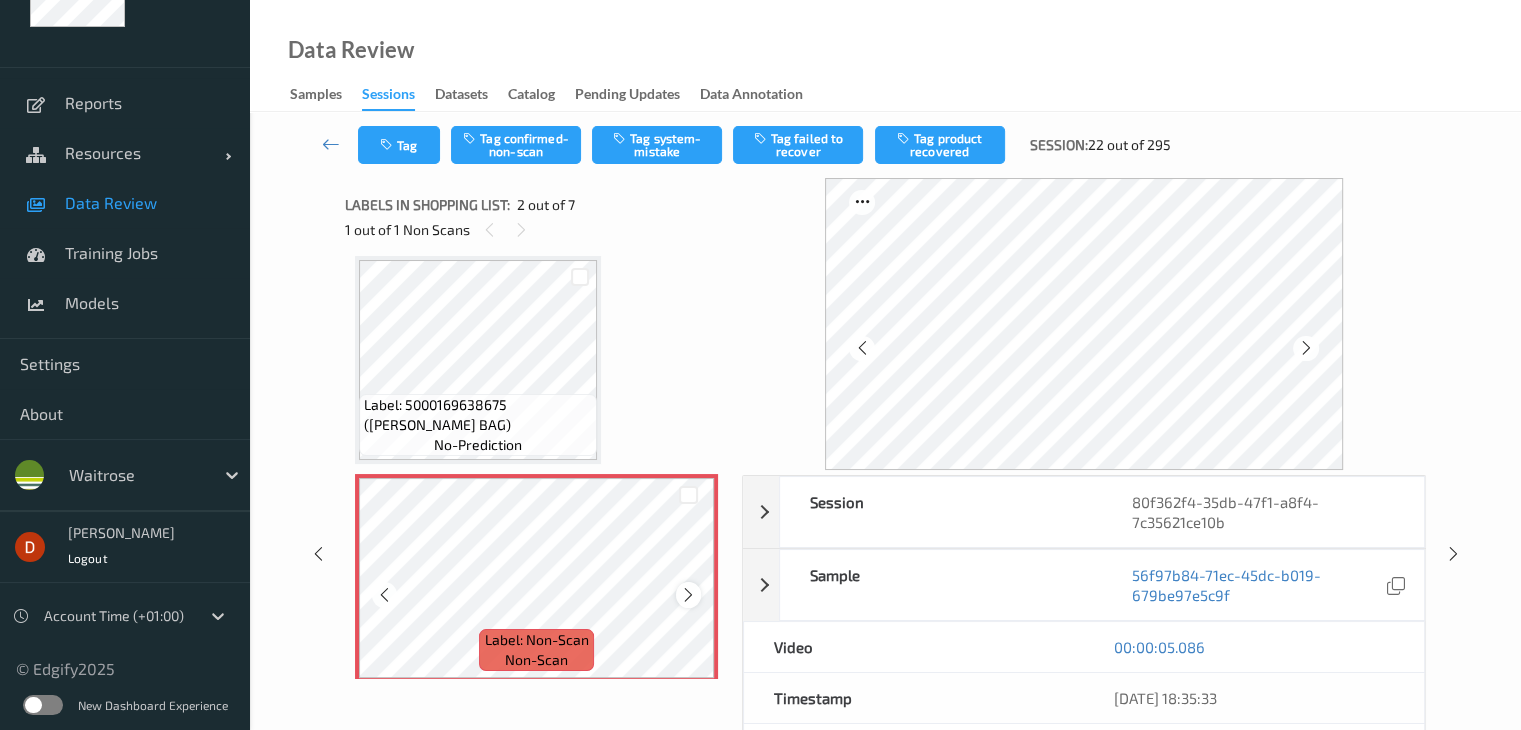 click at bounding box center [688, 595] 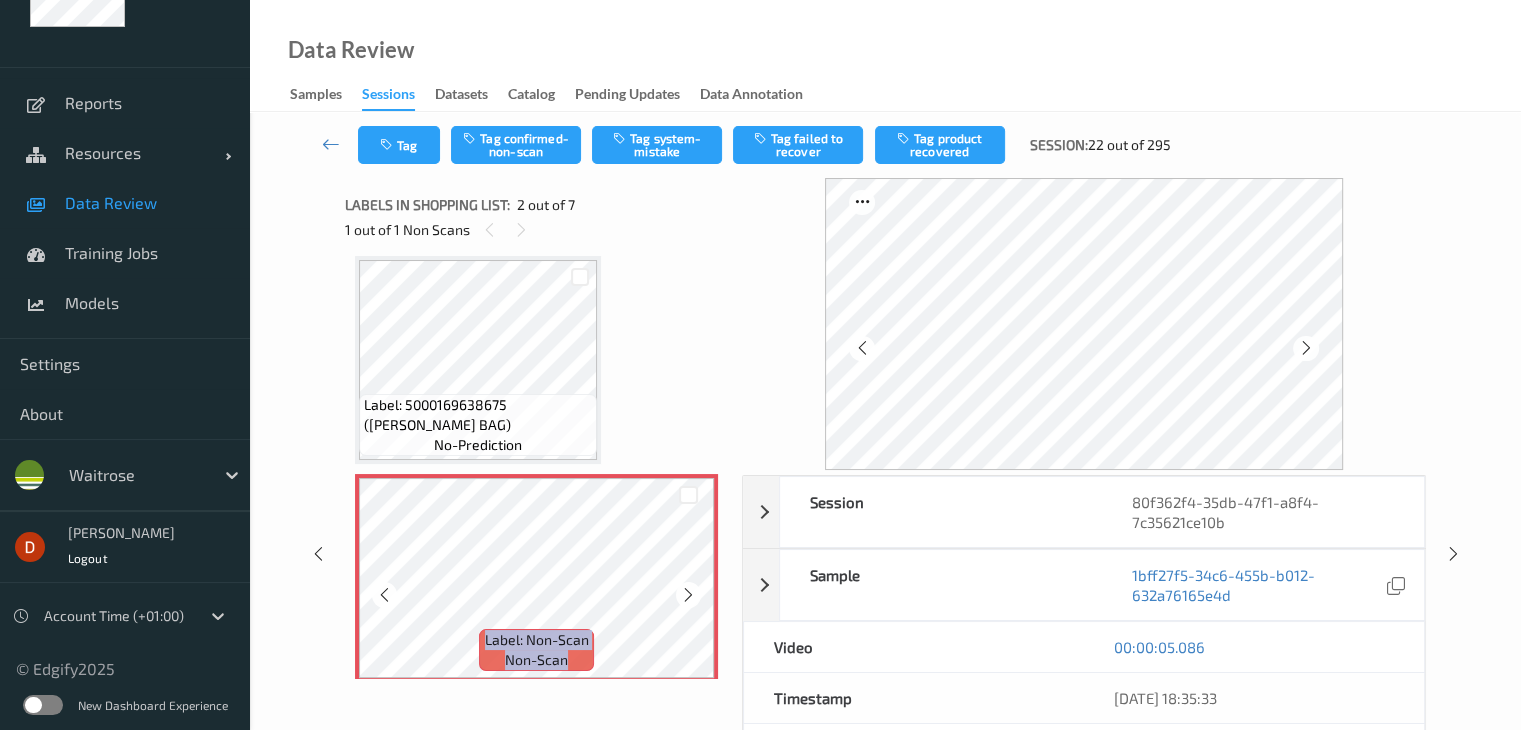 click at bounding box center (688, 595) 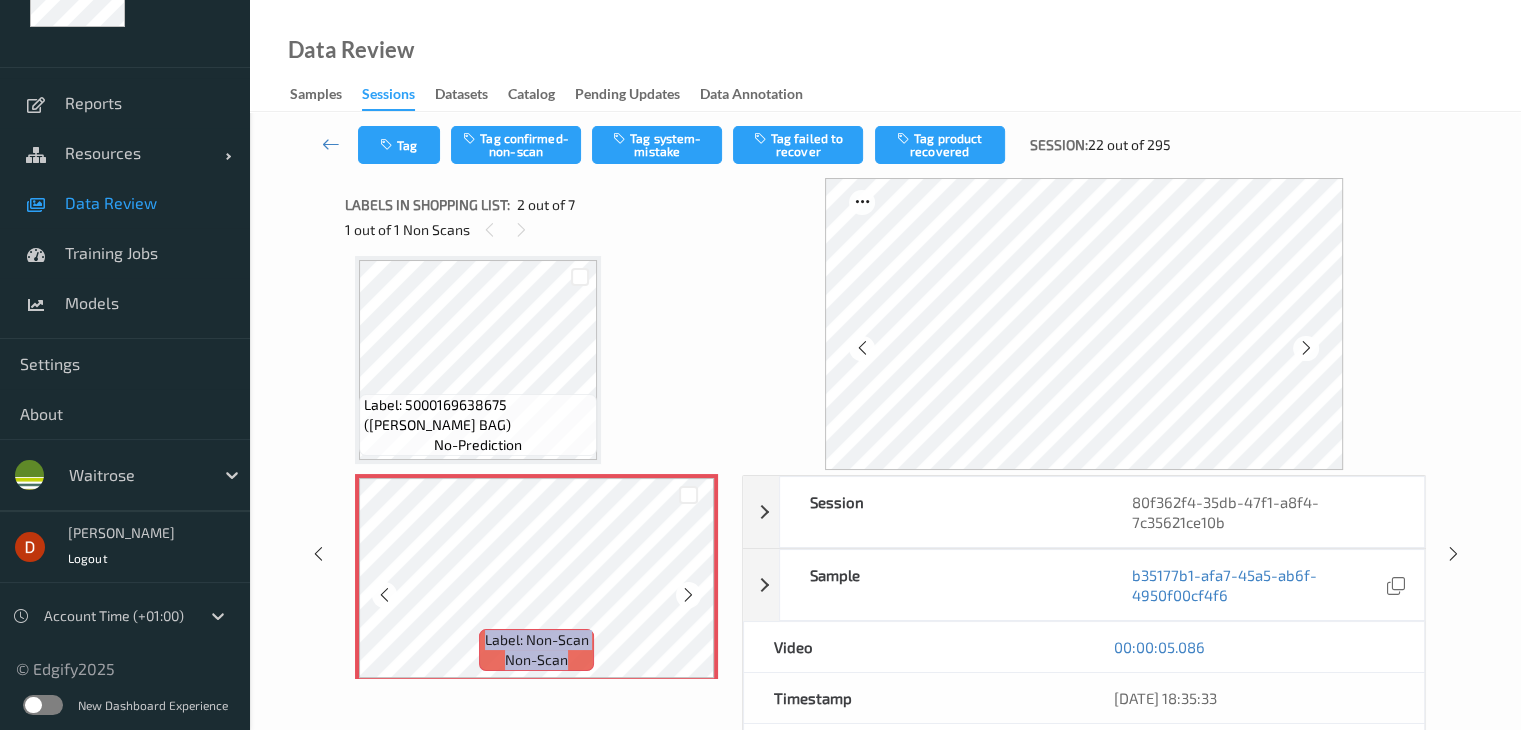 click at bounding box center (688, 595) 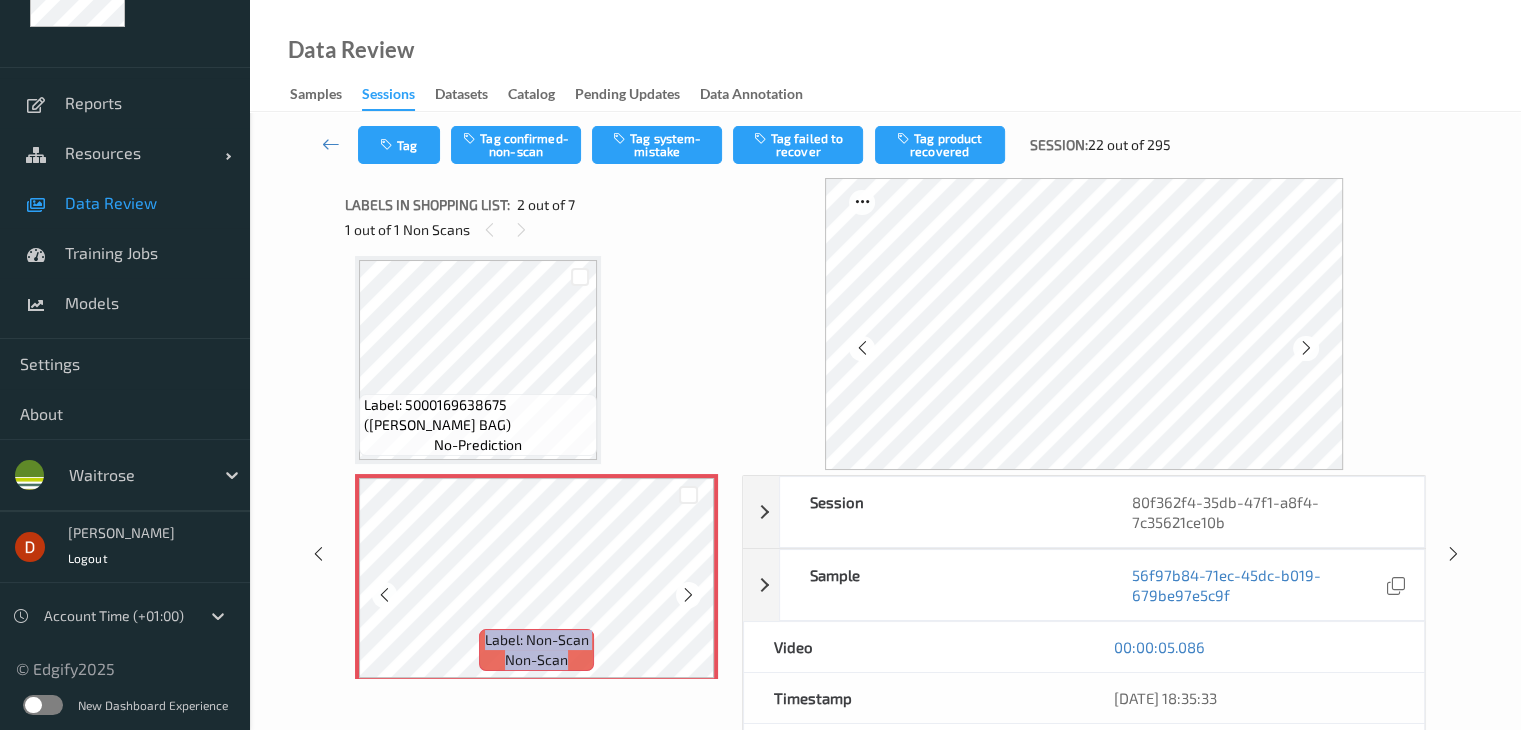 click at bounding box center (688, 595) 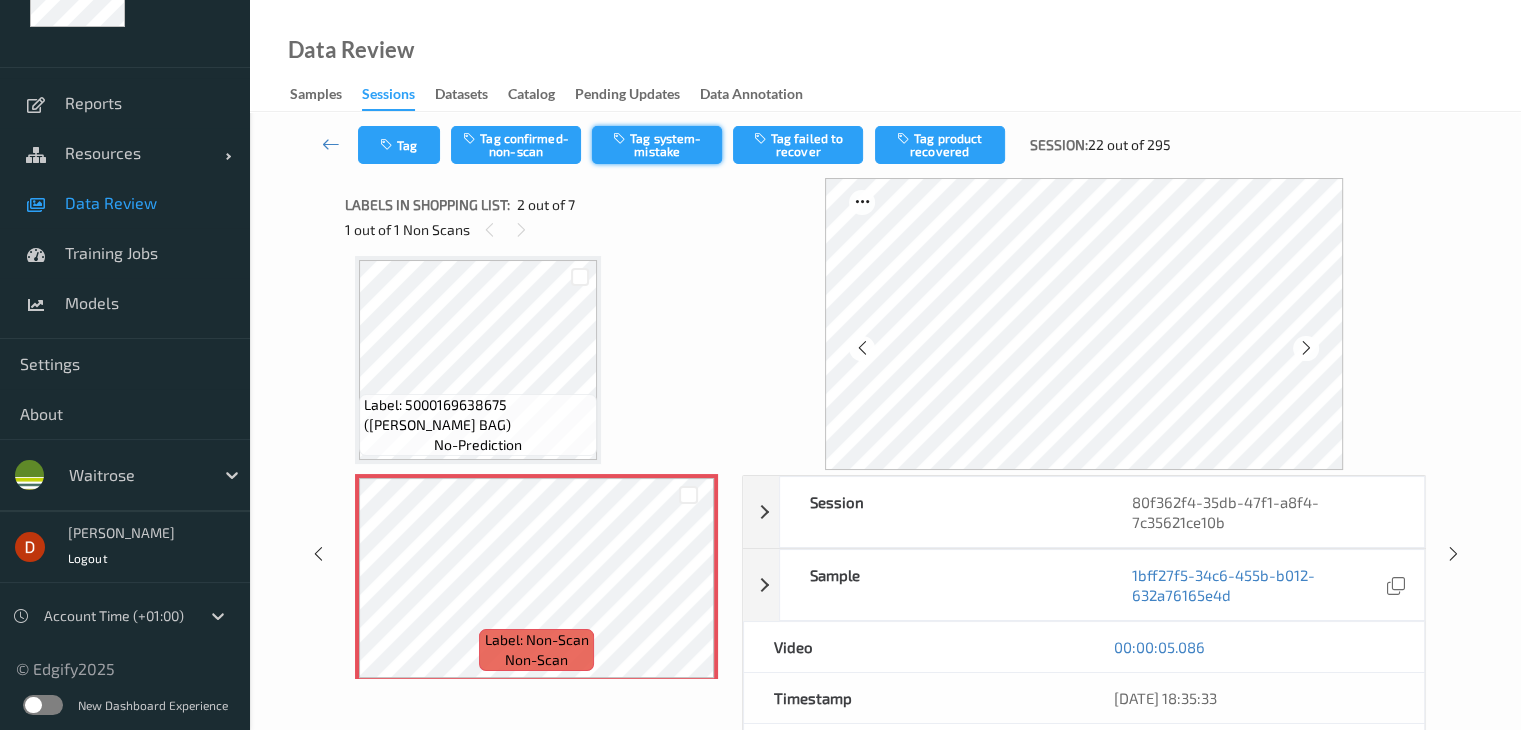 click on "Tag   system-mistake" at bounding box center [657, 145] 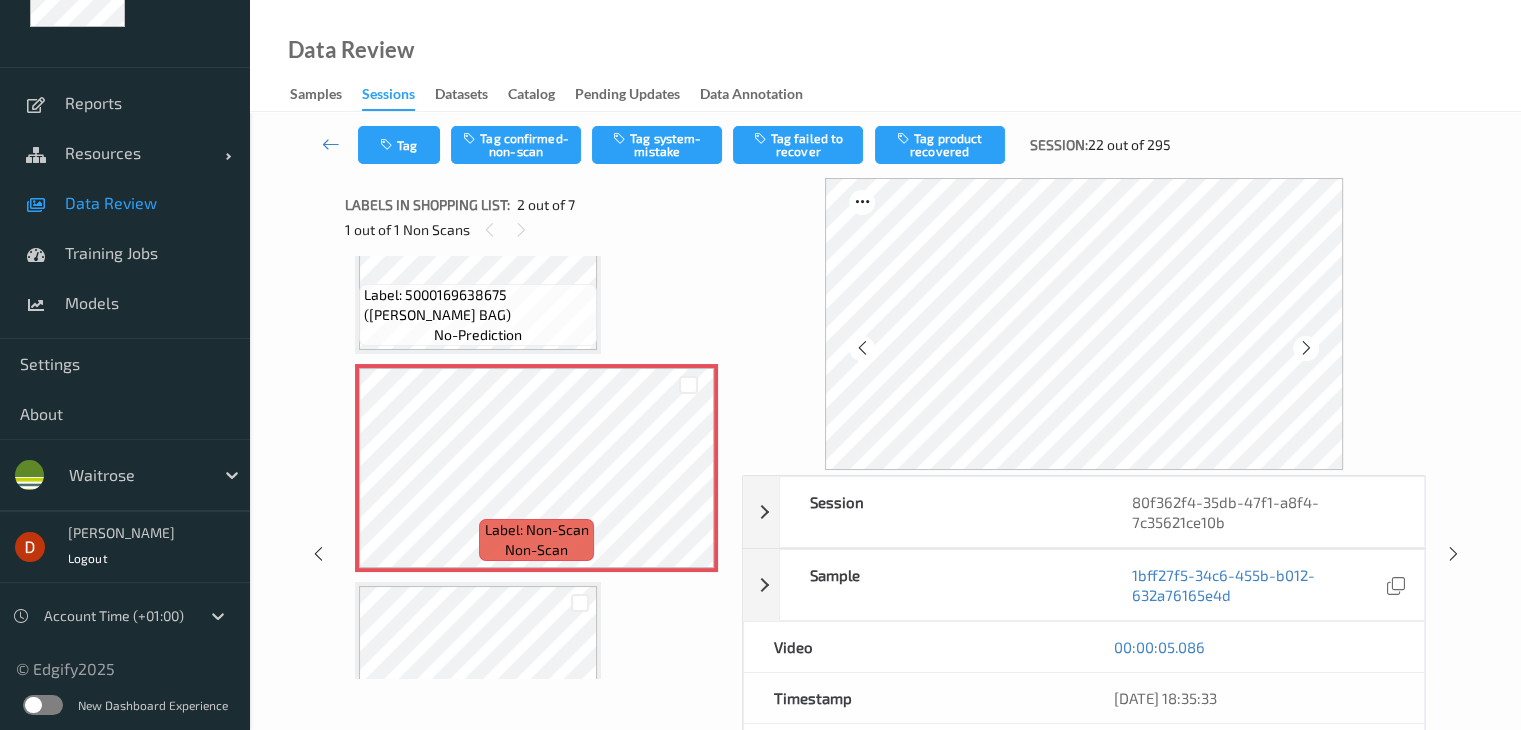 scroll, scrollTop: 110, scrollLeft: 0, axis: vertical 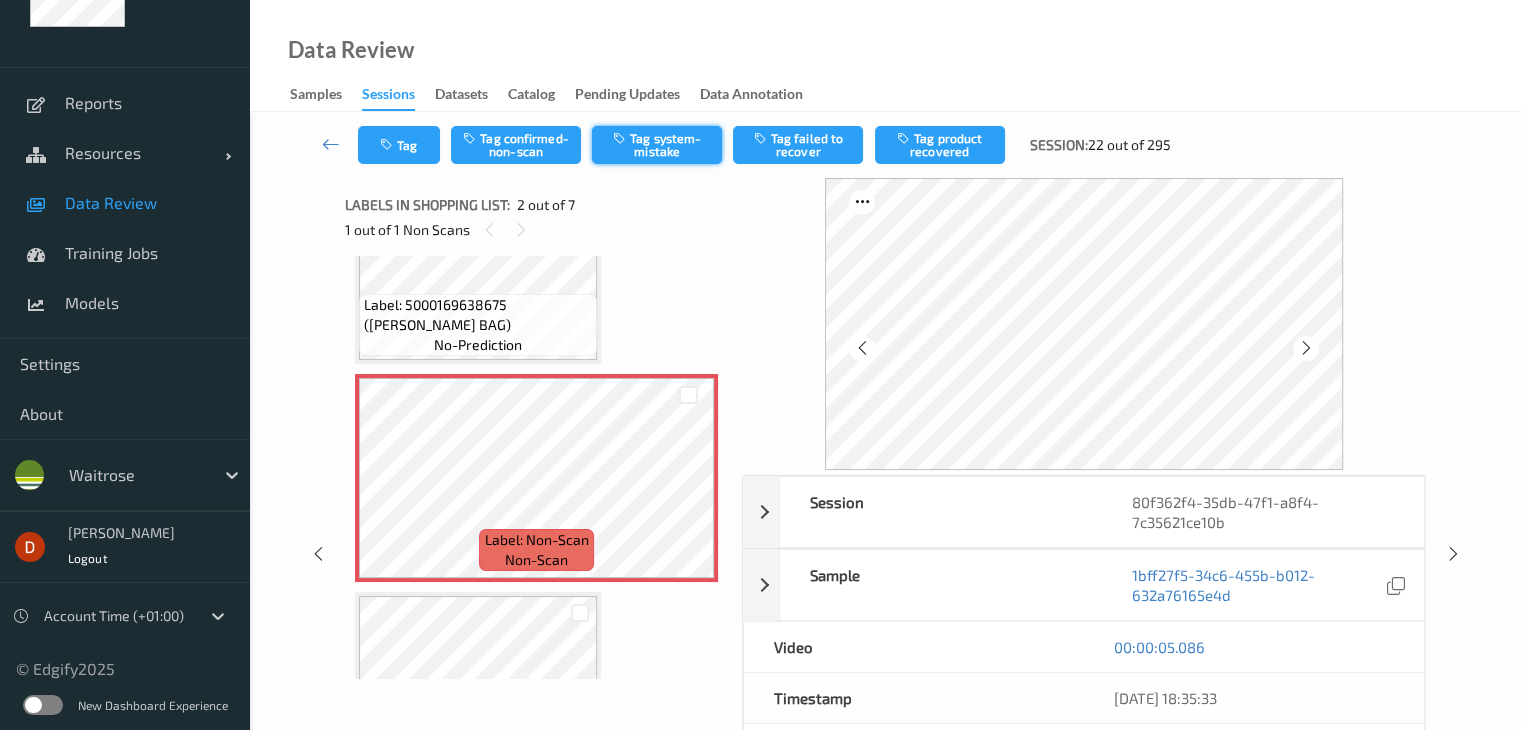click on "Tag   system-mistake" at bounding box center [657, 145] 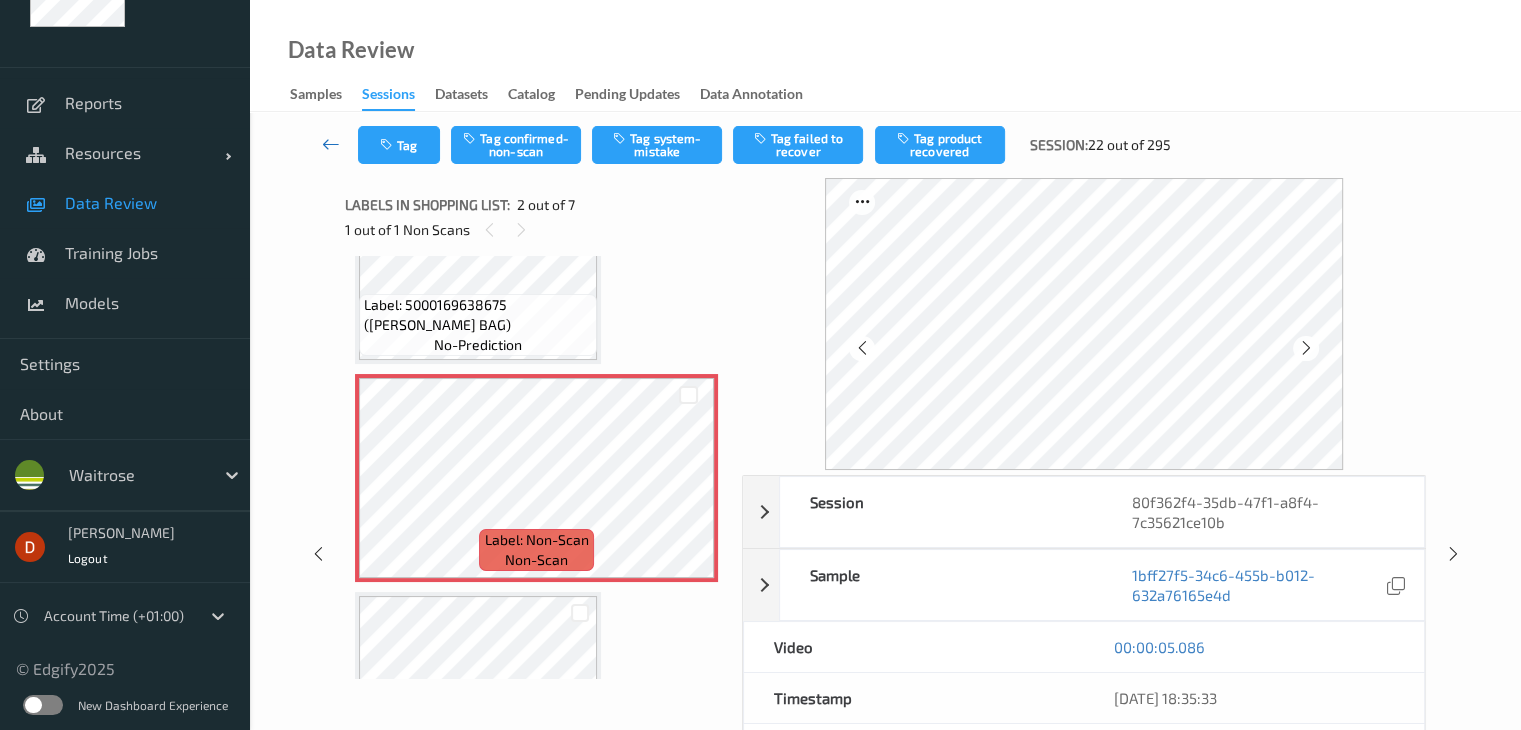 click at bounding box center [331, 145] 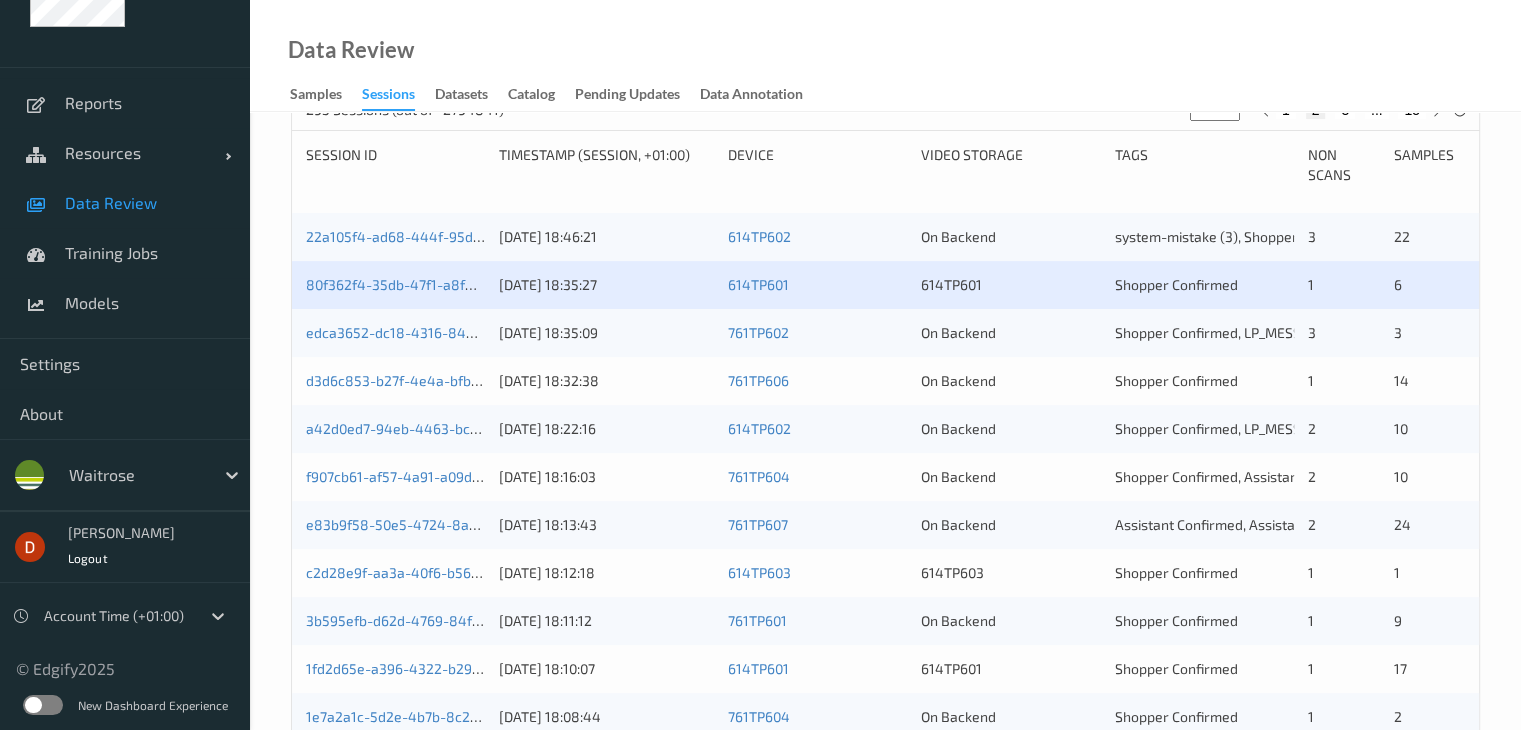 scroll, scrollTop: 200, scrollLeft: 0, axis: vertical 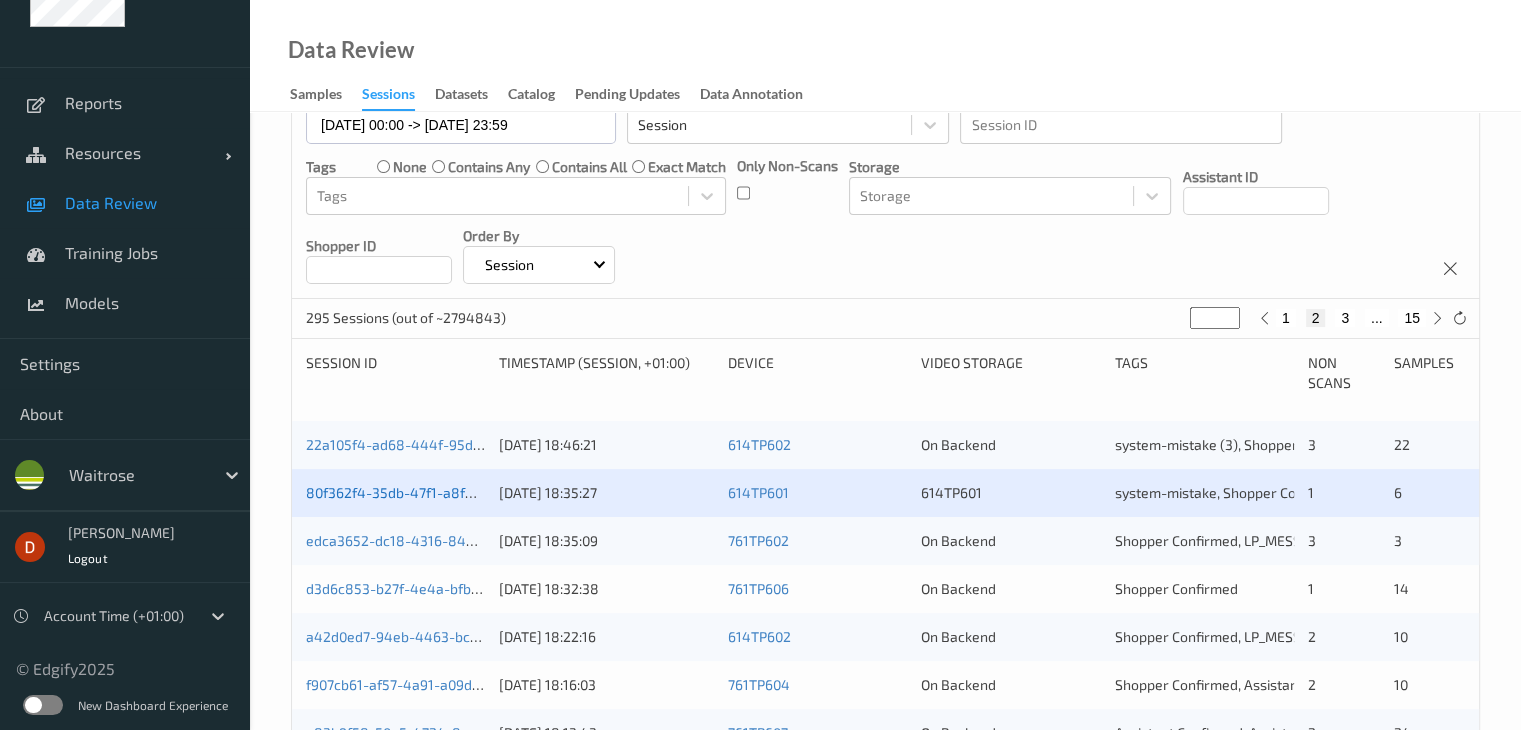 click on "80f362f4-35db-47f1-a8f4-7c35621ce10b" at bounding box center [437, 492] 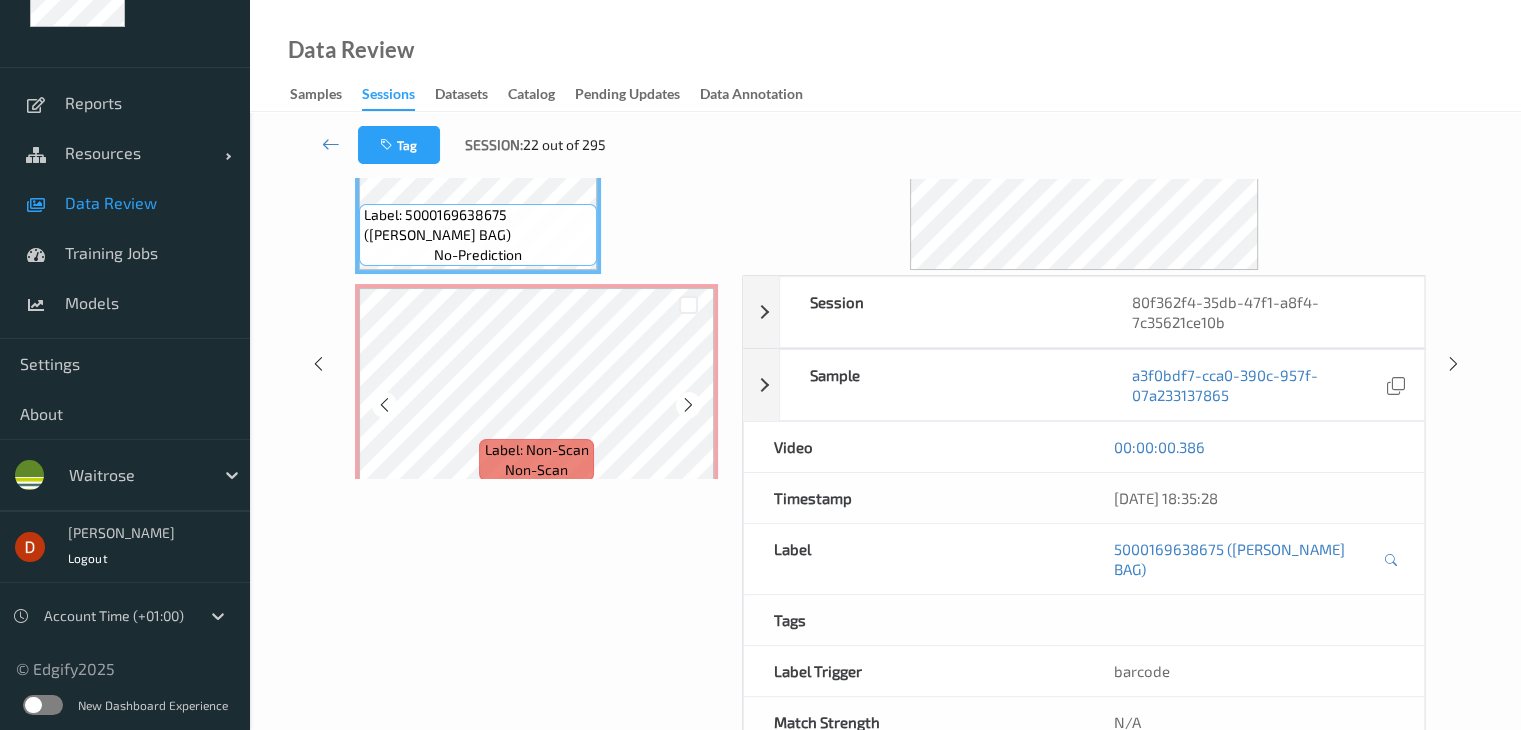 scroll, scrollTop: 0, scrollLeft: 0, axis: both 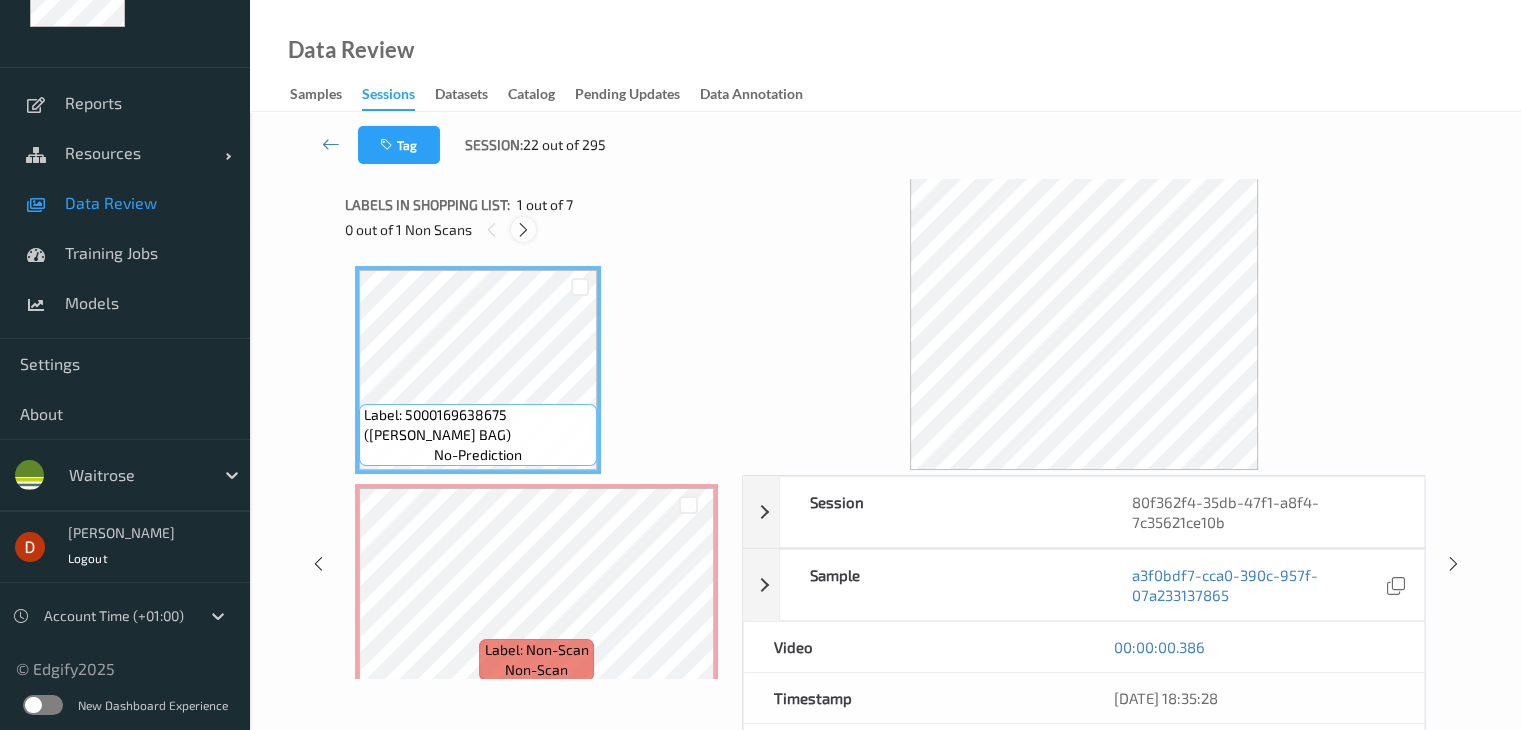 click at bounding box center [523, 230] 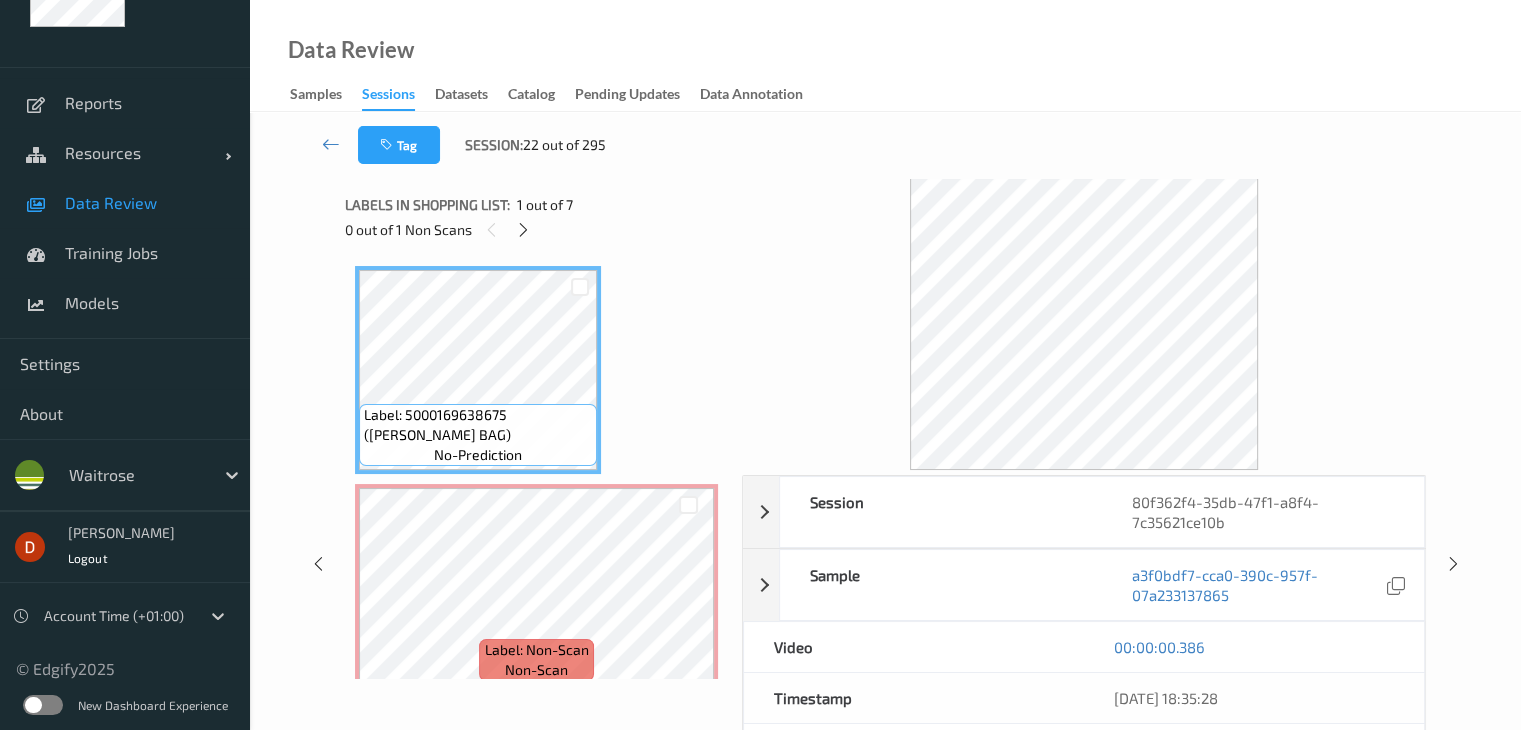 scroll, scrollTop: 10, scrollLeft: 0, axis: vertical 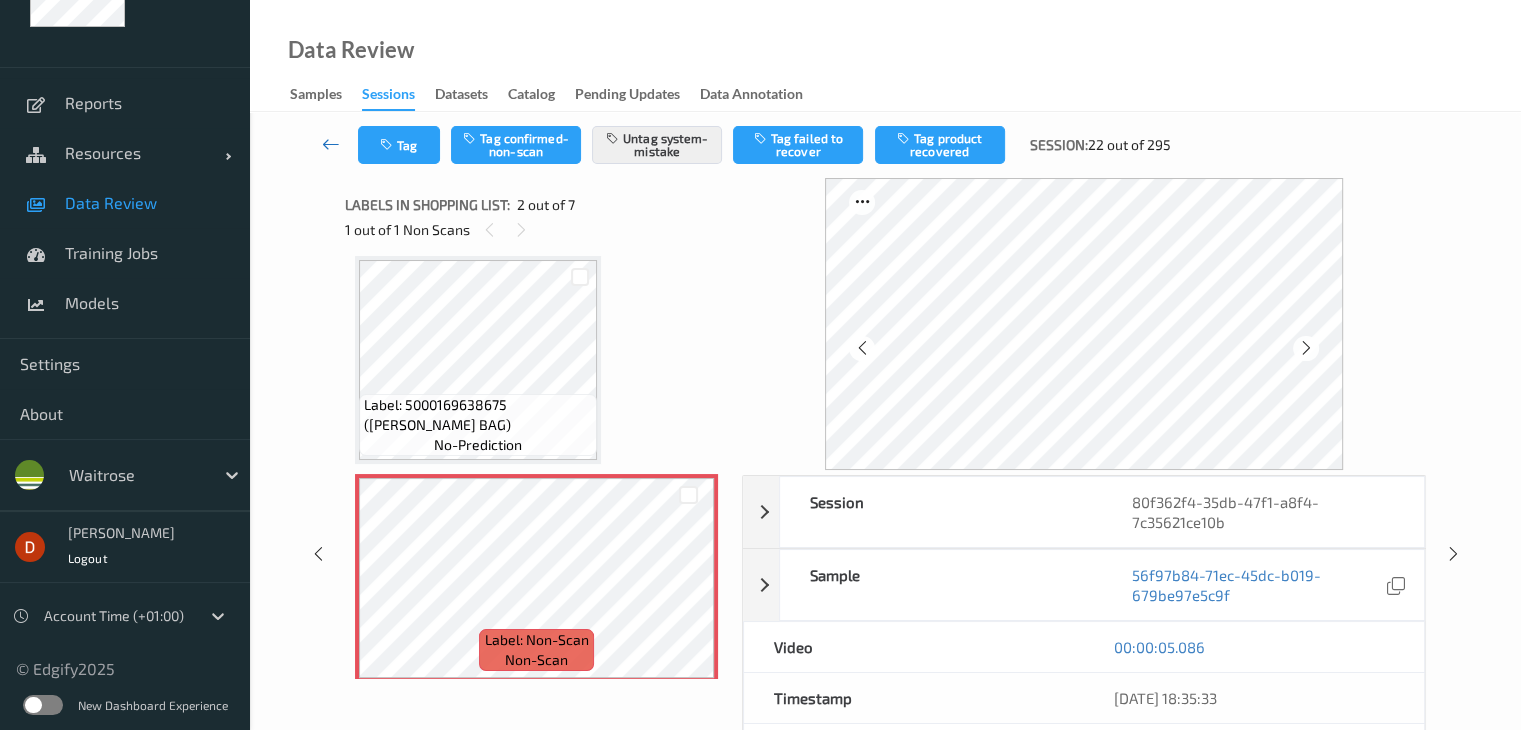 click at bounding box center (331, 145) 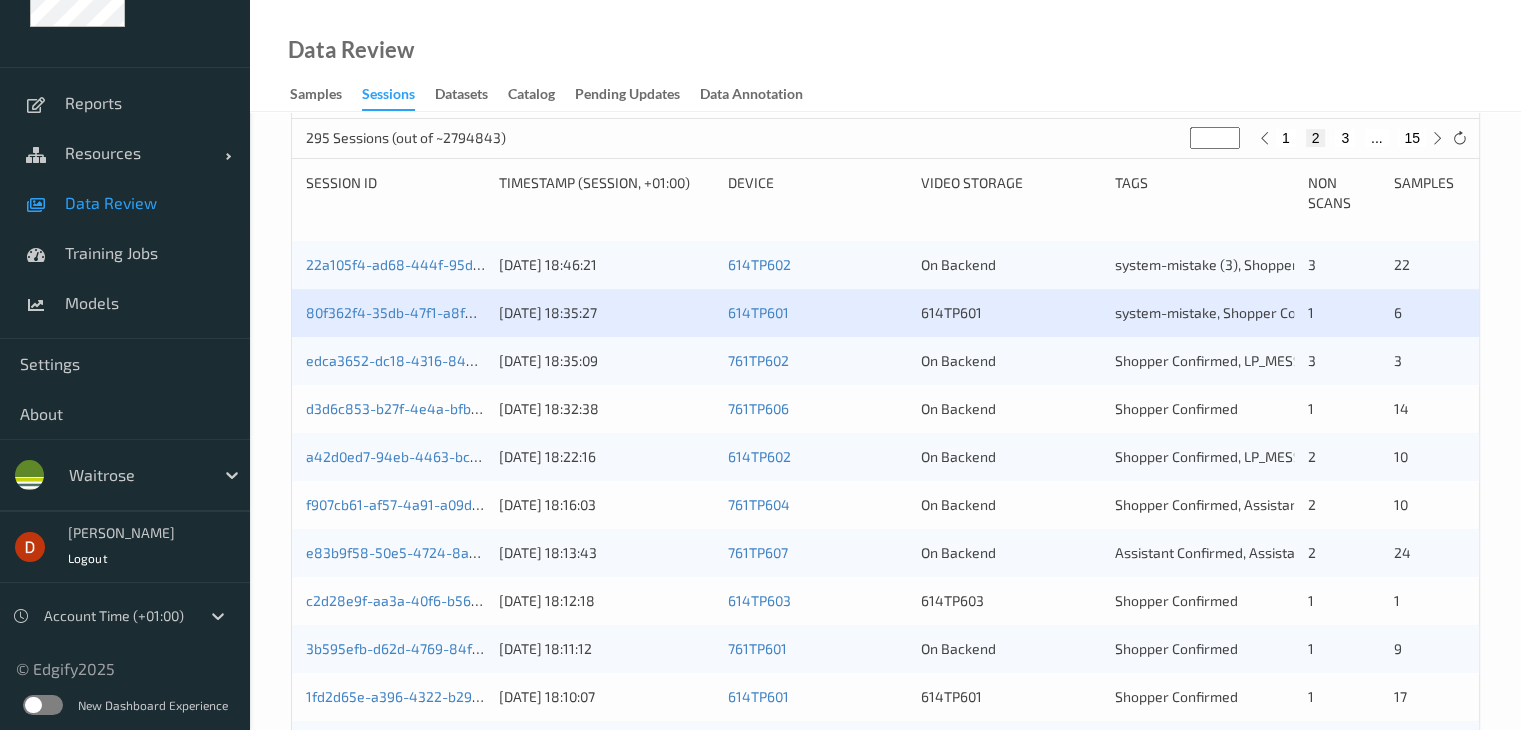 scroll, scrollTop: 400, scrollLeft: 0, axis: vertical 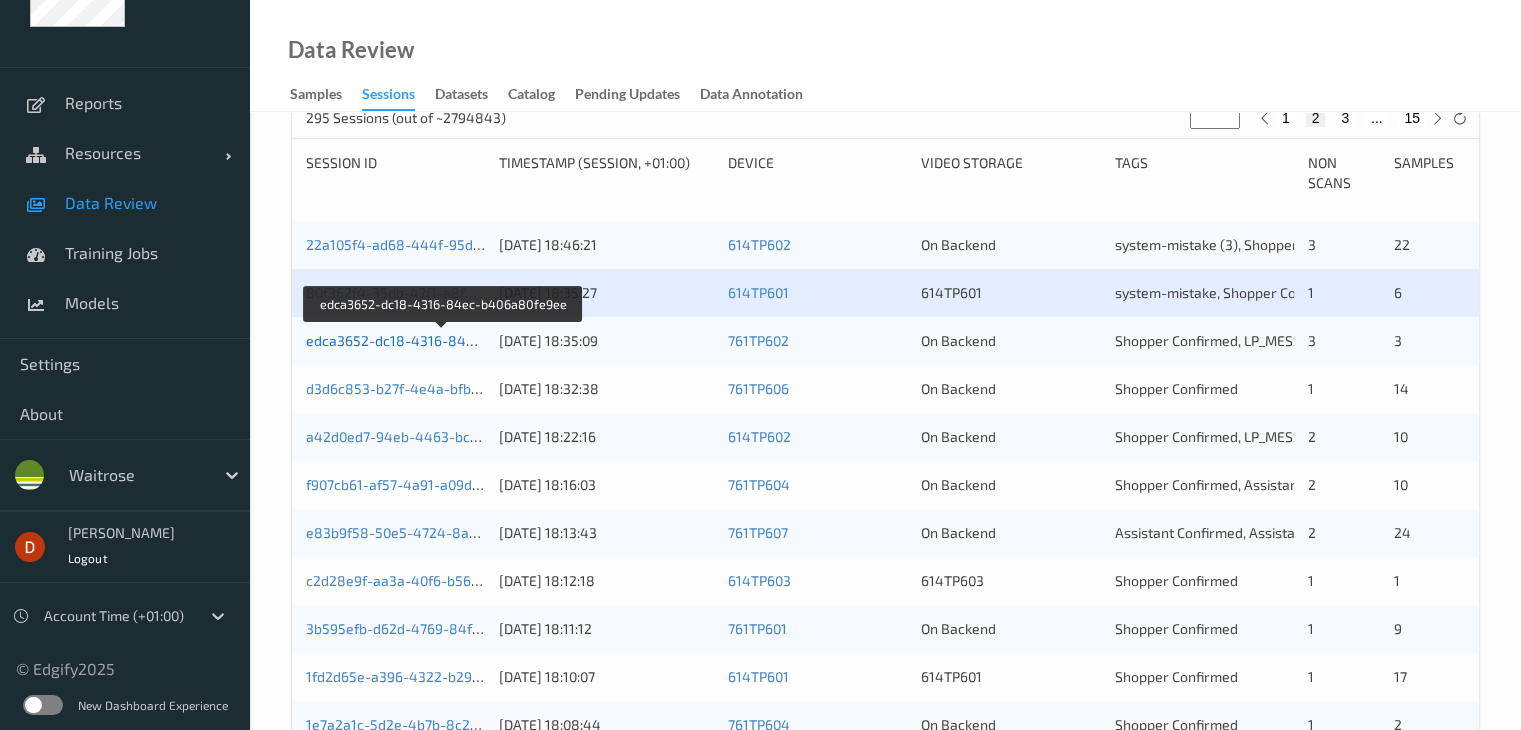click on "edca3652-dc18-4316-84ec-b406a80fe9ee" at bounding box center [444, 340] 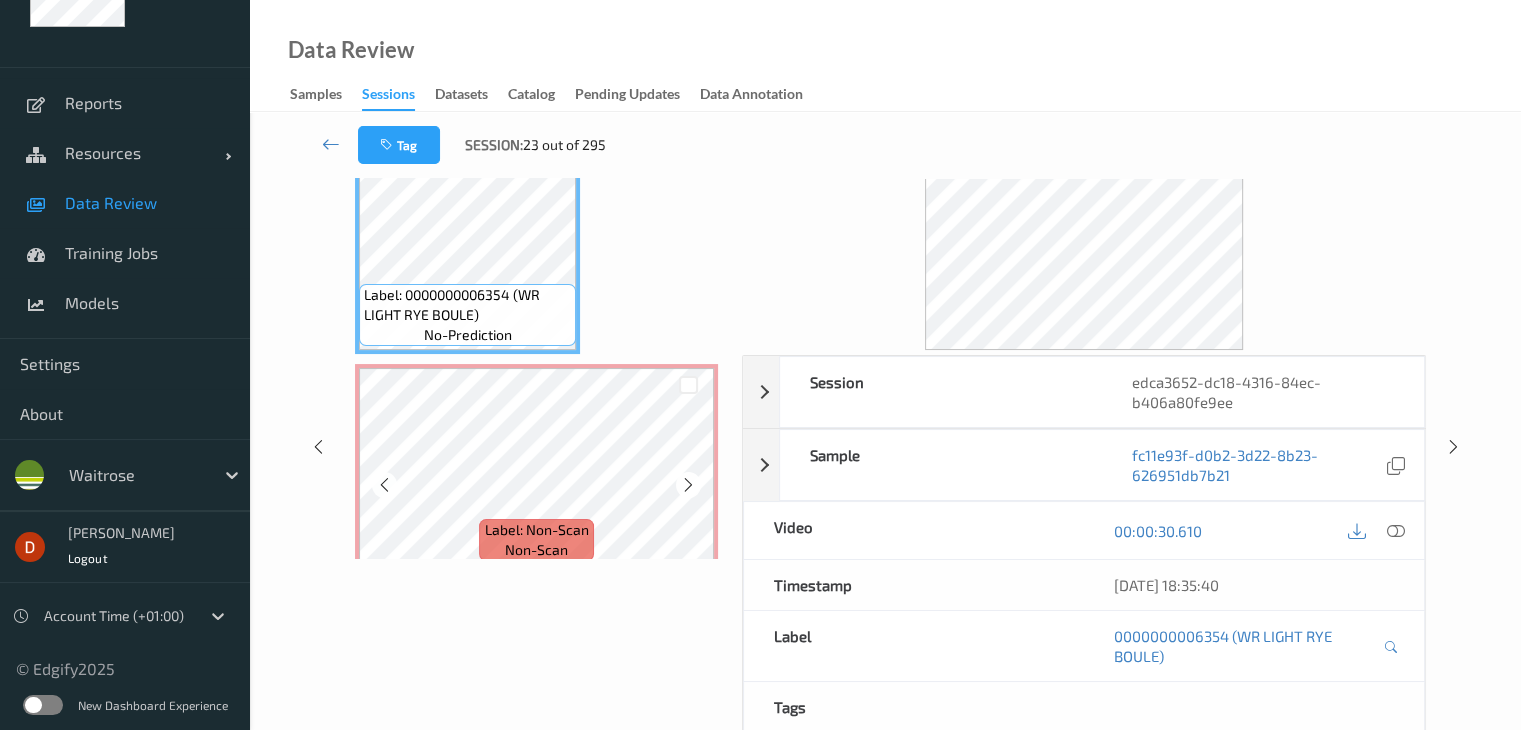 scroll, scrollTop: 0, scrollLeft: 0, axis: both 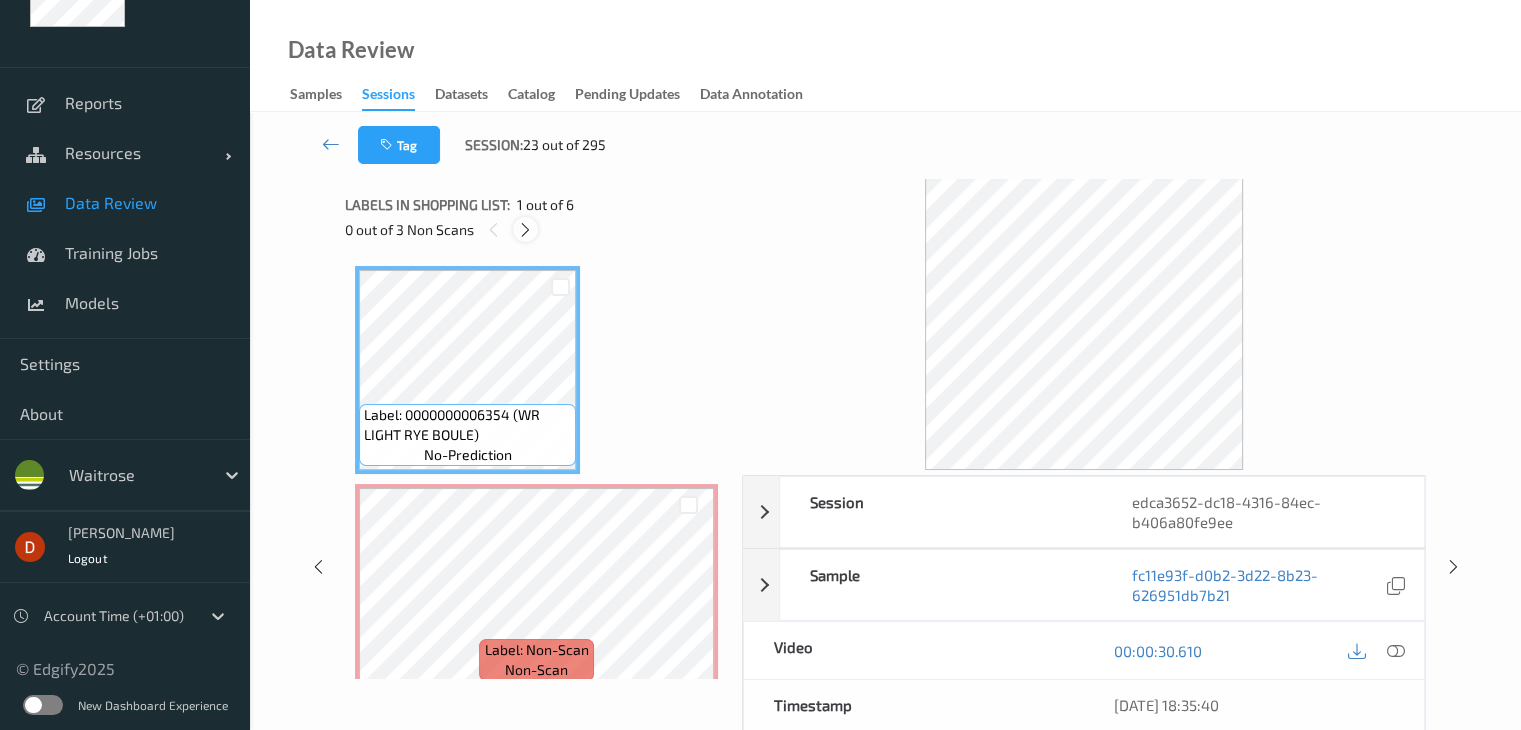 click at bounding box center (525, 230) 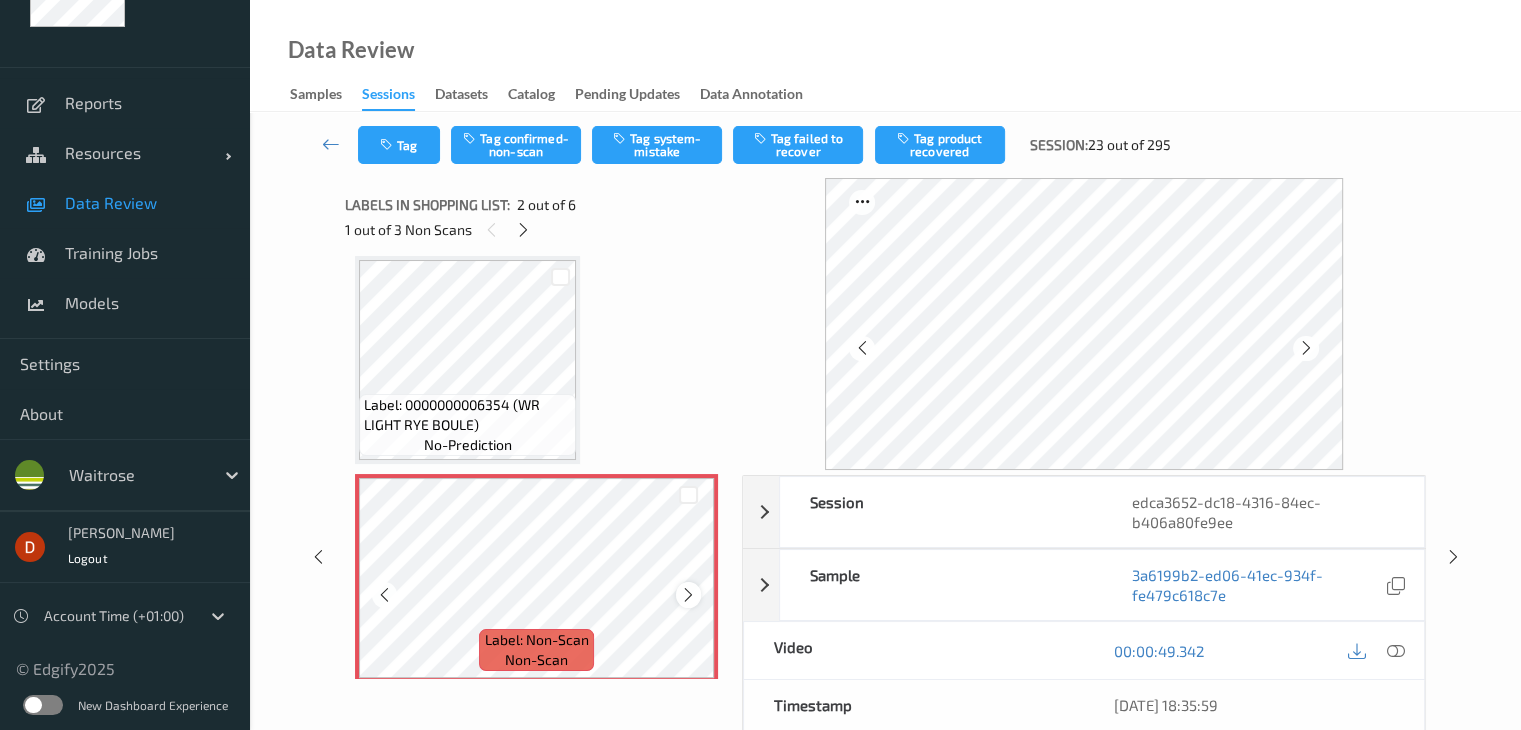 click at bounding box center (688, 595) 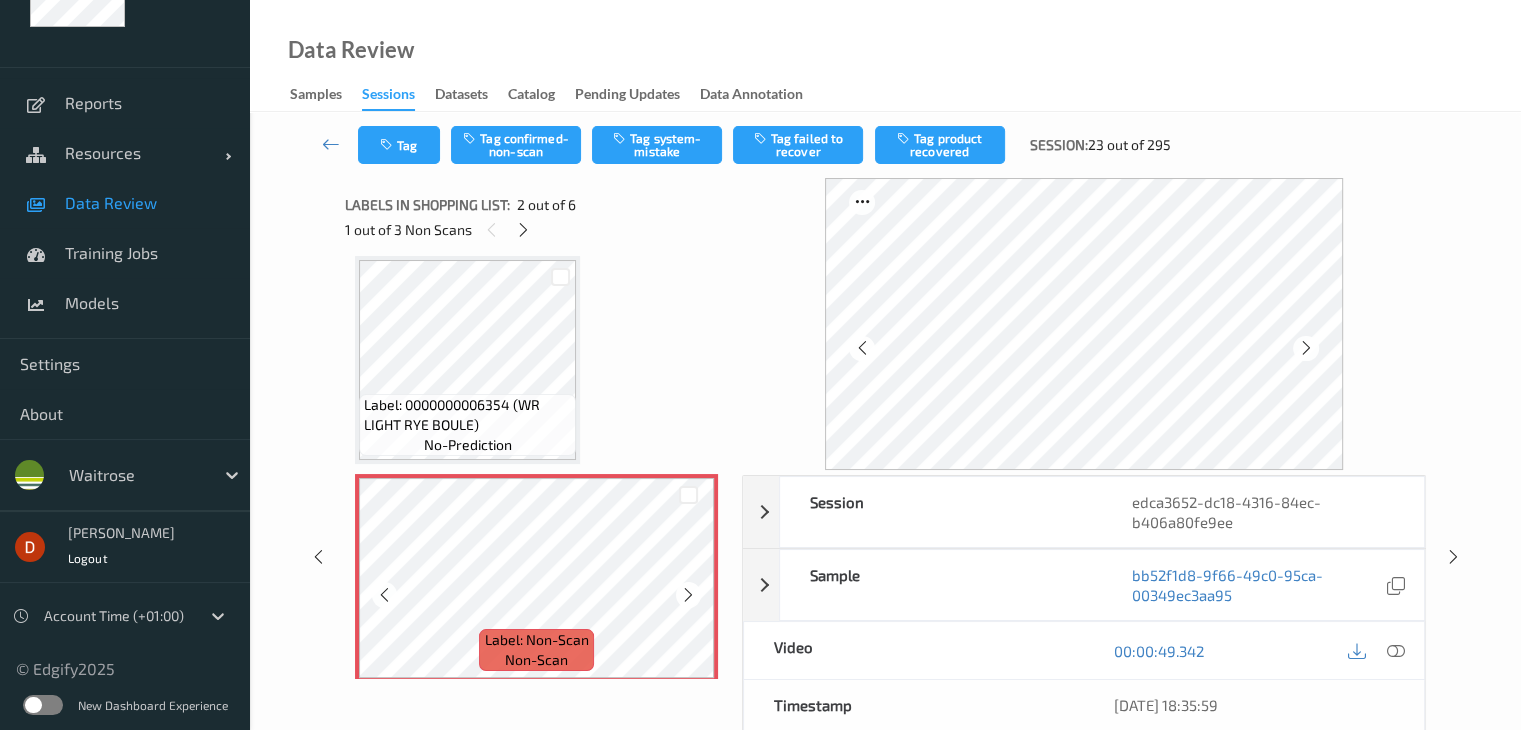 click at bounding box center [688, 595] 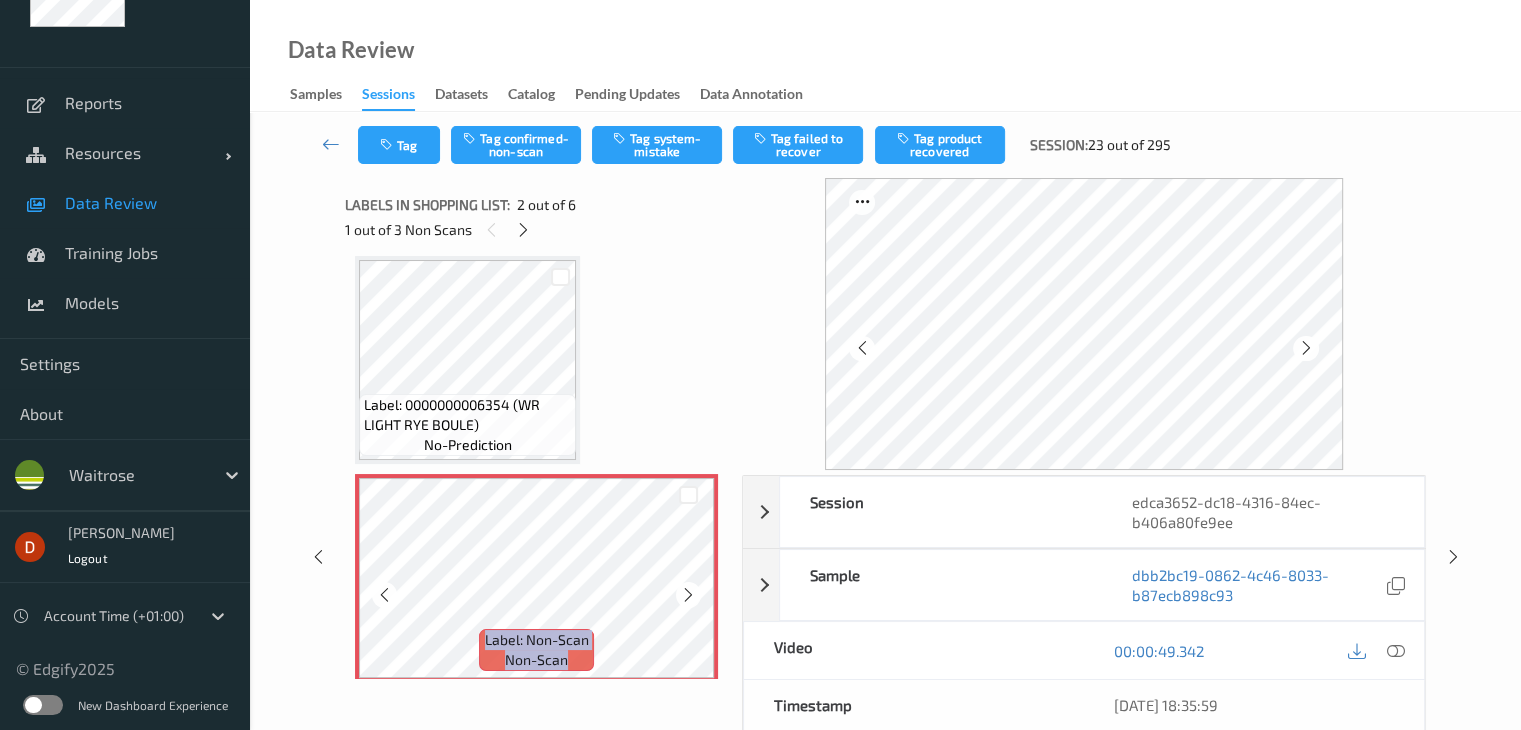 click at bounding box center (688, 595) 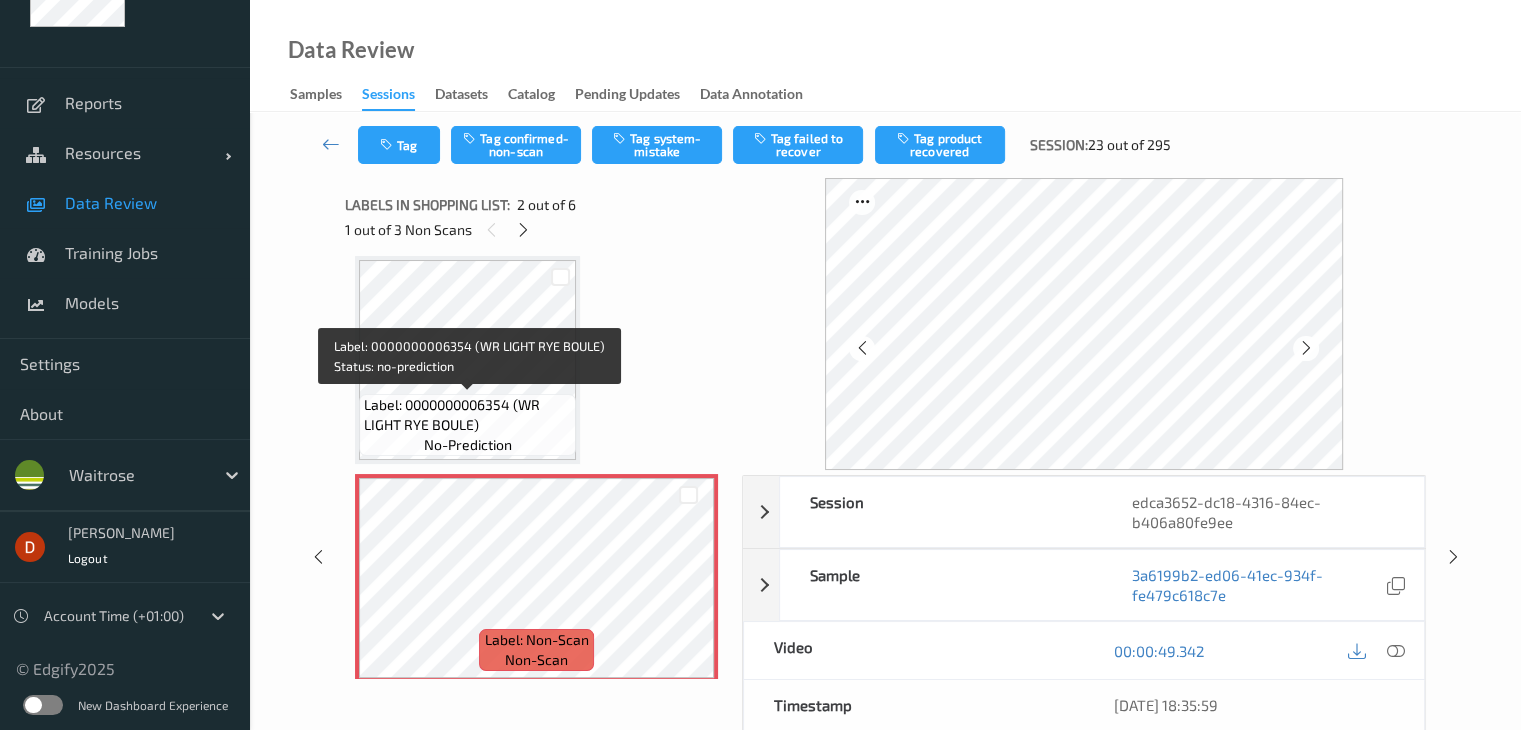 click on "Label: 0000000006354 (WR LIGHT RYE BOULE)" at bounding box center [467, 415] 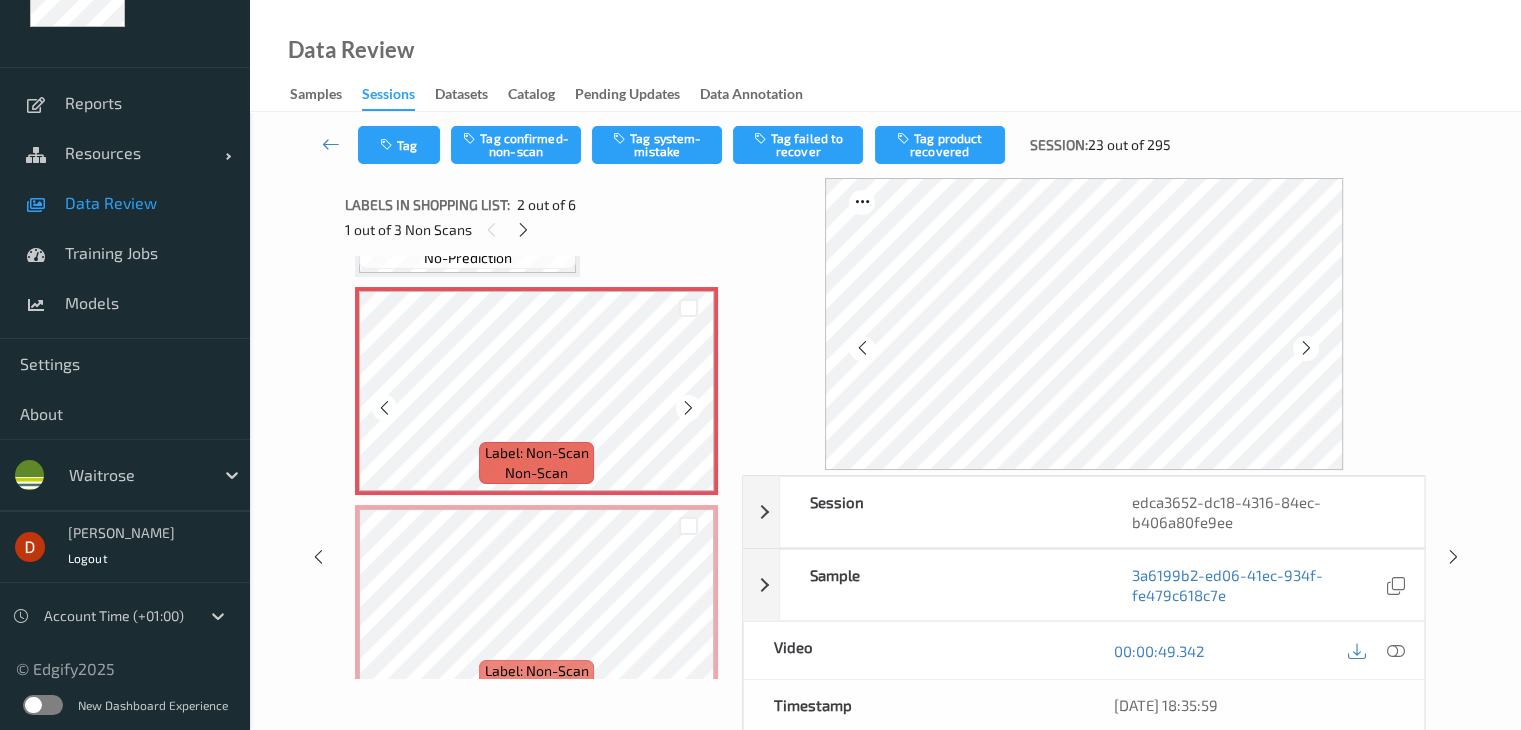 scroll, scrollTop: 210, scrollLeft: 0, axis: vertical 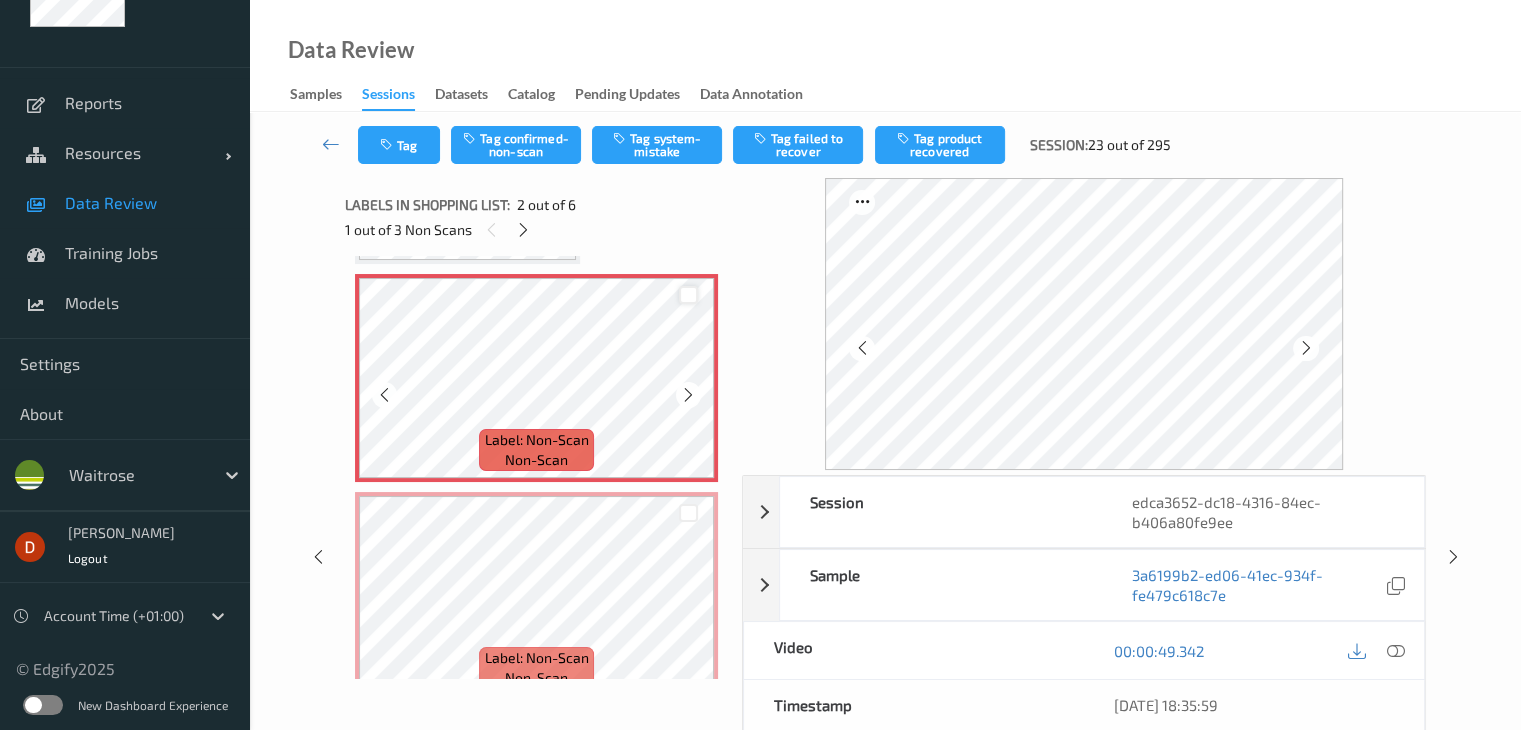 click at bounding box center (688, 295) 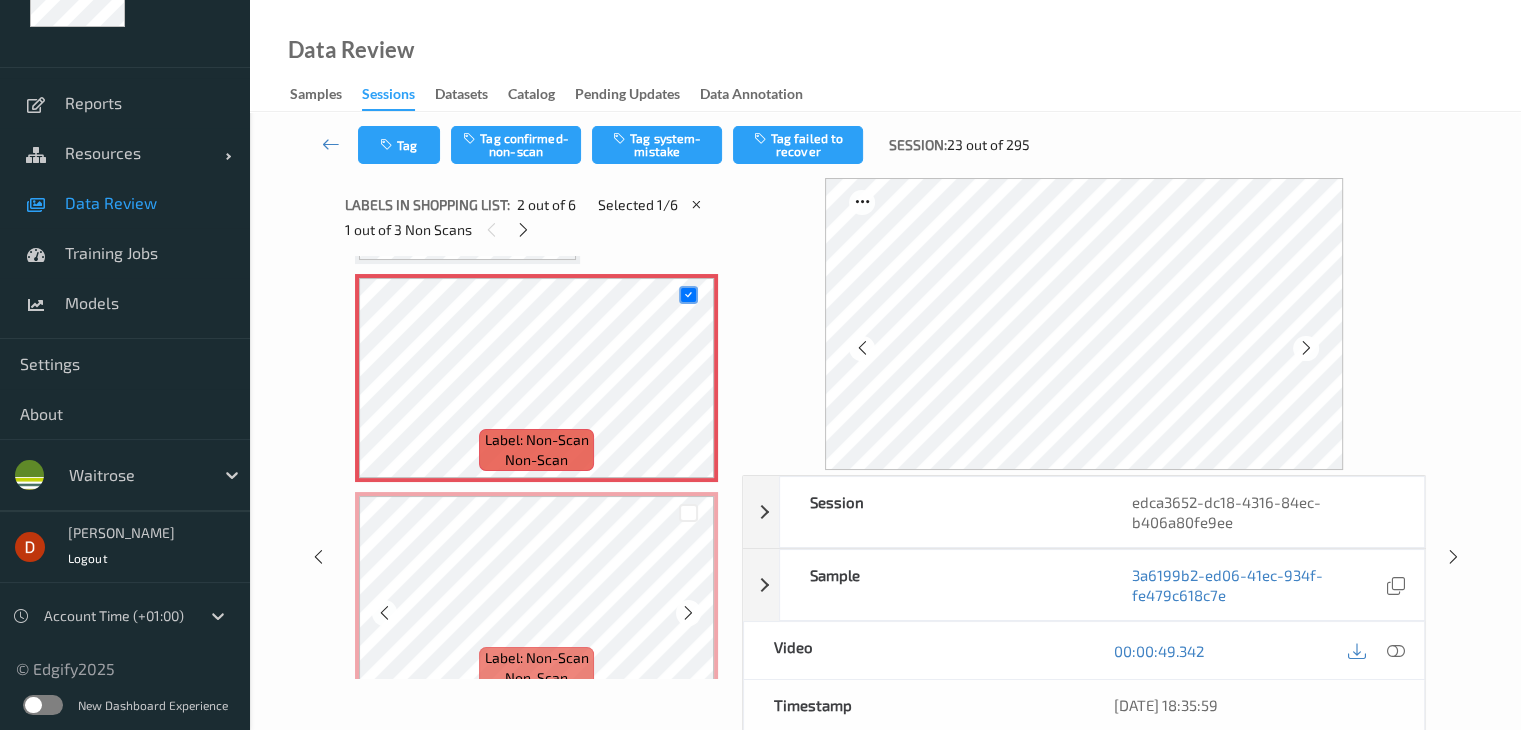 click at bounding box center [688, 512] 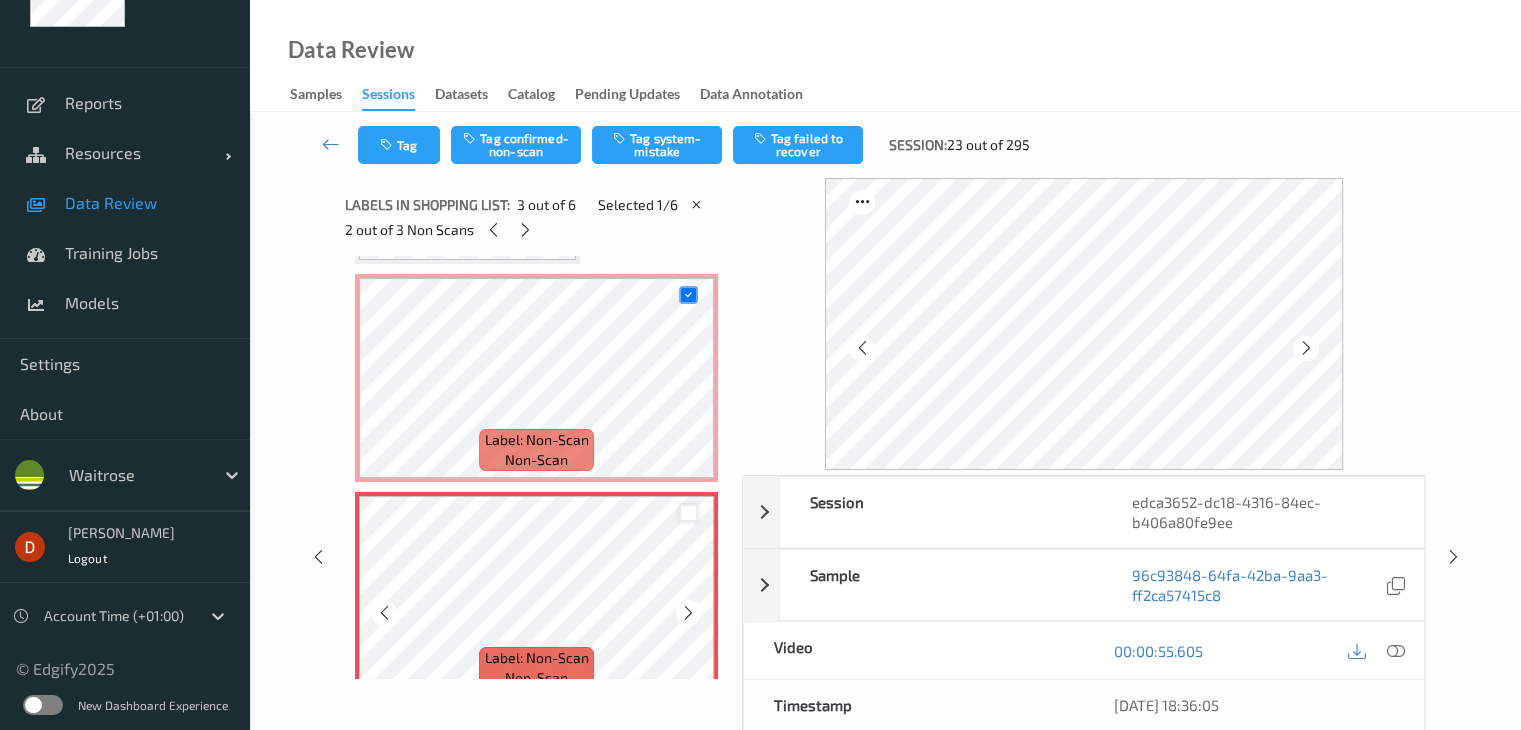 click at bounding box center (688, 513) 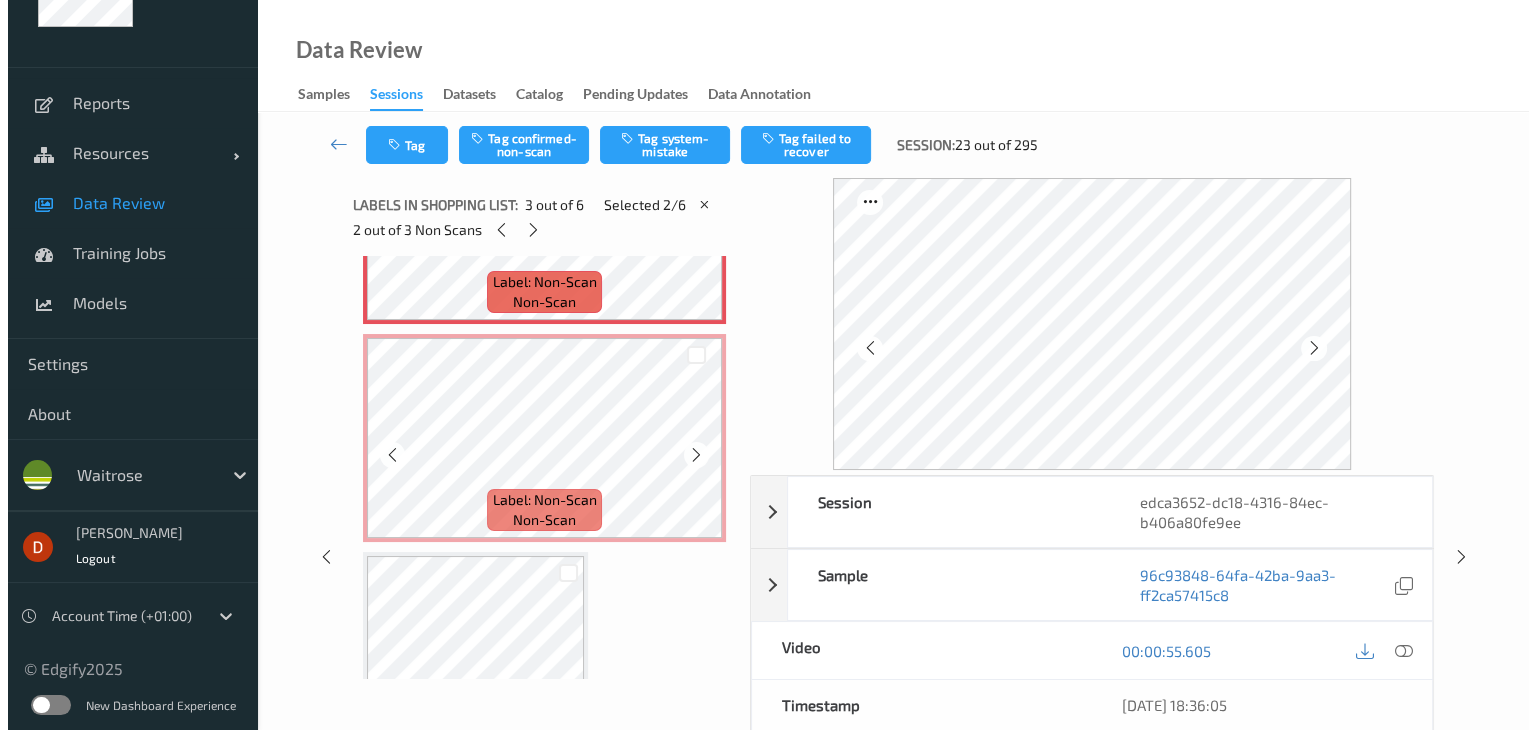scroll, scrollTop: 610, scrollLeft: 0, axis: vertical 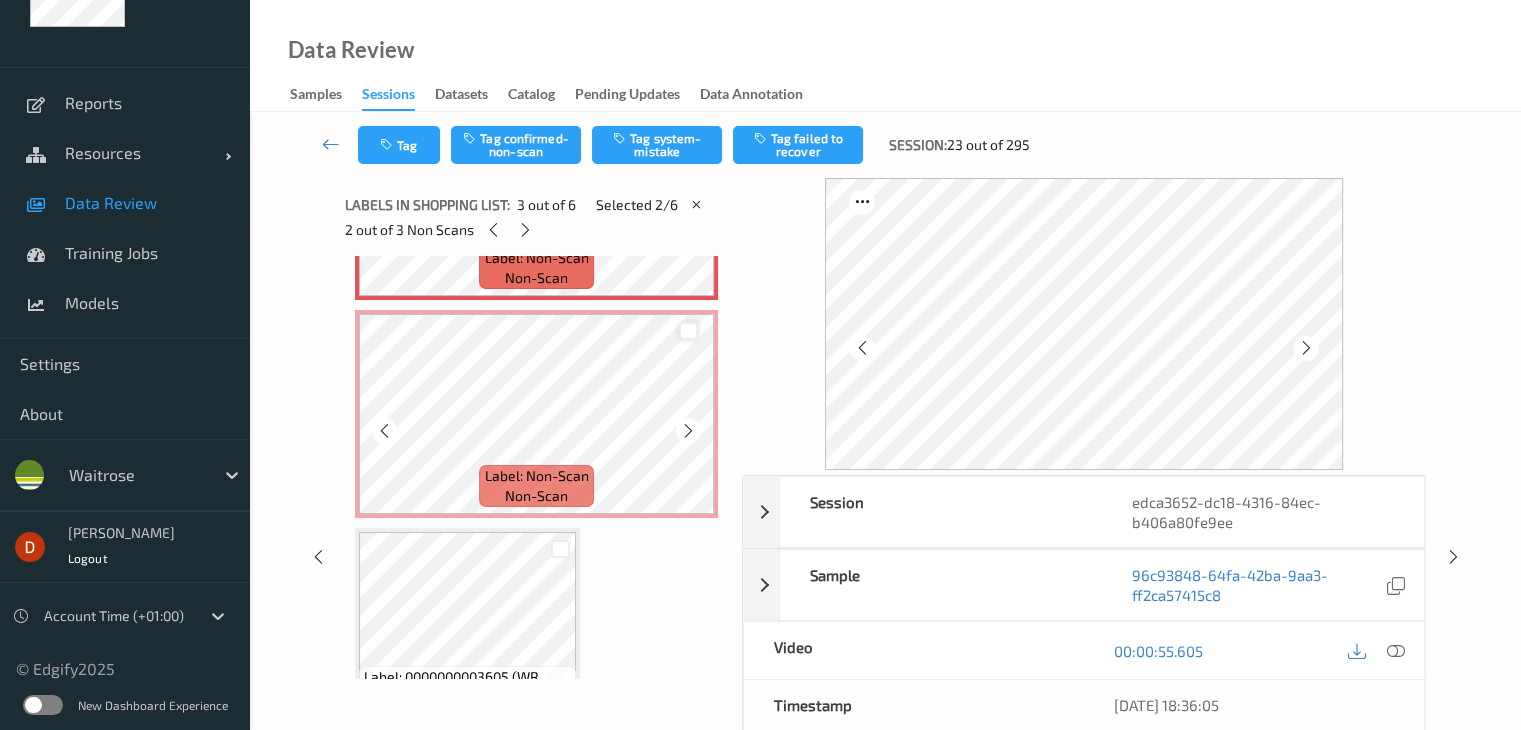 click at bounding box center (688, 331) 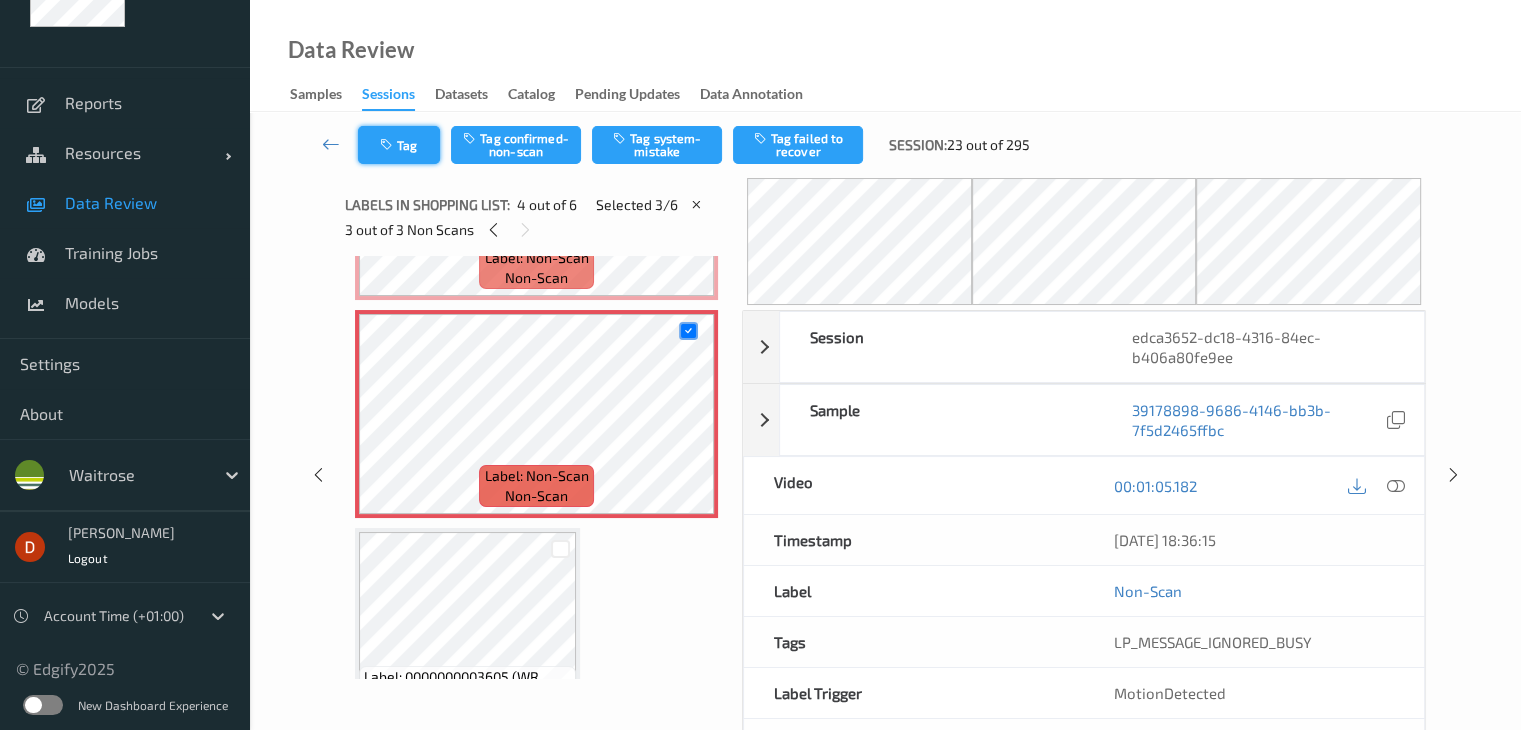 click on "Tag" at bounding box center [399, 145] 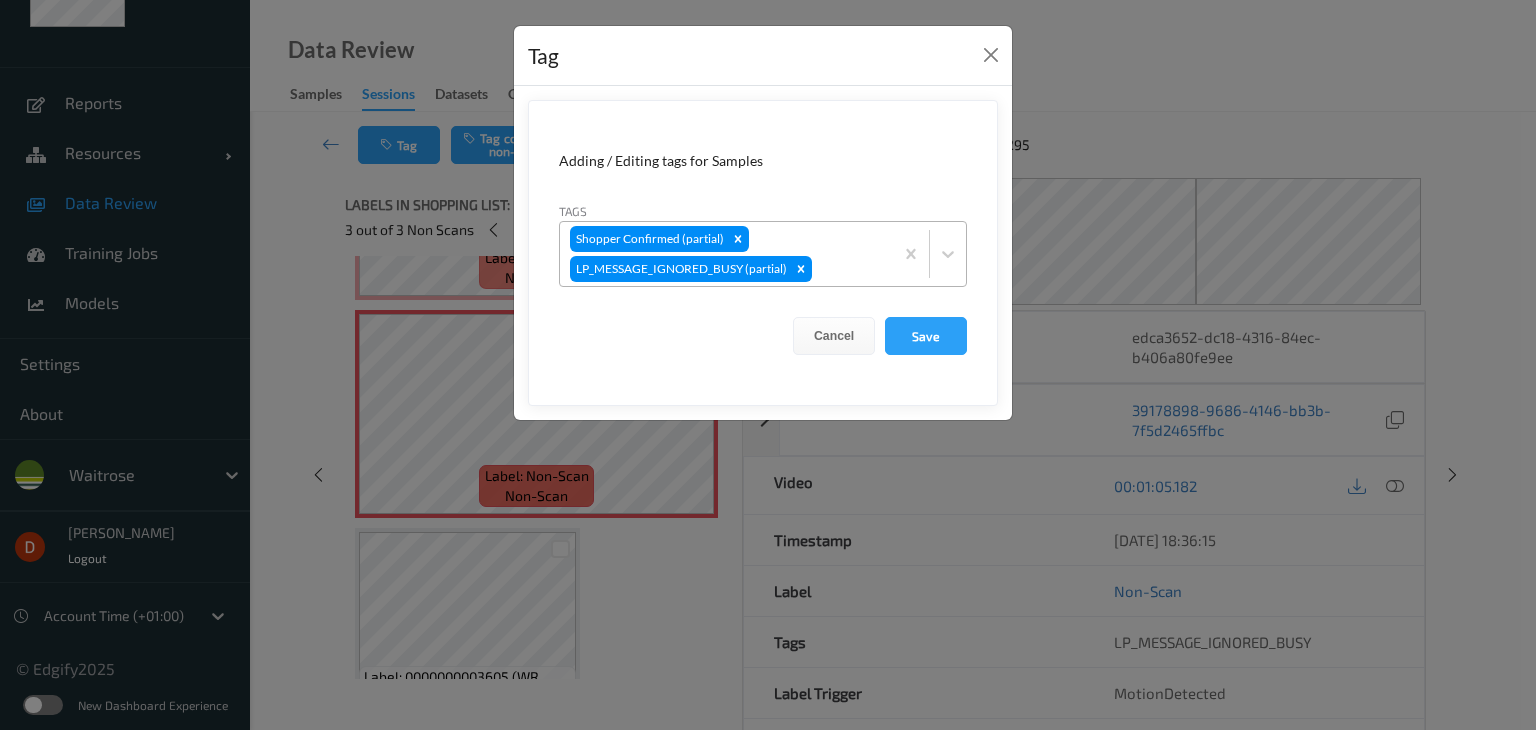 click at bounding box center (849, 269) 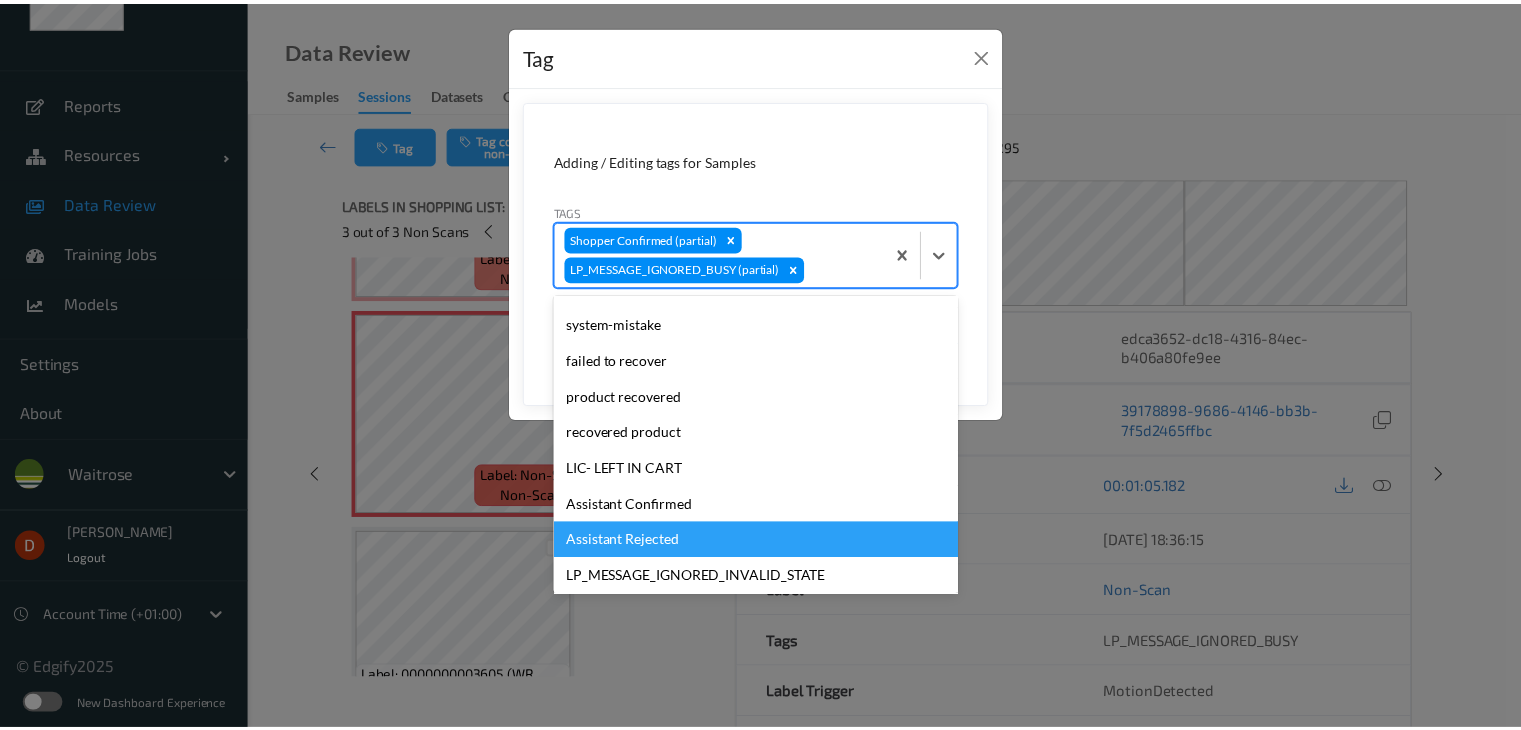 scroll, scrollTop: 392, scrollLeft: 0, axis: vertical 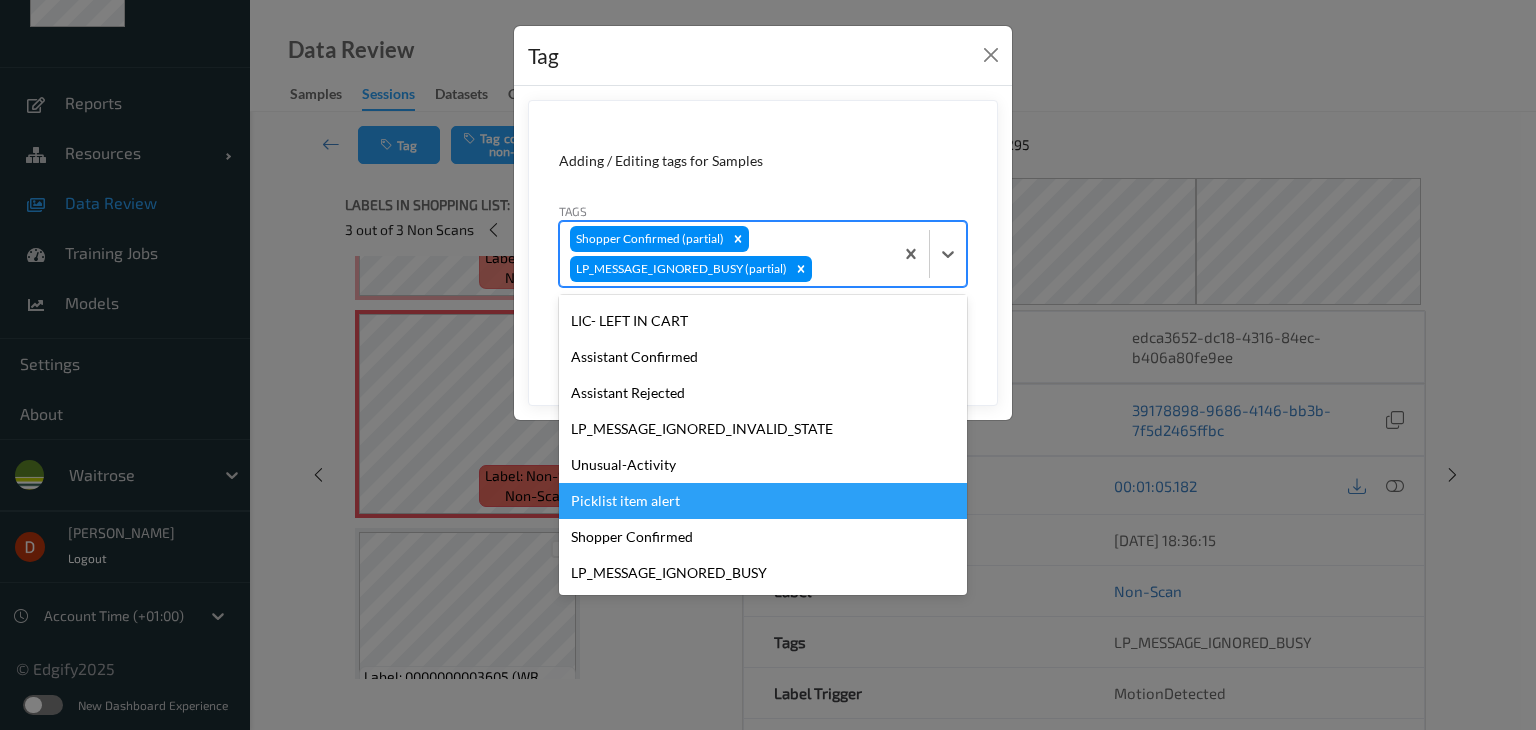 click on "Picklist item alert" at bounding box center [763, 501] 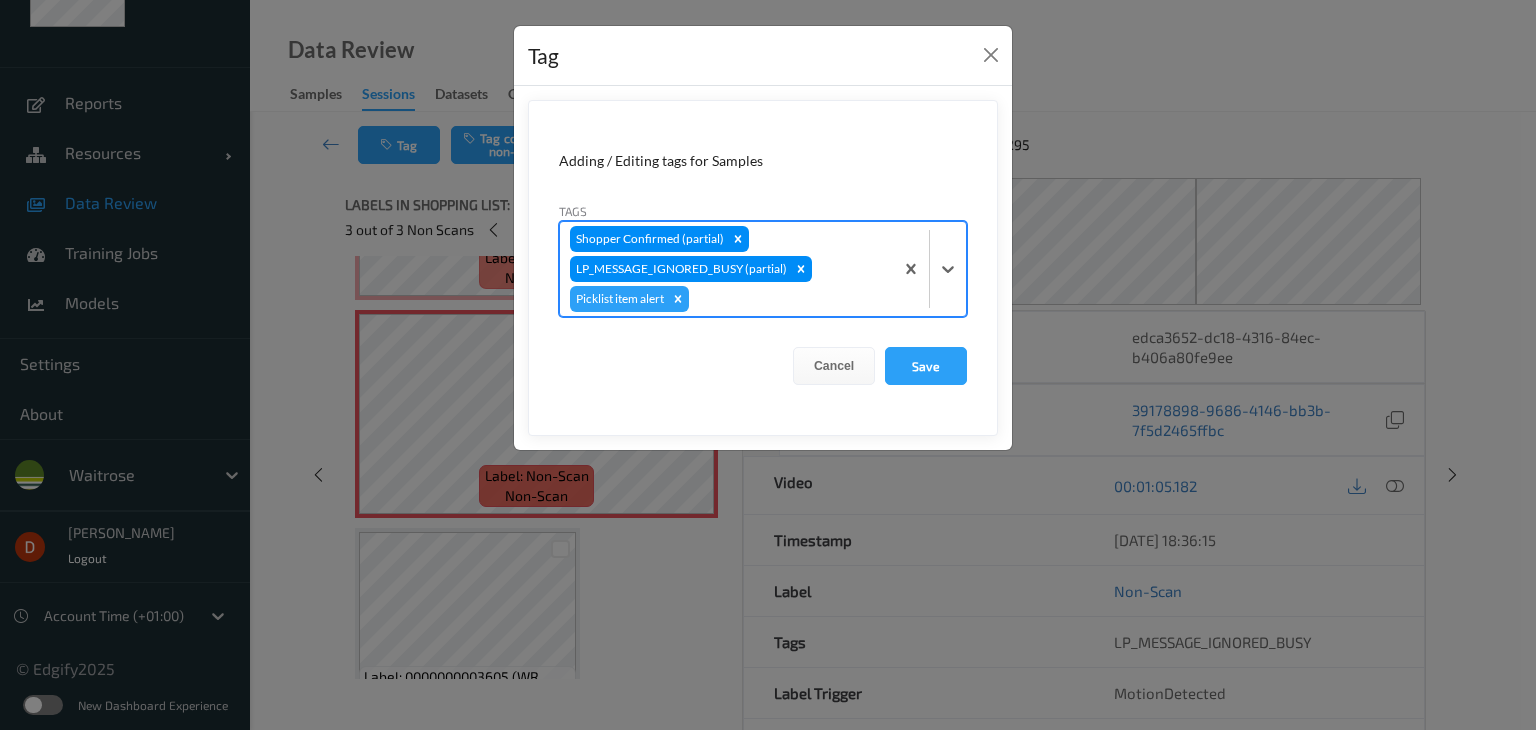 click at bounding box center [788, 299] 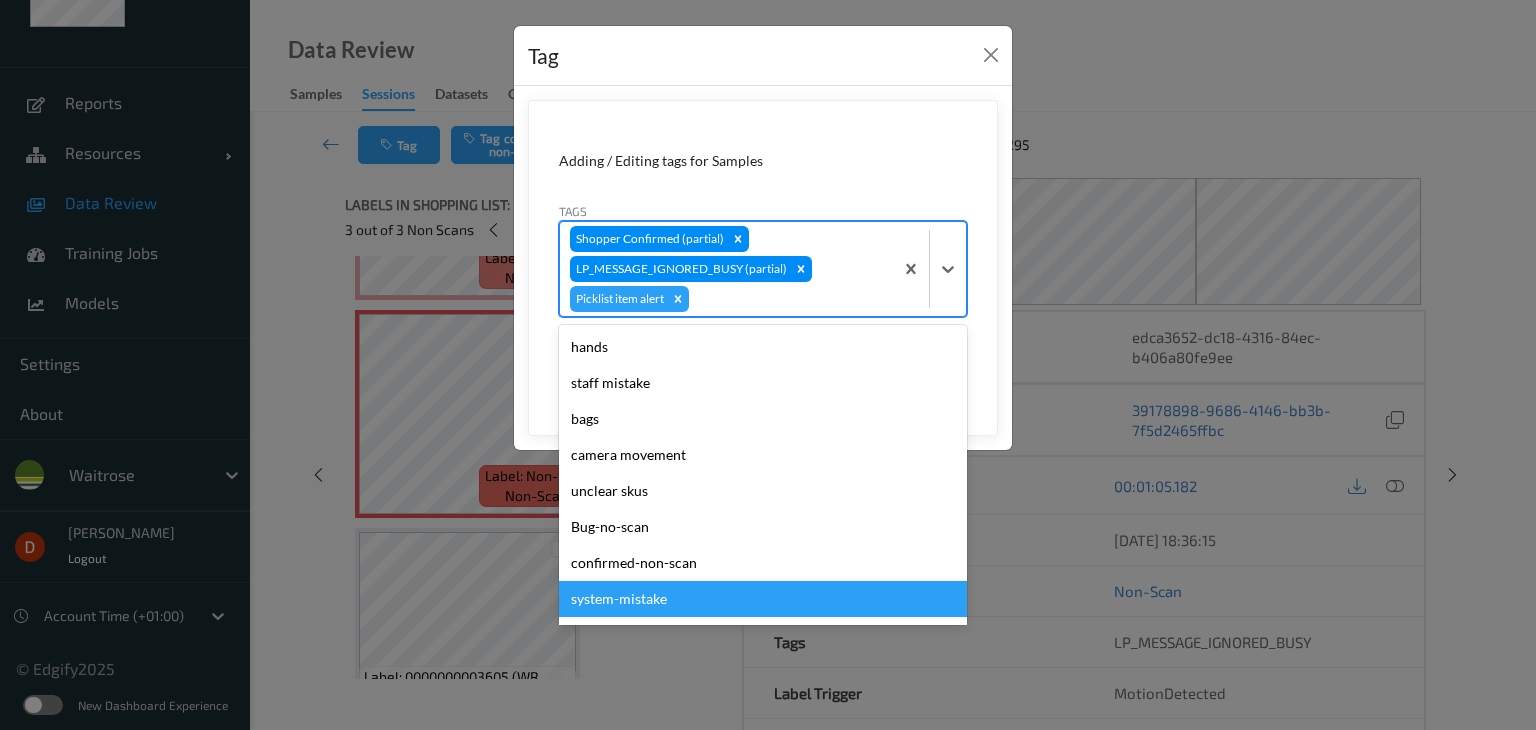 click on "system-mistake" at bounding box center (763, 599) 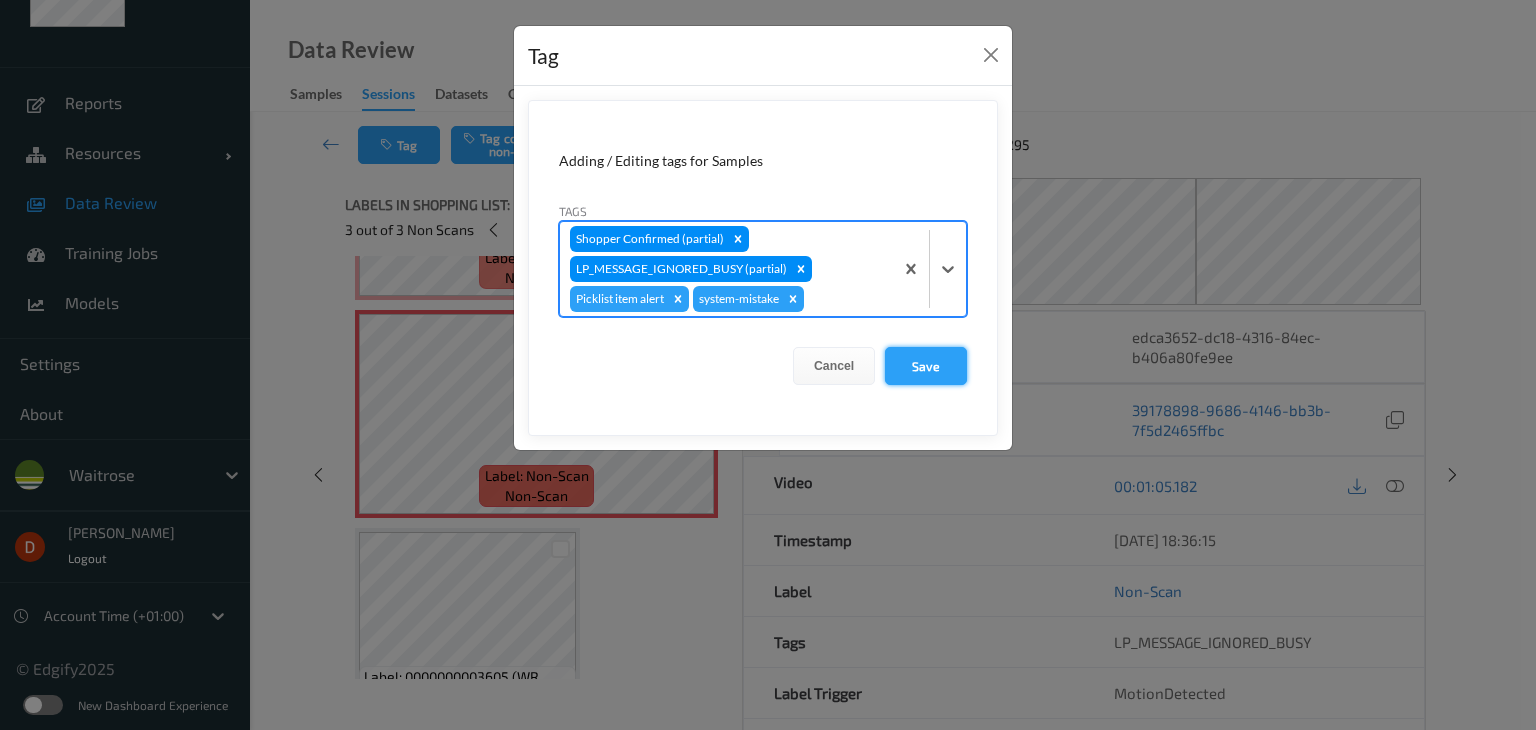 click on "Save" at bounding box center [926, 366] 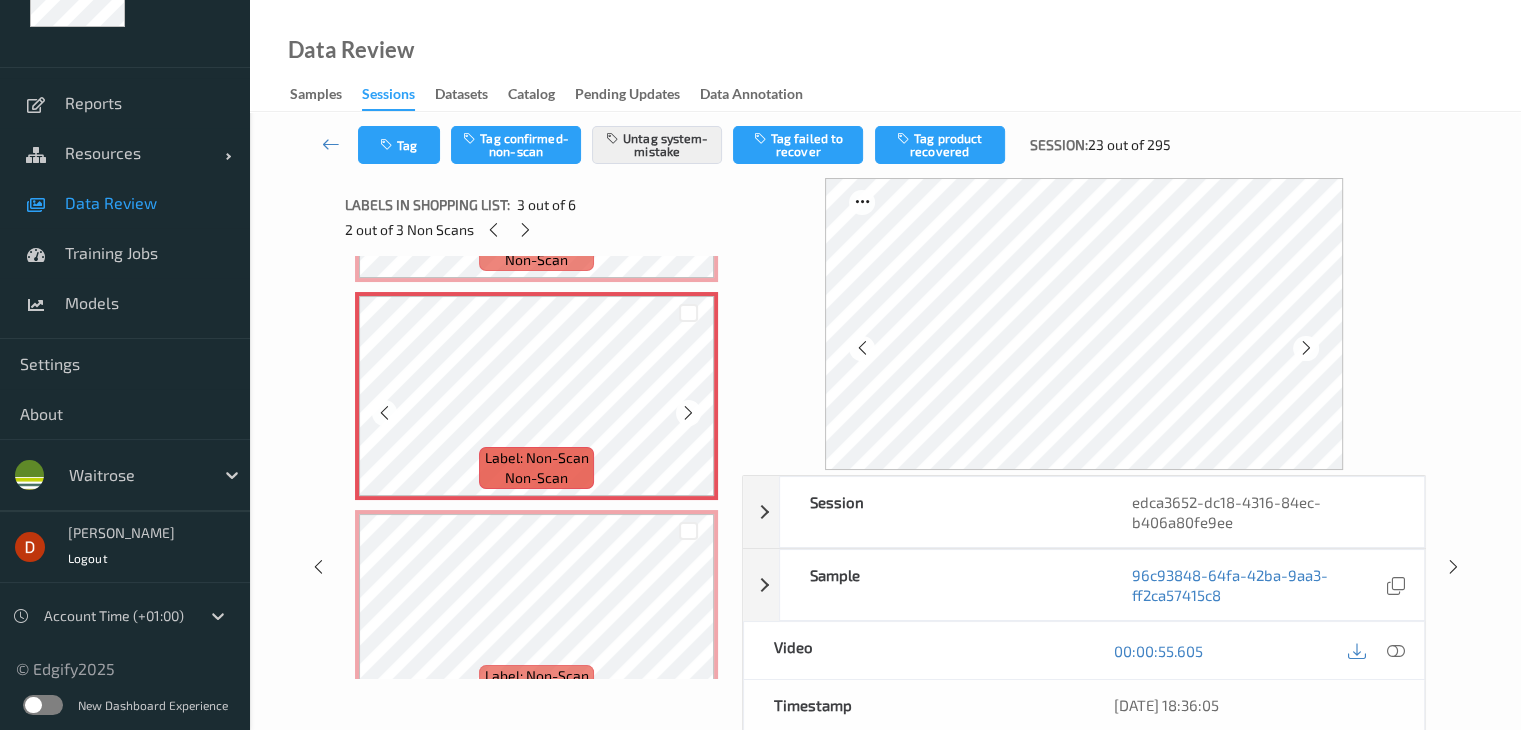 scroll, scrollTop: 210, scrollLeft: 0, axis: vertical 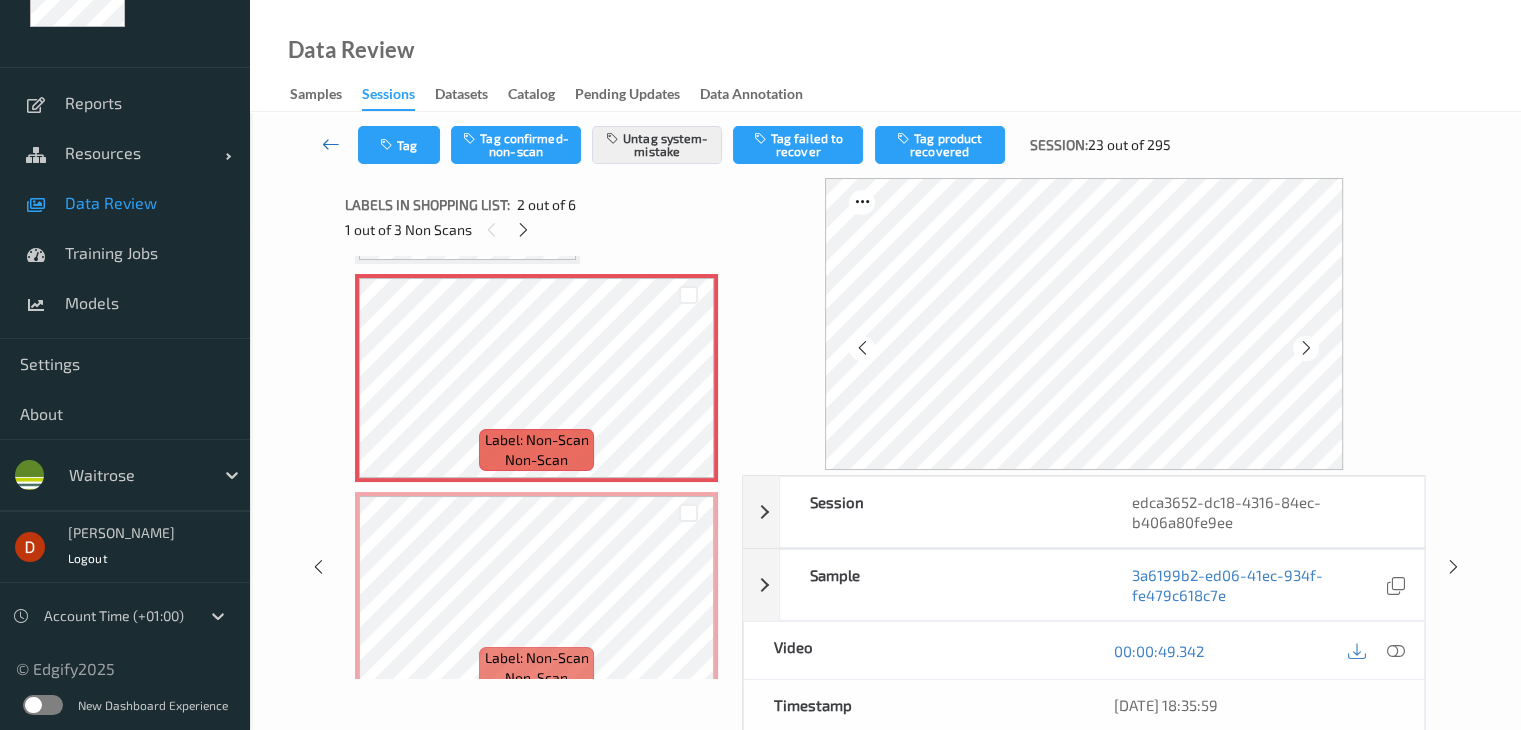 click at bounding box center (331, 144) 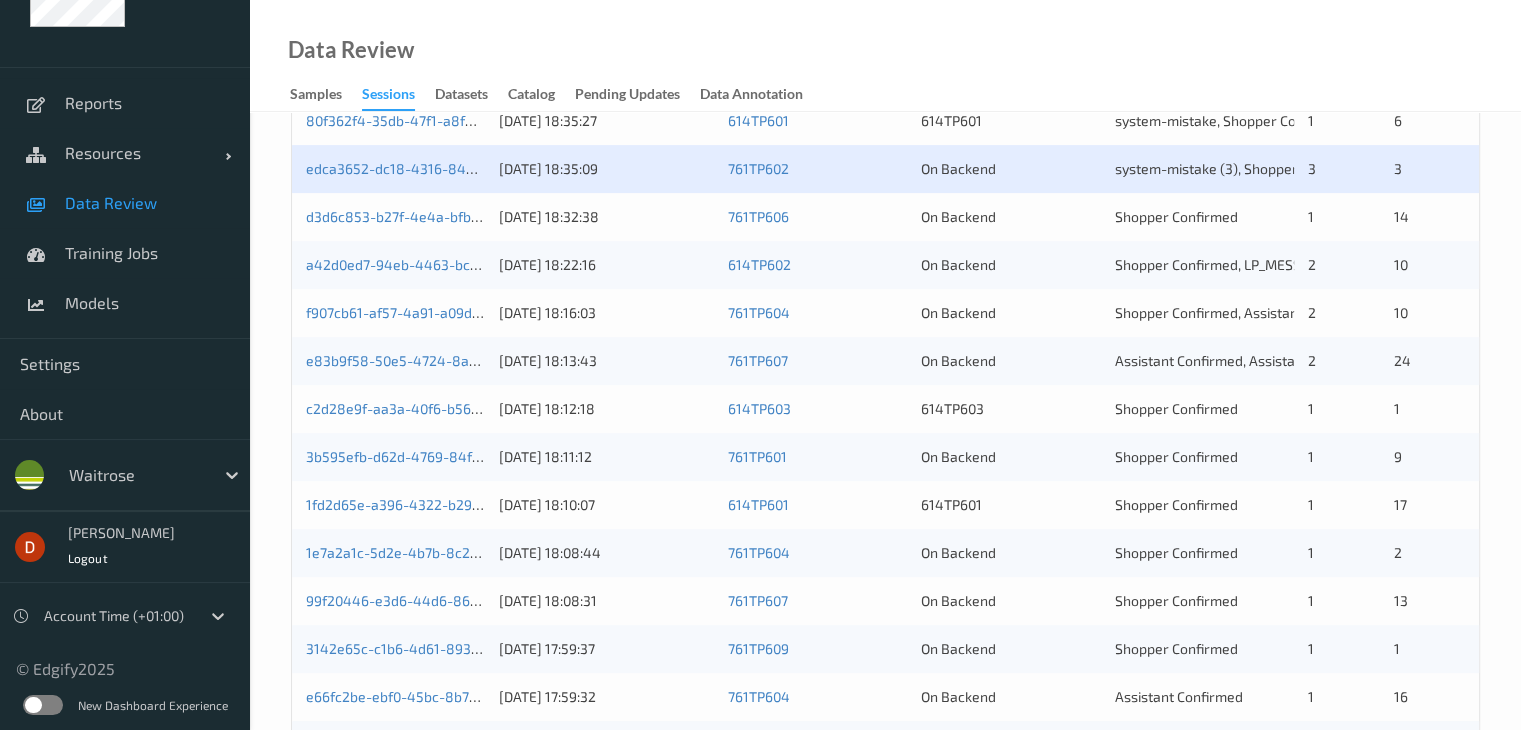 scroll, scrollTop: 600, scrollLeft: 0, axis: vertical 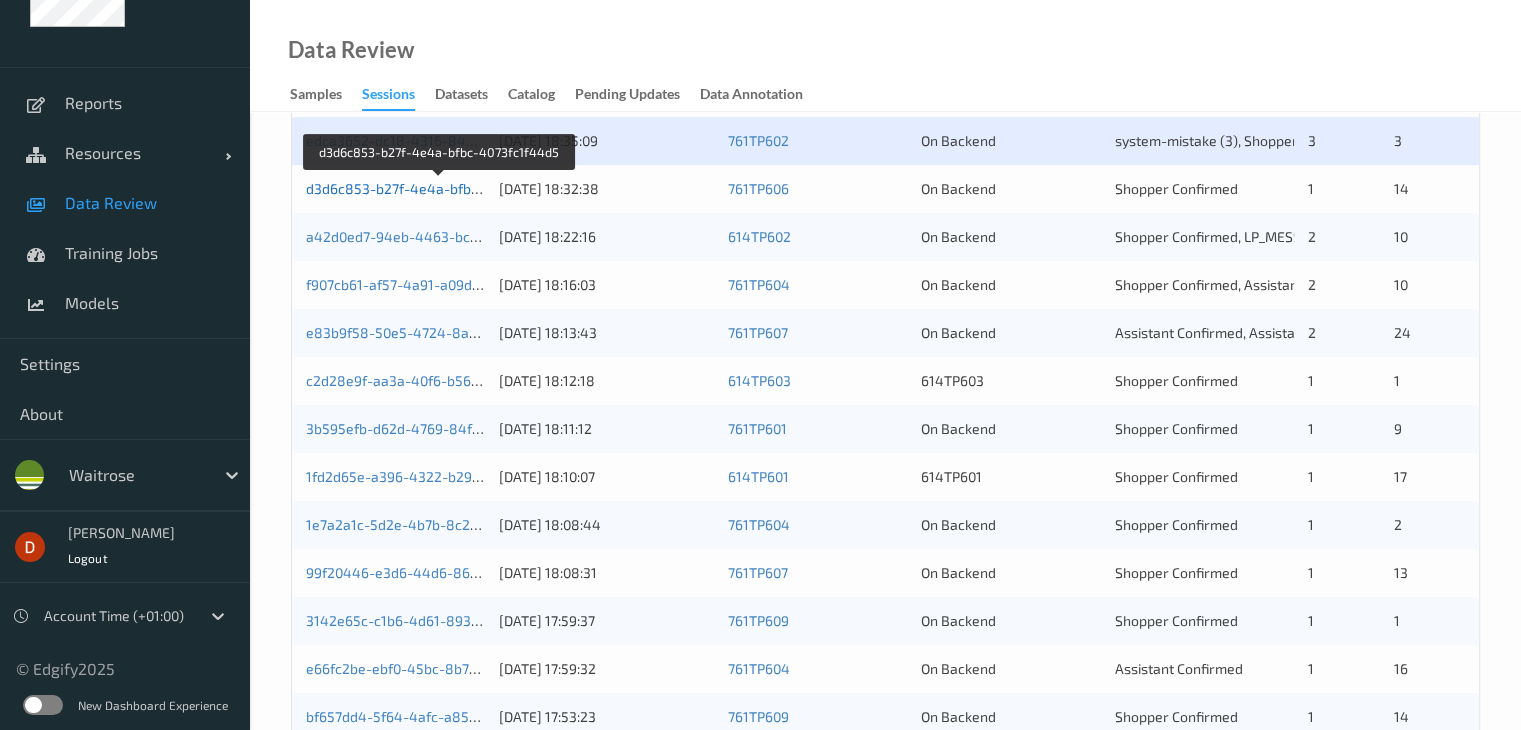 click on "d3d6c853-b27f-4e4a-bfbc-4073fc1f44d5" at bounding box center (439, 188) 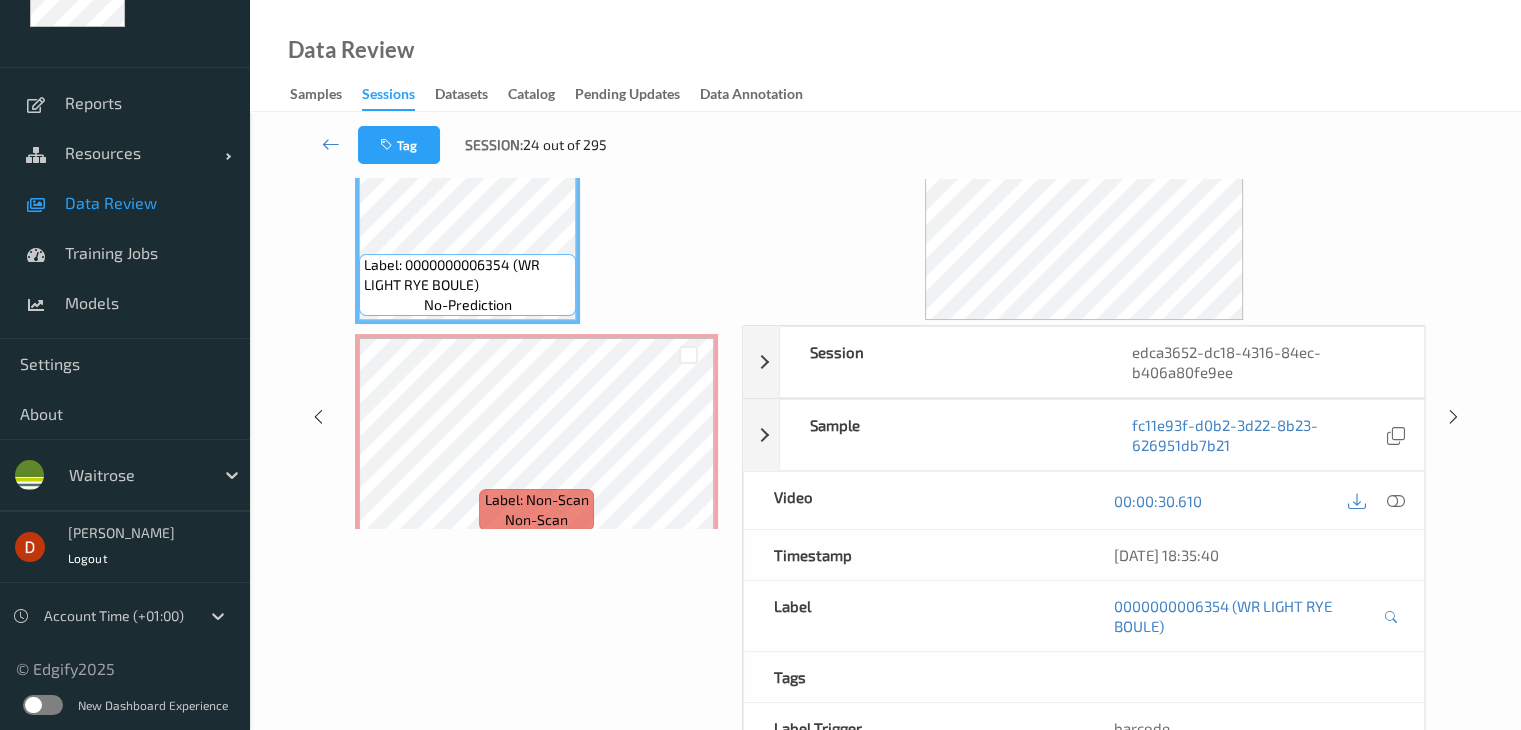 scroll, scrollTop: 0, scrollLeft: 0, axis: both 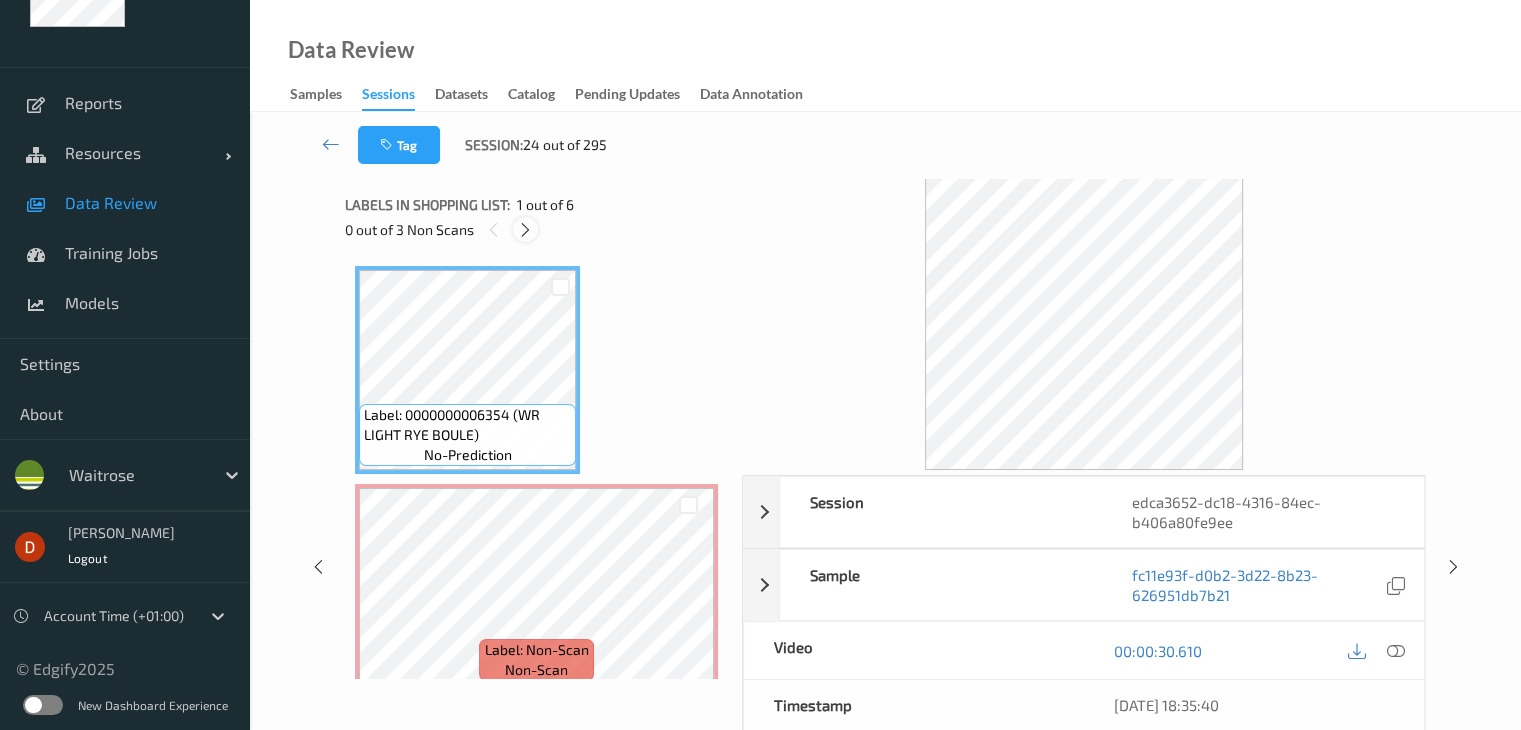 click at bounding box center (525, 230) 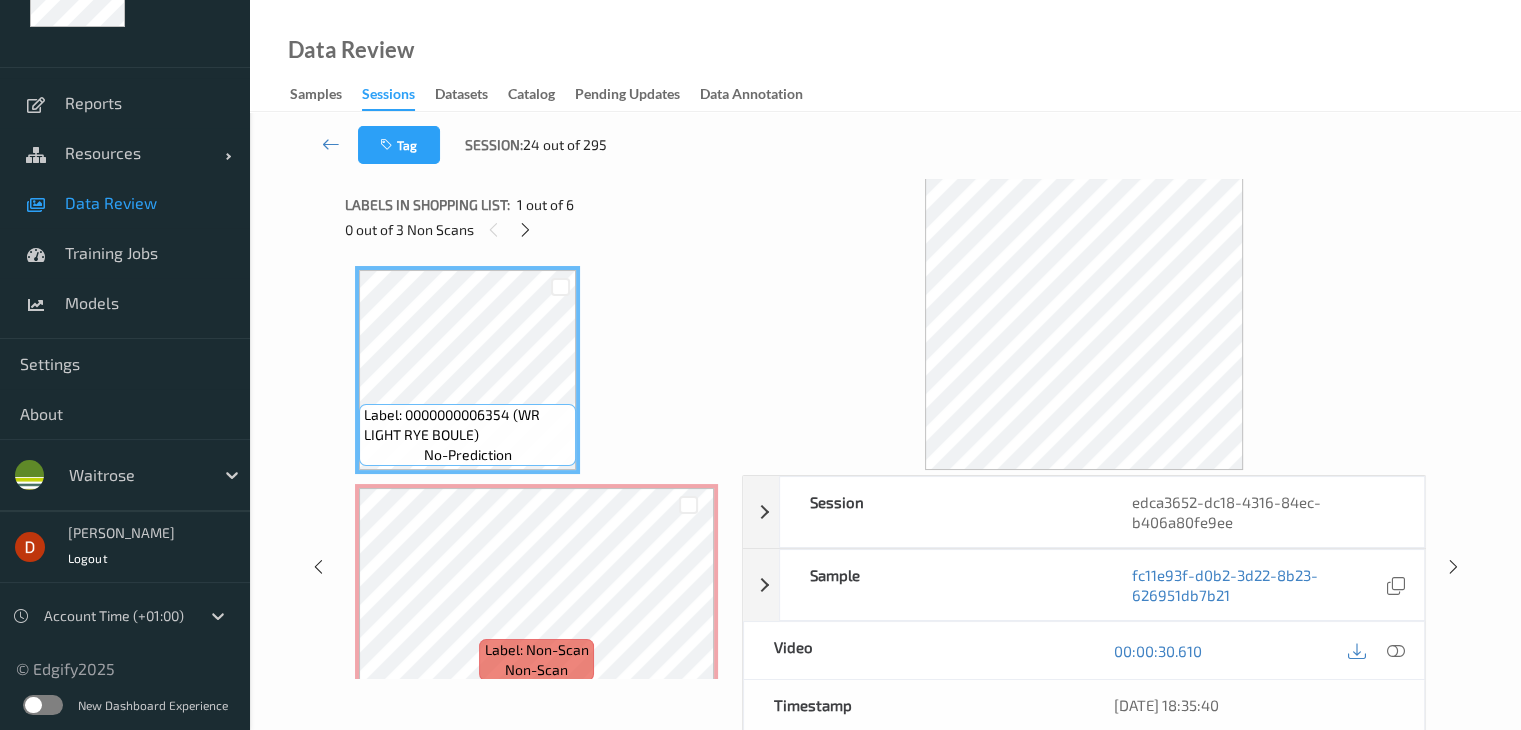 scroll, scrollTop: 10, scrollLeft: 0, axis: vertical 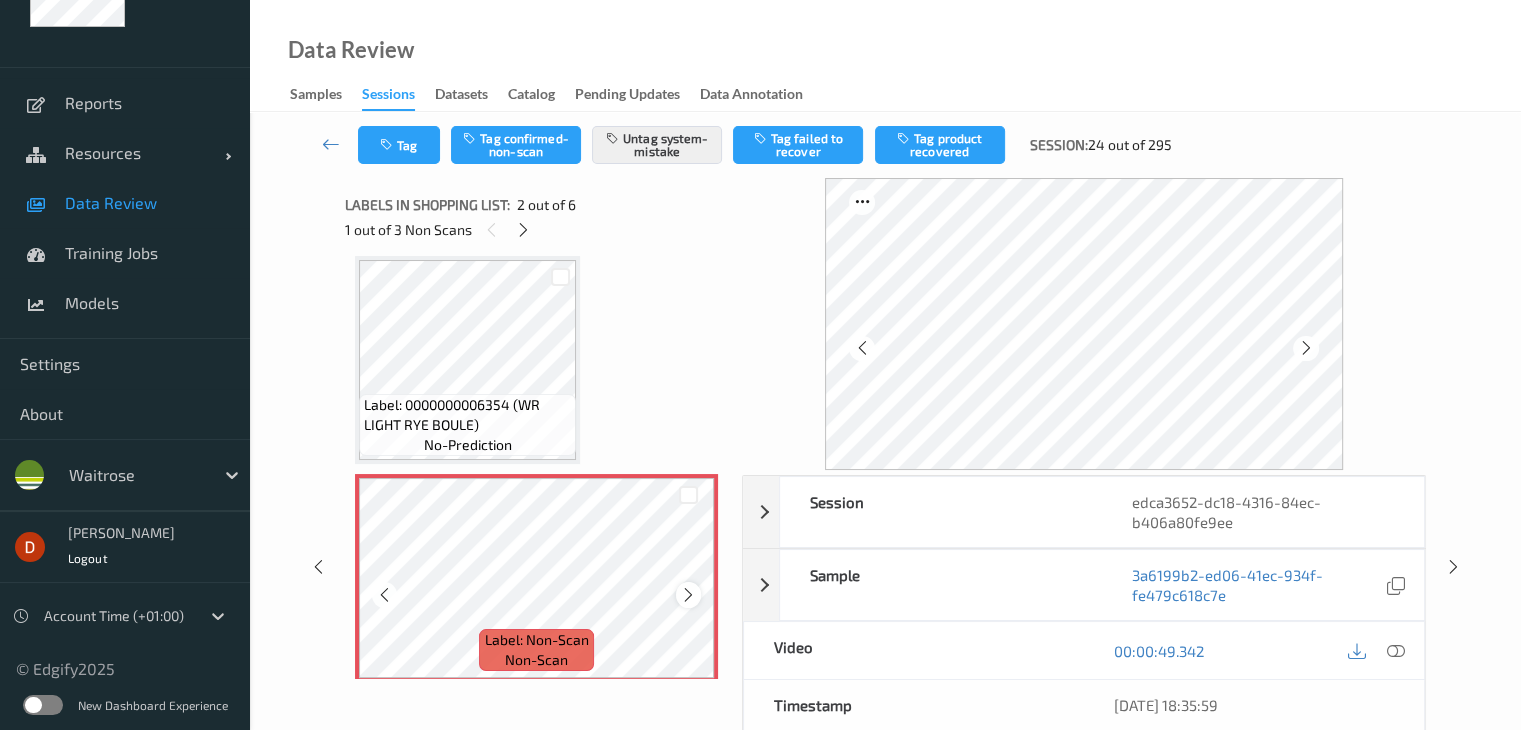 click at bounding box center [688, 595] 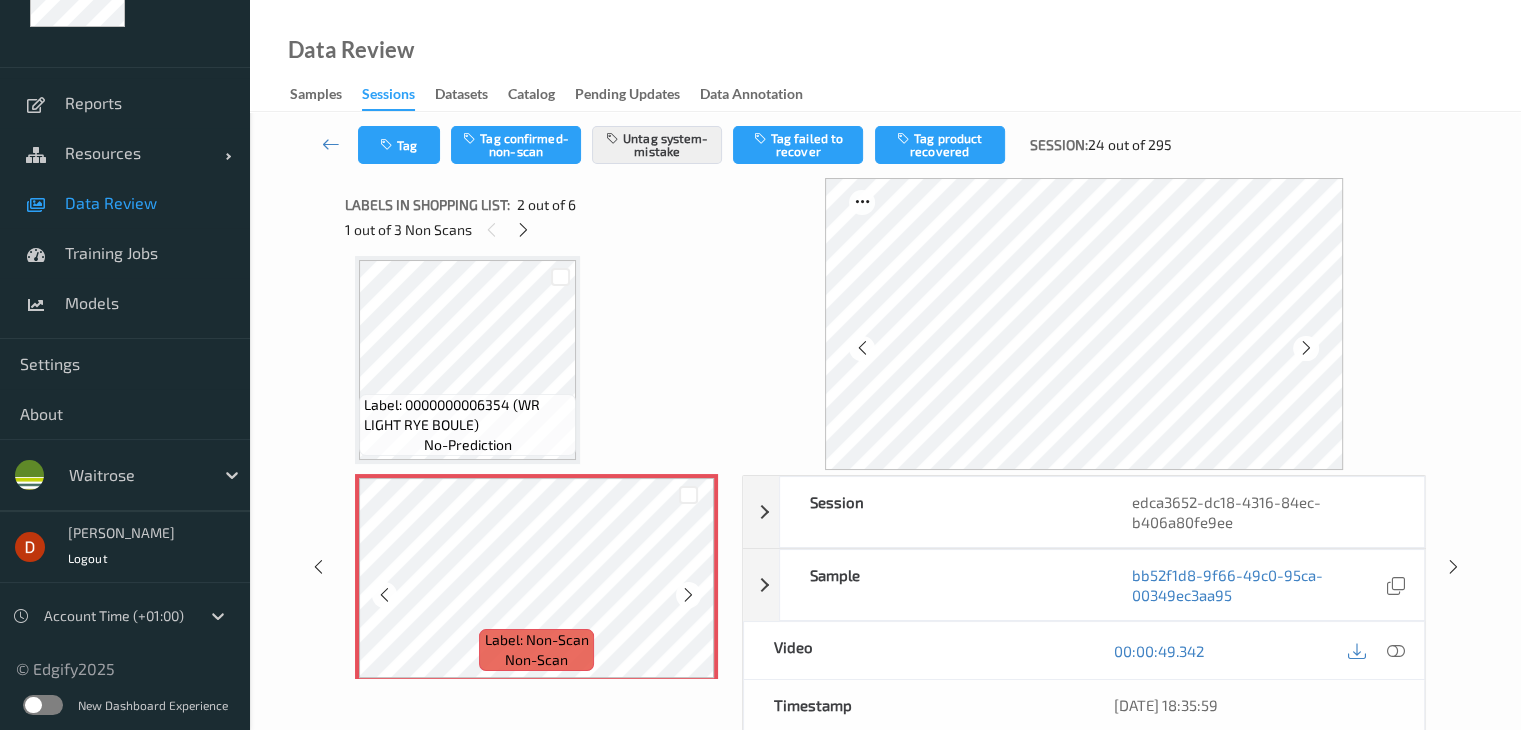 click at bounding box center [688, 595] 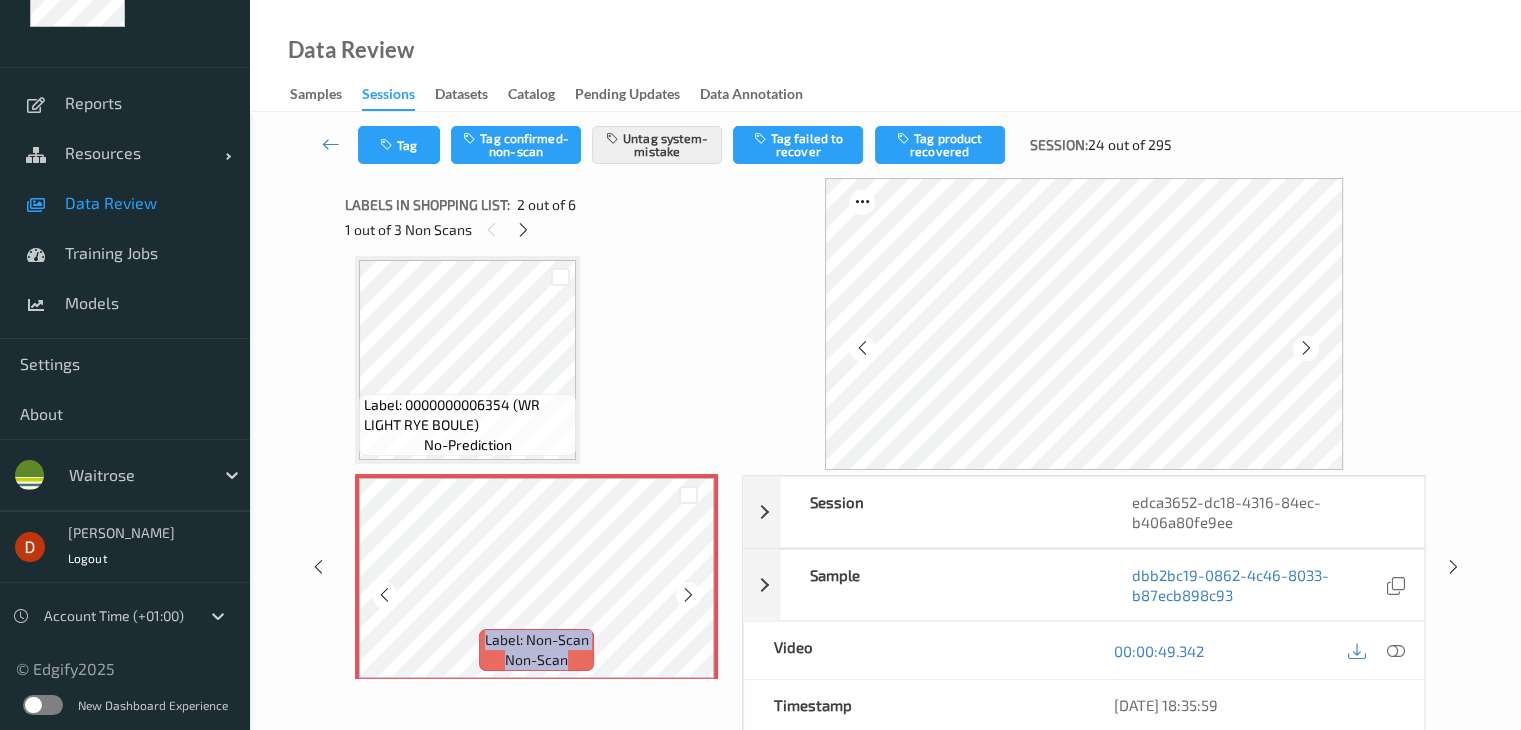click at bounding box center [688, 595] 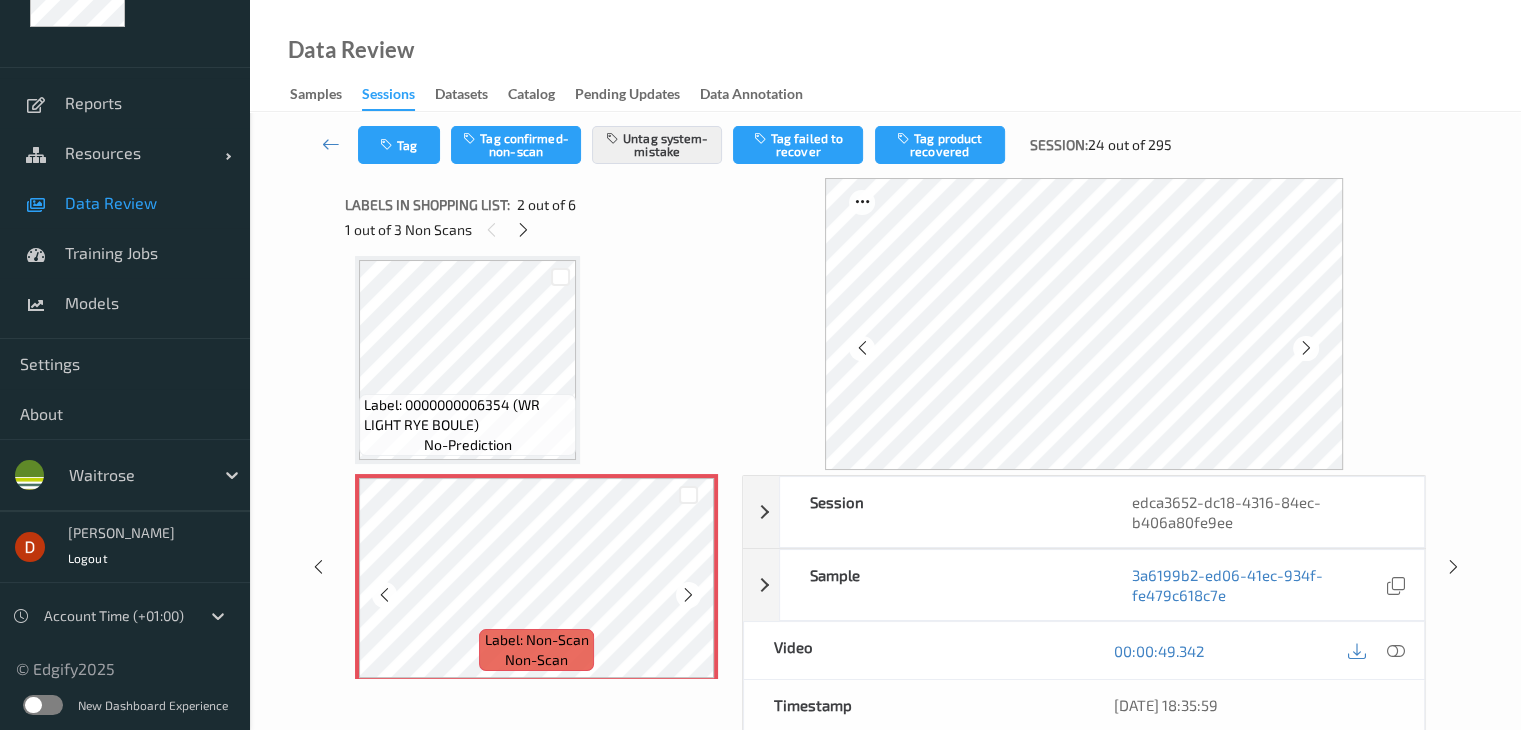 click at bounding box center (688, 595) 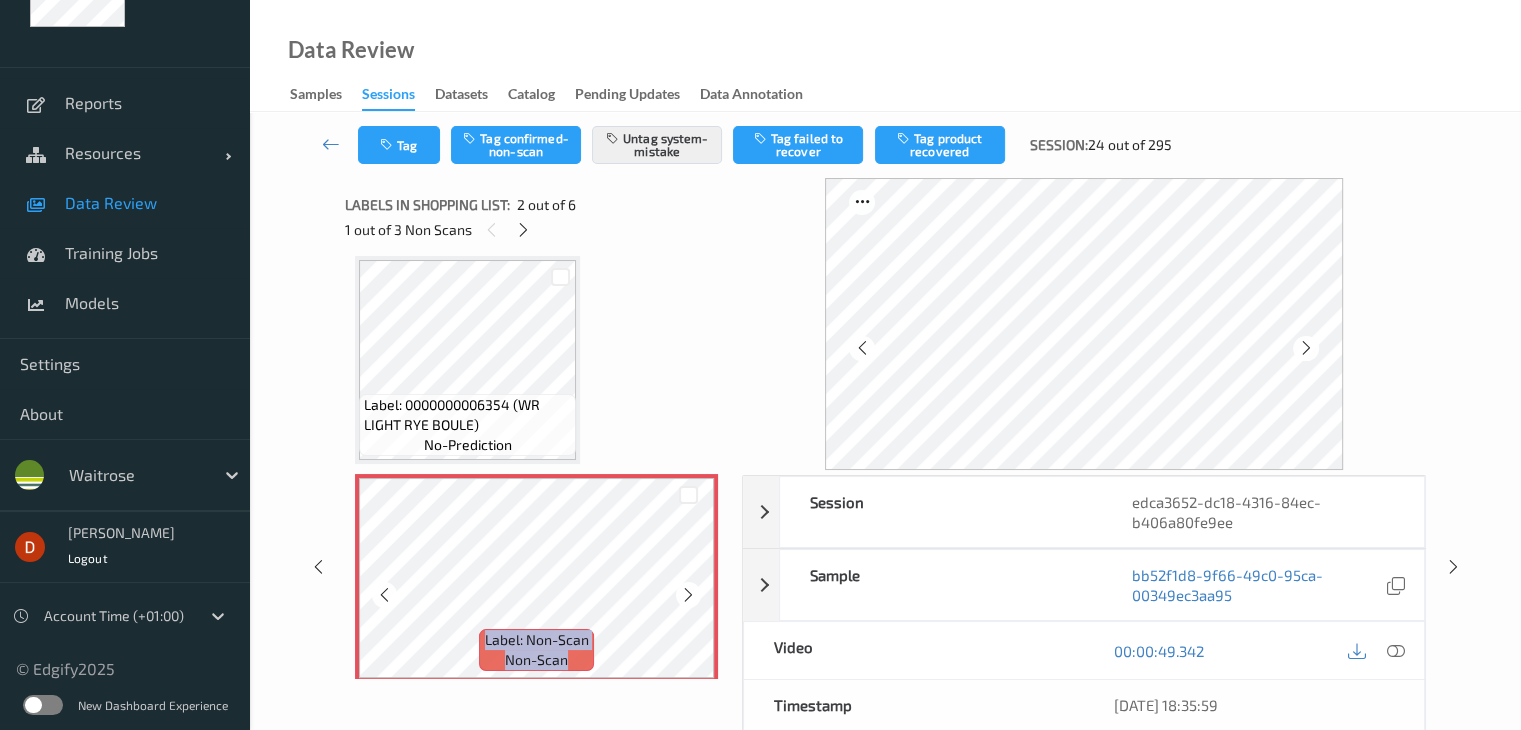 click at bounding box center (688, 595) 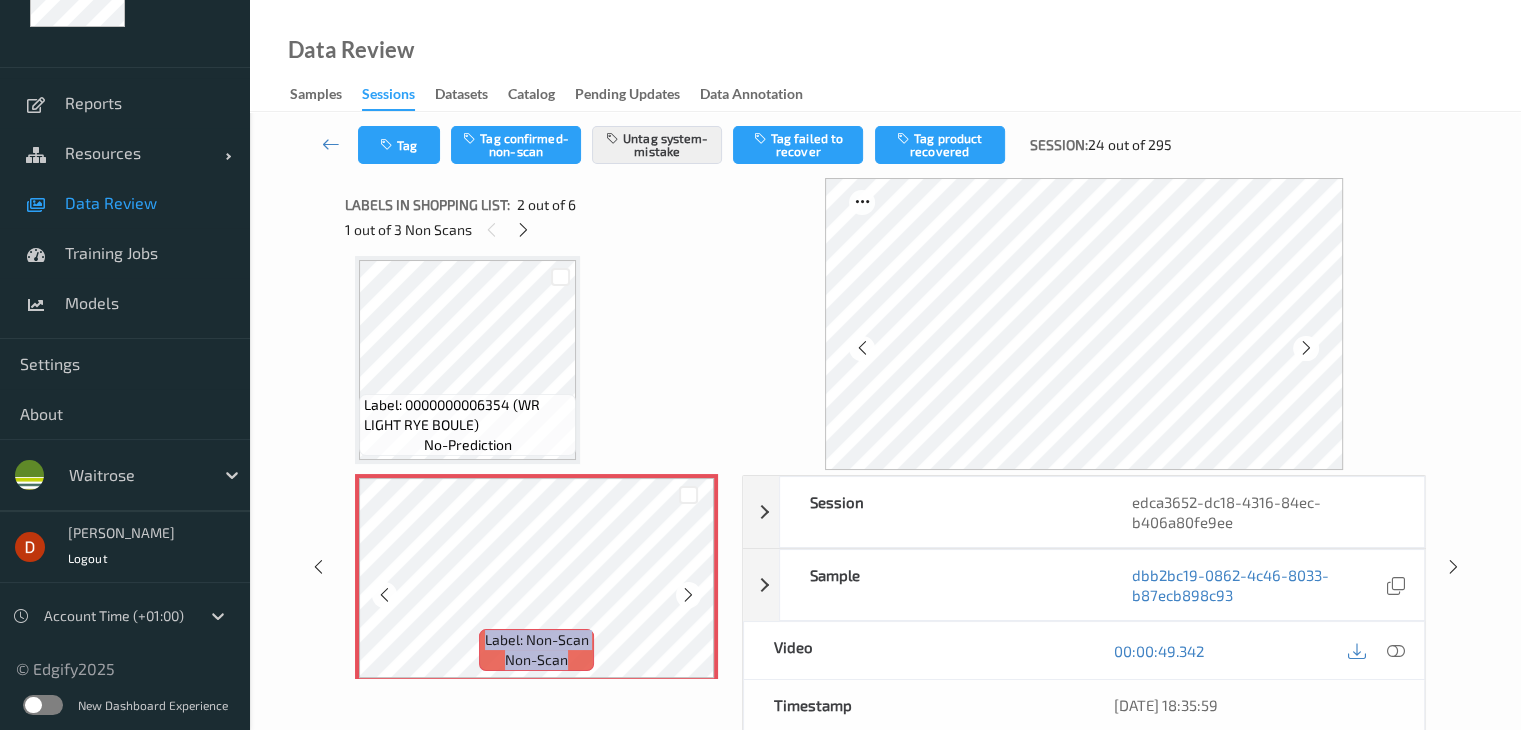 click at bounding box center [688, 595] 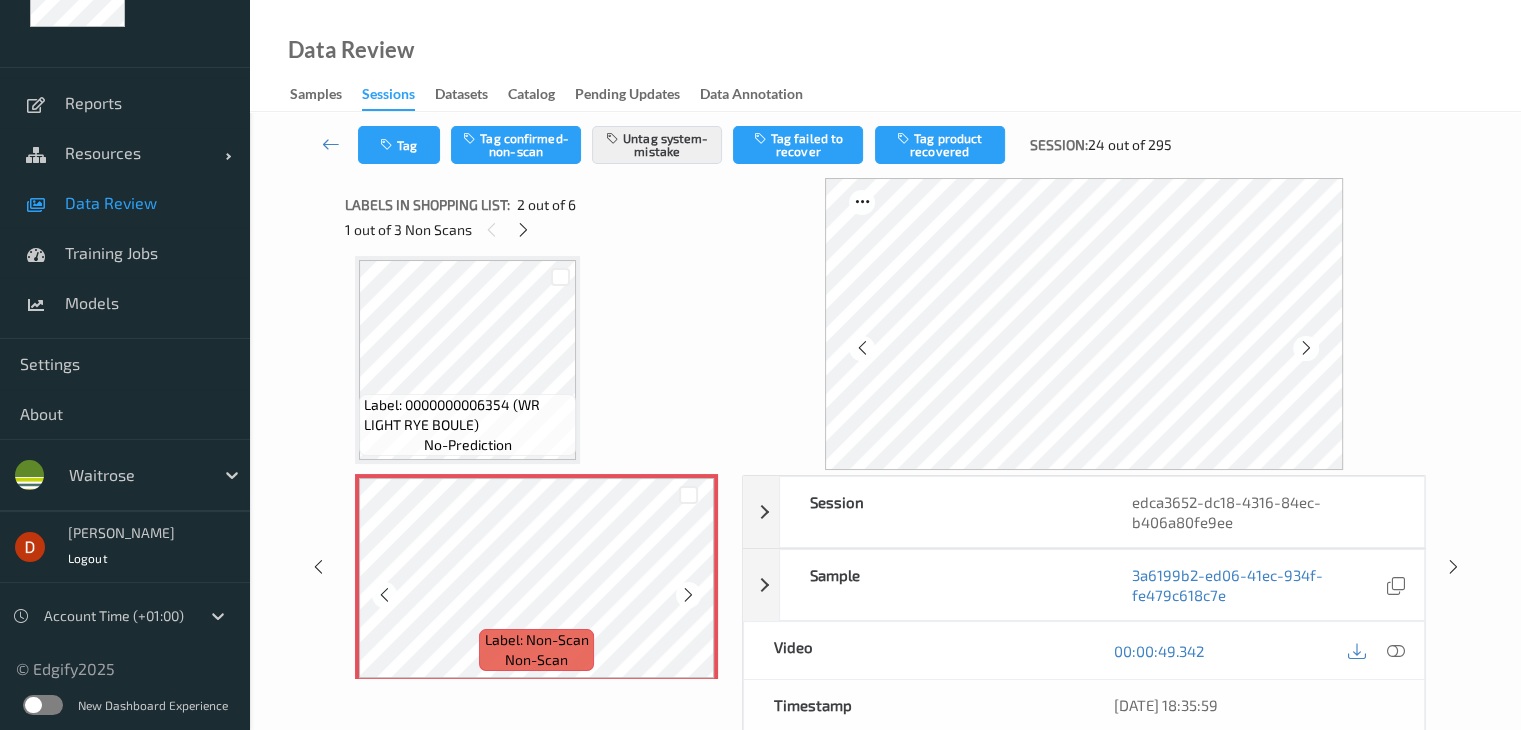 click at bounding box center [688, 595] 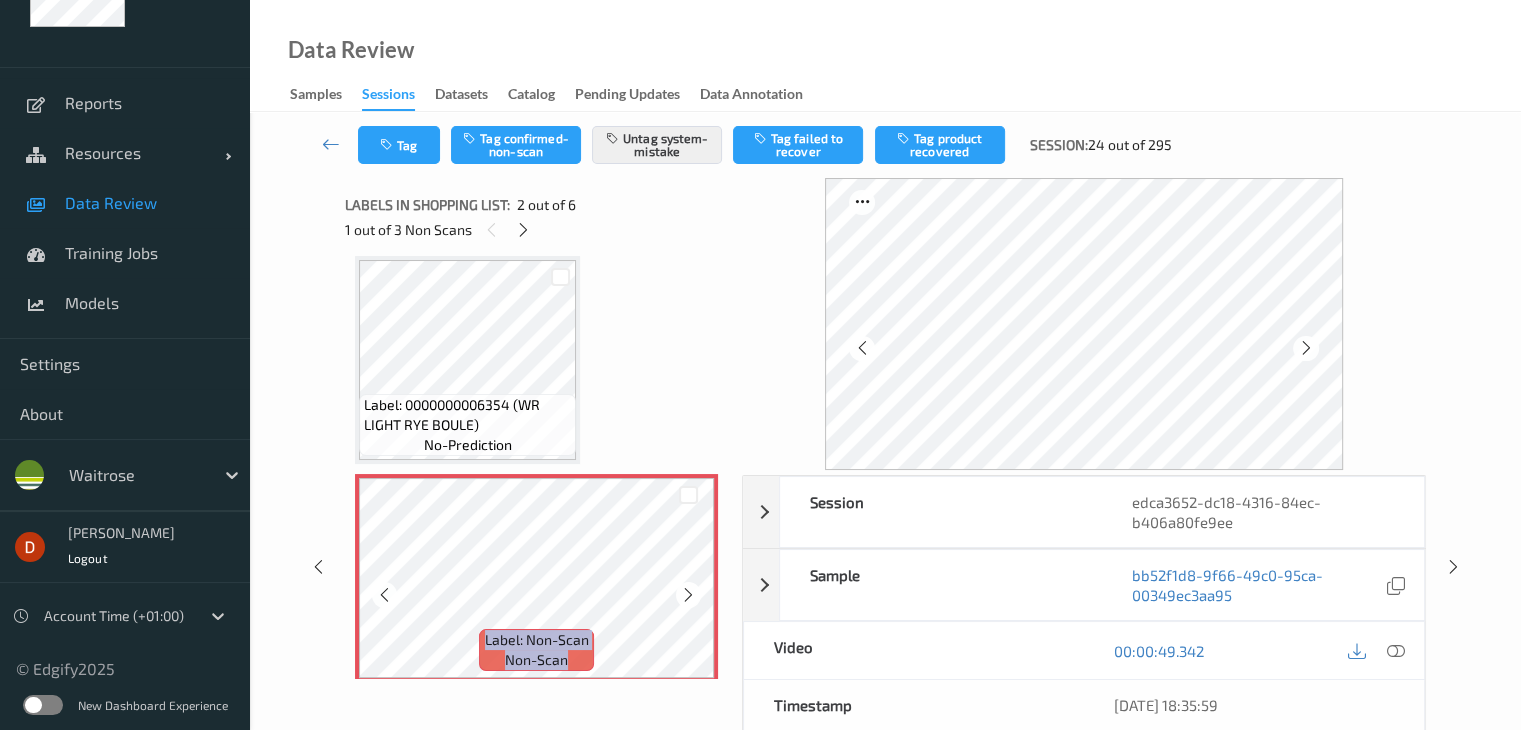 click at bounding box center (688, 595) 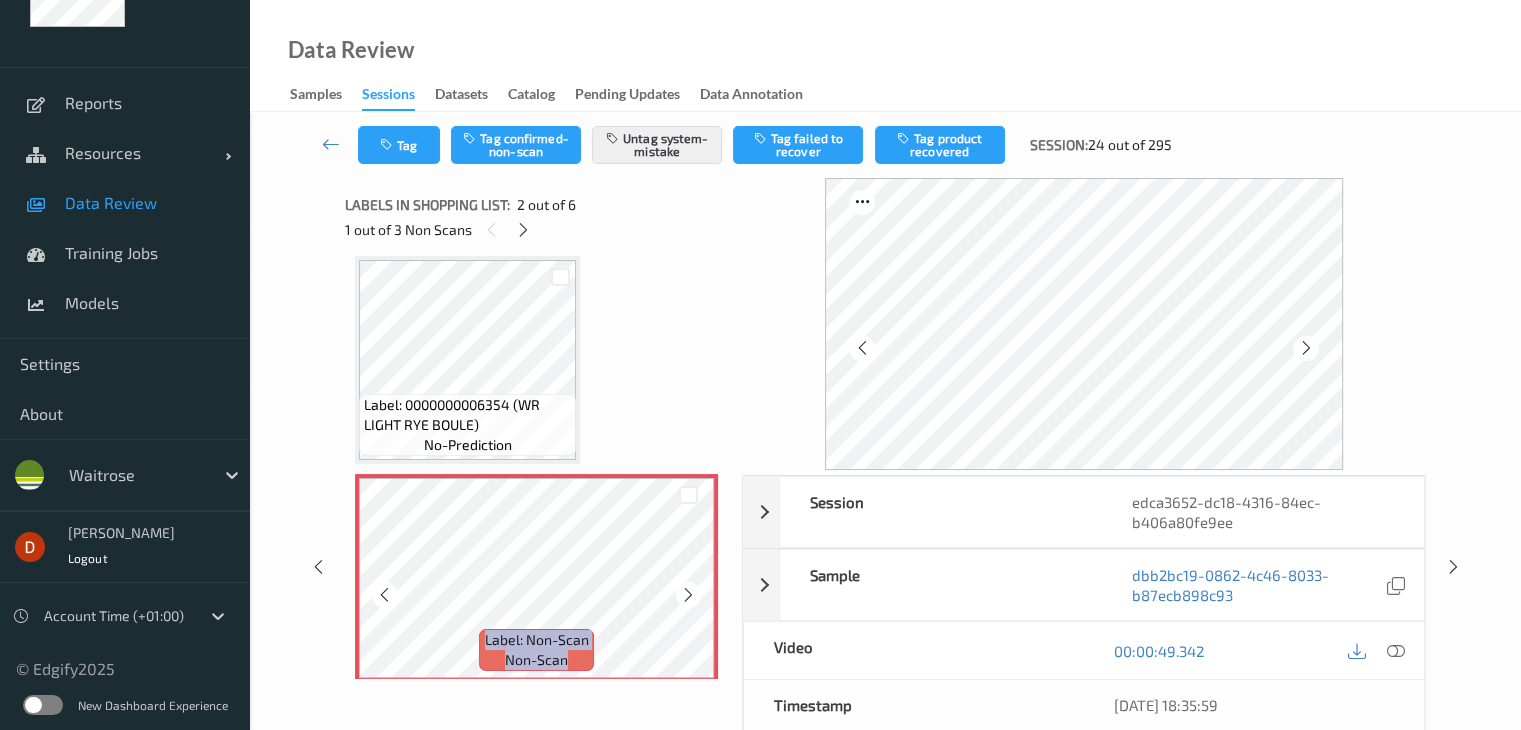click at bounding box center [688, 595] 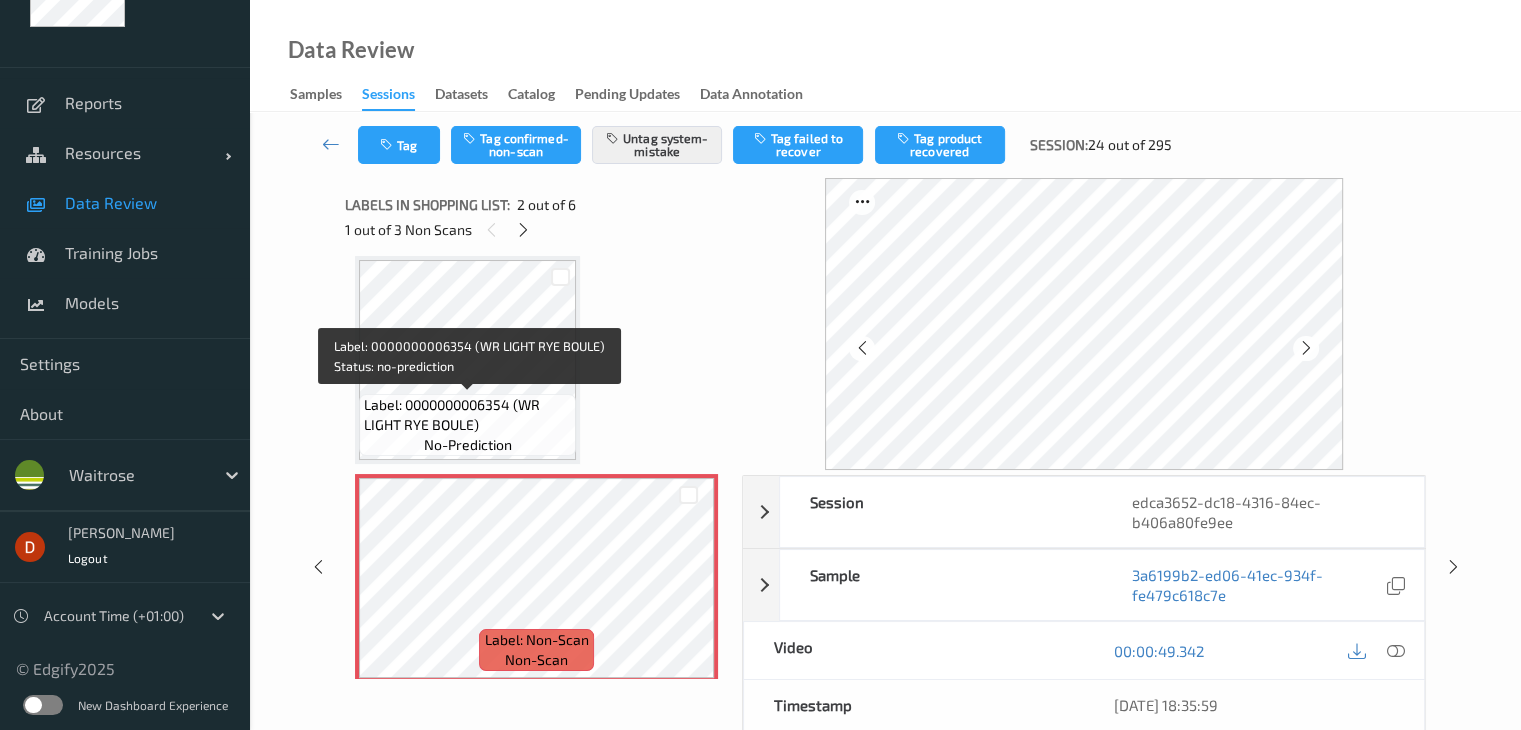 click on "Label: 0000000006354 (WR LIGHT RYE BOULE)" at bounding box center [467, 415] 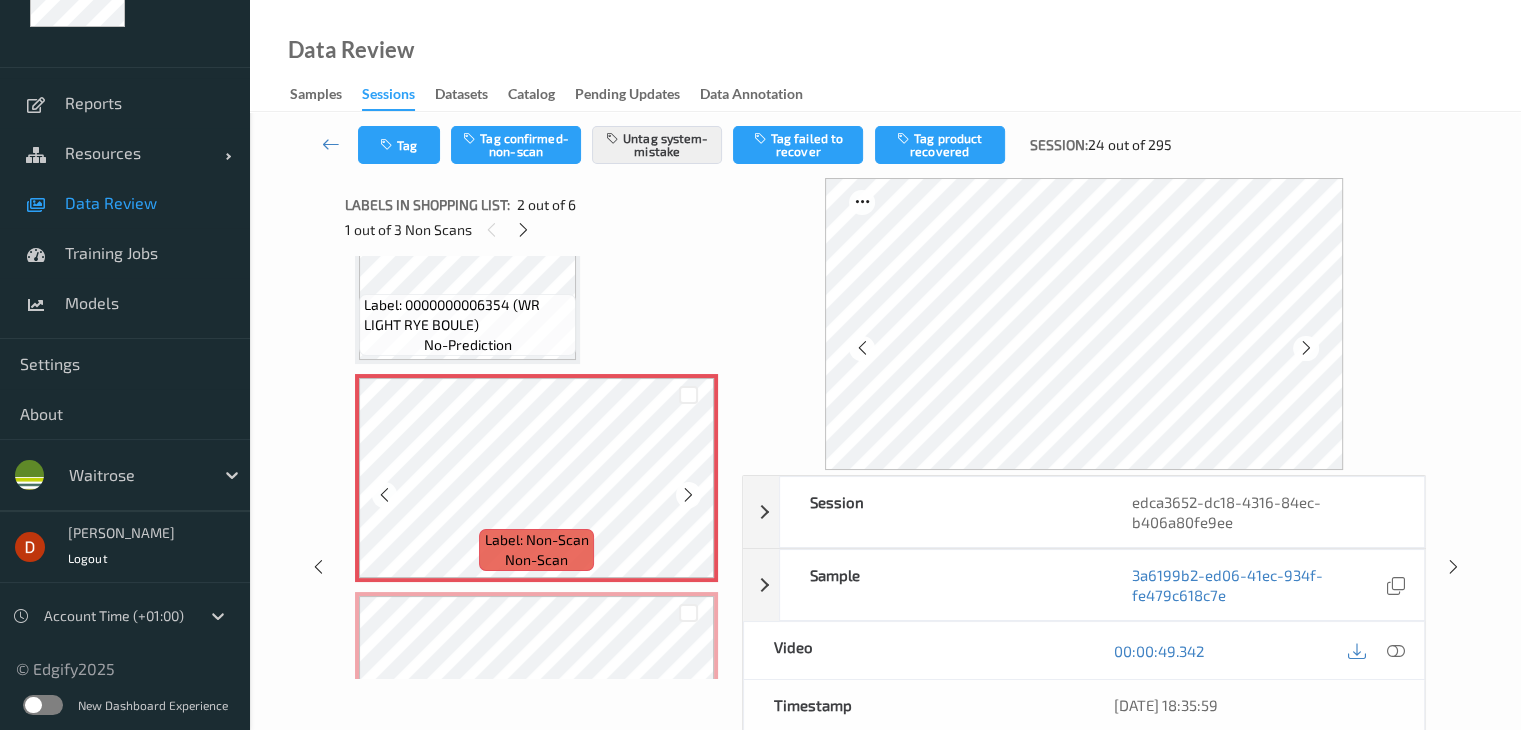 scroll, scrollTop: 210, scrollLeft: 0, axis: vertical 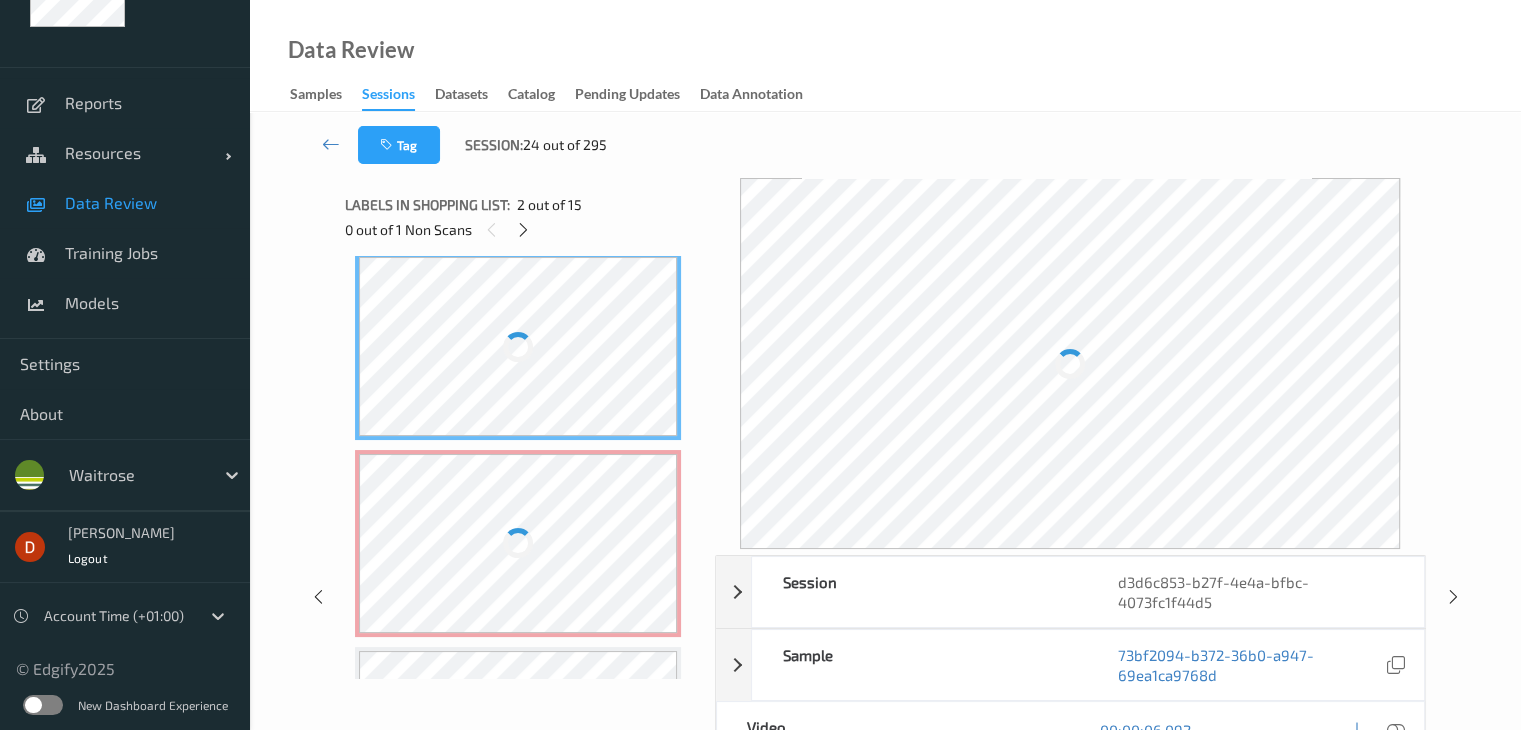 click at bounding box center (518, 543) 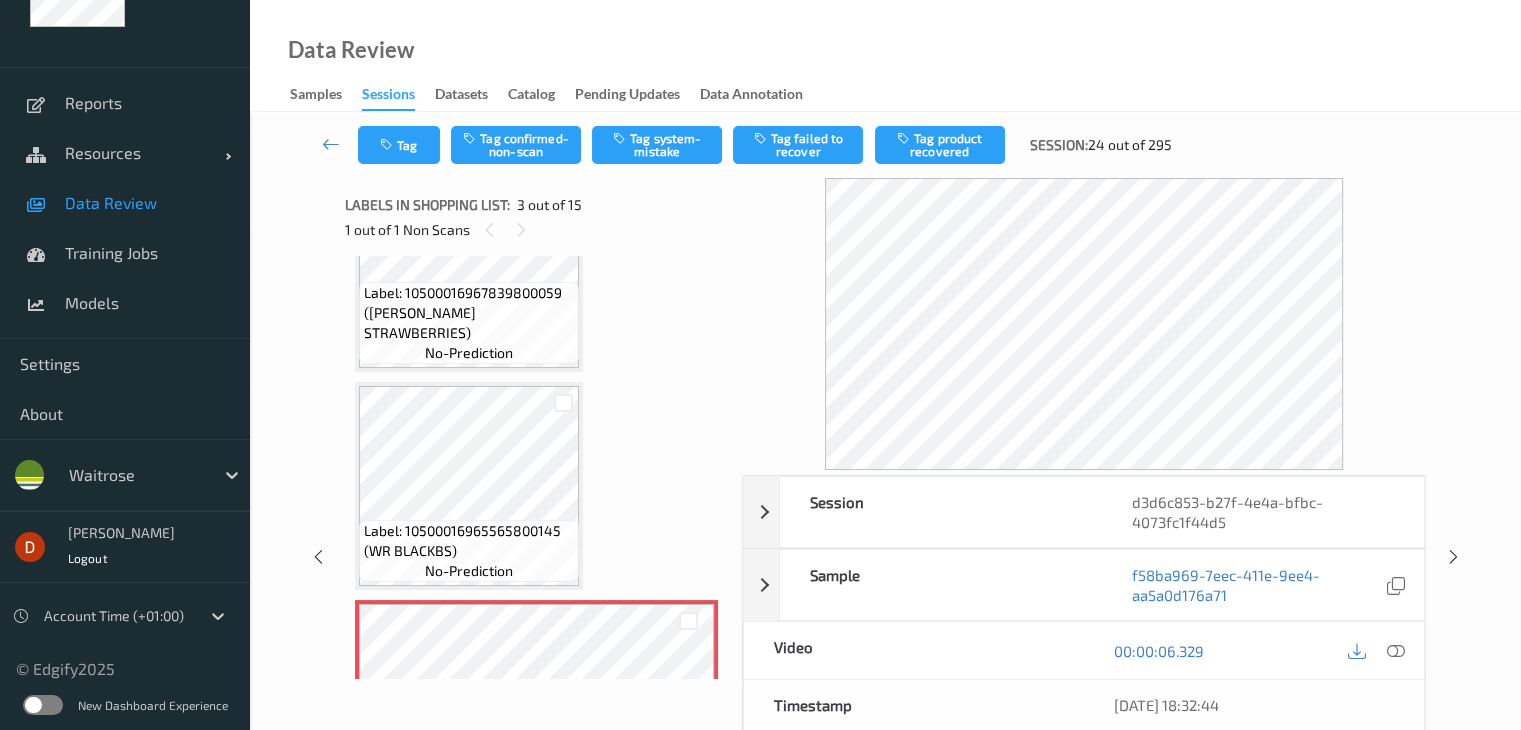 scroll, scrollTop: 0, scrollLeft: 0, axis: both 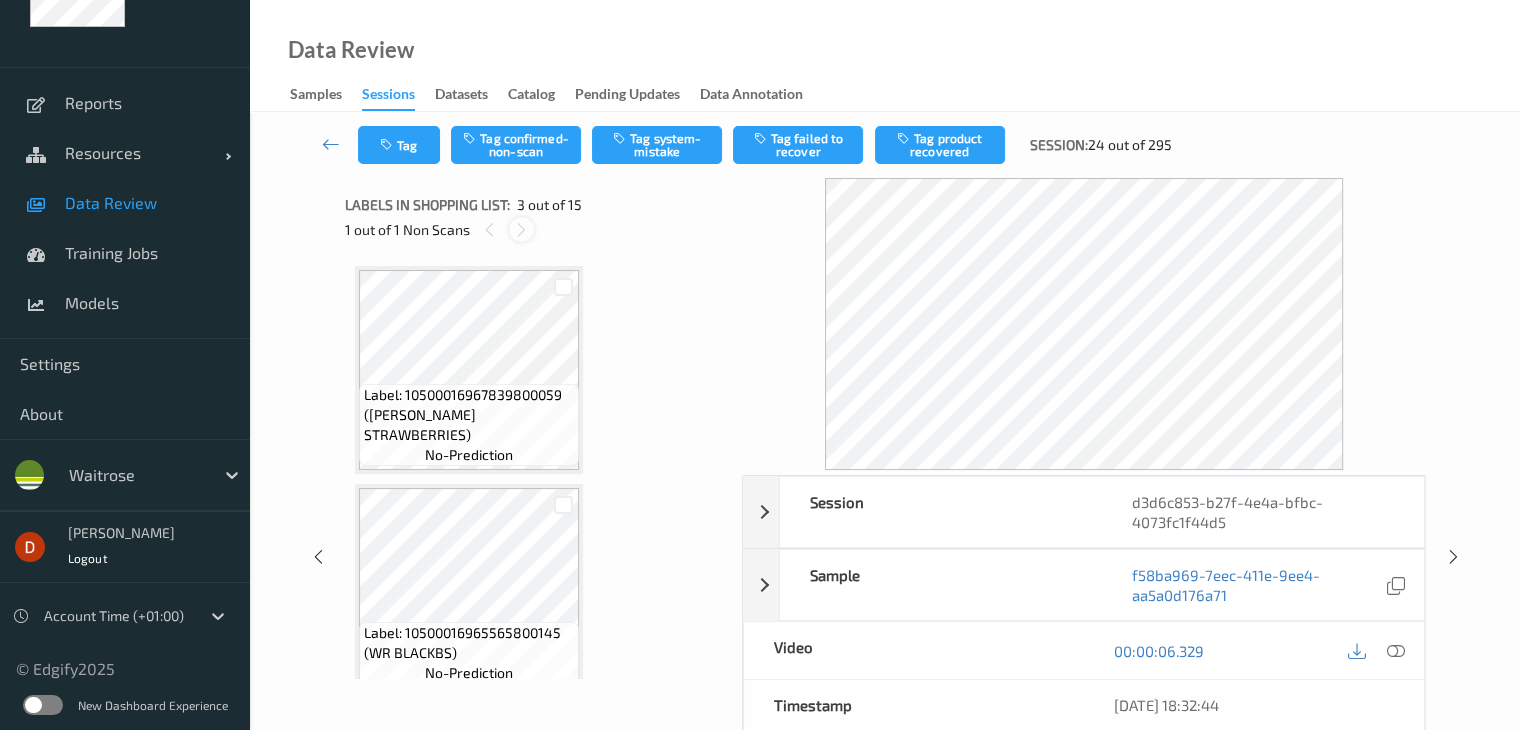click at bounding box center [521, 230] 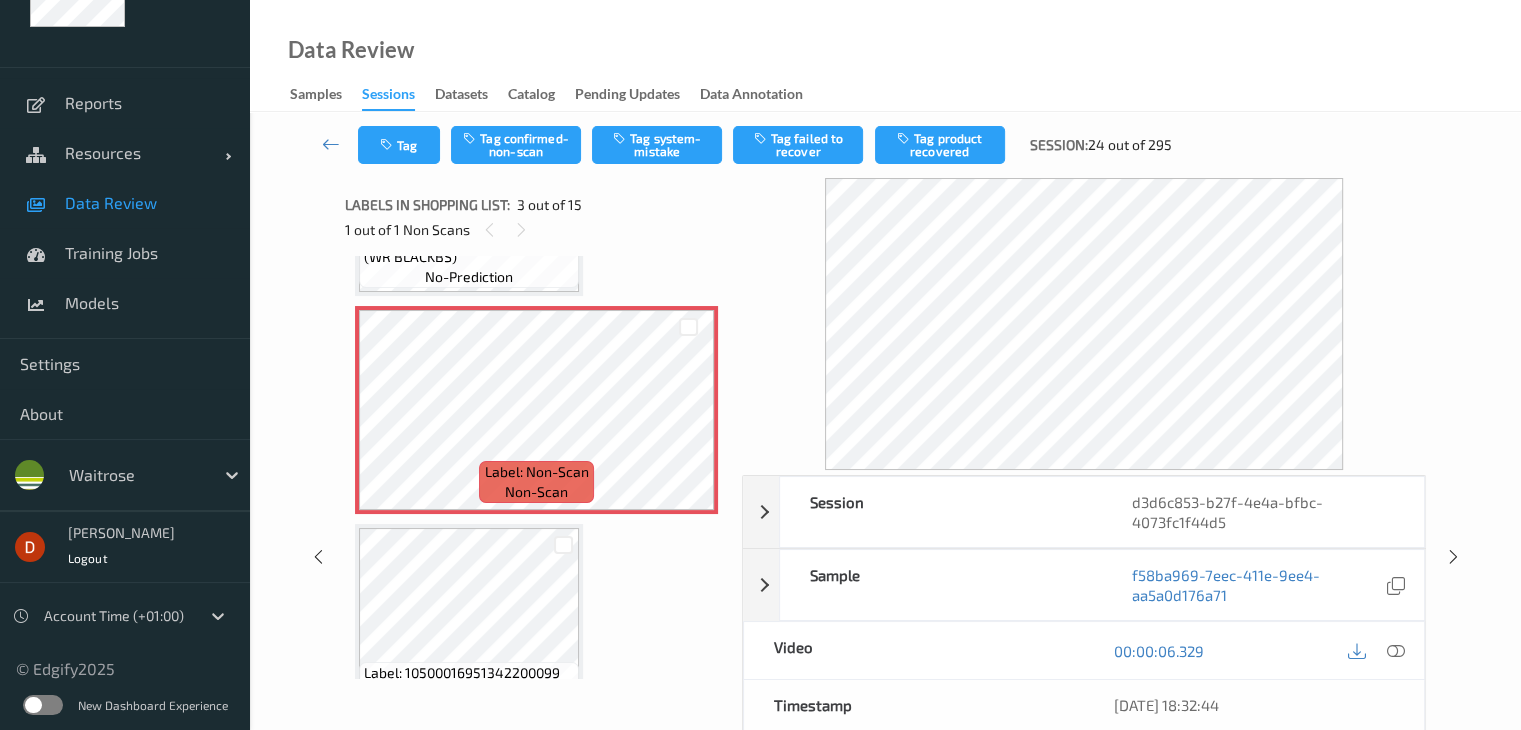 scroll, scrollTop: 400, scrollLeft: 0, axis: vertical 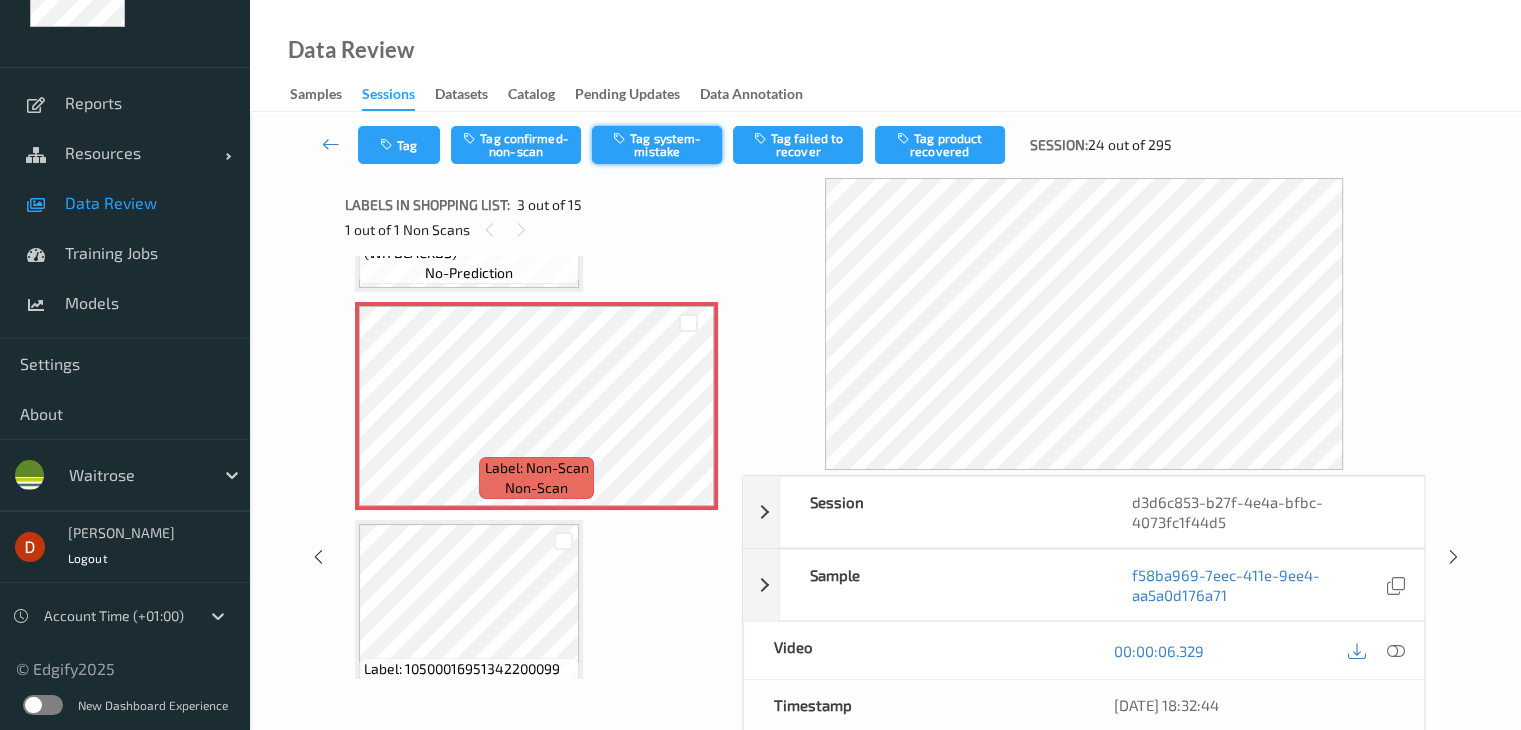 click on "Tag   system-mistake" at bounding box center (657, 145) 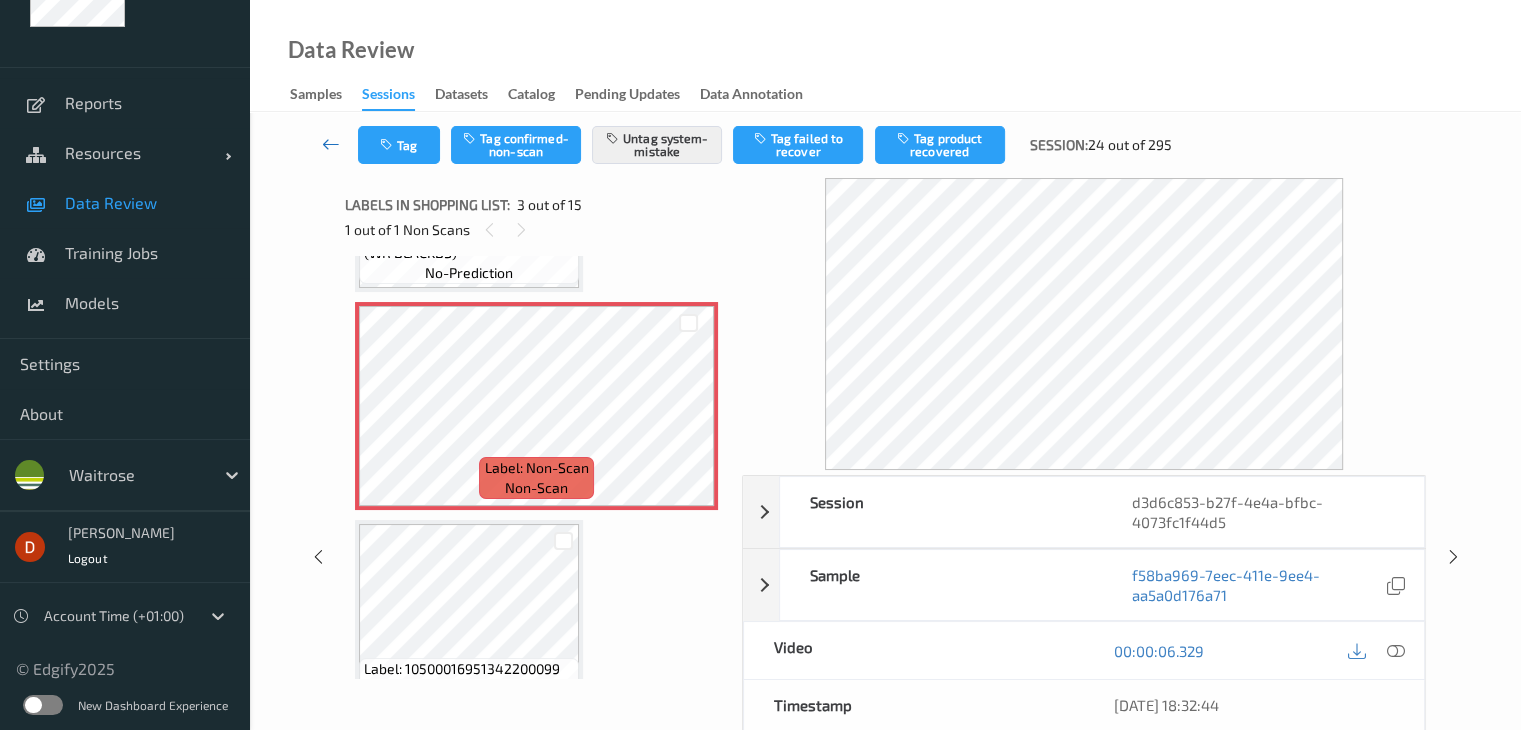 click at bounding box center [331, 144] 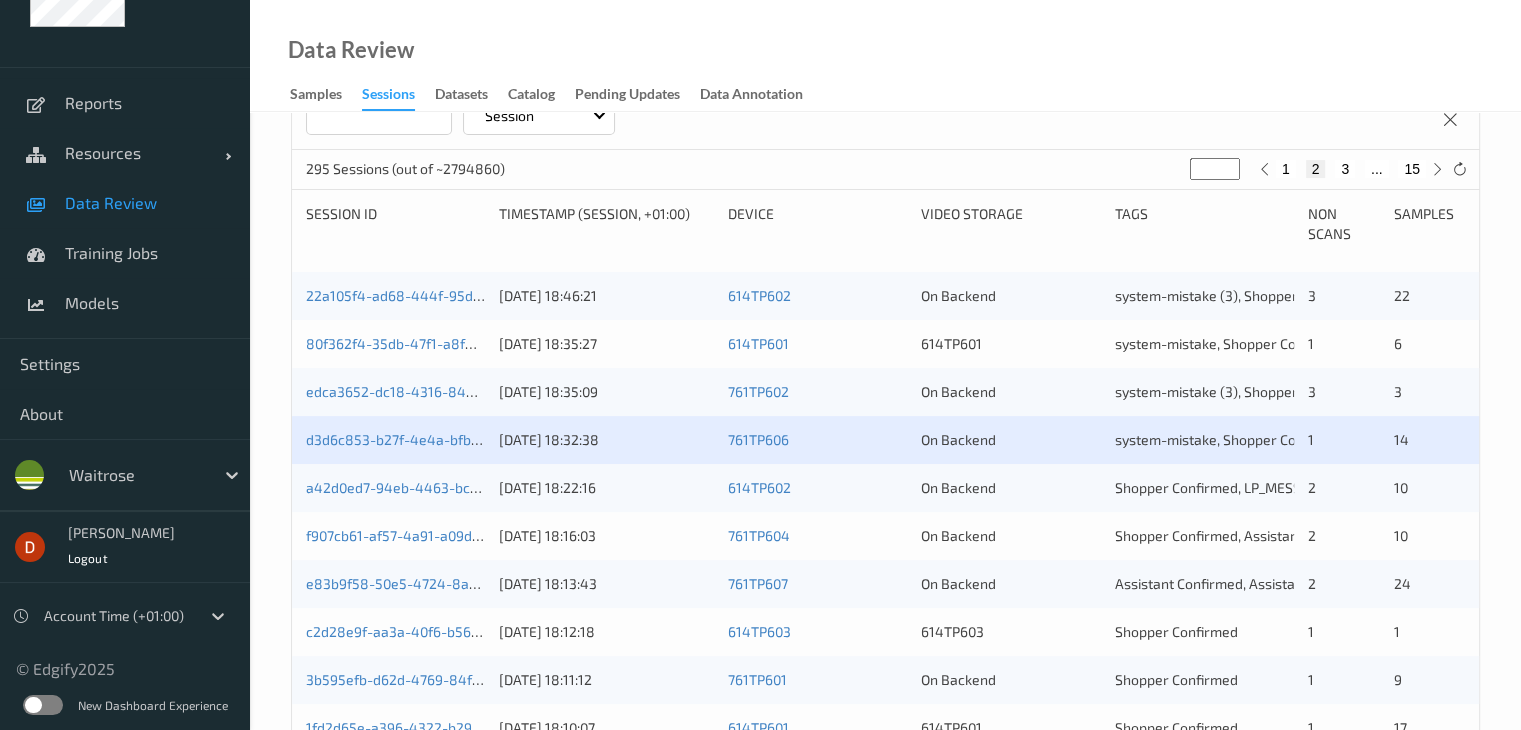 scroll, scrollTop: 500, scrollLeft: 0, axis: vertical 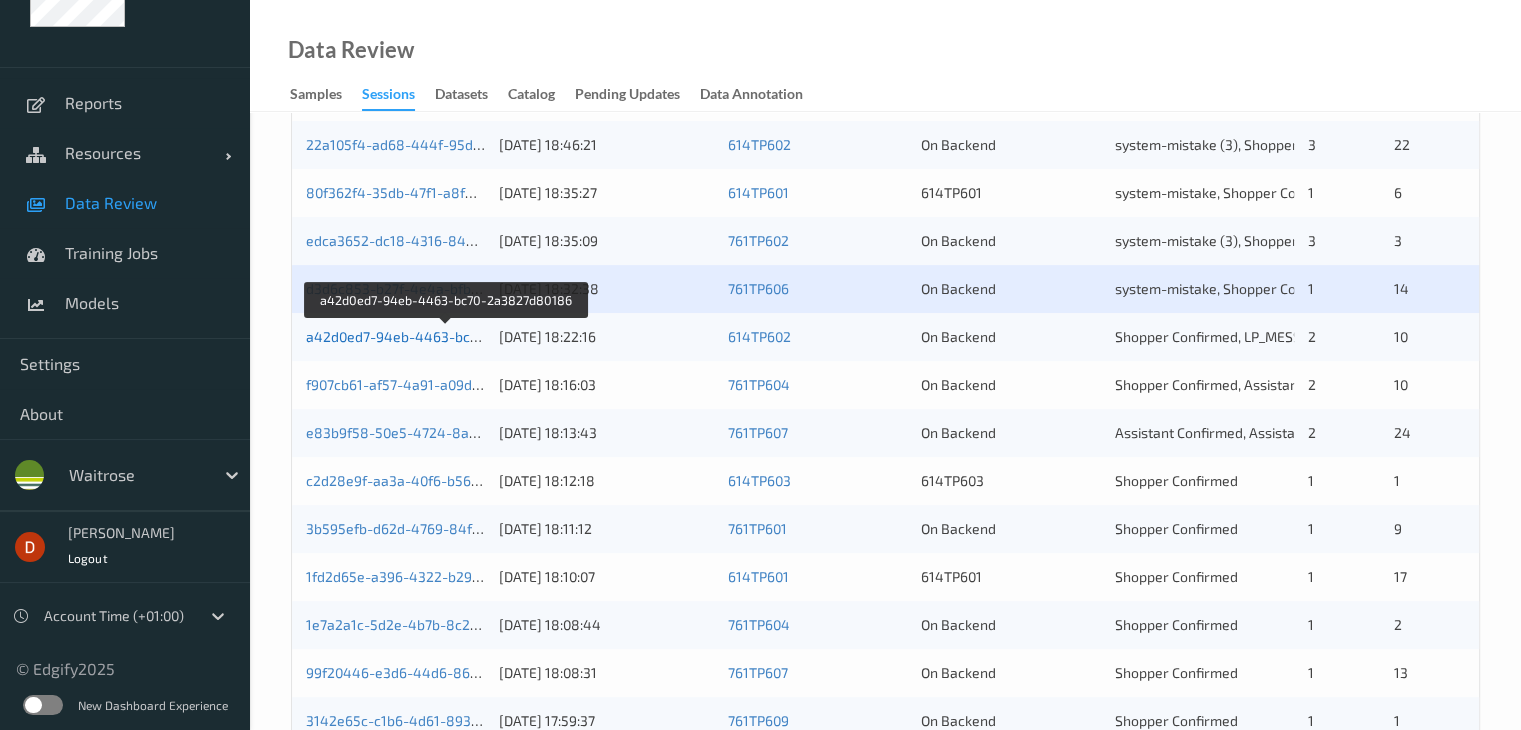click on "a42d0ed7-94eb-4463-bc70-2a3827d80186" at bounding box center [446, 336] 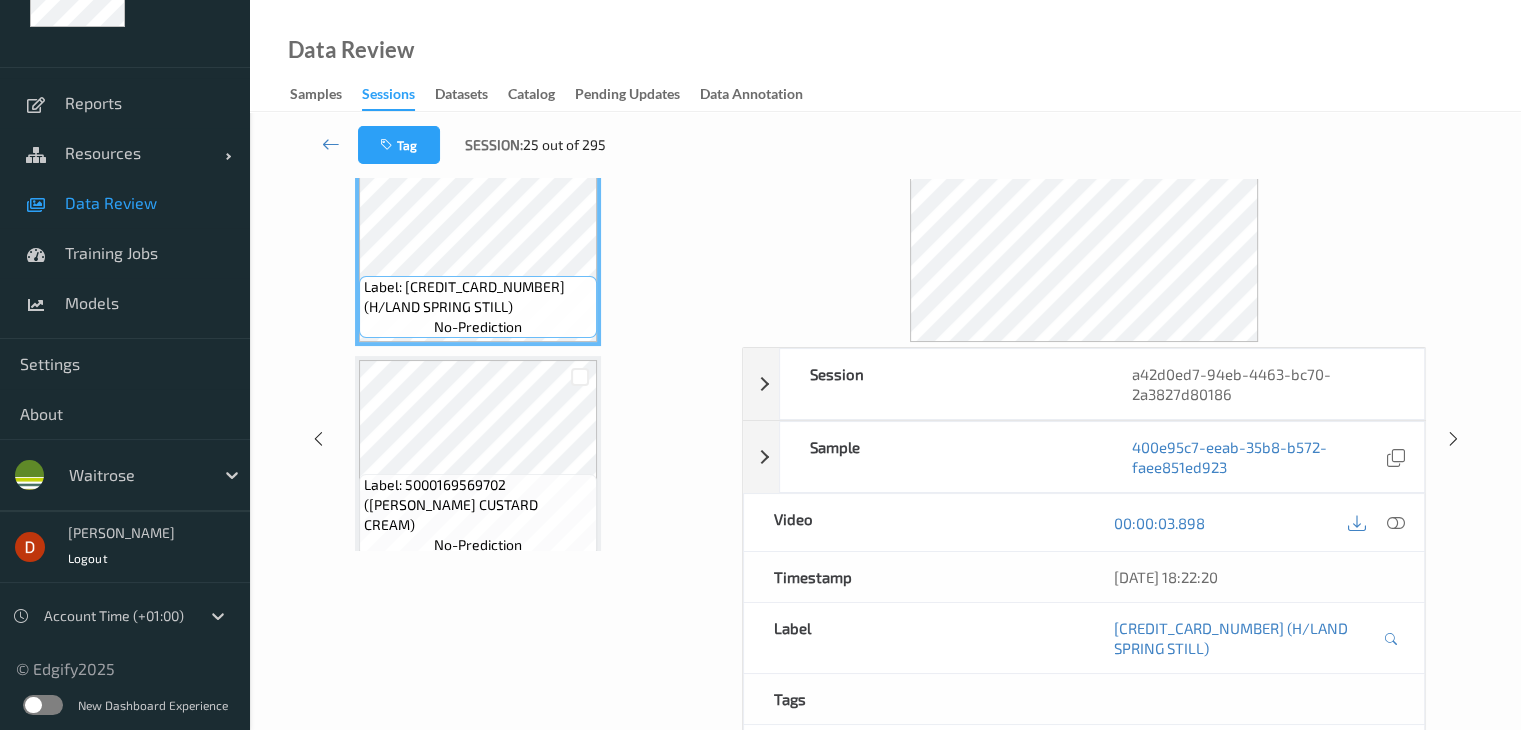 scroll, scrollTop: 0, scrollLeft: 0, axis: both 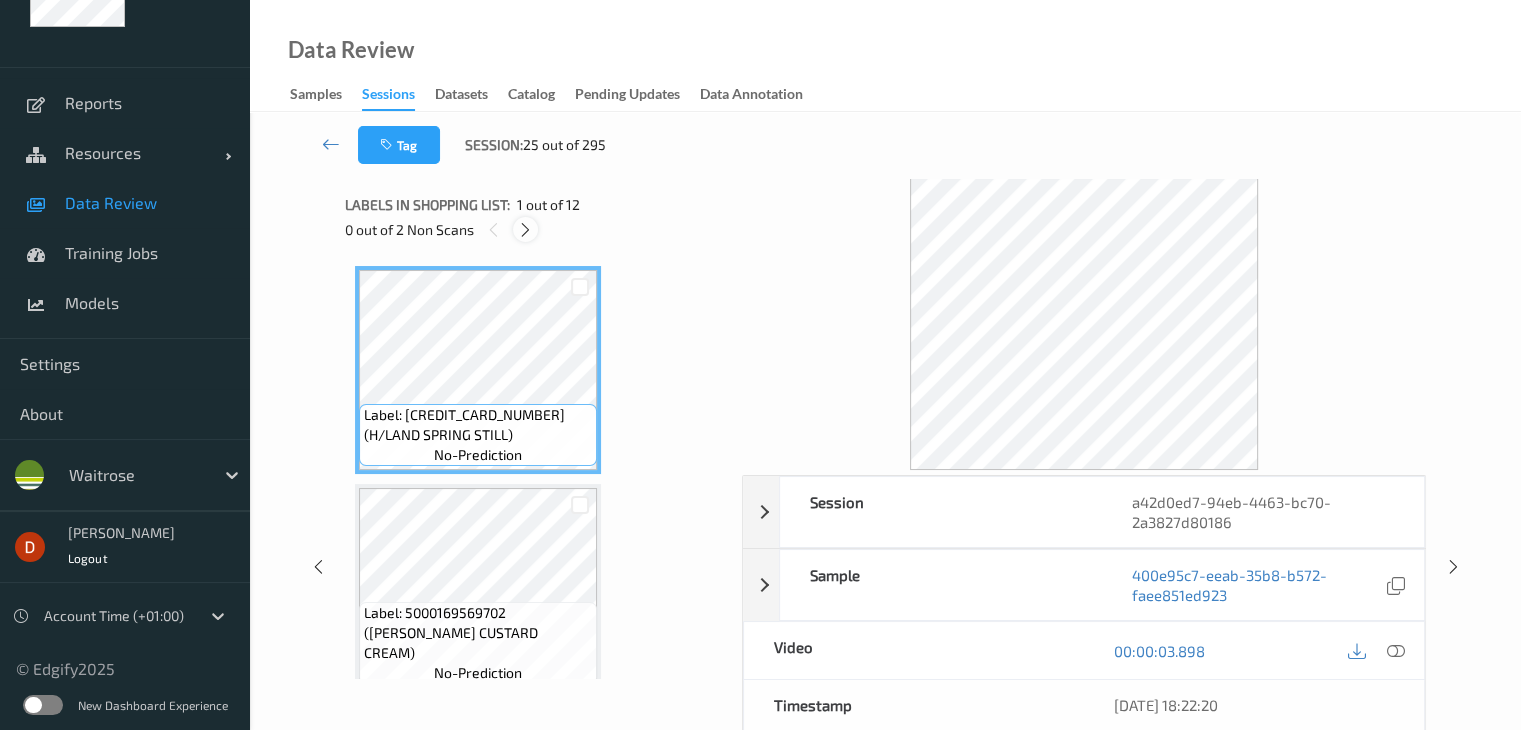 click at bounding box center [525, 230] 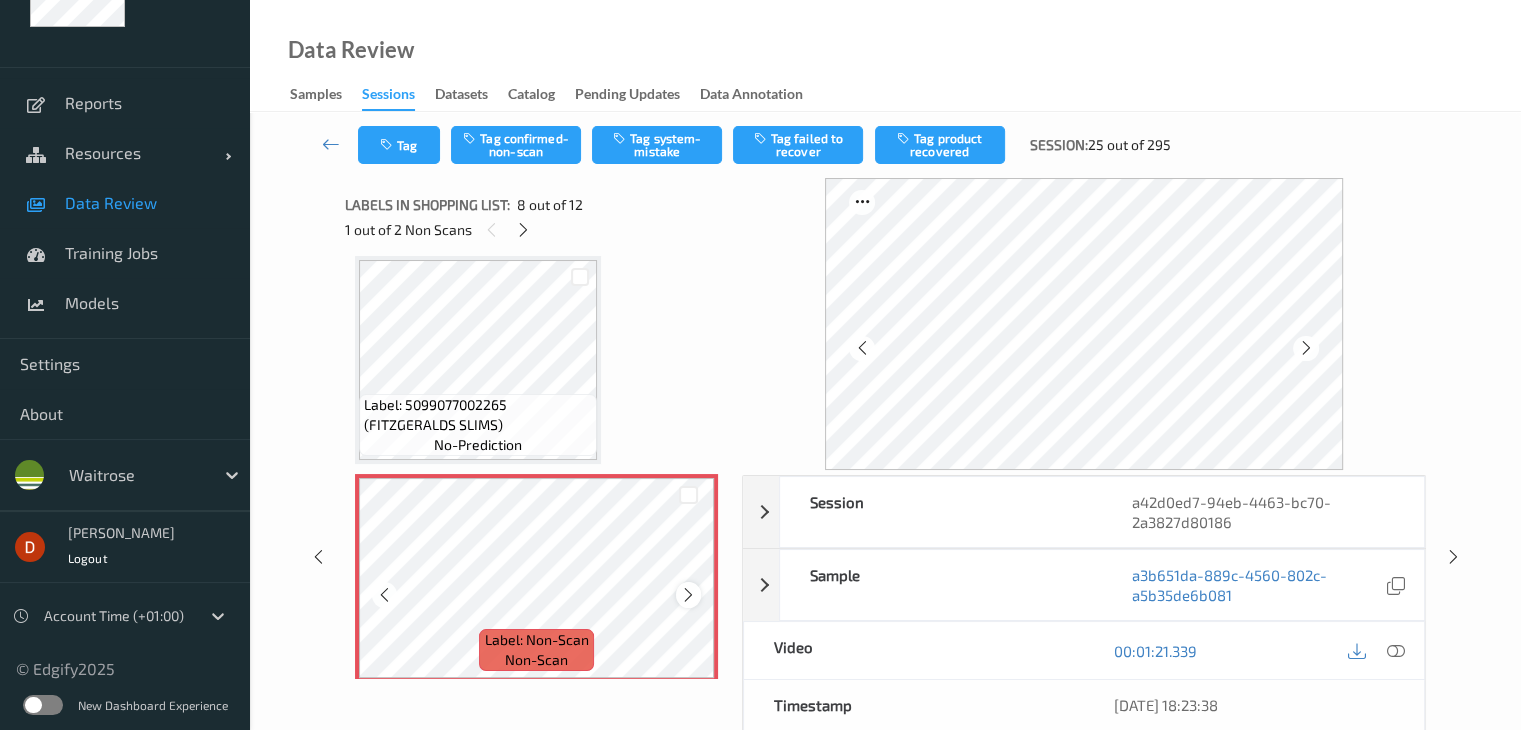 click at bounding box center (688, 594) 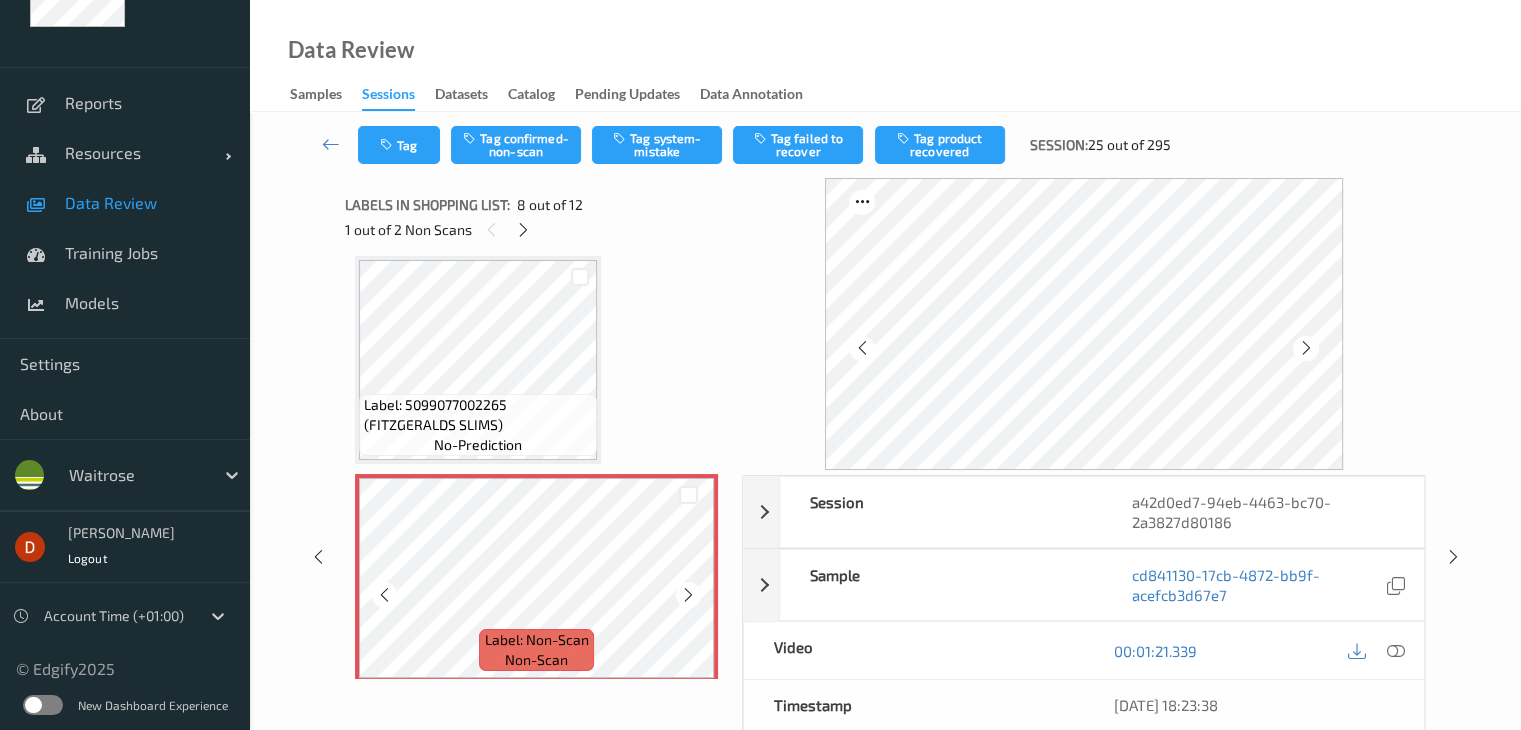 click at bounding box center [688, 594] 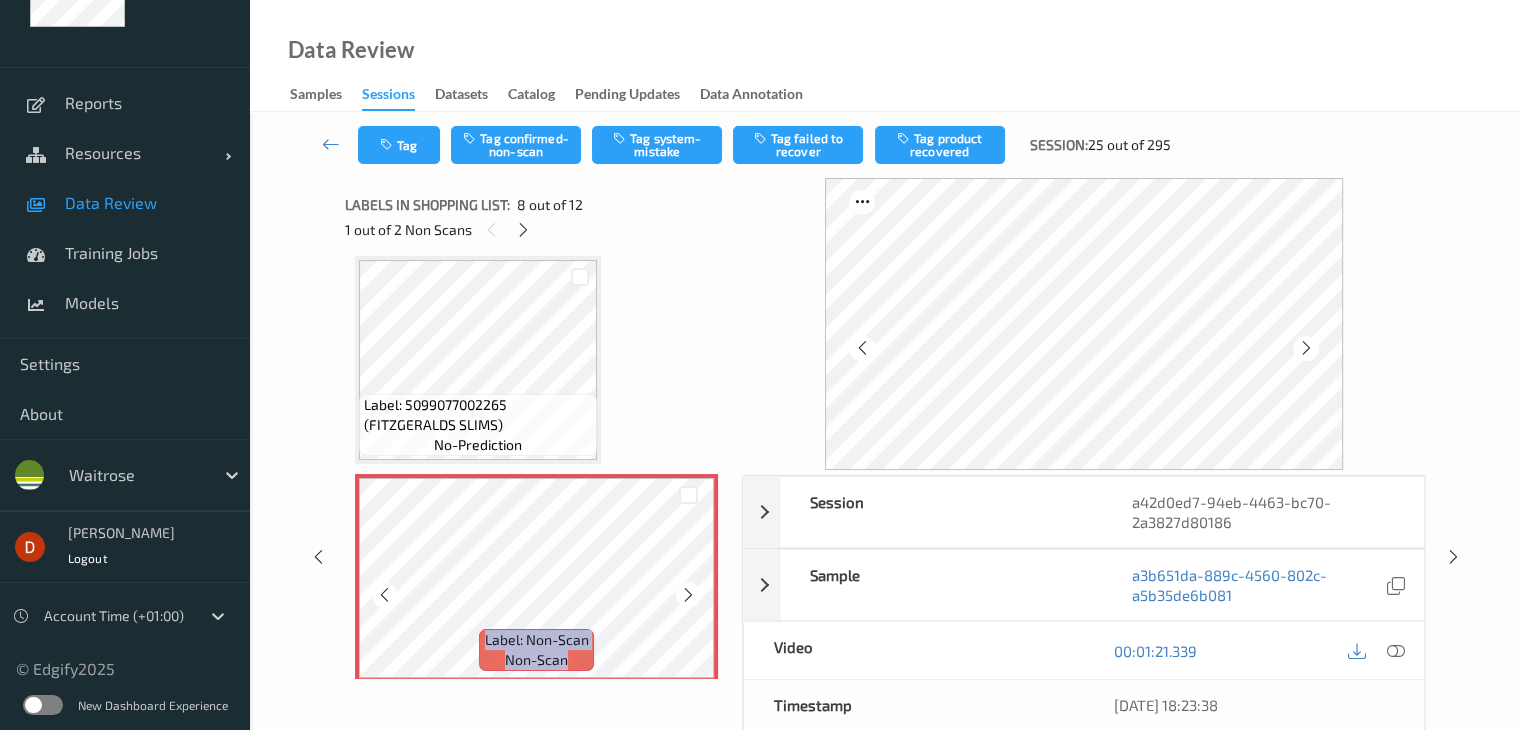 click at bounding box center [688, 594] 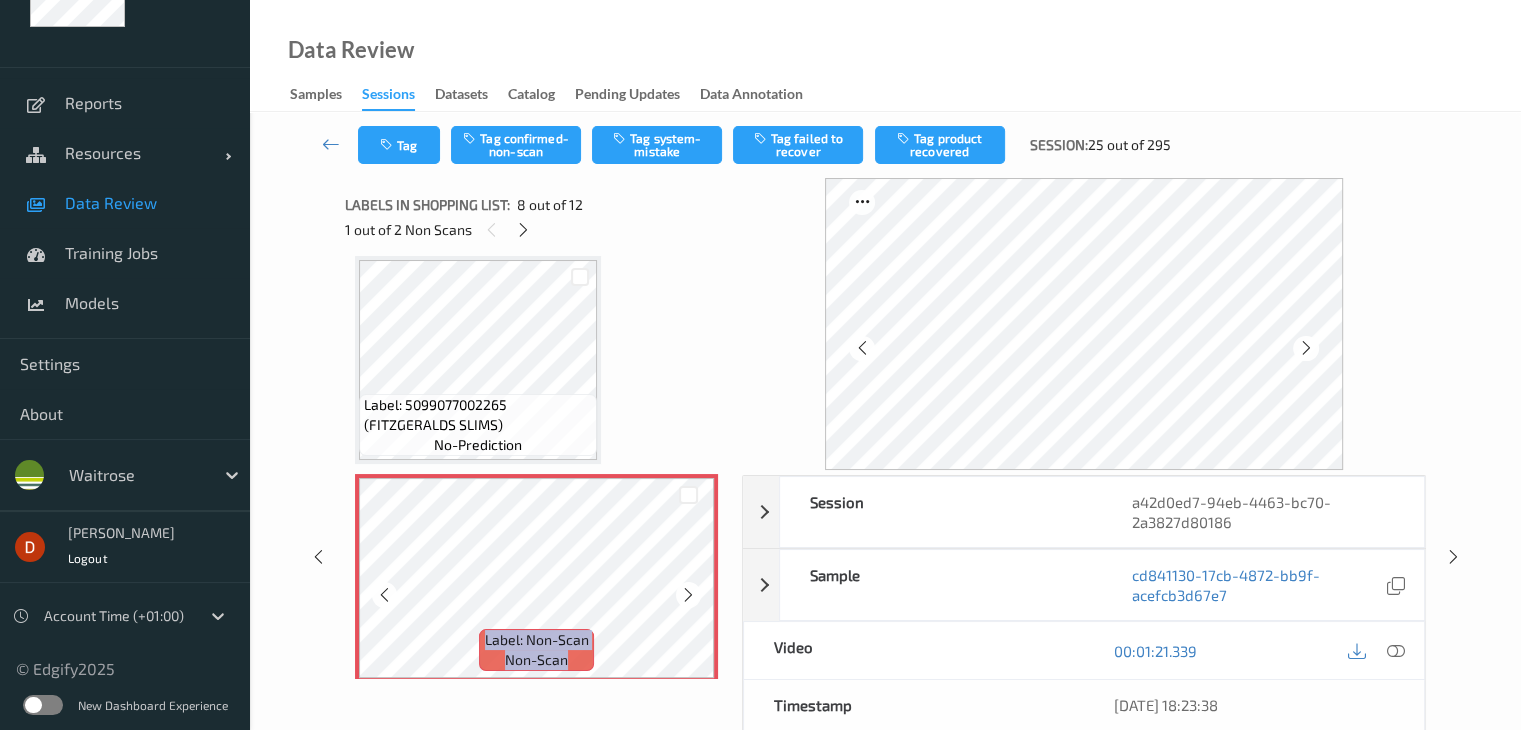 click at bounding box center (688, 594) 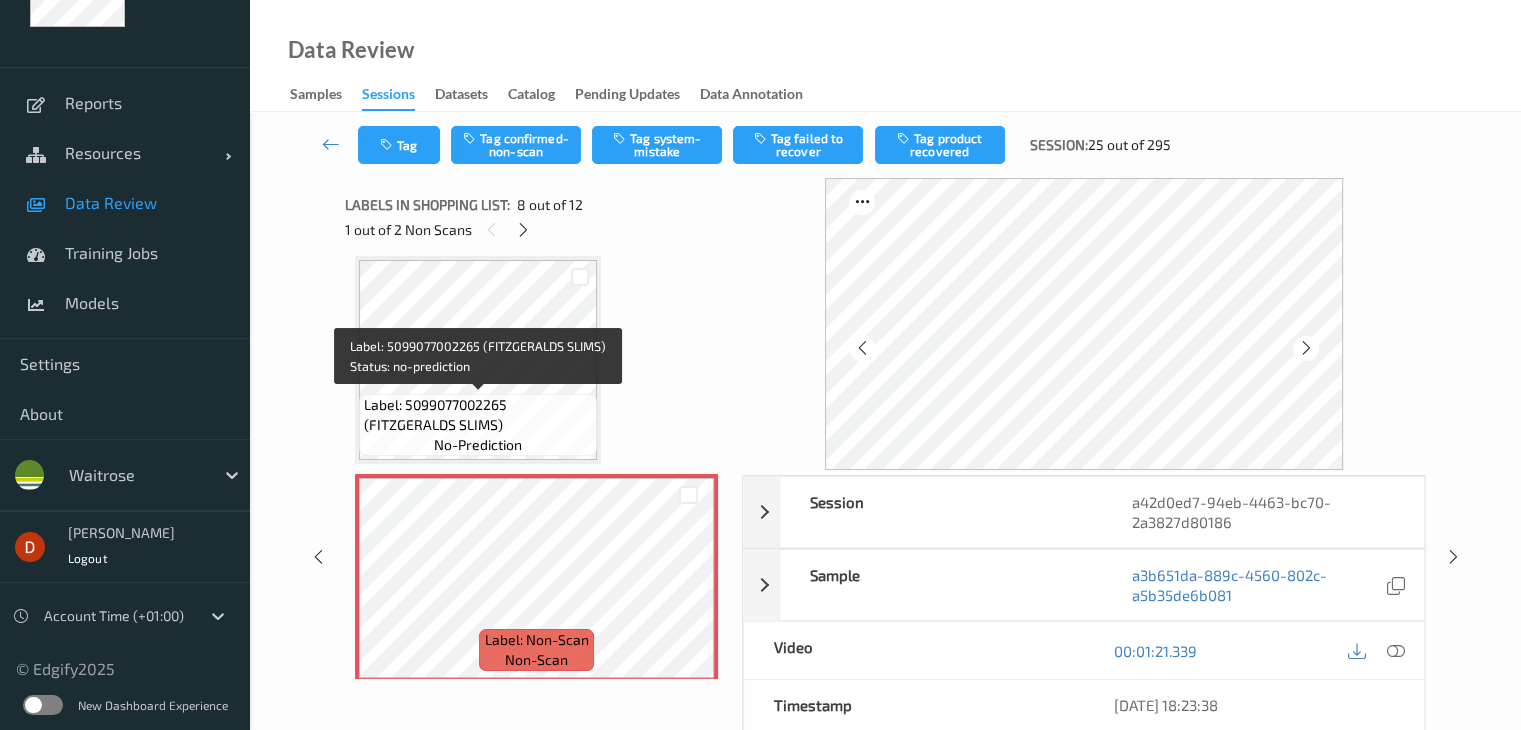 click on "Label: 5099077002265 (FITZGERALDS SLIMS)" at bounding box center [478, 415] 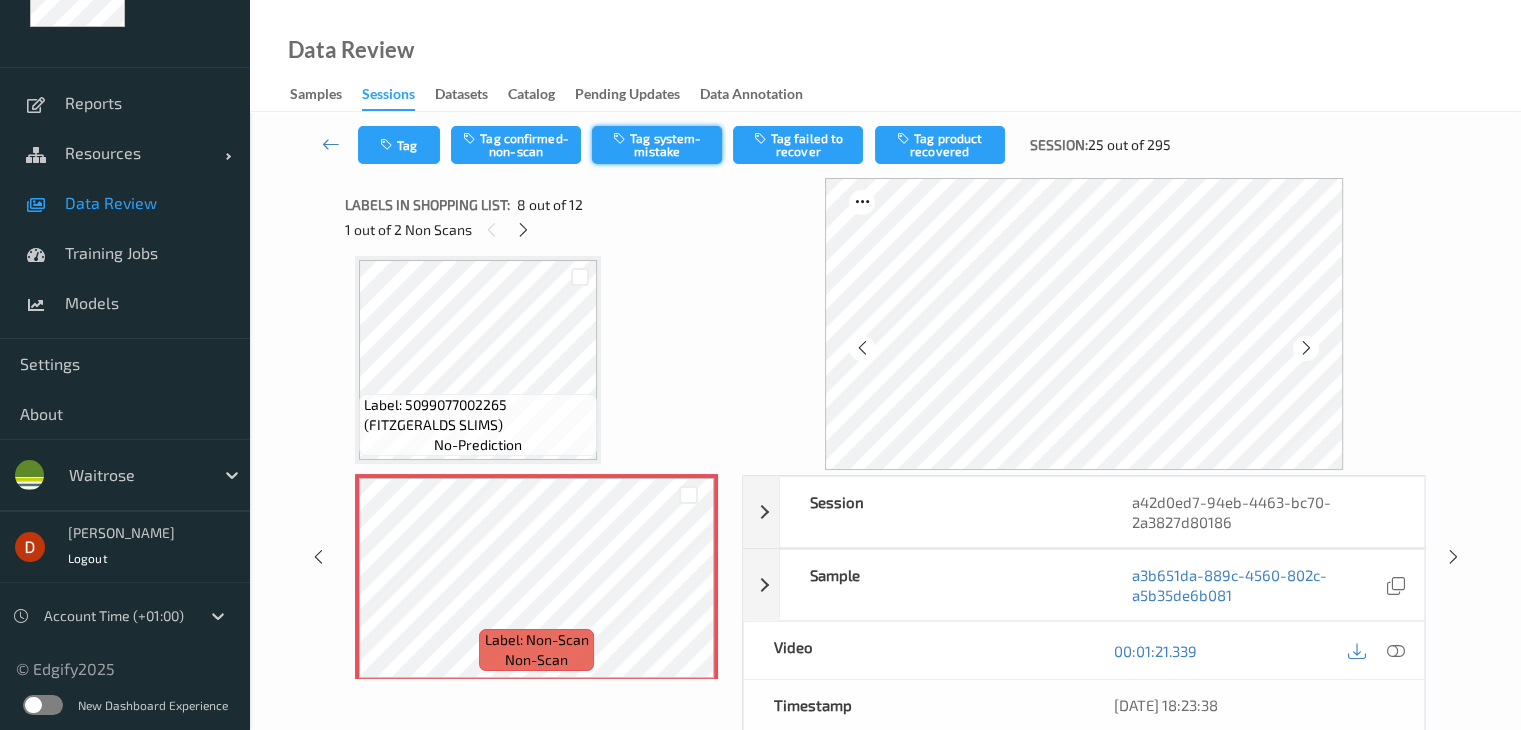 click at bounding box center (621, 138) 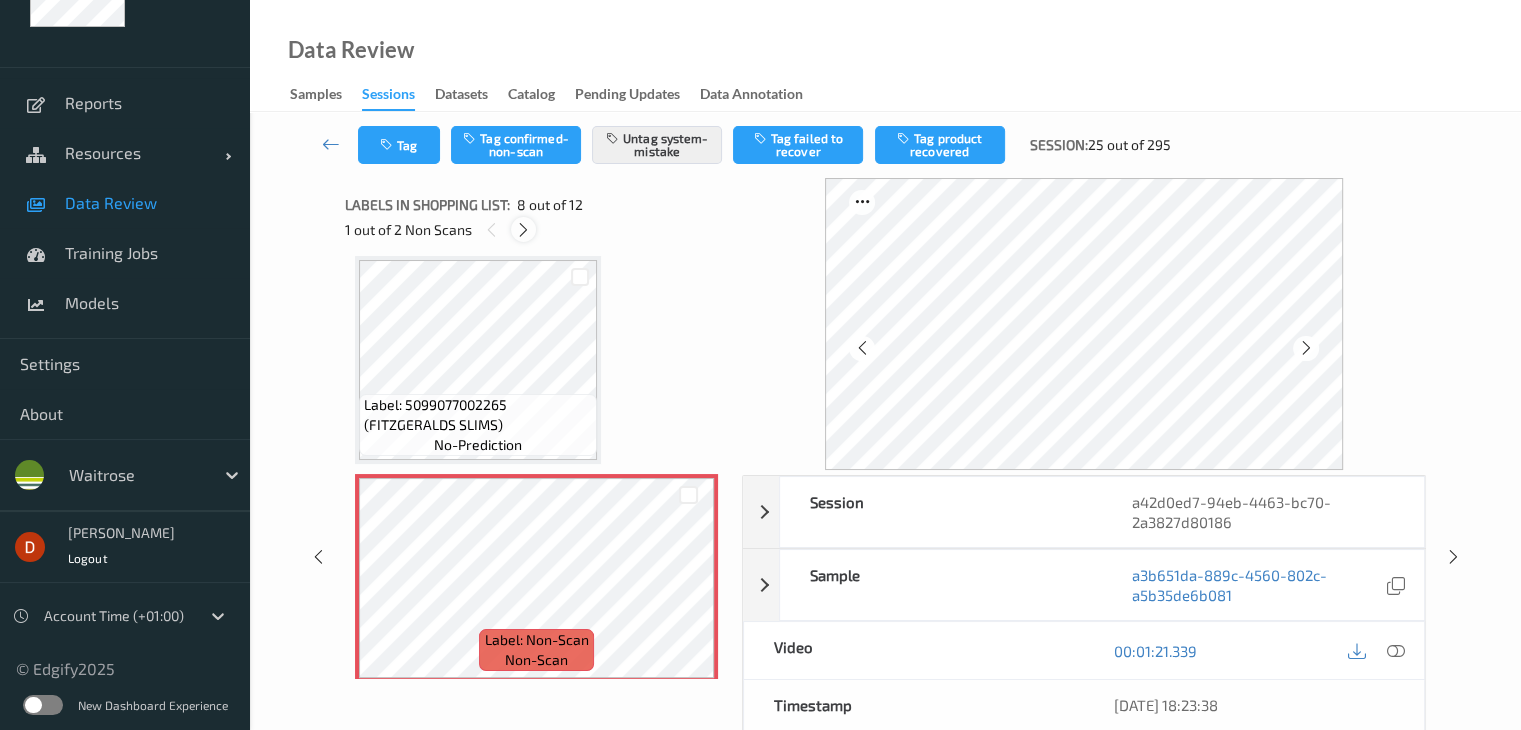 click at bounding box center (523, 230) 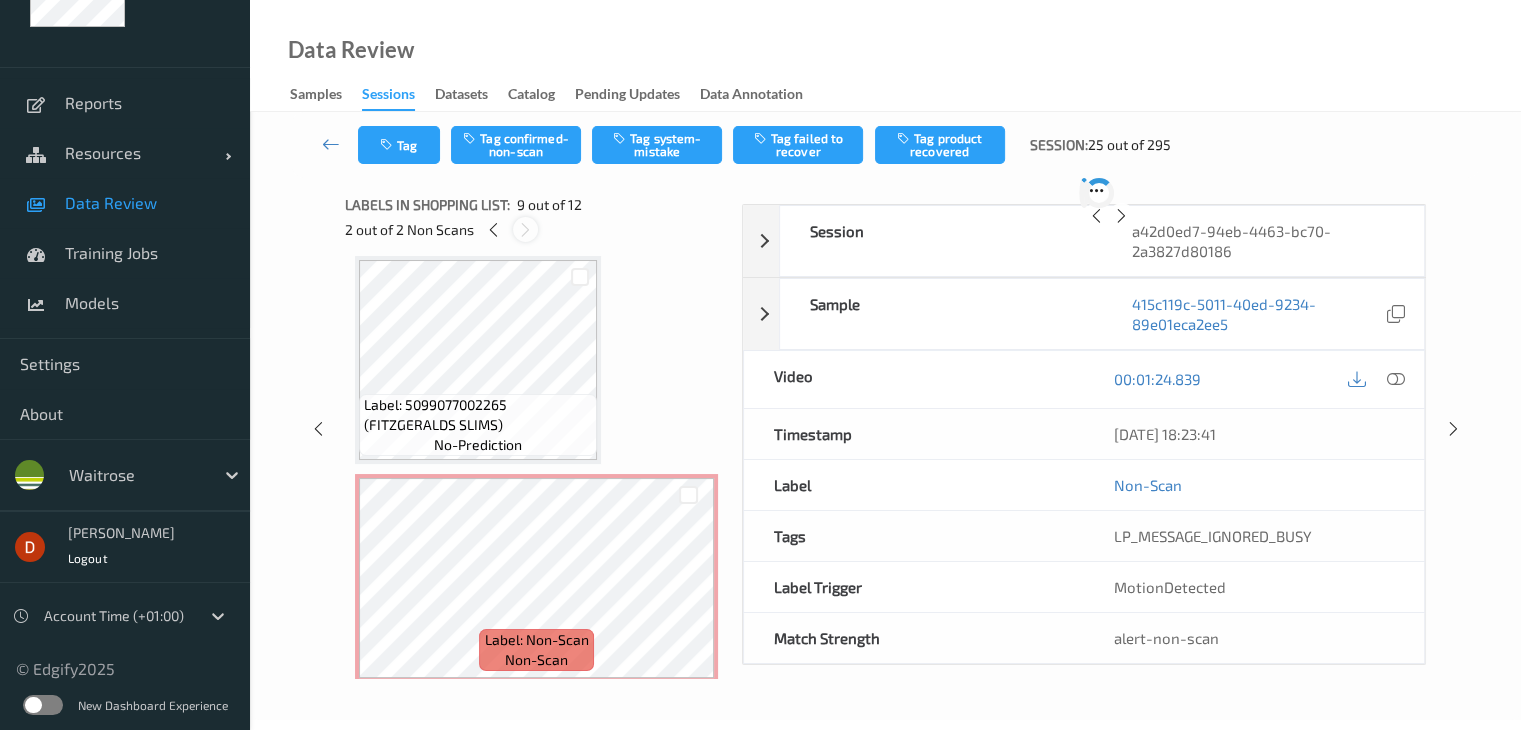 scroll, scrollTop: 1536, scrollLeft: 0, axis: vertical 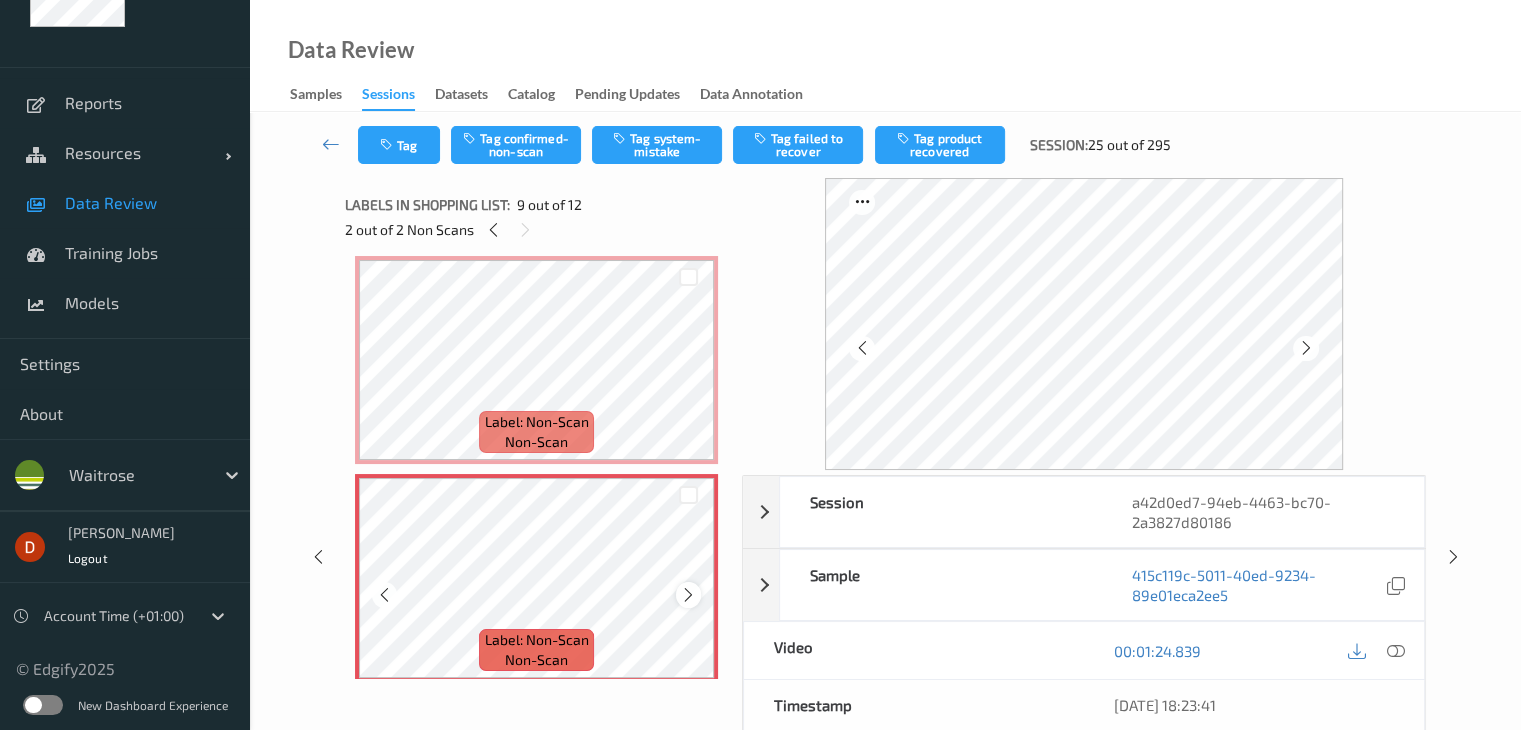 click at bounding box center (688, 595) 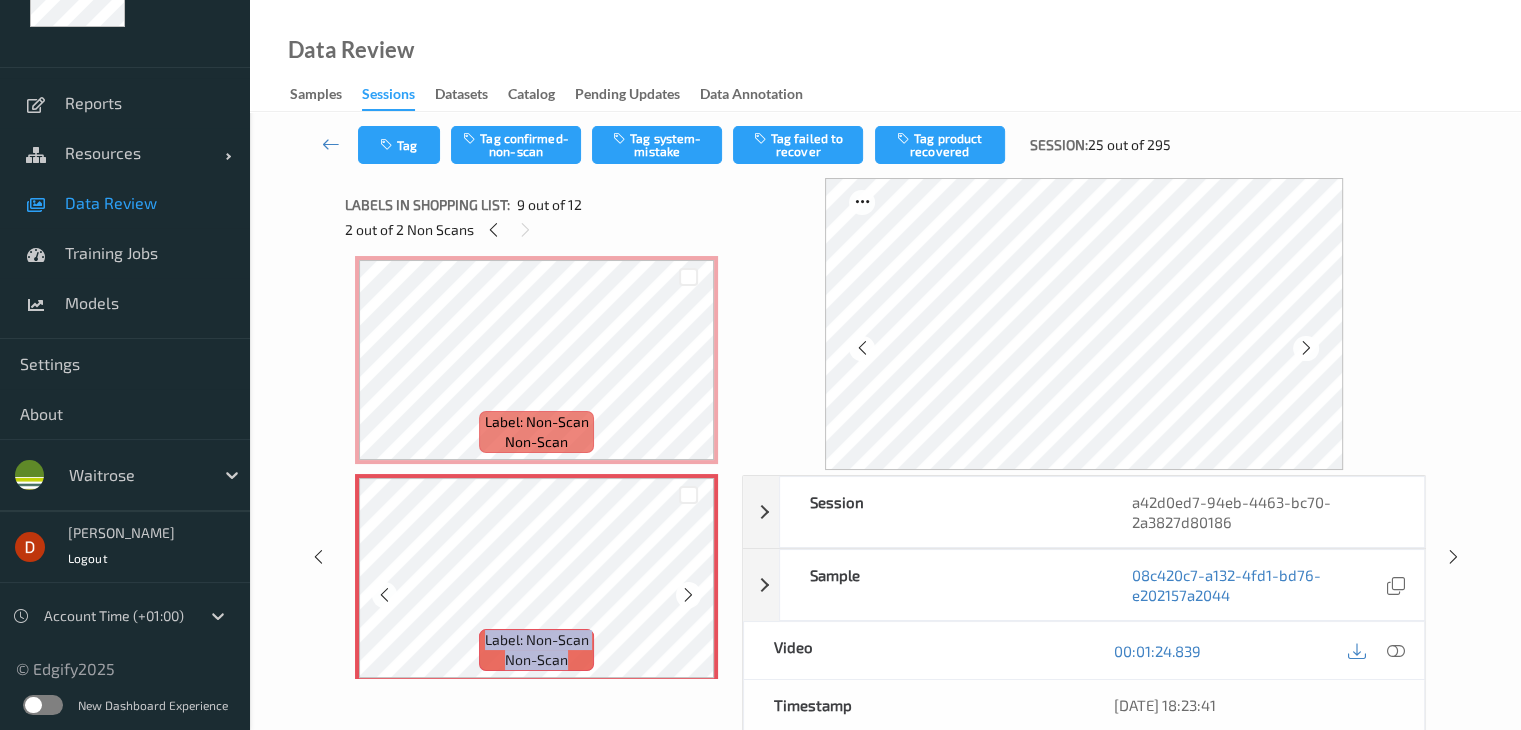 click at bounding box center [688, 595] 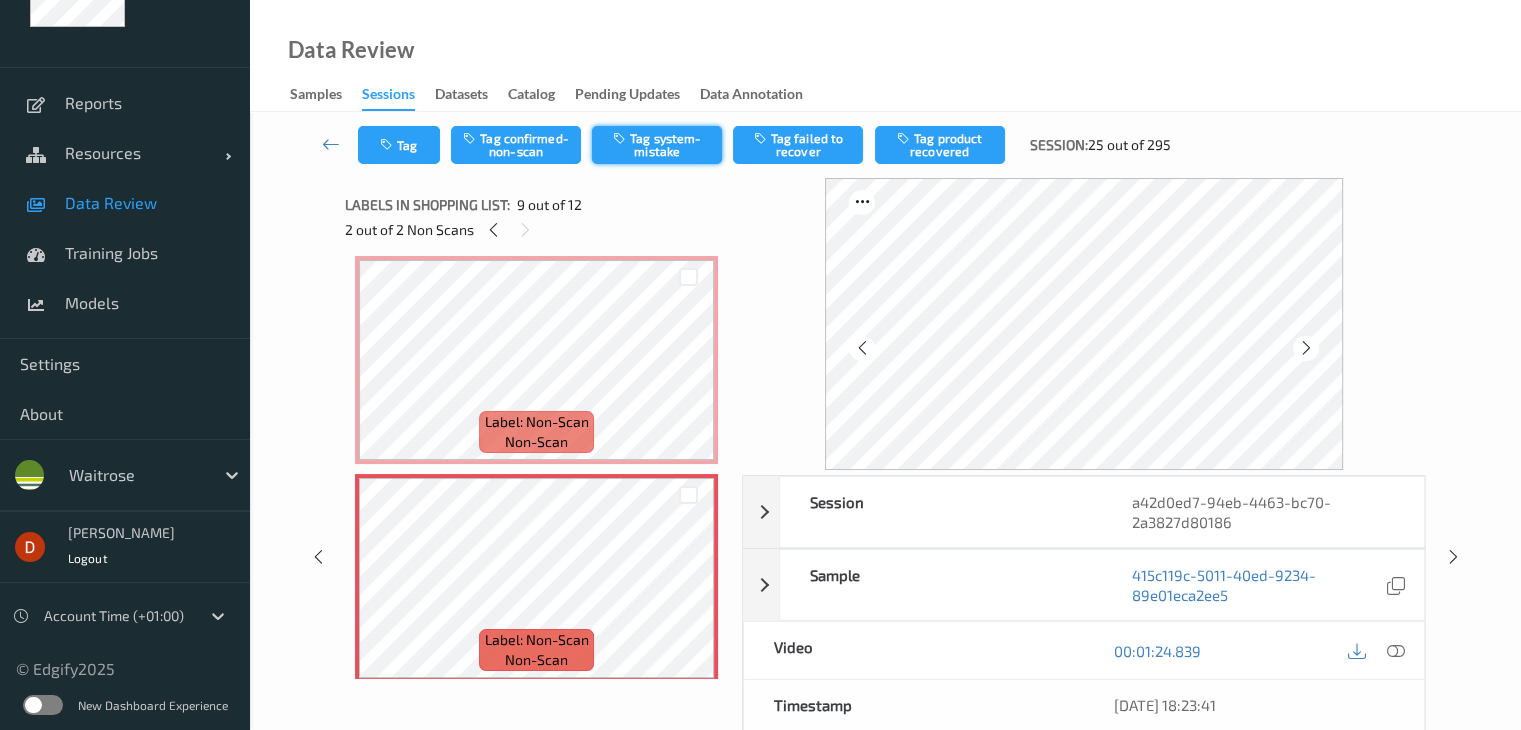 click on "Tag   system-mistake" at bounding box center (657, 145) 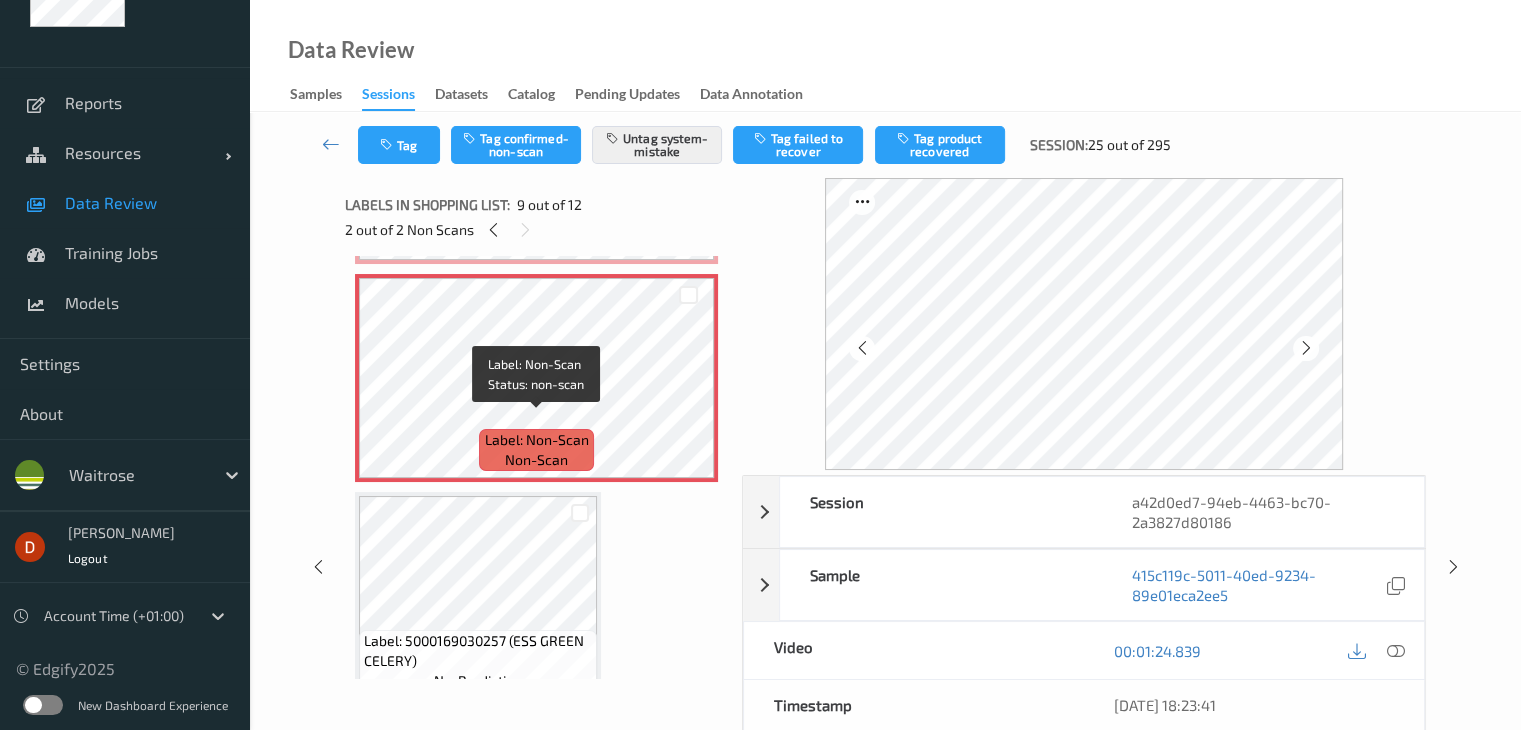 scroll, scrollTop: 1836, scrollLeft: 0, axis: vertical 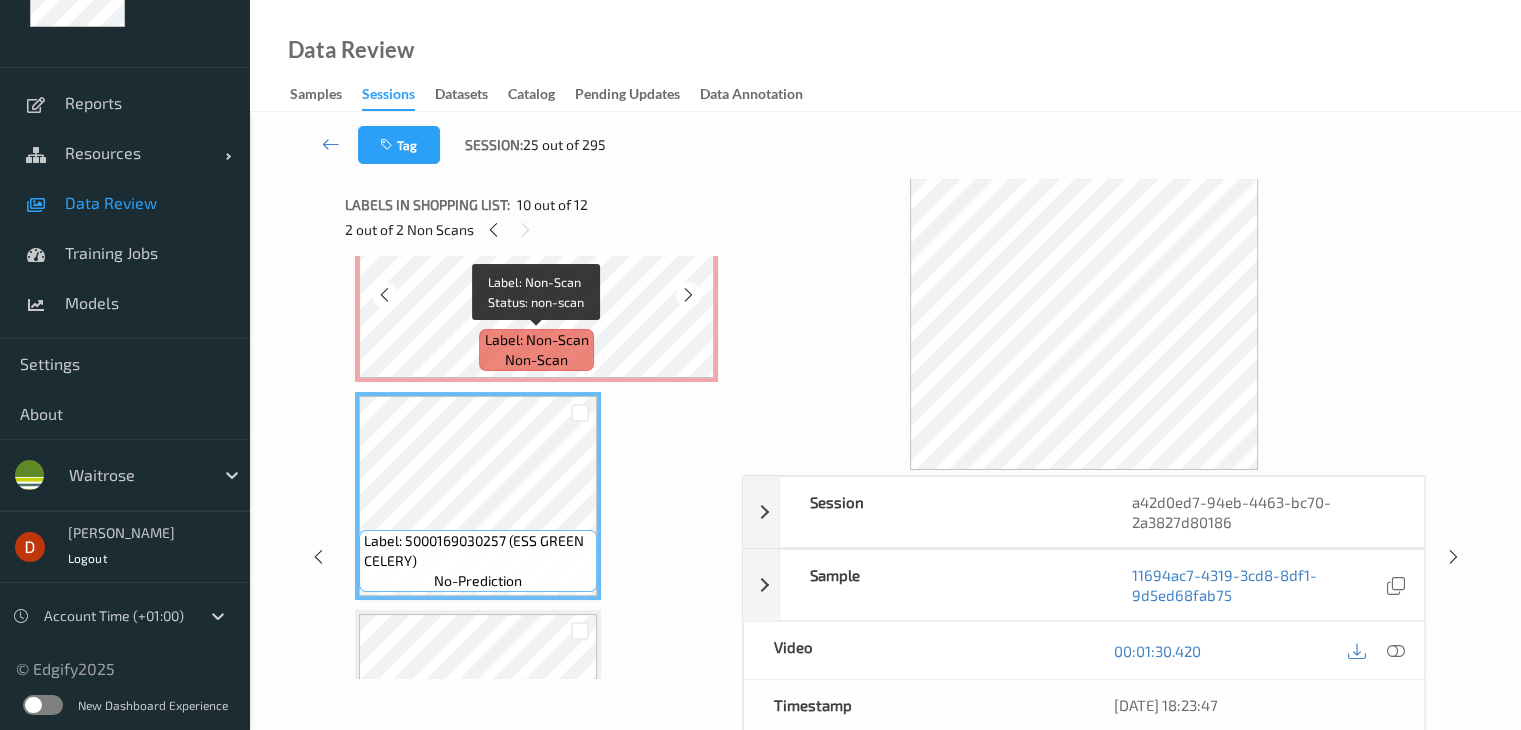 click on "Label: Non-Scan" at bounding box center [537, 340] 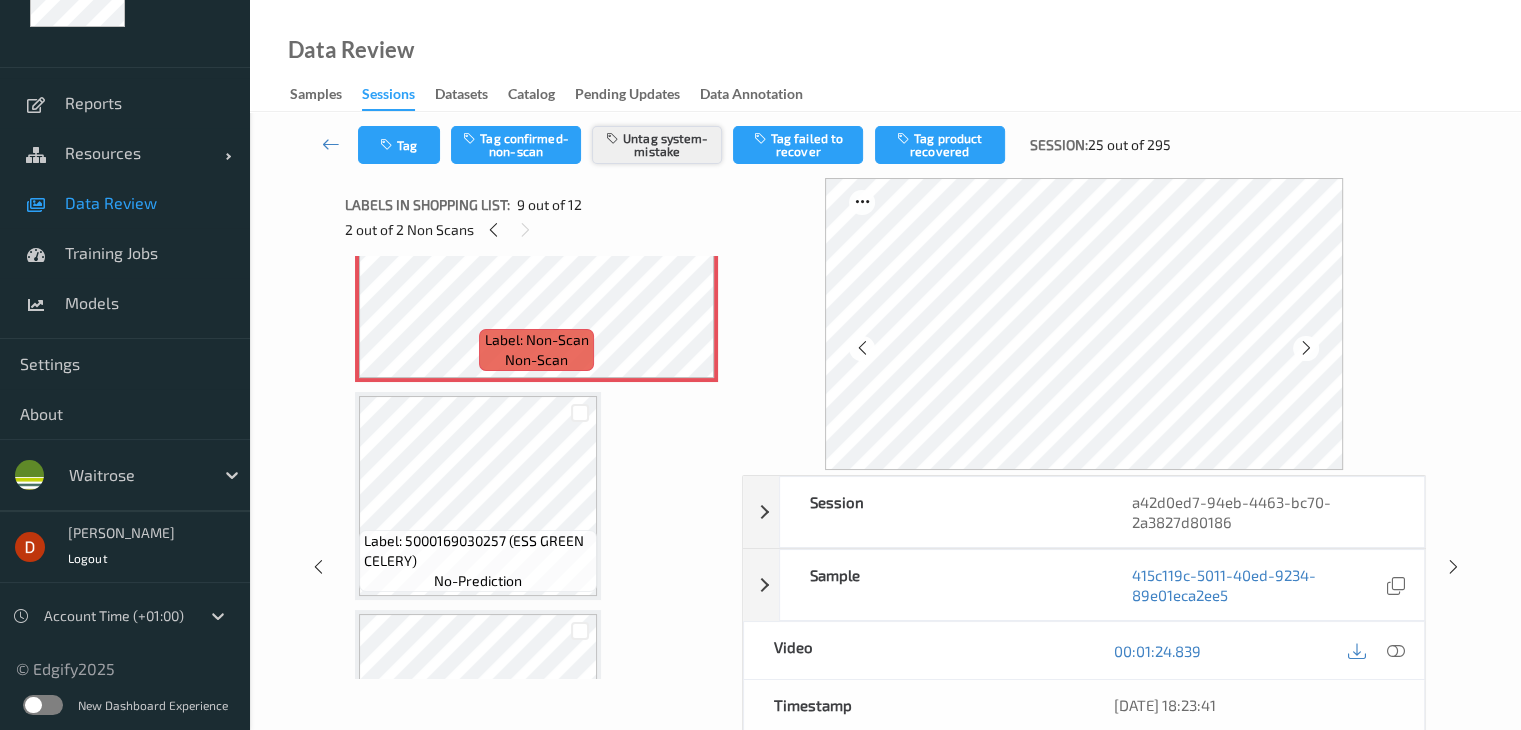 click on "Untag   system-mistake" at bounding box center (657, 145) 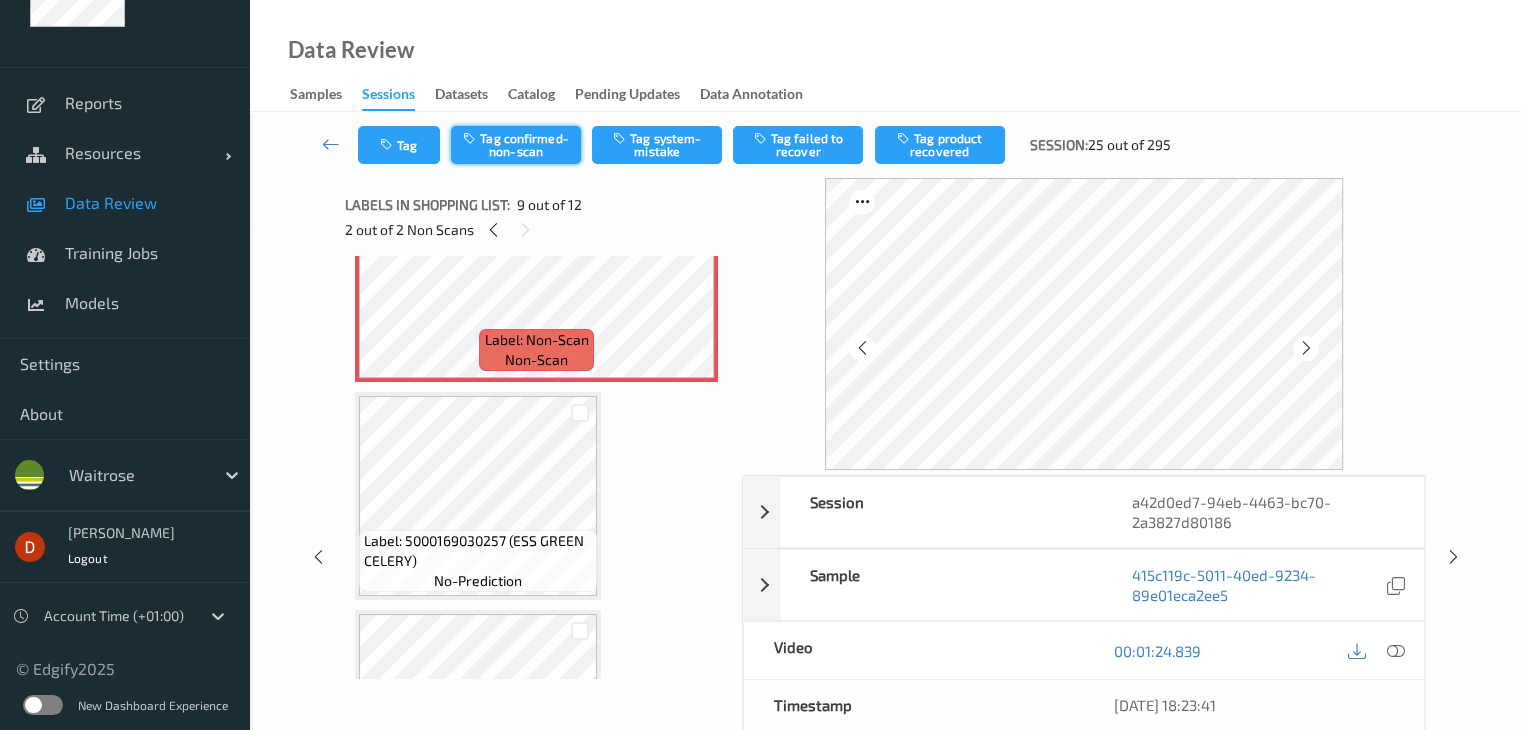 click on "Tag   confirmed-non-scan" at bounding box center [516, 145] 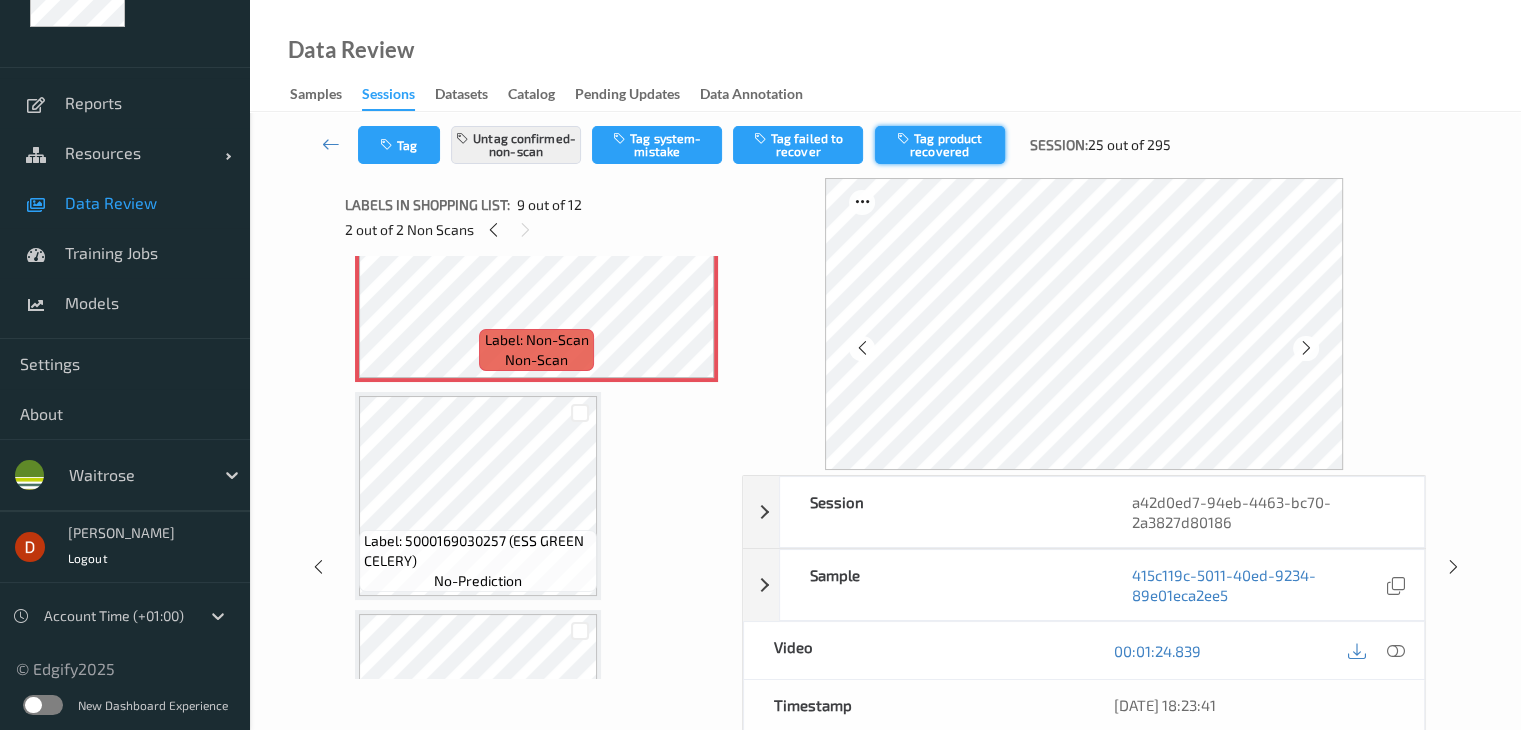 drag, startPoint x: 804, startPoint y: 151, endPoint x: 932, endPoint y: 138, distance: 128.65846 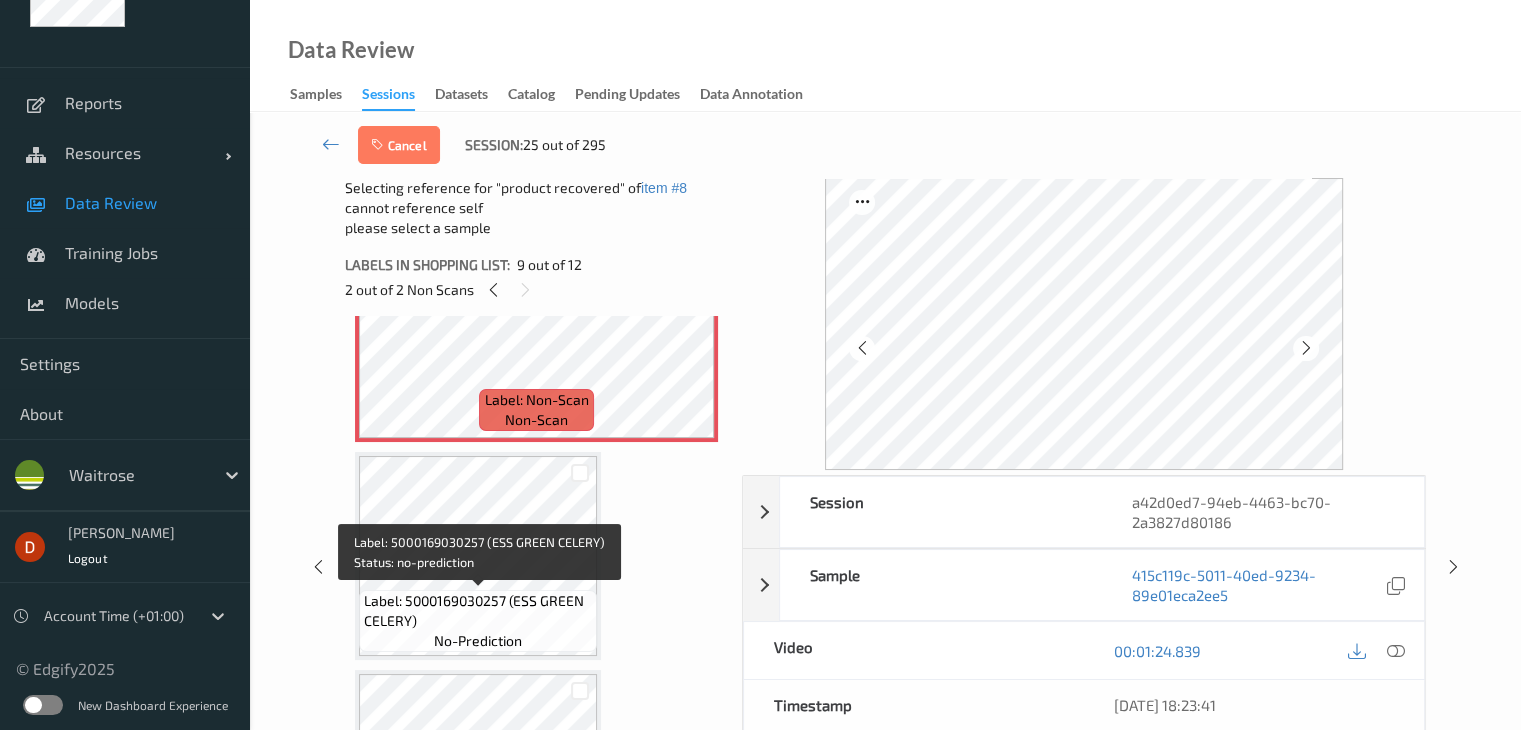 click on "Label: 5000169030257 (ESS GREEN CELERY)" at bounding box center [478, 611] 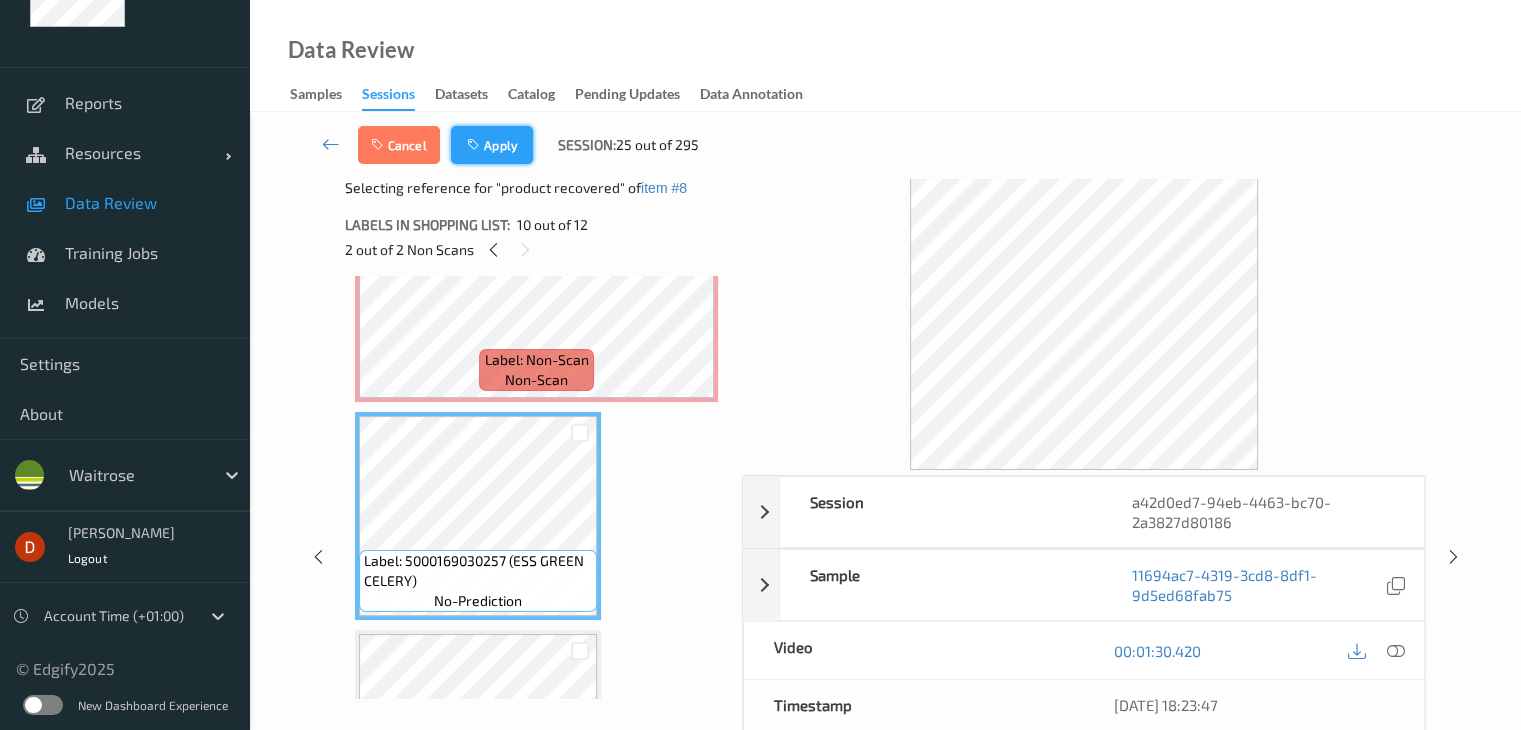 click on "Apply" at bounding box center [492, 145] 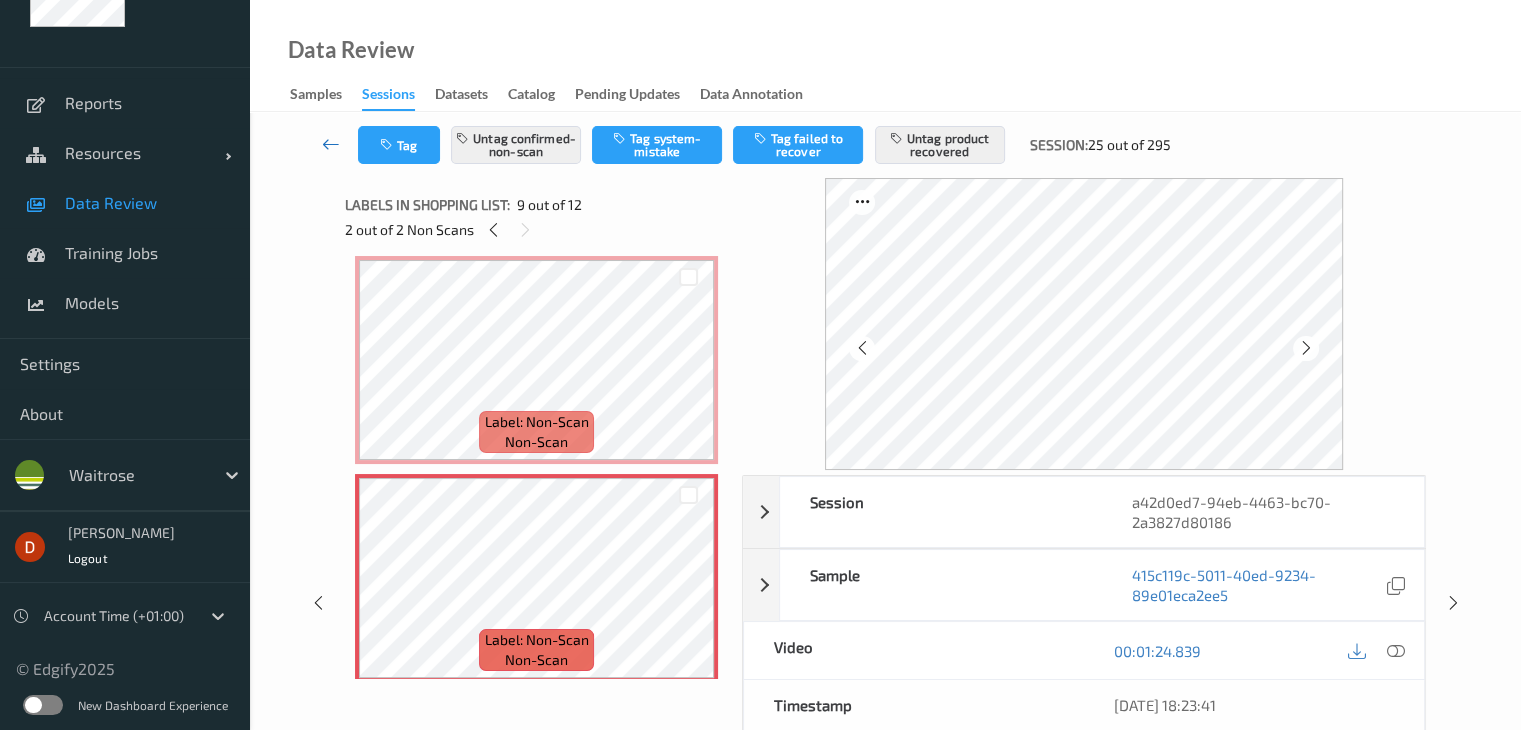 click at bounding box center [331, 144] 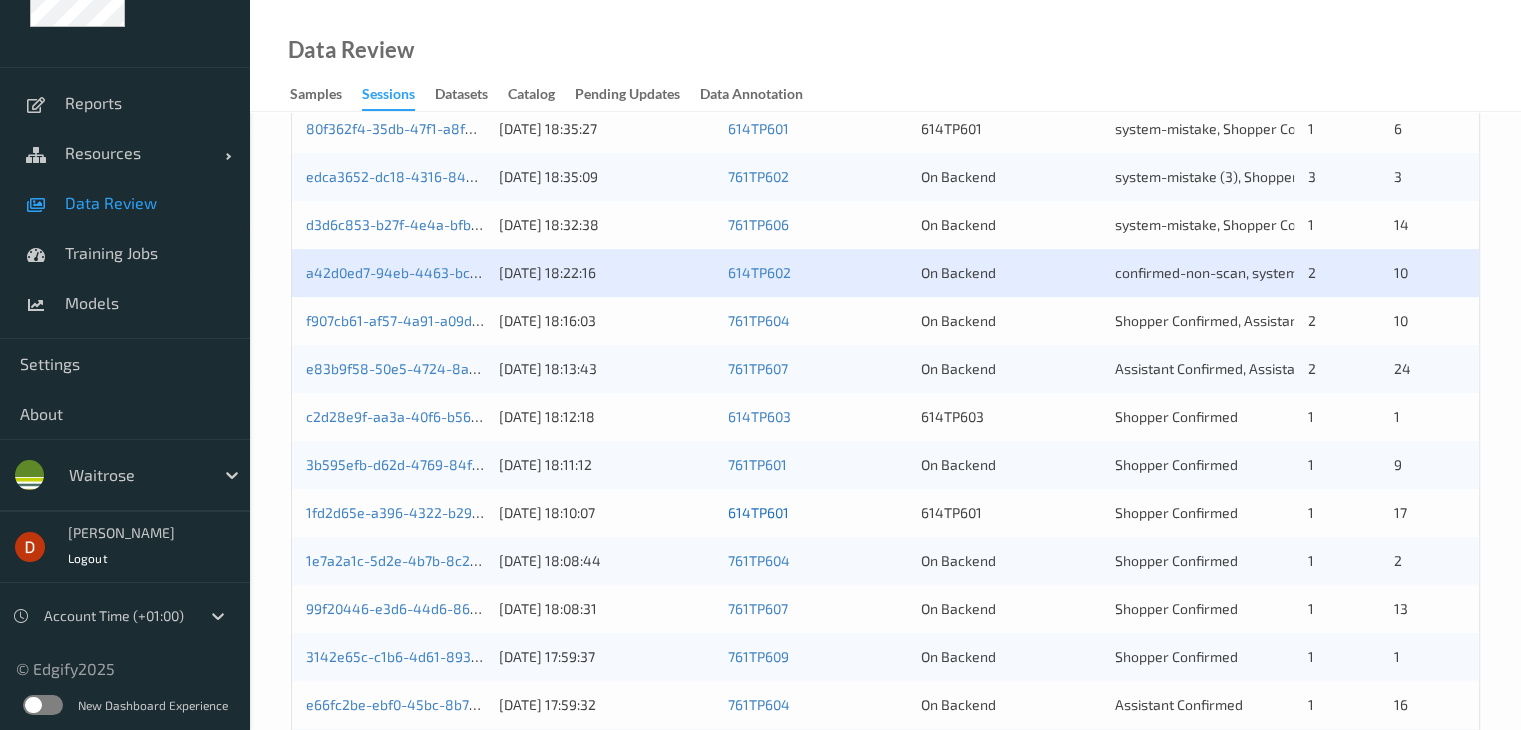 scroll, scrollTop: 600, scrollLeft: 0, axis: vertical 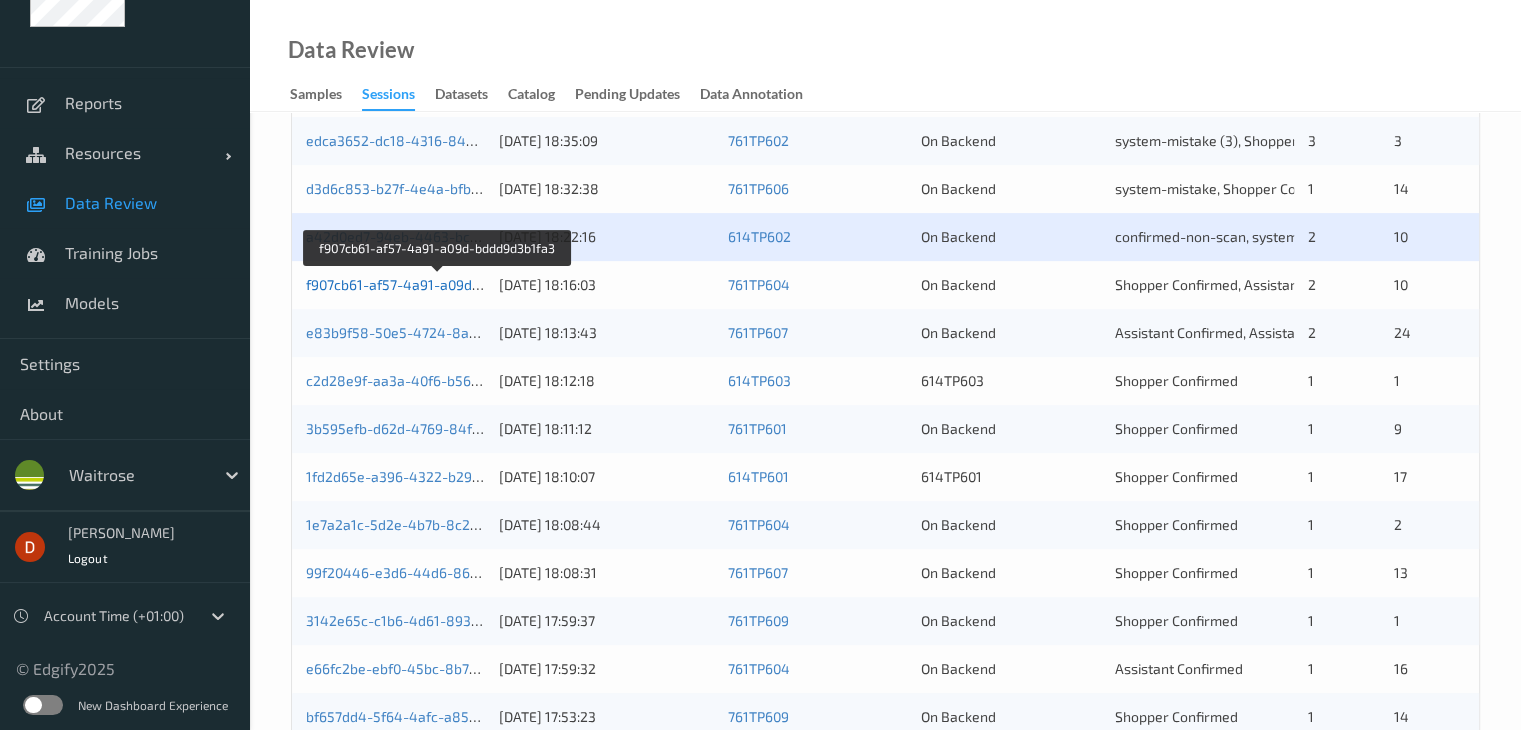 click on "f907cb61-af57-4a91-a09d-bddd9d3b1fa3" at bounding box center [437, 284] 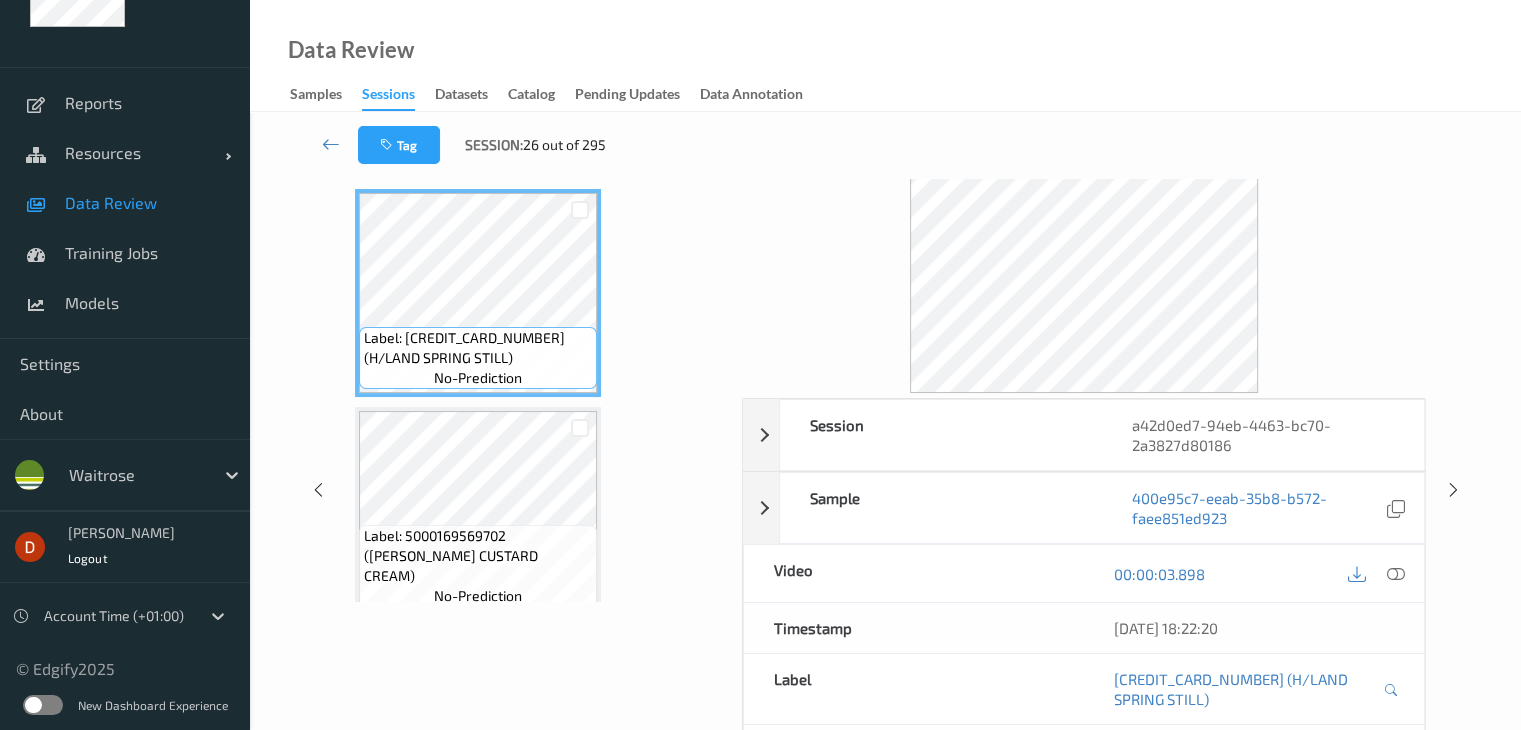 scroll, scrollTop: 0, scrollLeft: 0, axis: both 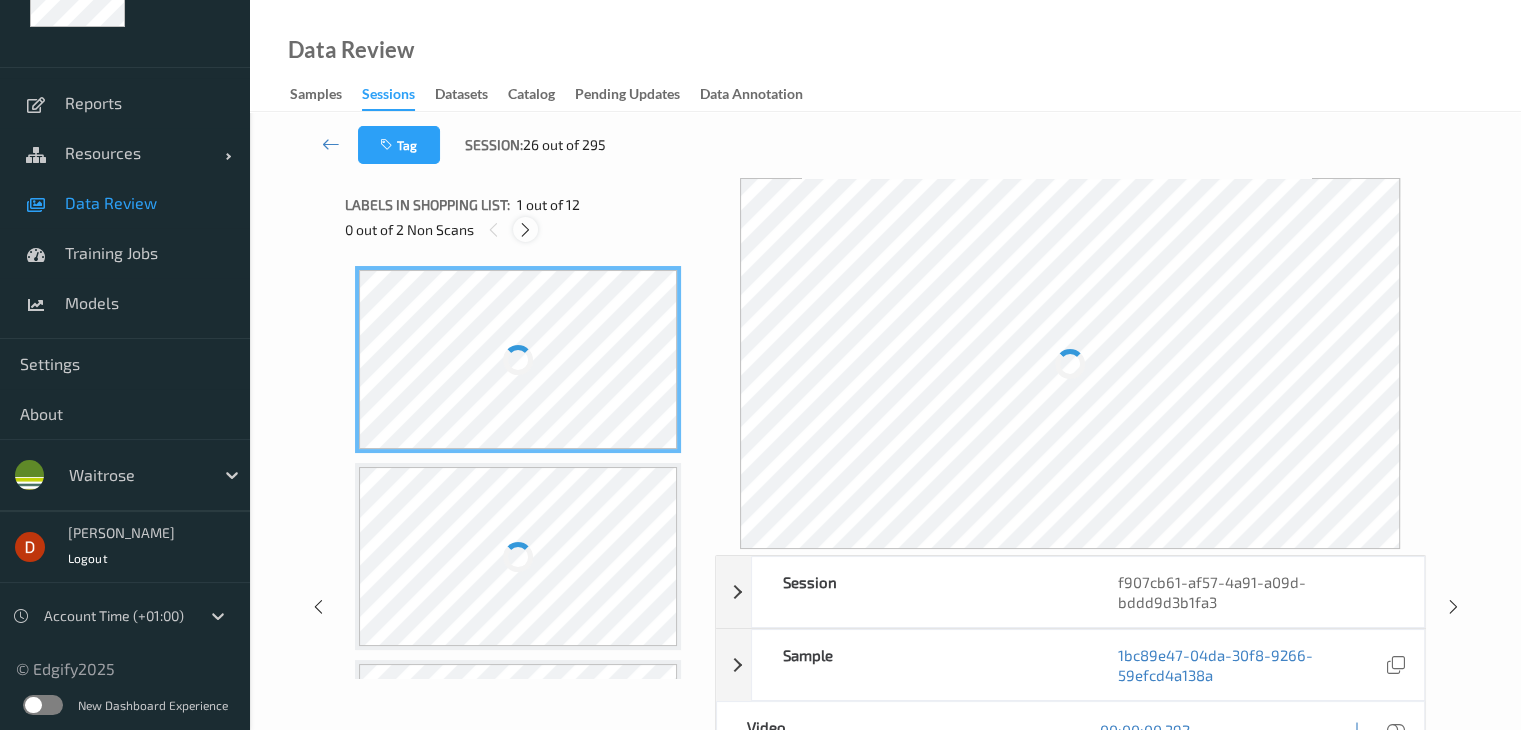 click at bounding box center (525, 229) 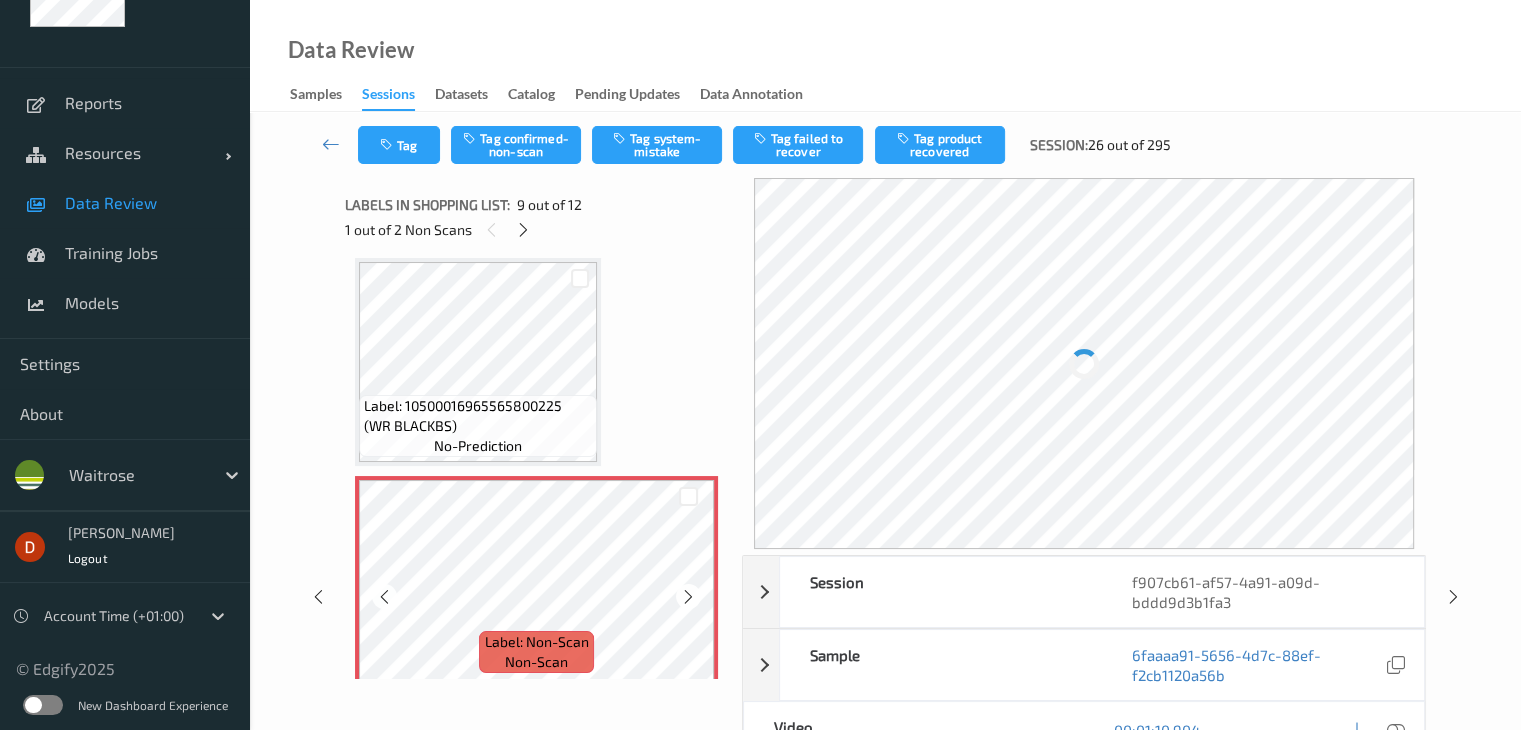 scroll, scrollTop: 1536, scrollLeft: 0, axis: vertical 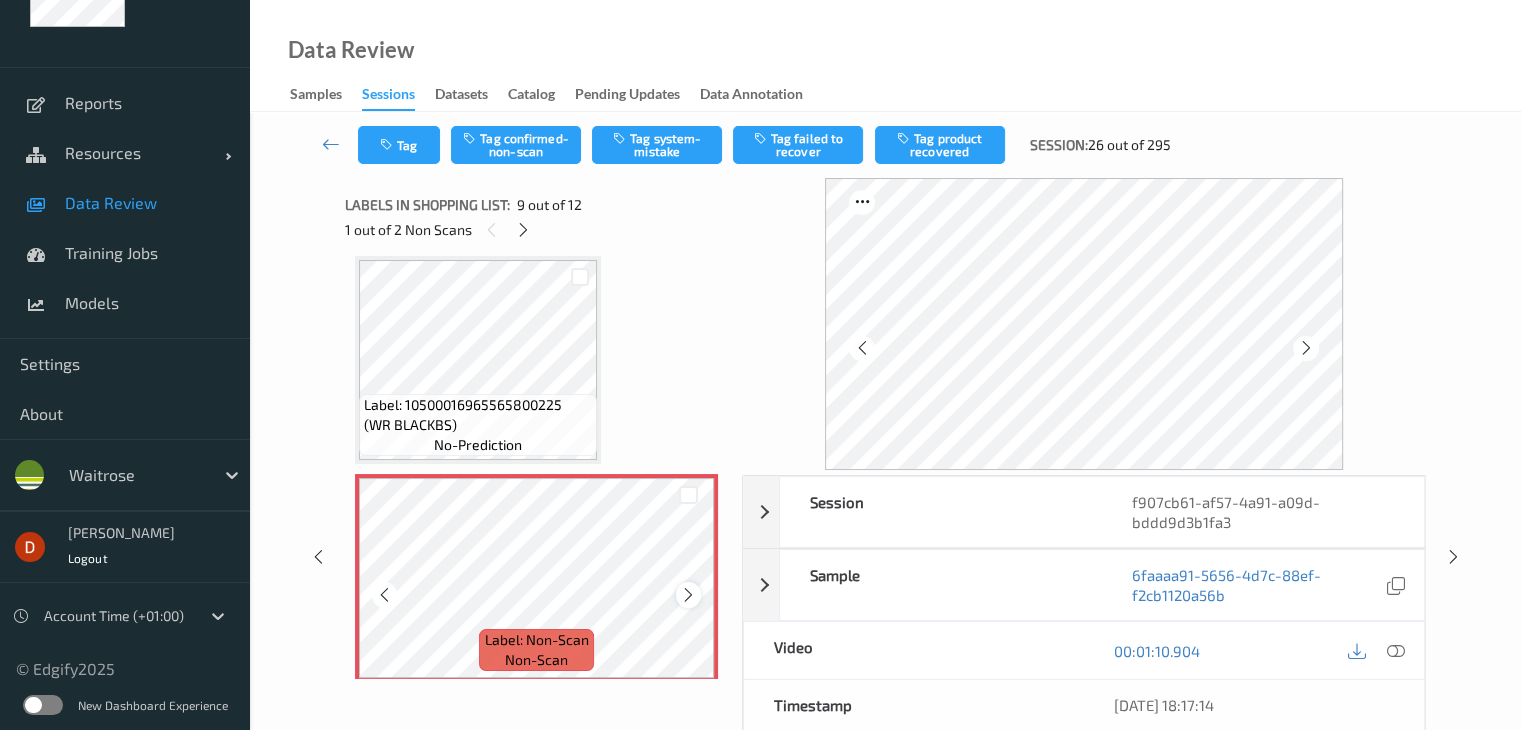 click at bounding box center (688, 595) 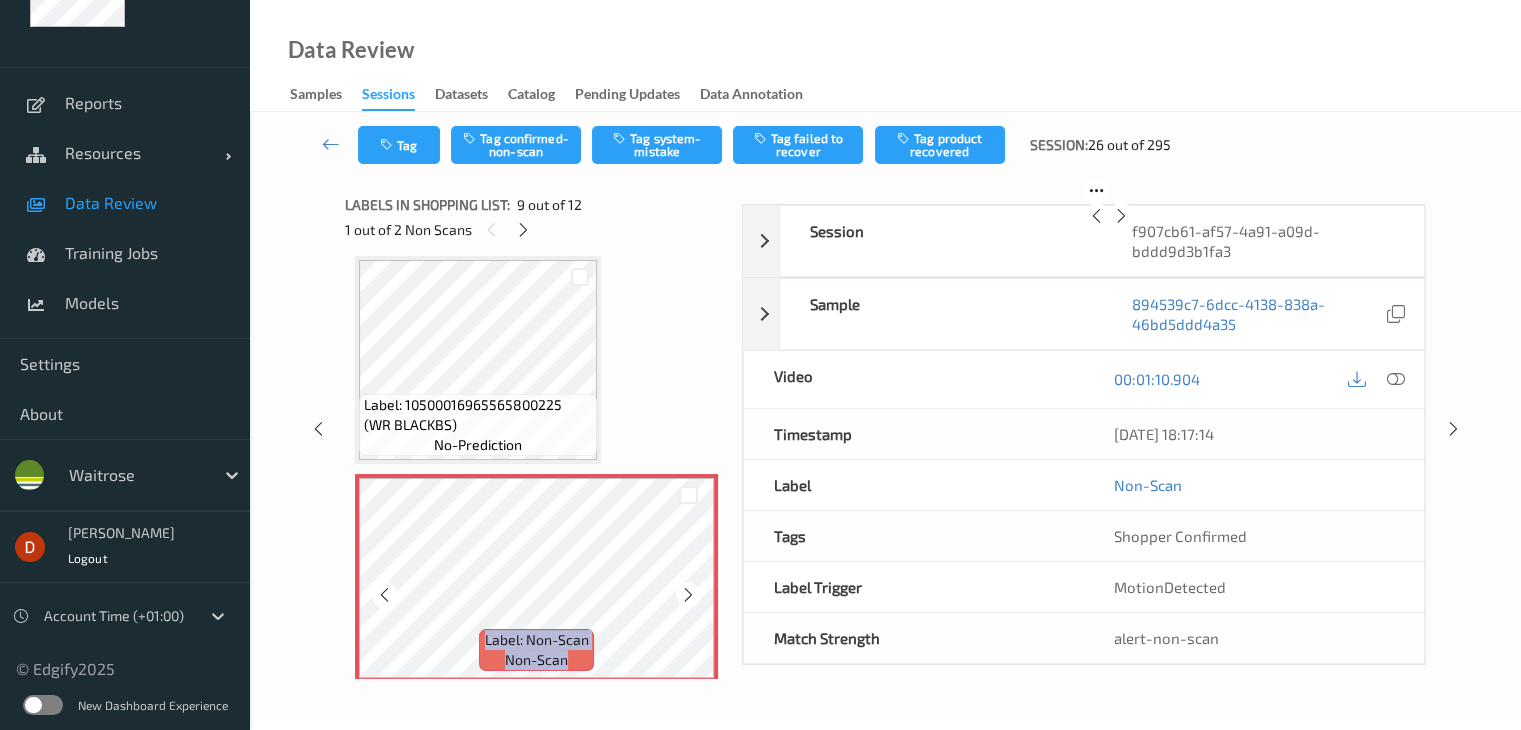 click at bounding box center (688, 595) 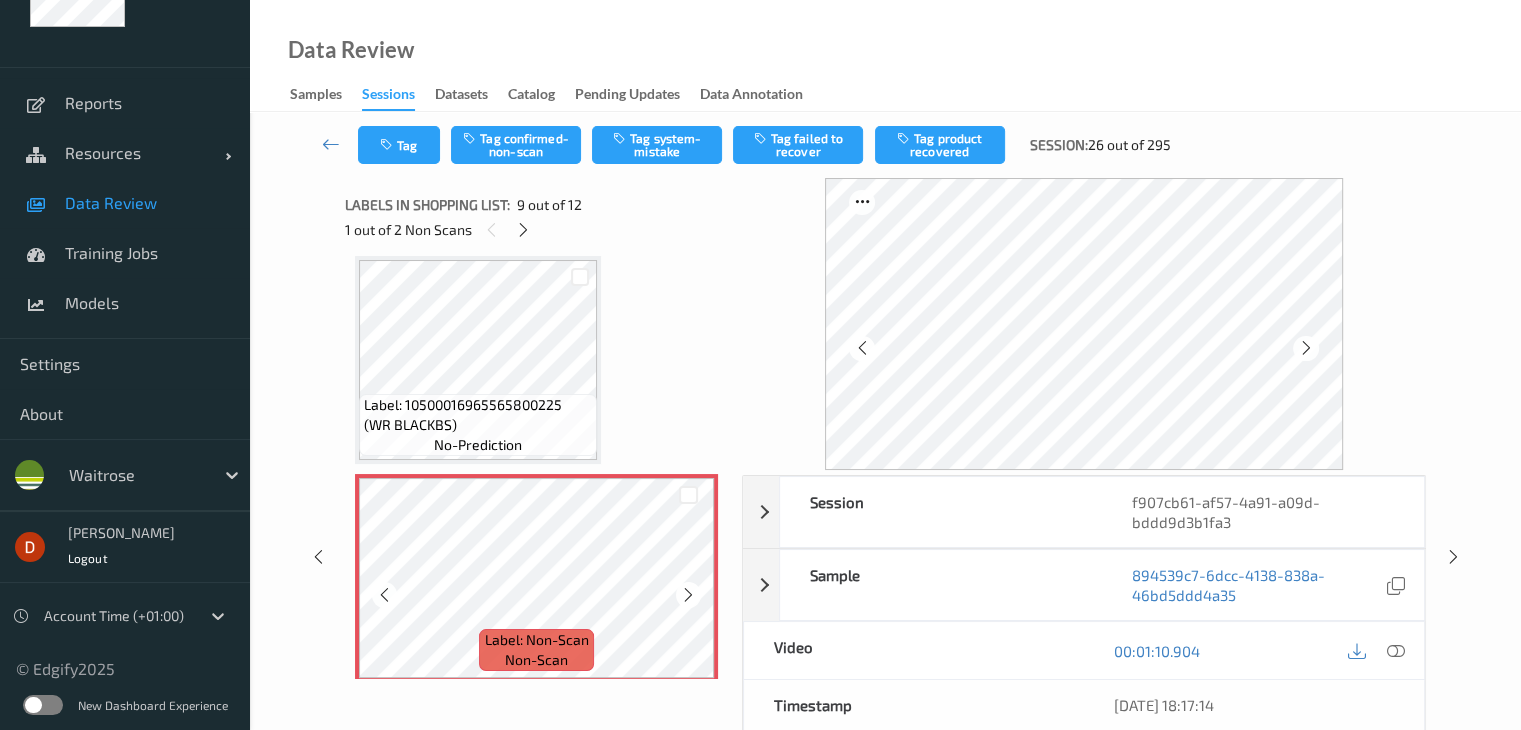 click at bounding box center (688, 595) 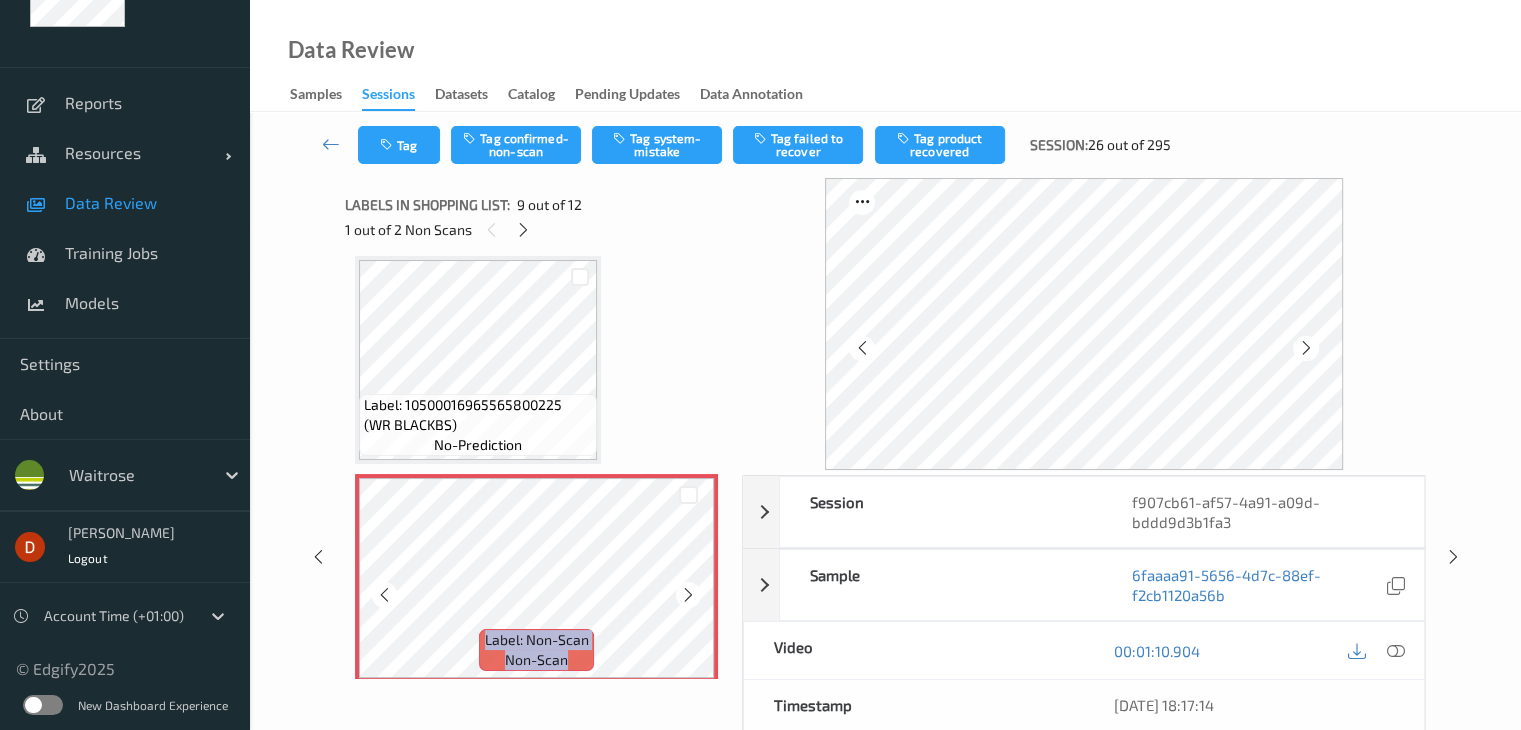 click at bounding box center [688, 595] 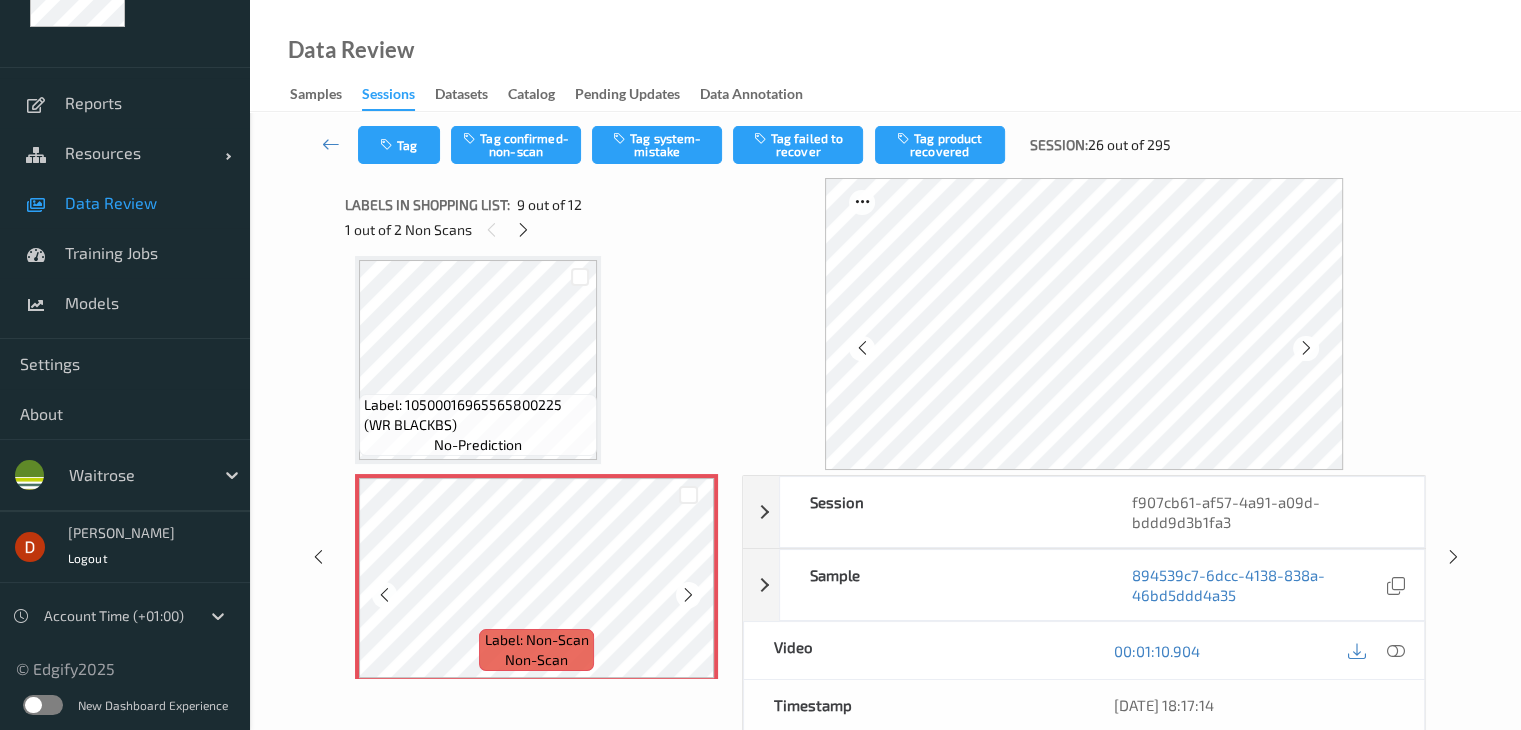 click at bounding box center (688, 595) 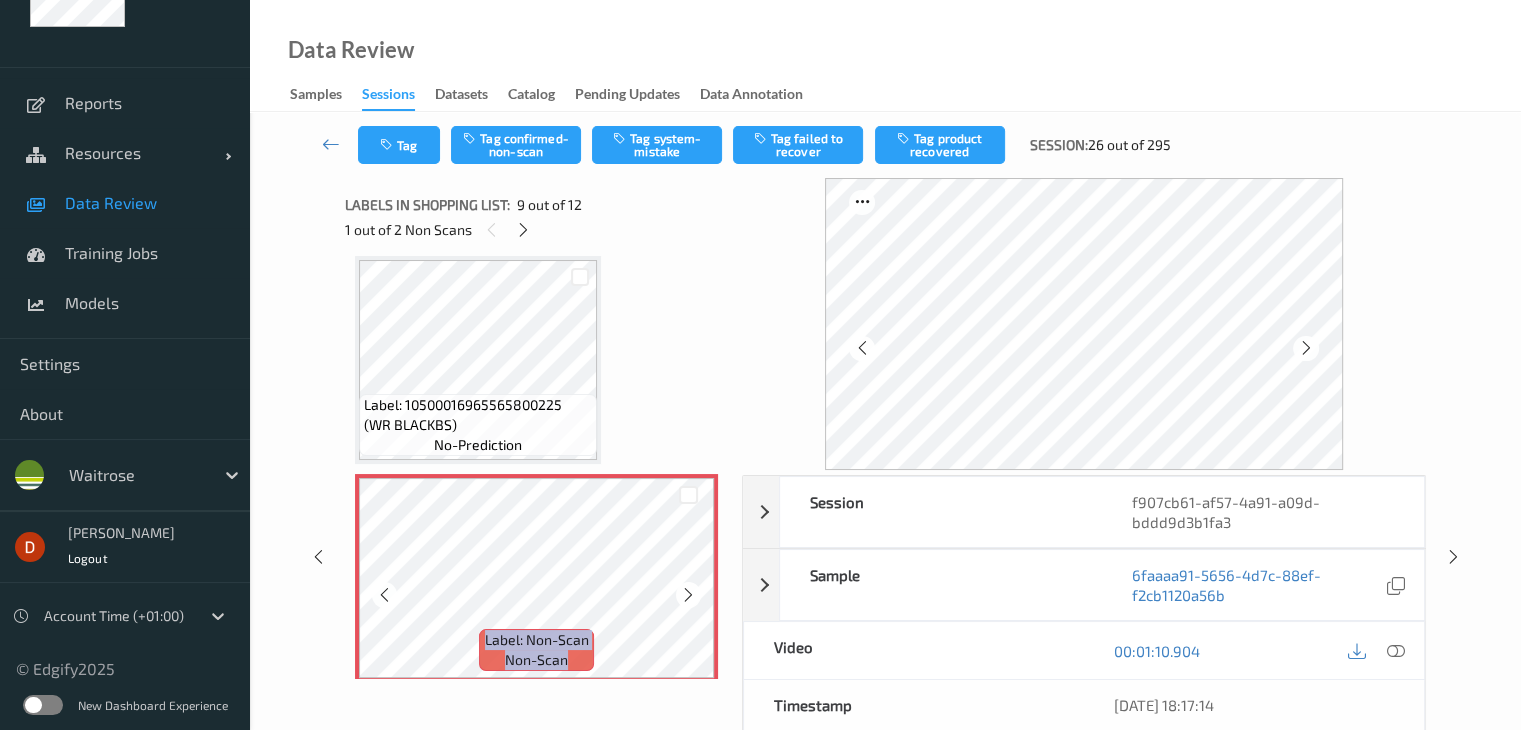 click at bounding box center [688, 595] 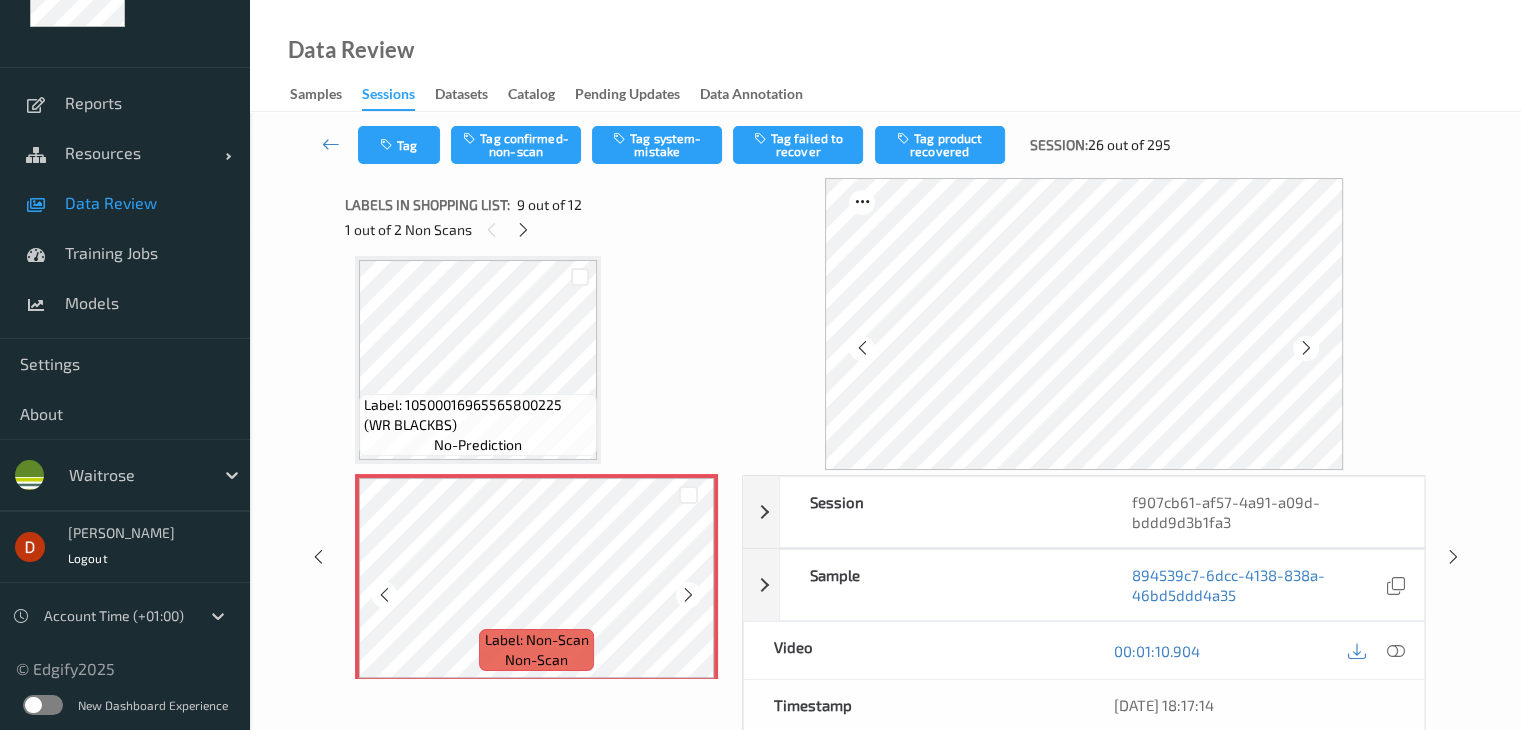 click at bounding box center (688, 595) 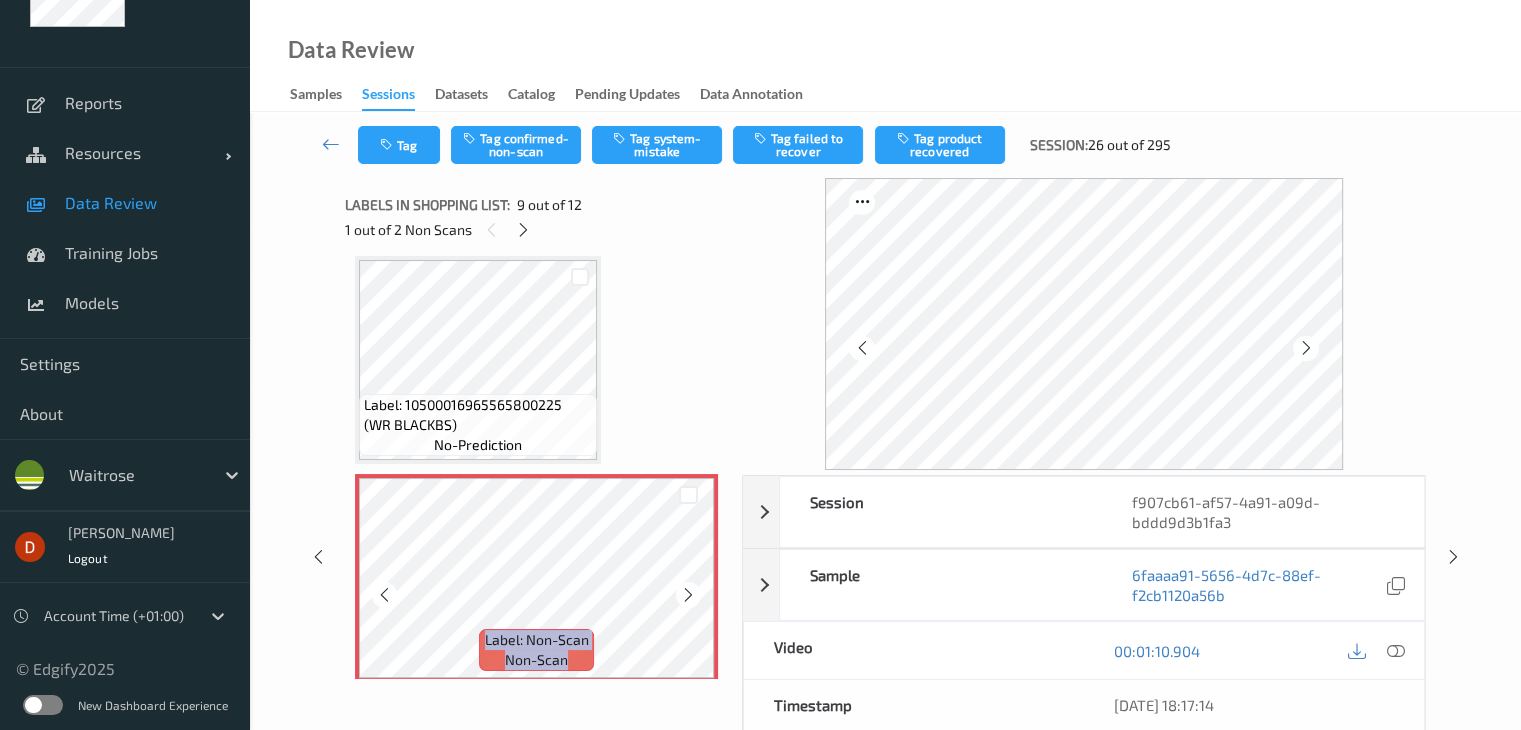 click at bounding box center [688, 595] 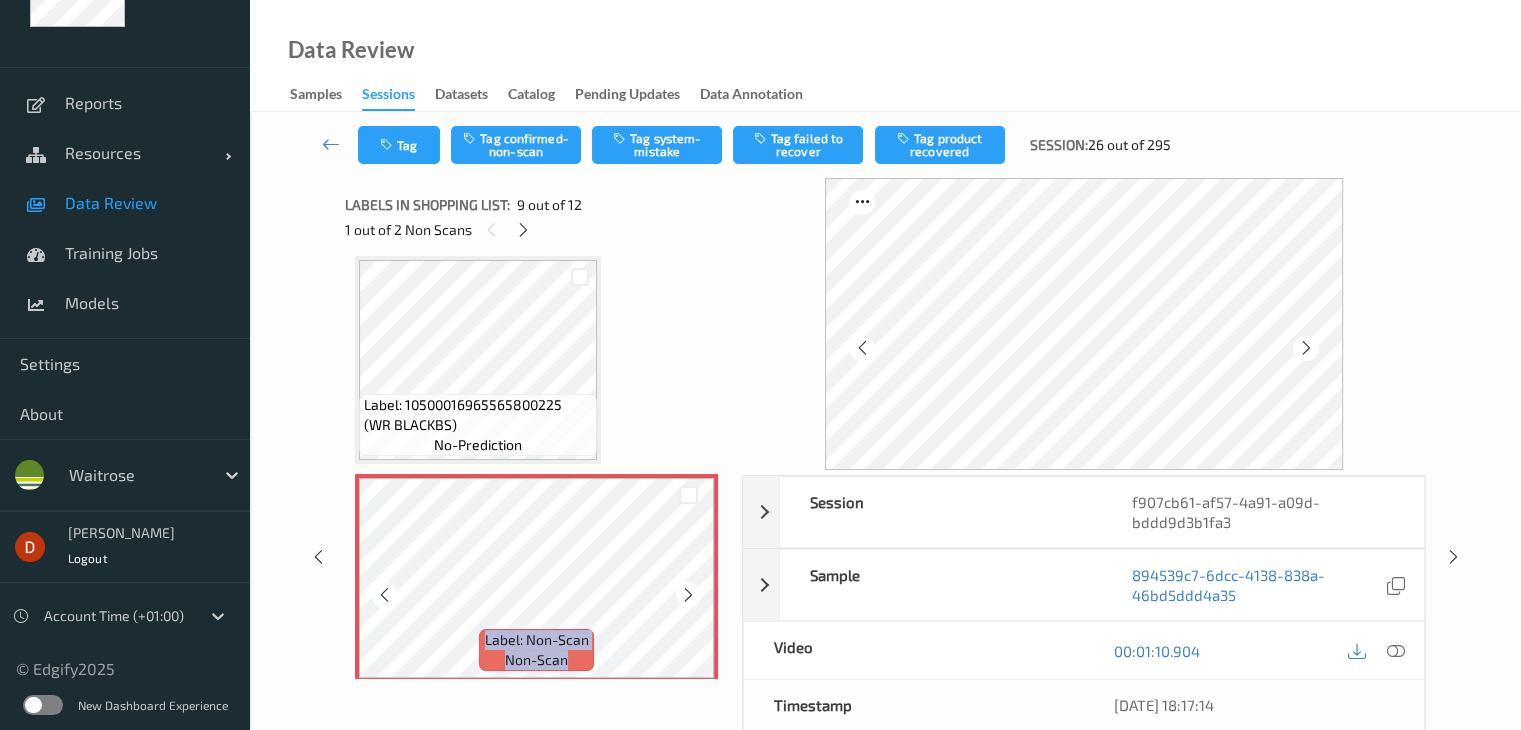 click at bounding box center [688, 595] 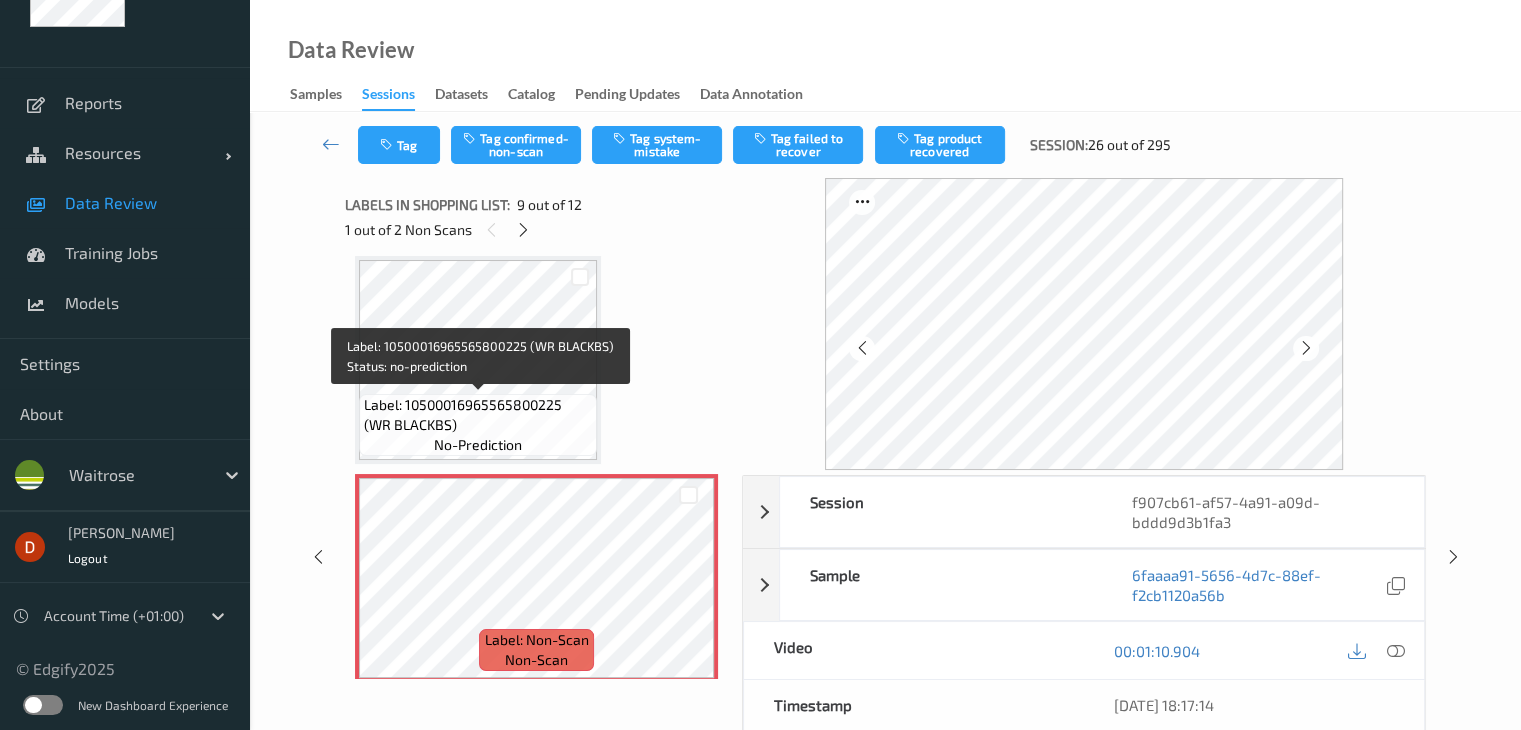 click on "Label: 10500016965565800225 (WR BLACKBS)" at bounding box center (478, 415) 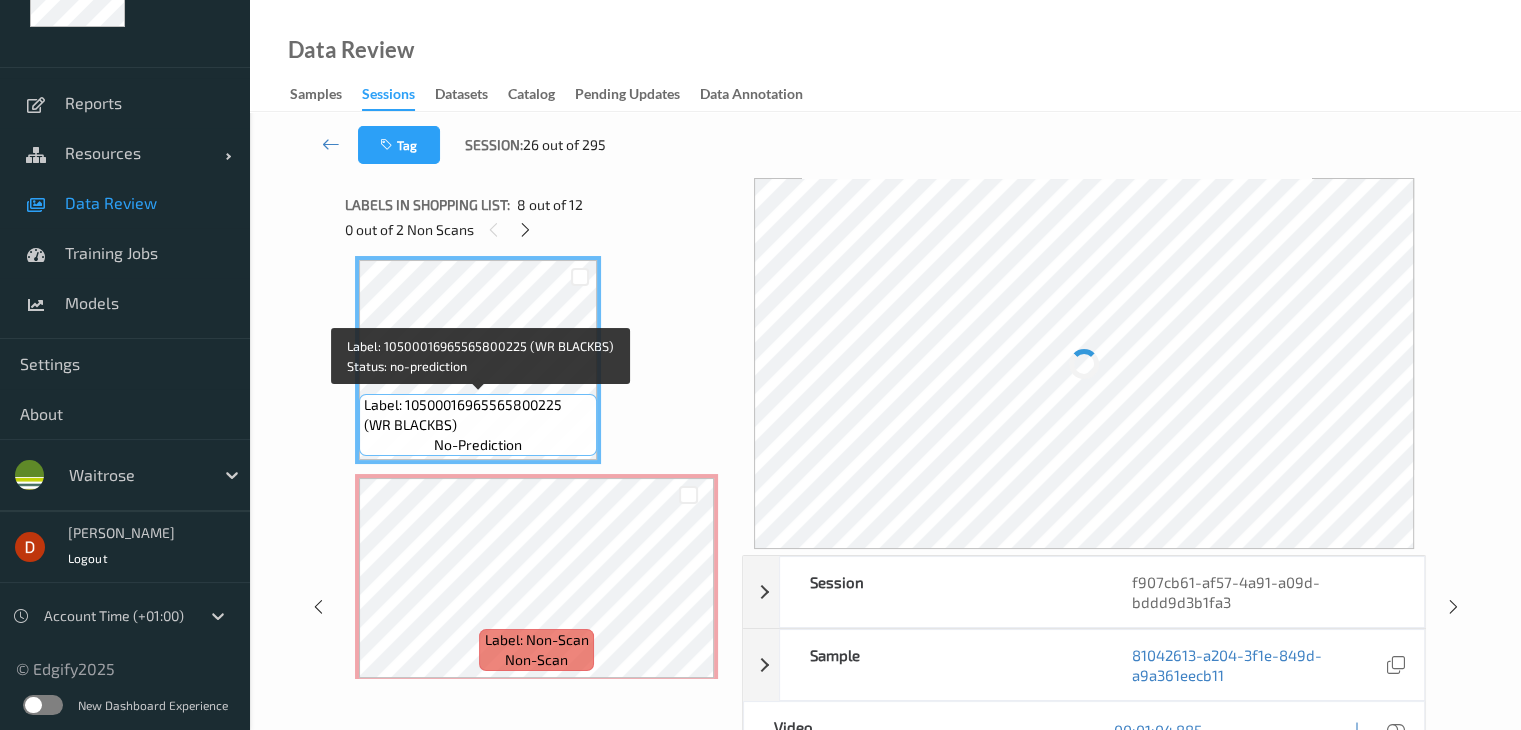 click on "Label: 10500016965565800225 (WR BLACKBS)" at bounding box center [478, 415] 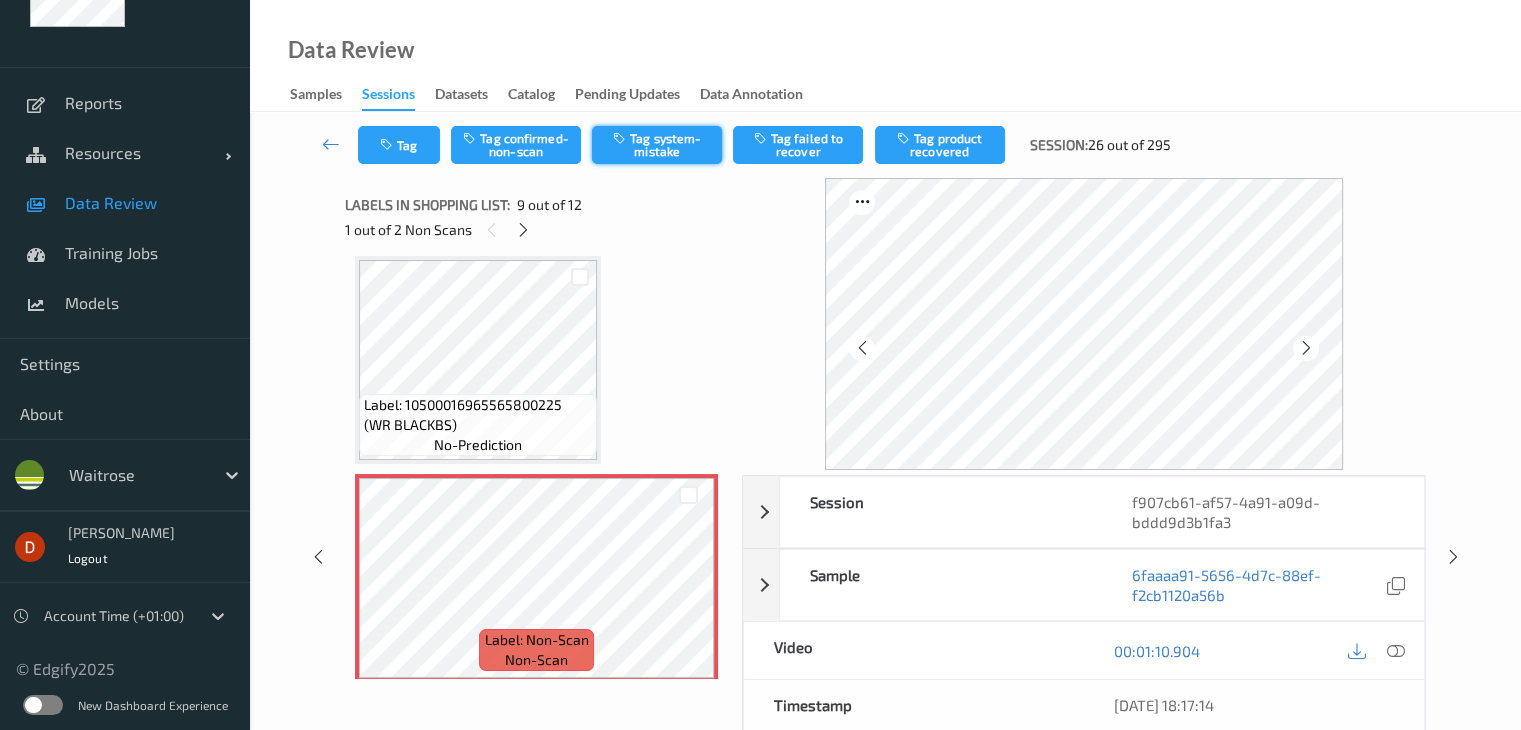 click on "Tag   system-mistake" at bounding box center (657, 145) 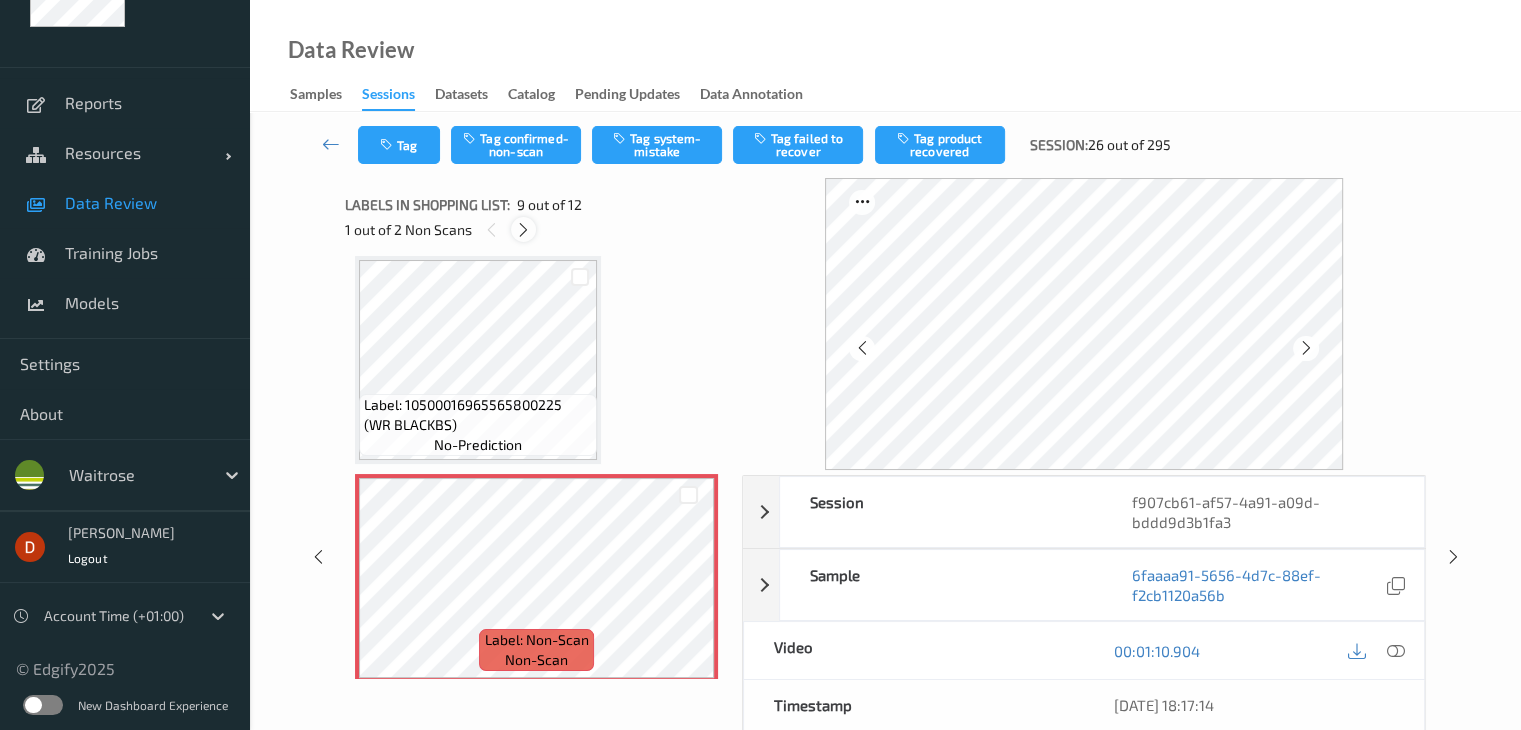click at bounding box center (523, 230) 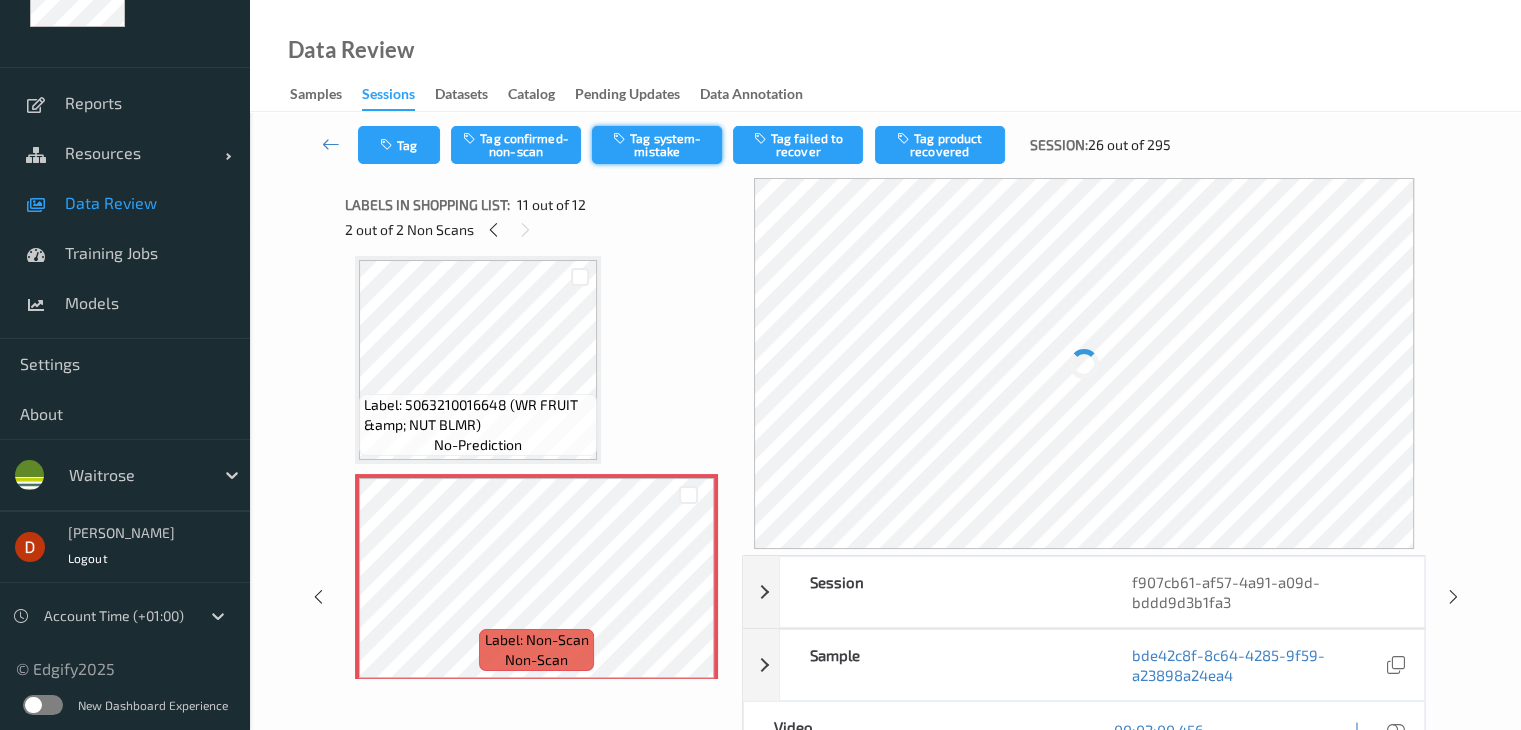click on "Tag   system-mistake" at bounding box center (657, 145) 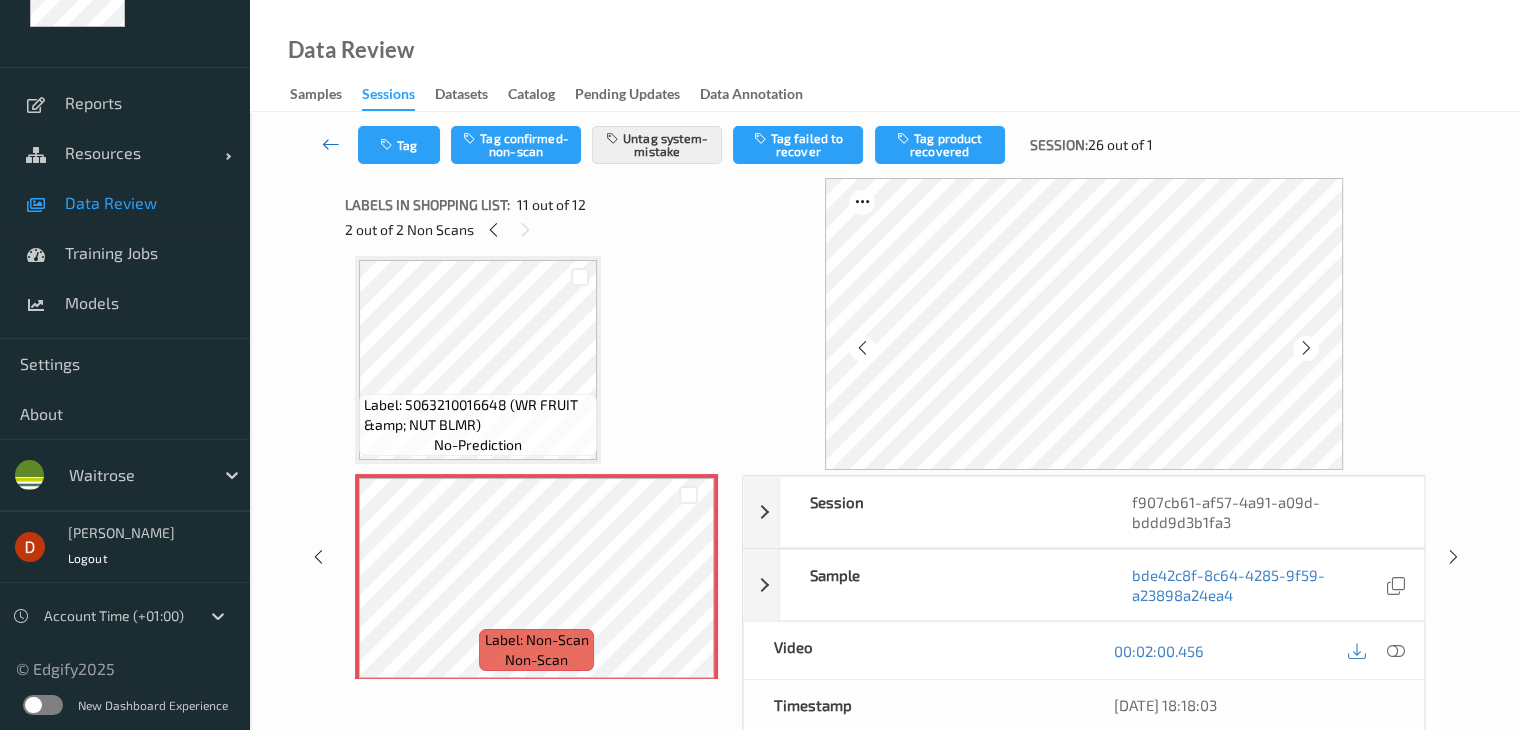 click at bounding box center (331, 145) 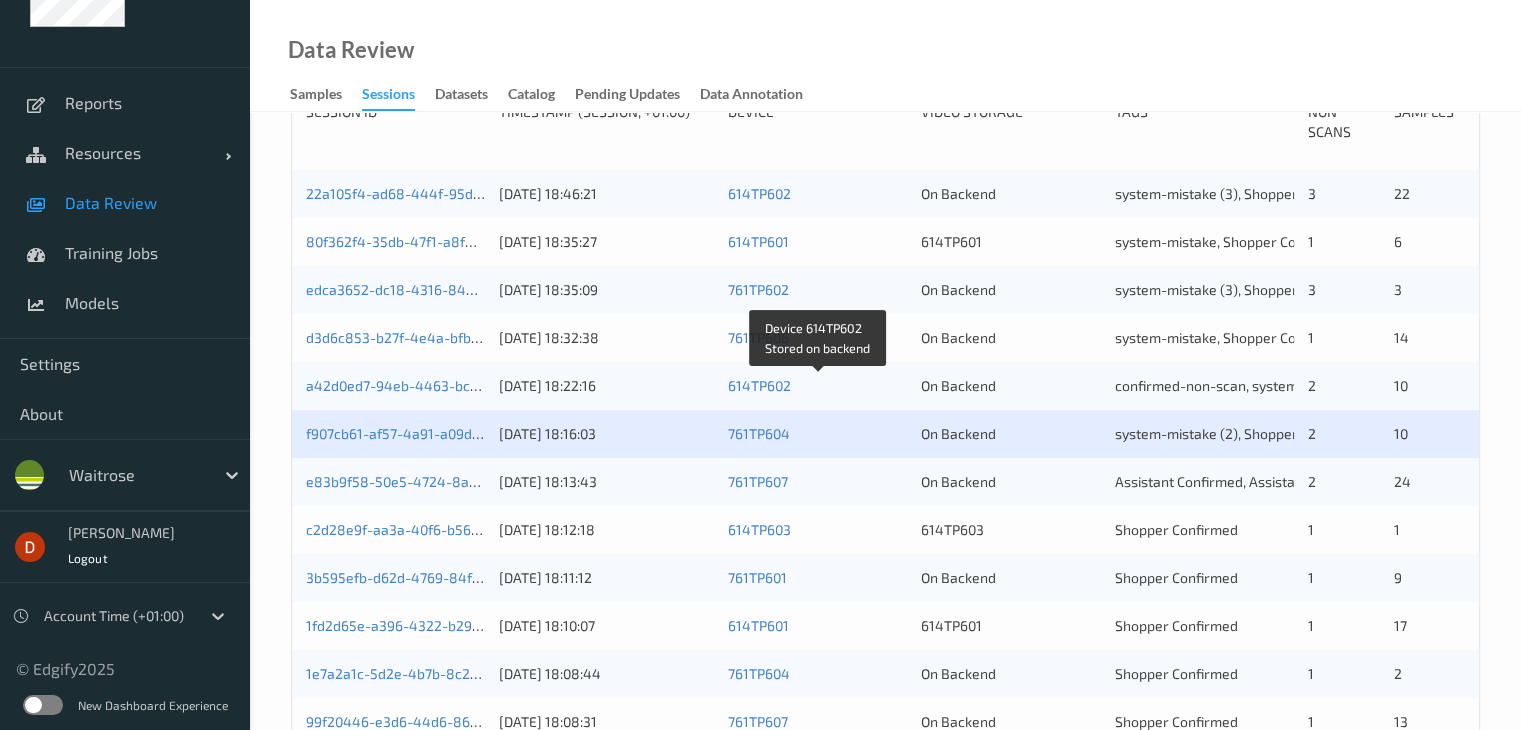 scroll, scrollTop: 500, scrollLeft: 0, axis: vertical 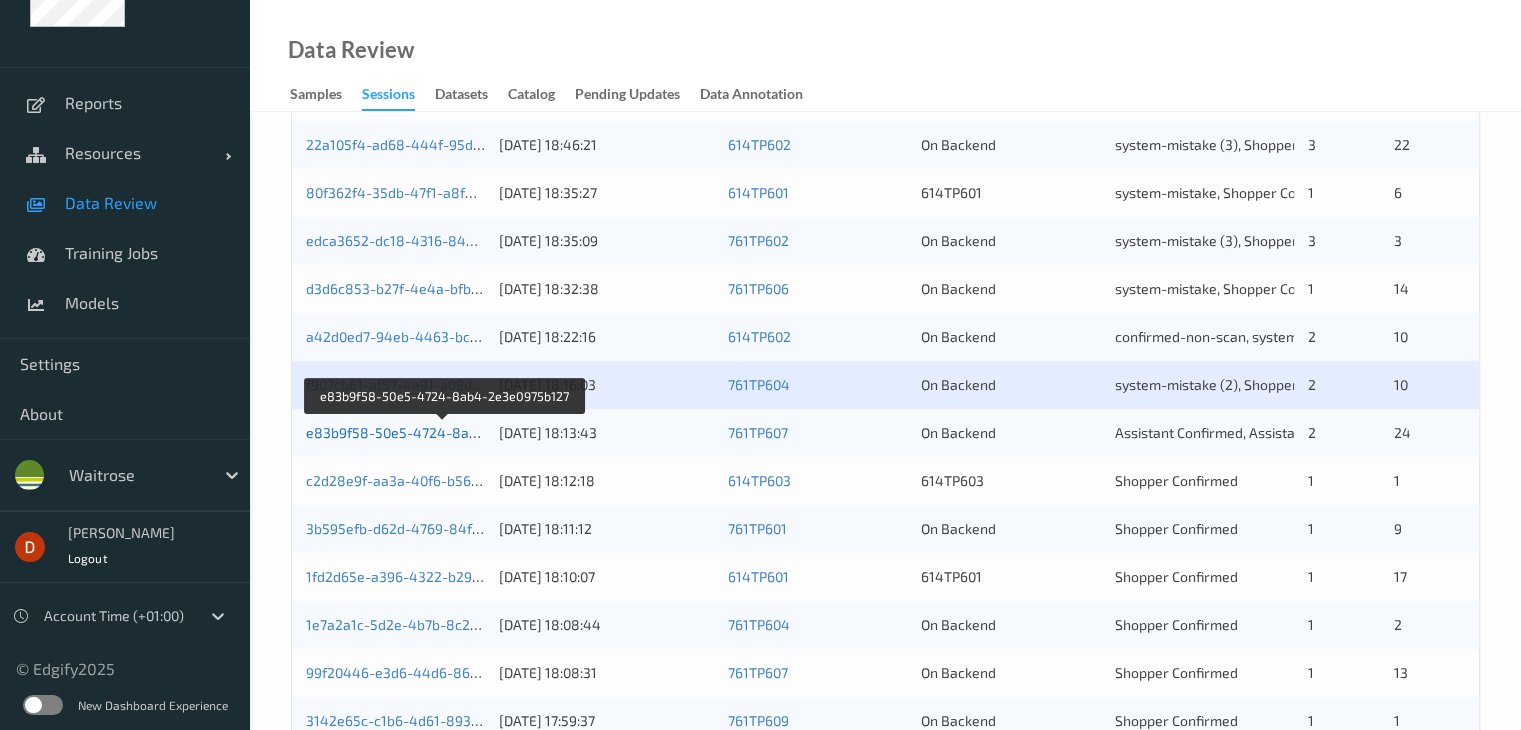 click on "e83b9f58-50e5-4724-8ab4-2e3e0975b127" at bounding box center [445, 432] 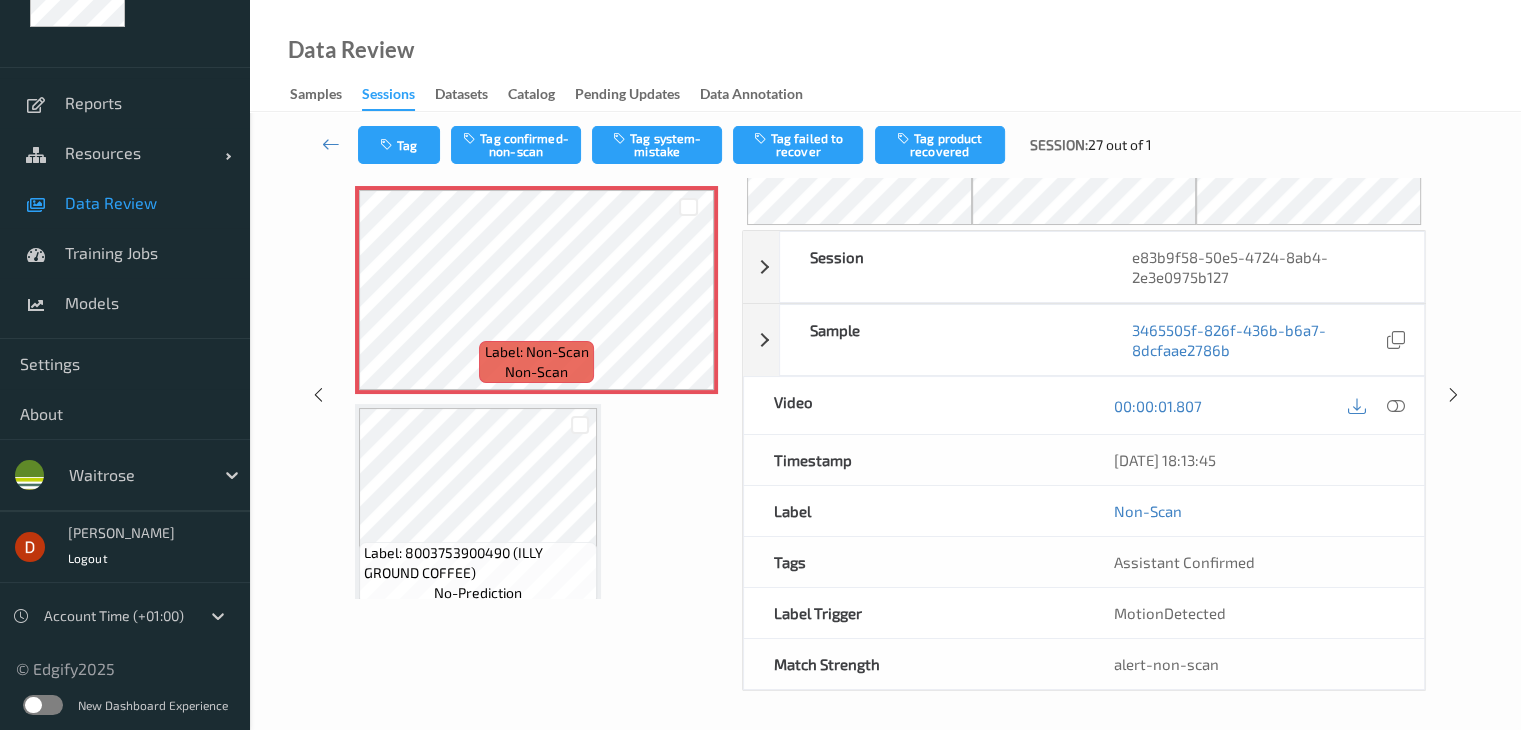 scroll, scrollTop: 0, scrollLeft: 0, axis: both 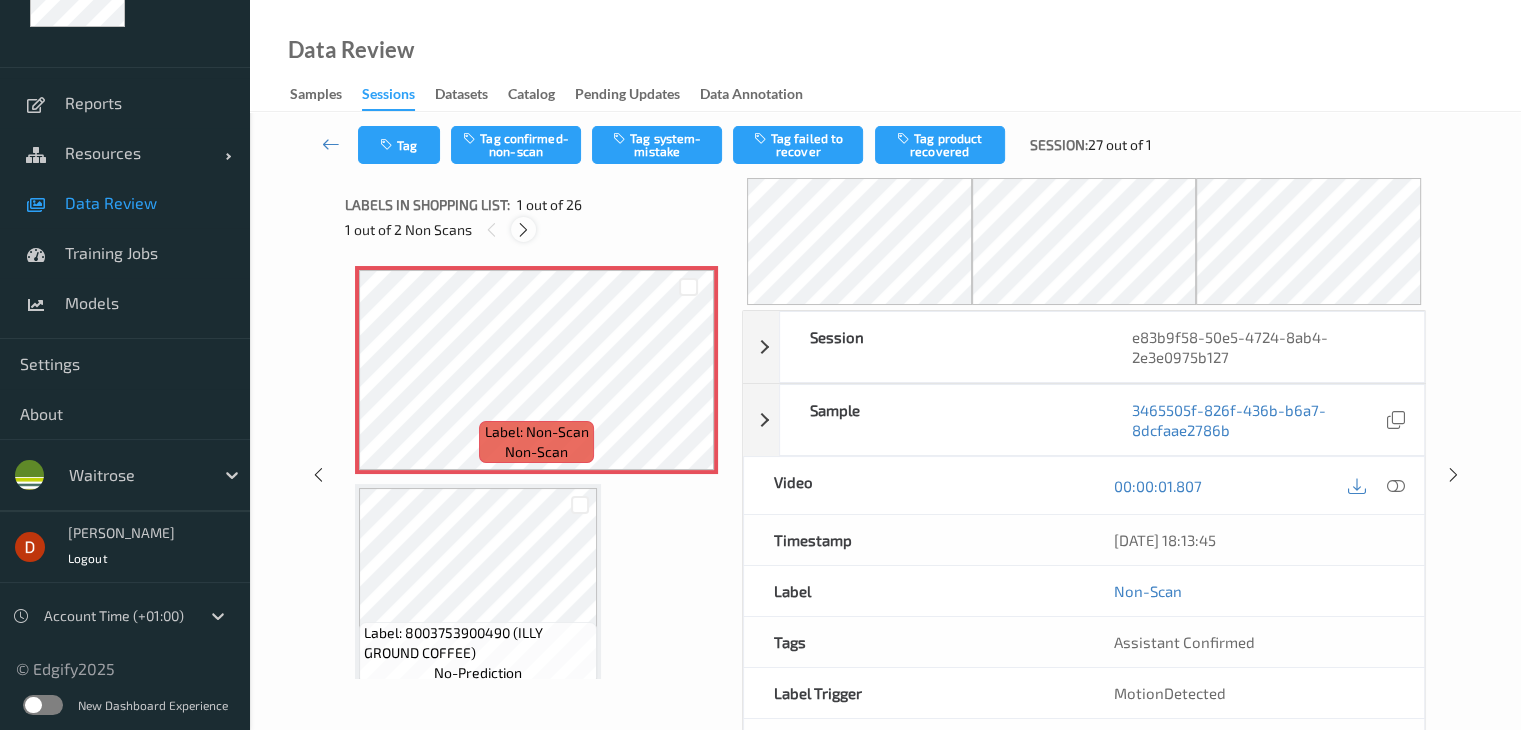 click at bounding box center (523, 230) 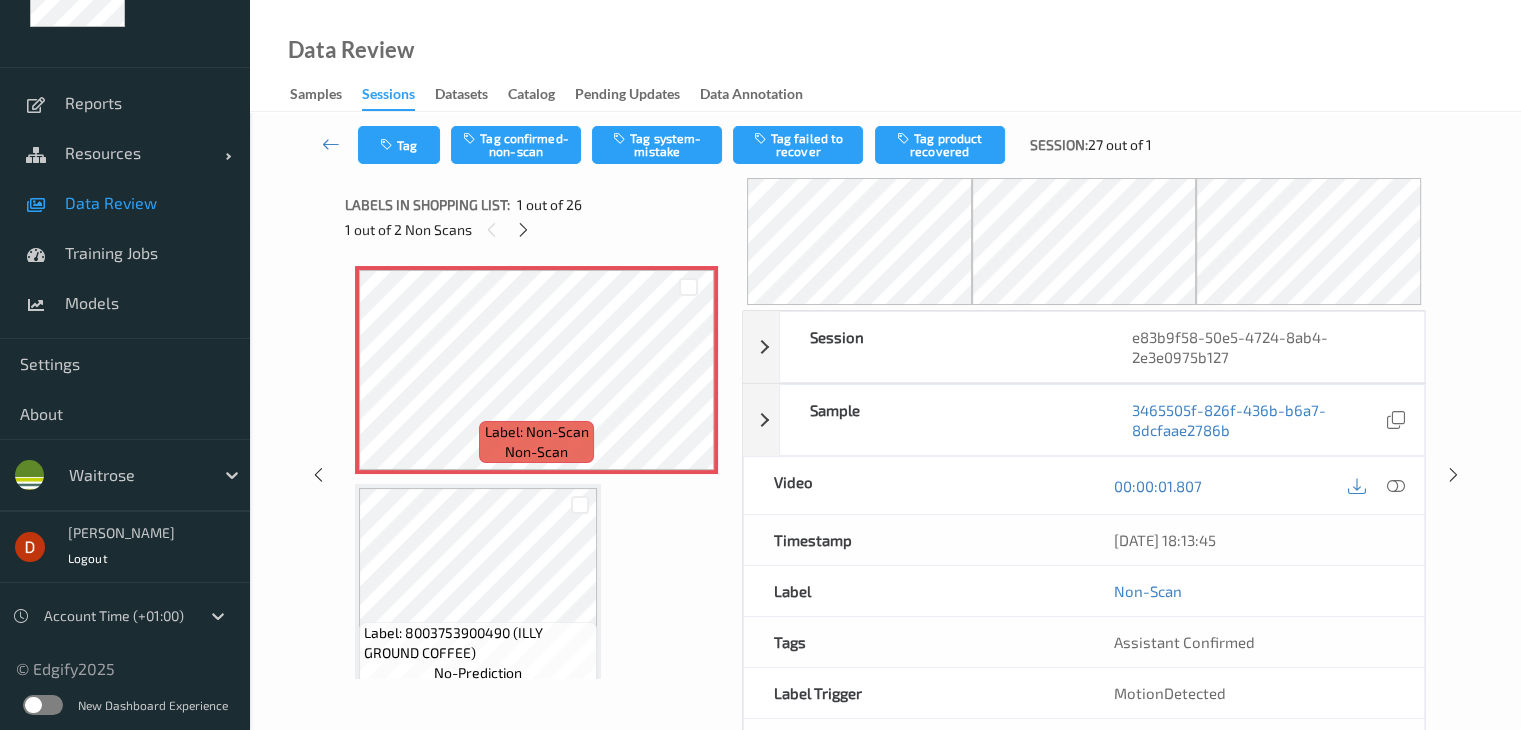 scroll, scrollTop: 446, scrollLeft: 0, axis: vertical 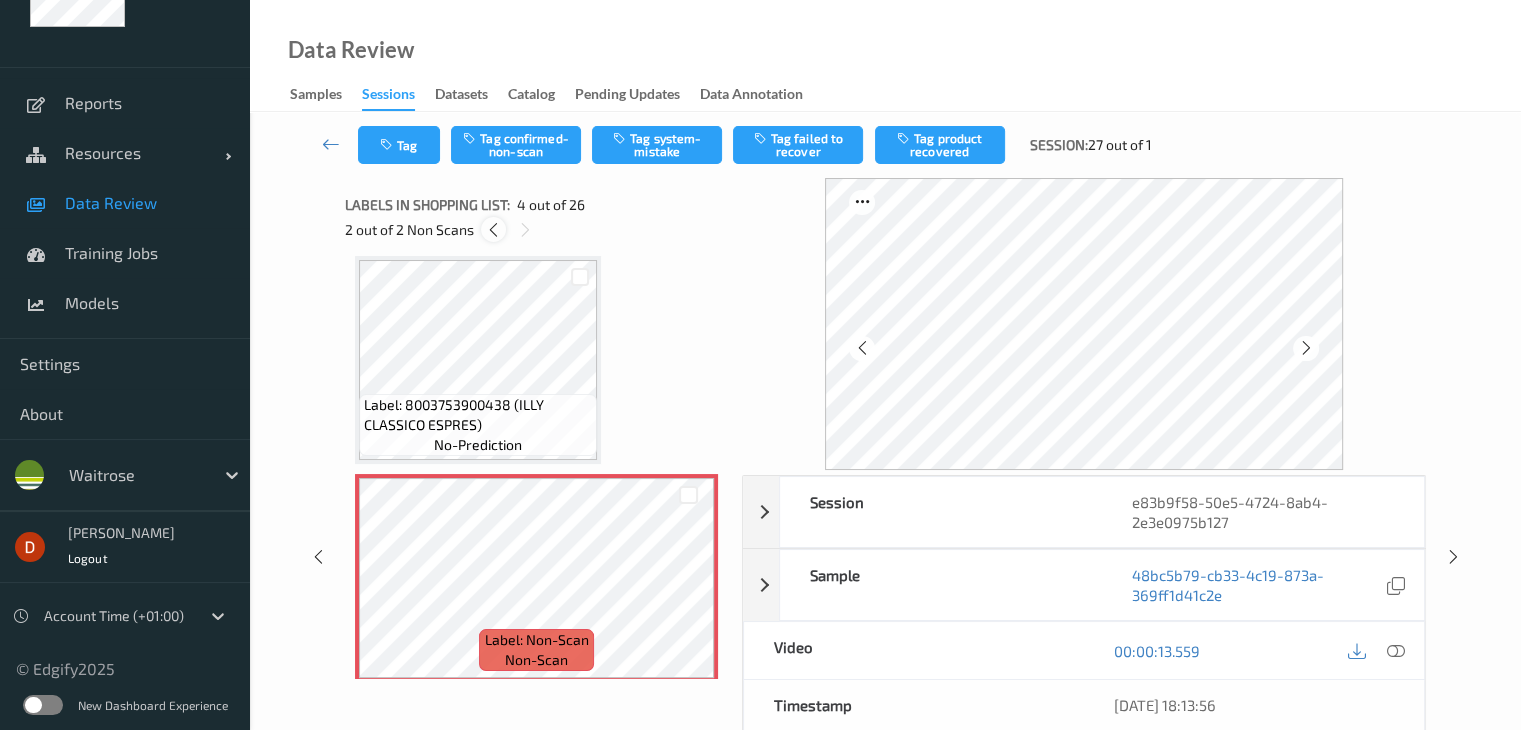 click at bounding box center [493, 230] 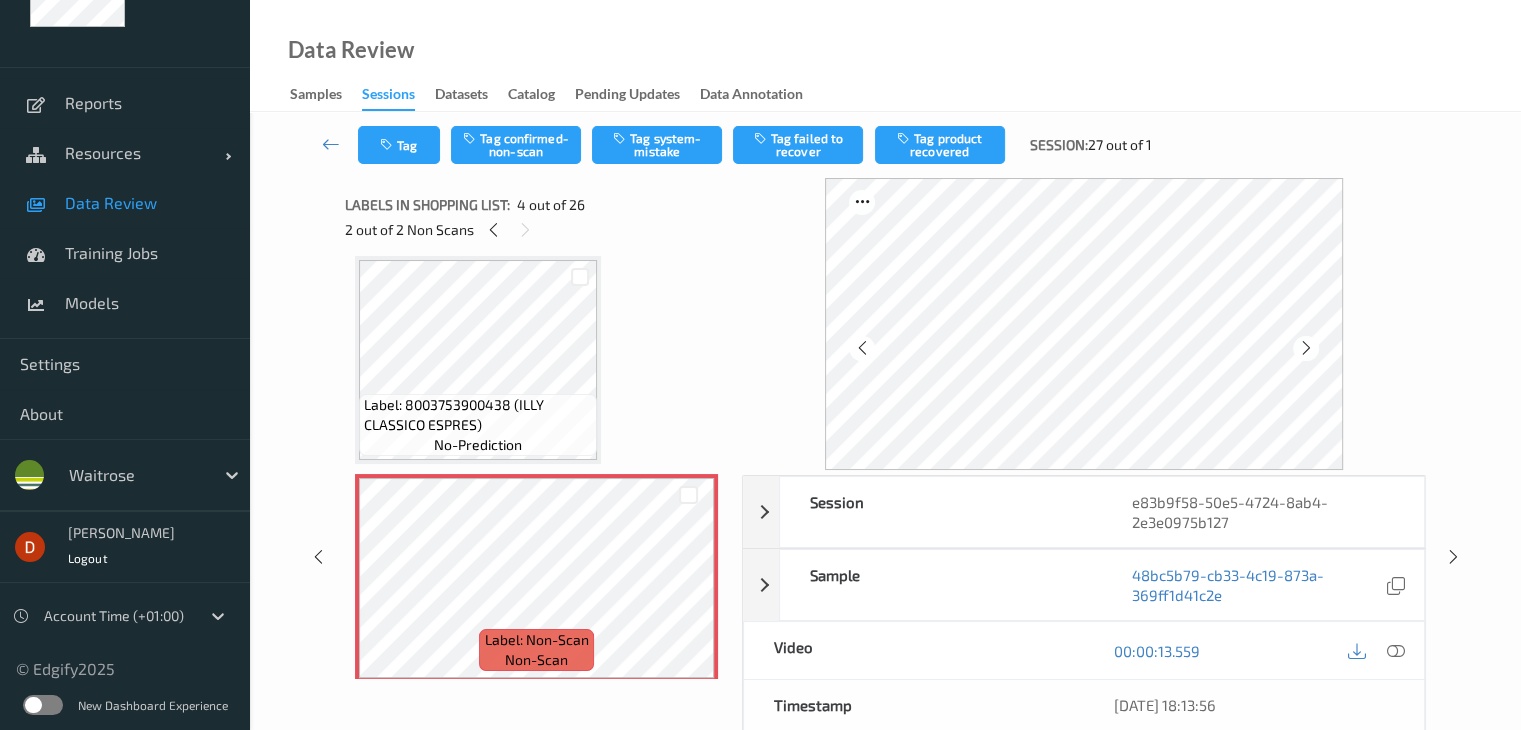 scroll, scrollTop: 10, scrollLeft: 0, axis: vertical 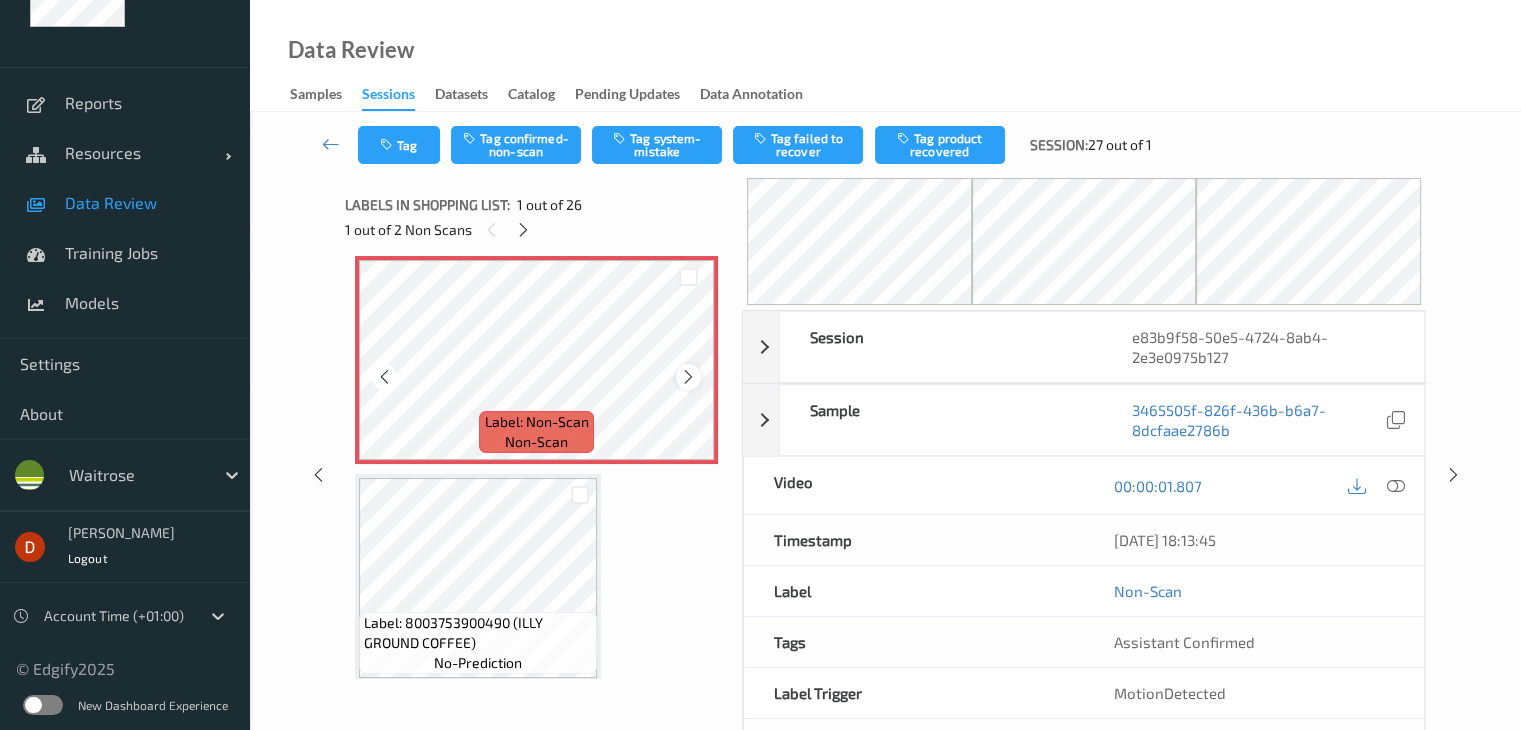 click at bounding box center [688, 377] 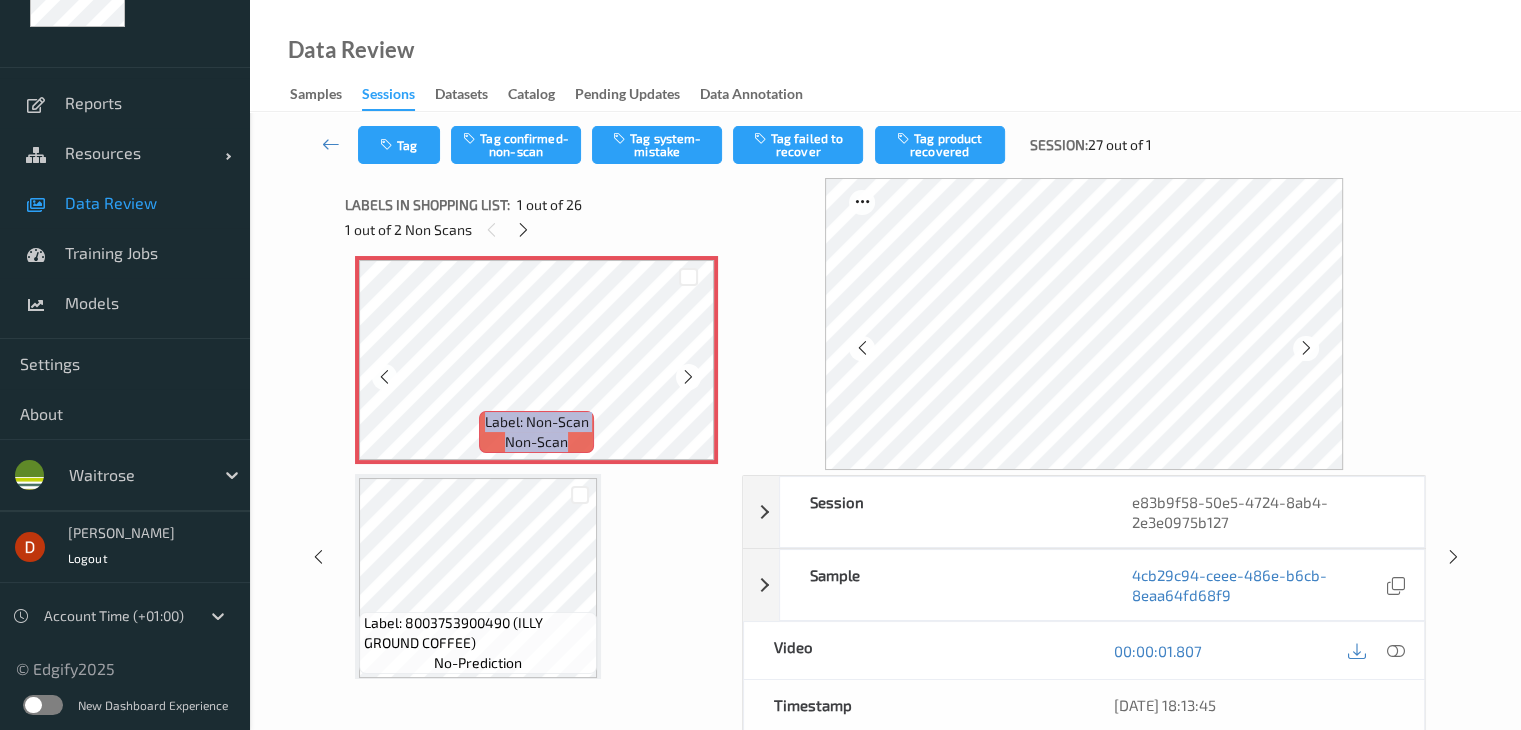 click at bounding box center [688, 377] 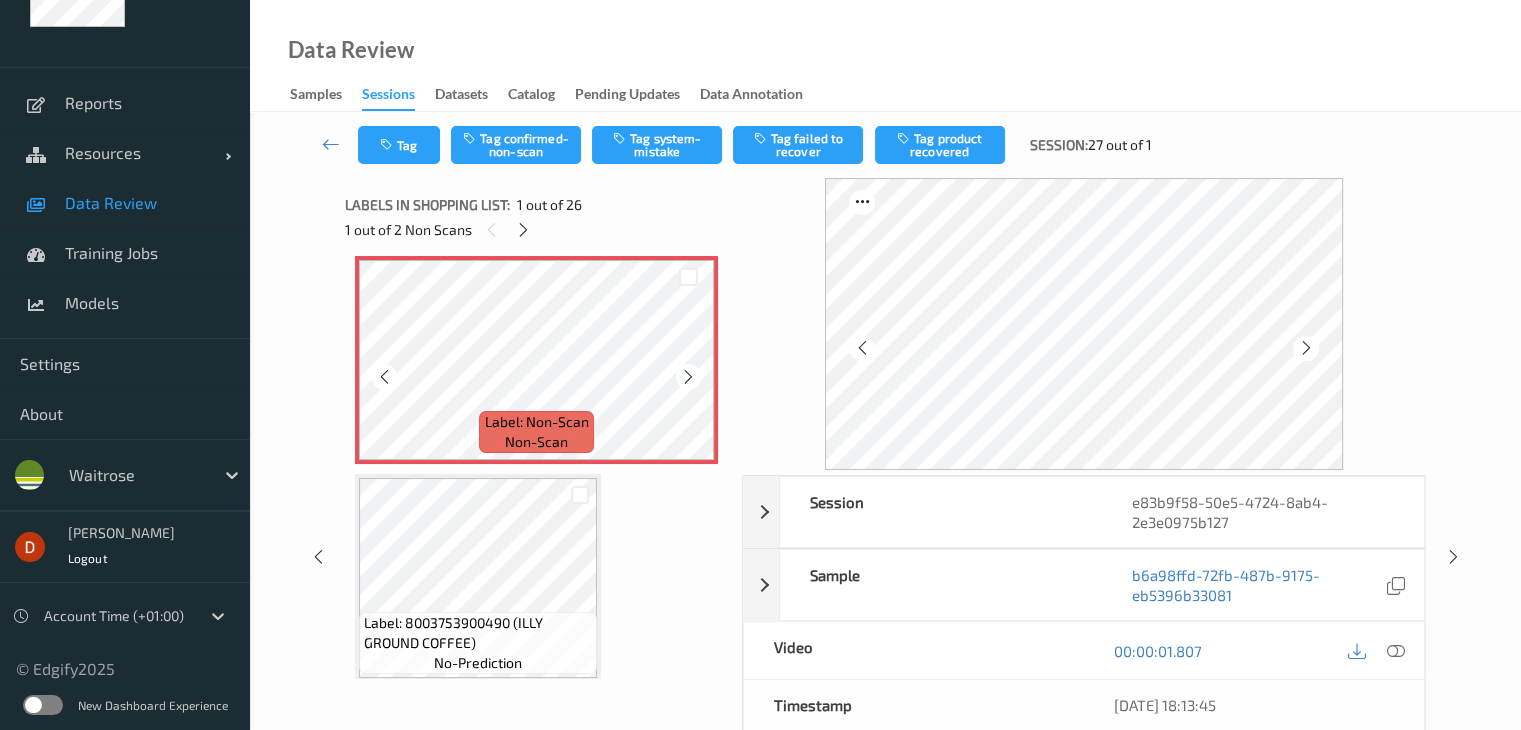 click at bounding box center [688, 377] 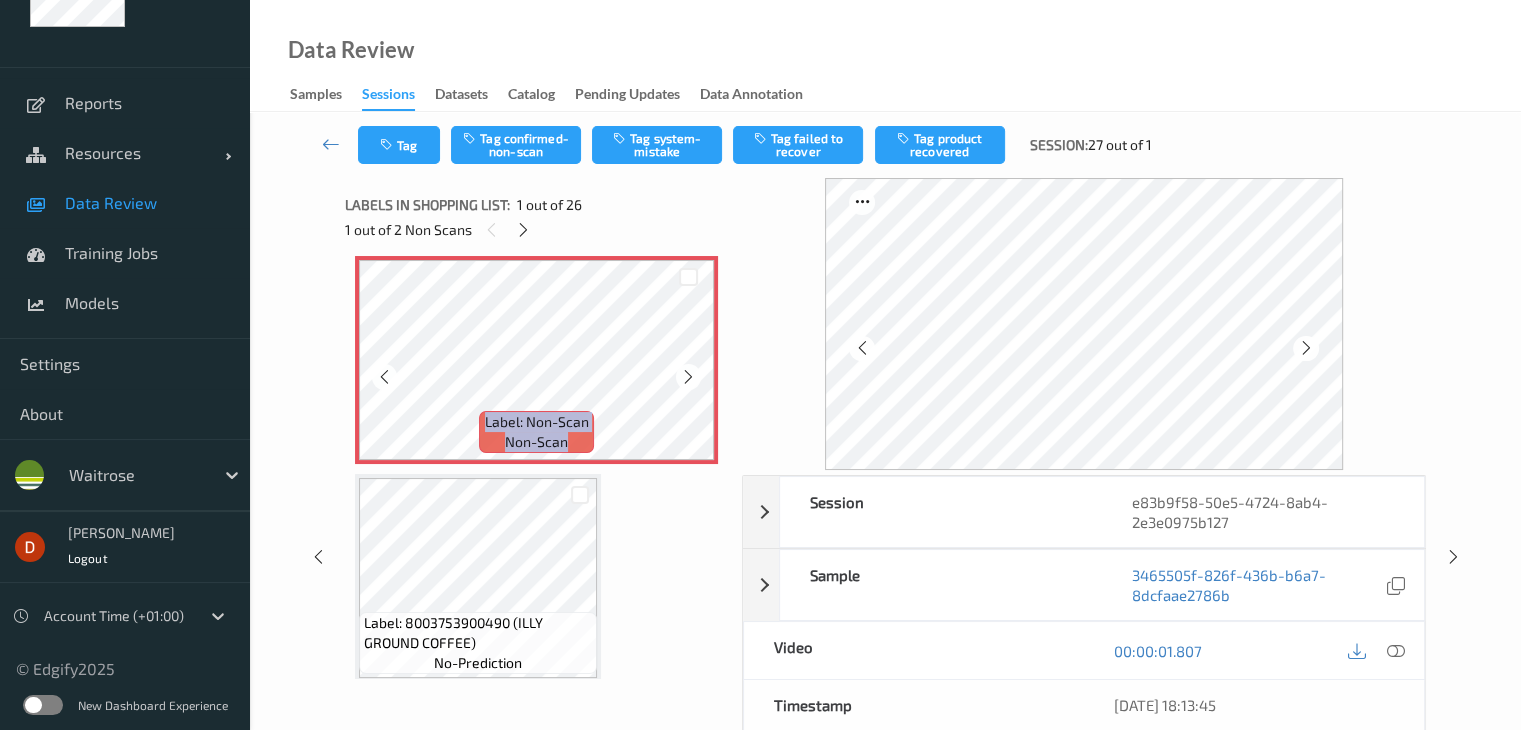 click at bounding box center (688, 377) 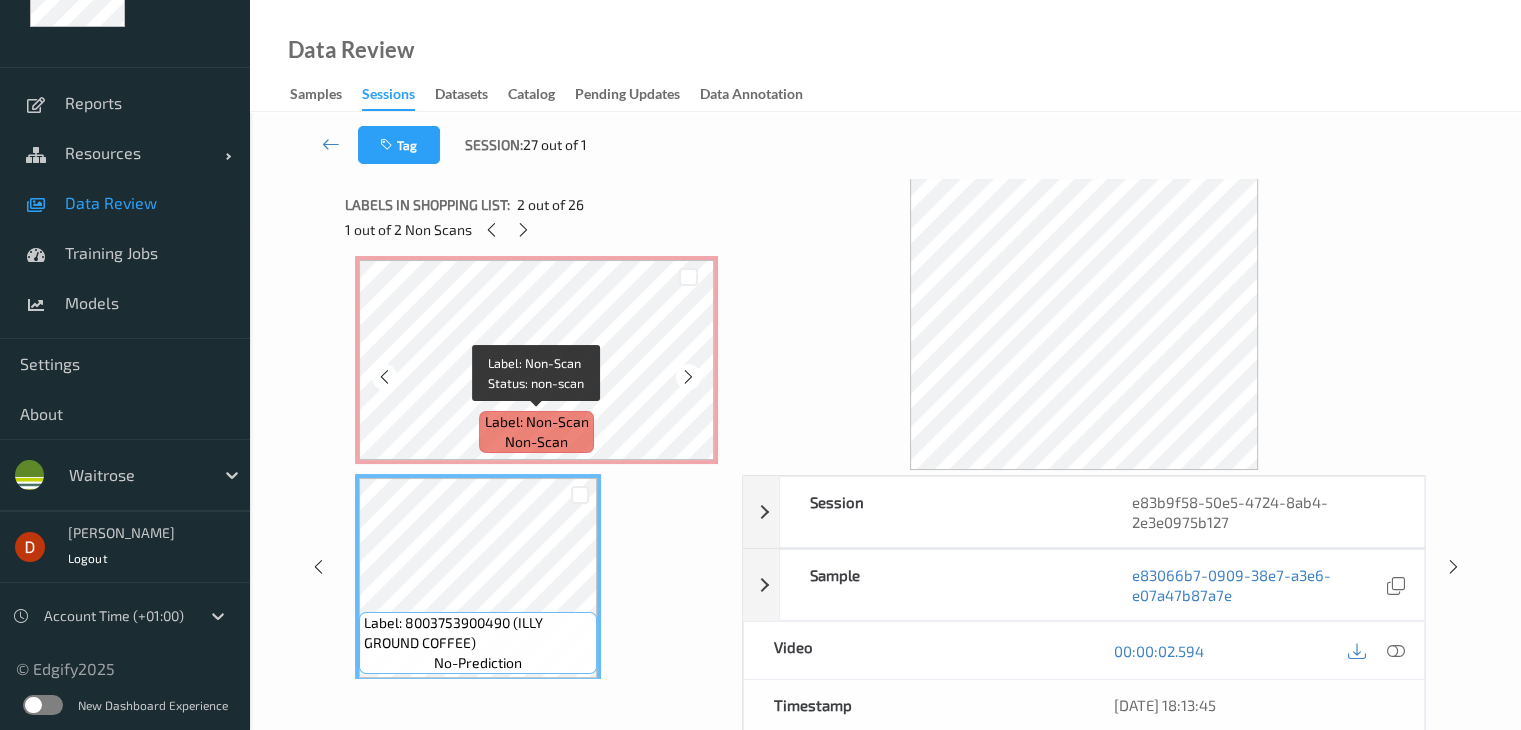click on "Label: Non-Scan" at bounding box center [537, 422] 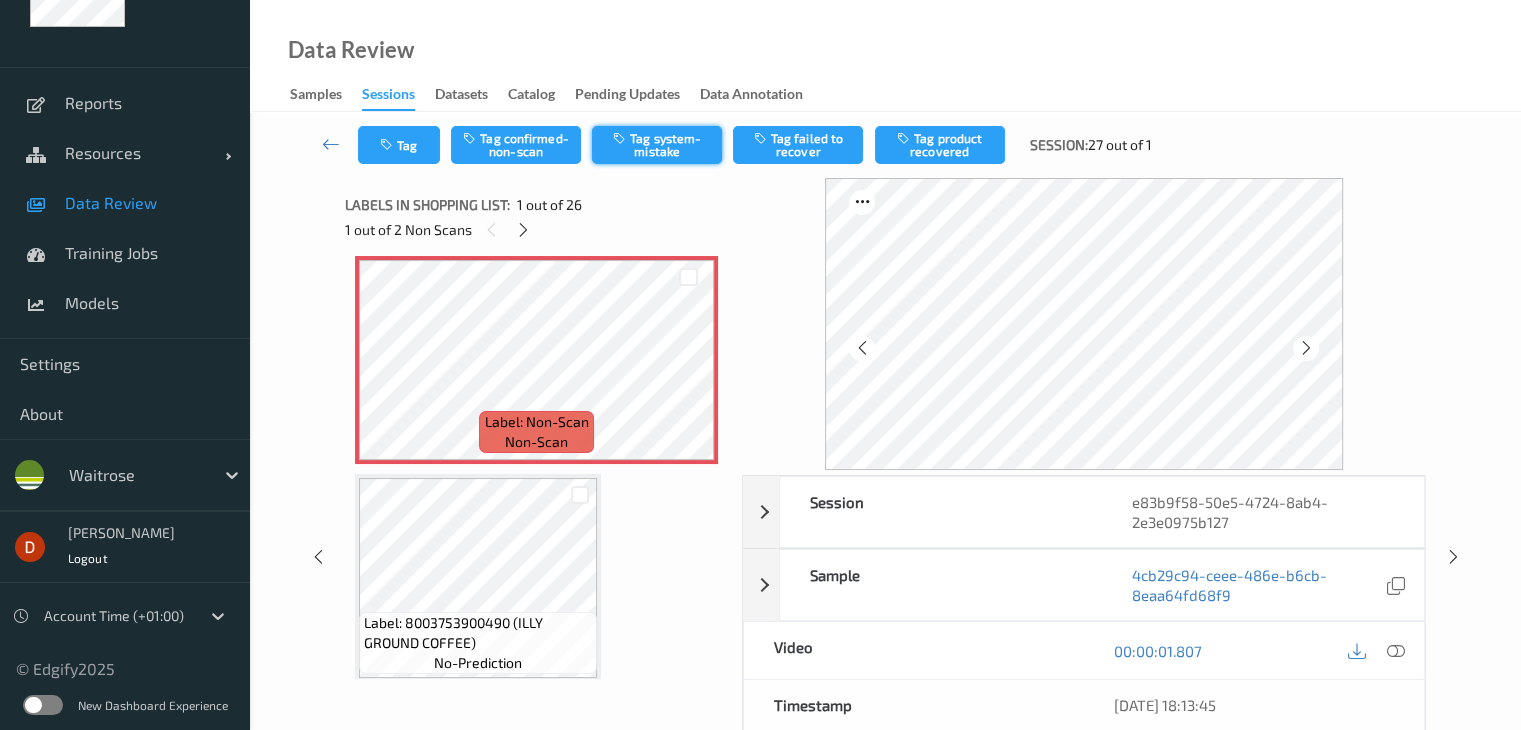 click on "Tag   system-mistake" at bounding box center (657, 145) 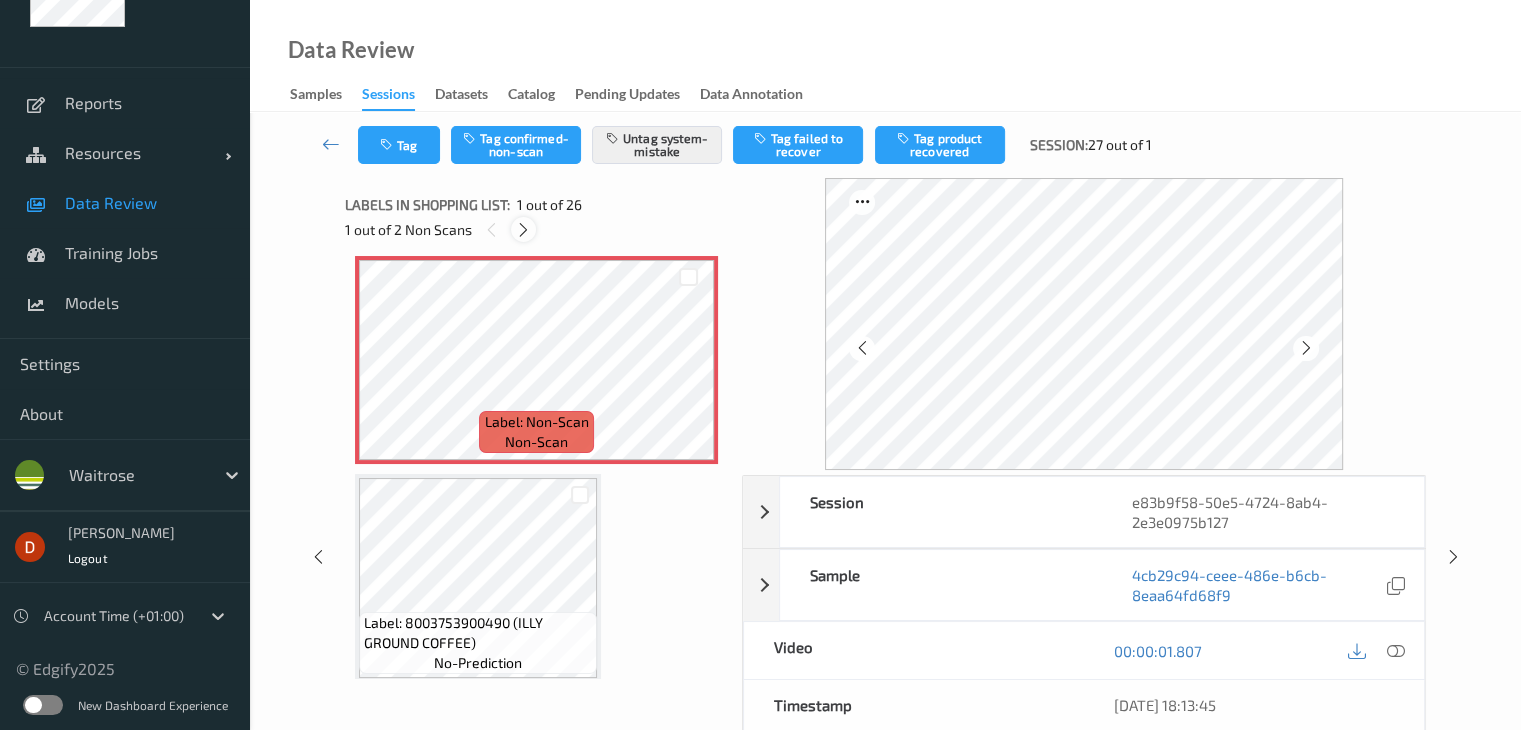 click at bounding box center (523, 230) 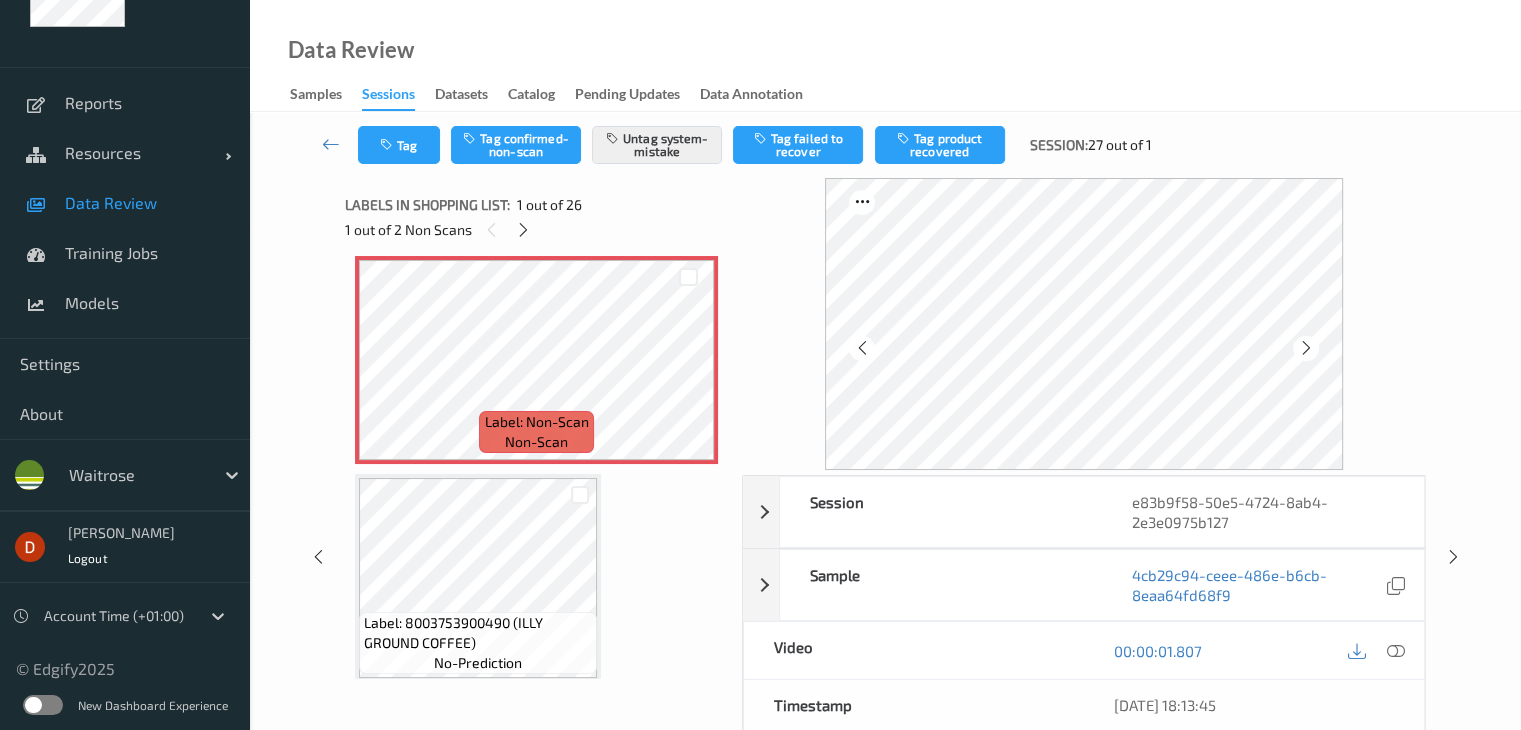 scroll, scrollTop: 446, scrollLeft: 0, axis: vertical 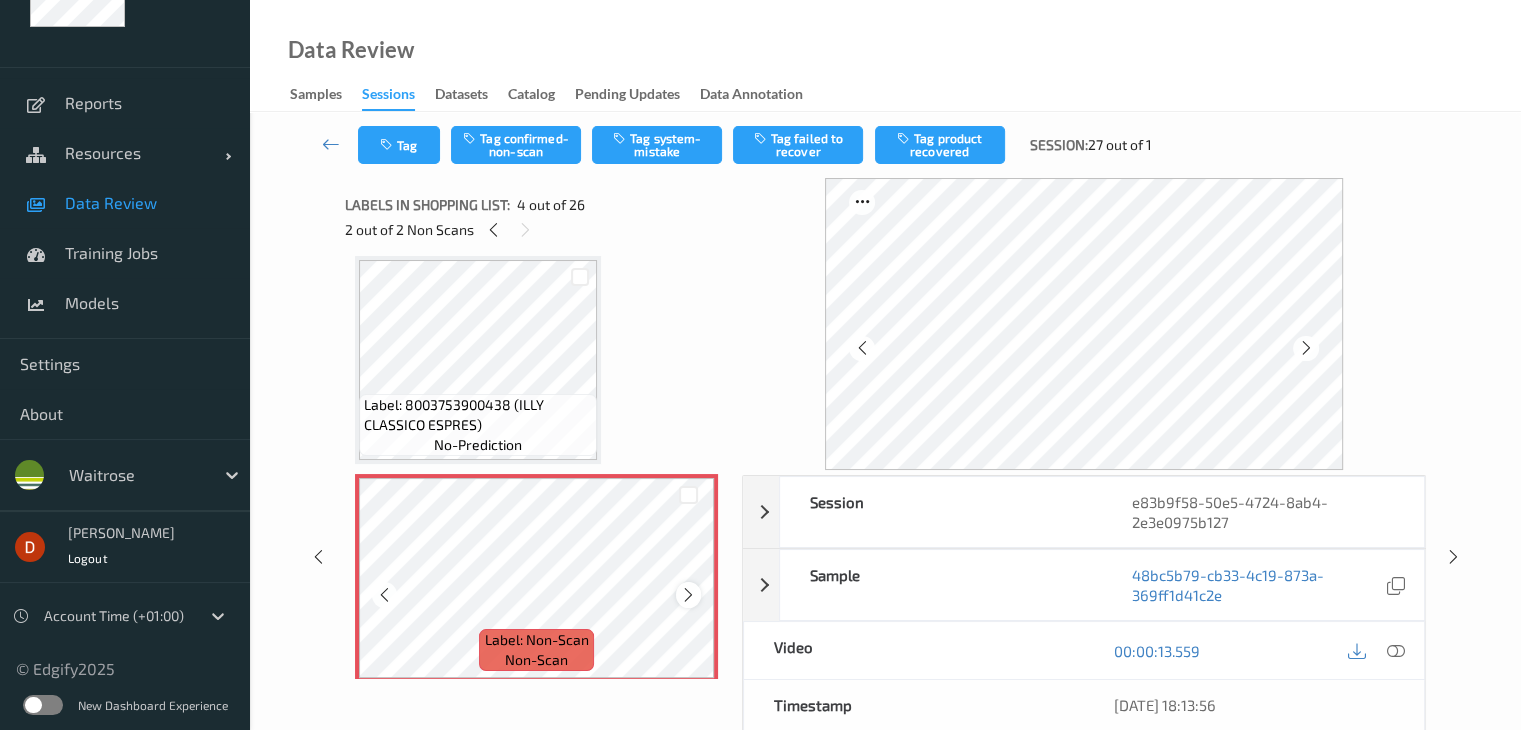 click at bounding box center [688, 594] 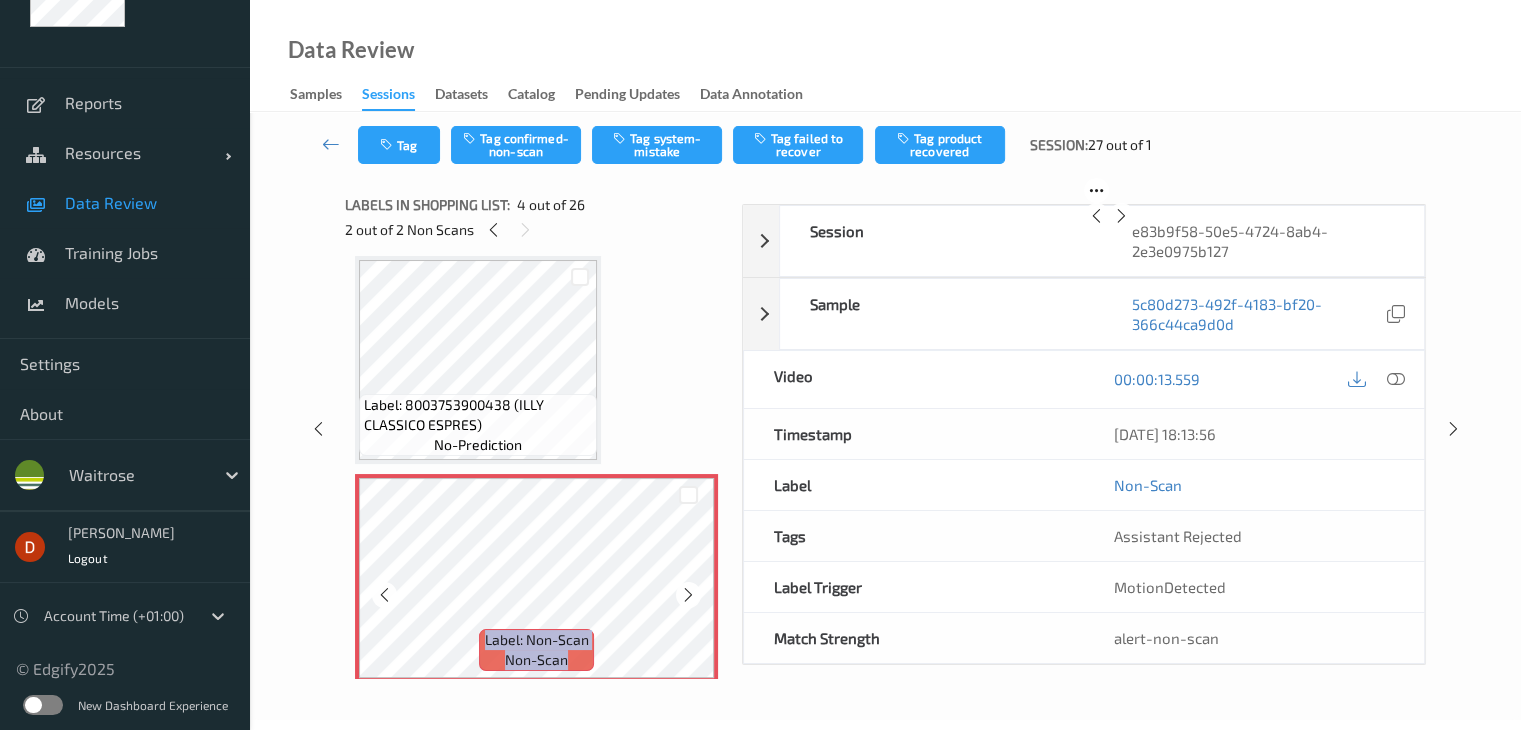 click at bounding box center [688, 594] 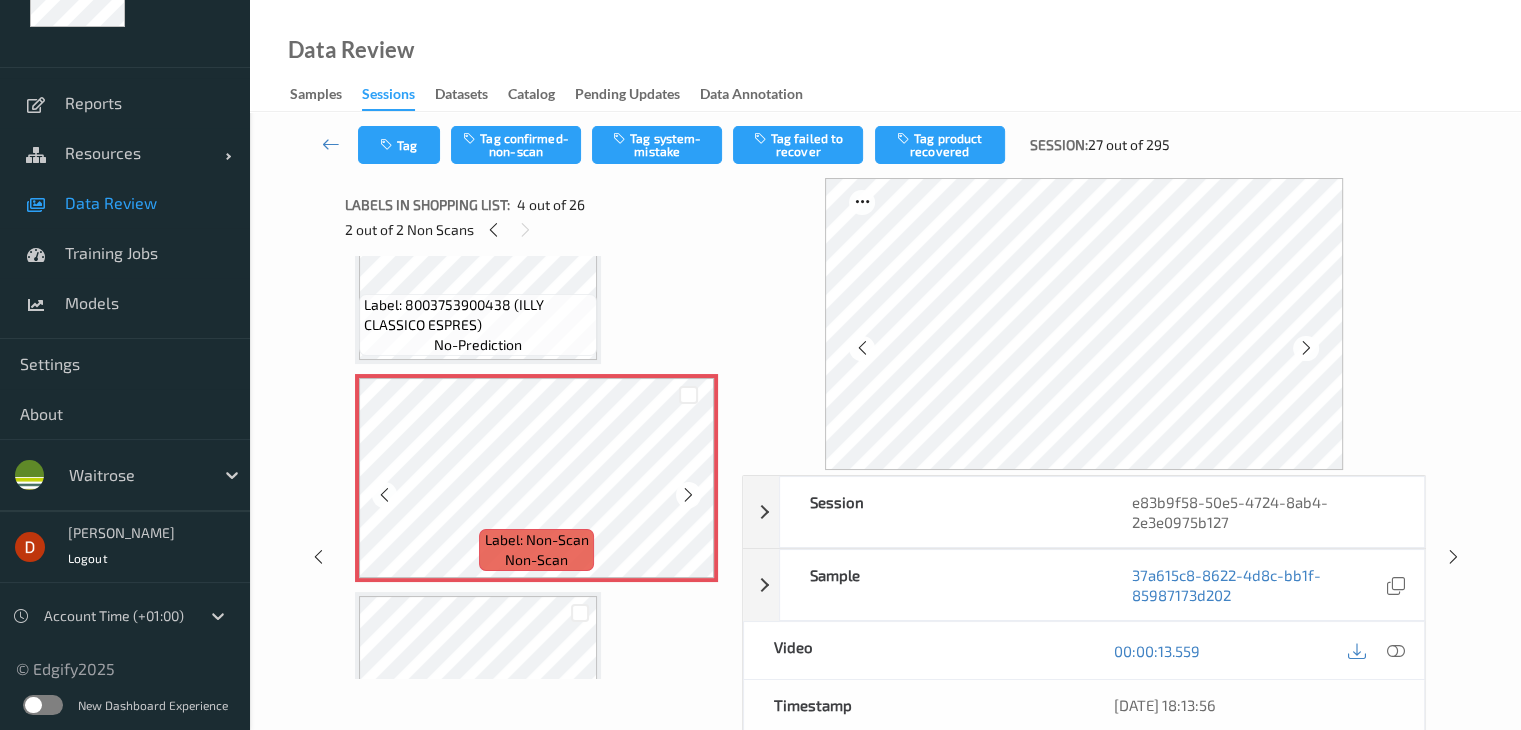 scroll, scrollTop: 646, scrollLeft: 0, axis: vertical 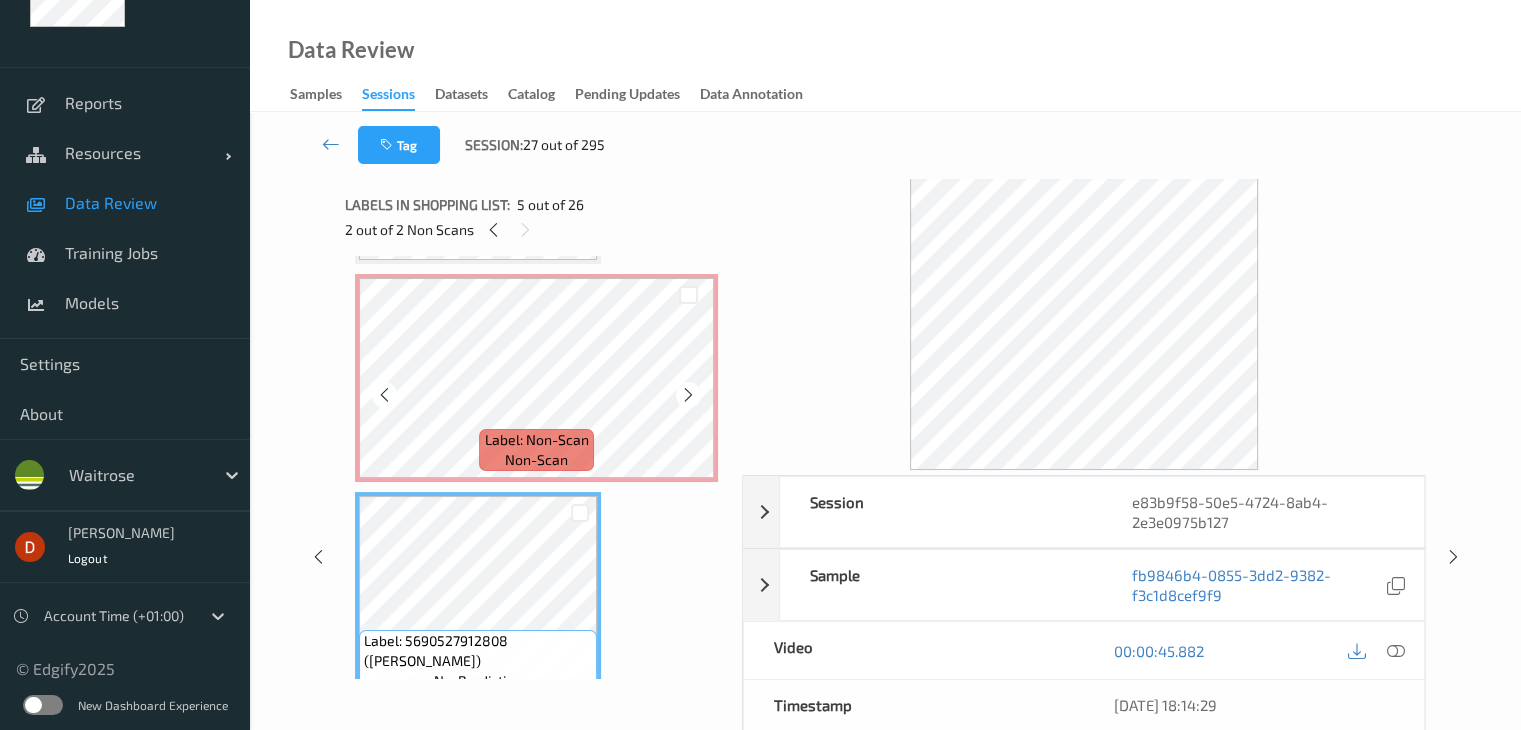click on "non-scan" at bounding box center (536, 460) 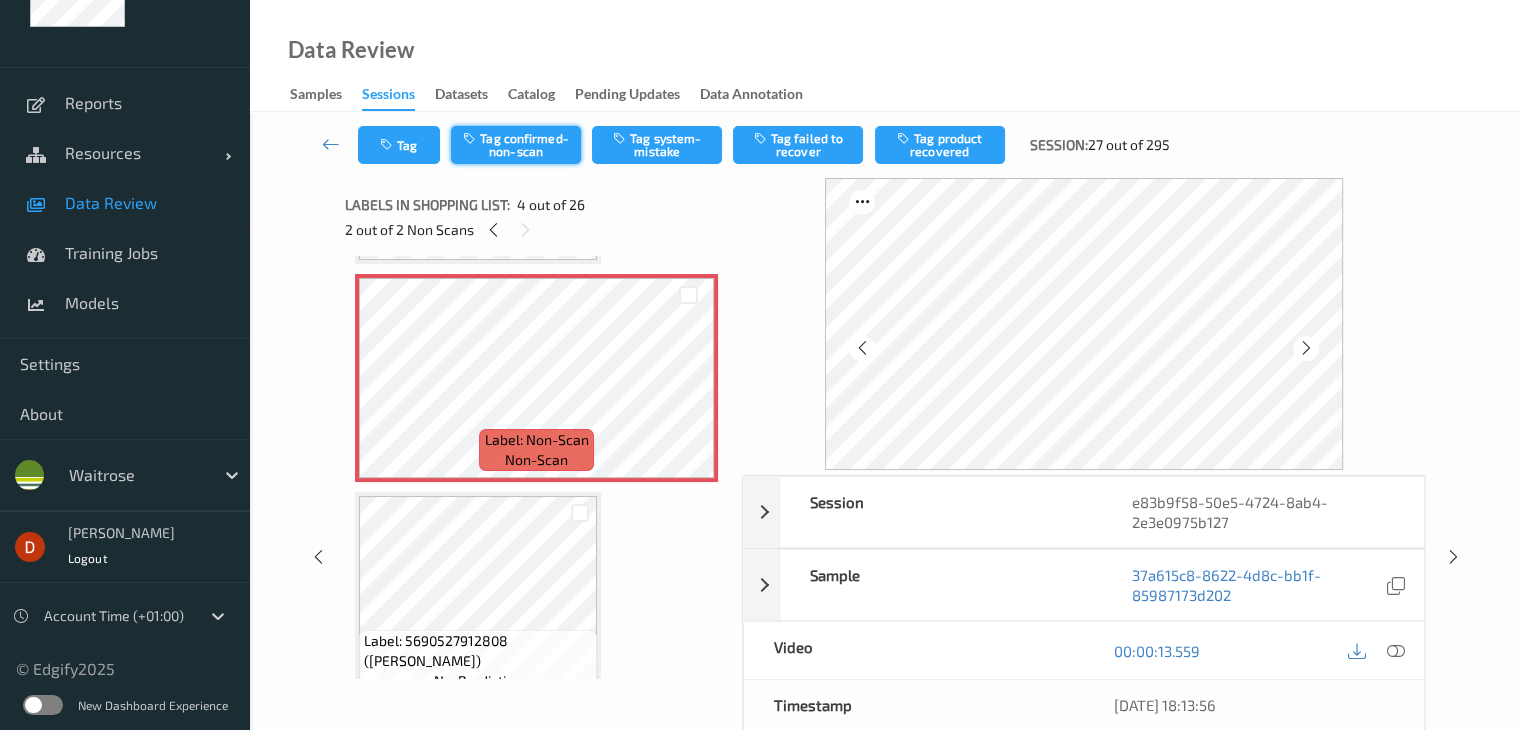 click on "Tag   confirmed-non-scan" at bounding box center [516, 145] 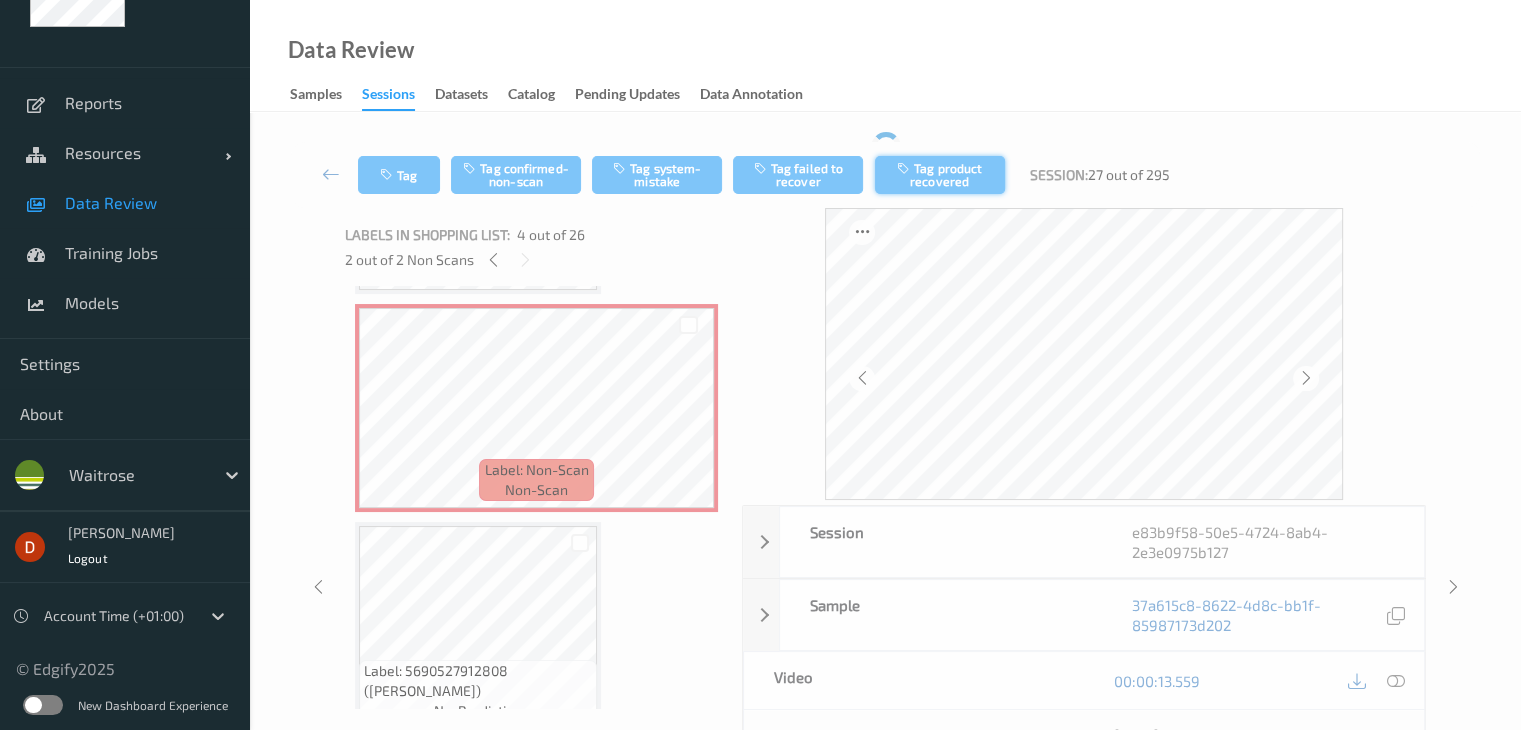 click on "Tag   product recovered" at bounding box center [940, 175] 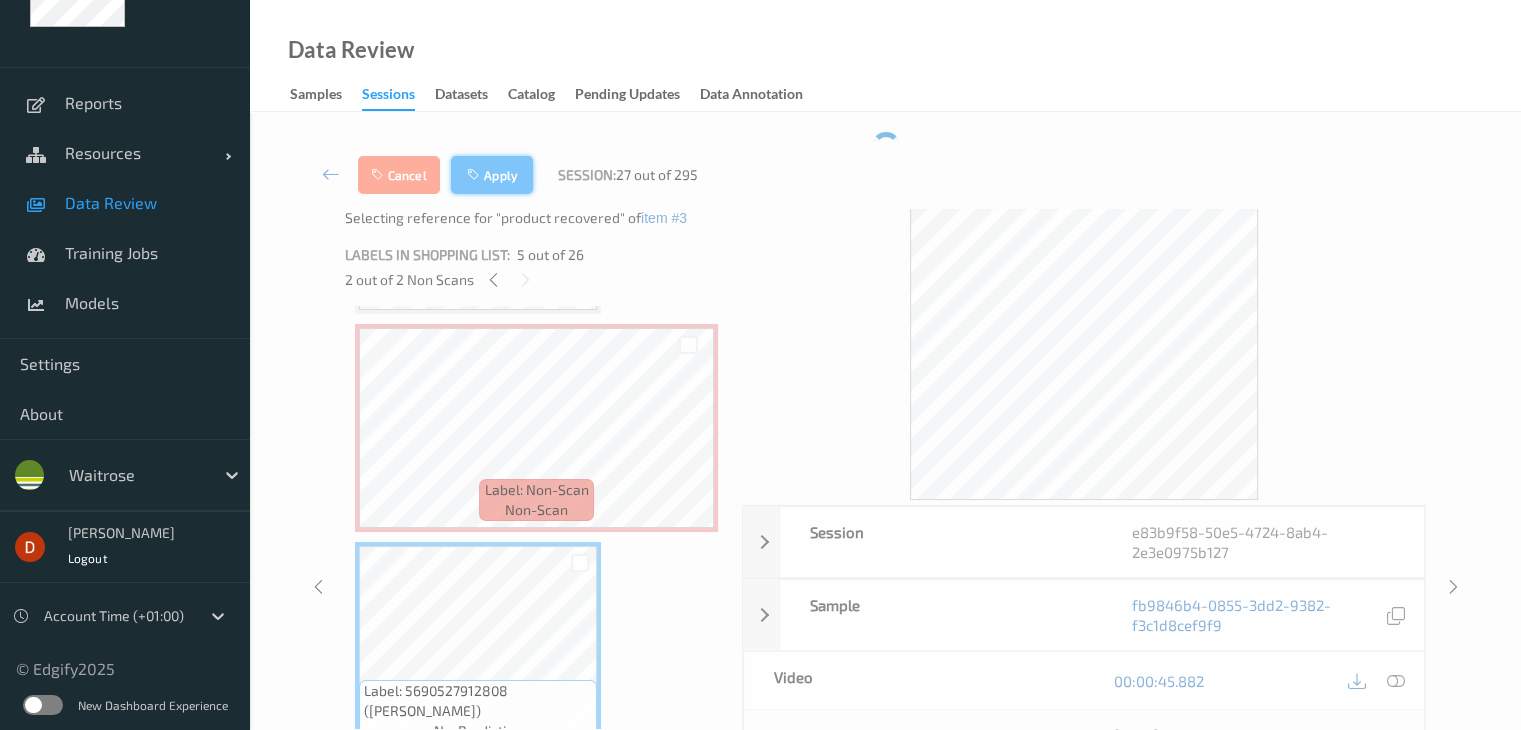 click on "Apply" at bounding box center (492, 175) 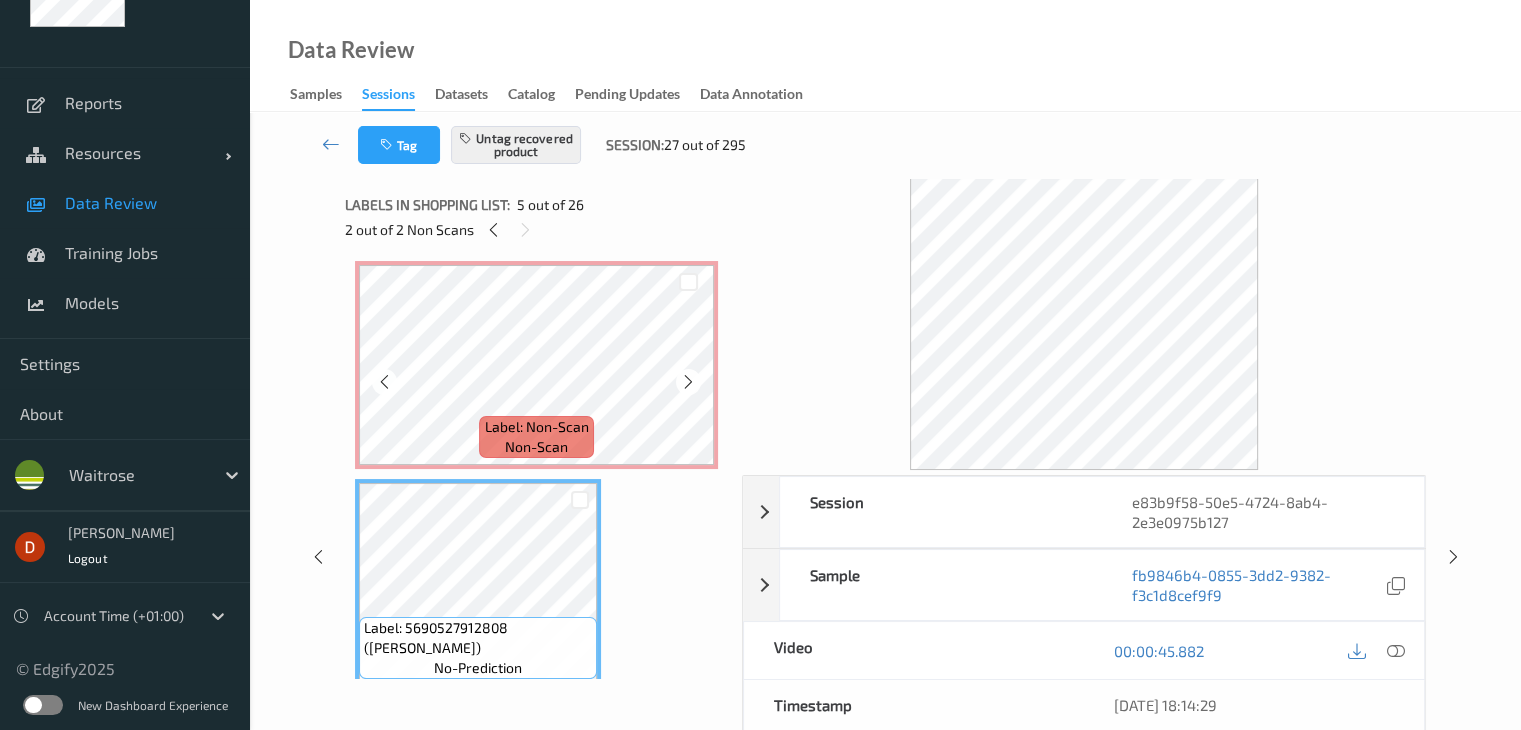 scroll, scrollTop: 646, scrollLeft: 0, axis: vertical 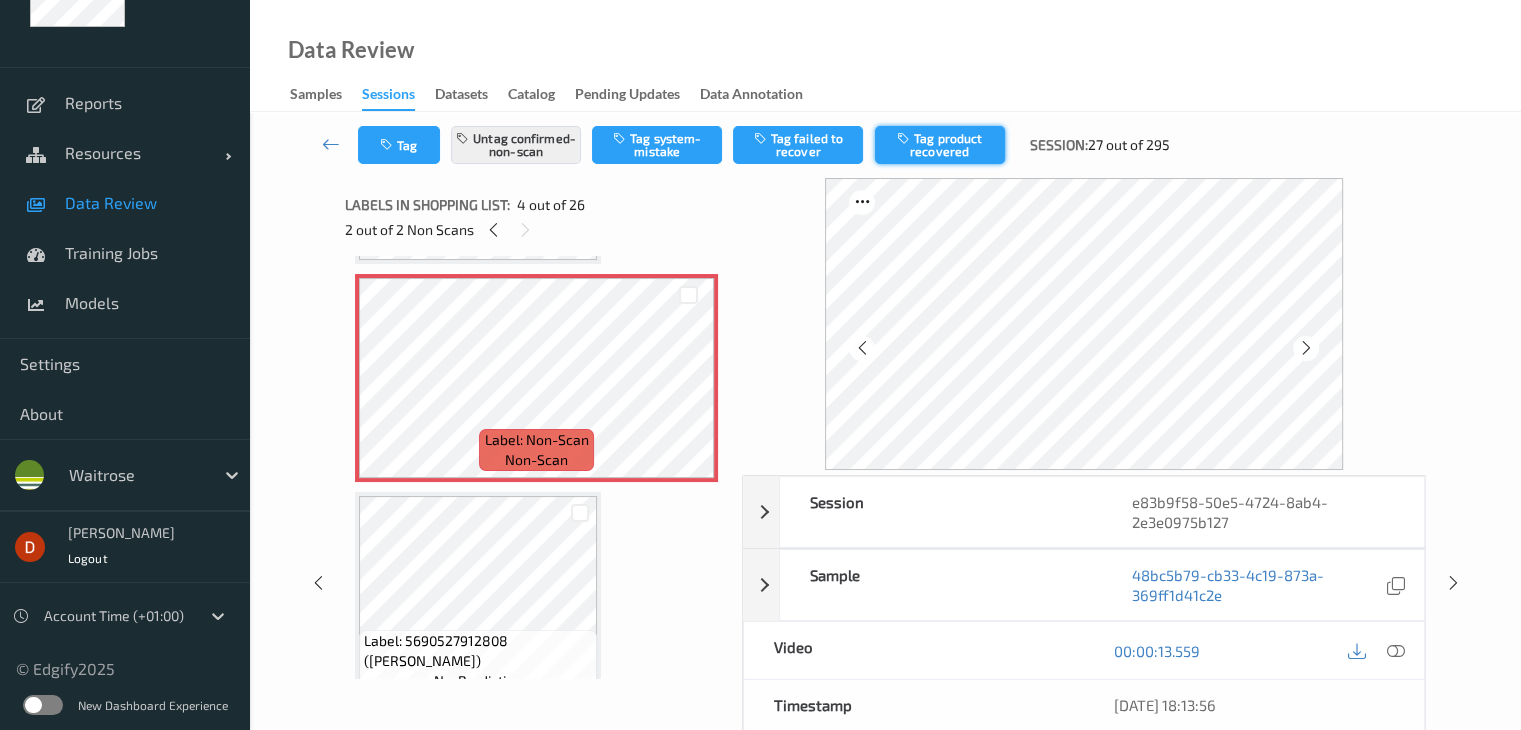 click on "Tag   product recovered" at bounding box center (940, 145) 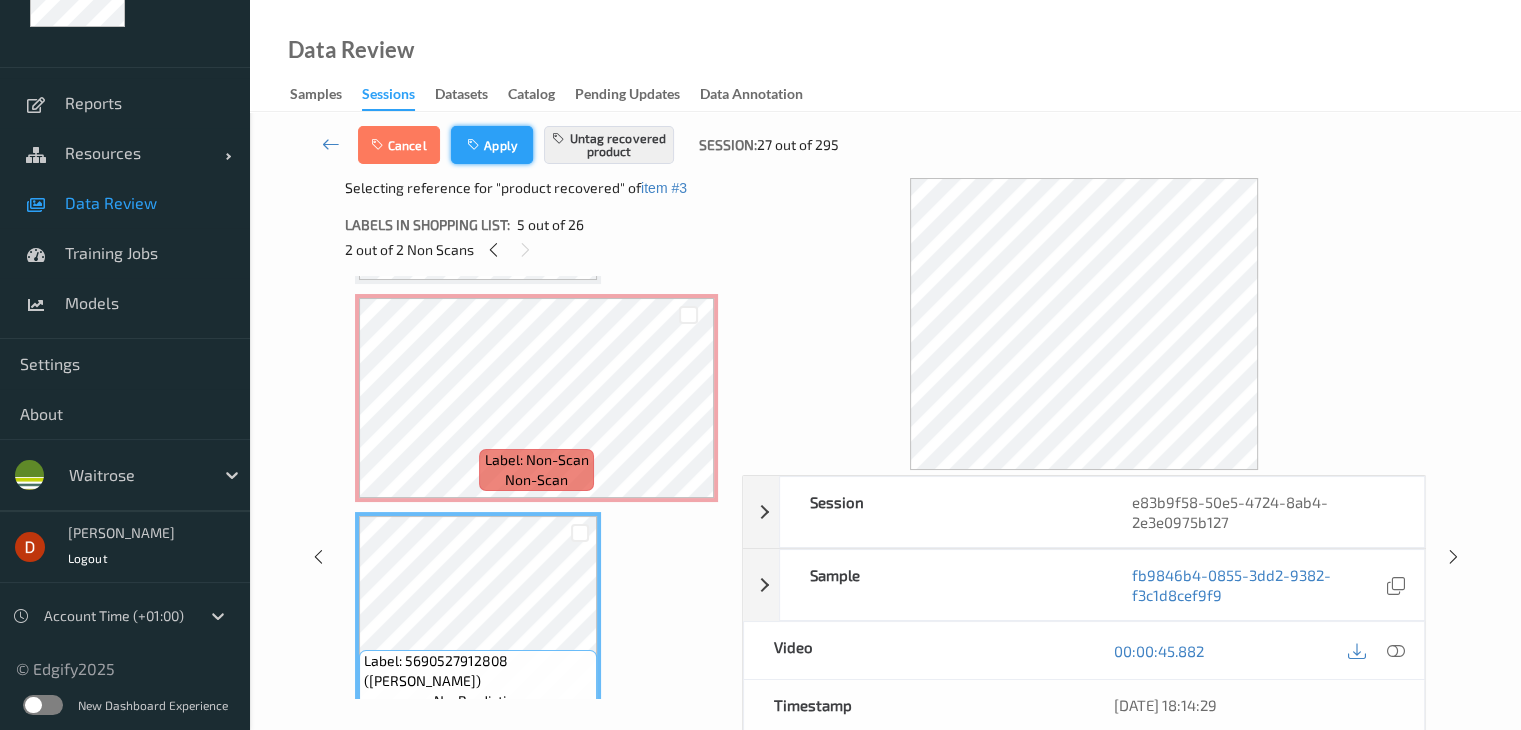 click on "Apply" at bounding box center (492, 145) 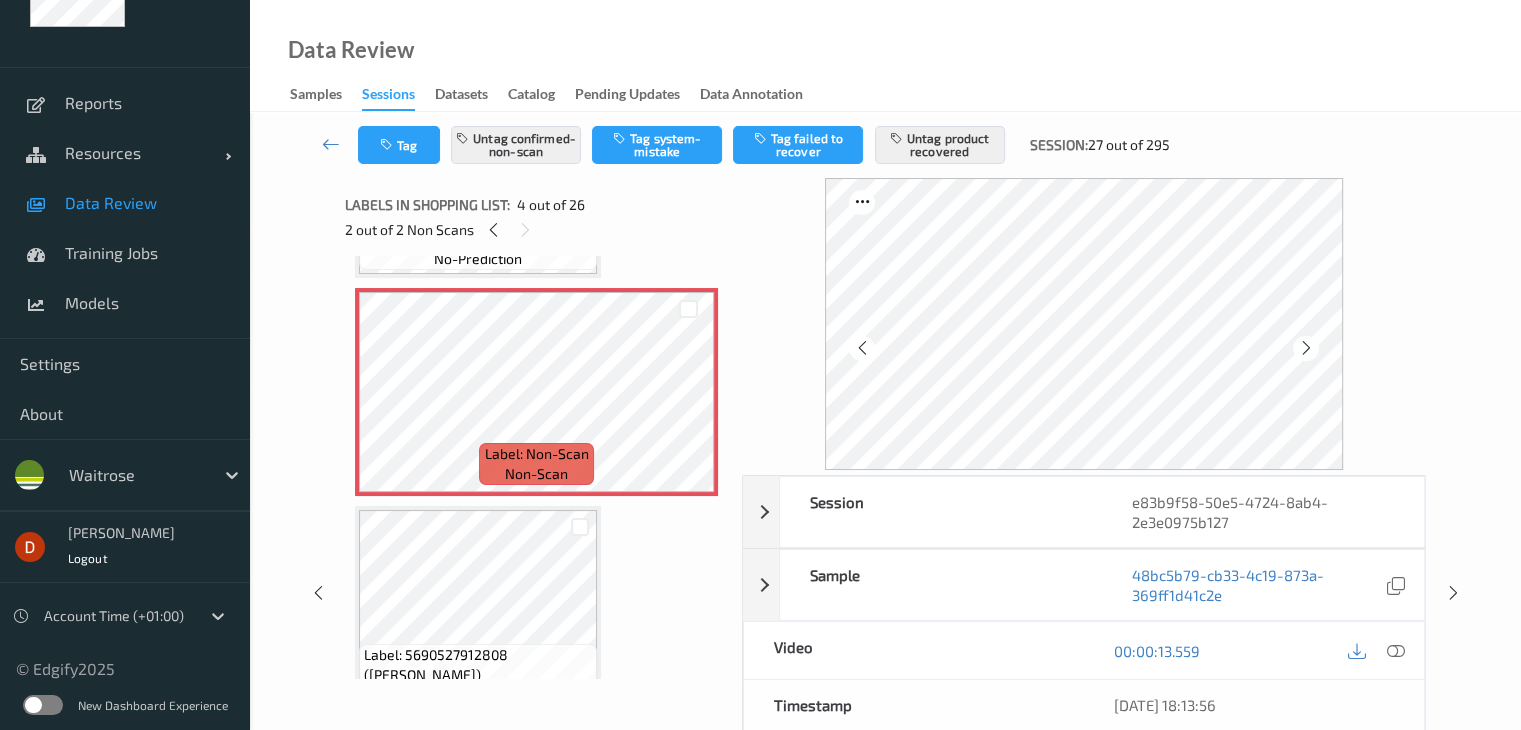 scroll, scrollTop: 746, scrollLeft: 0, axis: vertical 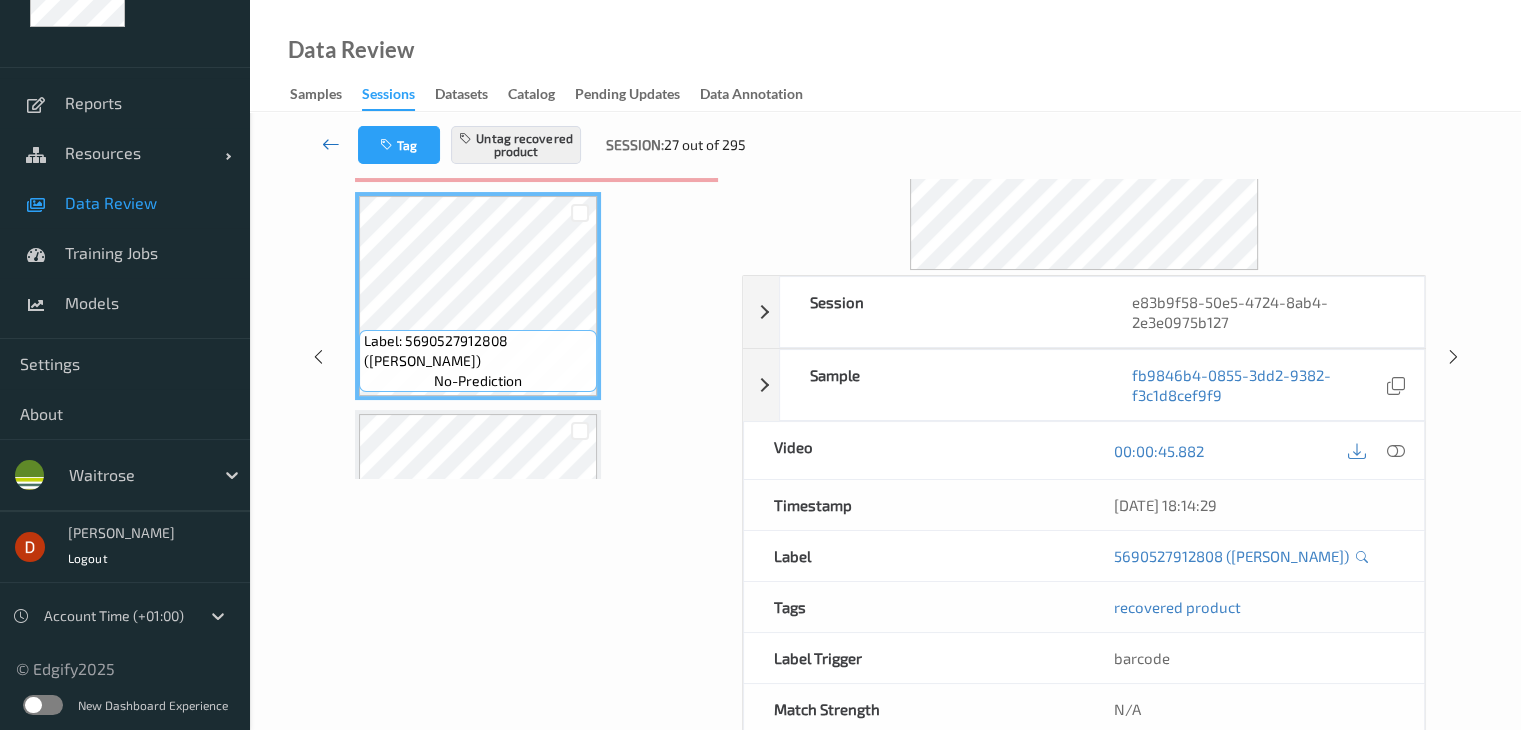 click at bounding box center [331, 144] 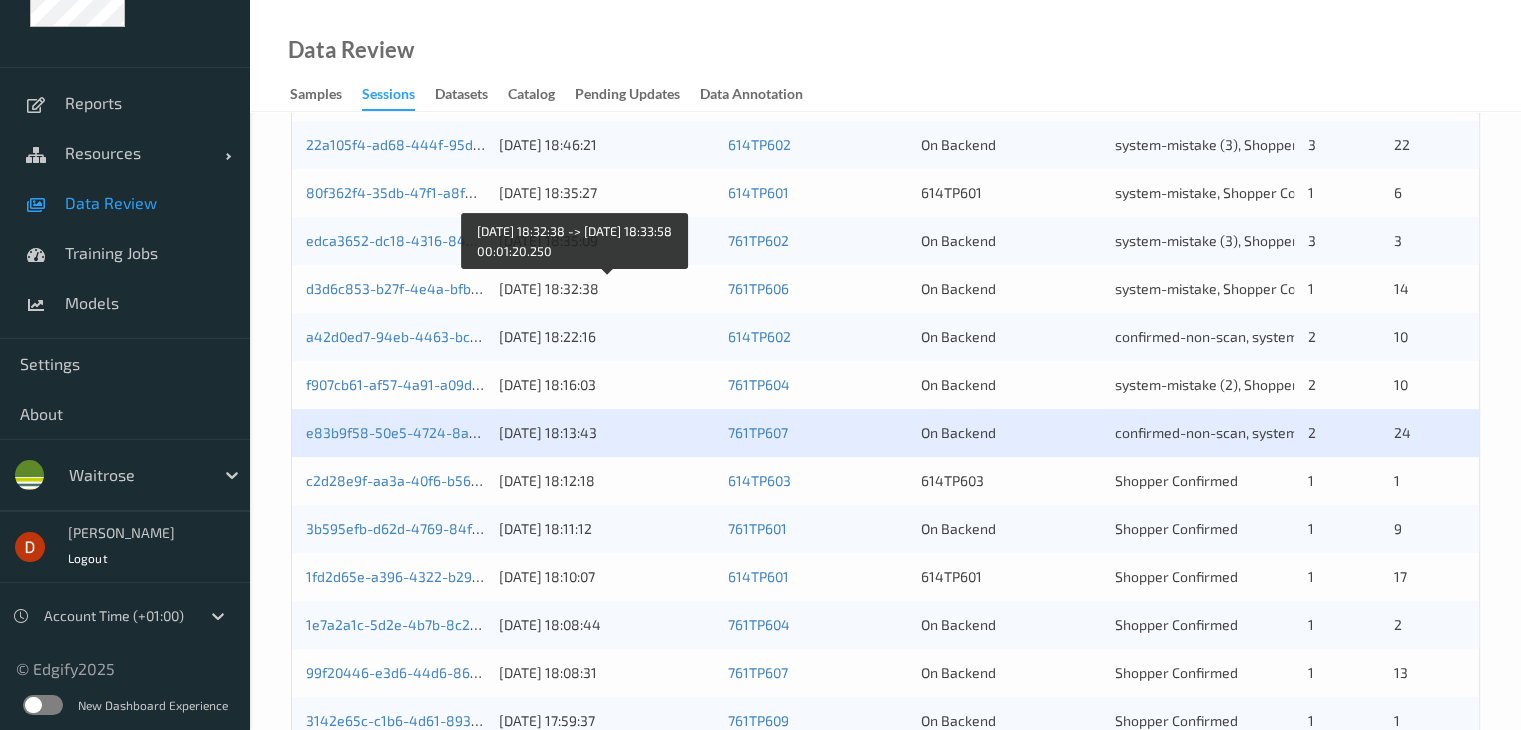 scroll, scrollTop: 600, scrollLeft: 0, axis: vertical 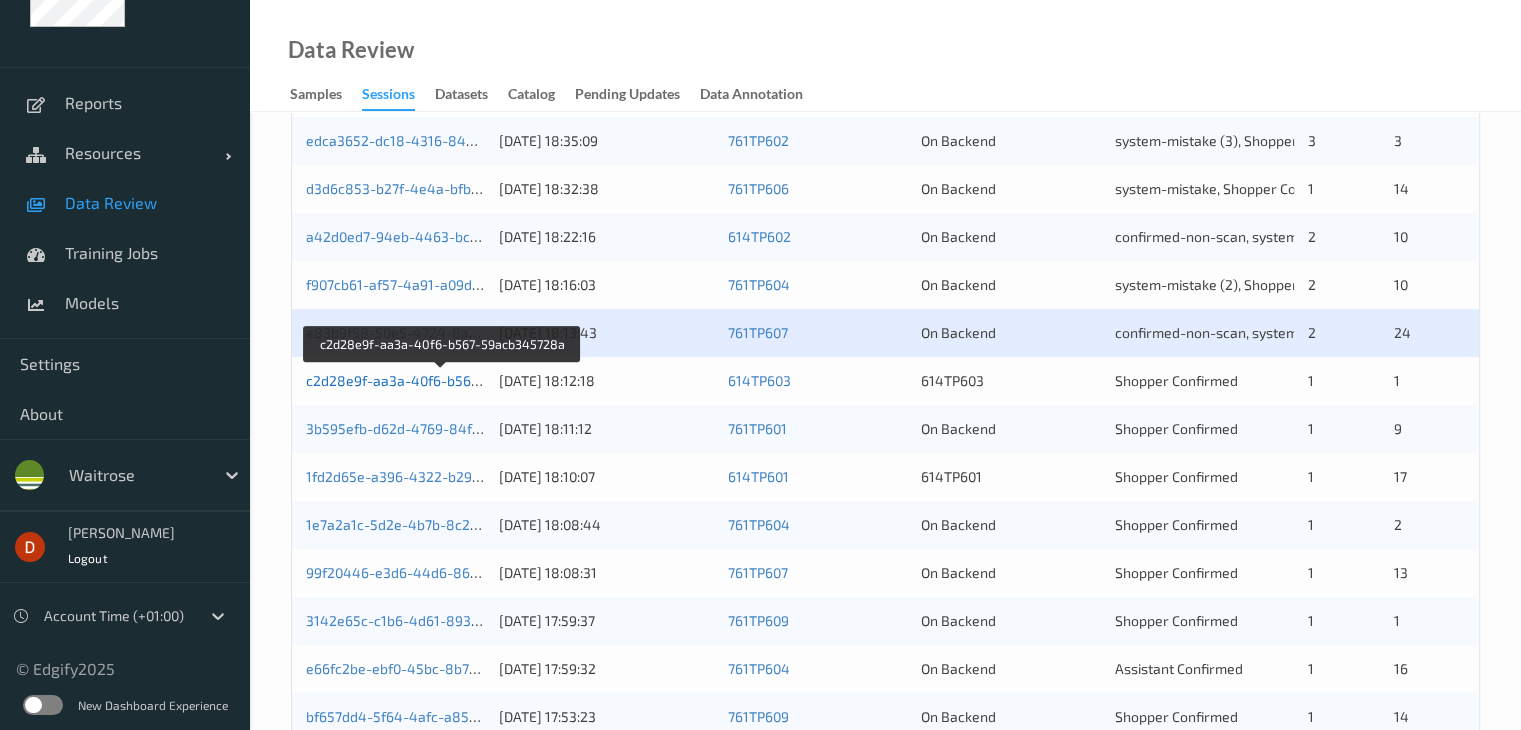 click on "c2d28e9f-aa3a-40f6-b567-59acb345728a" at bounding box center [443, 380] 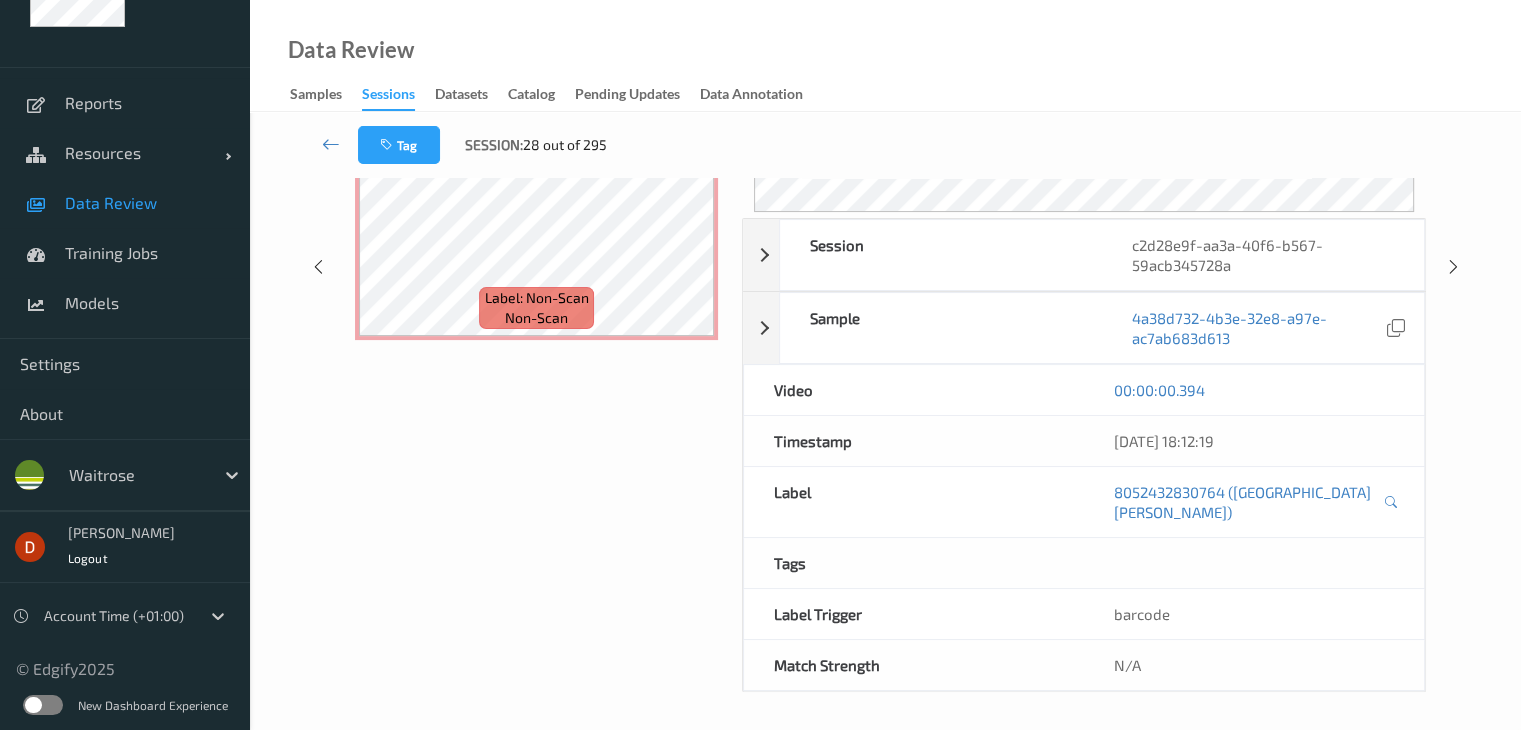 scroll, scrollTop: 0, scrollLeft: 0, axis: both 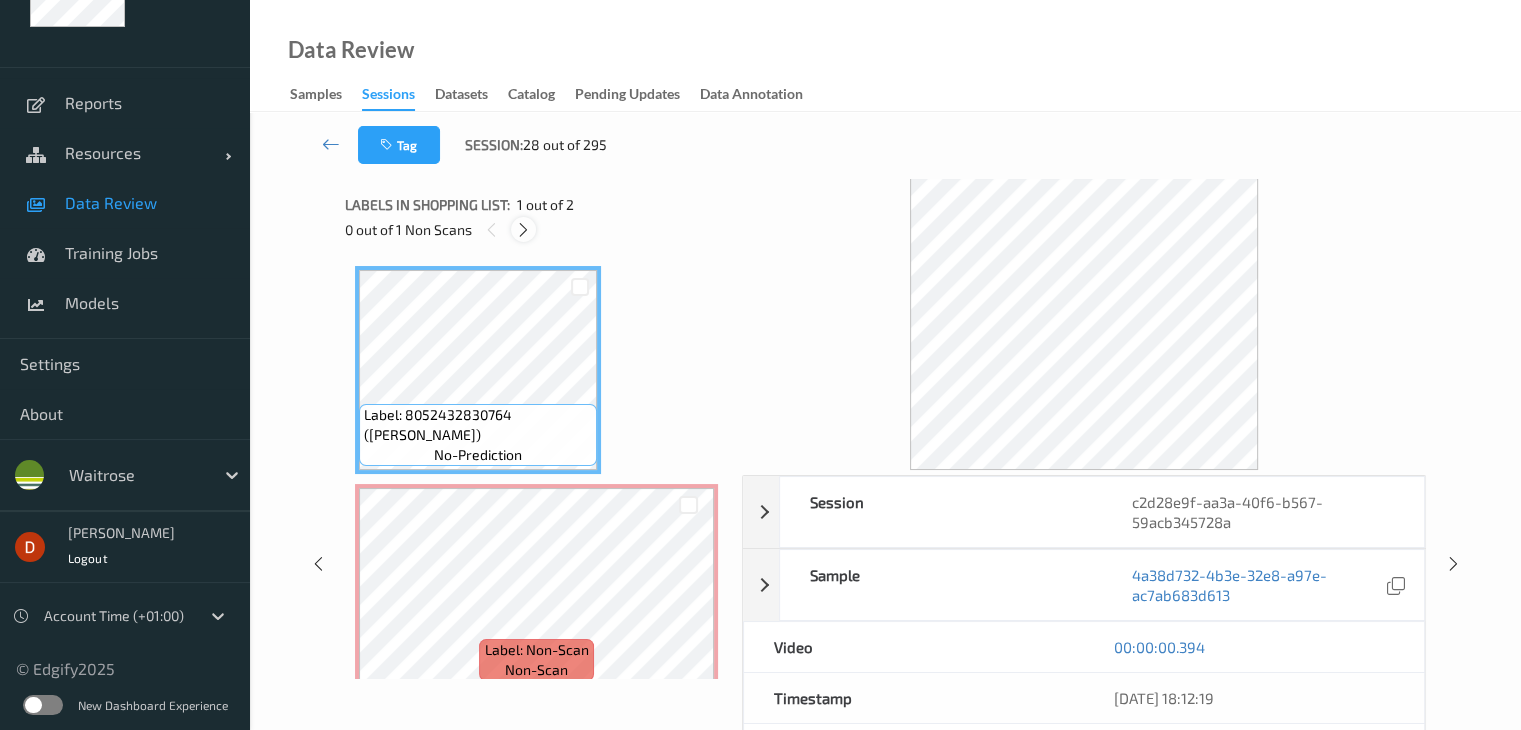 click at bounding box center [523, 230] 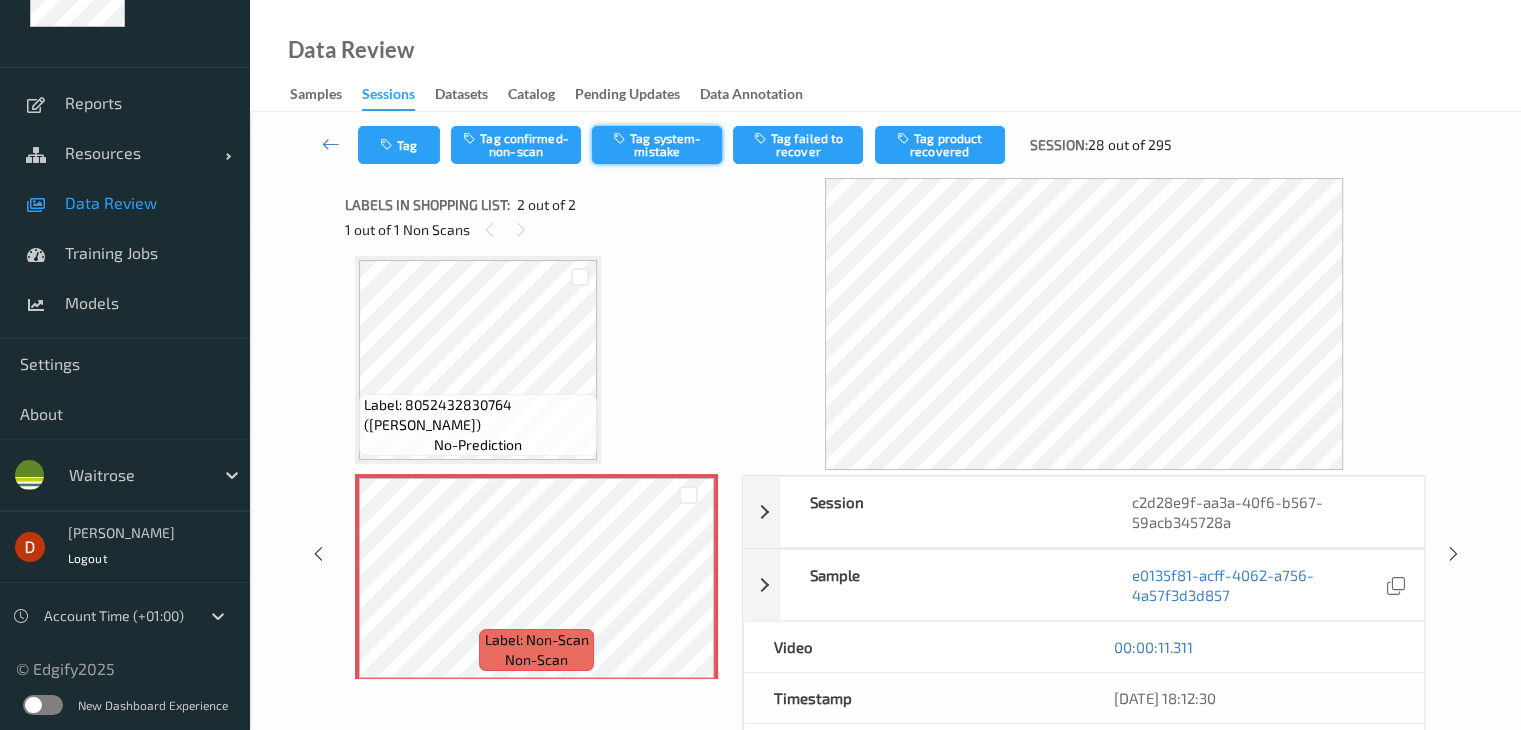 click on "Tag   system-mistake" at bounding box center [657, 145] 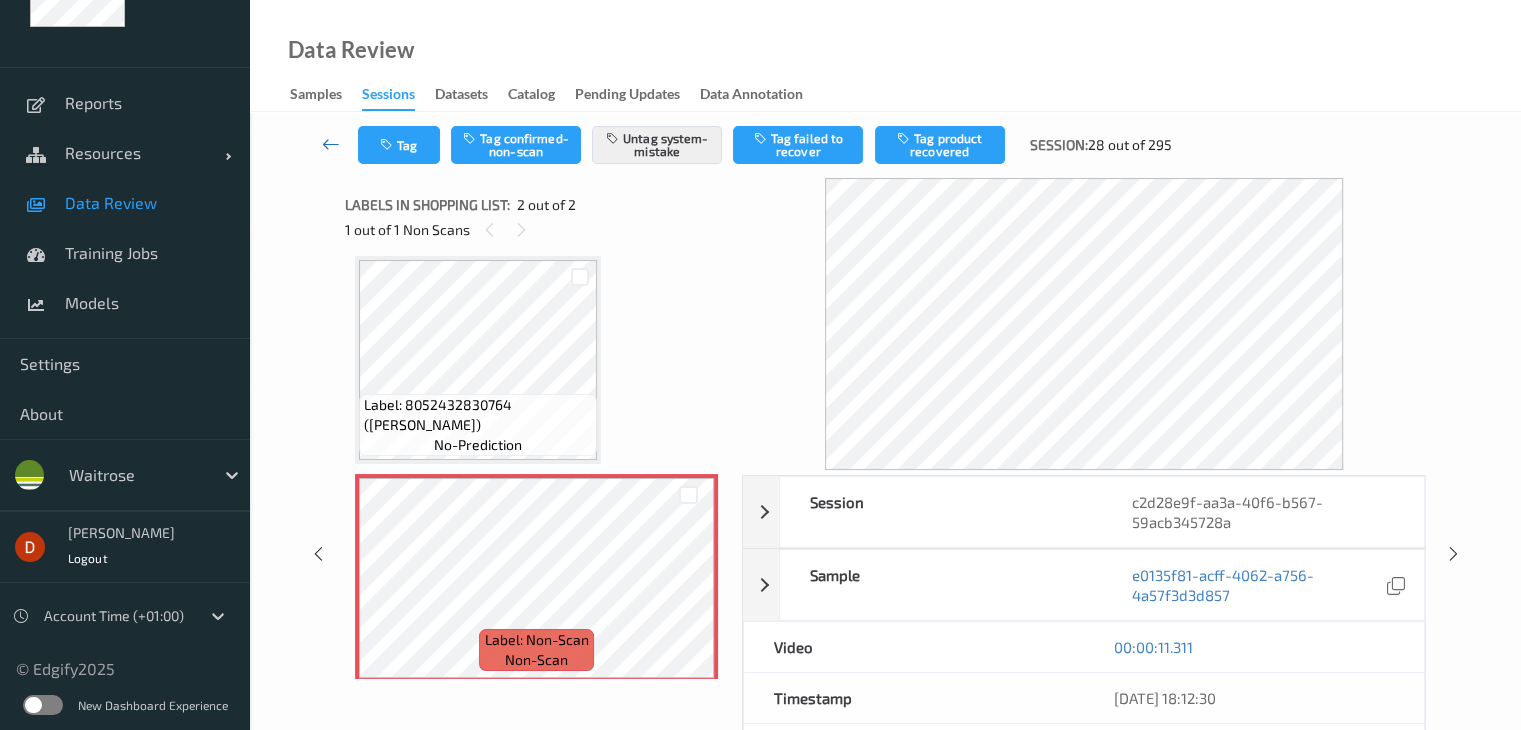 click at bounding box center [331, 144] 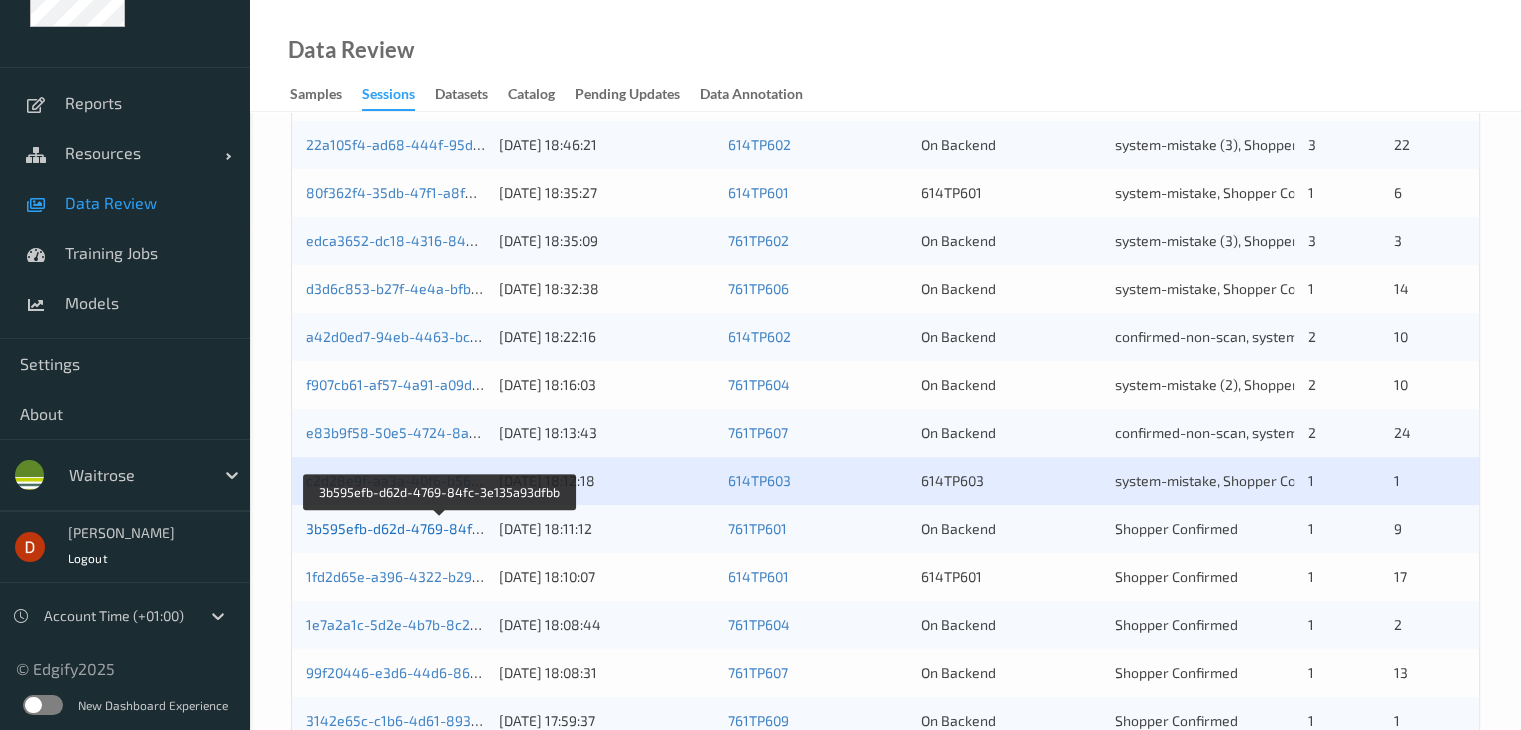 click on "3b595efb-d62d-4769-84fc-3e135a93dfbb" at bounding box center (441, 528) 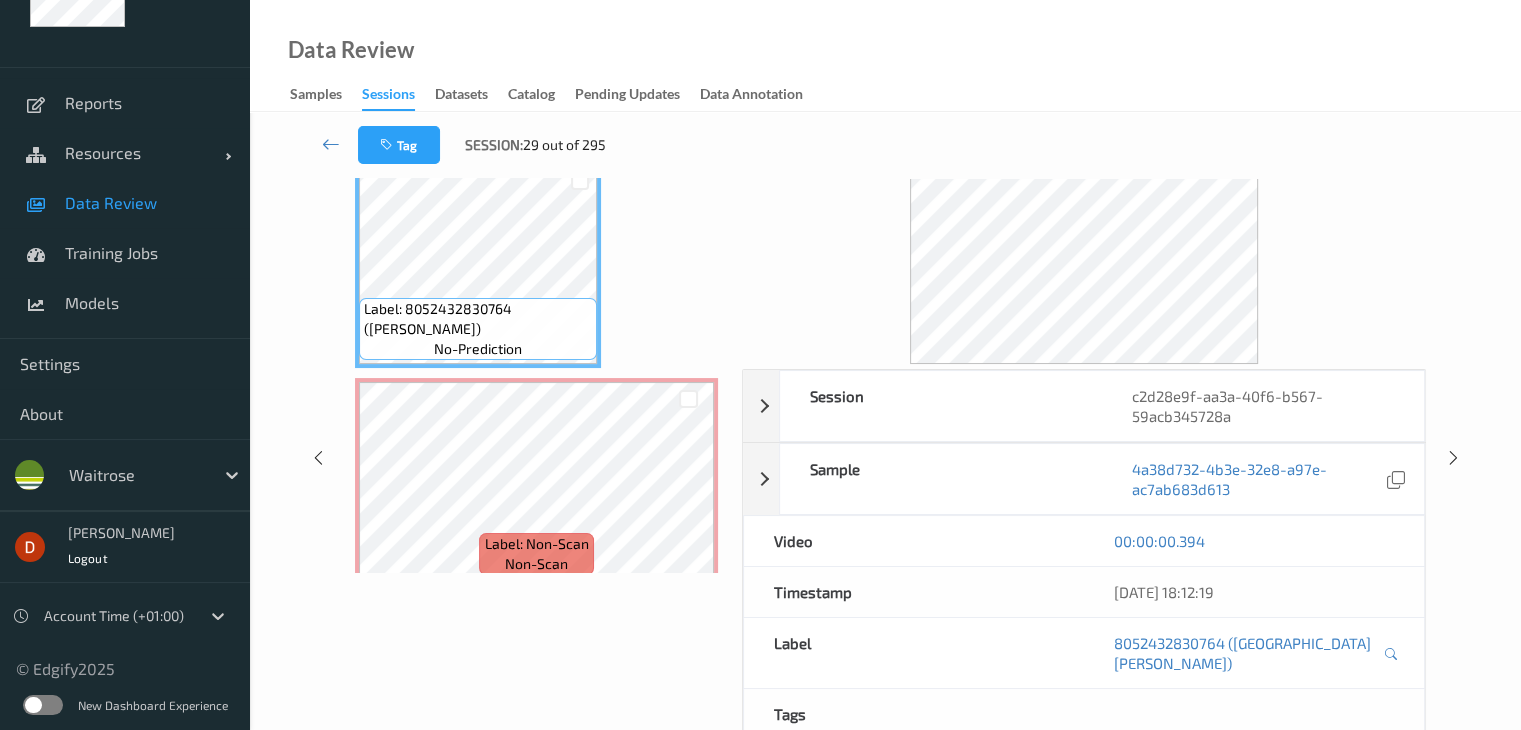 scroll, scrollTop: 0, scrollLeft: 0, axis: both 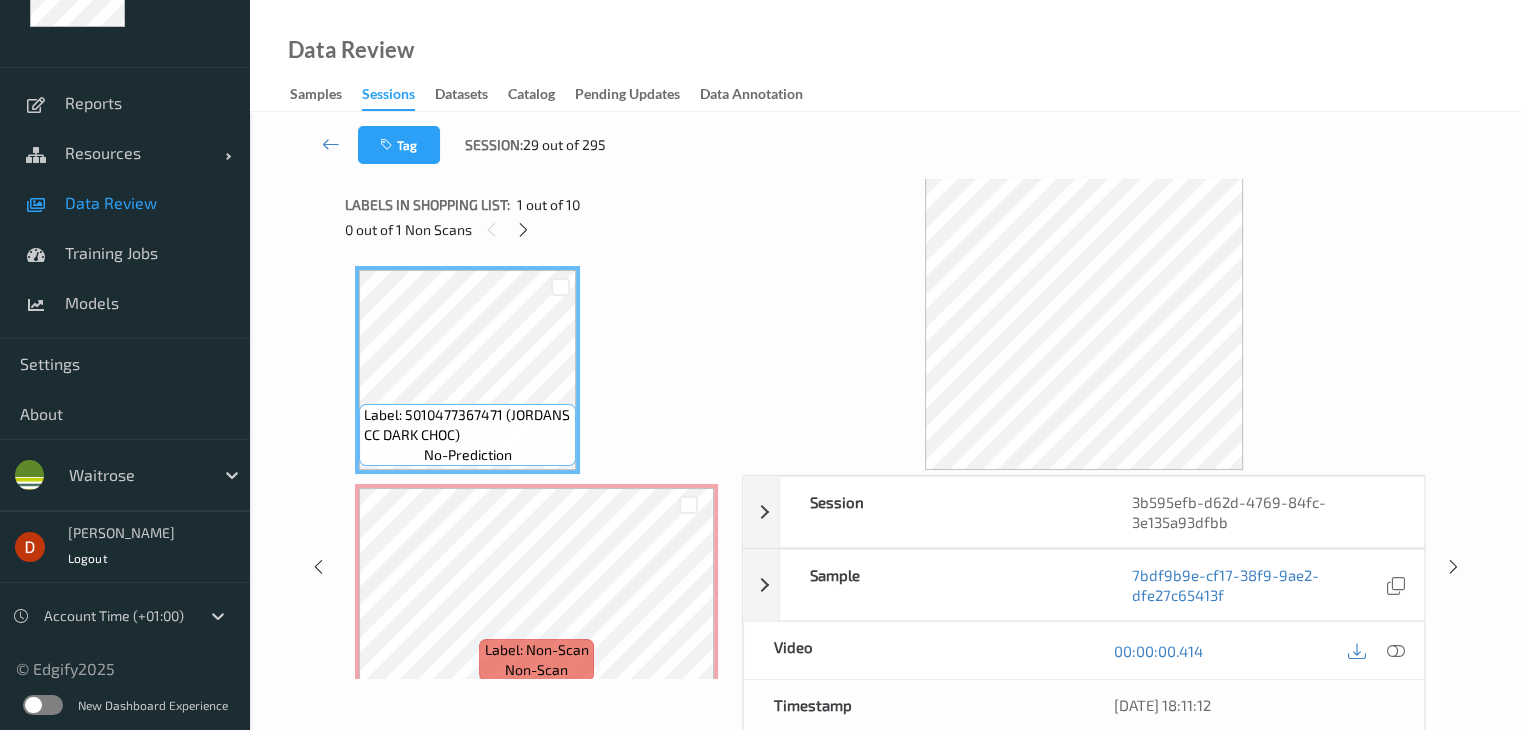 drag, startPoint x: 520, startPoint y: 229, endPoint x: 577, endPoint y: 277, distance: 74.518456 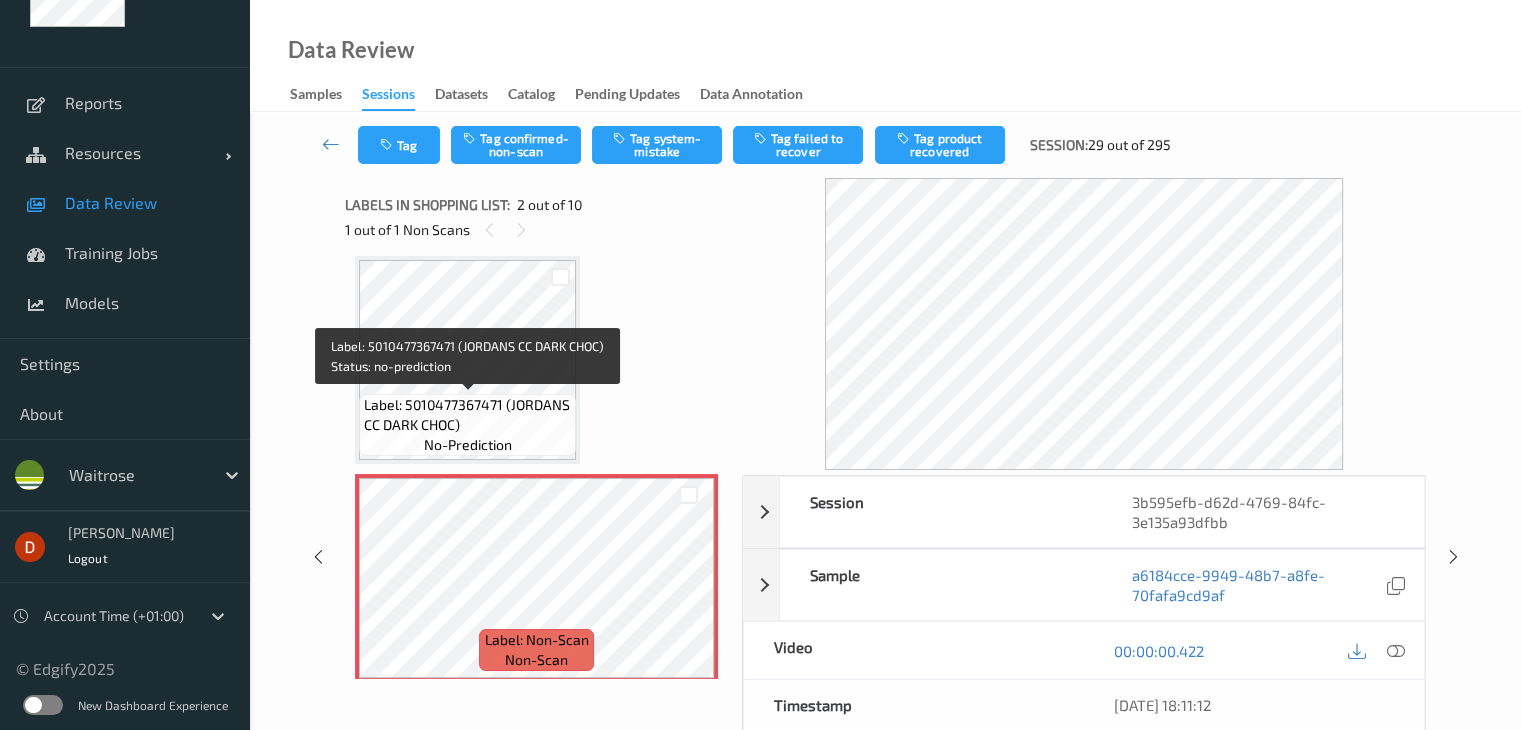 click on "Label: 5010477367471 (JORDANS CC DARK CHOC)" at bounding box center [467, 415] 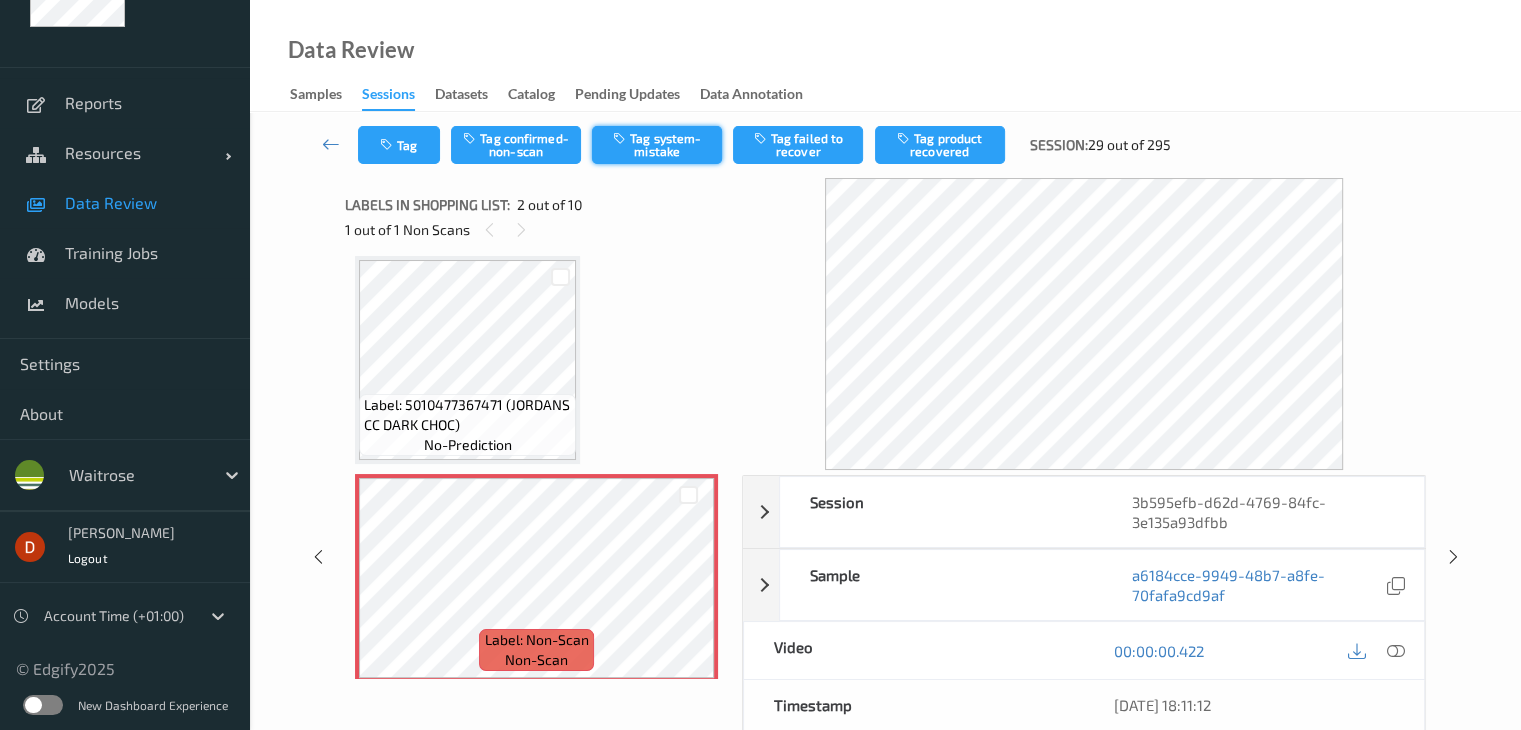 click at bounding box center [621, 138] 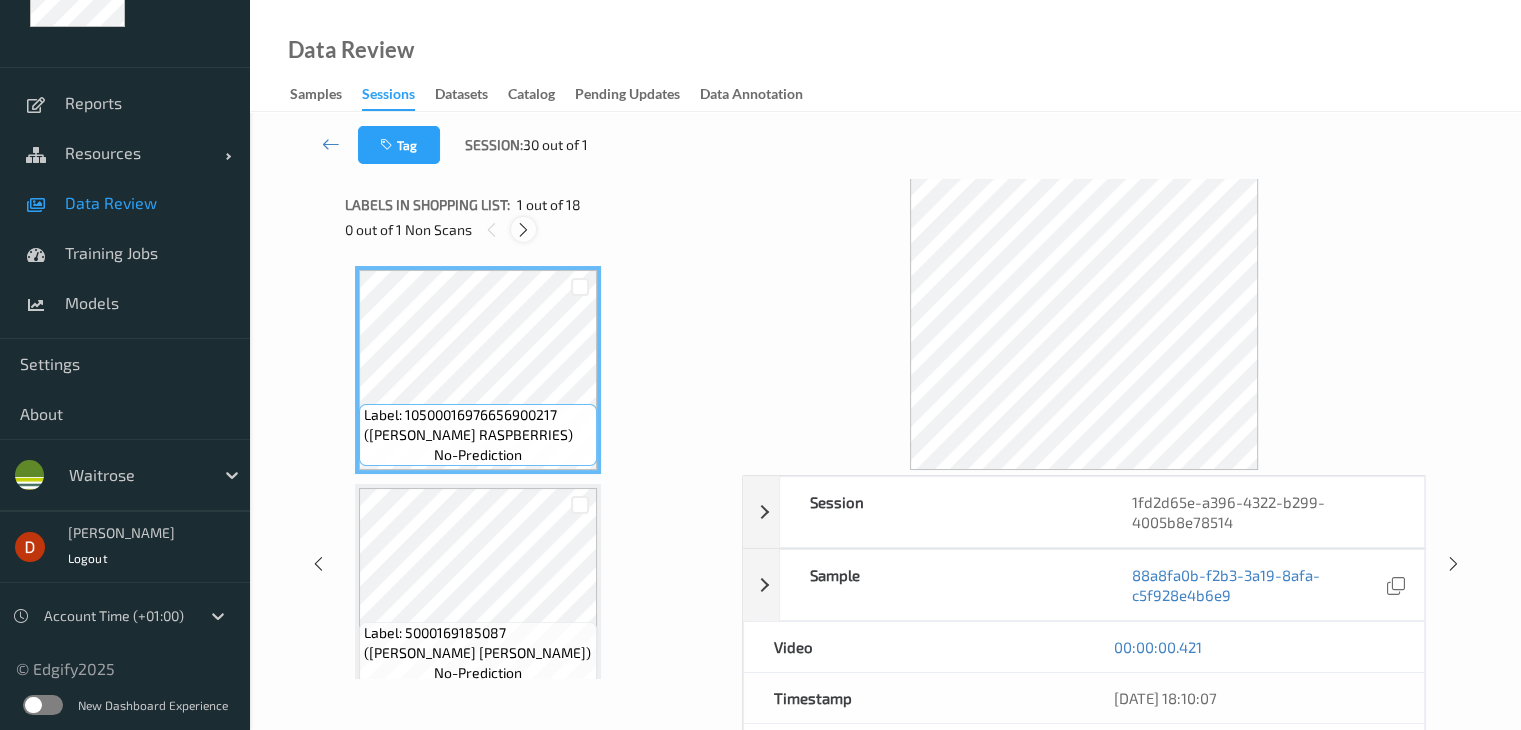 click at bounding box center (523, 229) 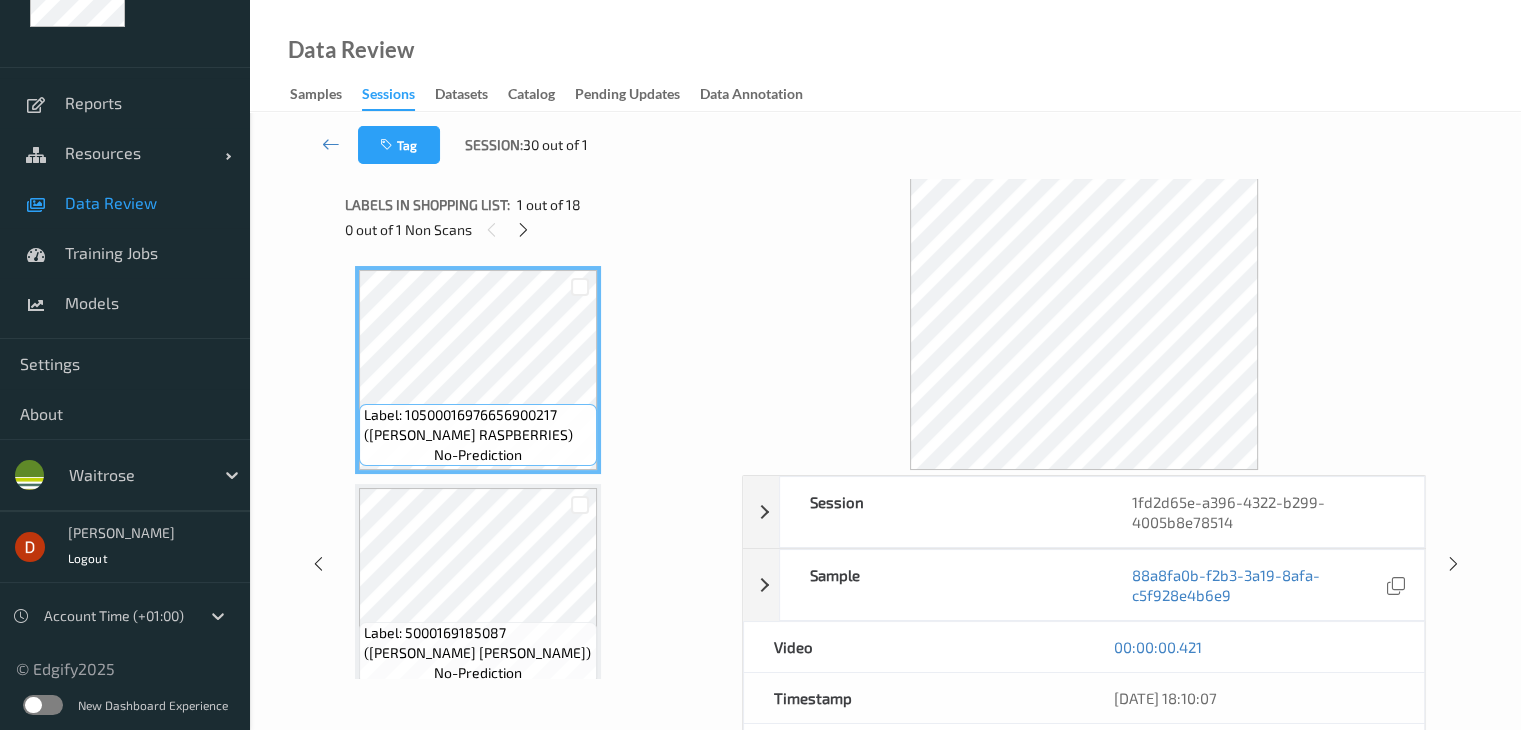 scroll, scrollTop: 3498, scrollLeft: 0, axis: vertical 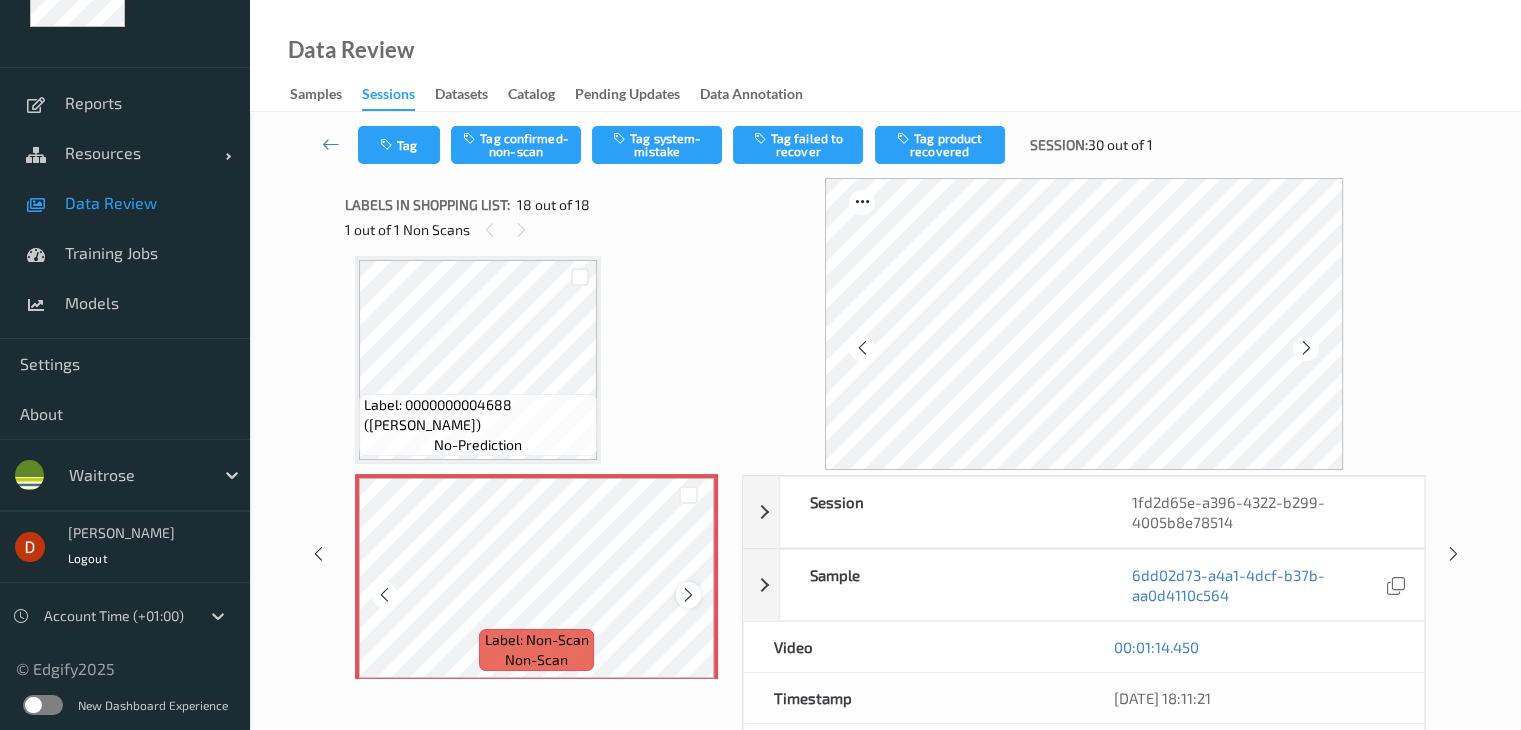 click at bounding box center (688, 595) 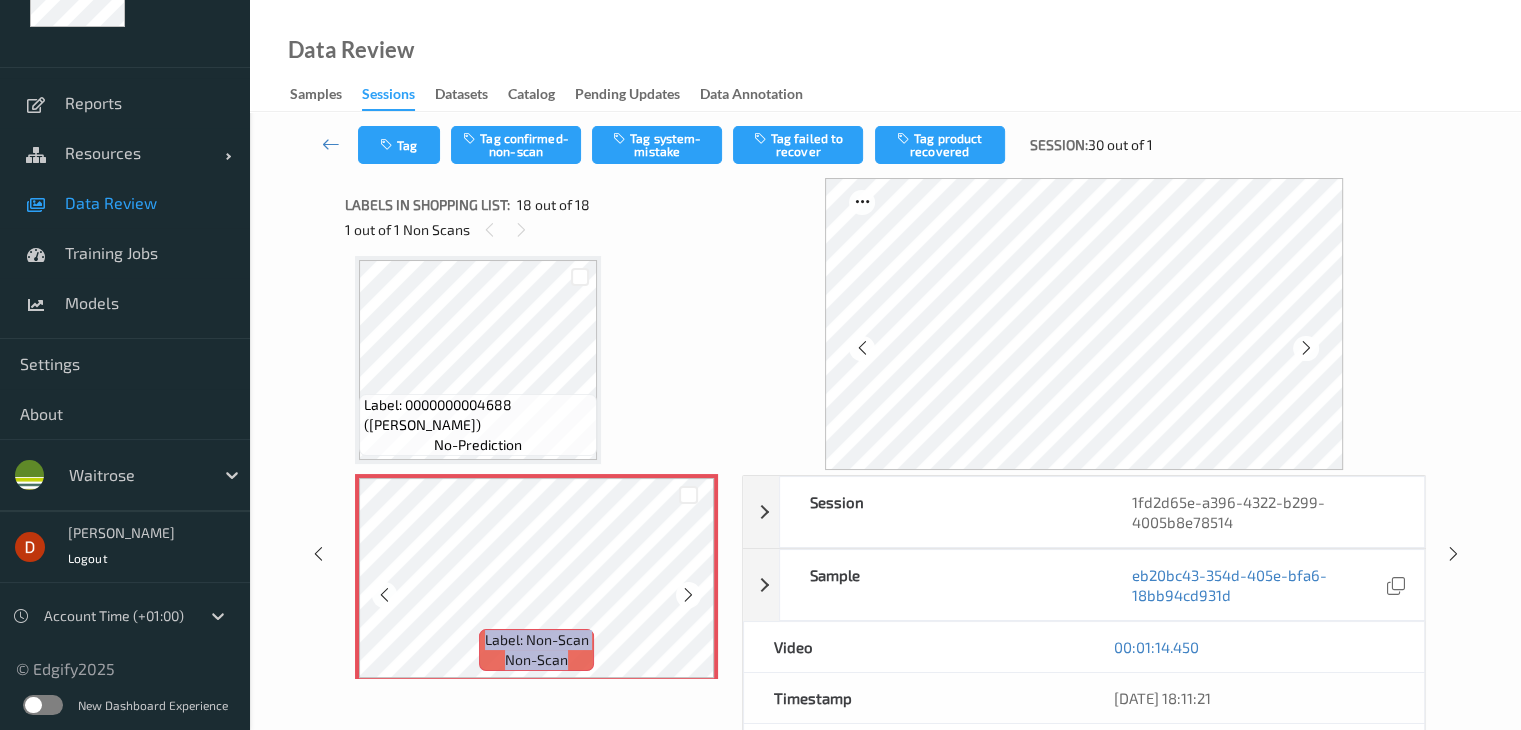 click at bounding box center (688, 595) 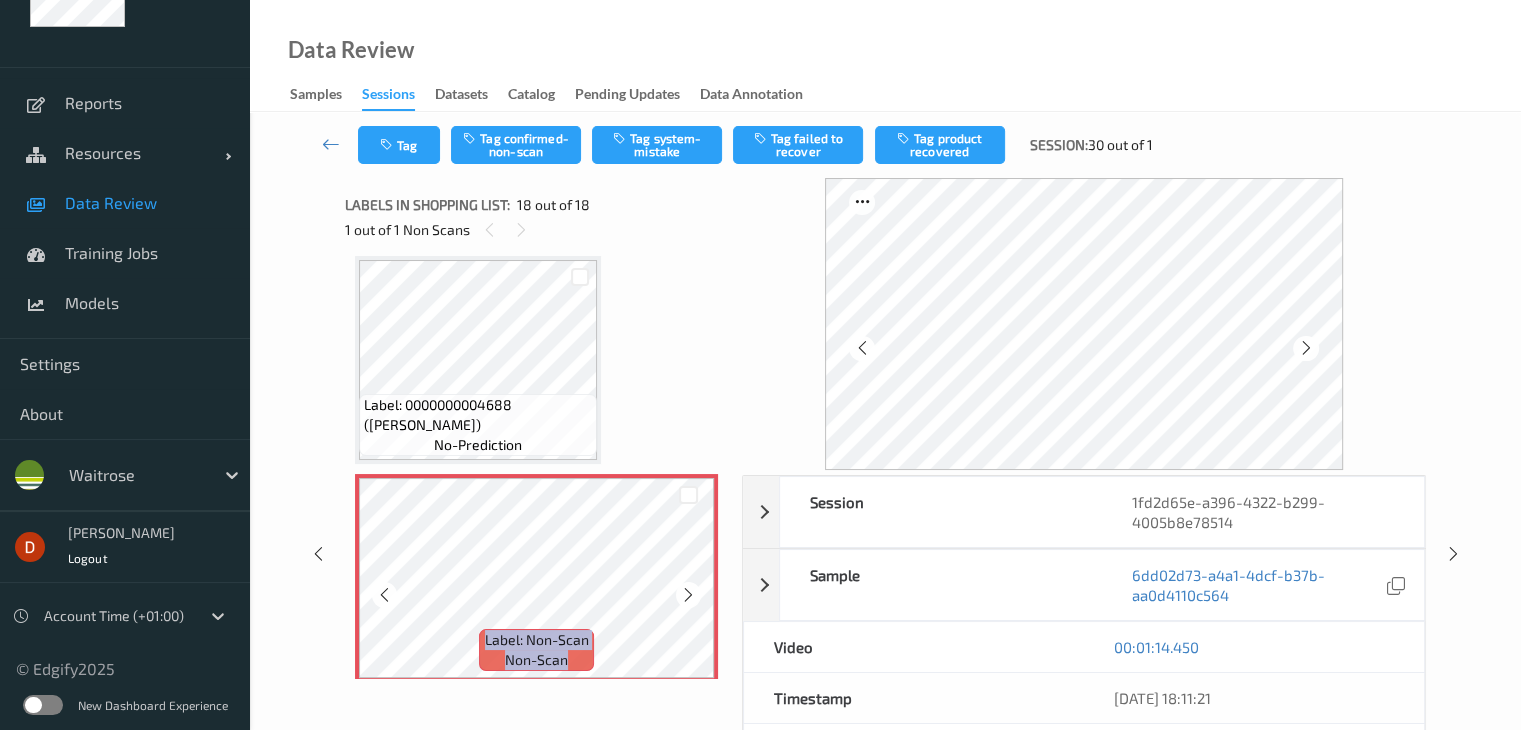 click at bounding box center (688, 595) 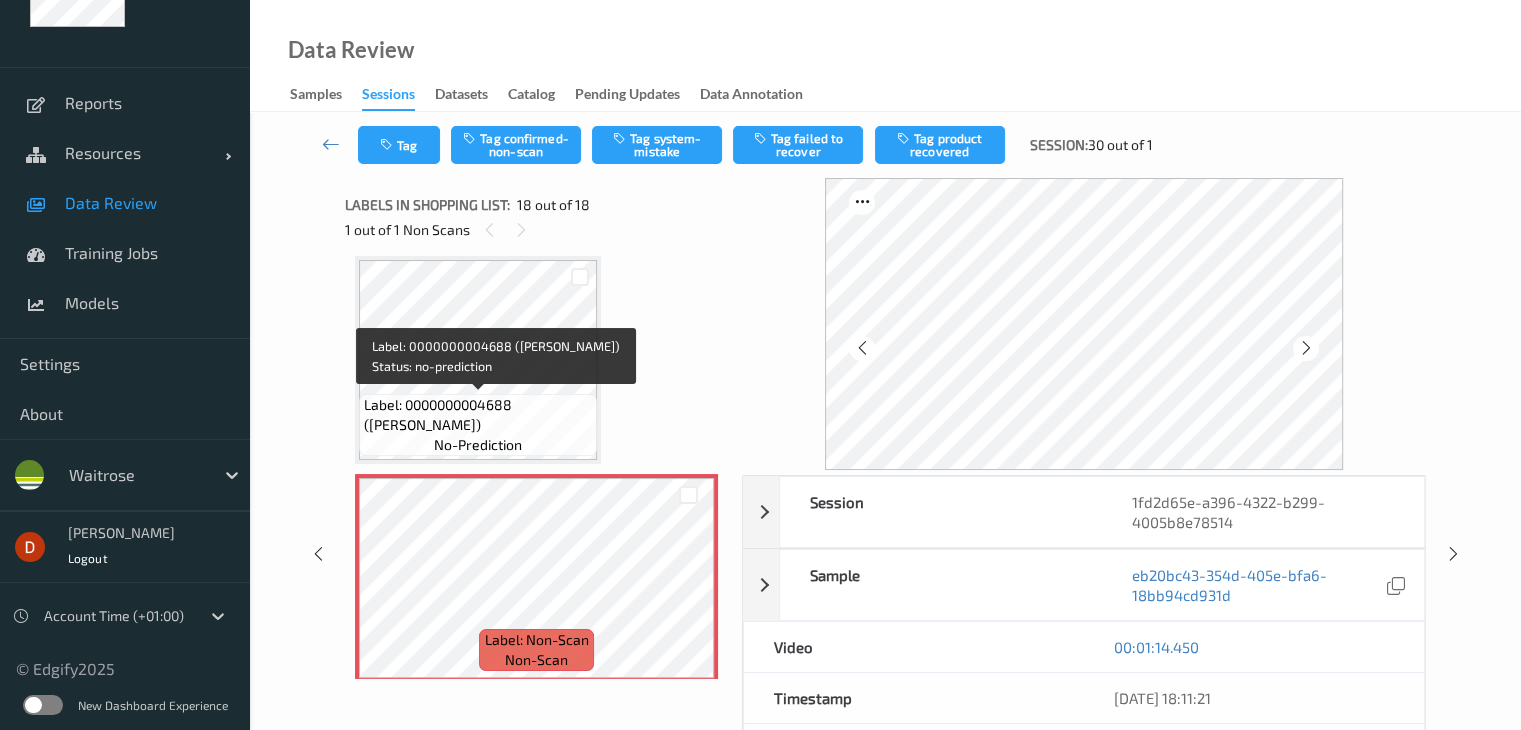 click on "Label: 0000000004688 ([PERSON_NAME])" at bounding box center [478, 415] 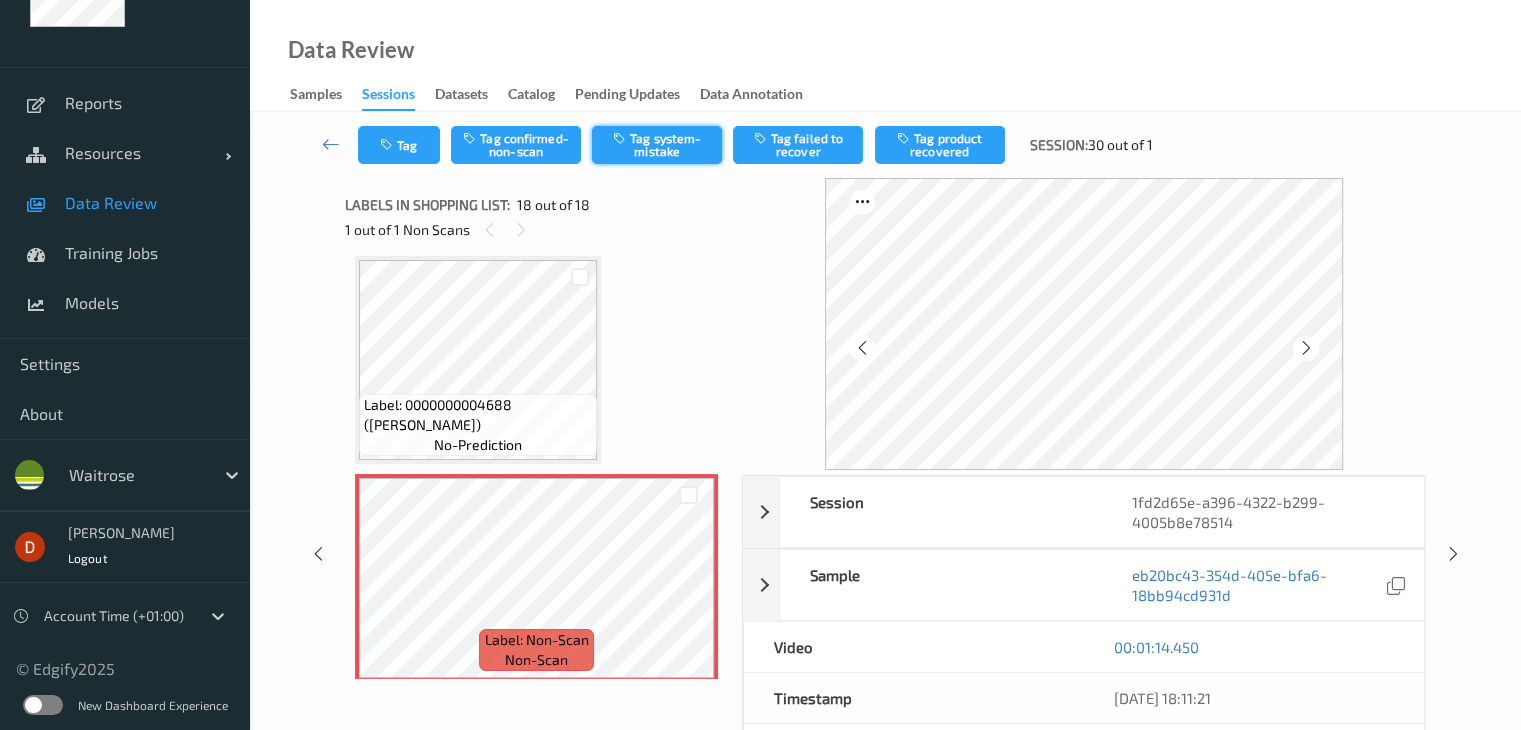 click on "Tag   system-mistake" at bounding box center [657, 145] 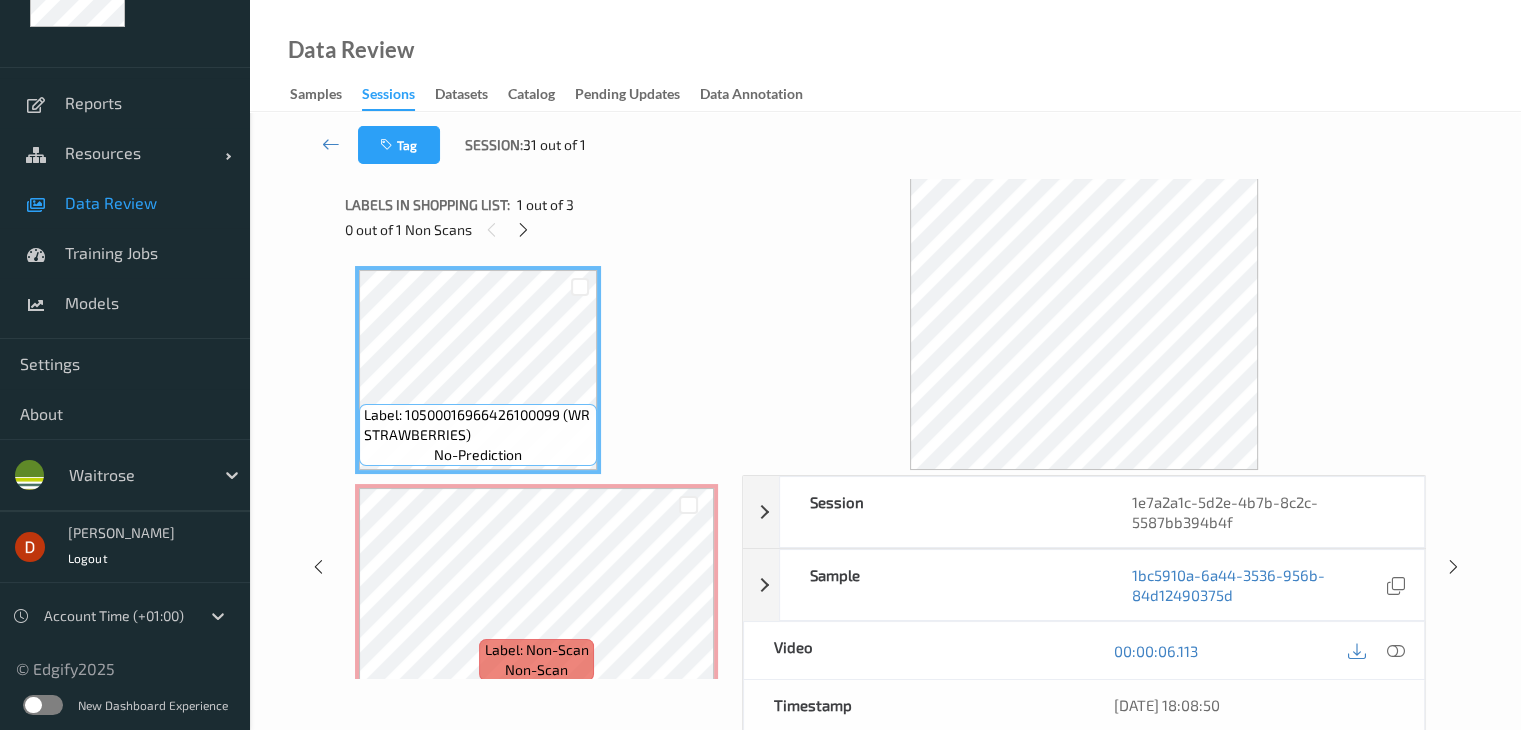 click on "0 out of 1 Non Scans" at bounding box center (536, 229) 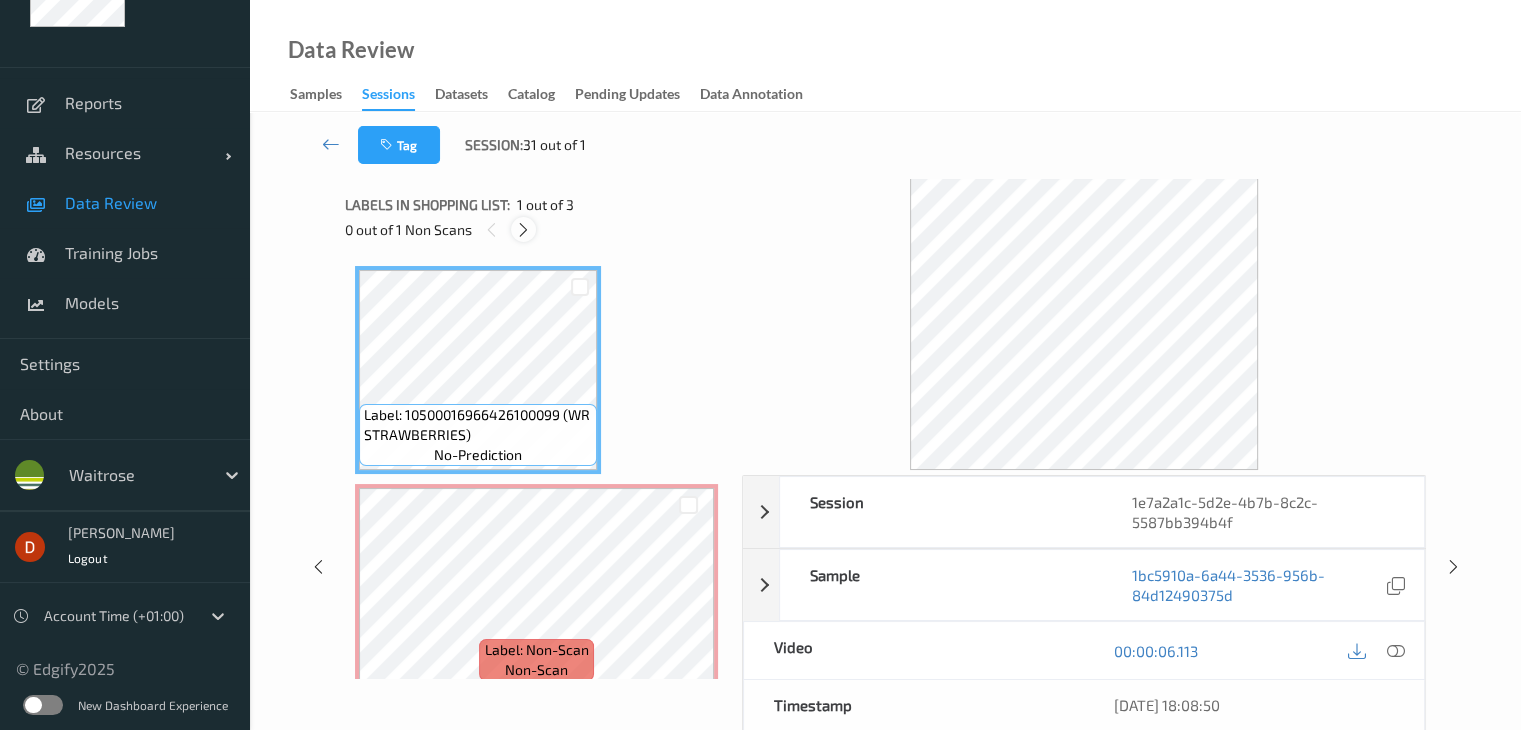 click at bounding box center (523, 230) 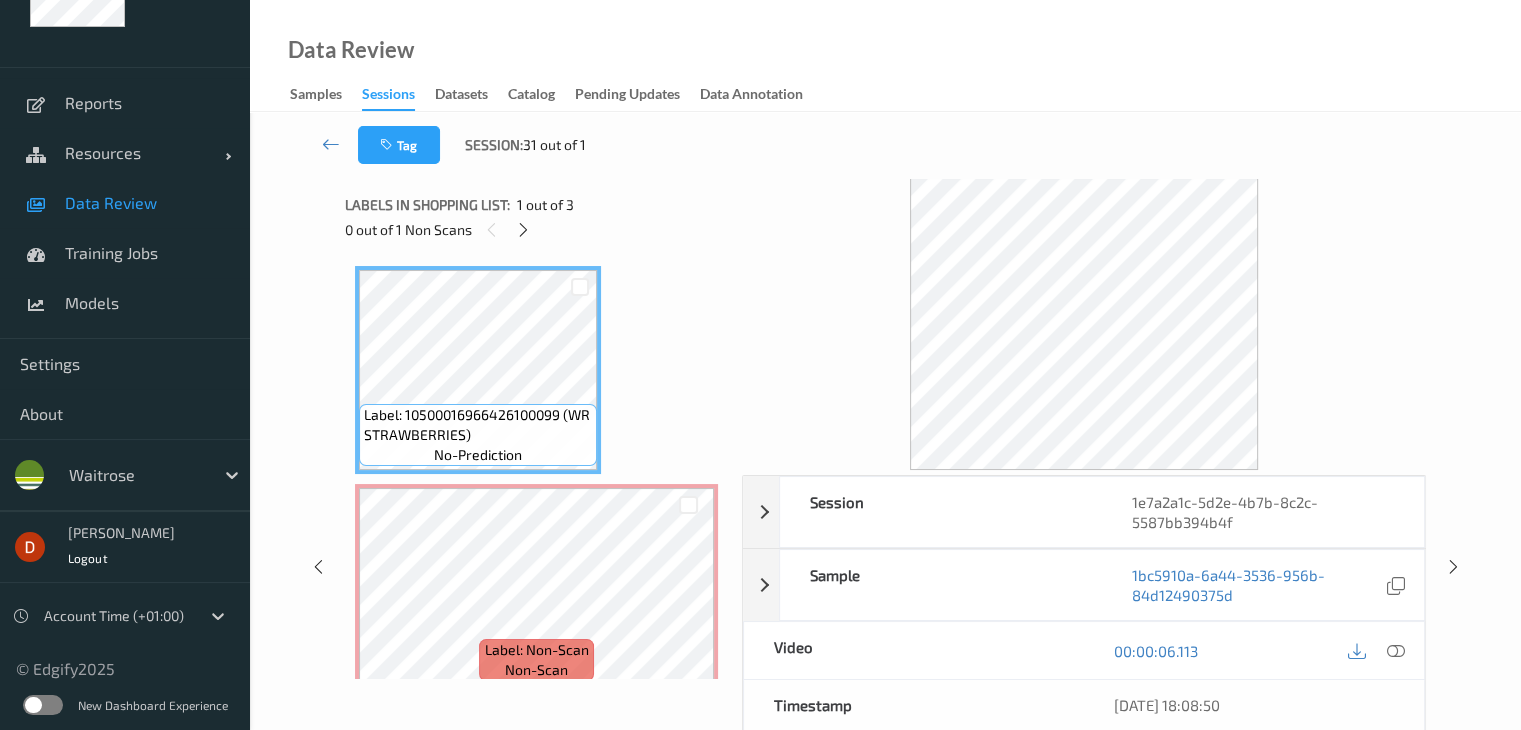 scroll, scrollTop: 10, scrollLeft: 0, axis: vertical 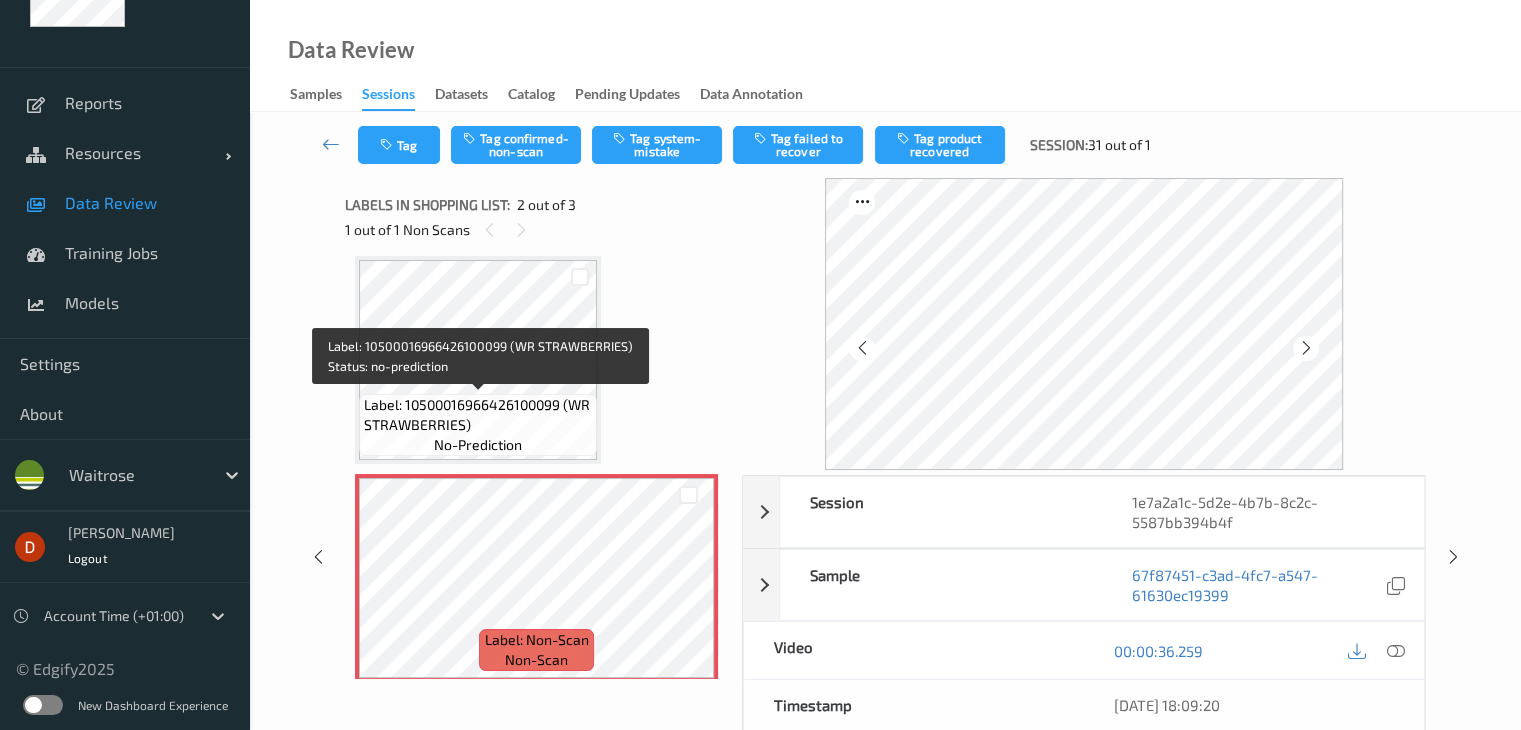 click on "Label: 10500016966426100099 (WR STRAWBERRIES) no-prediction" at bounding box center (478, 425) 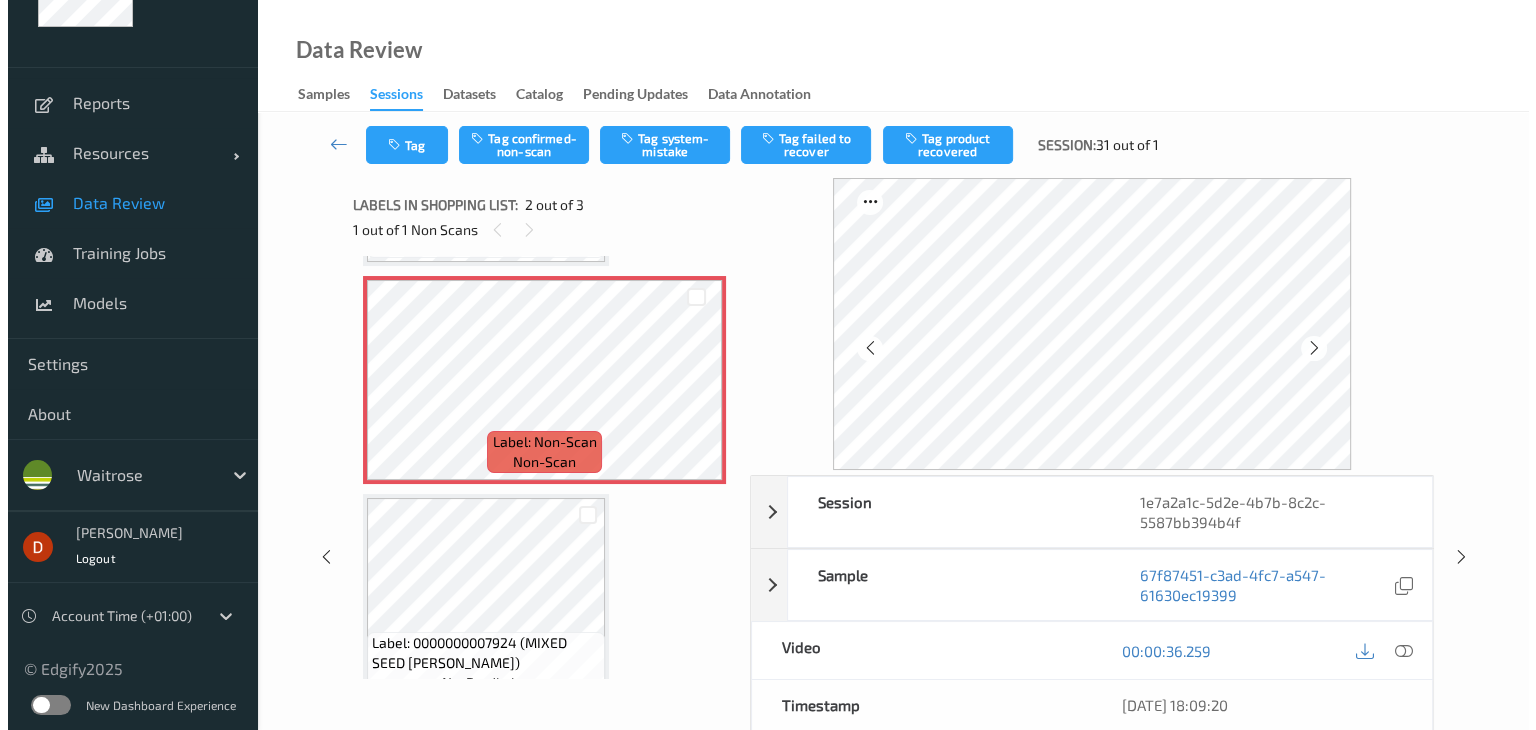 scroll, scrollTop: 210, scrollLeft: 0, axis: vertical 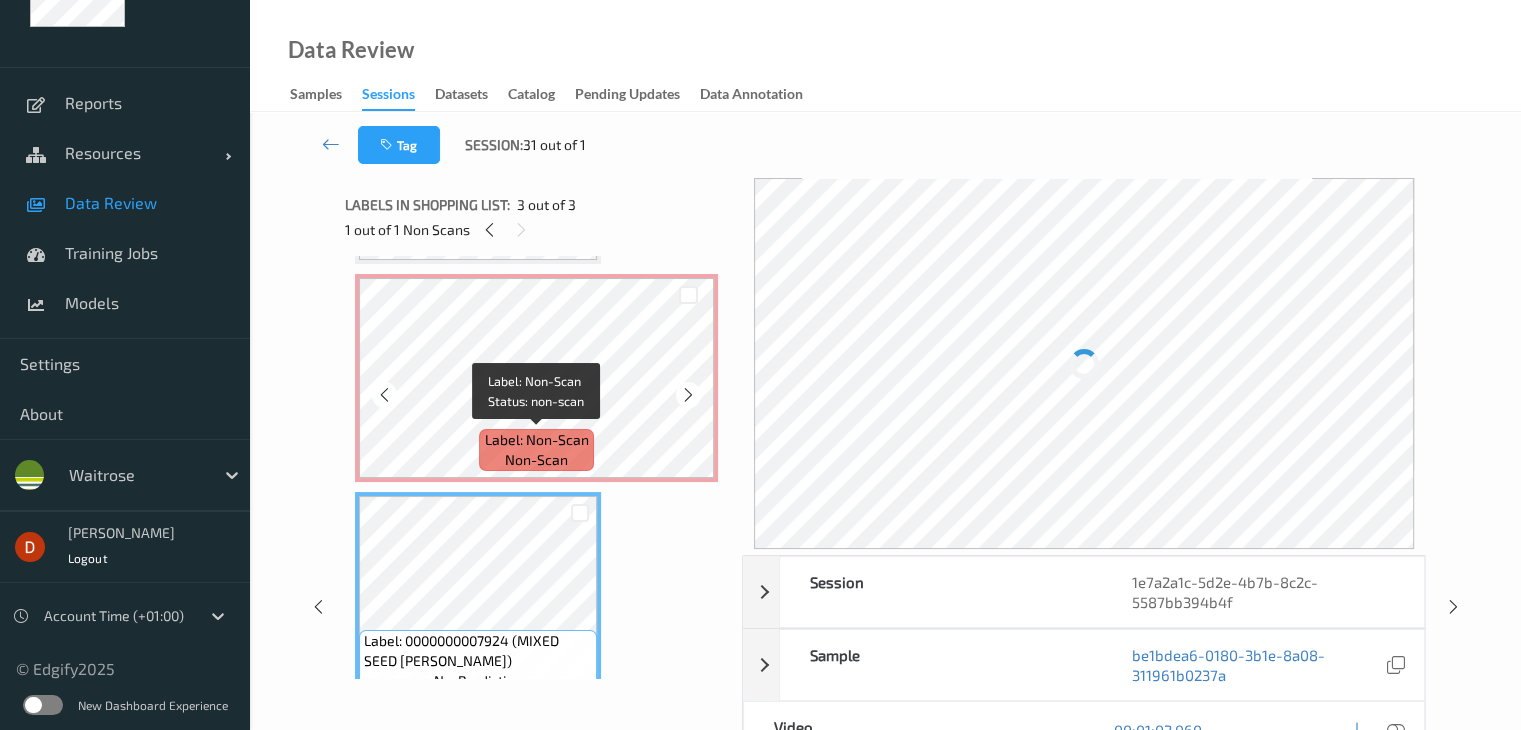 click on "Label: Non-Scan" at bounding box center (537, 440) 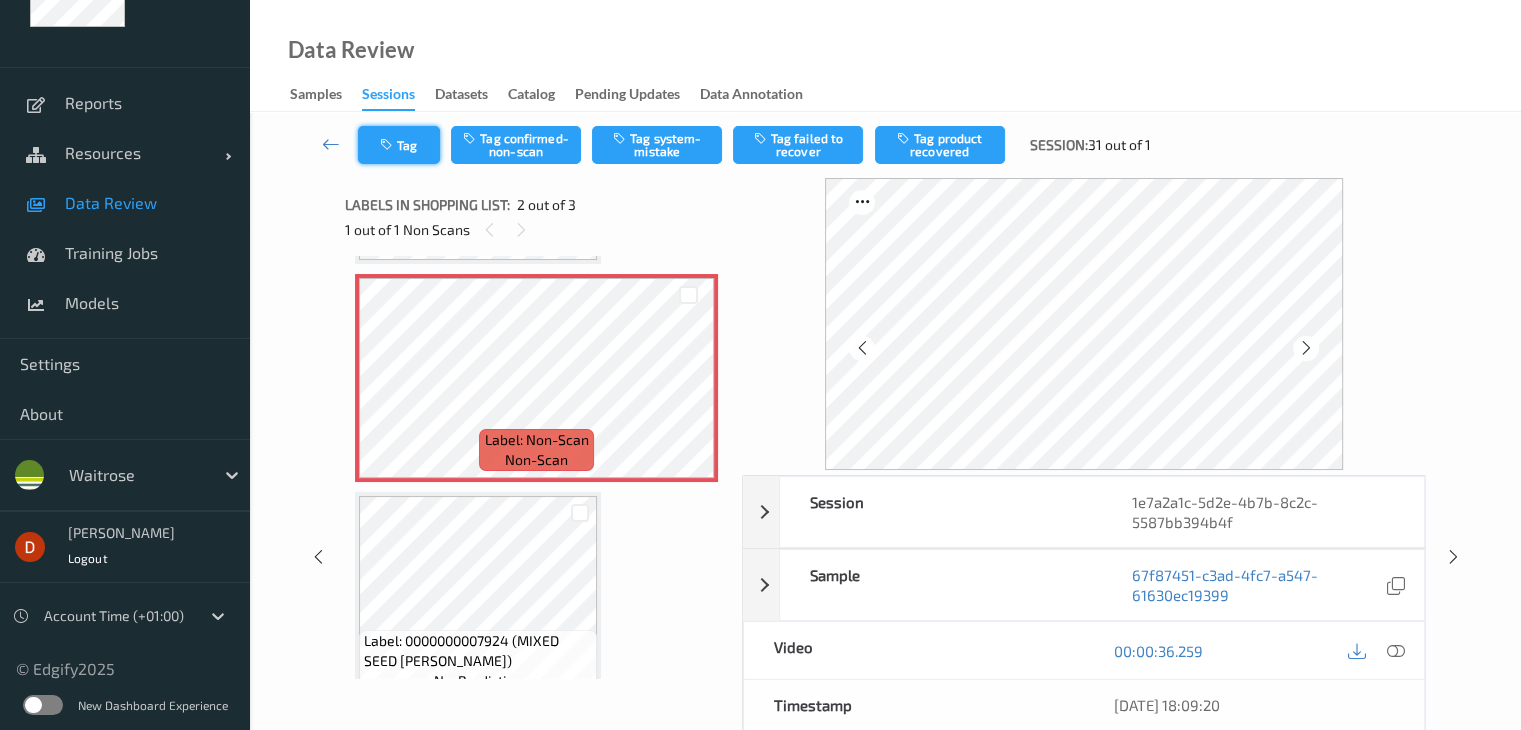 click on "Tag" at bounding box center (399, 145) 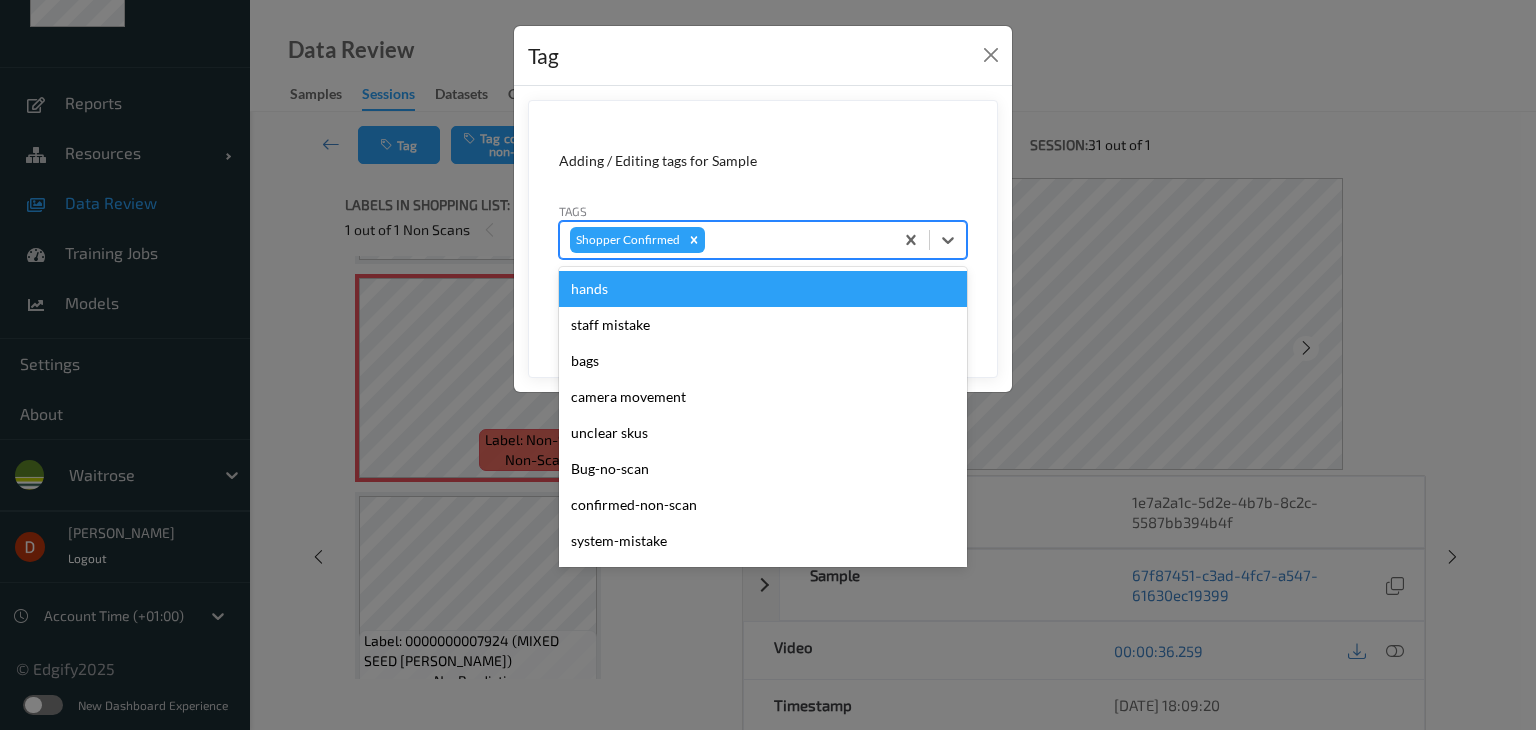 click at bounding box center [796, 240] 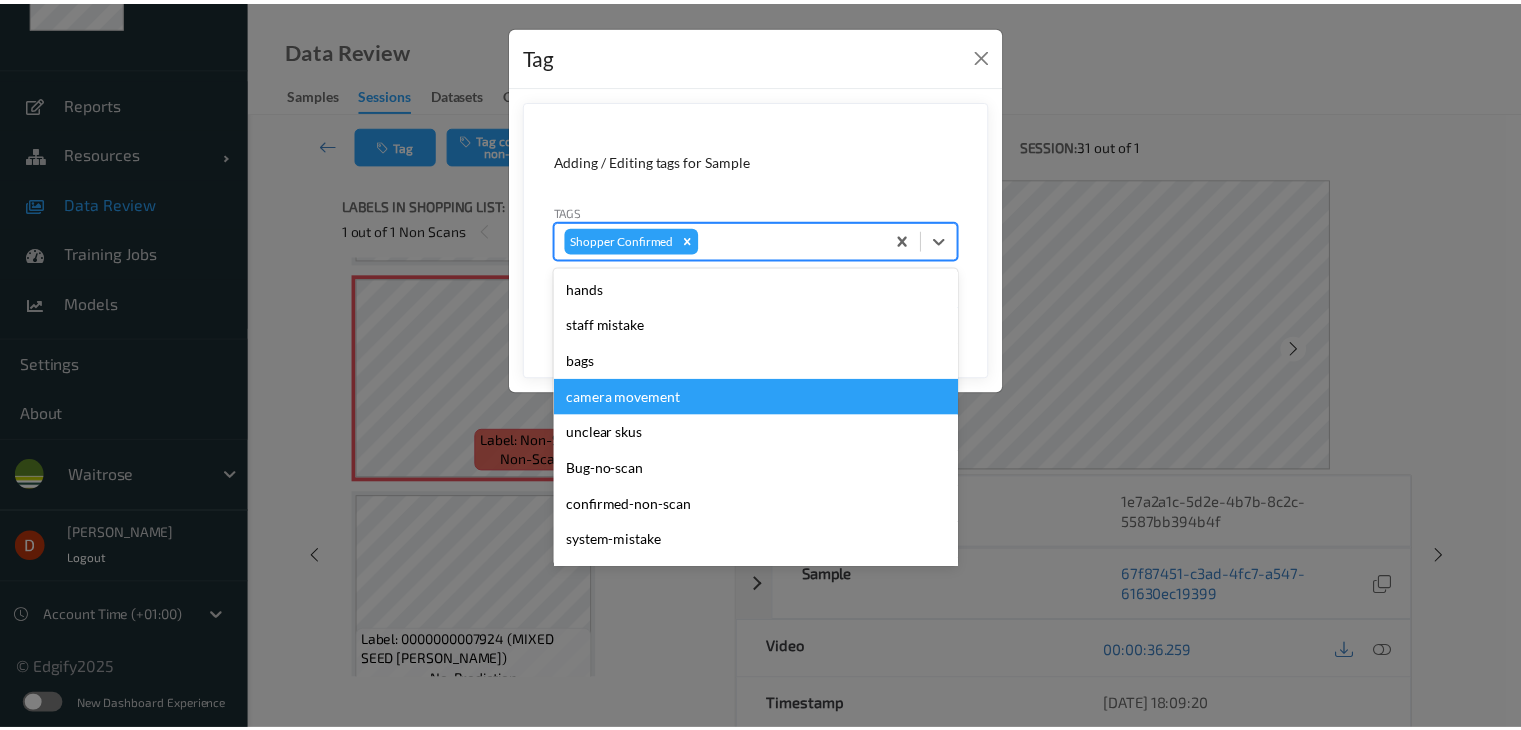 scroll, scrollTop: 356, scrollLeft: 0, axis: vertical 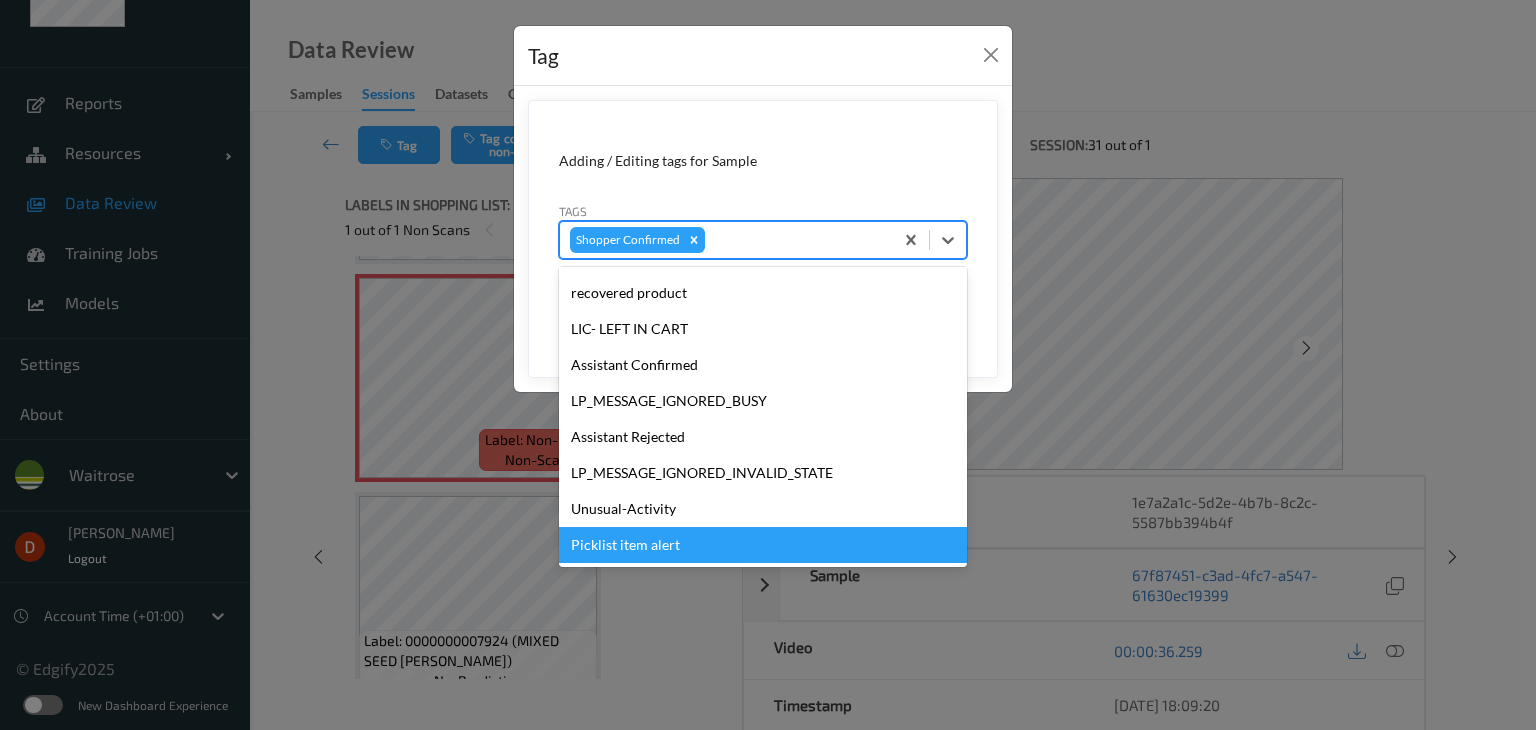 drag, startPoint x: 692, startPoint y: 541, endPoint x: 722, endPoint y: 496, distance: 54.08327 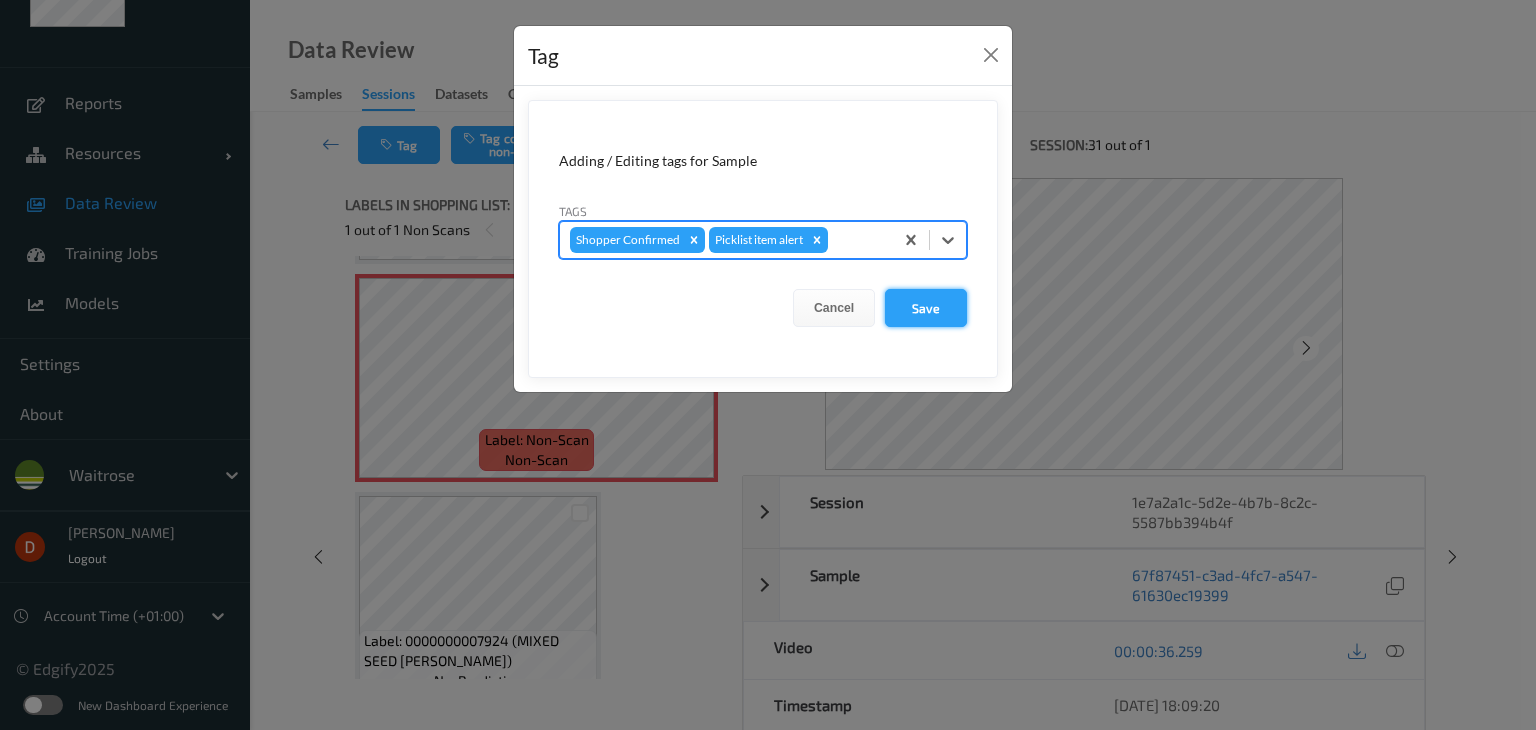 click on "Save" at bounding box center [926, 308] 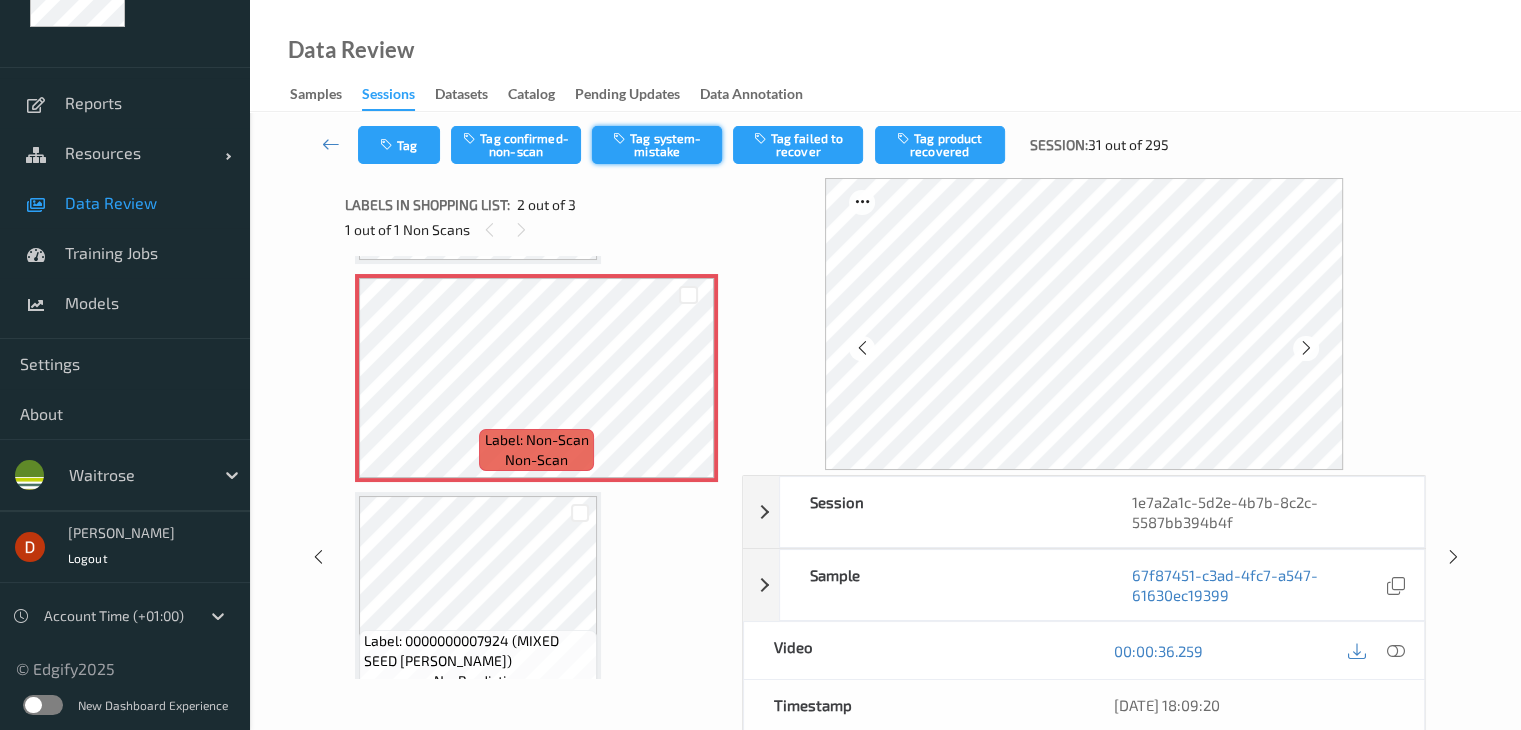 click on "Tag   system-mistake" at bounding box center (657, 145) 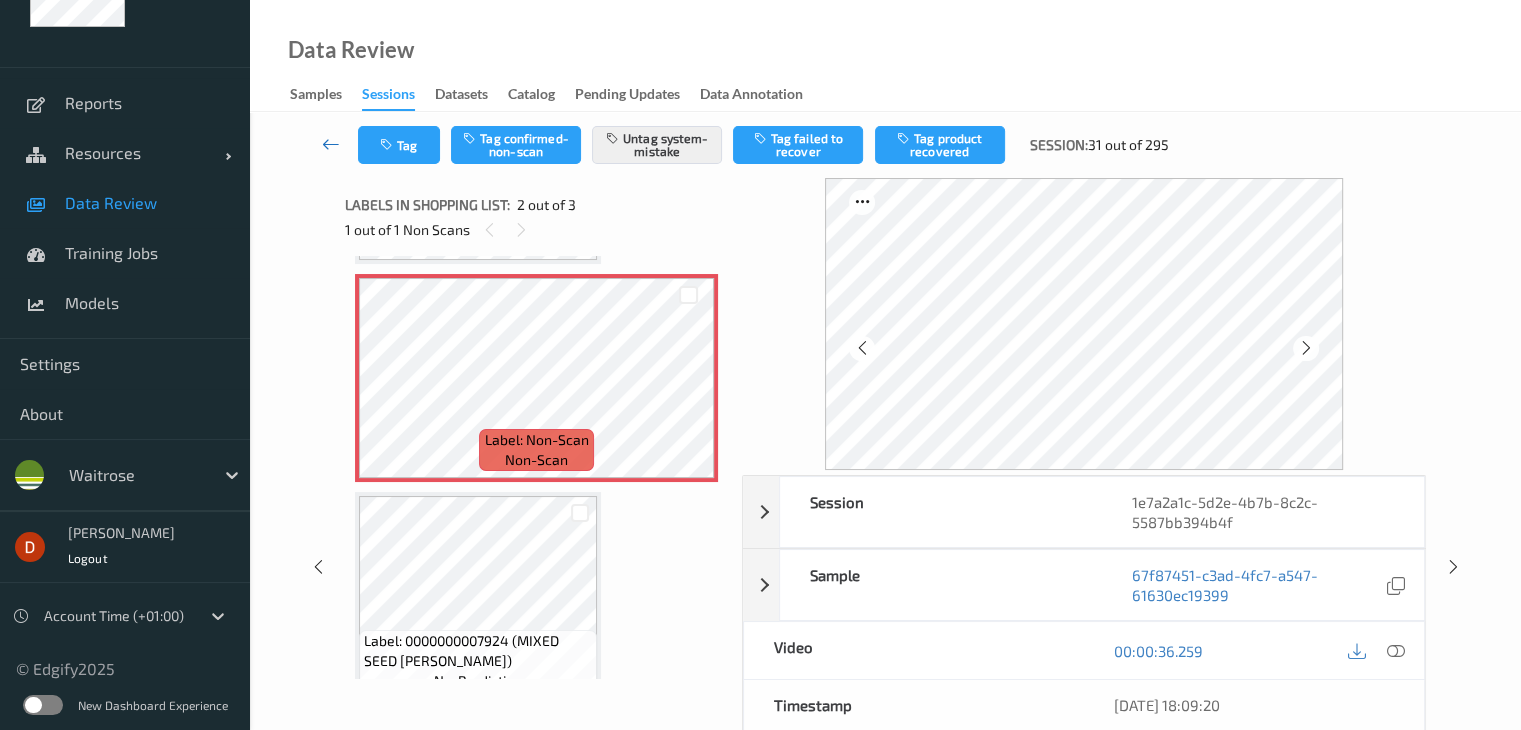 click at bounding box center [331, 144] 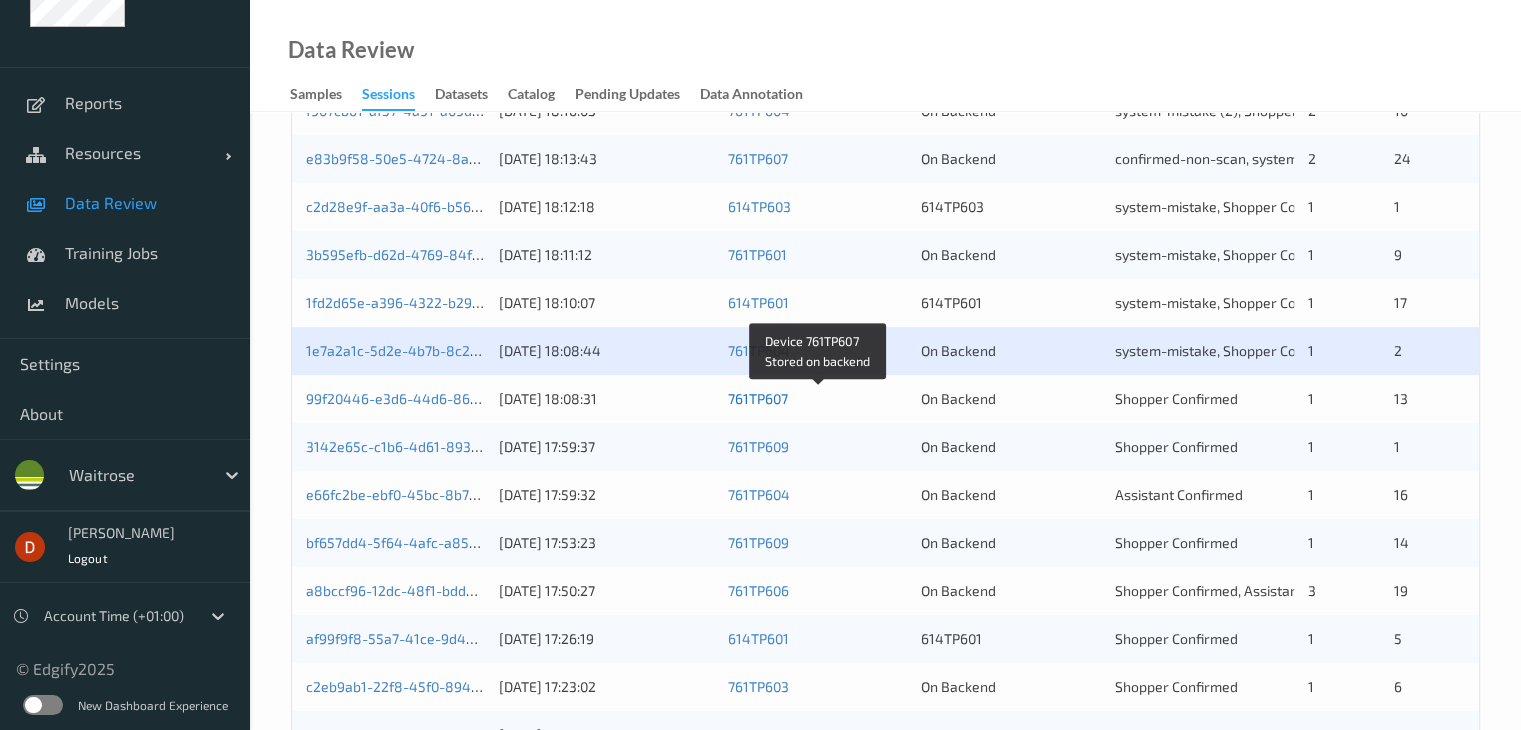 scroll, scrollTop: 900, scrollLeft: 0, axis: vertical 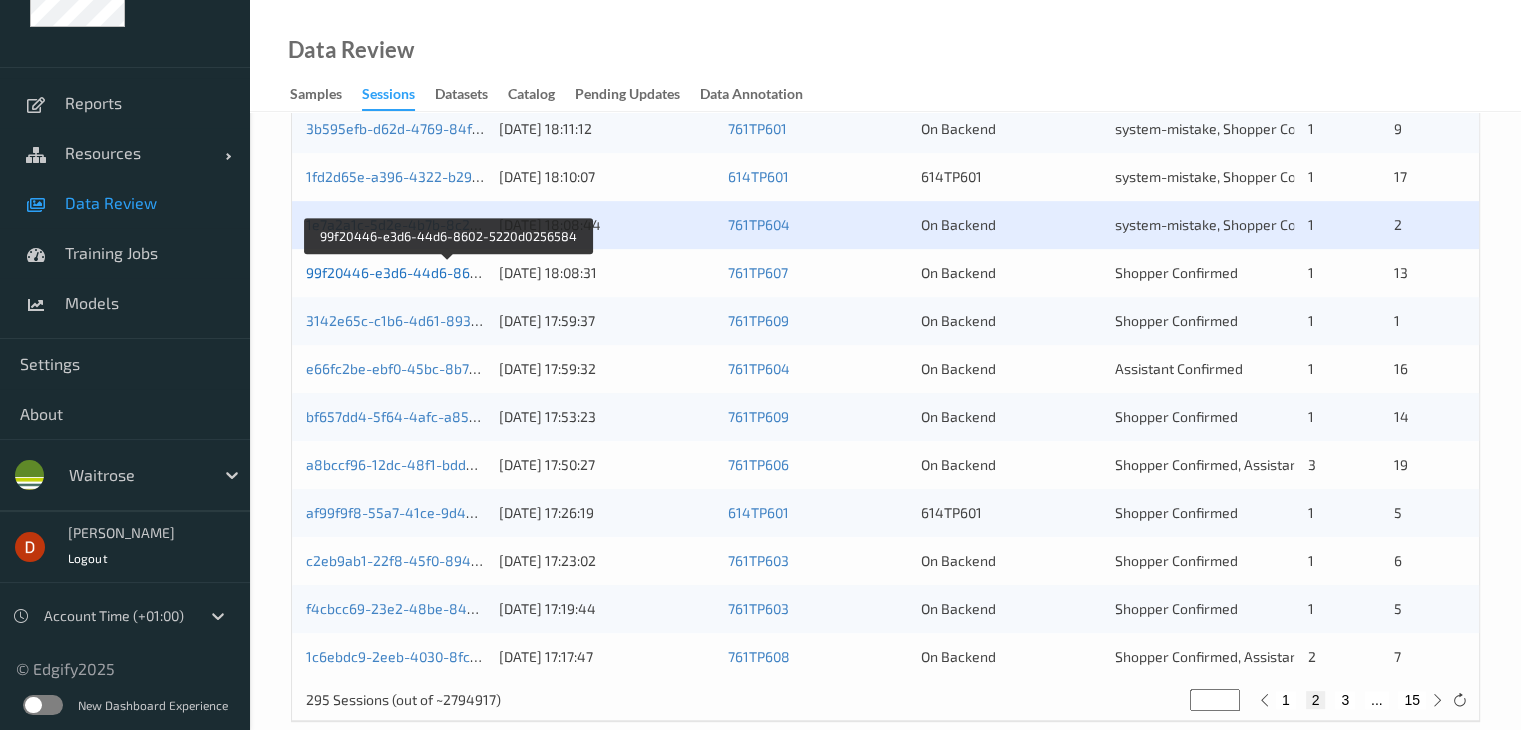 click on "99f20446-e3d6-44d6-8602-5220d0256584" at bounding box center [448, 272] 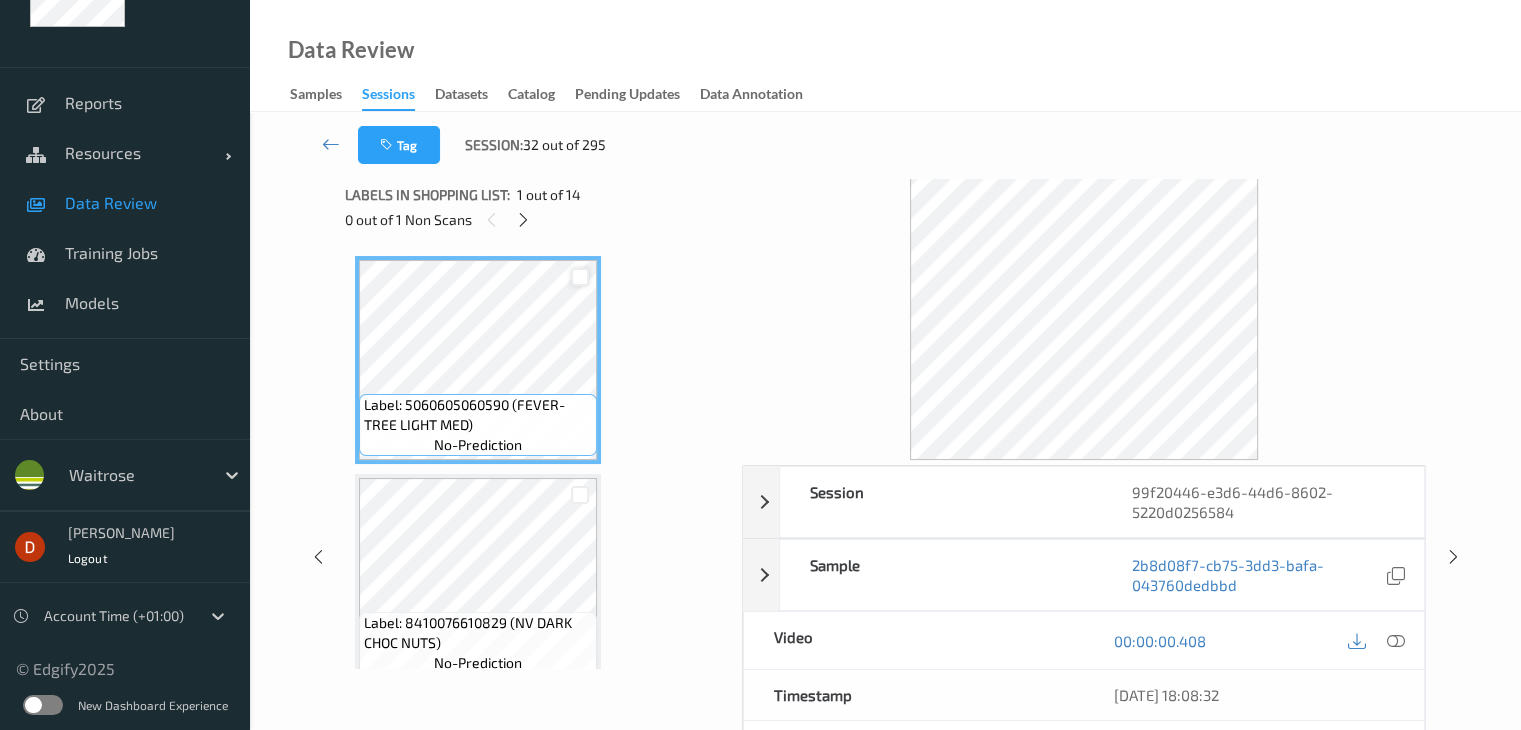 scroll, scrollTop: 0, scrollLeft: 0, axis: both 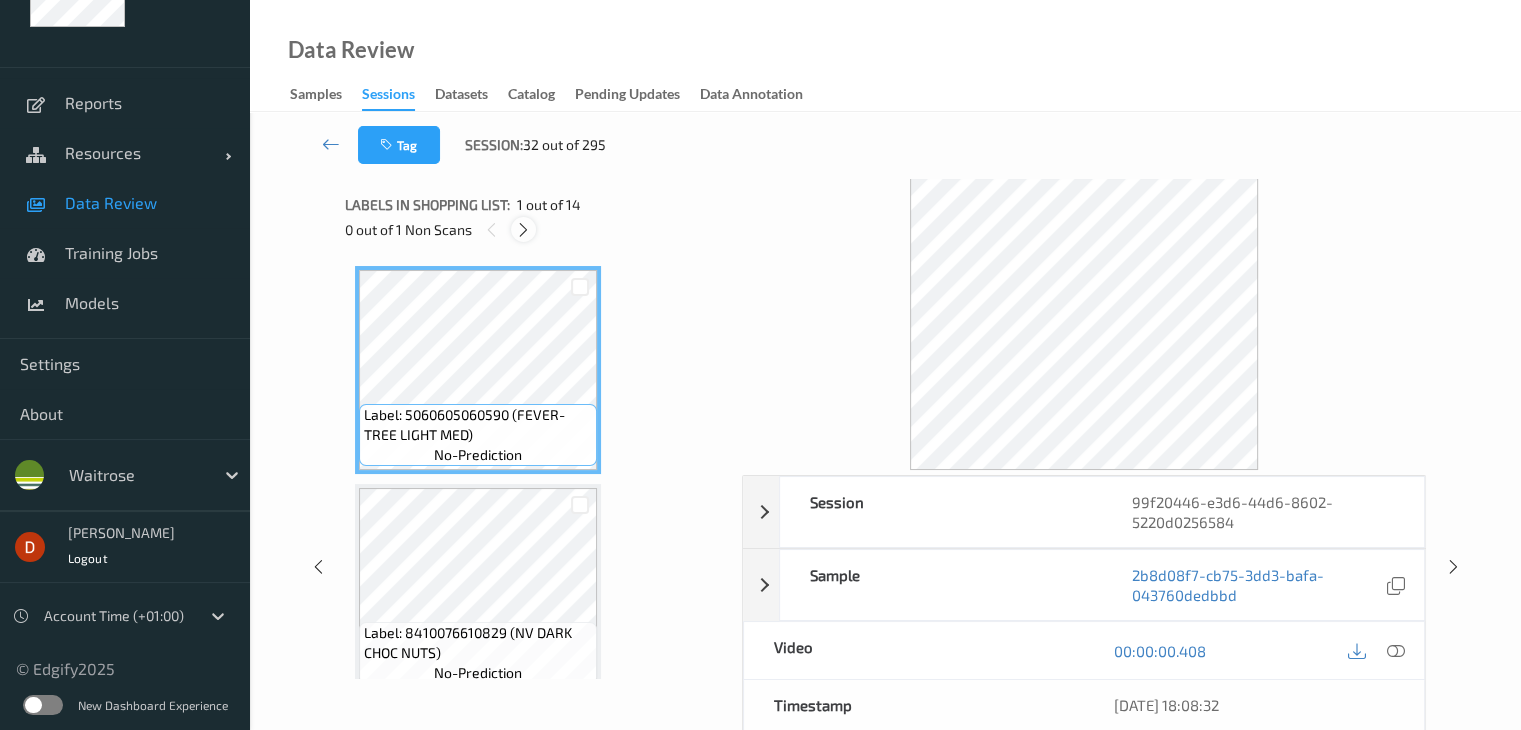 click at bounding box center [523, 230] 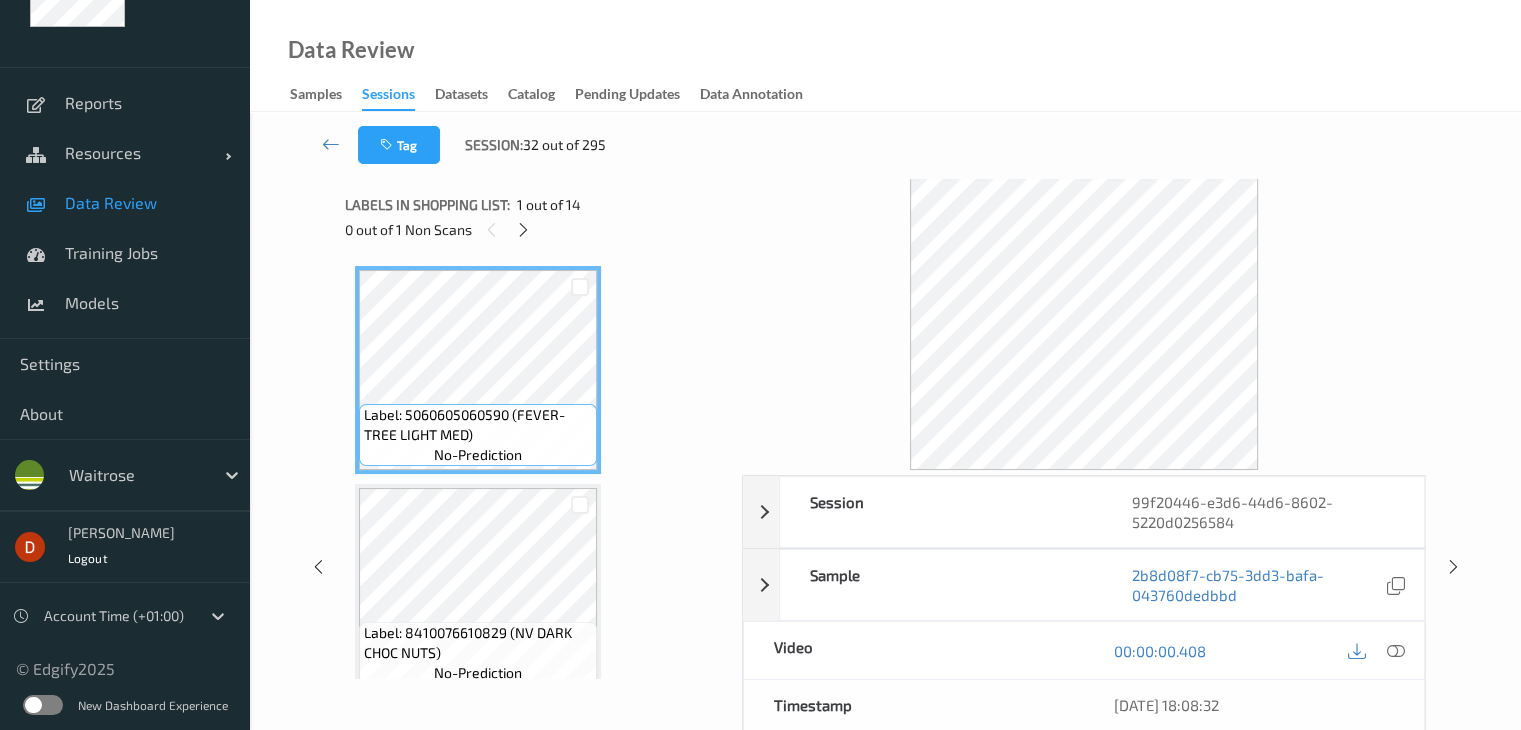 scroll, scrollTop: 2408, scrollLeft: 0, axis: vertical 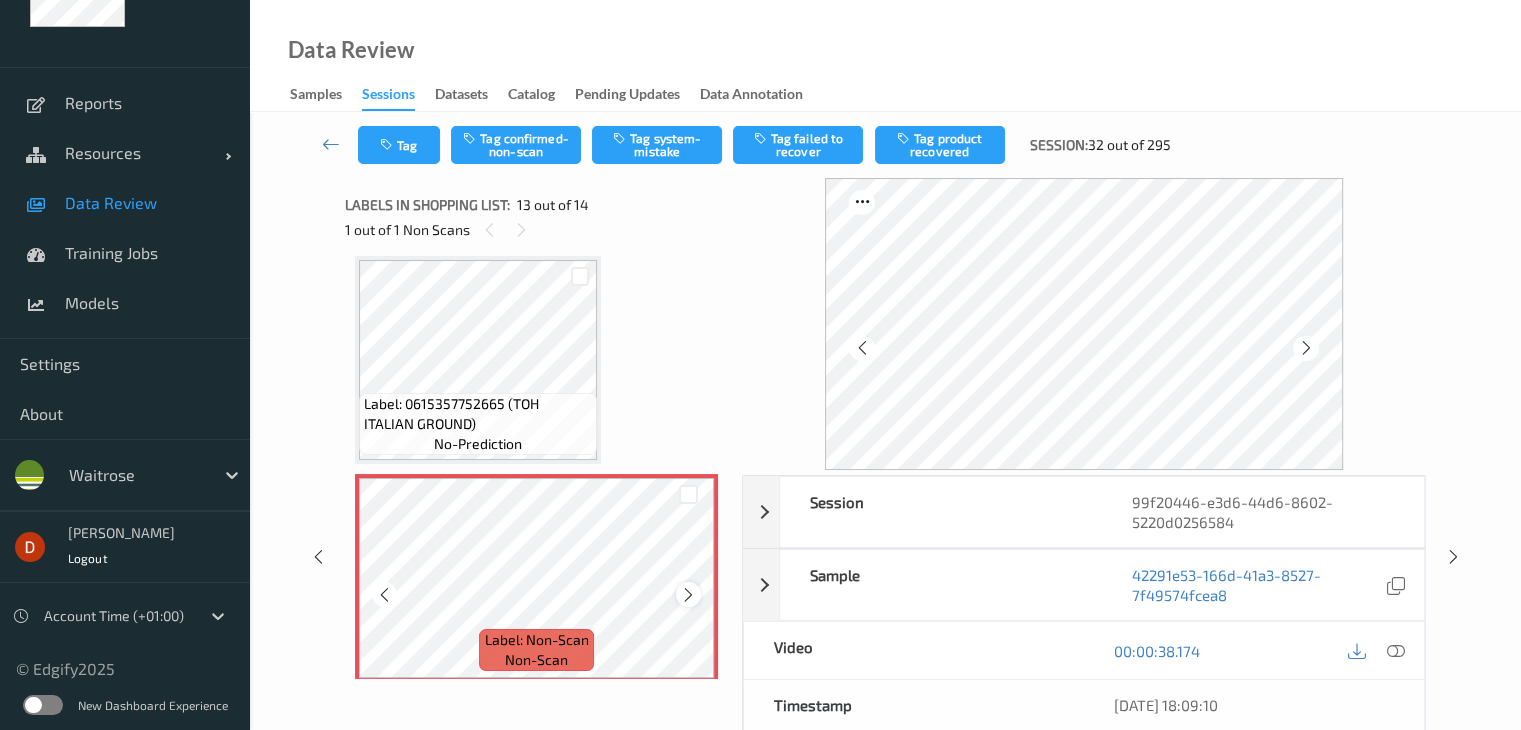click at bounding box center [688, 595] 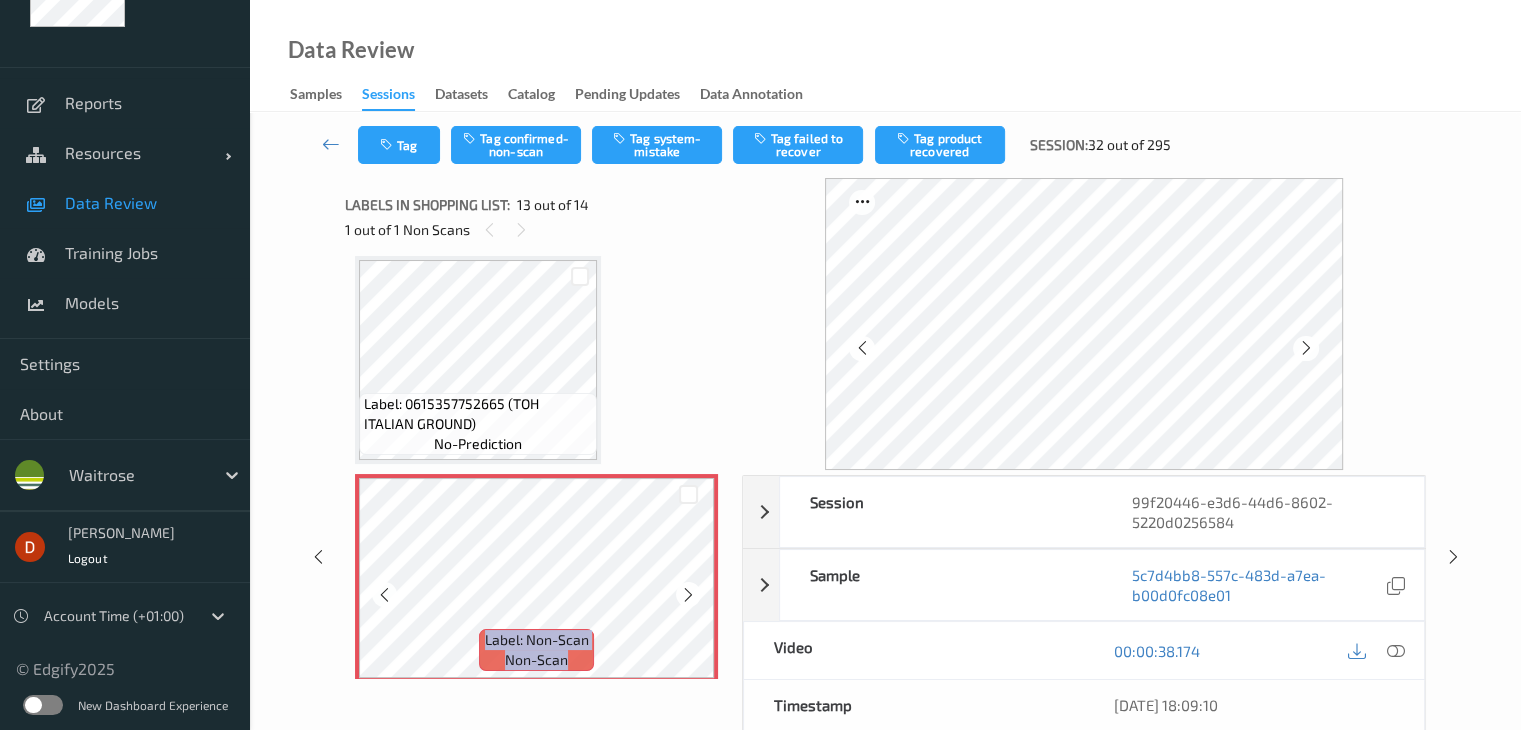 click at bounding box center (688, 595) 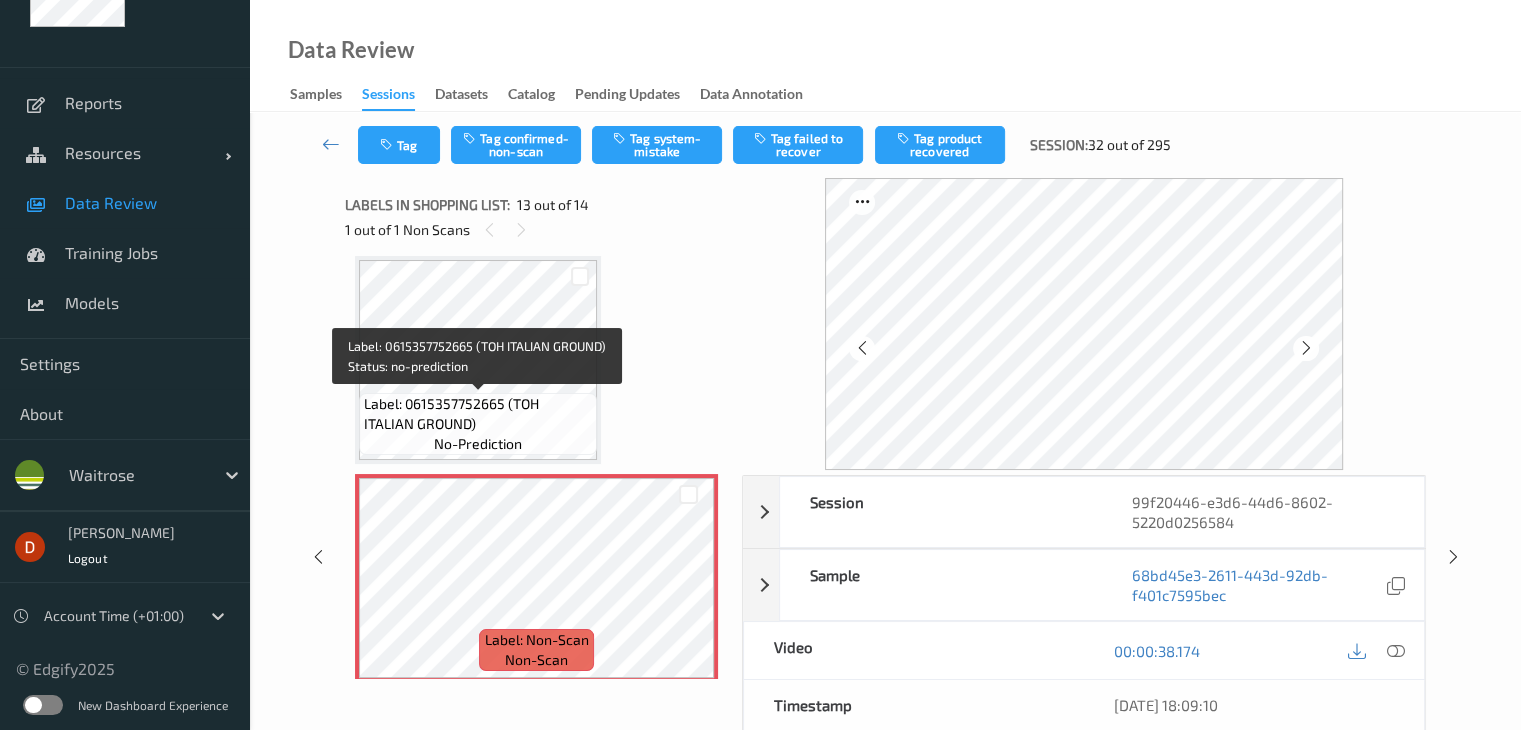 click on "Label: 0615357752665 (TOH ITALIAN GROUND) no-prediction" at bounding box center [478, 424] 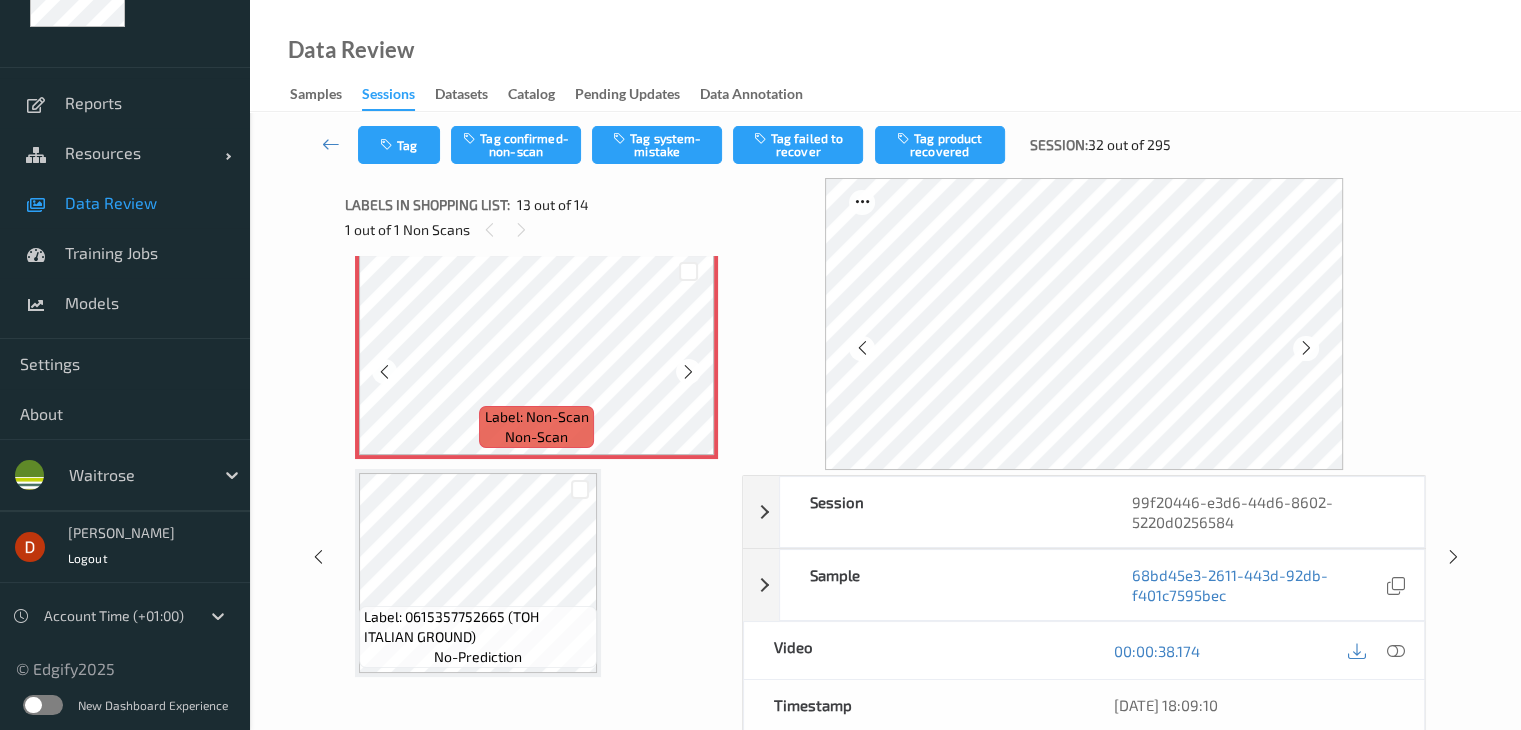 scroll, scrollTop: 2639, scrollLeft: 0, axis: vertical 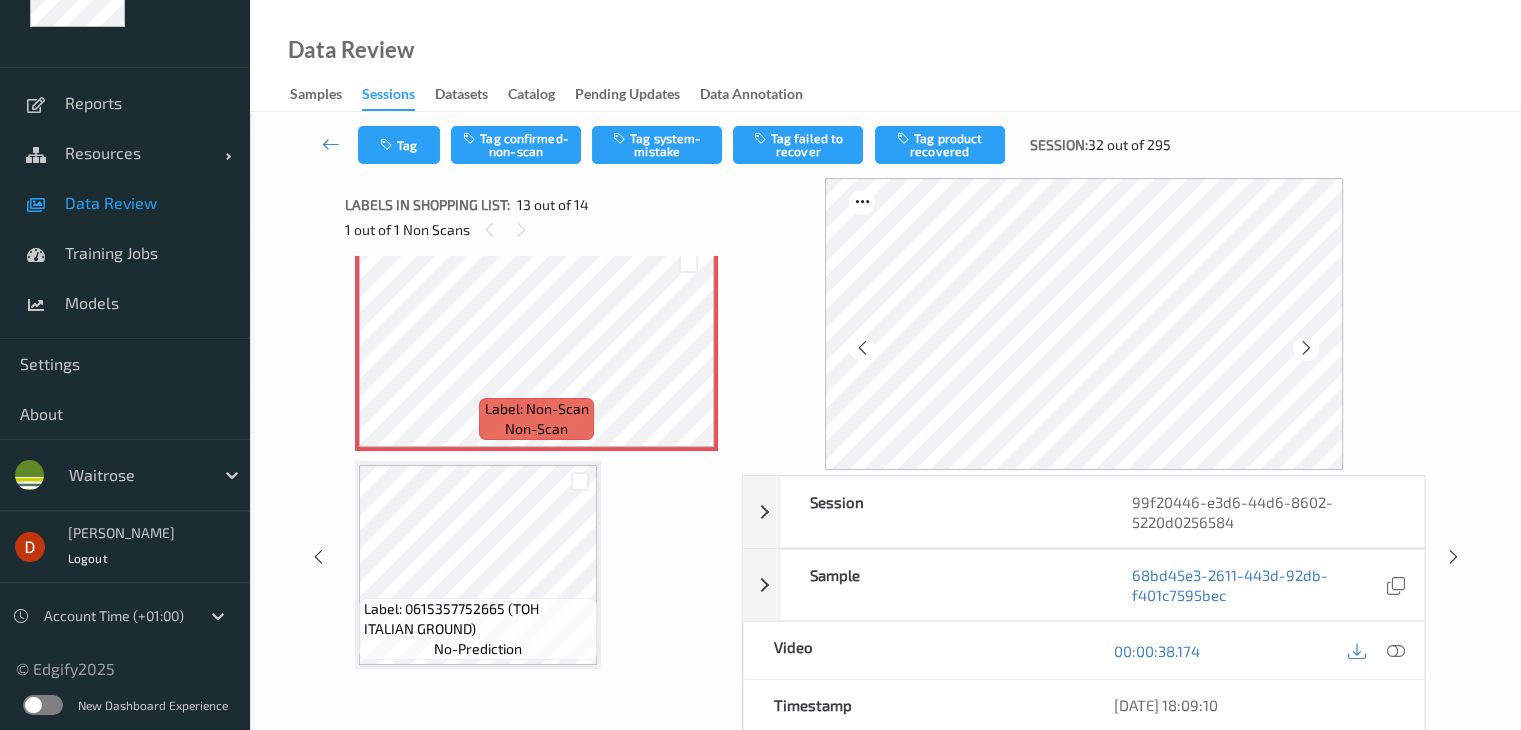 click on "Tag Tag   confirmed-non-scan Tag   system-mistake Tag   failed to recover Tag   product recovered Session: 32 out of 295" at bounding box center [885, 145] 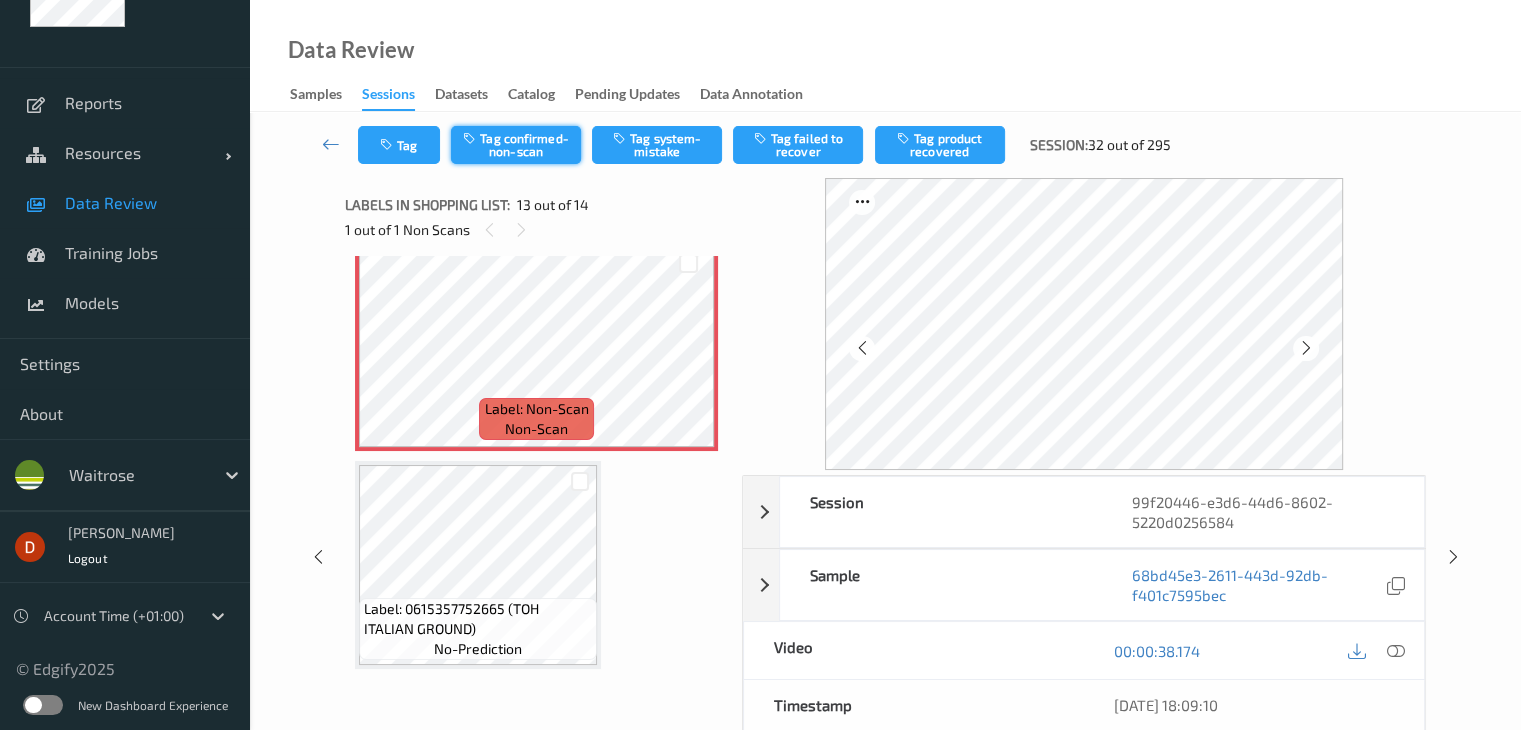 click on "Tag   confirmed-non-scan" at bounding box center (516, 145) 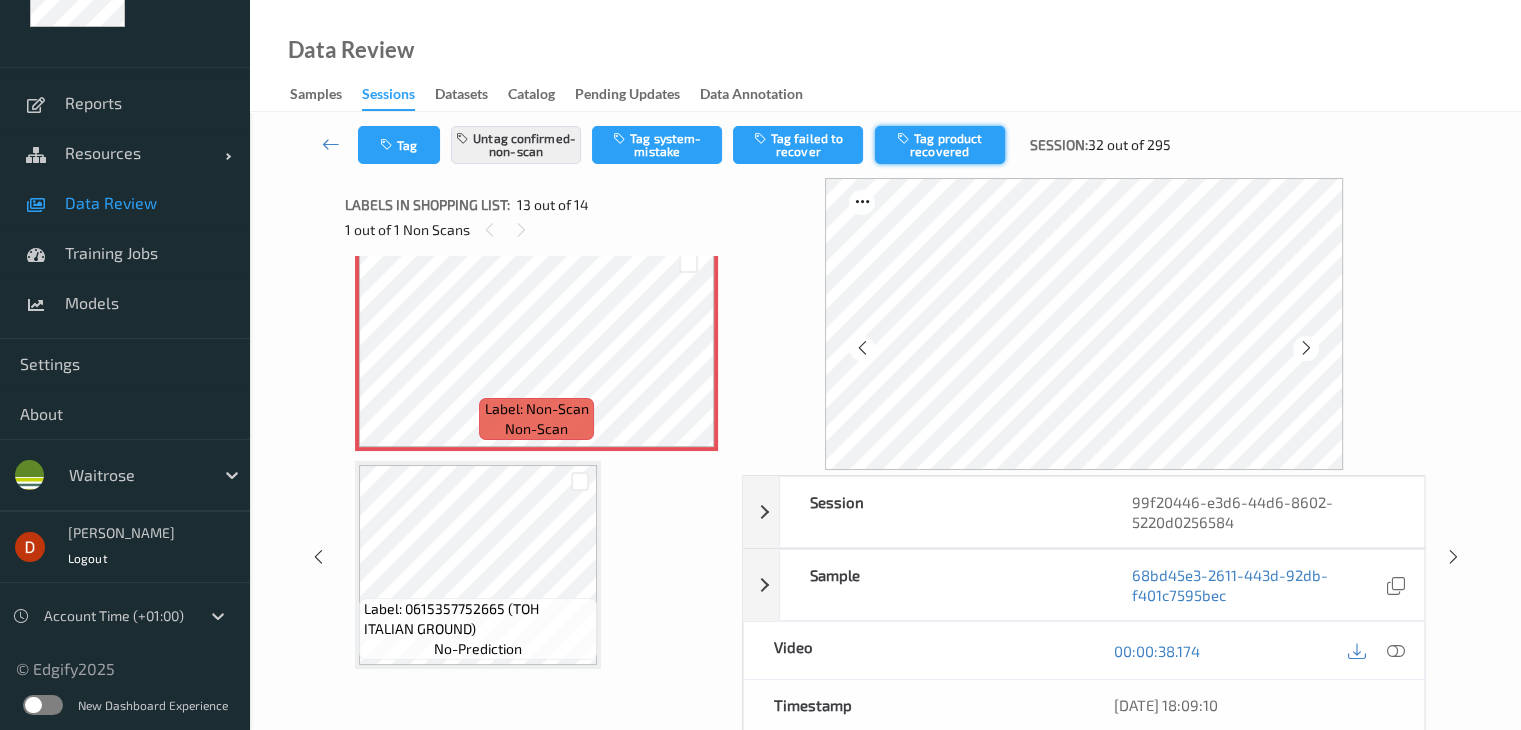 click on "Tag   product recovered" at bounding box center [940, 145] 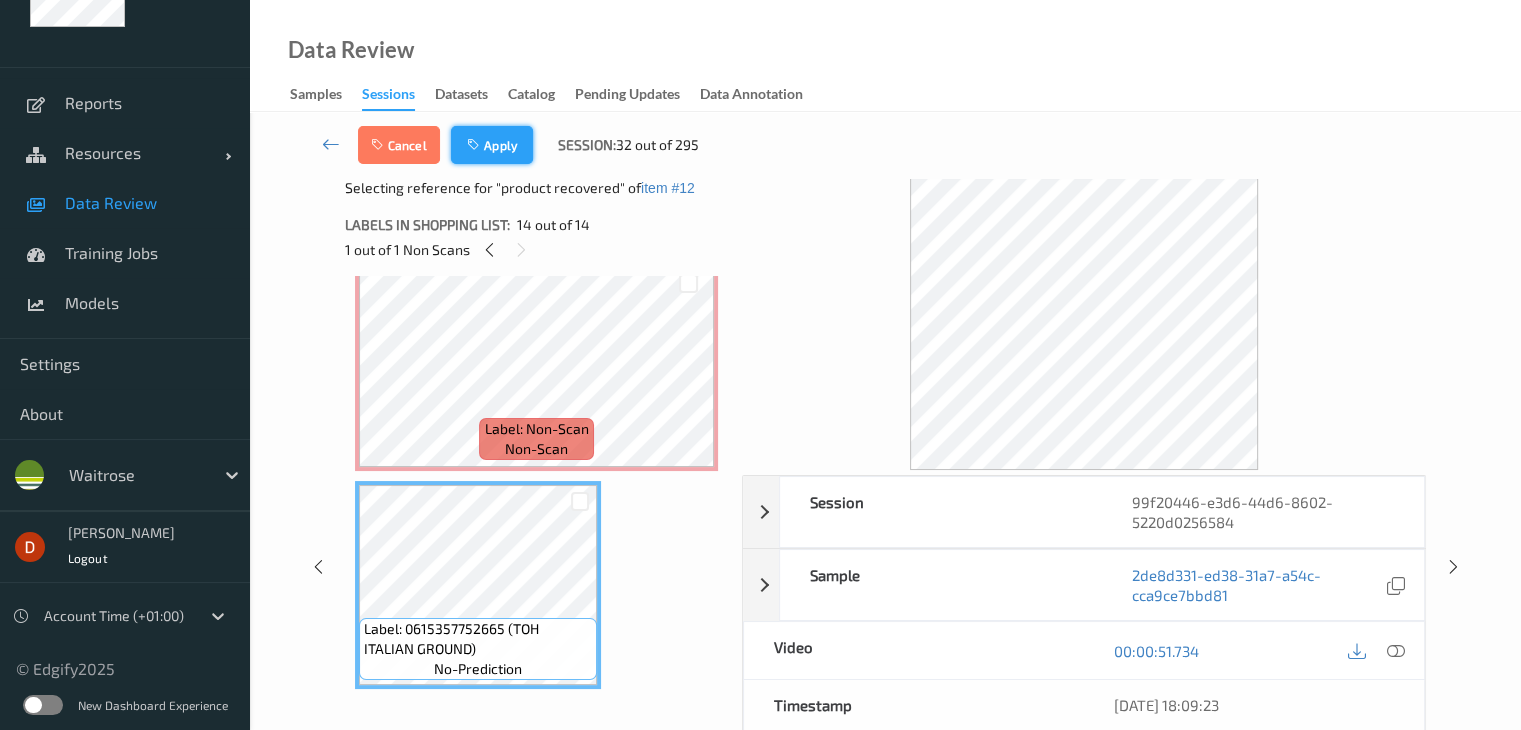 click on "Apply" at bounding box center [492, 145] 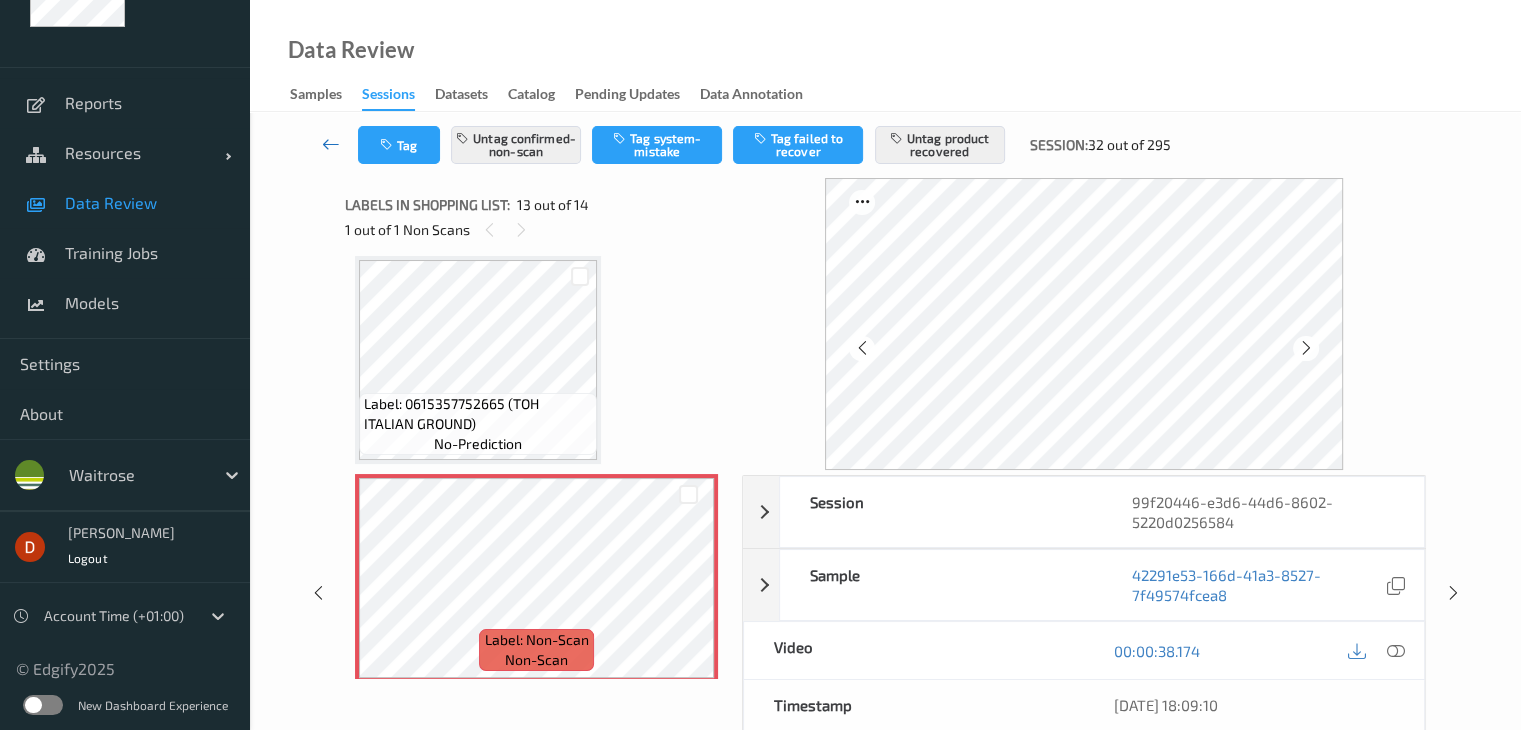 click at bounding box center [331, 144] 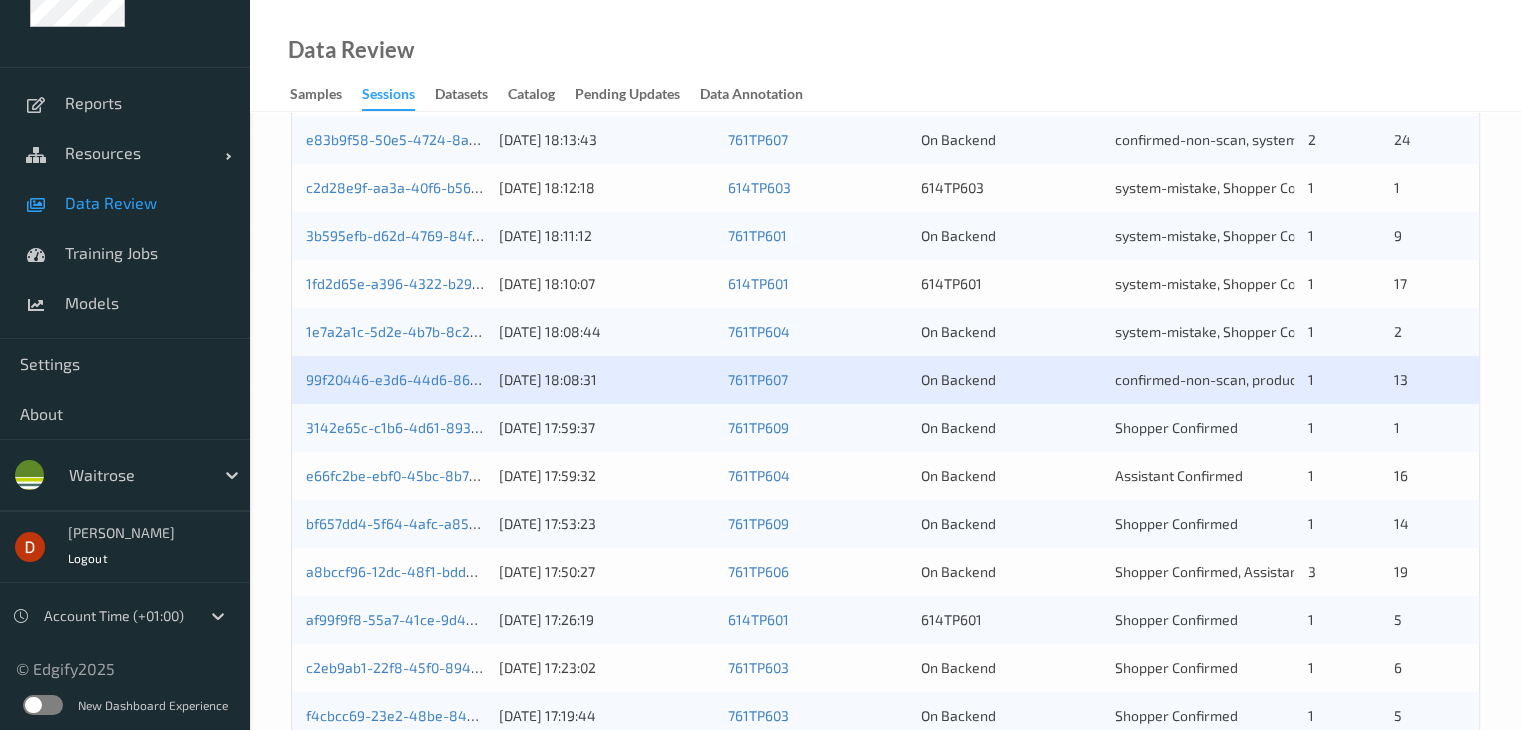 scroll, scrollTop: 800, scrollLeft: 0, axis: vertical 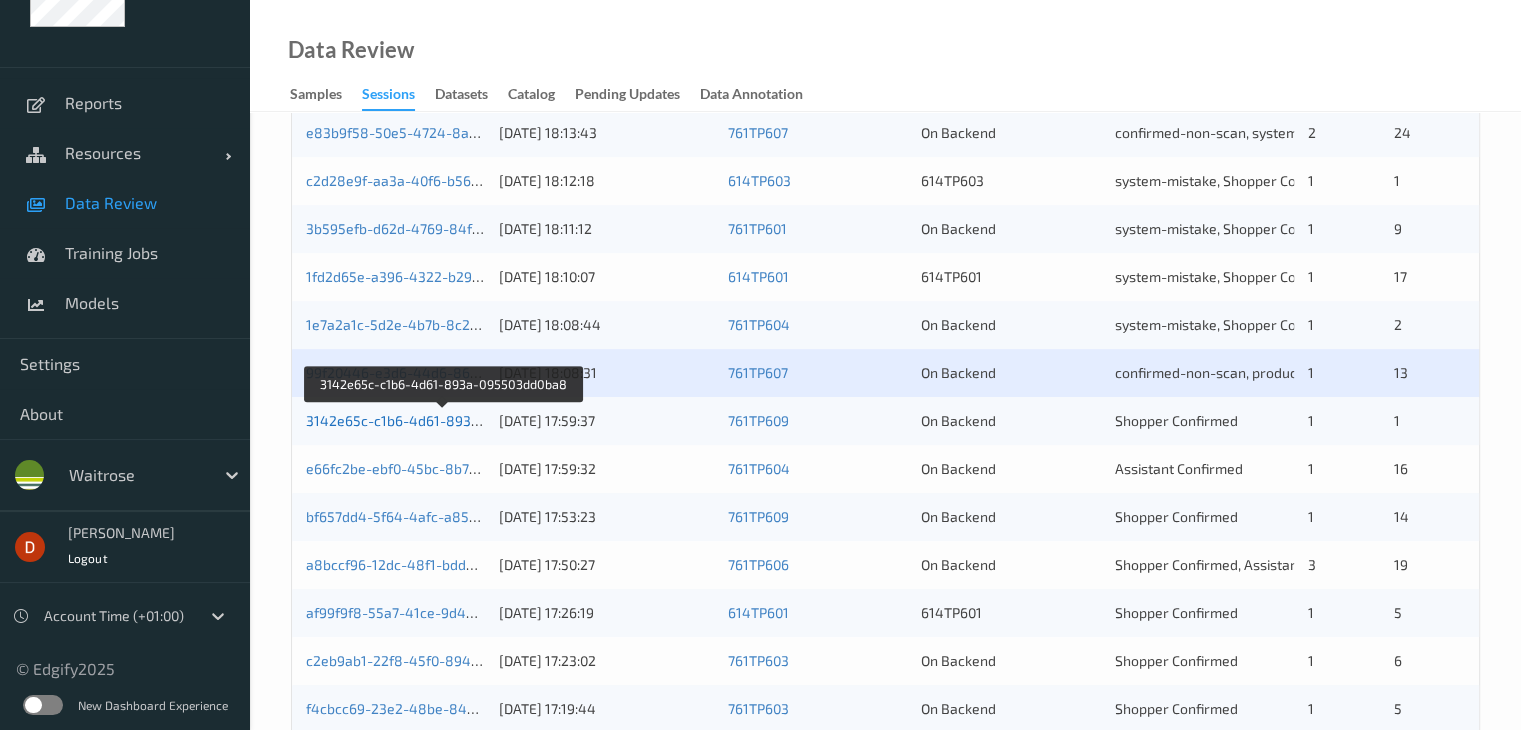click on "3142e65c-c1b6-4d61-893a-095503dd0ba8" at bounding box center (444, 420) 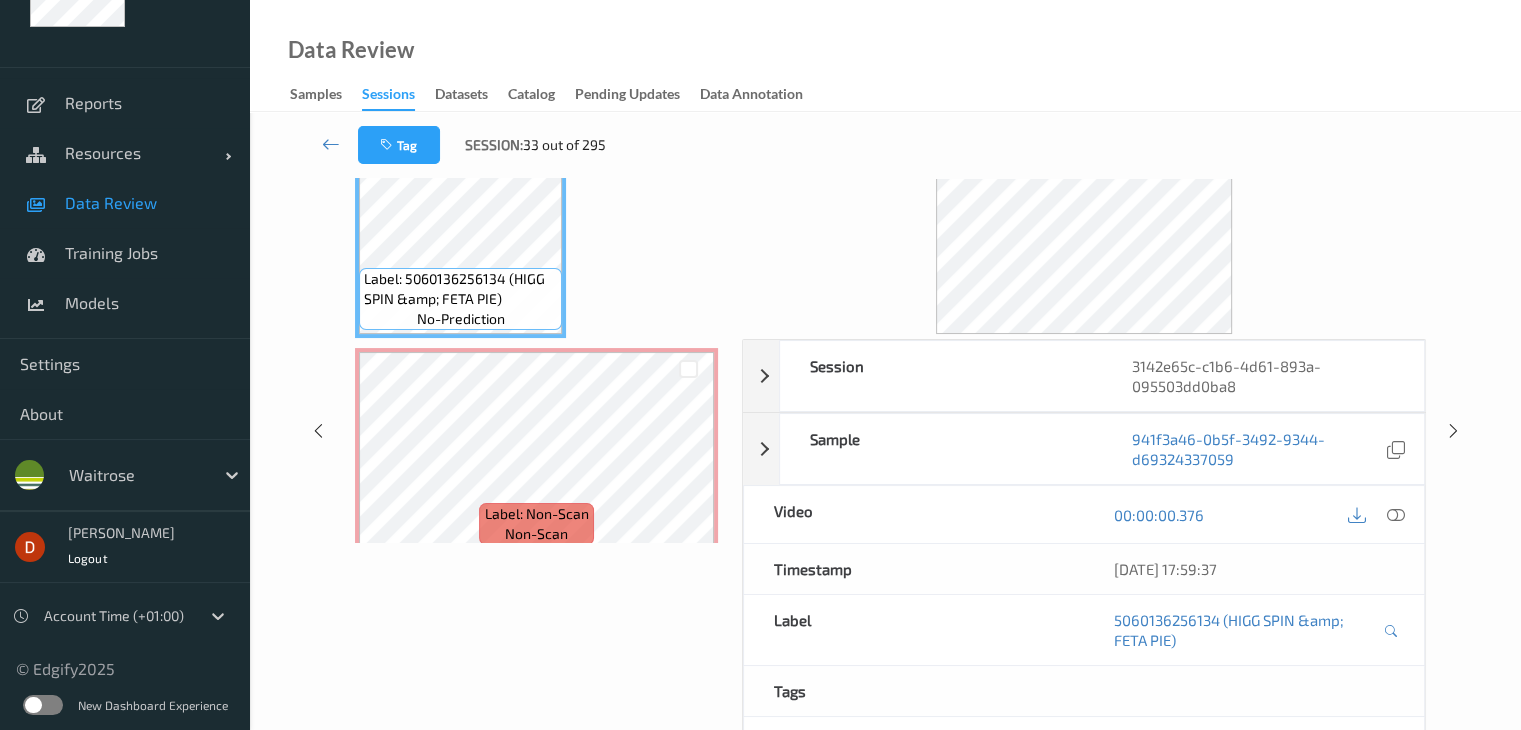 scroll, scrollTop: 0, scrollLeft: 0, axis: both 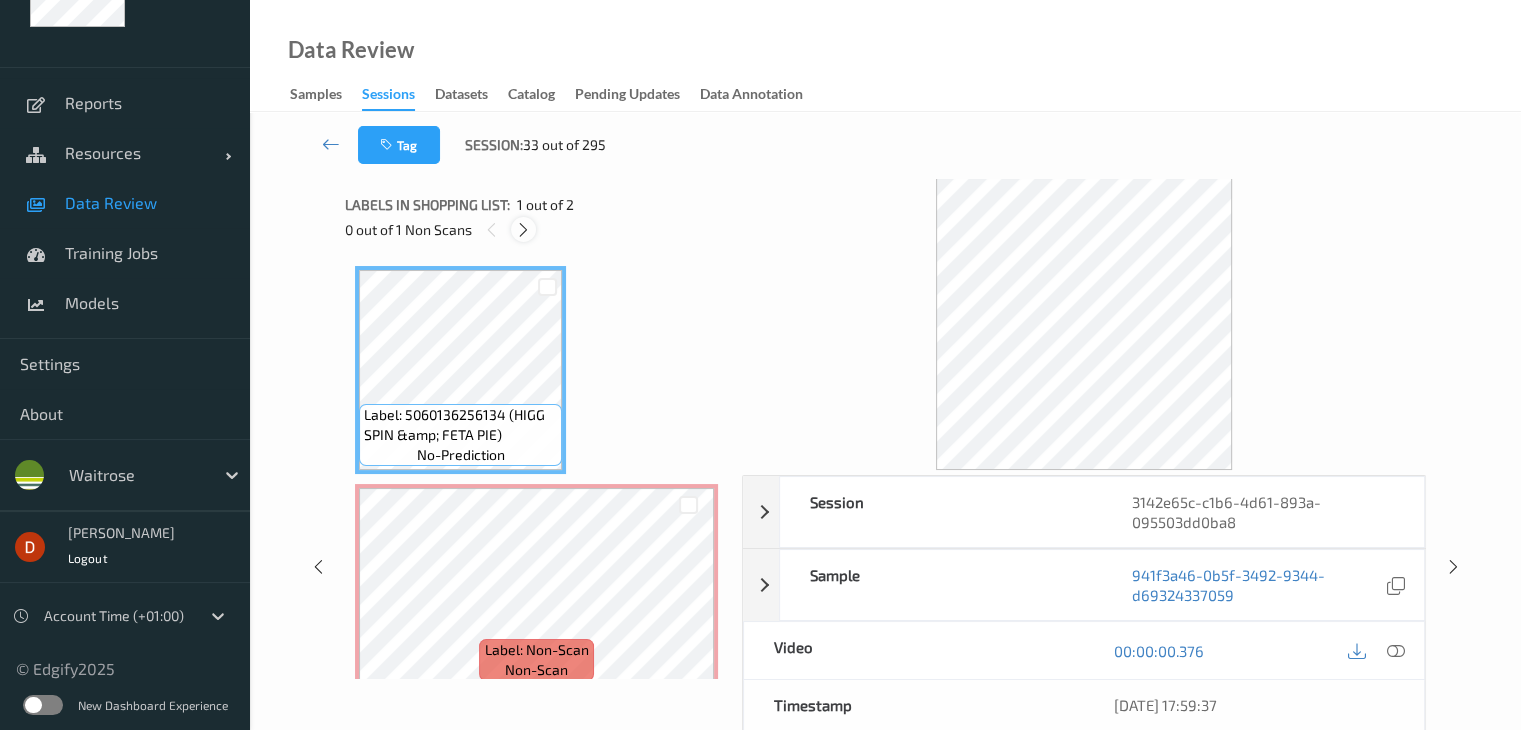 click at bounding box center [523, 230] 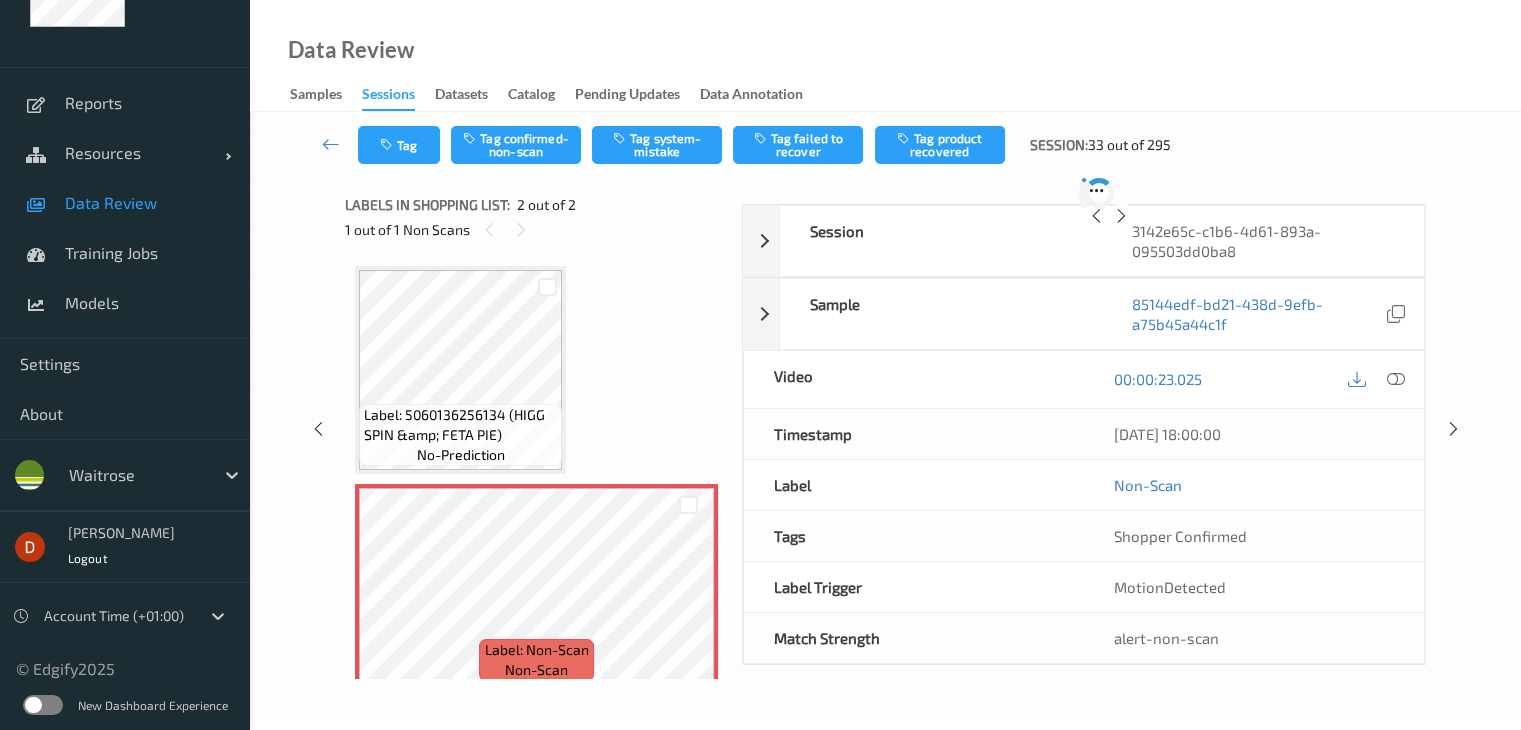 scroll, scrollTop: 10, scrollLeft: 0, axis: vertical 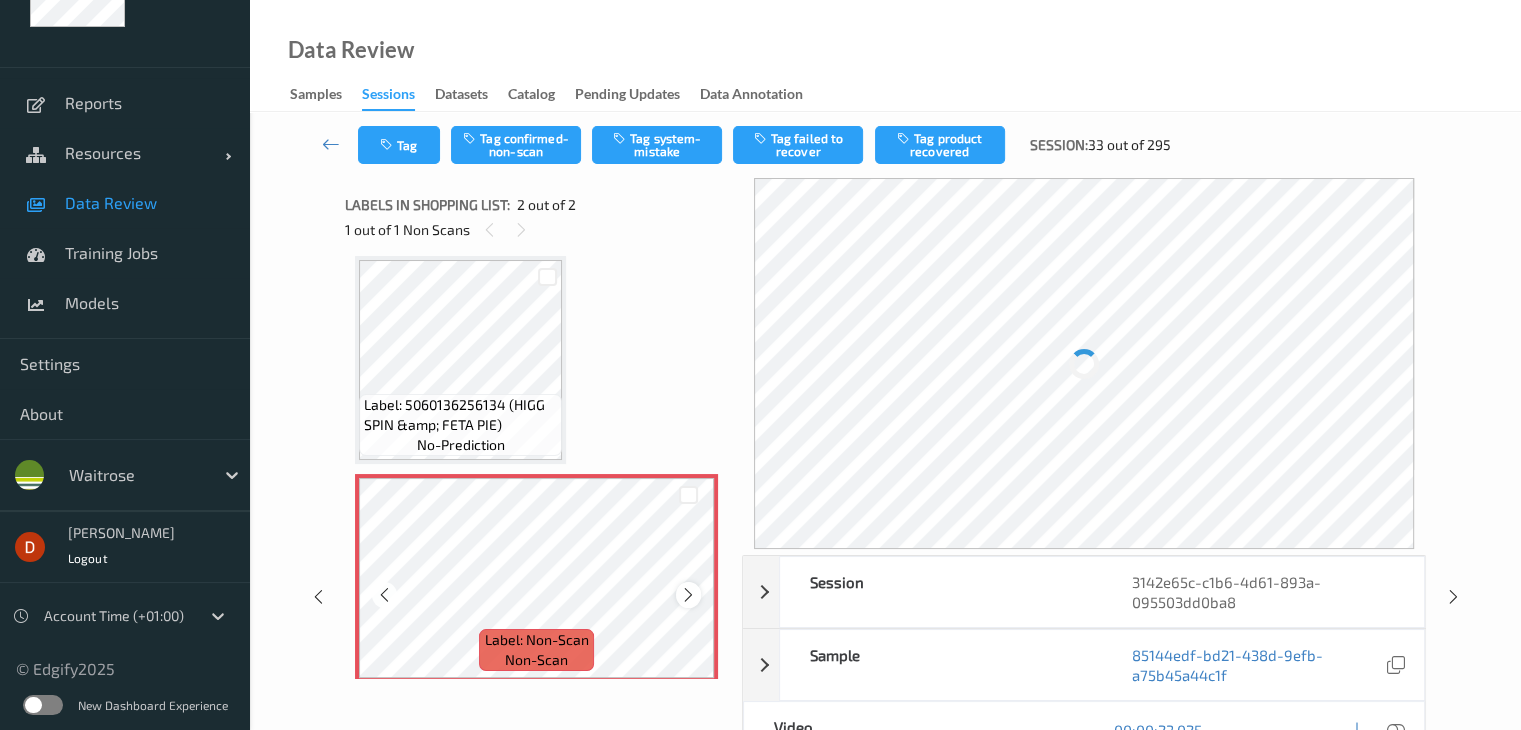 click at bounding box center (688, 595) 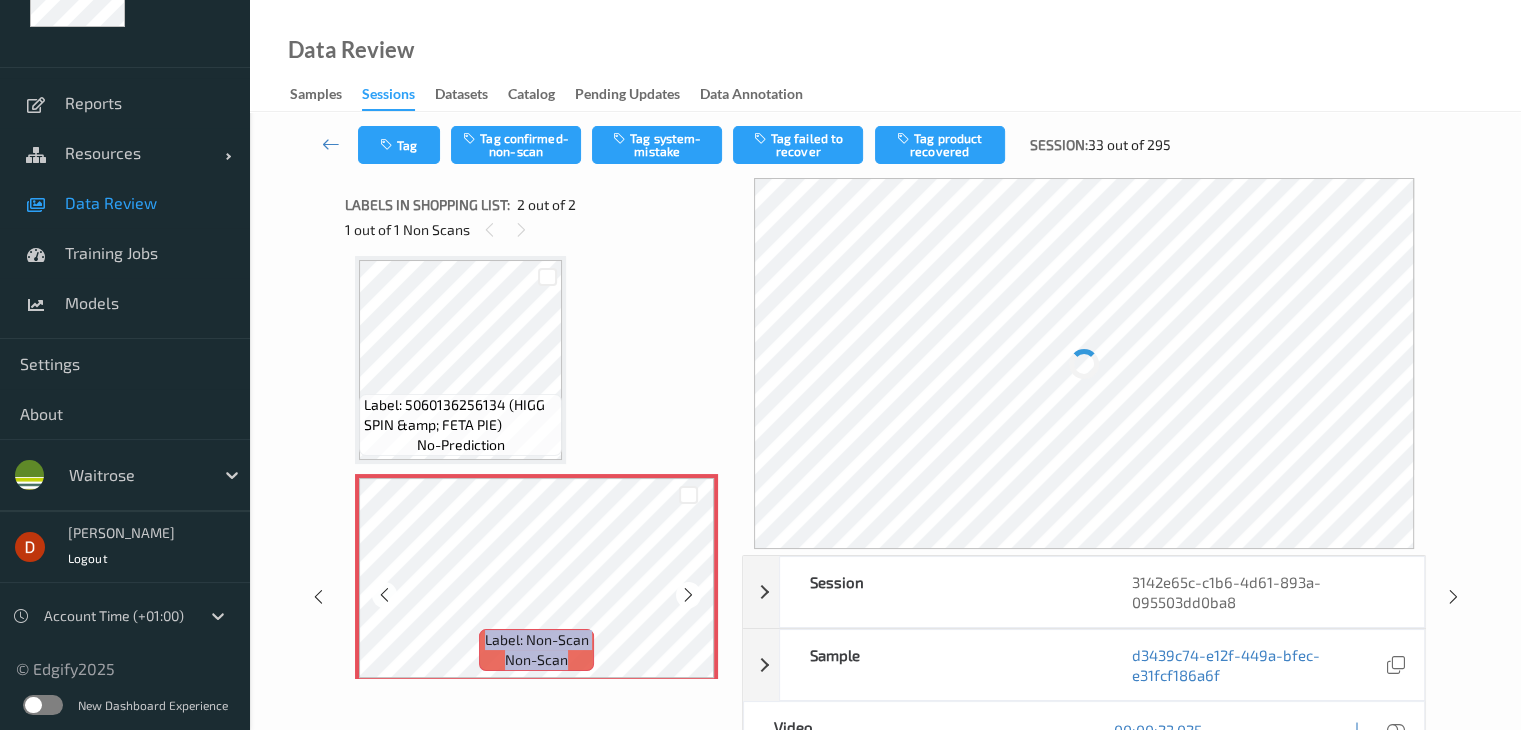 click at bounding box center (688, 595) 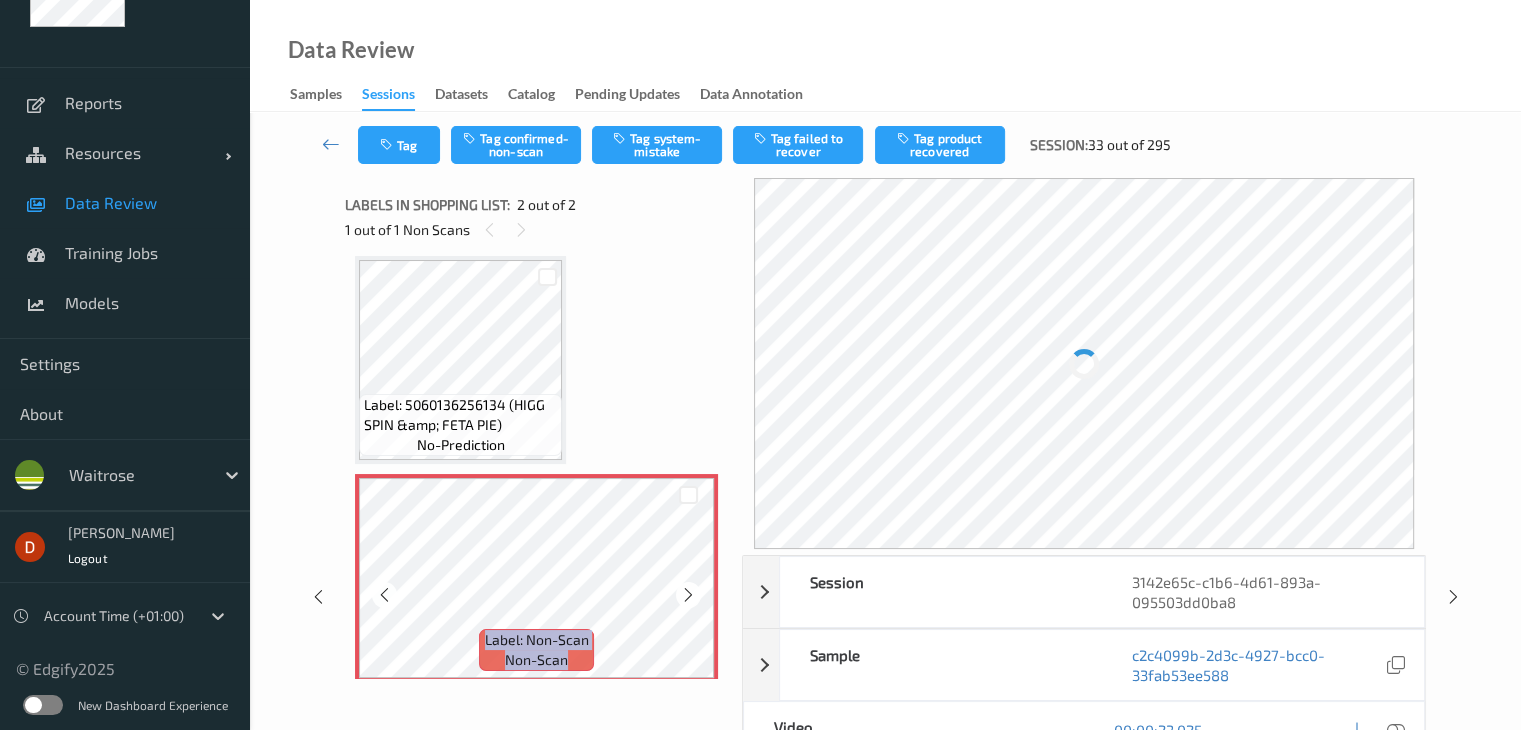 click at bounding box center [688, 595] 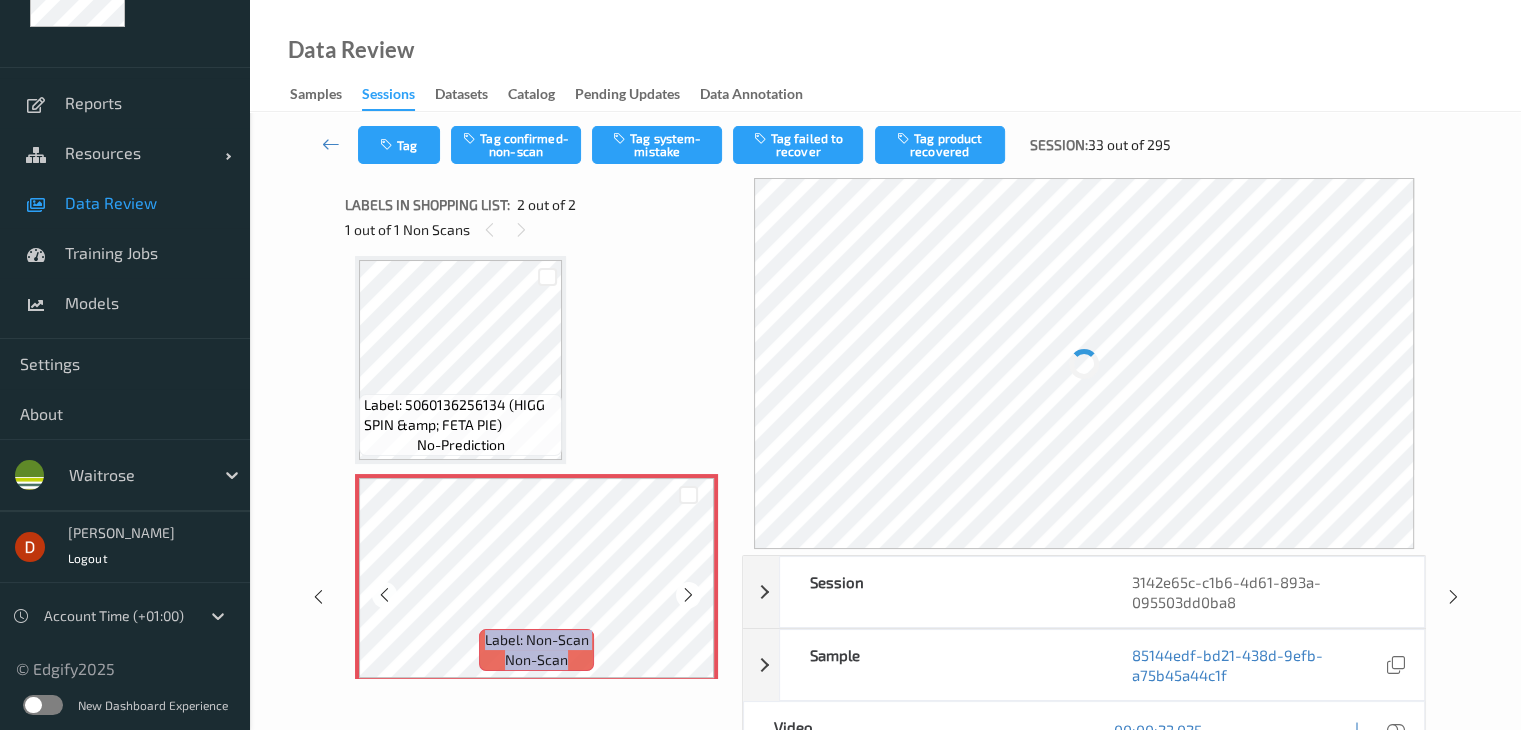 click at bounding box center [688, 595] 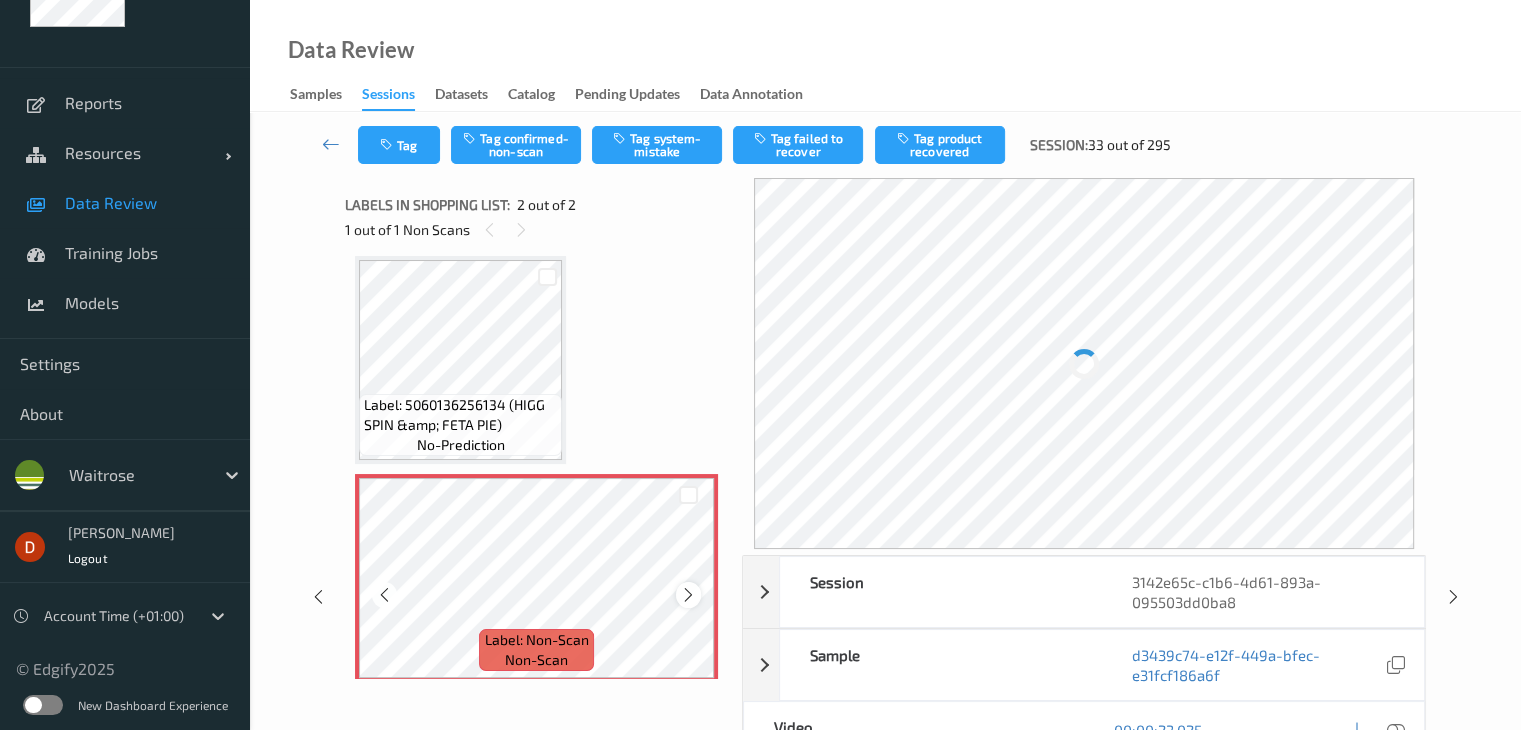 click at bounding box center [688, 595] 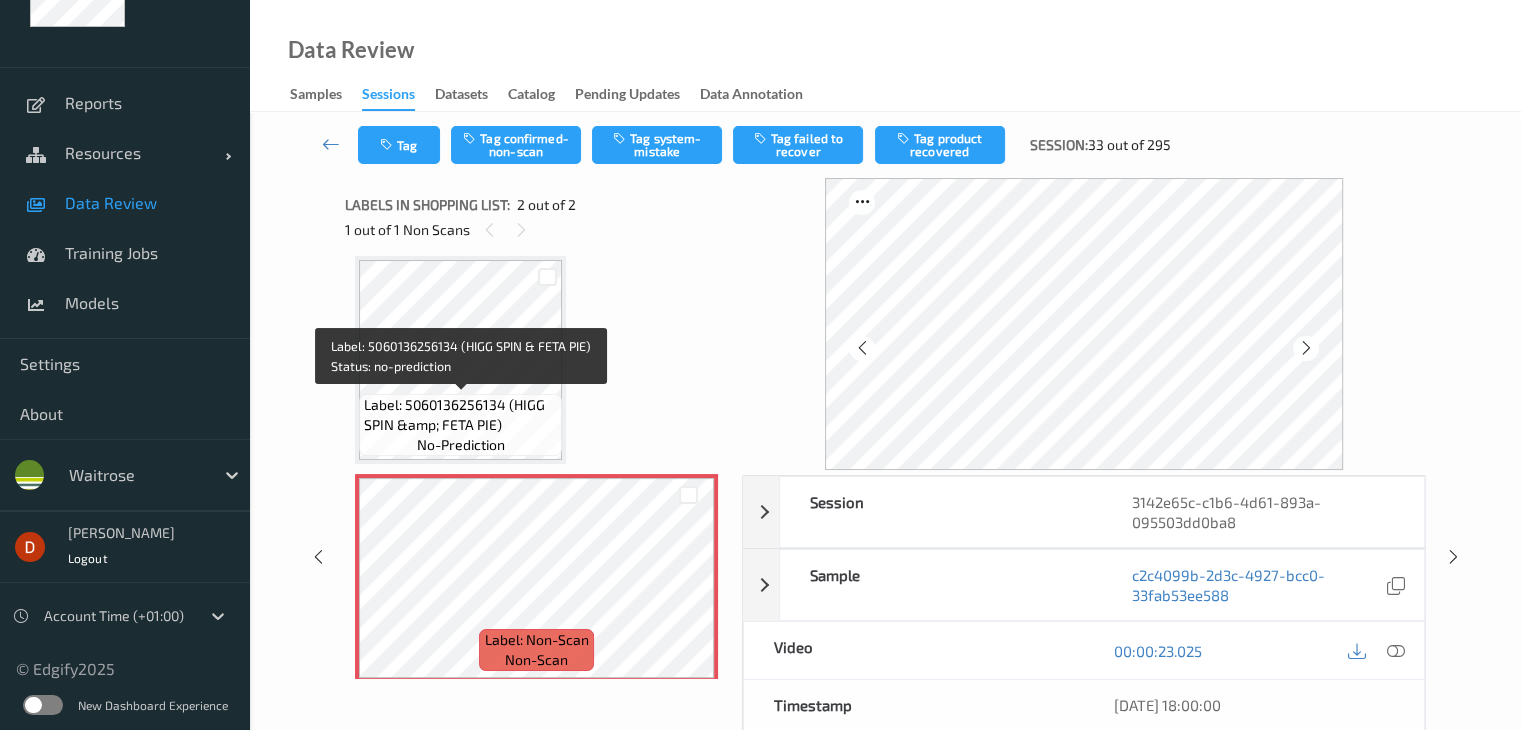 click on "Label: 5060136256134 (HIGG SPIN &amp; FETA PIE)" at bounding box center [460, 415] 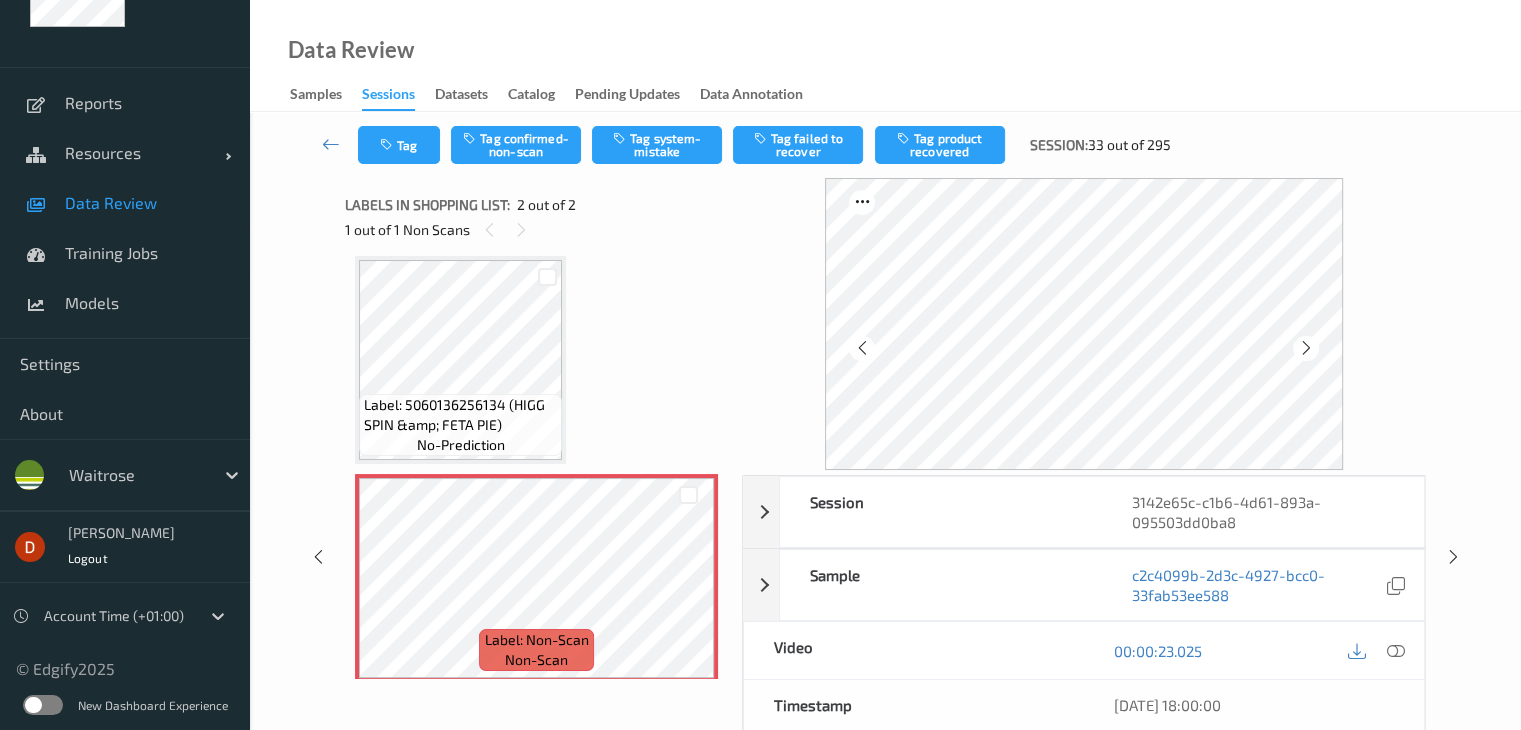 click on "Label: 5060136256134 (HIGG SPIN &amp; FETA PIE)" at bounding box center [460, 415] 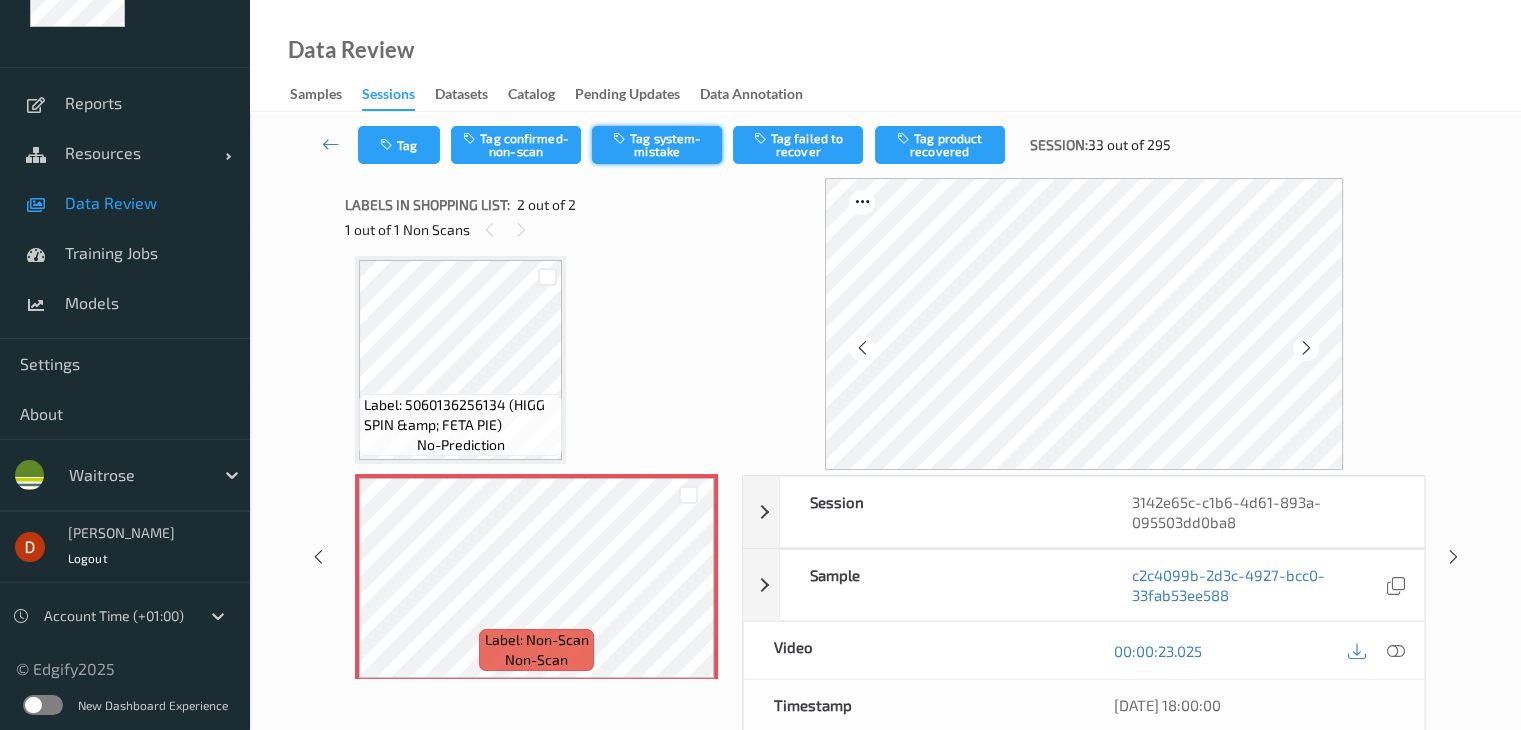 click on "Tag   system-mistake" at bounding box center [657, 145] 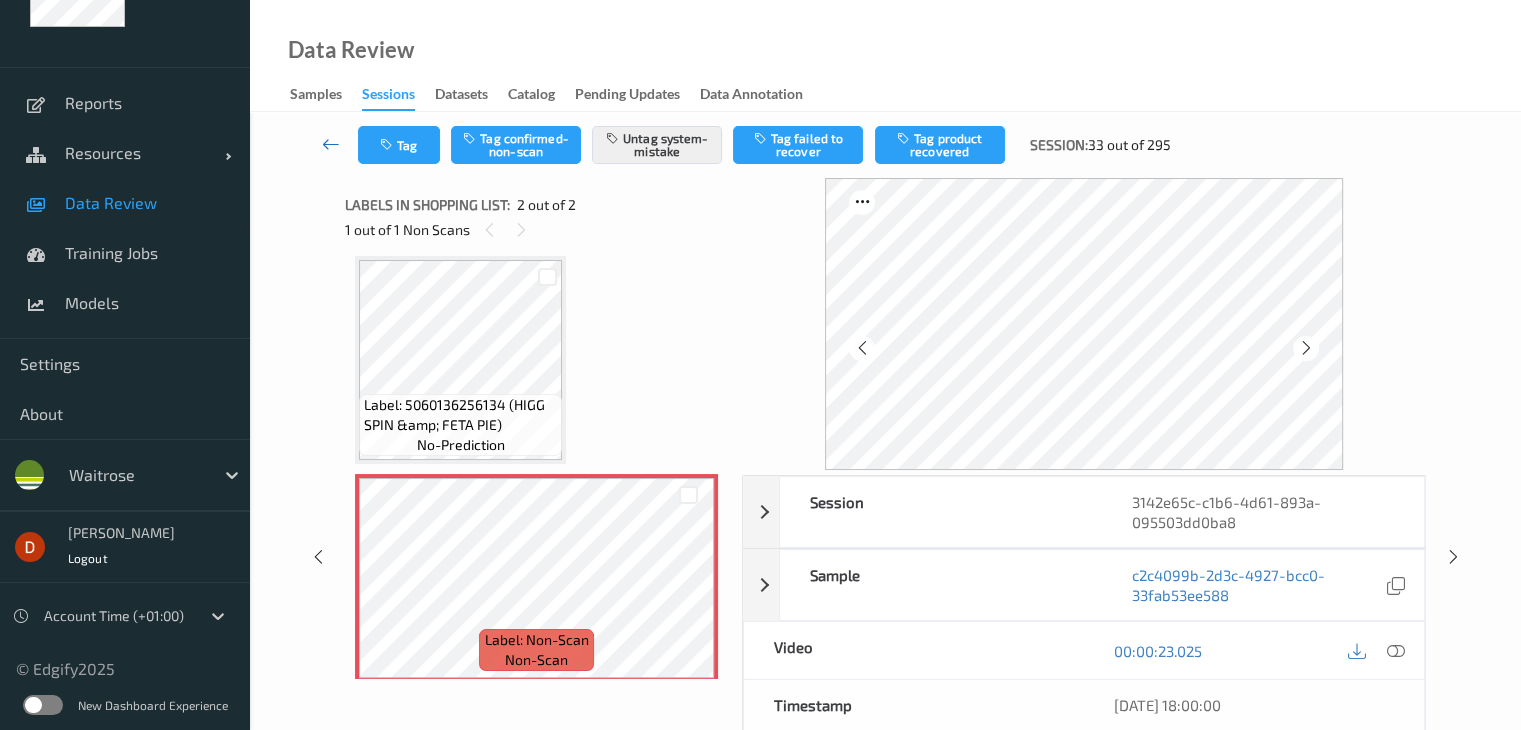click at bounding box center [331, 145] 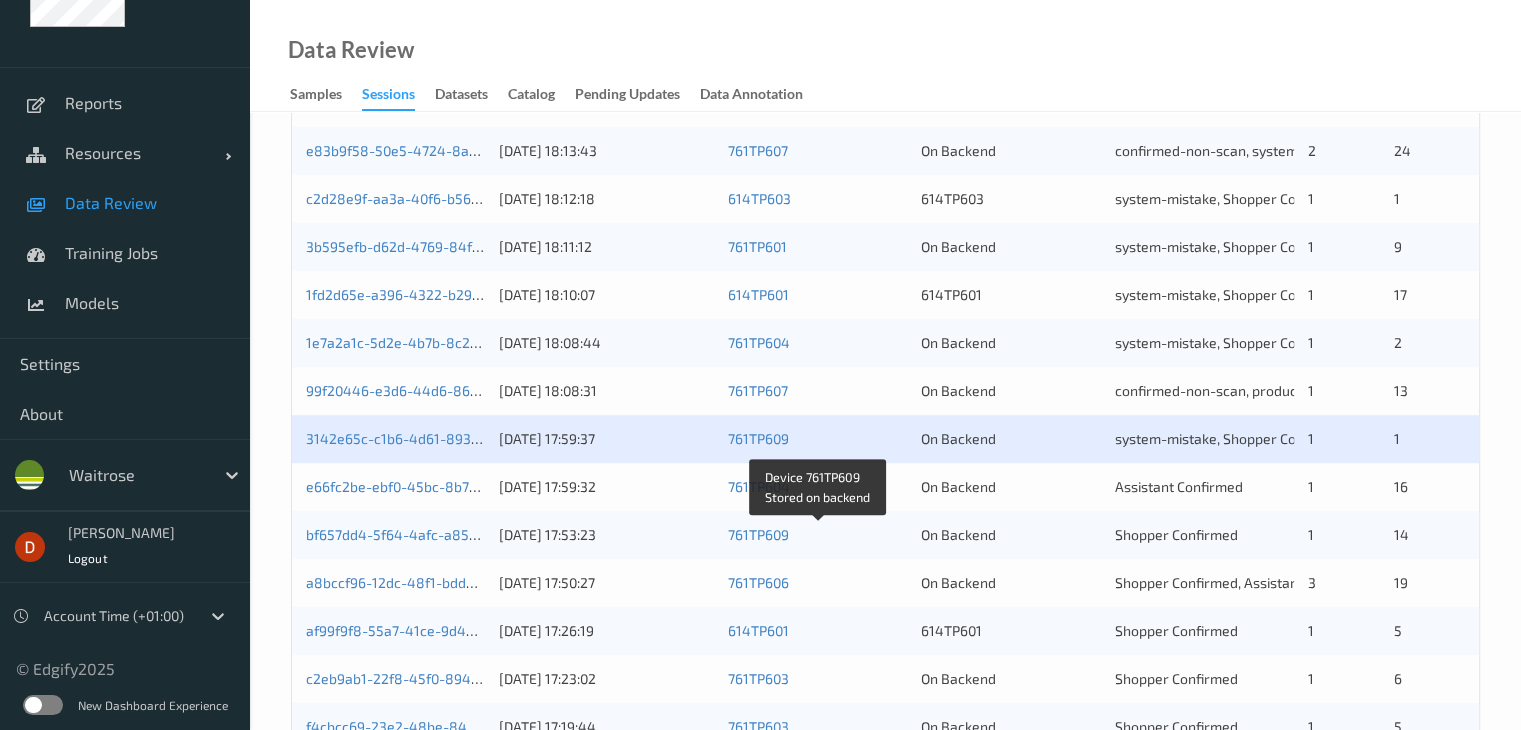 scroll, scrollTop: 800, scrollLeft: 0, axis: vertical 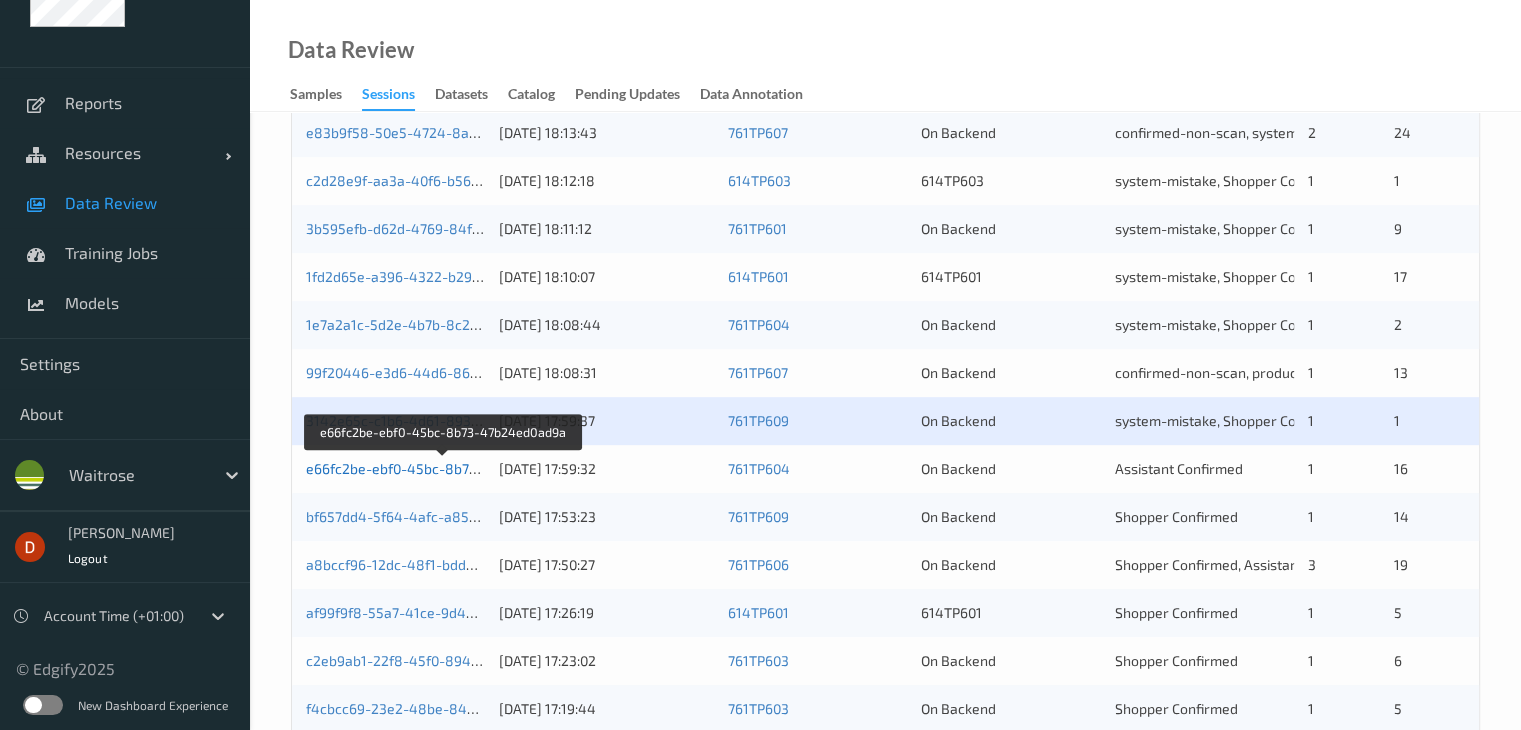 click on "e66fc2be-ebf0-45bc-8b73-47b24ed0ad9a" at bounding box center [443, 468] 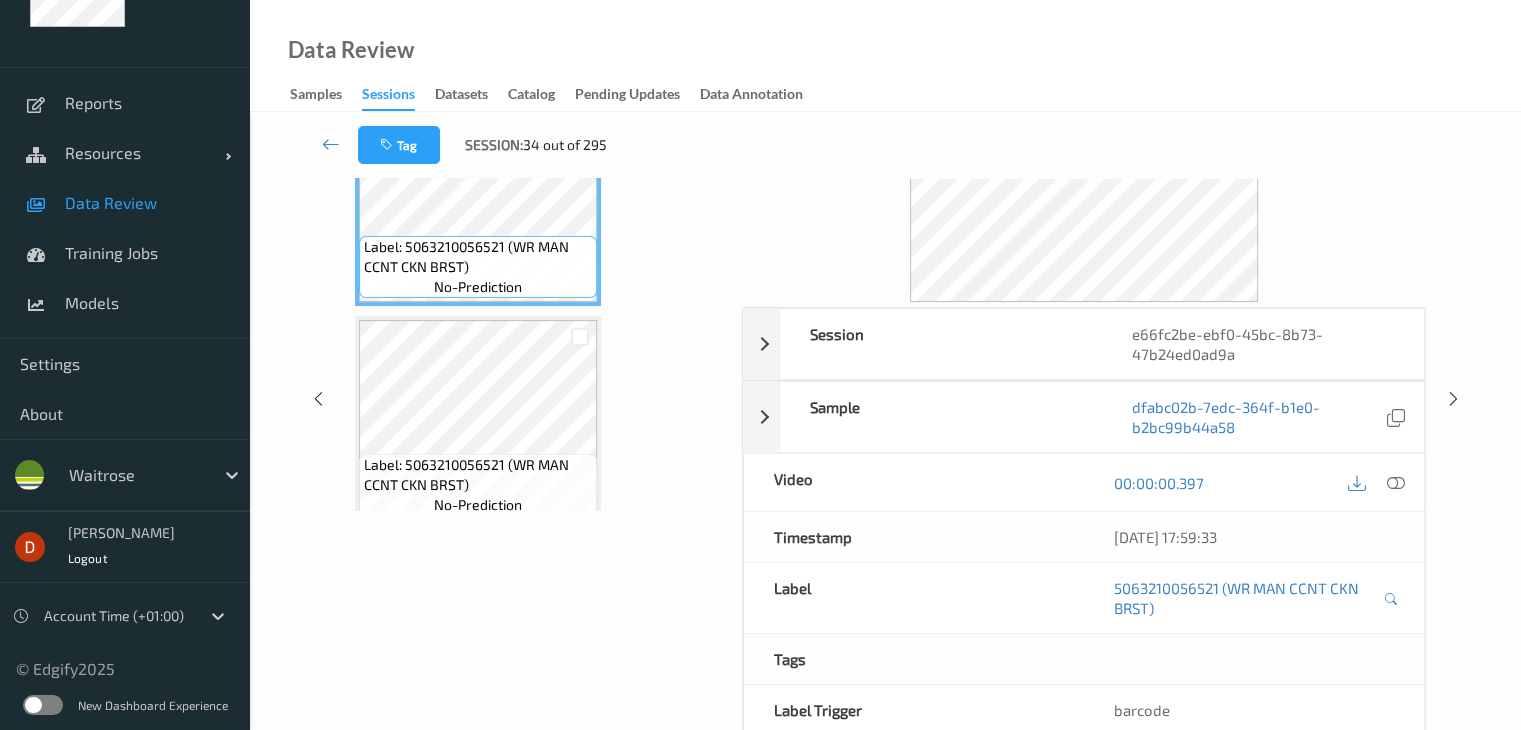 scroll, scrollTop: 0, scrollLeft: 0, axis: both 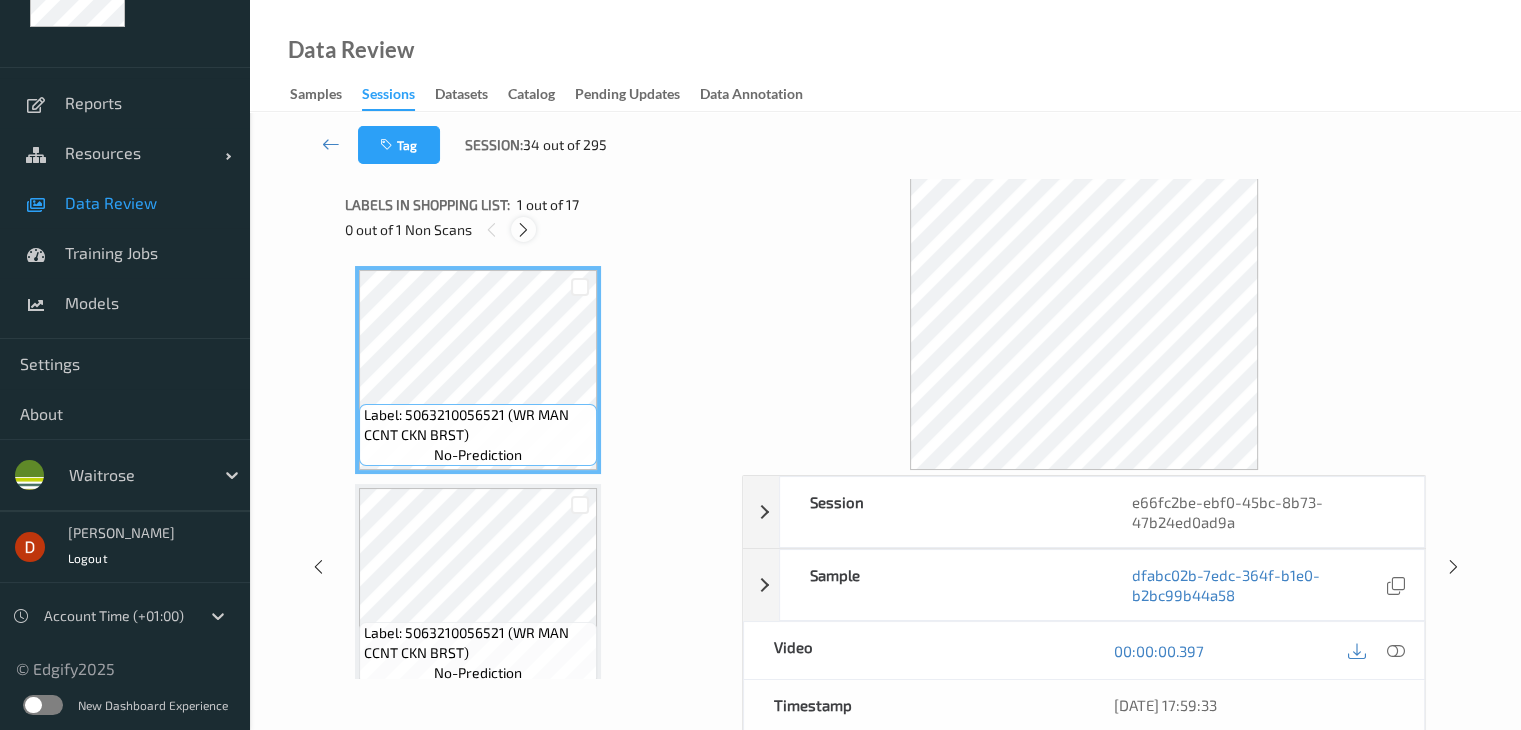 click at bounding box center (523, 230) 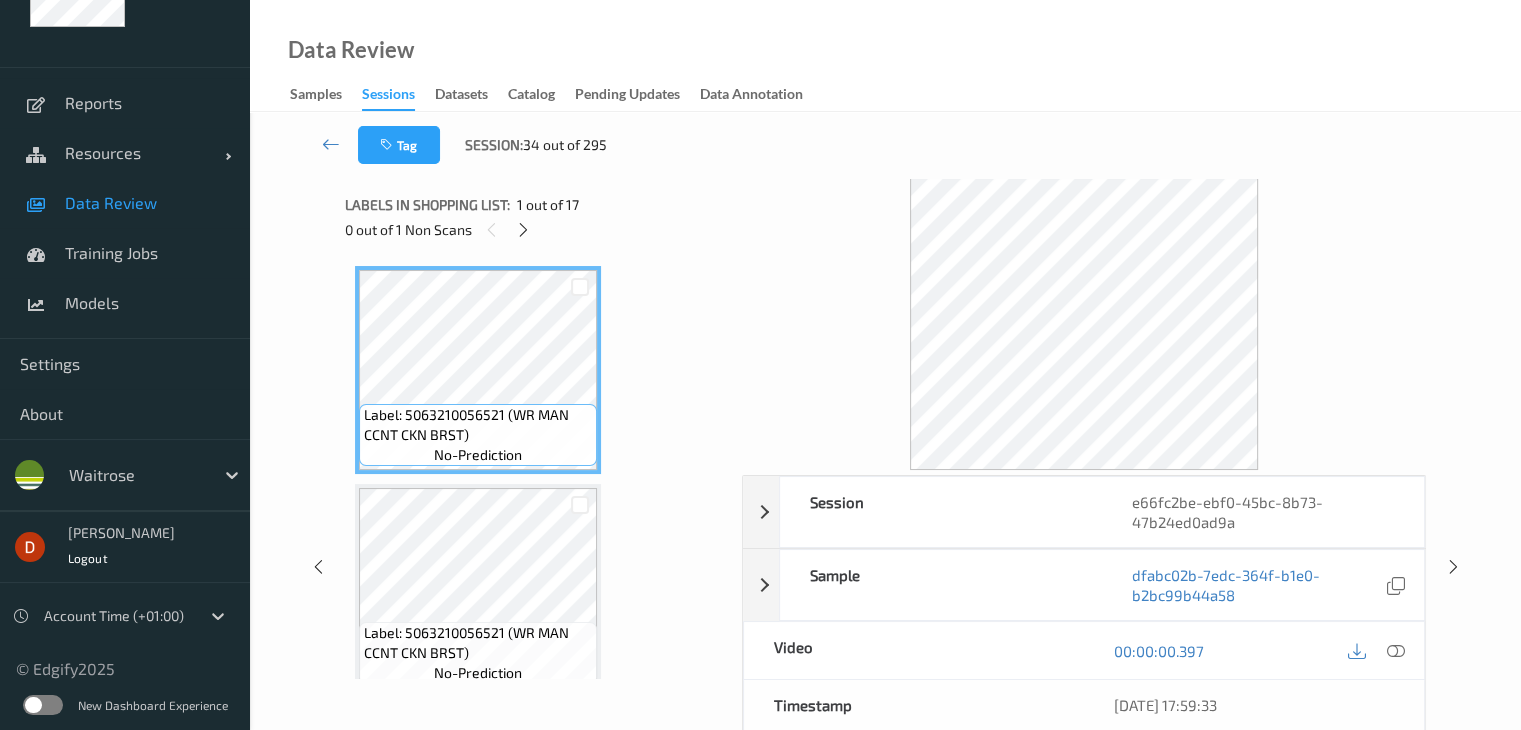 scroll, scrollTop: 2844, scrollLeft: 0, axis: vertical 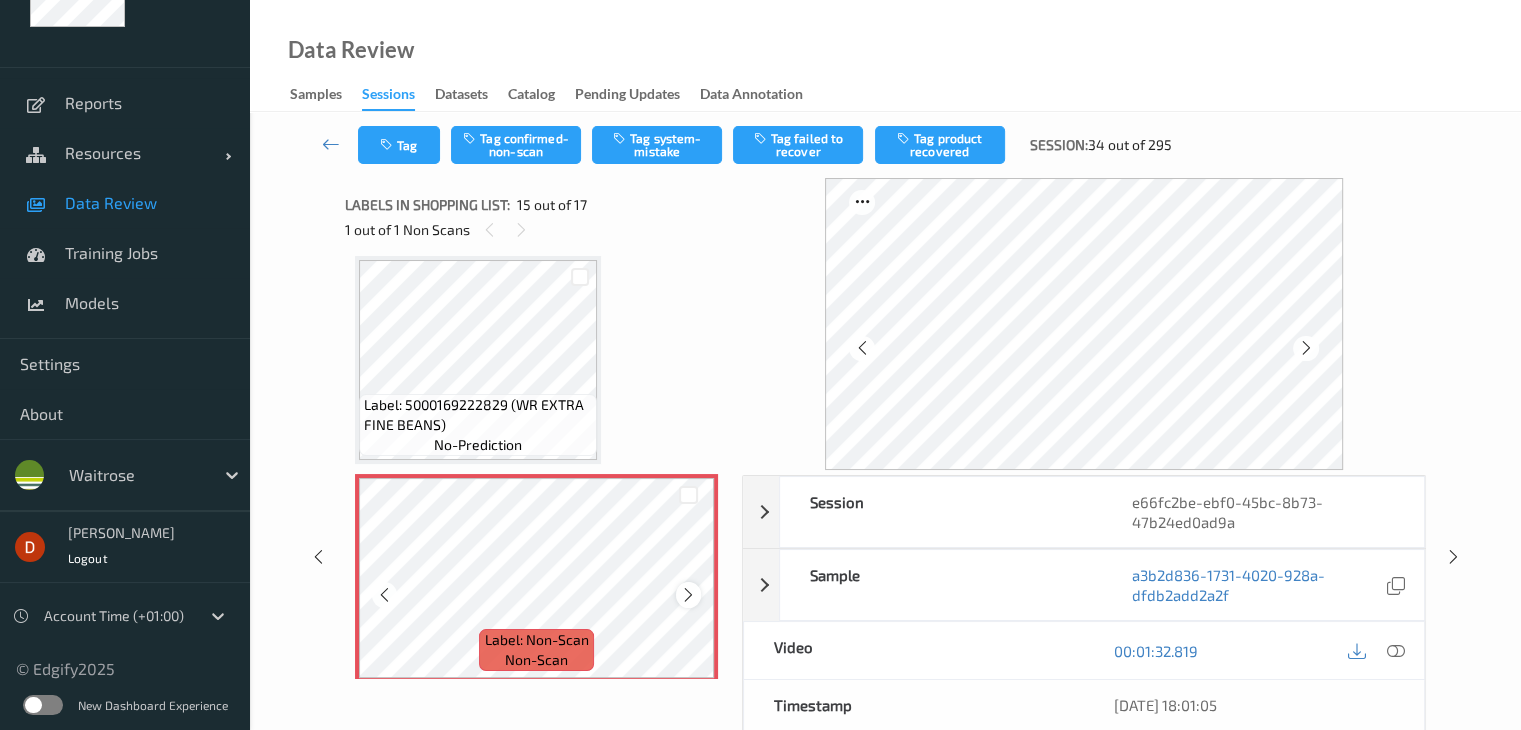 click at bounding box center (688, 595) 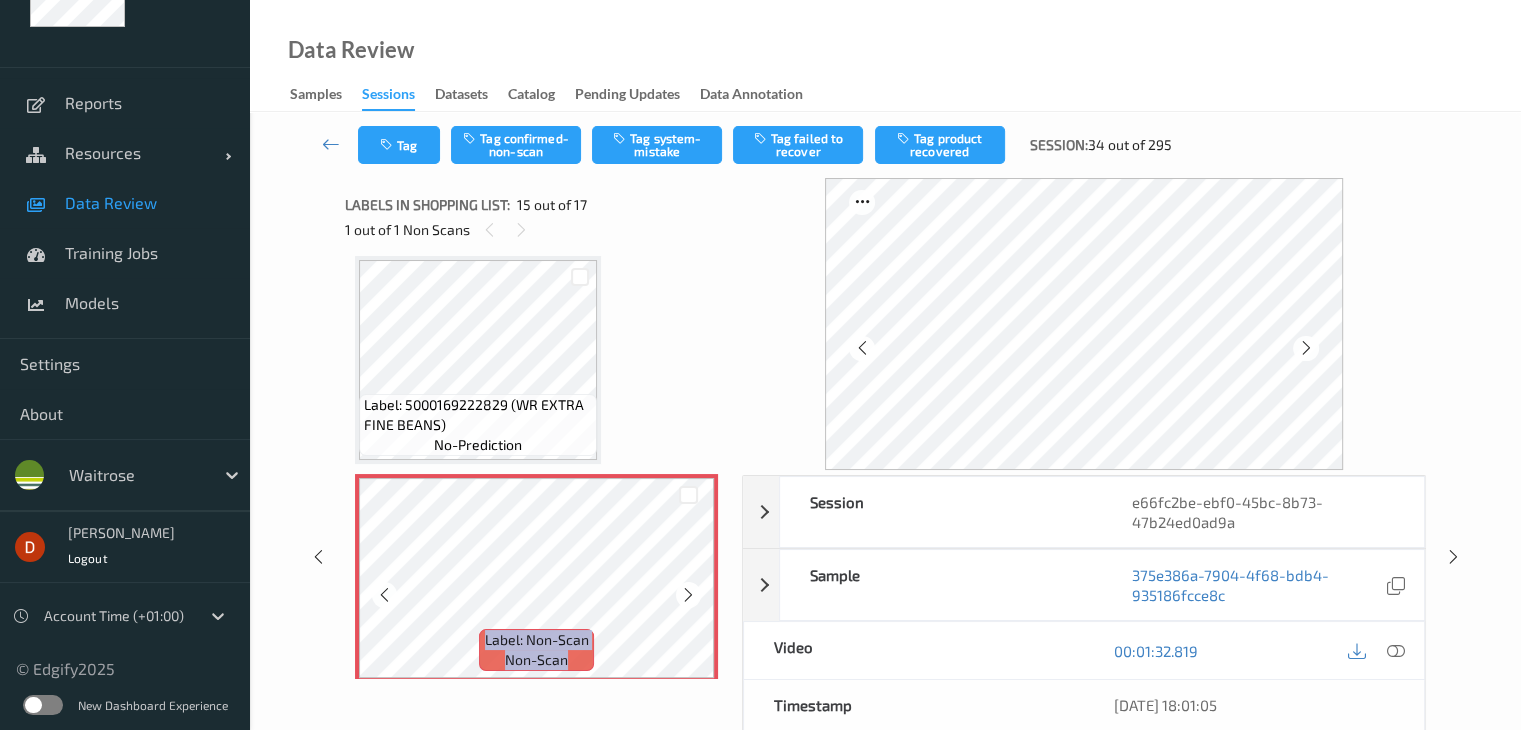 click at bounding box center (688, 595) 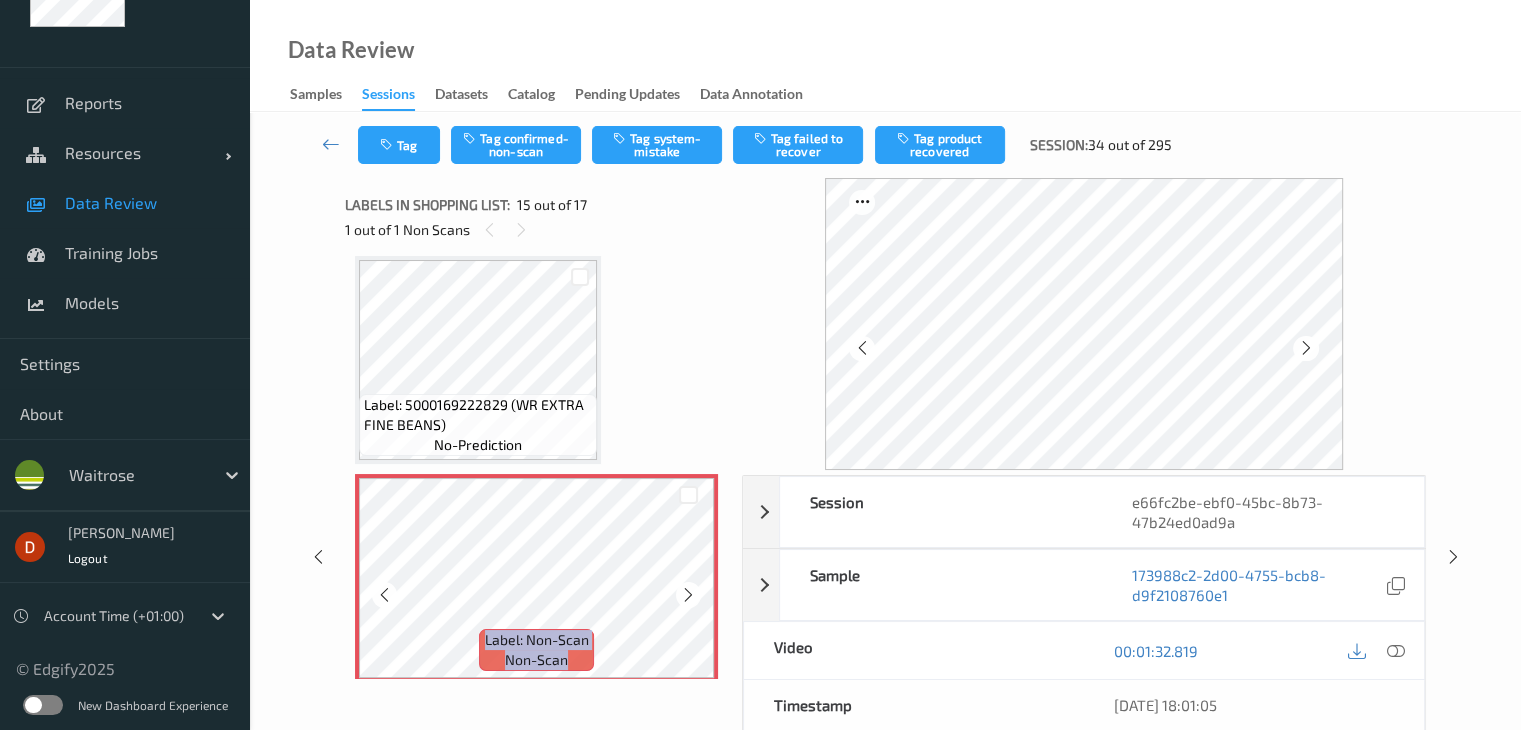 click at bounding box center [688, 595] 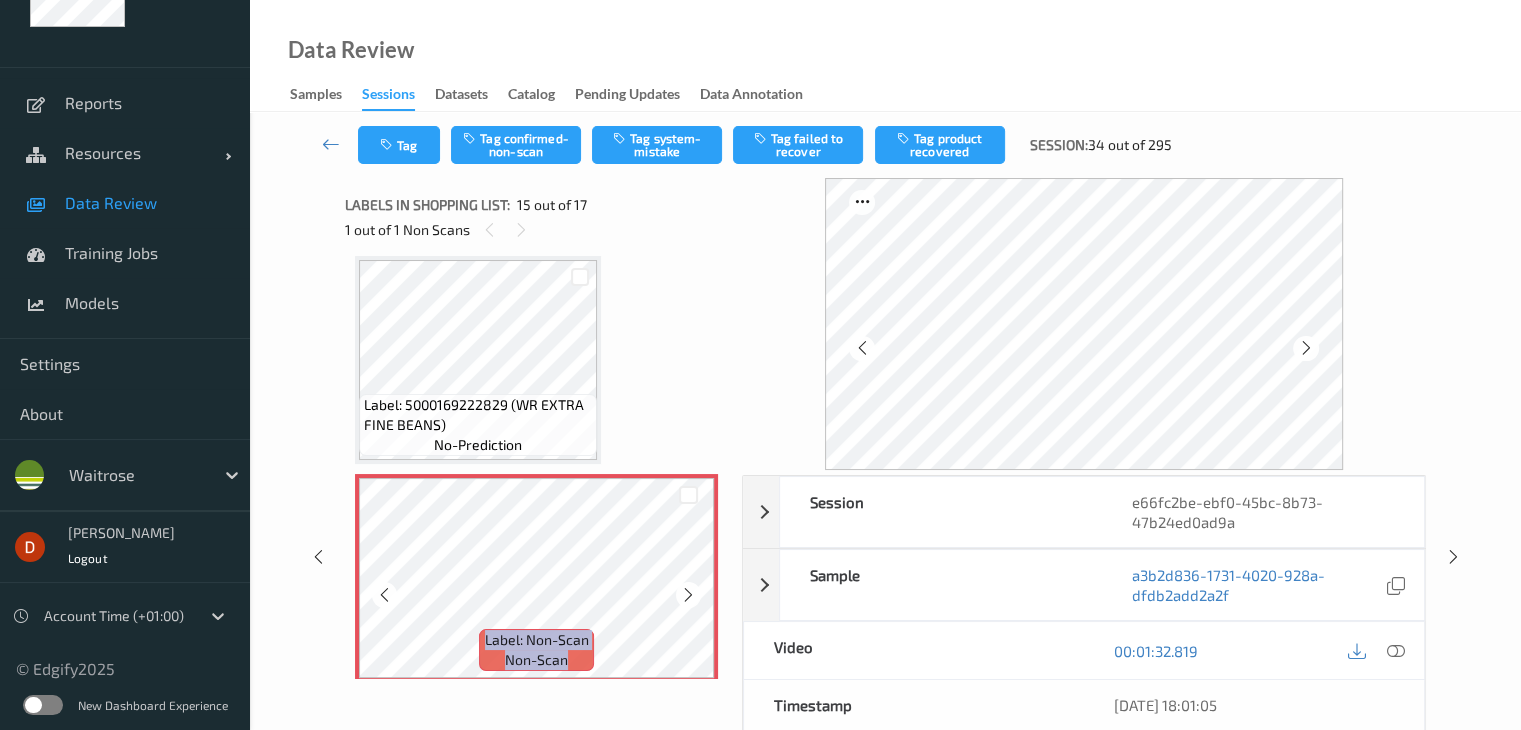 click at bounding box center [688, 595] 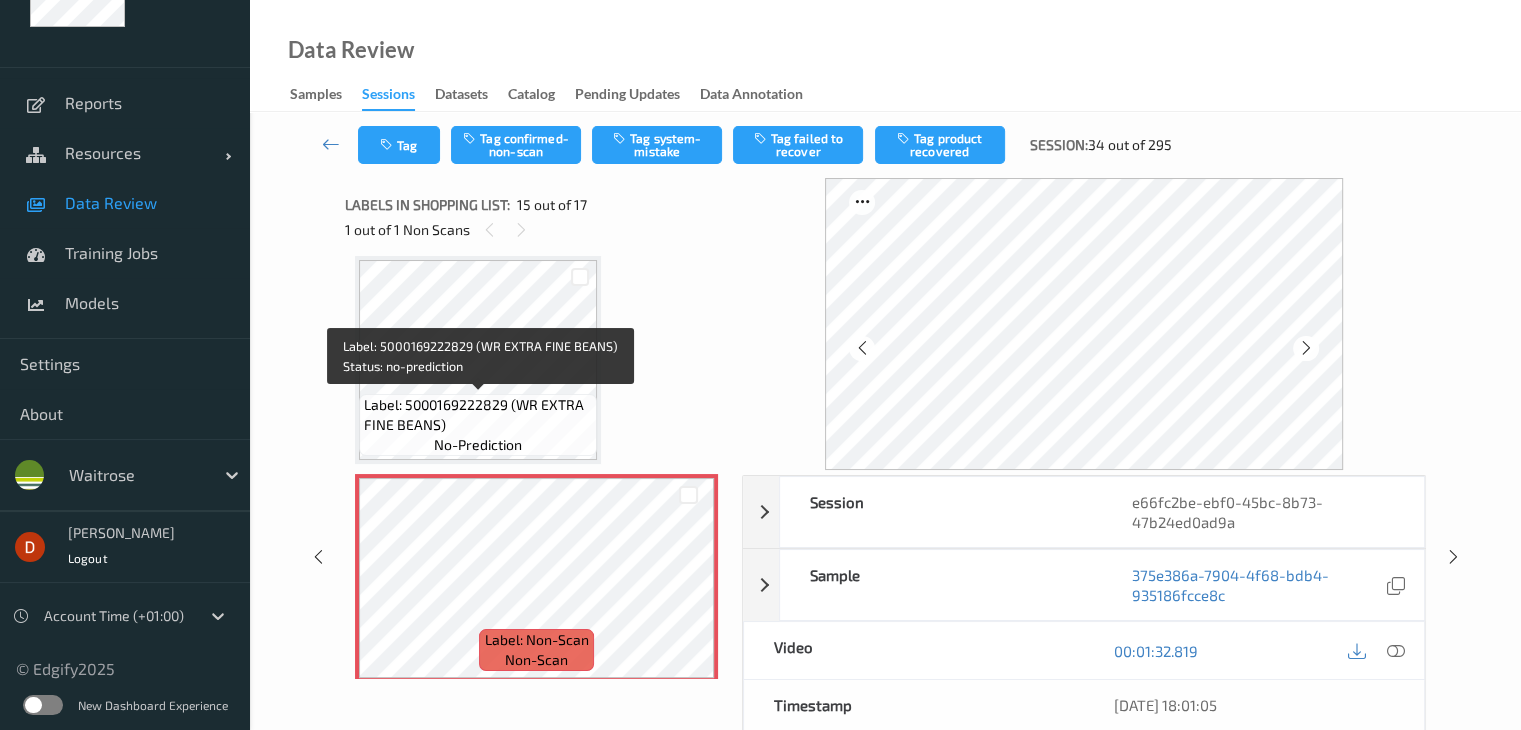click on "Label: 5000169222829 (WR EXTRA FINE BEANS)" at bounding box center (478, 415) 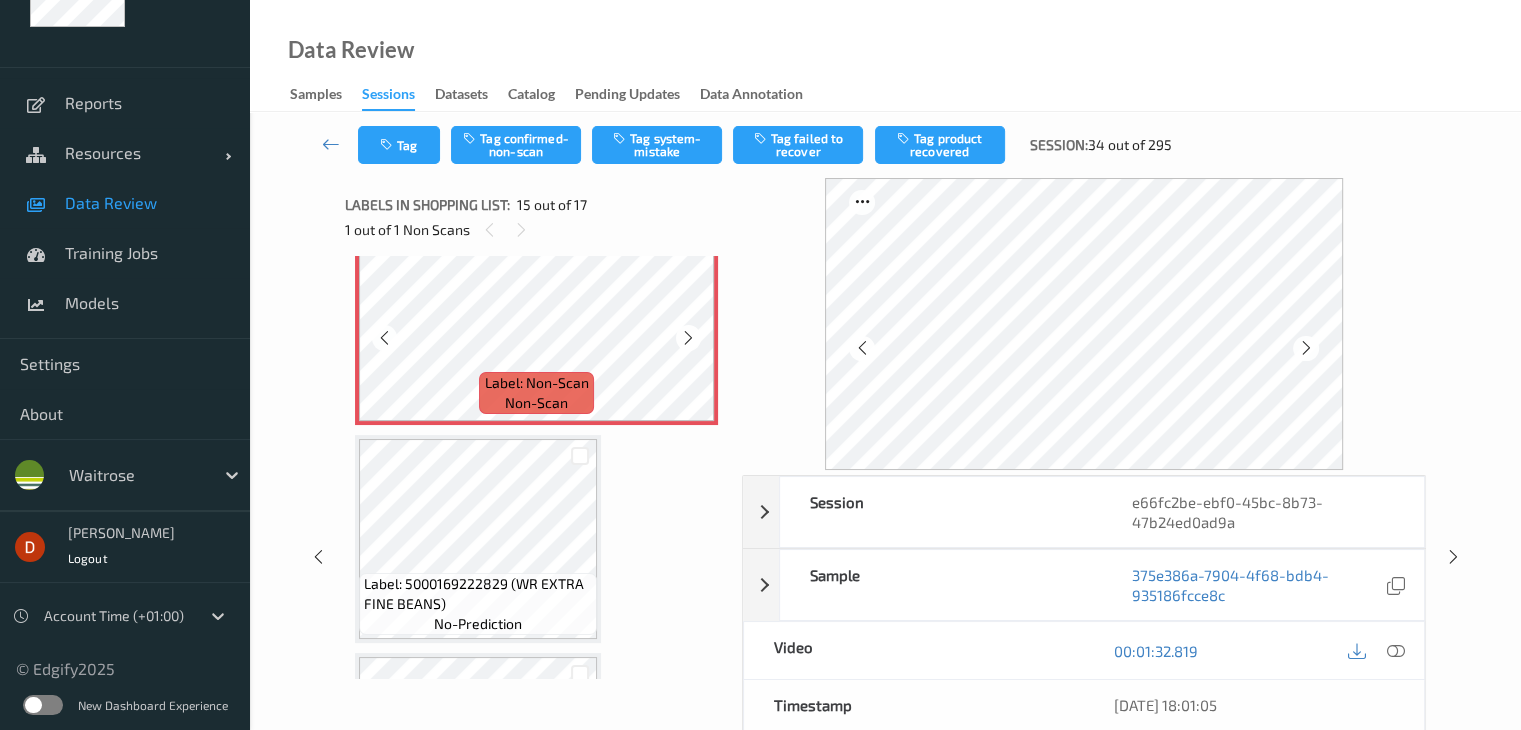 scroll, scrollTop: 3144, scrollLeft: 0, axis: vertical 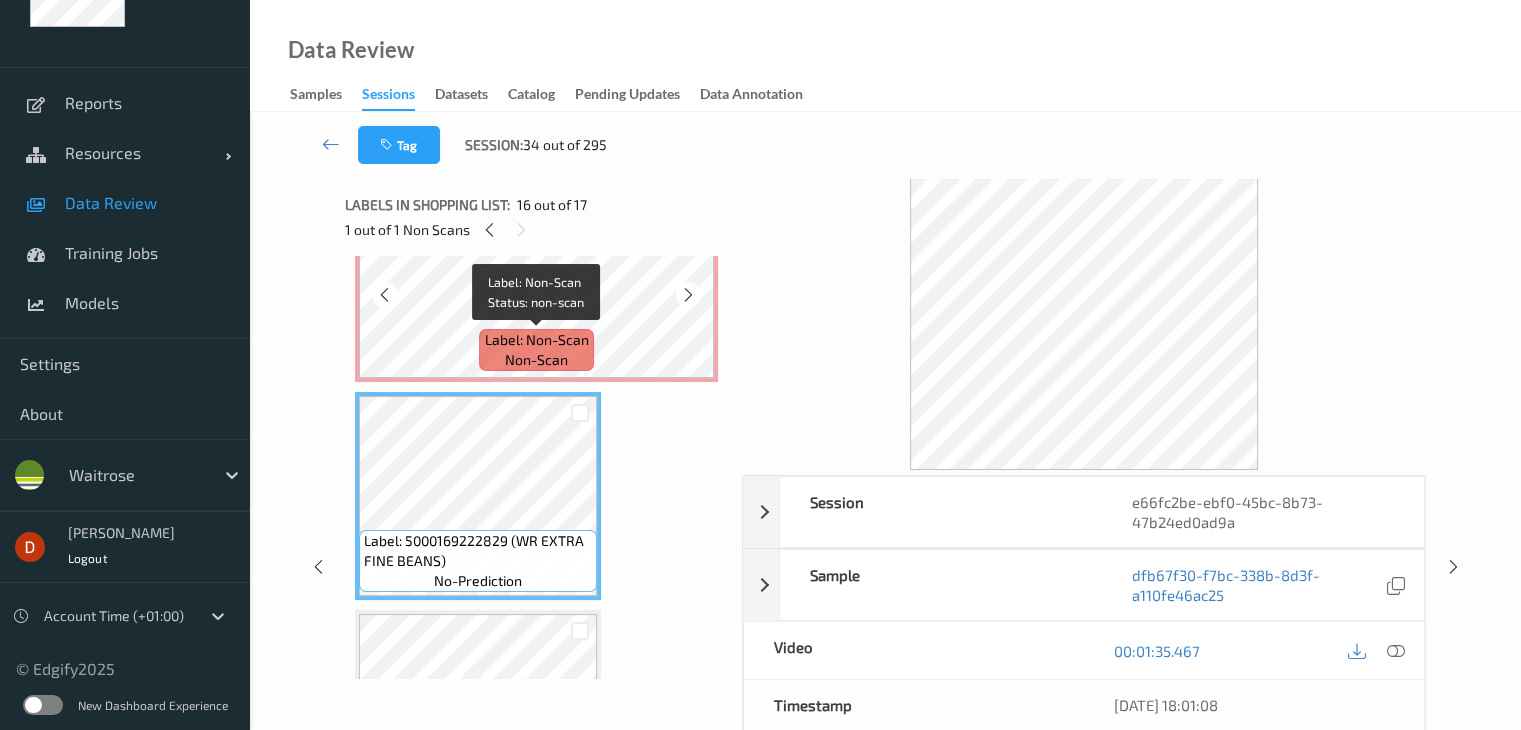 click on "Label: Non-Scan" at bounding box center (537, 340) 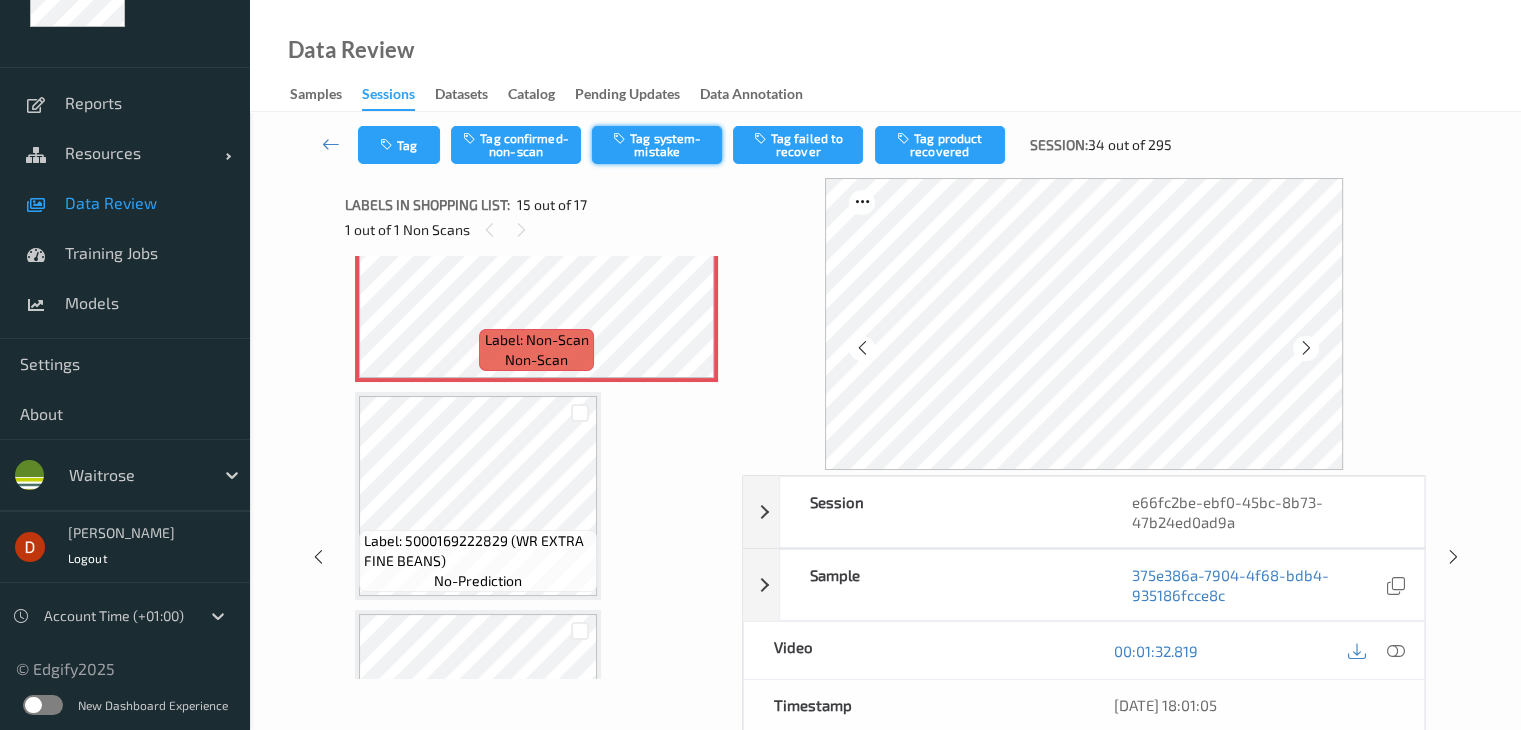 click on "Tag   system-mistake" at bounding box center (657, 145) 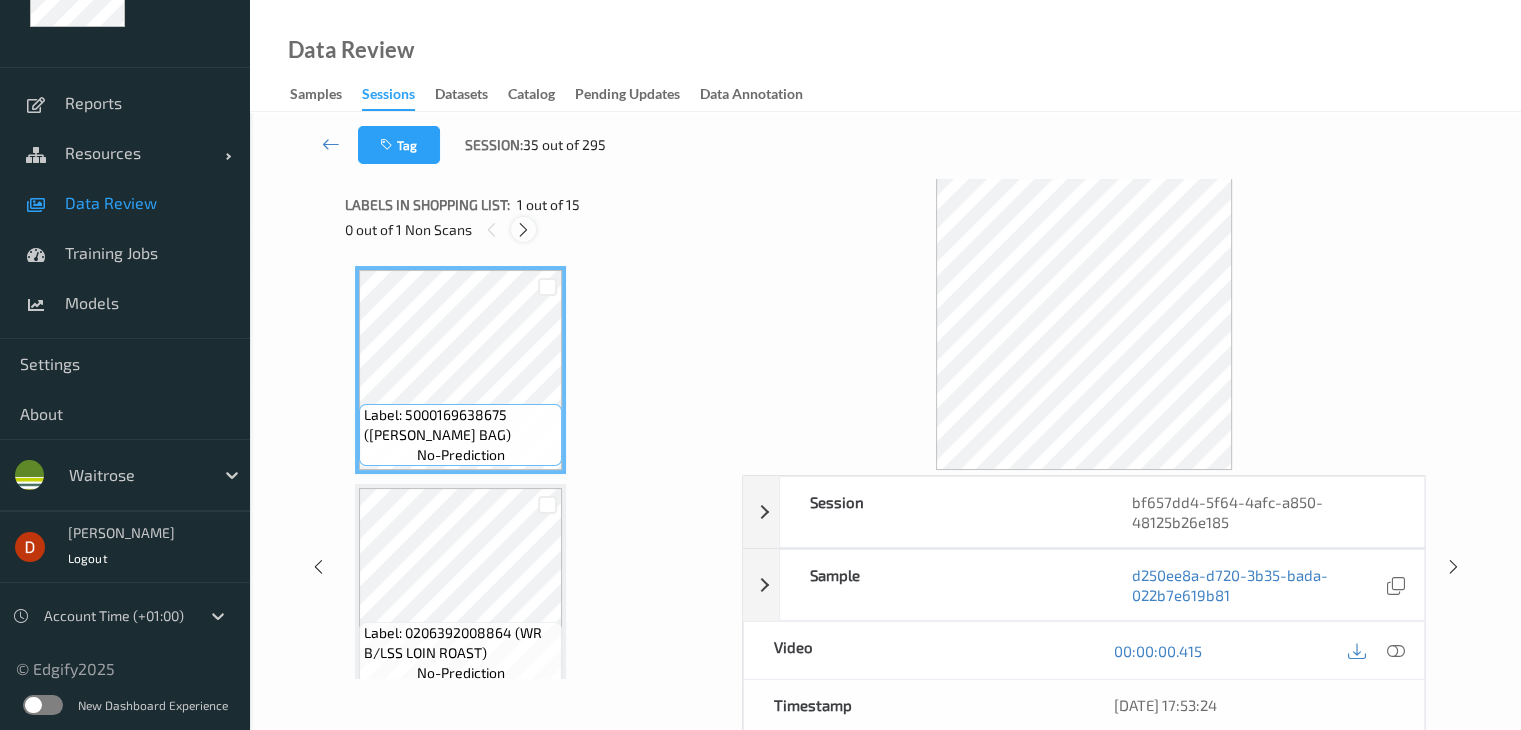 click at bounding box center [523, 230] 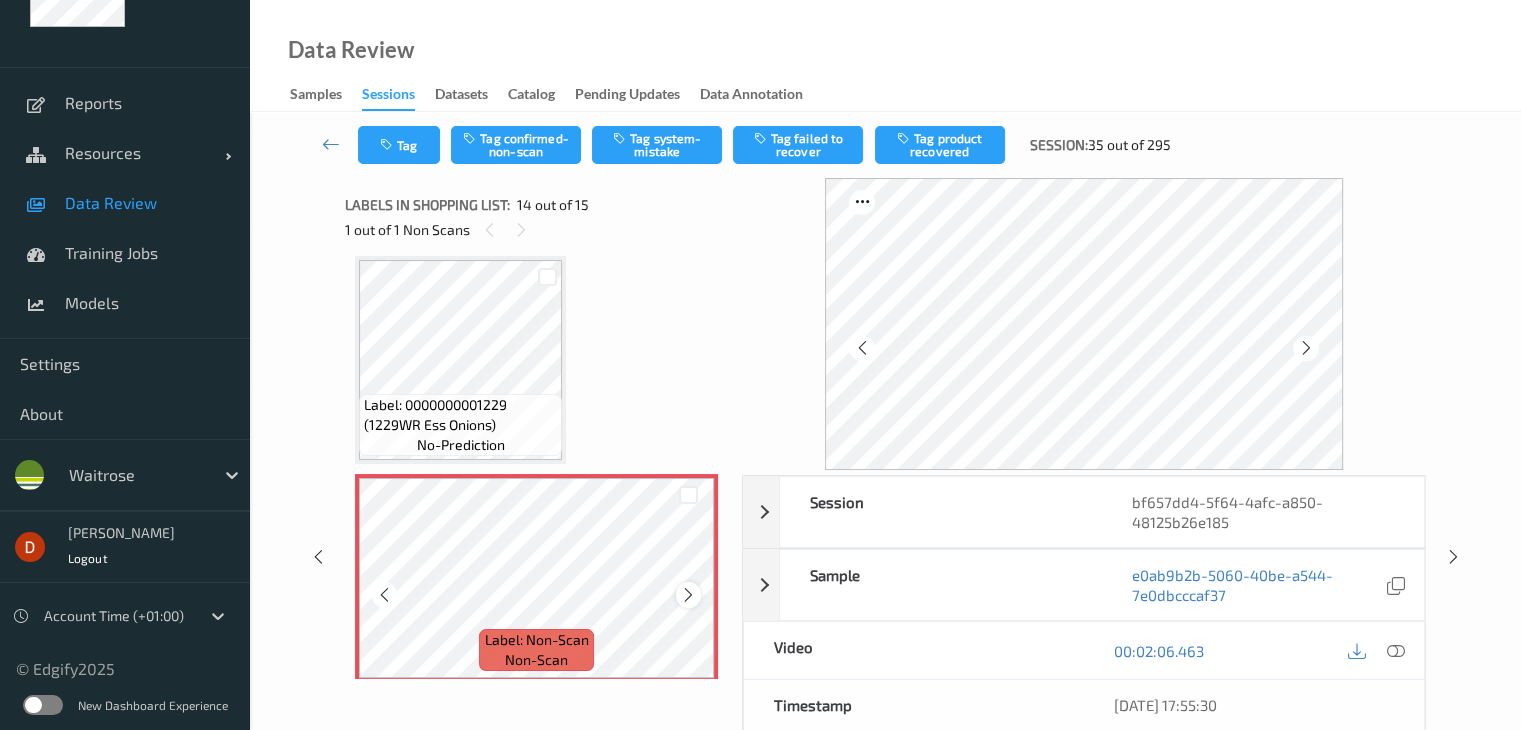 click at bounding box center (688, 594) 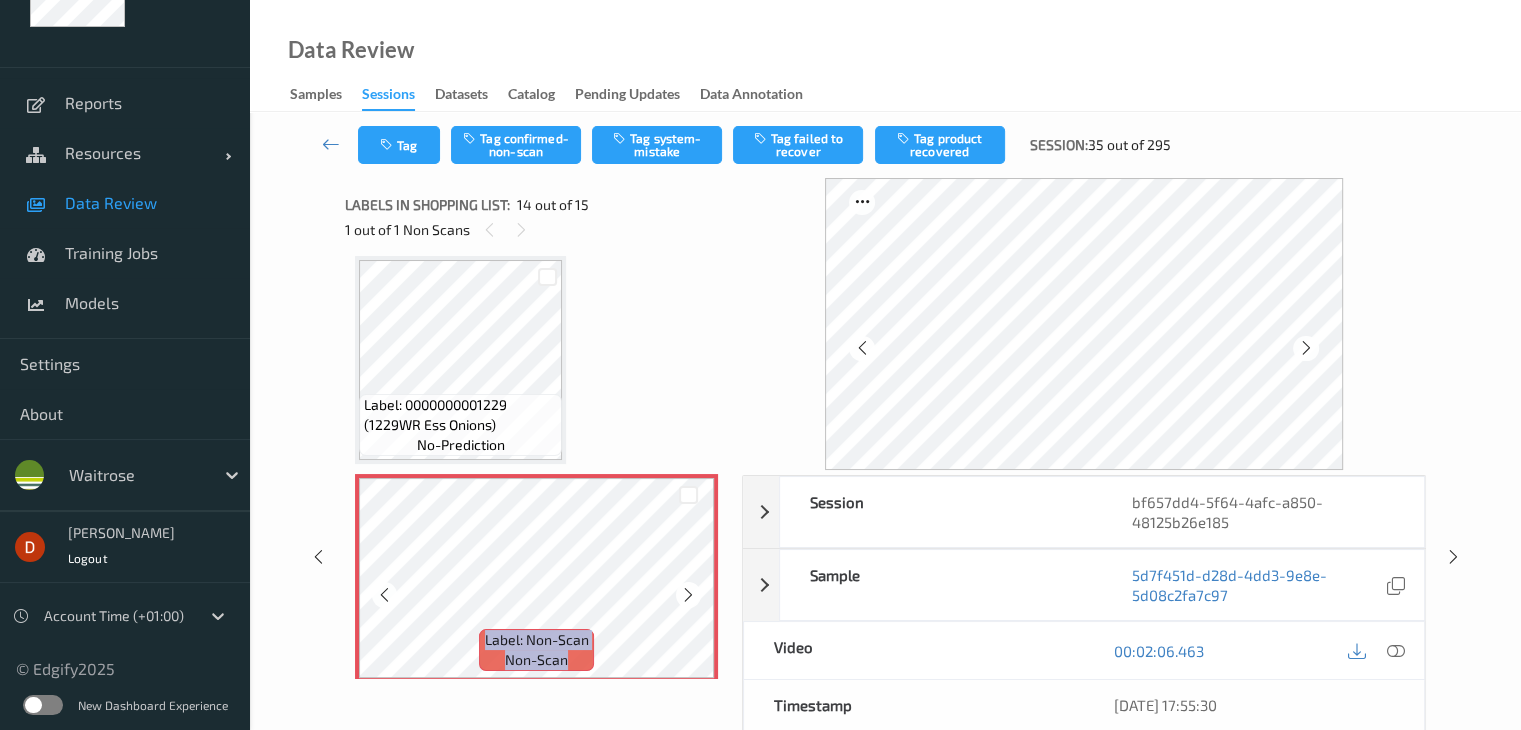 click at bounding box center [688, 594] 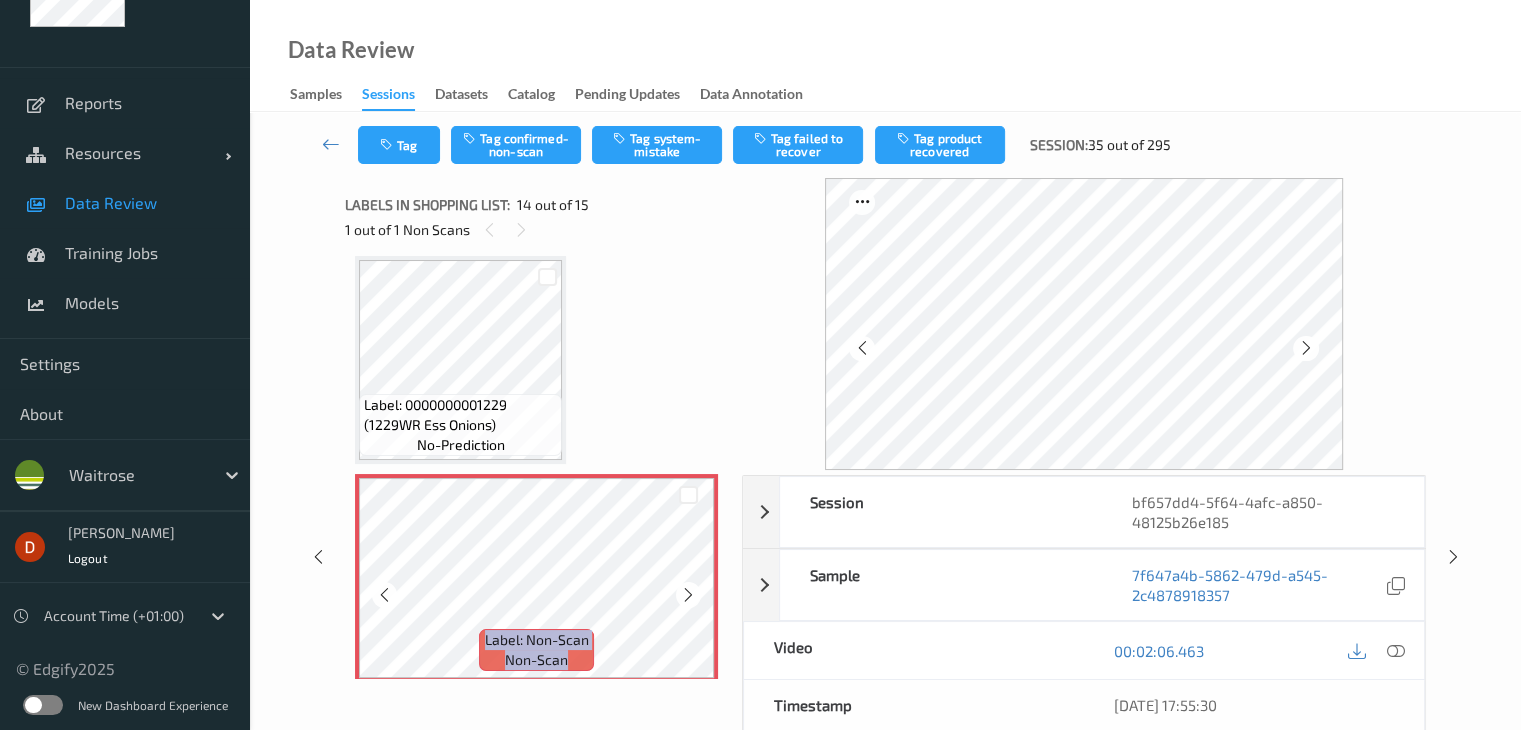 click at bounding box center [688, 594] 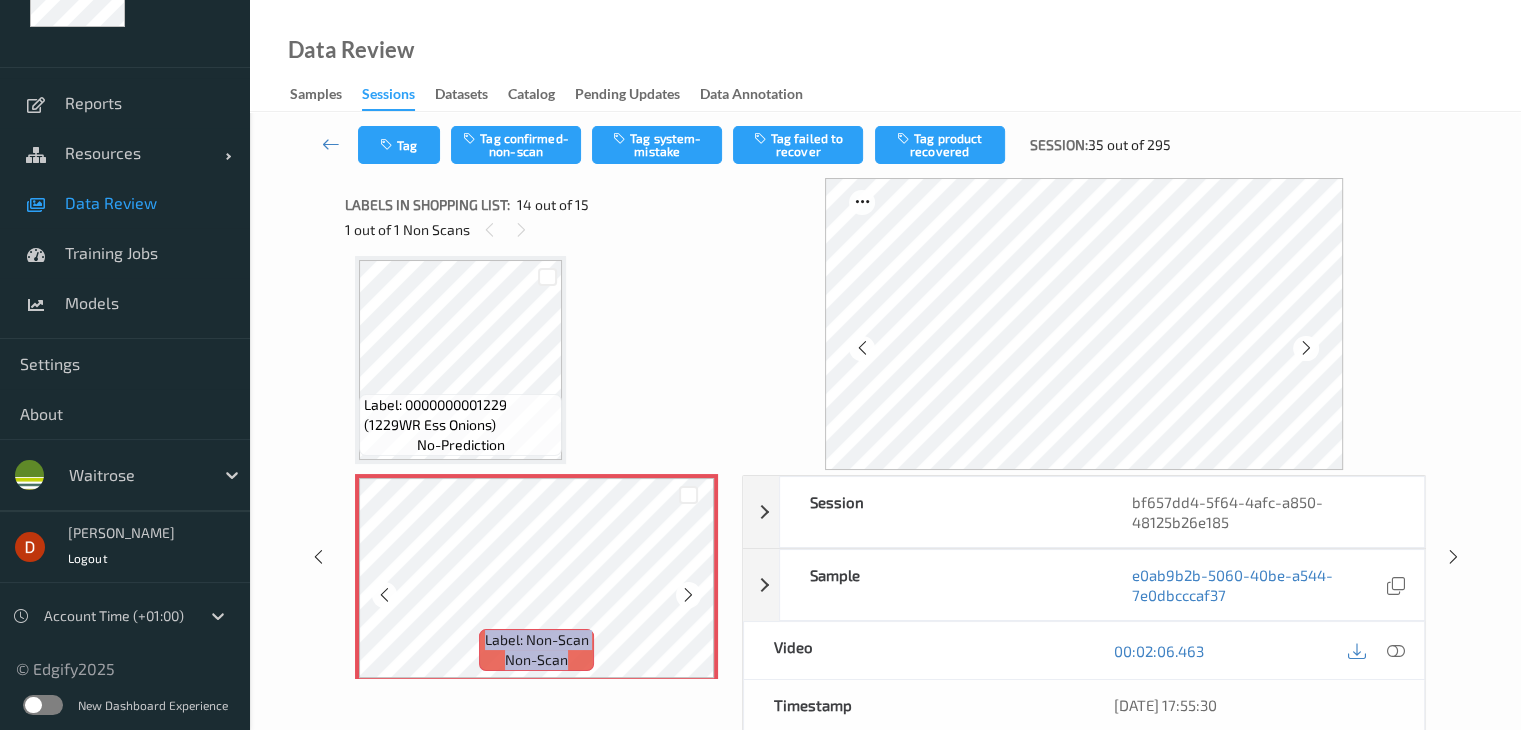 click at bounding box center [688, 594] 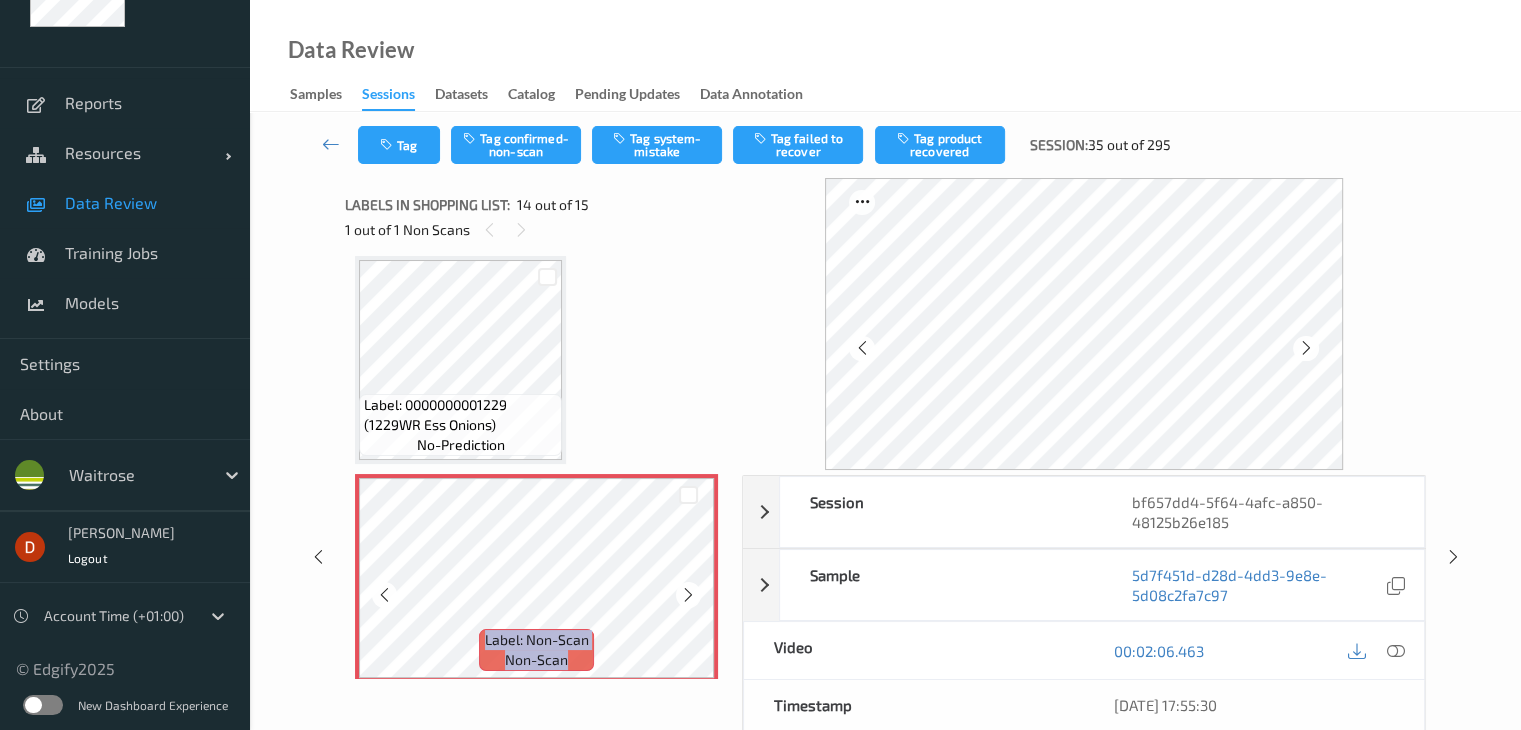 click at bounding box center [688, 594] 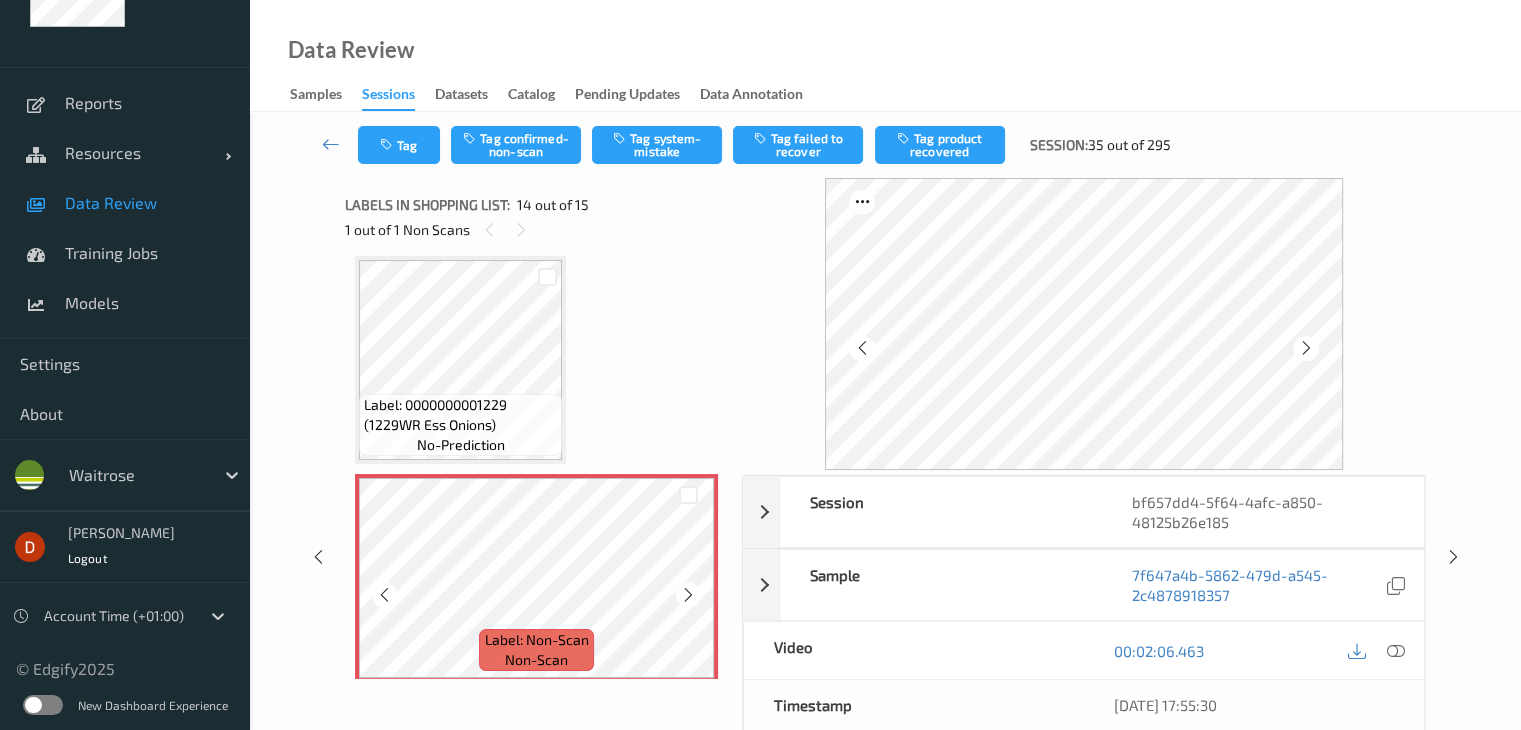 click at bounding box center [688, 594] 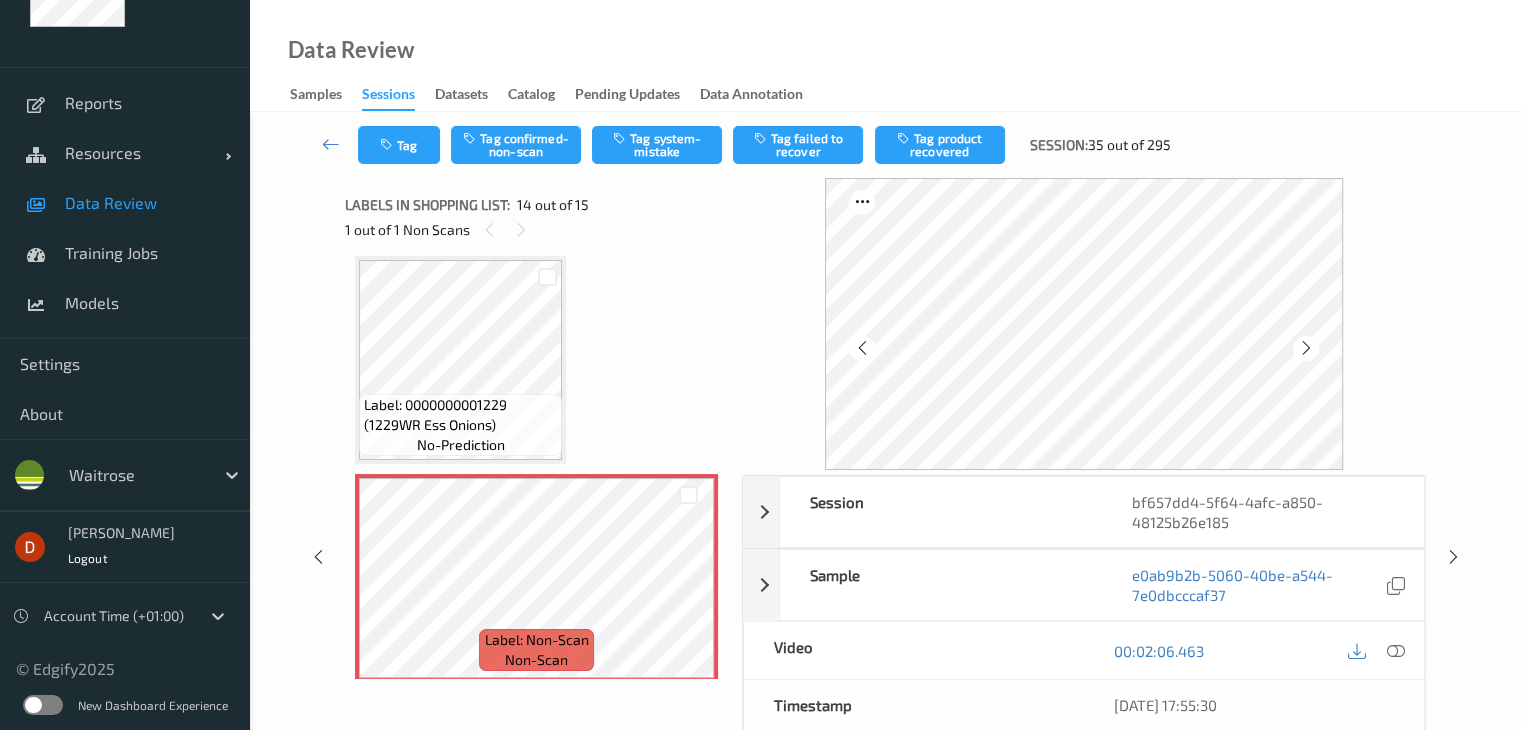 scroll, scrollTop: 2826, scrollLeft: 0, axis: vertical 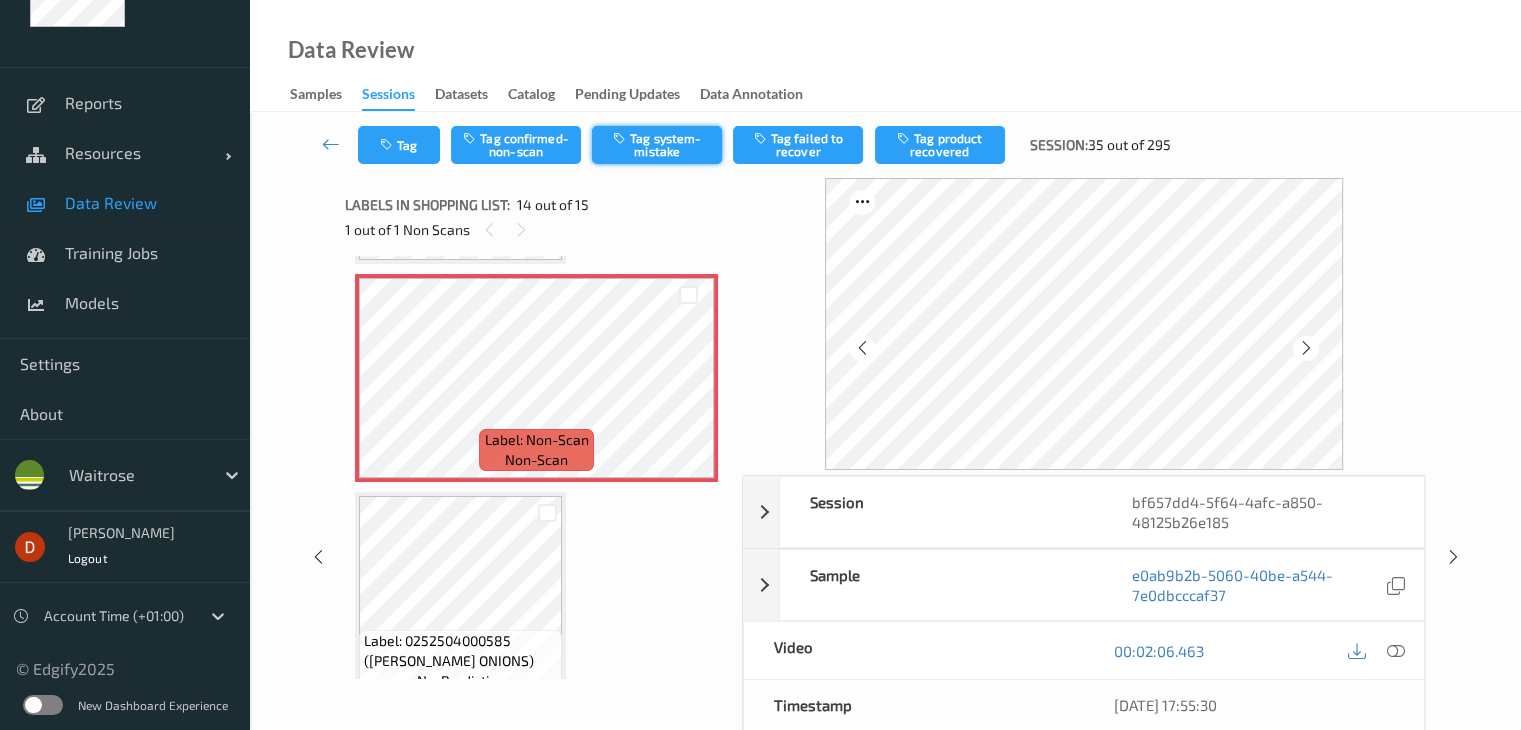 click on "Tag   system-mistake" at bounding box center [657, 145] 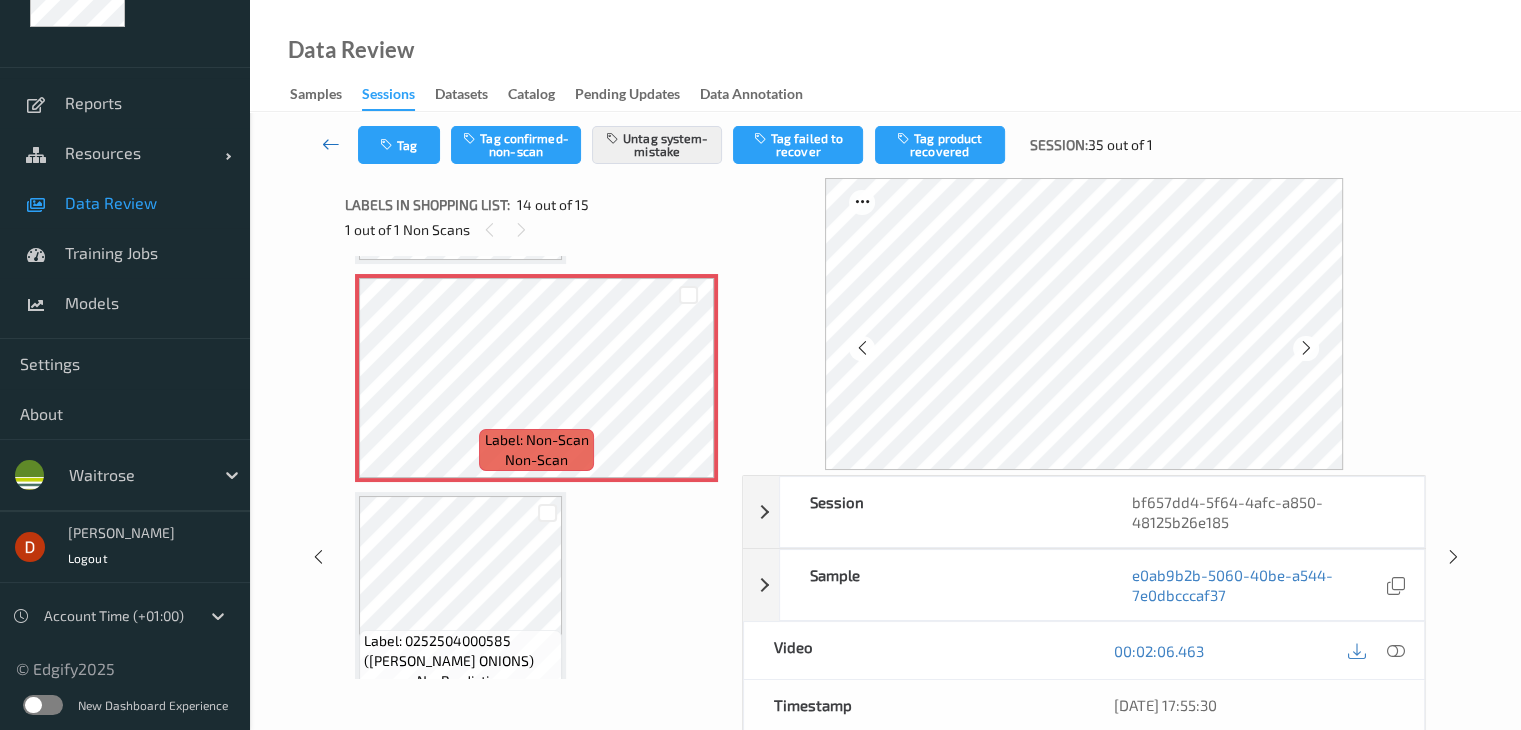 click at bounding box center [331, 144] 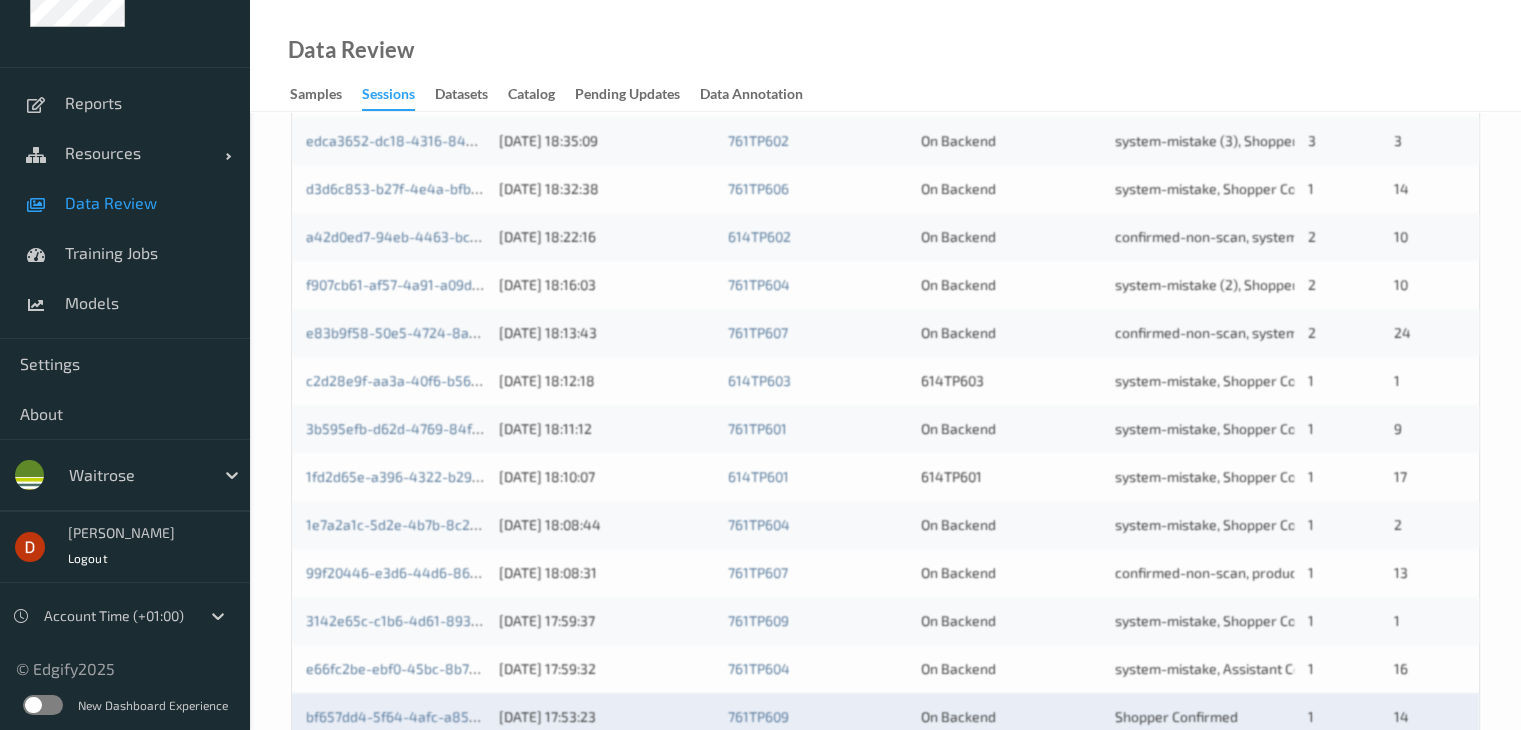 scroll, scrollTop: 932, scrollLeft: 0, axis: vertical 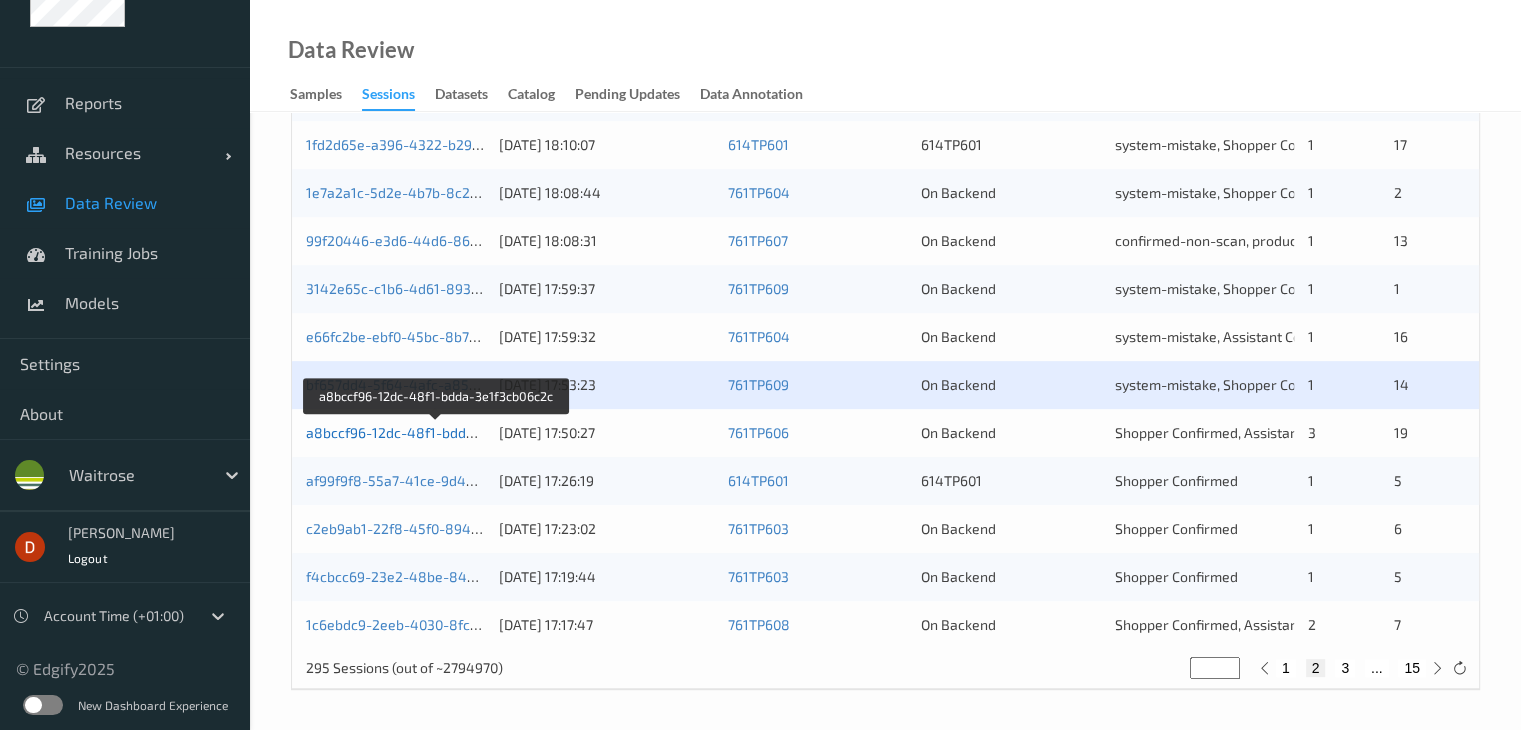 click on "a8bccf96-12dc-48f1-bdda-3e1f3cb06c2c" at bounding box center [437, 432] 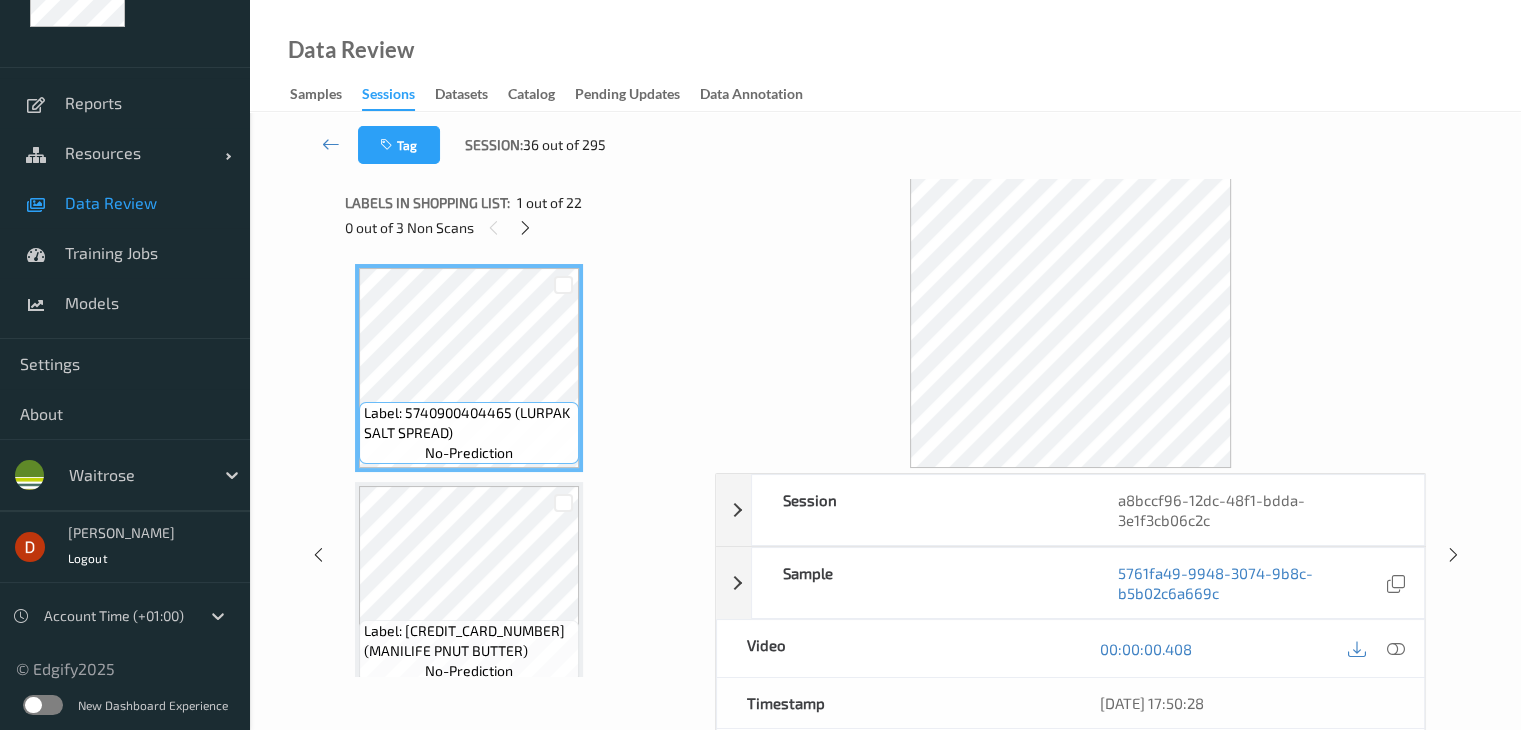 scroll, scrollTop: 0, scrollLeft: 0, axis: both 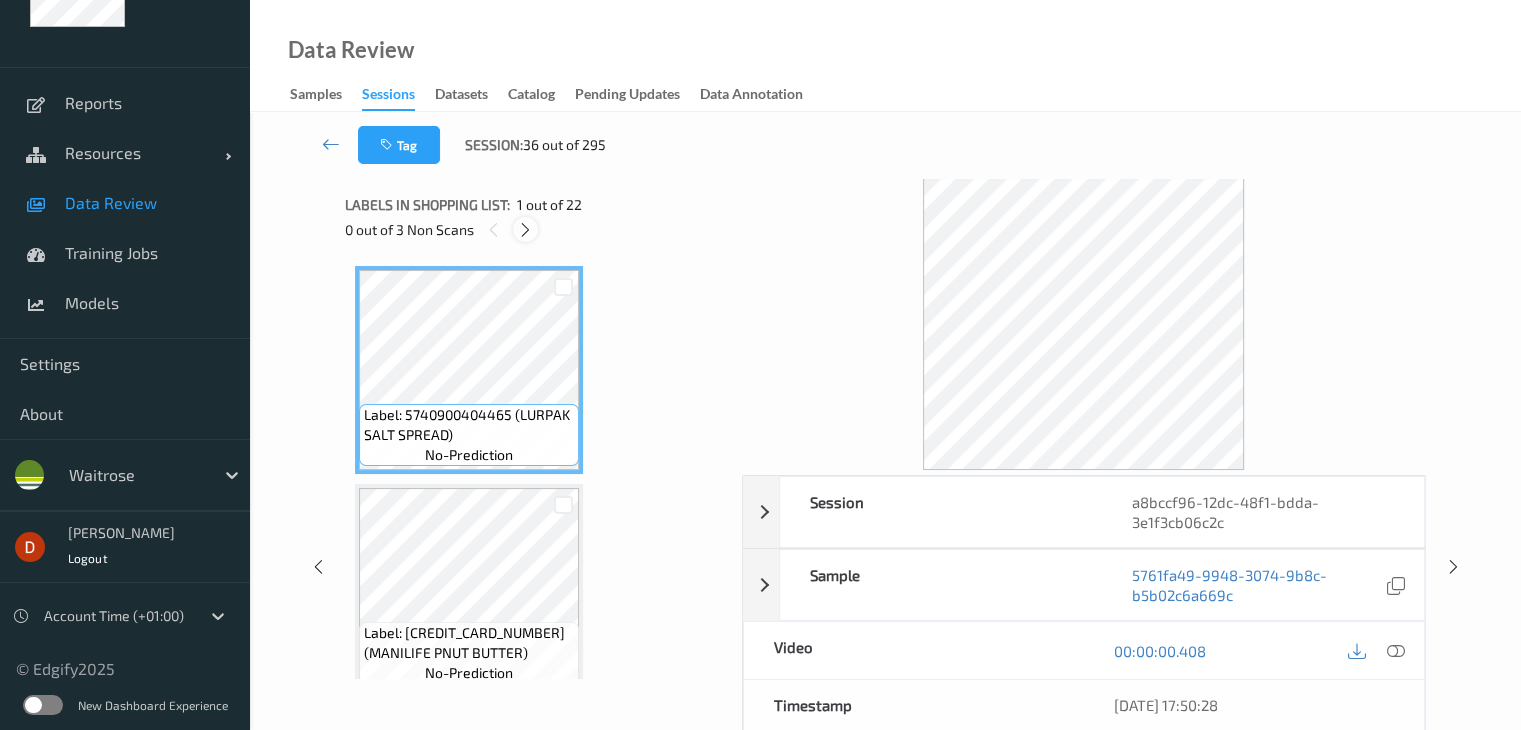 click at bounding box center [525, 230] 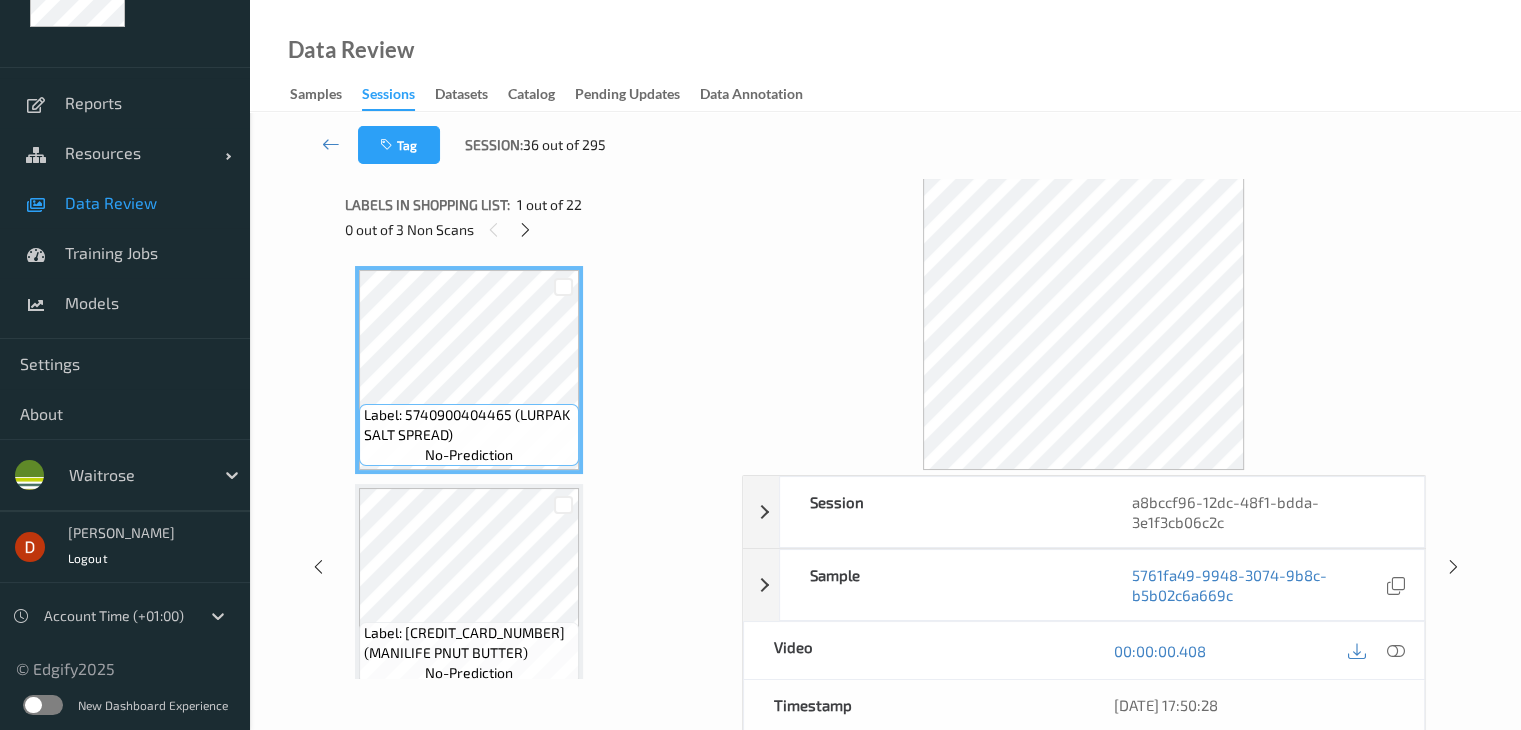 scroll, scrollTop: 1972, scrollLeft: 0, axis: vertical 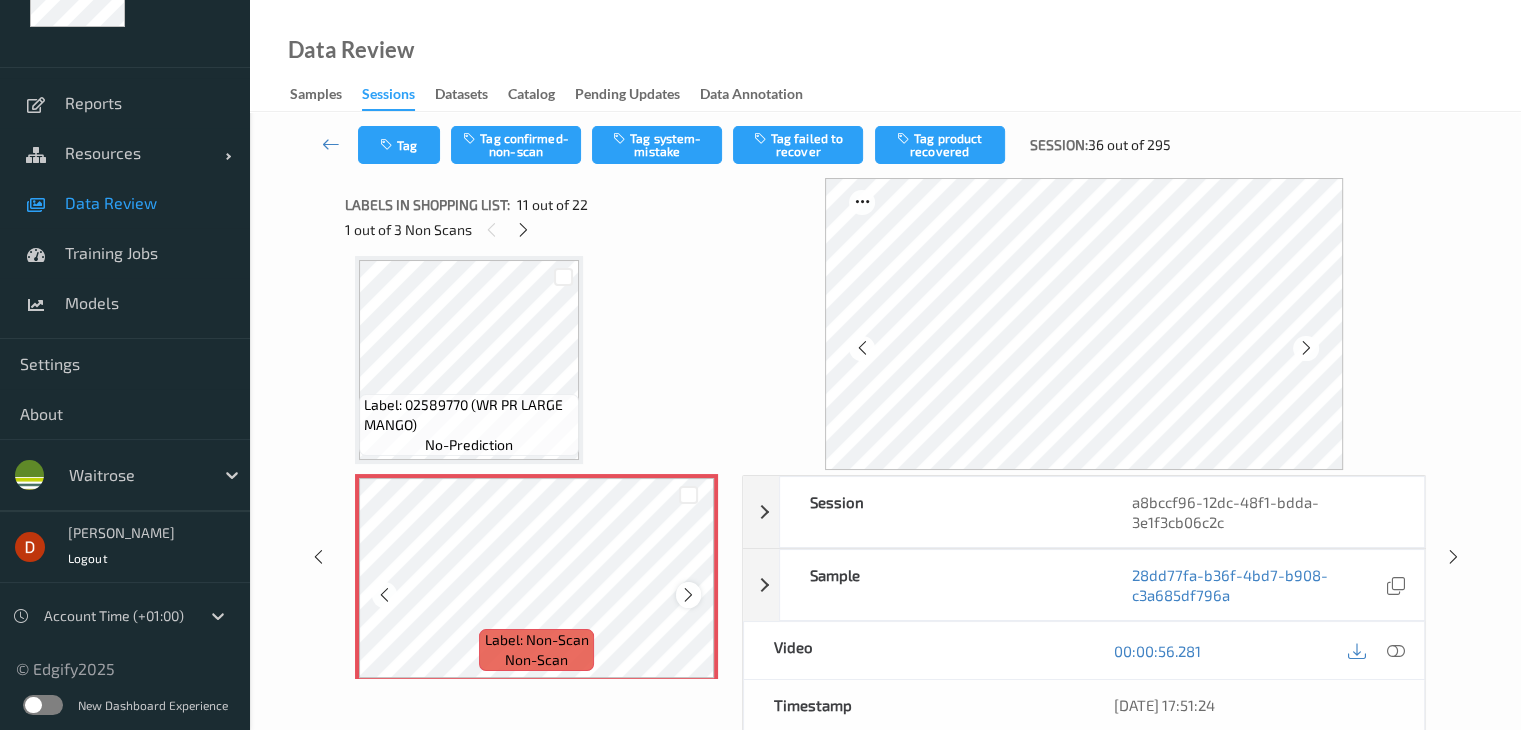 click at bounding box center (688, 595) 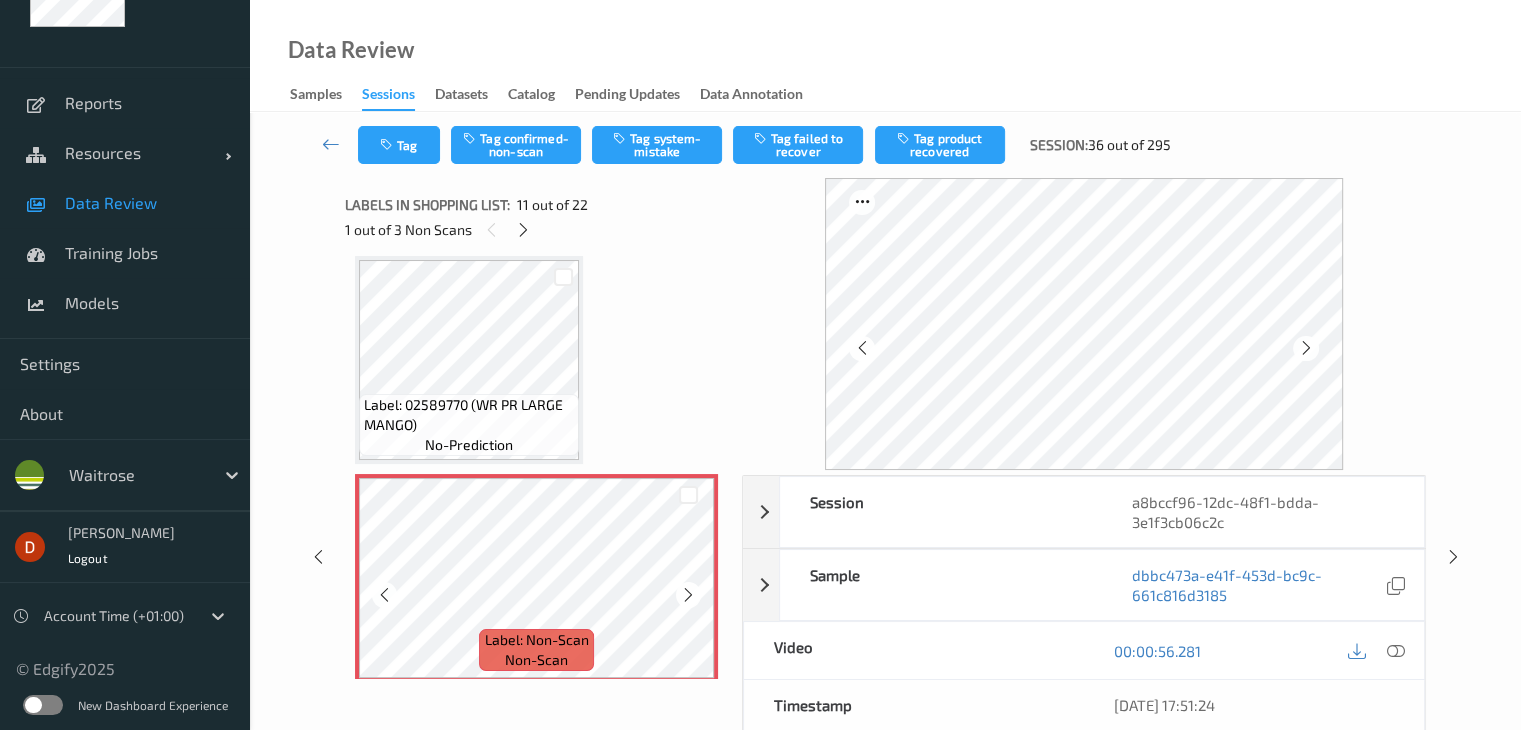 click at bounding box center (688, 595) 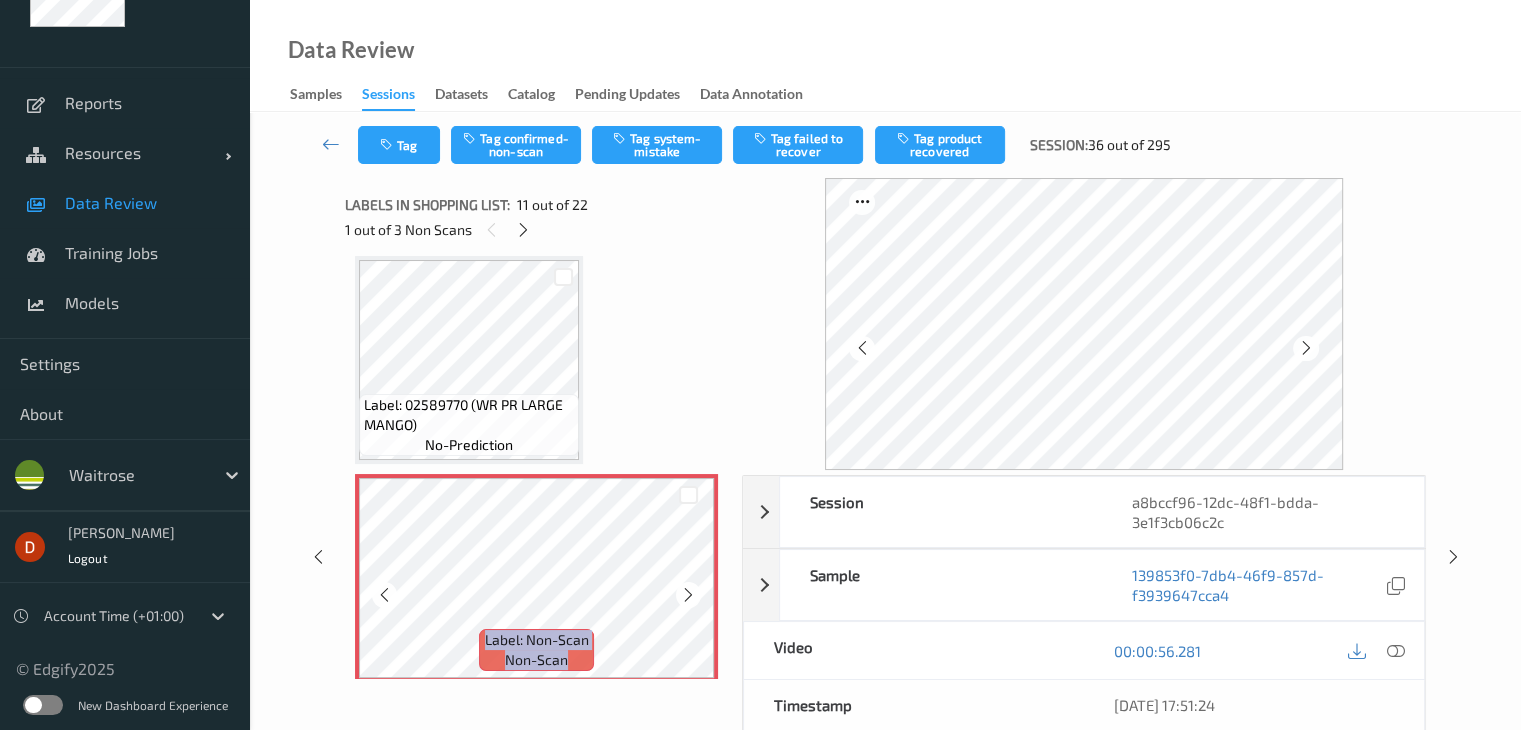 click at bounding box center [688, 595] 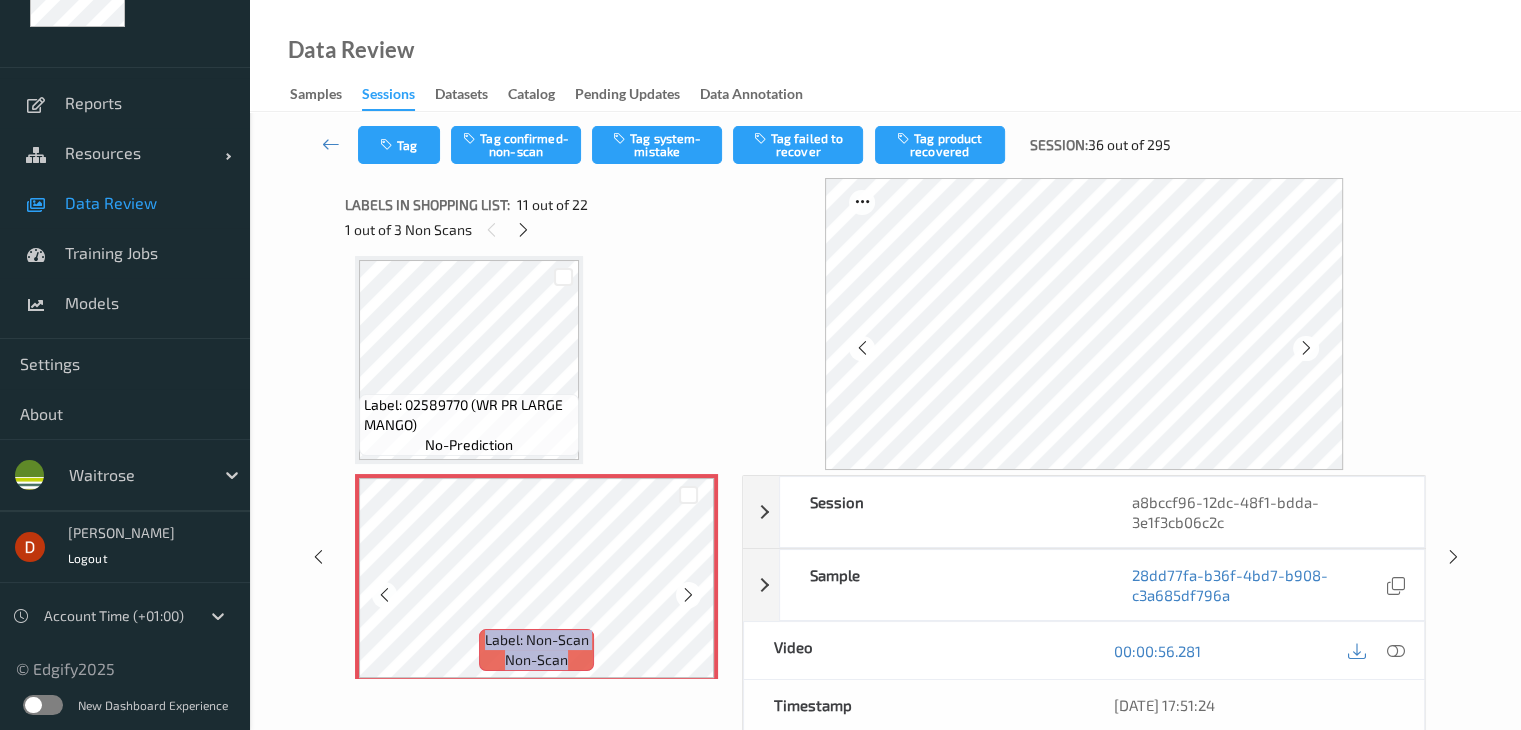 click at bounding box center [688, 595] 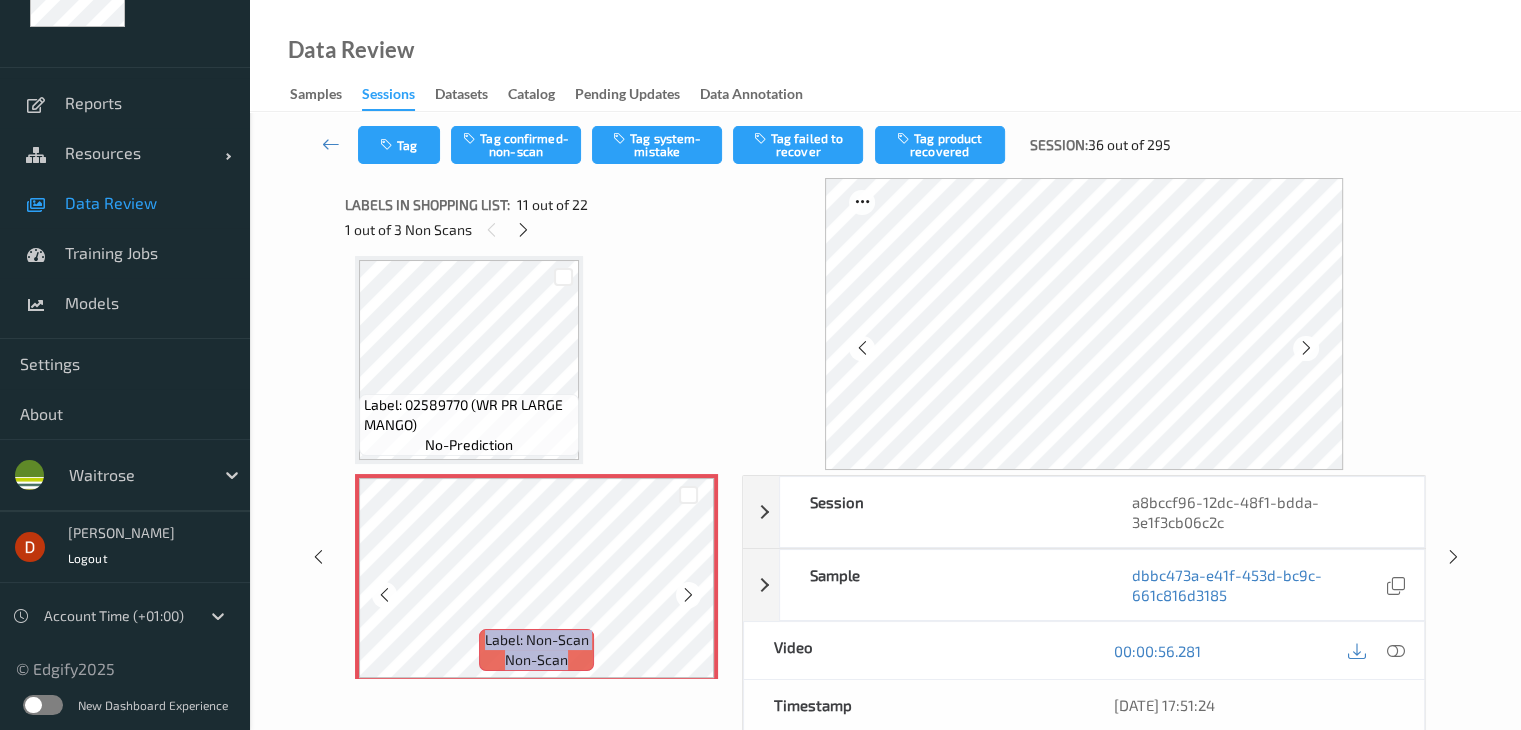 click at bounding box center (688, 595) 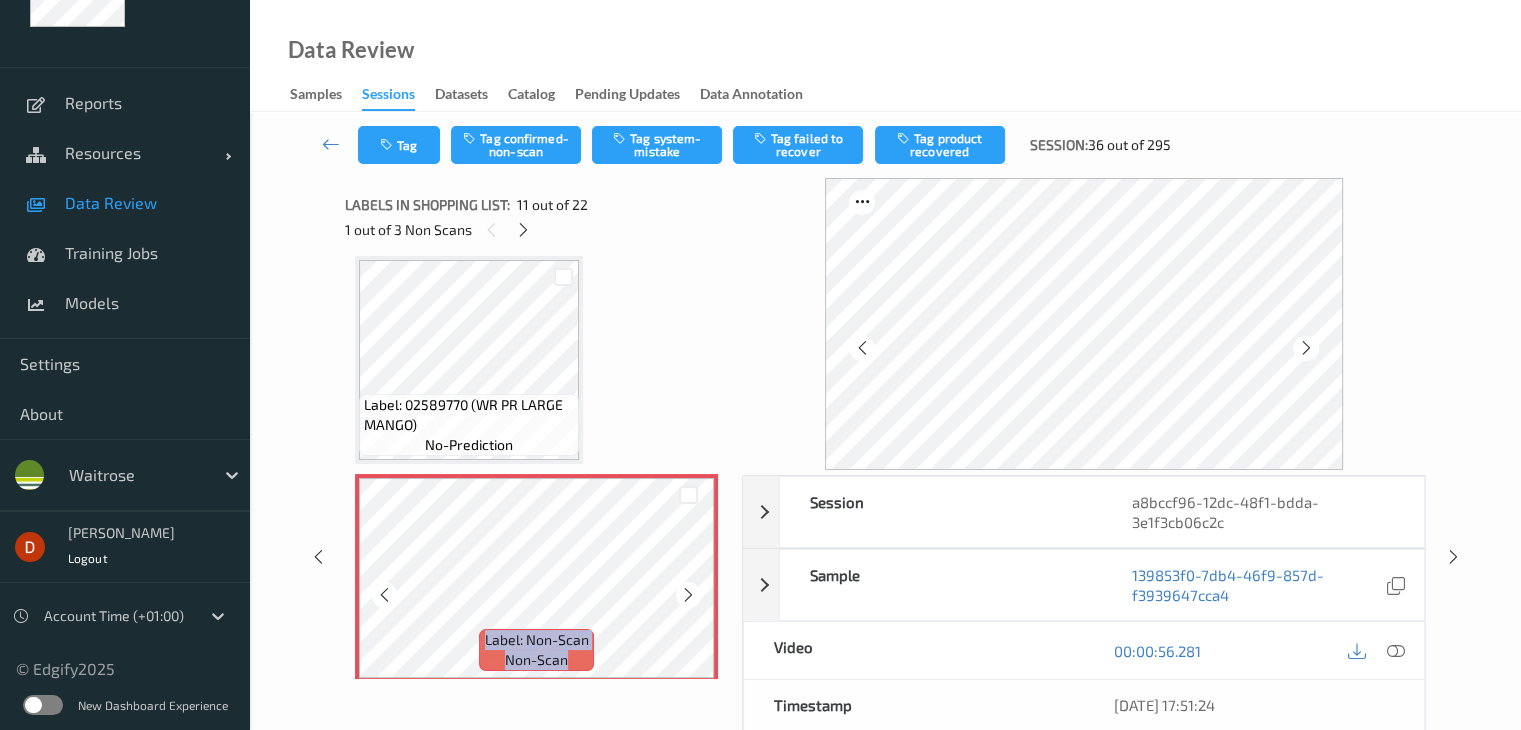 click at bounding box center [688, 595] 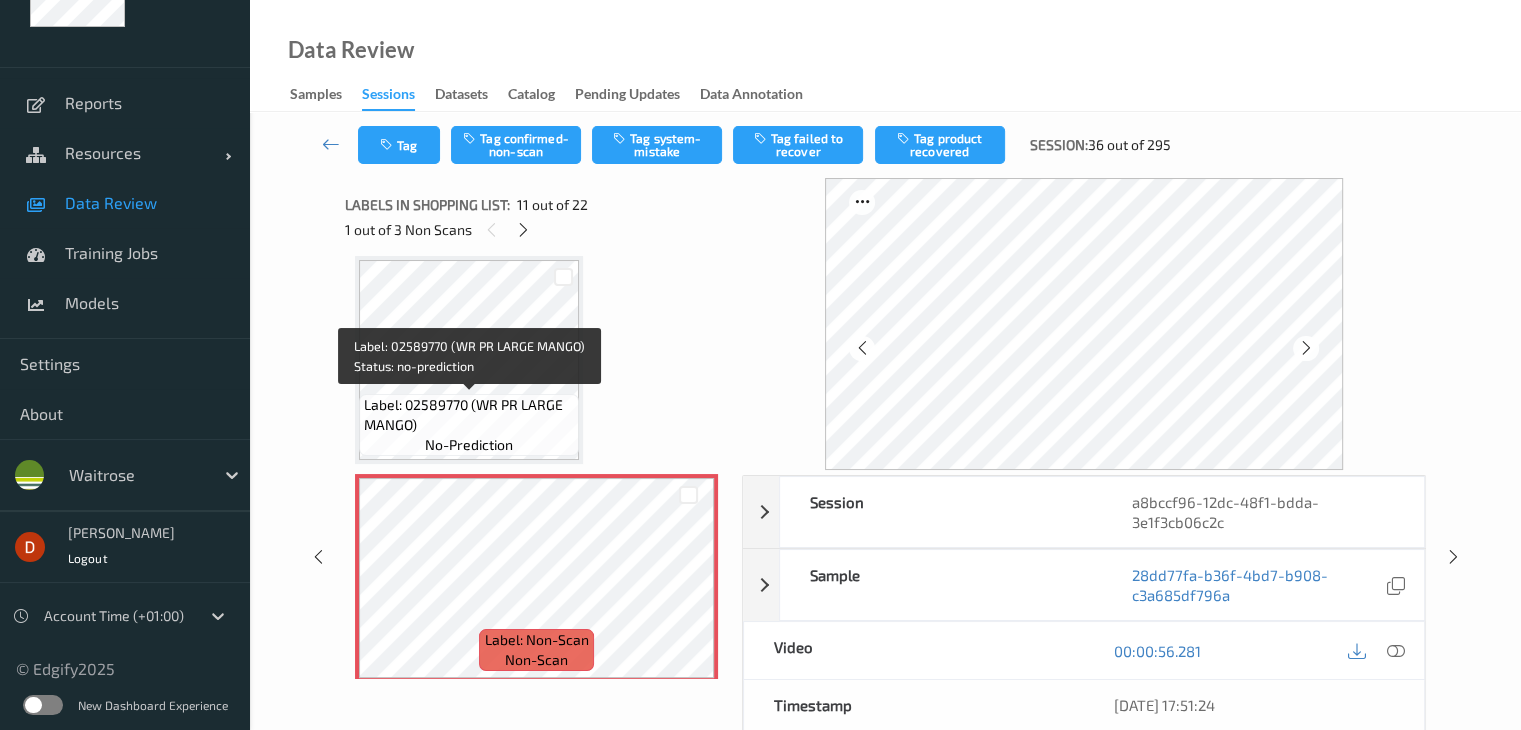 click on "Label: 02589770 (WR PR LARGE MANGO)" at bounding box center (469, 415) 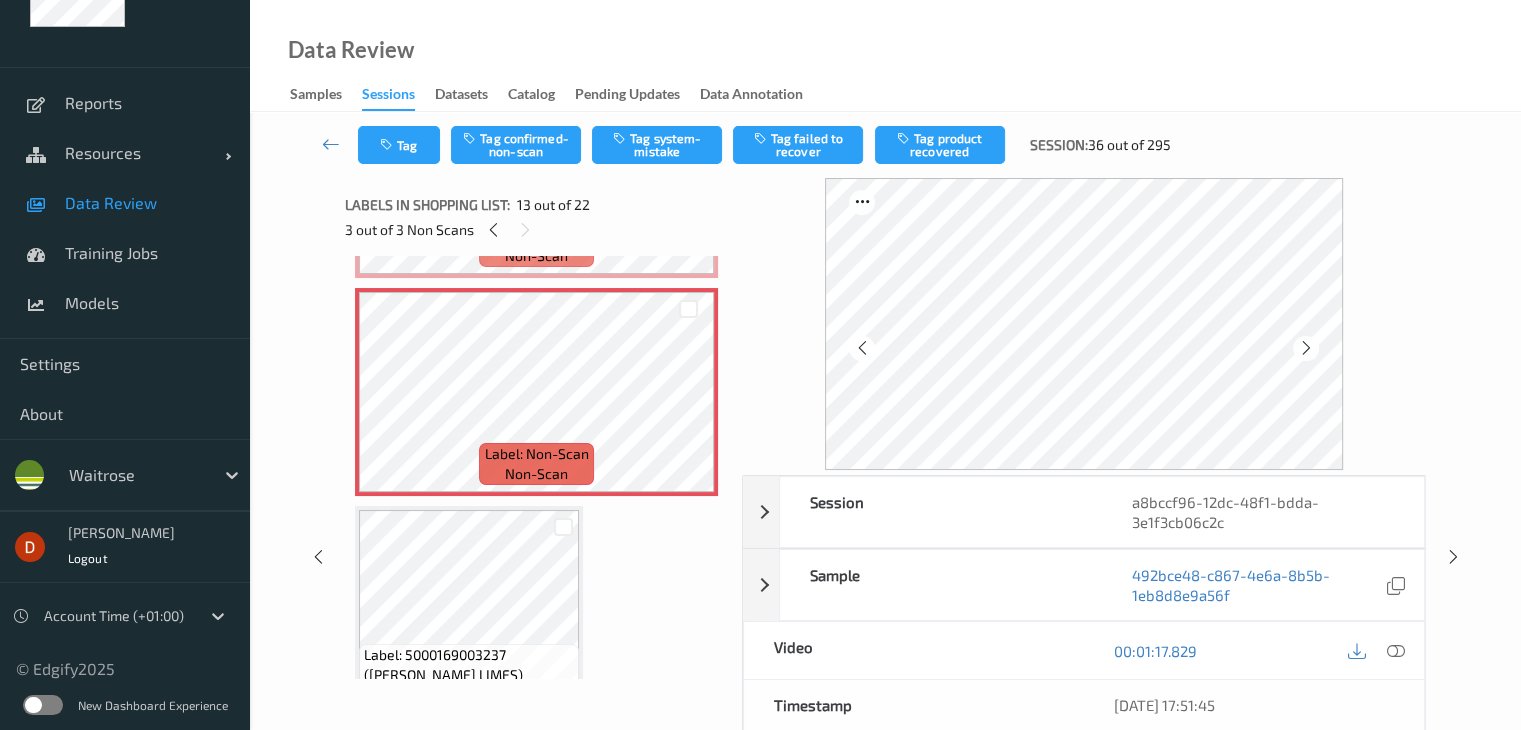scroll, scrollTop: 2472, scrollLeft: 0, axis: vertical 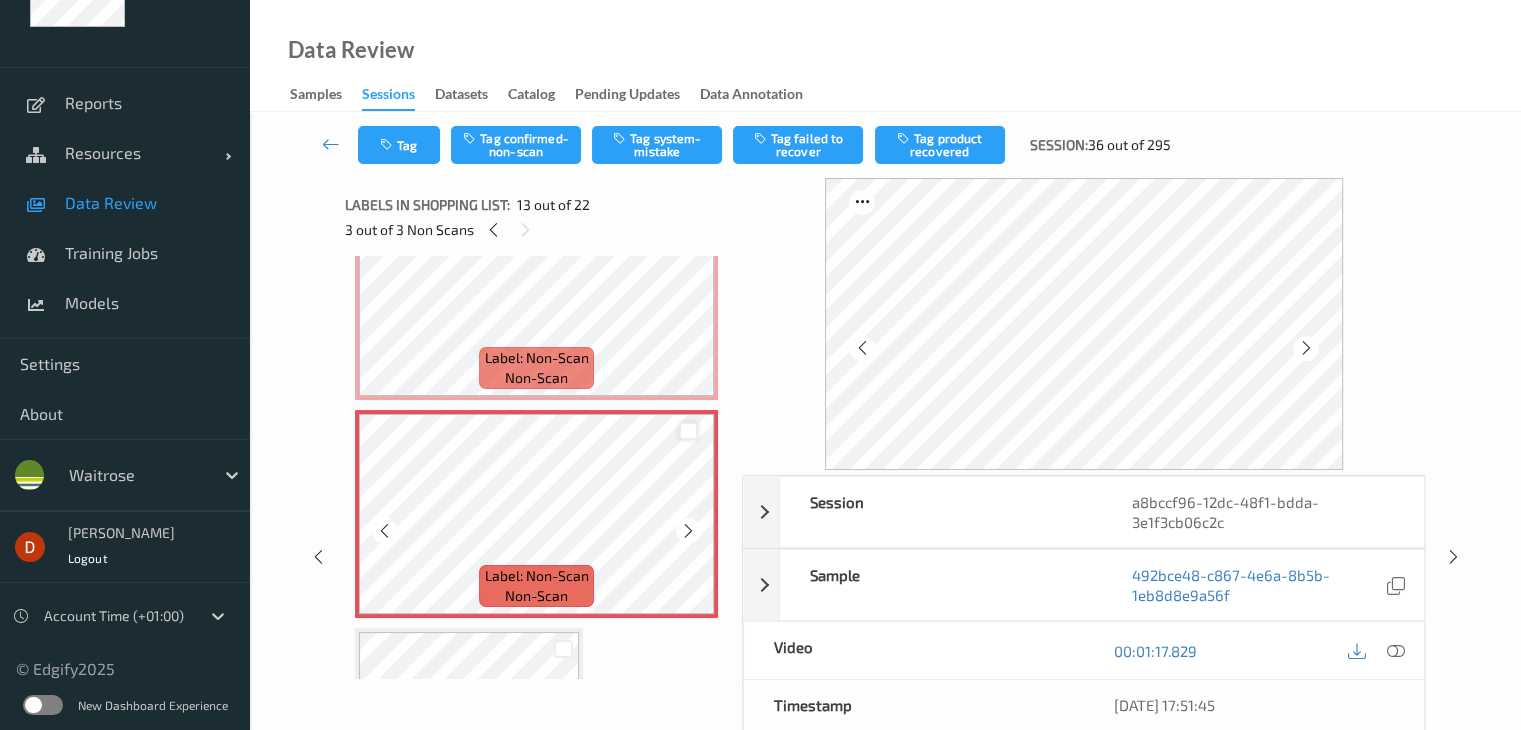 click at bounding box center [688, 431] 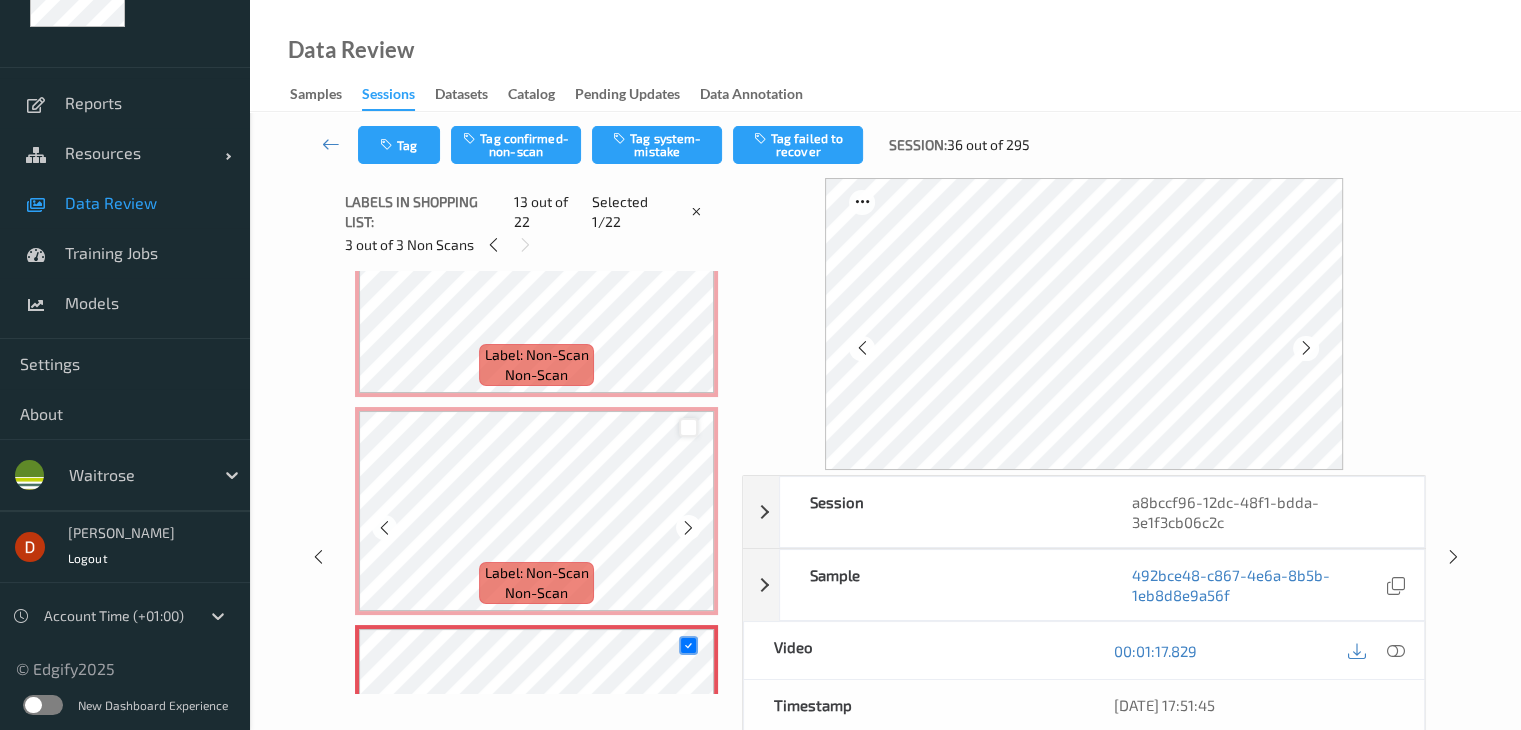 click at bounding box center [688, 427] 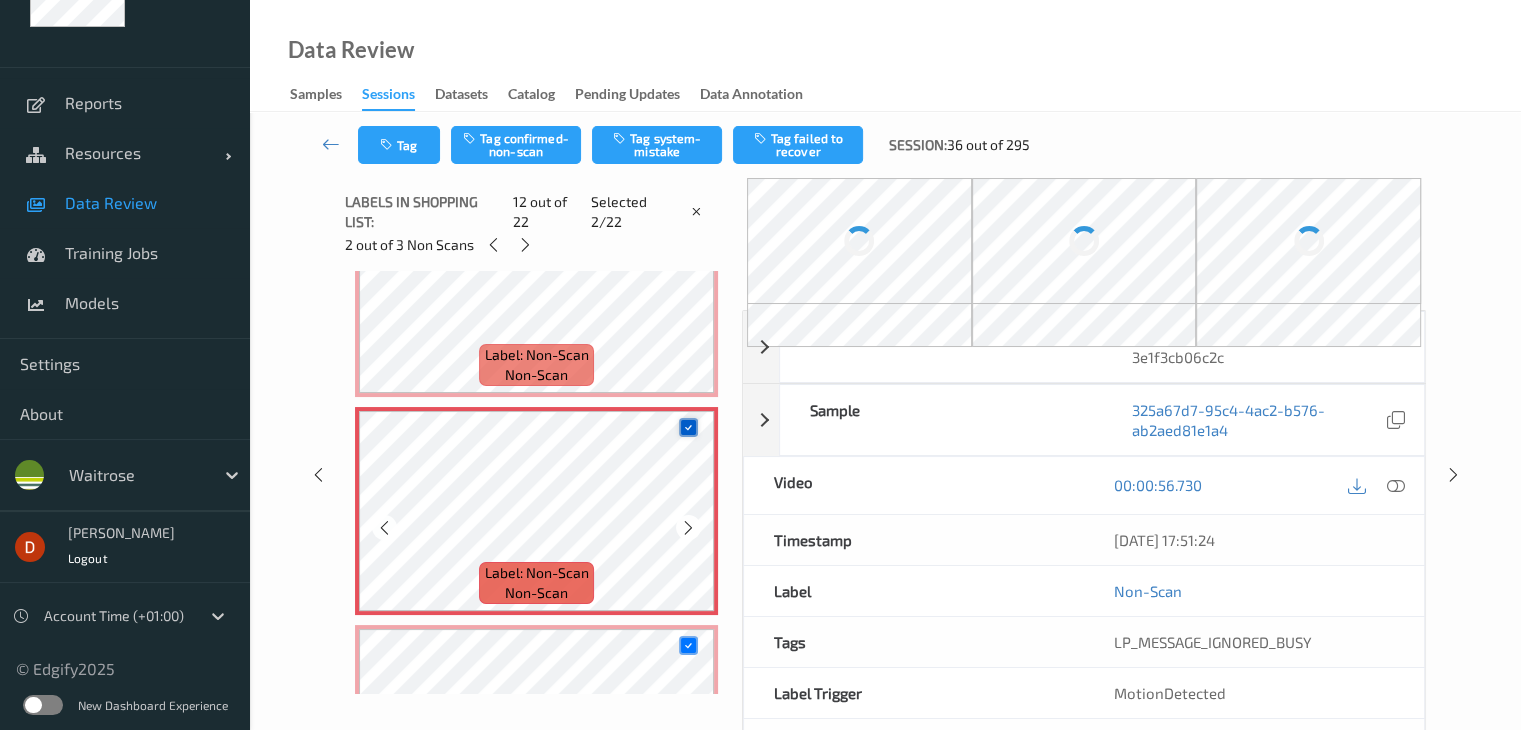 scroll, scrollTop: 2072, scrollLeft: 0, axis: vertical 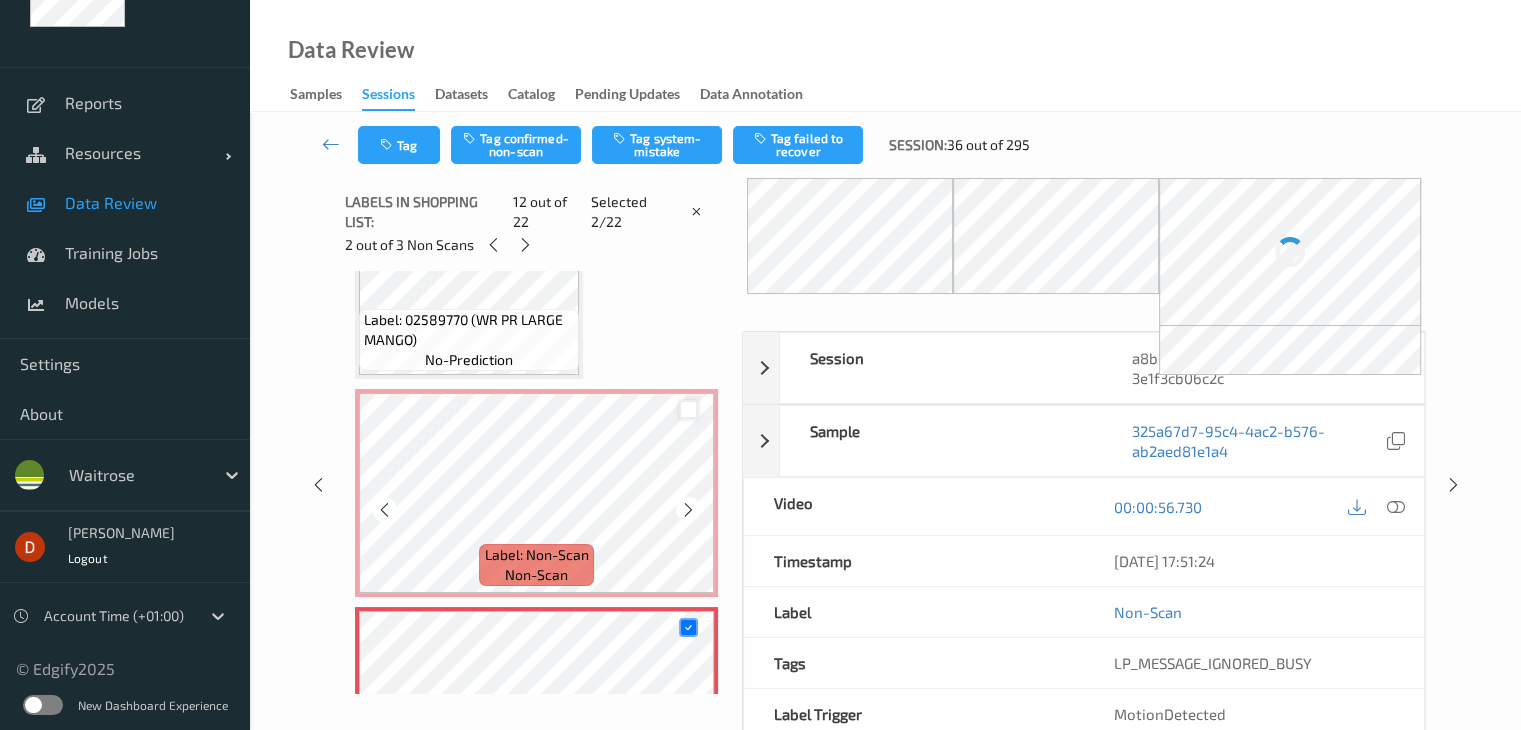 click at bounding box center (688, 409) 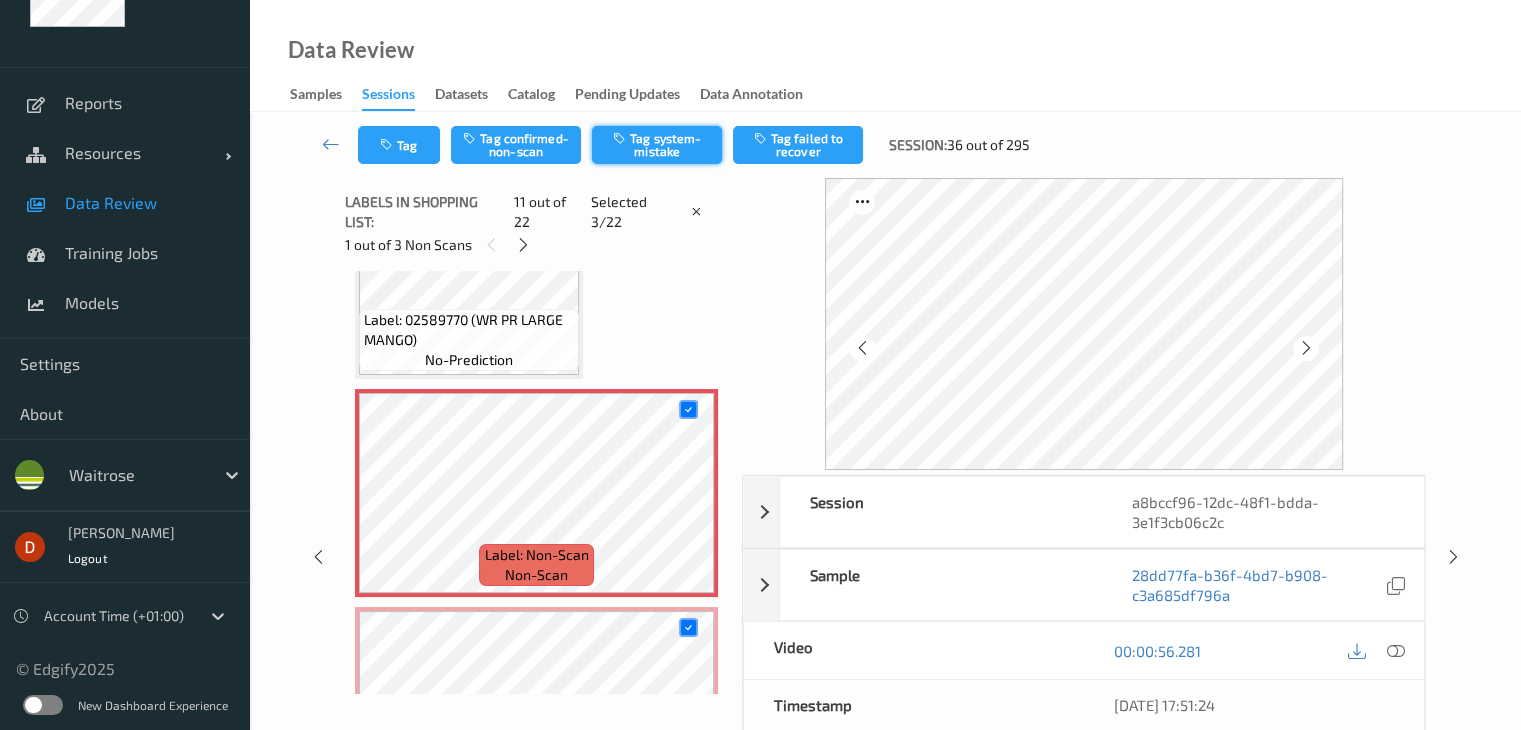 click on "Tag   system-mistake" at bounding box center (657, 145) 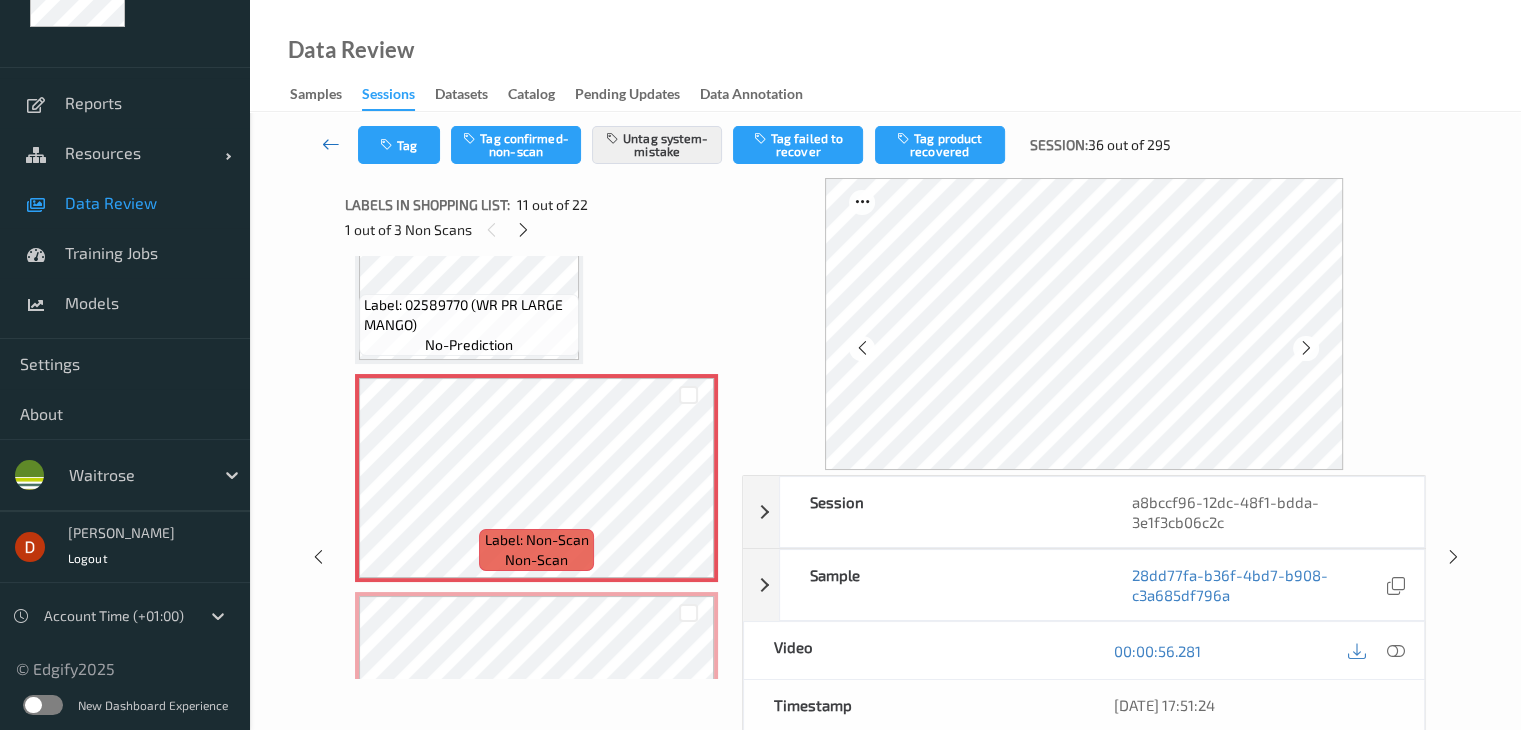 click at bounding box center [331, 145] 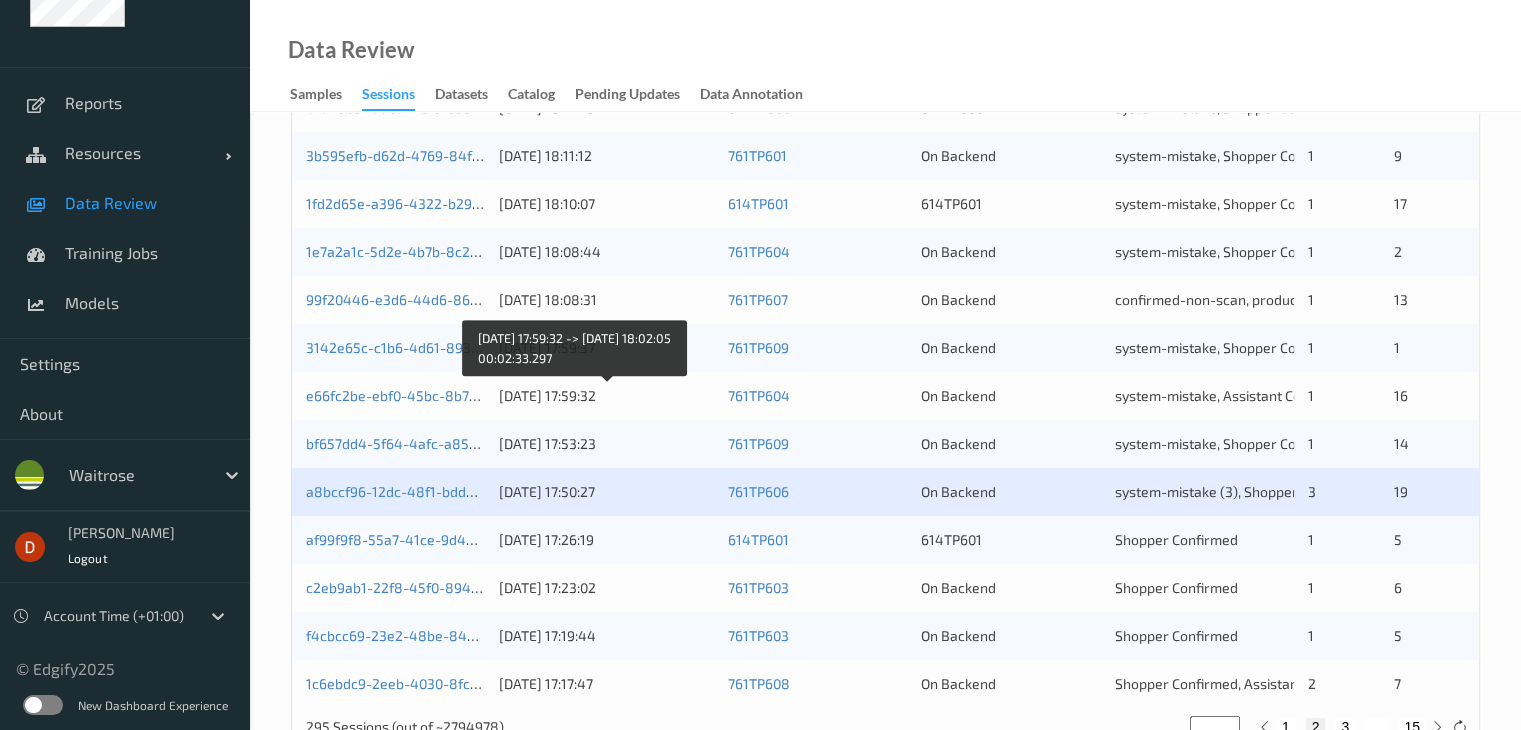 scroll, scrollTop: 932, scrollLeft: 0, axis: vertical 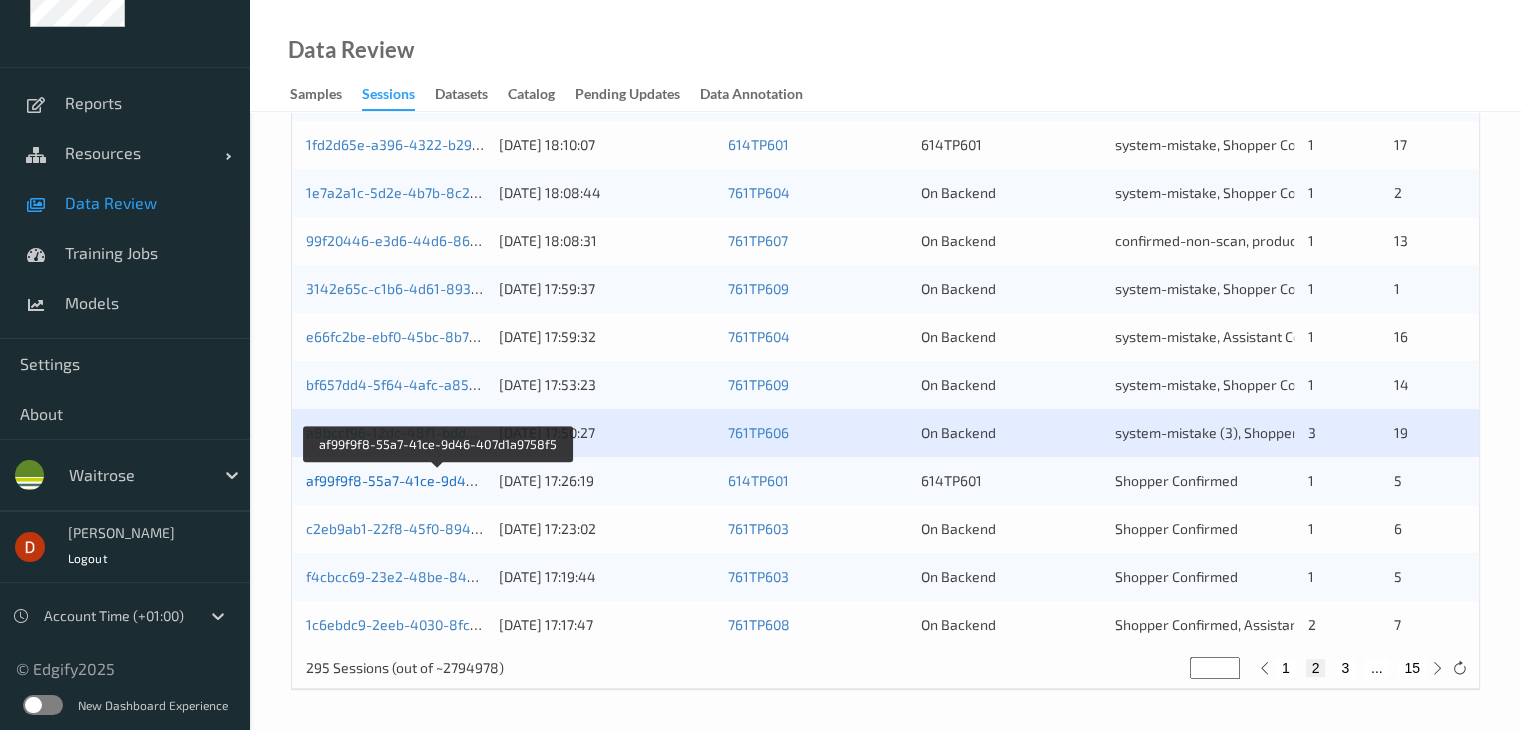 click on "af99f9f8-55a7-41ce-9d46-407d1a9758f5" at bounding box center [438, 480] 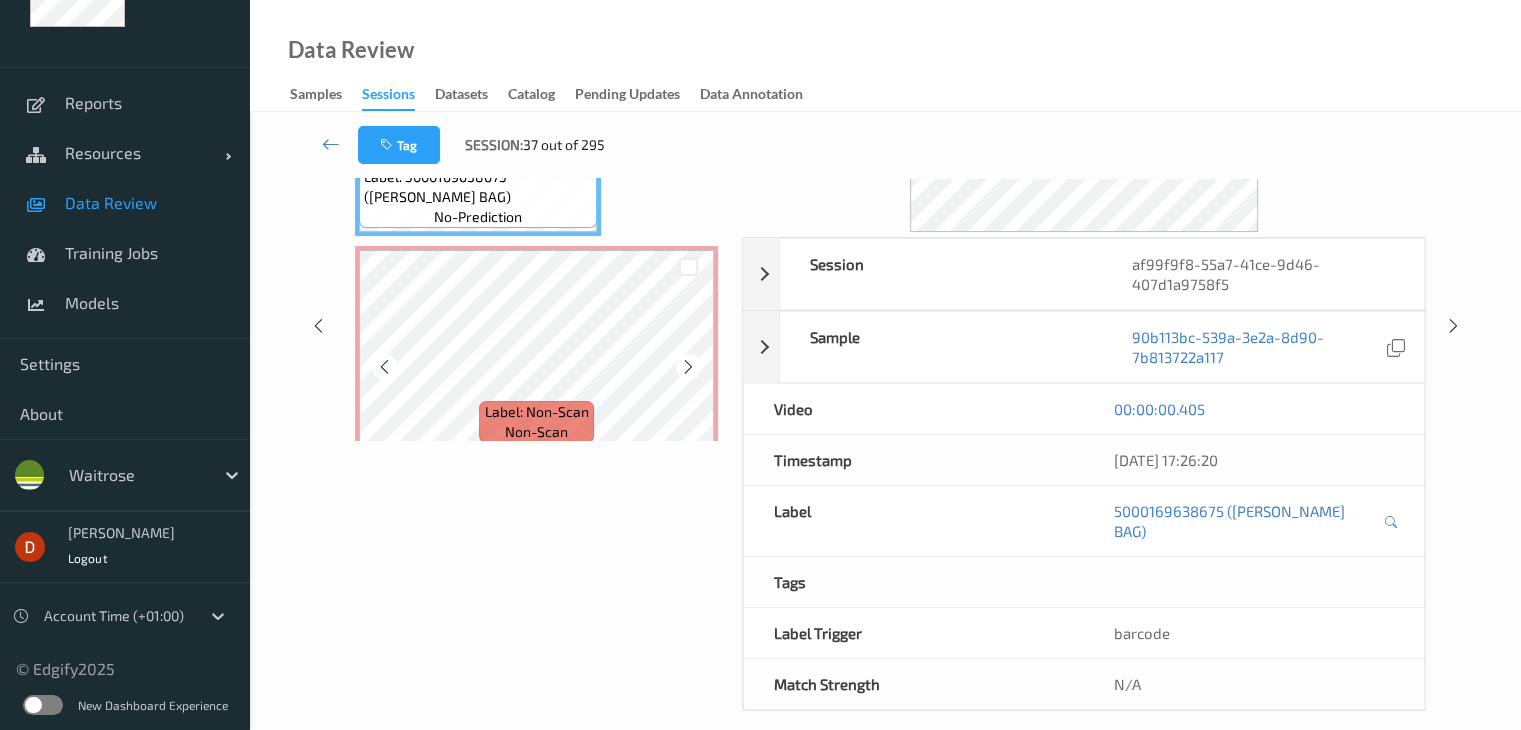 scroll, scrollTop: 0, scrollLeft: 0, axis: both 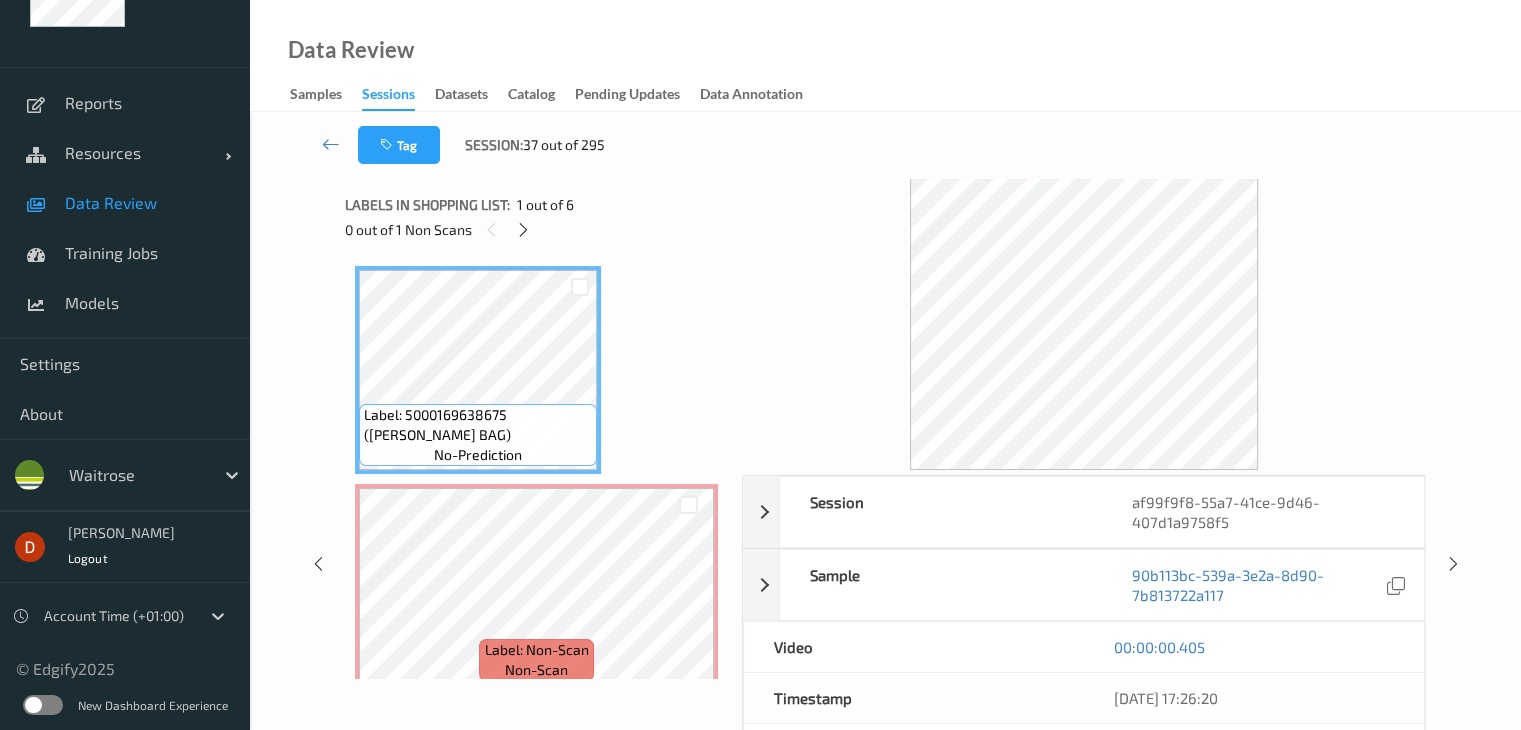 click on "0 out of 1 Non Scans" at bounding box center (536, 229) 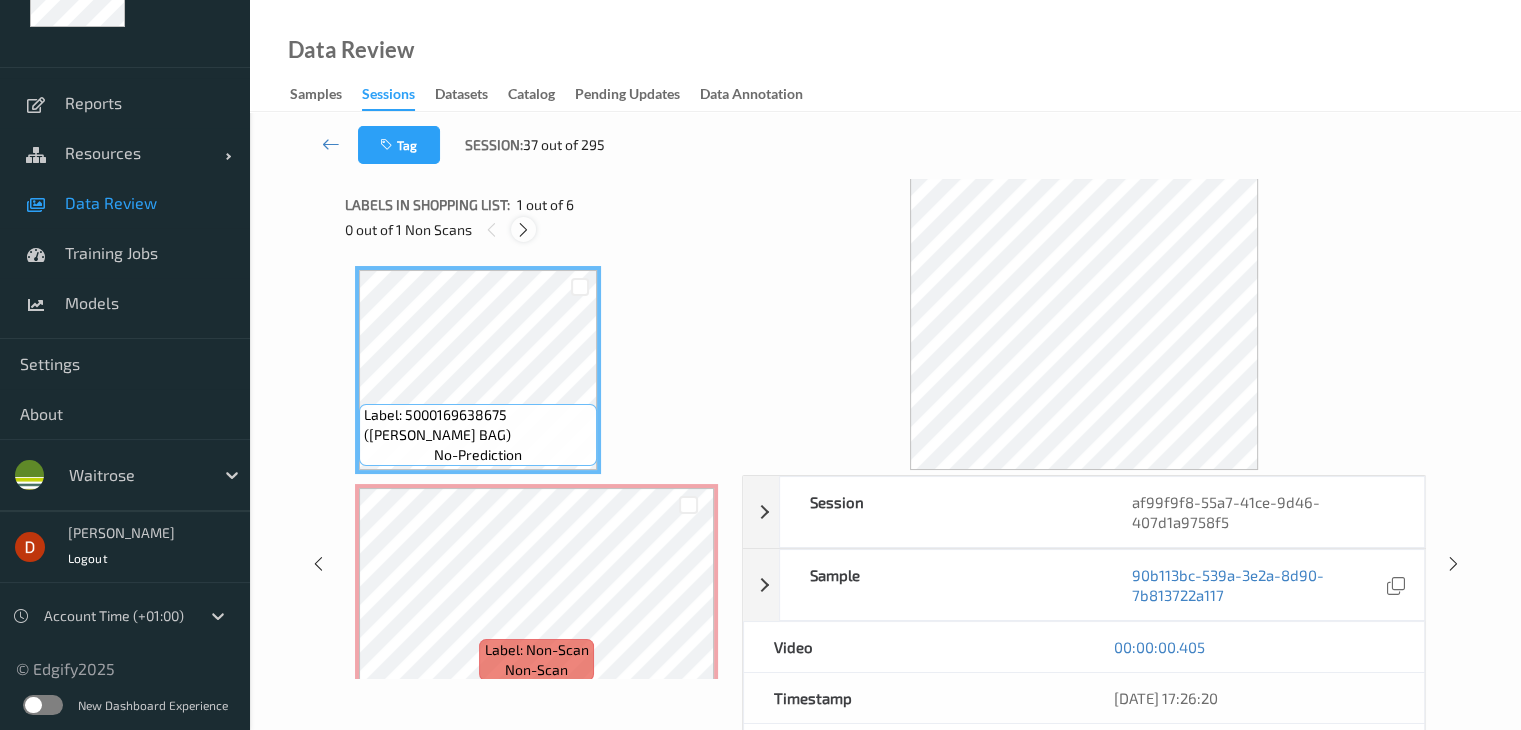 click at bounding box center [523, 230] 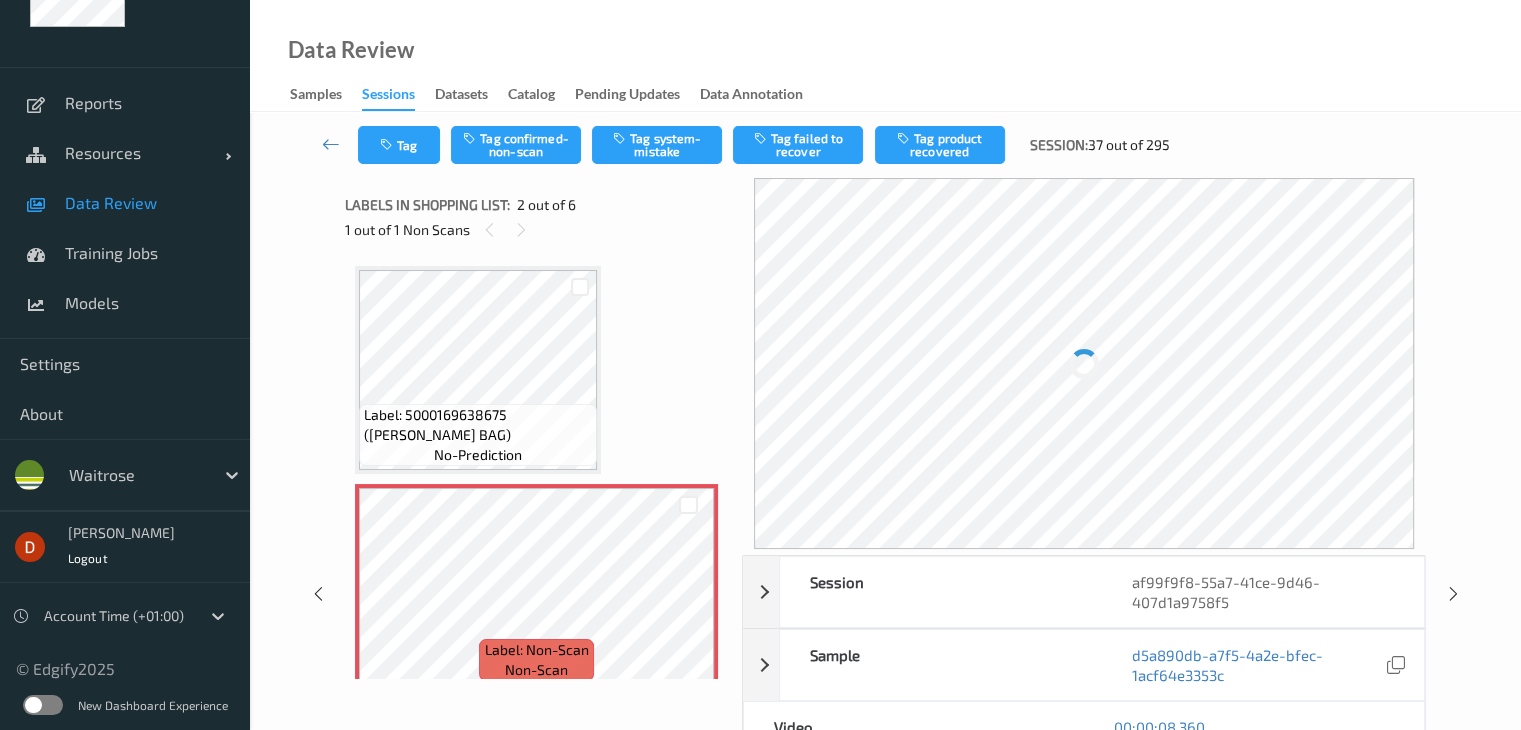 scroll, scrollTop: 10, scrollLeft: 0, axis: vertical 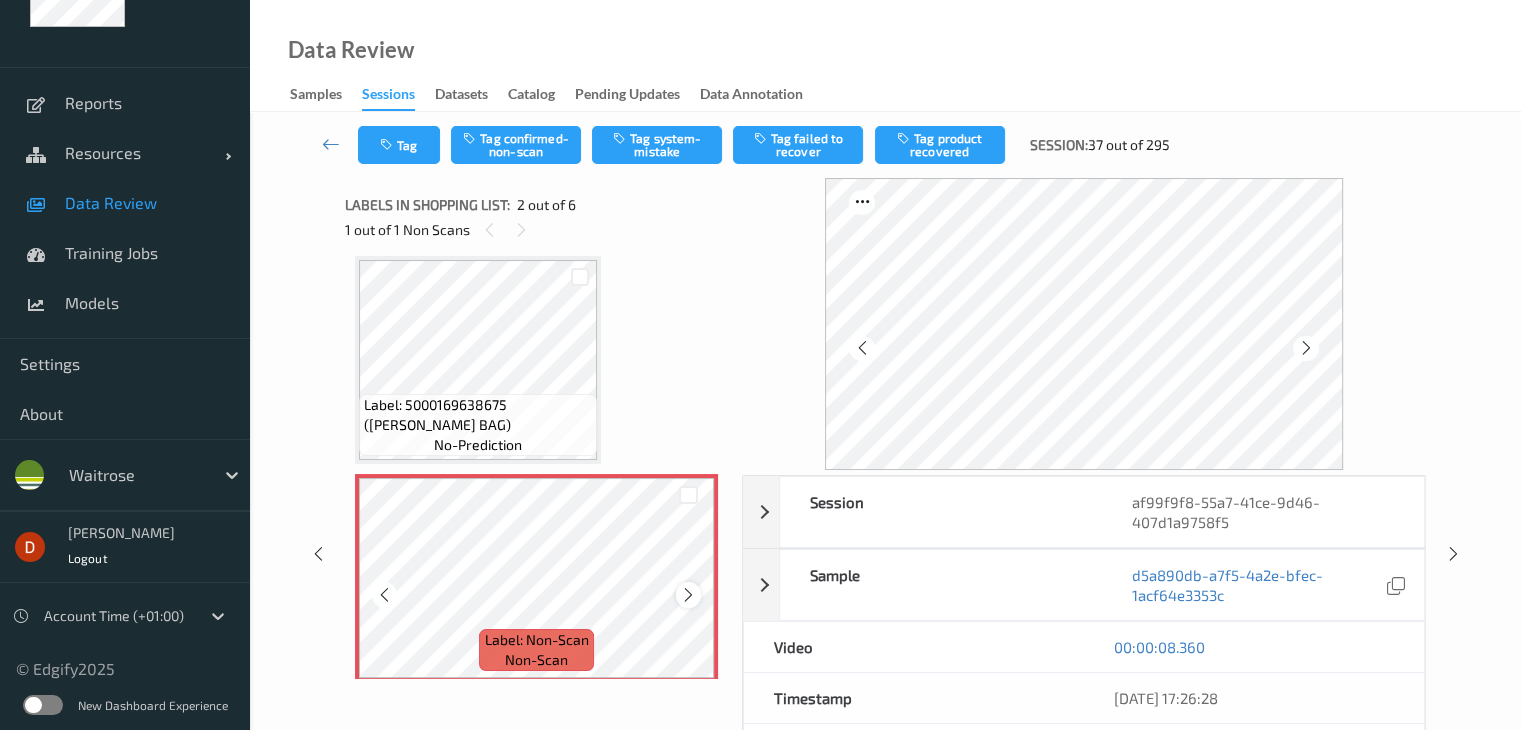 click at bounding box center [688, 595] 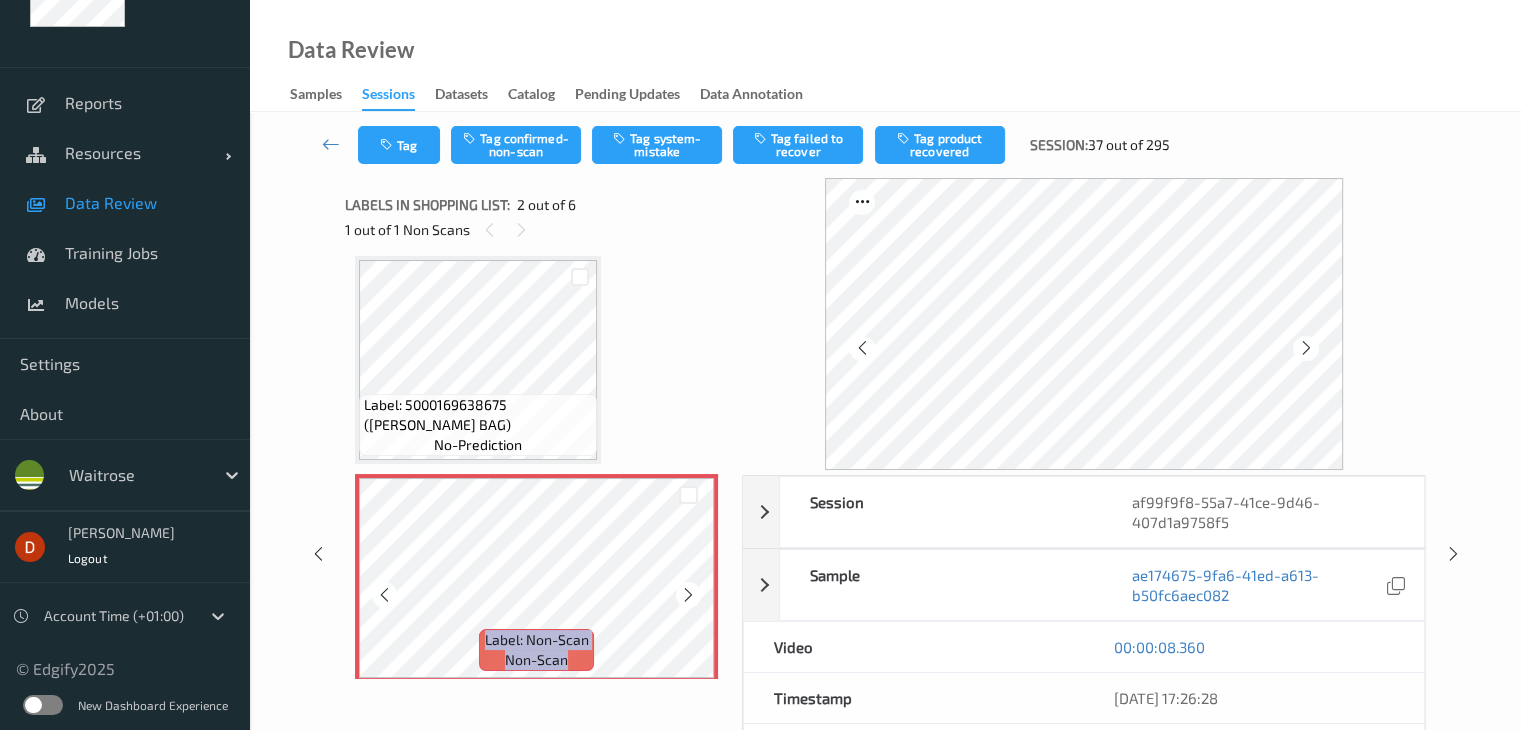 click at bounding box center (688, 595) 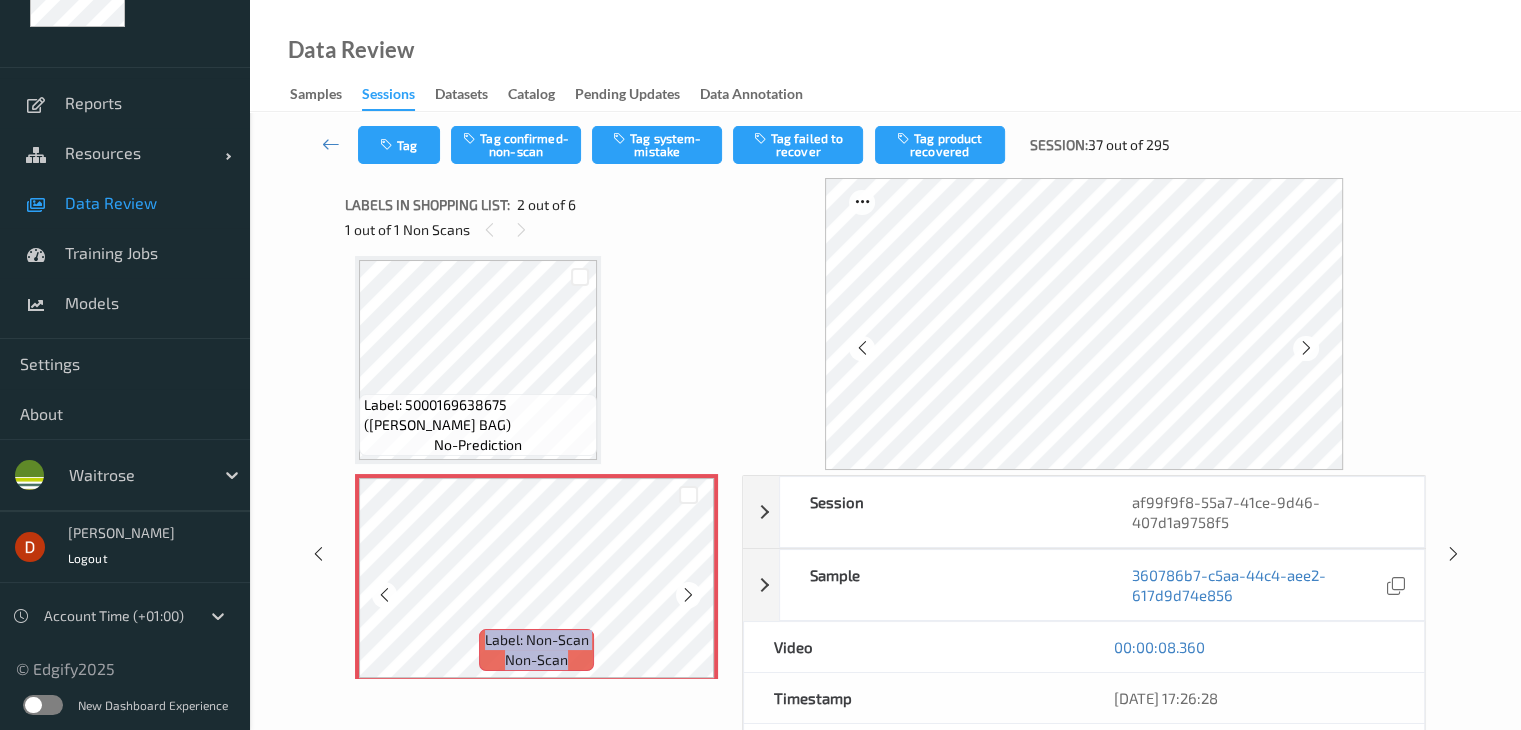 click at bounding box center (688, 595) 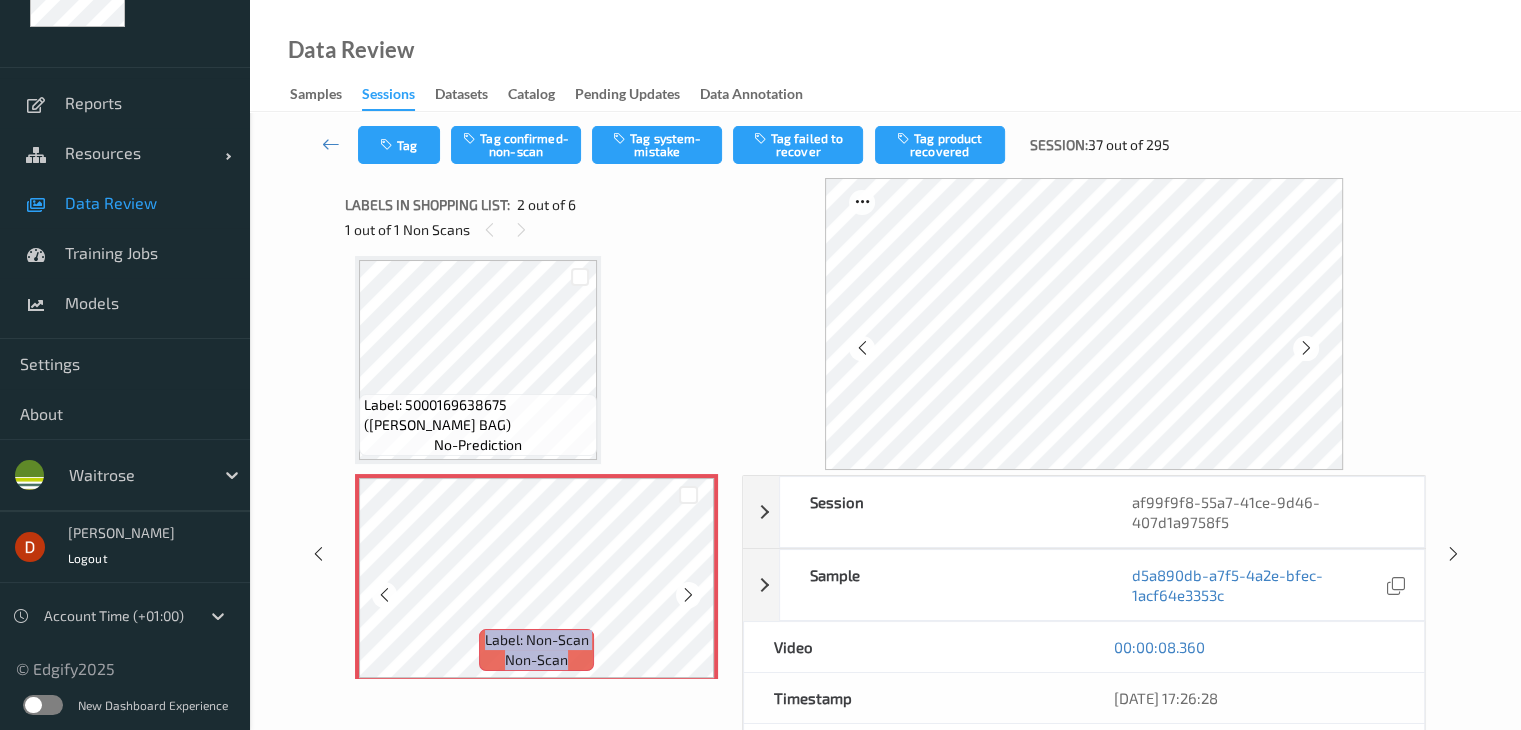 click at bounding box center [688, 595] 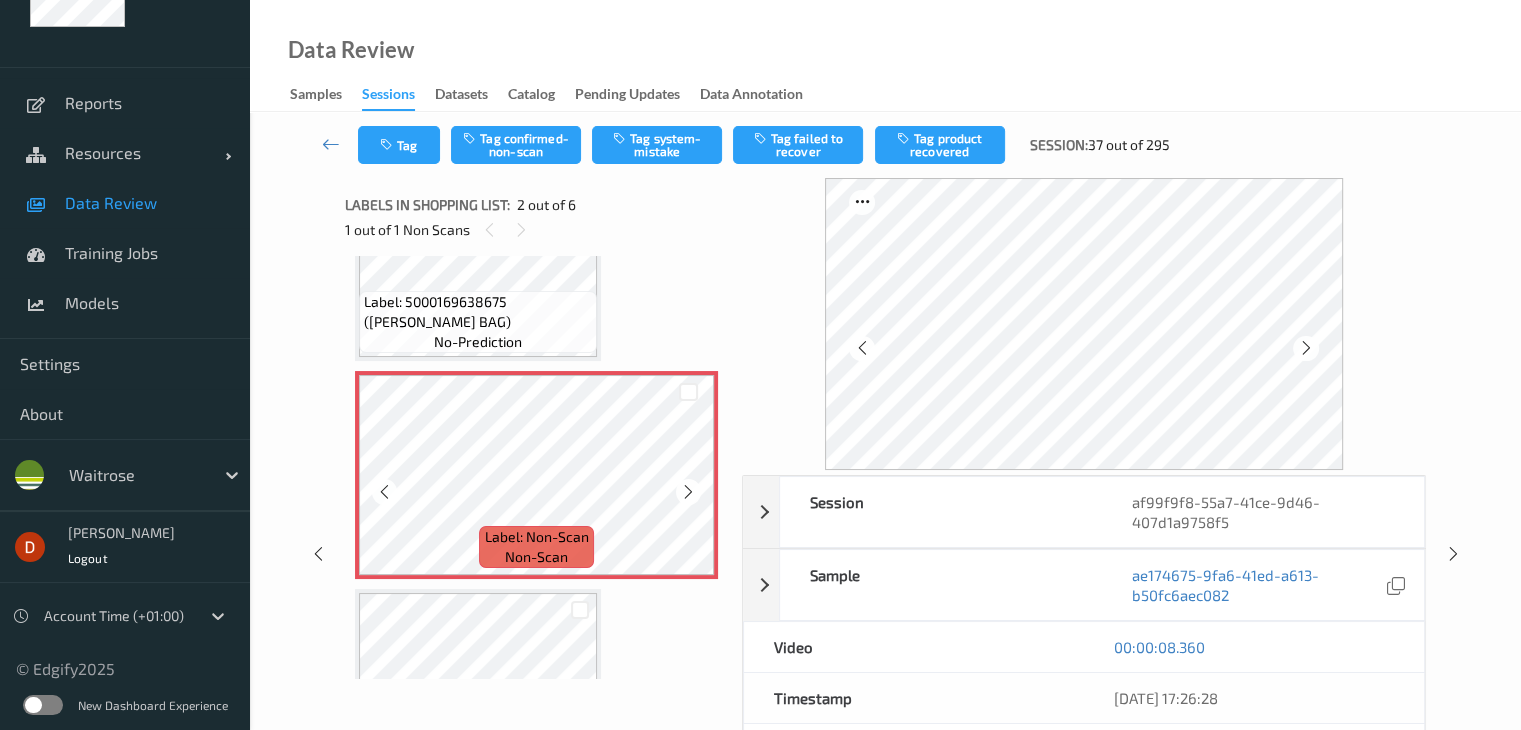 scroll, scrollTop: 210, scrollLeft: 0, axis: vertical 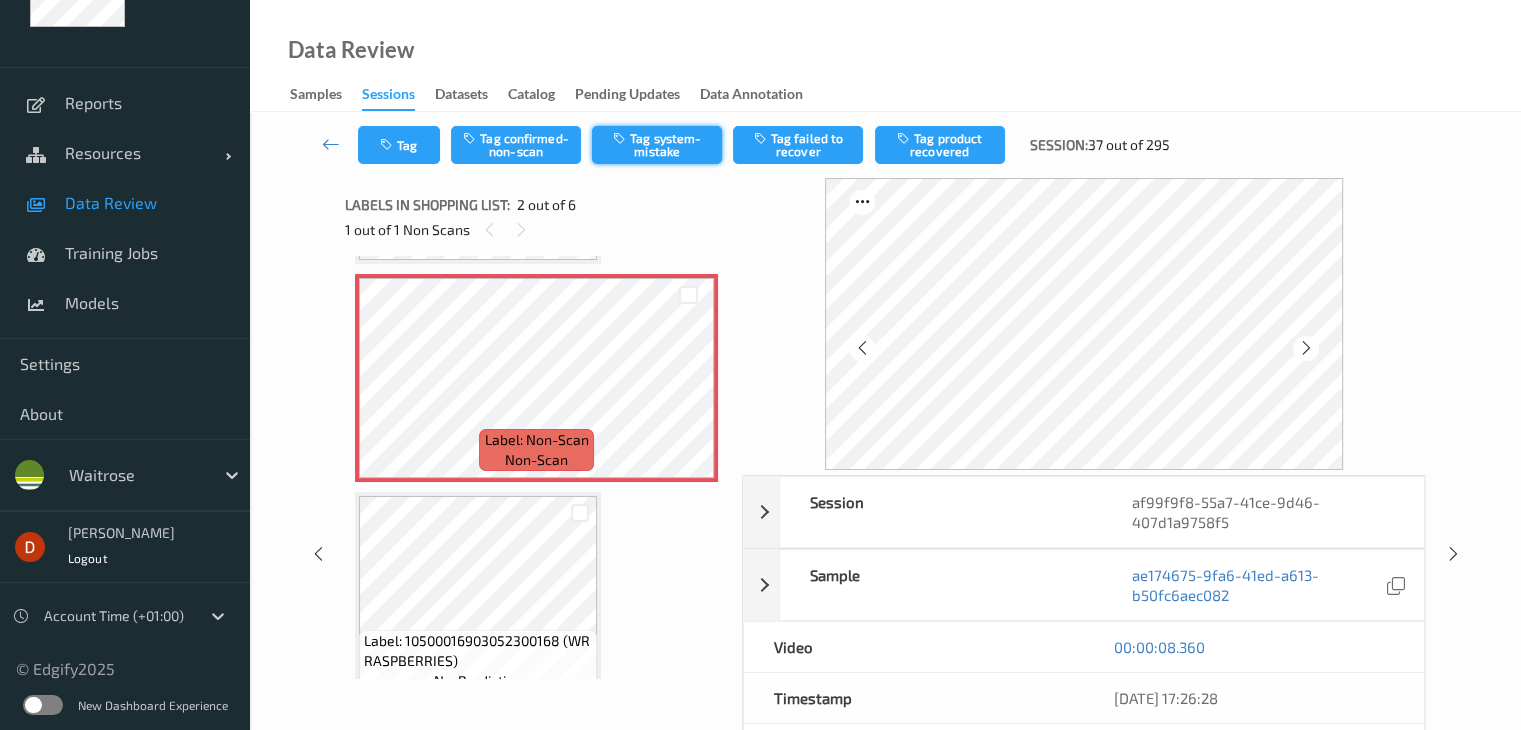 click at bounding box center [621, 138] 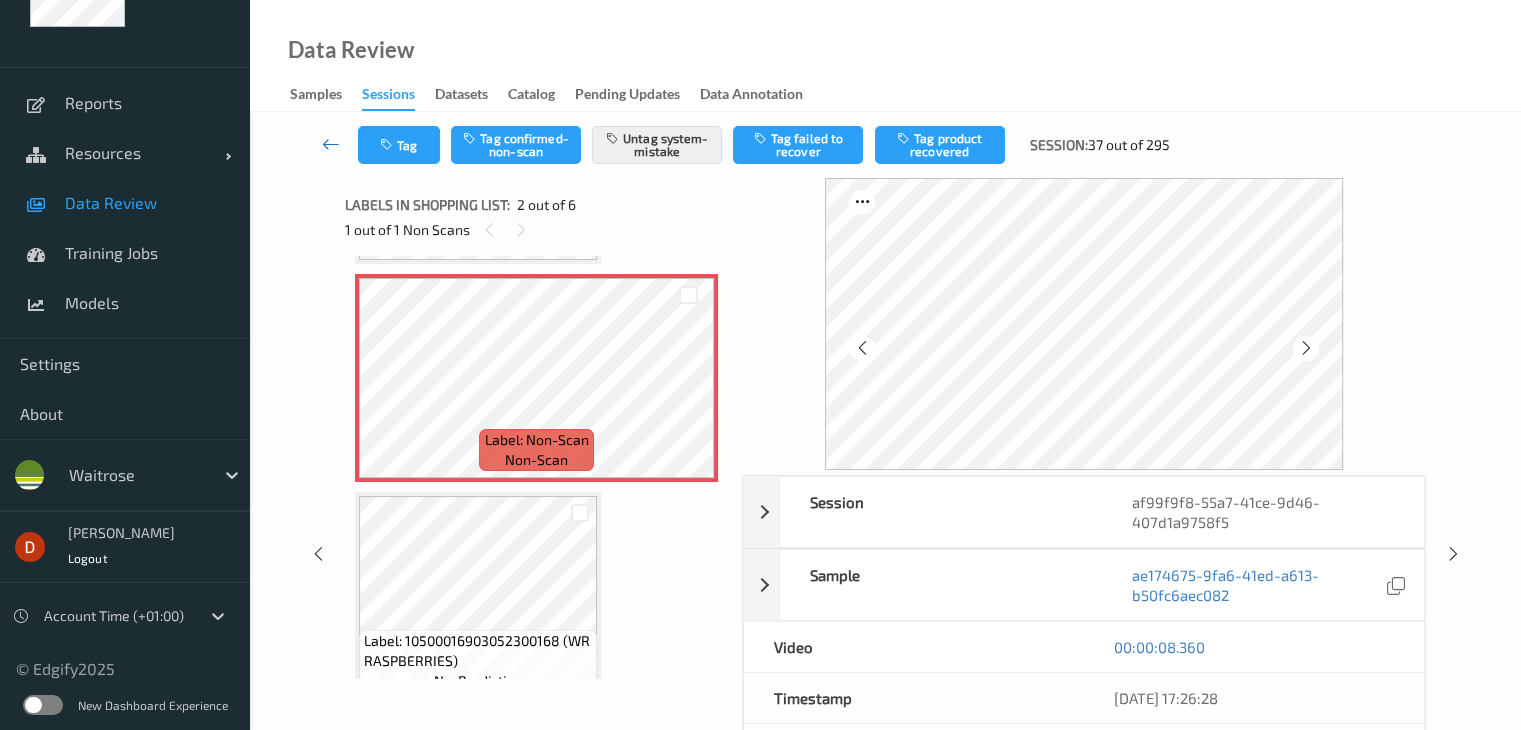 click at bounding box center (331, 144) 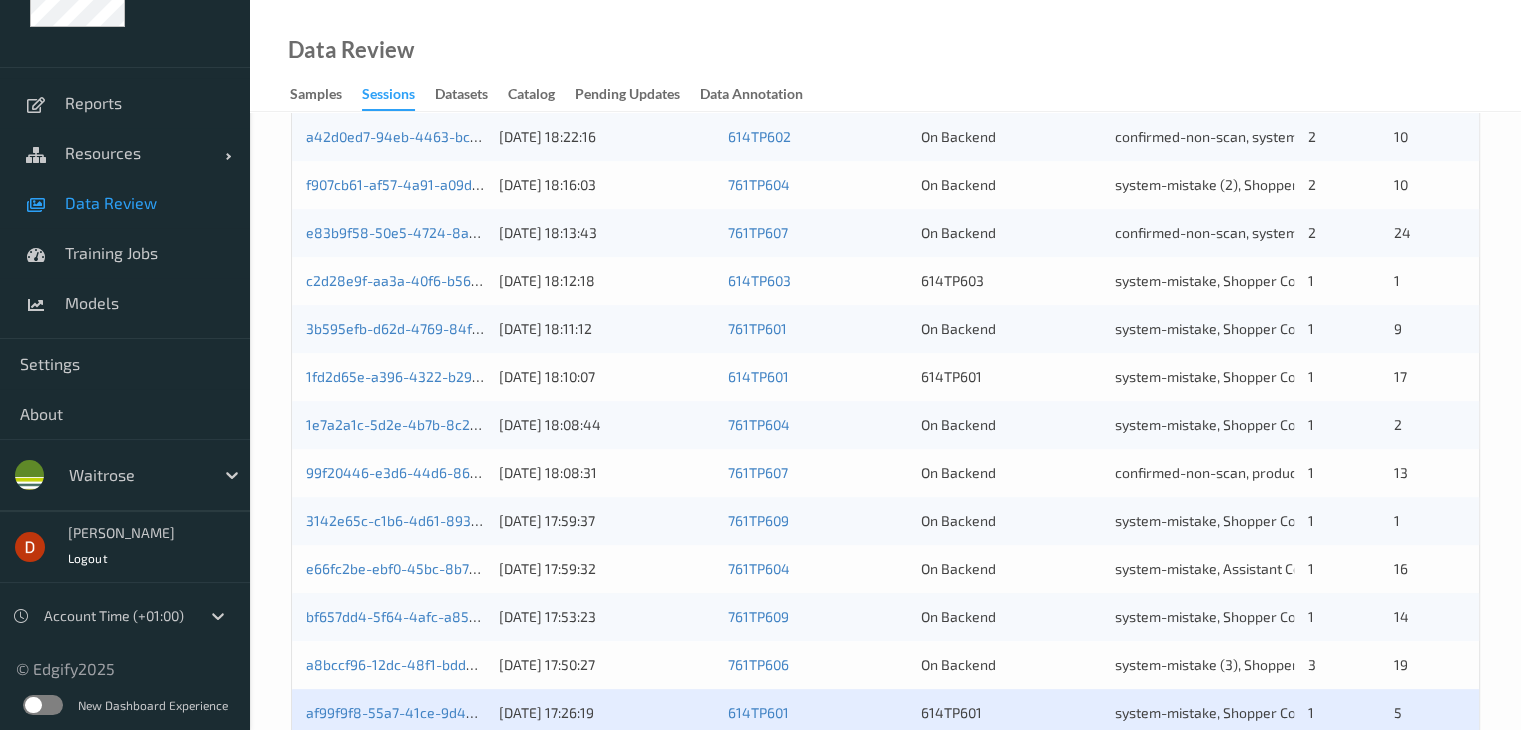scroll, scrollTop: 900, scrollLeft: 0, axis: vertical 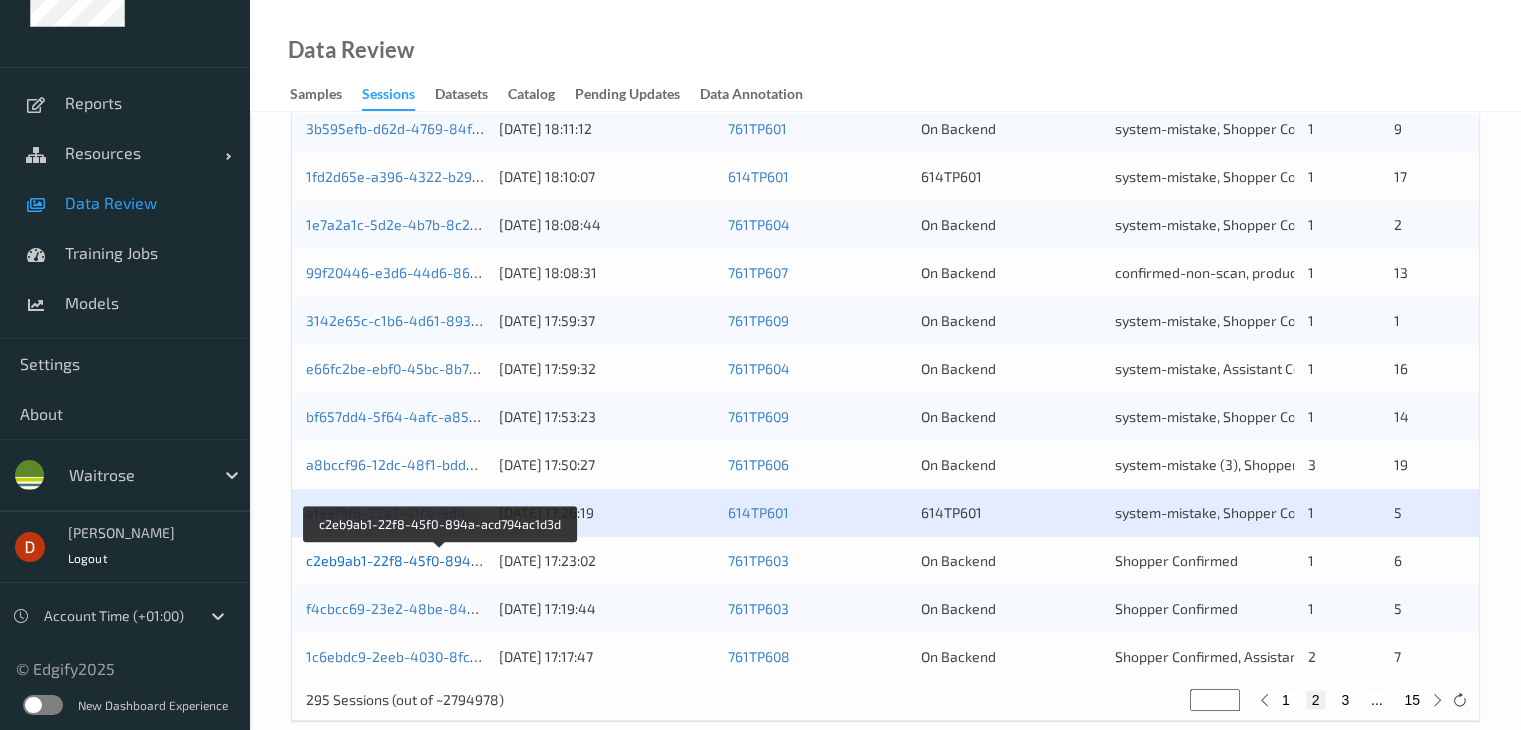 click on "c2eb9ab1-22f8-45f0-894a-acd794ac1d3d" at bounding box center [441, 560] 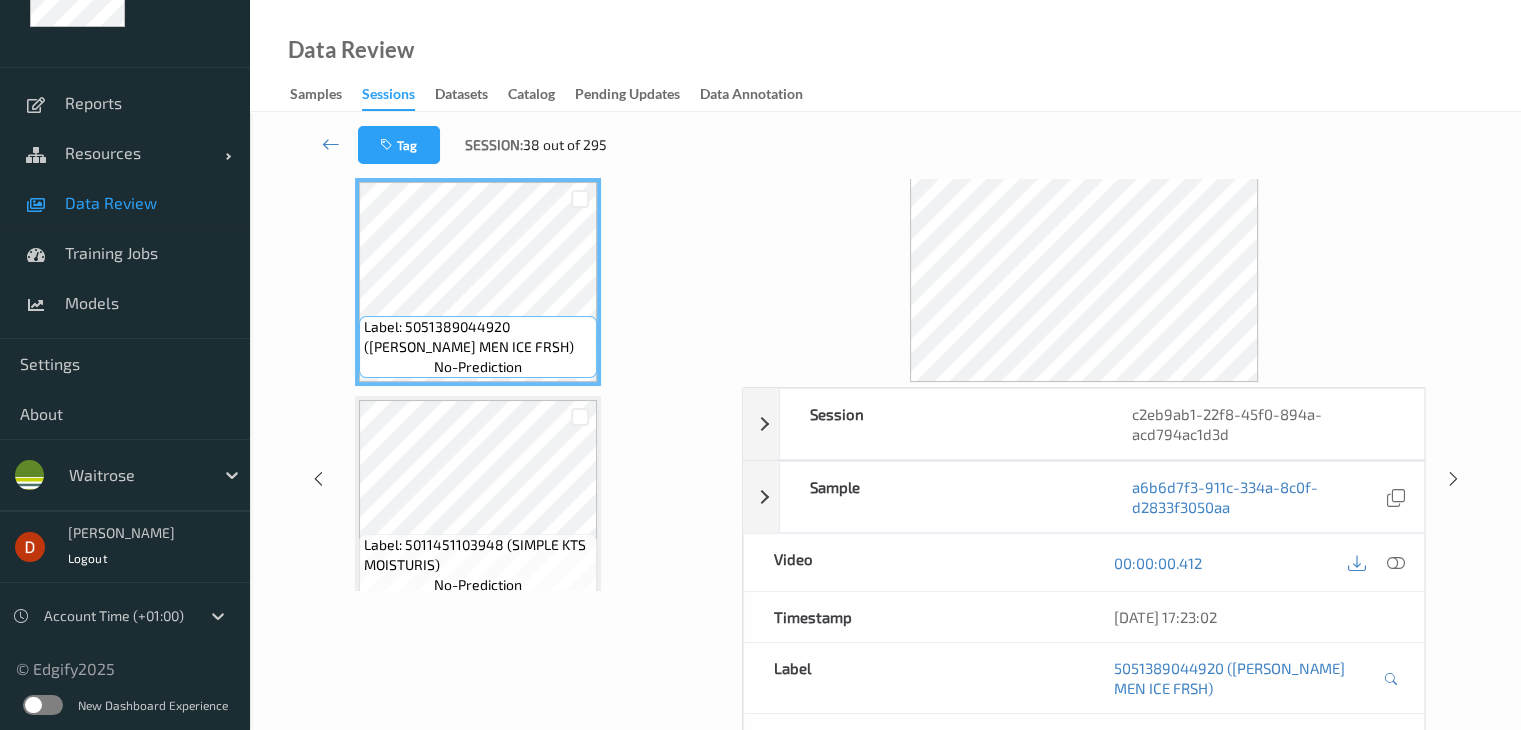 scroll, scrollTop: 0, scrollLeft: 0, axis: both 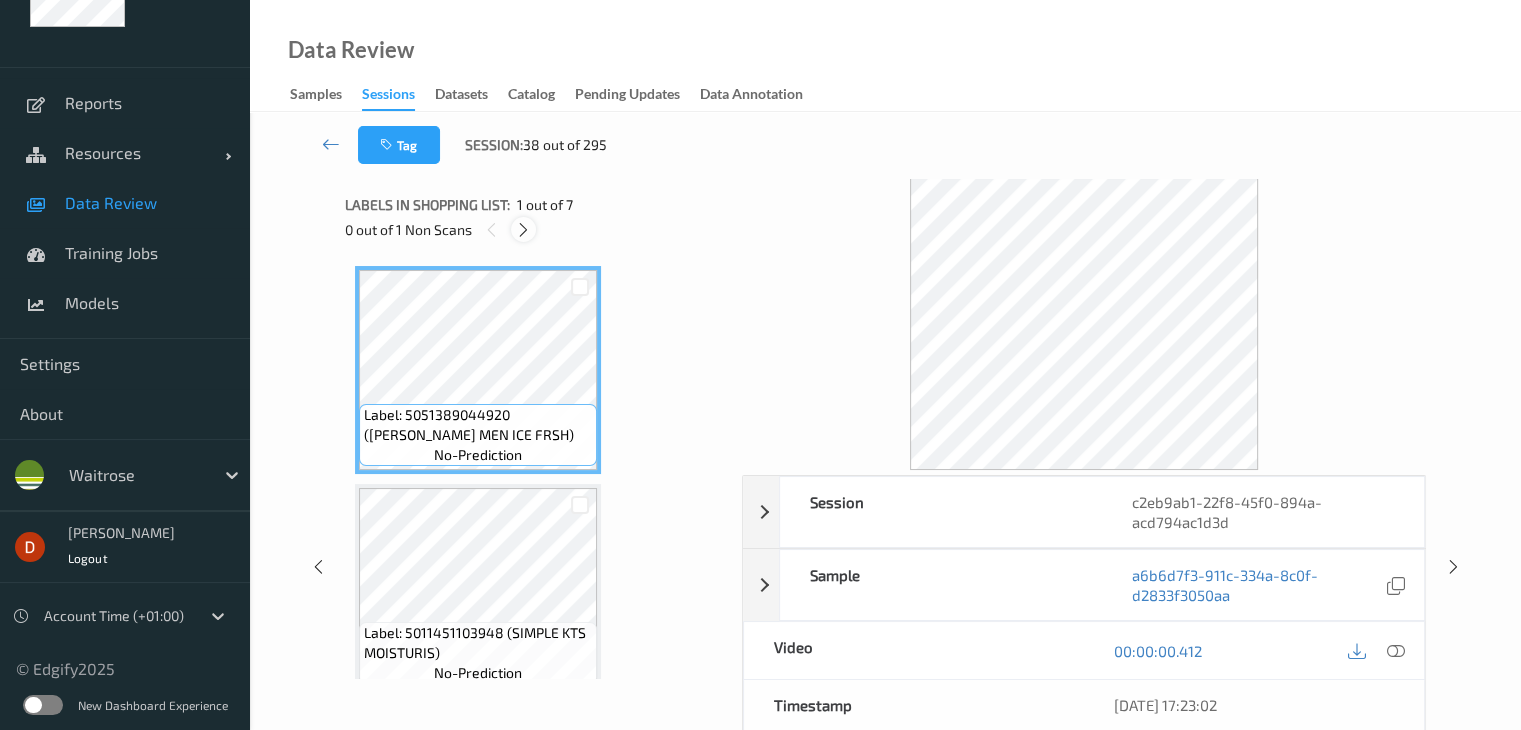 click at bounding box center [523, 230] 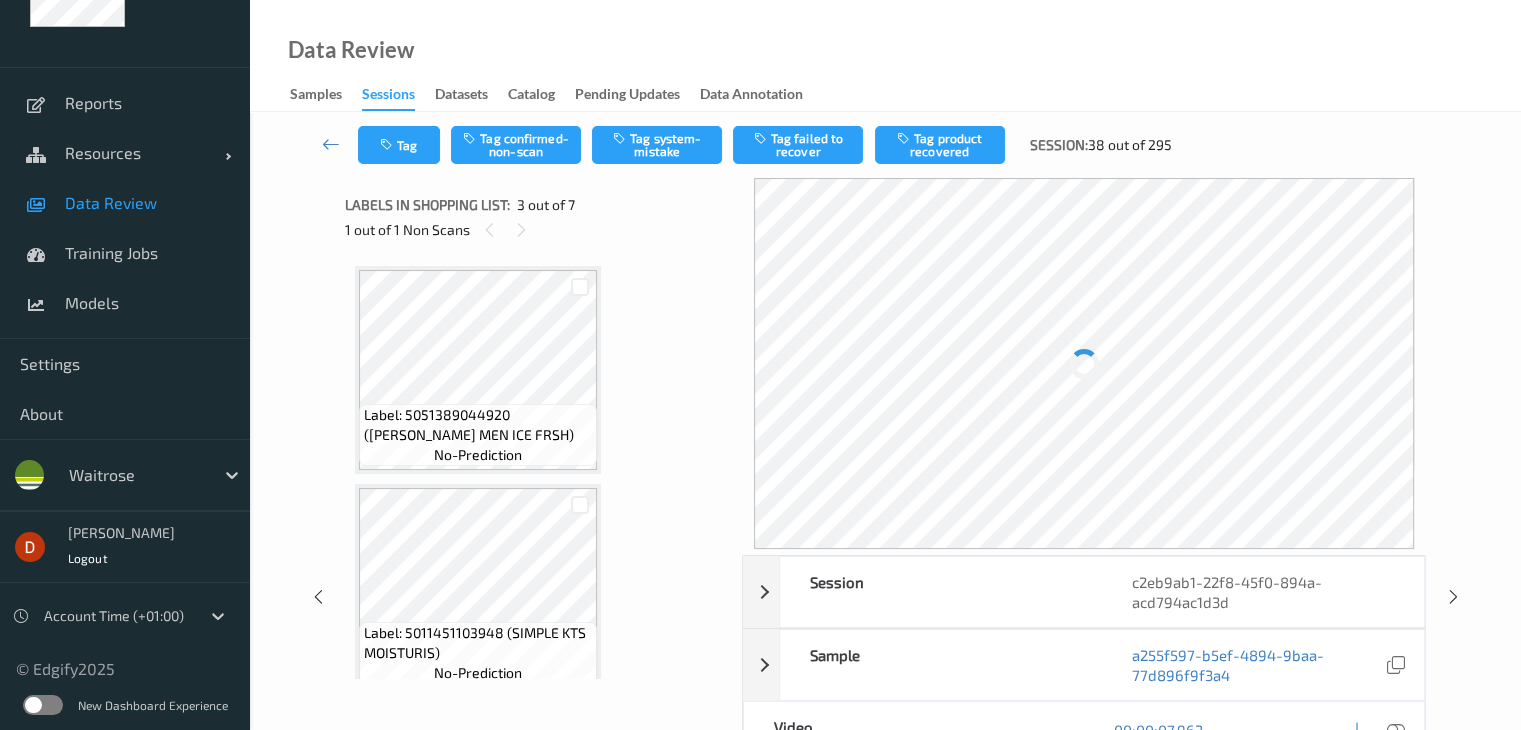 scroll, scrollTop: 228, scrollLeft: 0, axis: vertical 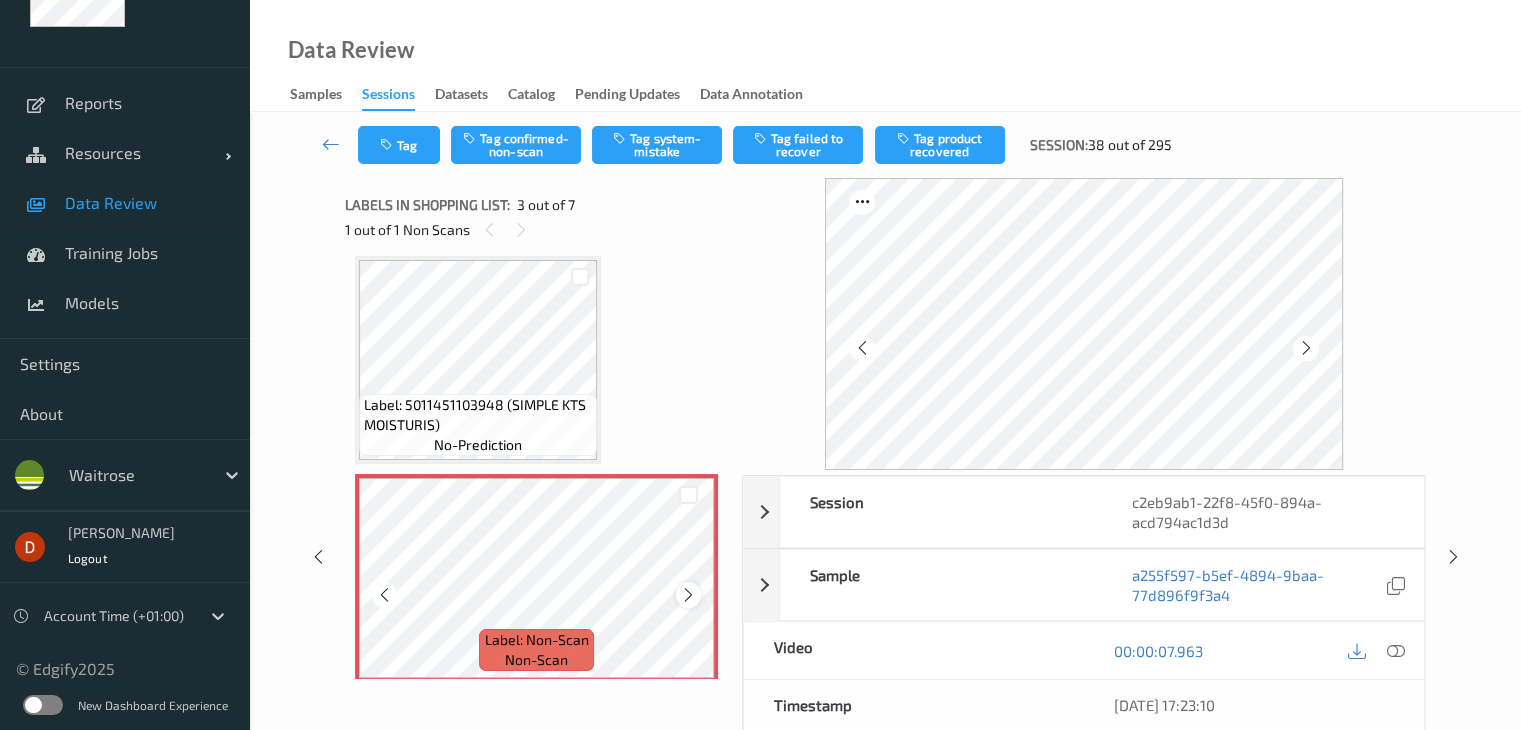 click at bounding box center [688, 595] 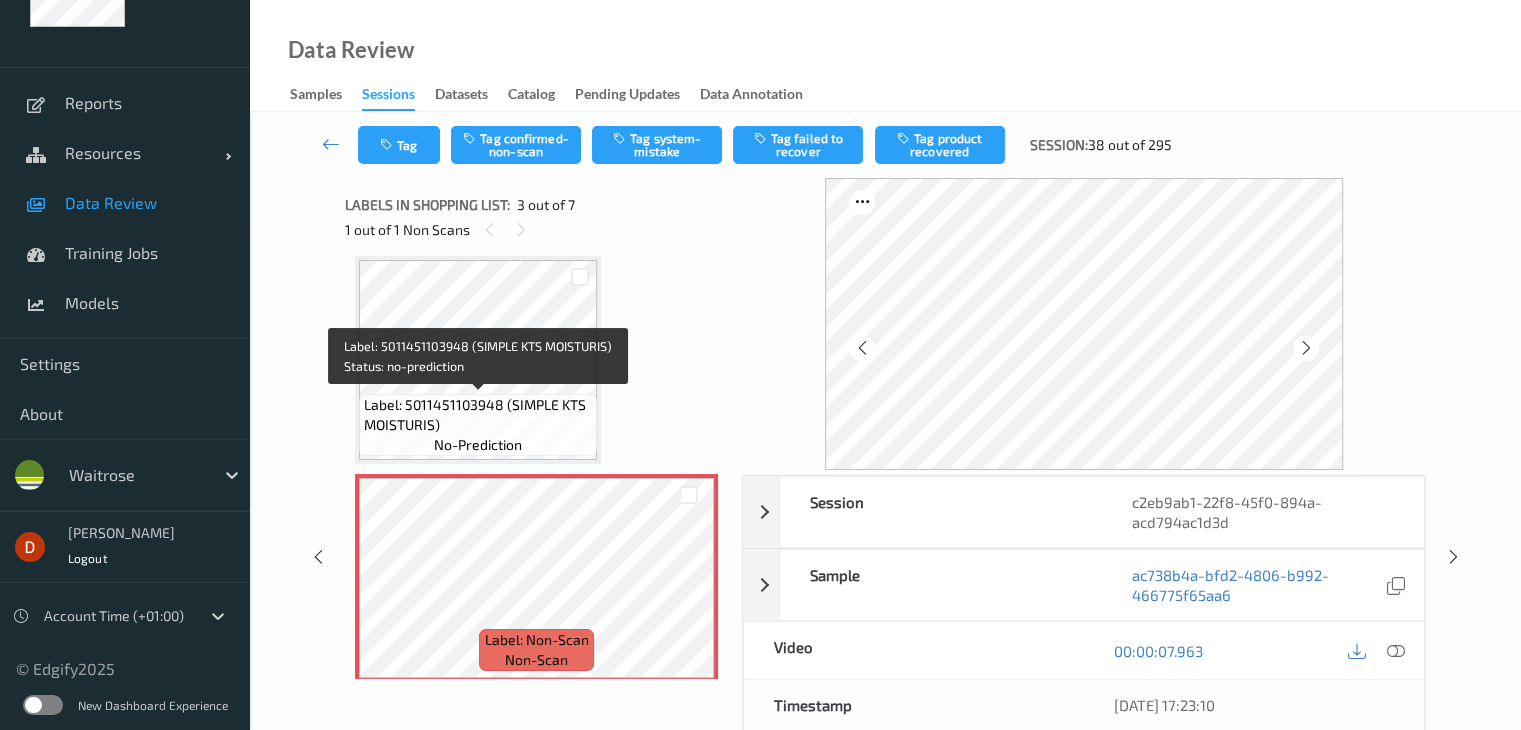 click on "Label: 5011451103948 (SIMPLE KTS MOISTURIS)" at bounding box center (478, 415) 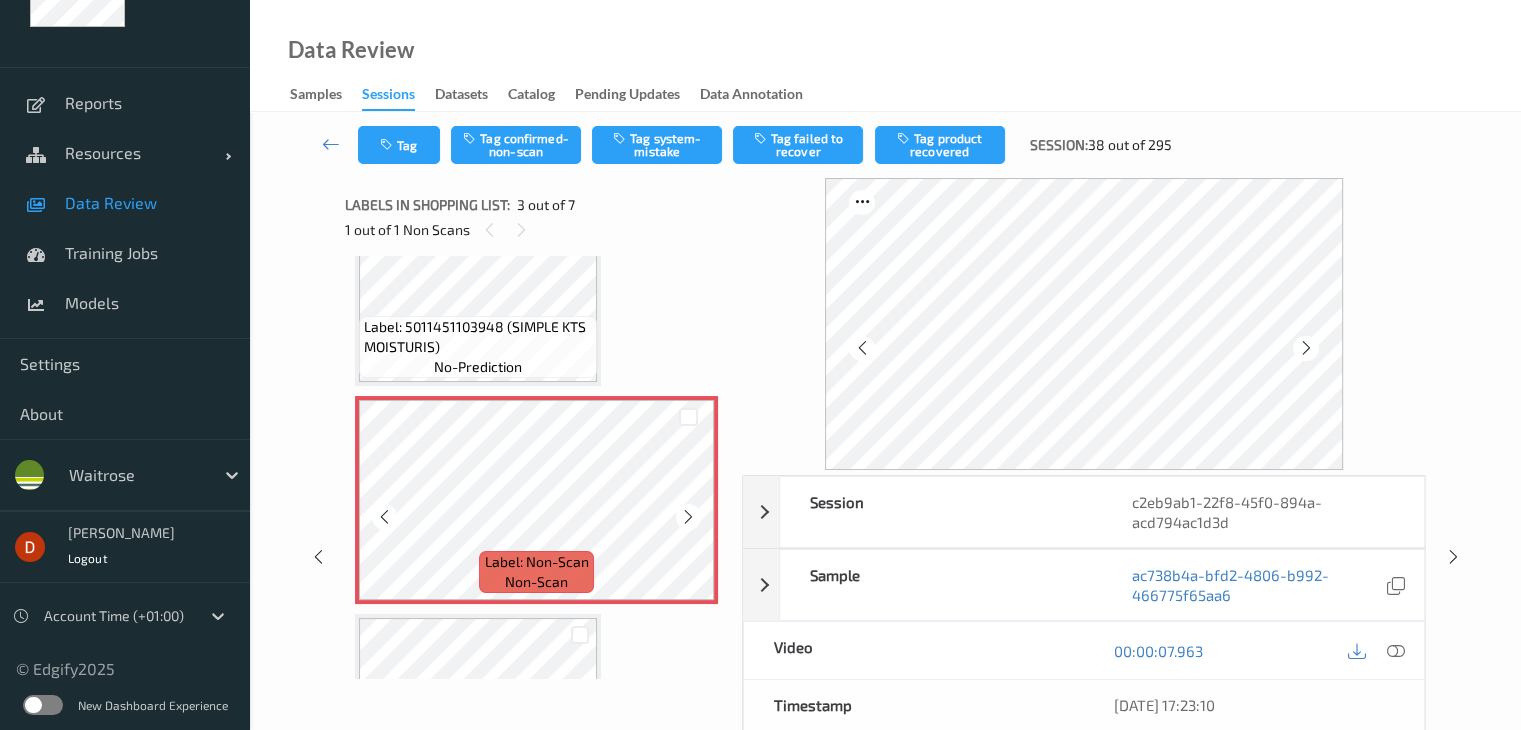 scroll, scrollTop: 428, scrollLeft: 0, axis: vertical 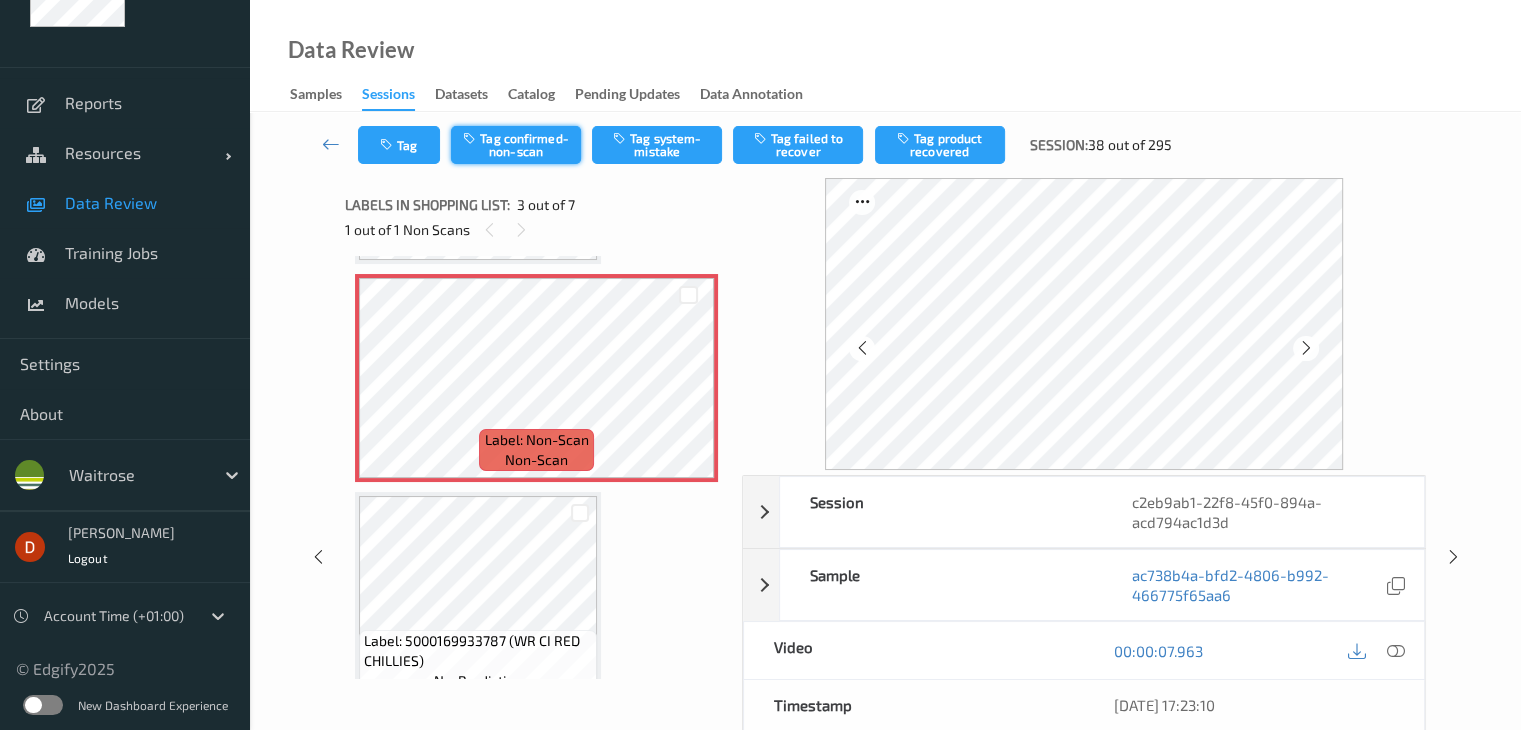 click on "Tag   confirmed-non-scan" at bounding box center (516, 145) 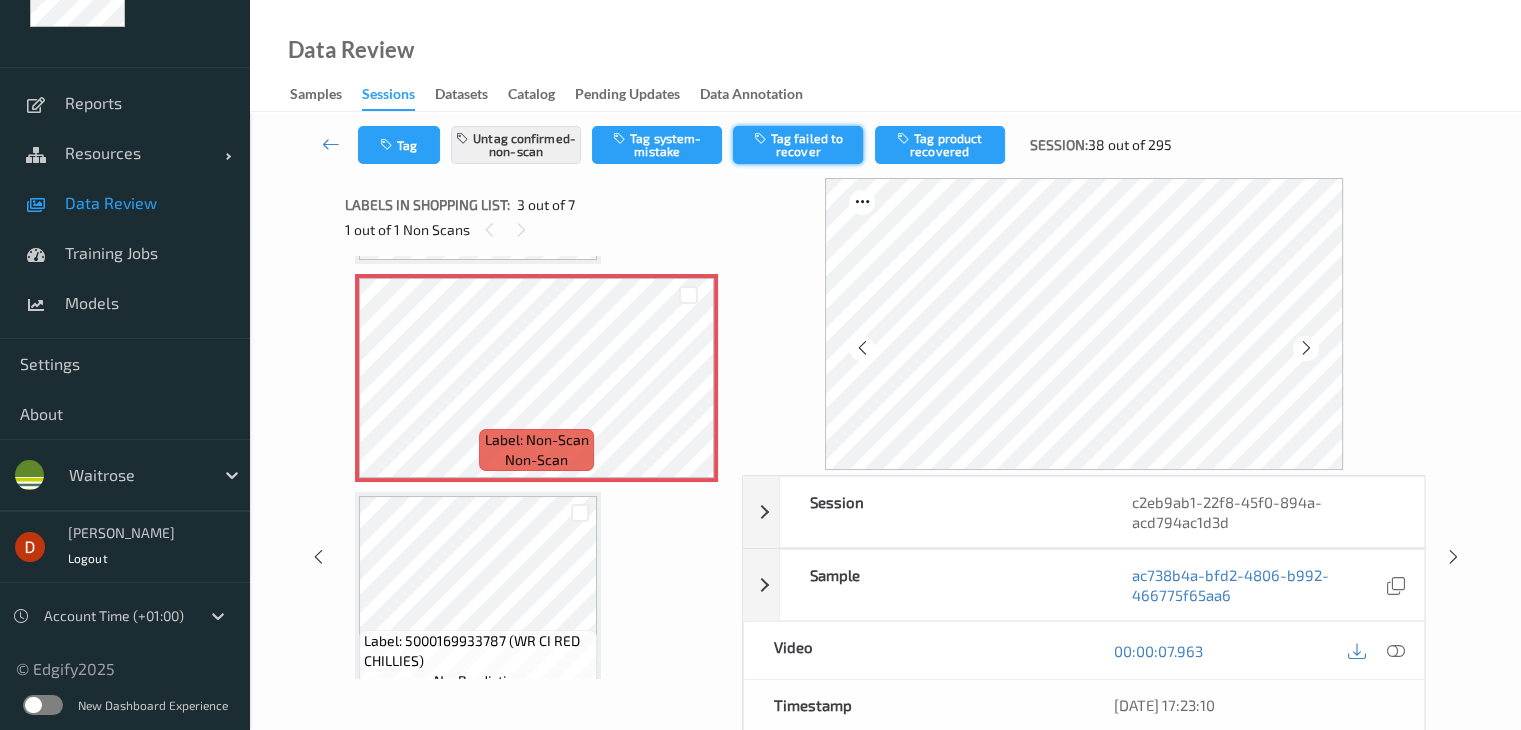 click on "Tag   failed to recover" at bounding box center (798, 145) 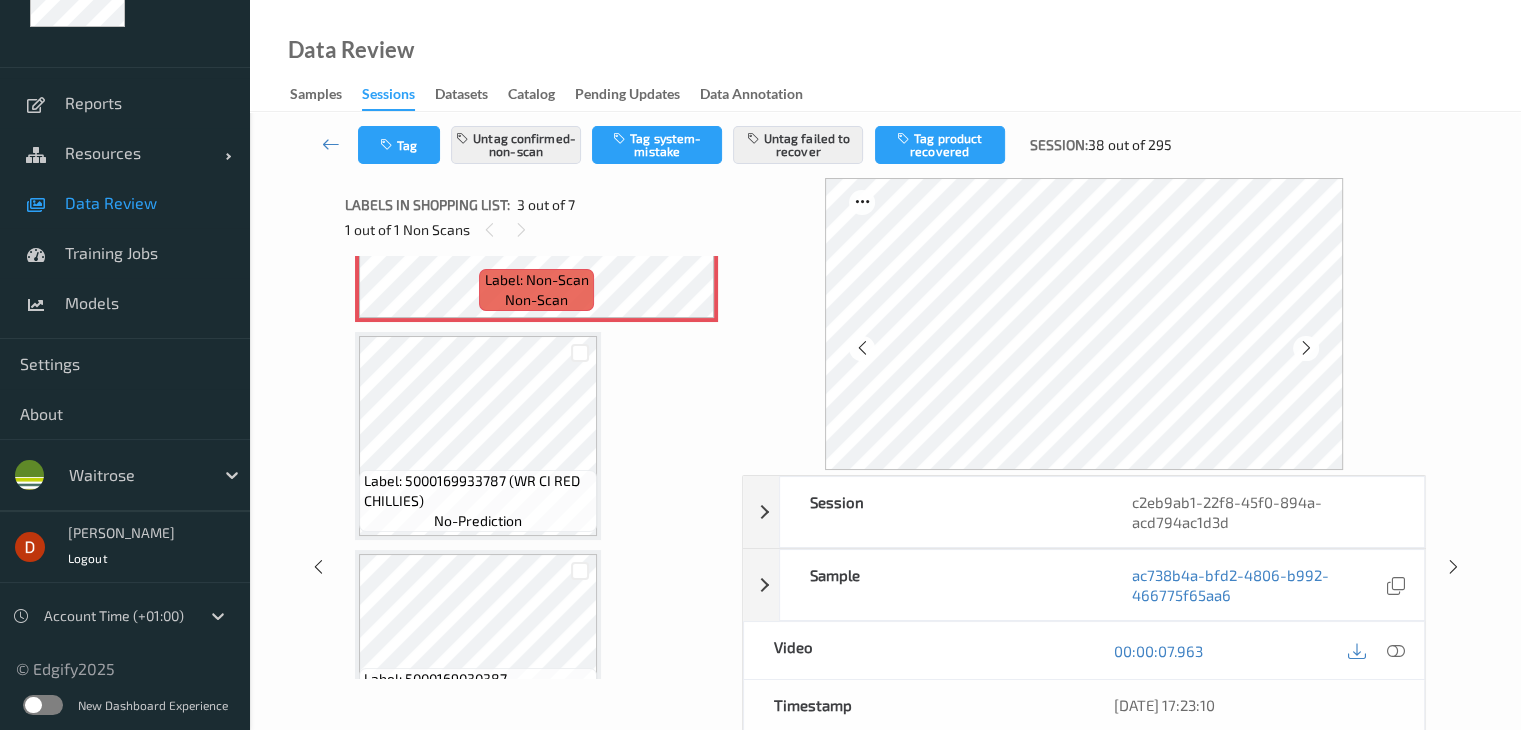 scroll, scrollTop: 728, scrollLeft: 0, axis: vertical 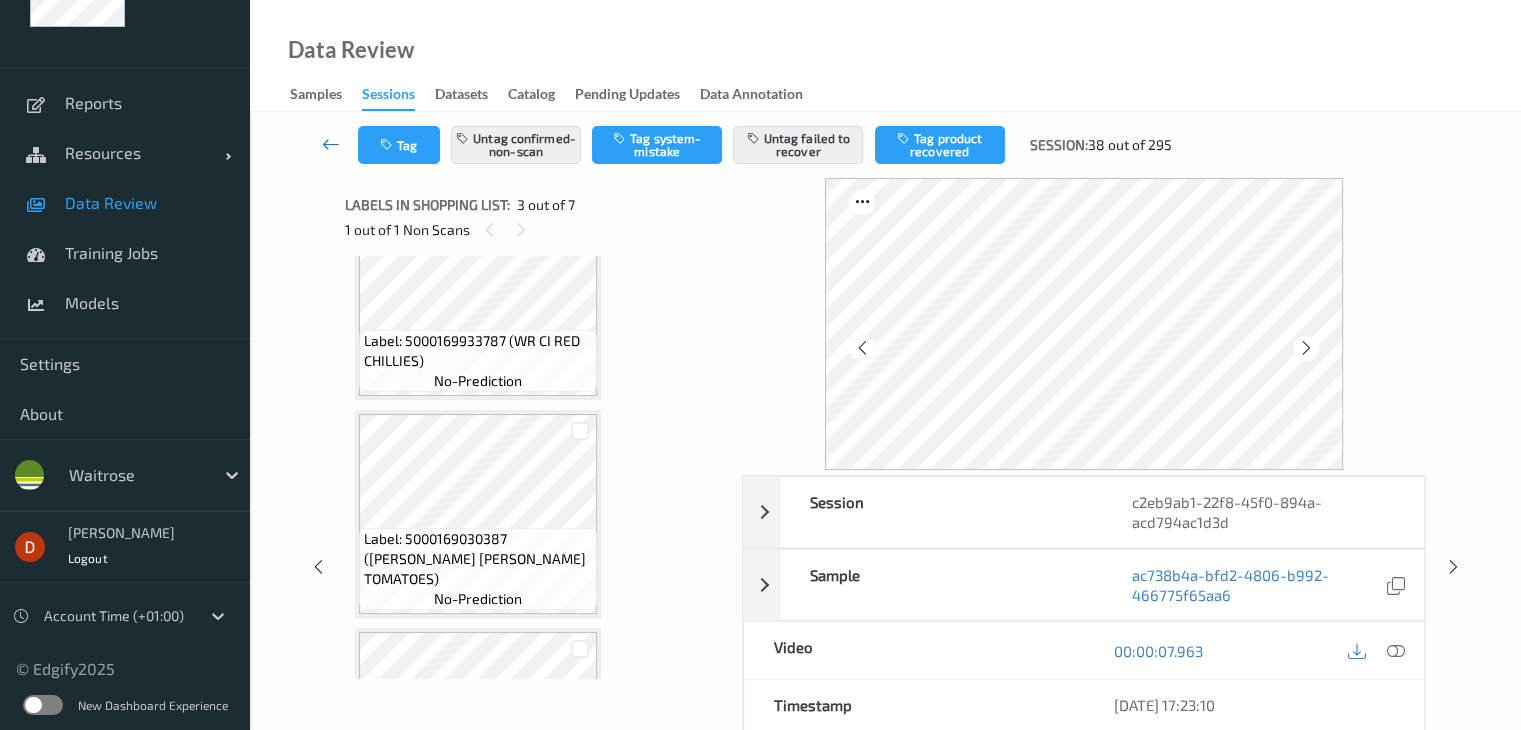 click at bounding box center [331, 144] 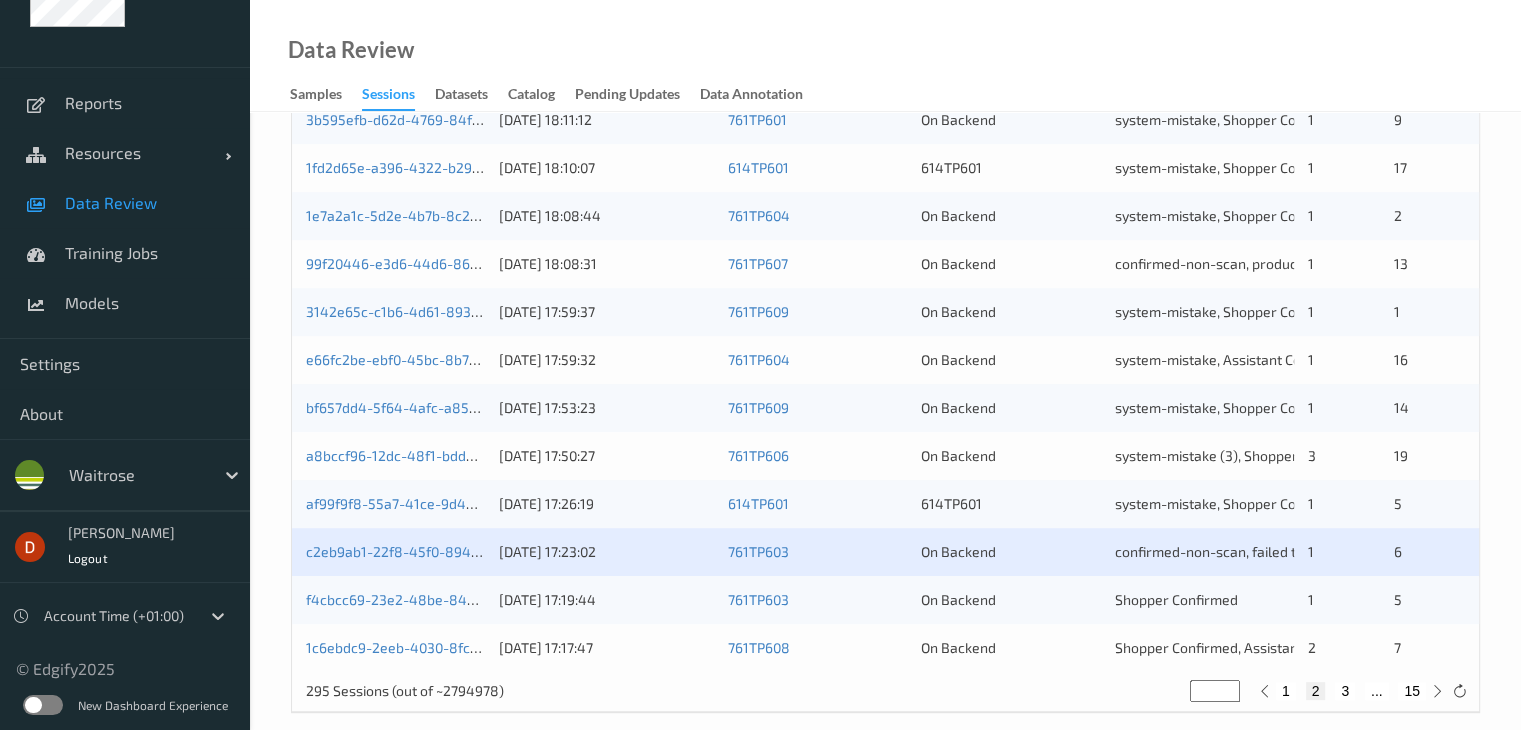 scroll, scrollTop: 932, scrollLeft: 0, axis: vertical 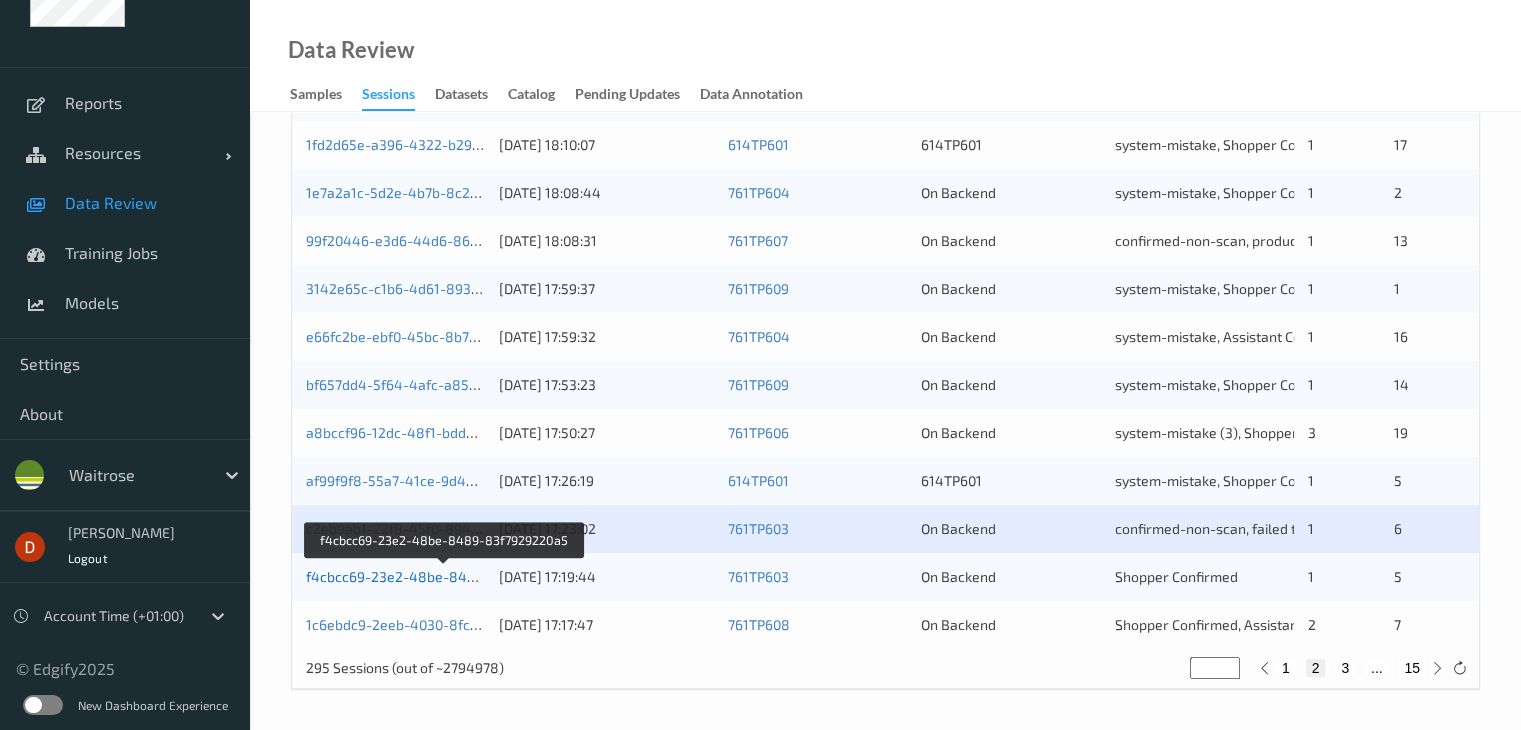 click on "f4cbcc69-23e2-48be-8489-83f7929220a5" at bounding box center (444, 576) 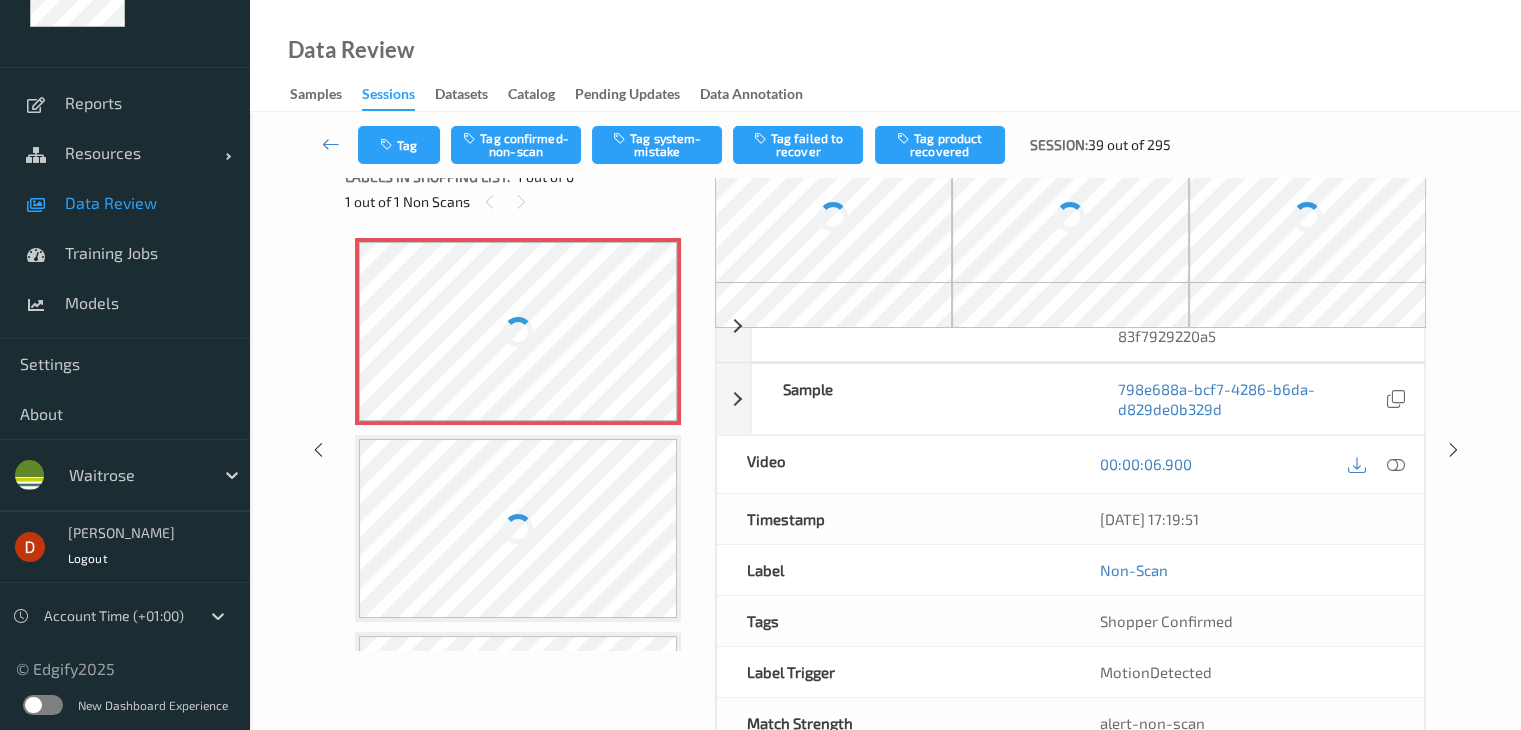 scroll, scrollTop: 0, scrollLeft: 0, axis: both 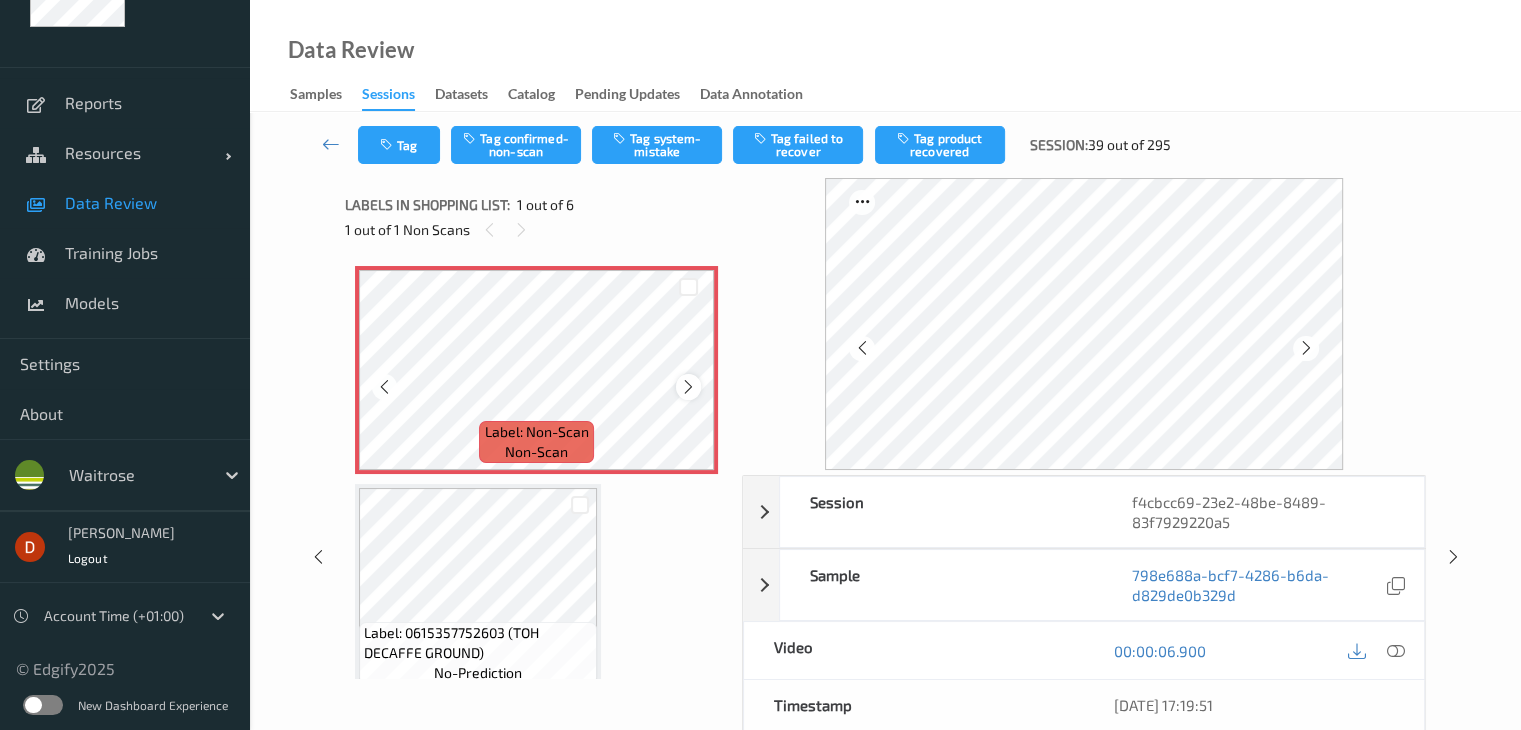click at bounding box center [688, 387] 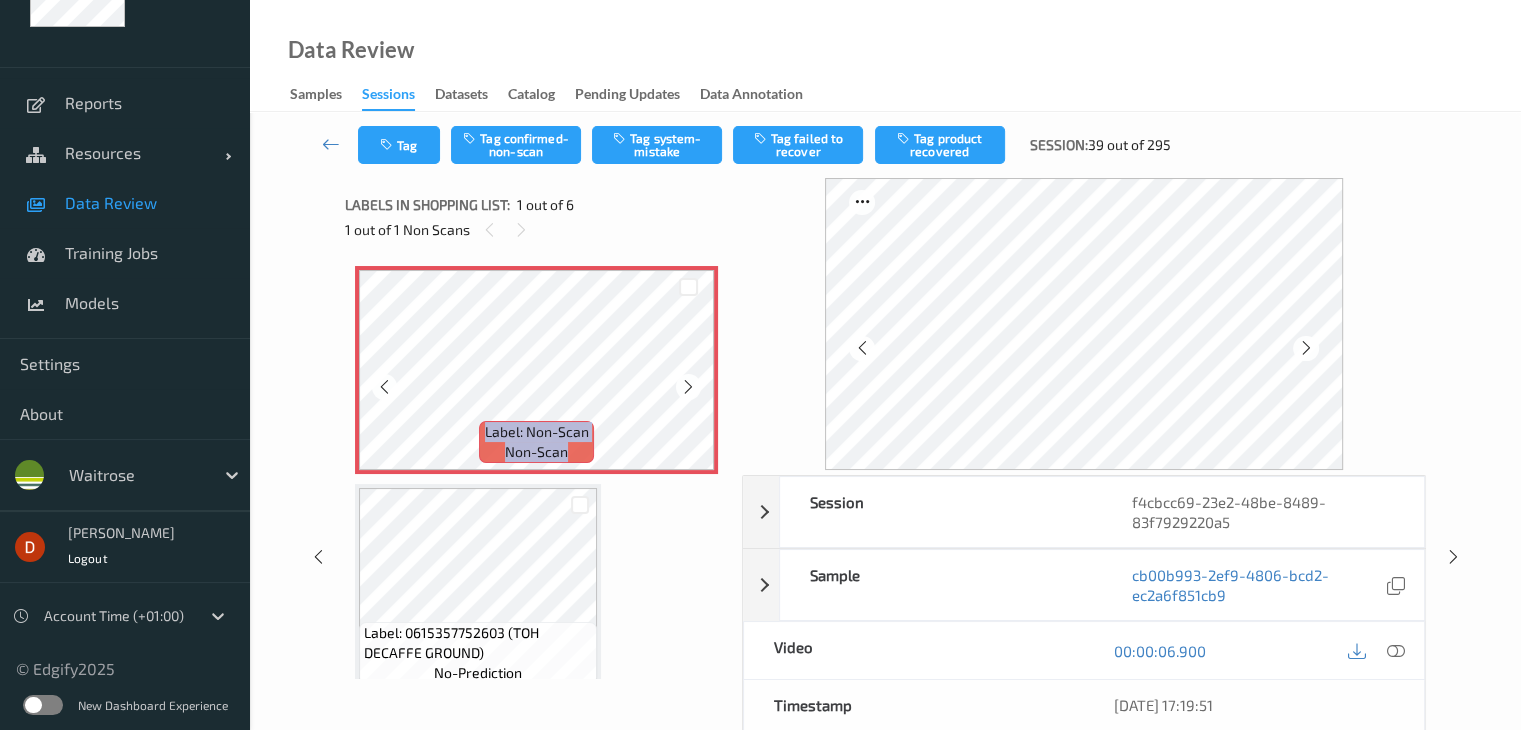 click at bounding box center (688, 387) 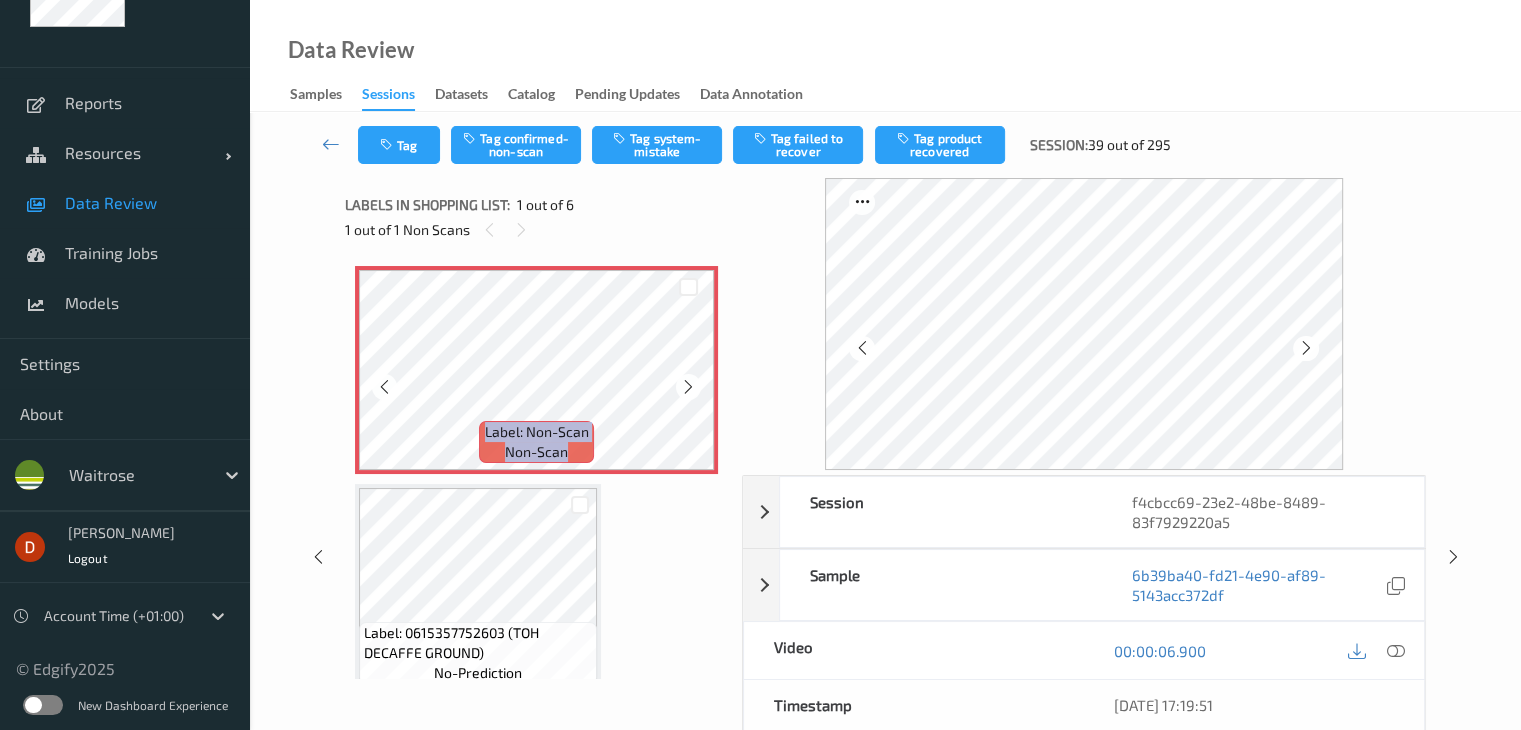 click at bounding box center [688, 387] 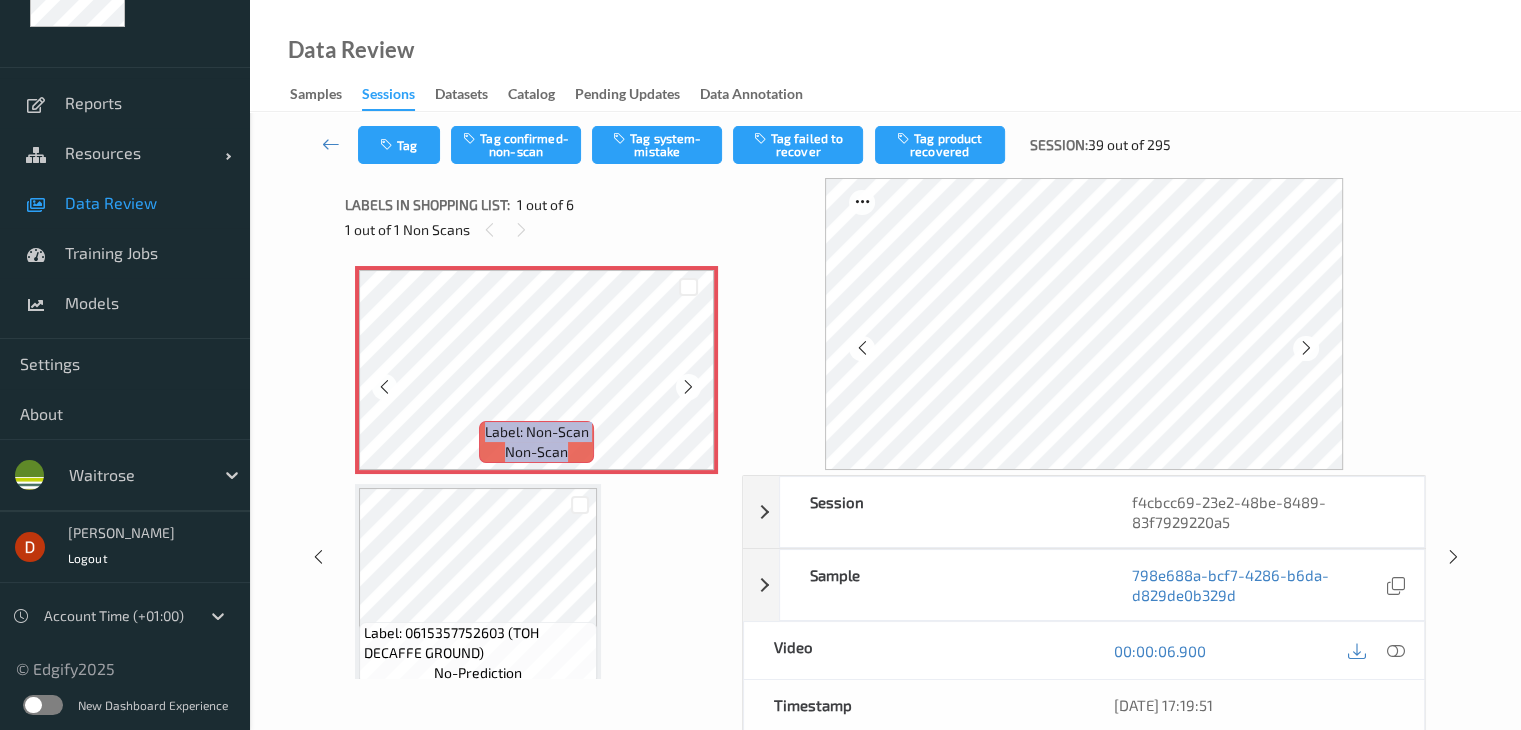 click at bounding box center [688, 387] 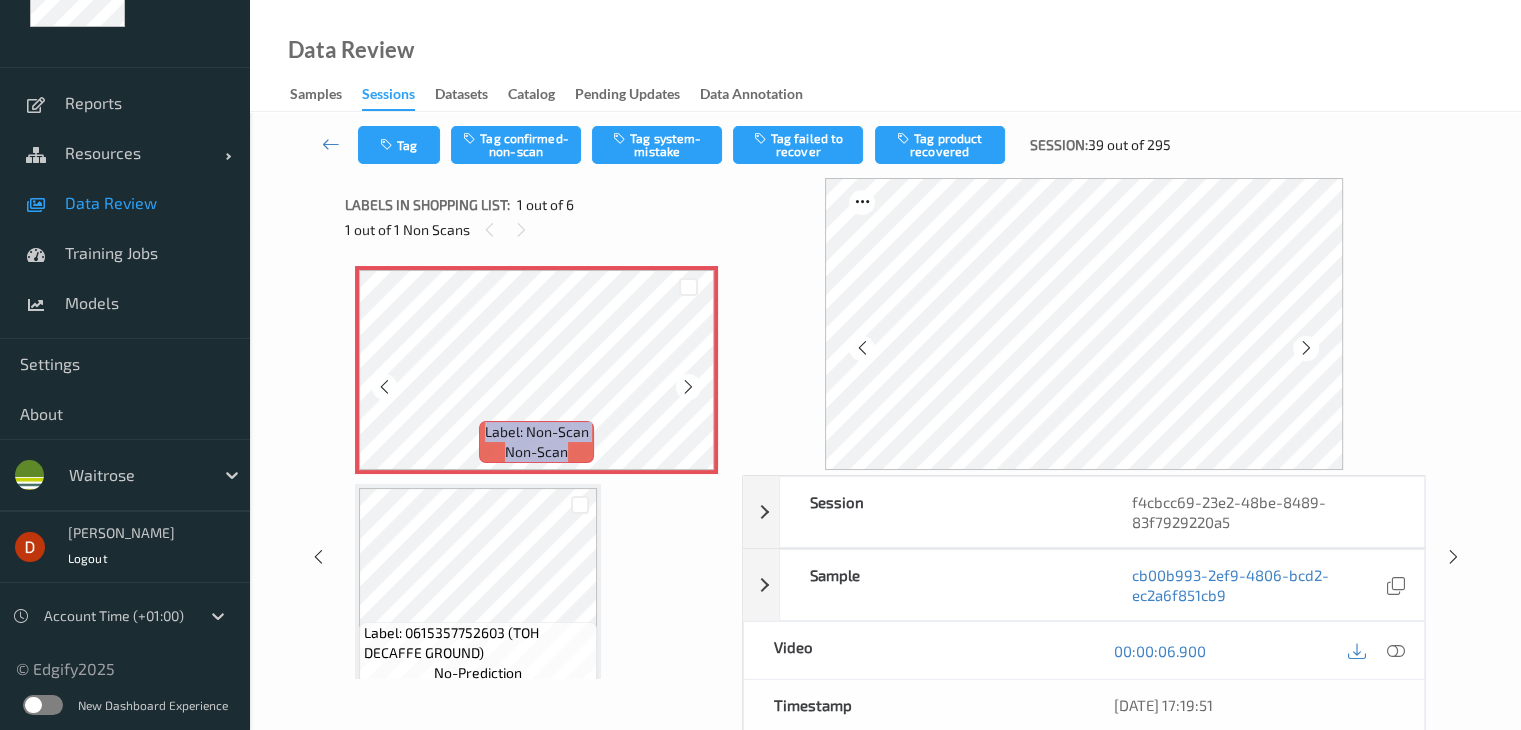 click at bounding box center [688, 387] 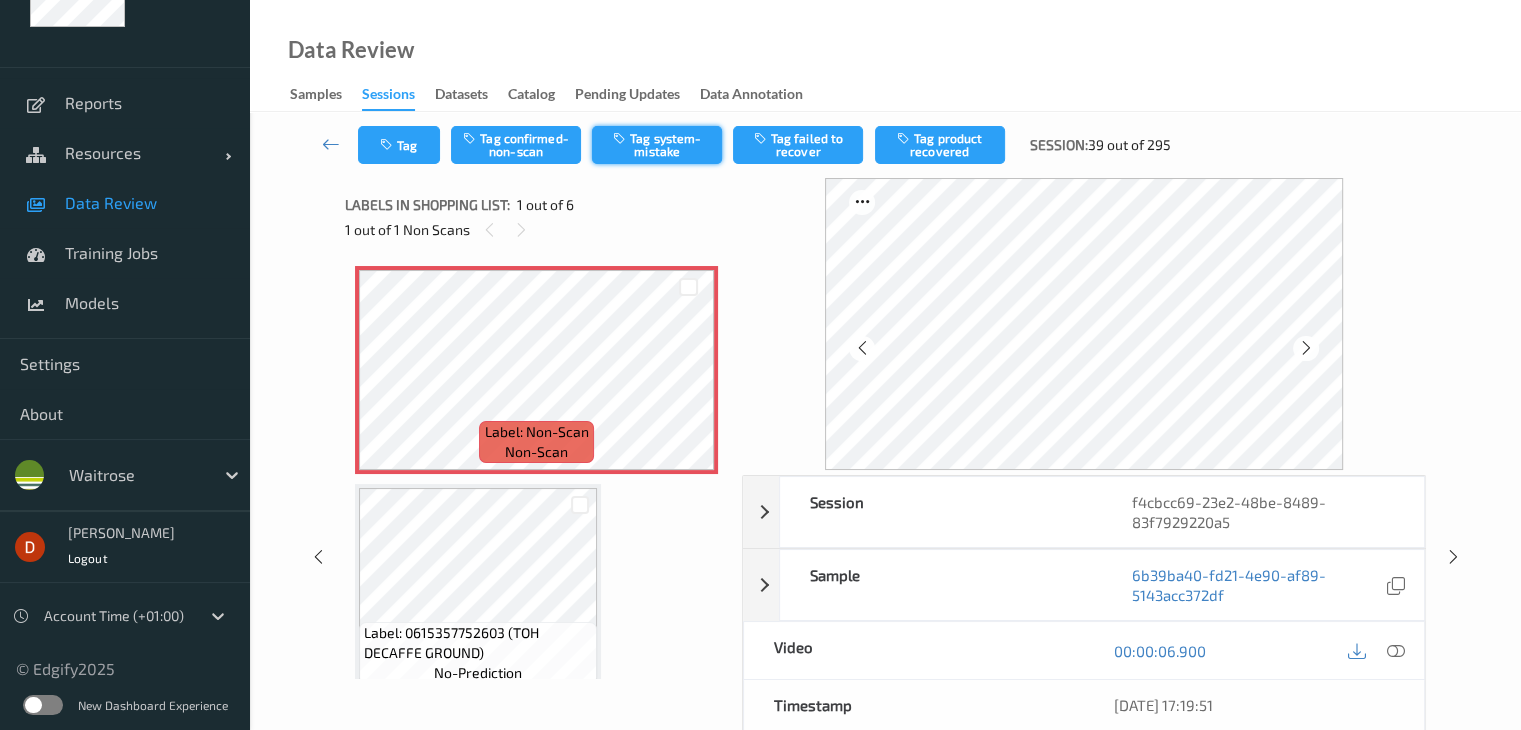 click on "Tag   system-mistake" at bounding box center (657, 145) 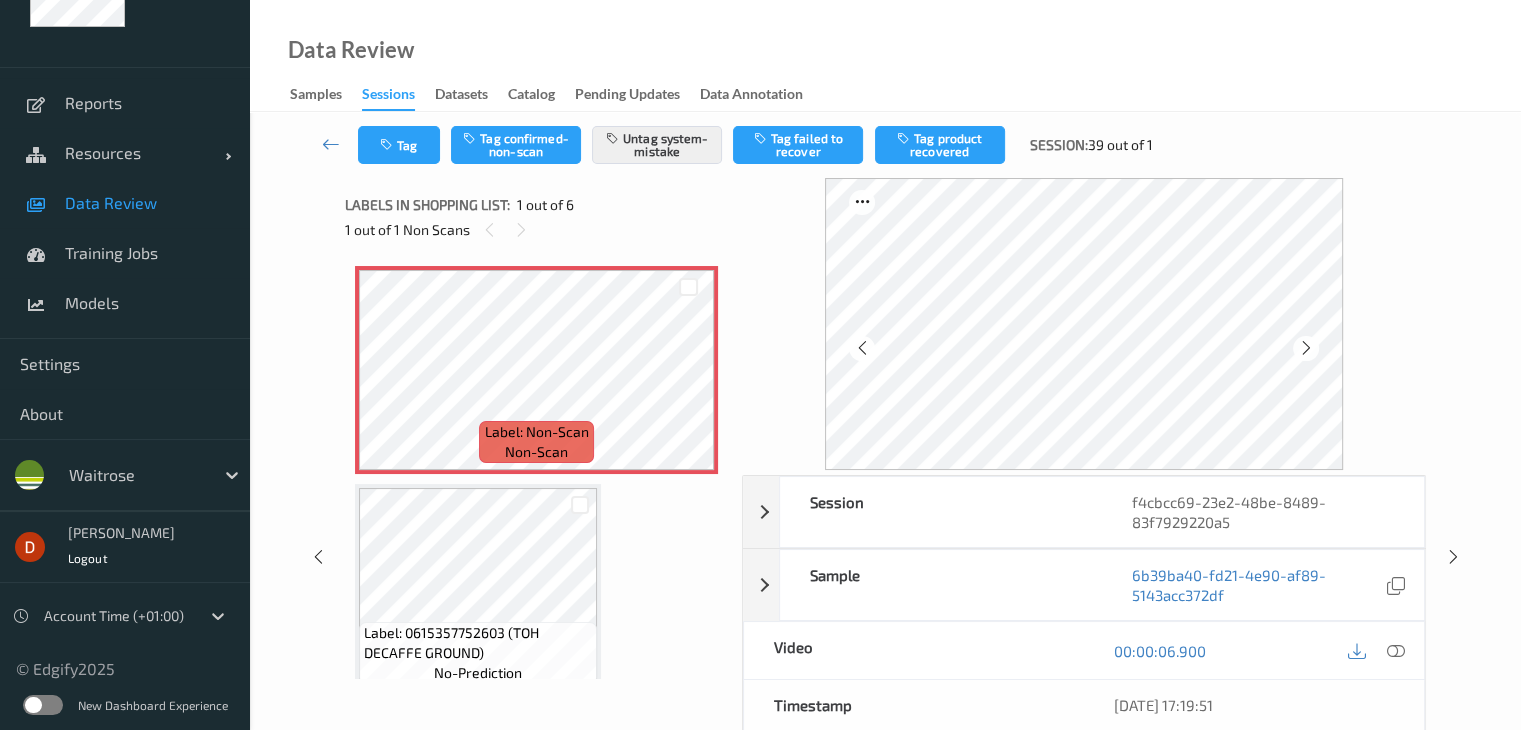 type 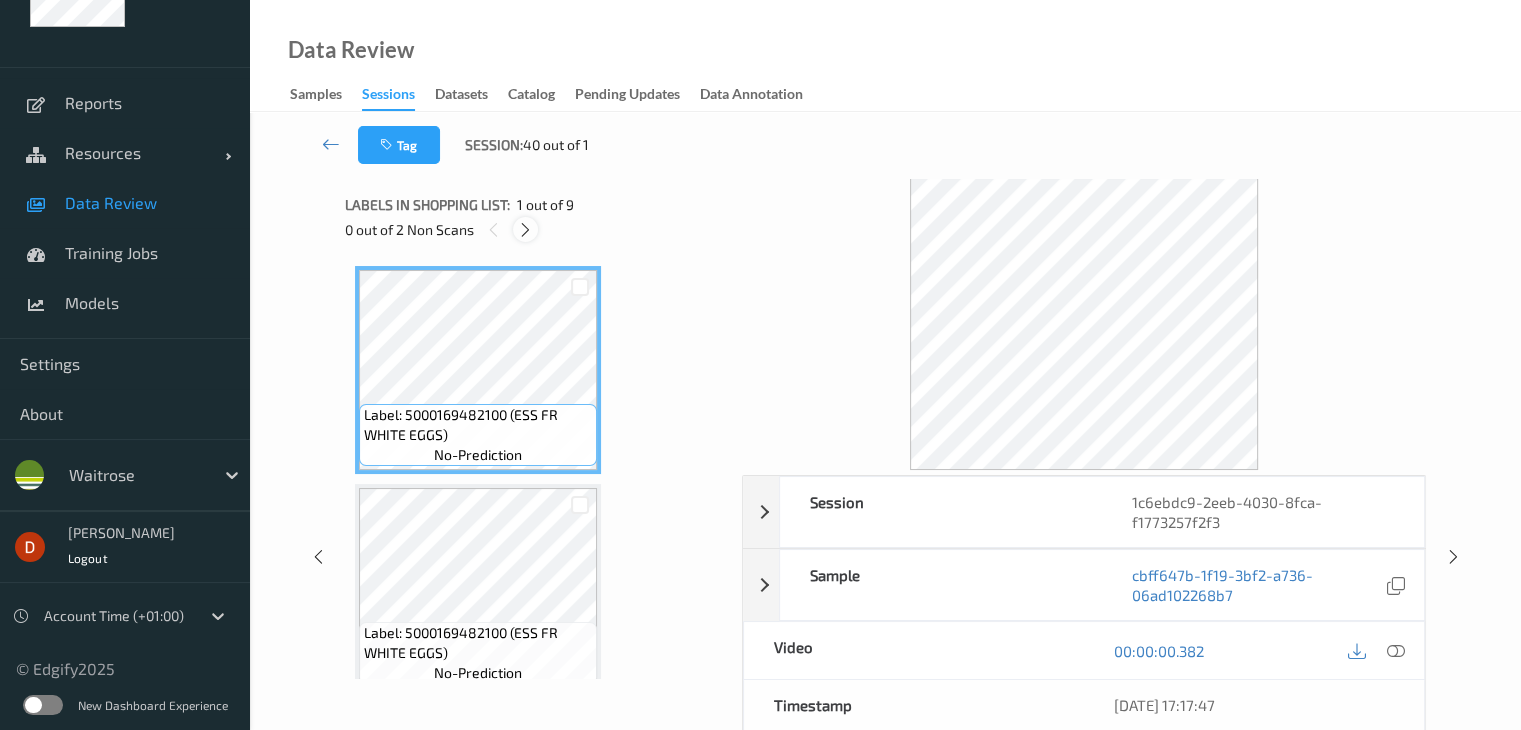 click at bounding box center [525, 230] 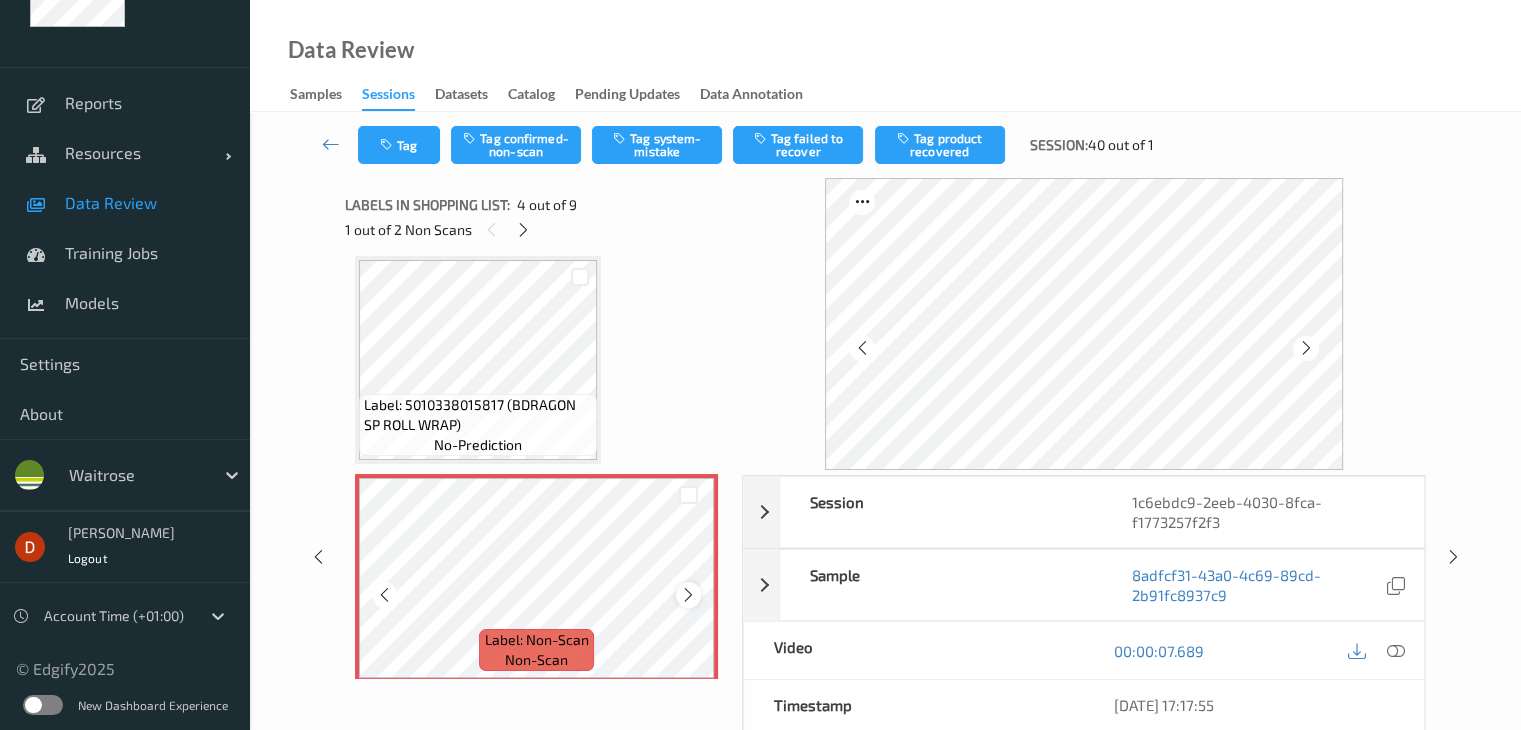 click at bounding box center (688, 595) 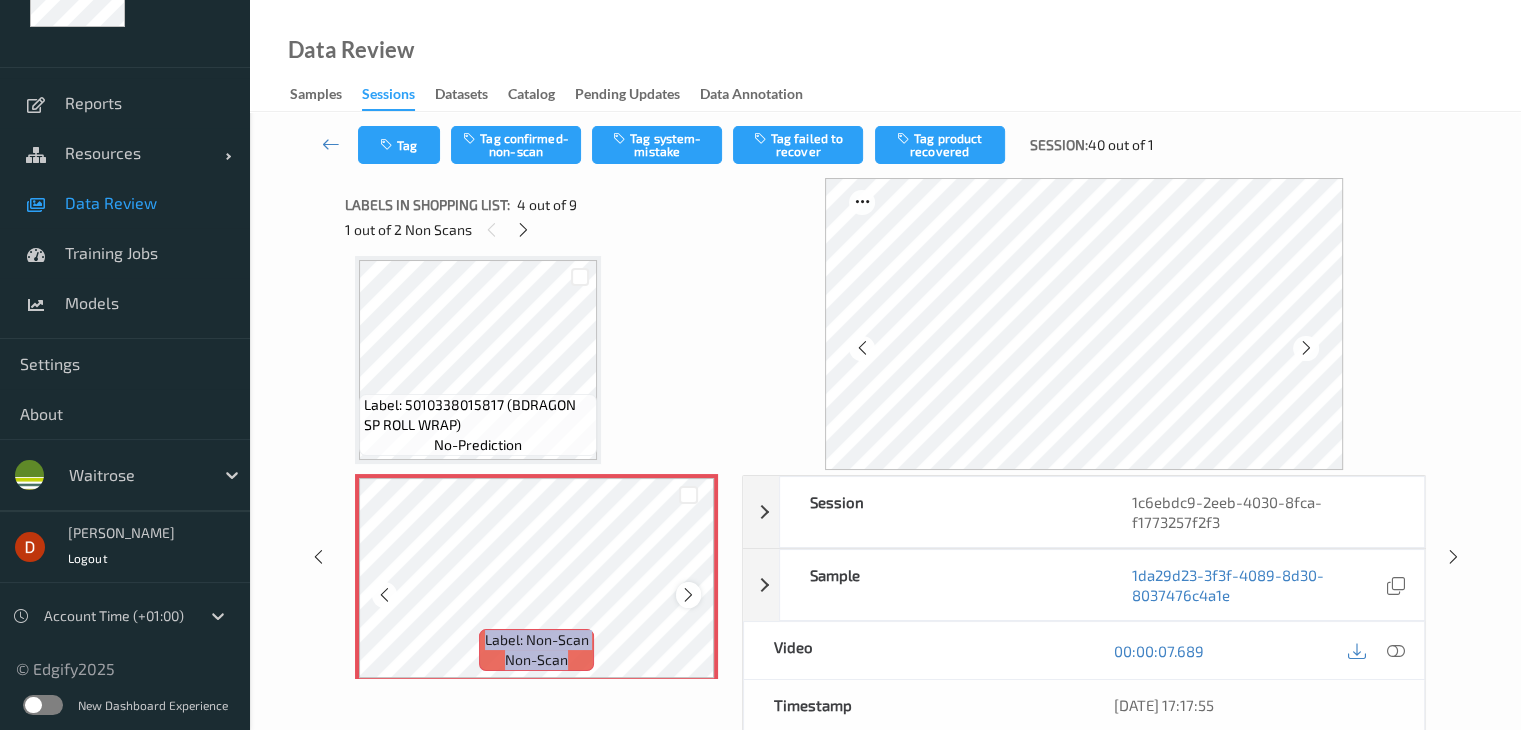 click at bounding box center (688, 595) 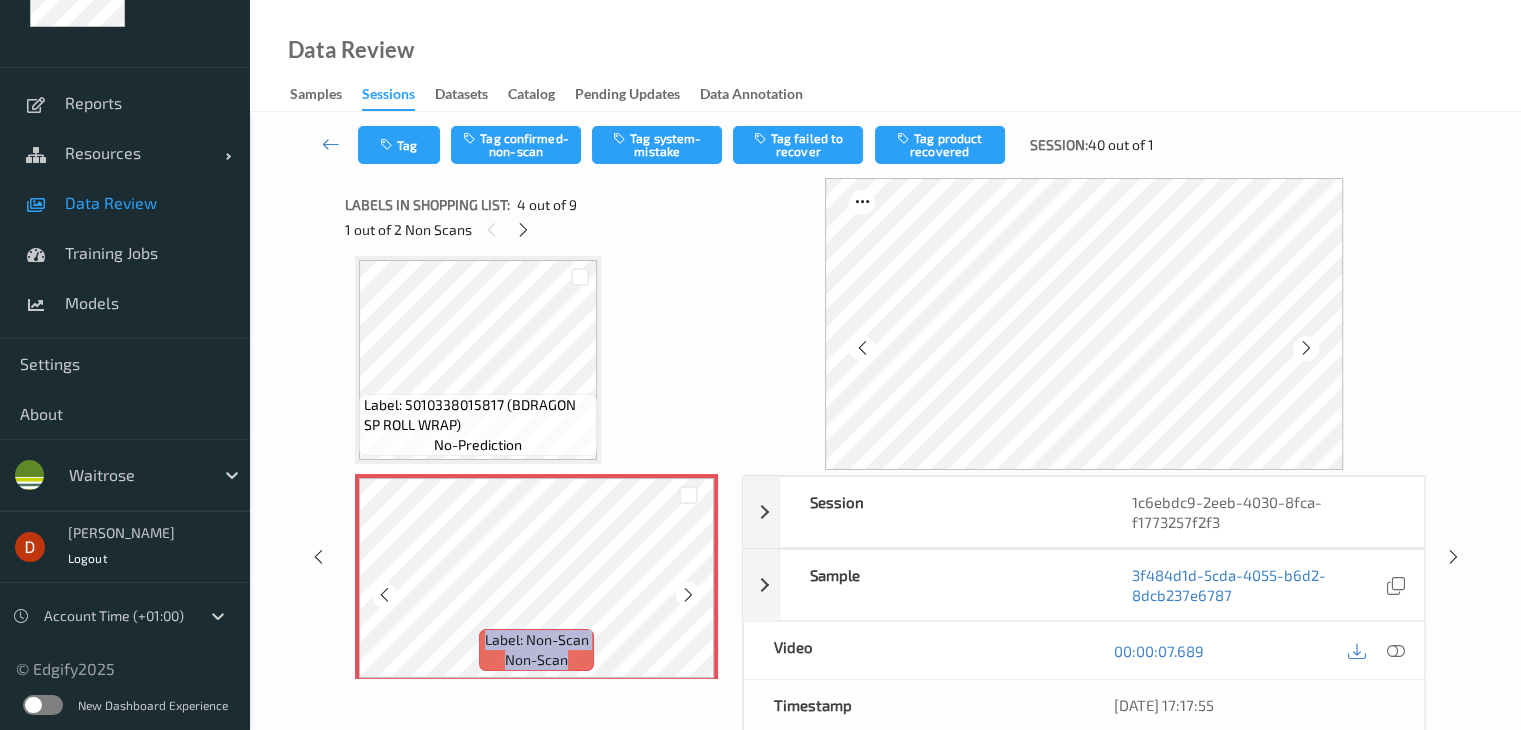 click at bounding box center (688, 595) 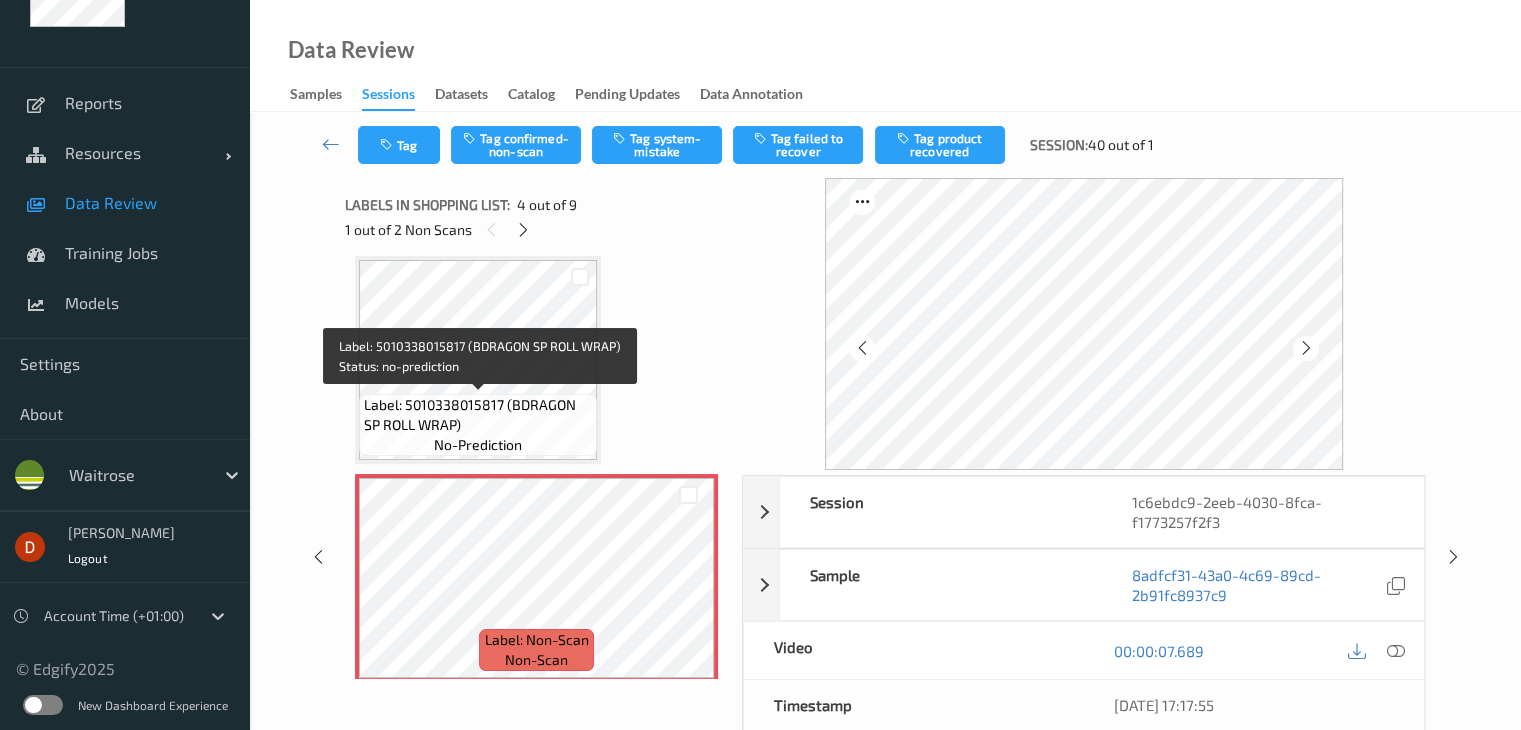 click on "Label: 5010338015817 (BDRAGON SP ROLL WRAP)" at bounding box center (478, 415) 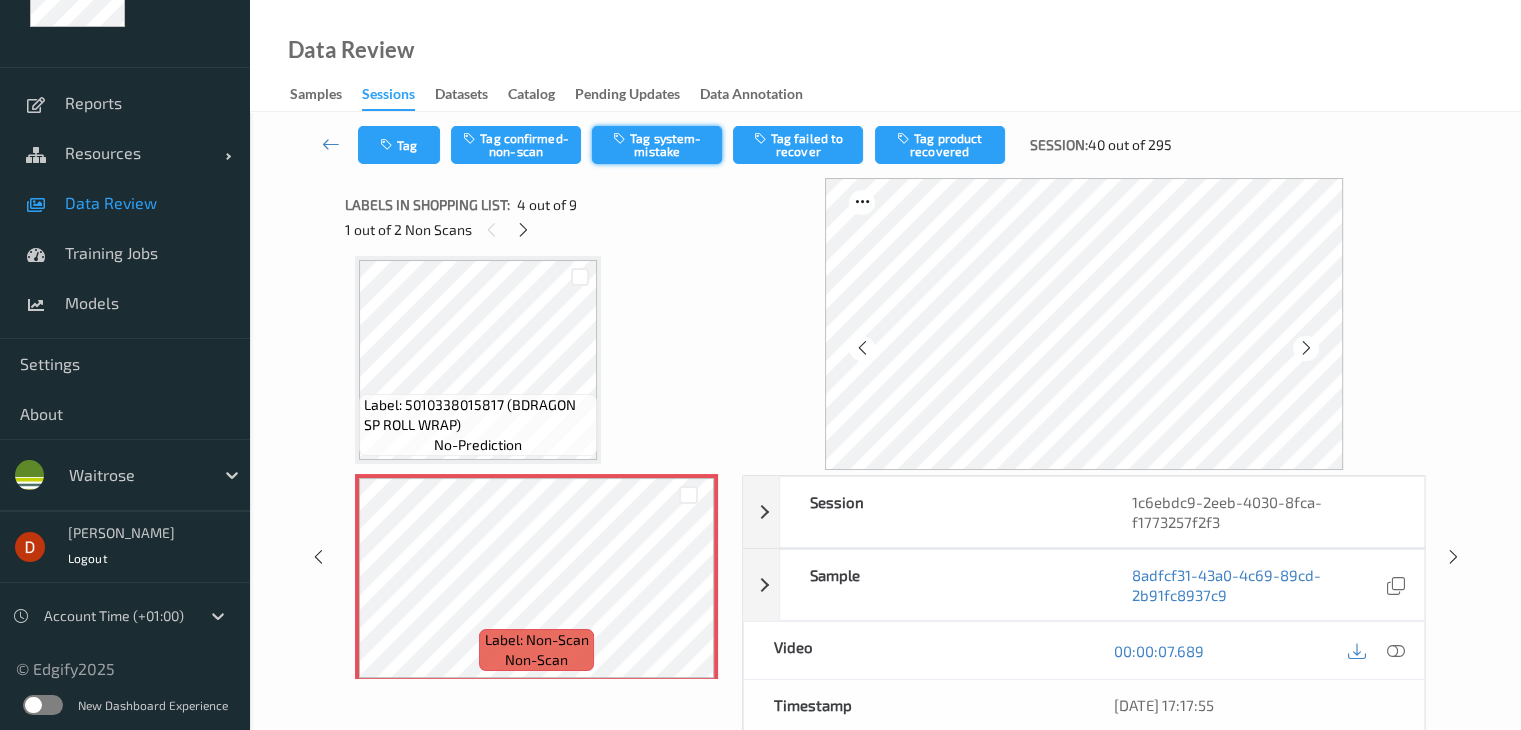 click on "Tag   system-mistake" at bounding box center (657, 145) 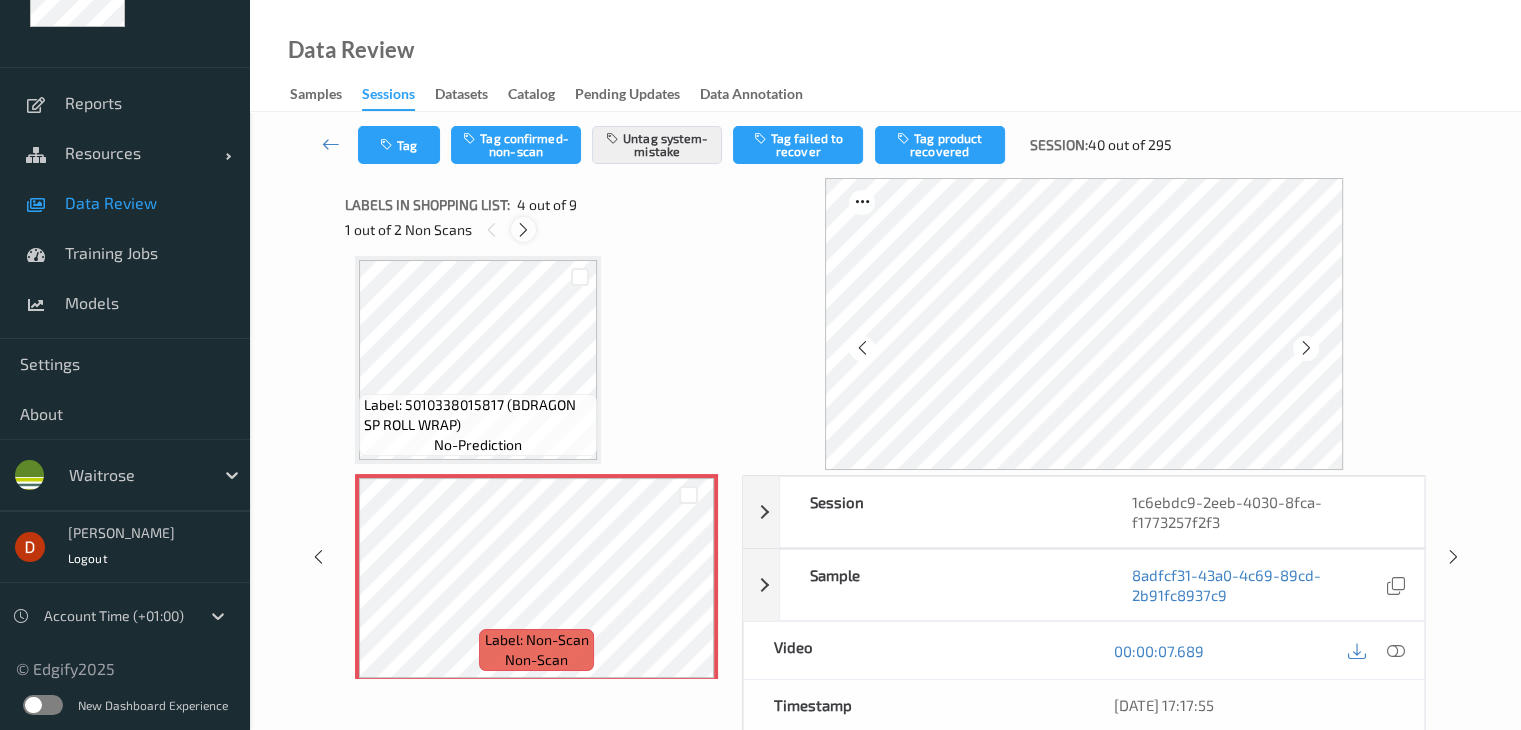 click at bounding box center [523, 230] 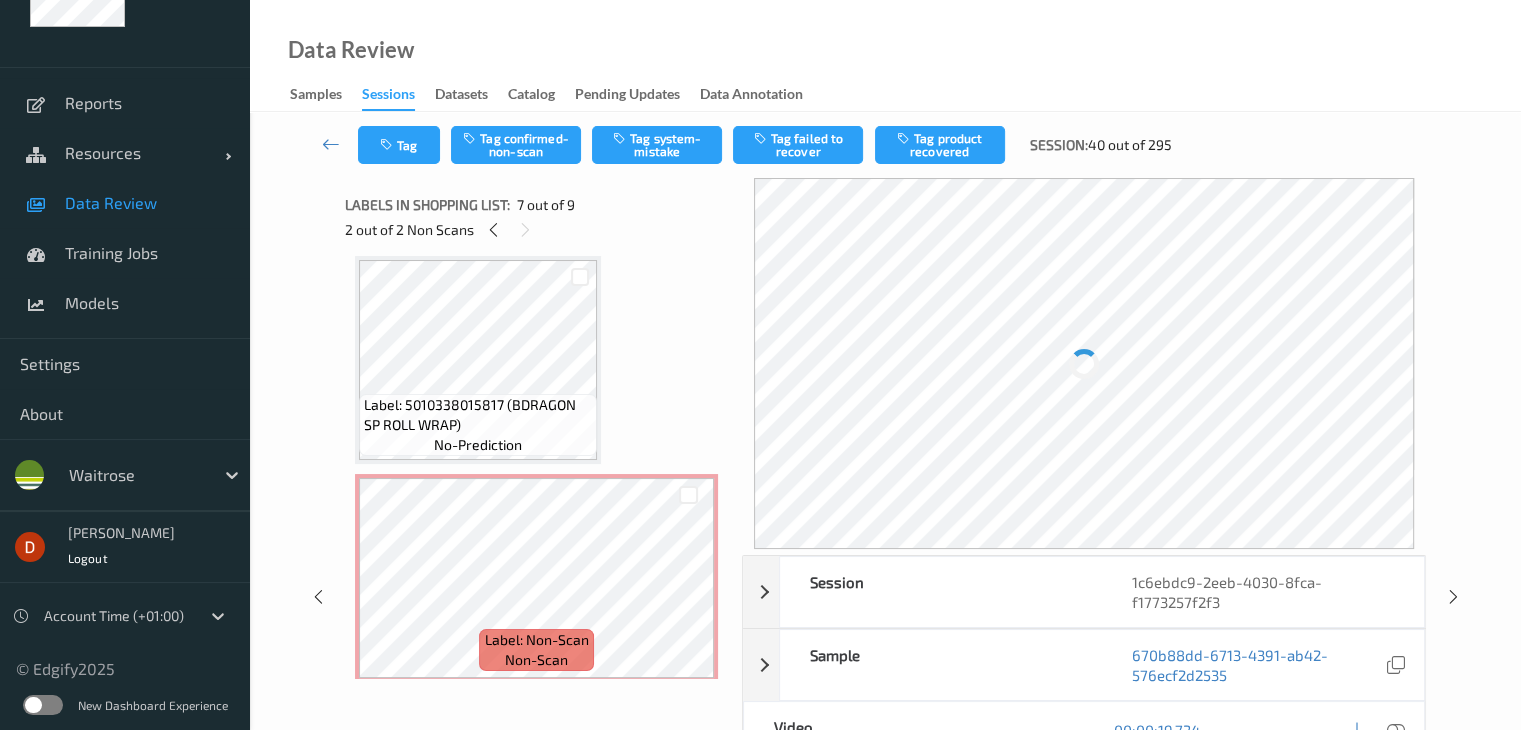 scroll, scrollTop: 1100, scrollLeft: 0, axis: vertical 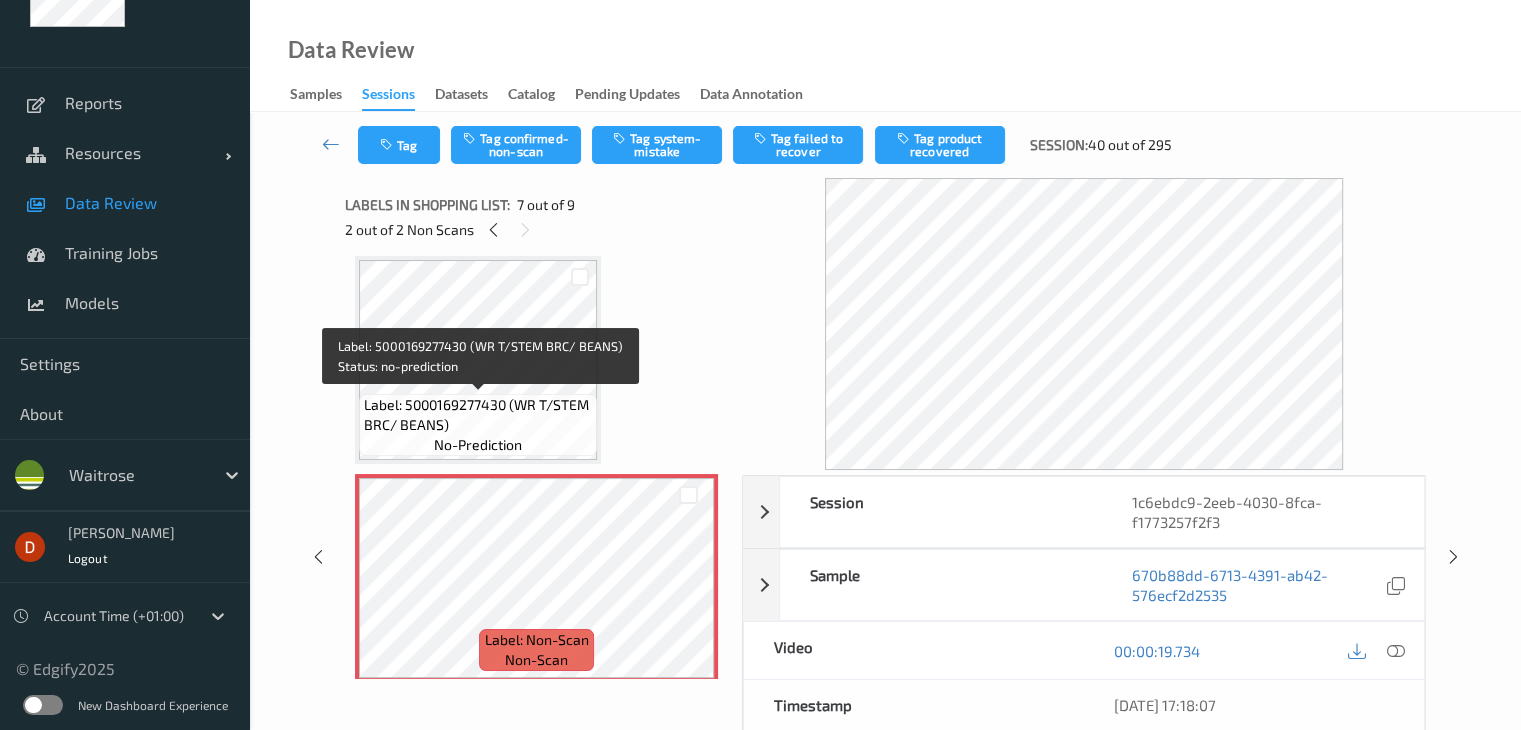 click on "Label: 5000169277430 (WR T/STEM BRC/ BEANS)" at bounding box center [478, 415] 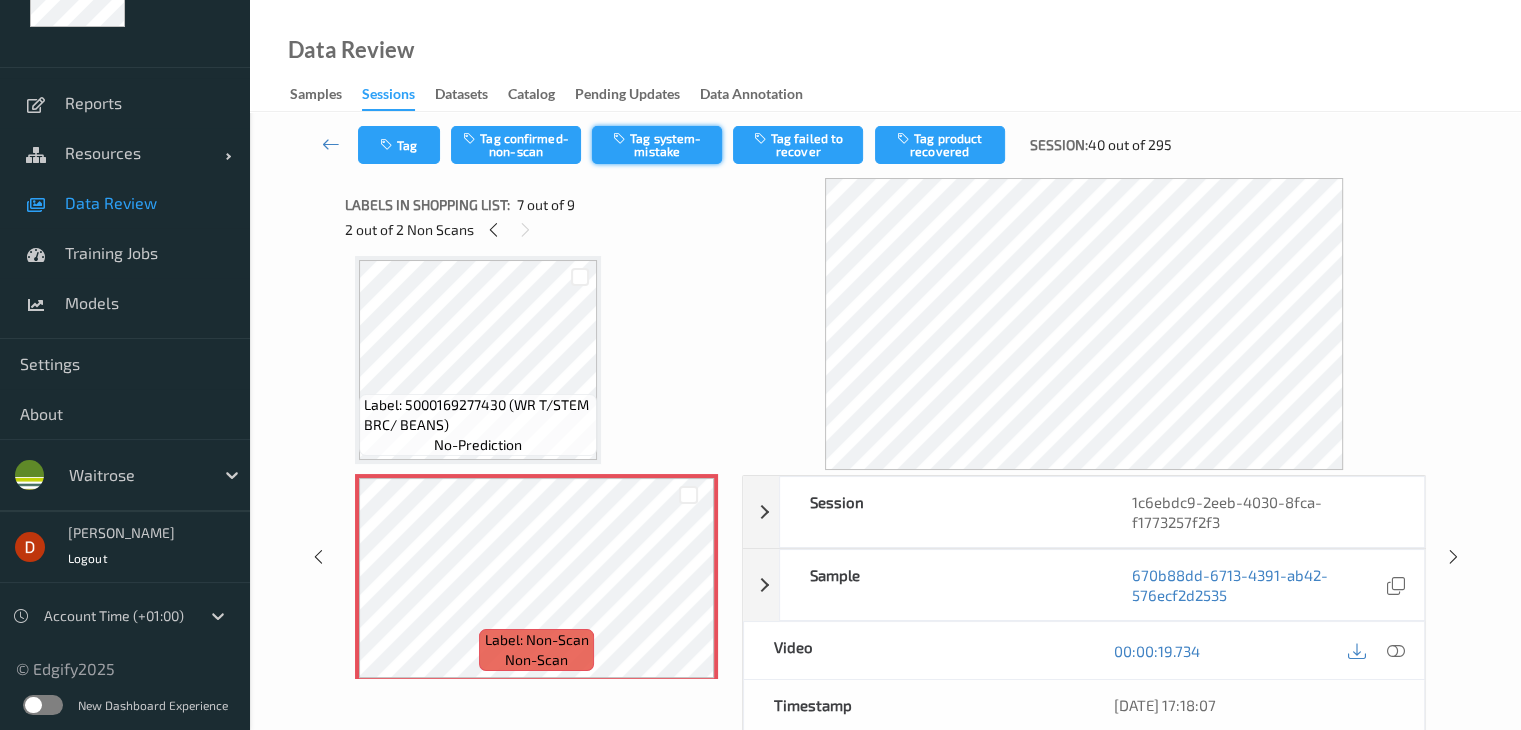 click on "Tag   system-mistake" at bounding box center (657, 145) 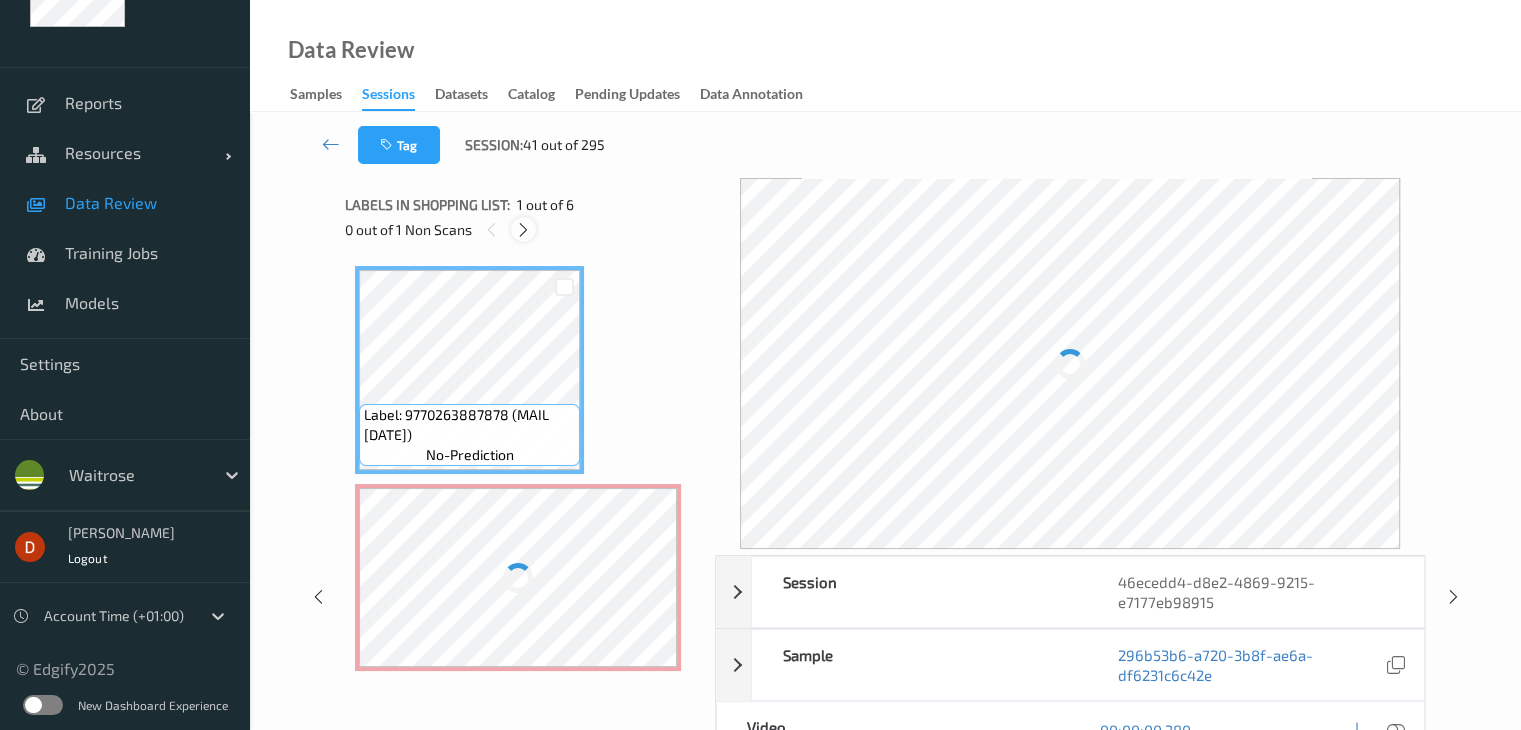 click at bounding box center (523, 230) 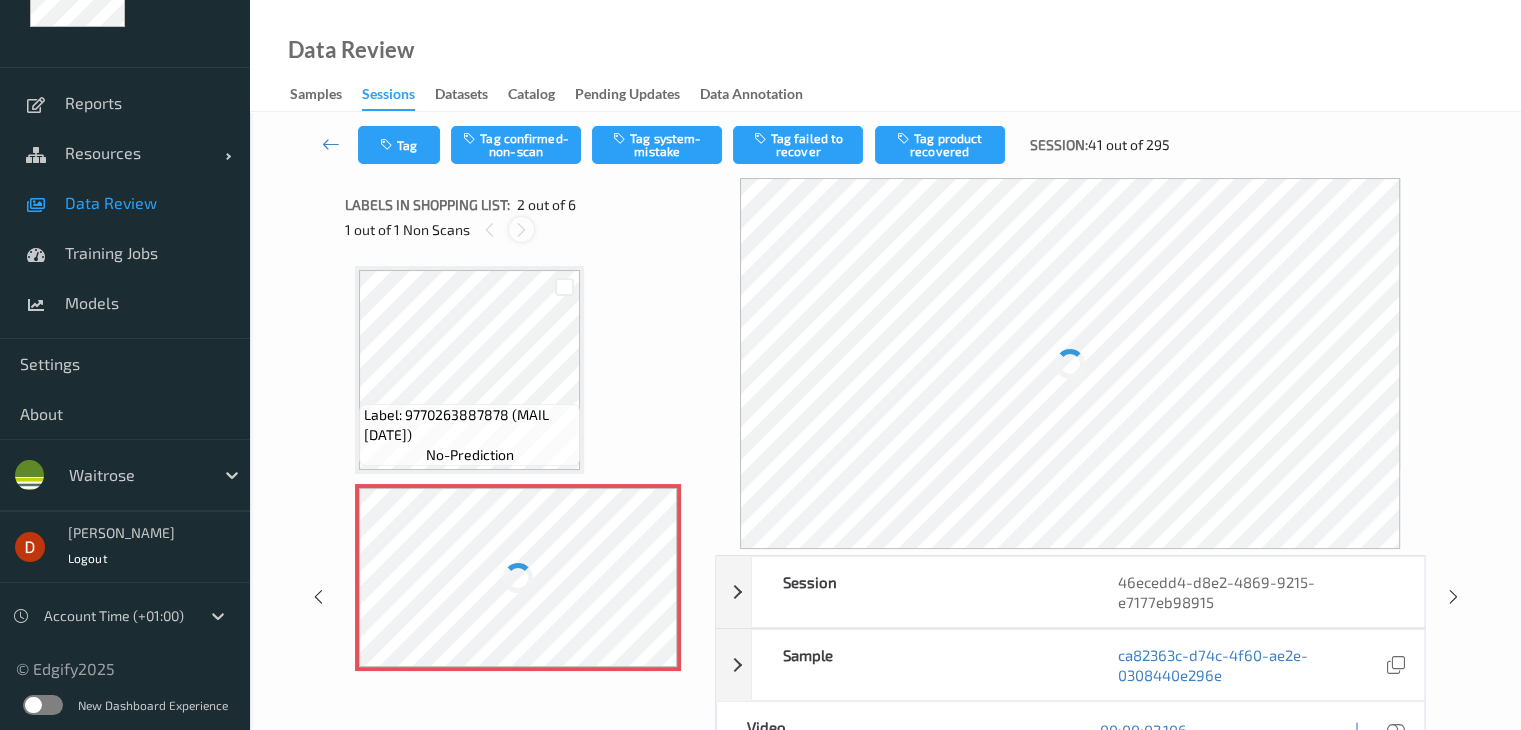 scroll, scrollTop: 10, scrollLeft: 0, axis: vertical 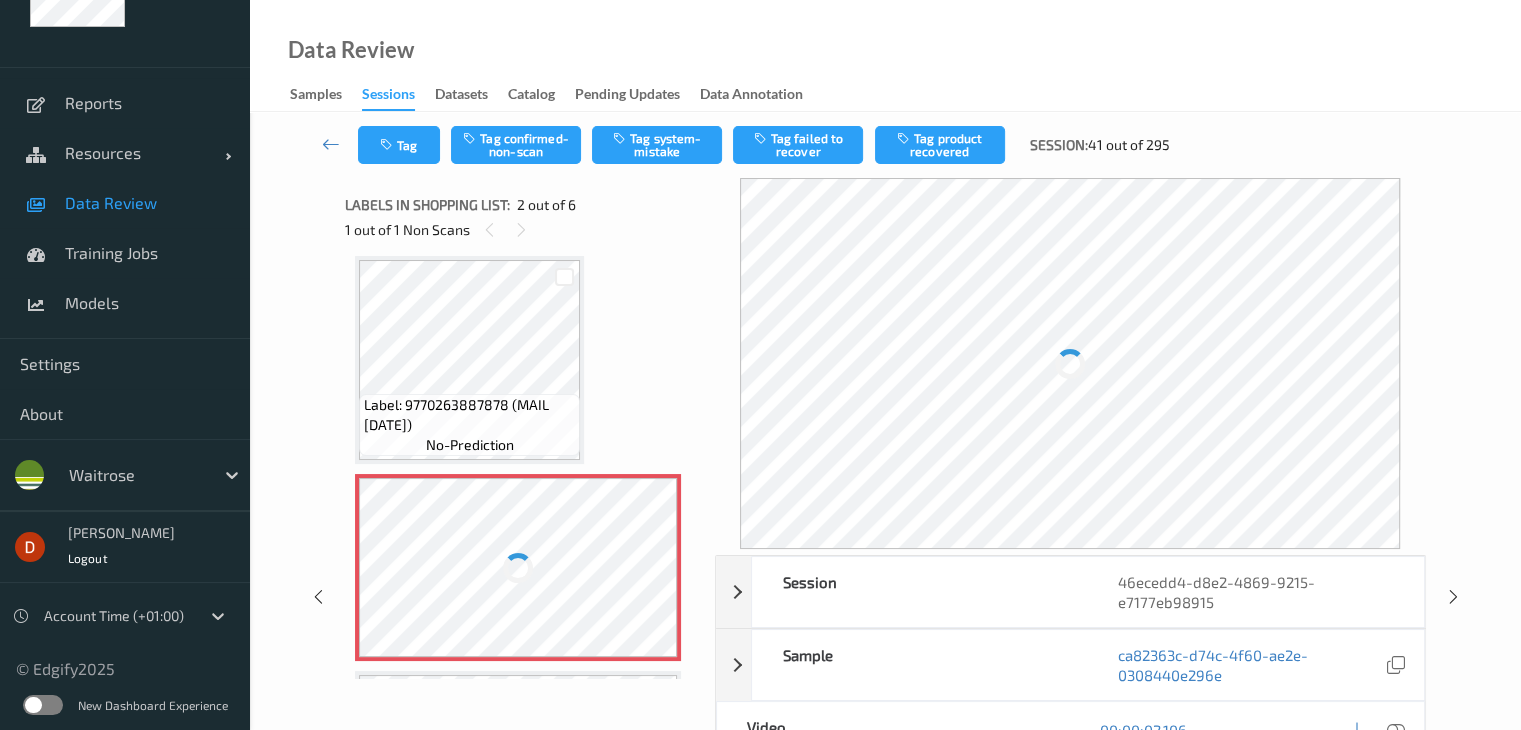 click at bounding box center [518, 567] 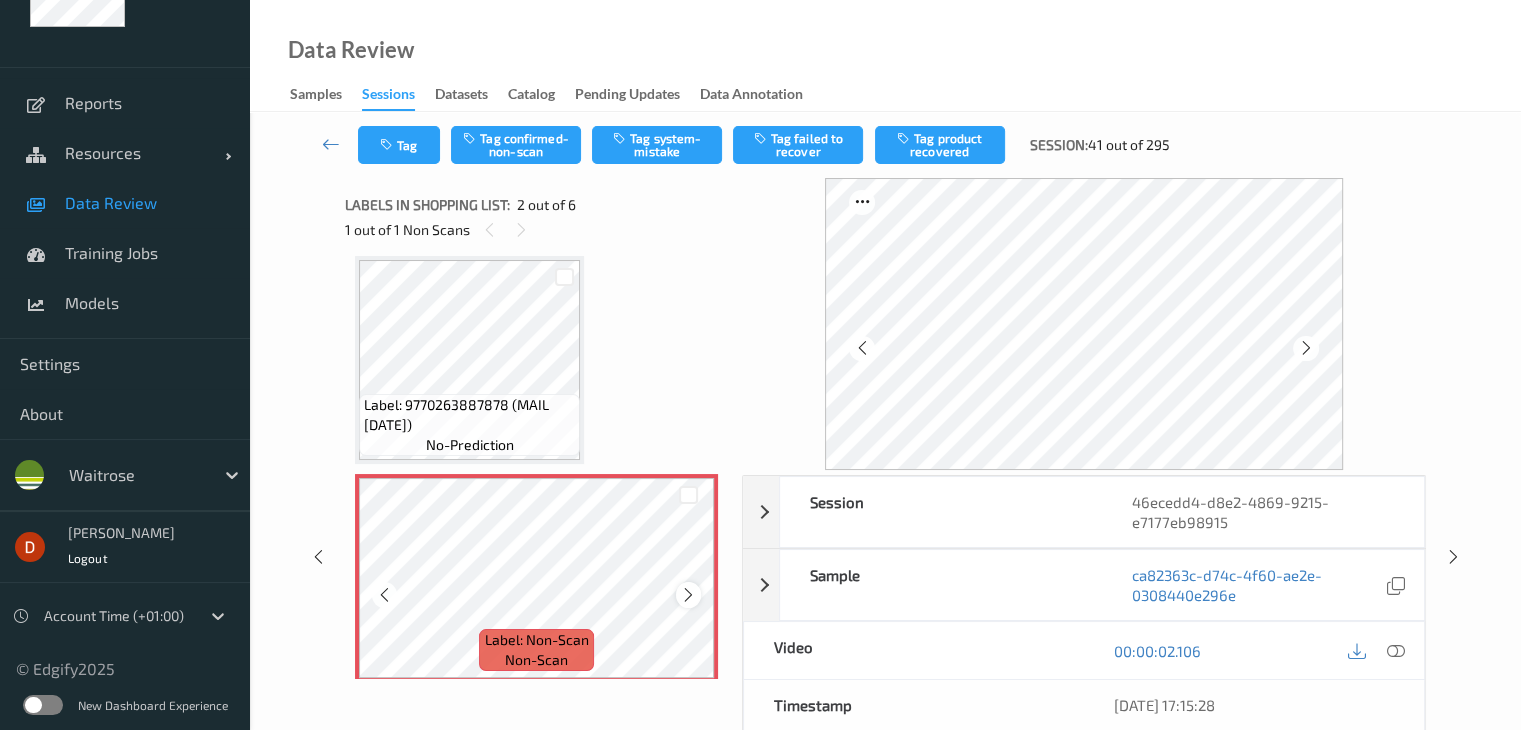 click at bounding box center [688, 595] 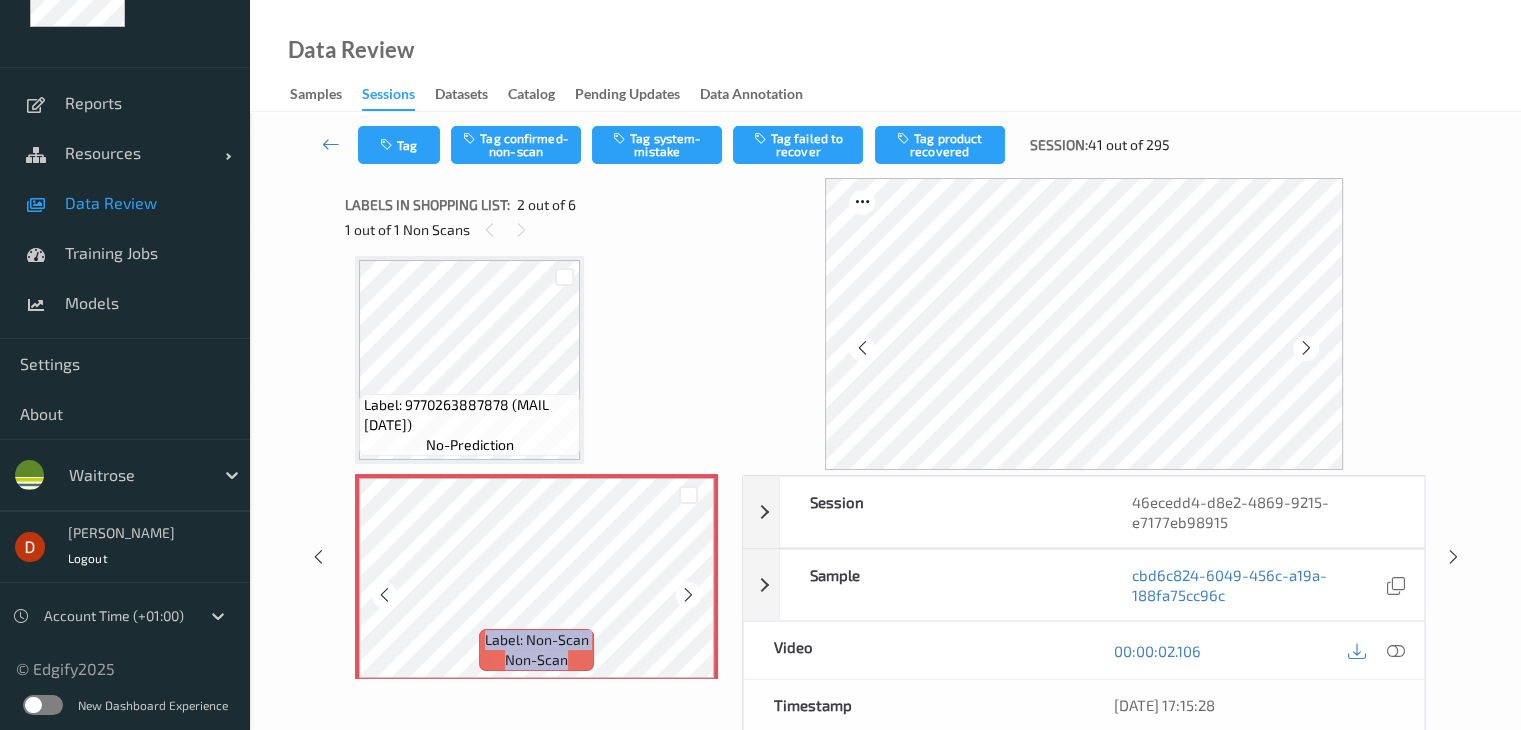 click at bounding box center [688, 595] 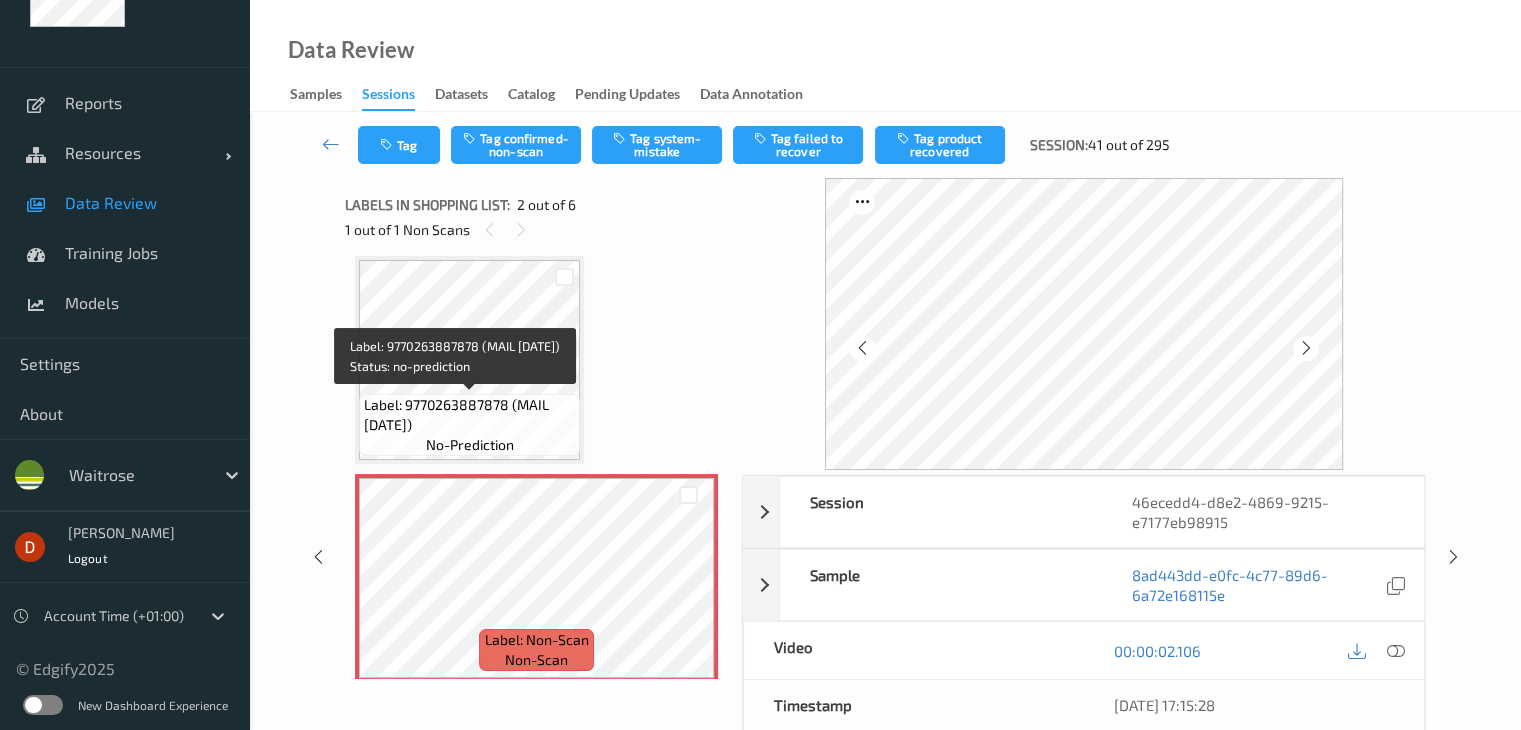 click on "Label: 9770263887878 (MAIL [DATE])" at bounding box center (469, 415) 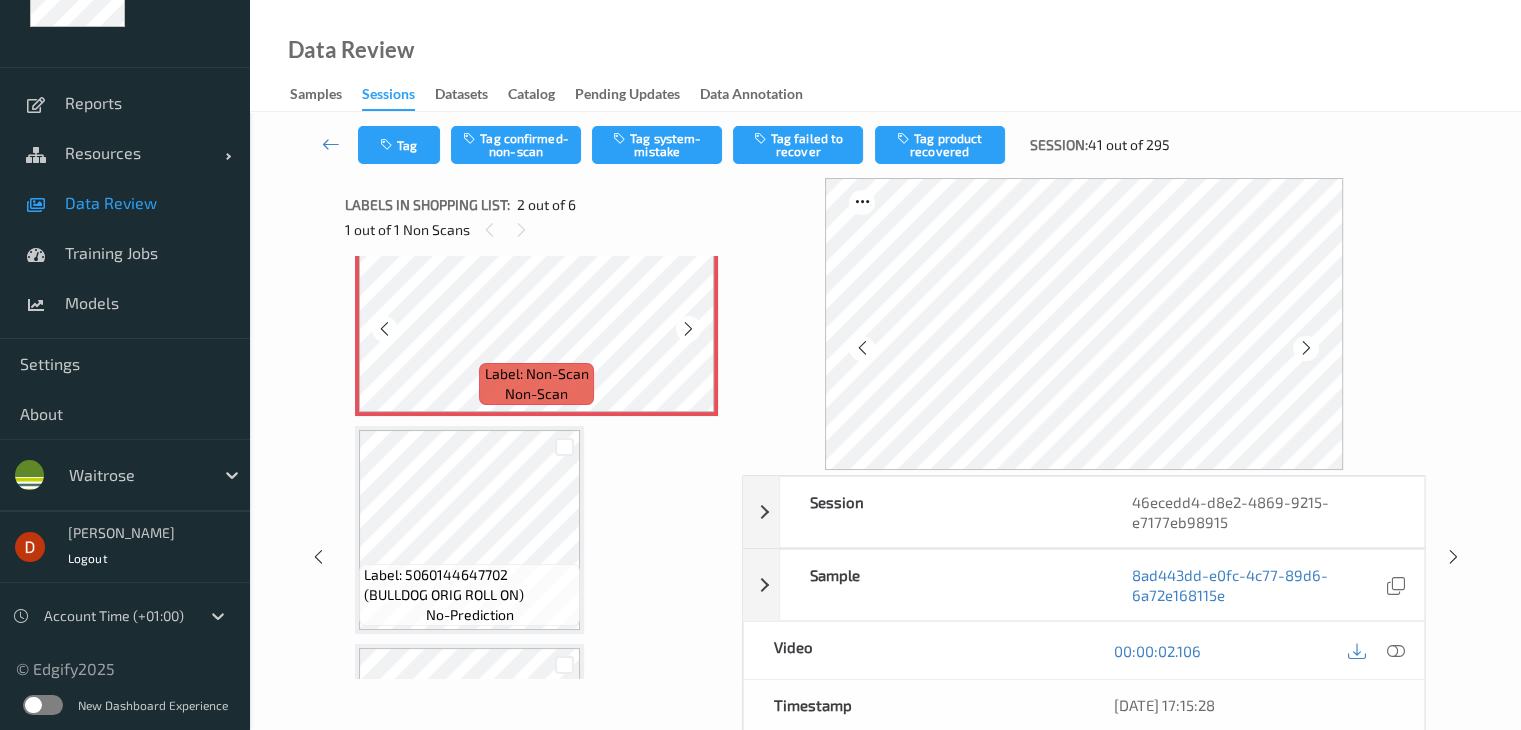 scroll, scrollTop: 310, scrollLeft: 0, axis: vertical 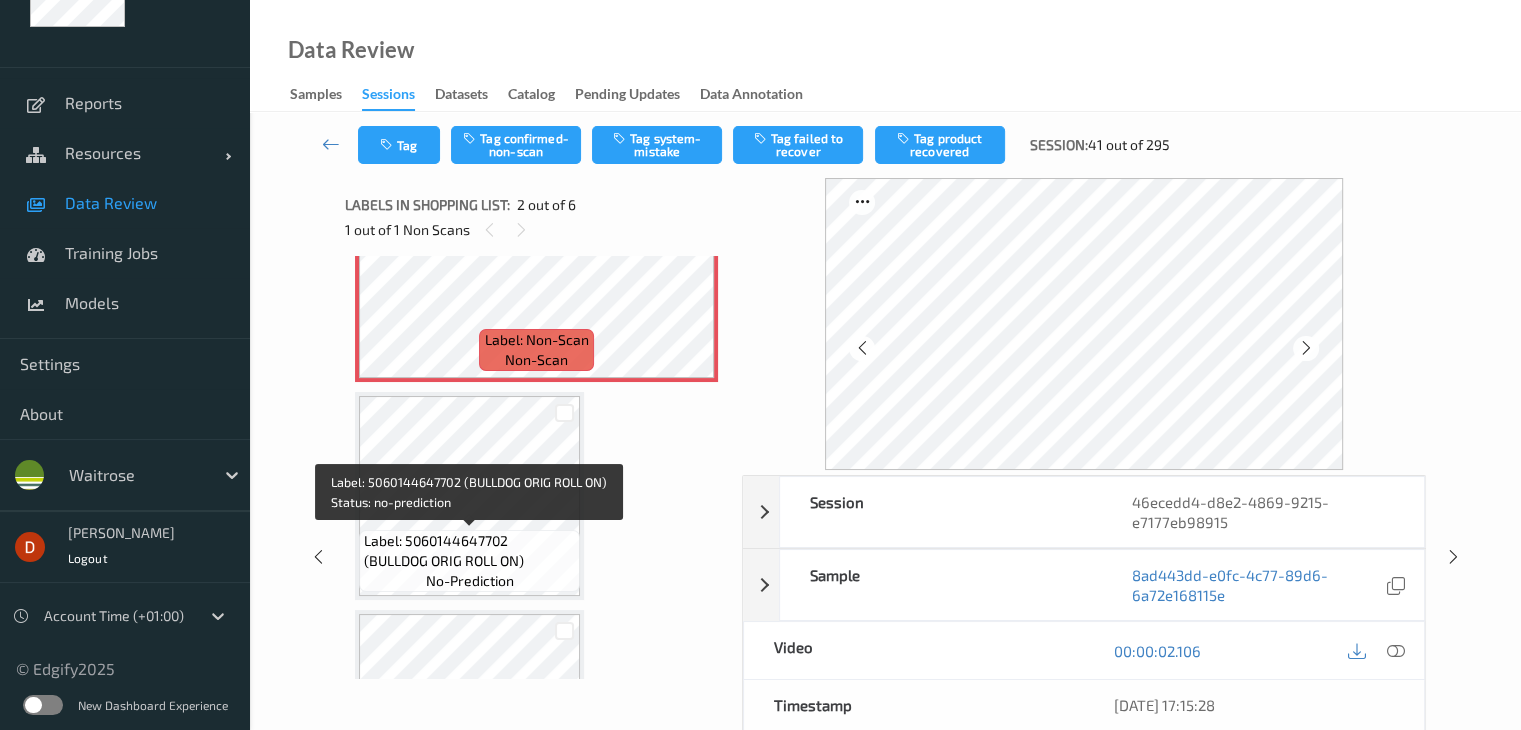 click on "Label: 5060144647702 (BULLDOG ORIG ROLL ON)" at bounding box center [469, 551] 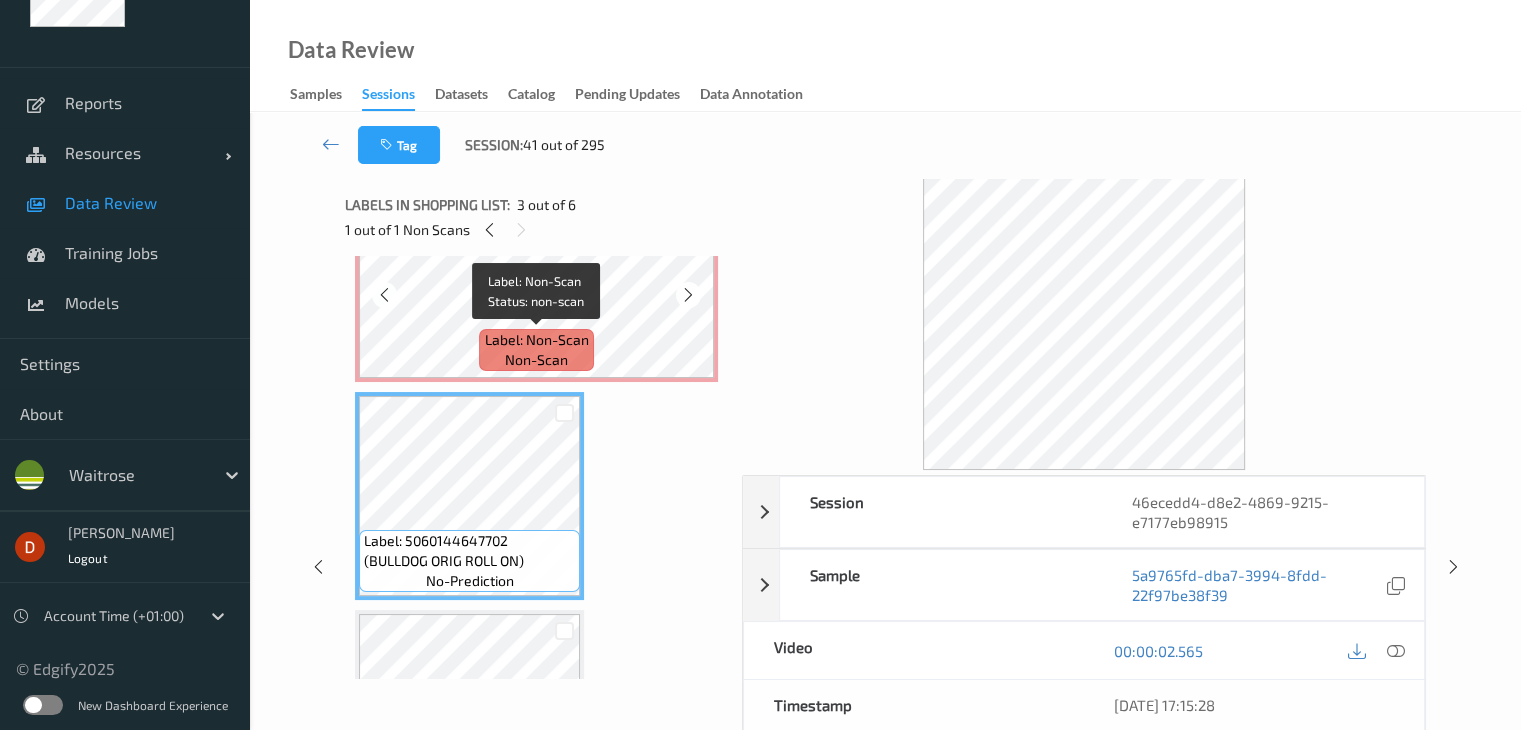 click on "Label: Non-Scan" at bounding box center (537, 340) 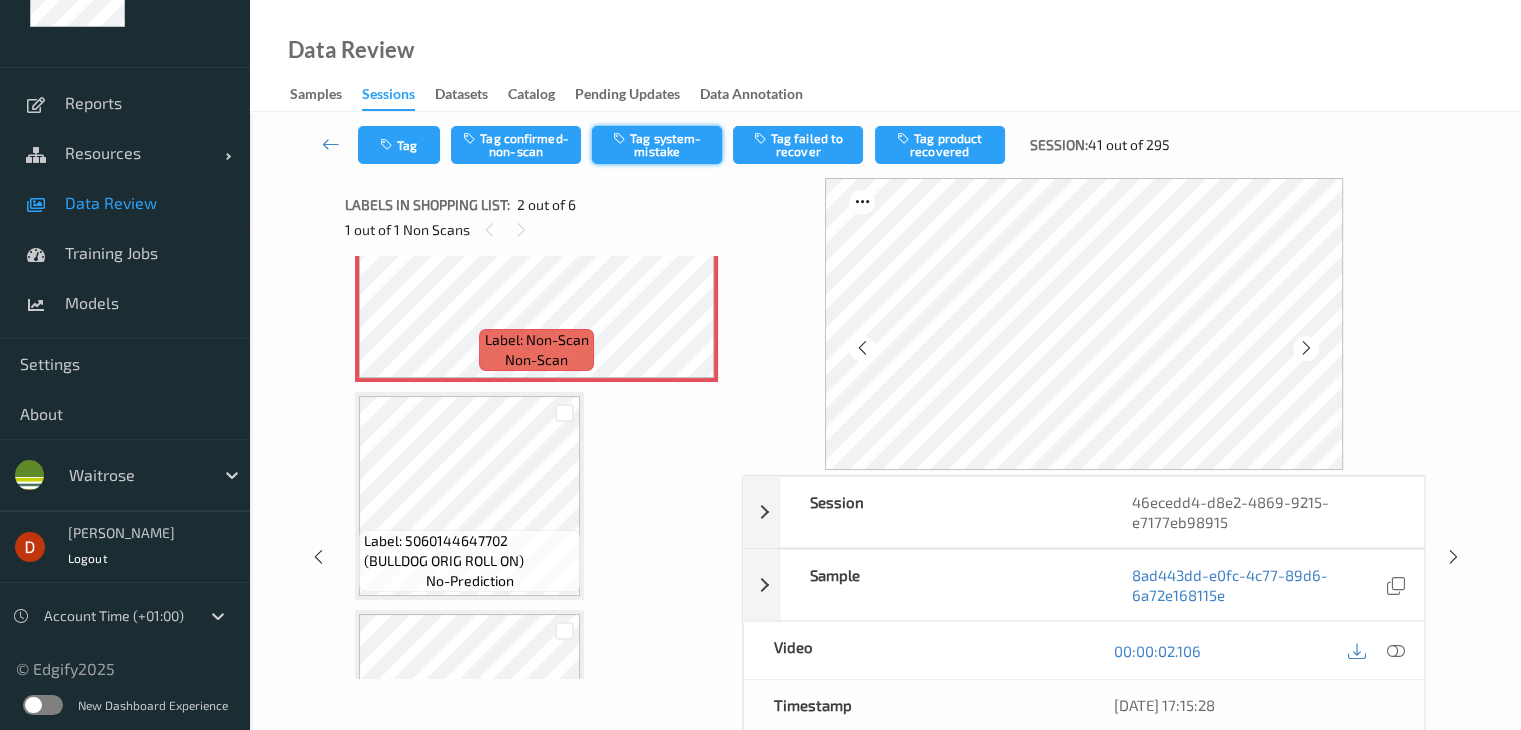 click on "Tag   system-mistake" at bounding box center [657, 145] 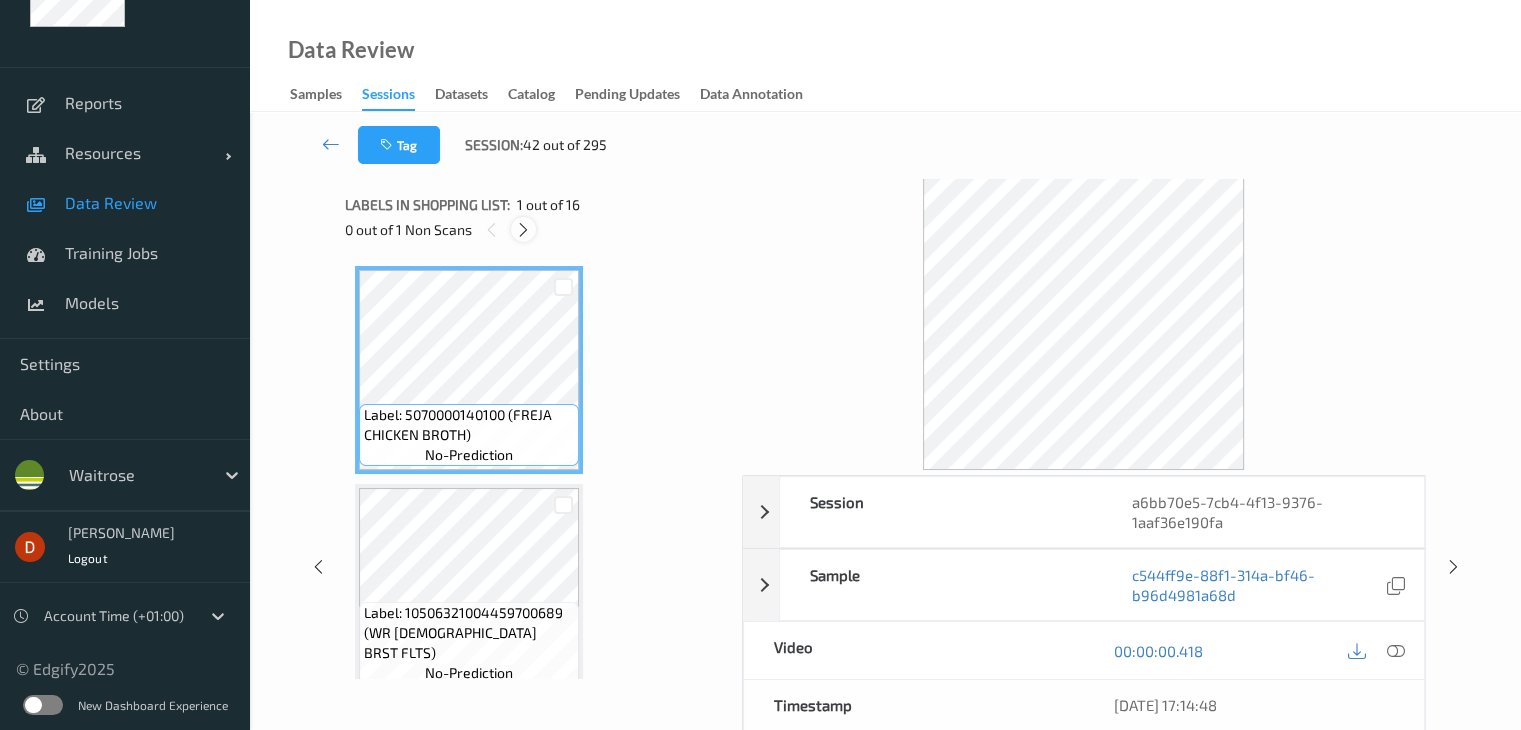 click at bounding box center (523, 230) 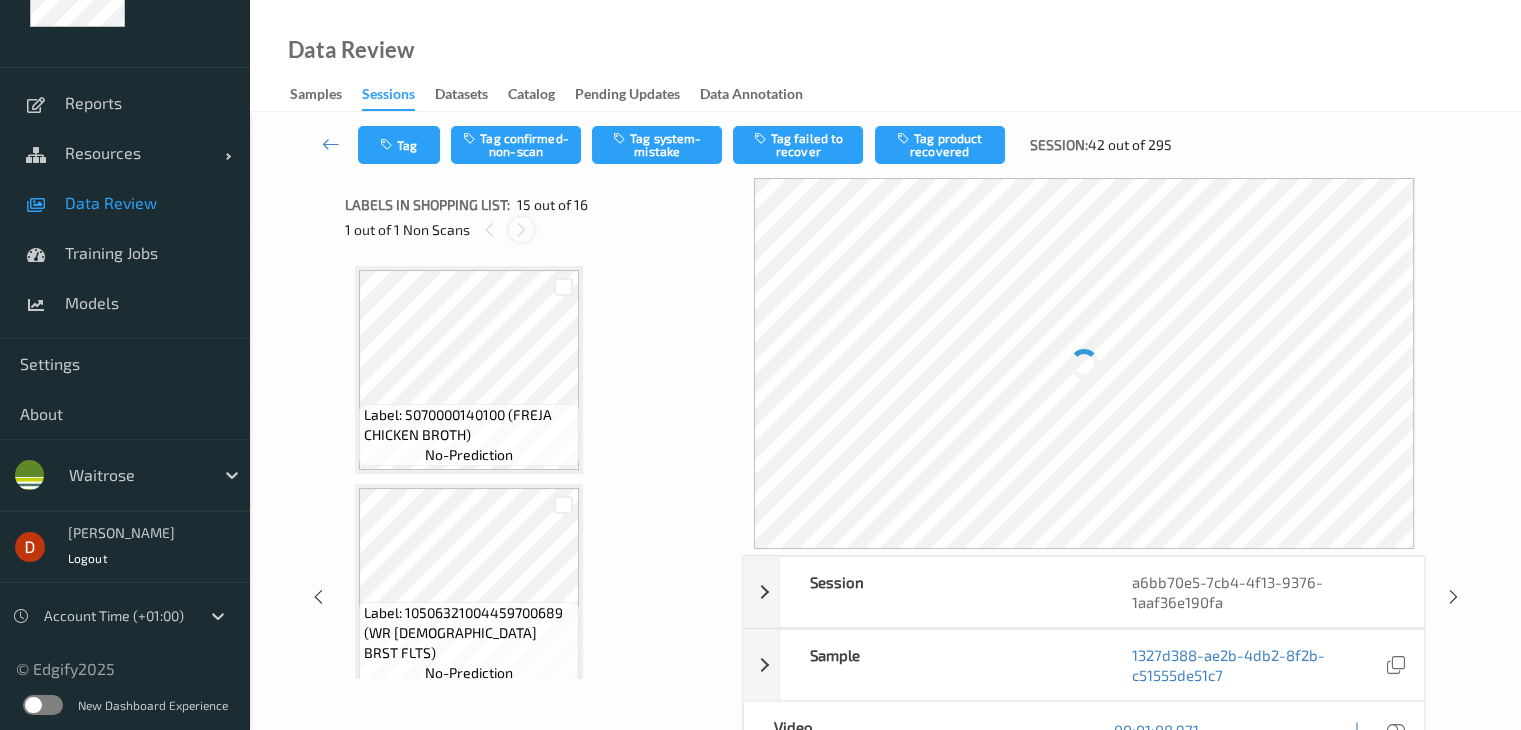 scroll, scrollTop: 2844, scrollLeft: 0, axis: vertical 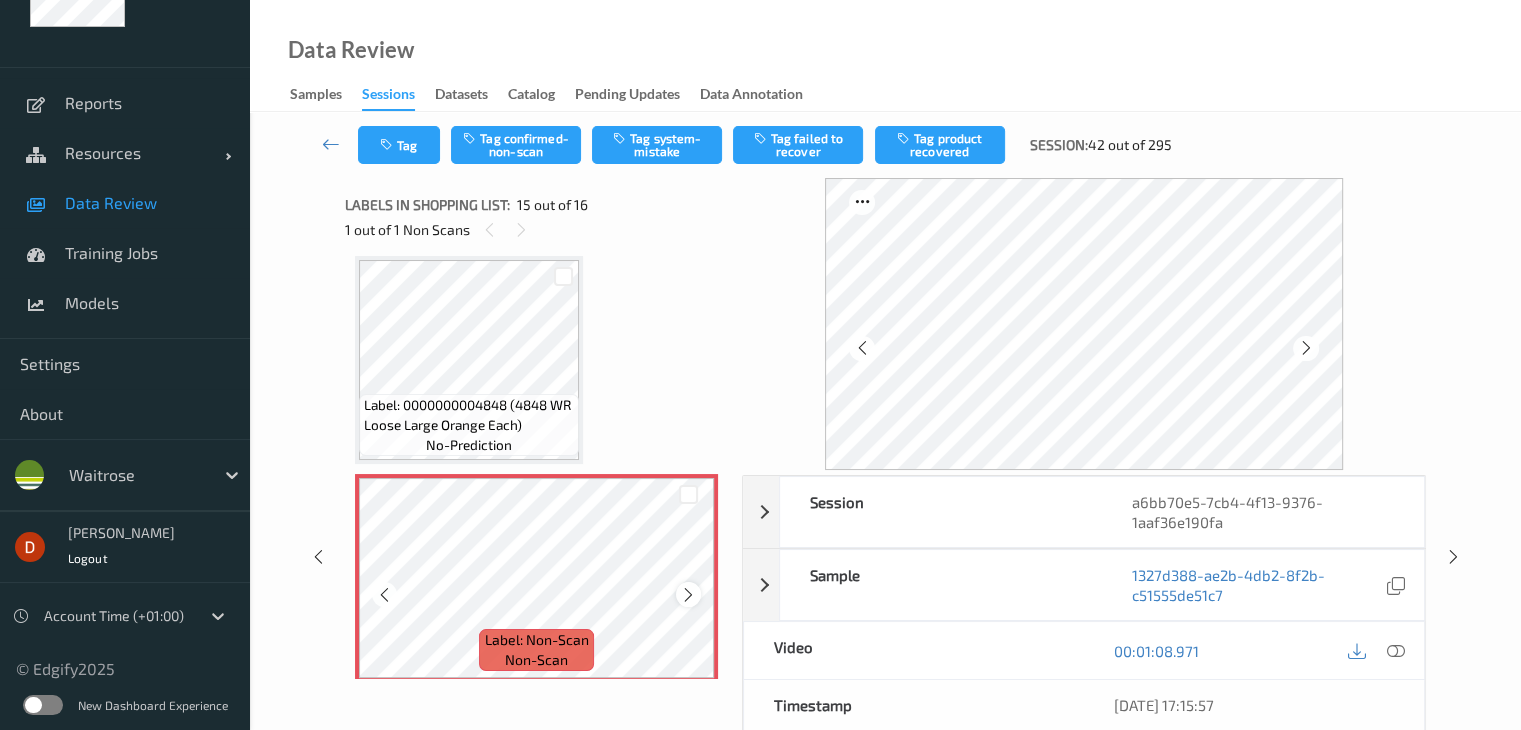 click at bounding box center [688, 595] 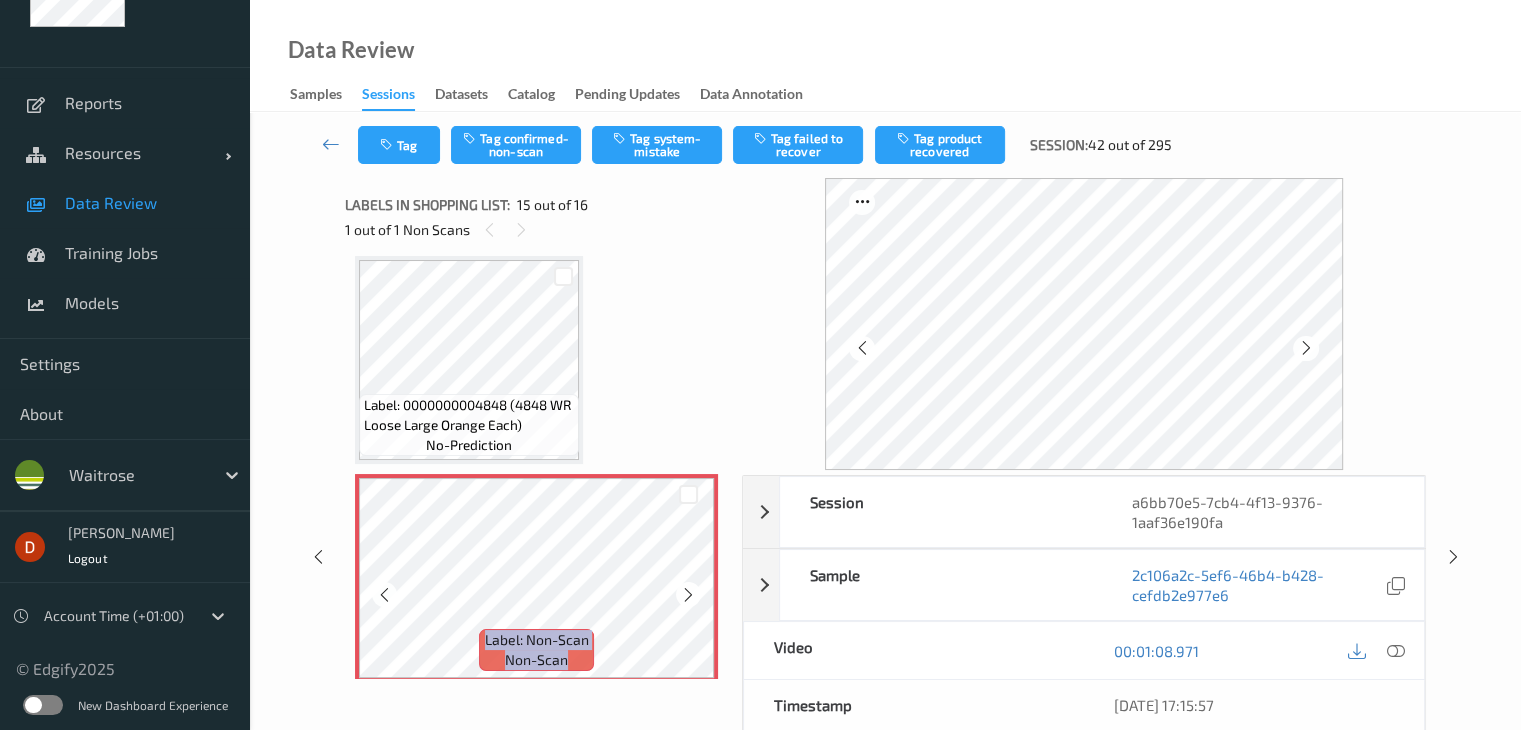 click at bounding box center [688, 595] 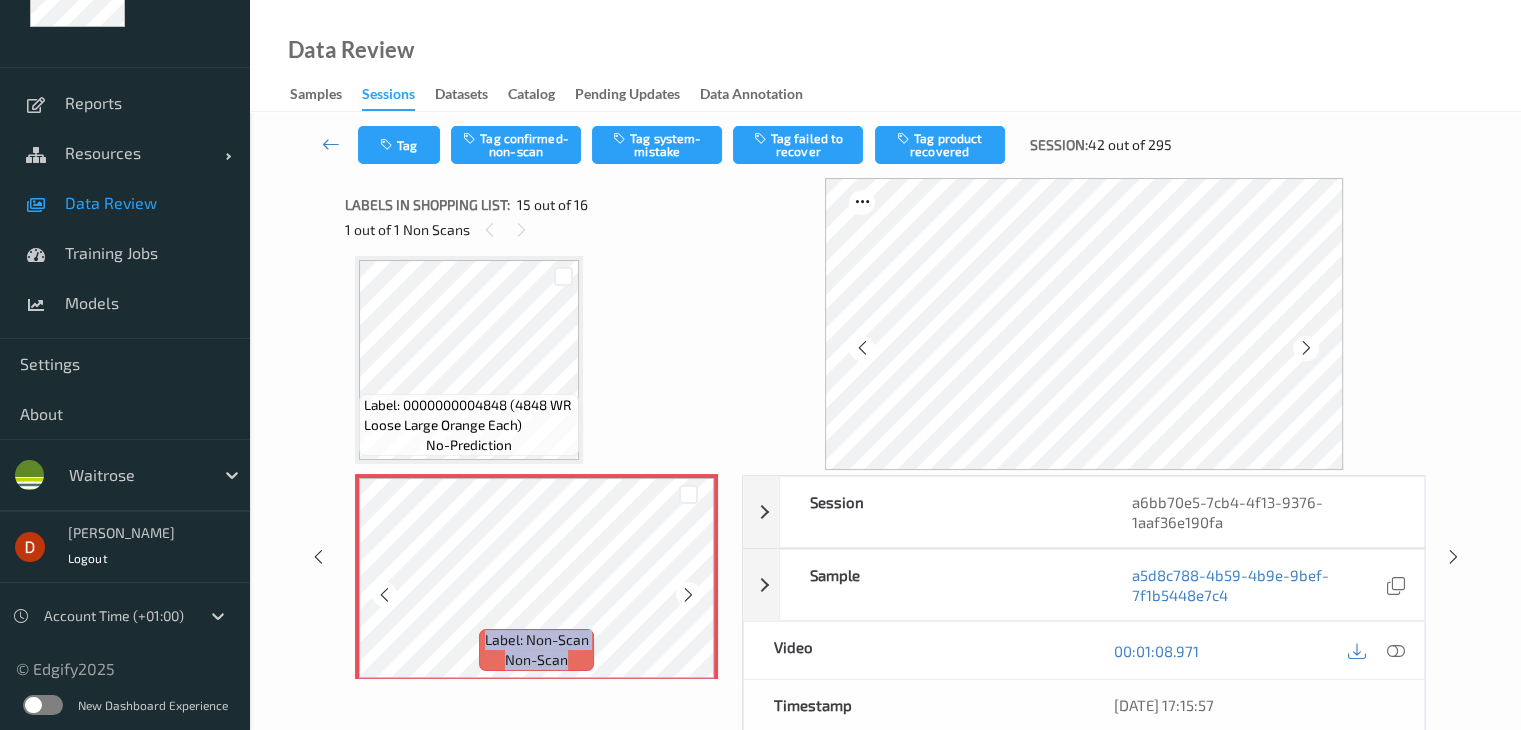 click at bounding box center (688, 595) 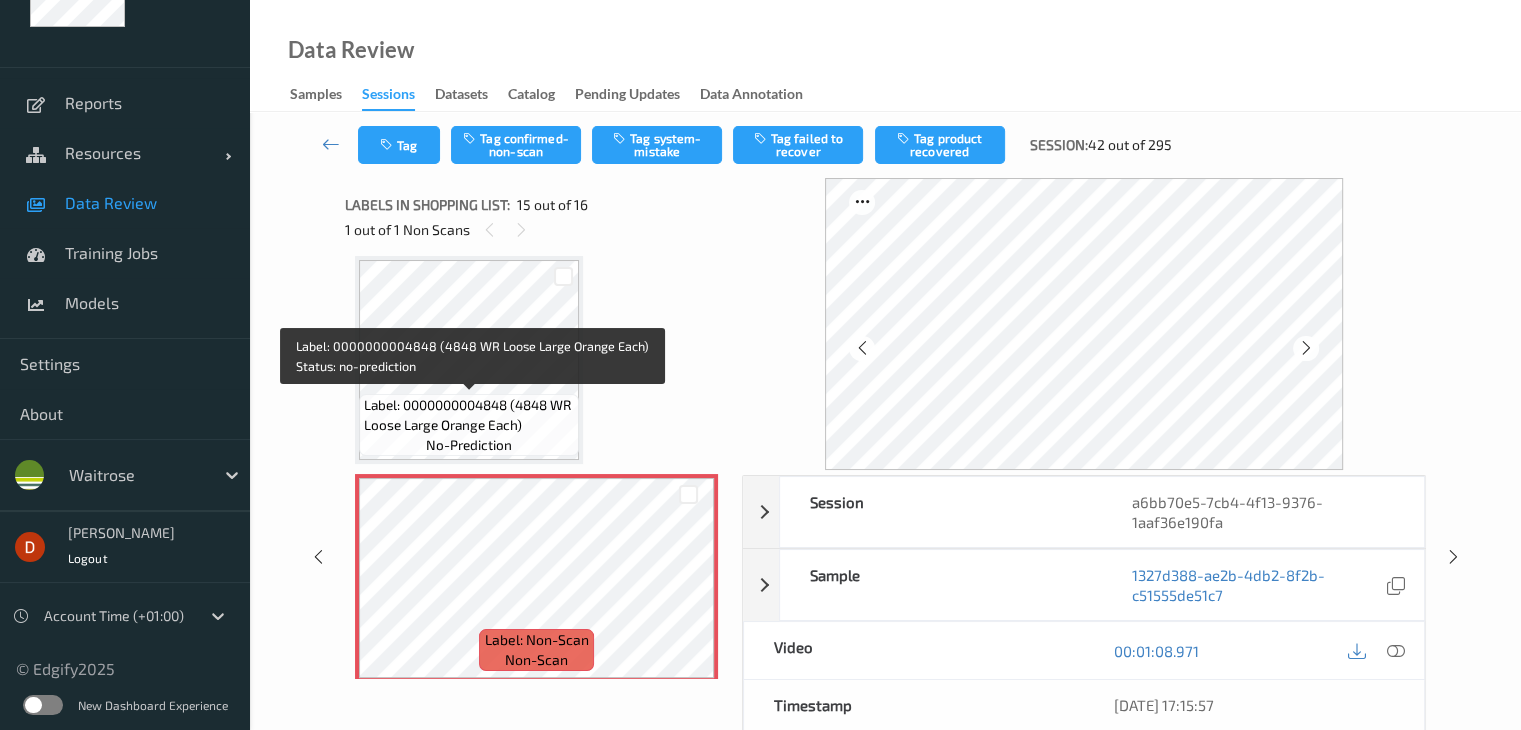click on "Label: 0000000004848 (4848 WR Loose Large Orange Each)" at bounding box center (469, 415) 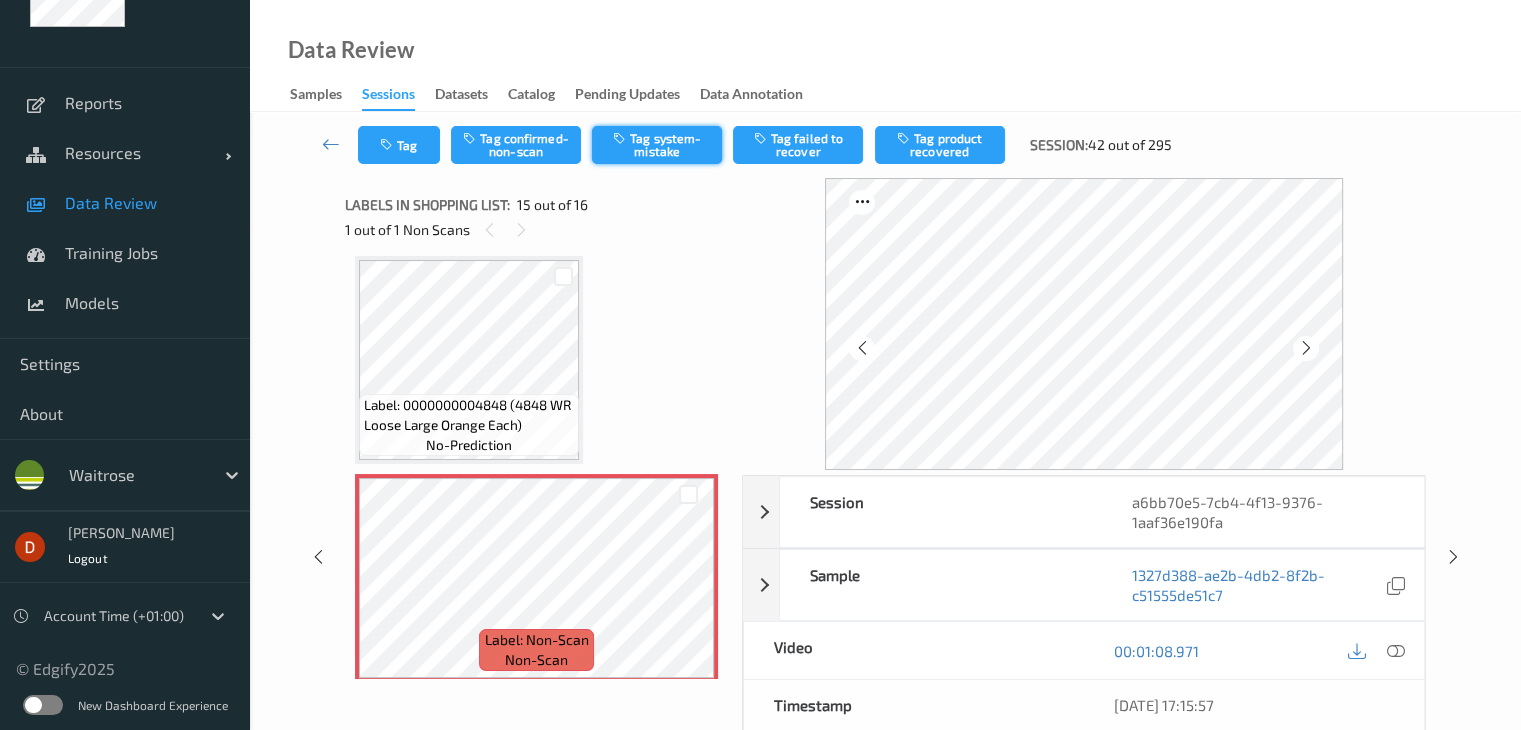 click on "Tag   system-mistake" at bounding box center (657, 145) 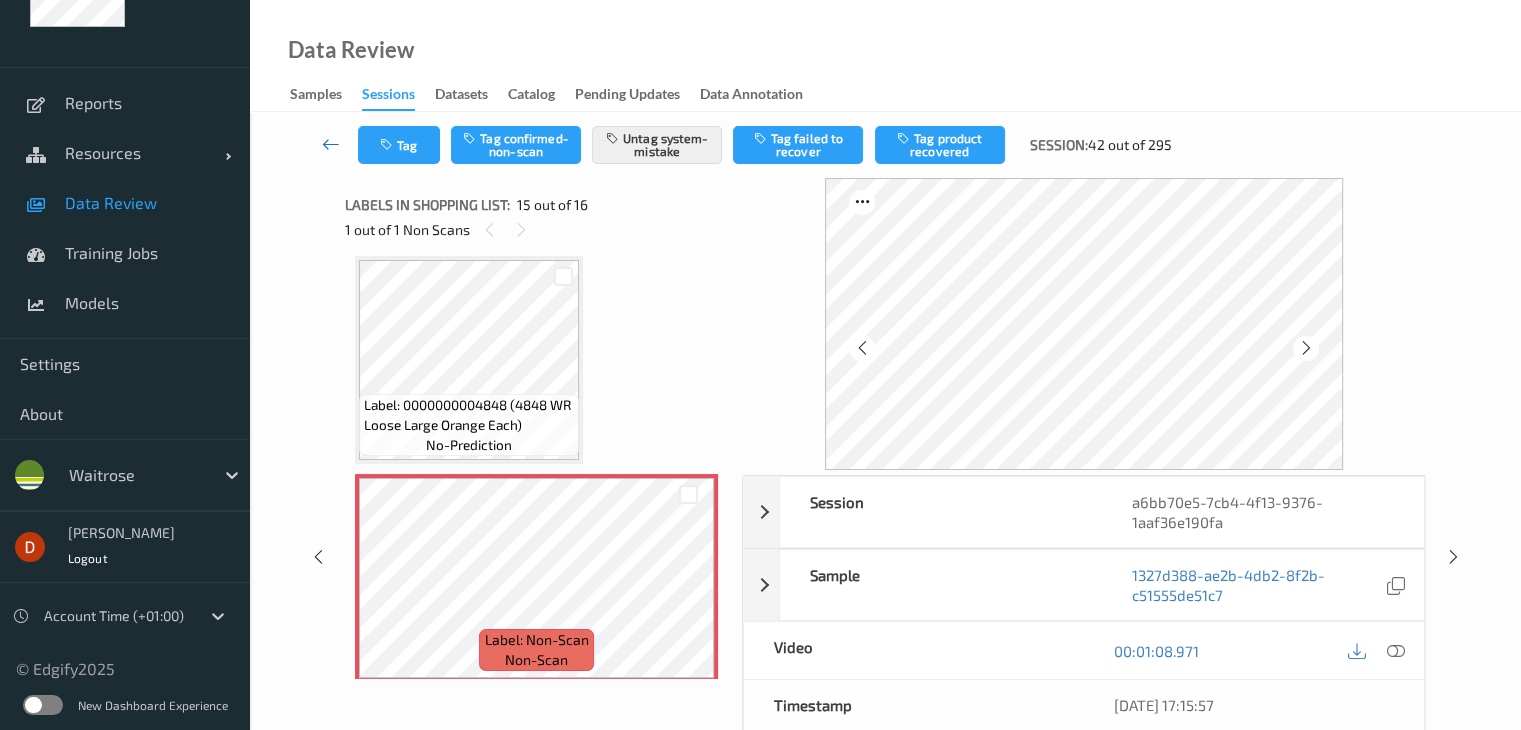 click at bounding box center [331, 145] 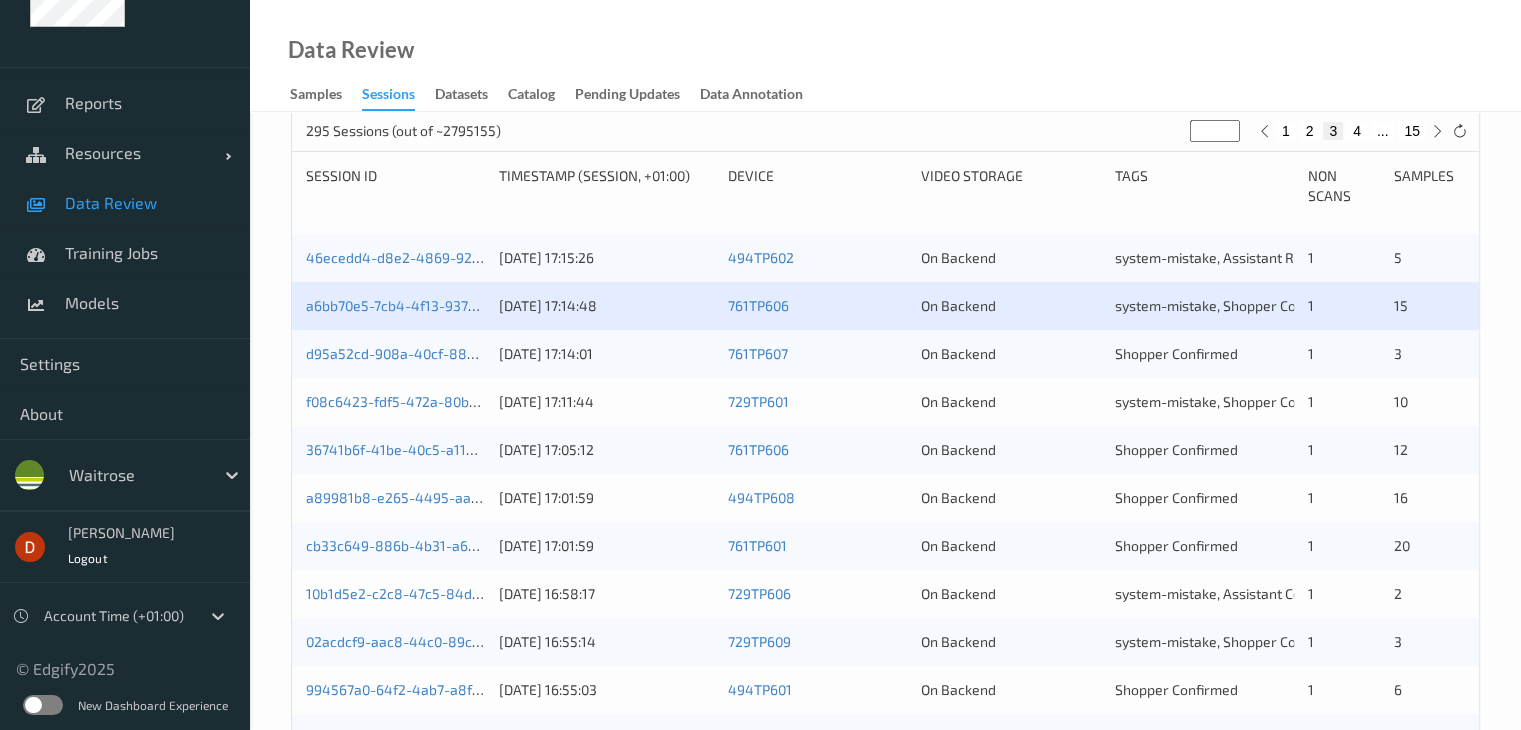 scroll, scrollTop: 400, scrollLeft: 0, axis: vertical 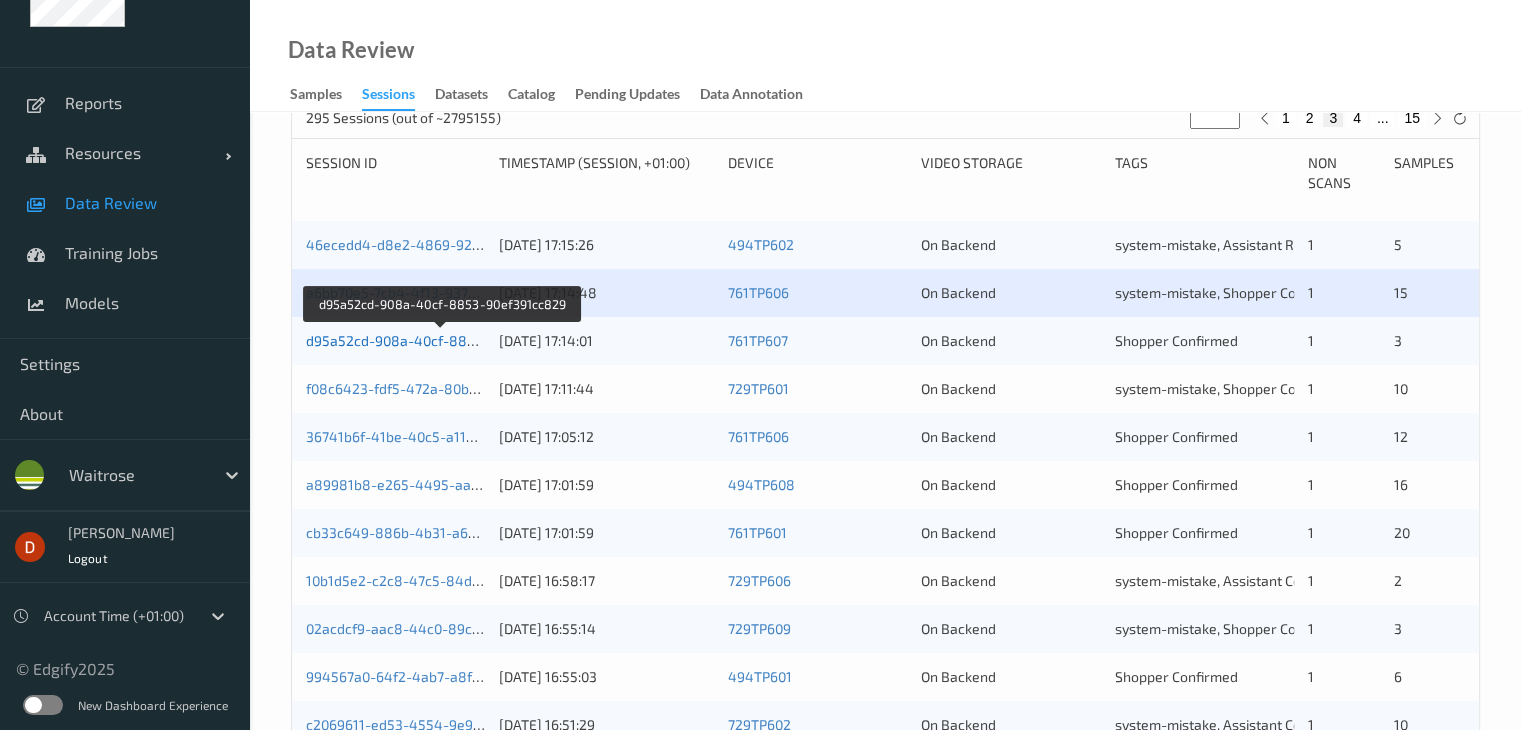 click on "d95a52cd-908a-40cf-8853-90ef391cc829" at bounding box center [442, 340] 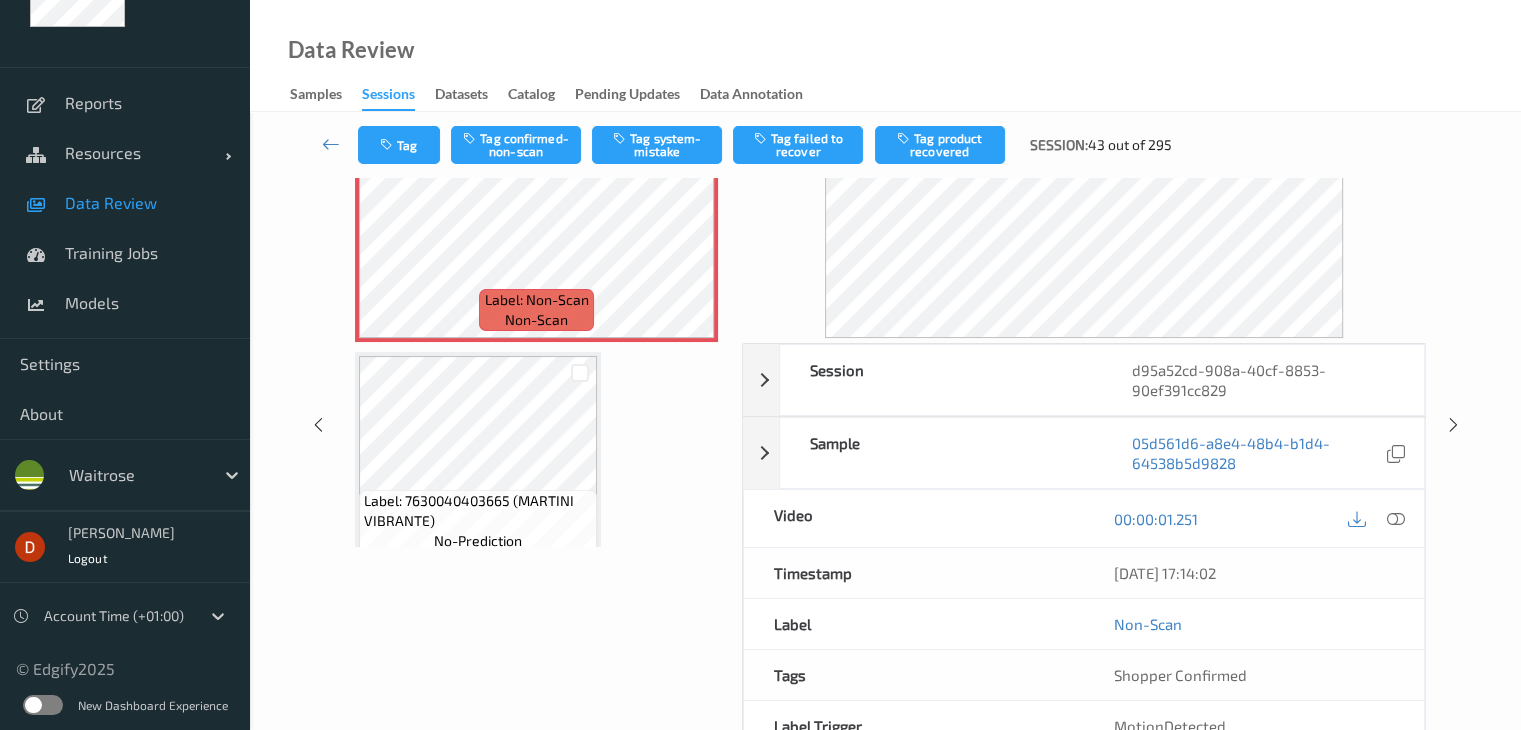 scroll, scrollTop: 0, scrollLeft: 0, axis: both 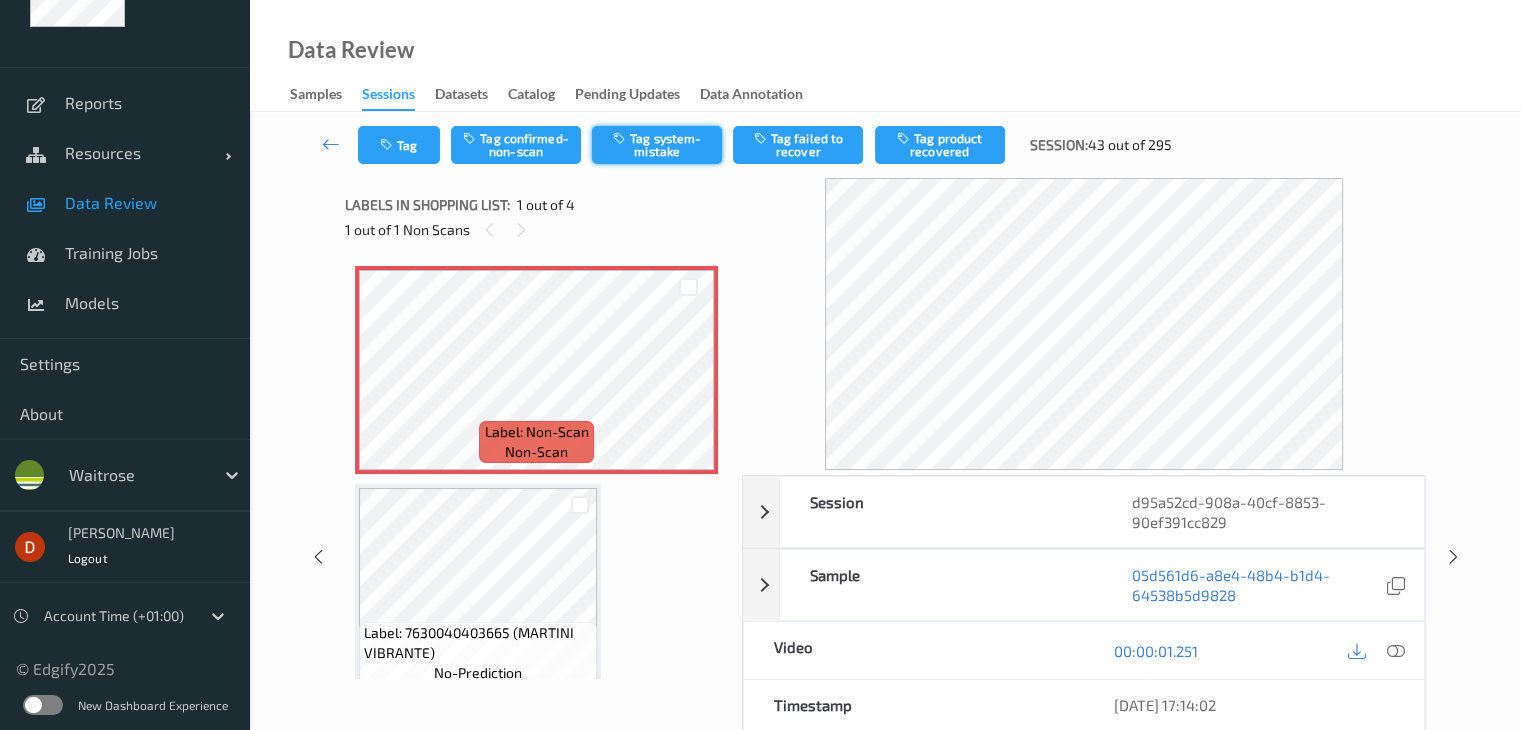 click on "Tag   system-mistake" at bounding box center [657, 145] 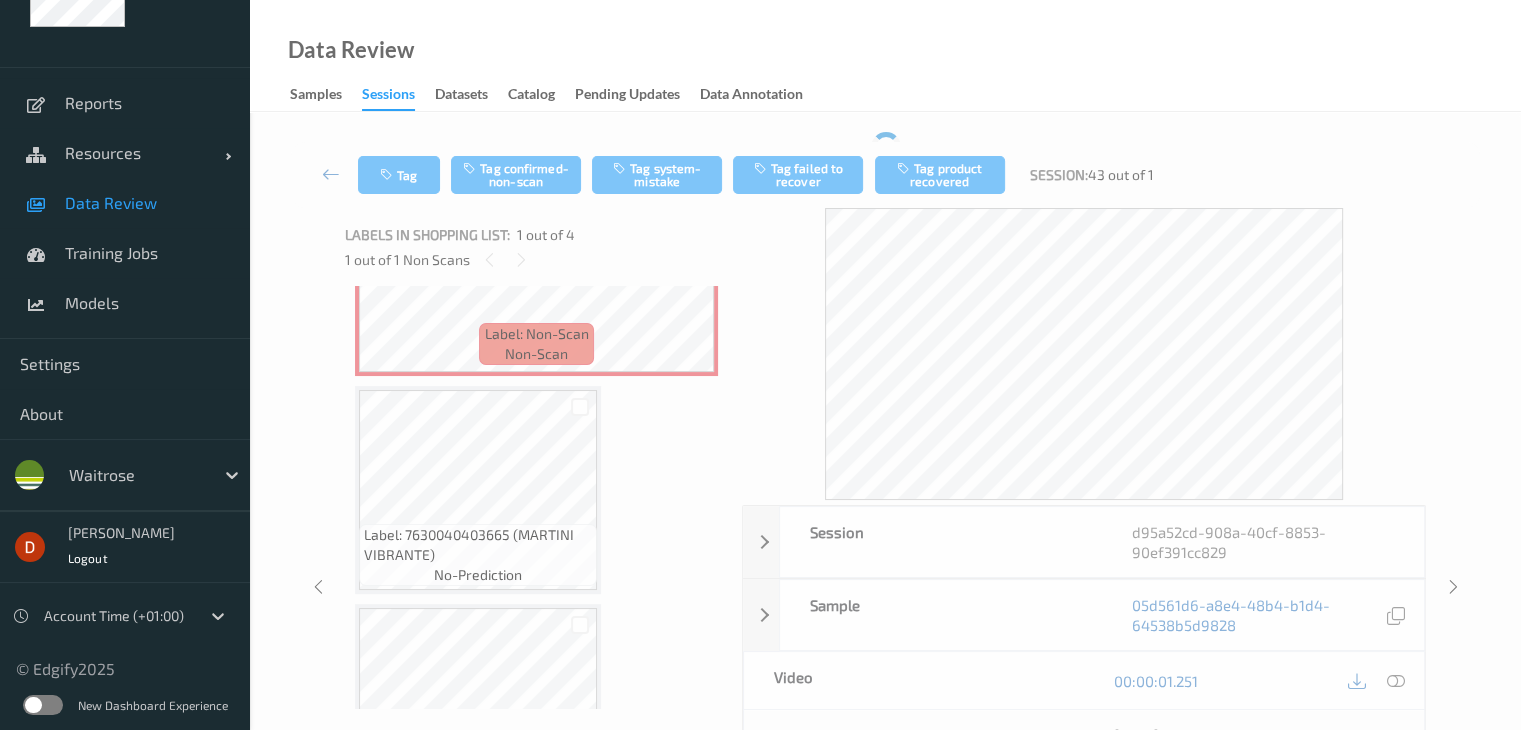 scroll, scrollTop: 100, scrollLeft: 0, axis: vertical 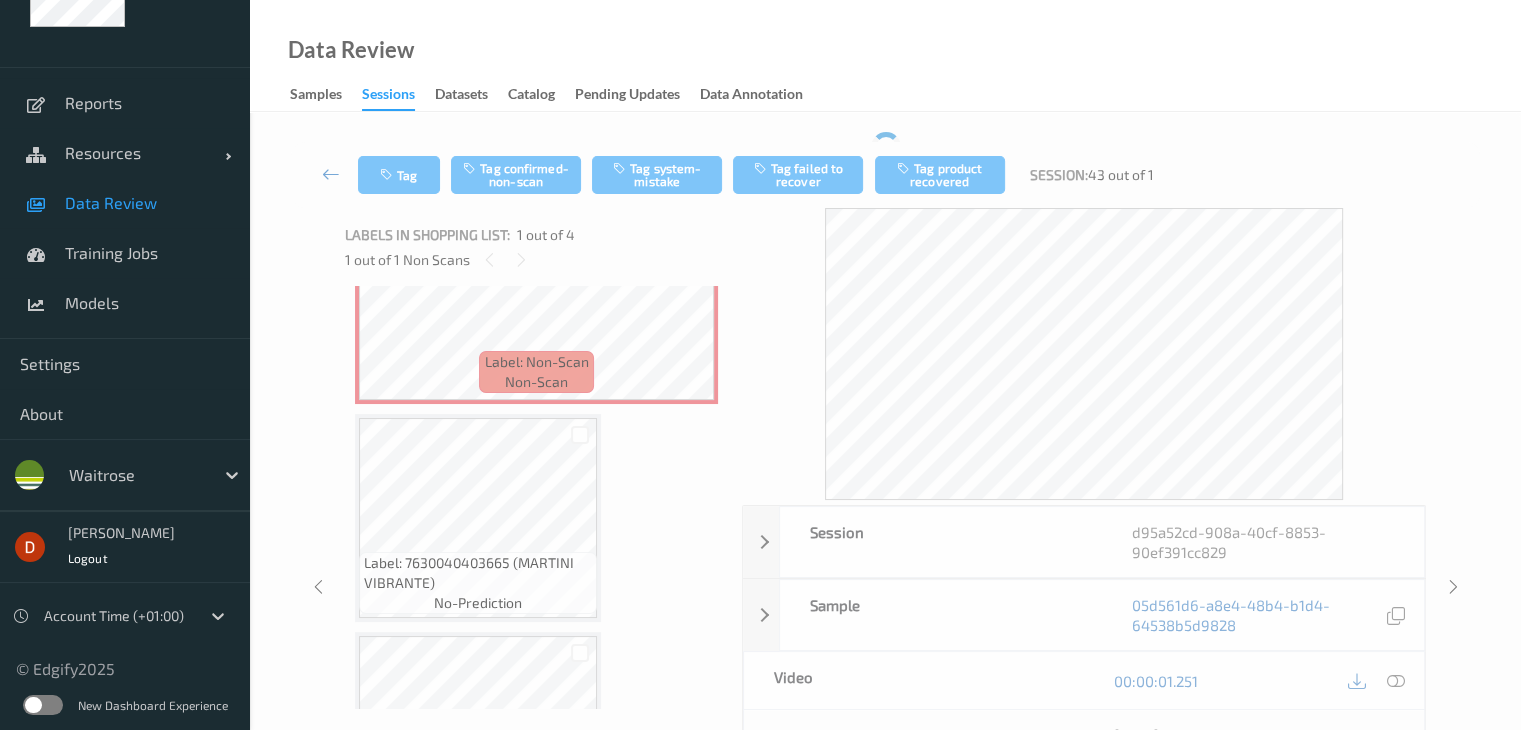 click at bounding box center [331, 174] 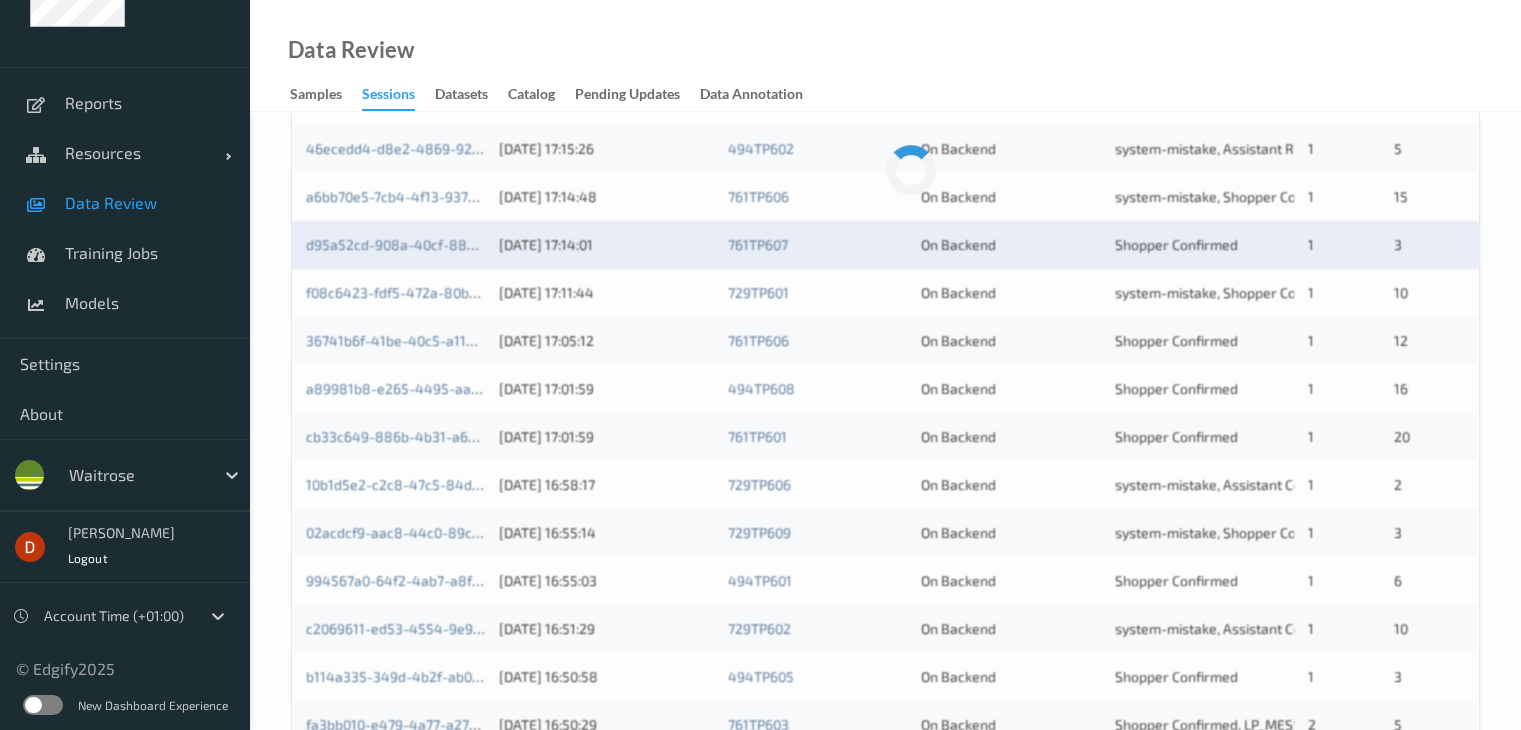 scroll, scrollTop: 500, scrollLeft: 0, axis: vertical 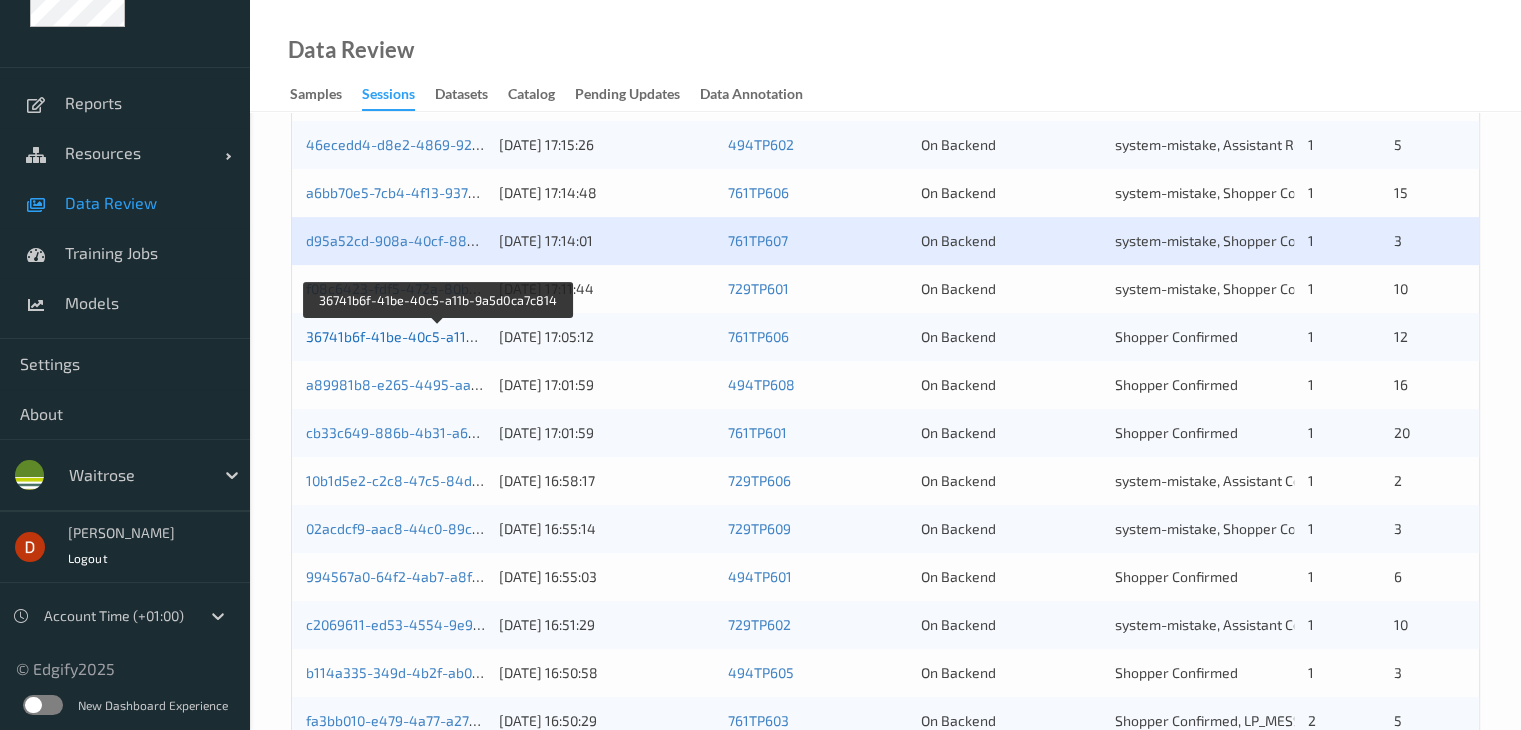 click on "36741b6f-41be-40c5-a11b-9a5d0ca7c814" at bounding box center (439, 336) 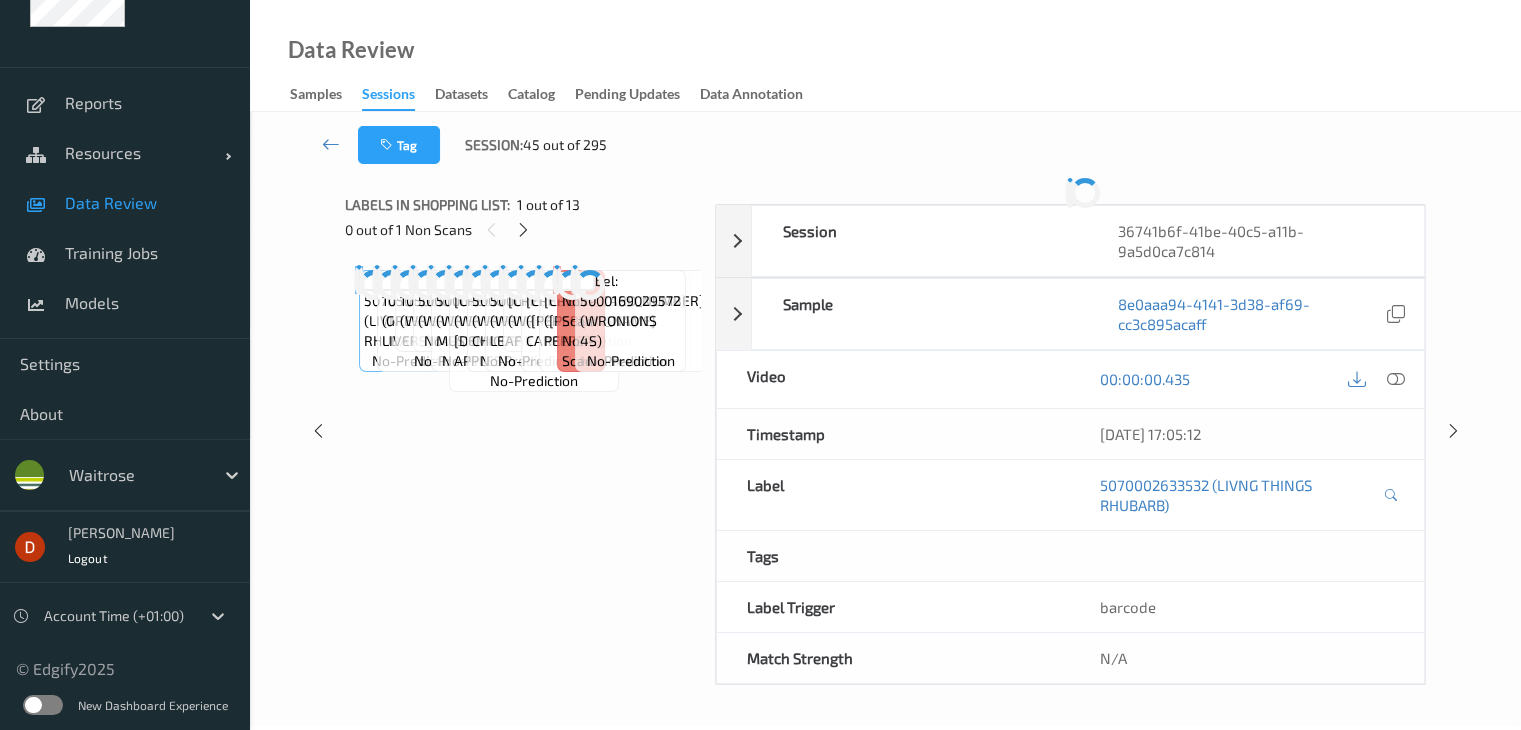 scroll, scrollTop: 0, scrollLeft: 0, axis: both 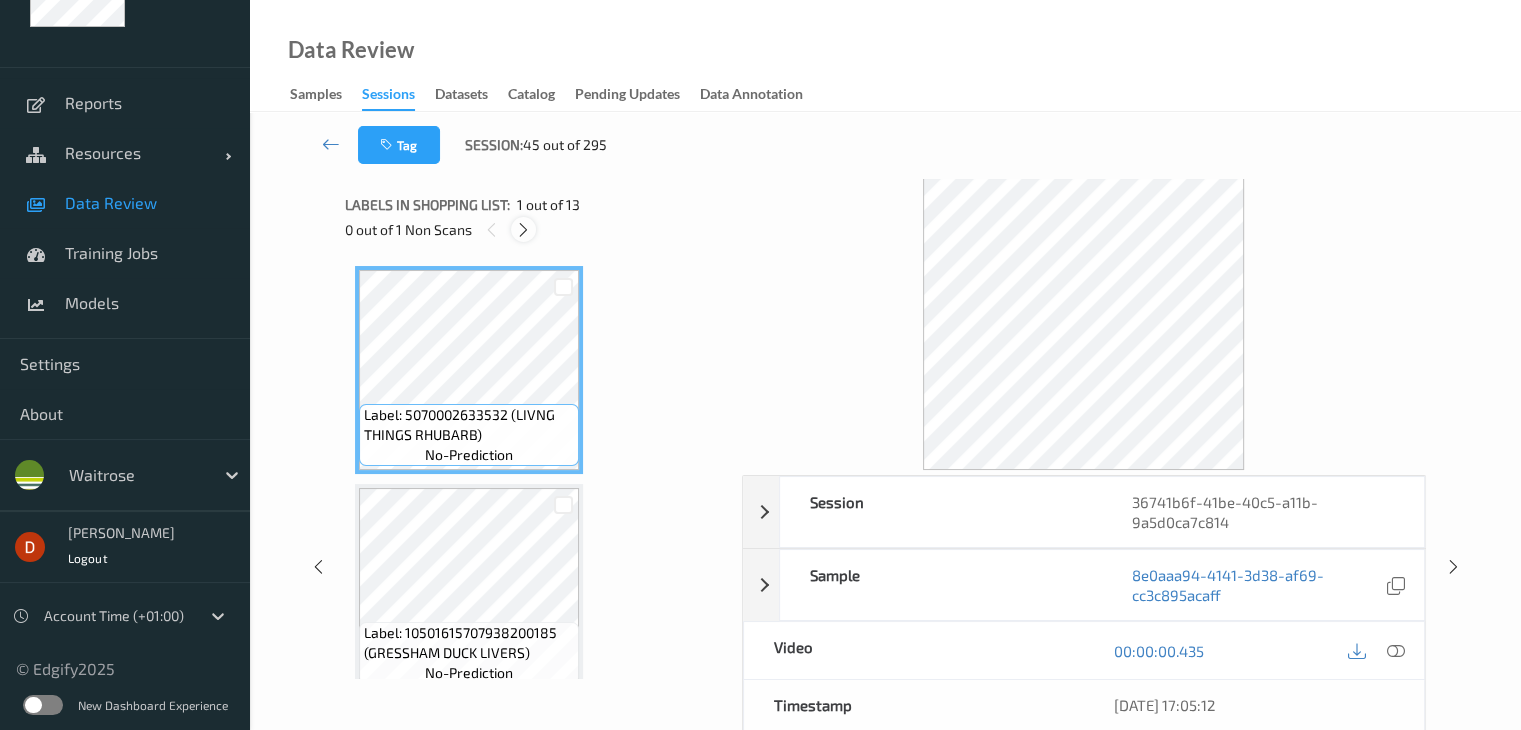 click at bounding box center (523, 230) 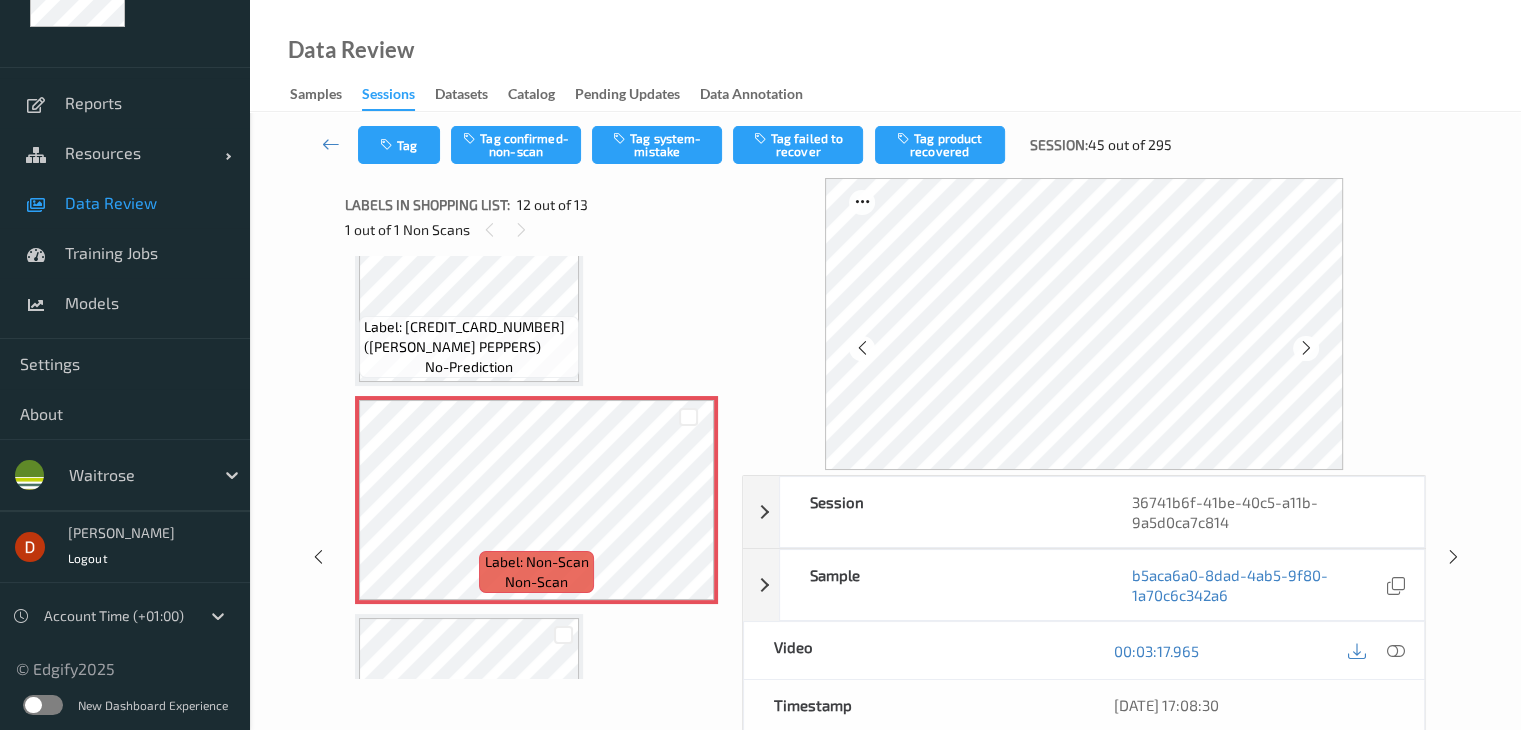 scroll, scrollTop: 2390, scrollLeft: 0, axis: vertical 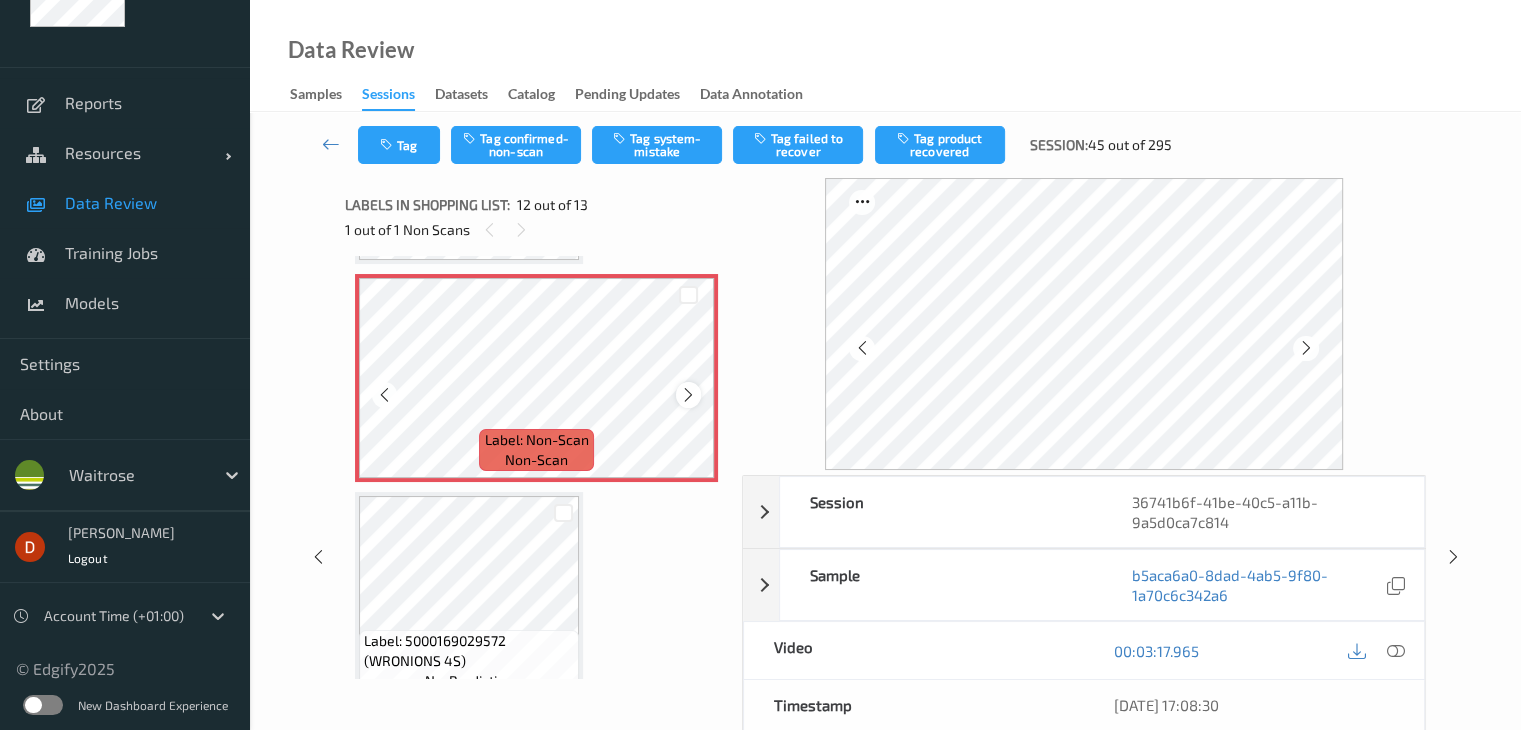 click at bounding box center [688, 395] 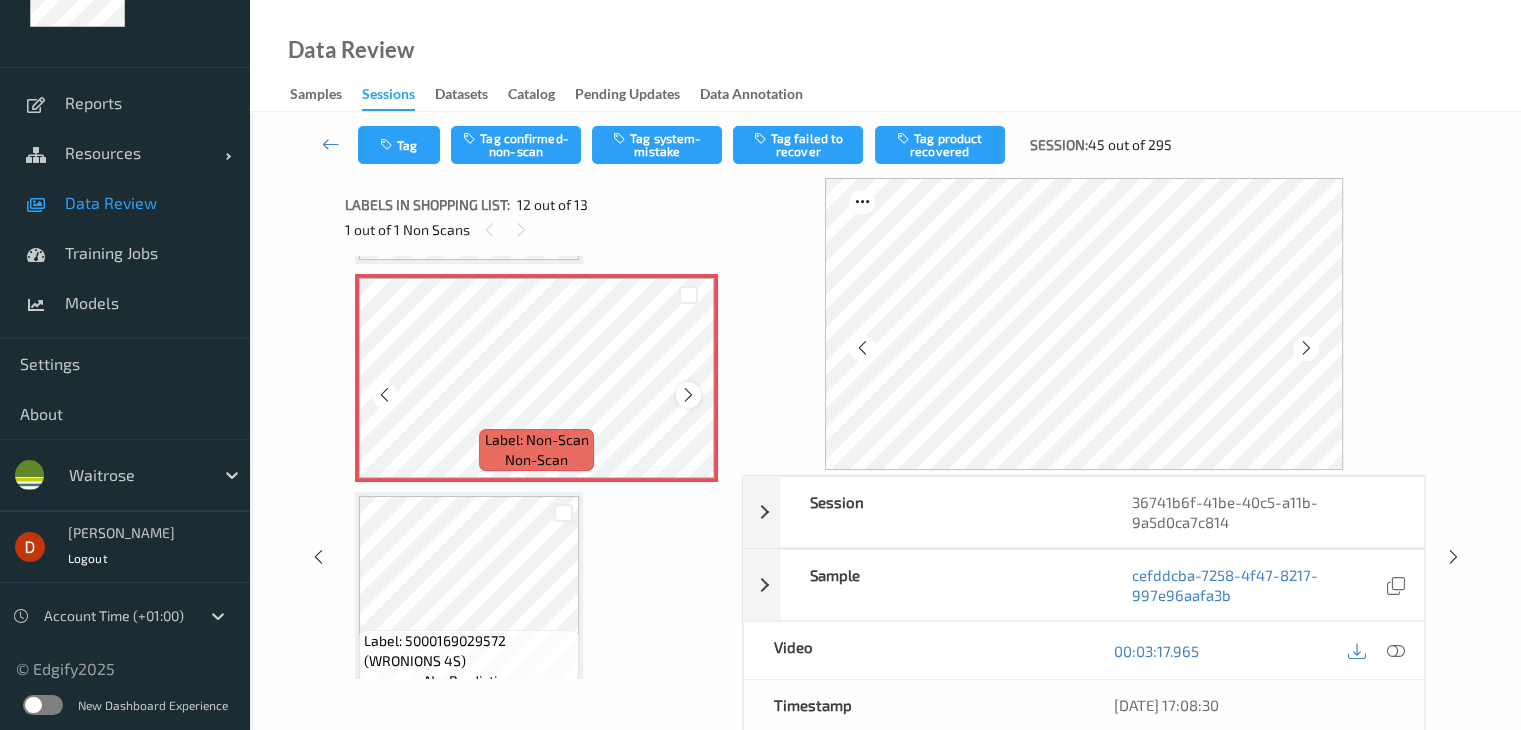 click at bounding box center (688, 395) 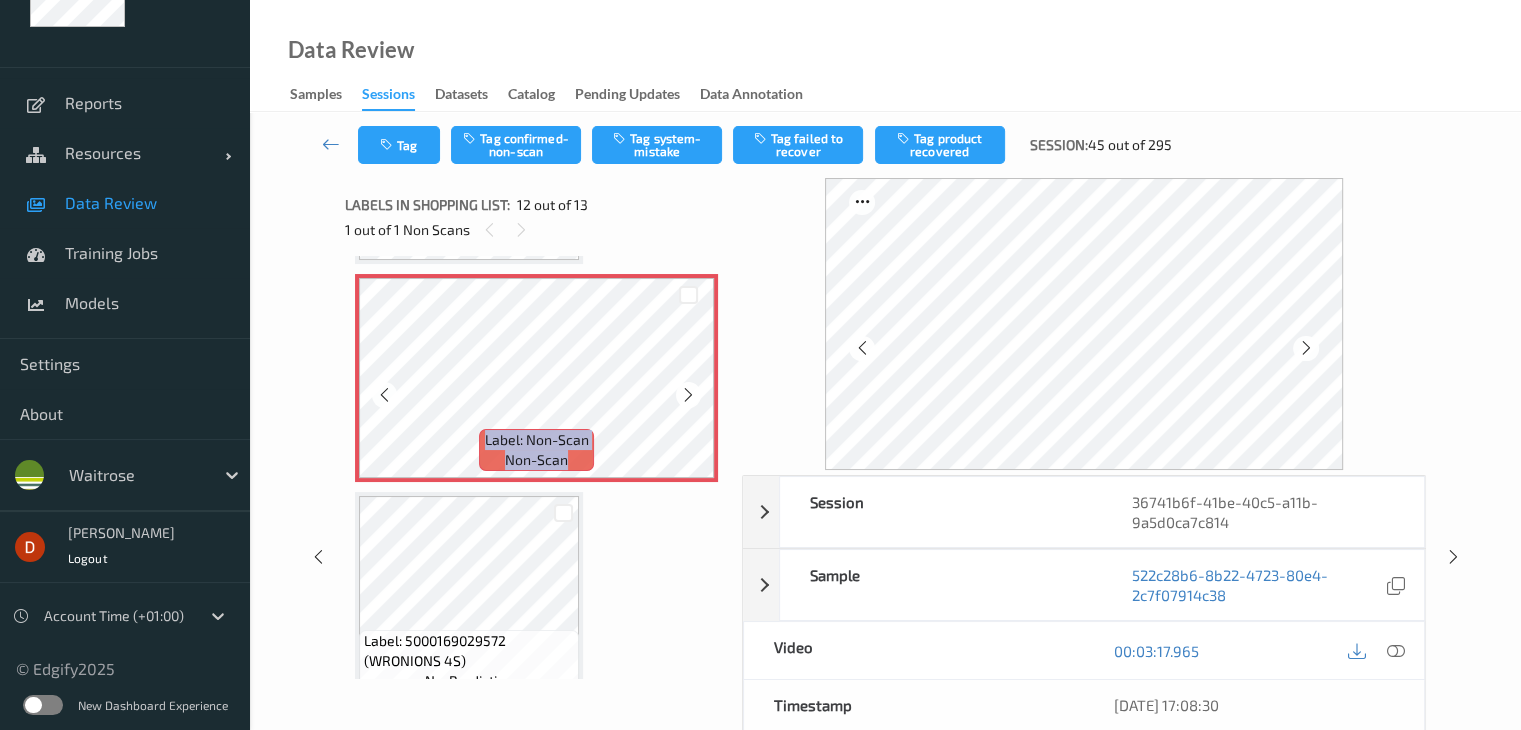 click at bounding box center (688, 395) 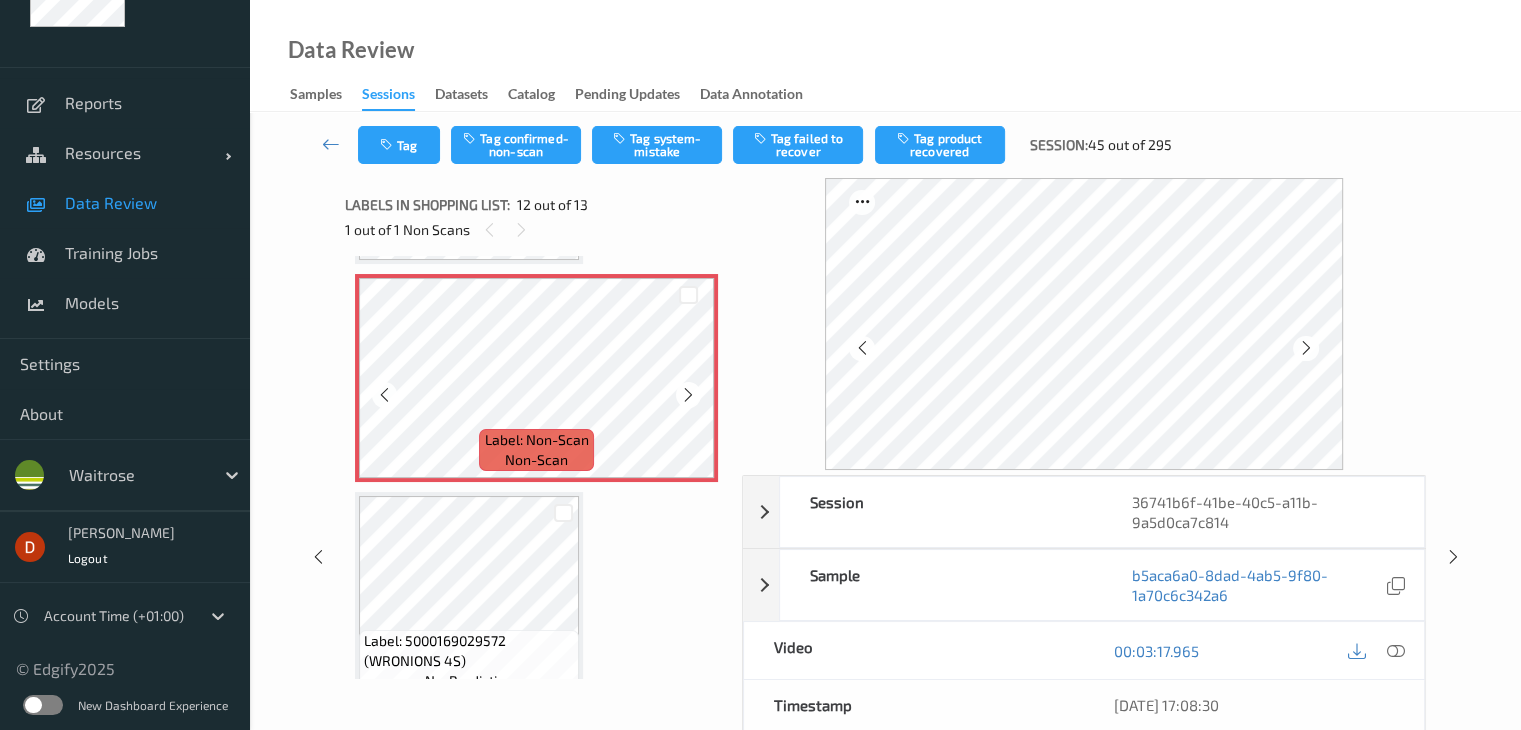 click at bounding box center (688, 395) 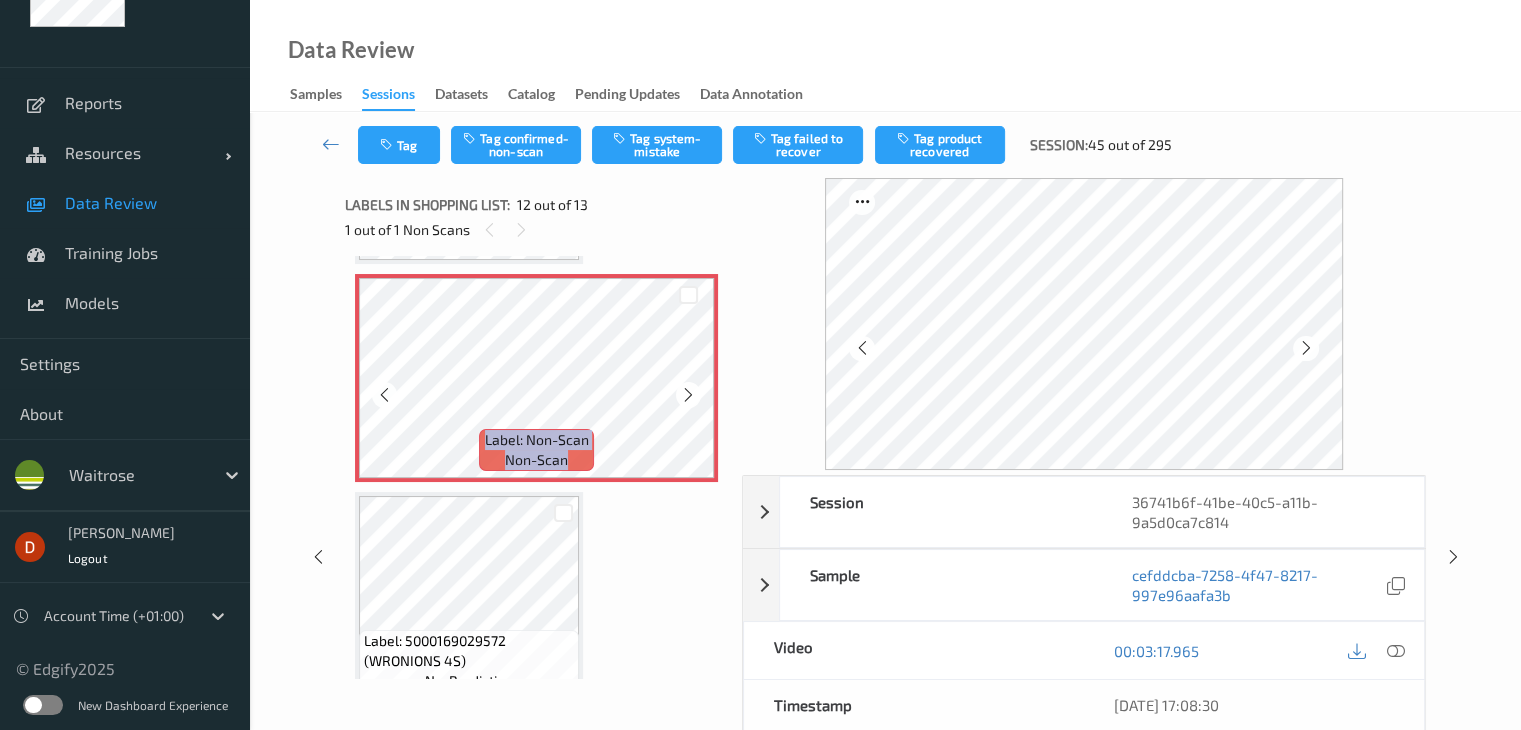 click at bounding box center [688, 395] 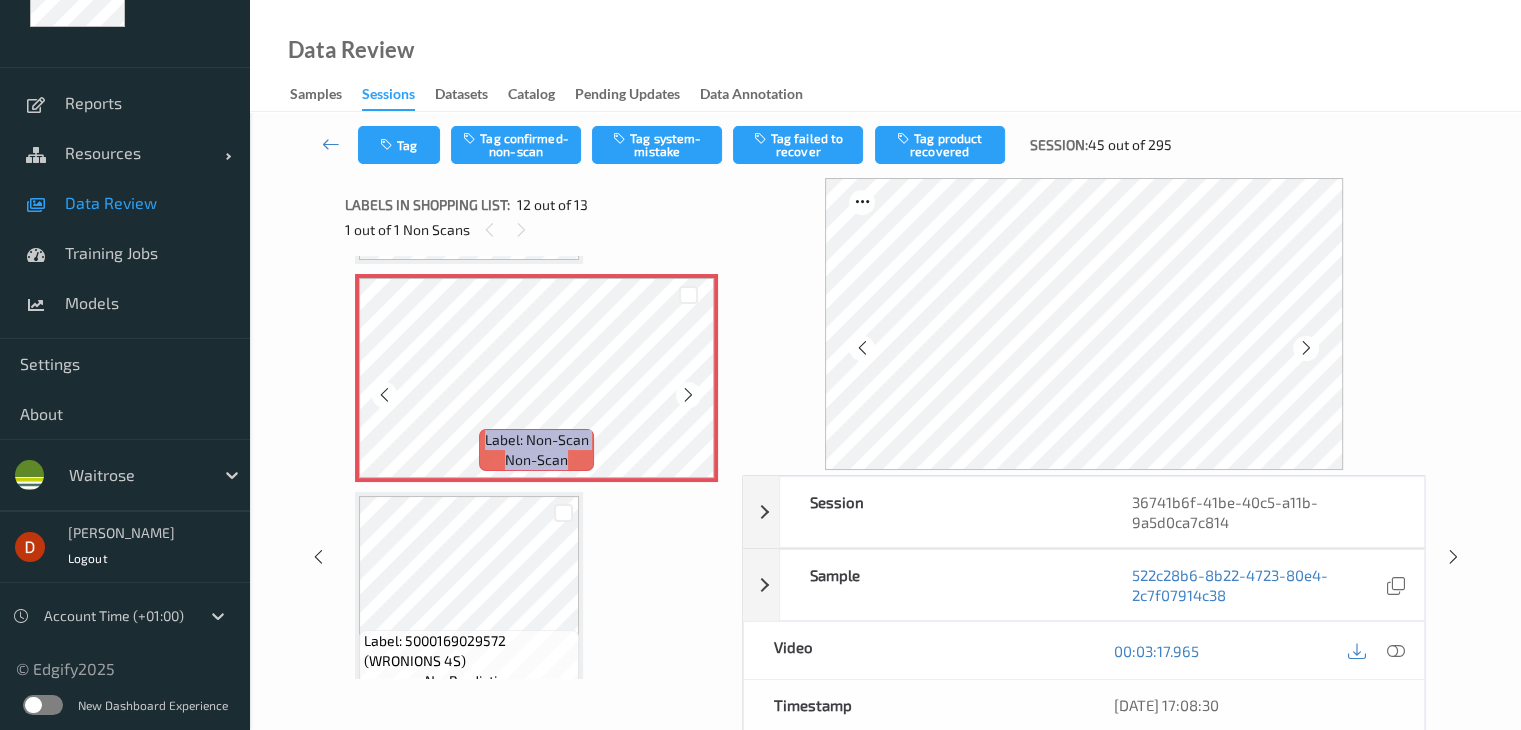 click at bounding box center (688, 395) 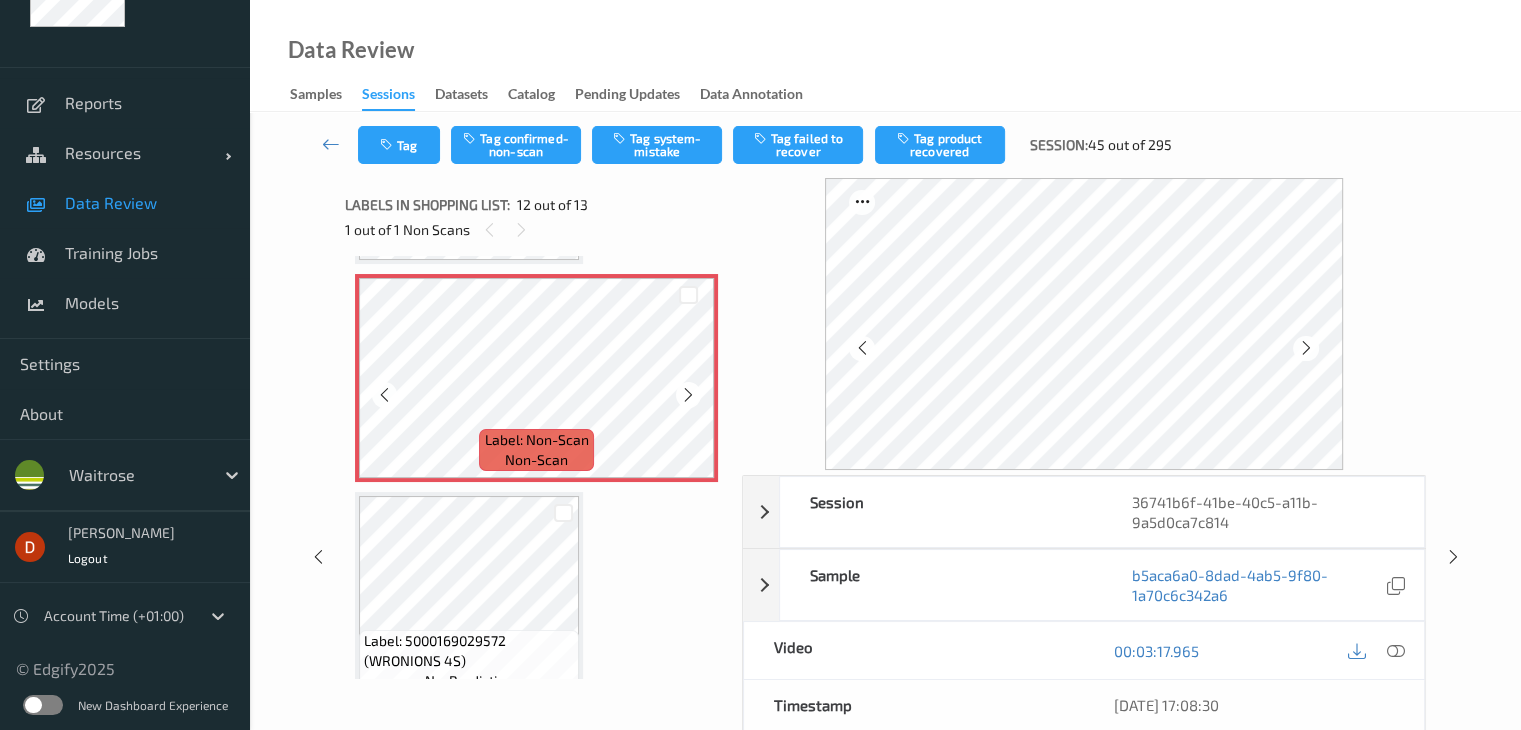 click at bounding box center (688, 395) 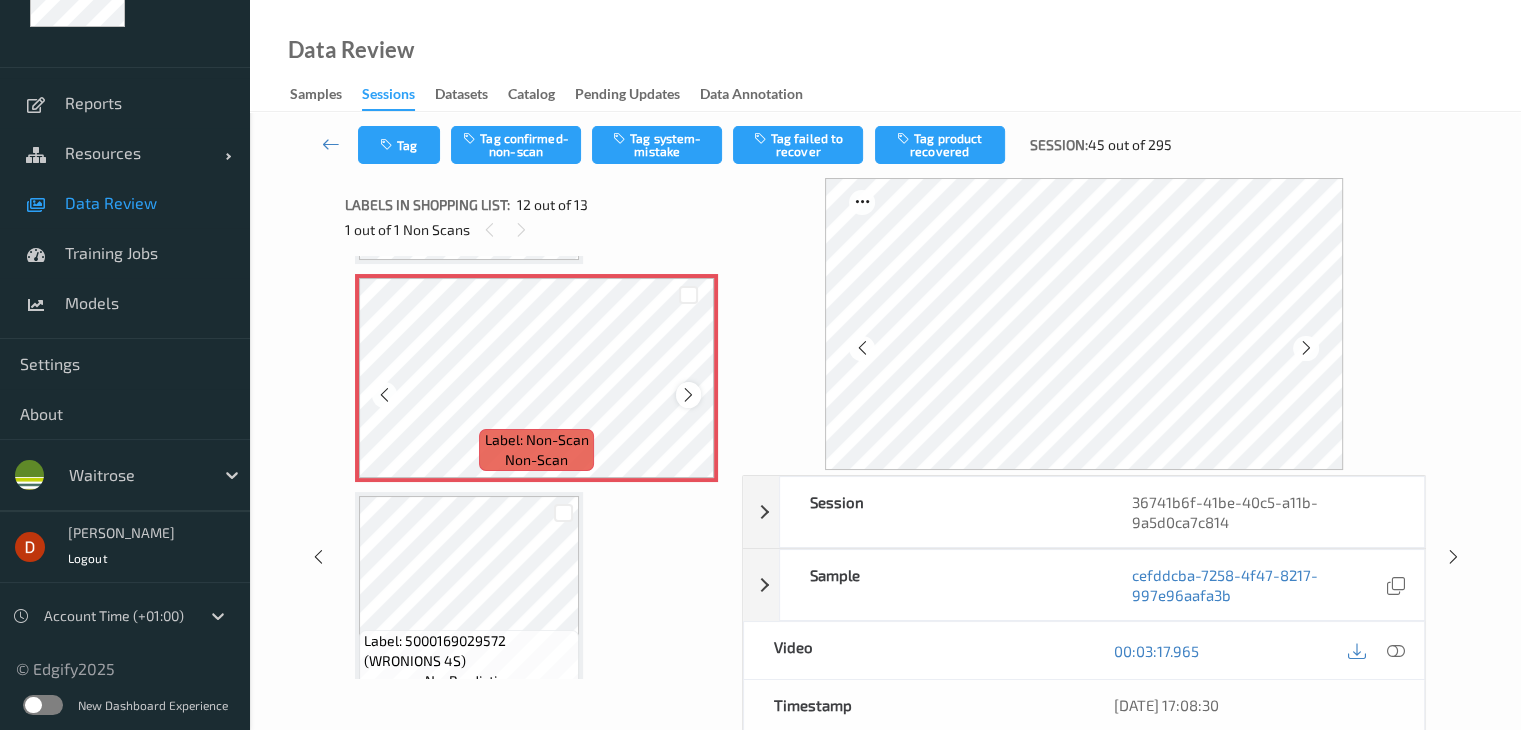 scroll, scrollTop: 2190, scrollLeft: 0, axis: vertical 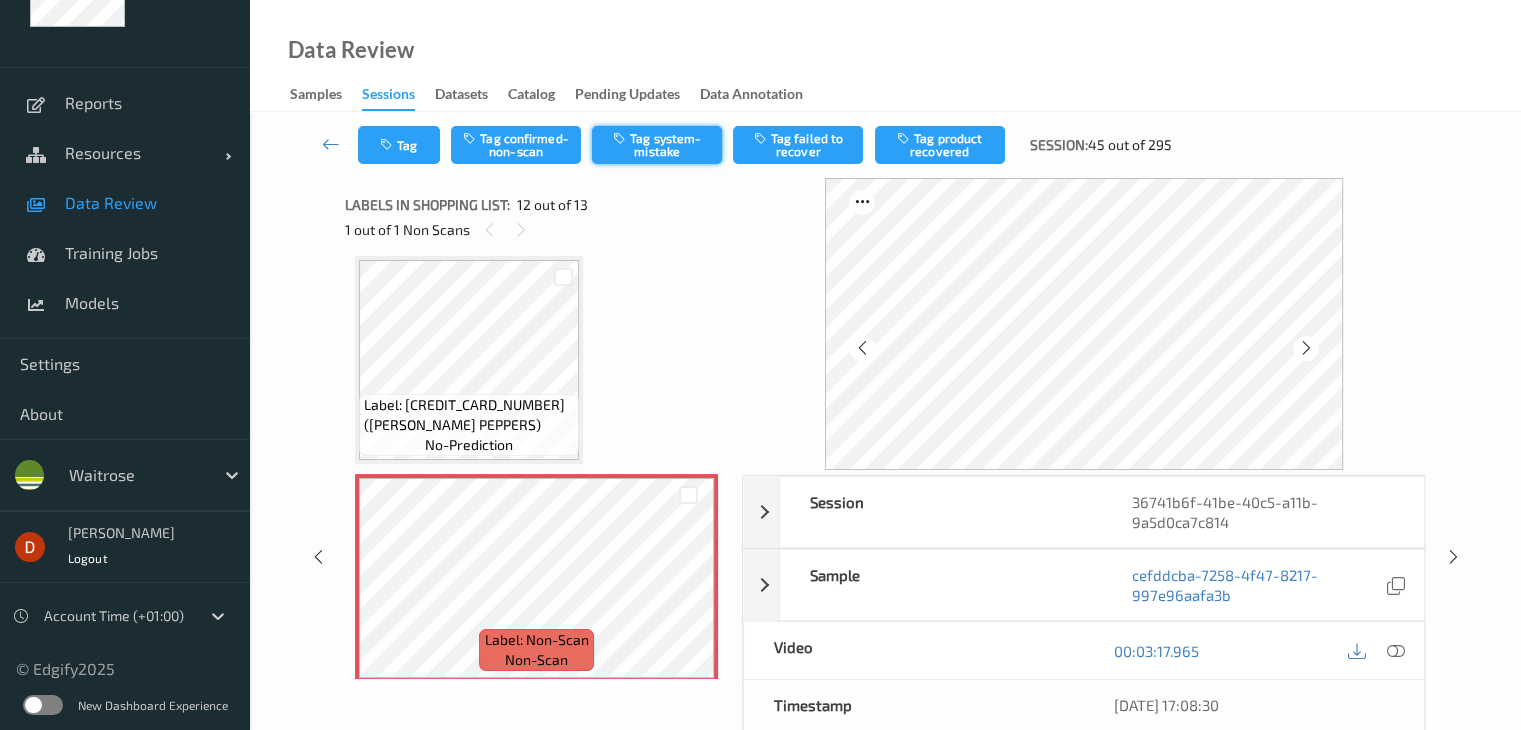 click on "Tag   system-mistake" at bounding box center (657, 145) 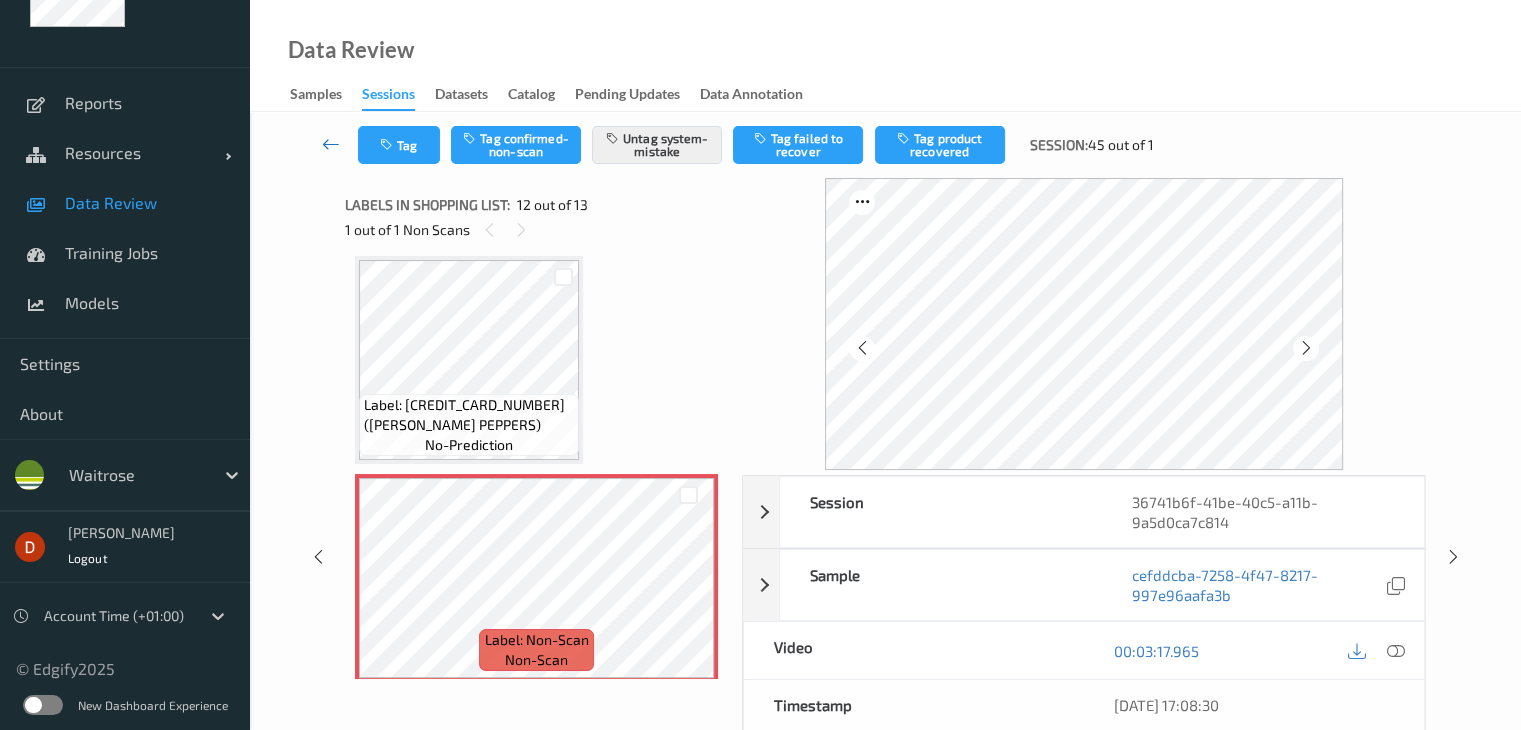 click at bounding box center [331, 144] 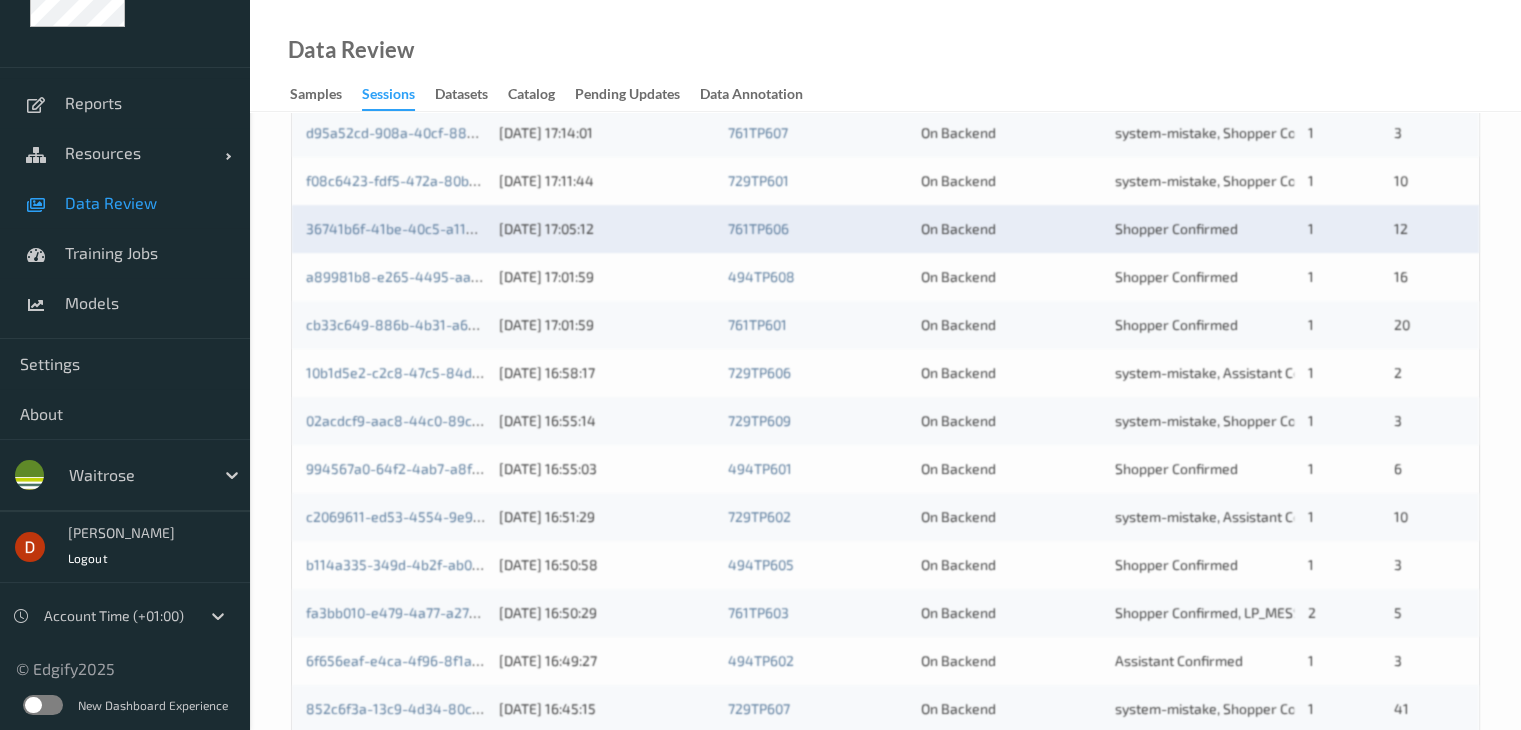 scroll, scrollTop: 500, scrollLeft: 0, axis: vertical 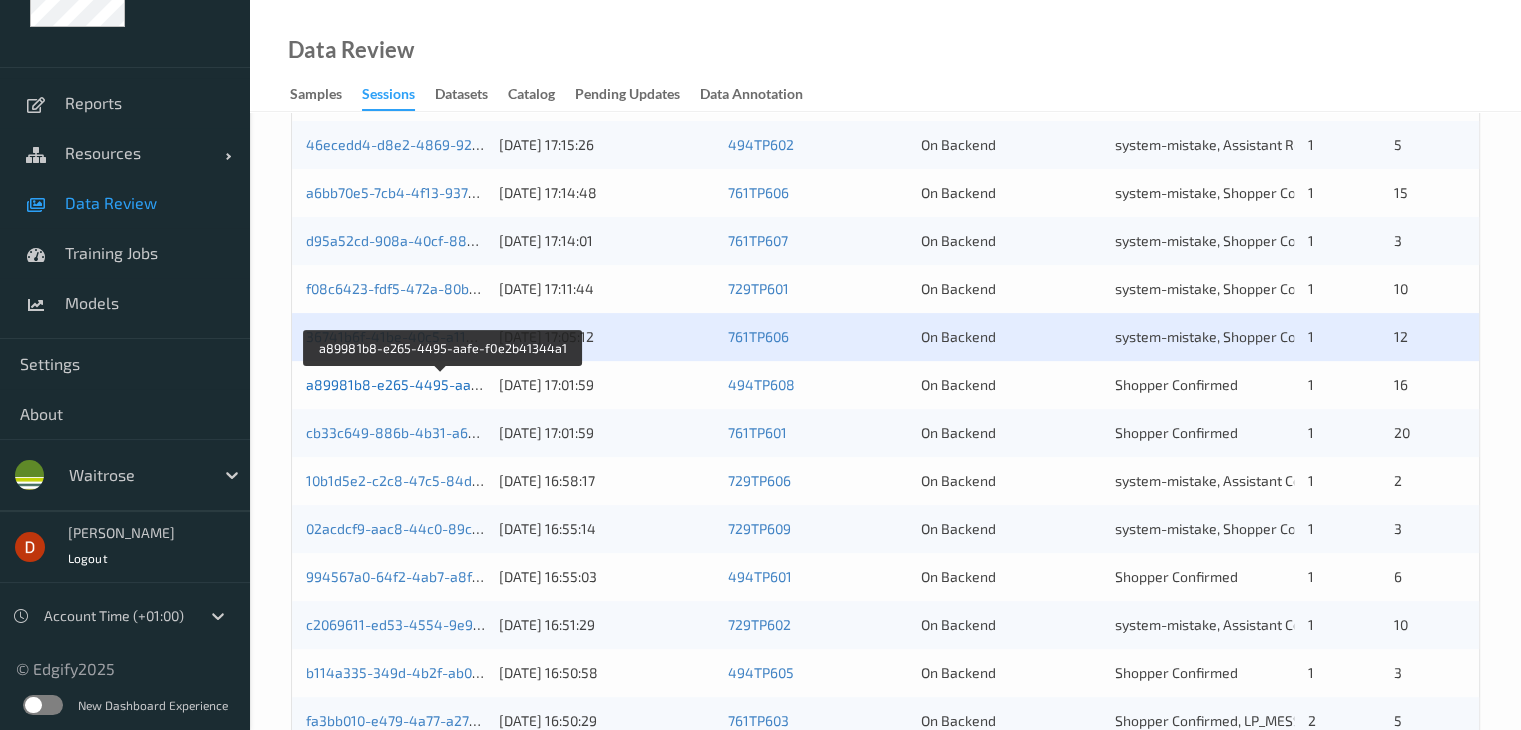 click on "a89981b8-e265-4495-aafe-f0e2b41344a1" at bounding box center [444, 384] 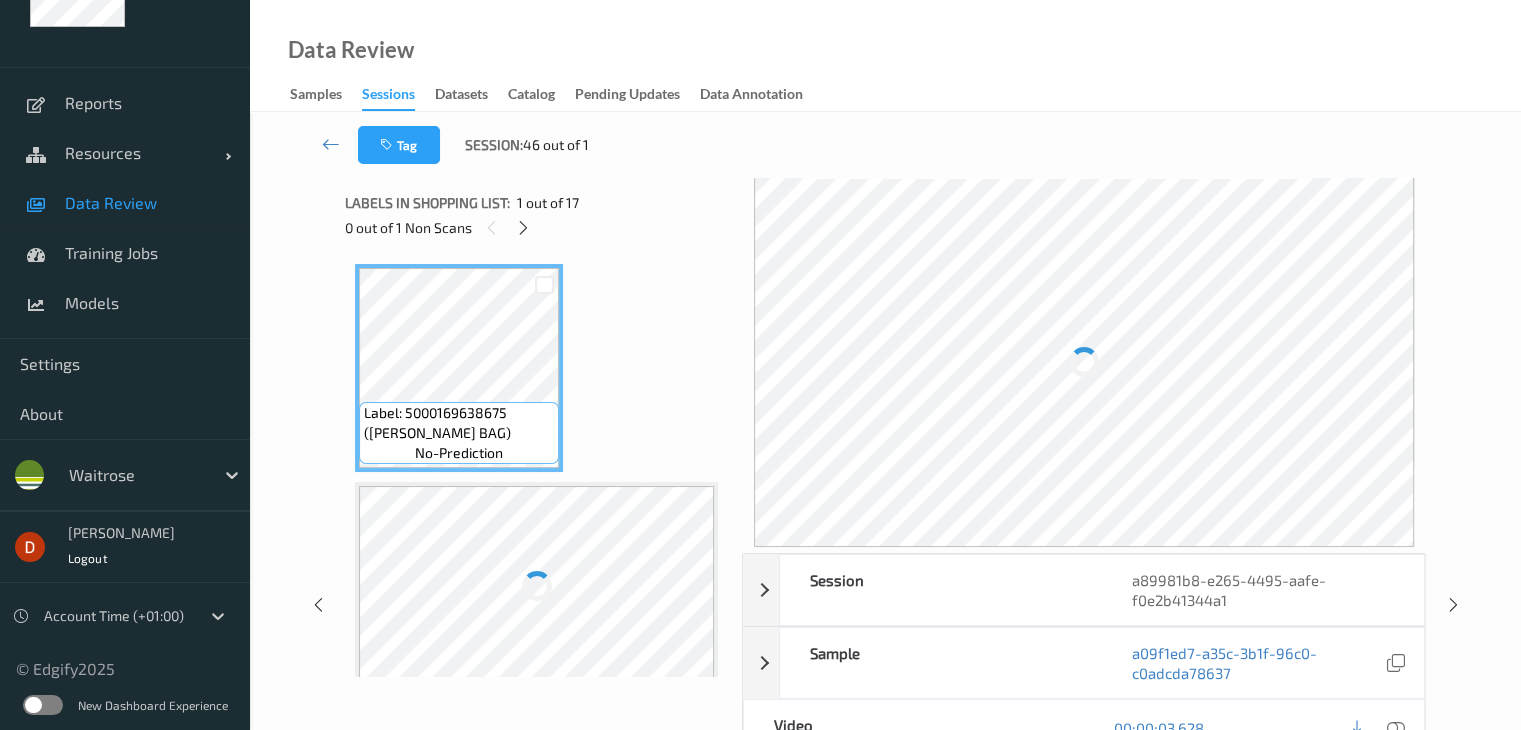 scroll, scrollTop: 0, scrollLeft: 0, axis: both 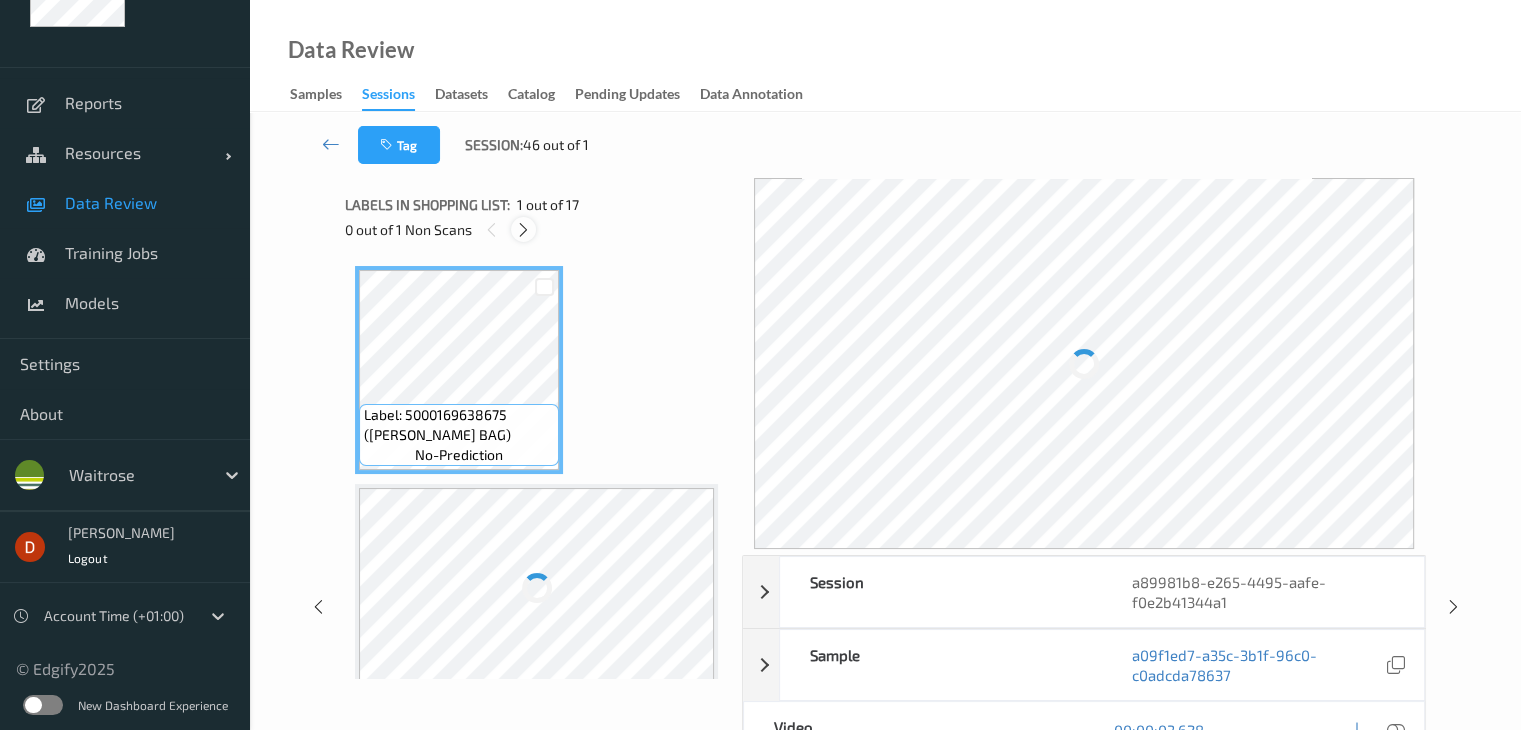 click at bounding box center [523, 230] 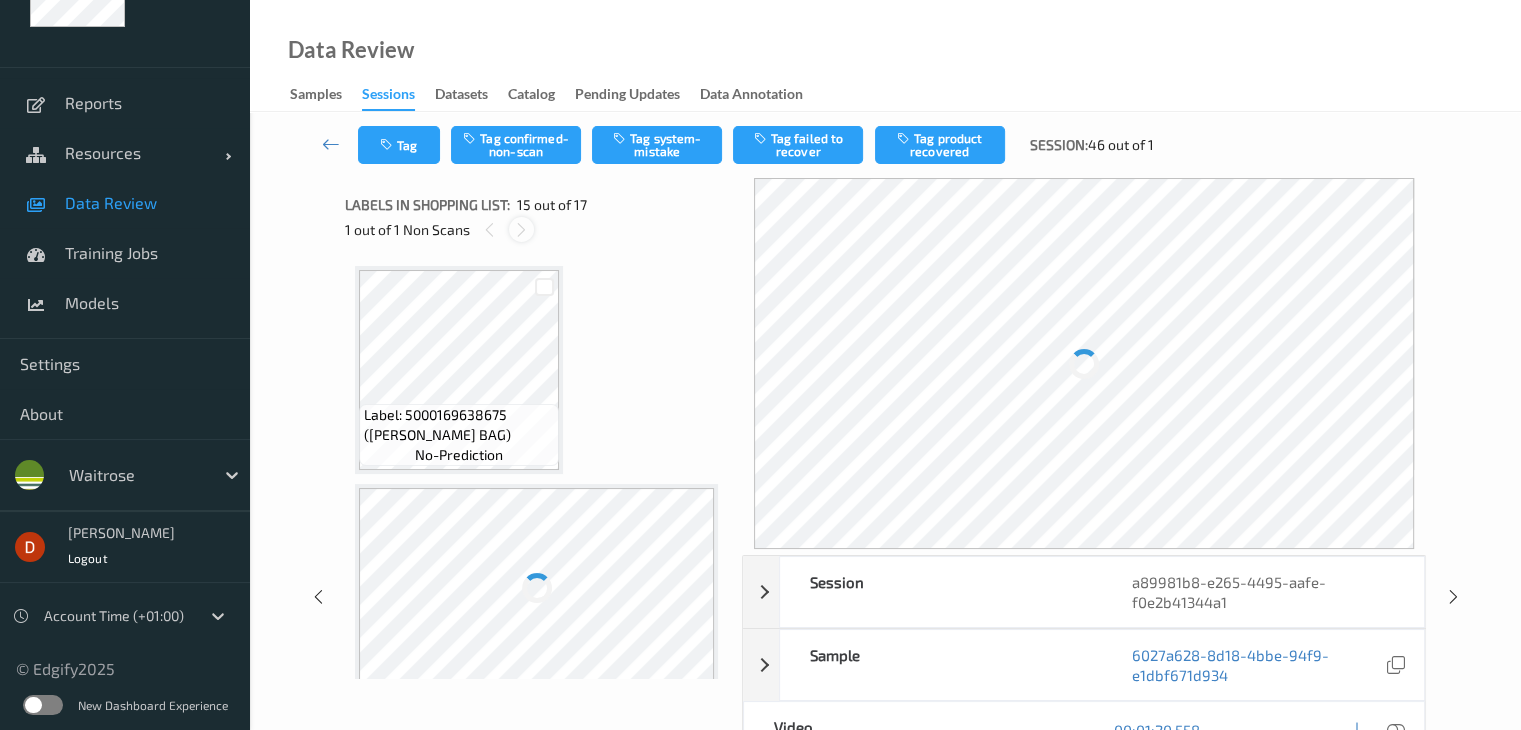 scroll, scrollTop: 2842, scrollLeft: 0, axis: vertical 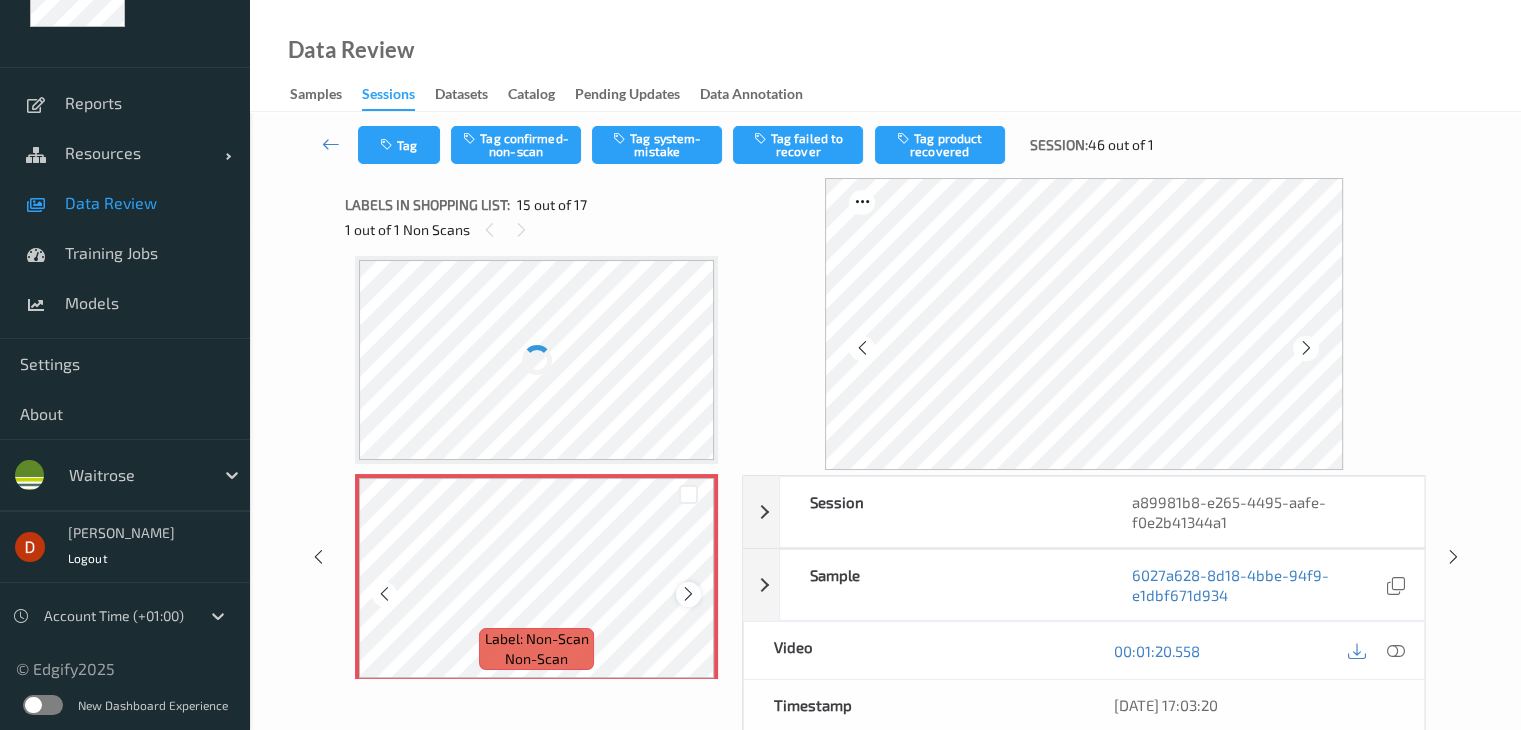 click at bounding box center [688, 594] 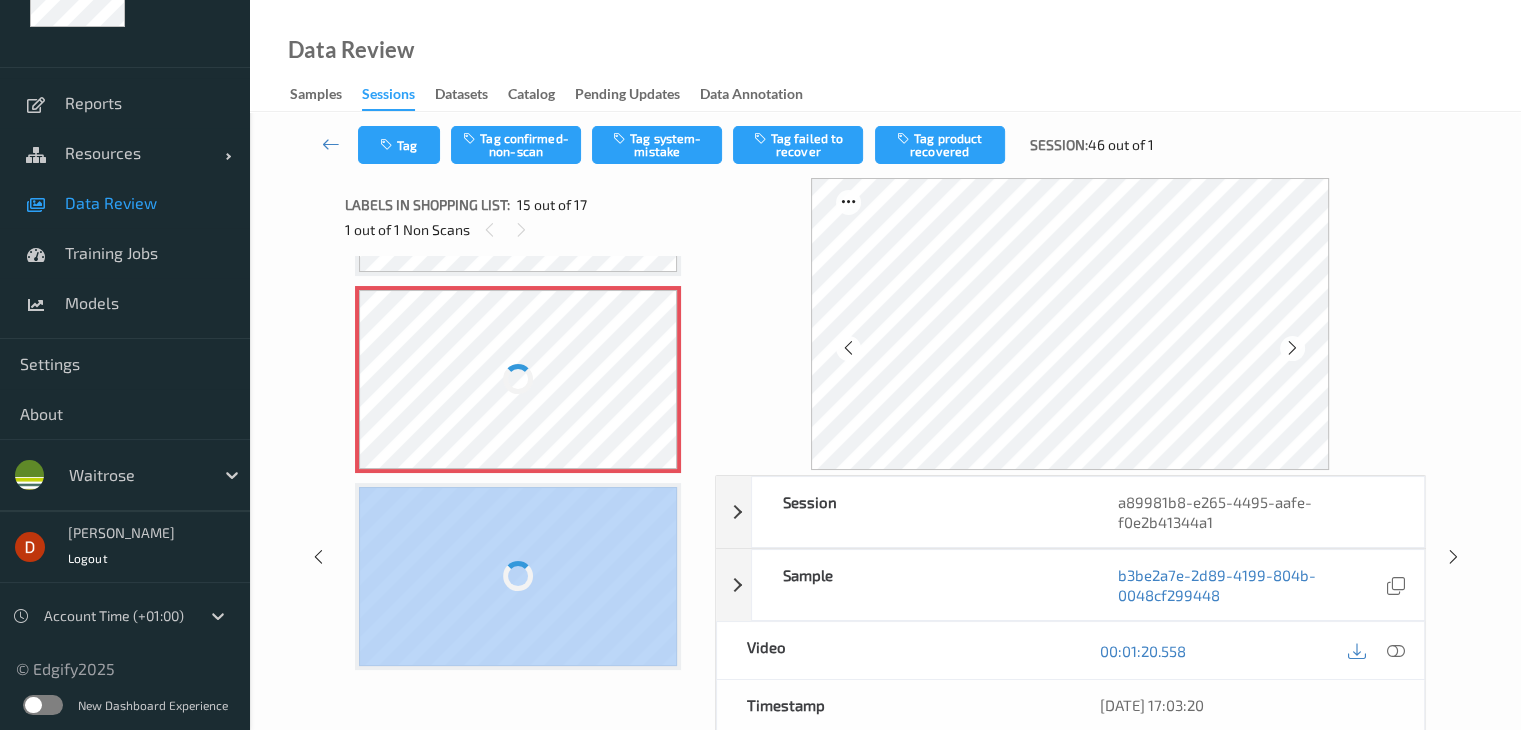 click on "Label: 5000169638675 ([PERSON_NAME] BAG) no-prediction Label: 3415581113921 (H-DAZS BELGIAN CHOC) no-prediction Label: 3415587545023 (HAAGEN DAZS COOKIES) no-prediction Label: 5900130040097 (NUII ALMOND ICE) no-prediction Label: 5900130040097 (NUII ALMOND ICE) no-prediction Label: 5011417588352 (VEET B&amp;L WAXSTRIPS) no-prediction Label: 5060574954647 (GRIND ICED OAT VANIL) no-prediction Label: 5037156166262 (JFRIEDA MIRACLE [PERSON_NAME]) no-prediction Label: 5000169433423 (WR [MEDICAL_DATA]+ TABS) no-prediction Label: [CREDIT_CARD_NUMBER] ([PERSON_NAME] [MEDICAL_DATA] TAB) no-prediction Label: 5000169474723 ([PERSON_NAME] BLSTR PLSTERS) no-prediction Label: 5000169205860 ([PERSON_NAME] CLR PLASTERS) no-prediction Label: 5000169520468 (WR BLUEBERRIES) no-prediction Label: 0000000007689 (WR LMN SLTN DANISH) no-prediction Label: Non-Scan non-scan Label: Non-Scan non-scan Label: Non-Scan non-scan Label: 0000000003605 (WR CINNAMON DANISH) no-prediction Label: Main - discounted (Main) no-prediction" at bounding box center [523, 467] 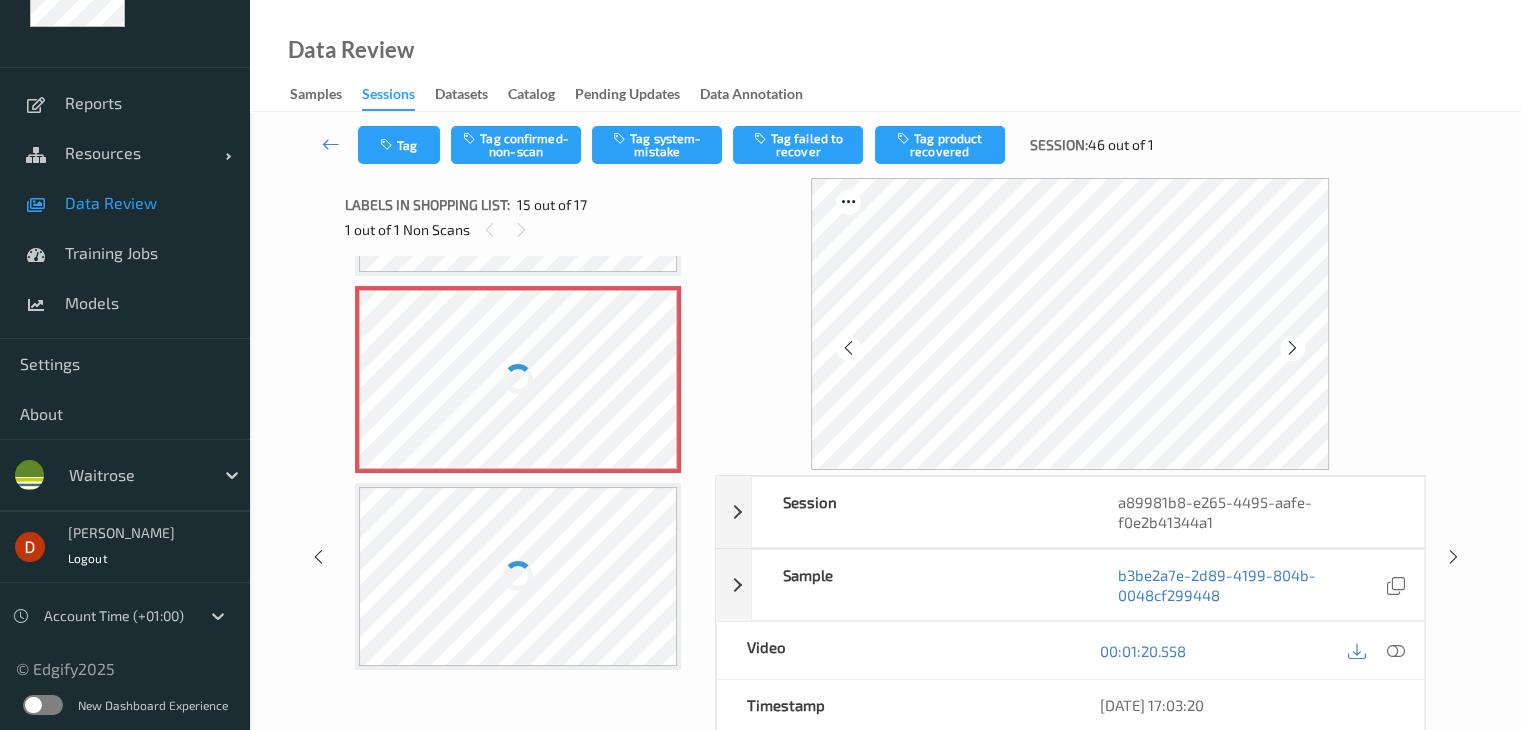 click at bounding box center [518, 379] 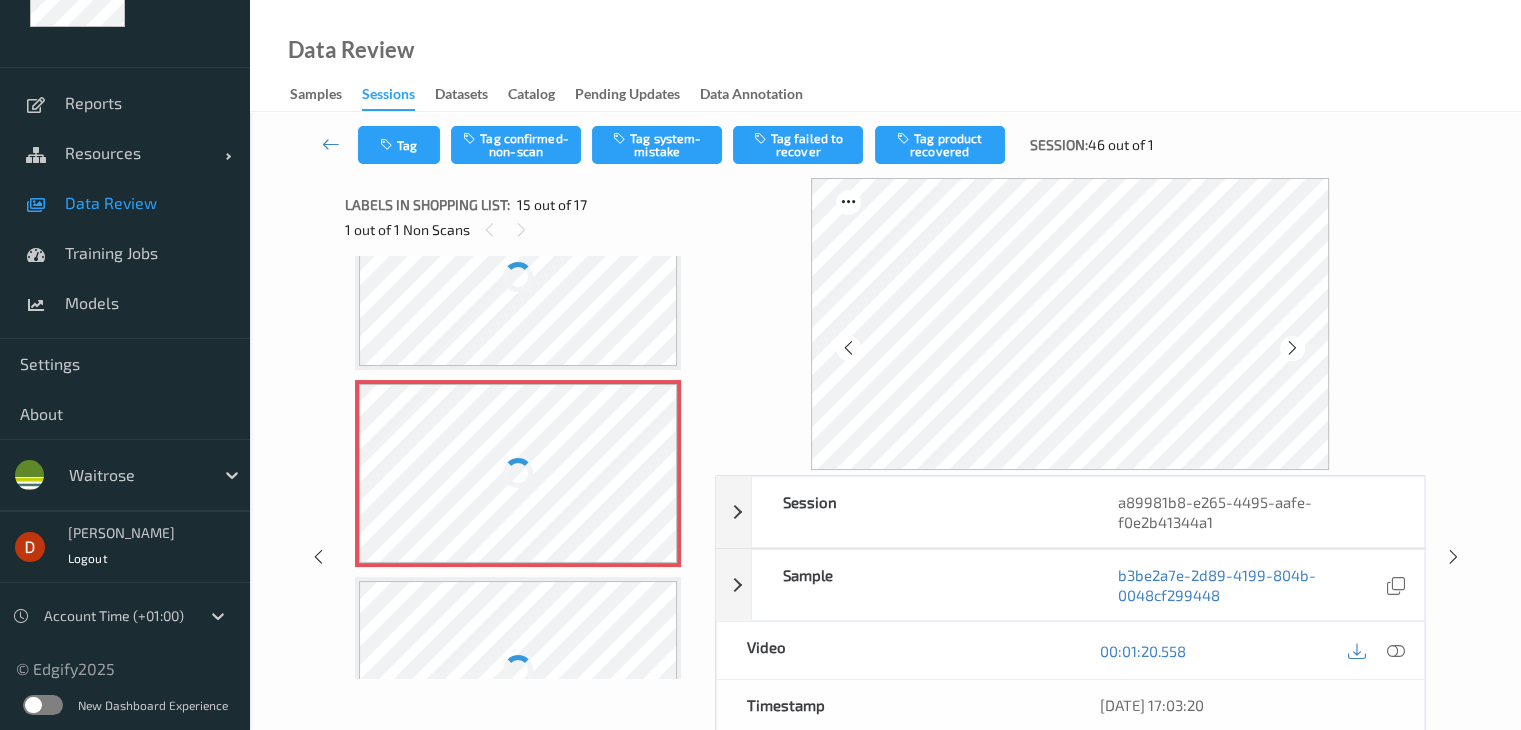 scroll, scrollTop: 2642, scrollLeft: 0, axis: vertical 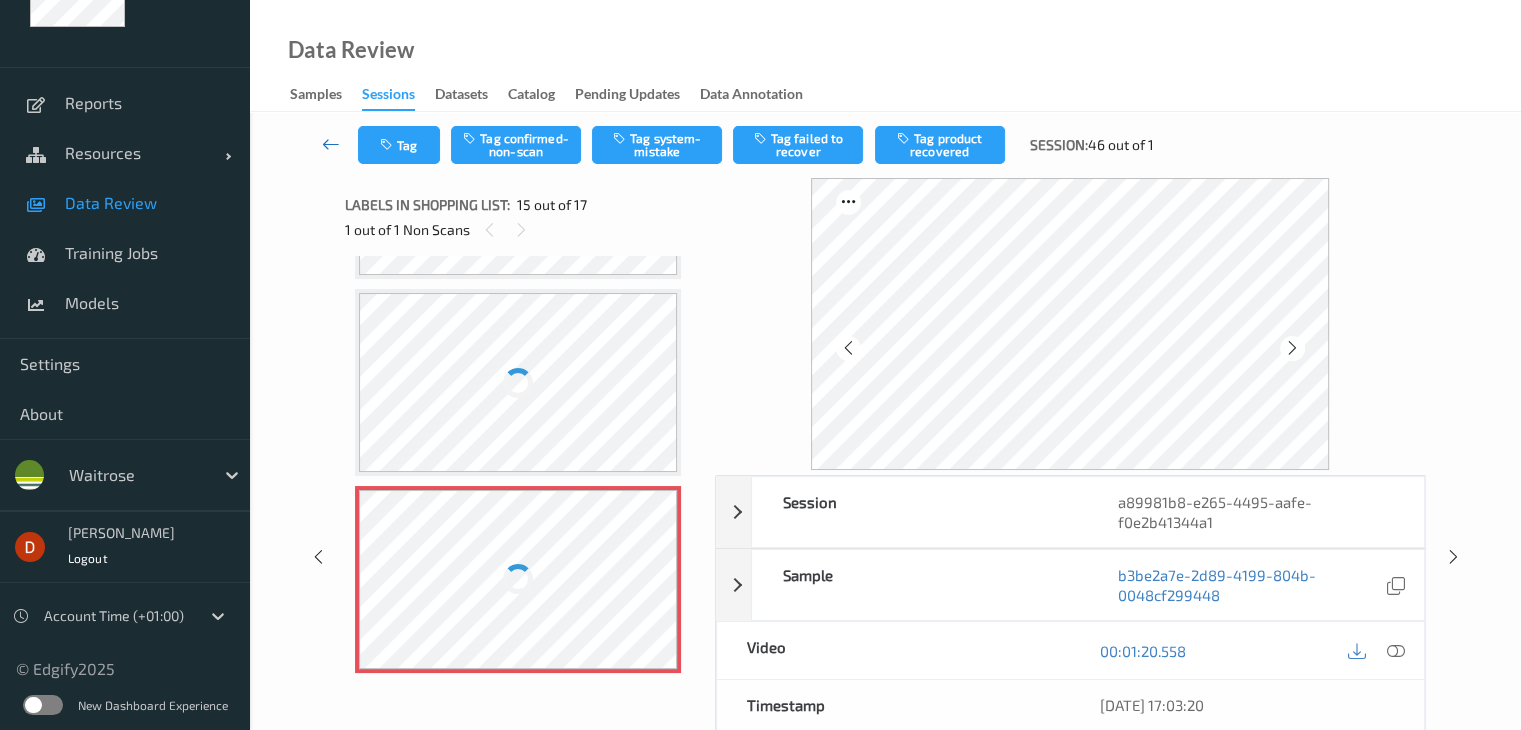 click at bounding box center [331, 144] 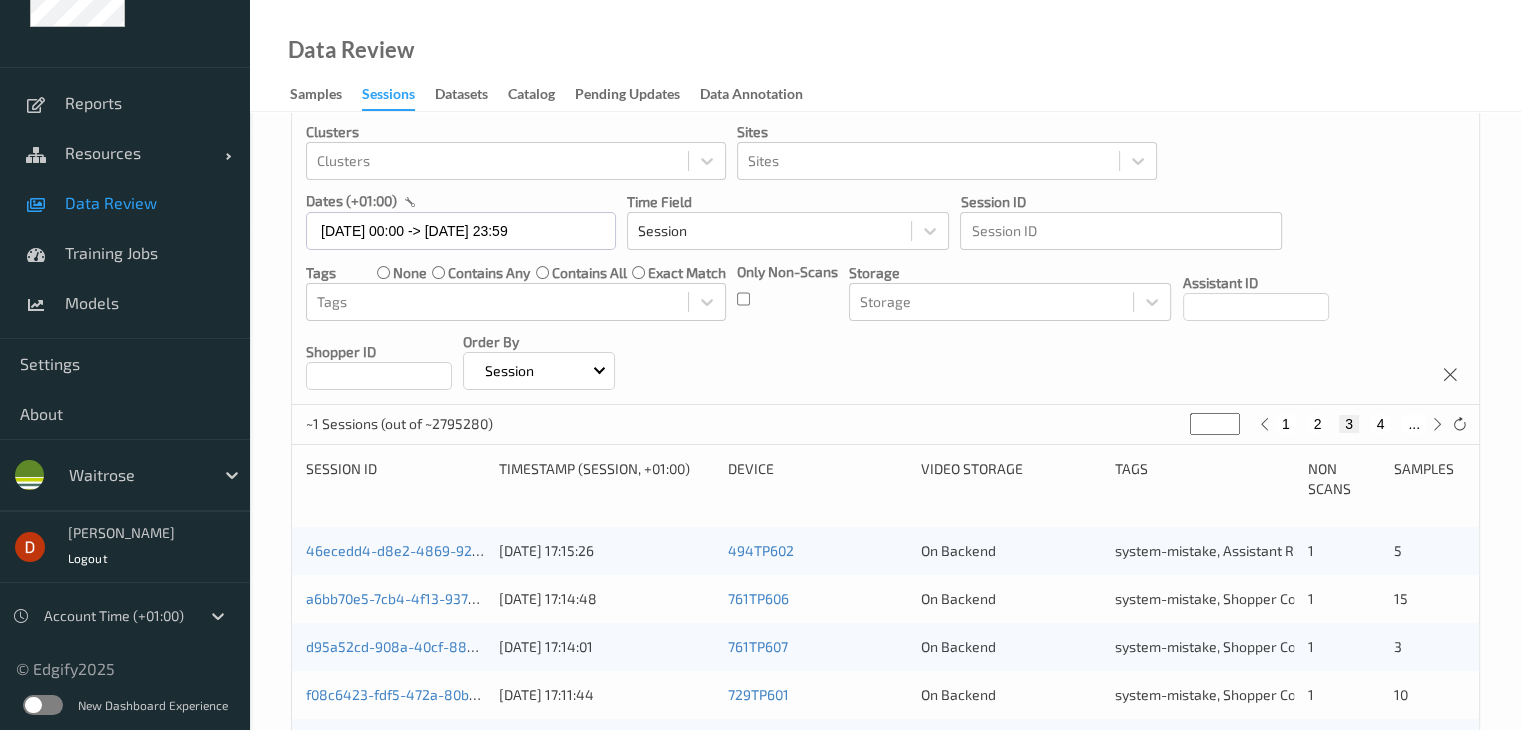 scroll, scrollTop: 300, scrollLeft: 0, axis: vertical 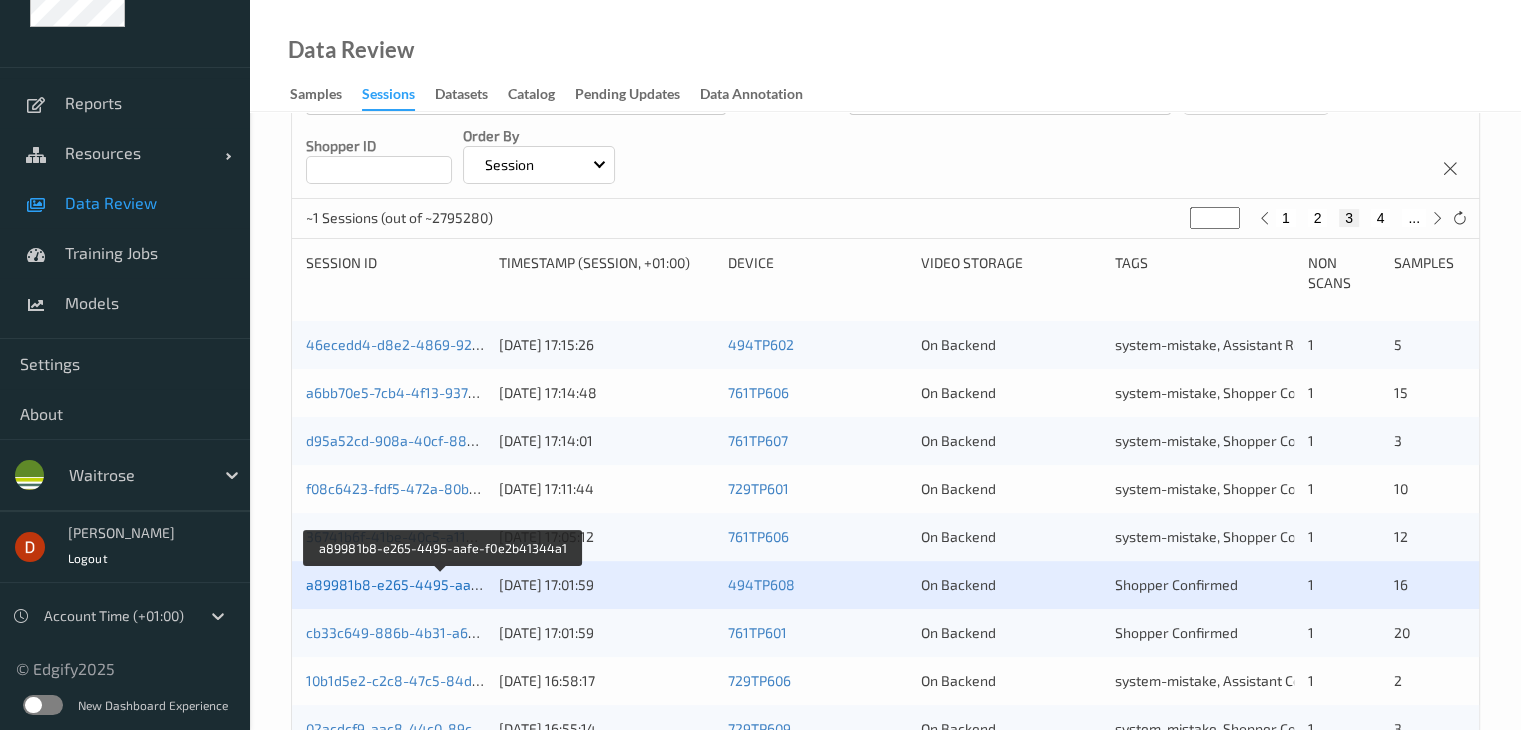 click on "a89981b8-e265-4495-aafe-f0e2b41344a1" at bounding box center (444, 584) 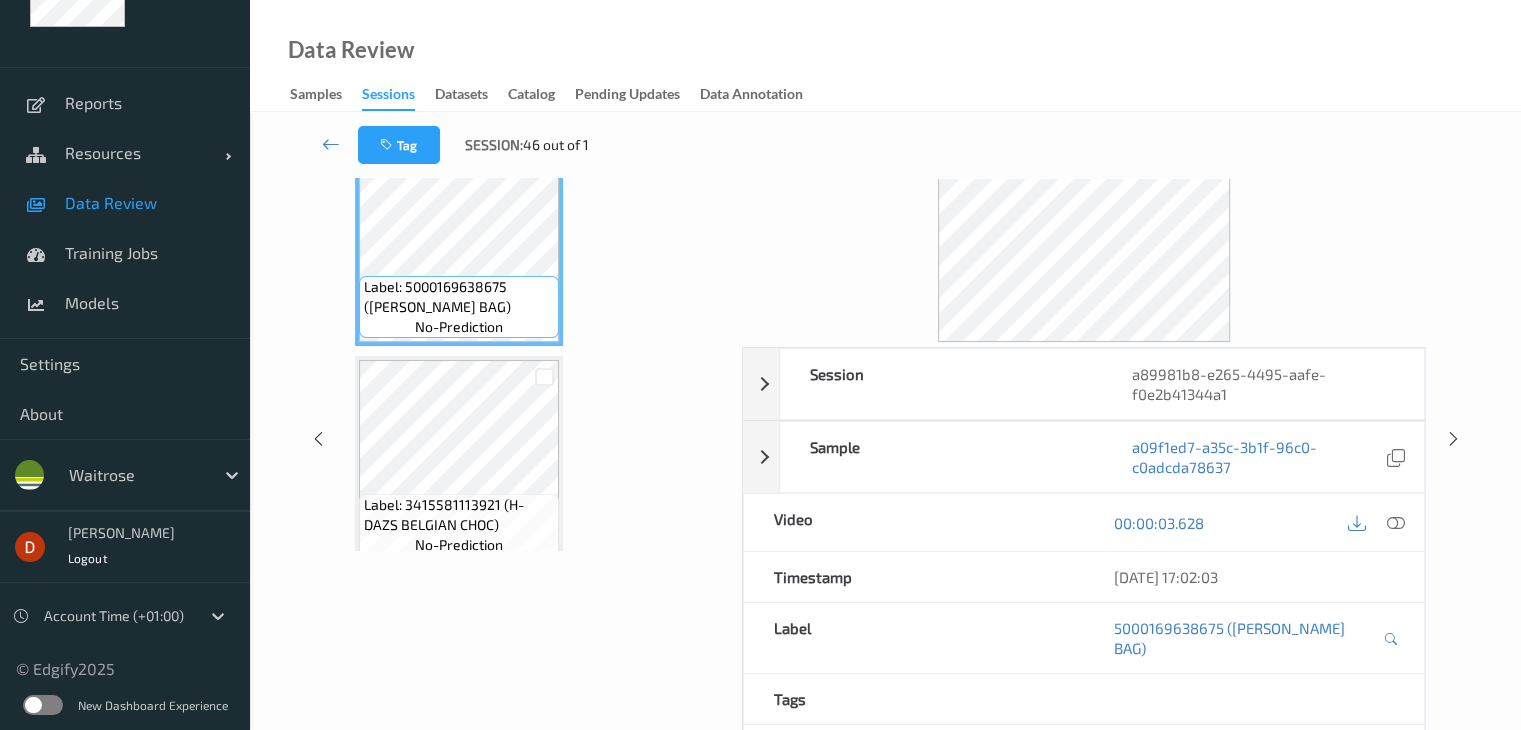 scroll, scrollTop: 0, scrollLeft: 0, axis: both 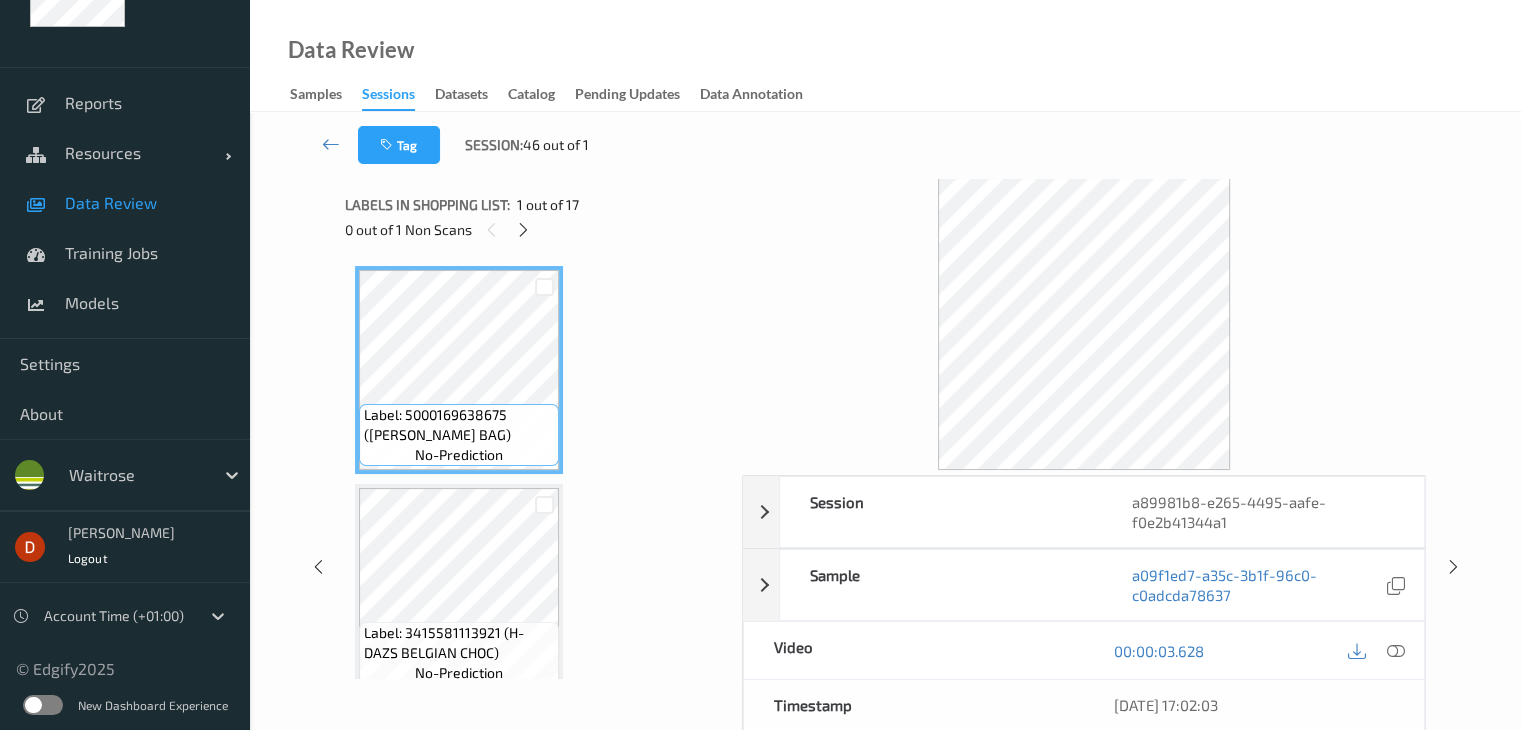 drag, startPoint x: 523, startPoint y: 234, endPoint x: 529, endPoint y: 252, distance: 18.973665 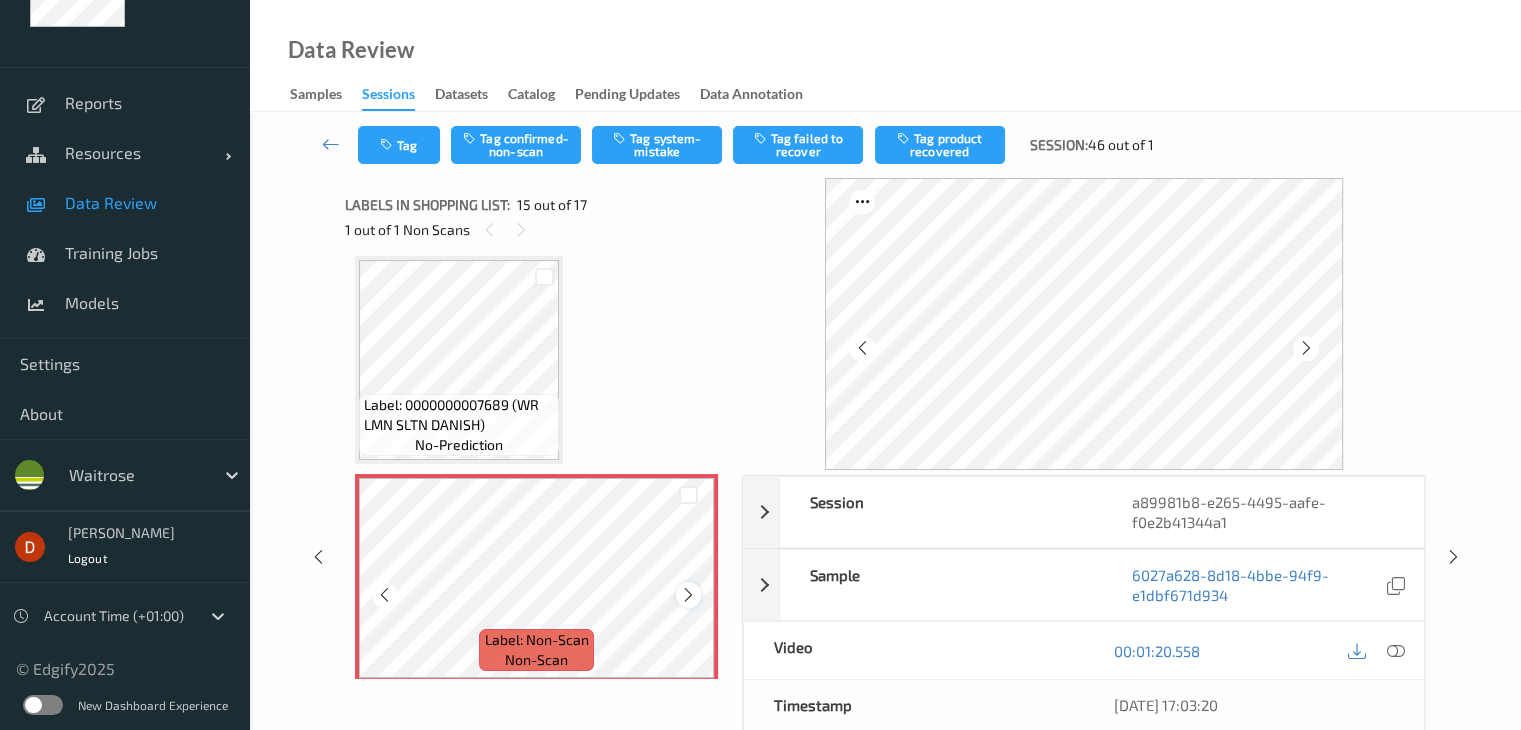 click at bounding box center [688, 594] 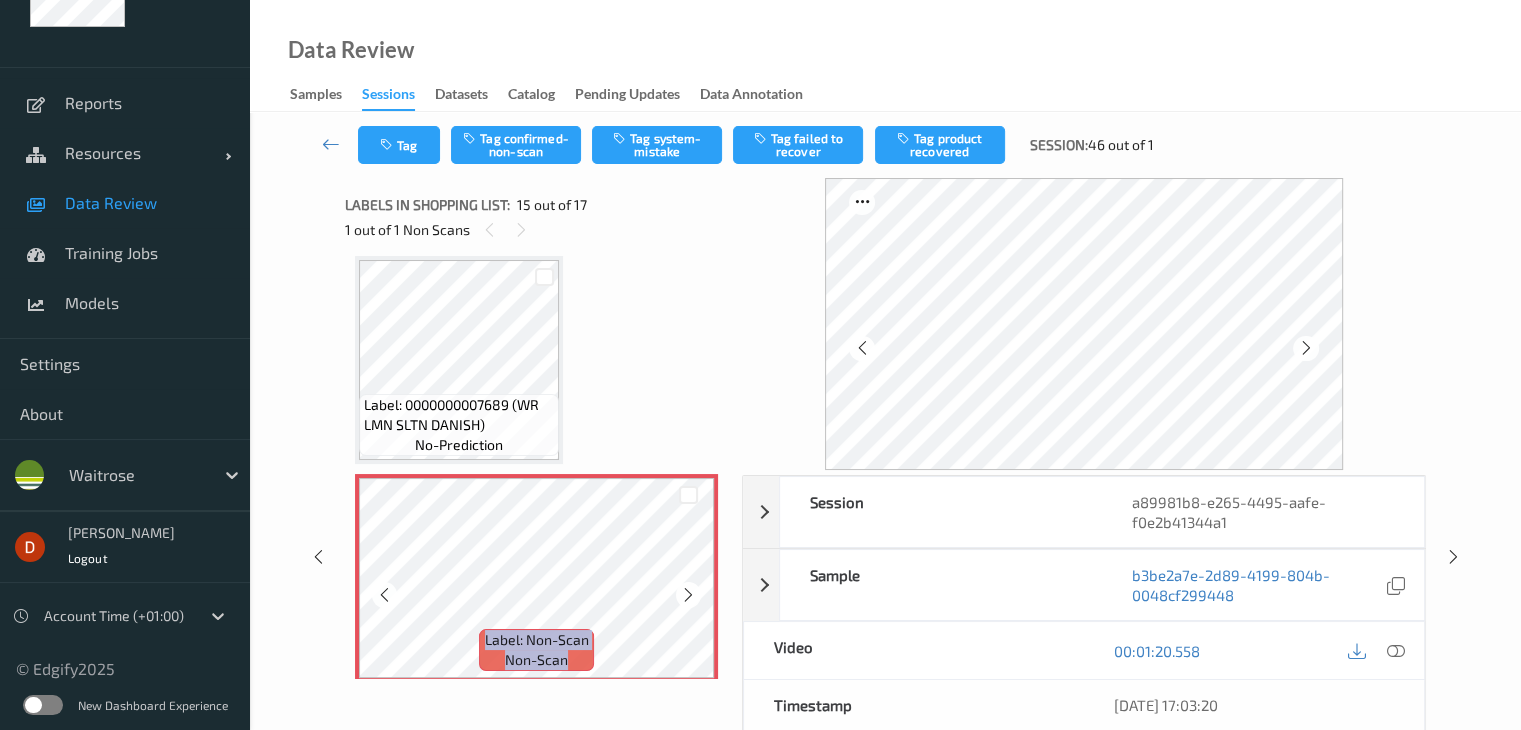 click at bounding box center [688, 594] 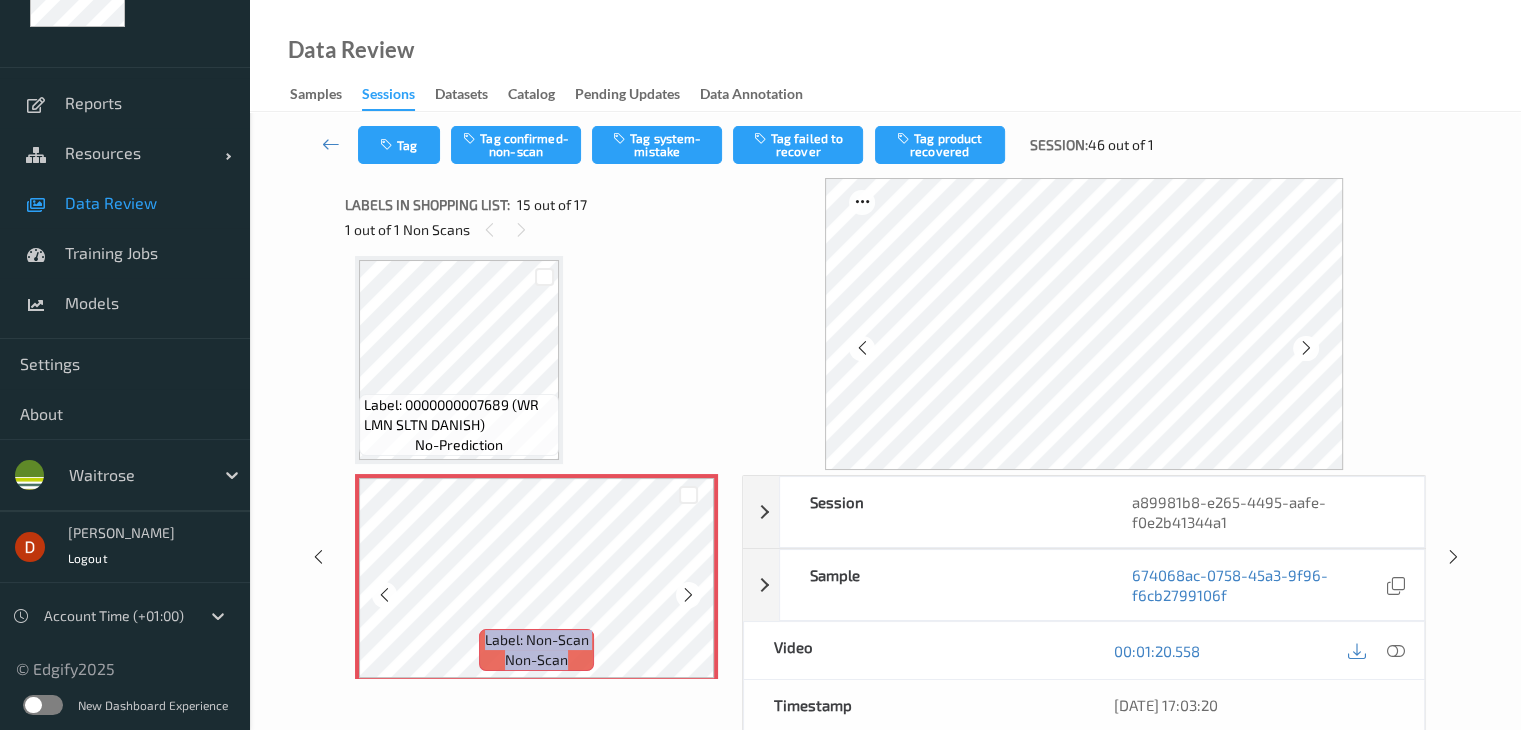 click at bounding box center (688, 594) 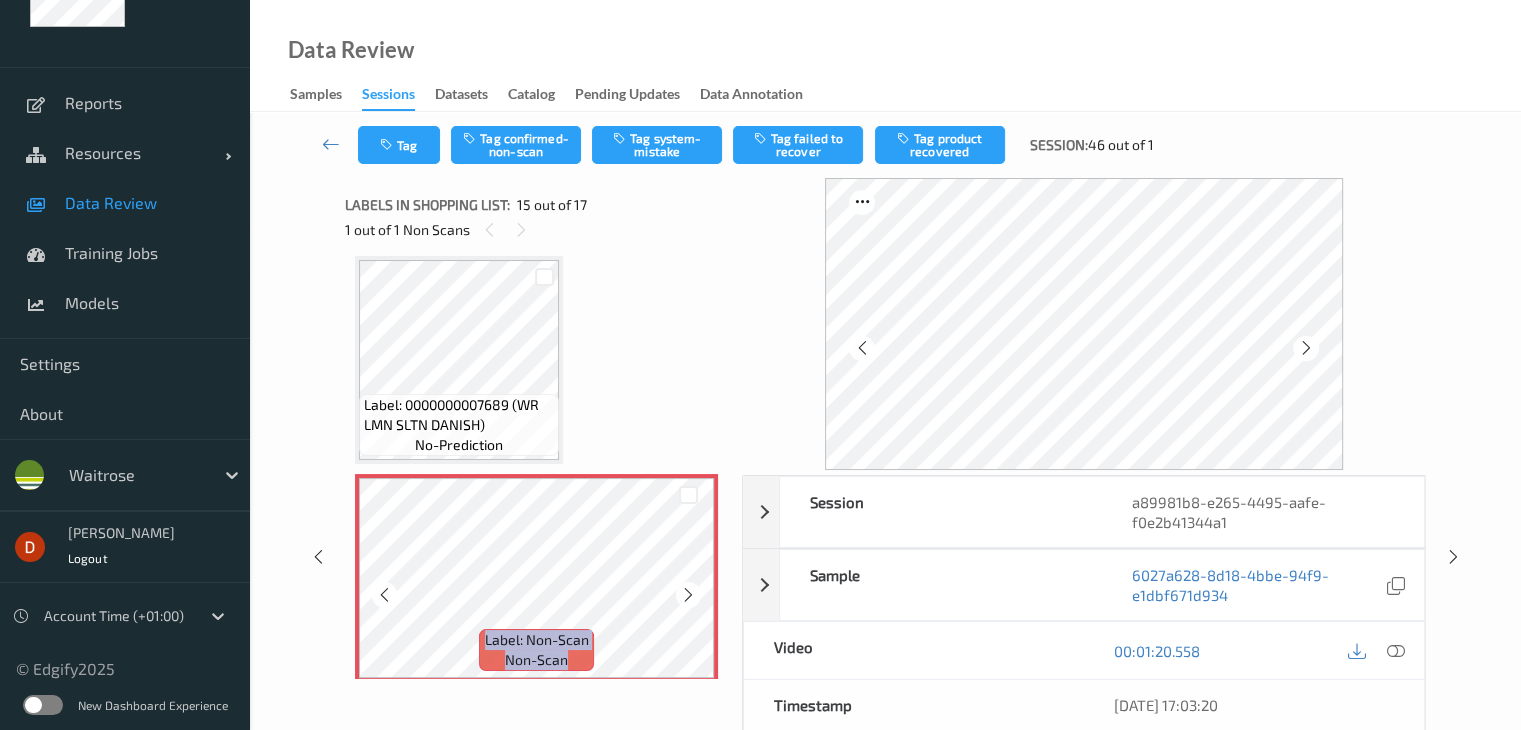 click at bounding box center (688, 594) 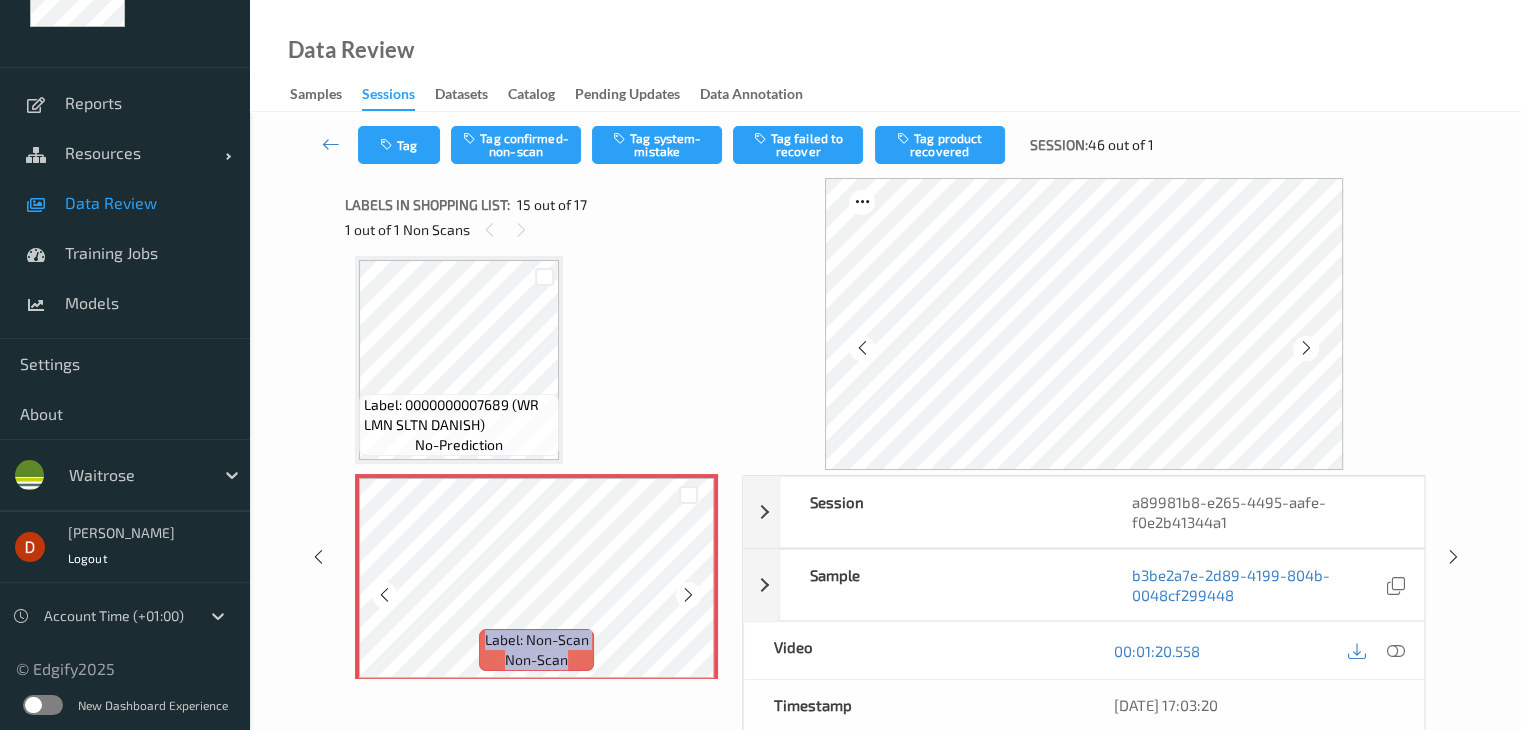 click at bounding box center [688, 594] 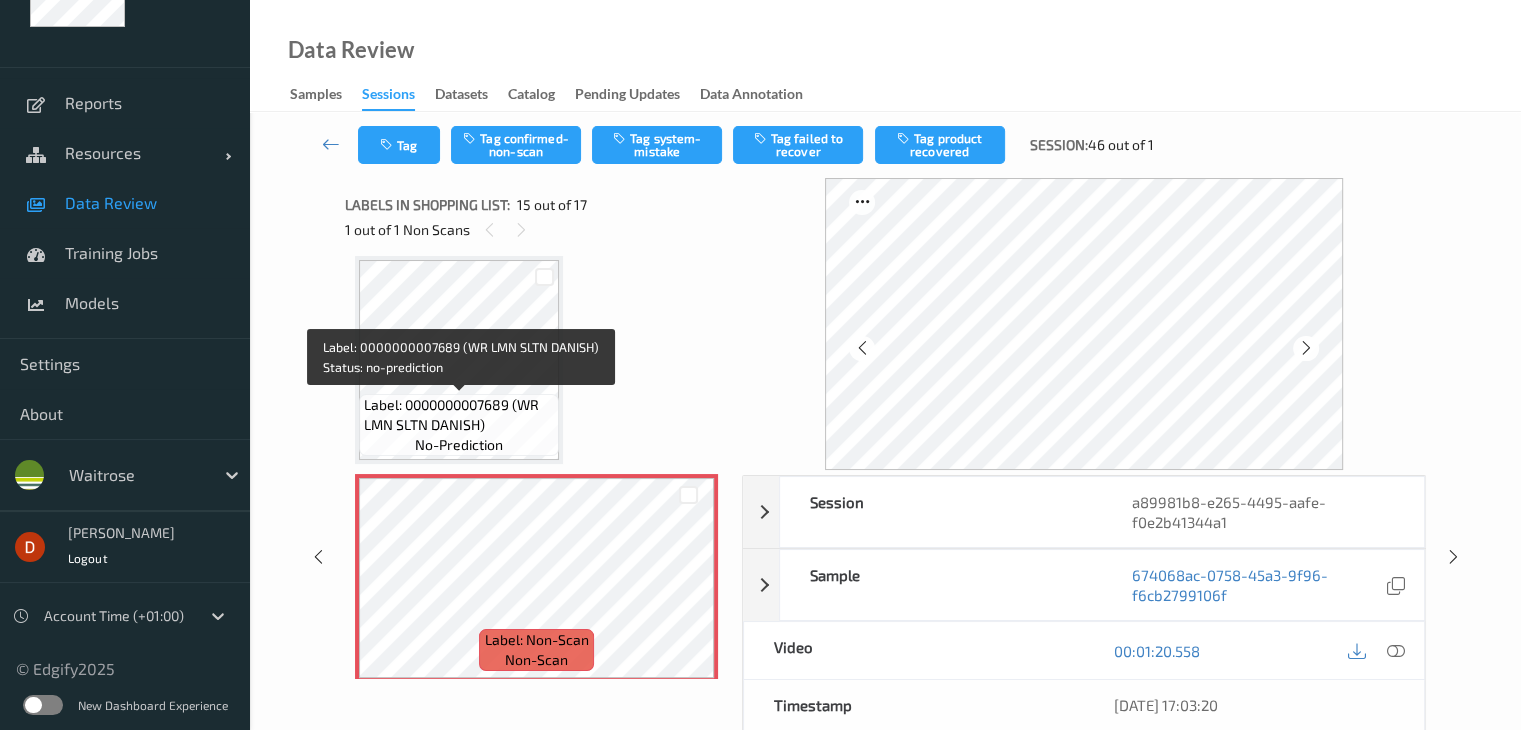 click on "Label: 0000000007689 (WR LMN SLTN DANISH)" at bounding box center (459, 415) 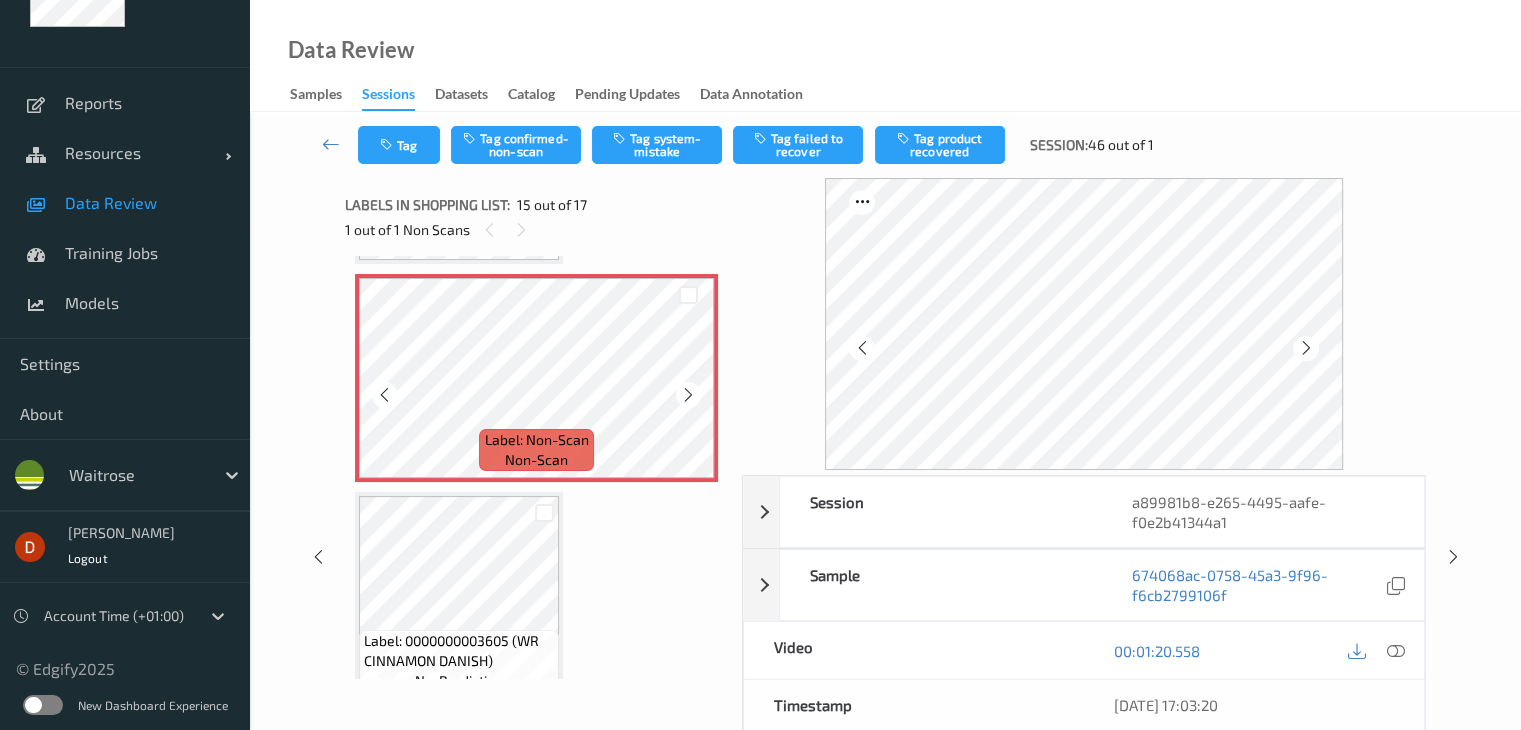 scroll, scrollTop: 2944, scrollLeft: 0, axis: vertical 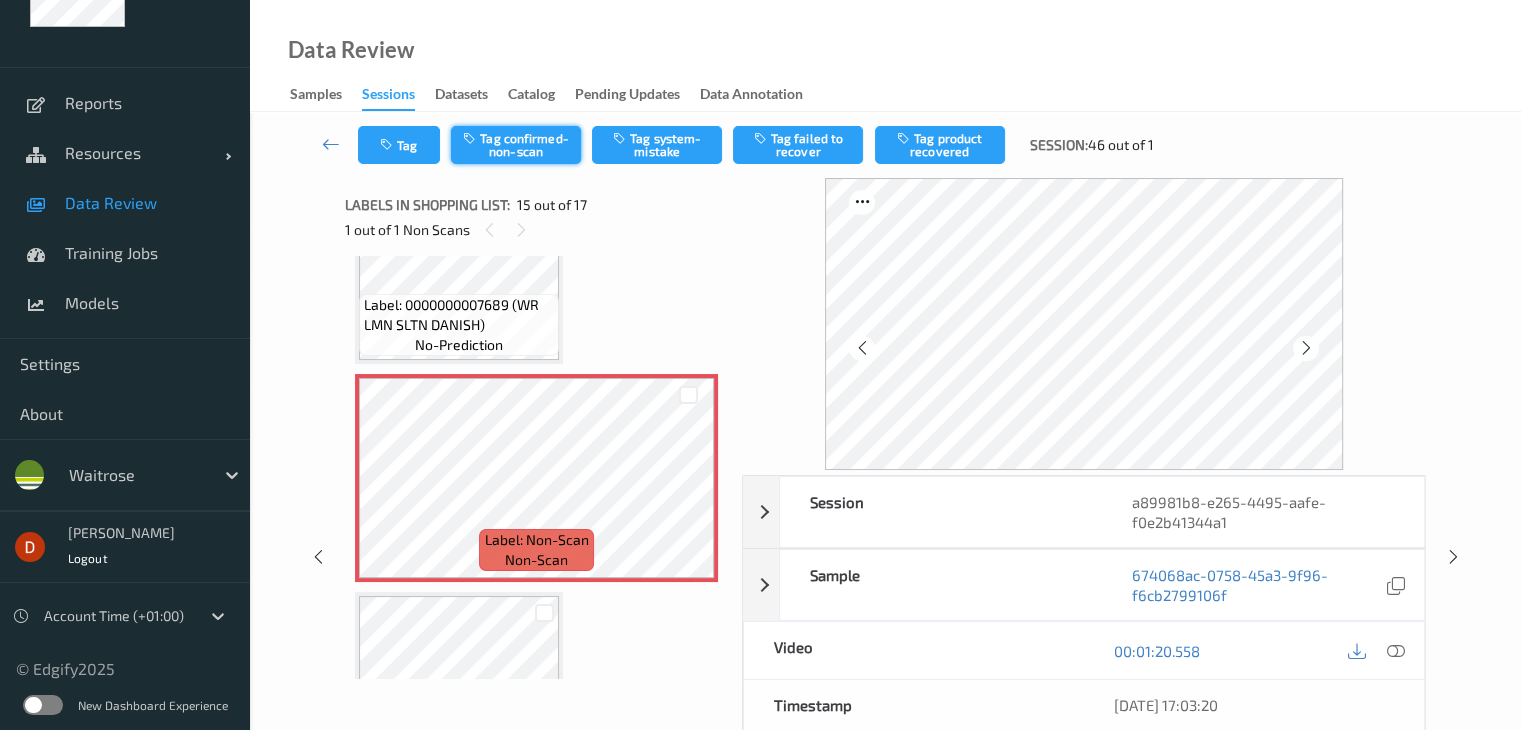 click on "Tag   confirmed-non-scan" at bounding box center [516, 145] 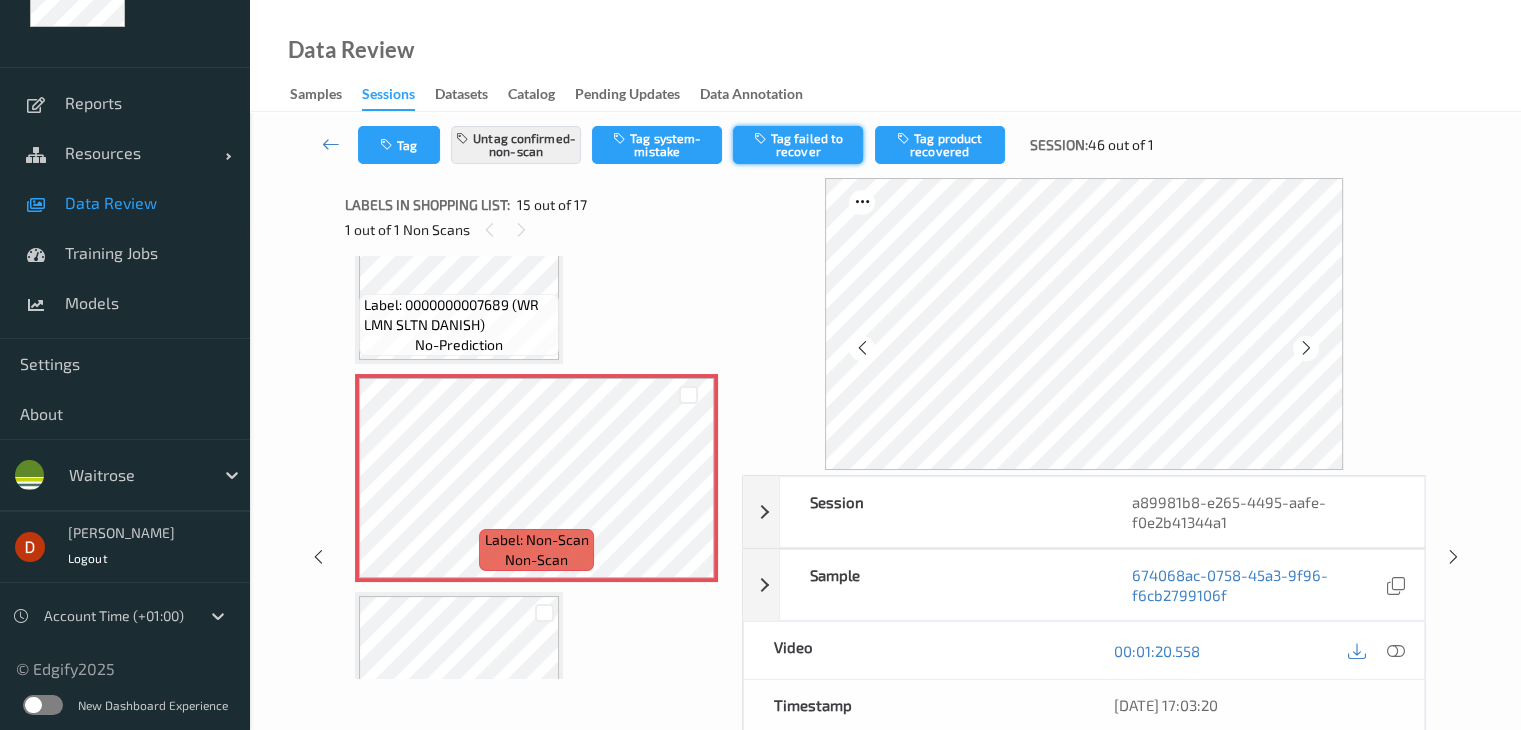 click on "Tag   failed to recover" at bounding box center [798, 145] 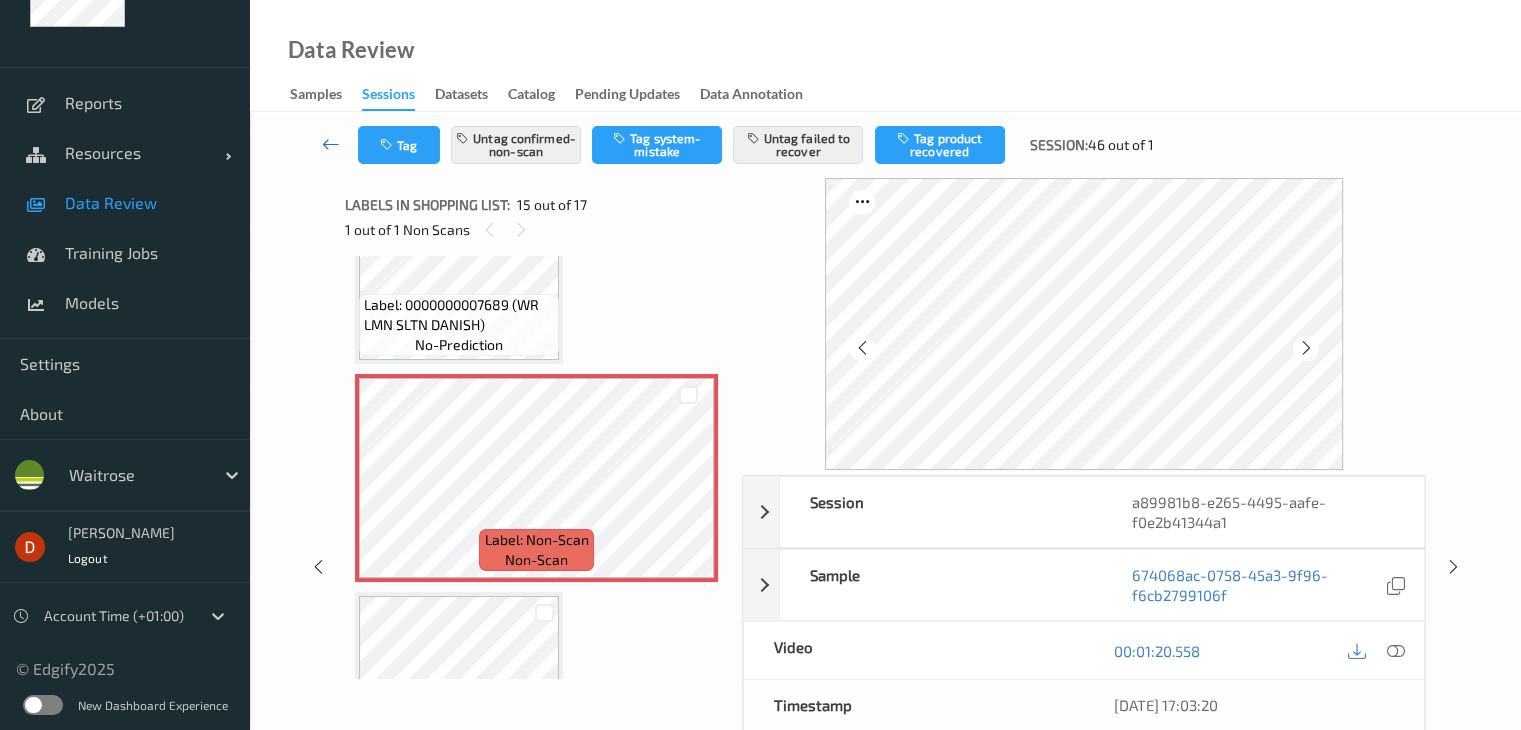 click at bounding box center [331, 145] 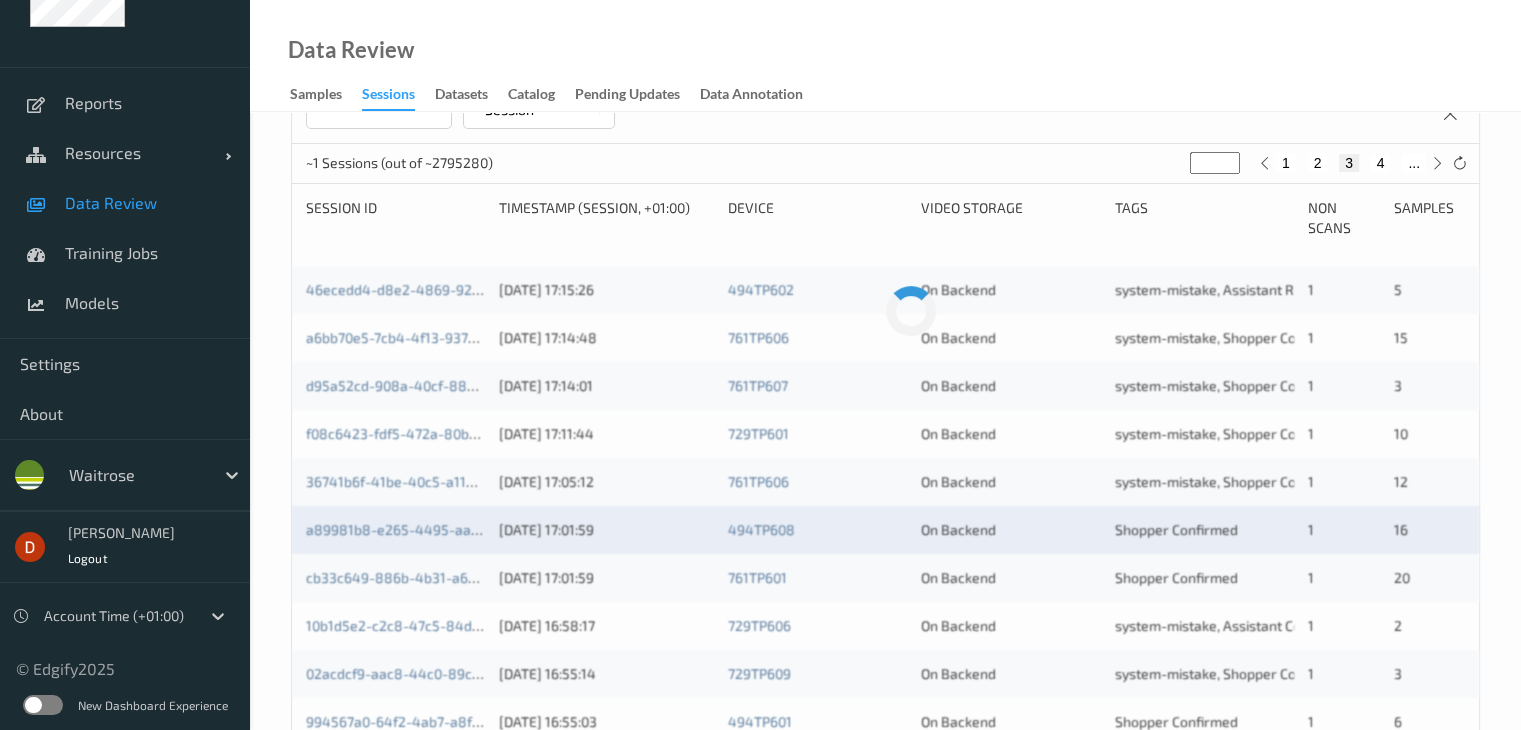 scroll, scrollTop: 400, scrollLeft: 0, axis: vertical 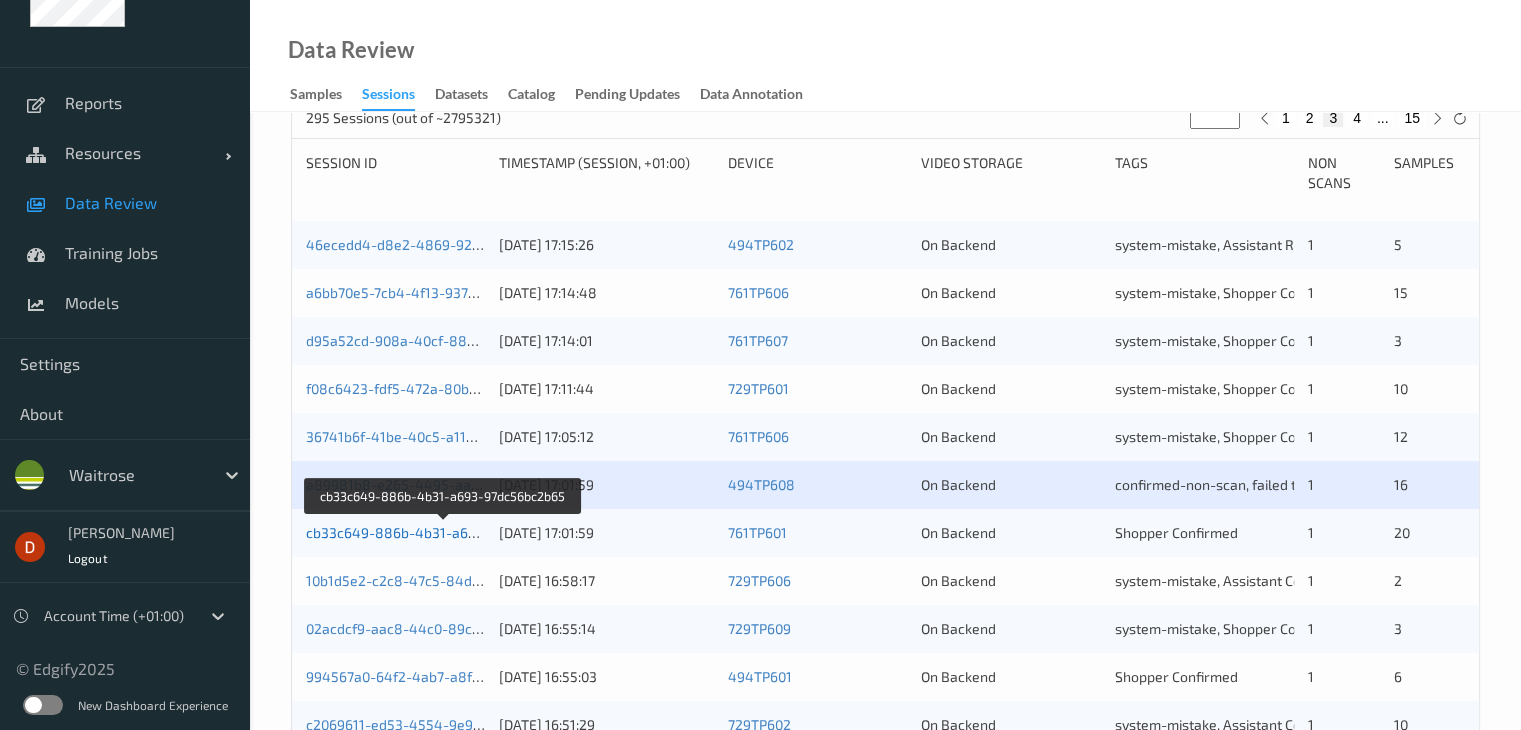 click on "cb33c649-886b-4b31-a693-97dc56bc2b65" at bounding box center [444, 532] 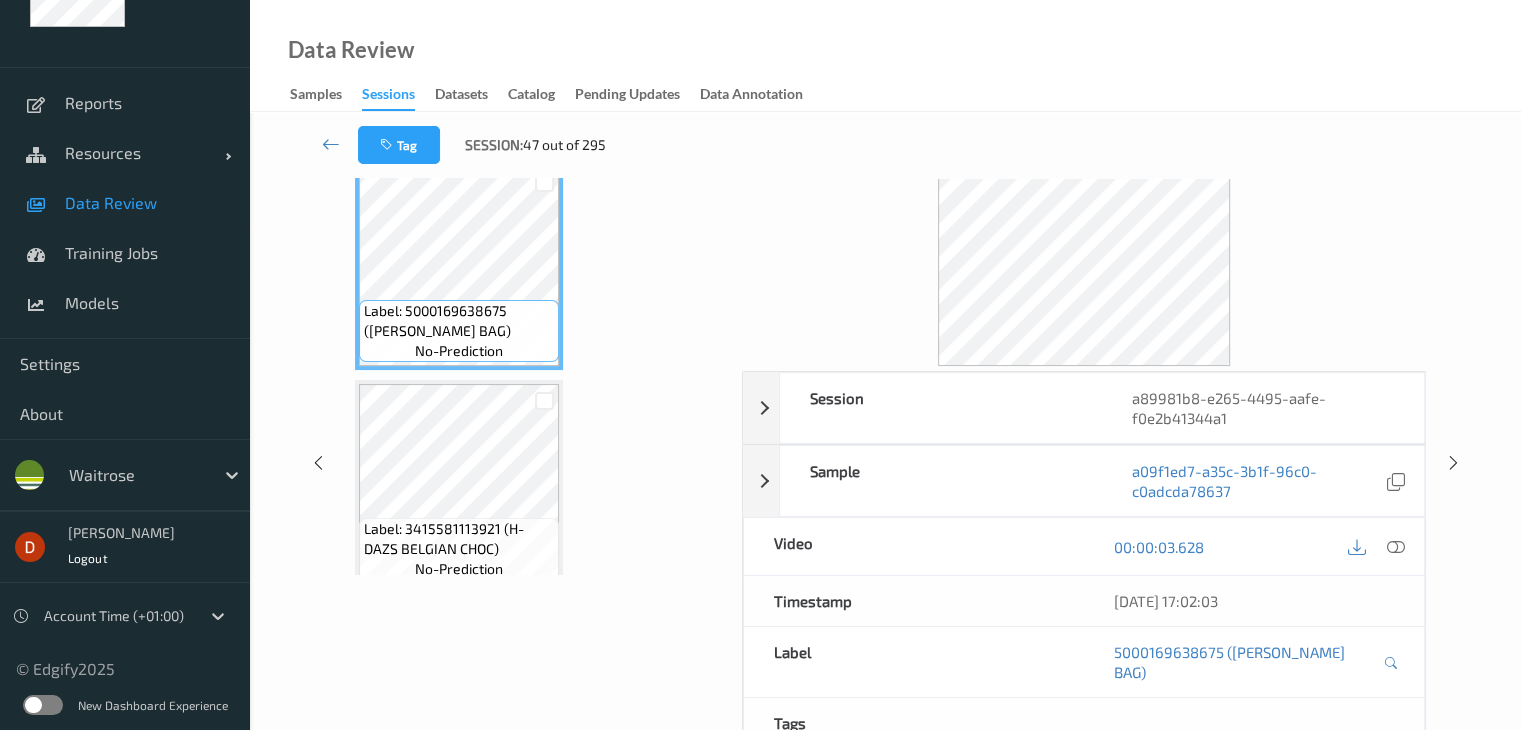 scroll, scrollTop: 0, scrollLeft: 0, axis: both 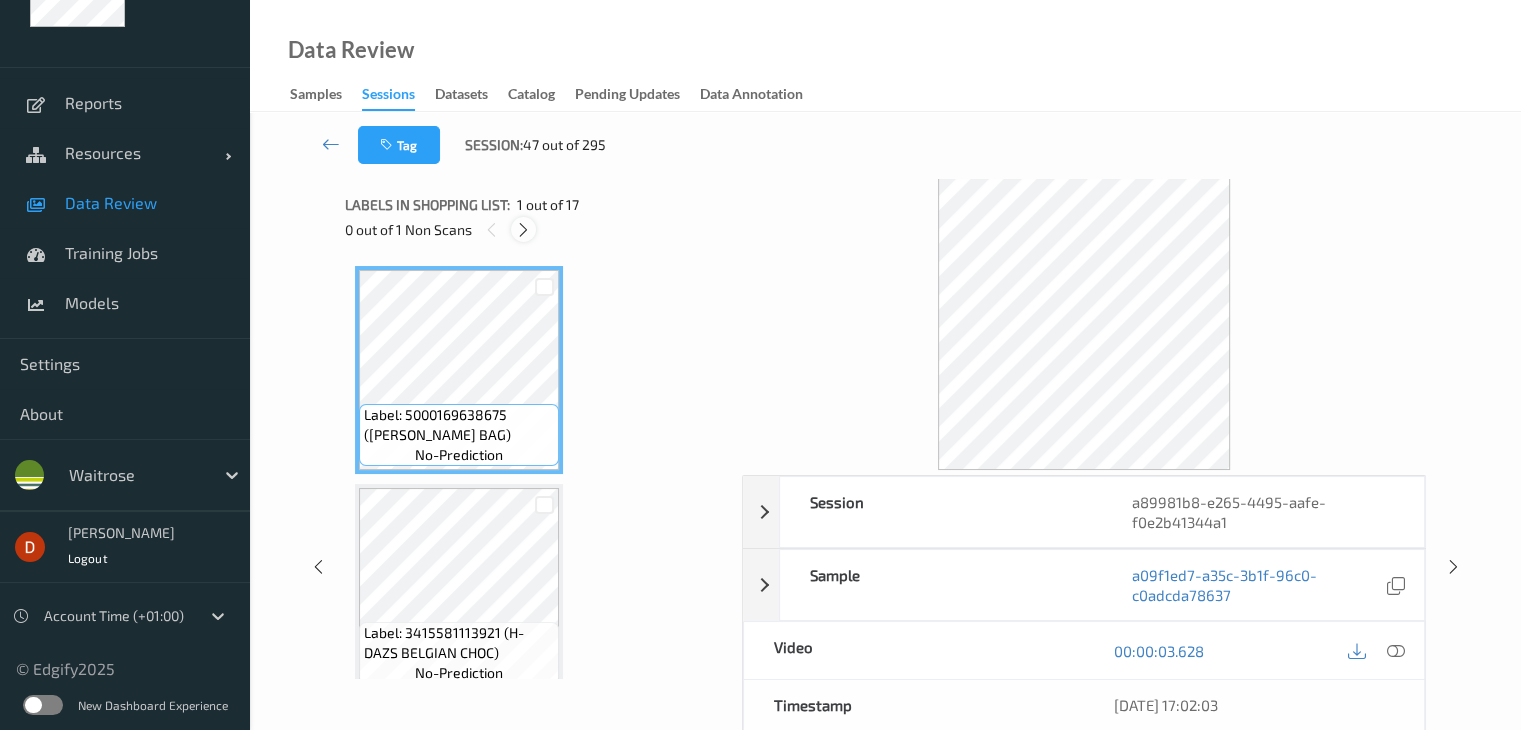 click at bounding box center [523, 230] 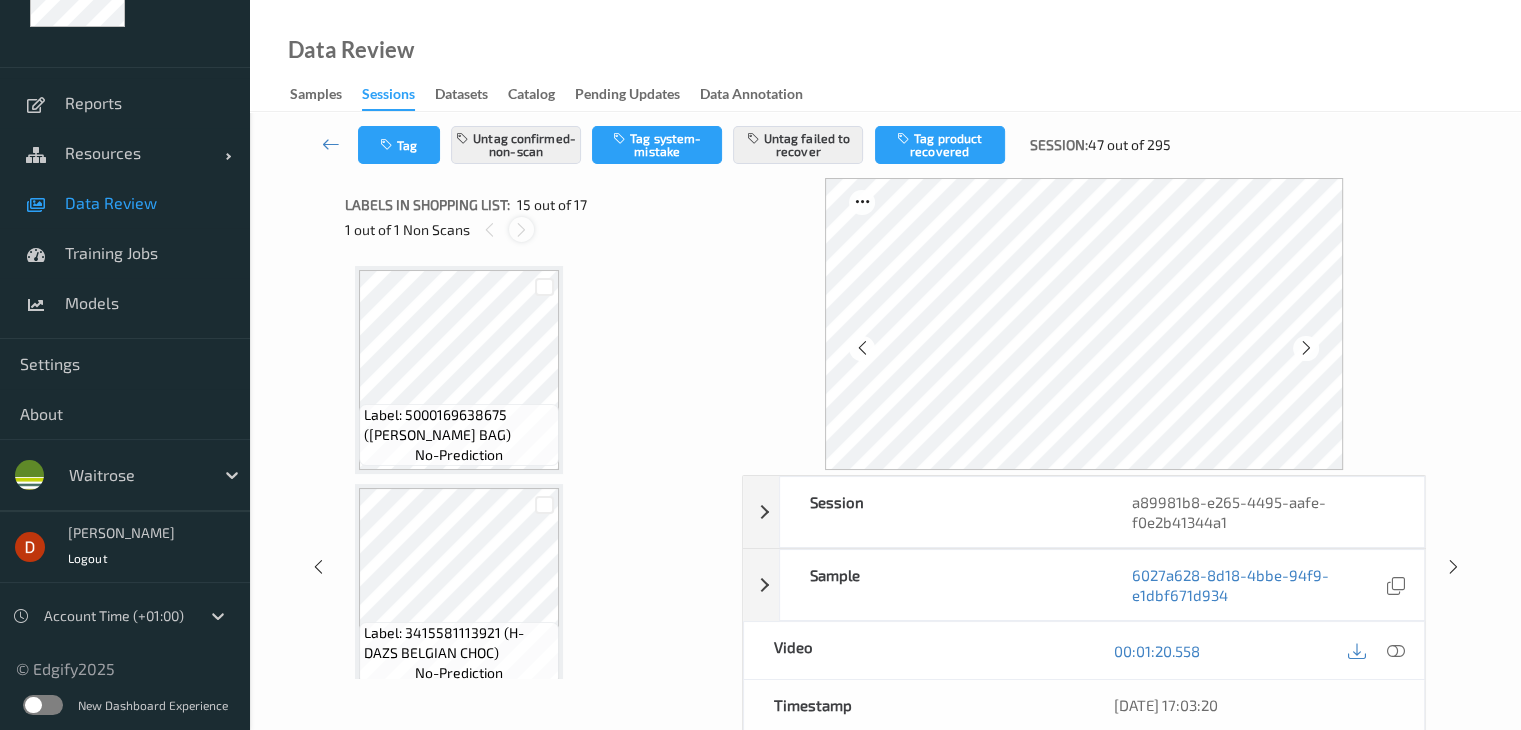 scroll, scrollTop: 2844, scrollLeft: 0, axis: vertical 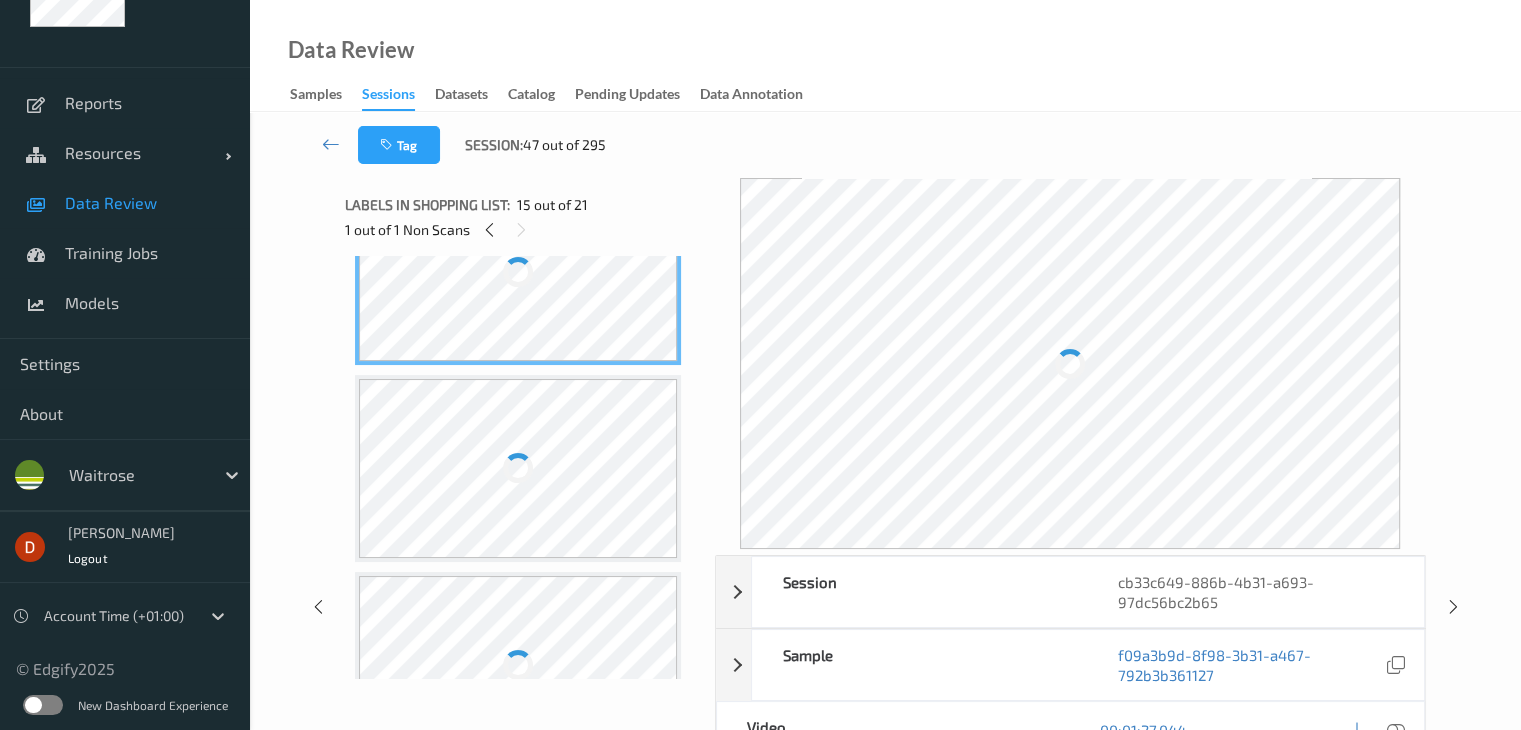 click on "Label: 5010743890184 (BIG K FIRELIGHTERS) no-prediction Label: [CREDIT_CARD_NUMBER] ([PERSON_NAME] SEMI SKIMMED) no-prediction Label: 5010071900333 (SPONTEX [PERSON_NAME] SCOUR) no-prediction Label: [CREDIT_CARD_NUMBER] (WR BLUEBS) no-prediction Label: 5000169033098 (NO.1 RED CHOICE TOMS) no-prediction Label: 5000169633526 (WR STRAWBERRIES) no-prediction Label: 5000169671955 (WR TRIO OF OLIVES) no-prediction Label: 5000169333273 ([PERSON_NAME] OIL HOUMOUS) no-prediction Label: Non-Scan non-scan Label: Non-Scan non-scan Label: Non-Scan non-scan Label: 5063210052677 (WR MINI [PERSON_NAME] 12S) no-prediction Label: 5063210006328 (WR TRIO LETTUCE) no-prediction Label: 5000169609101 (WR TZATZIKI) no-prediction Label: 5000169048726 (WR FINE ASPARAGUS) no-prediction Label: 5063210004812 (WR1 WAGYU BURGERS) no-prediction Label: 5000169206744 ([PERSON_NAME] LT GRILL CHSE) no-prediction Label: 7610900875658 ([PERSON_NAME] LT ZR ICD CF) no-prediction Label: 7610900875658 ([PERSON_NAME] LT ZR ICD CF) no-prediction Label: 9772045492768 (IWEEKEND) no-prediction no-prediction" at bounding box center (523, 467) 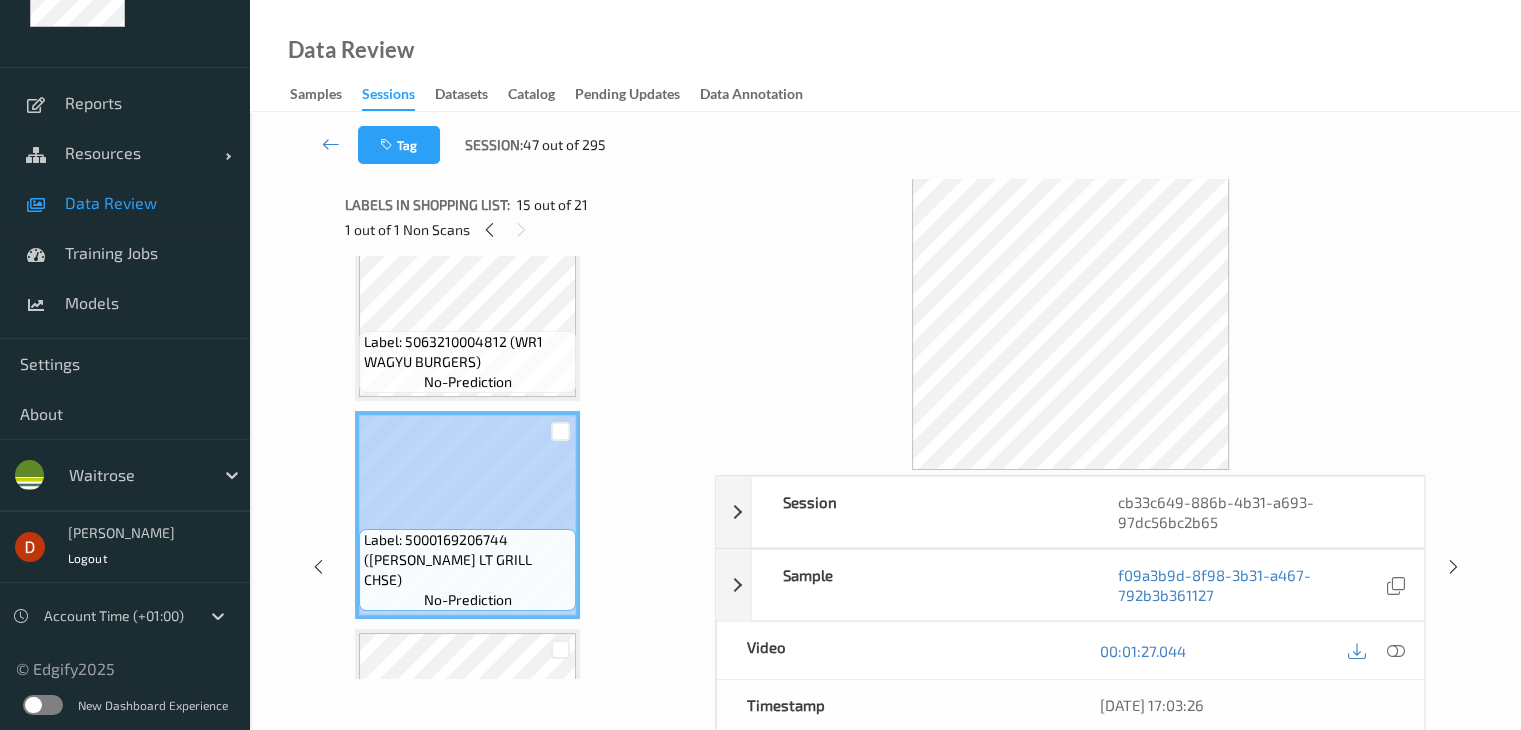 click on "Label: 5010743890184 (BIG K FIRELIGHTERS) no-prediction Label: [CREDIT_CARD_NUMBER] ([PERSON_NAME] SEMI SKIMMED) no-prediction Label: 5010071900333 (SPONTEX [PERSON_NAME] SCOUR) no-prediction Label: [CREDIT_CARD_NUMBER] (WR BLUEBS) no-prediction Label: 5000169033098 (NO.1 RED CHOICE TOMS) no-prediction Label: 5000169633526 (WR STRAWBERRIES) no-prediction Label: 5000169671955 (WR TRIO OF OLIVES) no-prediction Label: 5000169333273 ([PERSON_NAME] OIL HOUMOUS) no-prediction Label: Non-Scan non-scan Label: Non-Scan non-scan Label: Non-Scan non-scan Label: 5063210052677 (WR MINI [PERSON_NAME] 12S) no-prediction Label: 5063210006328 (WR TRIO LETTUCE) no-prediction Label: 5000169609101 (WR TZATZIKI) no-prediction Label: 5000169048726 (WR FINE ASPARAGUS) no-prediction Label: 5063210004812 (WR1 WAGYU BURGERS) no-prediction Label: 5000169206744 ([PERSON_NAME] LT GRILL CHSE) no-prediction Label: 7610900875658 ([PERSON_NAME] LT ZR ICD CF) no-prediction Label: 7610900875658 ([PERSON_NAME] LT ZR ICD CF) no-prediction Label: 9772045492768 (IWEEKEND) no-prediction no-prediction" at bounding box center (523, -337) 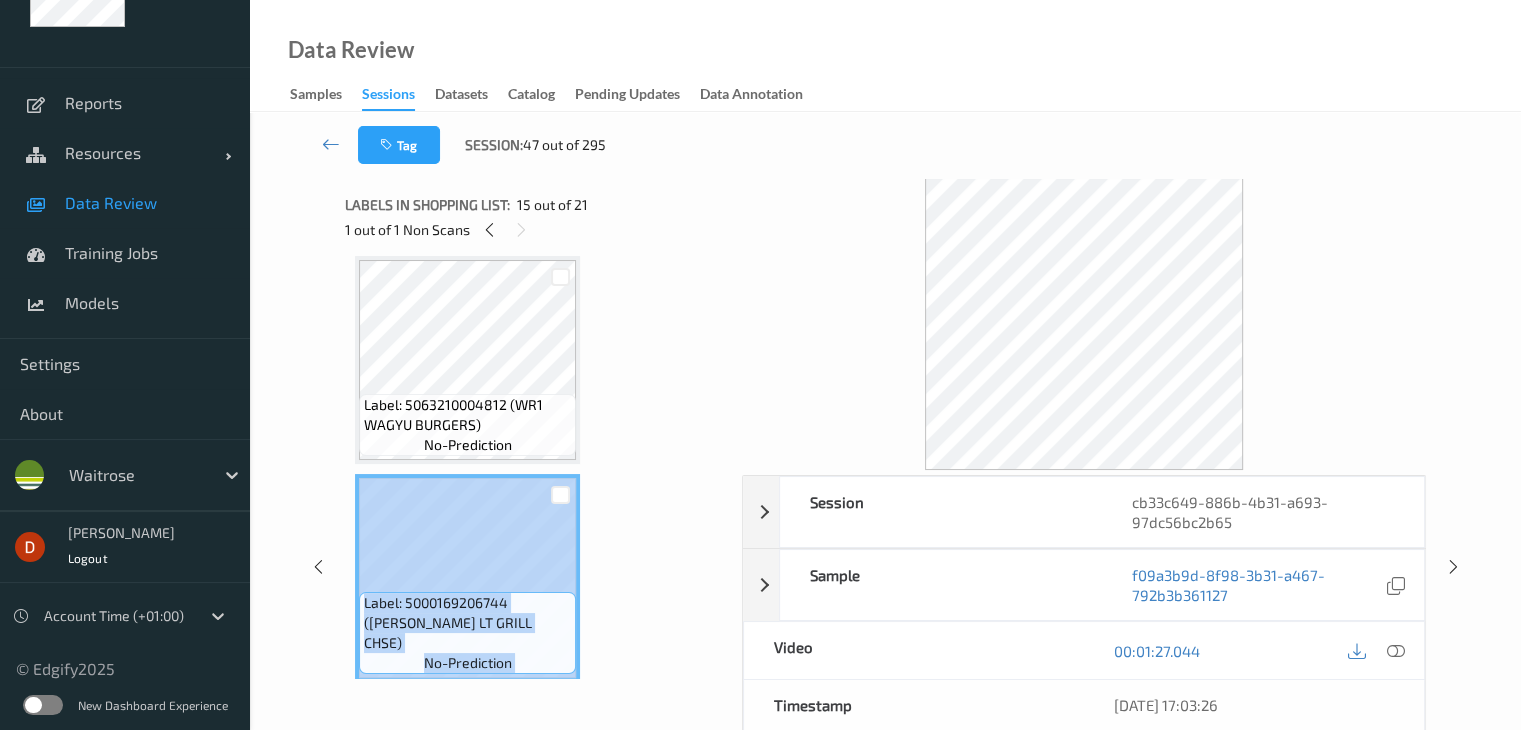 click on "Label: 5010743890184 (BIG K FIRELIGHTERS) no-prediction Label: [CREDIT_CARD_NUMBER] ([PERSON_NAME] SEMI SKIMMED) no-prediction Label: 5010071900333 (SPONTEX [PERSON_NAME] SCOUR) no-prediction Label: [CREDIT_CARD_NUMBER] (WR BLUEBS) no-prediction Label: 5000169033098 (NO.1 RED CHOICE TOMS) no-prediction Label: 5000169633526 (WR STRAWBERRIES) no-prediction Label: 5000169671955 (WR TRIO OF OLIVES) no-prediction Label: 5000169333273 ([PERSON_NAME] OIL HOUMOUS) no-prediction Label: Non-Scan non-scan Label: Non-Scan non-scan Label: Non-Scan non-scan Label: 5063210052677 (WR MINI [PERSON_NAME] 12S) no-prediction Label: 5063210006328 (WR TRIO LETTUCE) no-prediction Label: 5000169609101 (WR TZATZIKI) no-prediction Label: 5000169048726 (WR FINE ASPARAGUS) no-prediction Label: 5063210004812 (WR1 WAGYU BURGERS) no-prediction Label: 5000169206744 ([PERSON_NAME] LT GRILL CHSE) no-prediction Label: 7610900875658 ([PERSON_NAME] LT ZR ICD CF) no-prediction Label: 7610900875658 ([PERSON_NAME] LT ZR ICD CF) no-prediction Label: 9772045492768 (IWEEKEND) no-prediction no-prediction" at bounding box center (536, -294) 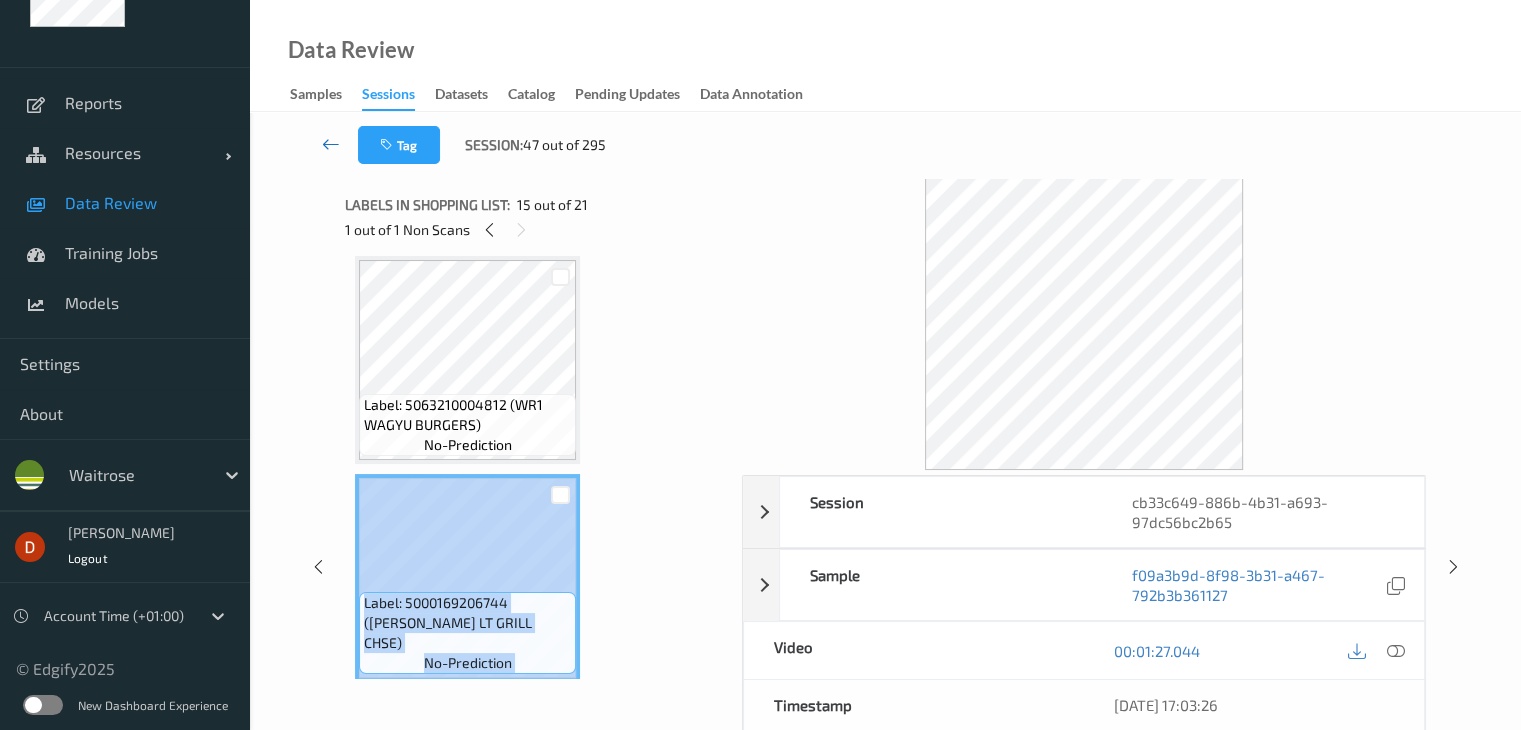 click at bounding box center (331, 144) 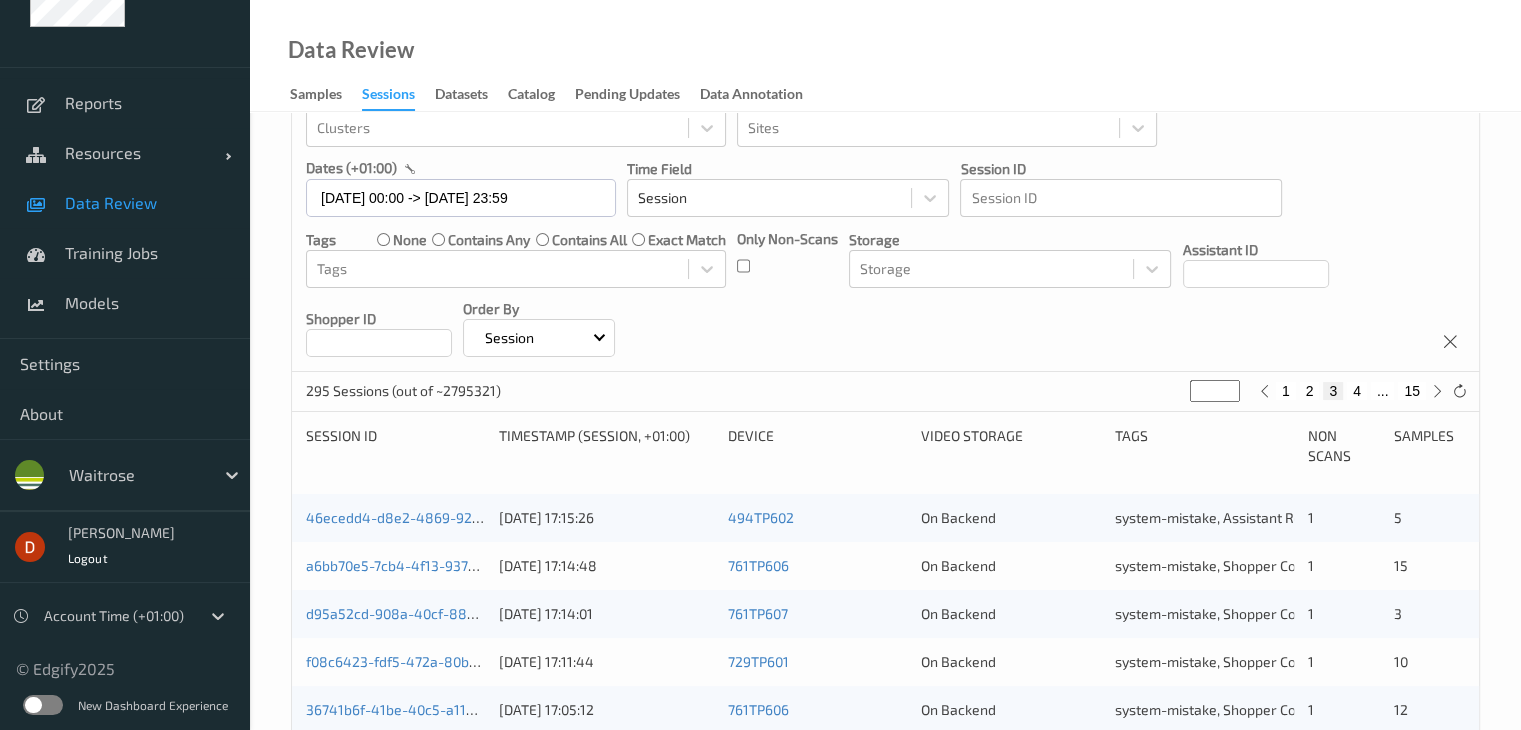 scroll, scrollTop: 500, scrollLeft: 0, axis: vertical 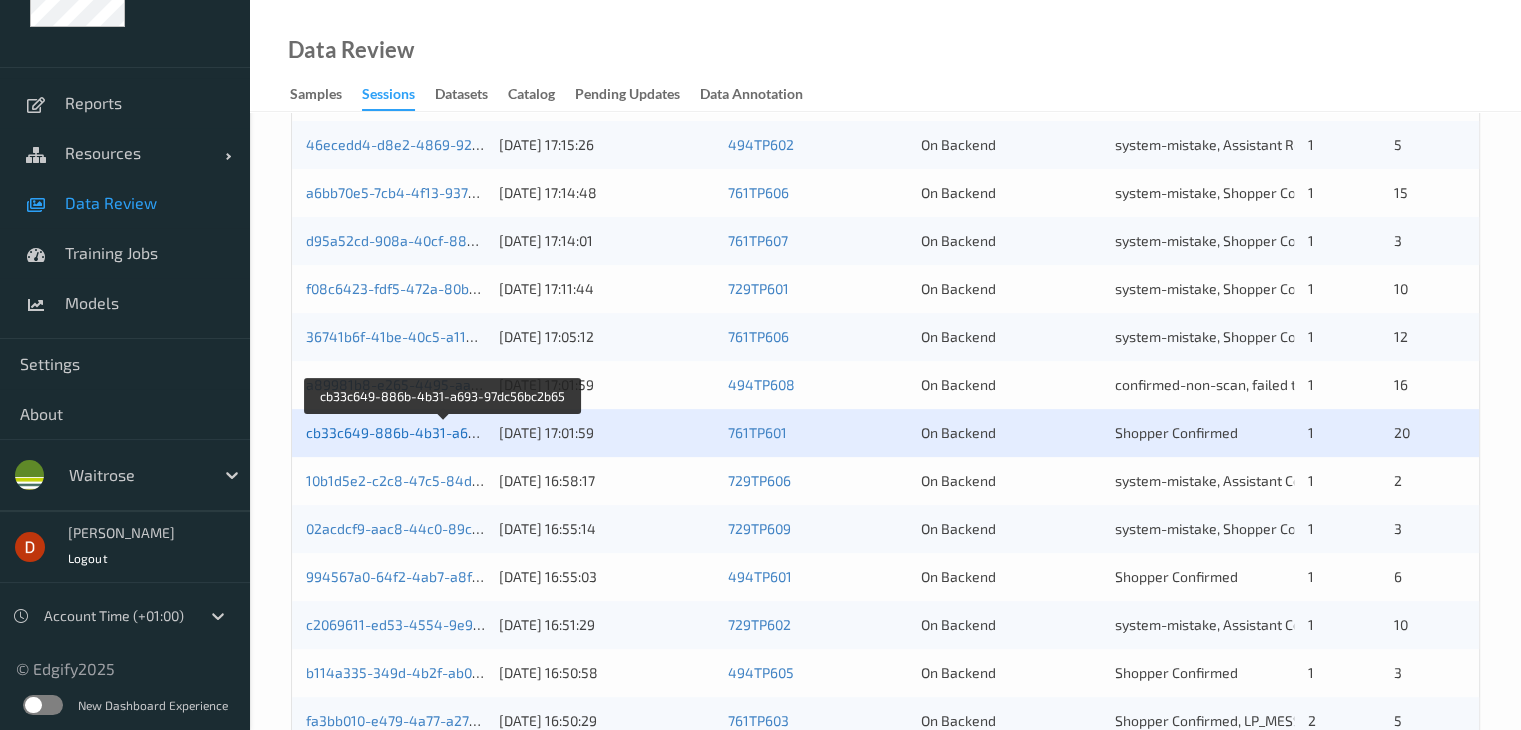 click on "cb33c649-886b-4b31-a693-97dc56bc2b65" at bounding box center [444, 432] 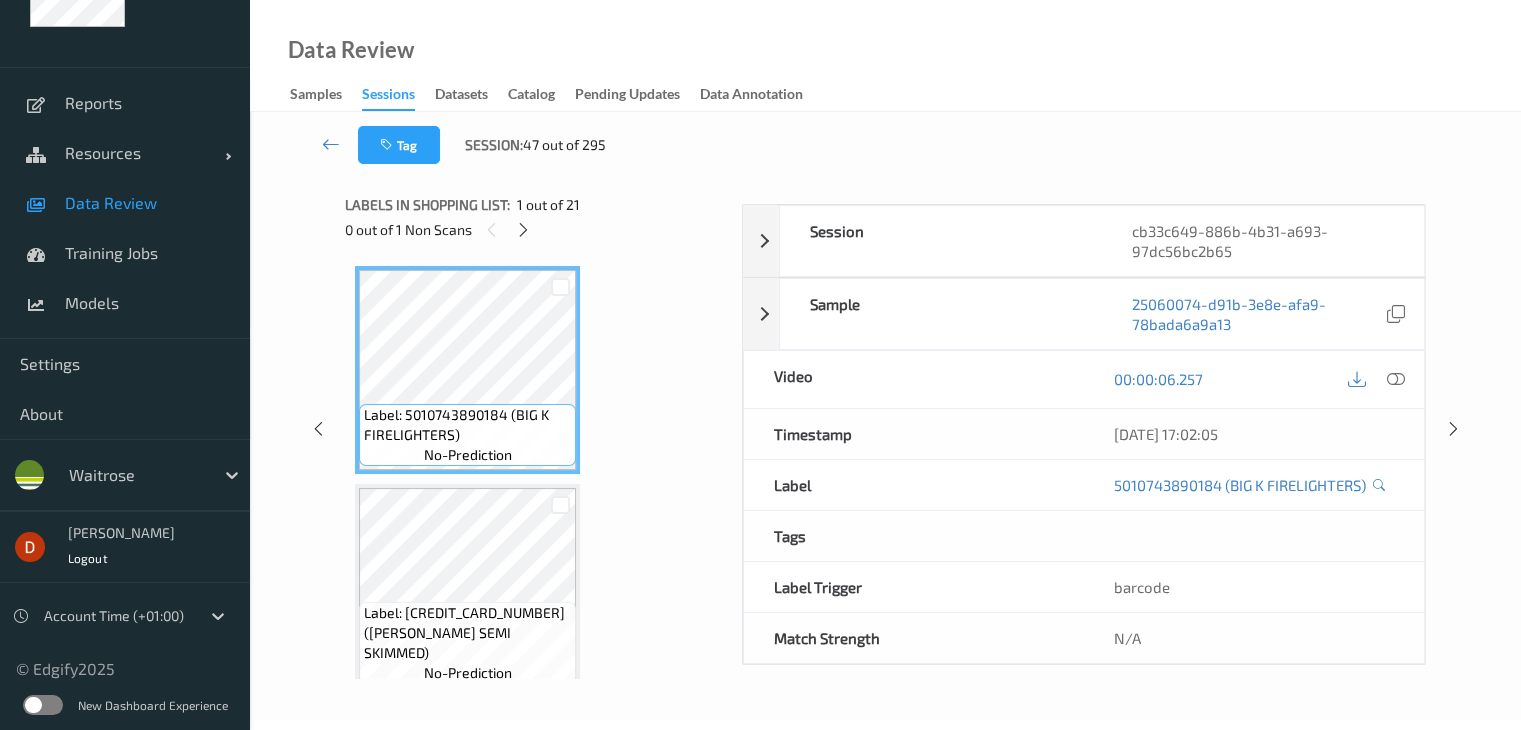 scroll, scrollTop: 0, scrollLeft: 0, axis: both 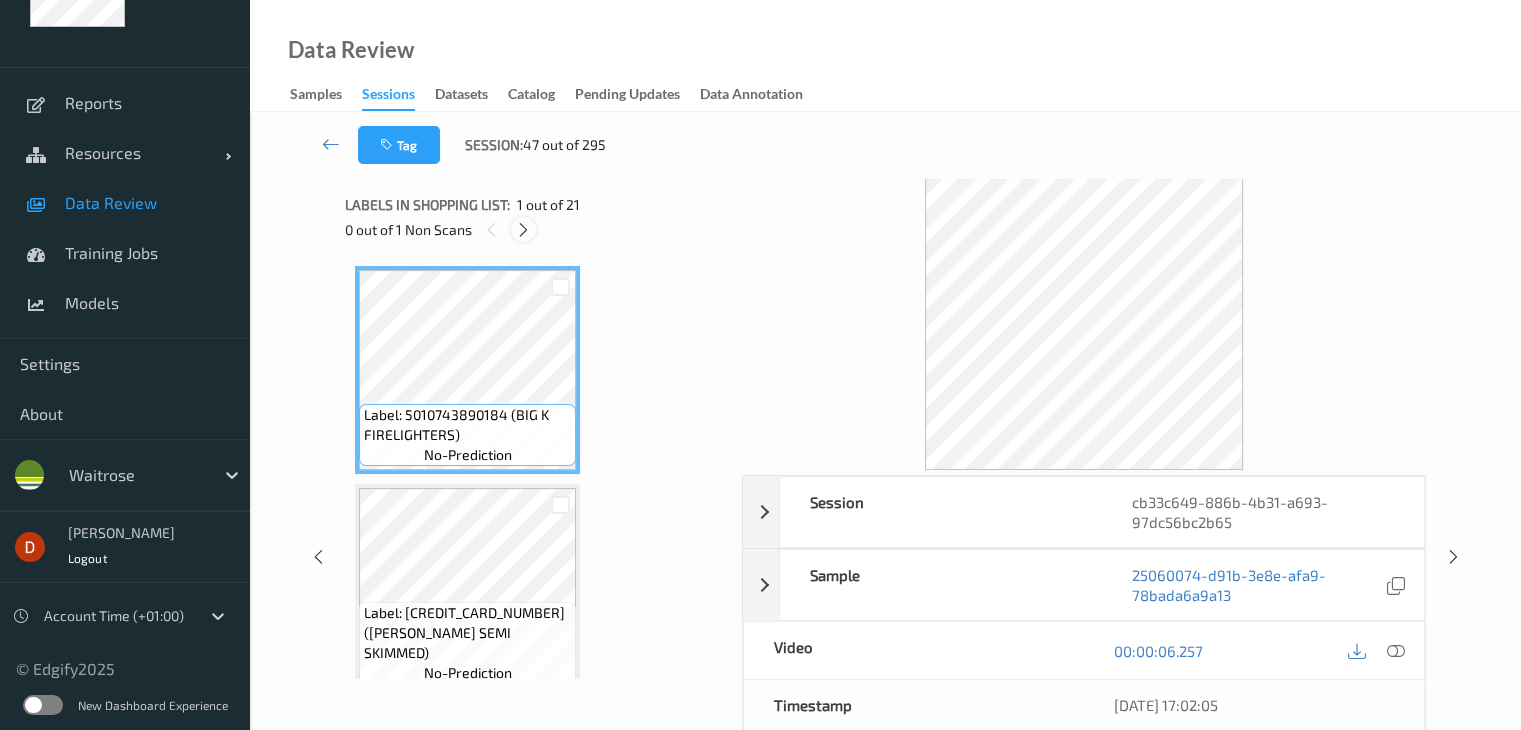 click at bounding box center [523, 229] 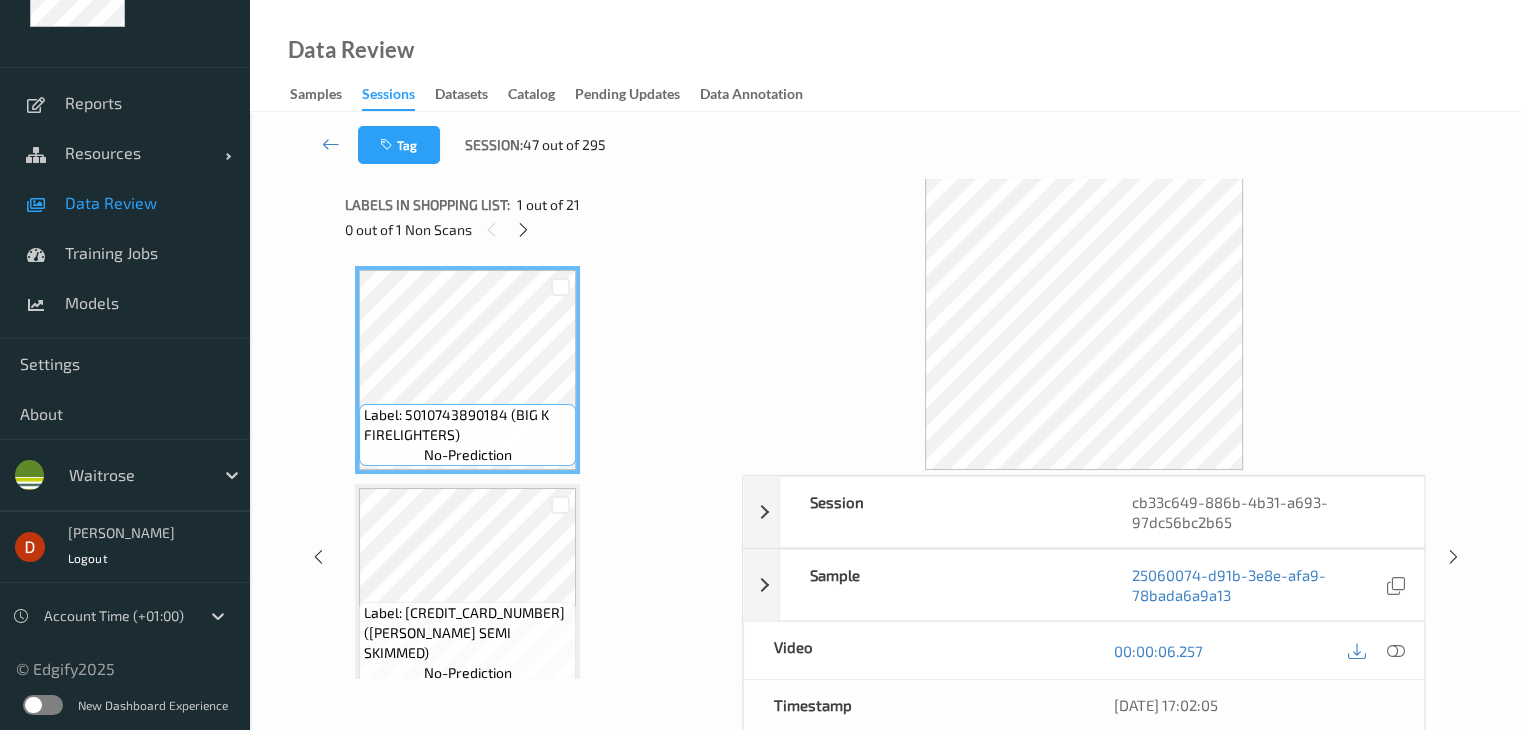 scroll, scrollTop: 1536, scrollLeft: 0, axis: vertical 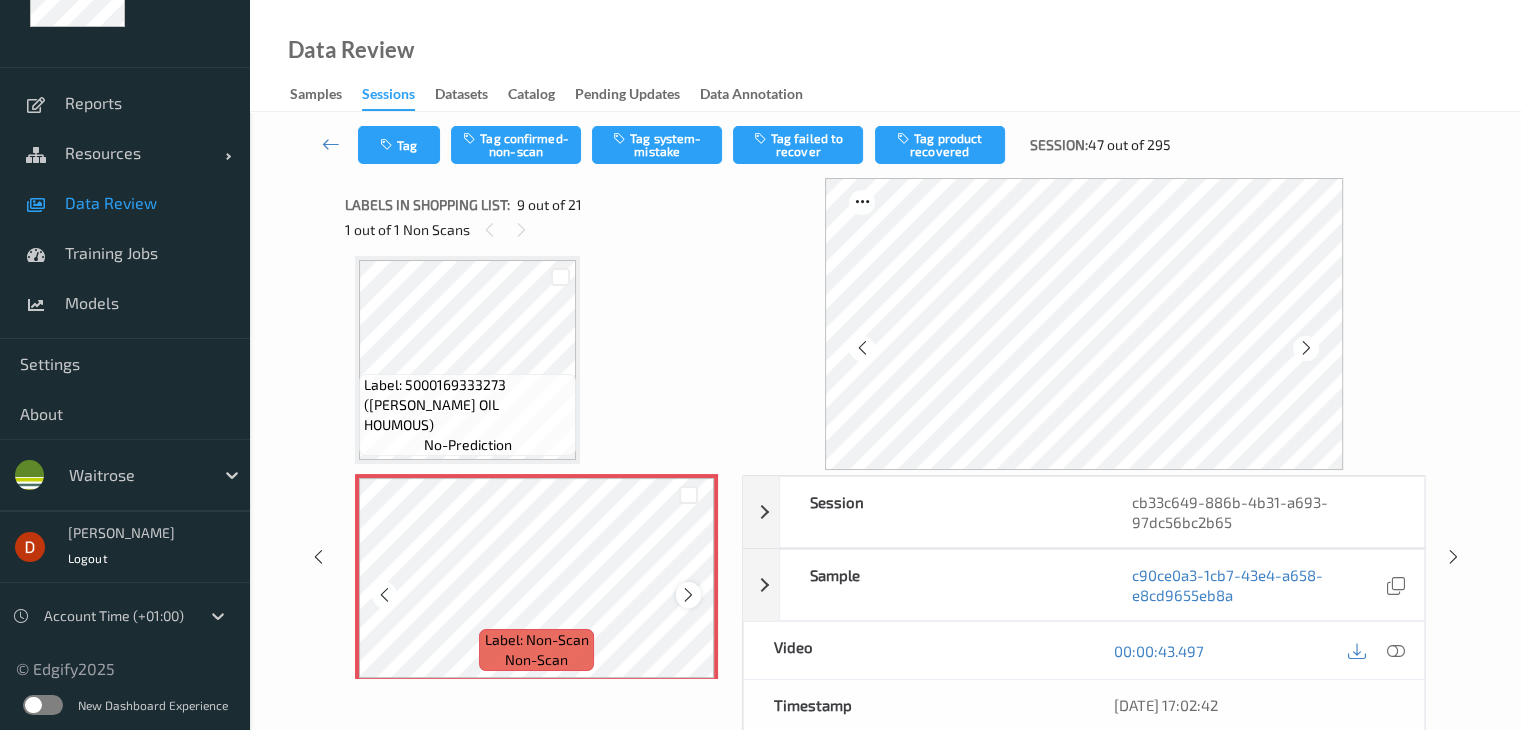 click at bounding box center [688, 594] 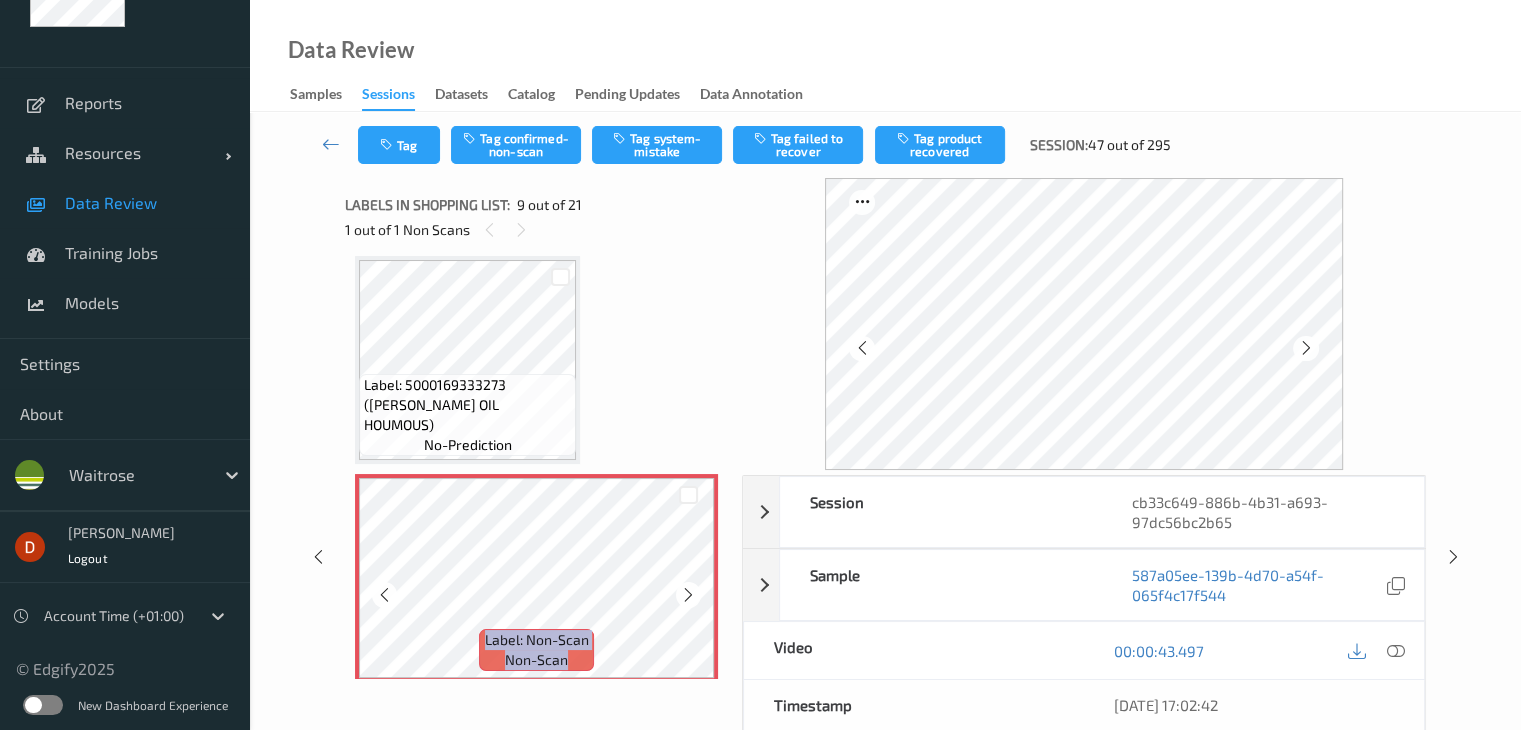 click at bounding box center [688, 594] 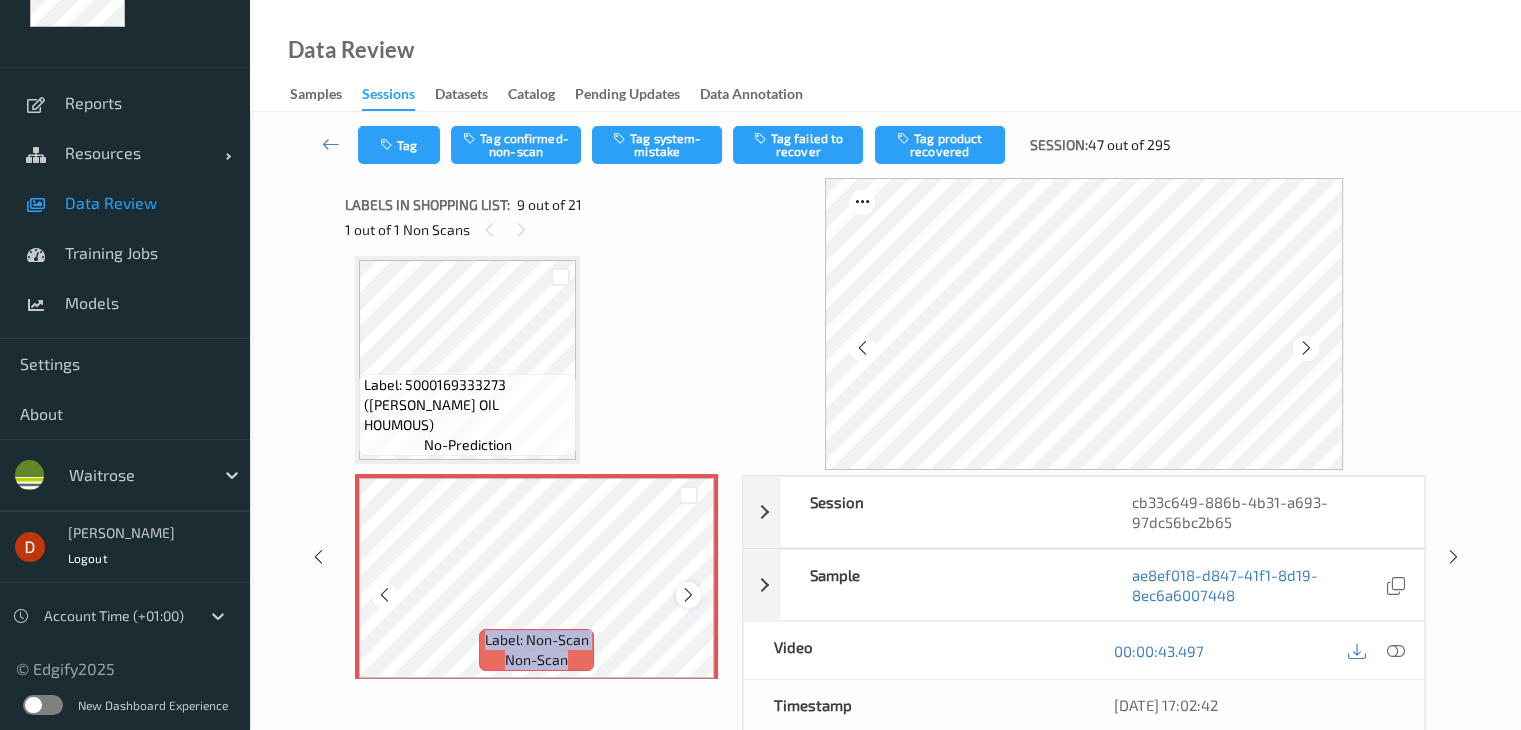 click at bounding box center (688, 594) 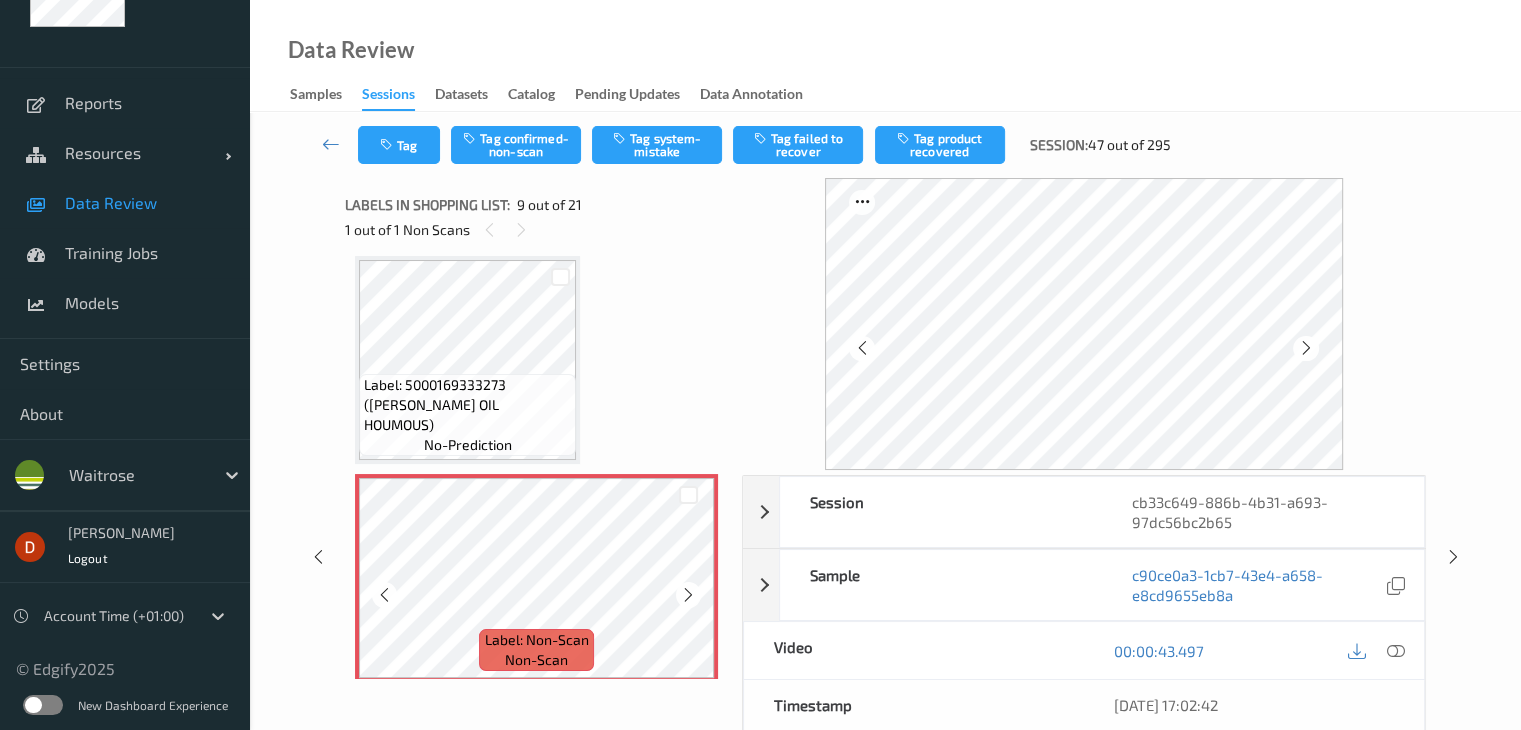 click at bounding box center (688, 594) 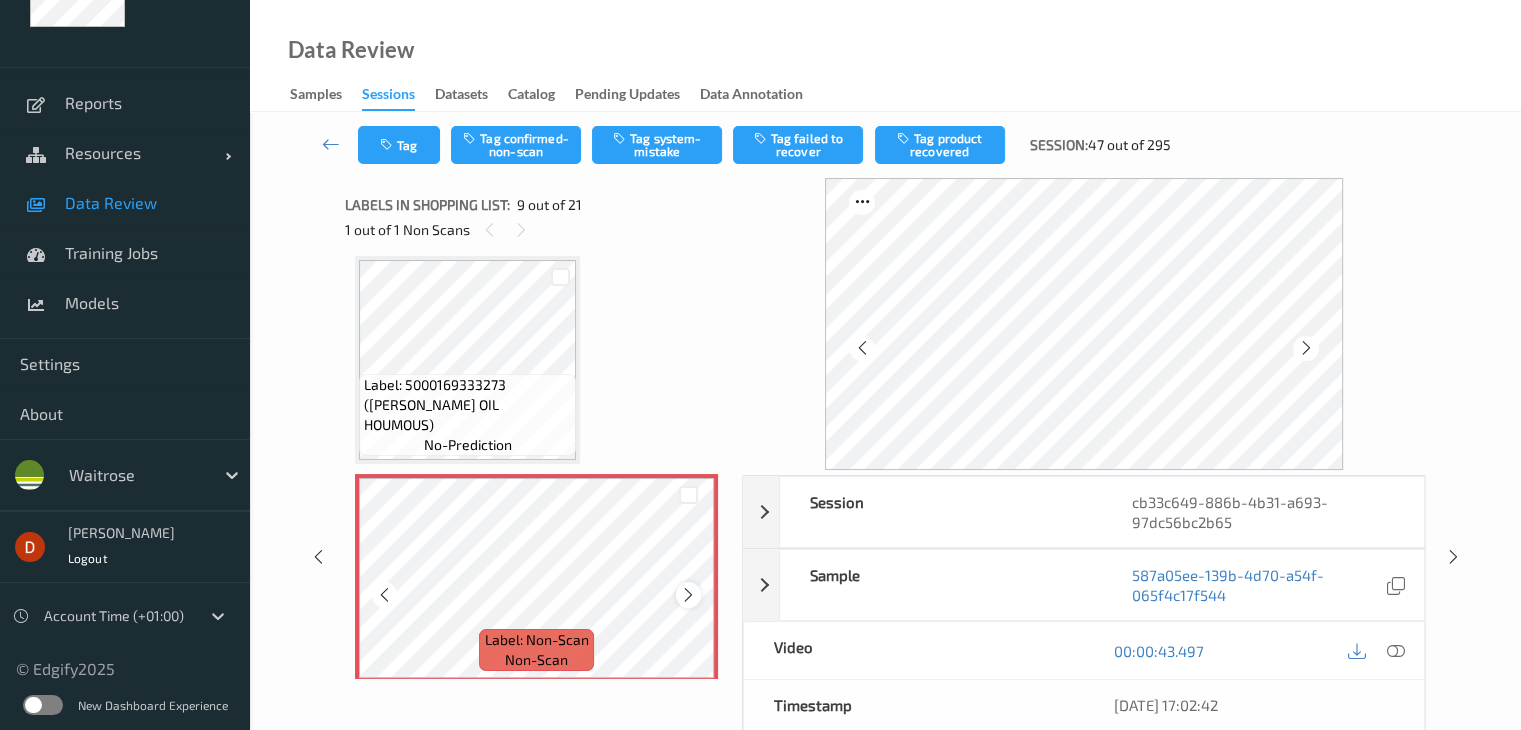 click at bounding box center (688, 594) 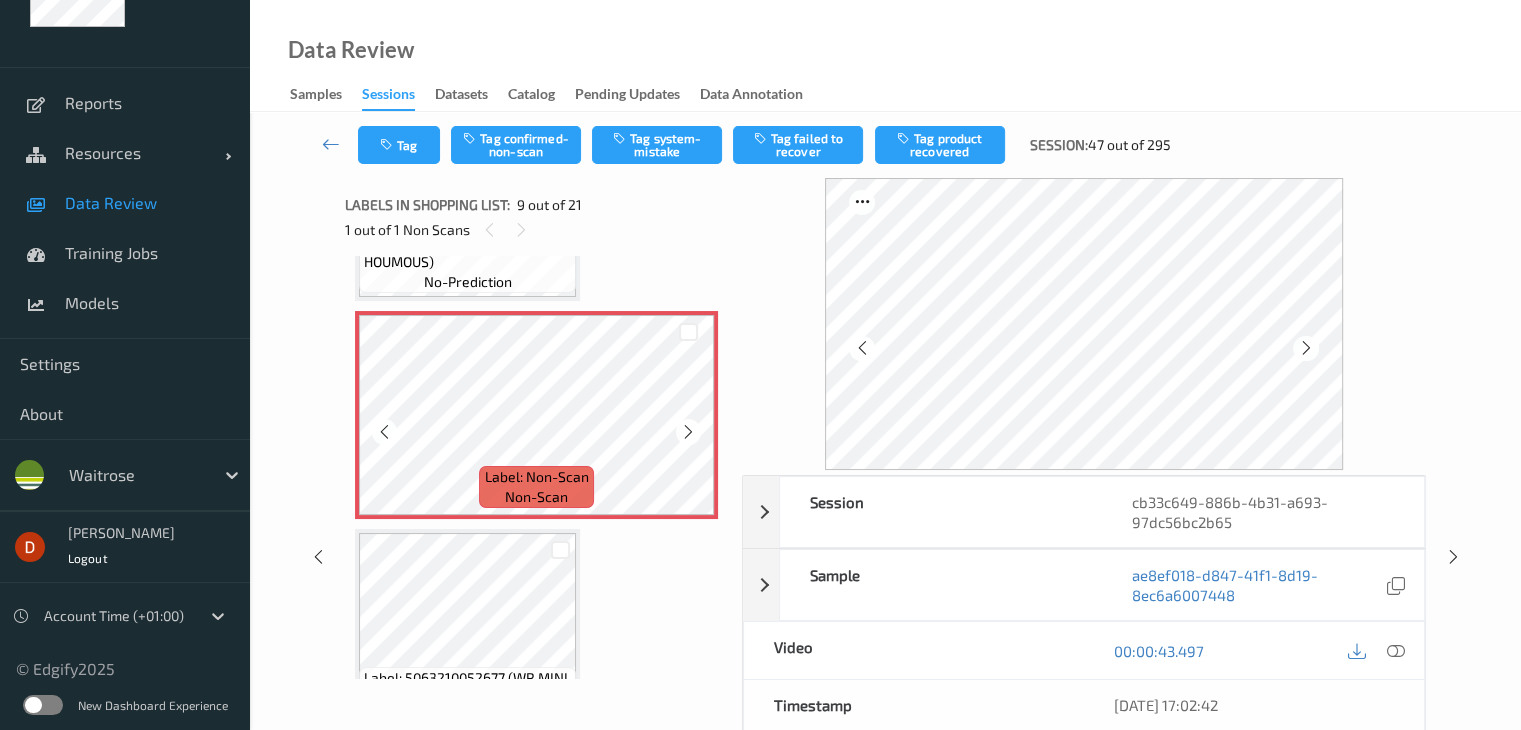 scroll, scrollTop: 1836, scrollLeft: 0, axis: vertical 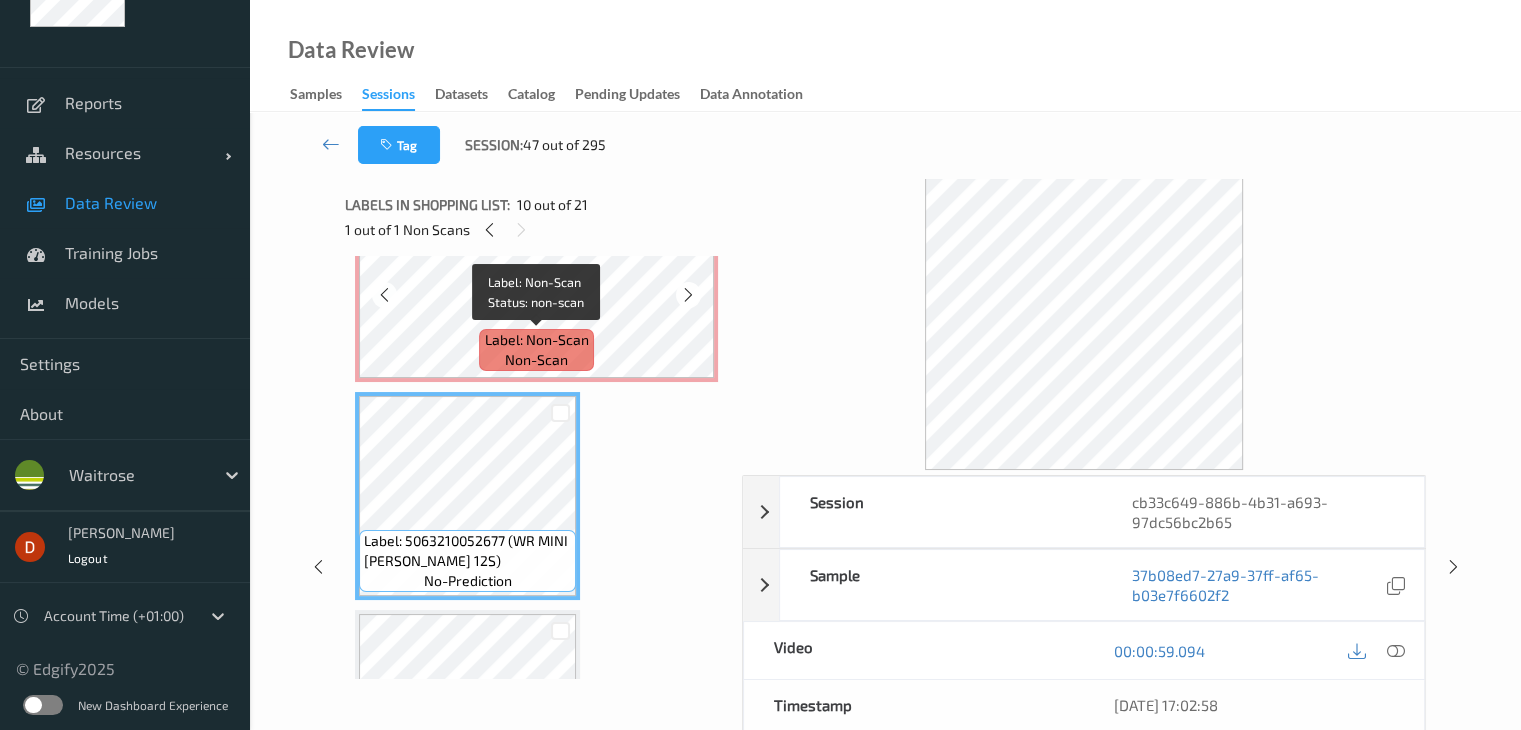 click on "non-scan" at bounding box center [536, 360] 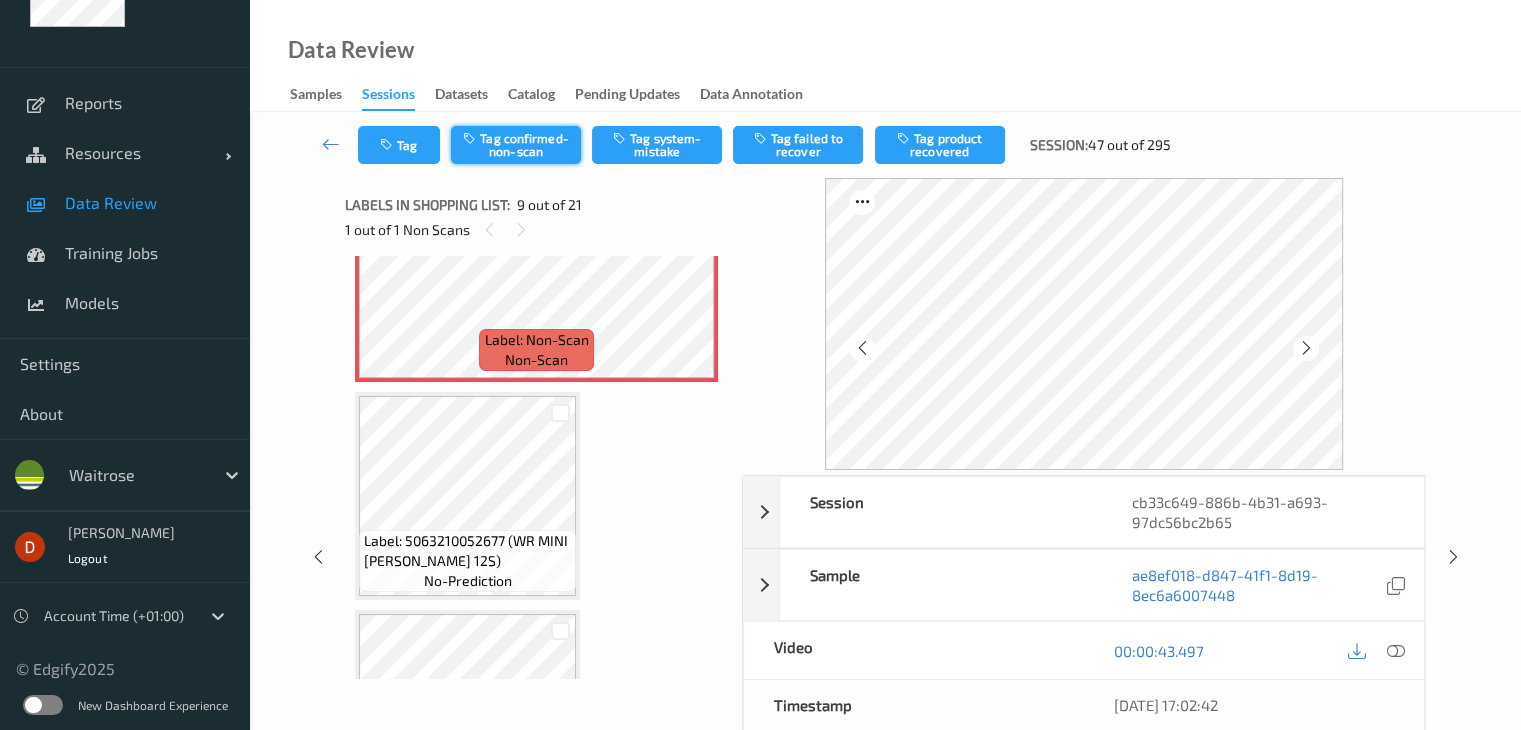 click on "Tag   confirmed-non-scan" at bounding box center (516, 145) 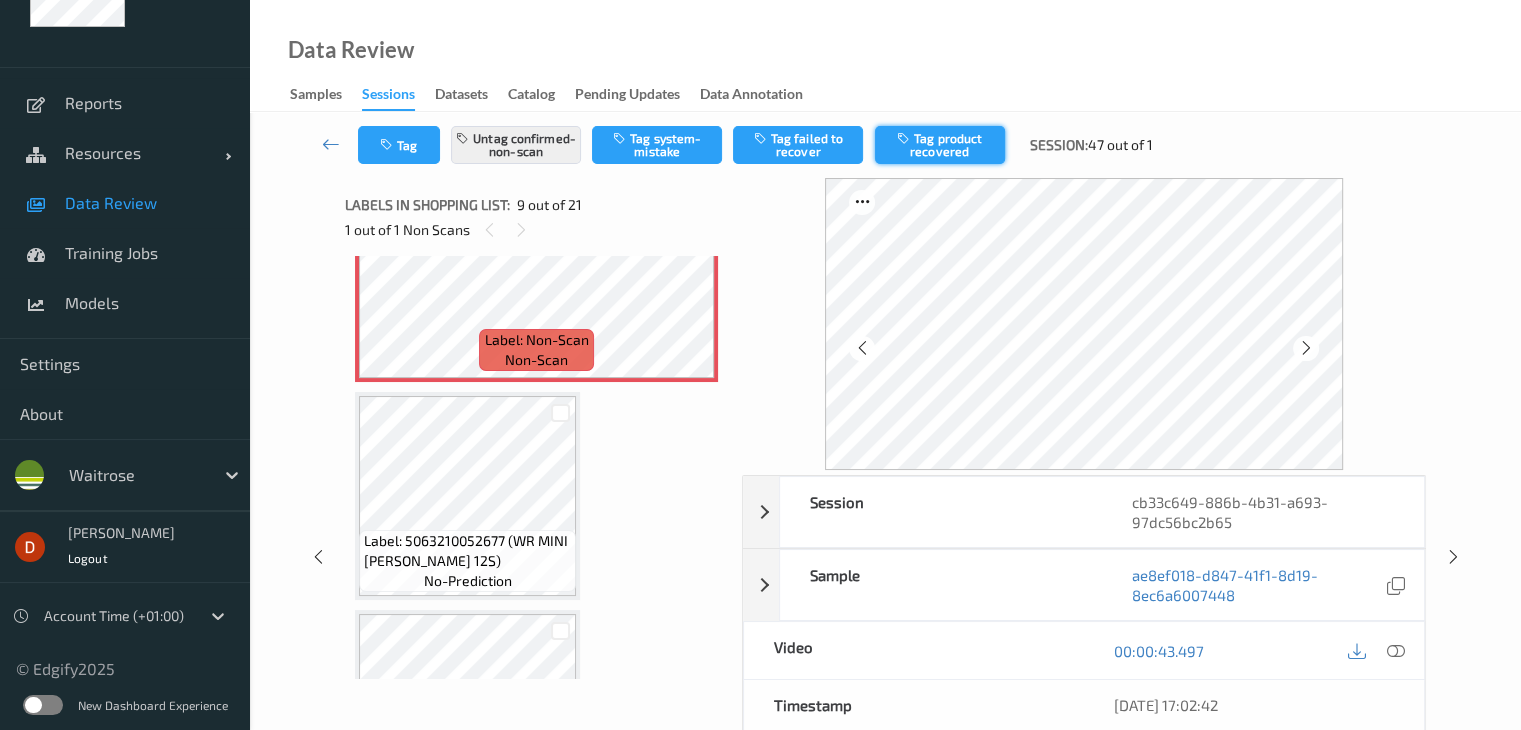 click on "Tag   product recovered" at bounding box center (940, 145) 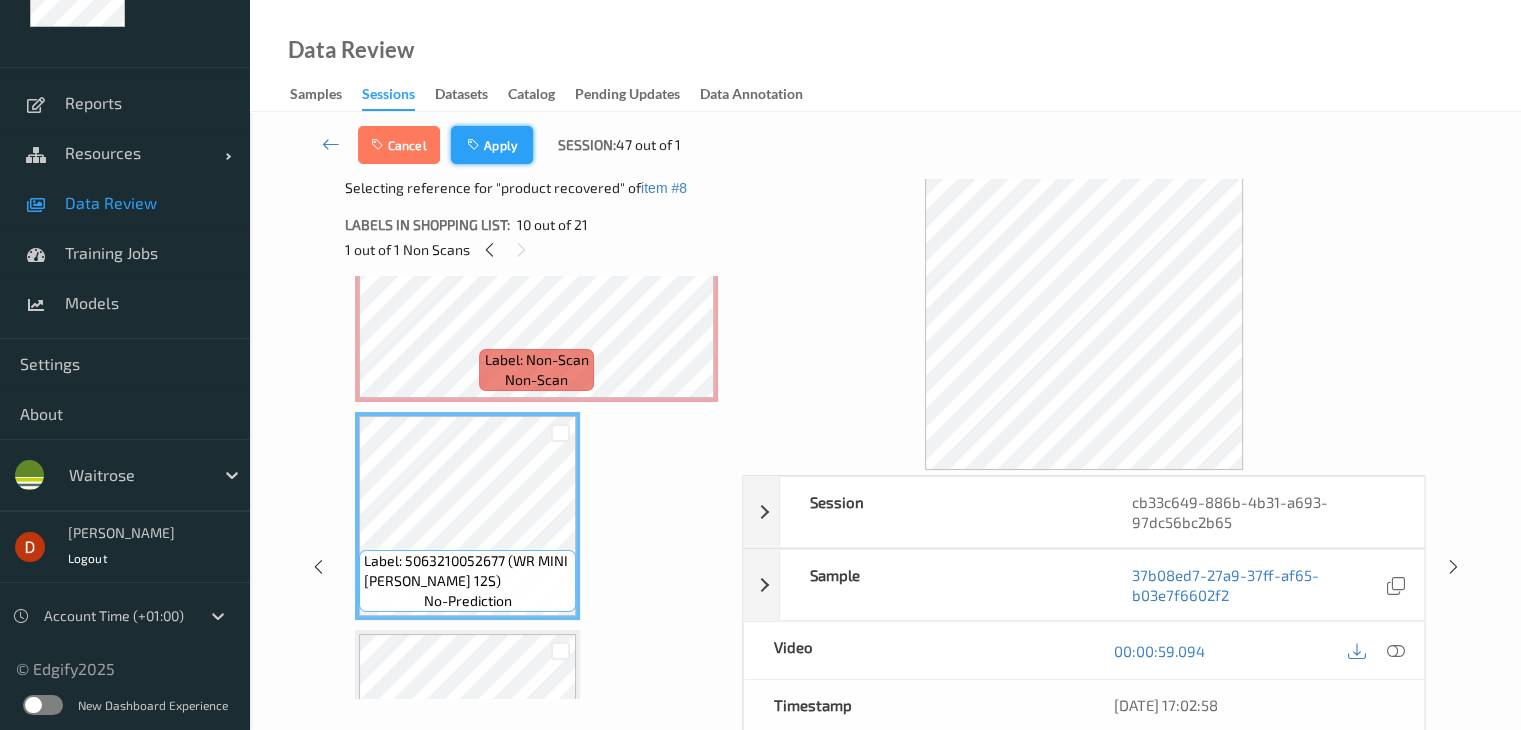click on "Apply" at bounding box center (492, 145) 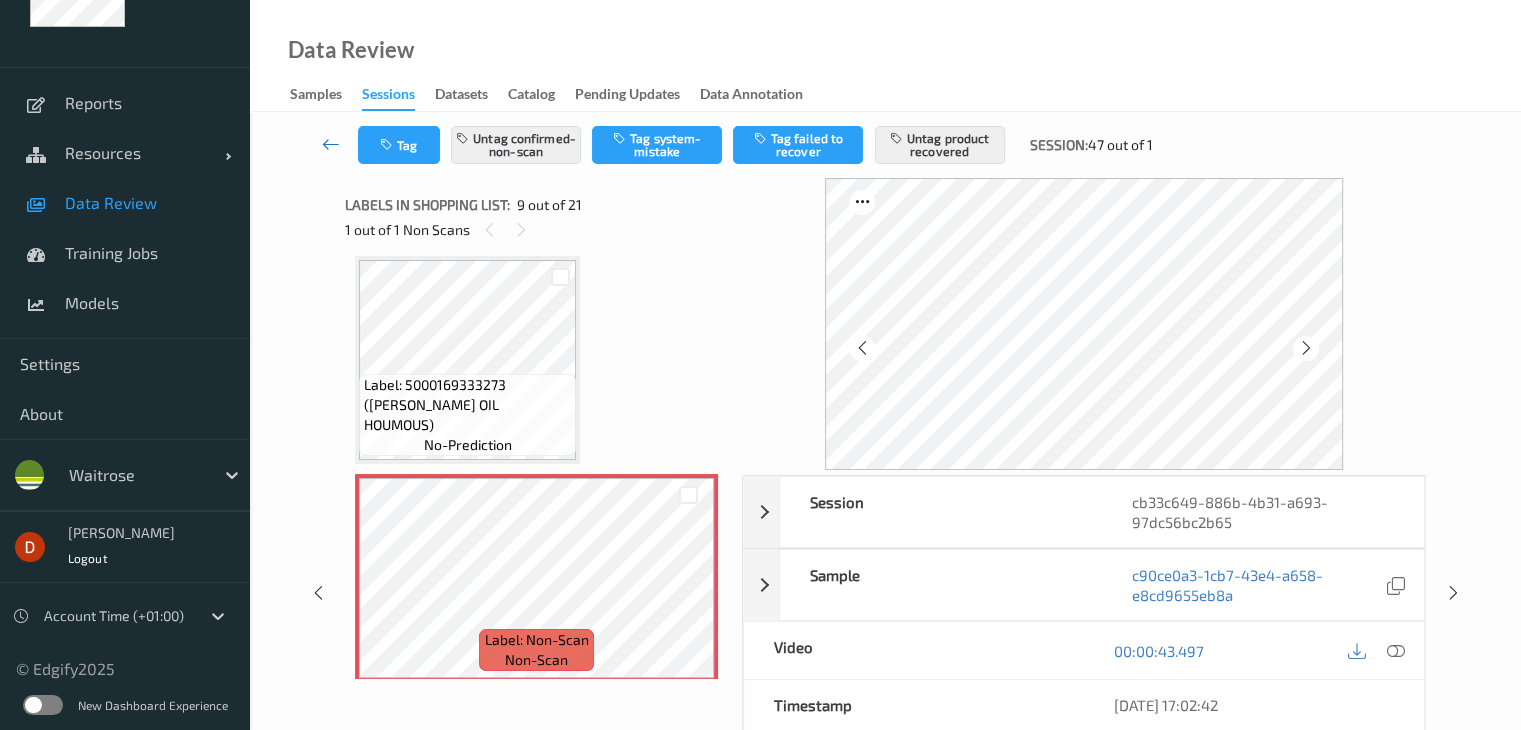 click at bounding box center (331, 145) 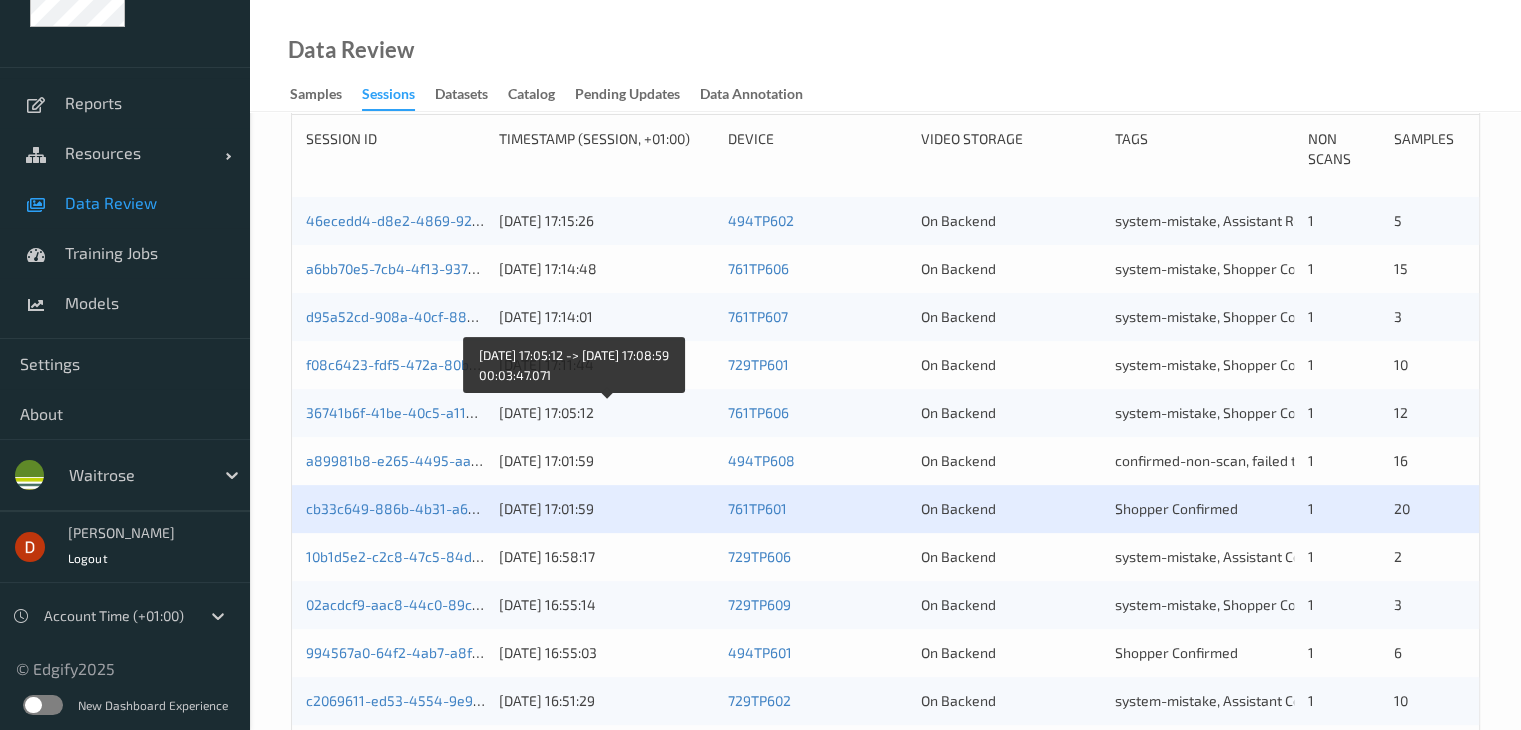 scroll, scrollTop: 500, scrollLeft: 0, axis: vertical 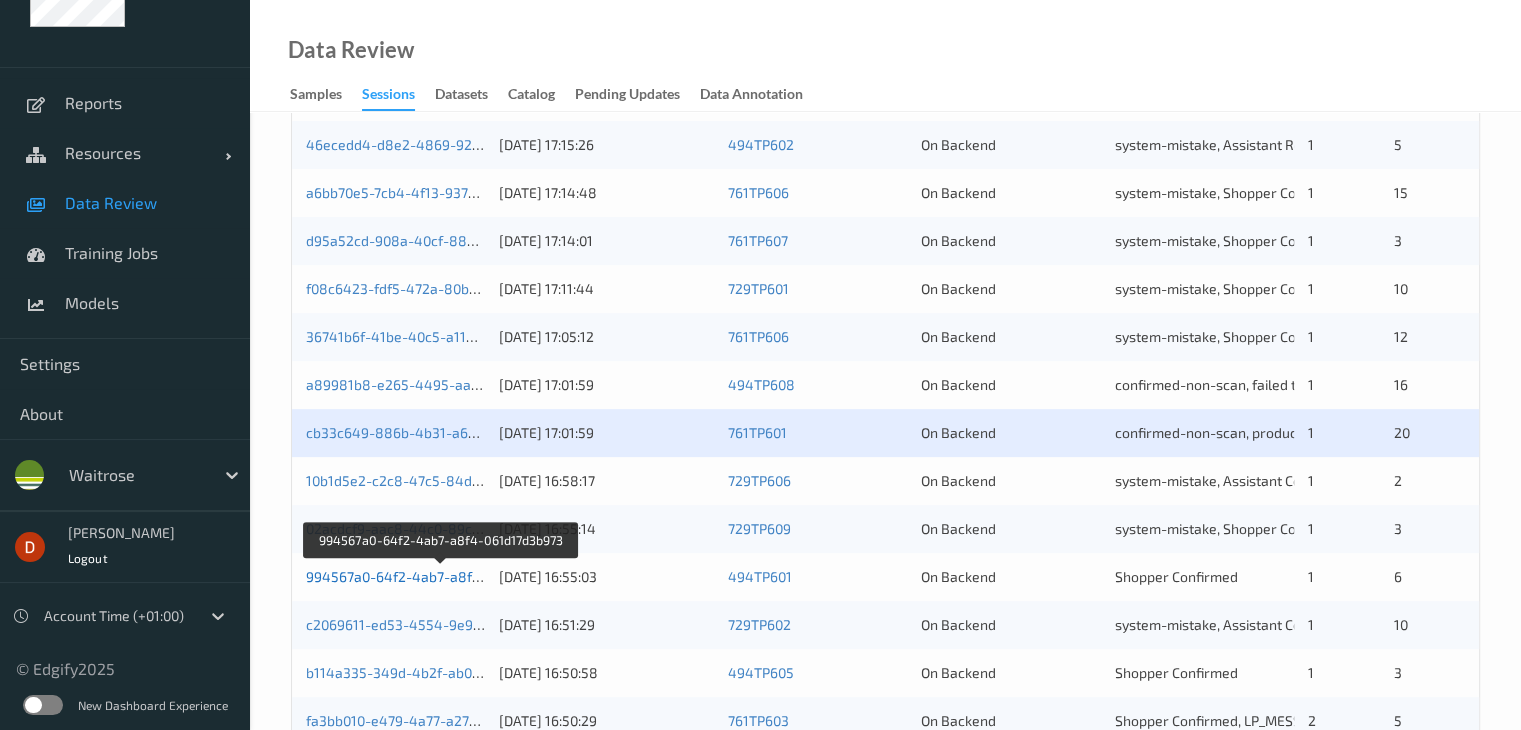 click on "994567a0-64f2-4ab7-a8f4-061d17d3b973" at bounding box center [441, 576] 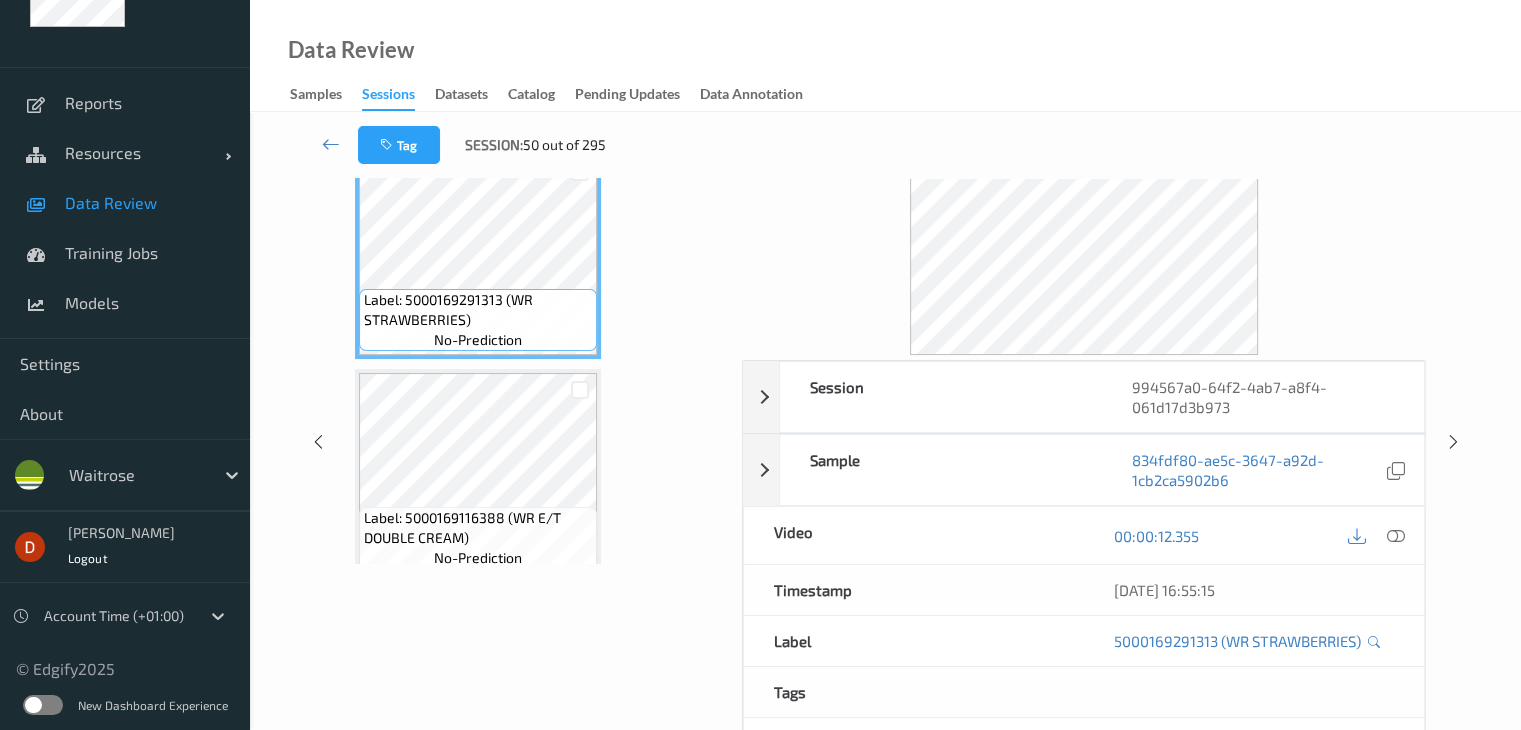 scroll, scrollTop: 0, scrollLeft: 0, axis: both 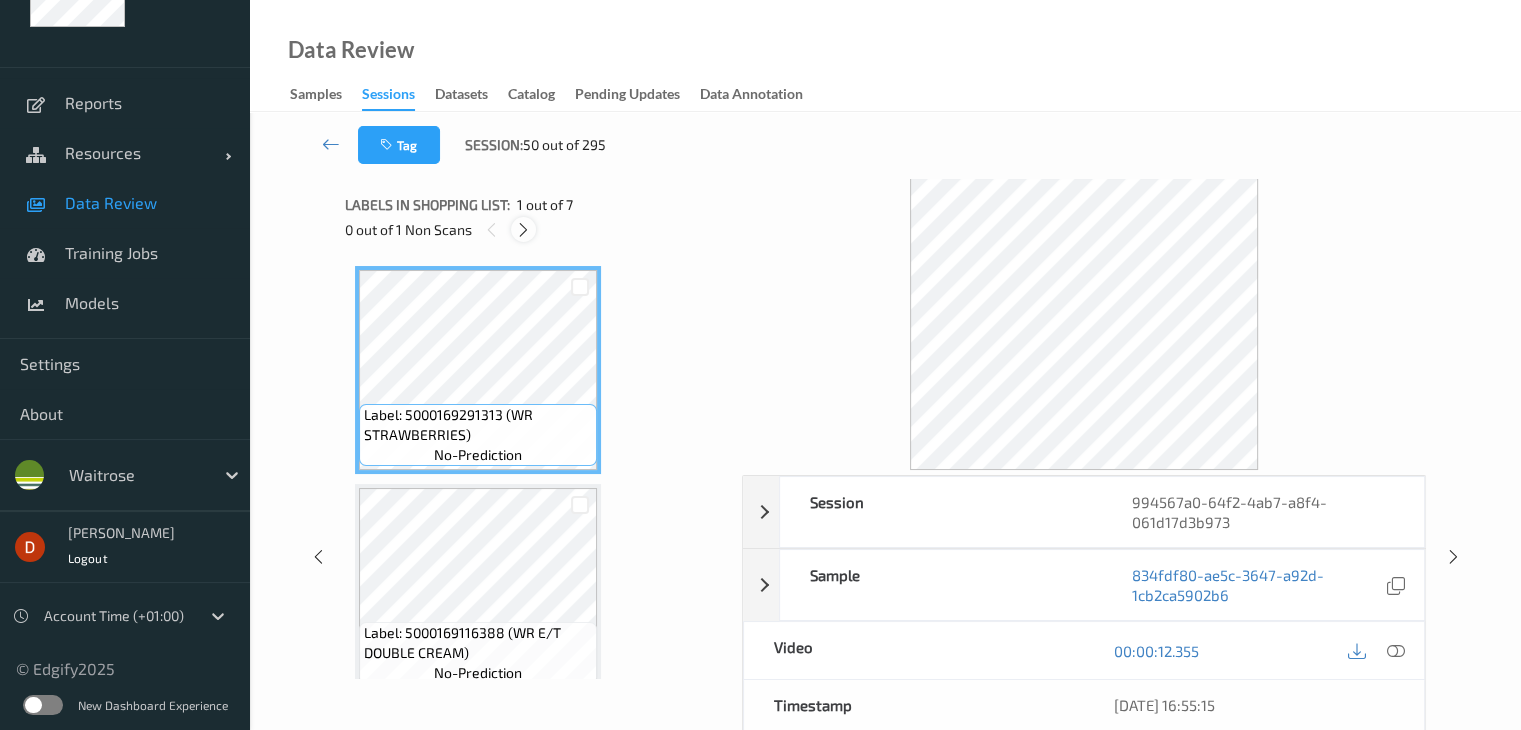 click at bounding box center [523, 230] 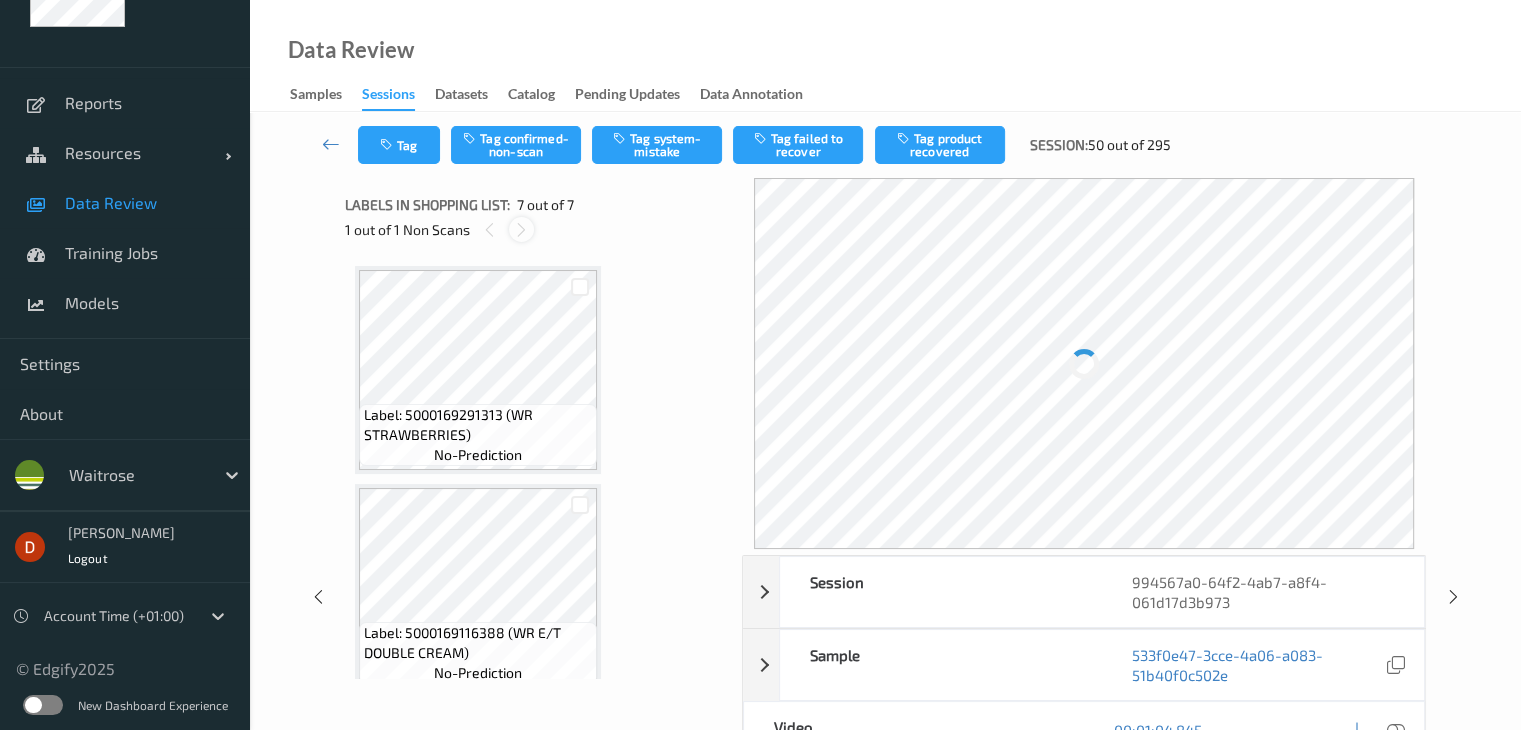 scroll, scrollTop: 1100, scrollLeft: 0, axis: vertical 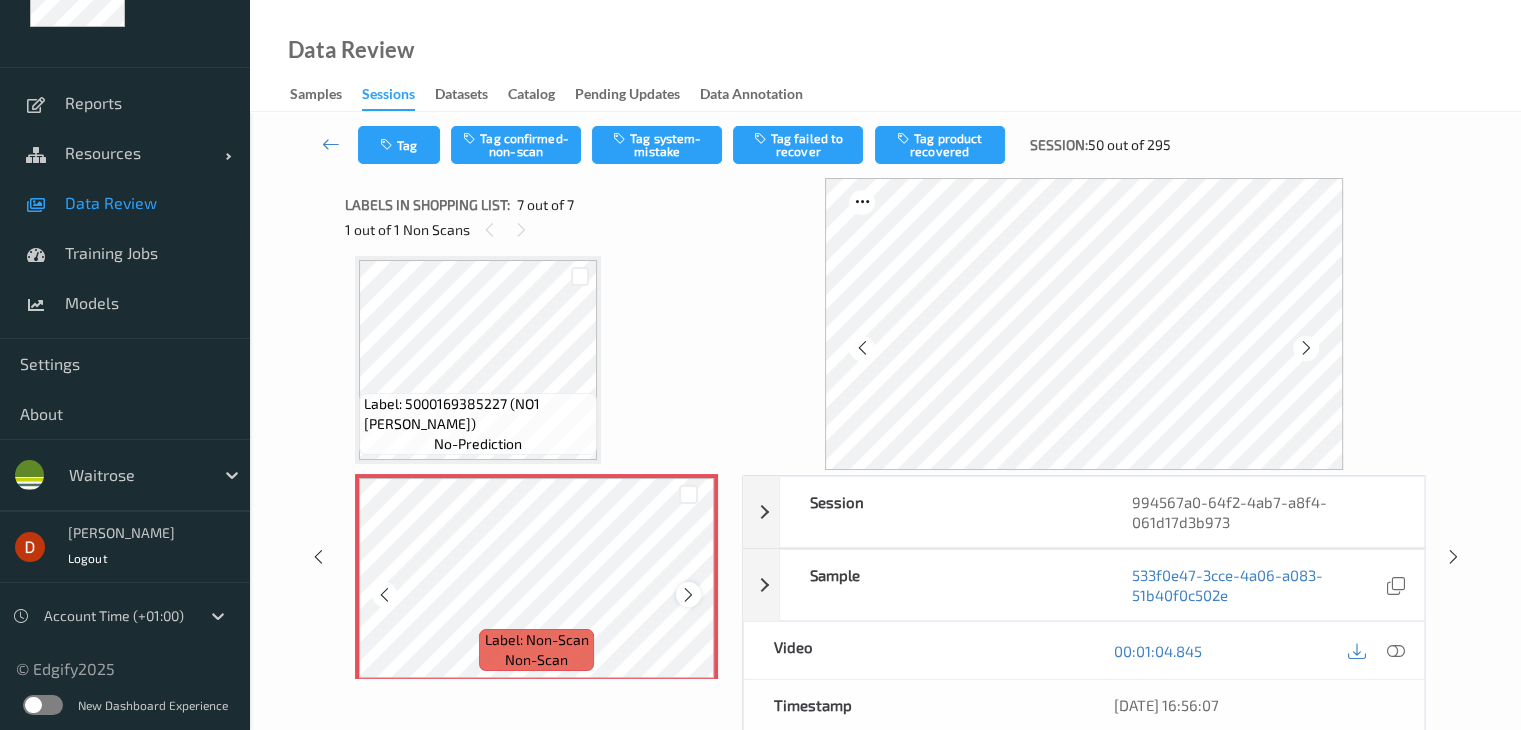 click at bounding box center (688, 595) 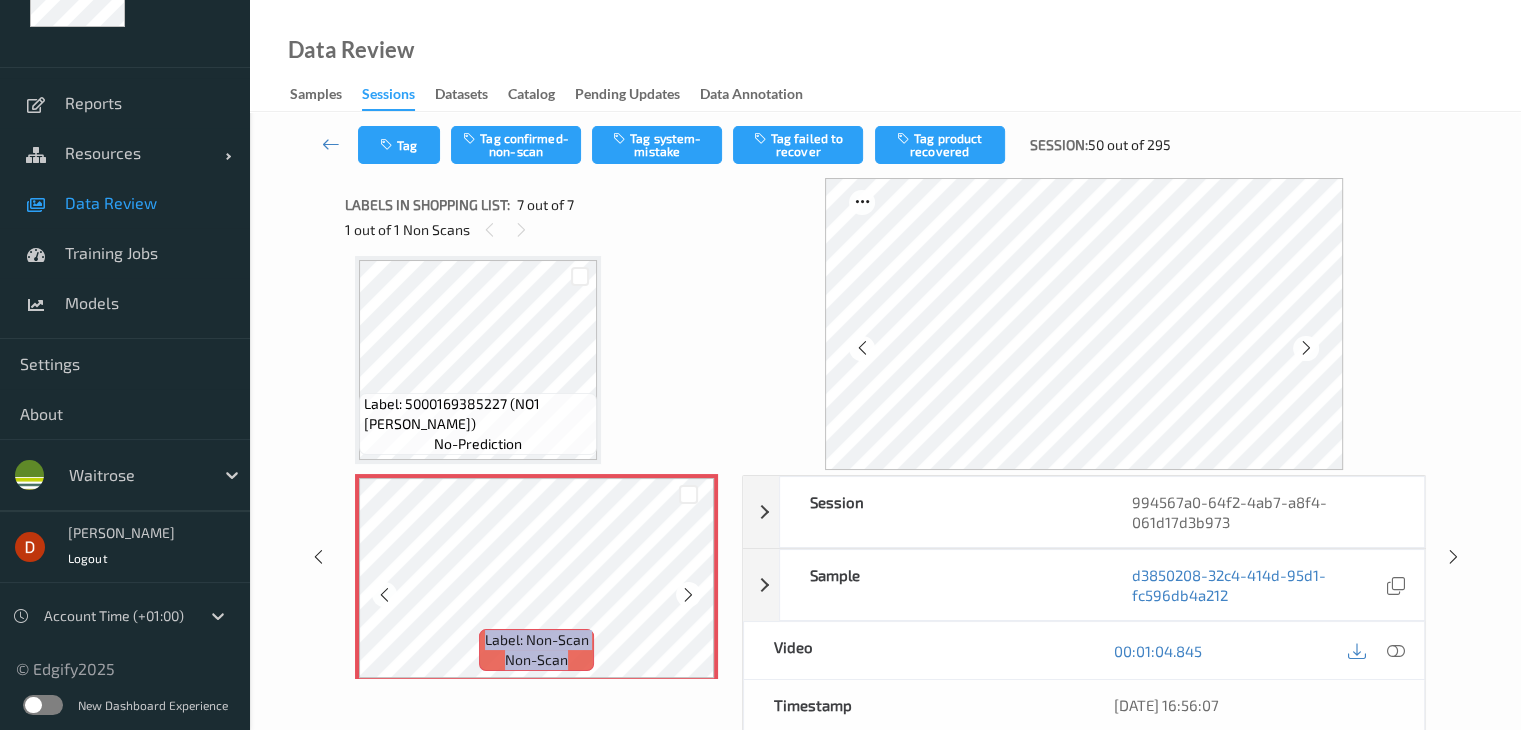 click at bounding box center [688, 595] 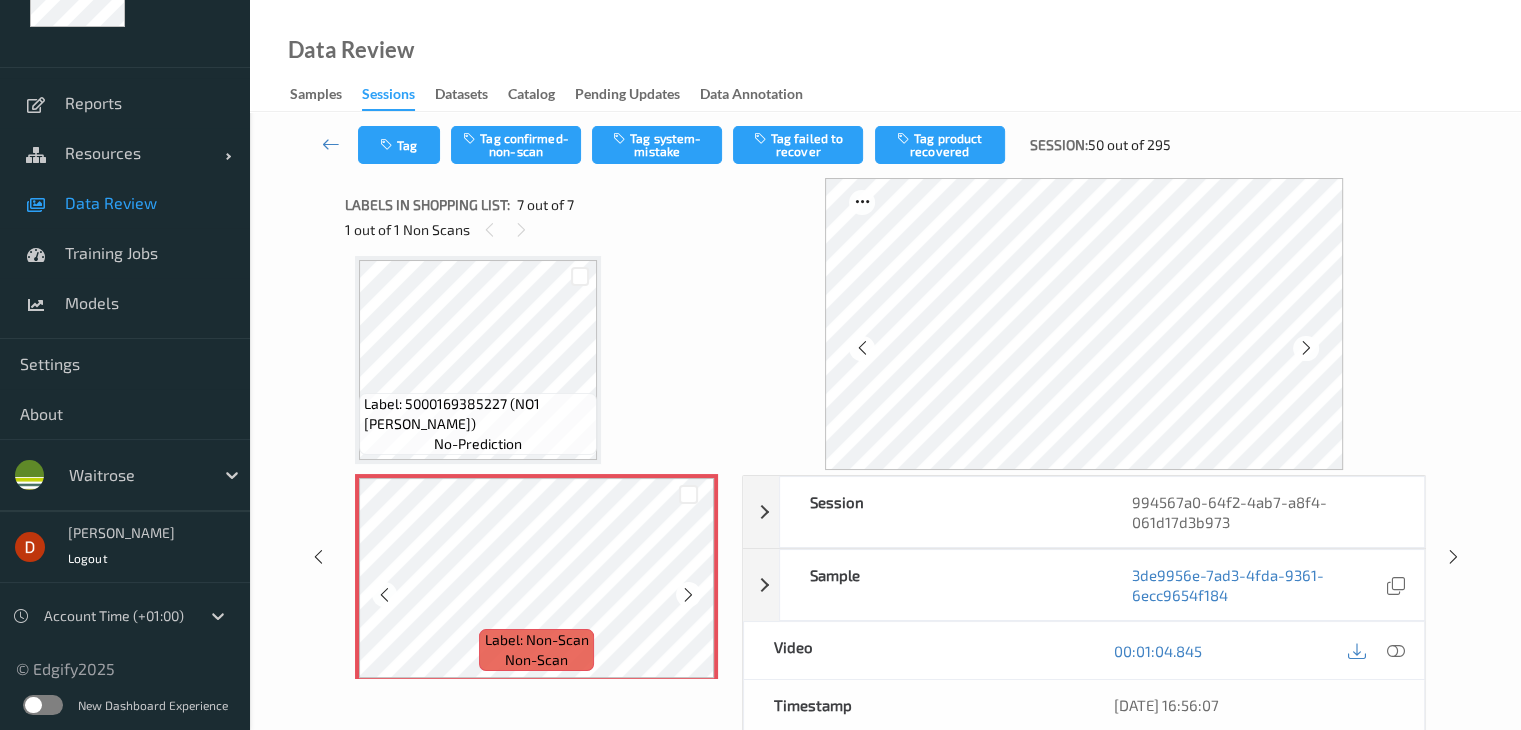 click at bounding box center (688, 595) 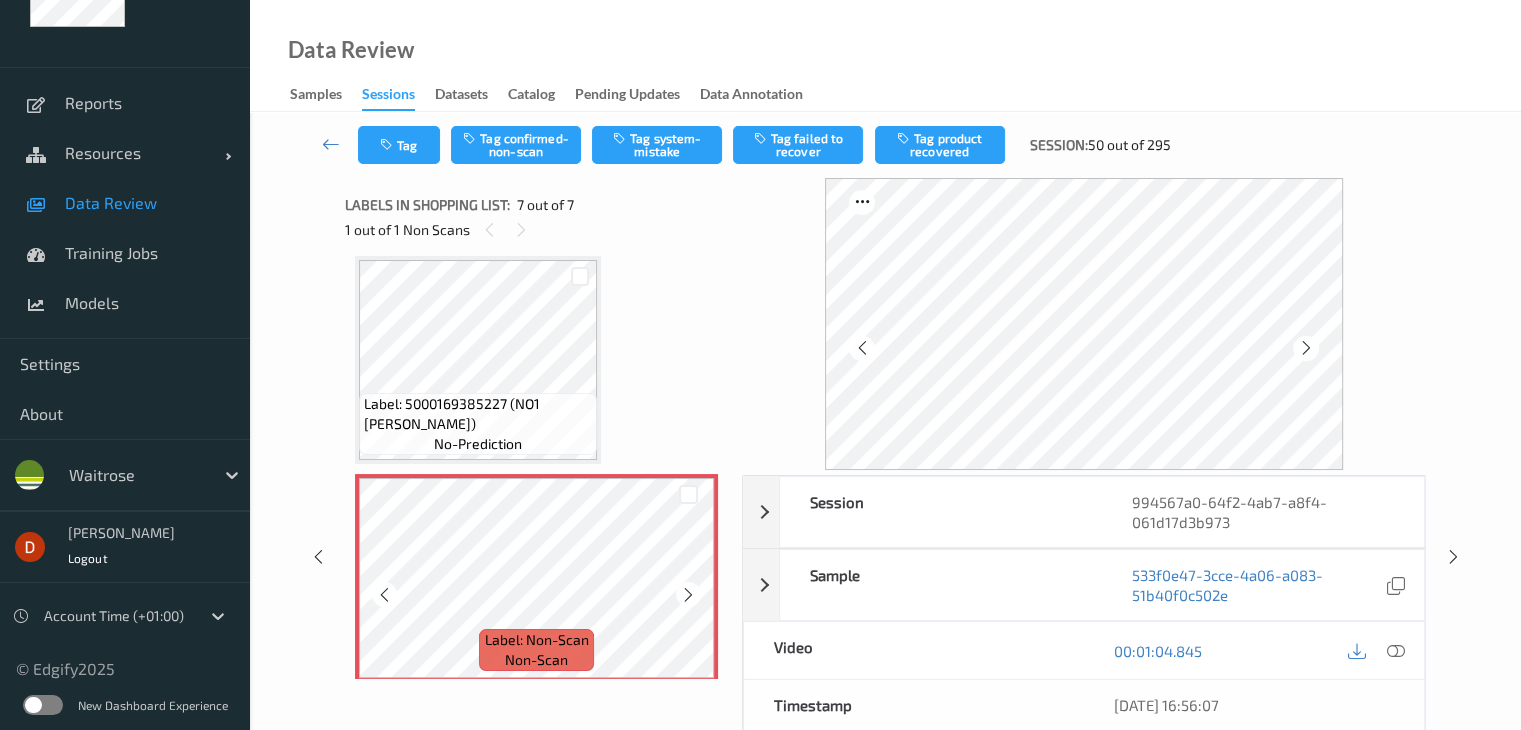 click at bounding box center [688, 595] 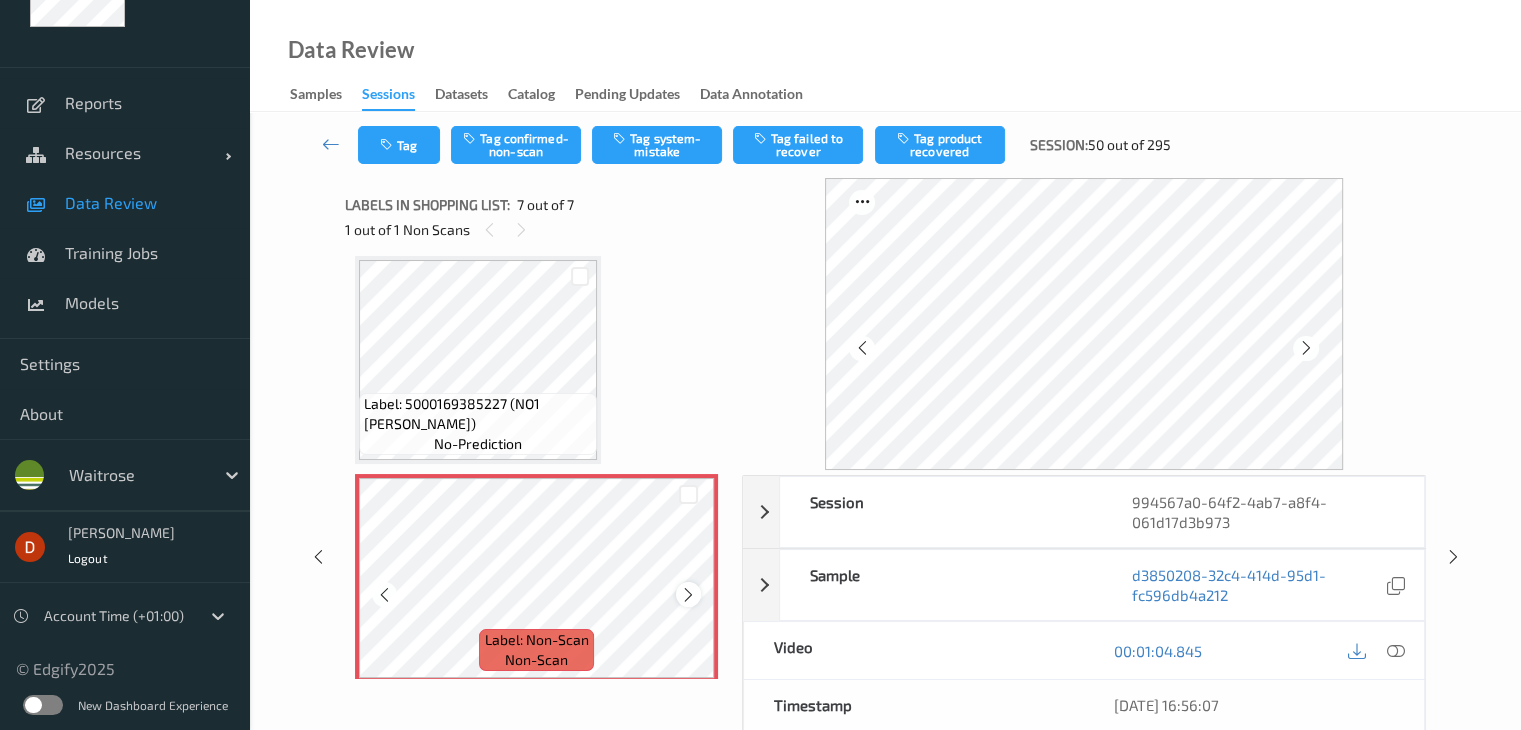 click at bounding box center (688, 595) 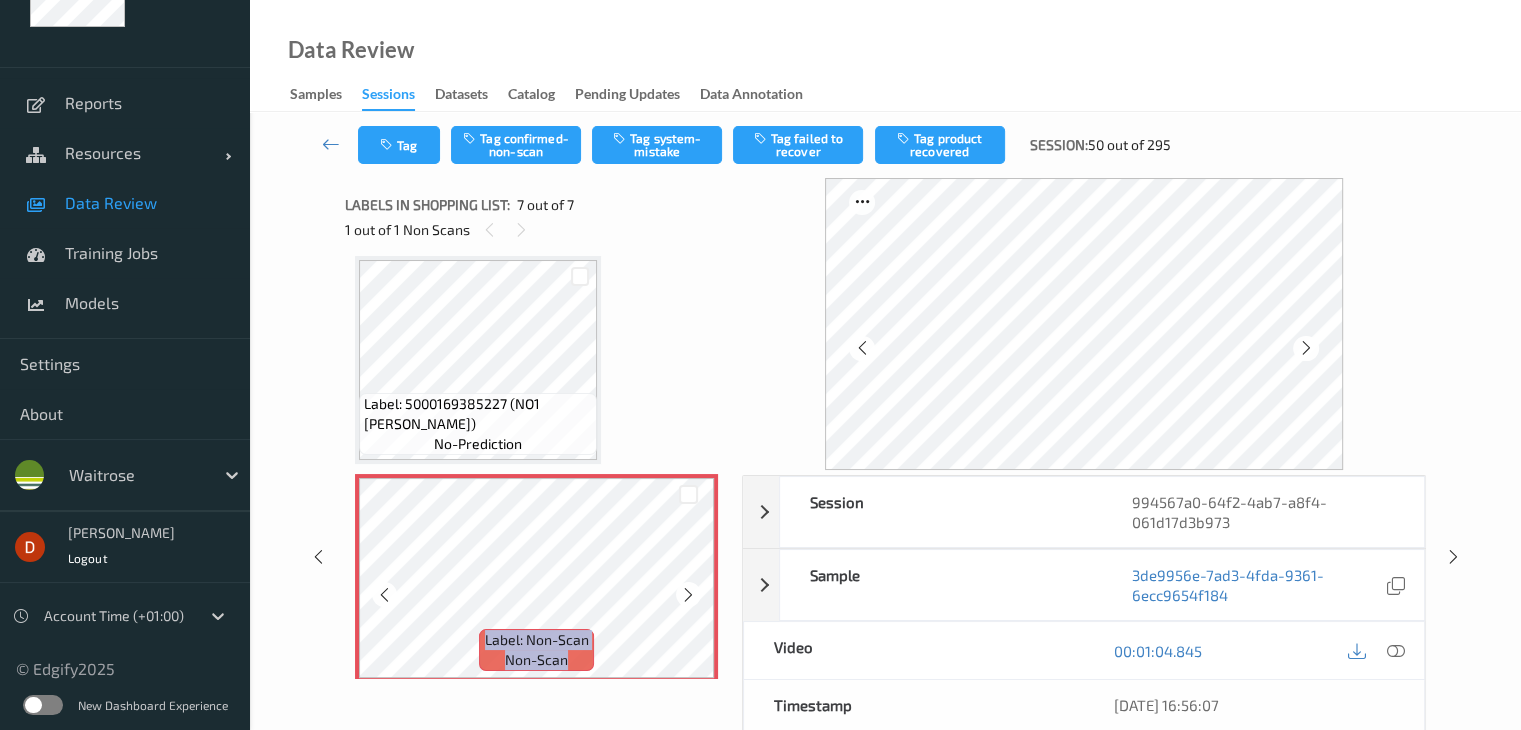 click at bounding box center [688, 595] 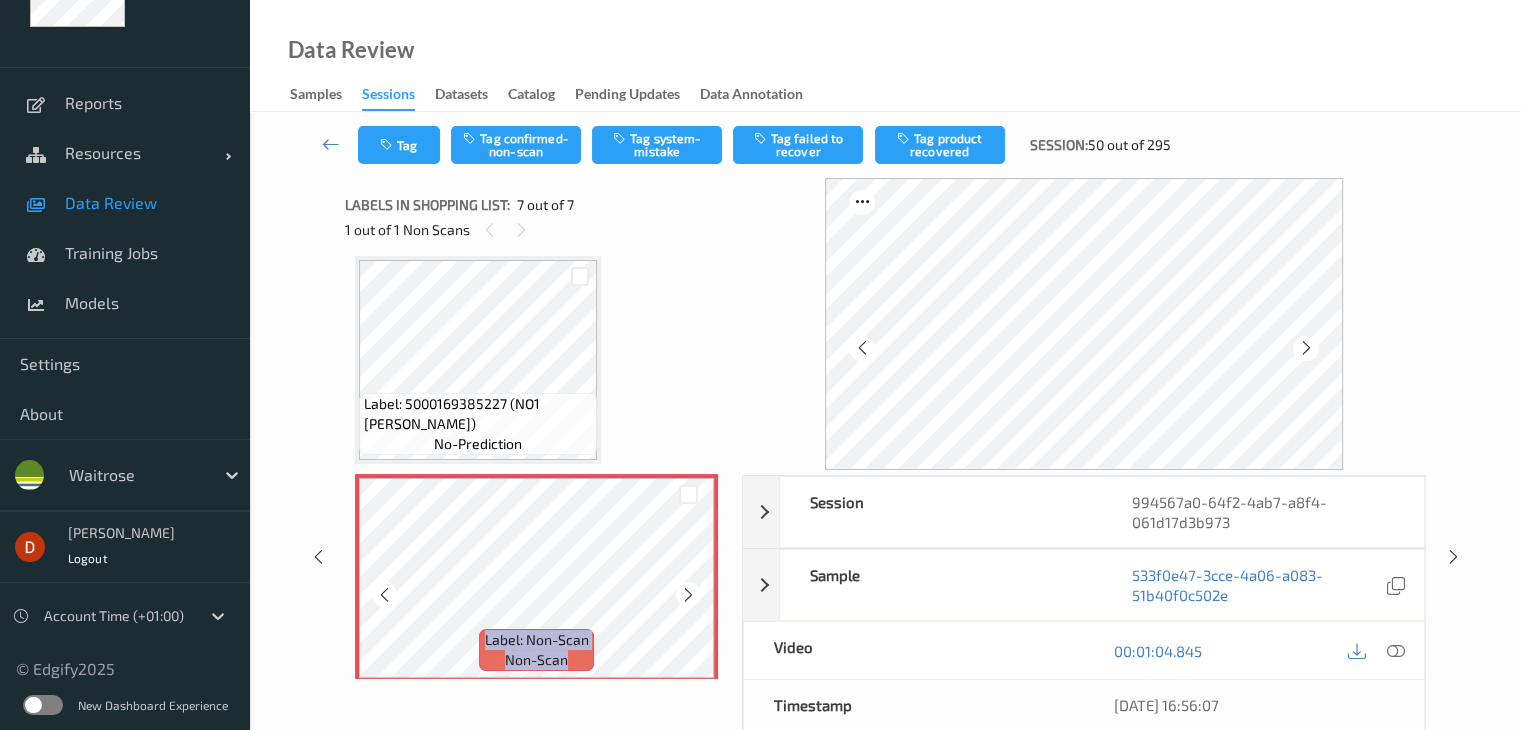 click at bounding box center (688, 595) 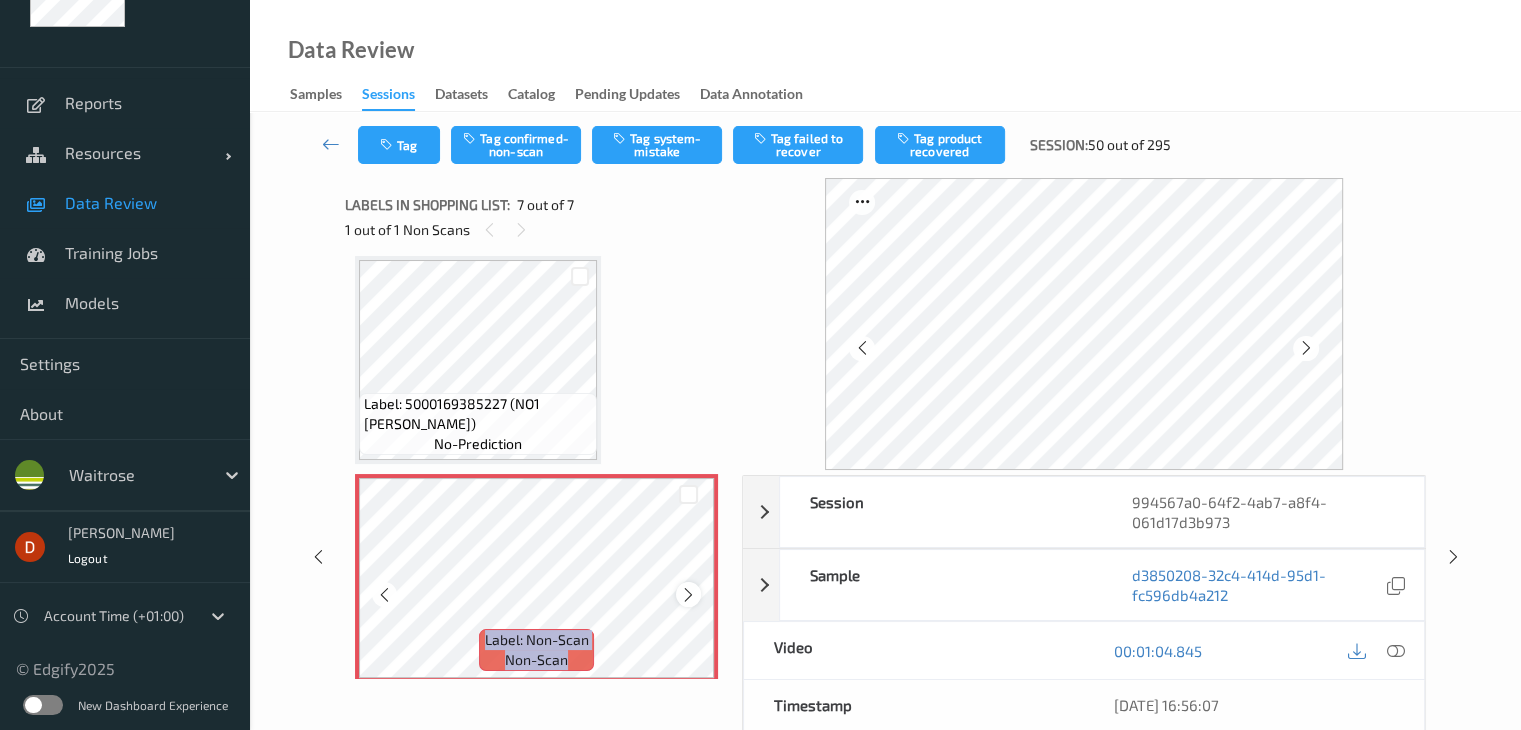 click at bounding box center [688, 595] 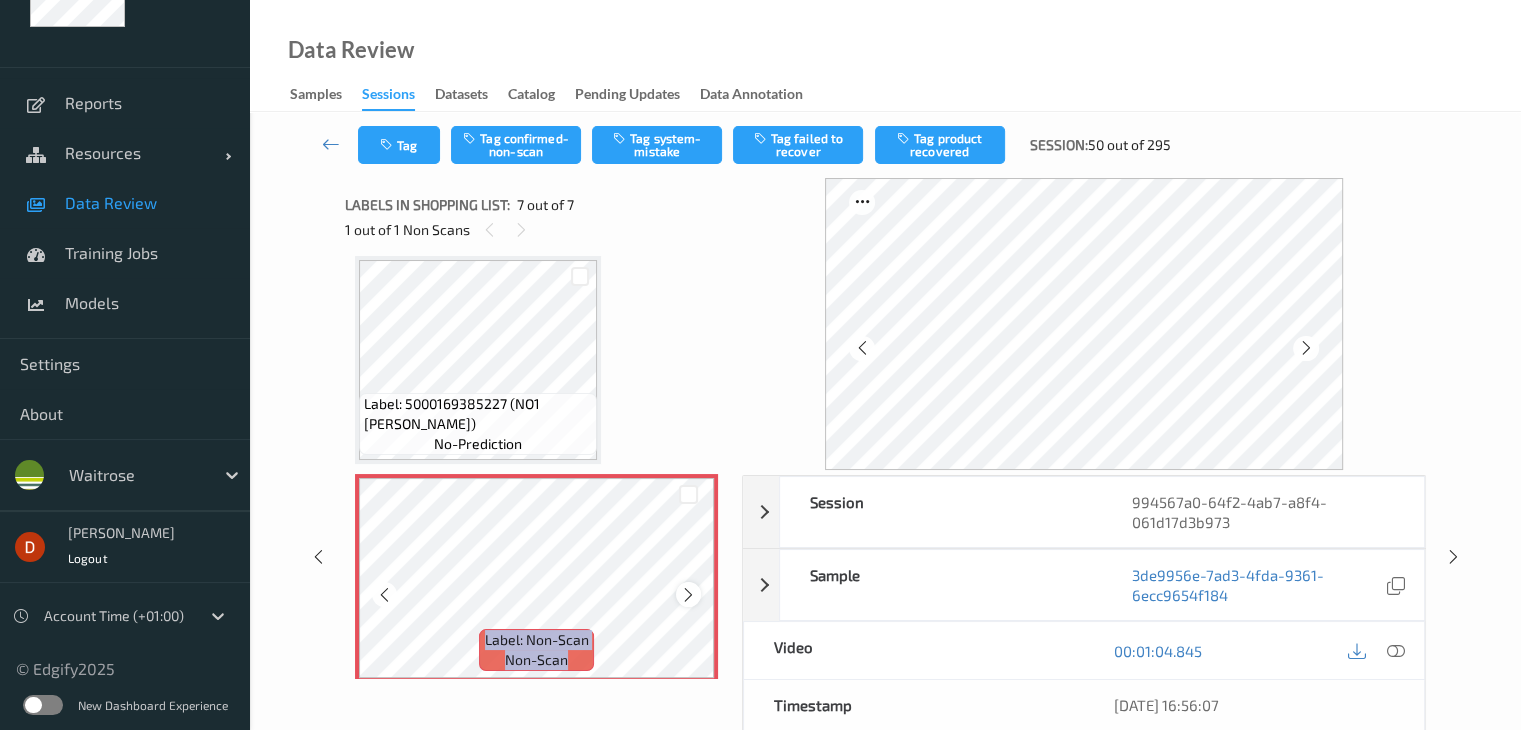 click at bounding box center (688, 595) 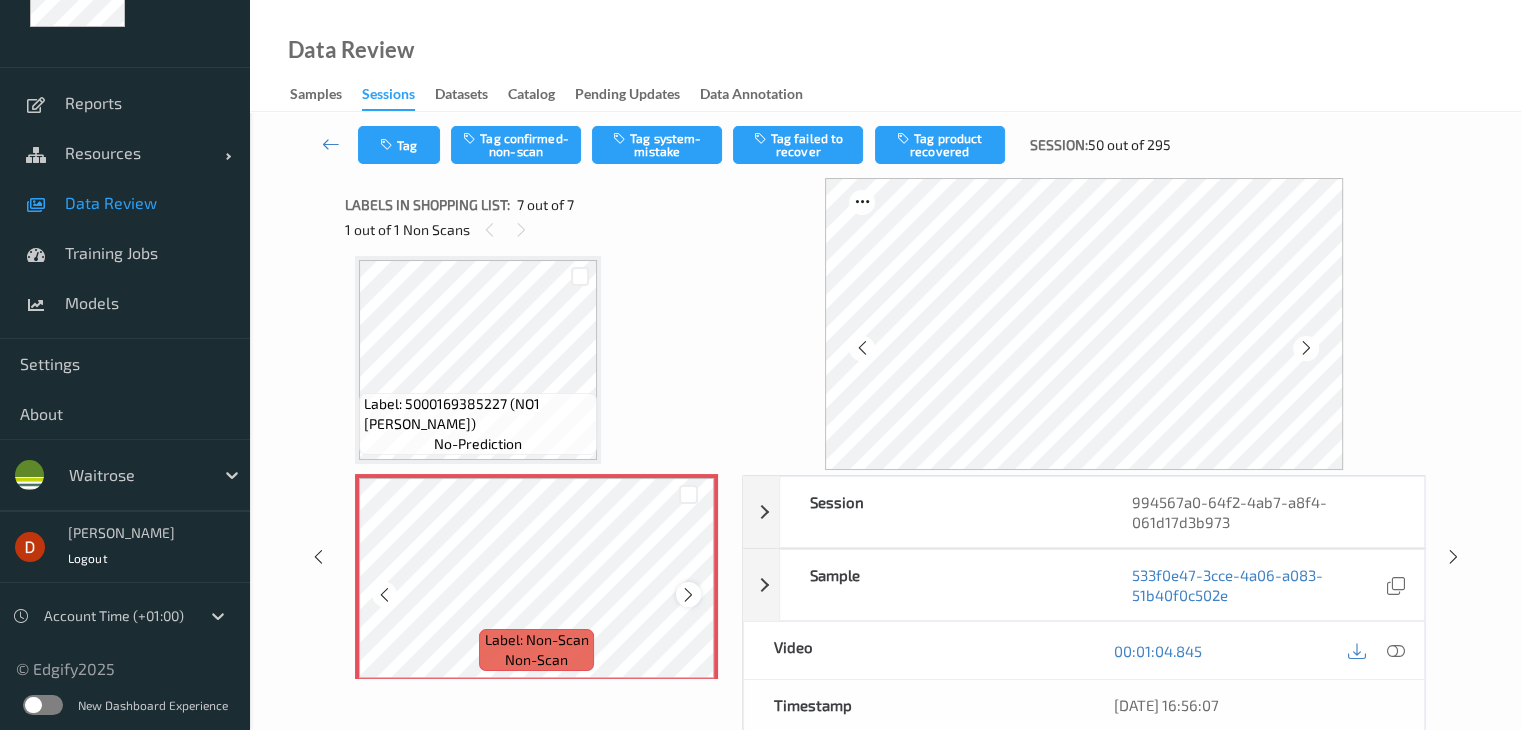 click at bounding box center [688, 595] 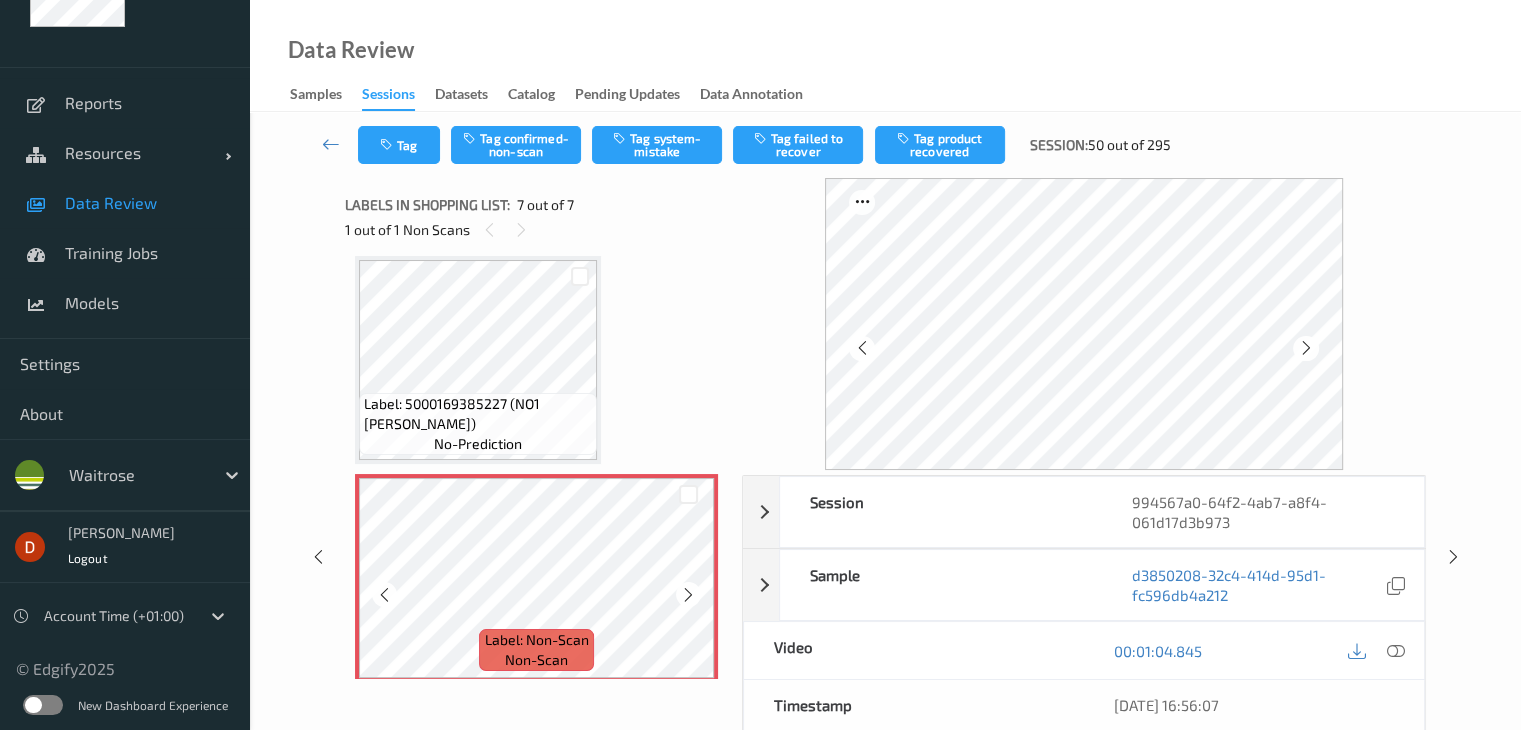 click at bounding box center [688, 595] 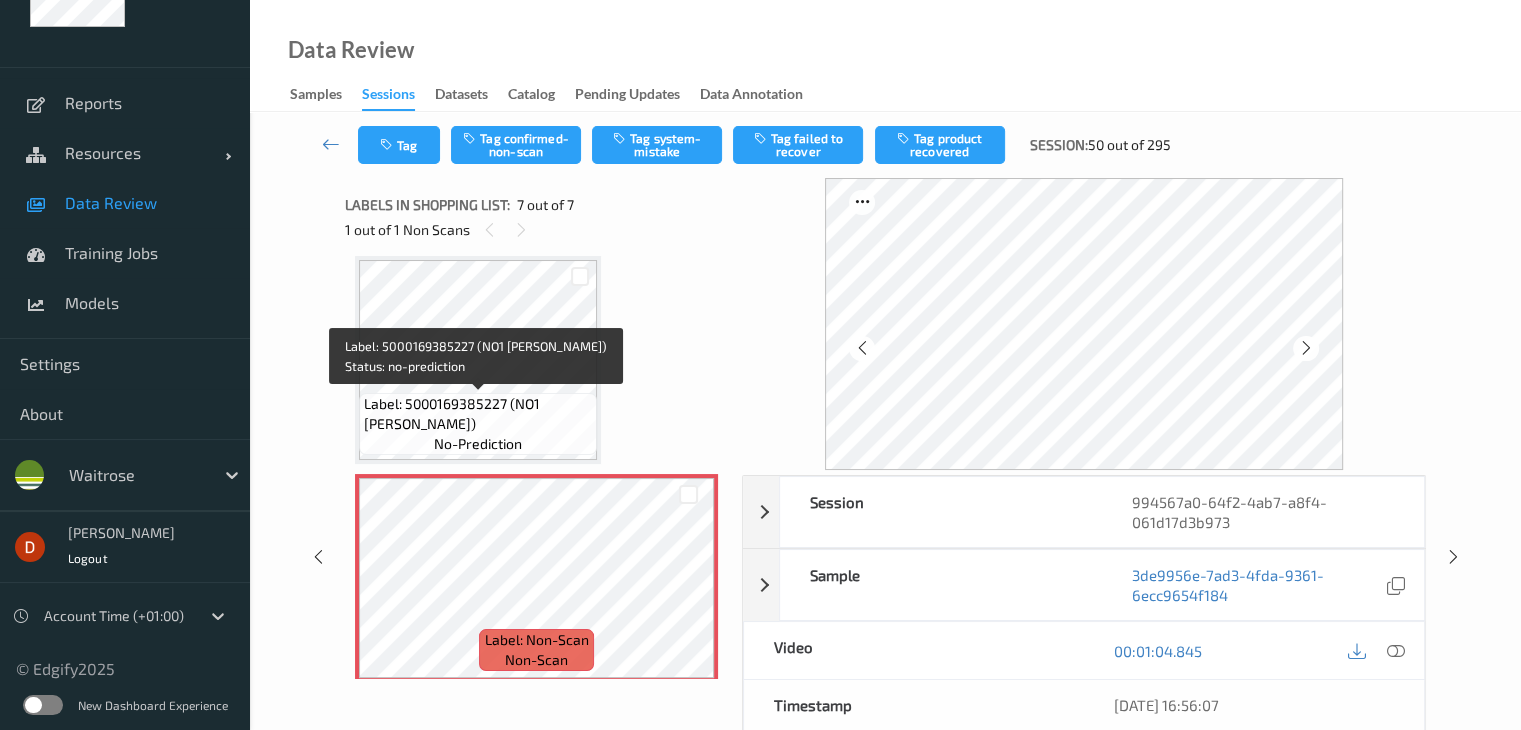 click on "Label: 5000169385227 (NO1 [PERSON_NAME])" at bounding box center (478, 414) 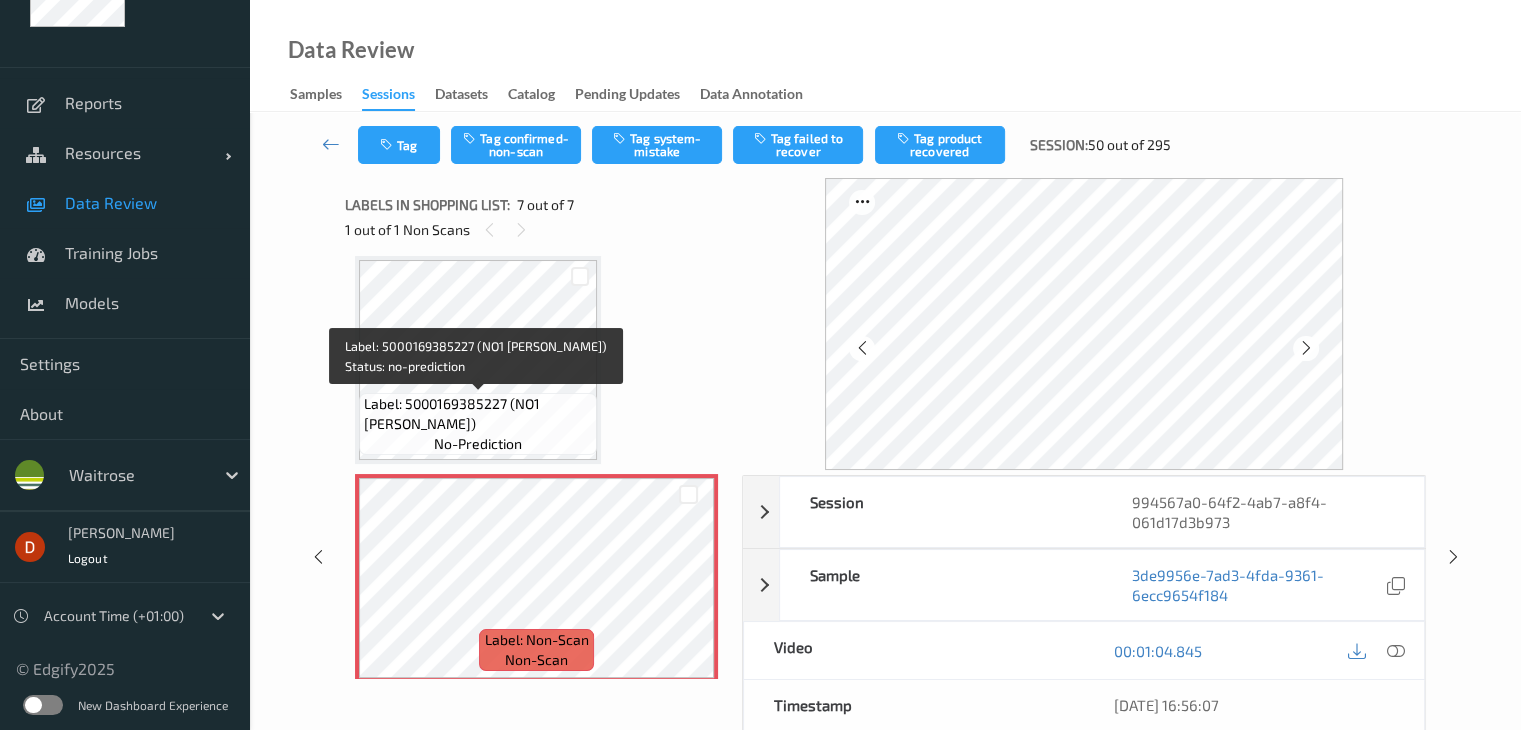 click on "Label: 5000169385227 (NO1 [PERSON_NAME])" at bounding box center (478, 414) 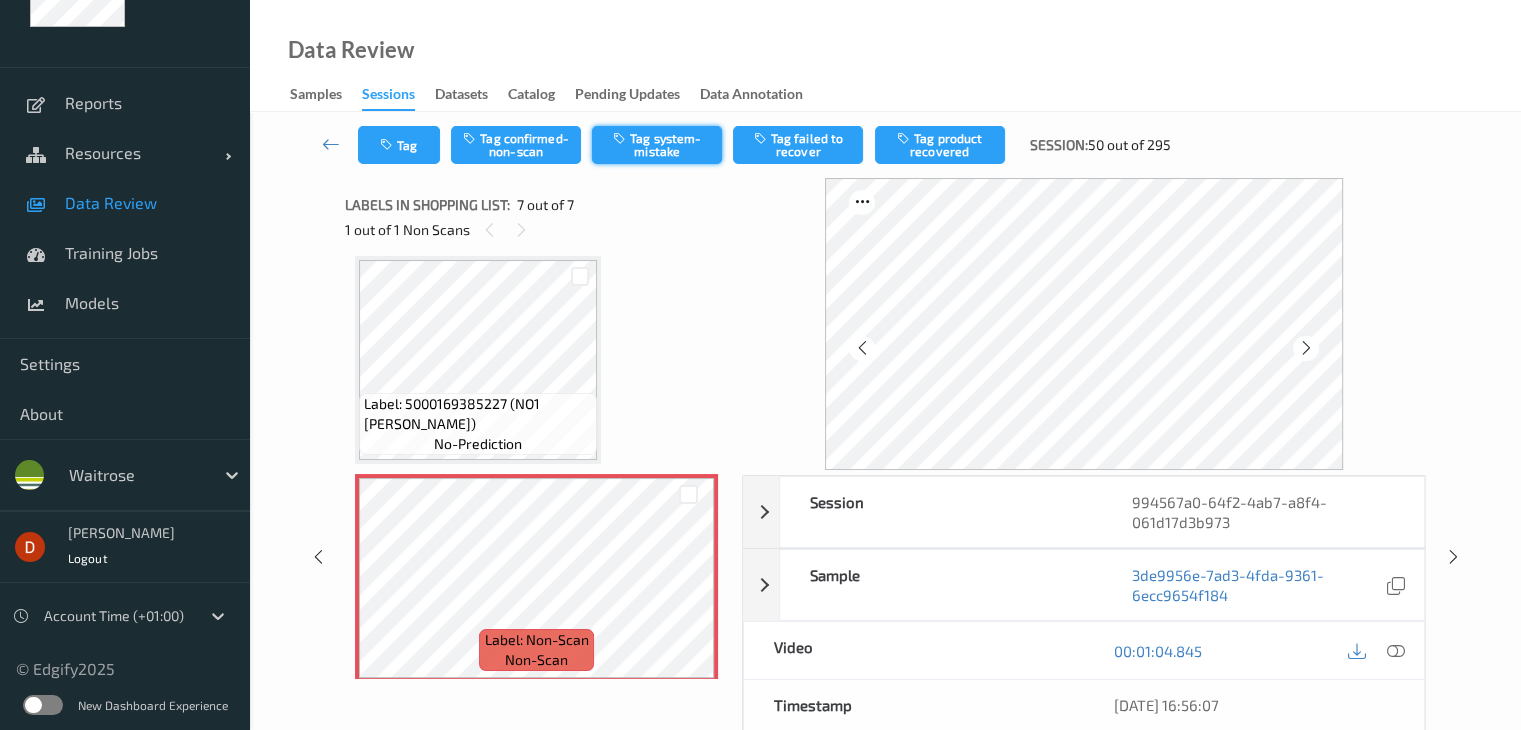 click on "Tag   system-mistake" at bounding box center [657, 145] 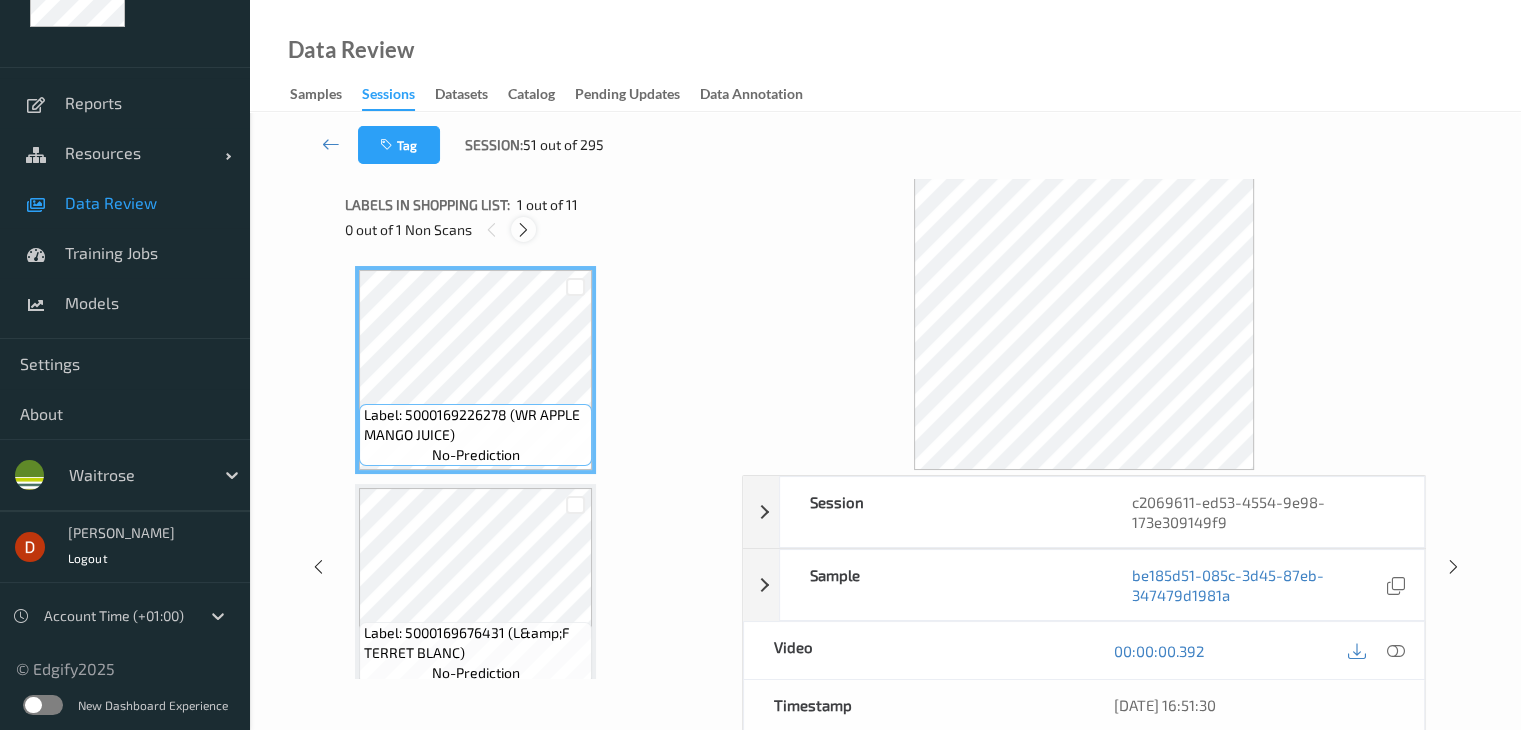 click at bounding box center [523, 230] 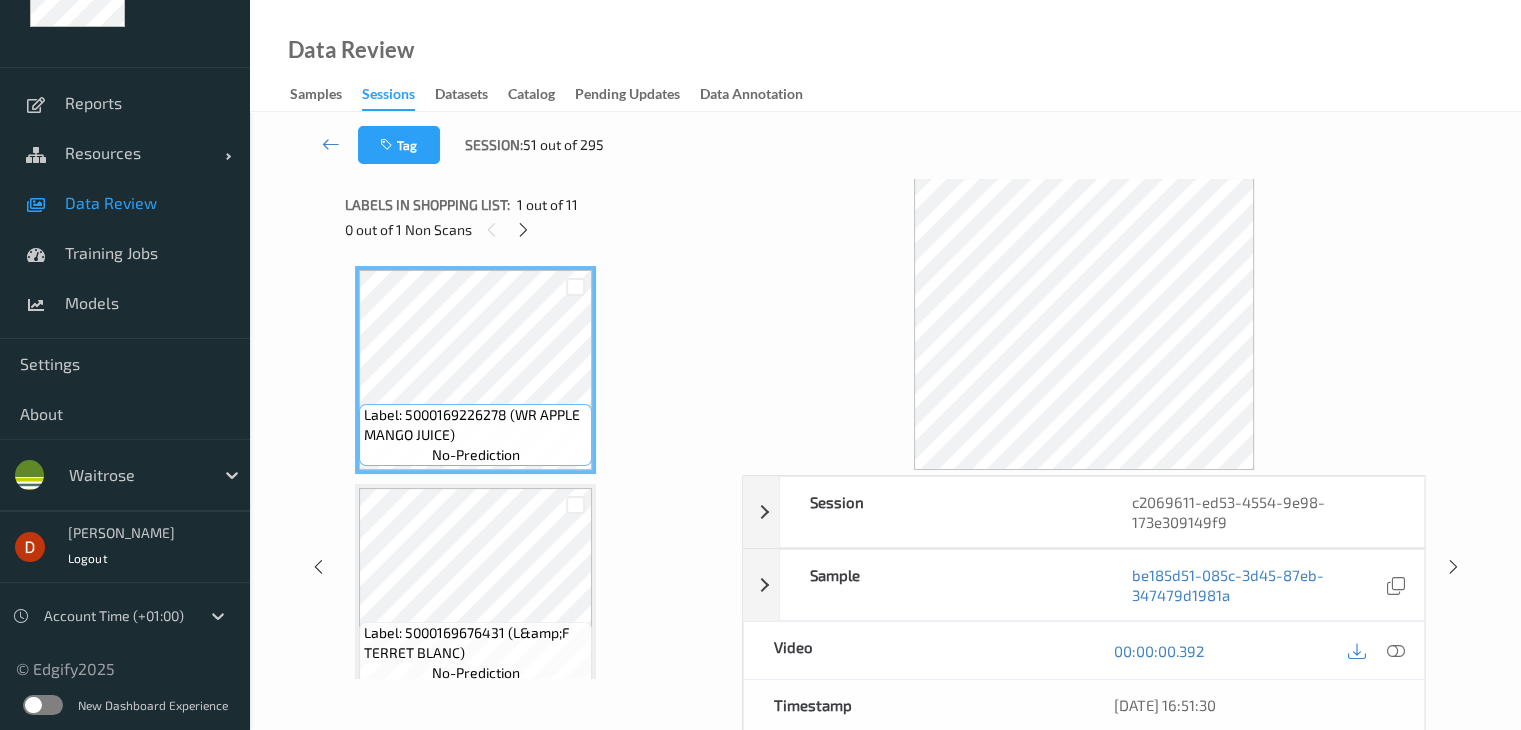 scroll, scrollTop: 1754, scrollLeft: 0, axis: vertical 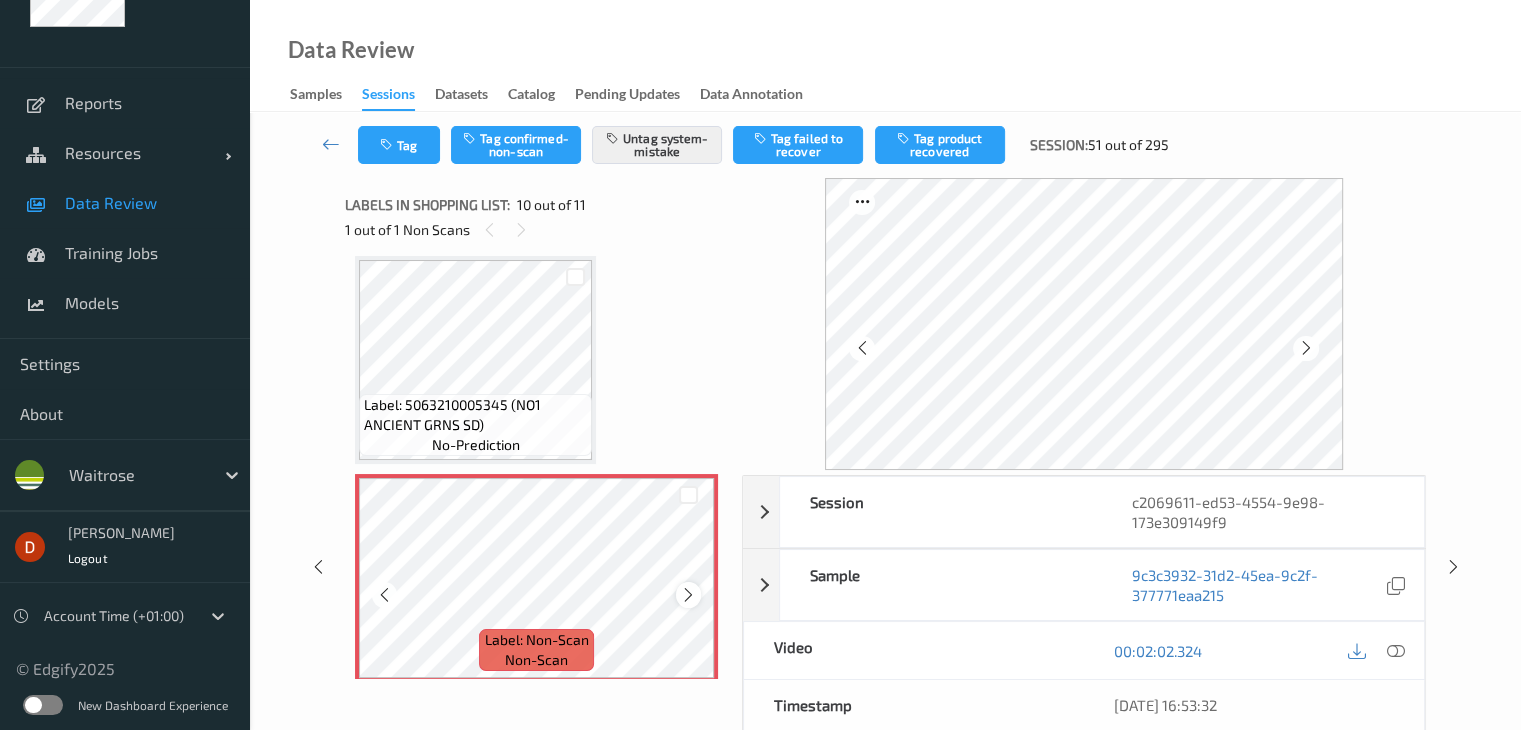 click at bounding box center [688, 595] 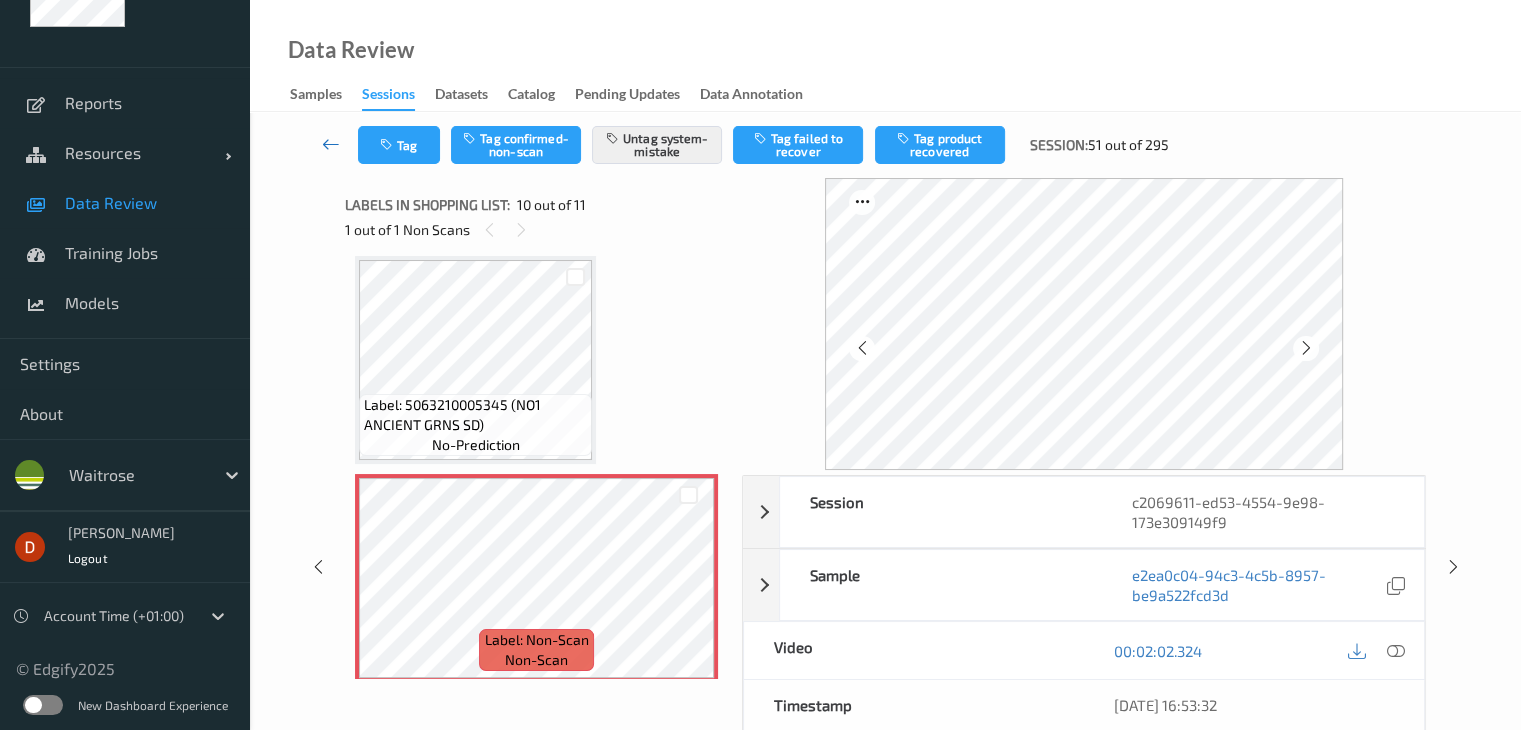 click at bounding box center (331, 144) 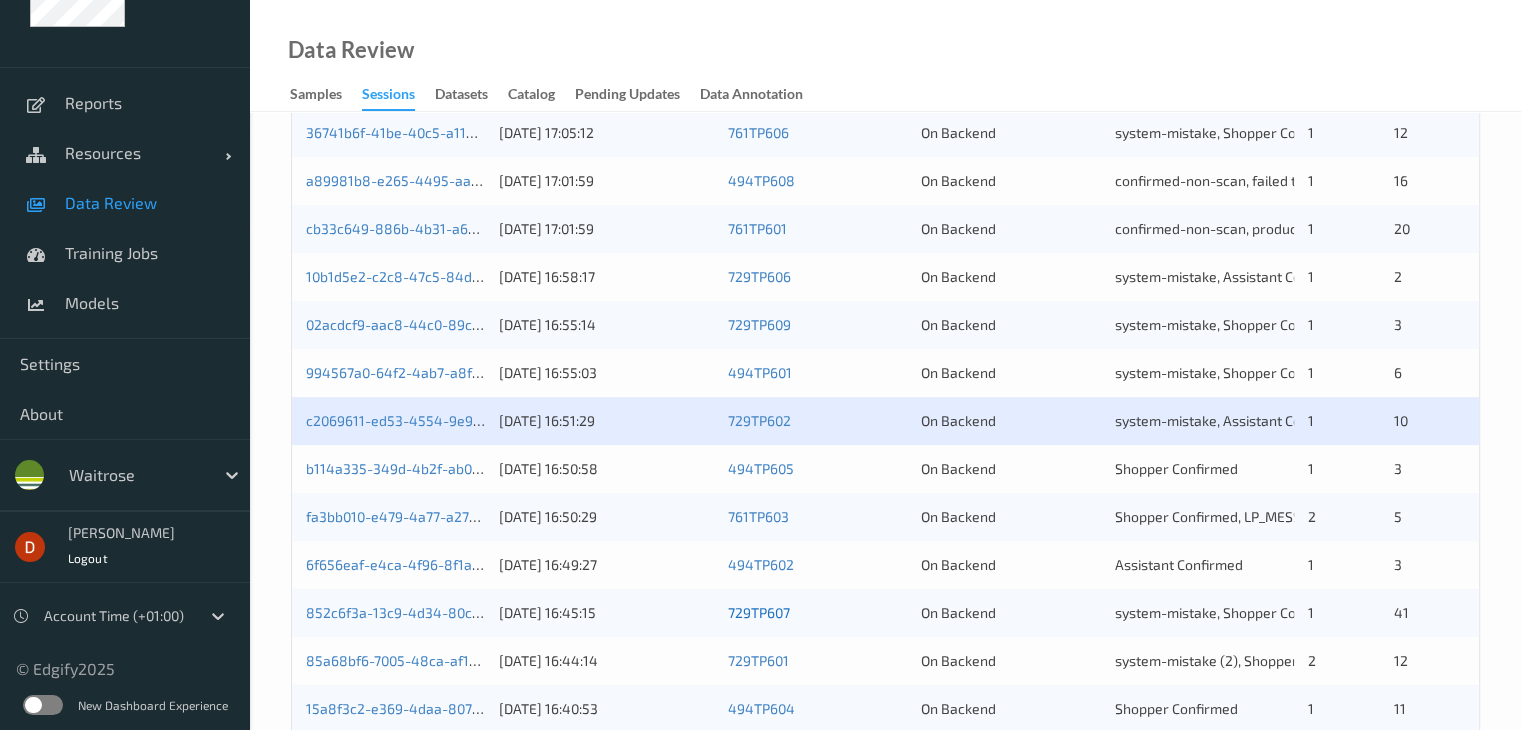 scroll, scrollTop: 800, scrollLeft: 0, axis: vertical 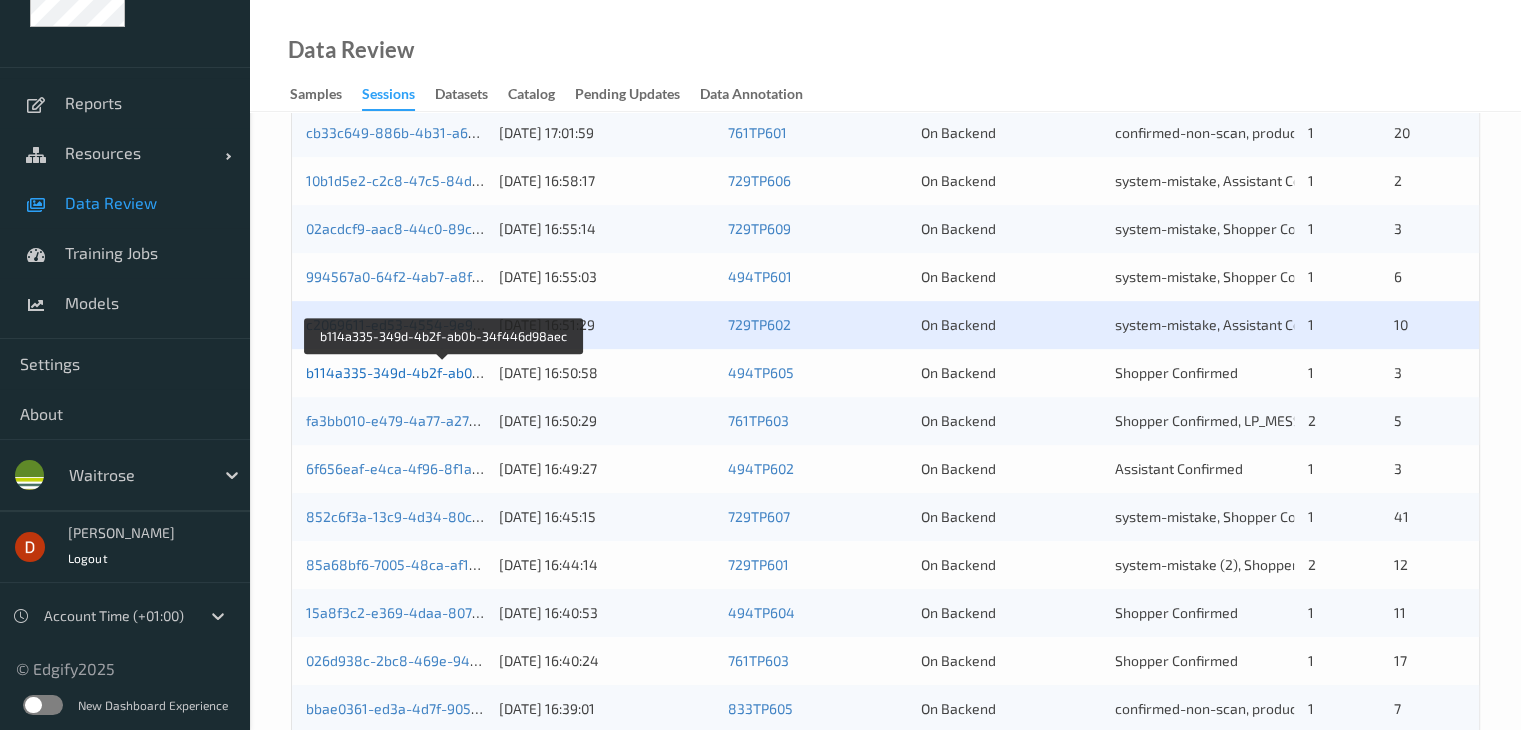 click on "b114a335-349d-4b2f-ab0b-34f446d98aec" at bounding box center [444, 372] 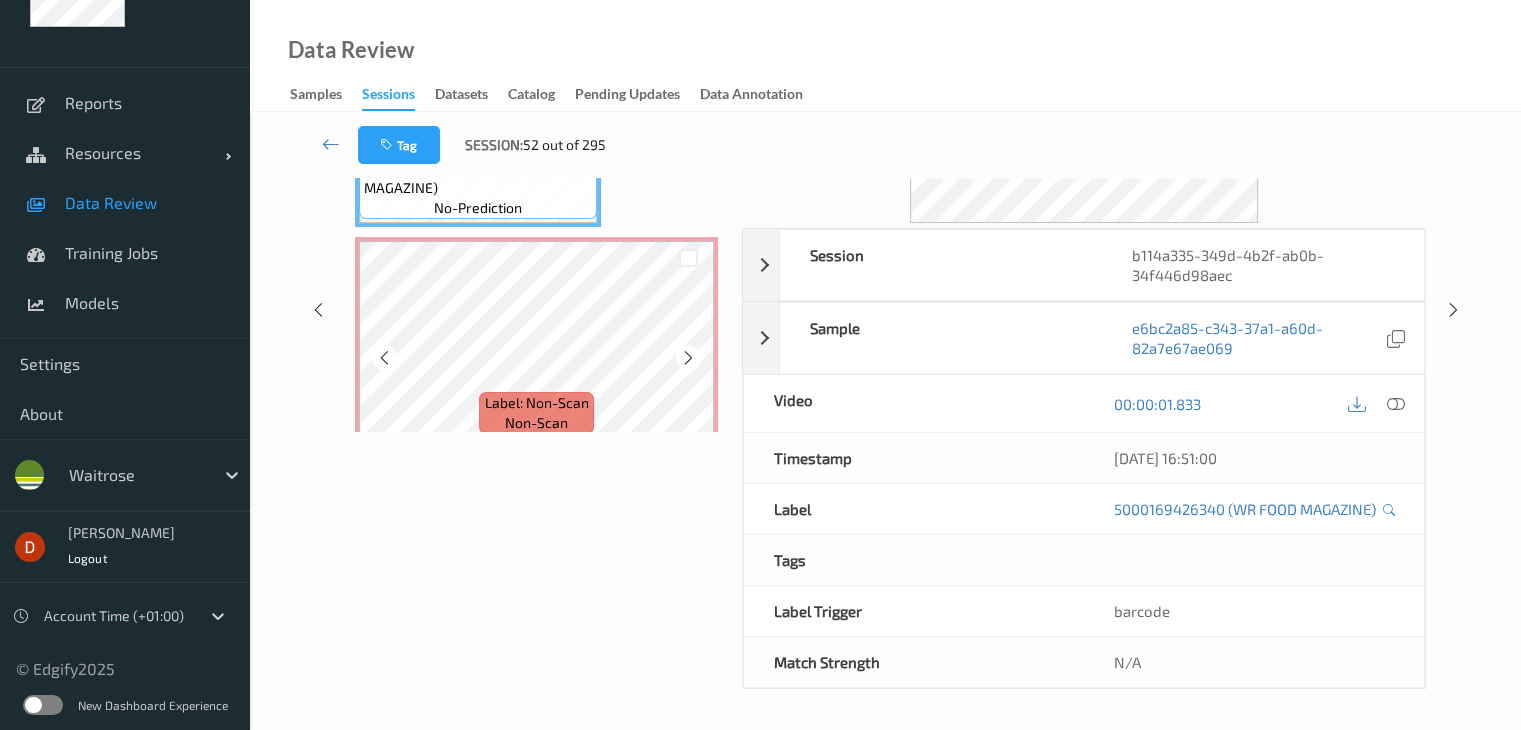 scroll, scrollTop: 0, scrollLeft: 0, axis: both 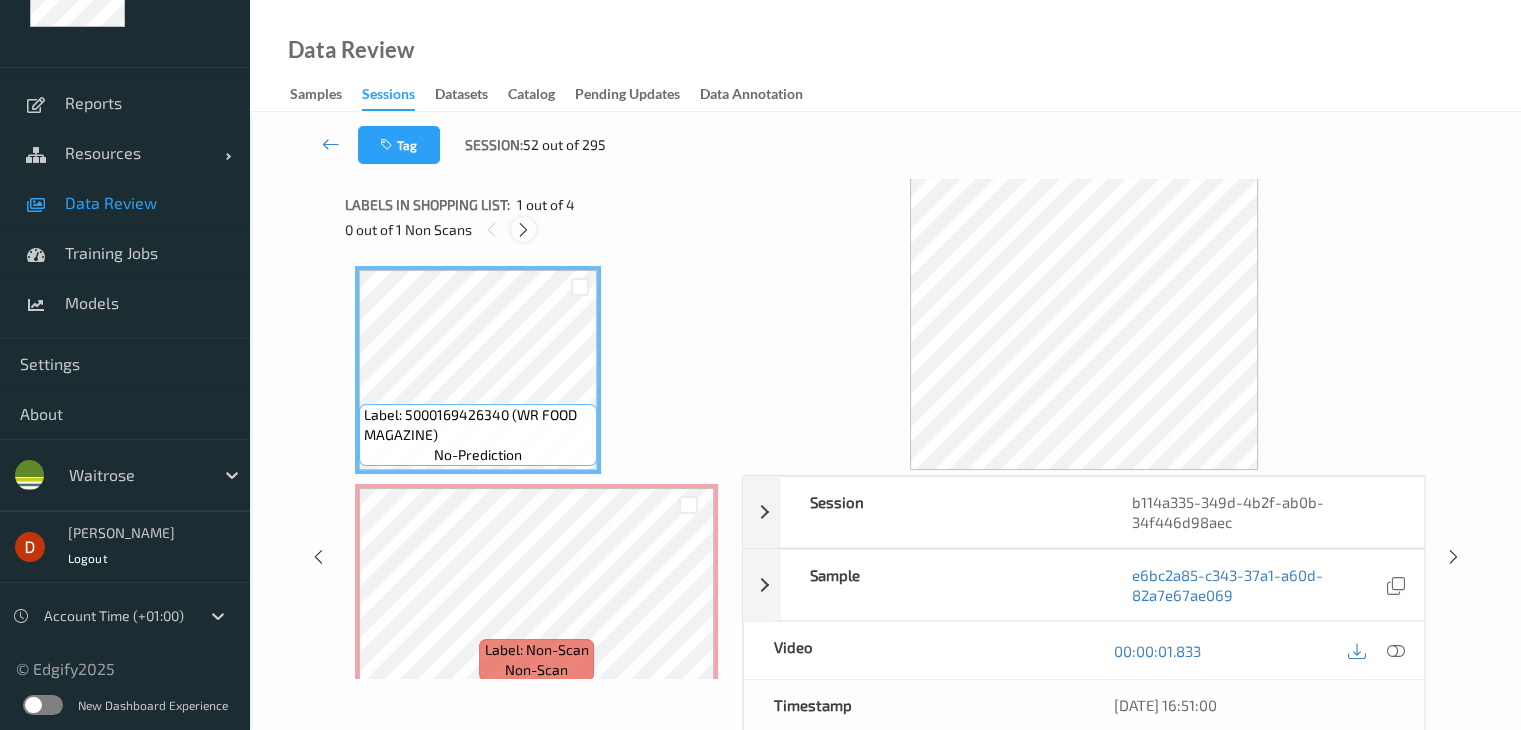 click at bounding box center (523, 230) 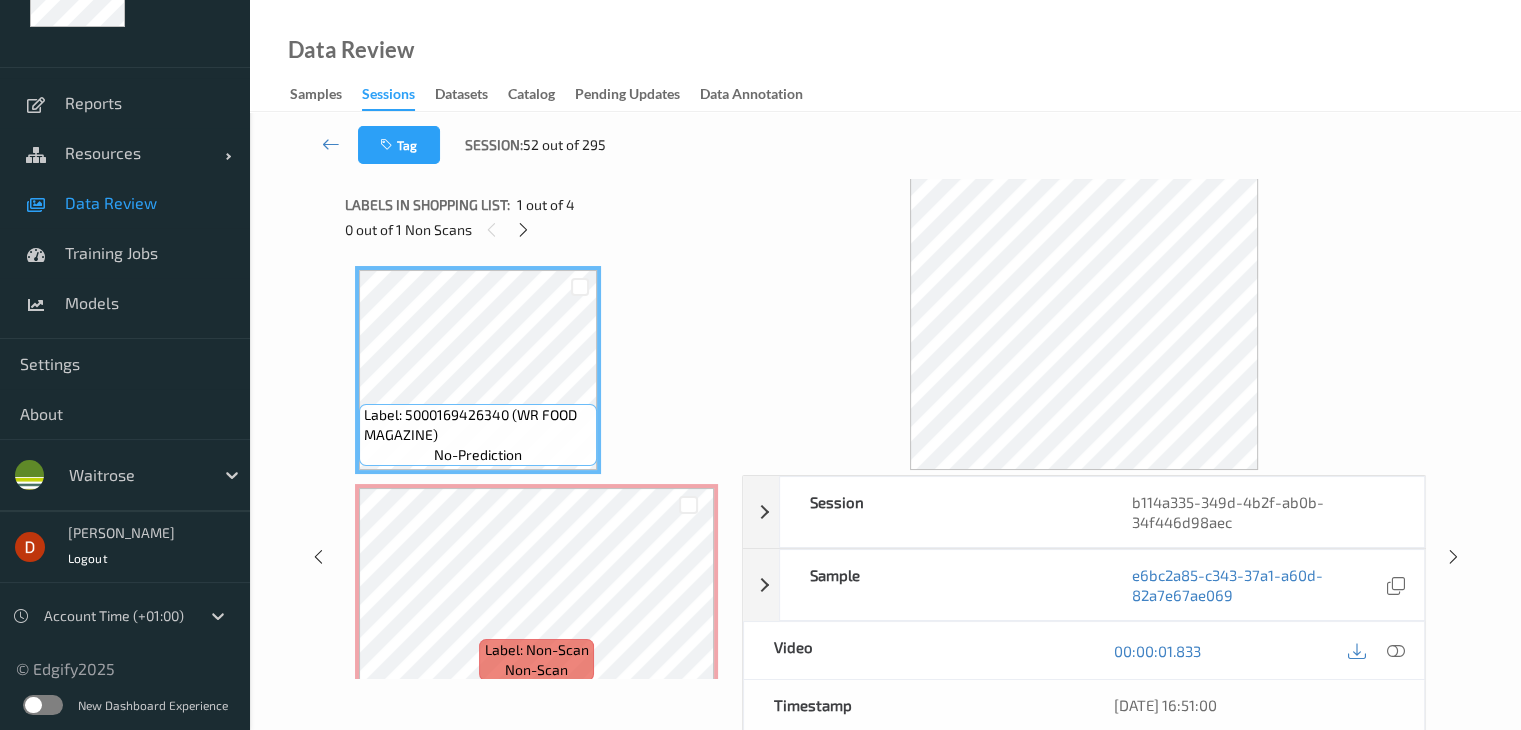 scroll, scrollTop: 10, scrollLeft: 0, axis: vertical 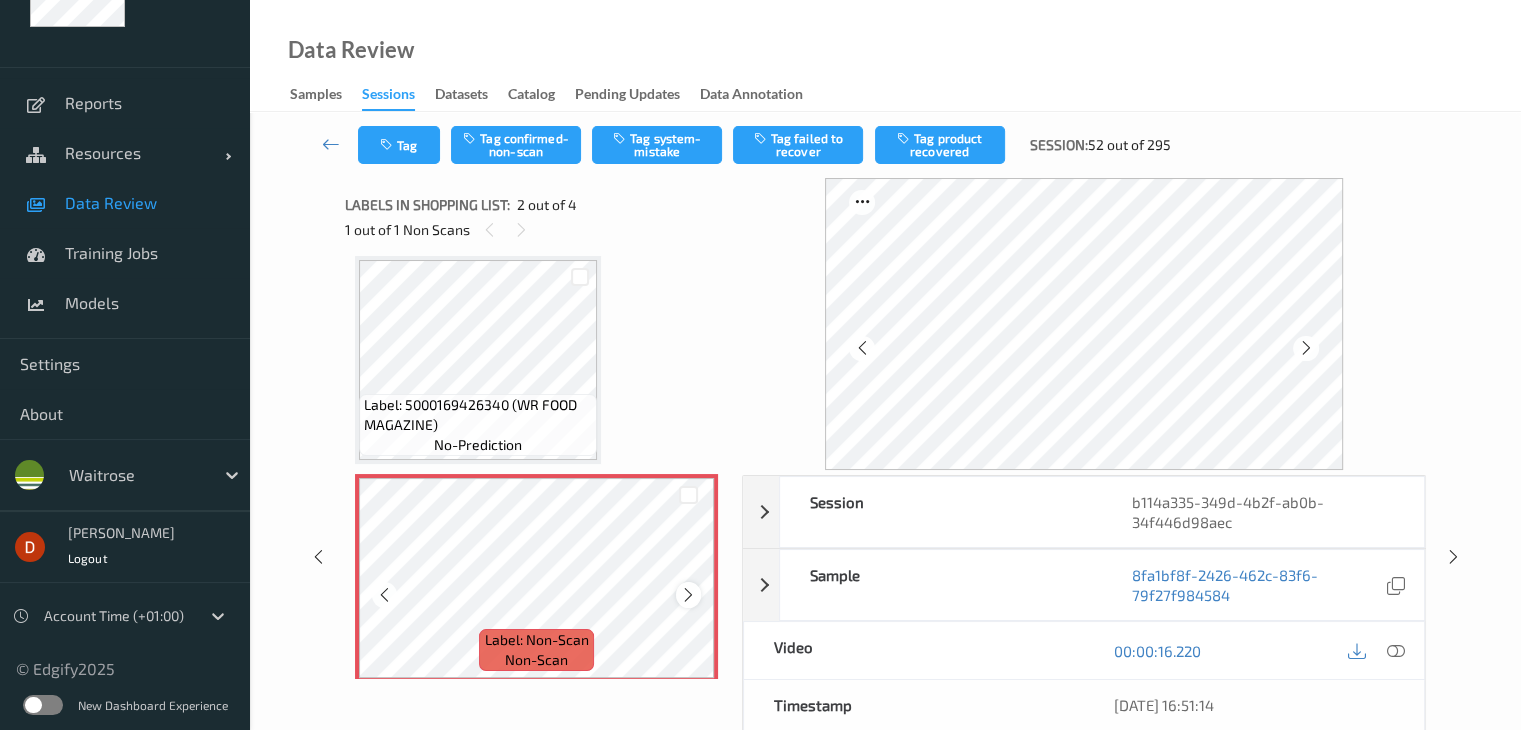 click at bounding box center [688, 595] 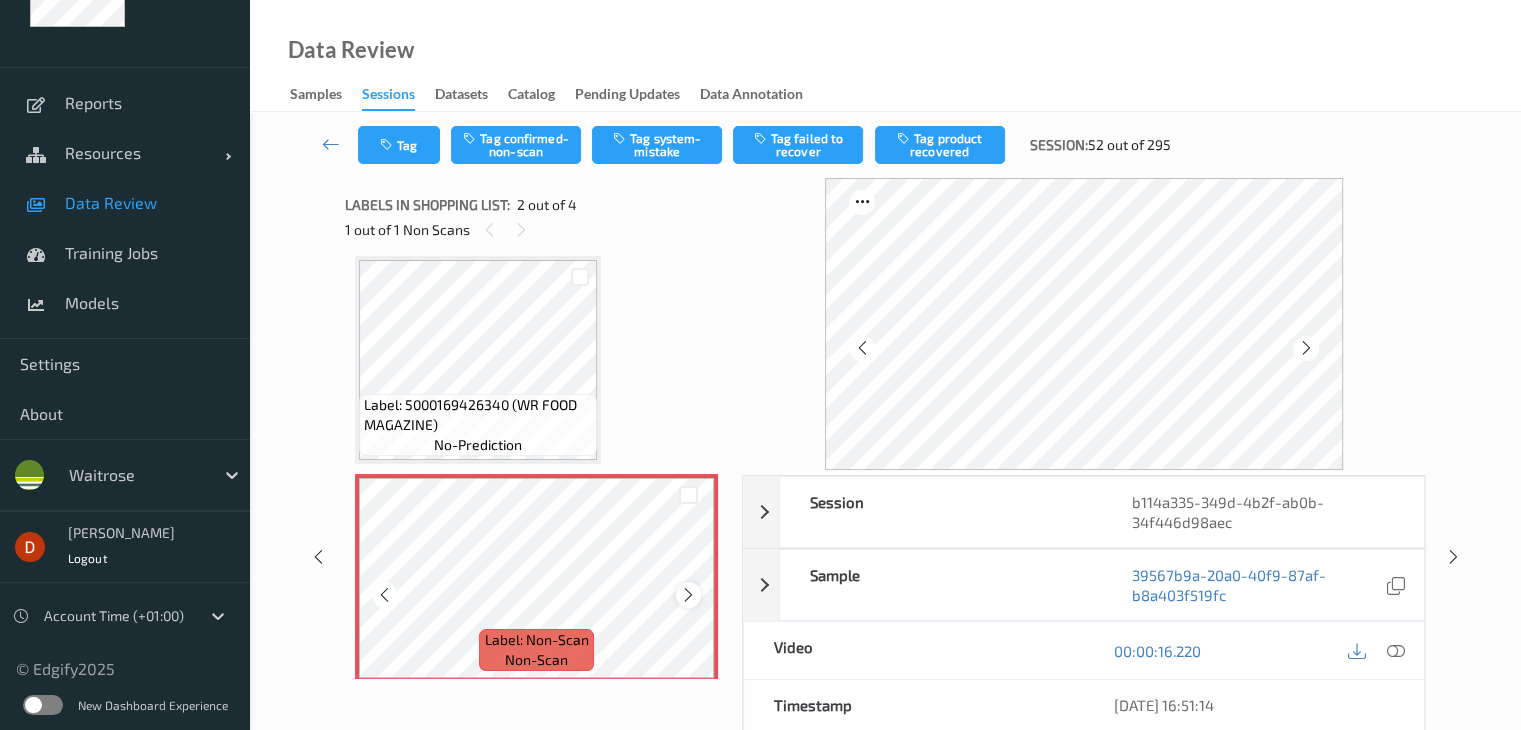 click at bounding box center [688, 595] 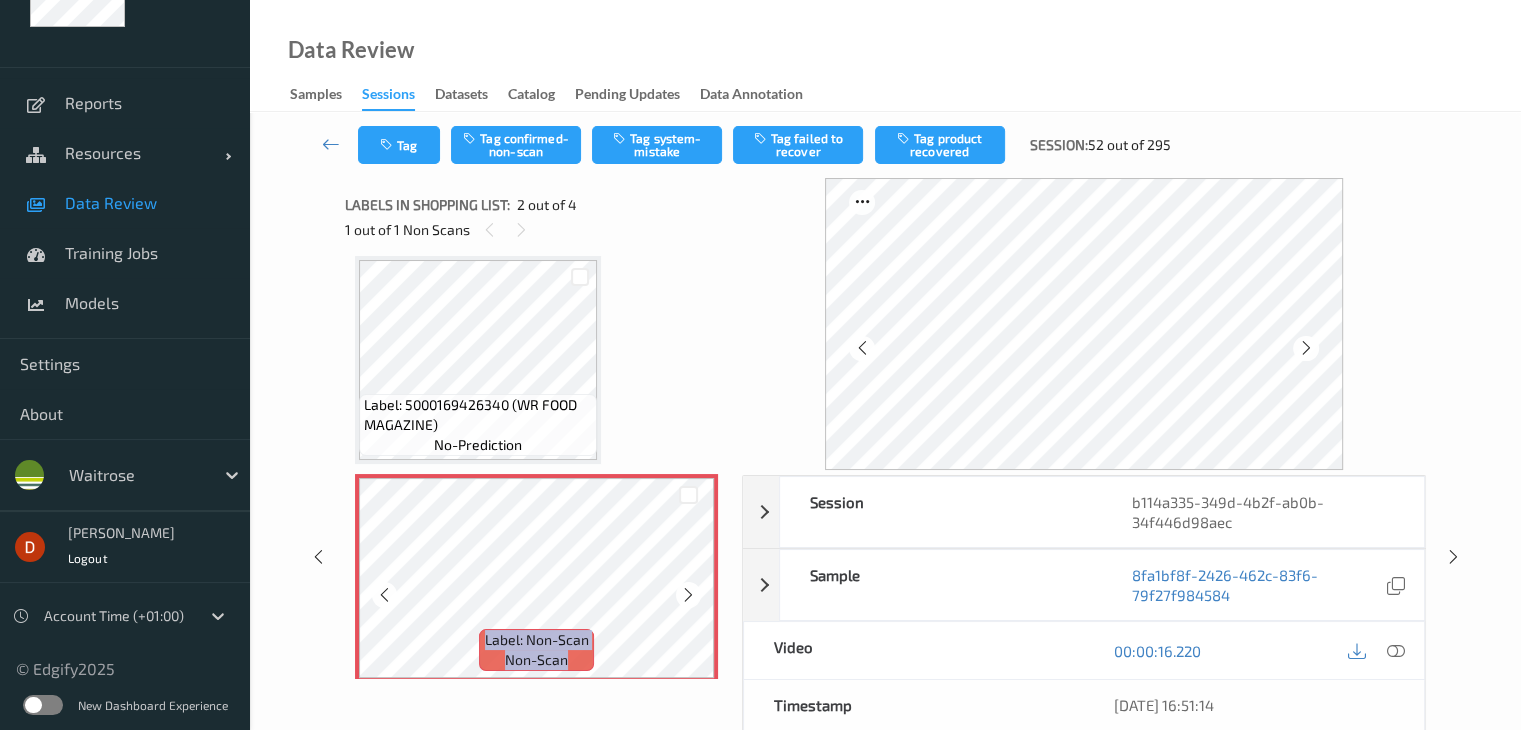 click at bounding box center [688, 595] 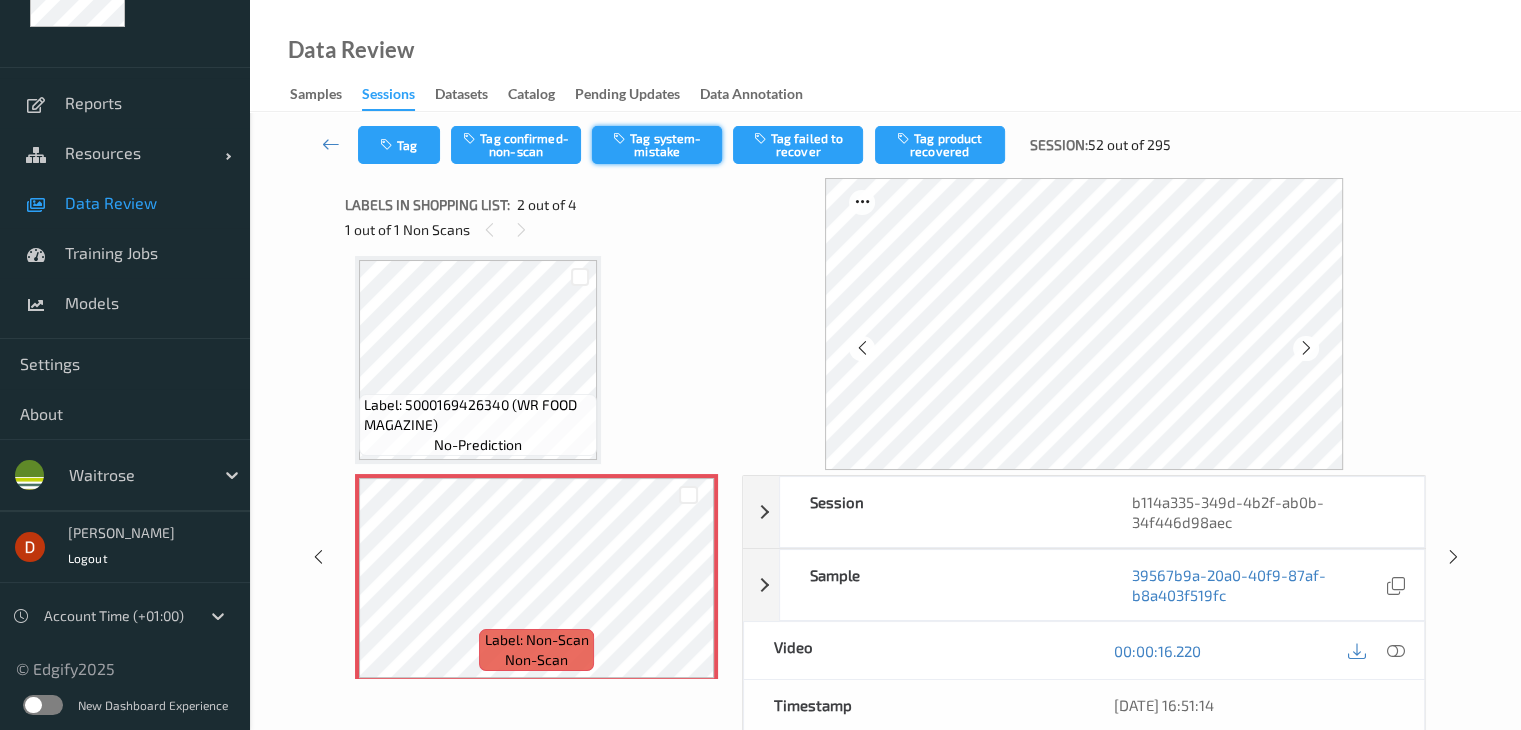 click on "Tag   system-mistake" at bounding box center (657, 145) 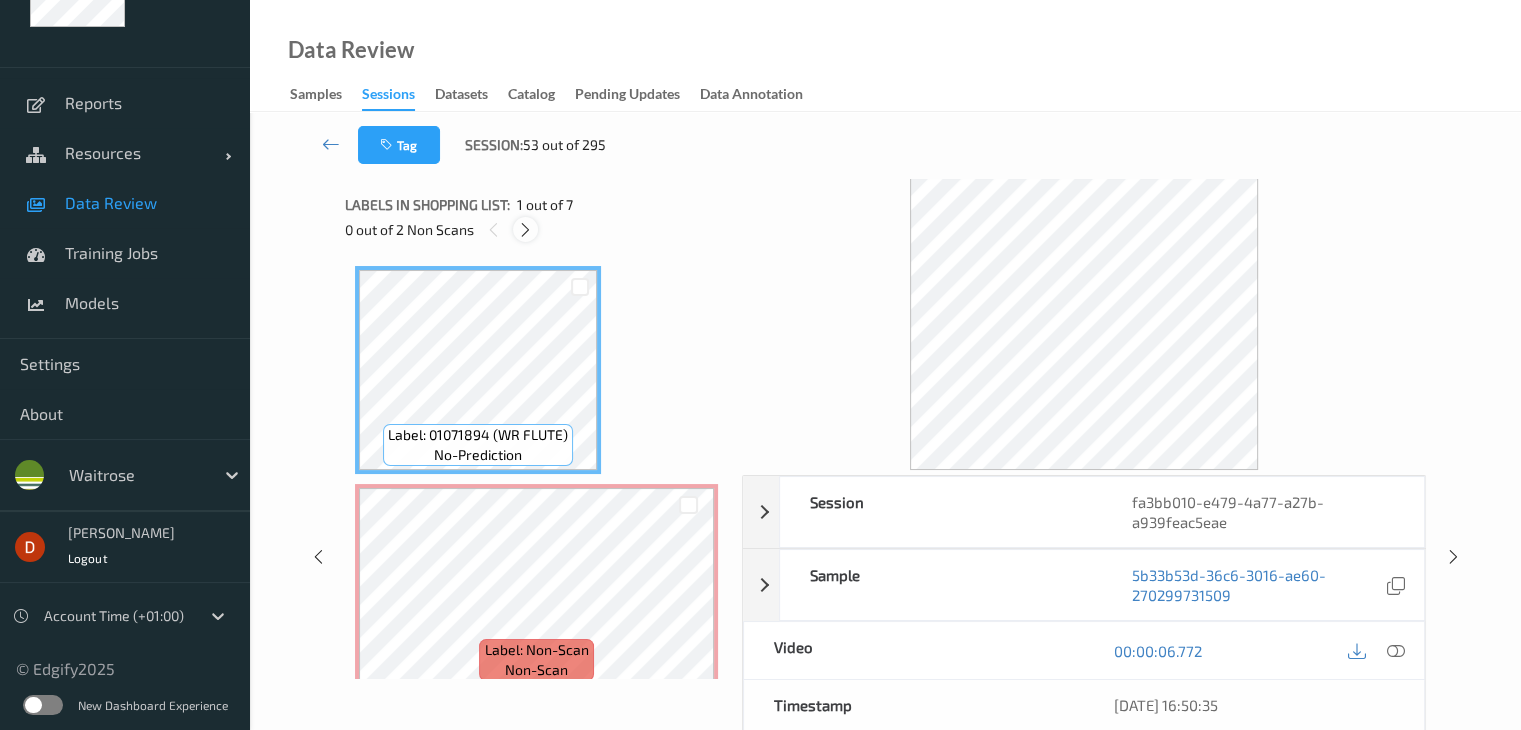 click at bounding box center [525, 230] 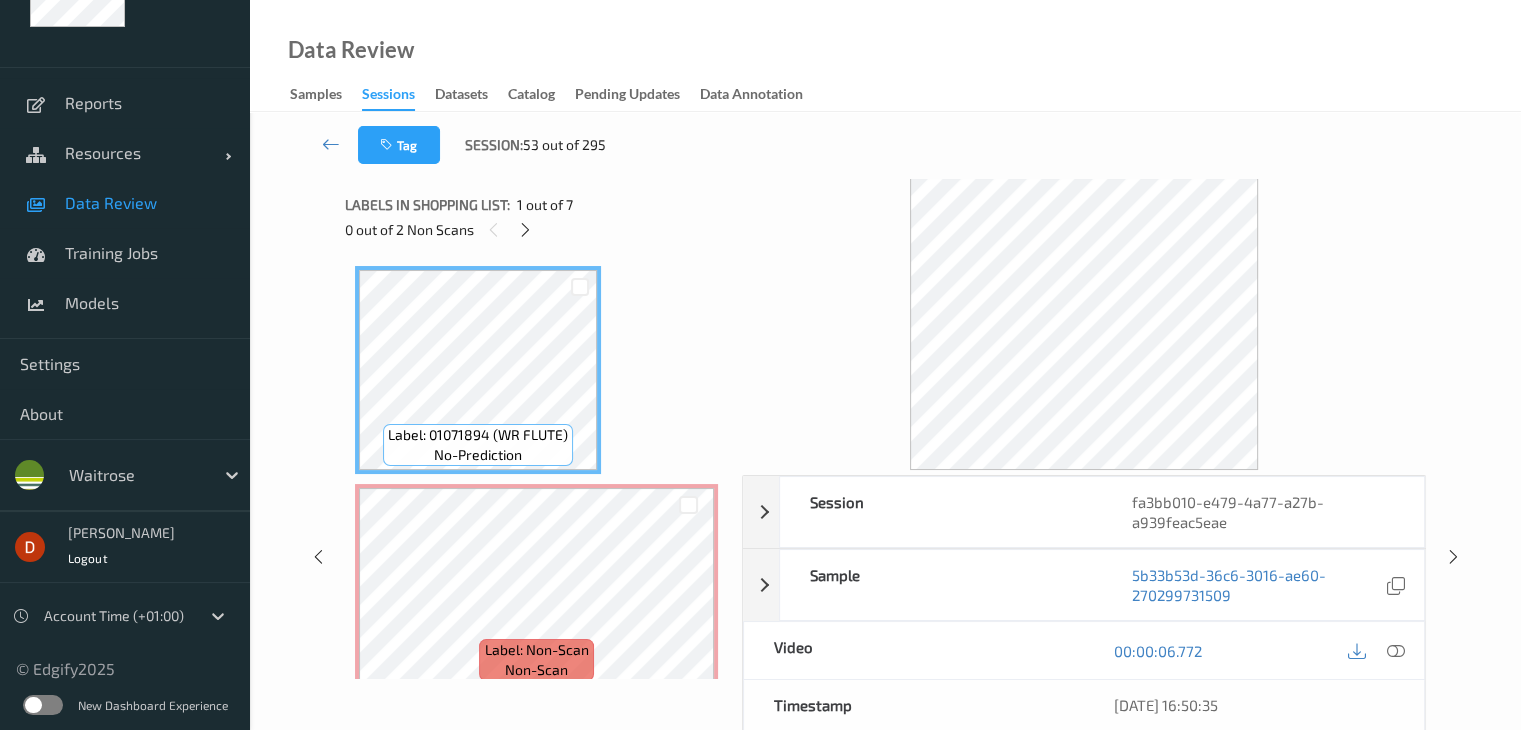scroll, scrollTop: 10, scrollLeft: 0, axis: vertical 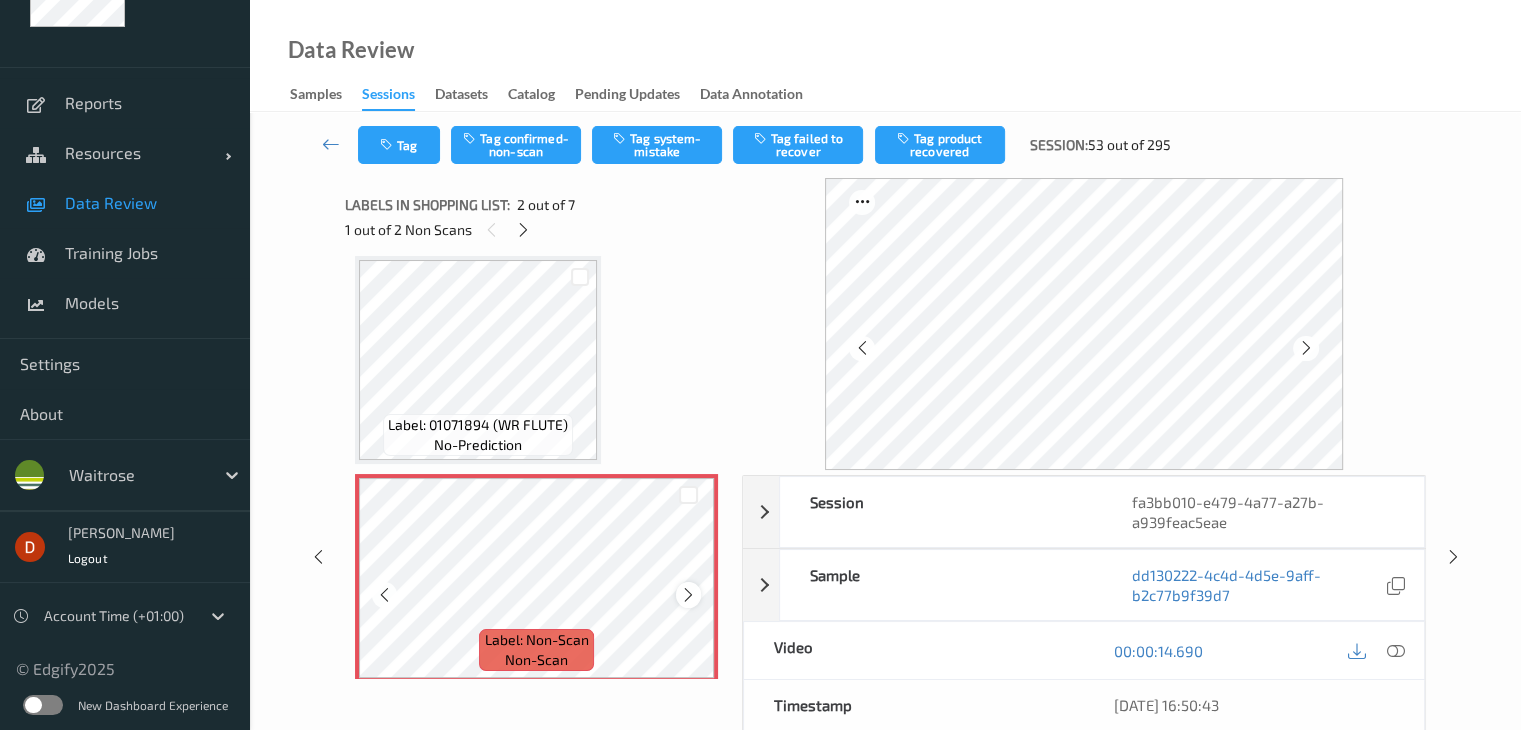 click at bounding box center [688, 595] 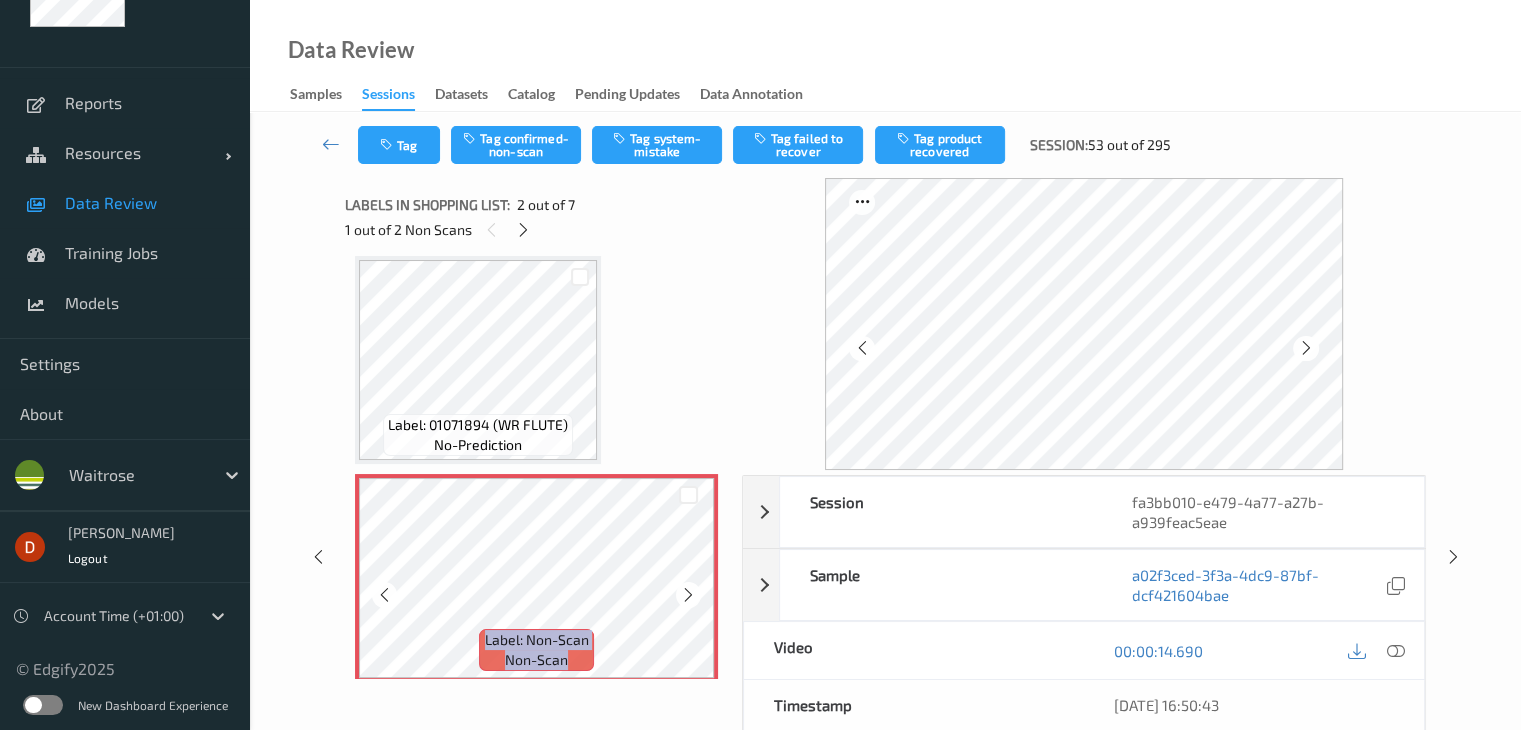 click at bounding box center [688, 595] 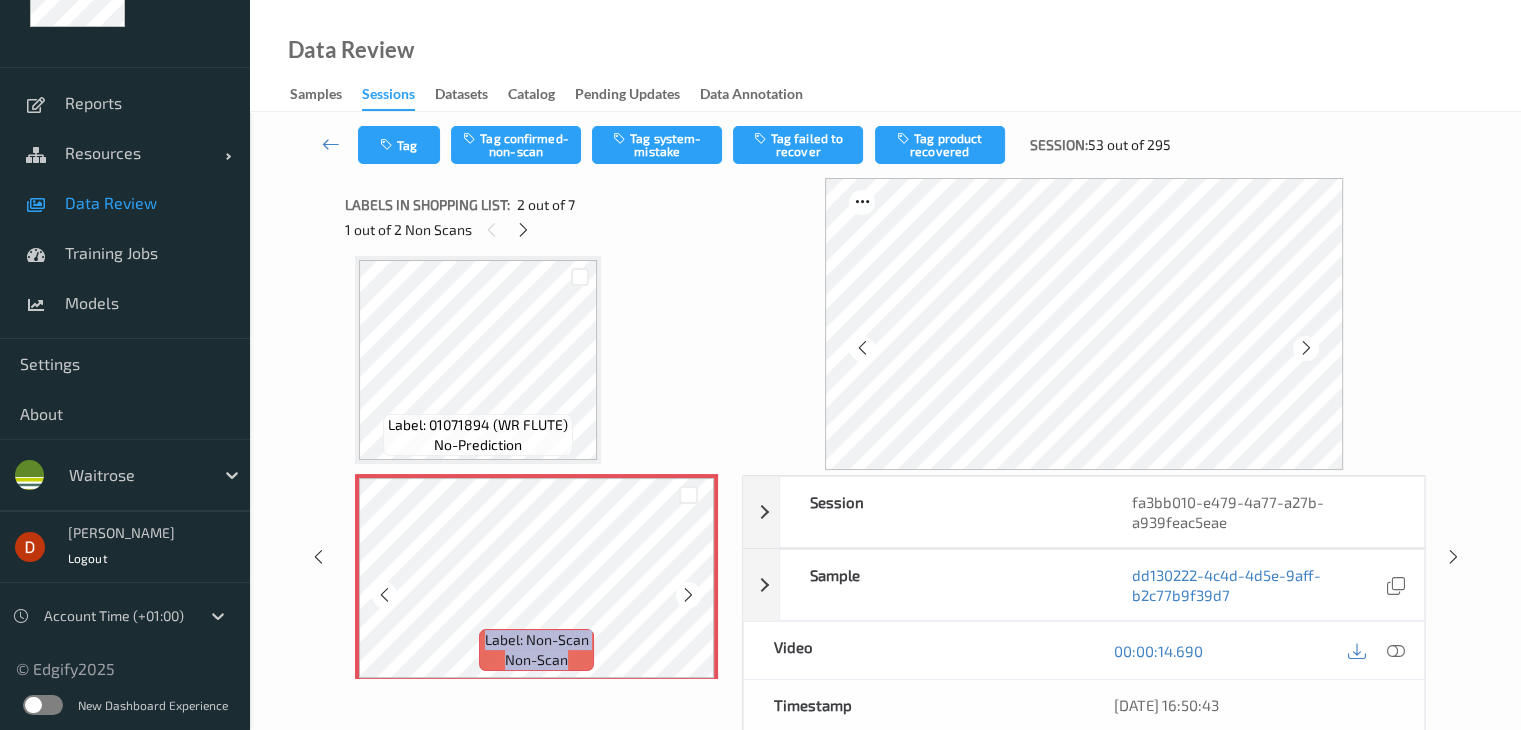 click at bounding box center [688, 595] 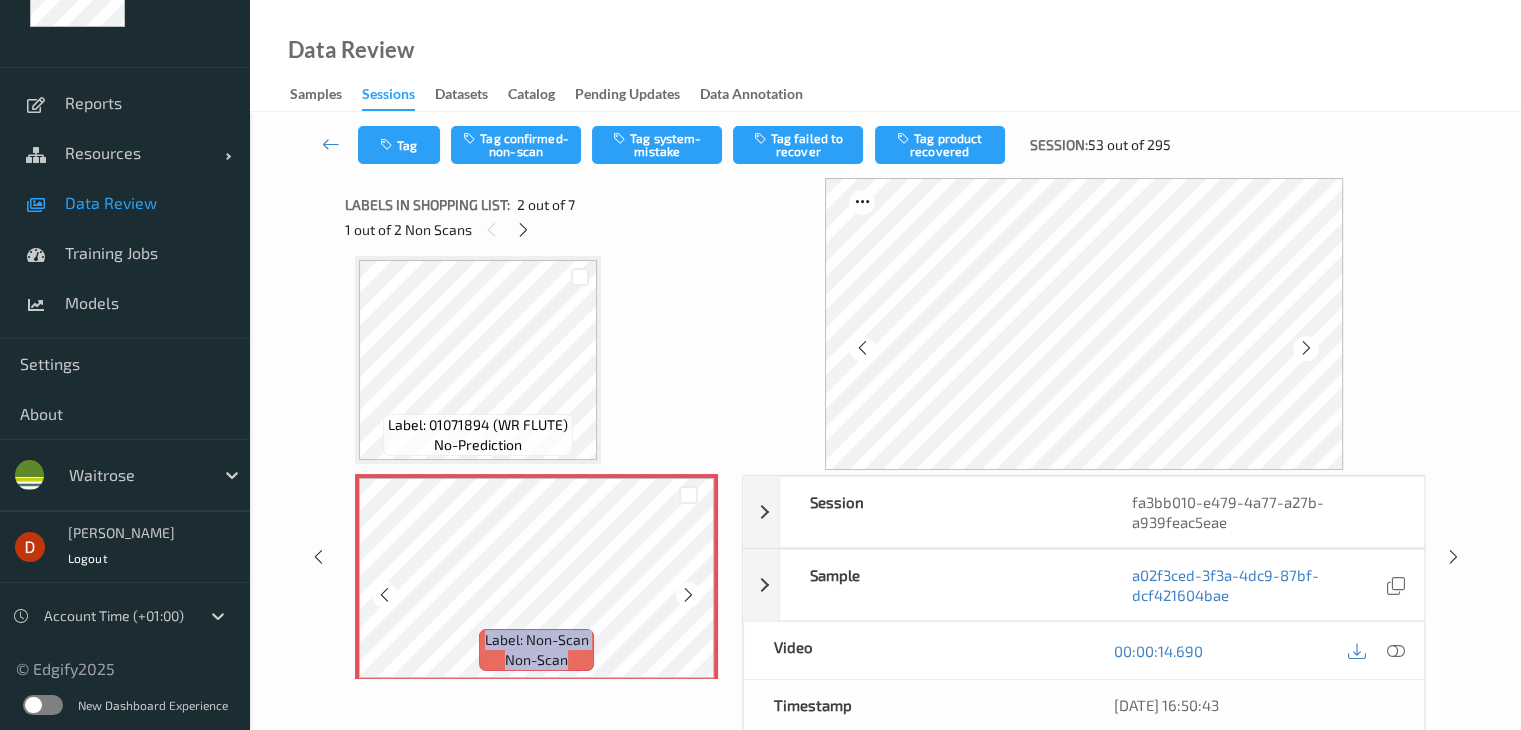 click at bounding box center (688, 595) 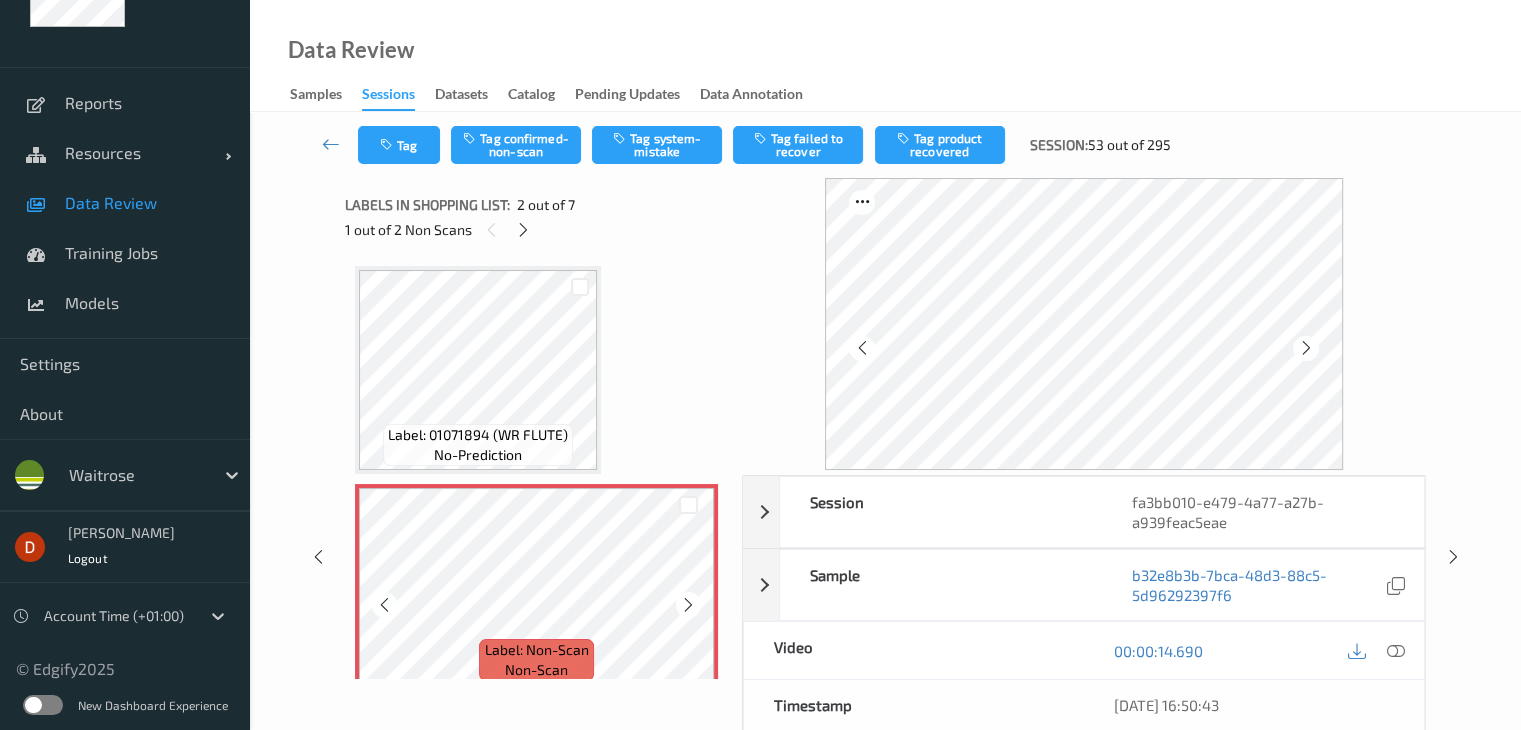 scroll, scrollTop: 100, scrollLeft: 0, axis: vertical 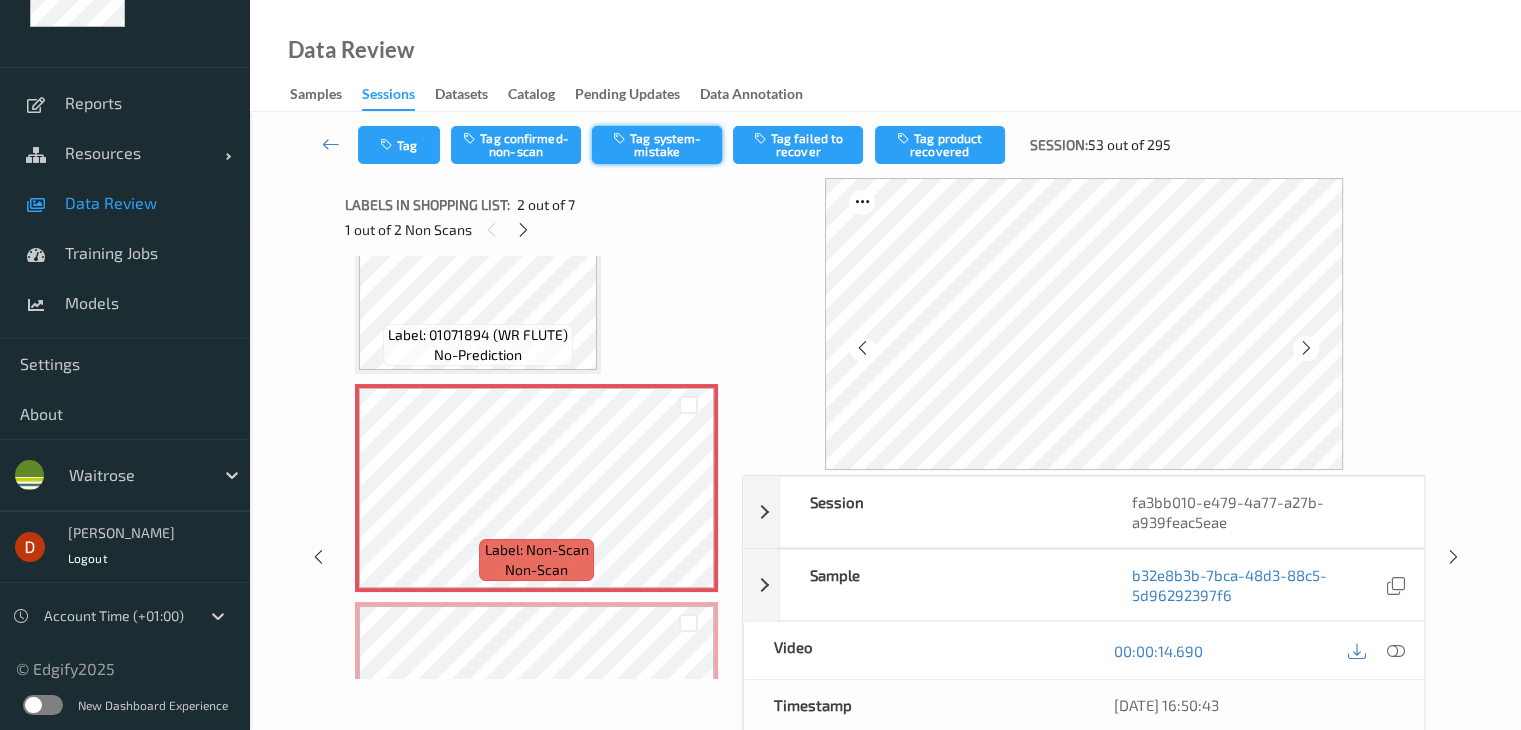 click on "Tag   system-mistake" at bounding box center [657, 145] 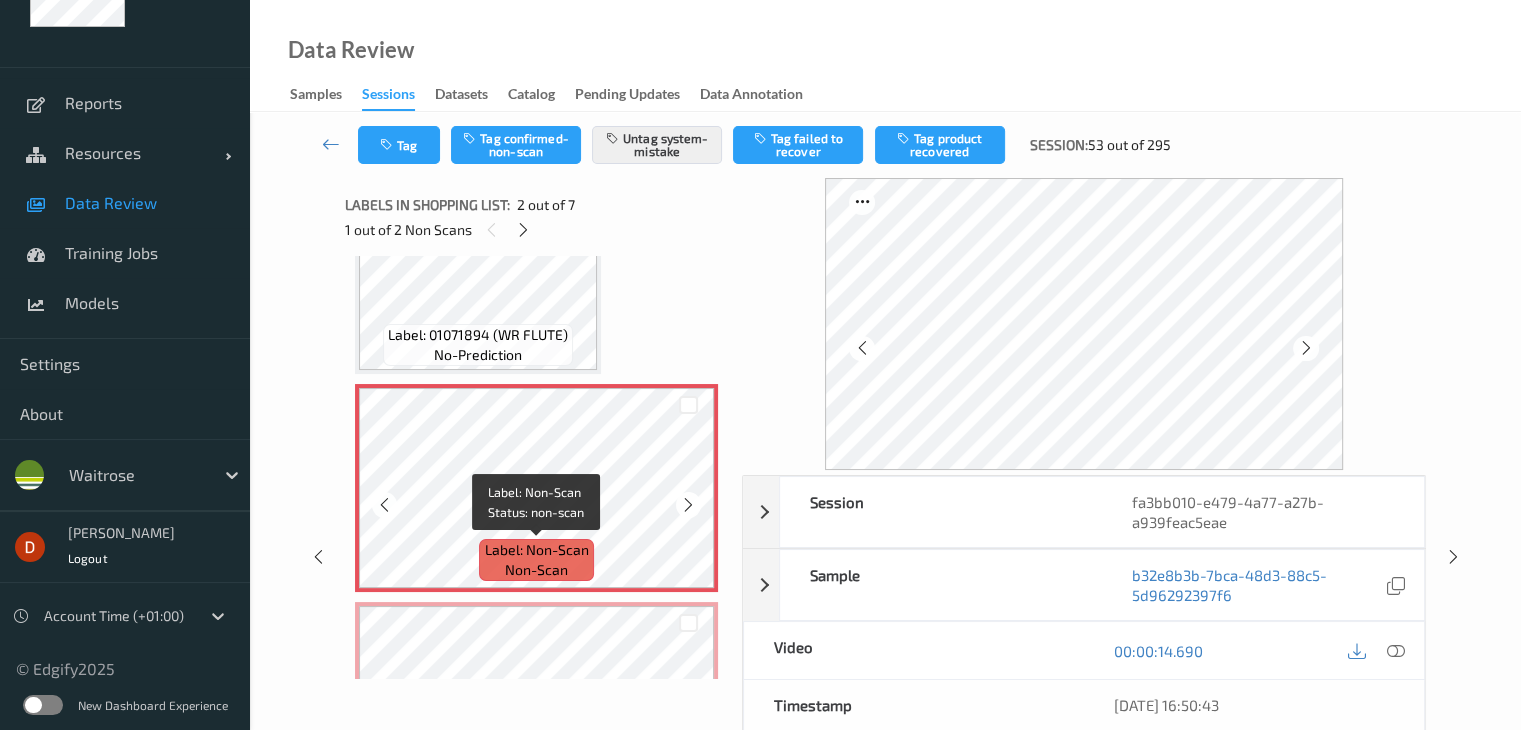 click on "Label: Non-Scan" at bounding box center (537, 550) 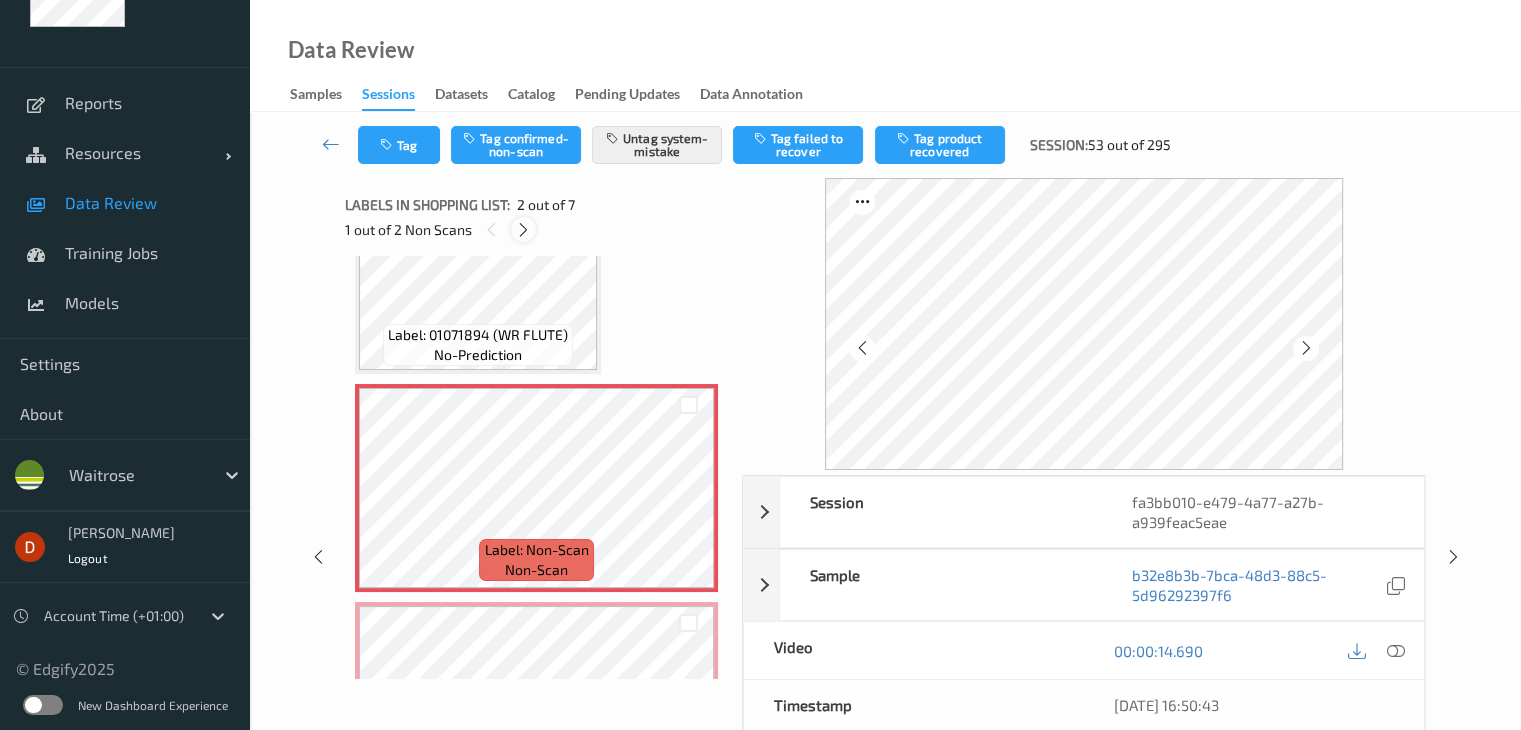click at bounding box center (523, 230) 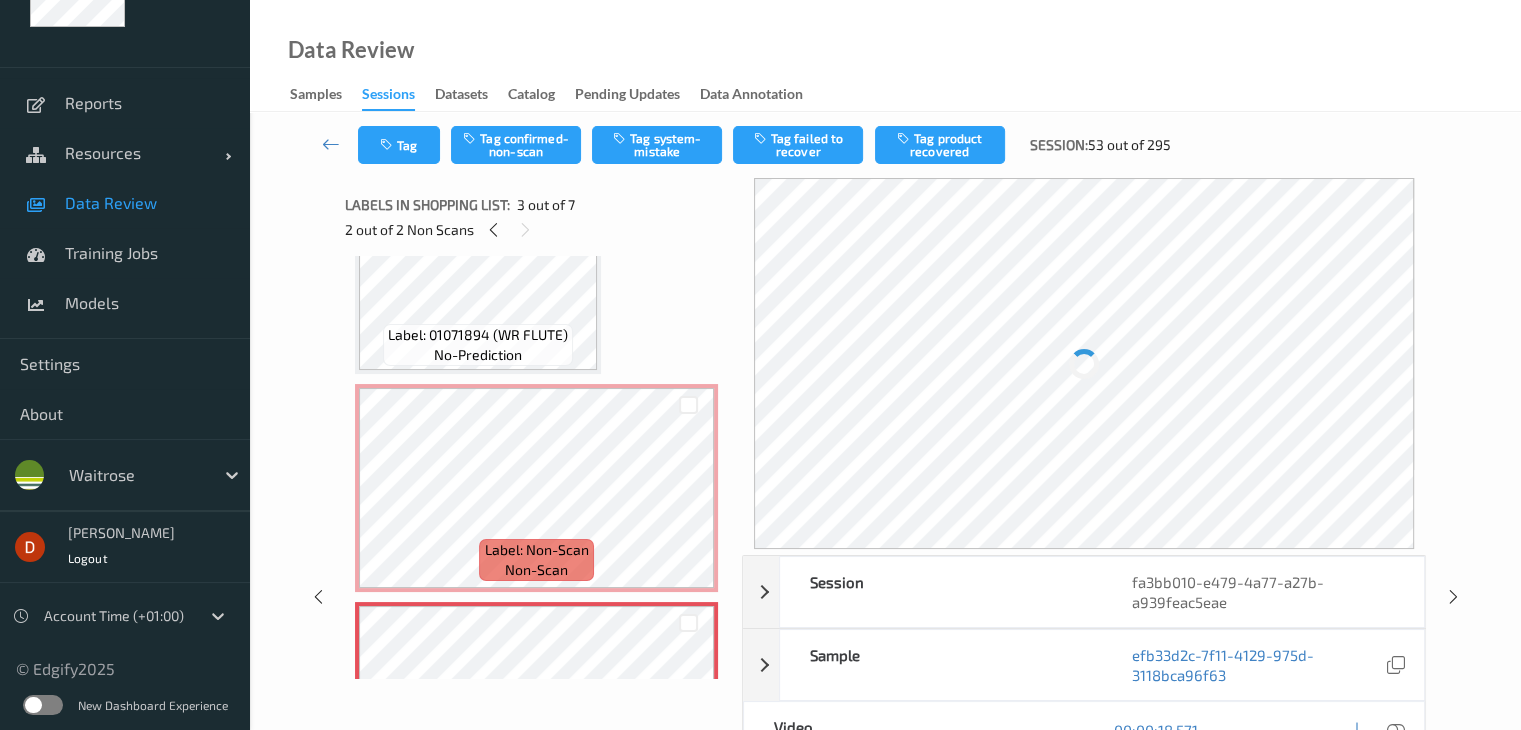 scroll, scrollTop: 228, scrollLeft: 0, axis: vertical 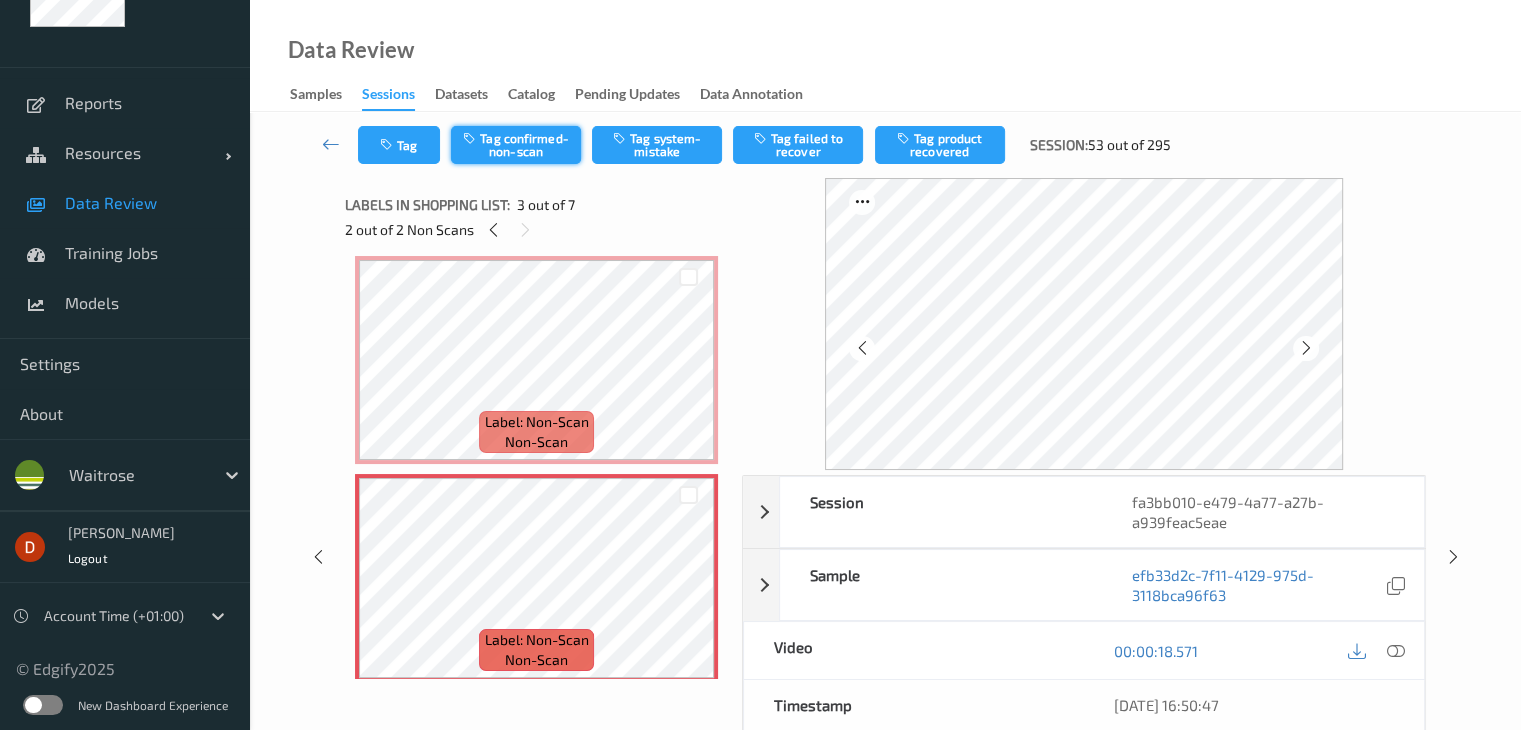 drag, startPoint x: 509, startPoint y: 141, endPoint x: 540, endPoint y: 141, distance: 31 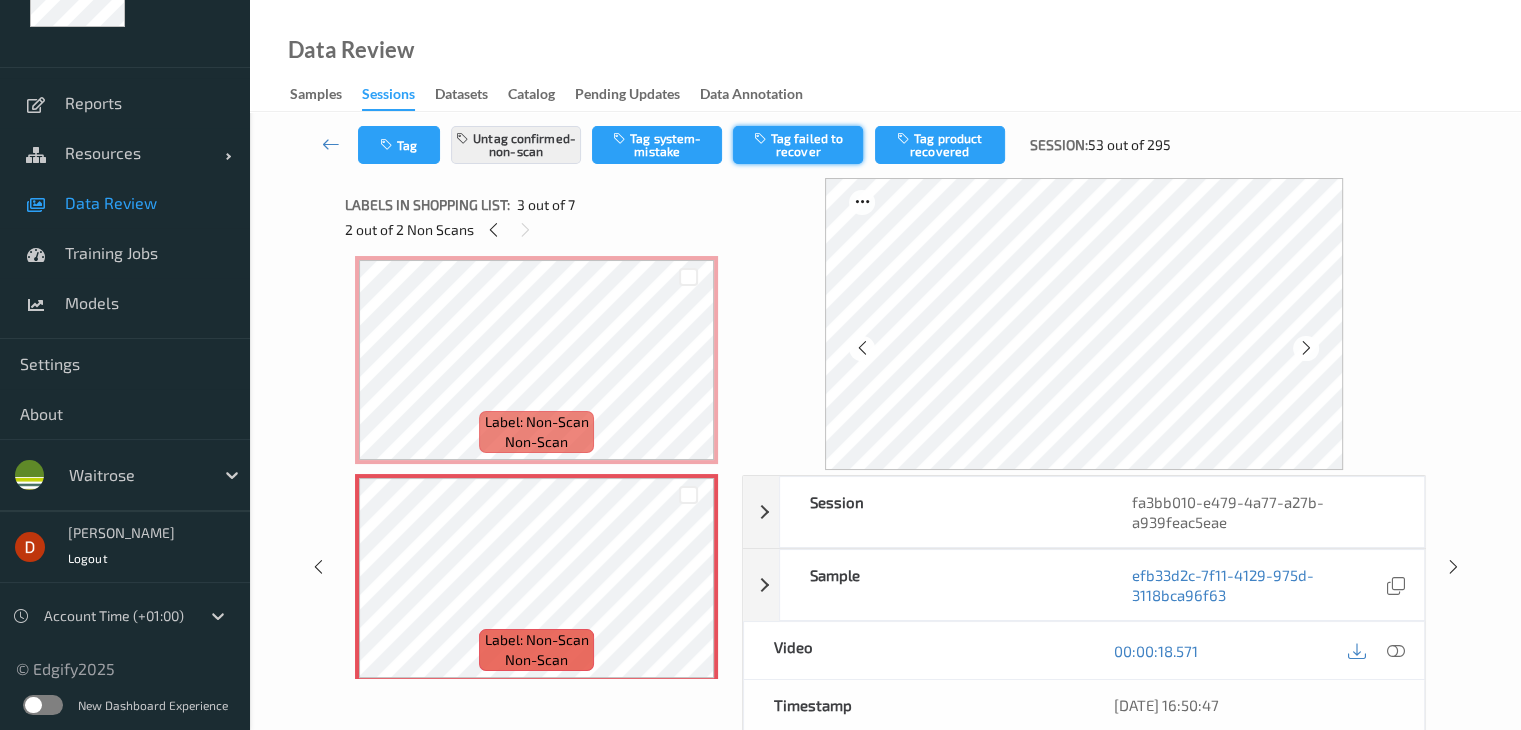 click on "Tag   failed to recover" at bounding box center [798, 145] 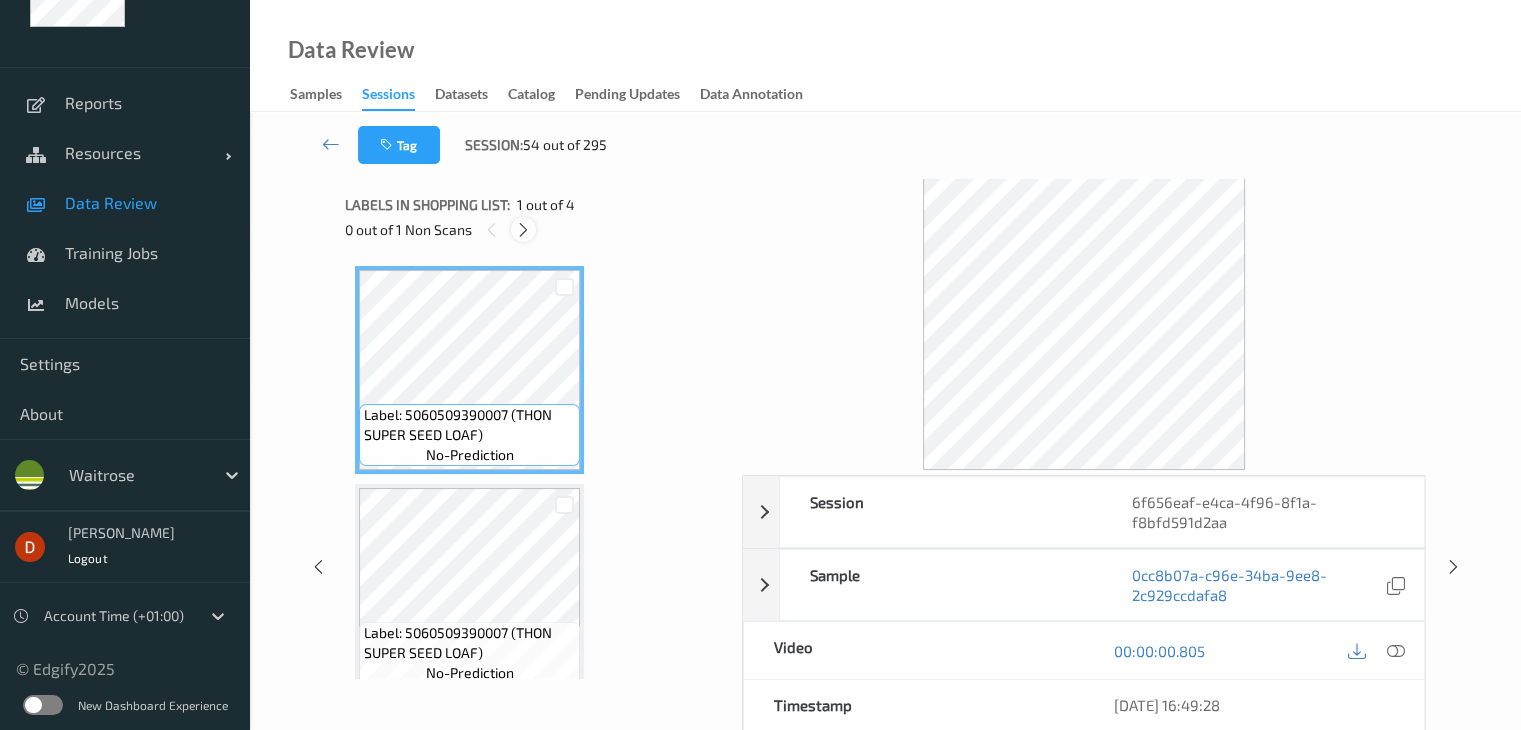 click at bounding box center [523, 230] 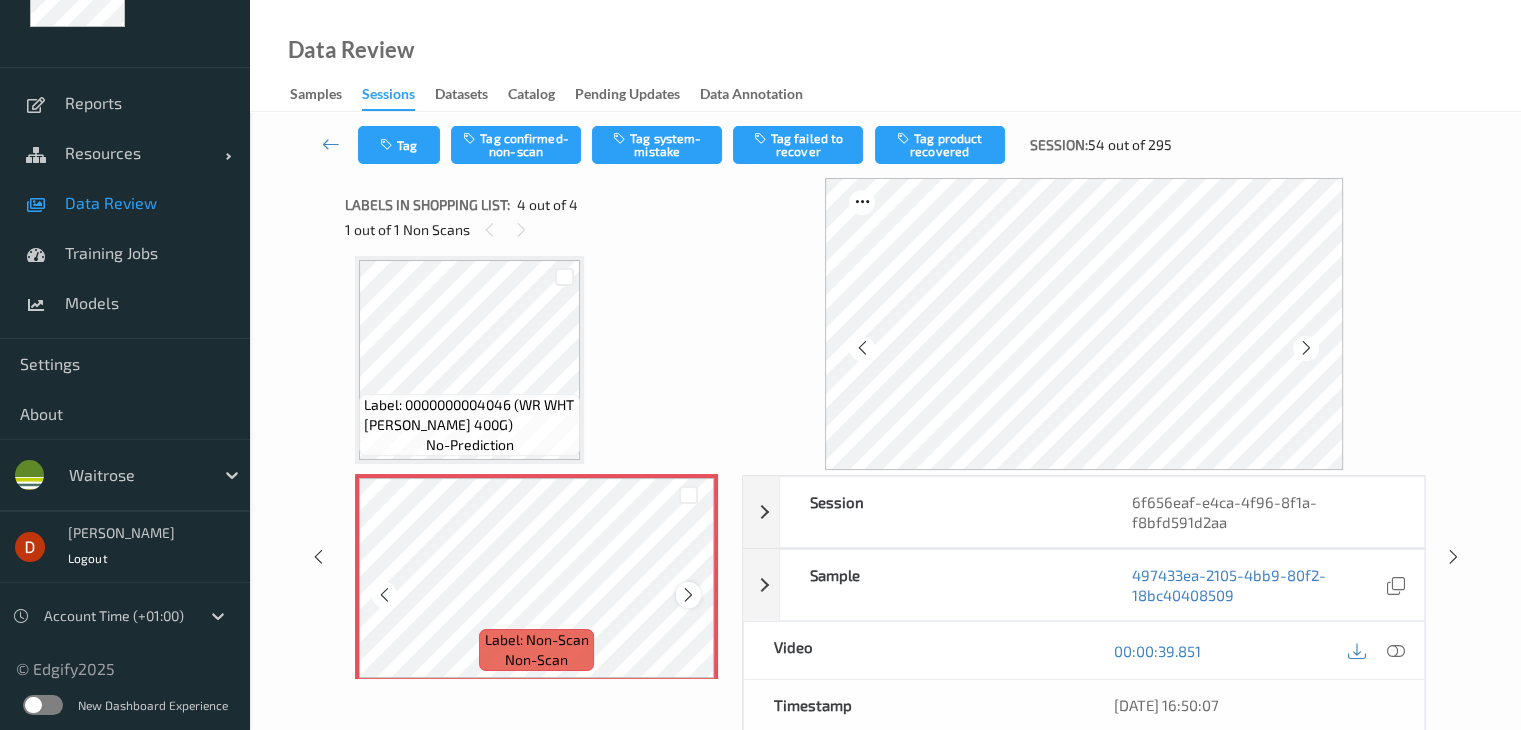 click at bounding box center (688, 595) 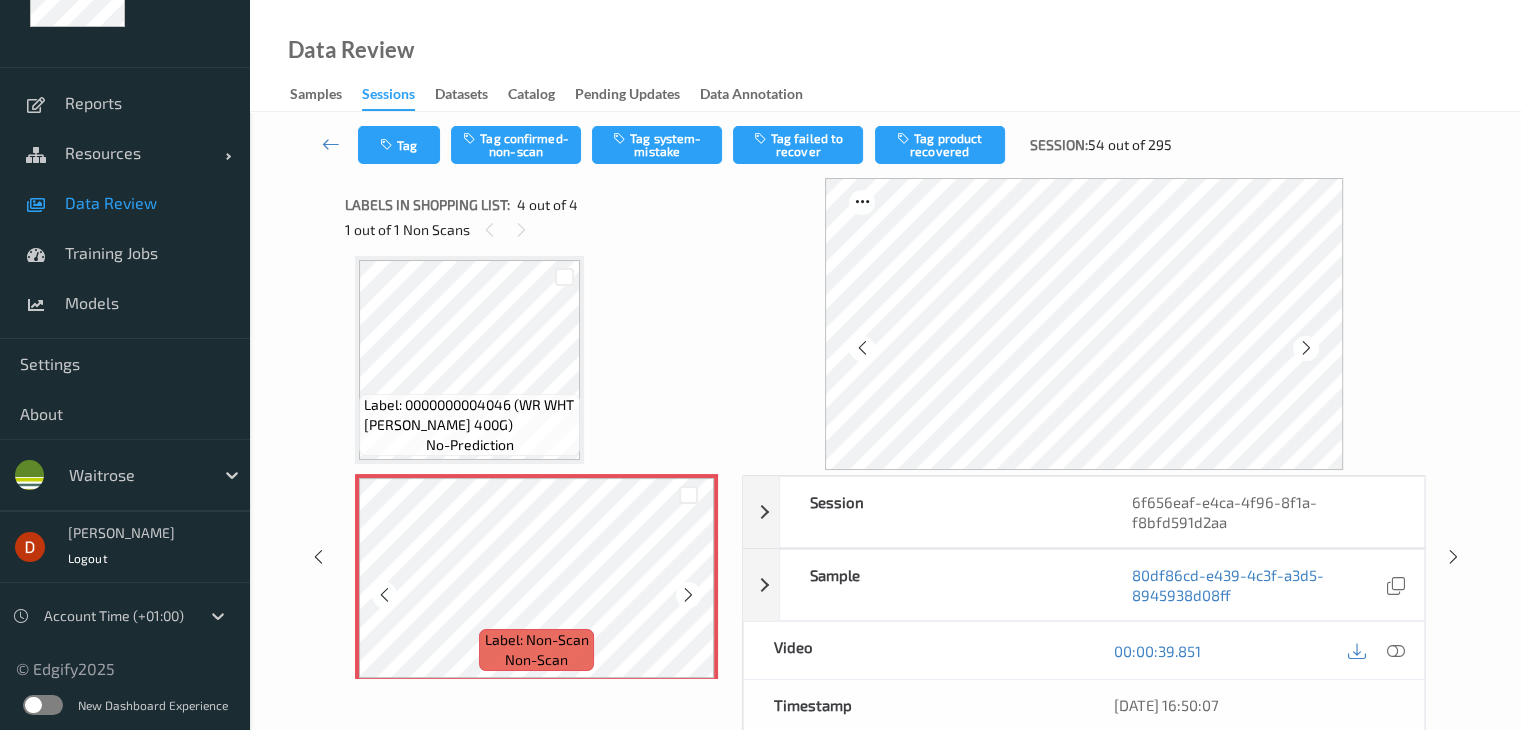 click at bounding box center [688, 595] 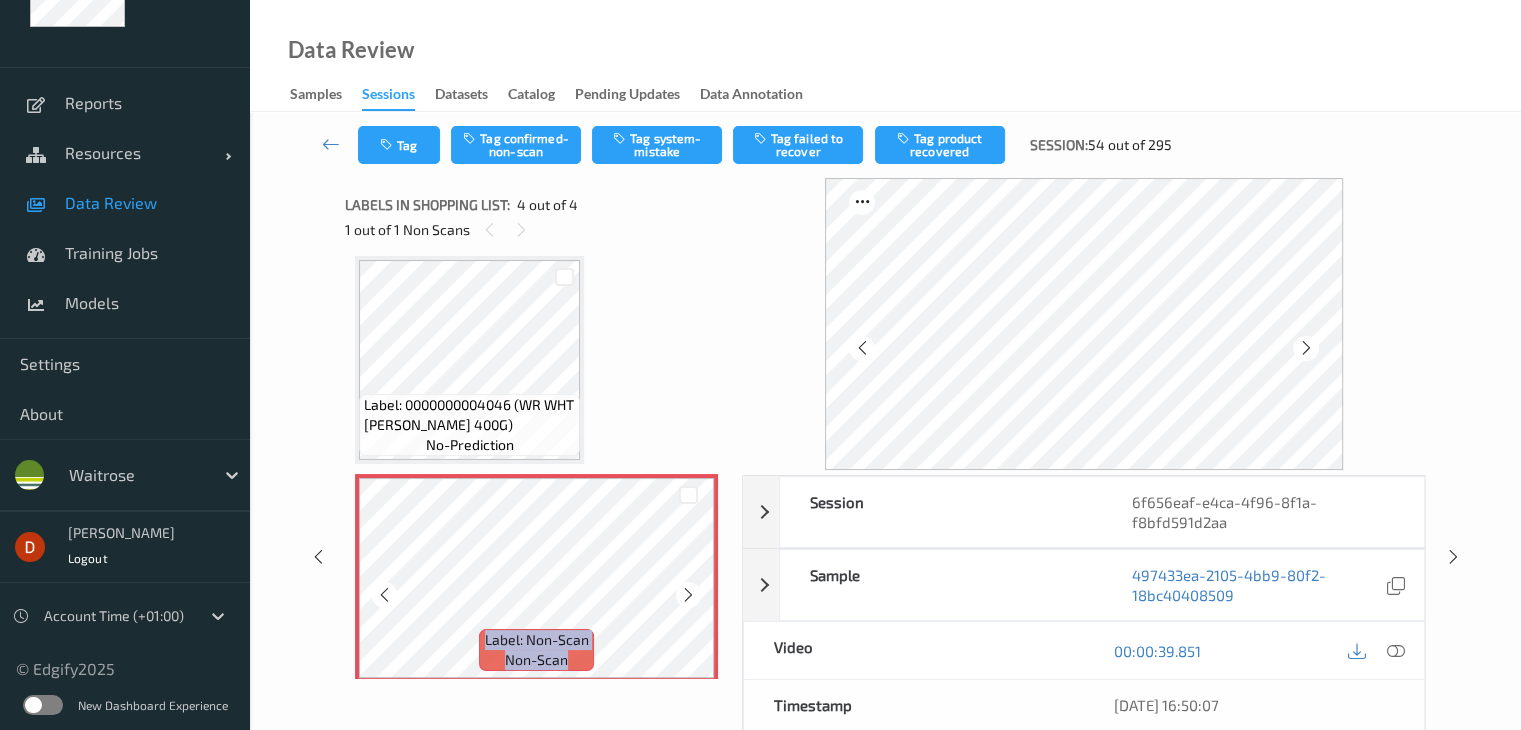 click at bounding box center [688, 595] 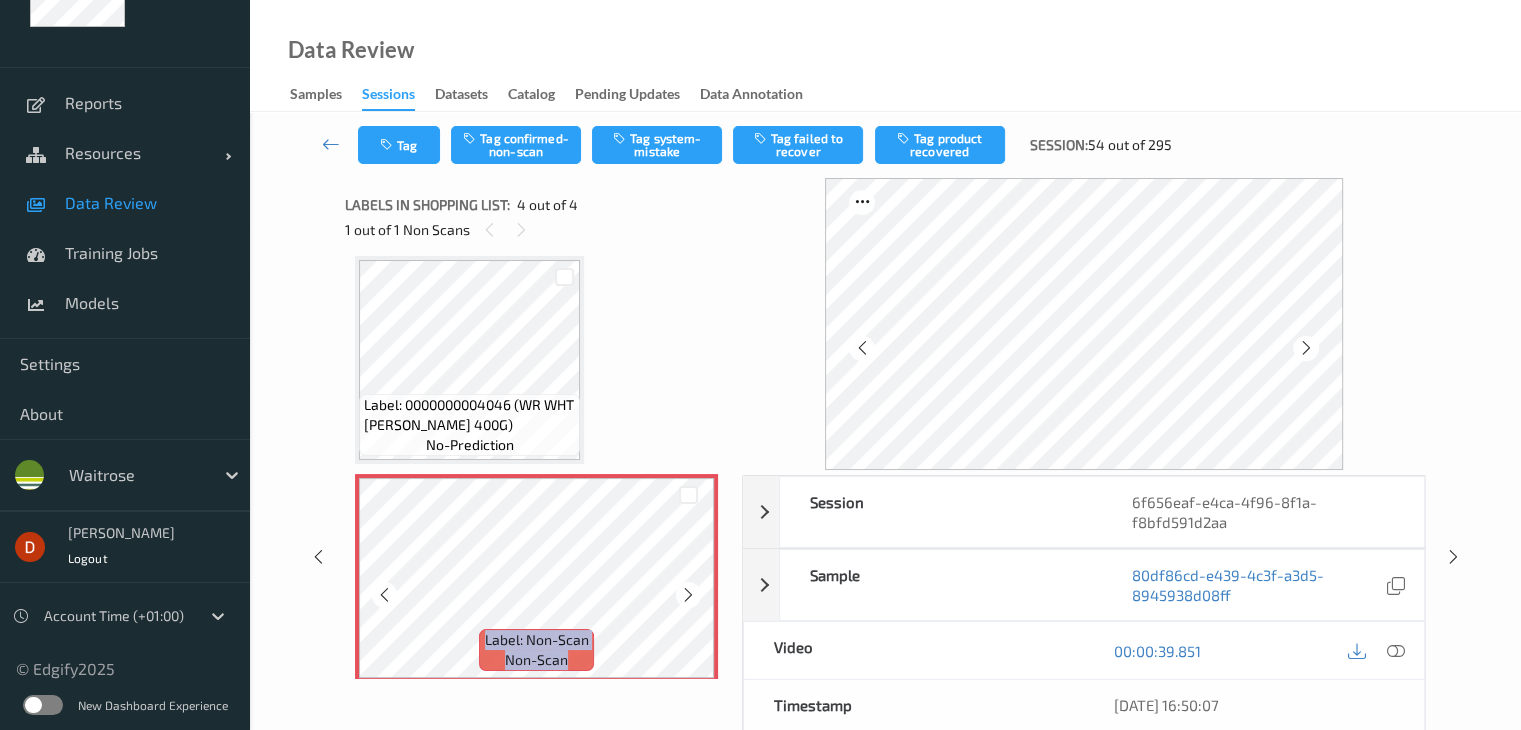 click at bounding box center [688, 595] 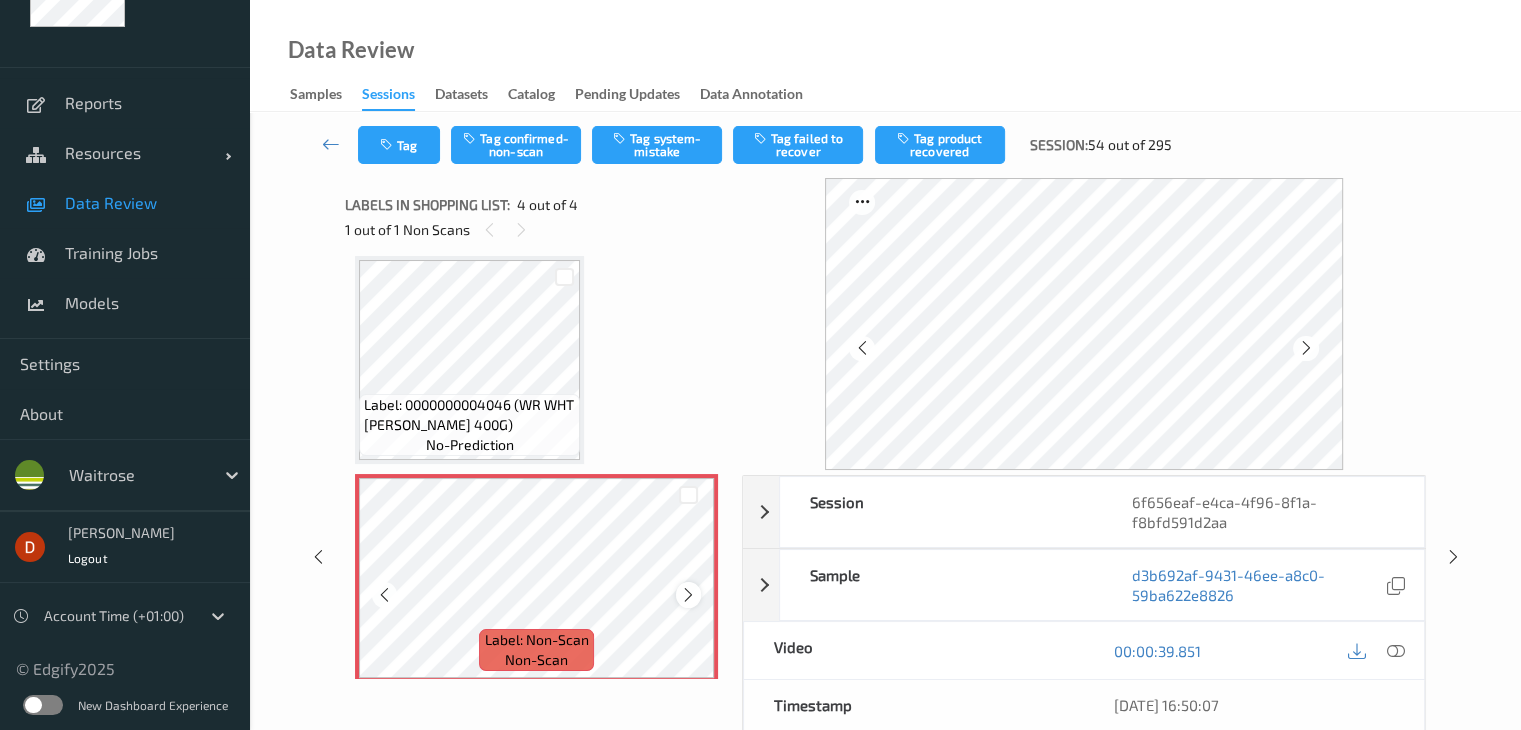 click at bounding box center (688, 595) 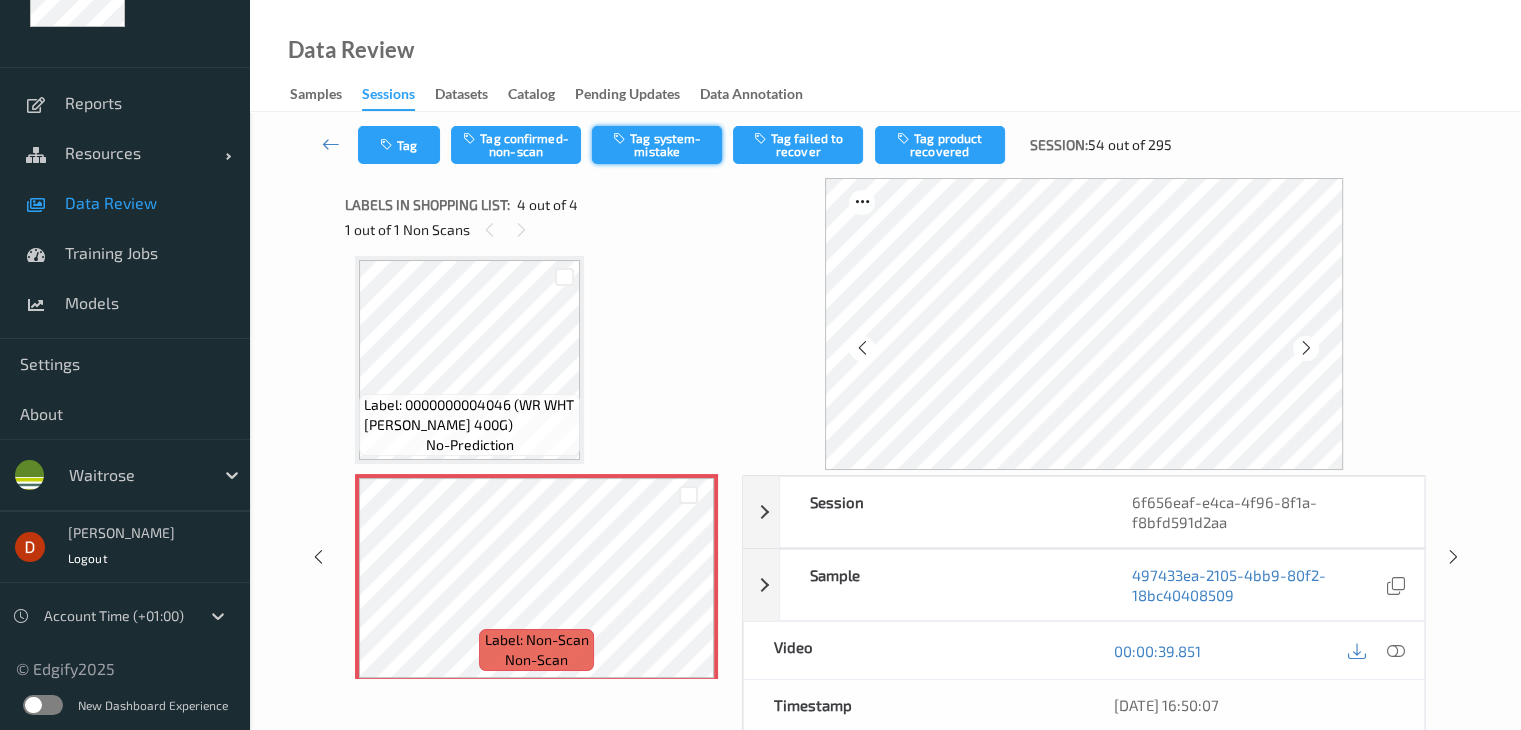 click on "Tag   system-mistake" at bounding box center (657, 145) 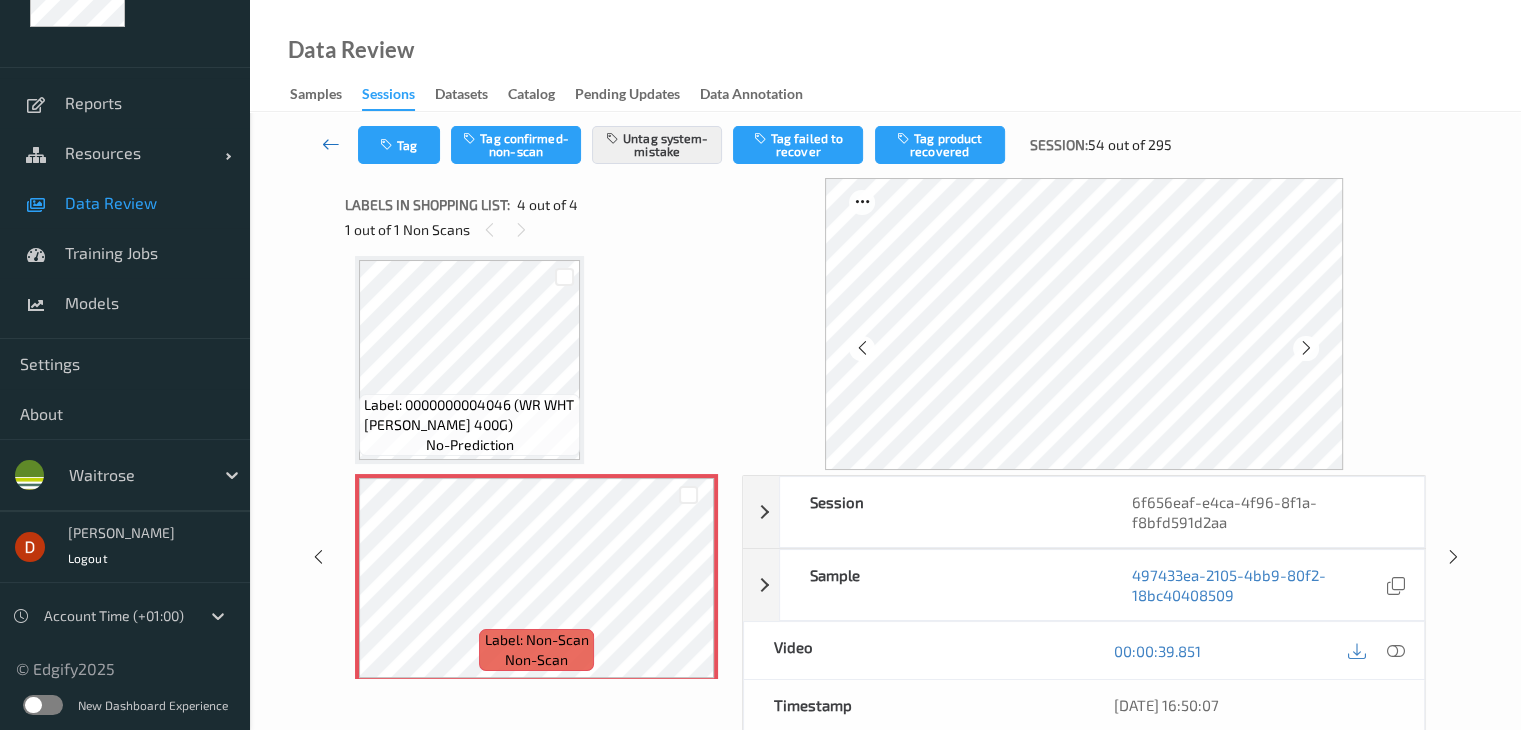 click at bounding box center (331, 145) 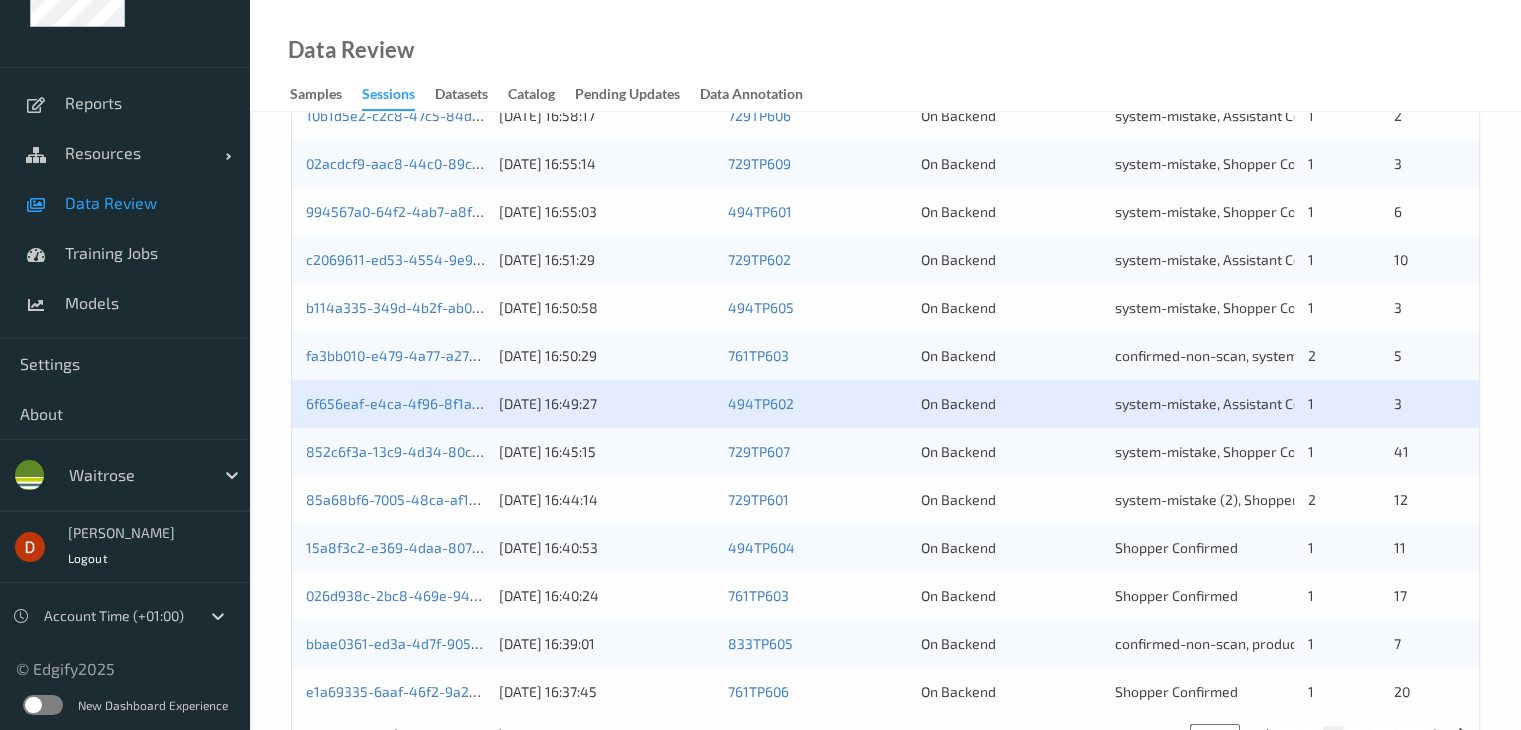 scroll, scrollTop: 900, scrollLeft: 0, axis: vertical 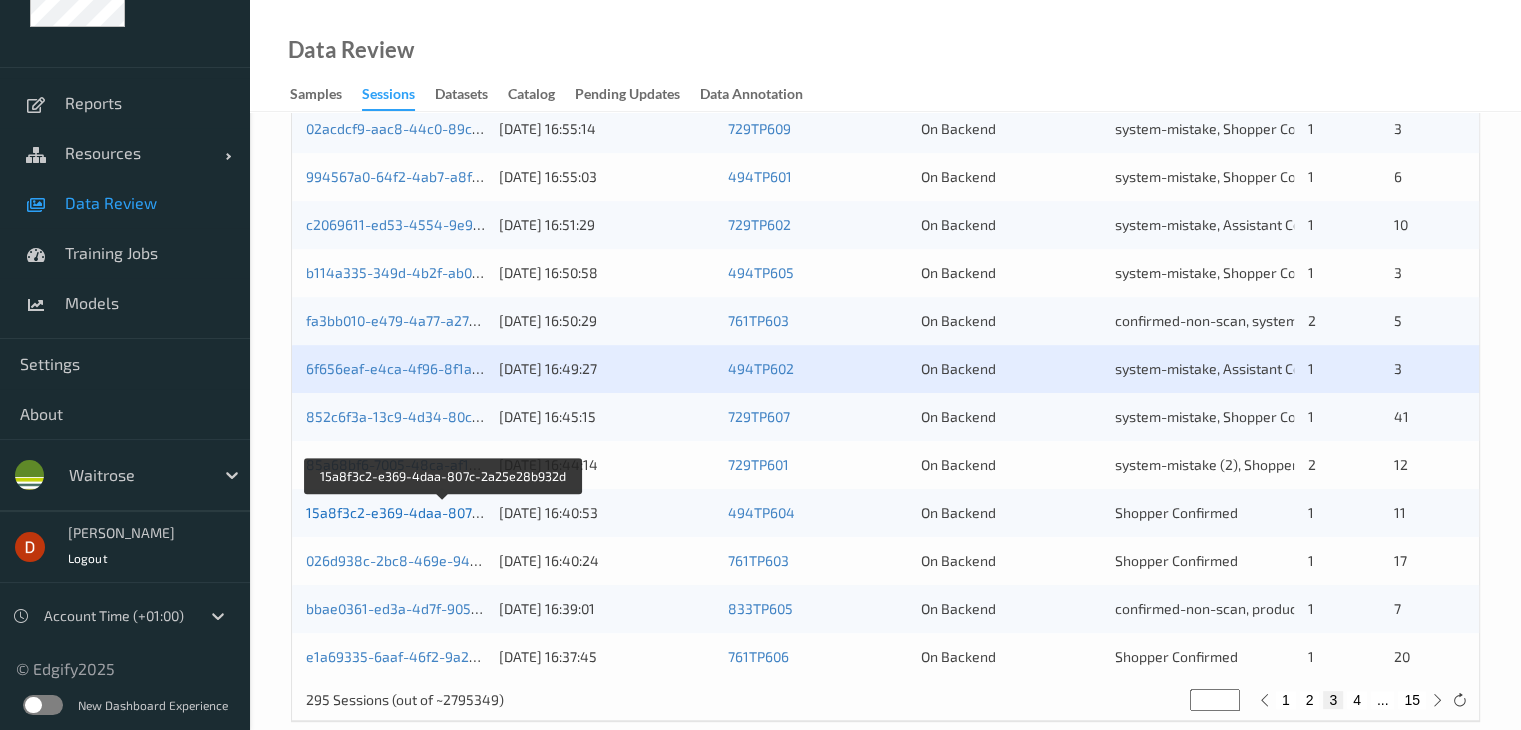 click on "15a8f3c2-e369-4daa-807c-2a25e28b932d" at bounding box center [444, 512] 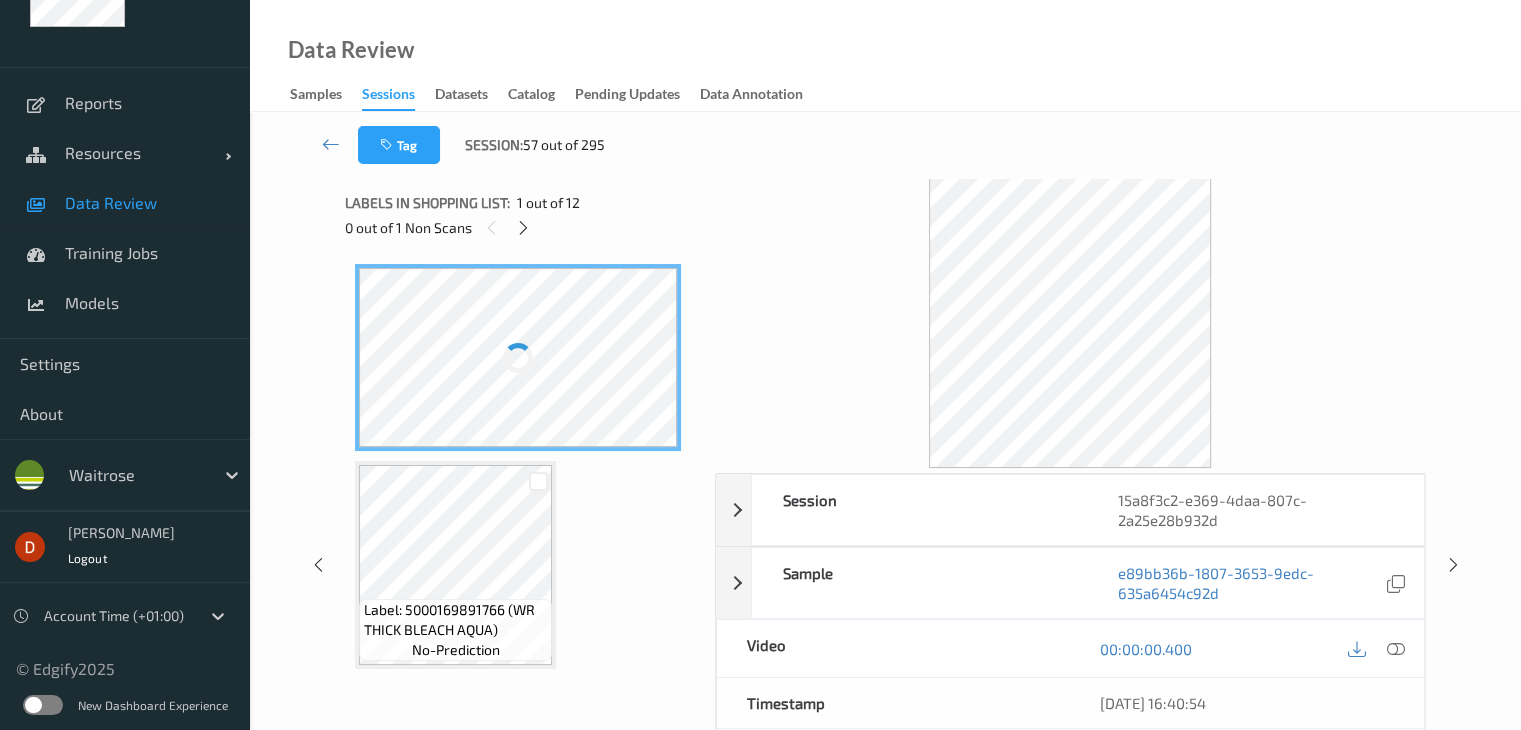 scroll, scrollTop: 0, scrollLeft: 0, axis: both 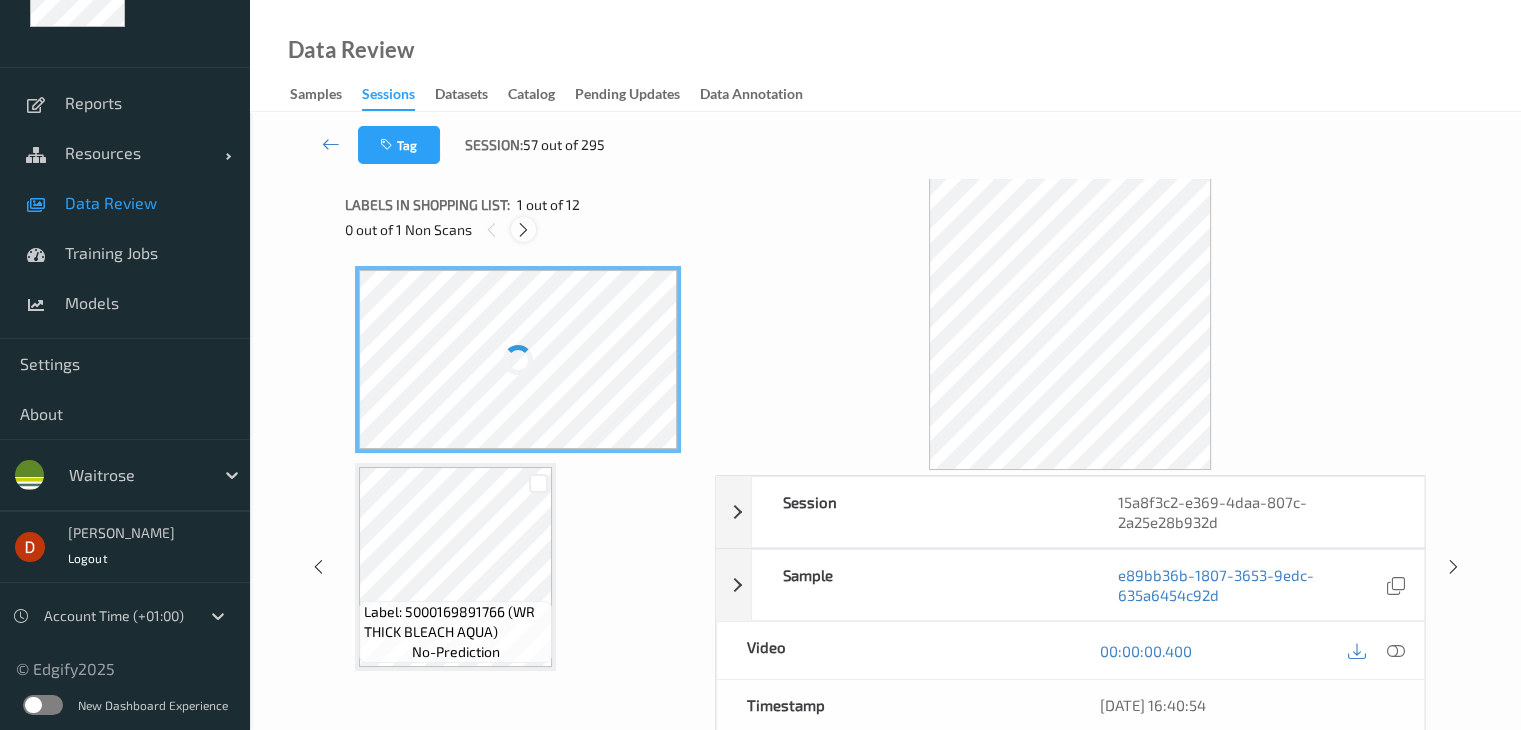 click at bounding box center (523, 229) 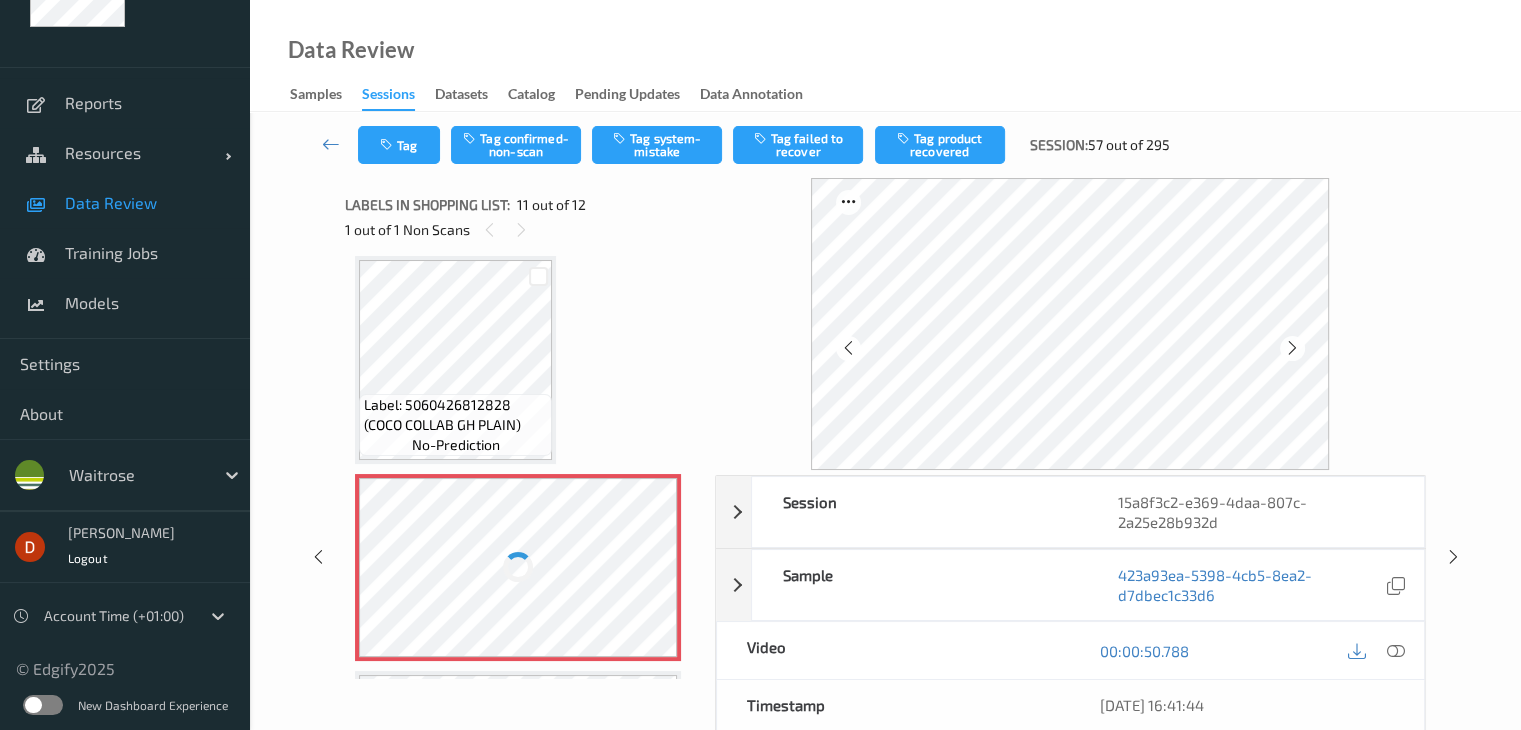 scroll, scrollTop: 1972, scrollLeft: 0, axis: vertical 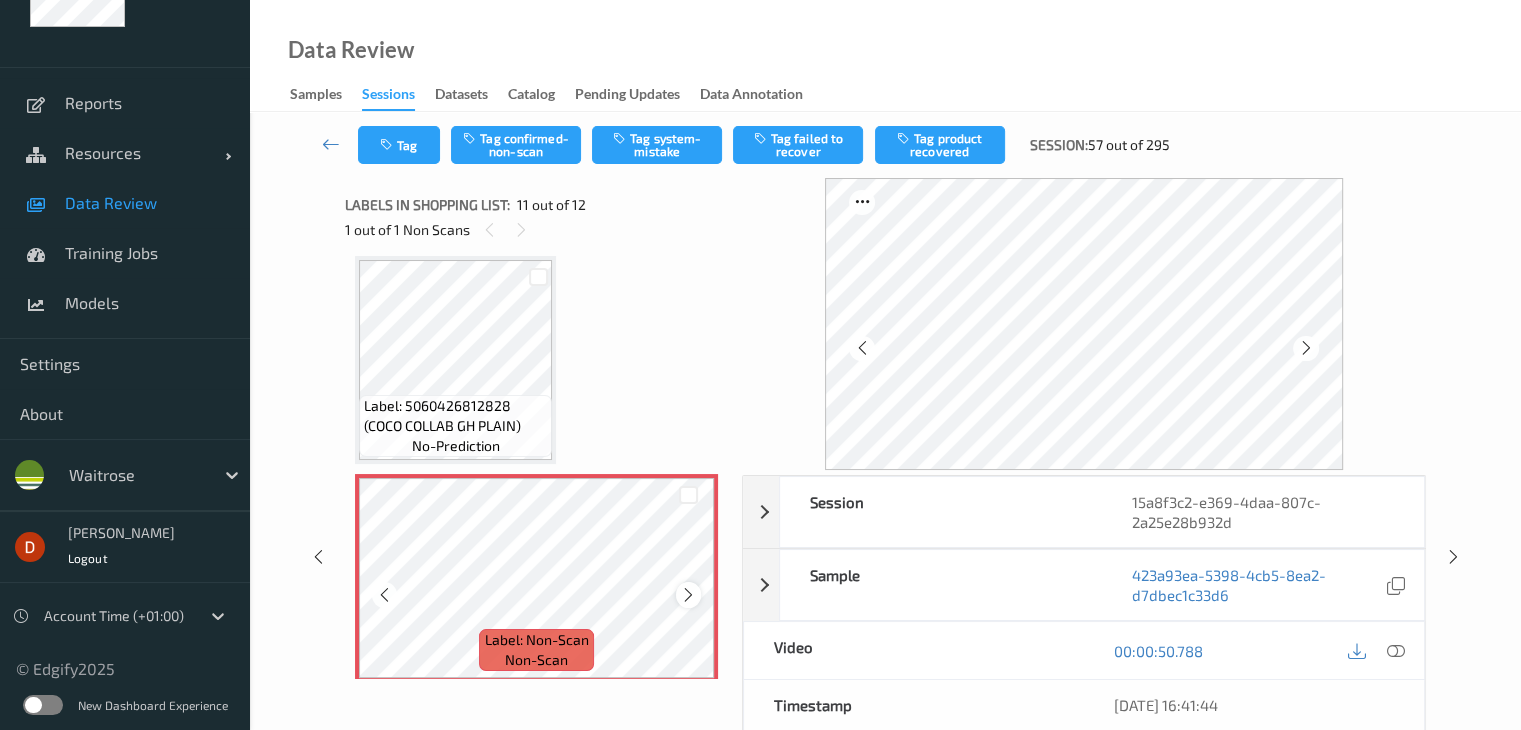 click at bounding box center (688, 595) 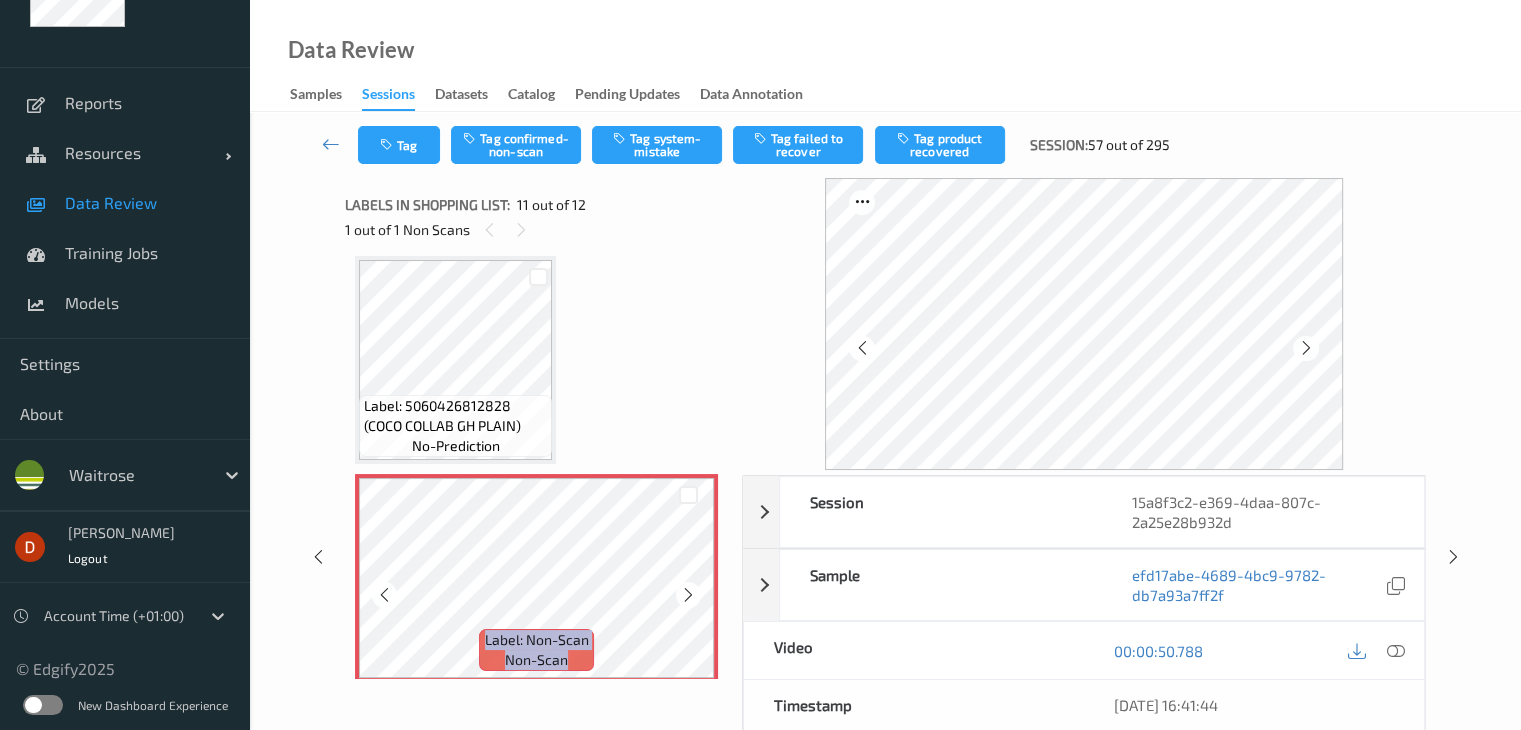 click at bounding box center (688, 595) 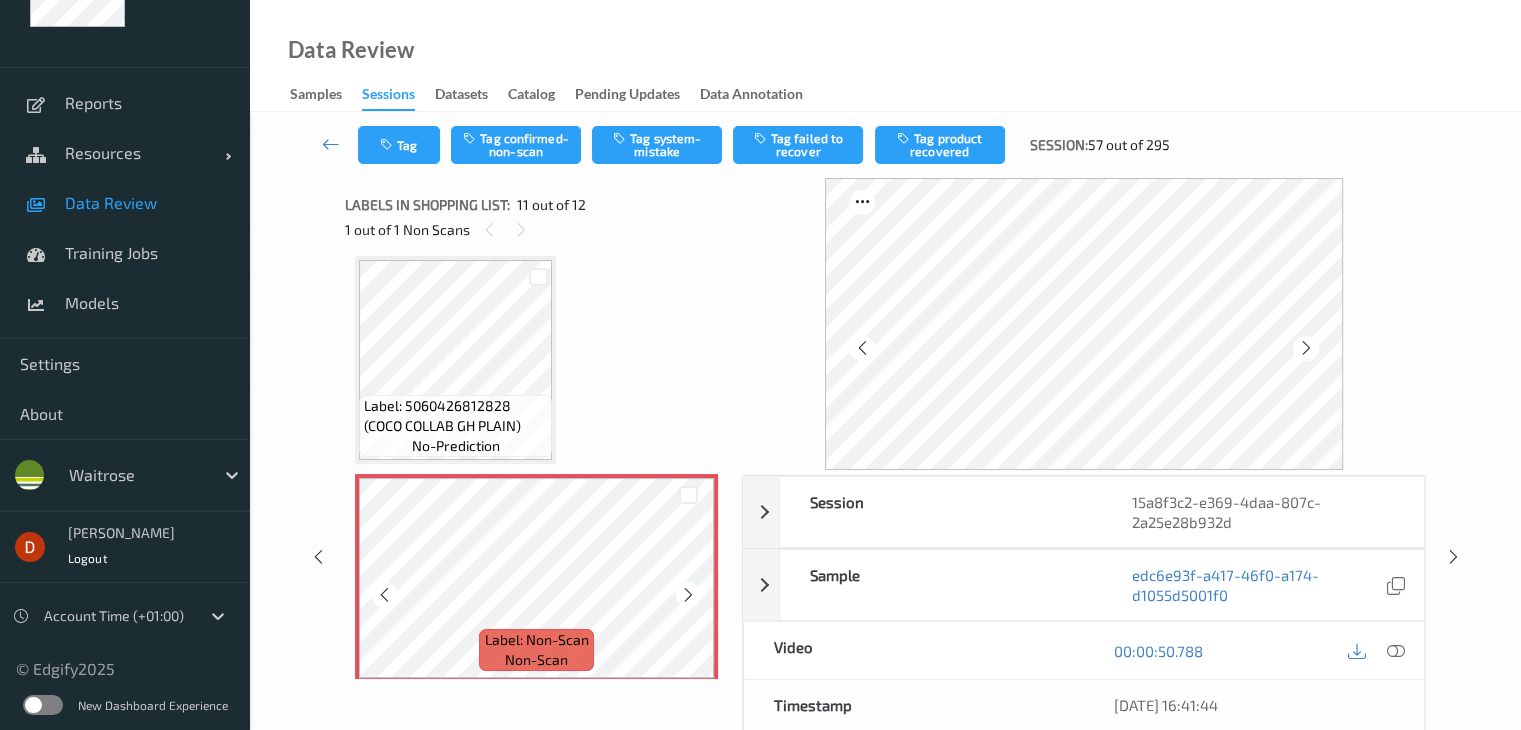 click at bounding box center [688, 595] 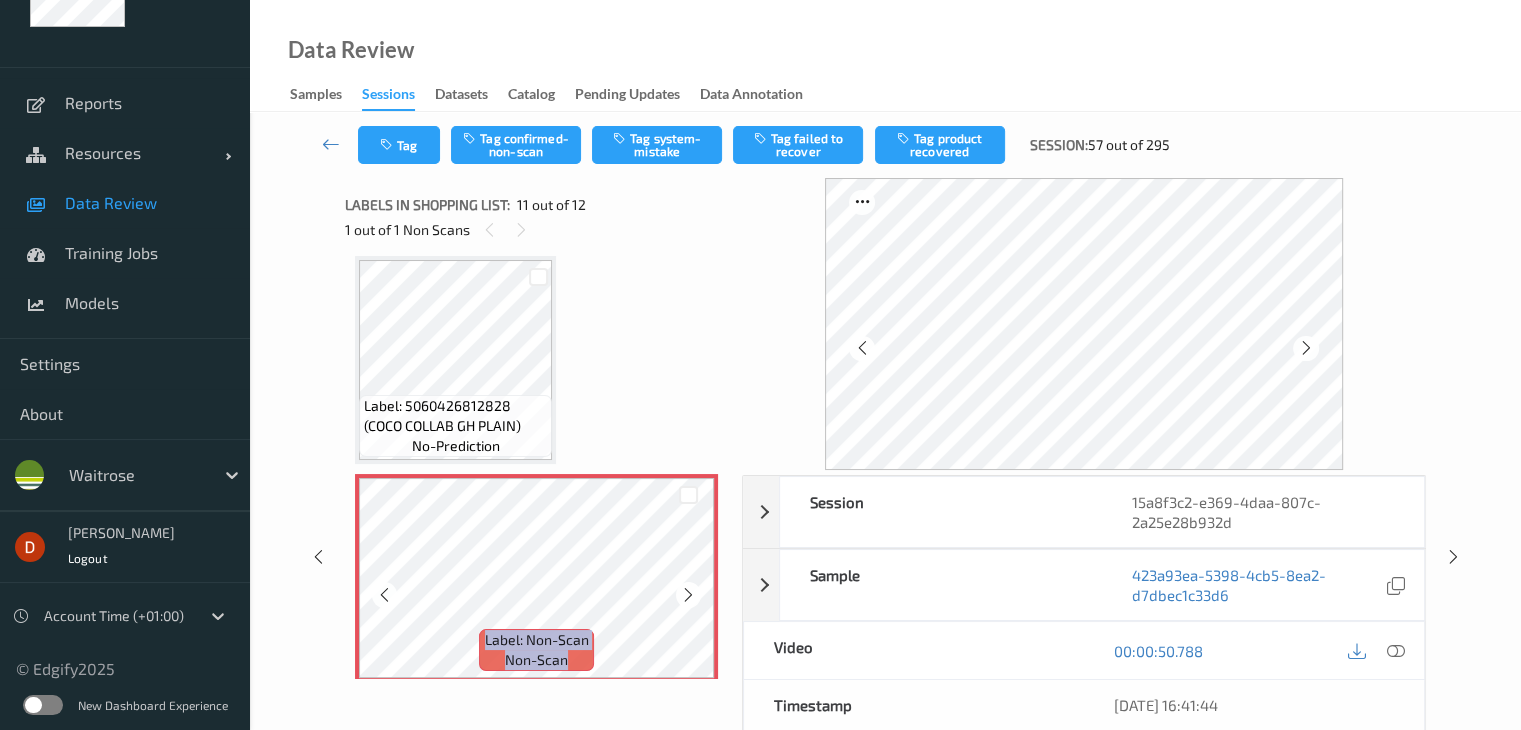 click at bounding box center [688, 595] 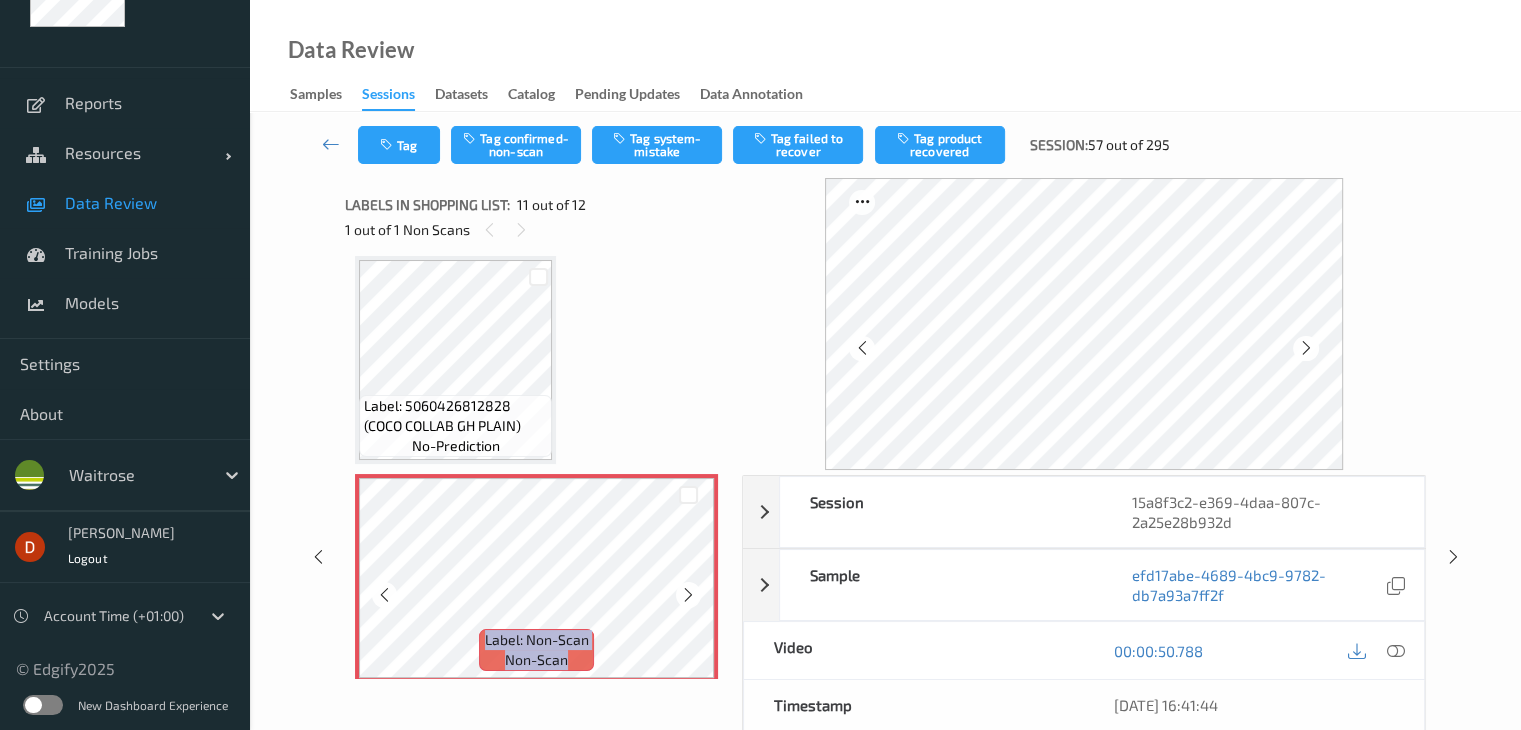 click at bounding box center (688, 595) 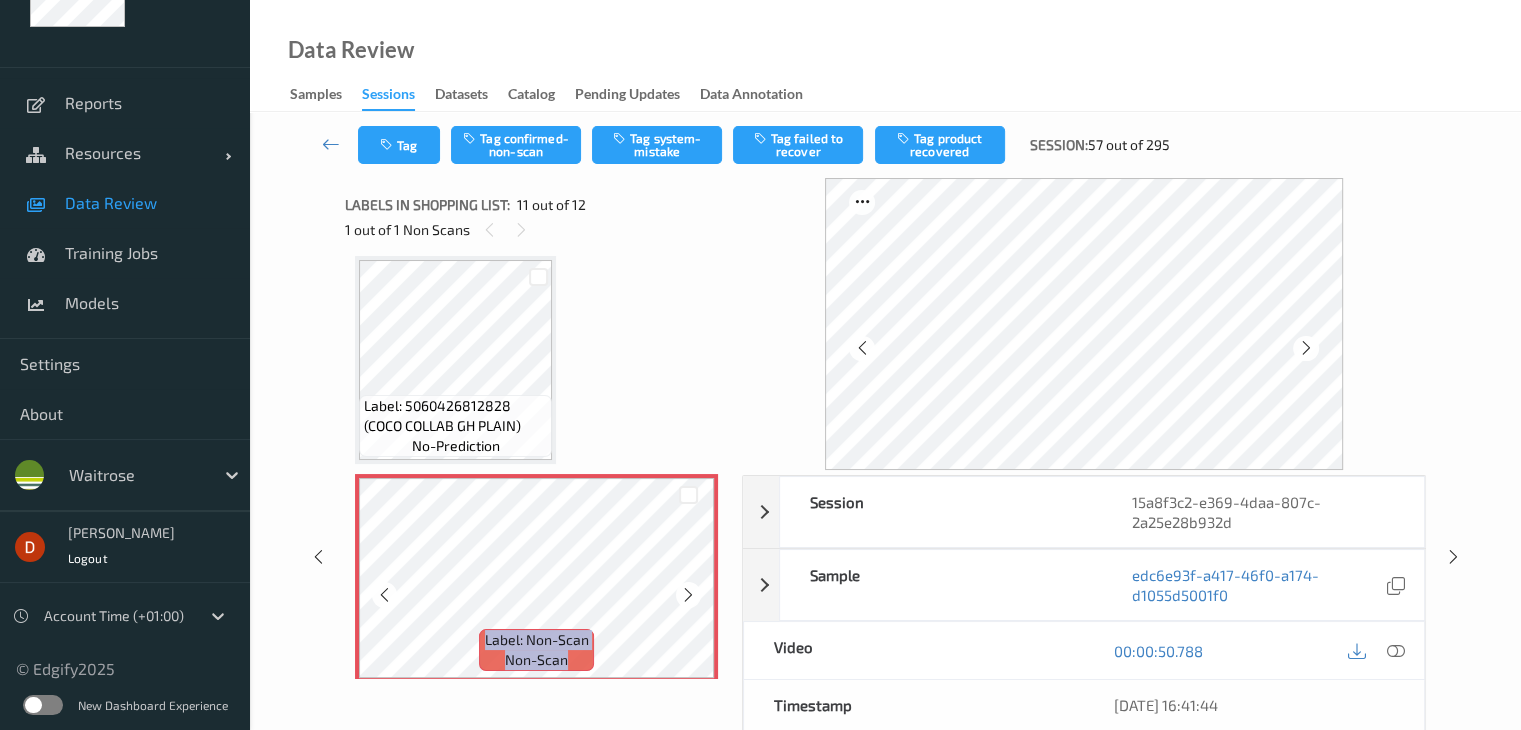 click at bounding box center [688, 595] 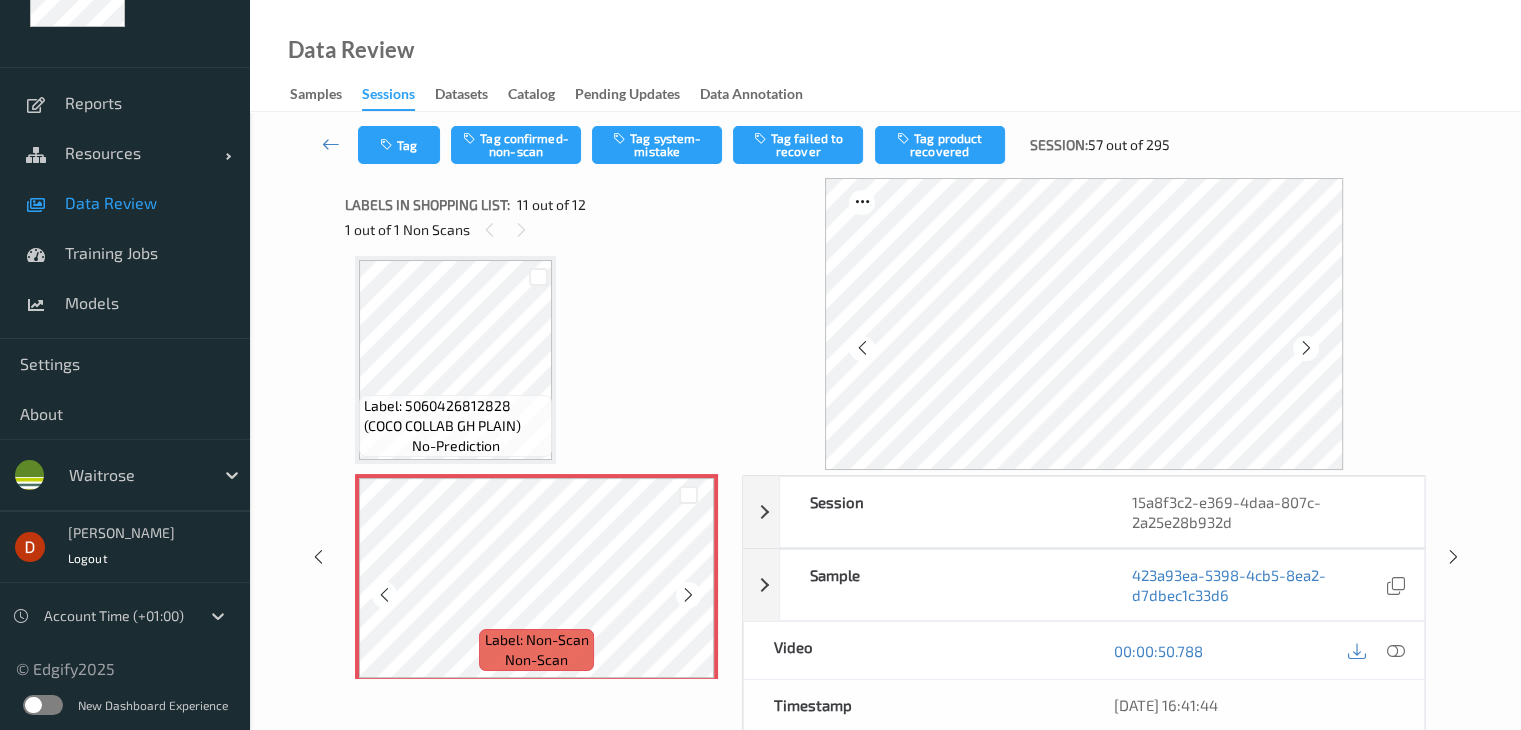 click at bounding box center [688, 595] 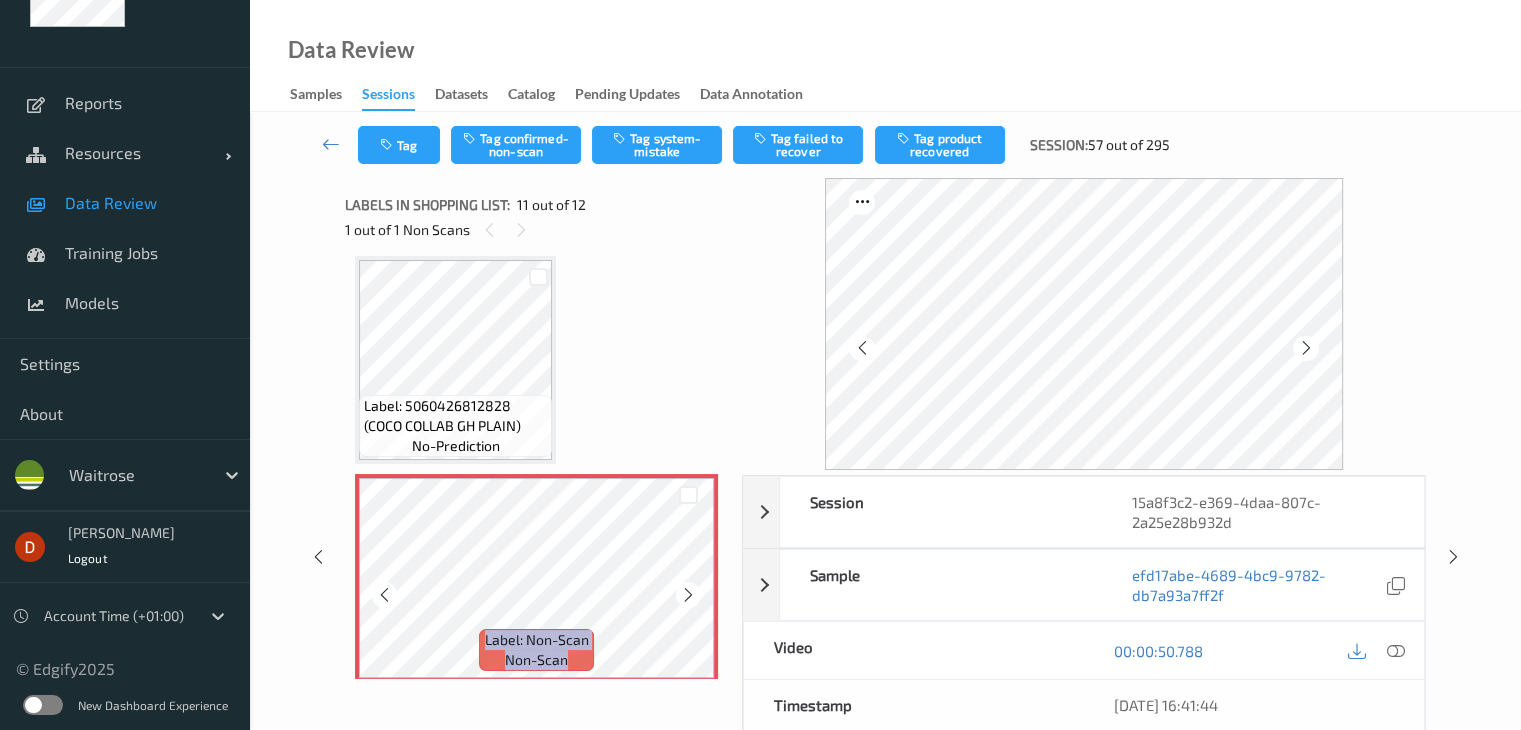 click at bounding box center [688, 595] 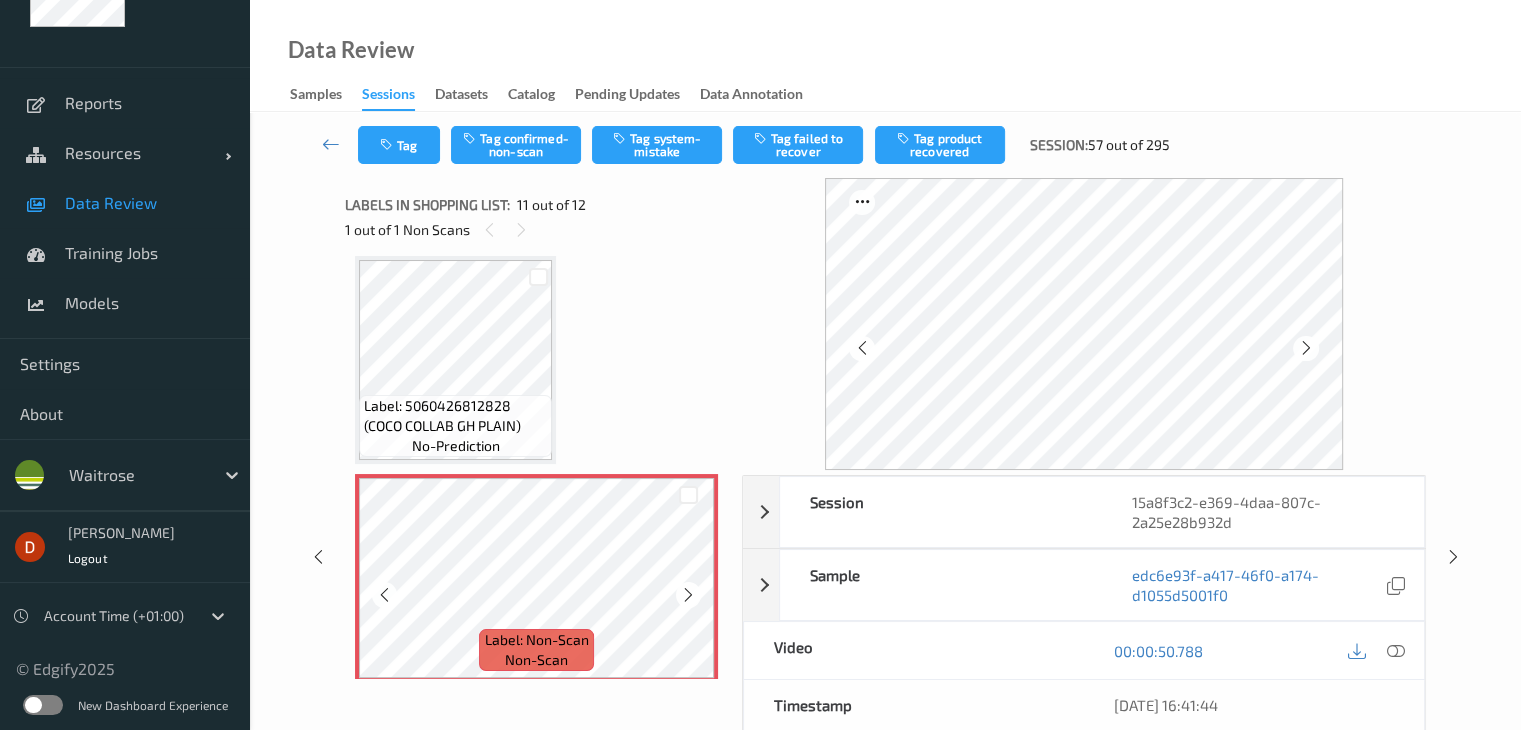 click at bounding box center (688, 595) 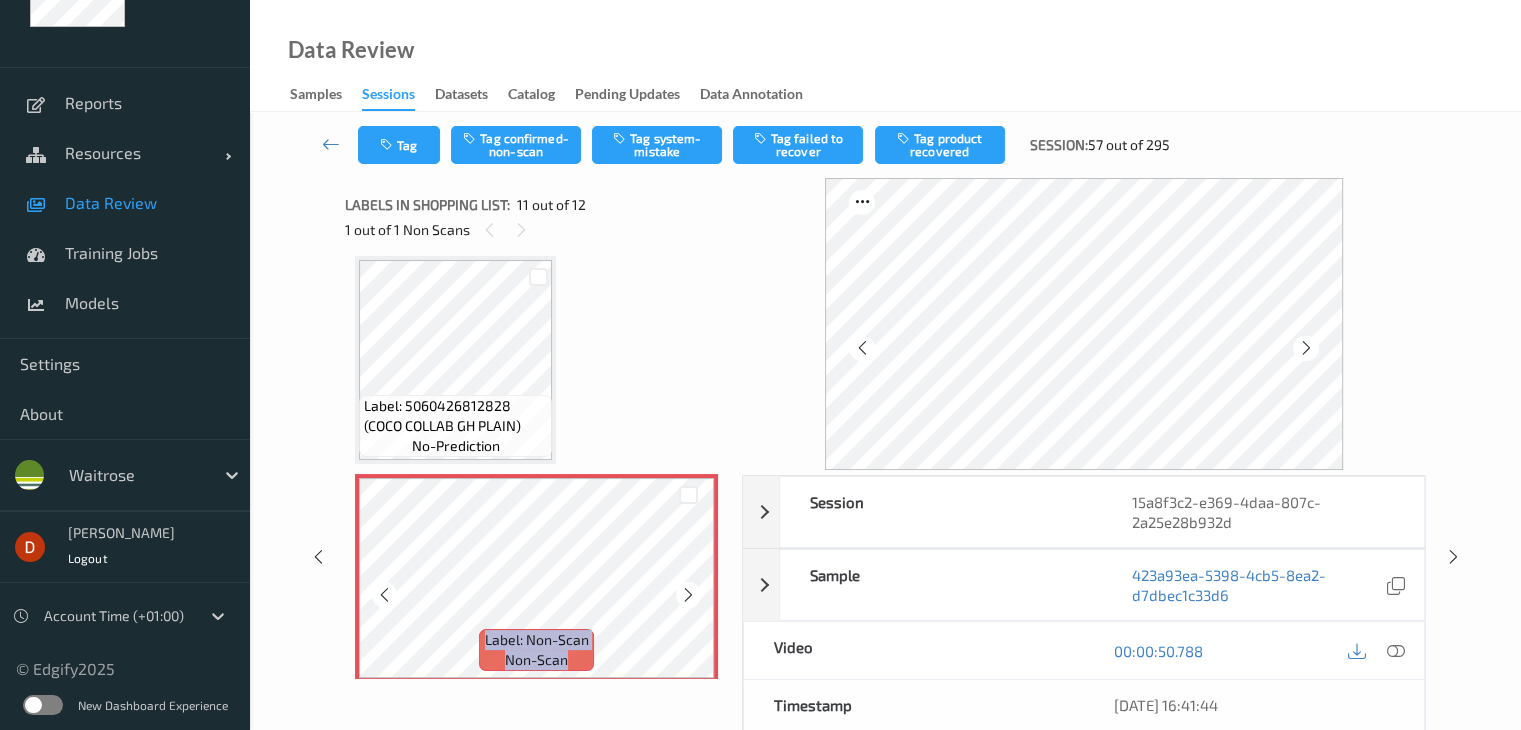 click at bounding box center [688, 595] 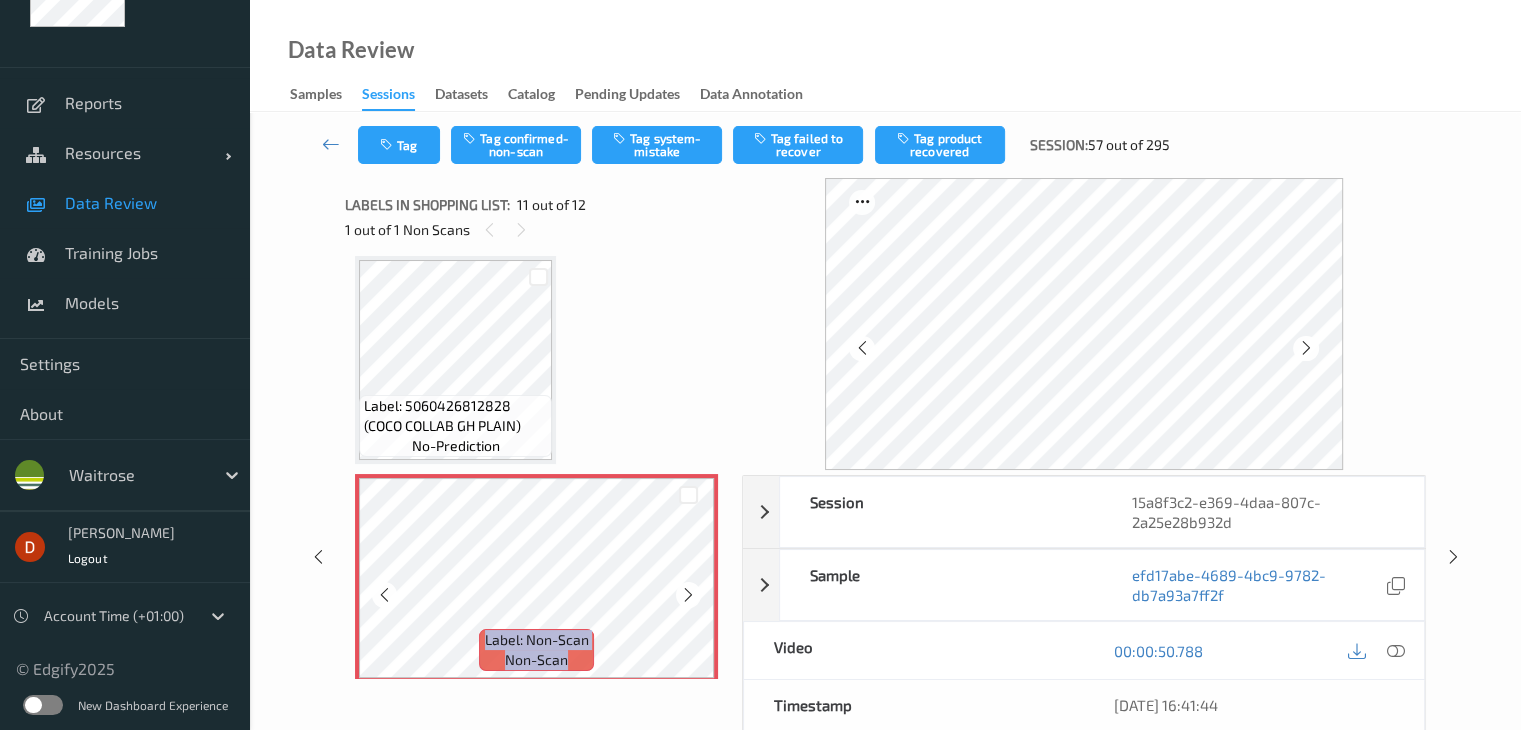 click at bounding box center (688, 595) 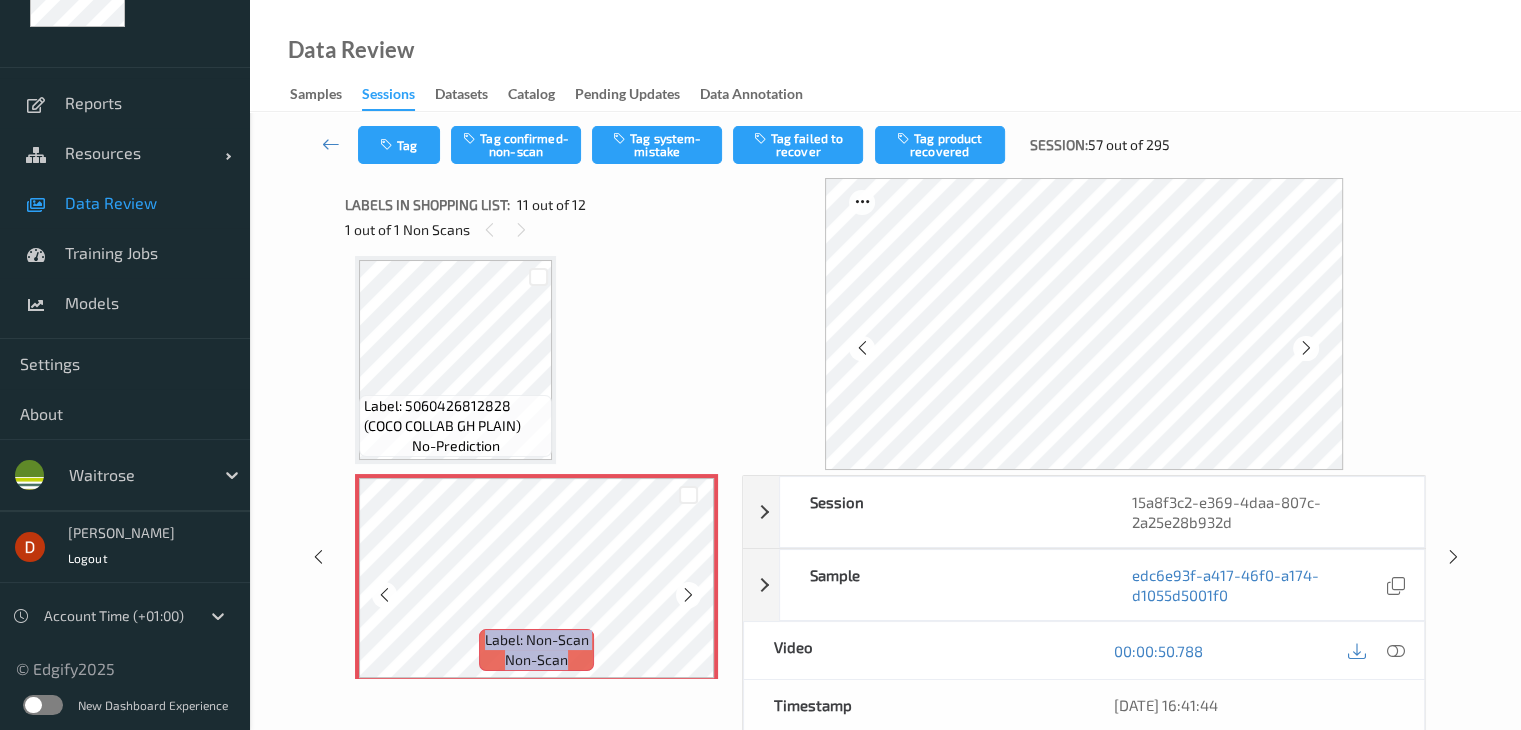 click at bounding box center (688, 595) 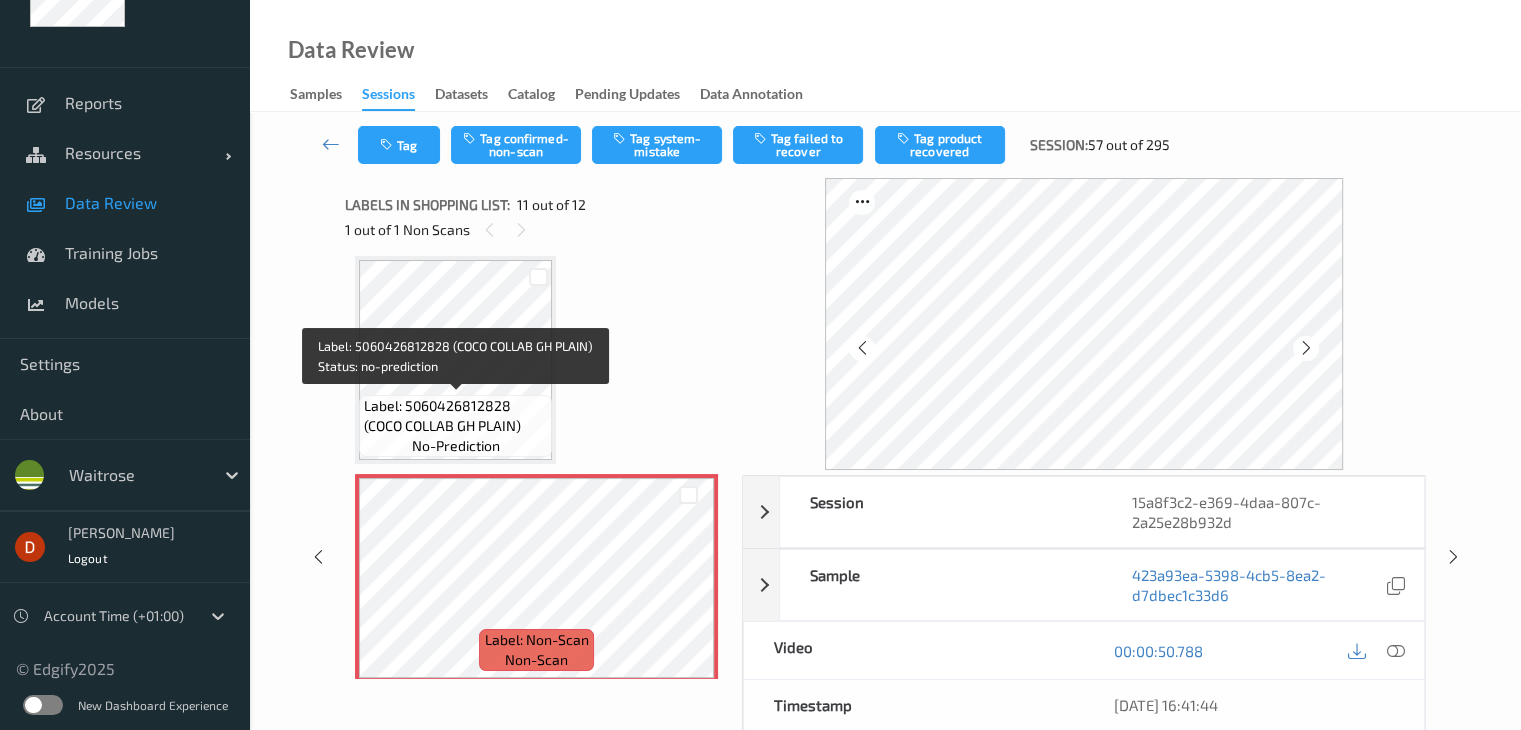 click on "Label: 5060426812828 (COCO COLLAB GH PLAIN)" at bounding box center (455, 416) 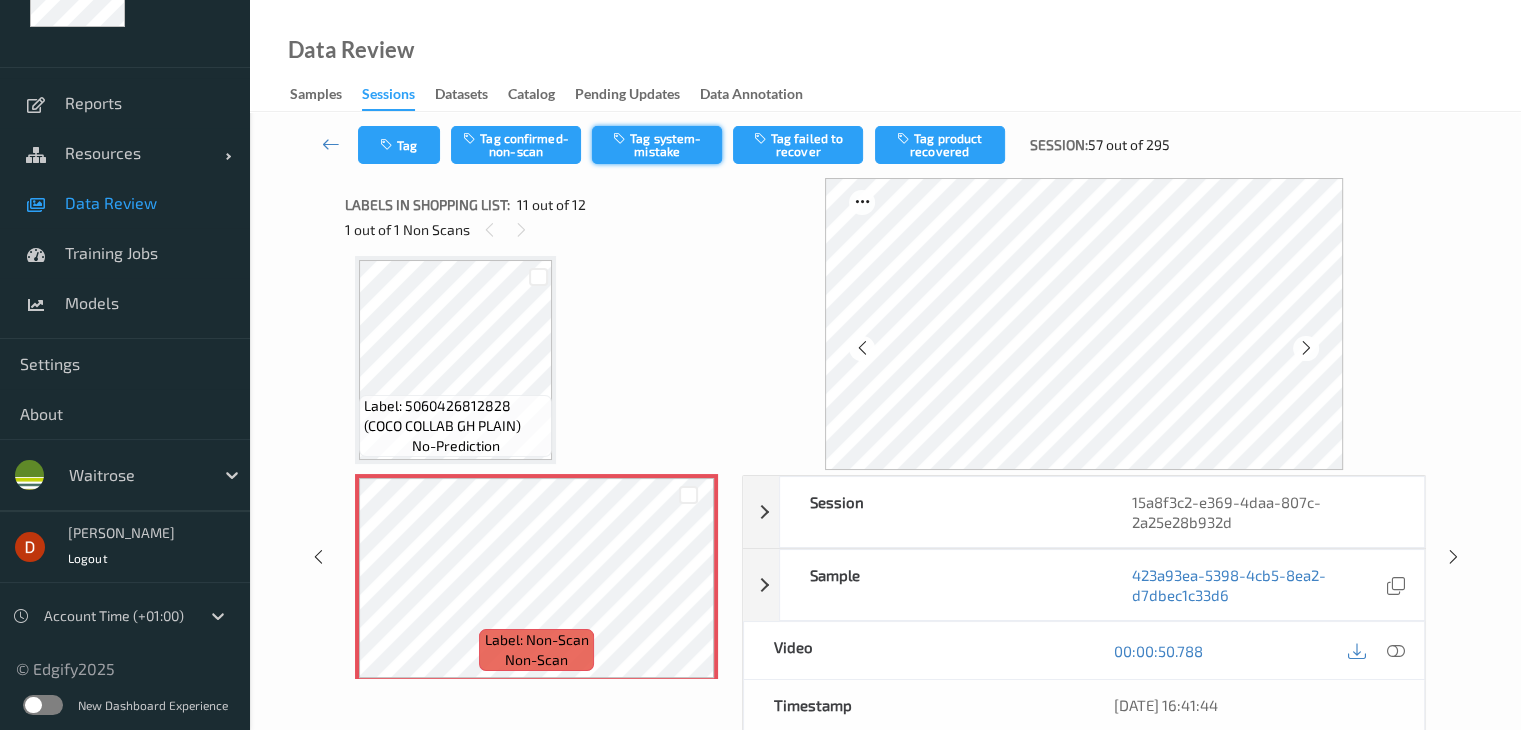 click on "Tag   system-mistake" at bounding box center (657, 145) 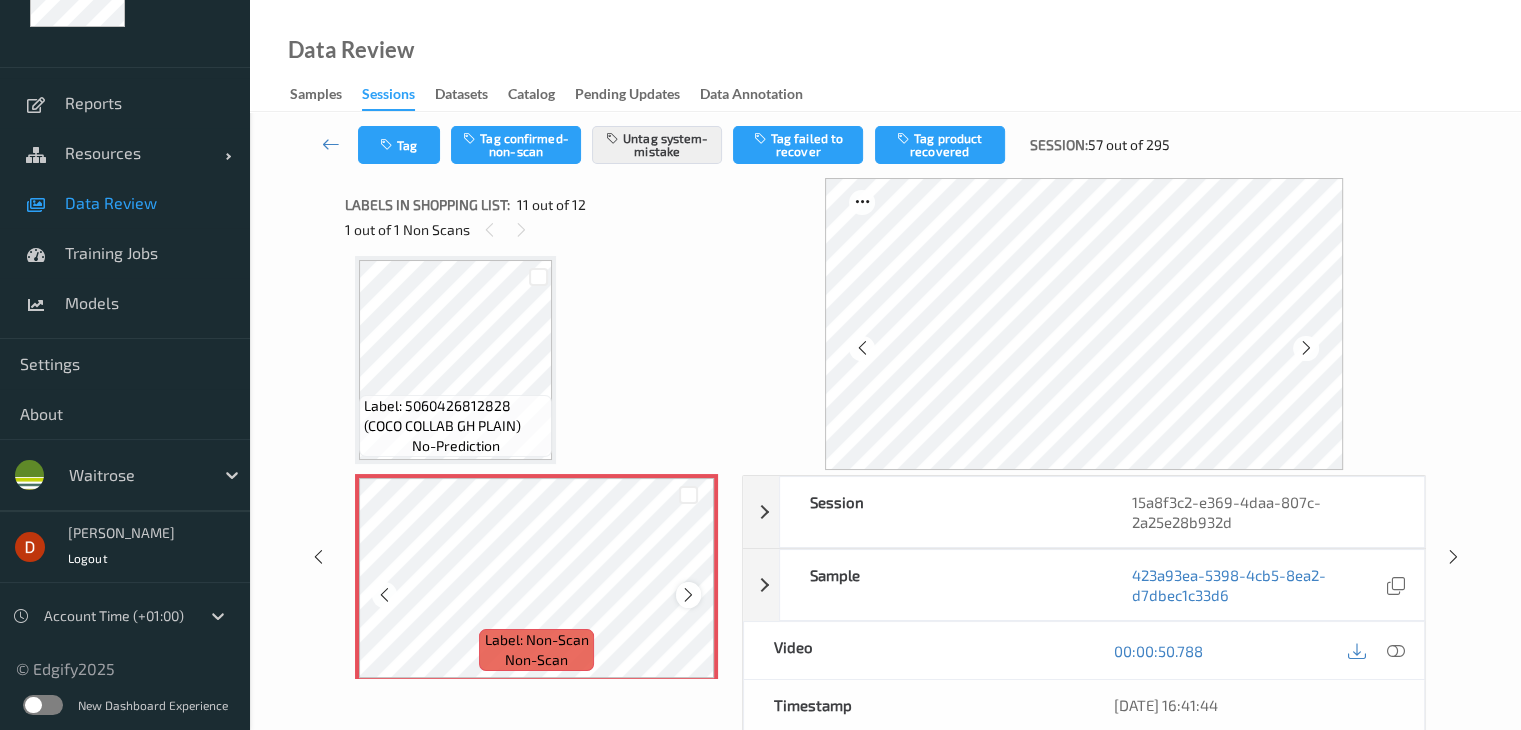 click at bounding box center (688, 595) 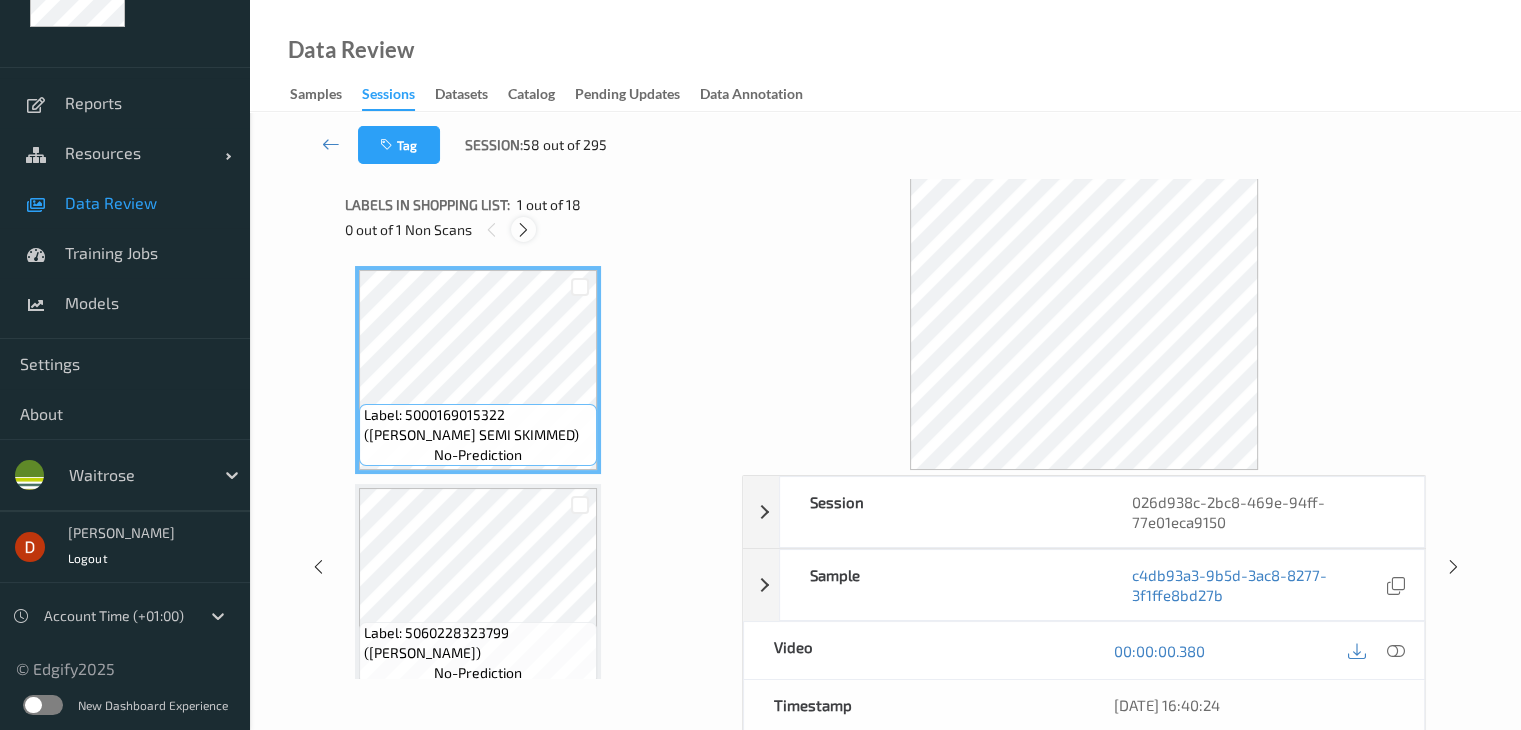 click at bounding box center (523, 230) 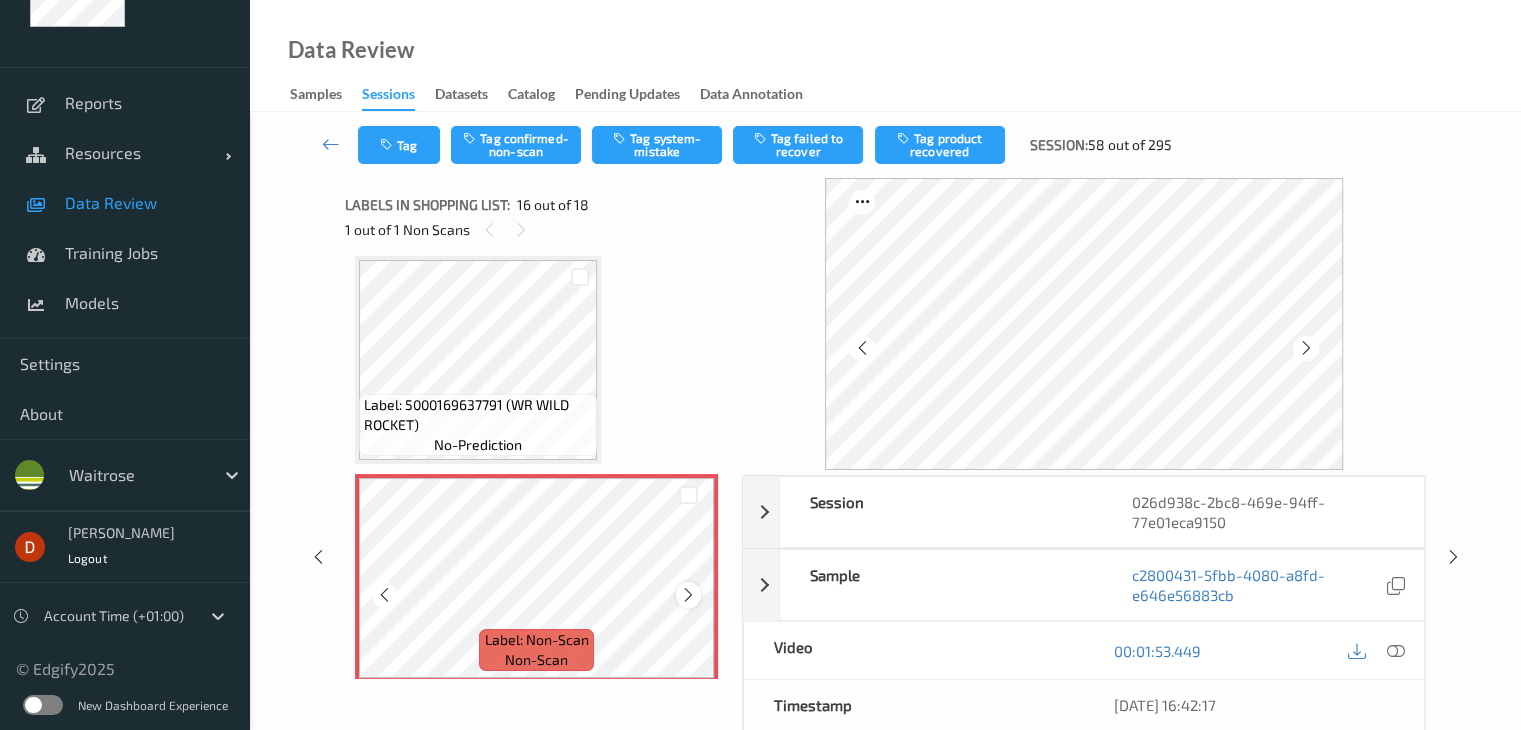 click at bounding box center (688, 595) 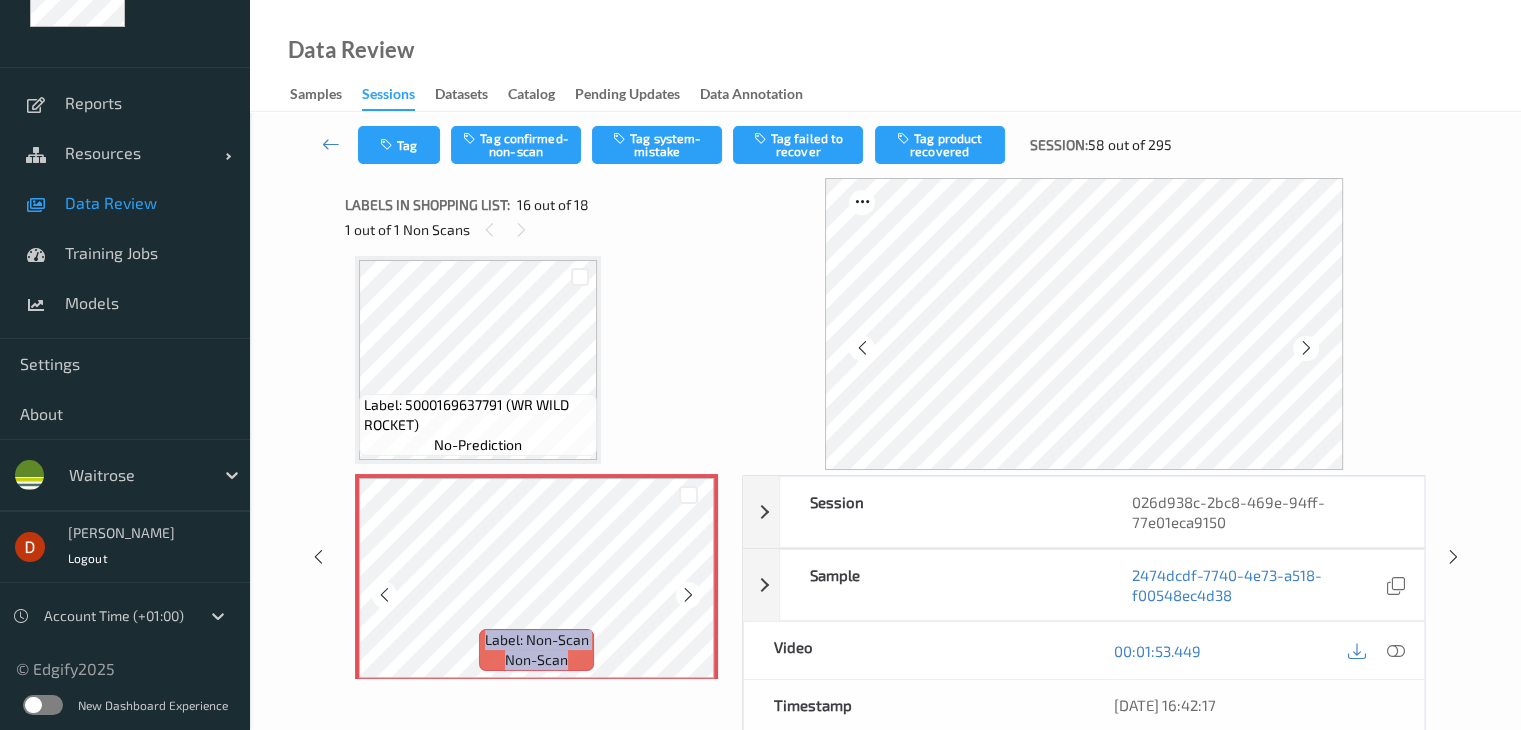 click at bounding box center [688, 595] 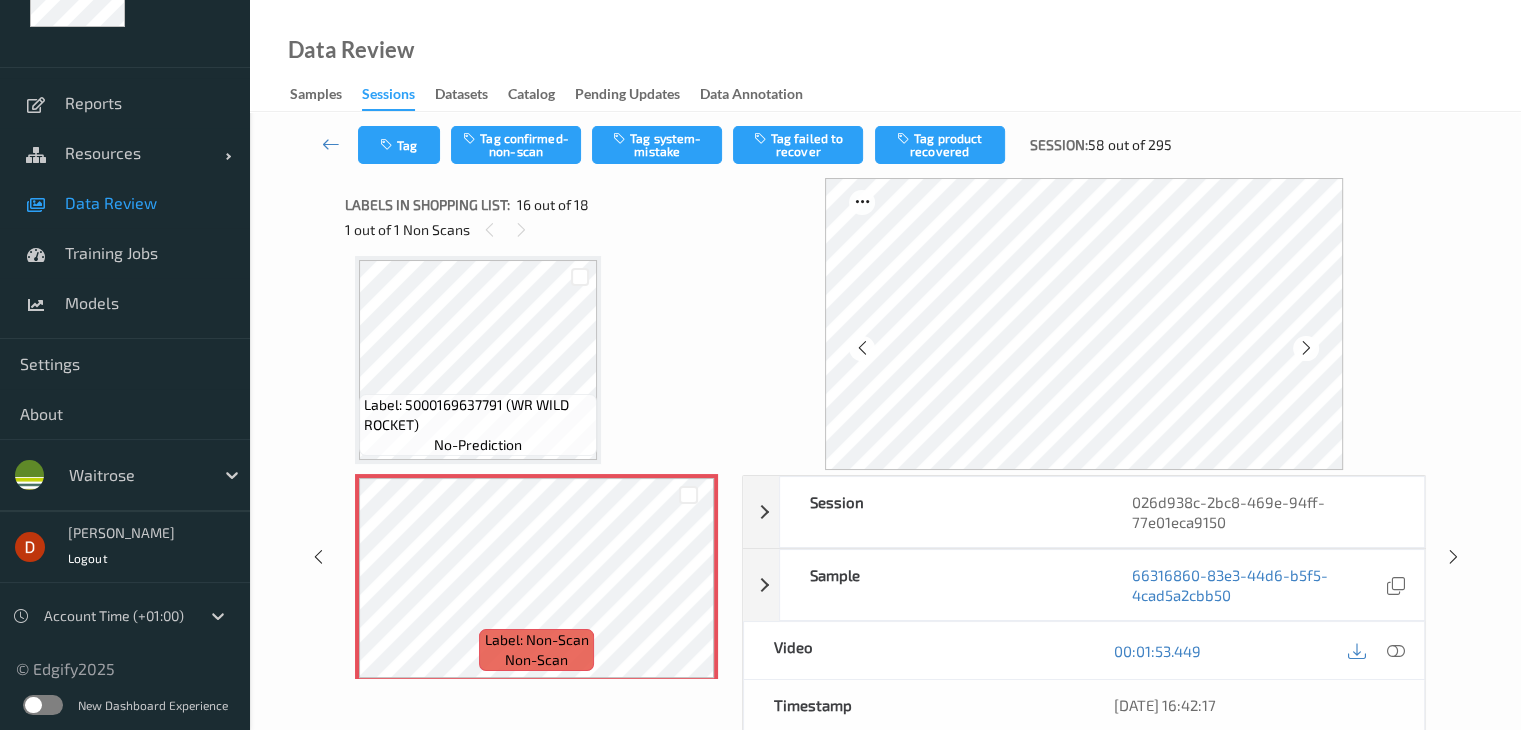 drag, startPoint x: 687, startPoint y: 157, endPoint x: 676, endPoint y: 153, distance: 11.7046995 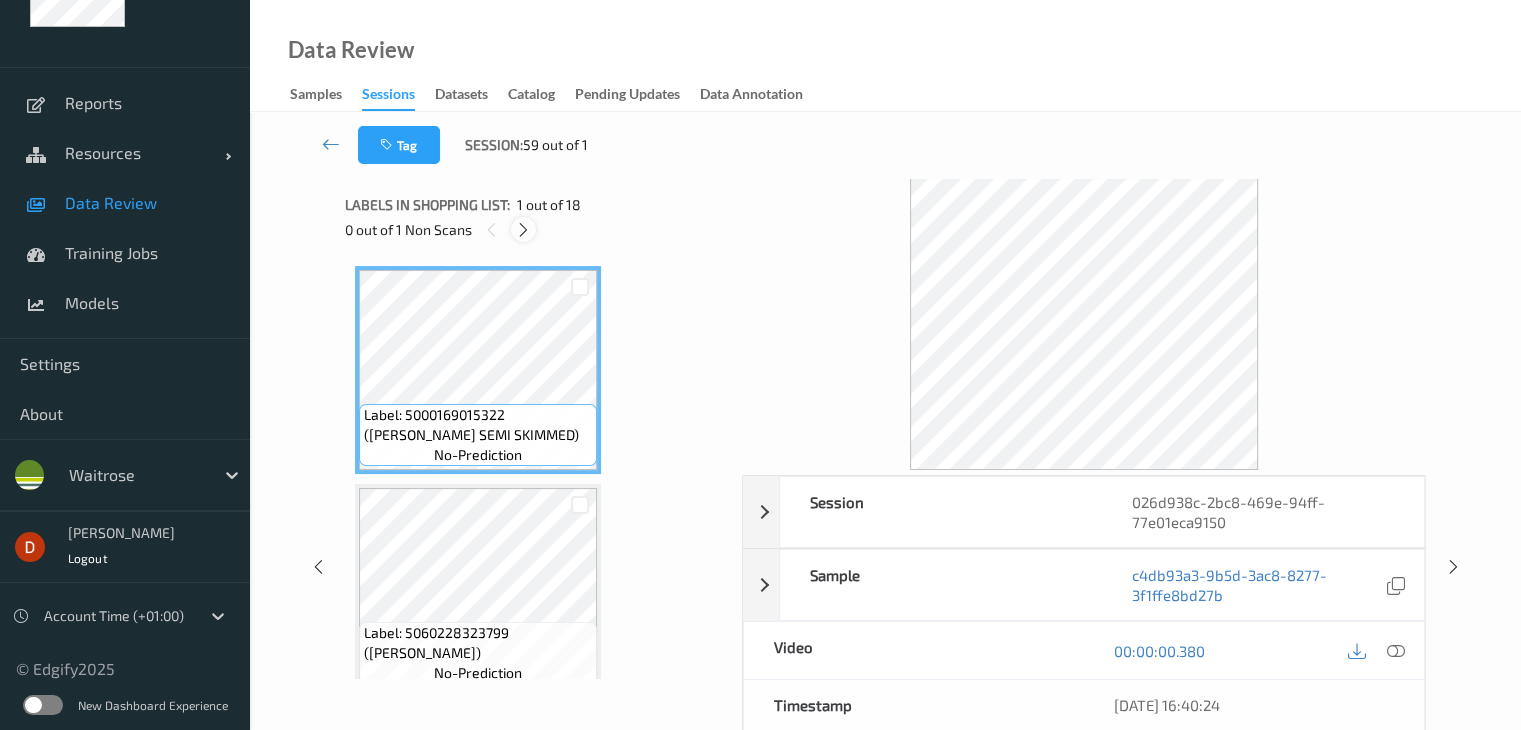 click at bounding box center (523, 230) 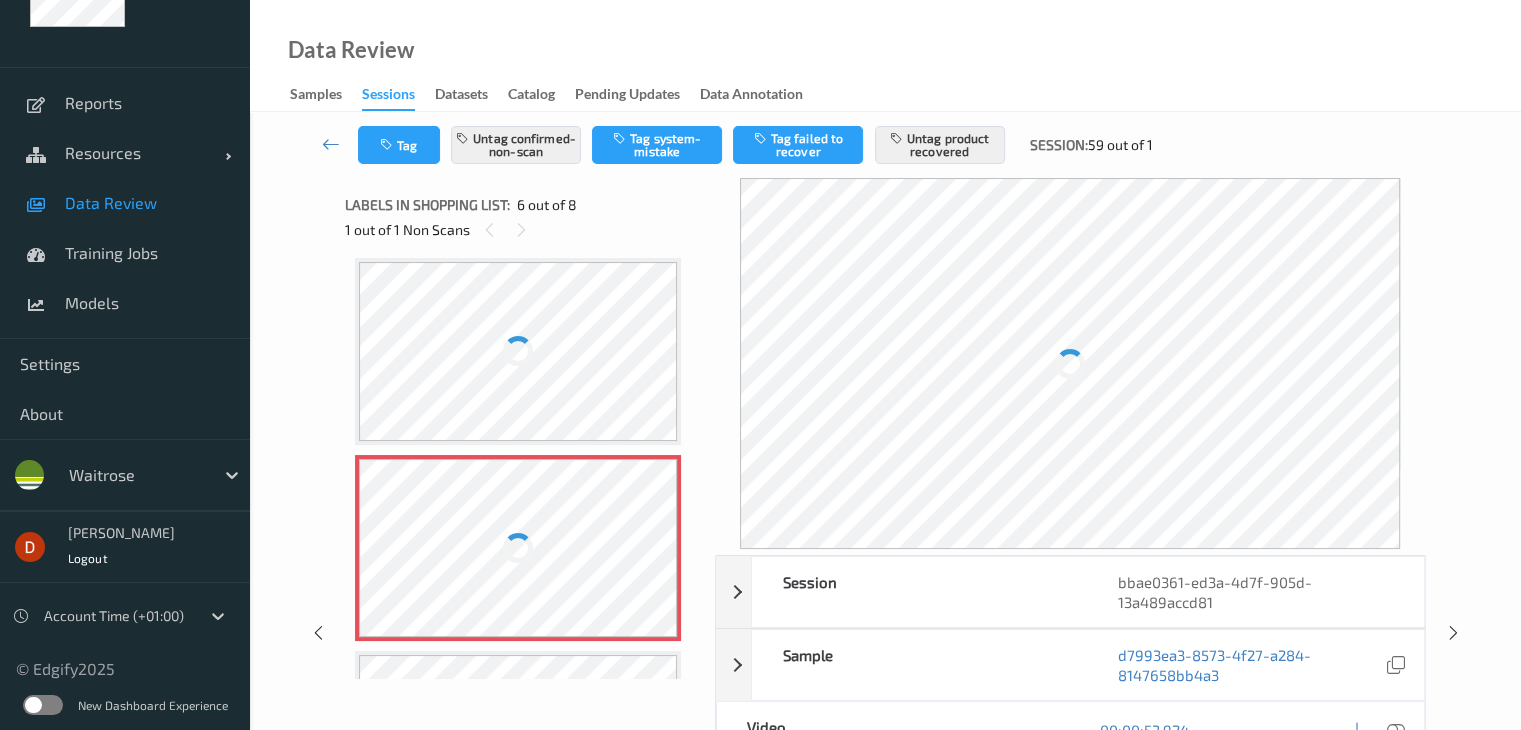 scroll, scrollTop: 881, scrollLeft: 0, axis: vertical 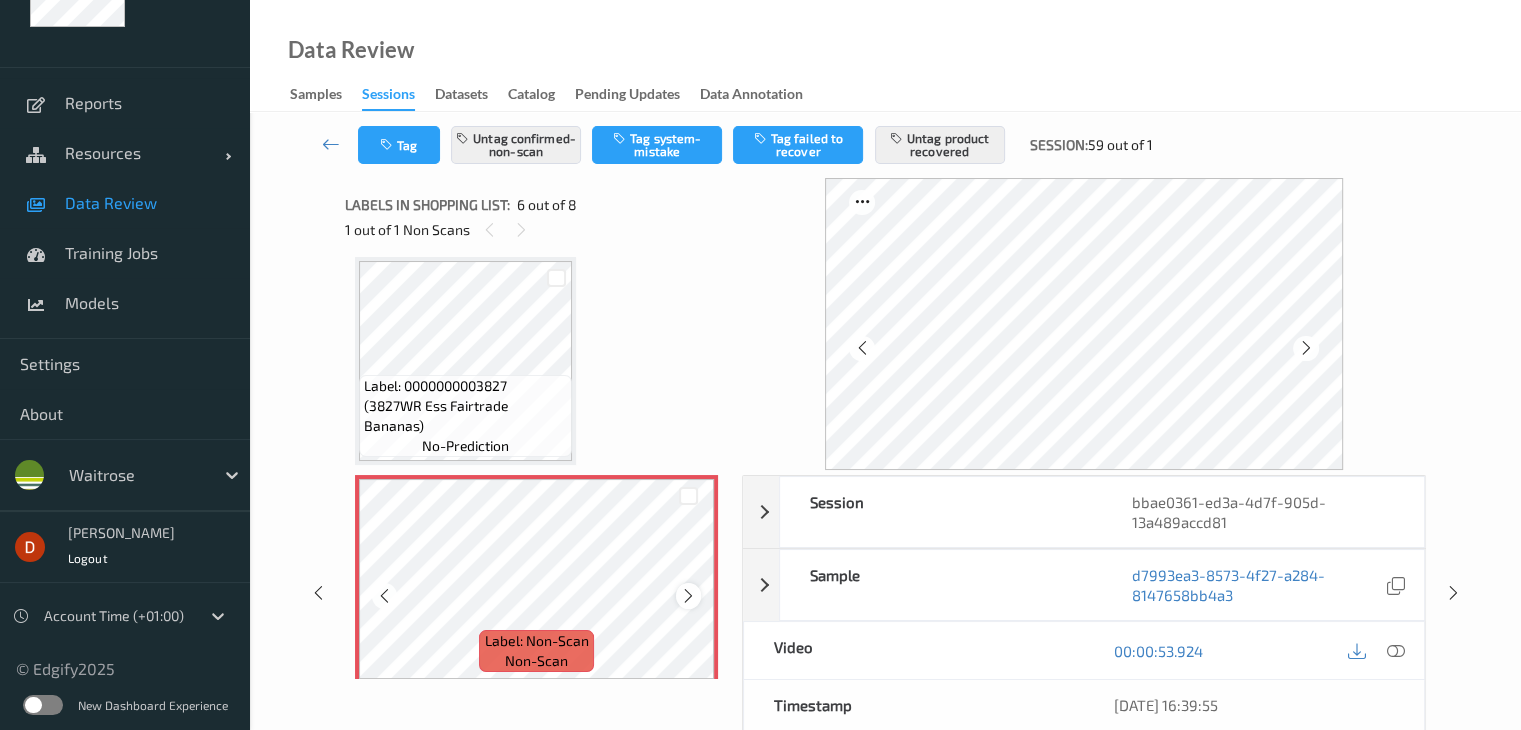 click at bounding box center (688, 596) 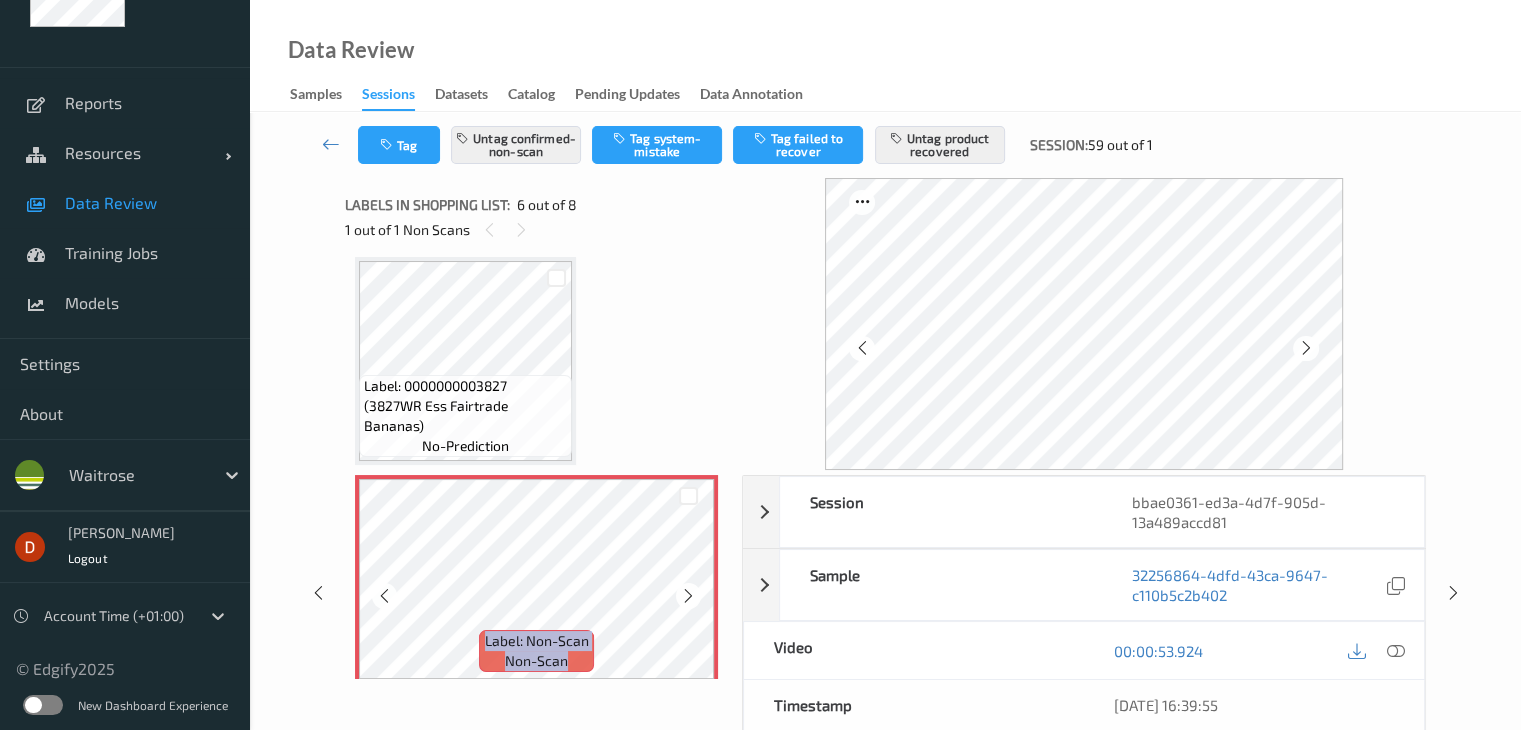 click at bounding box center (688, 596) 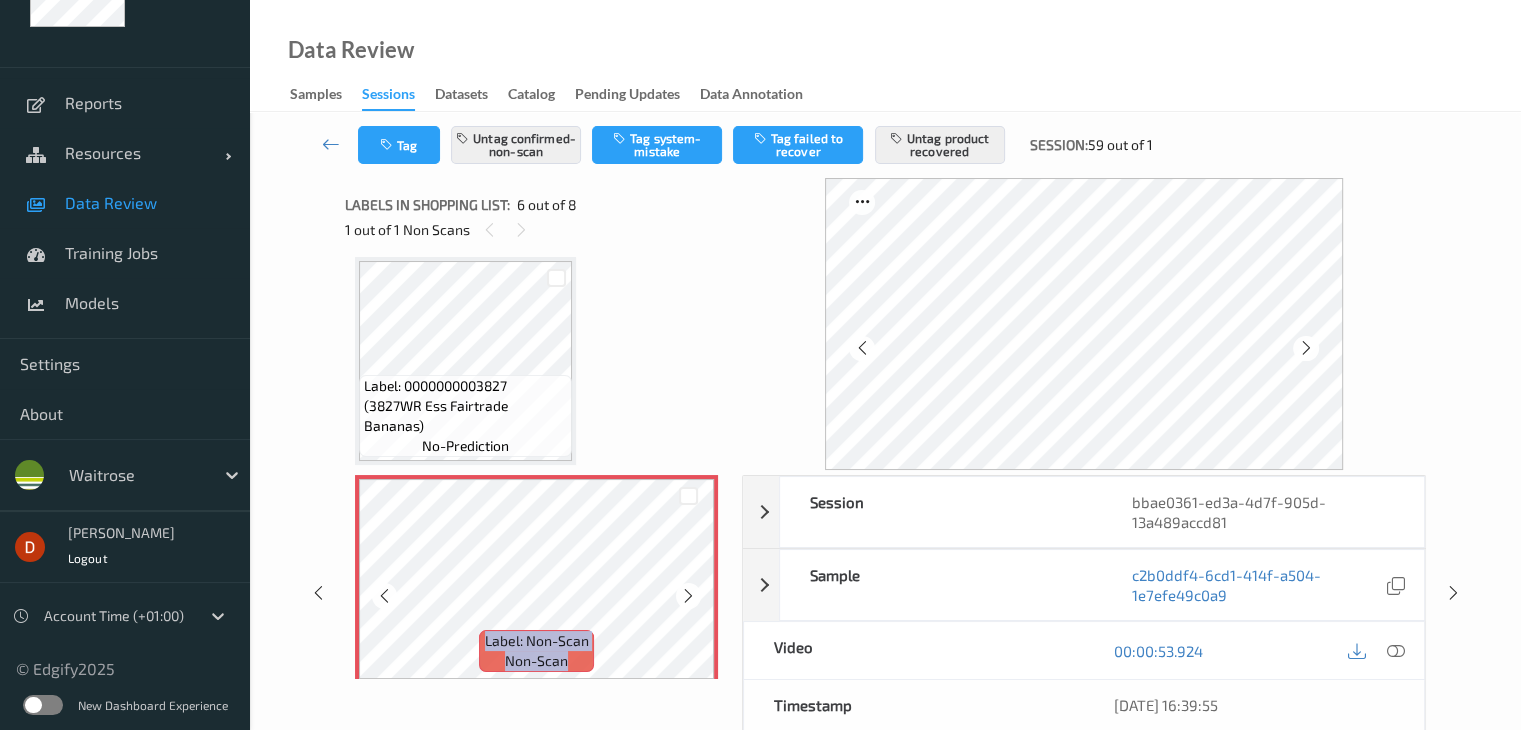 click at bounding box center (688, 596) 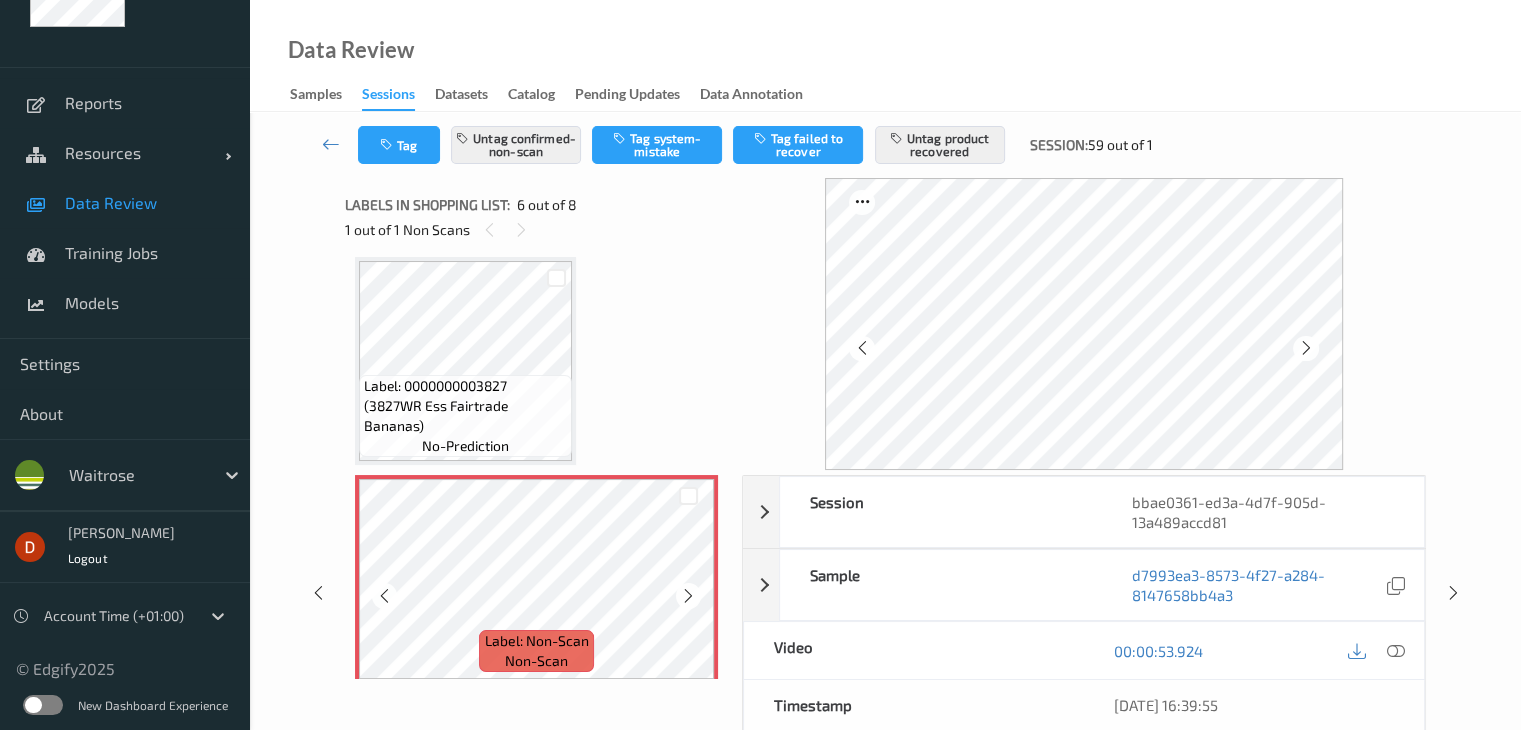click at bounding box center [688, 596] 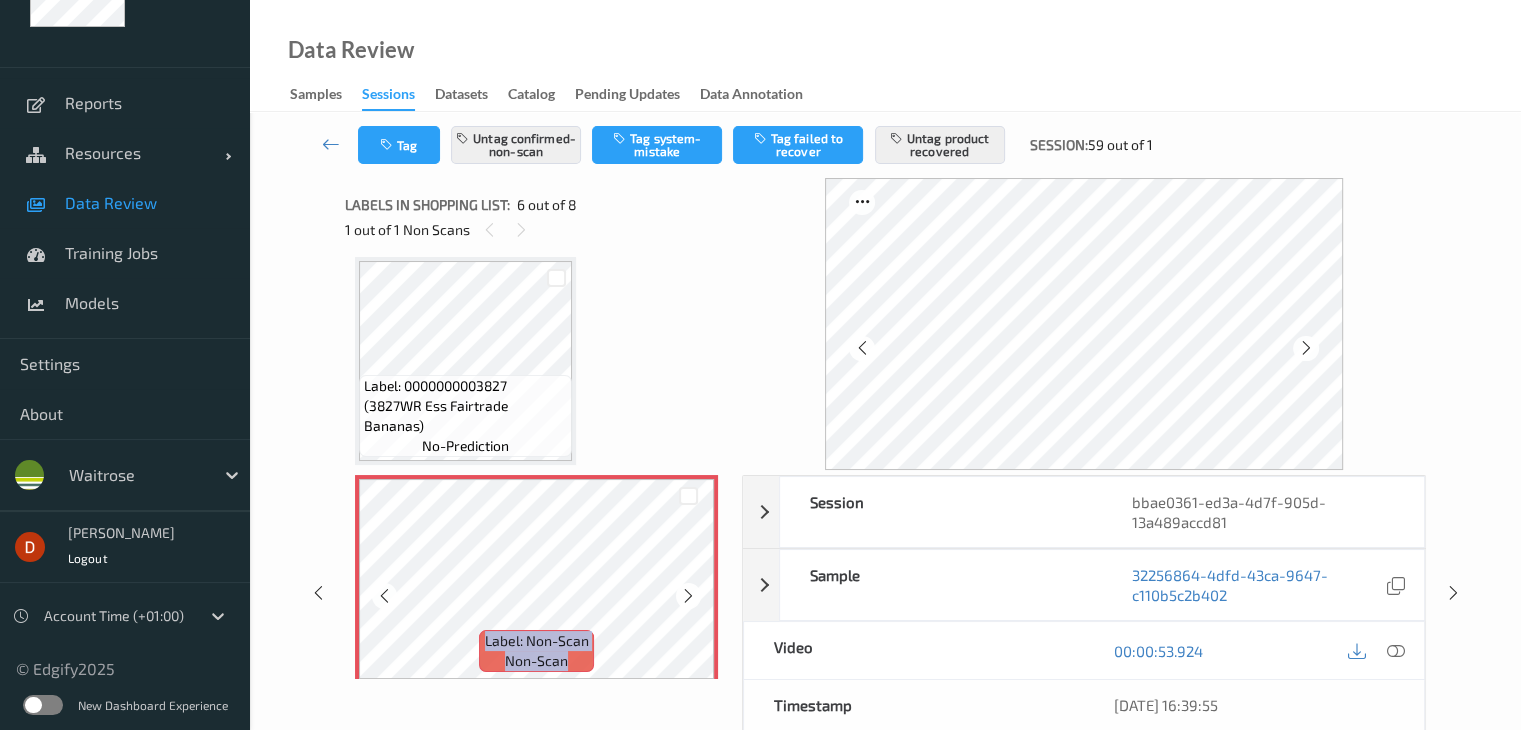 click at bounding box center (688, 596) 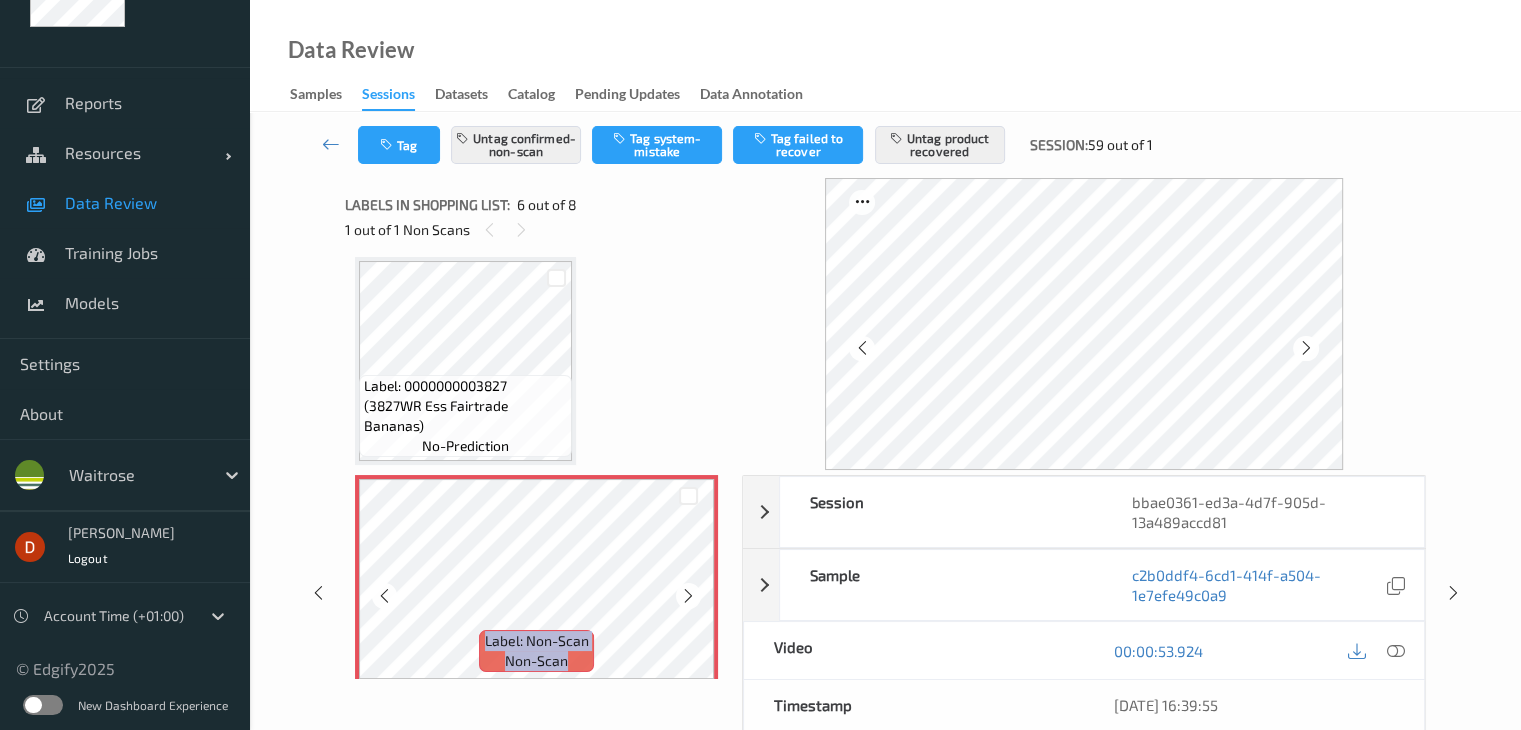 click at bounding box center [688, 596] 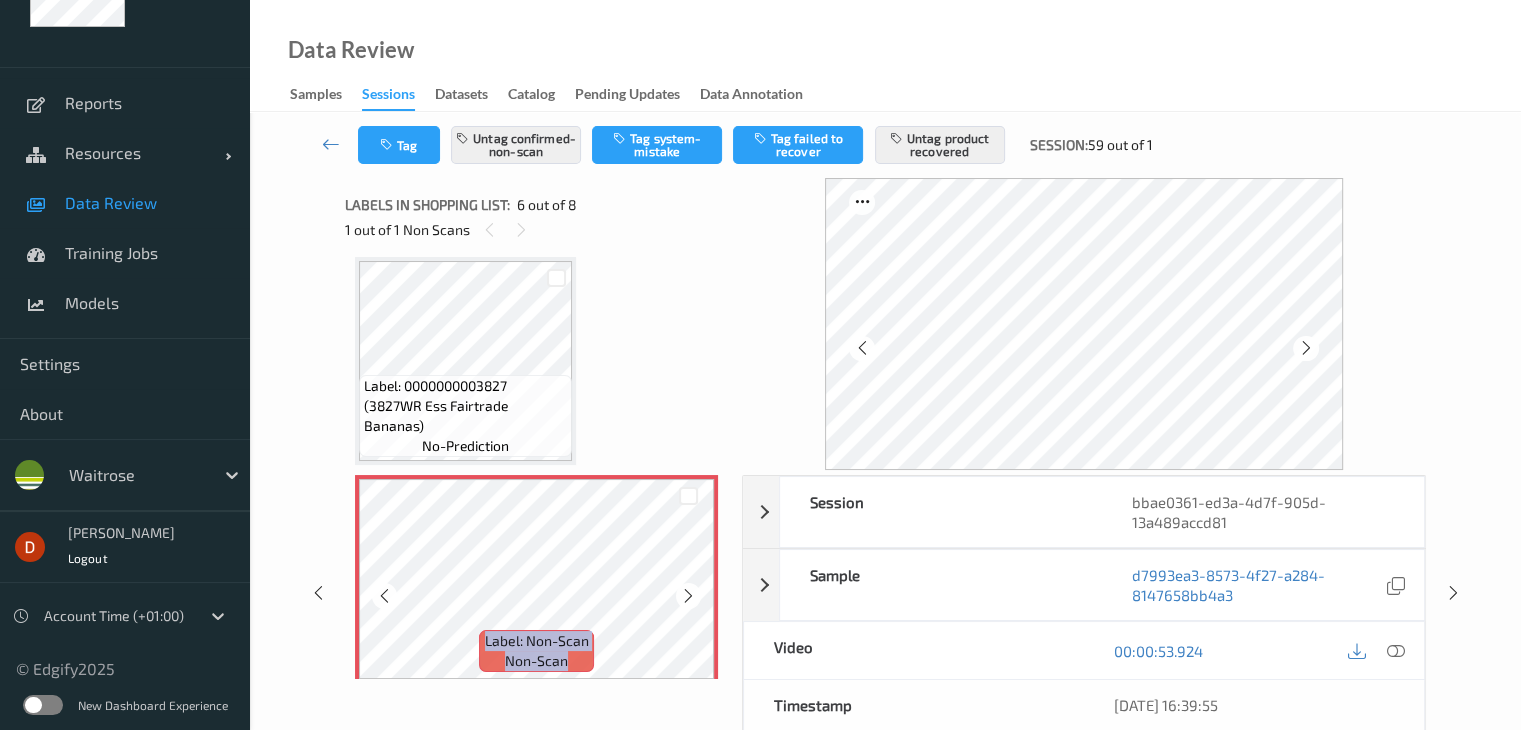 click at bounding box center (688, 596) 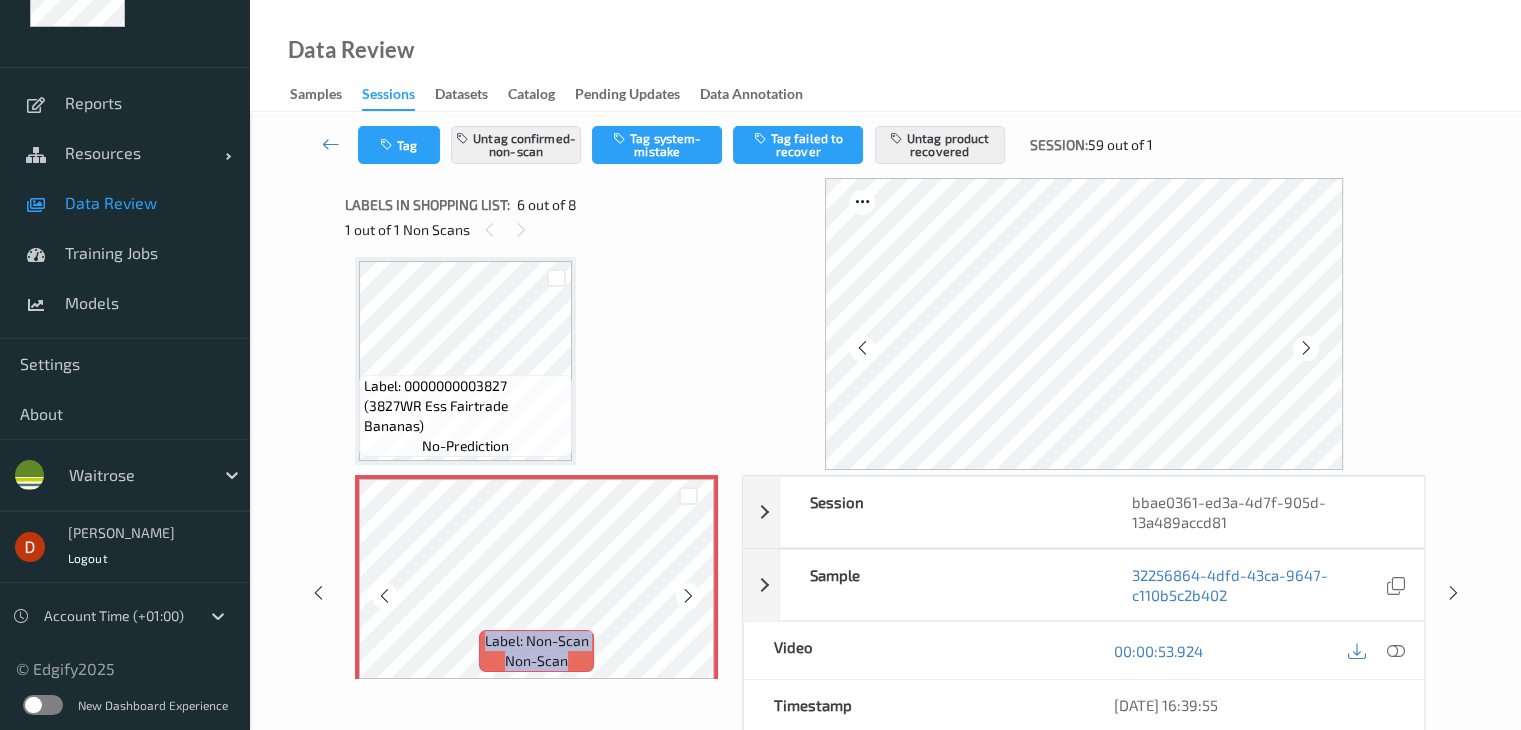 click at bounding box center (688, 596) 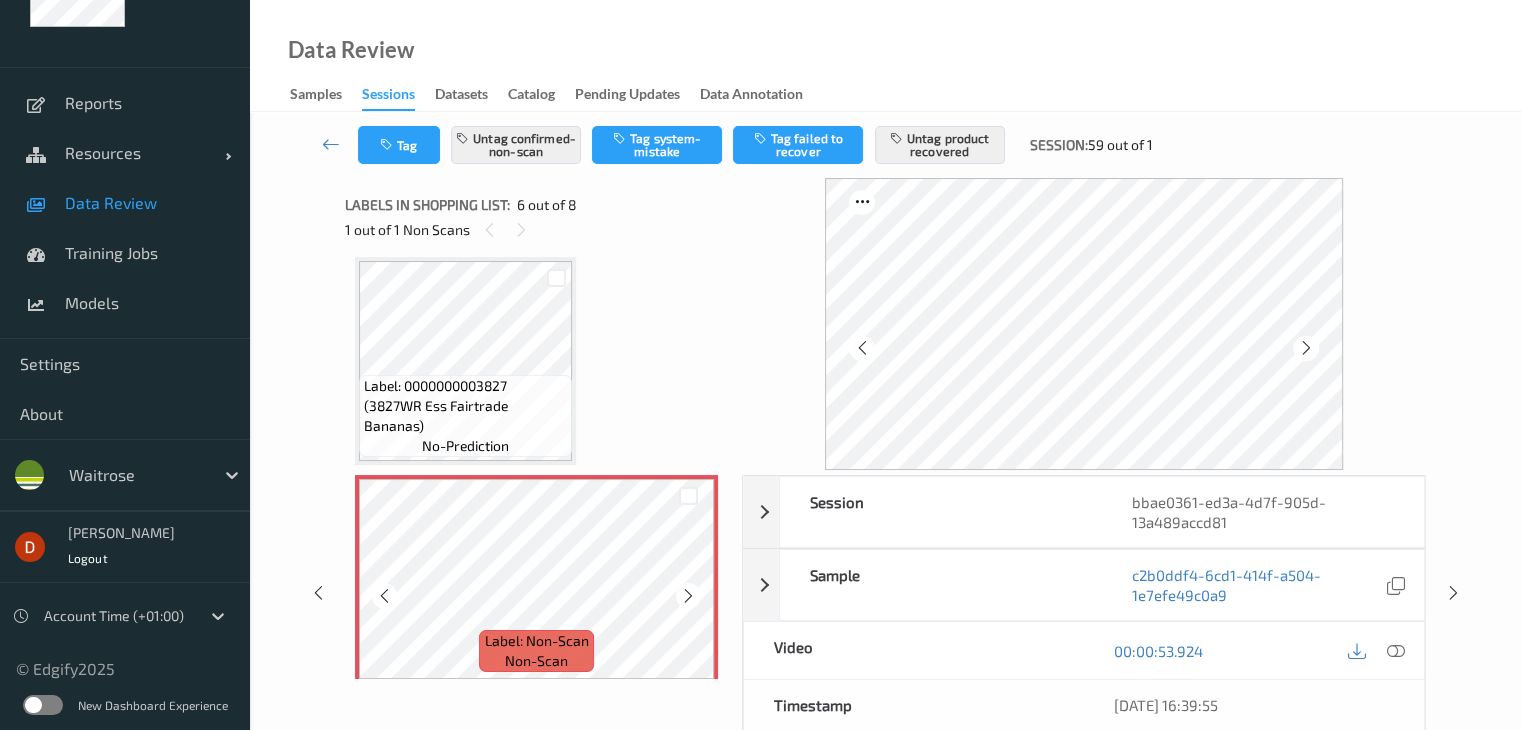 click at bounding box center (688, 596) 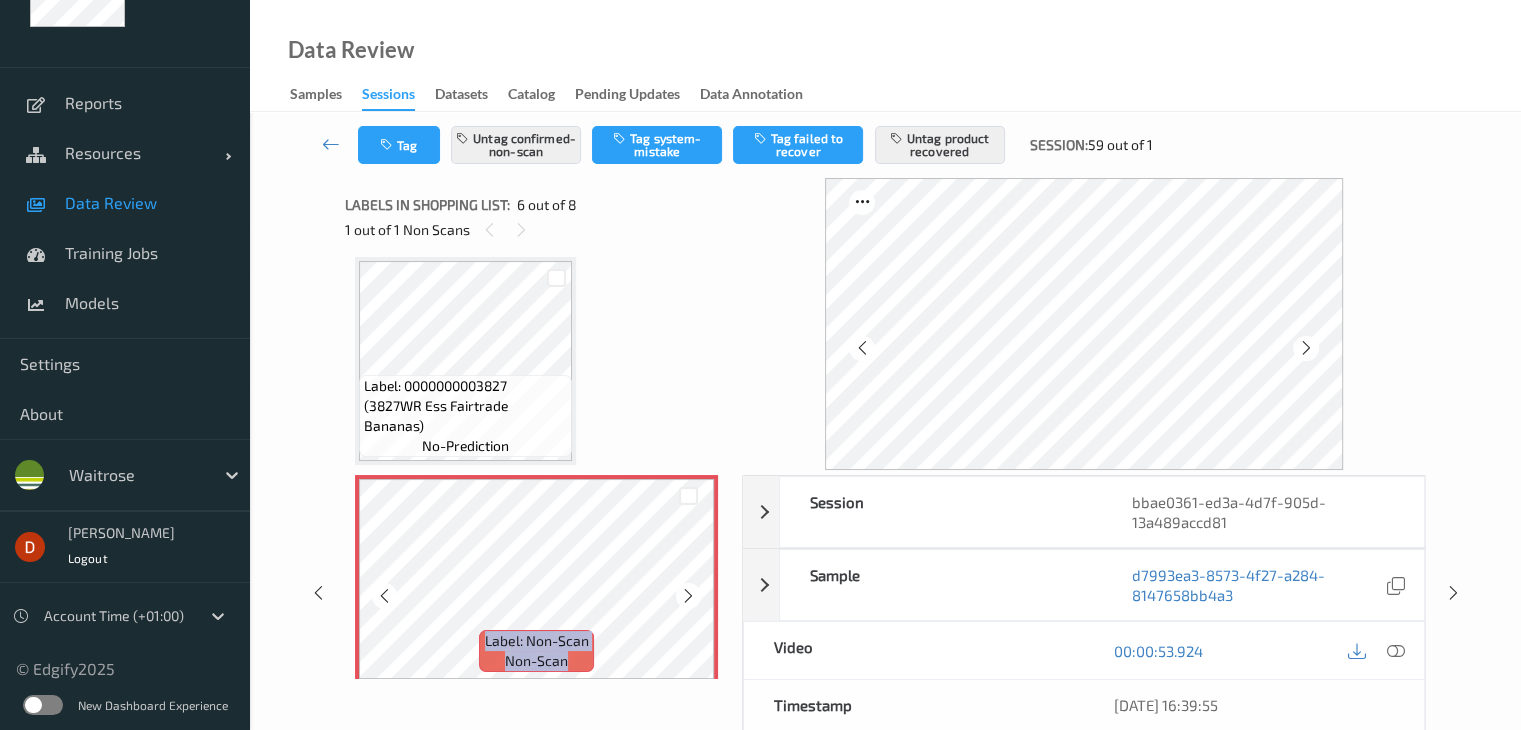 click at bounding box center (688, 596) 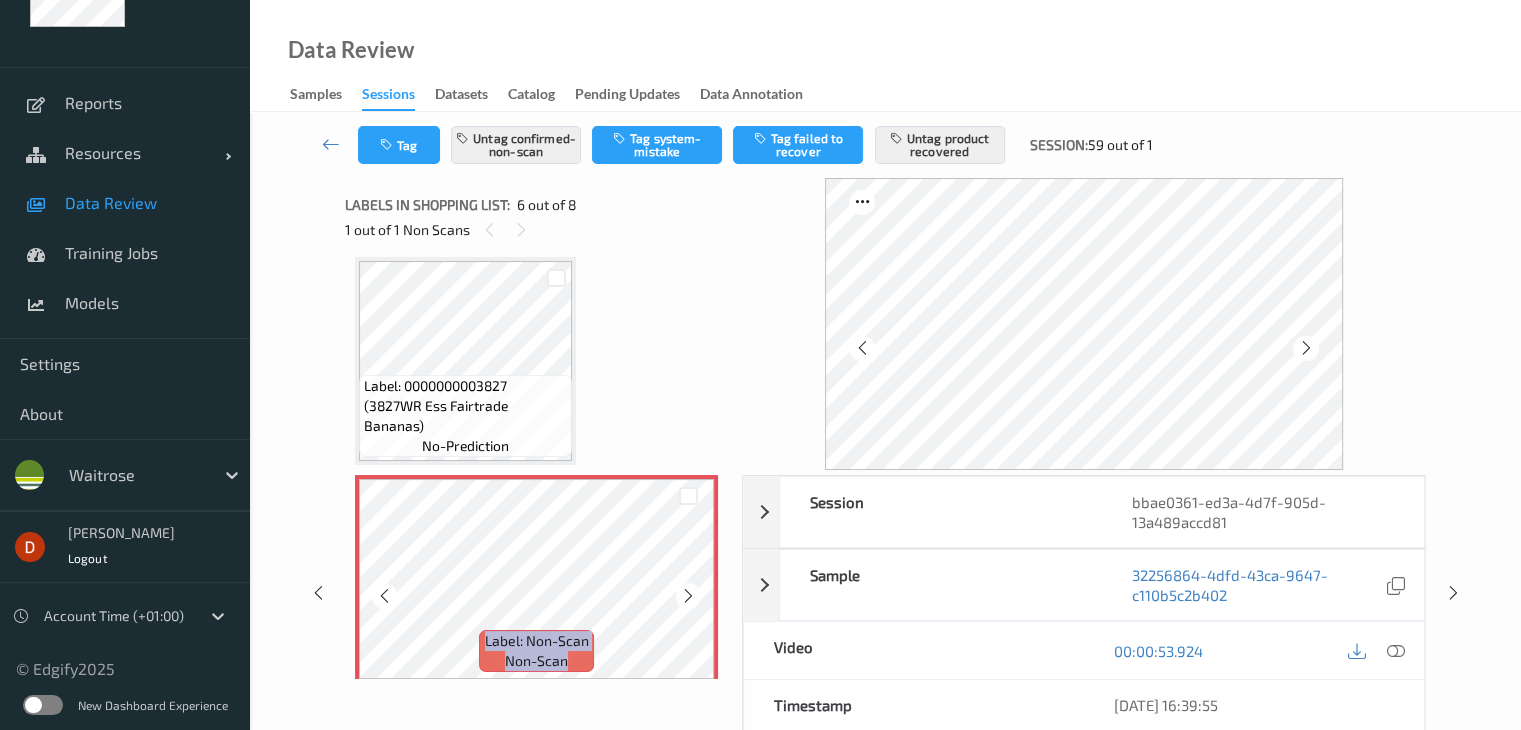 click at bounding box center [688, 596] 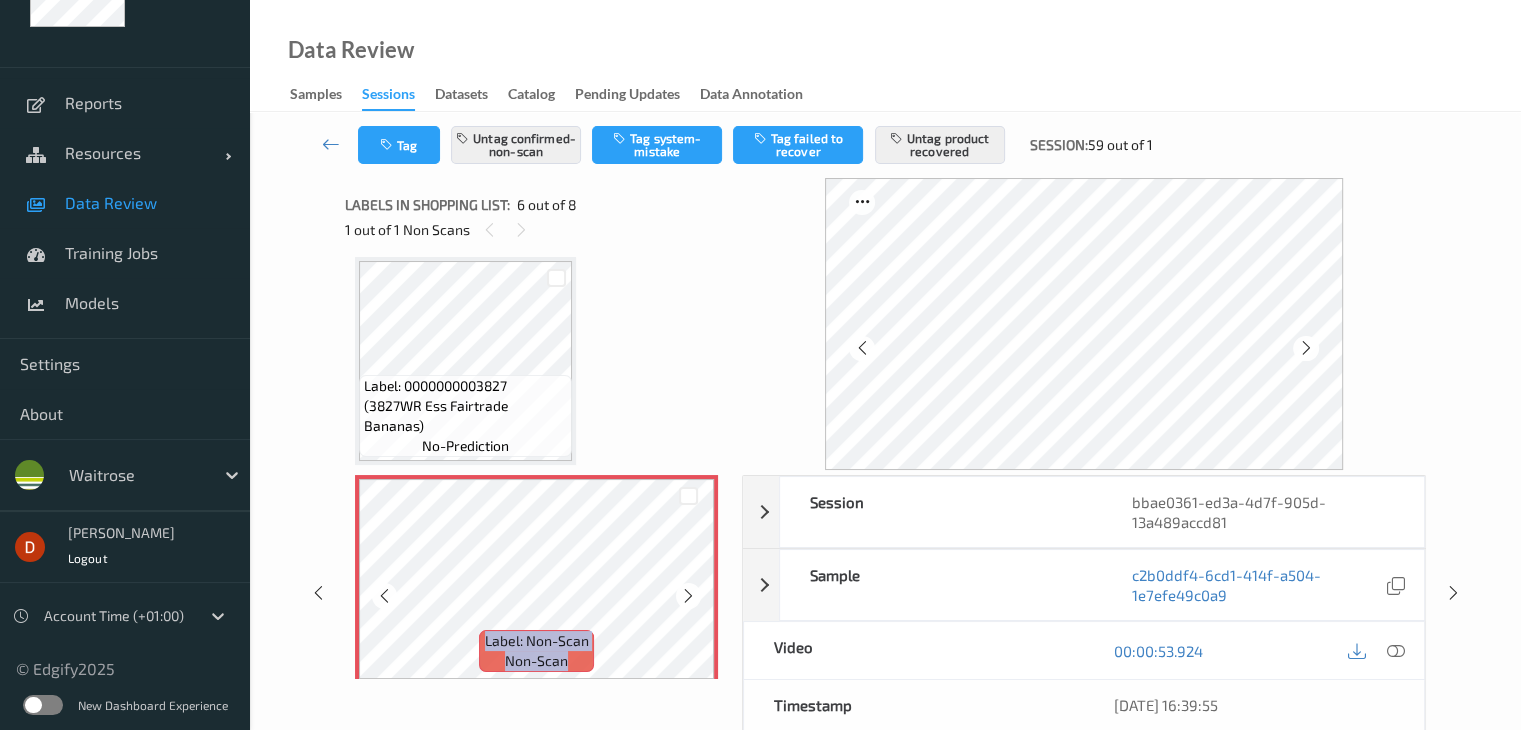 click at bounding box center (688, 596) 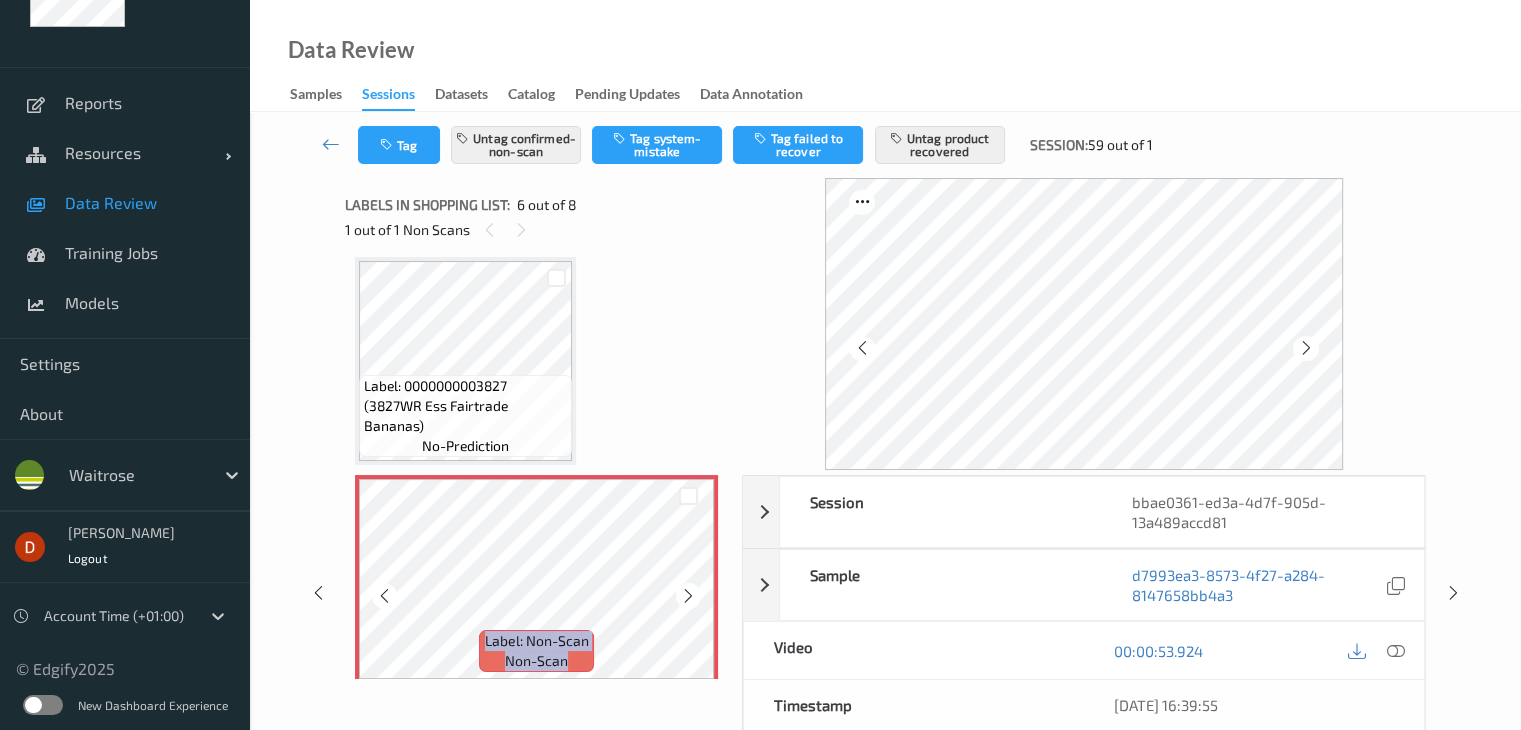 click at bounding box center [688, 596] 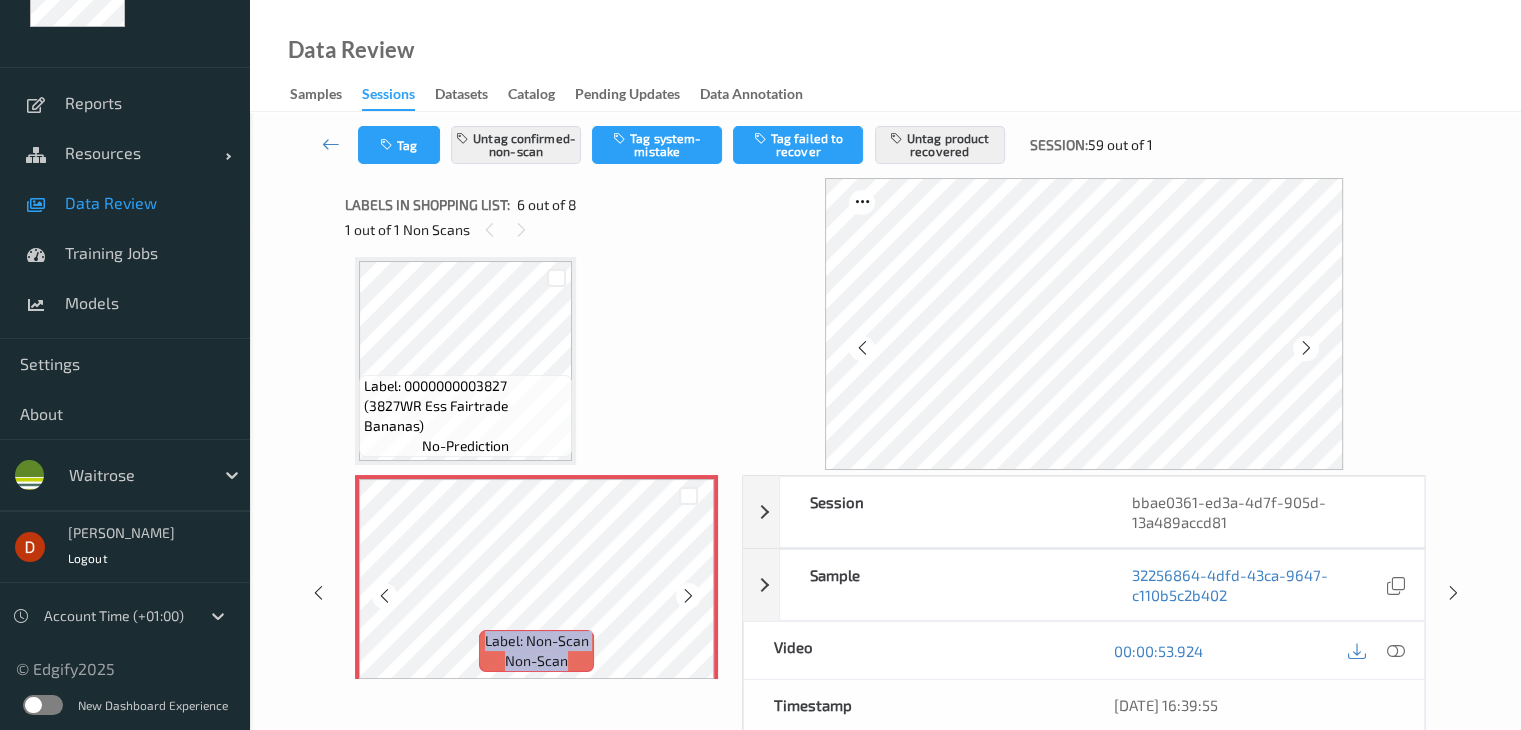 click at bounding box center (688, 596) 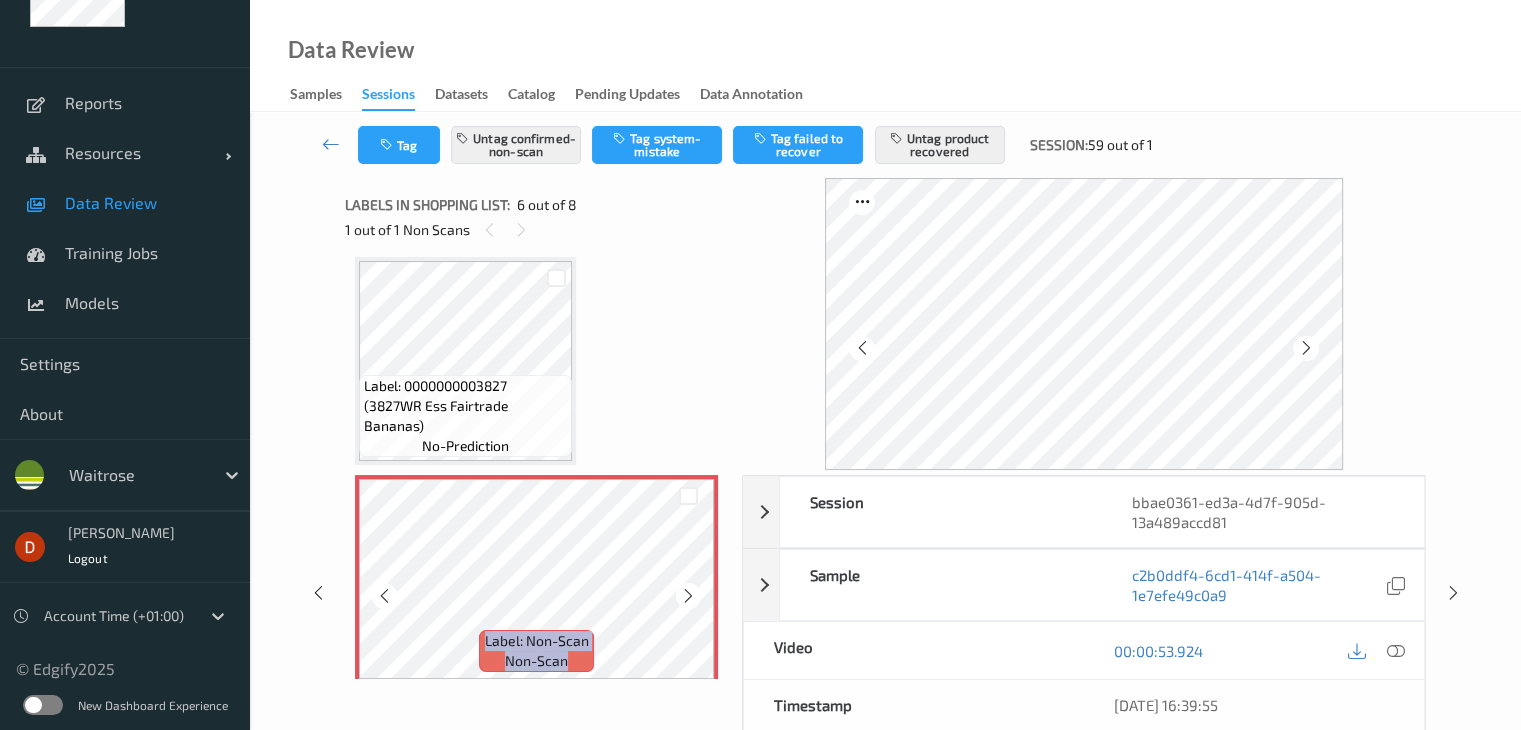 click at bounding box center (688, 596) 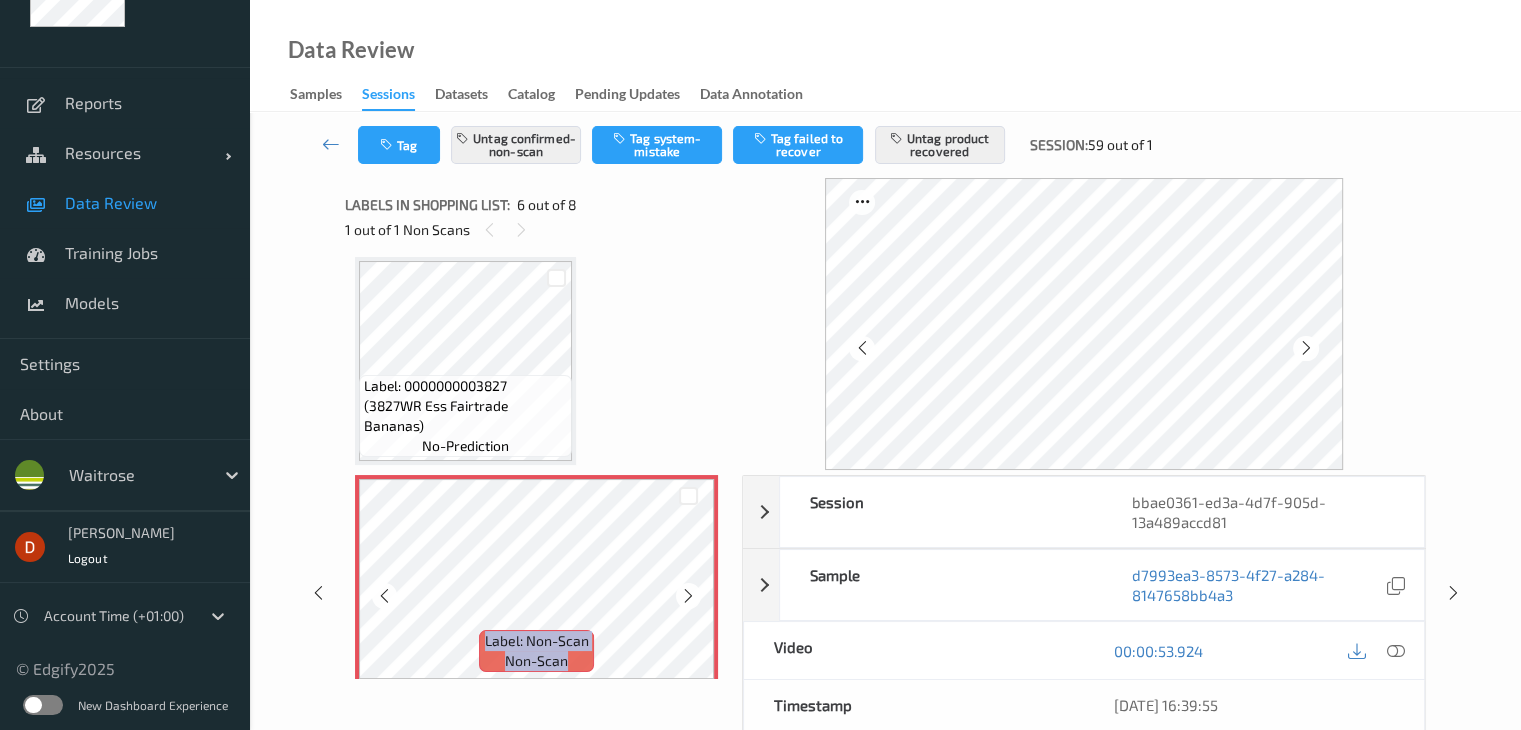 click at bounding box center [688, 596] 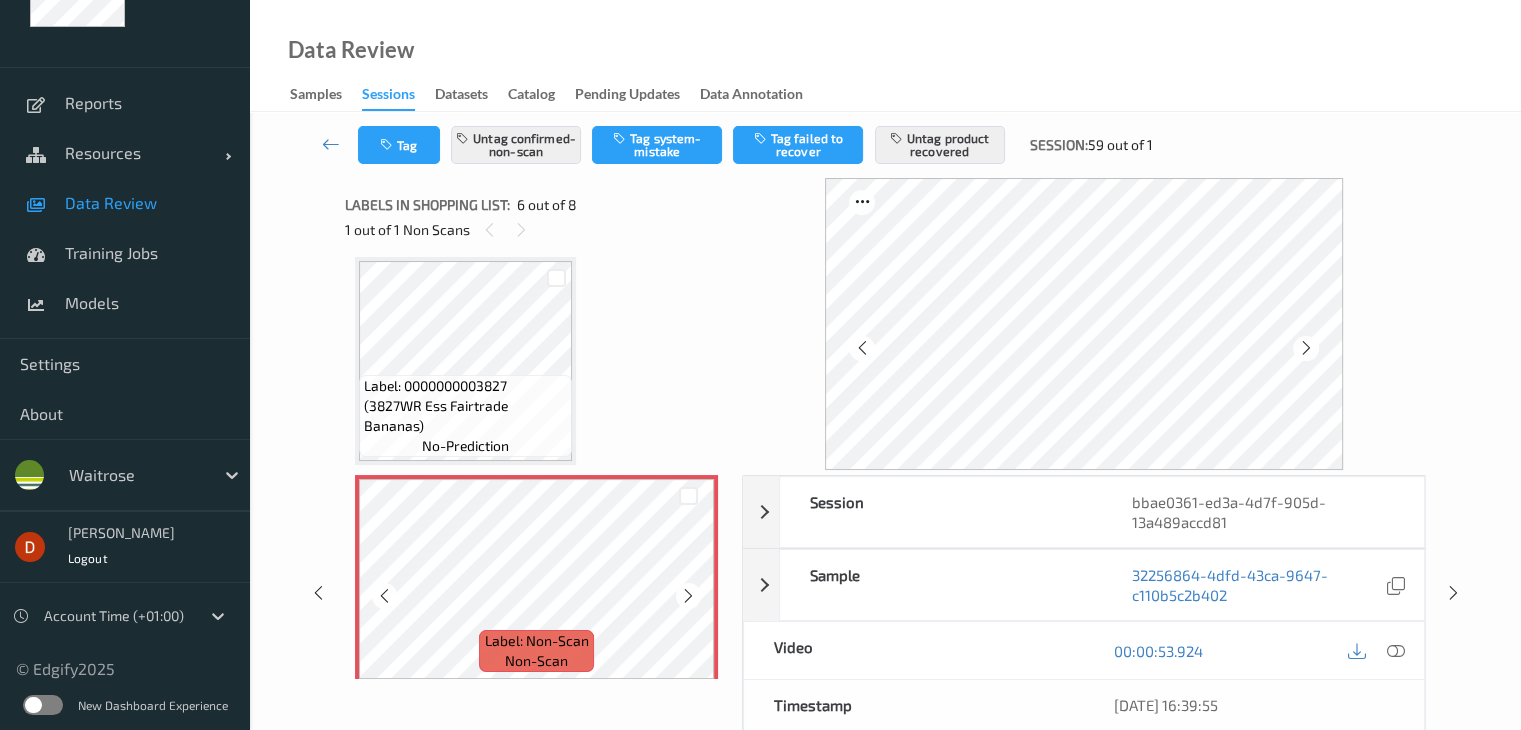click at bounding box center (688, 596) 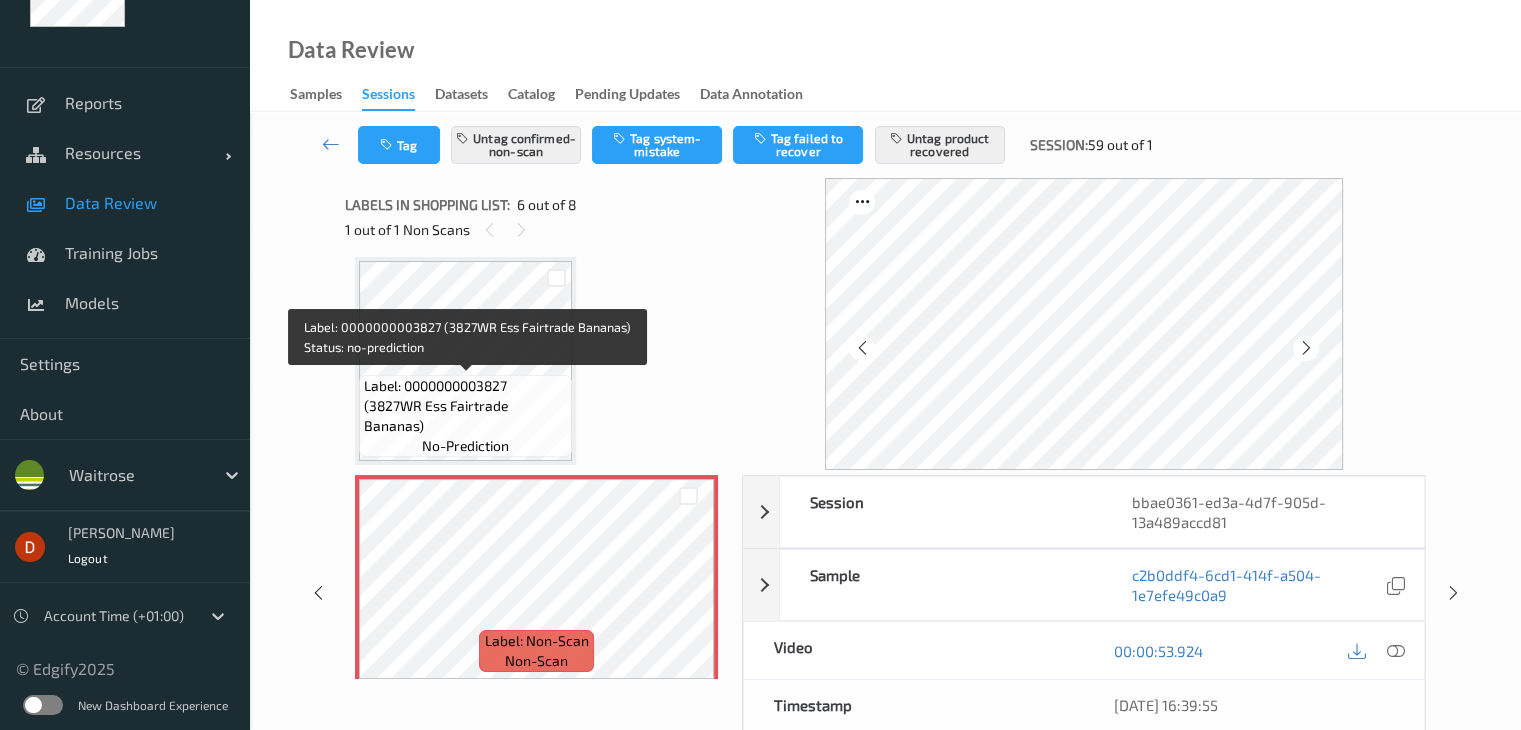 click on "Label: 0000000003827 (3827WR Ess Fairtrade Bananas)" at bounding box center [465, 406] 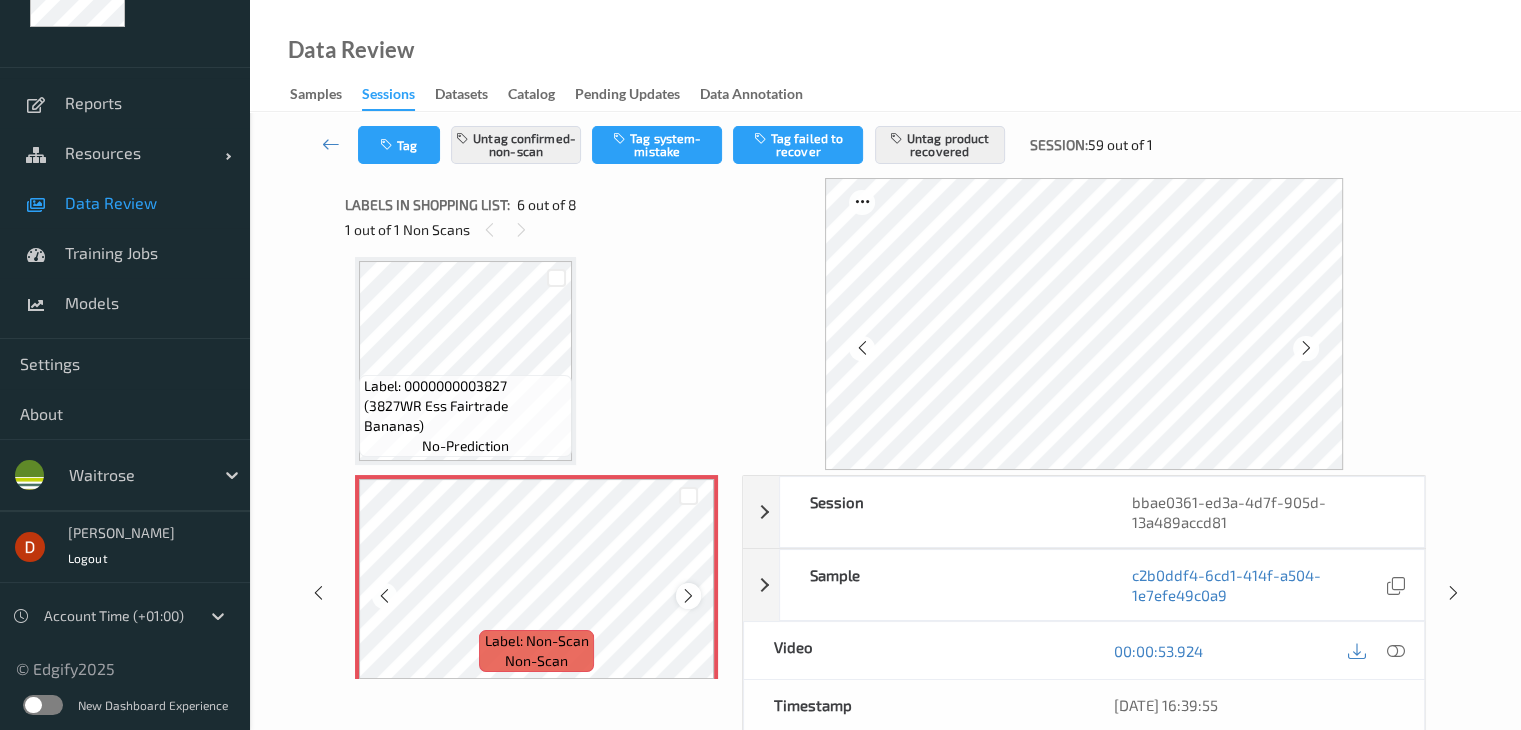 click at bounding box center (688, 596) 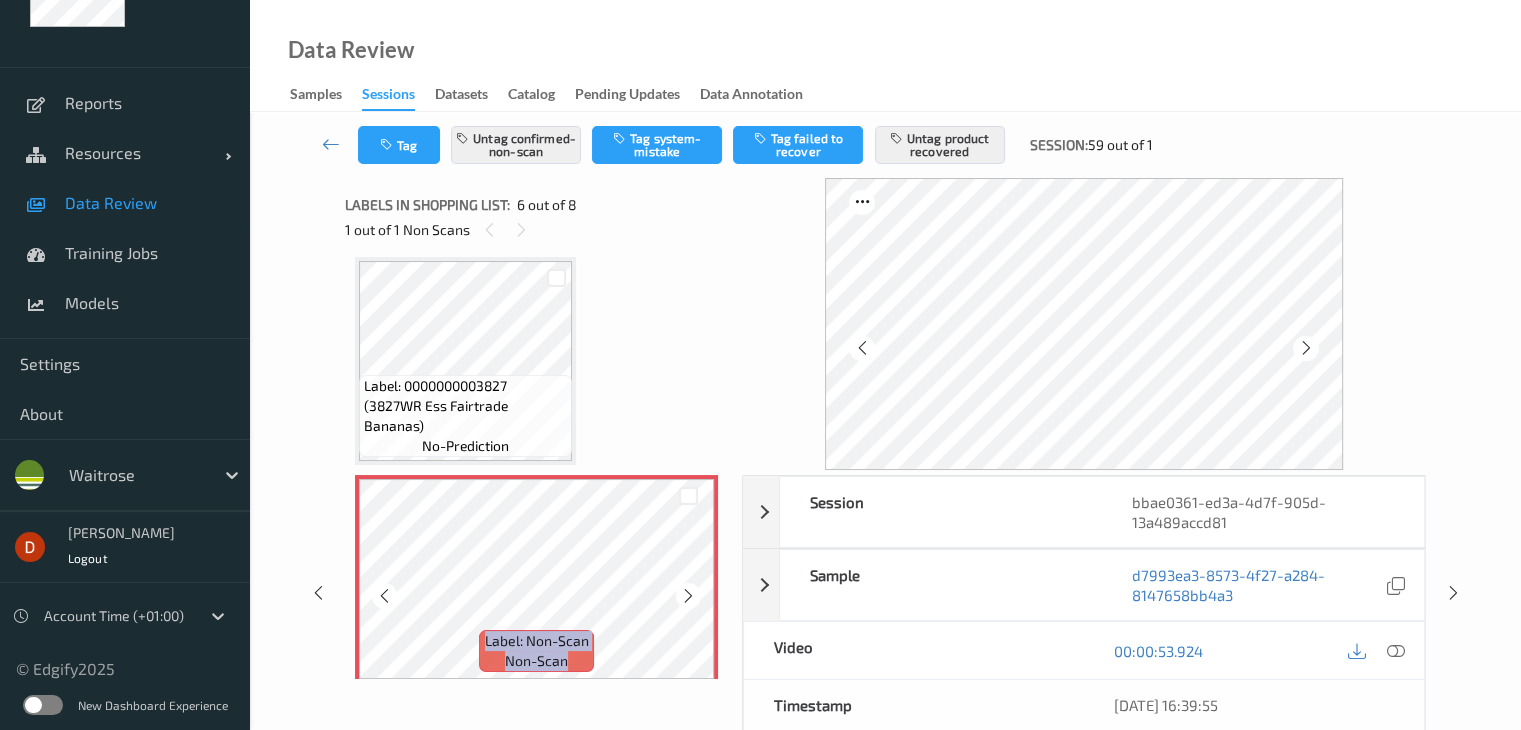 click at bounding box center (688, 596) 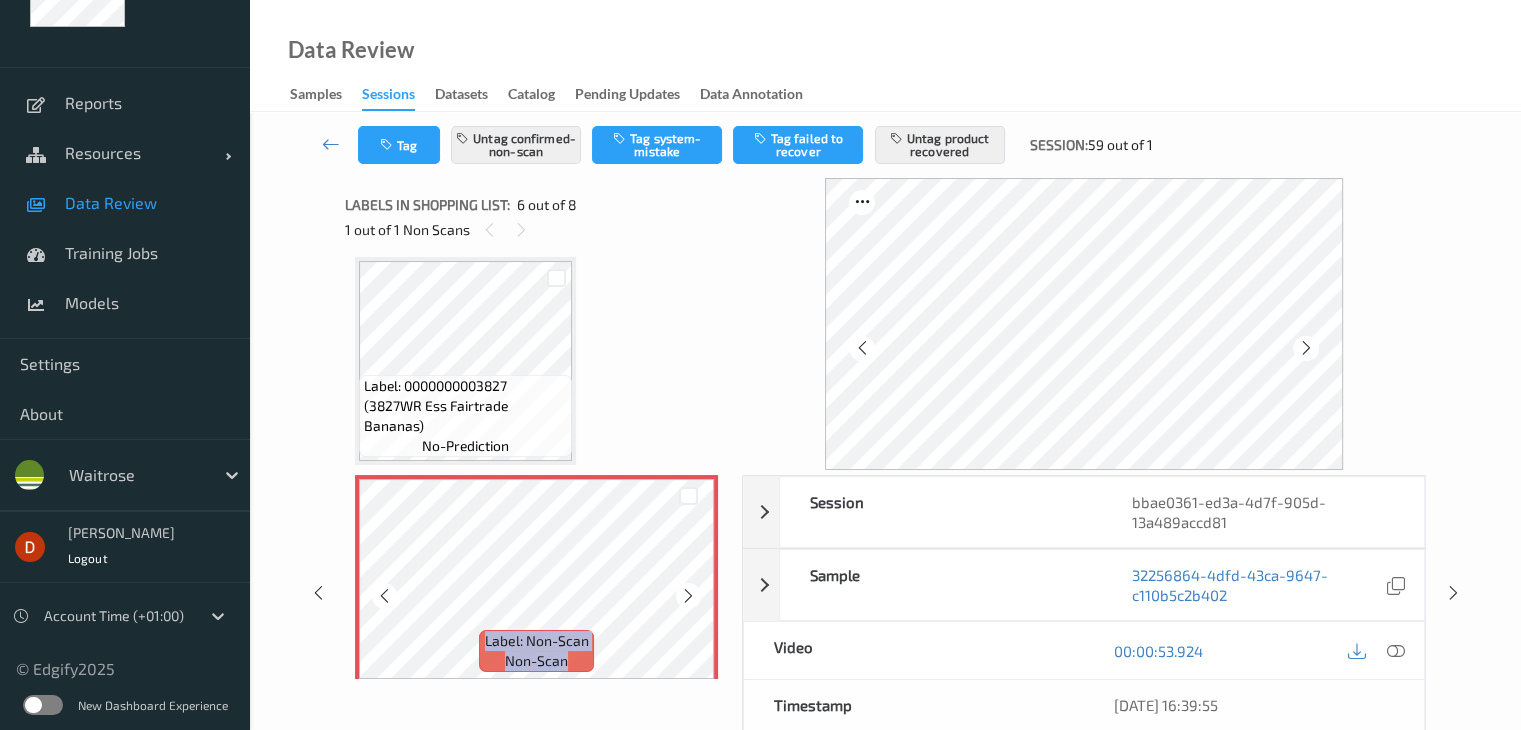 click at bounding box center (688, 596) 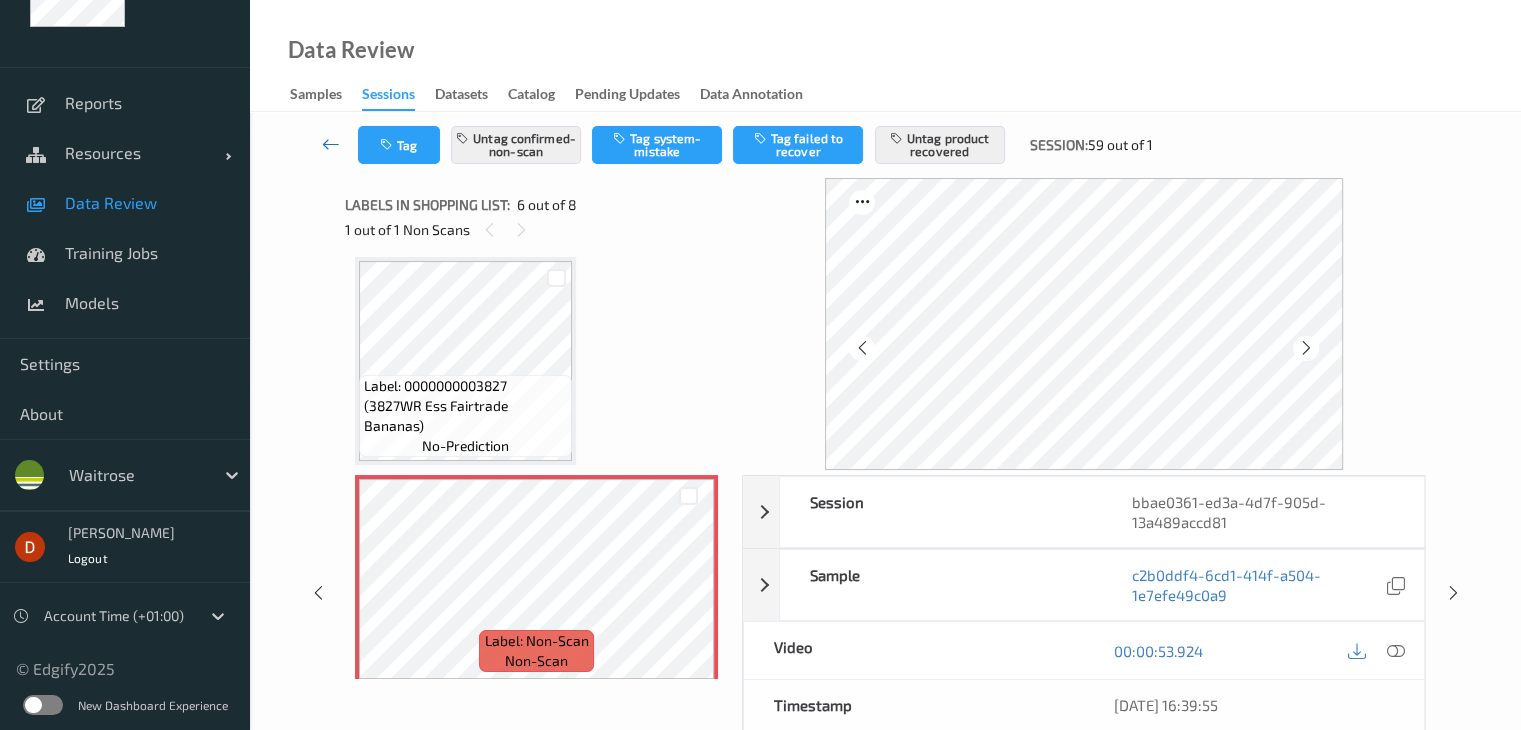 click at bounding box center [331, 144] 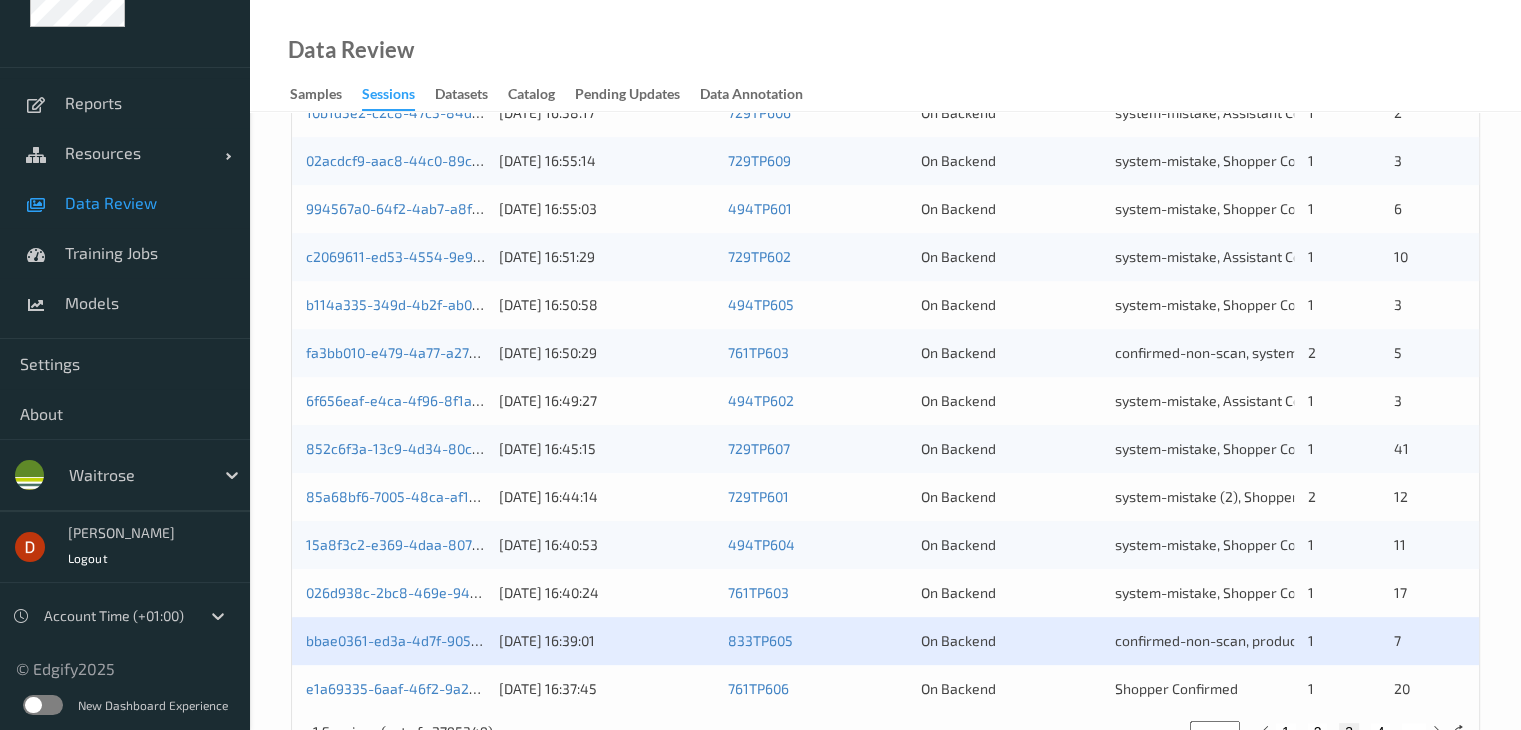 scroll, scrollTop: 932, scrollLeft: 0, axis: vertical 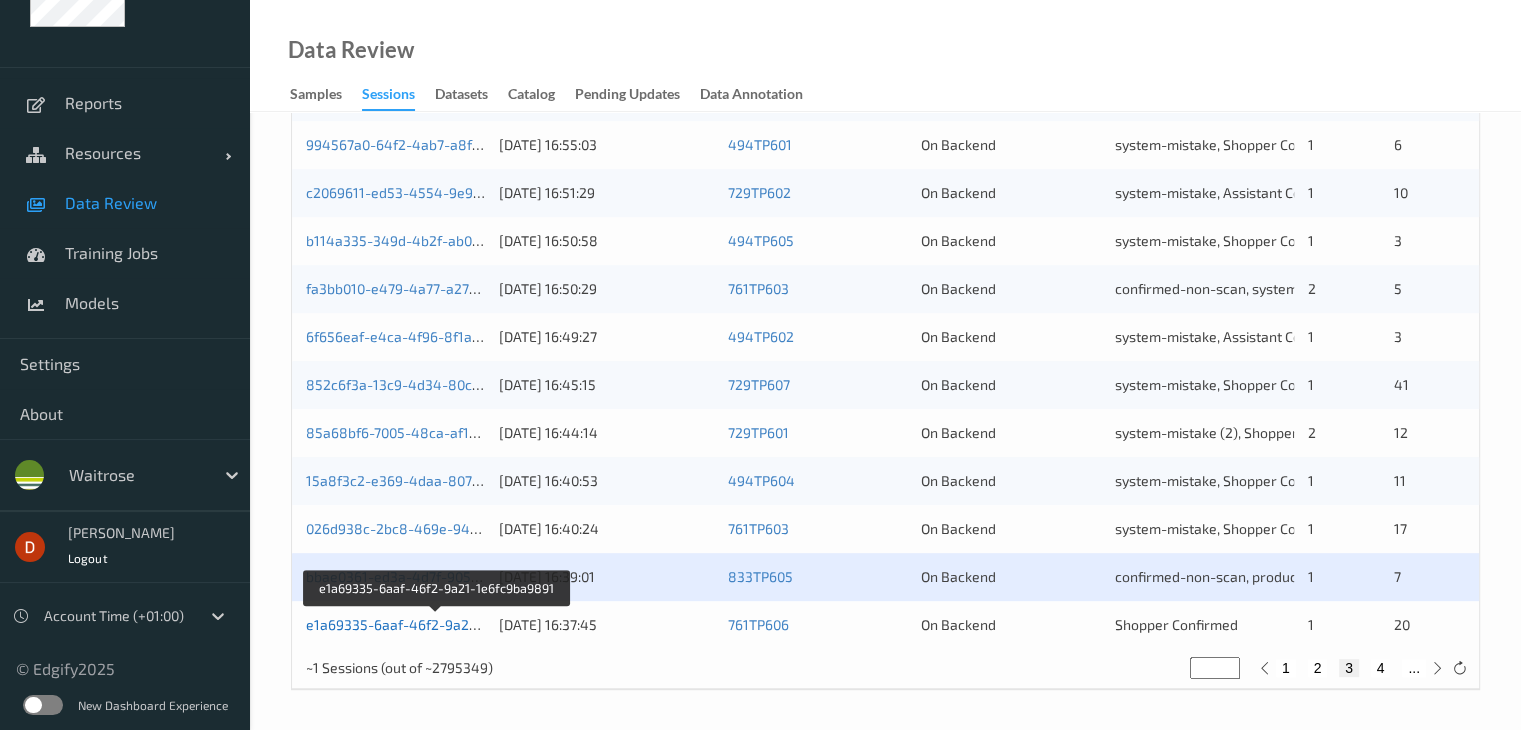 click on "e1a69335-6aaf-46f2-9a21-1e6fc9ba9891" at bounding box center [438, 624] 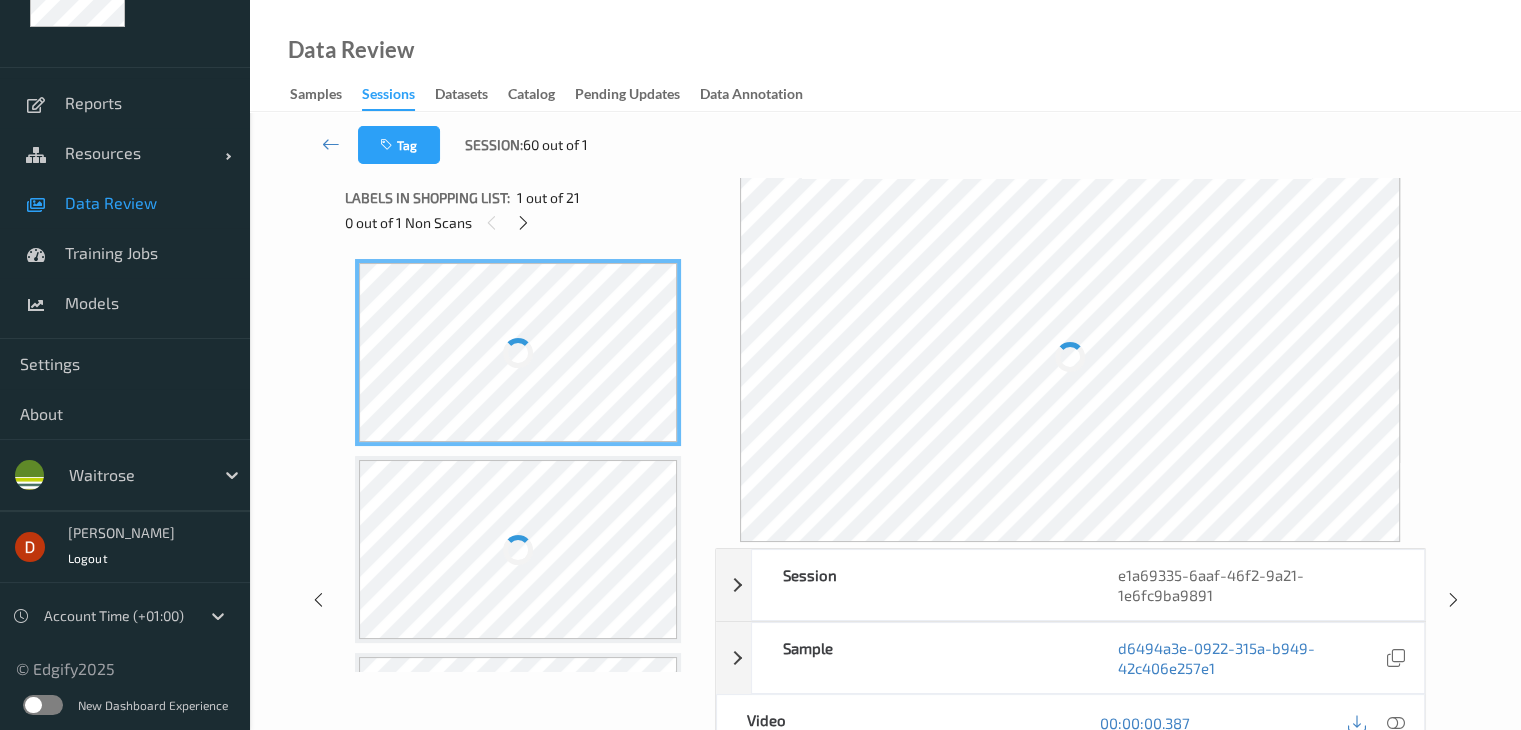 scroll, scrollTop: 0, scrollLeft: 0, axis: both 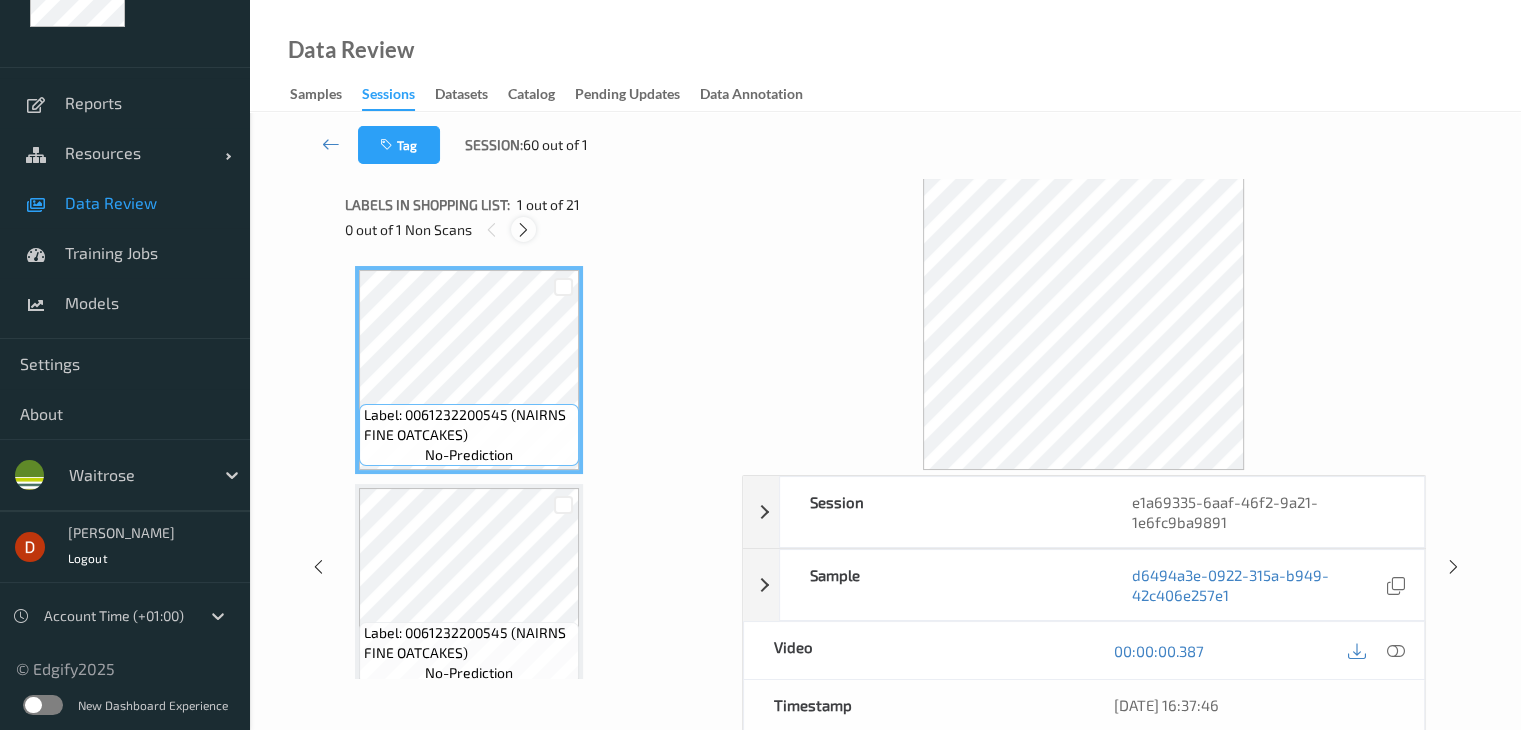 click at bounding box center [523, 230] 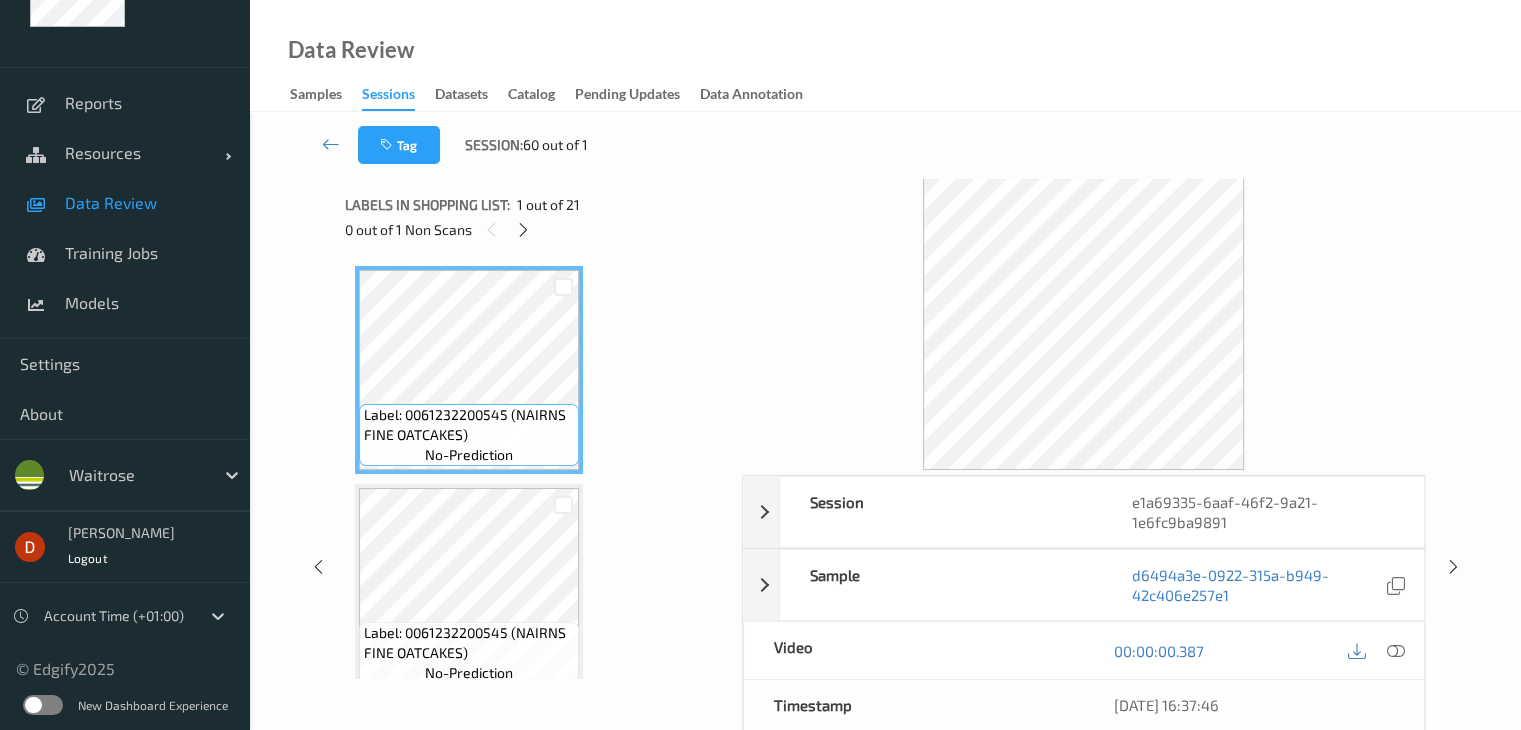 scroll, scrollTop: 2408, scrollLeft: 0, axis: vertical 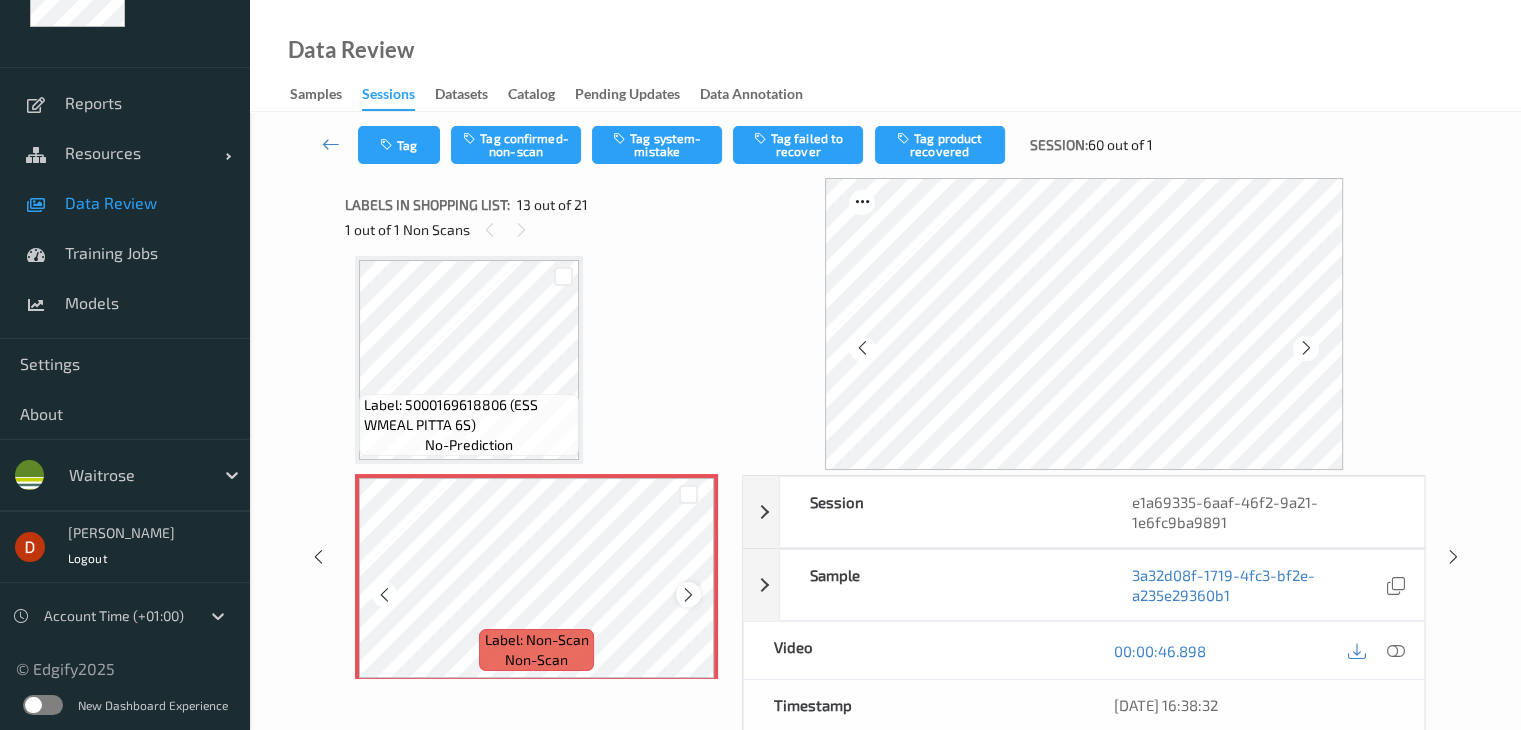 click at bounding box center (688, 595) 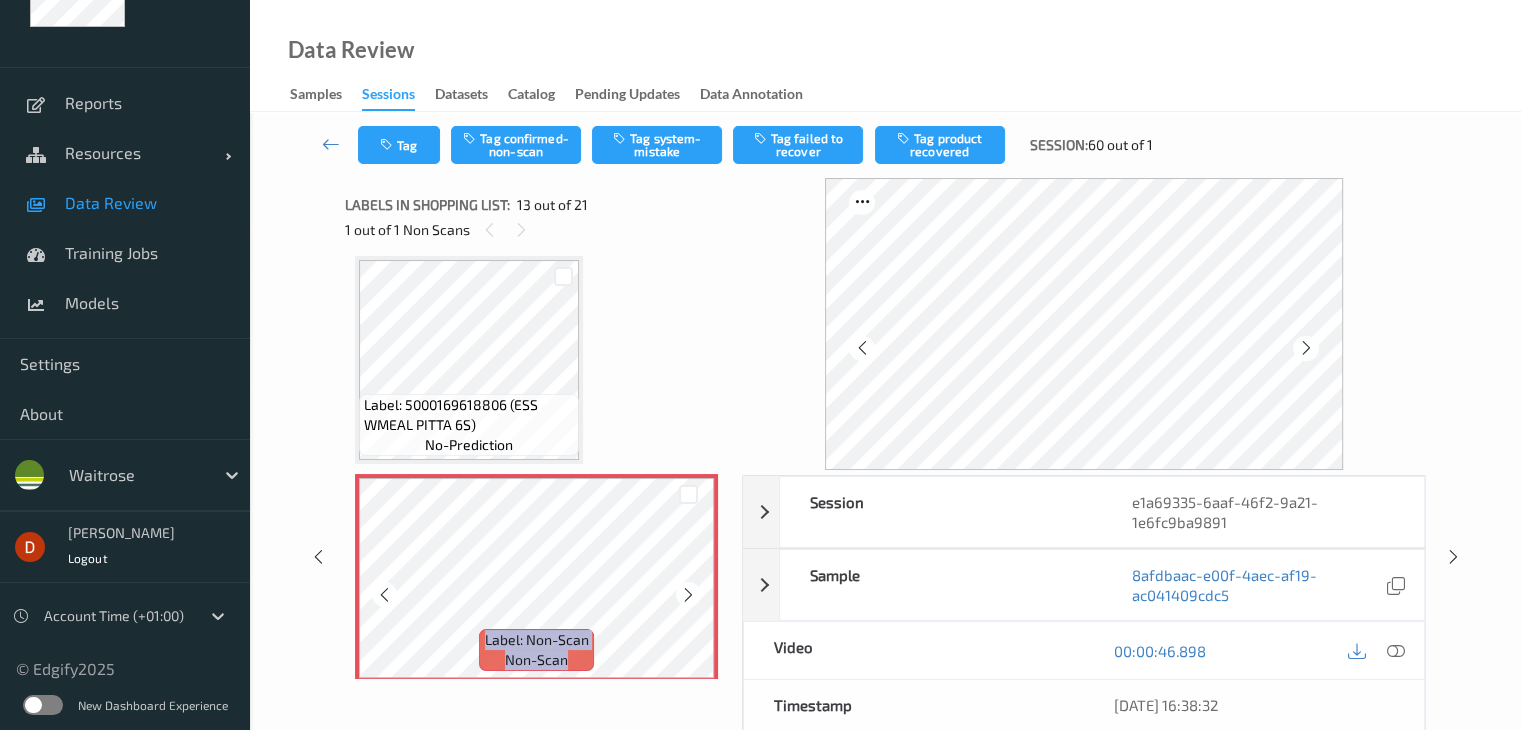 click at bounding box center (688, 595) 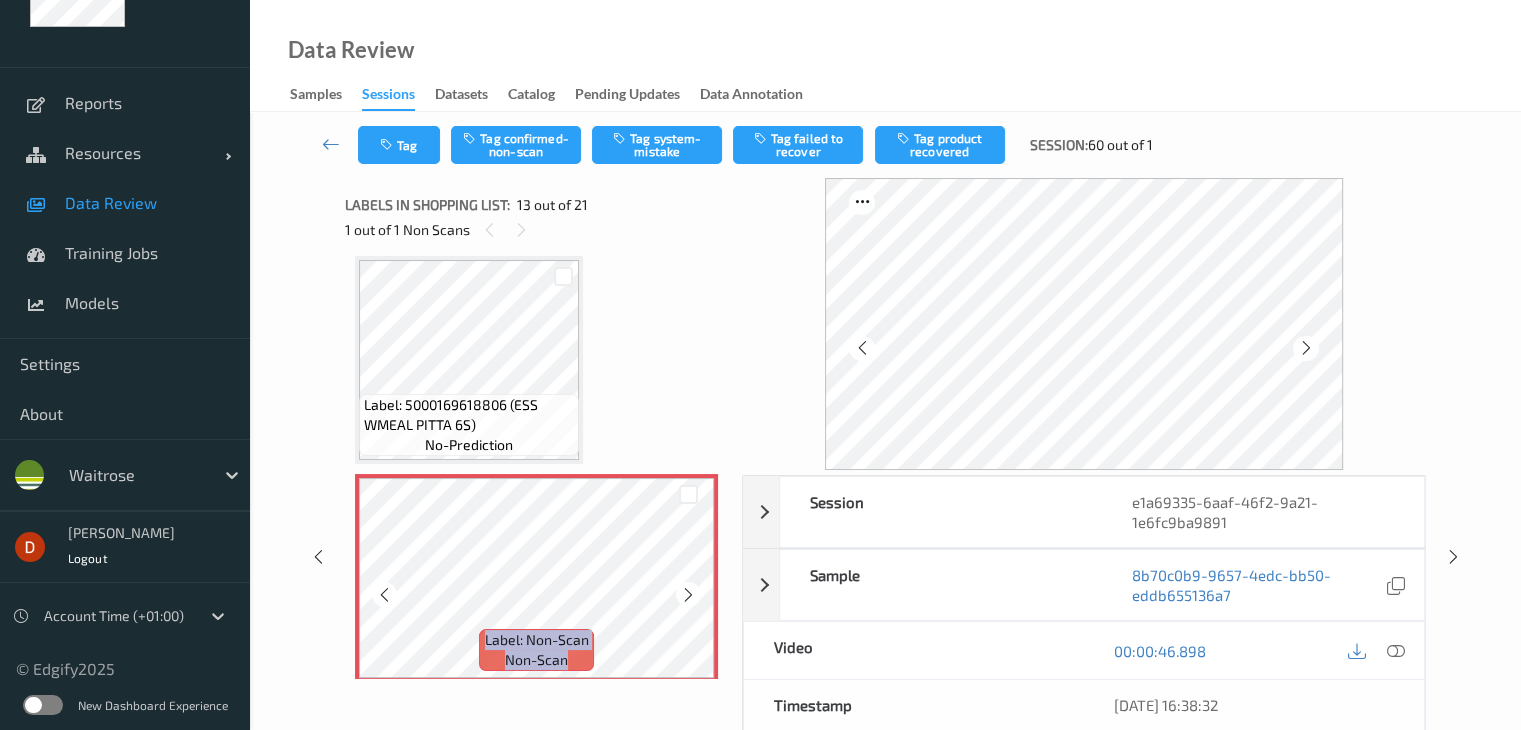 click at bounding box center [688, 595] 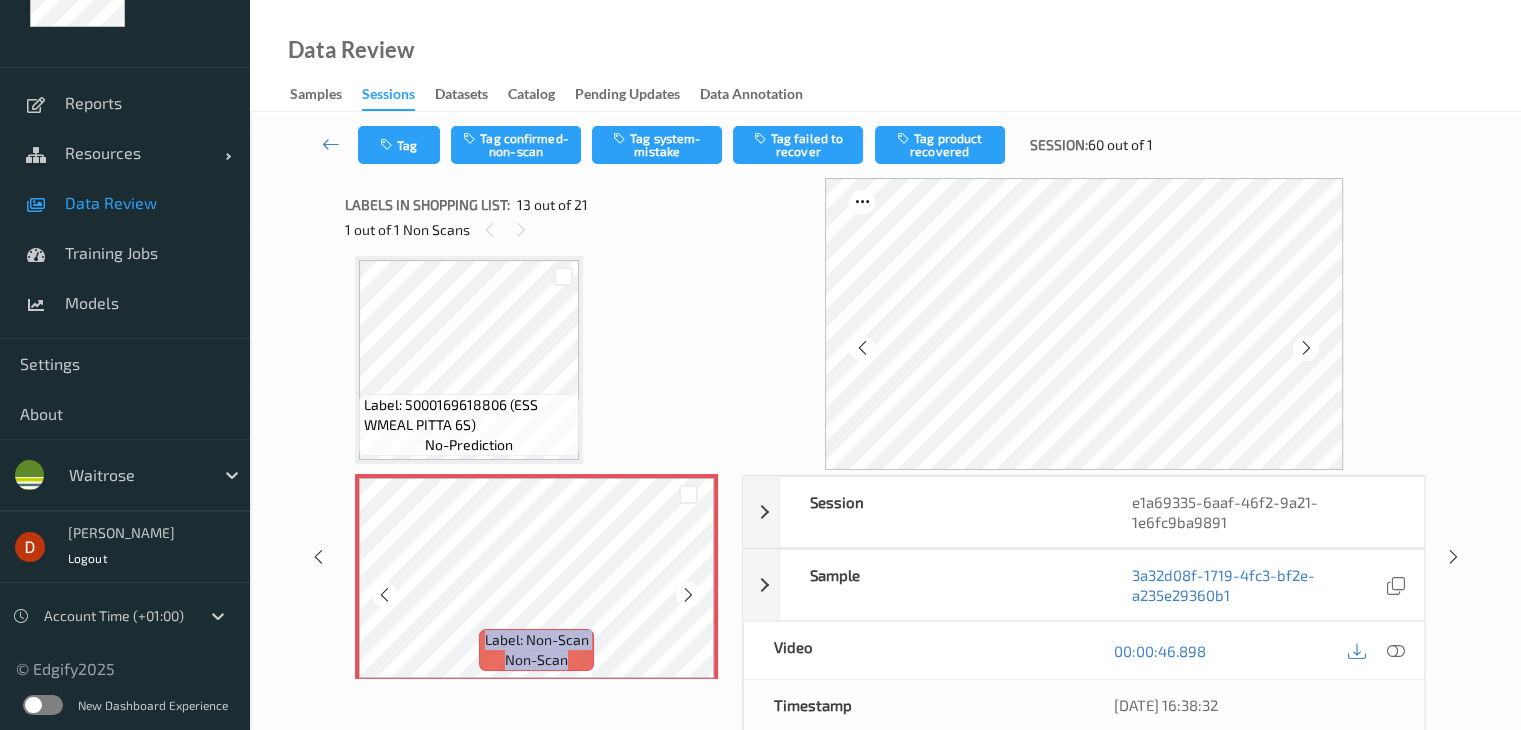 click at bounding box center (688, 595) 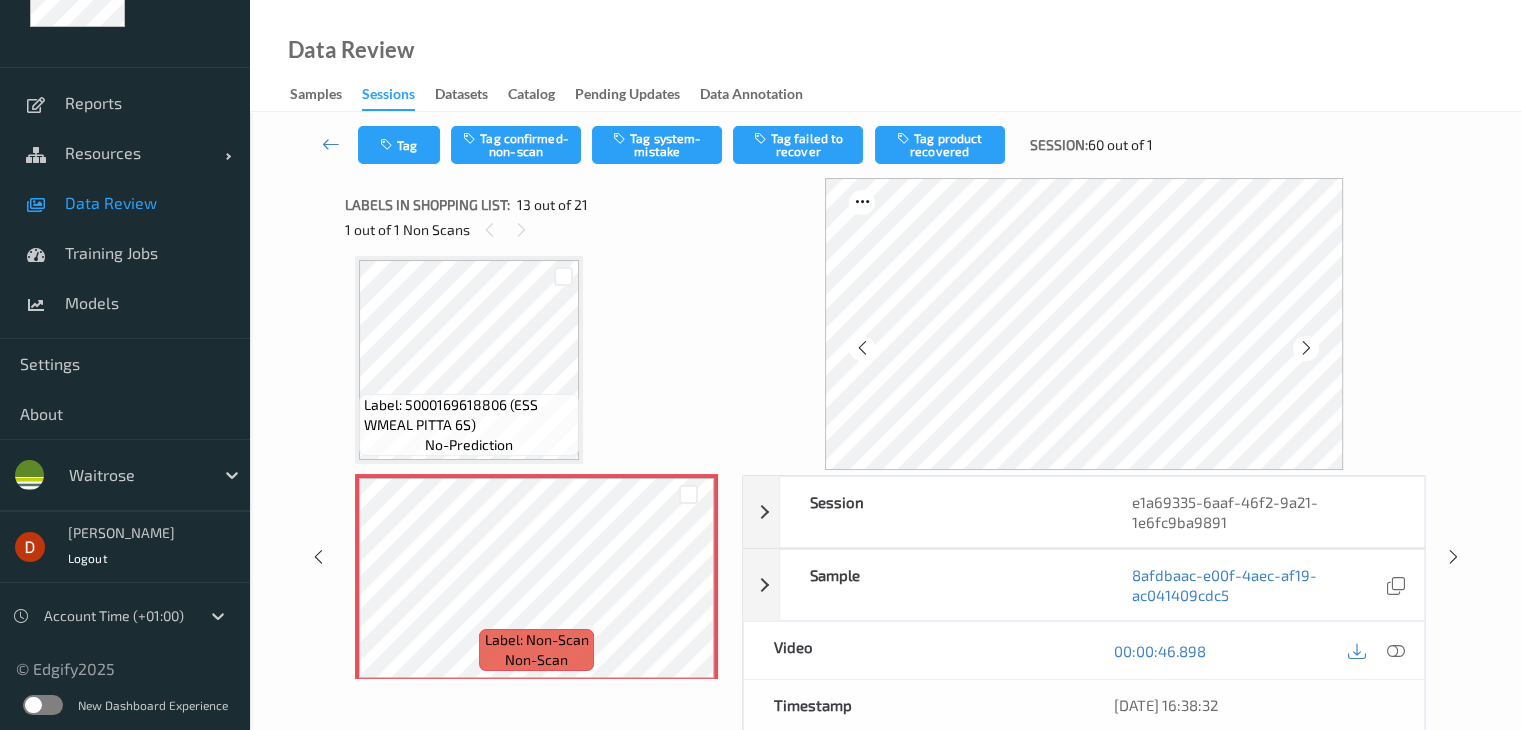 click on "Label: 5000169618806 (ESS WMEAL PITTA 6S)" at bounding box center [469, 415] 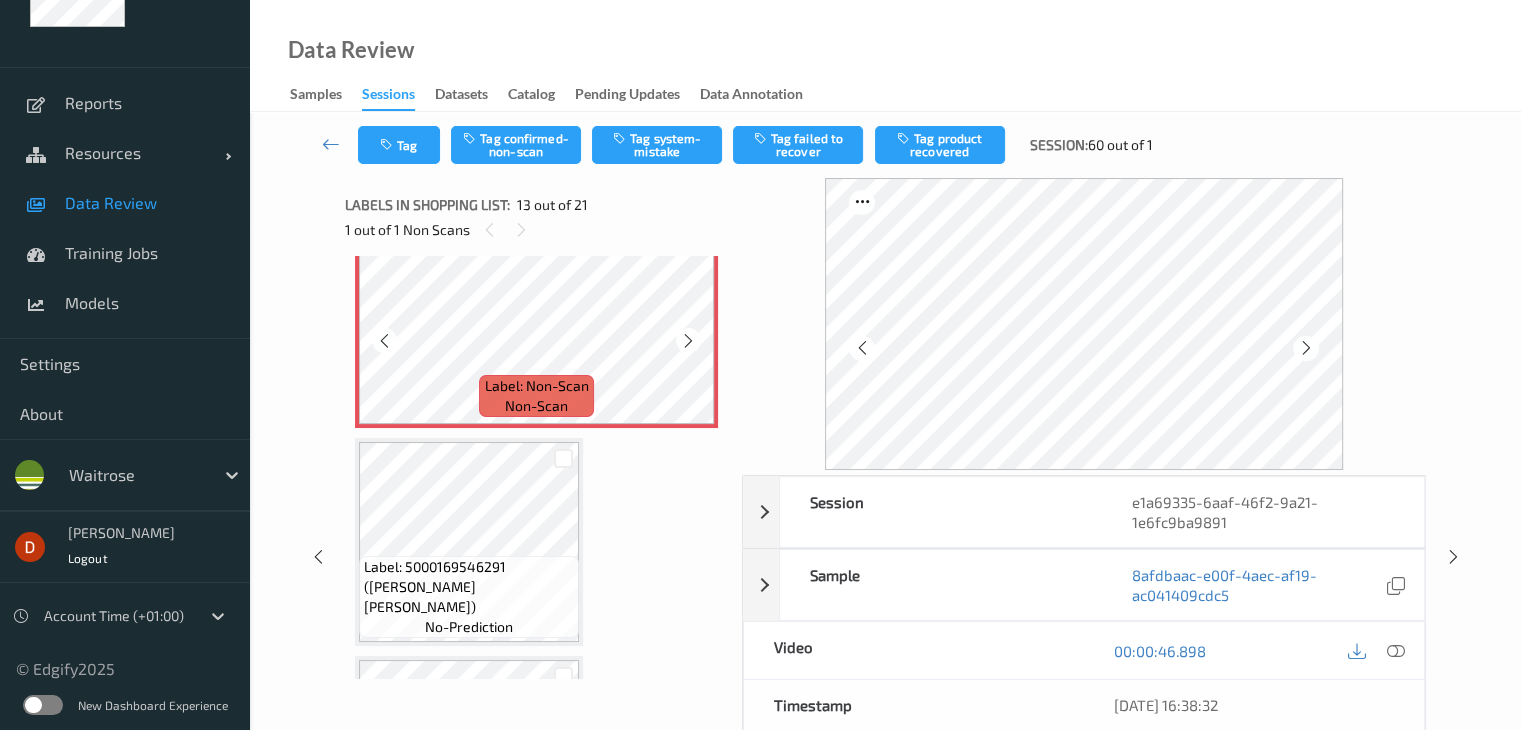 scroll, scrollTop: 2708, scrollLeft: 0, axis: vertical 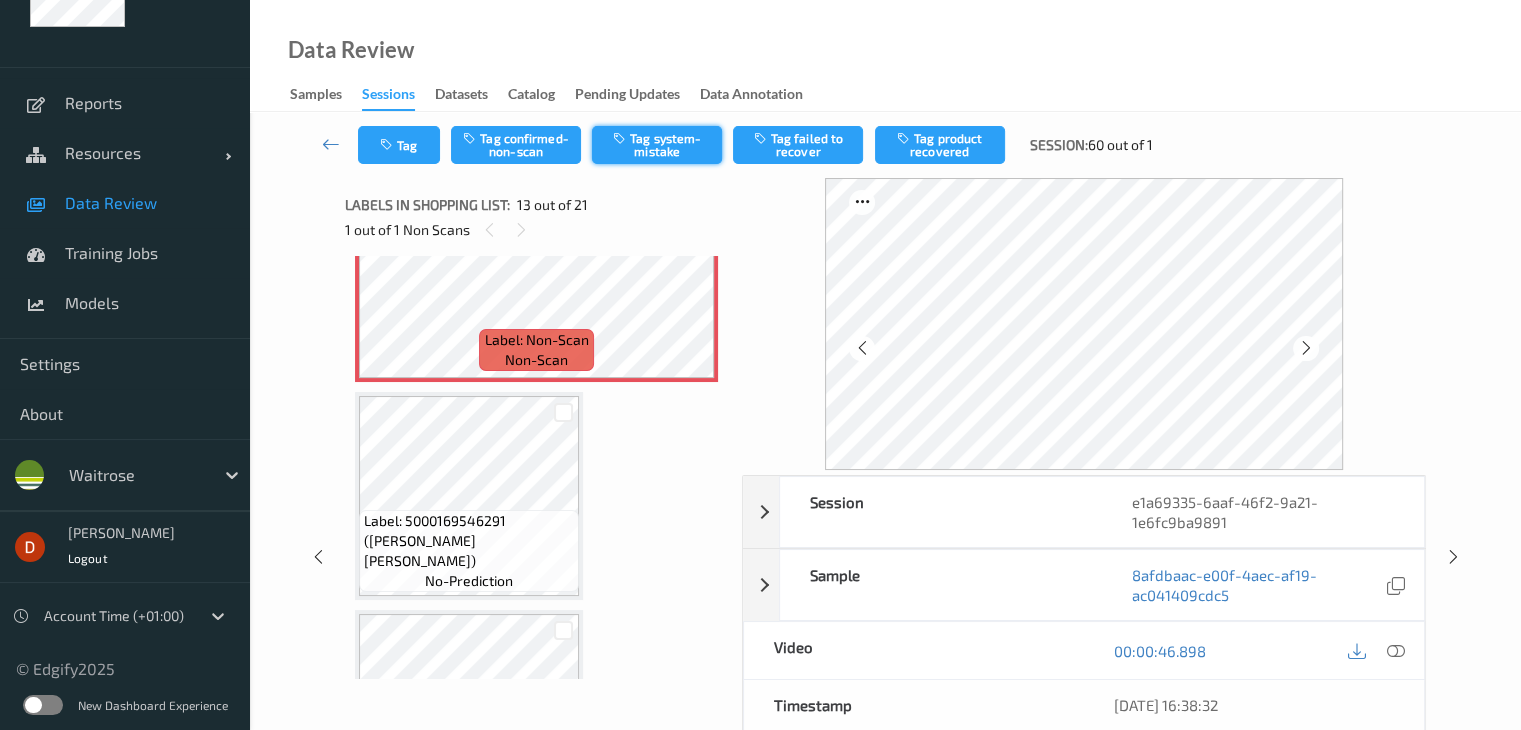 click on "Tag   system-mistake" at bounding box center (657, 145) 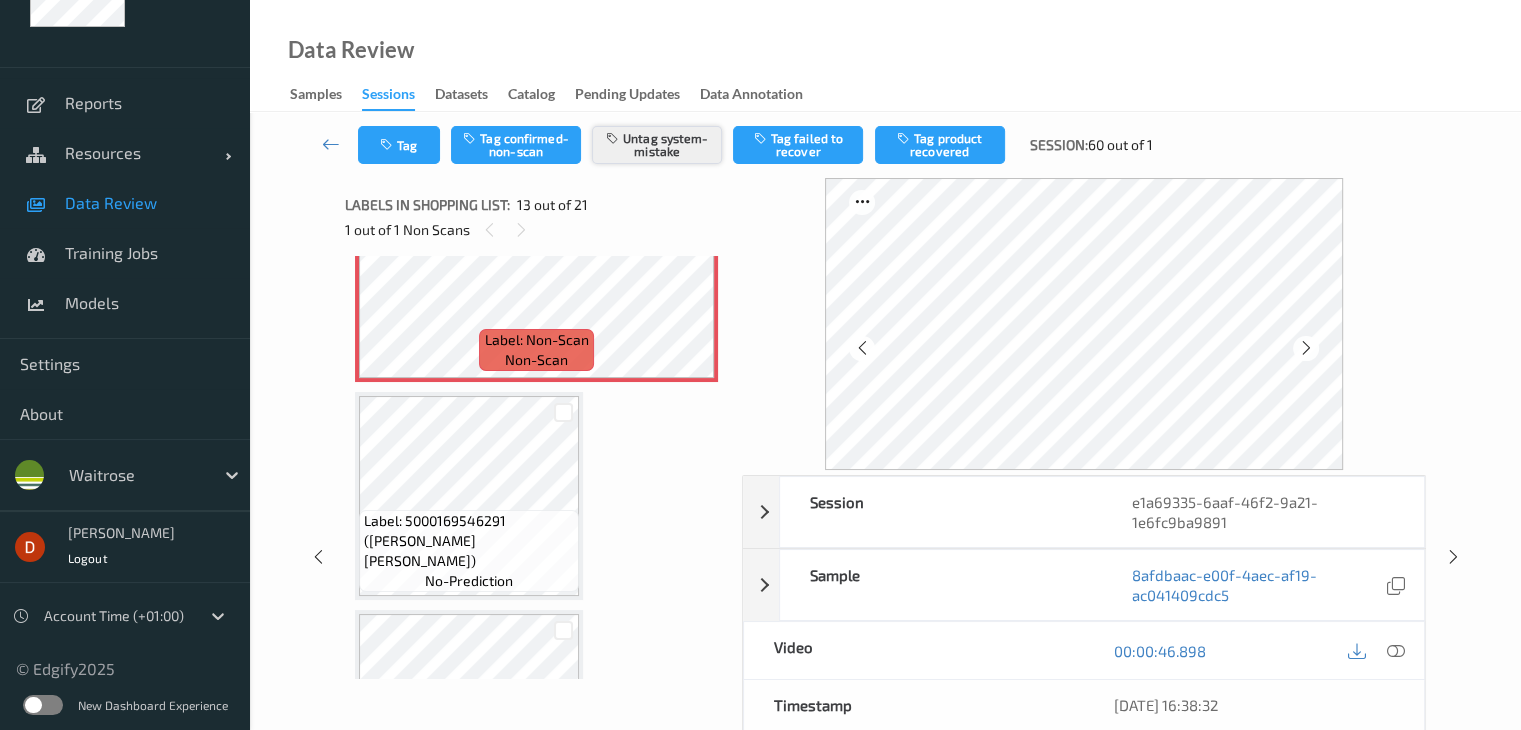 click on "Untag   system-mistake" at bounding box center [657, 145] 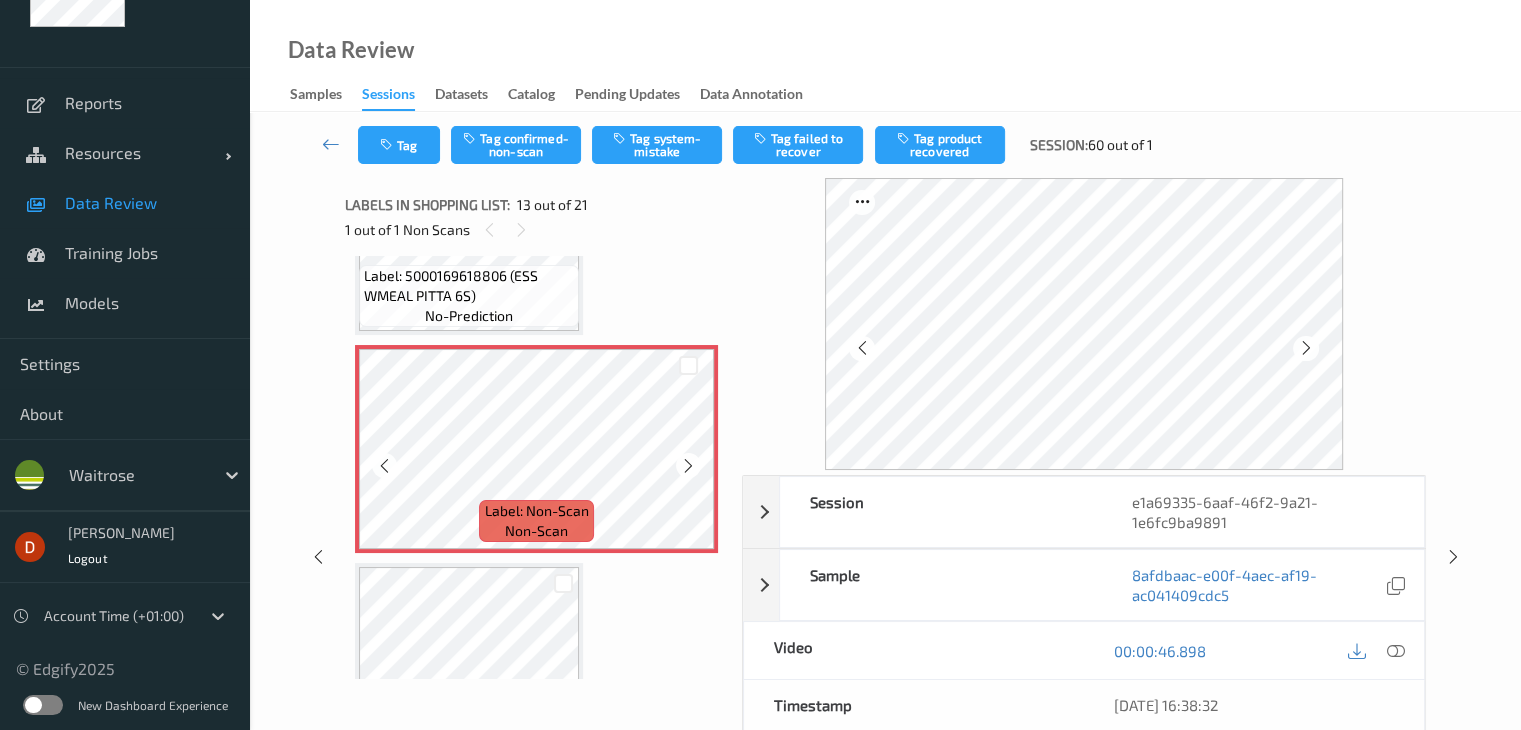 scroll, scrollTop: 2508, scrollLeft: 0, axis: vertical 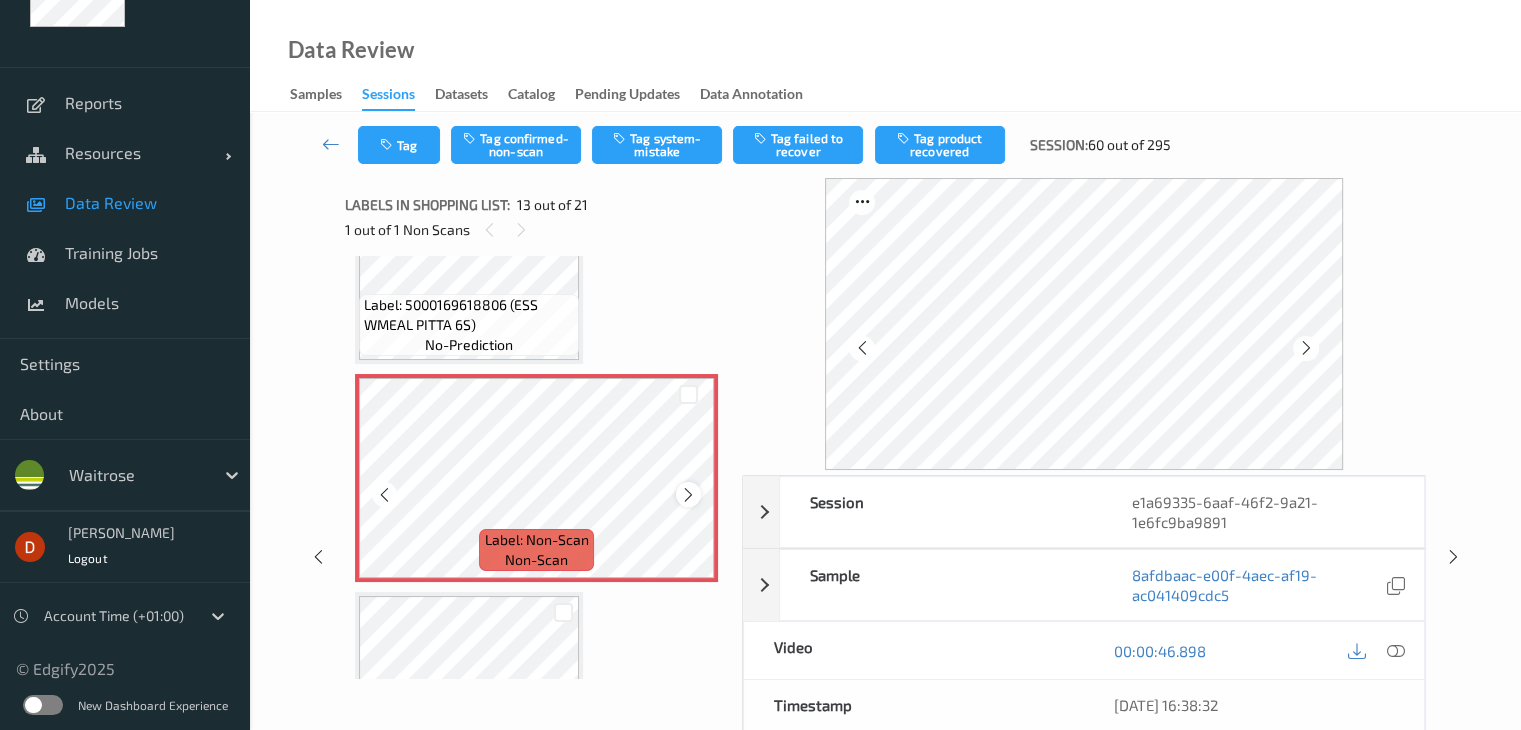 click at bounding box center (688, 494) 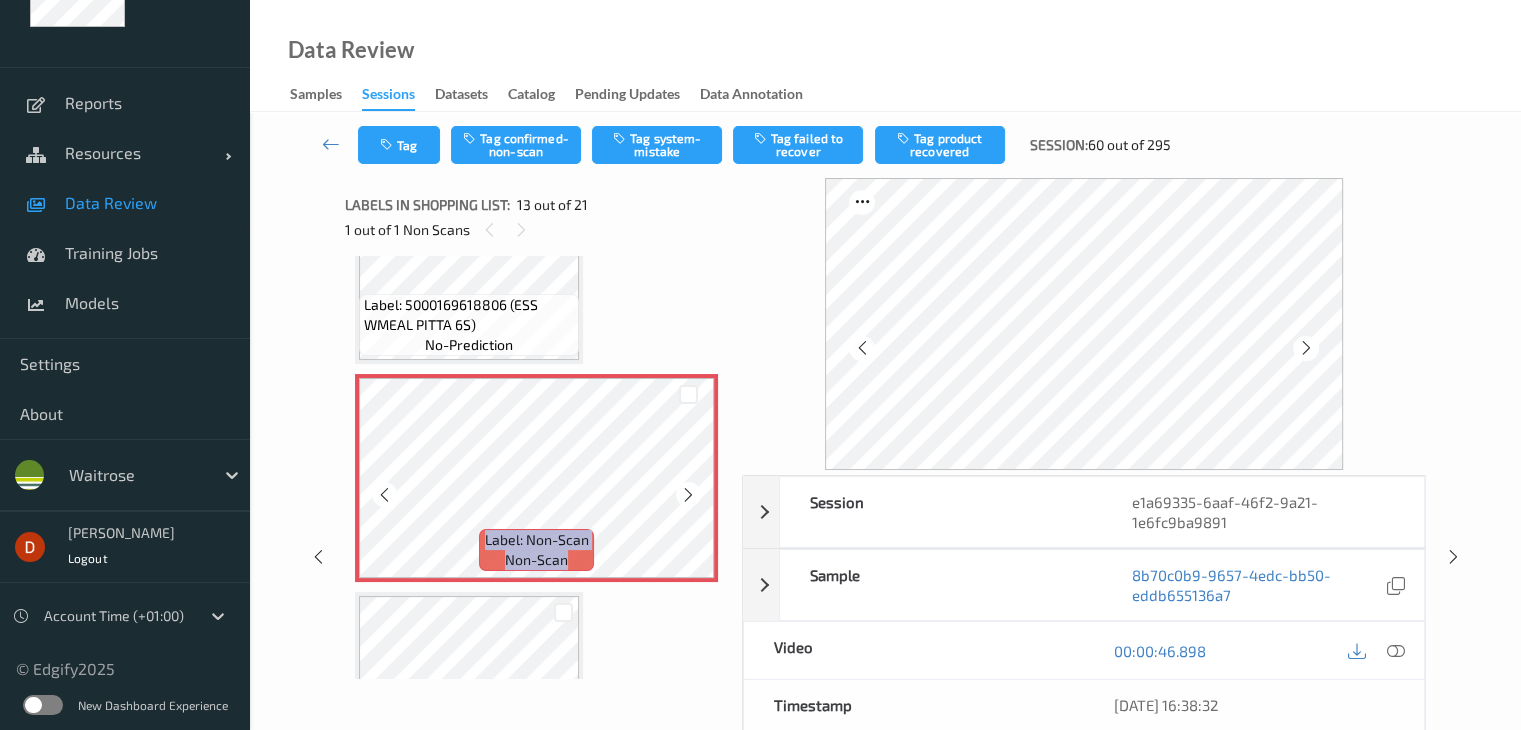 click at bounding box center (688, 494) 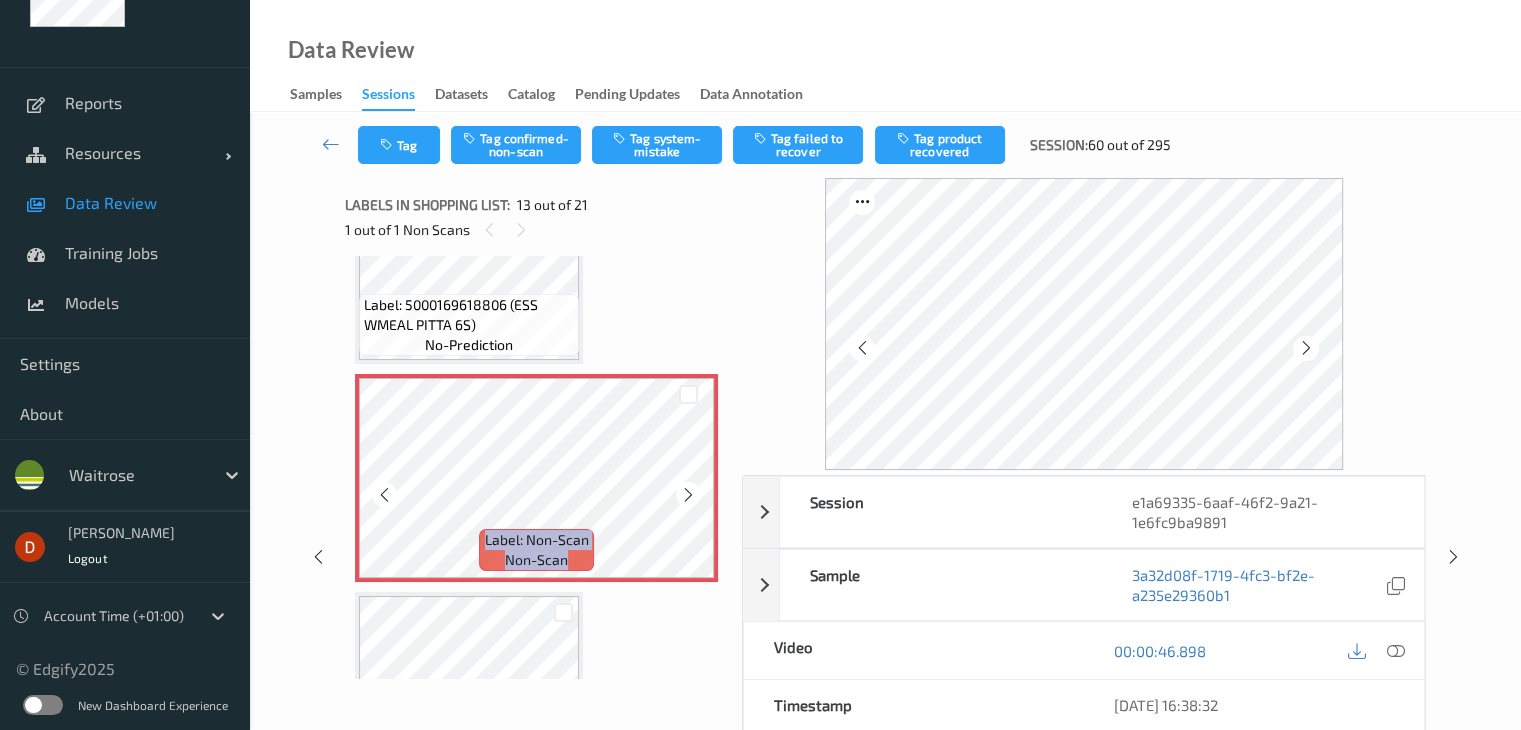 click at bounding box center [688, 494] 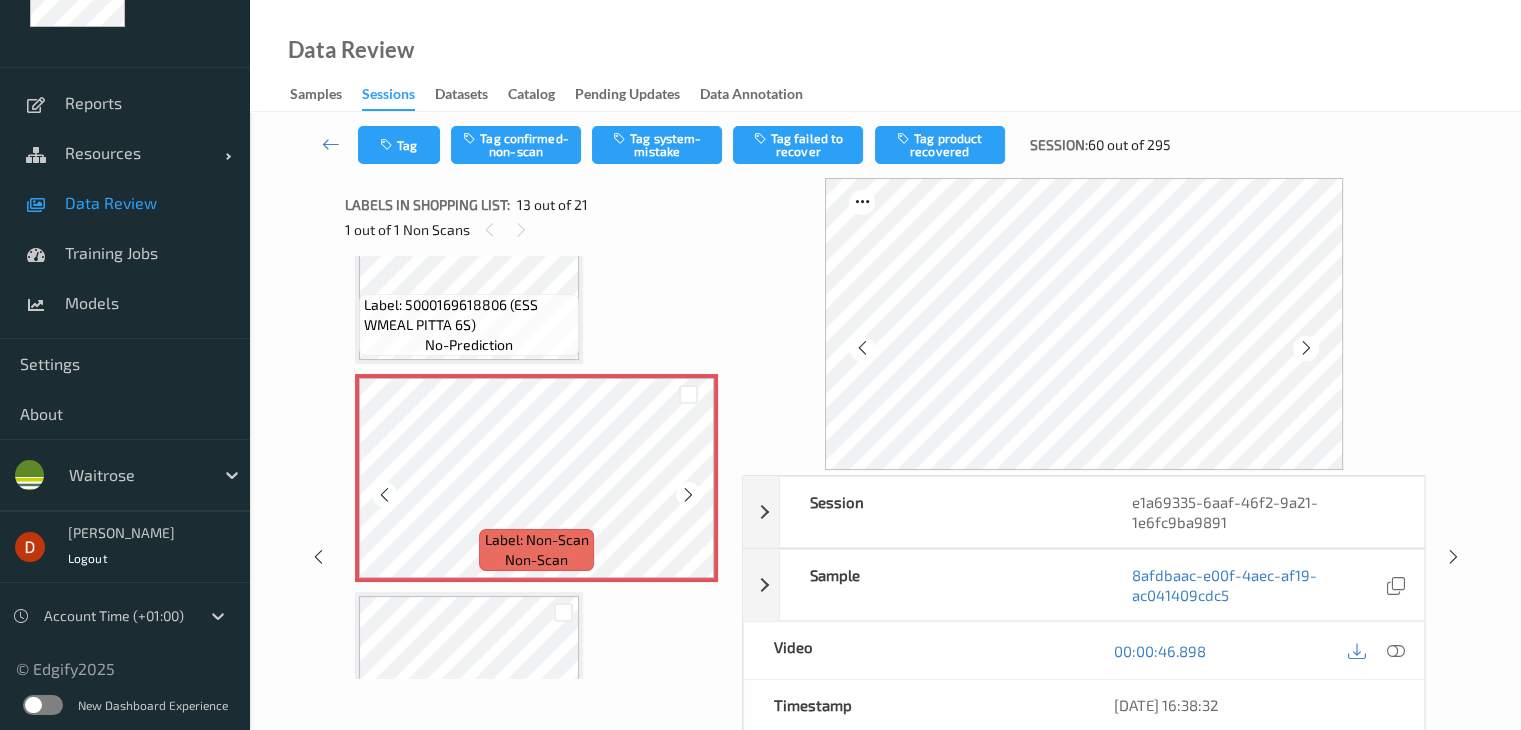 click at bounding box center [688, 494] 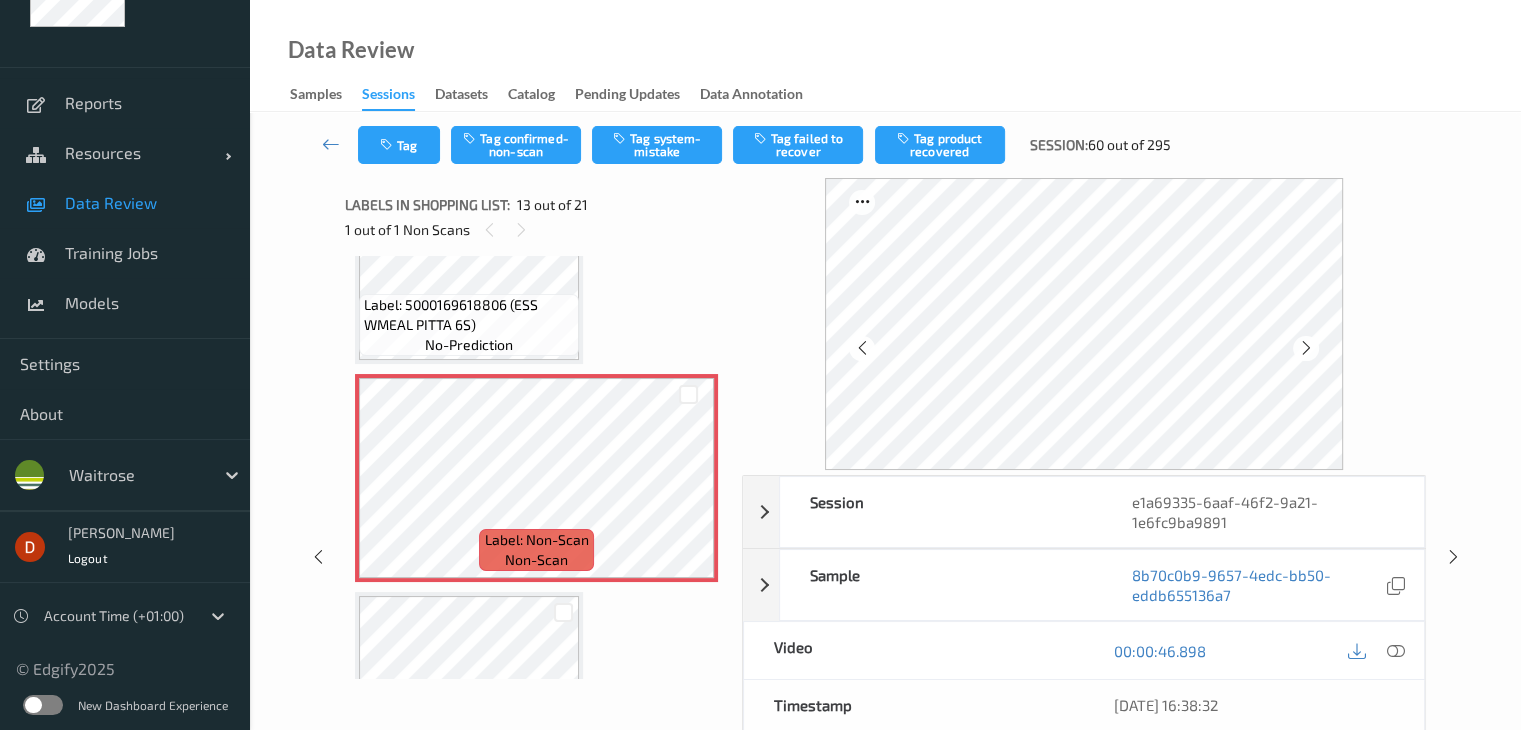 click on "Label: 0061232200545 (NAIRNS FINE OATCAKES) no-prediction Label: 0061232200545 (NAIRNS FINE OATCAKES) no-prediction Label: 5000169482100 (ESS FR WHITE EGGS) no-prediction Label: 0267724001113 ([PERSON_NAME] [PERSON_NAME] LSE) no-prediction Label: 5000169280270 ([PERSON_NAME] COS) no-prediction Label: 5000169637791 (WR WILD ROCKET) no-prediction Label: 5000169099261 ([PERSON_NAME] VINE TOMS) no-prediction Label: 5060110480906 (SCOTTY BABY POTATOES) no-prediction Label: [CREDIT_CARD_NUMBER] (NO.1 GREEK FETA) no-prediction Label: 5000169187333 (WR TARAMASALATA) no-prediction Label: 5063210023387 (WR PESHWARI NAAN) no-prediction Label: 5000169618806 (ESS WMEAL PITTA 6S) no-prediction Label: Non-Scan non-scan Label: Non-Scan non-scan Label: Non-Scan non-scan Label: 5000169546291 ([PERSON_NAME] [PERSON_NAME]) no-prediction Label: 5000169213155 ([PERSON_NAME] GRAPES) no-prediction Label: [CREDIT_CARD_NUMBER] ([PERSON_NAME] [PERSON_NAME]) no-prediction Label: 00005630 ([PERSON_NAME] CUCUMBER) no-prediction Label: 8721161463115 (TTEMPEH SMOKY BLOCK) no-prediction no-prediction no-prediction" at bounding box center (536, 42) 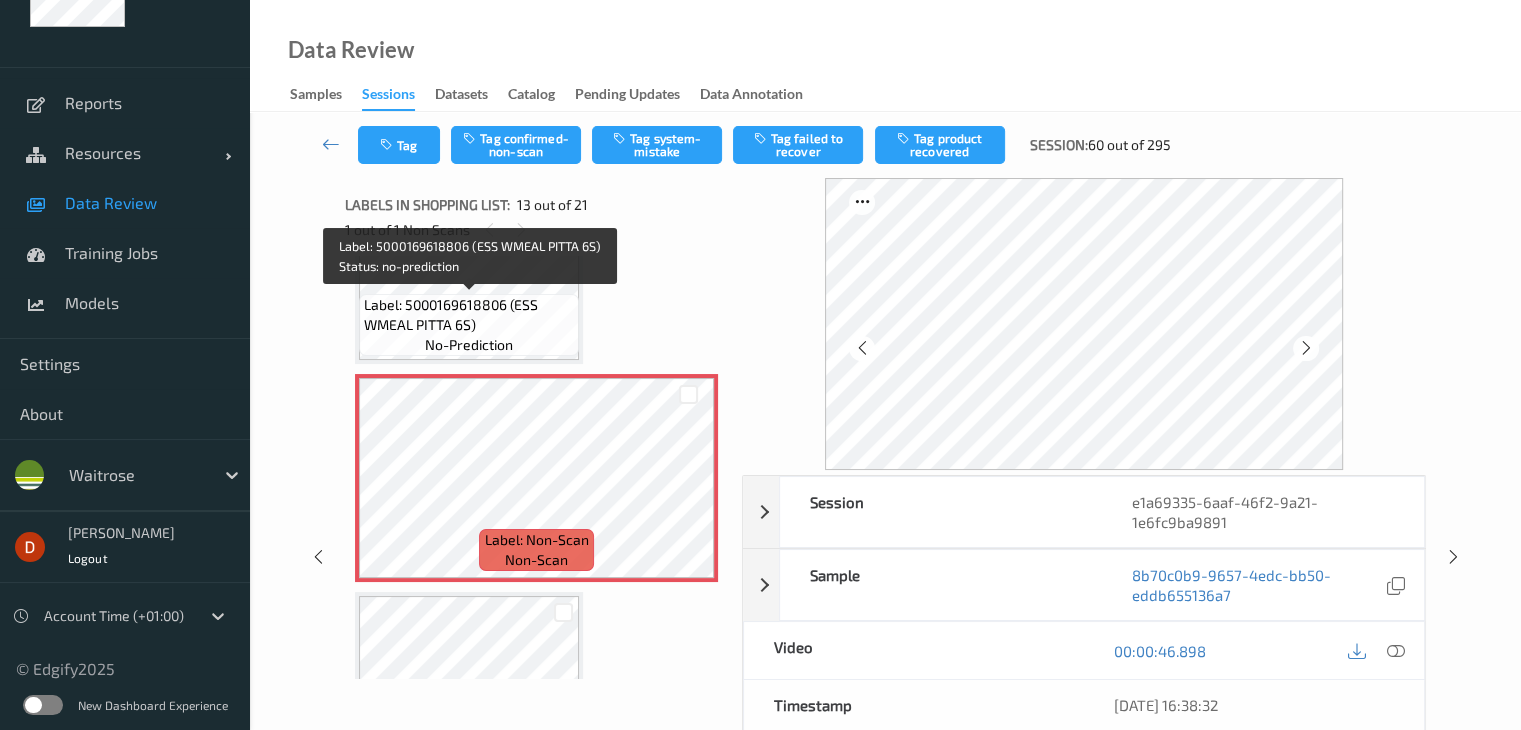 click on "Label: 5000169618806 (ESS WMEAL PITTA 6S)" at bounding box center (469, 315) 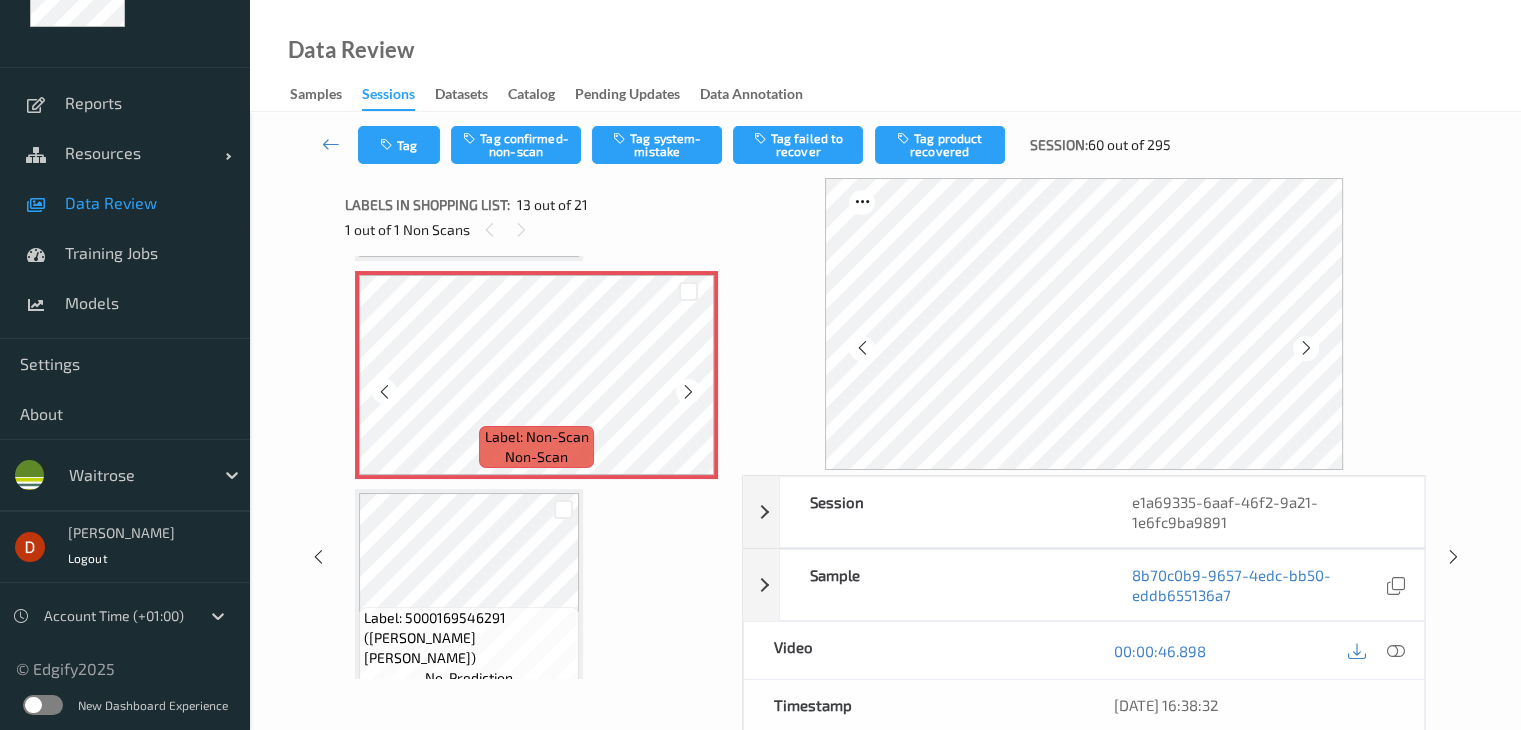 scroll, scrollTop: 2708, scrollLeft: 0, axis: vertical 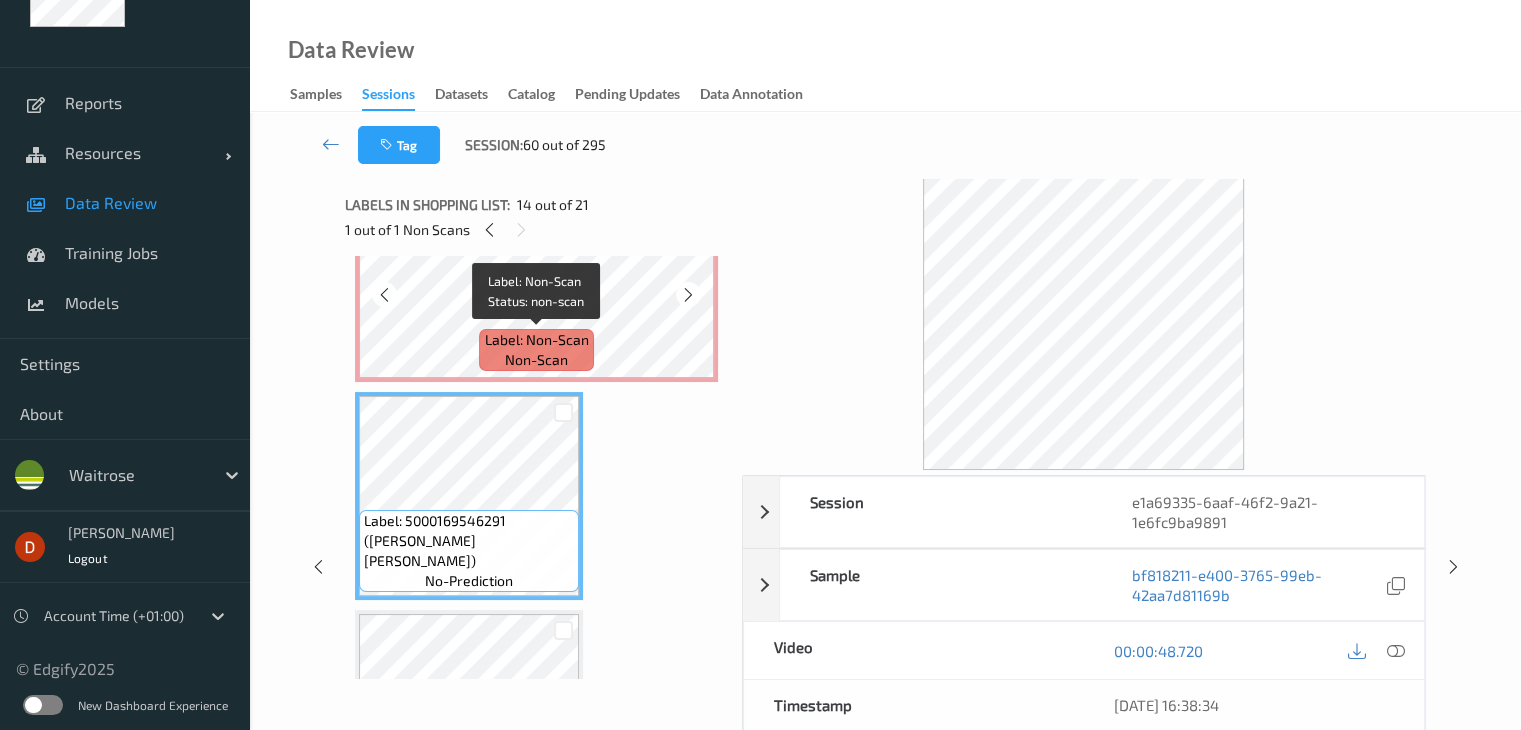 click on "Label: Non-Scan" at bounding box center (537, 340) 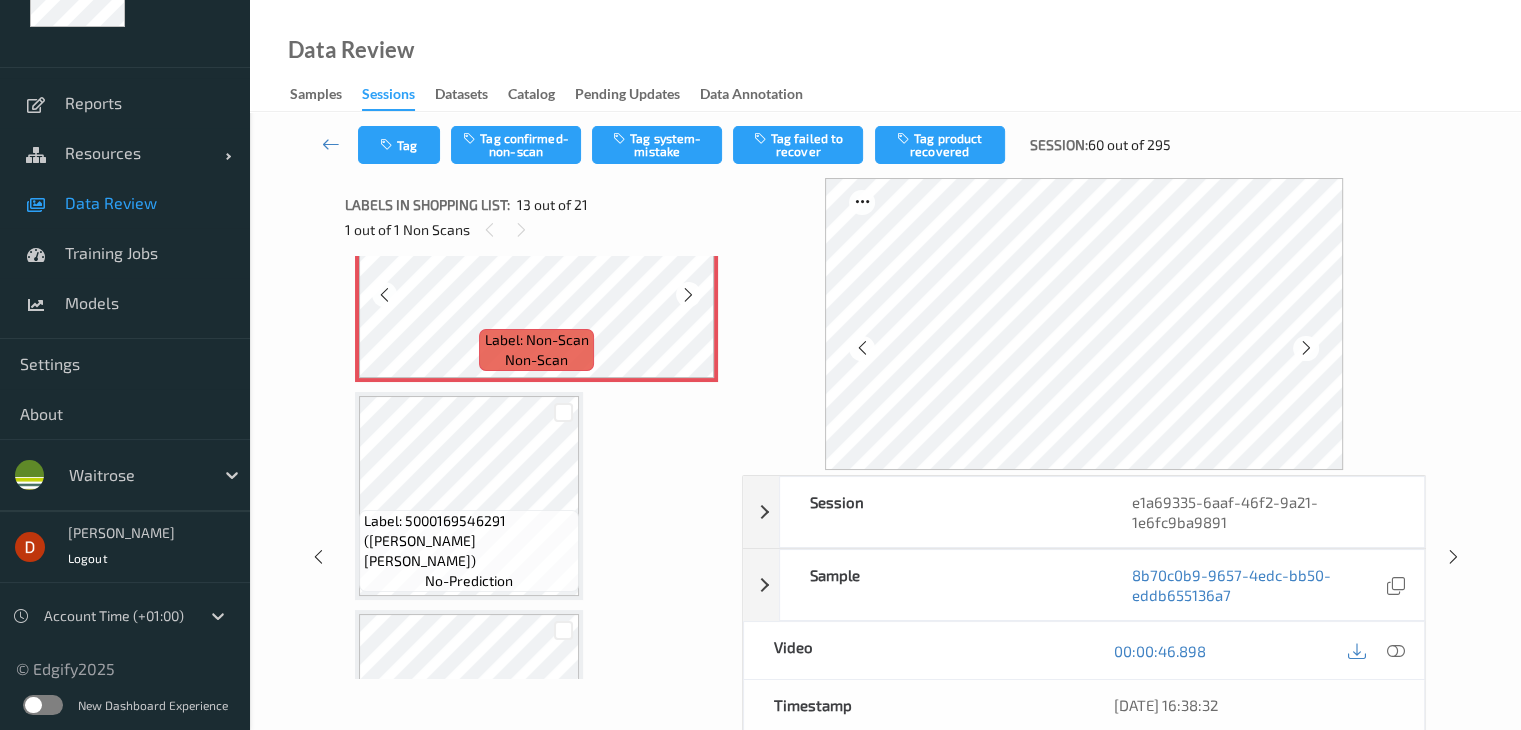 scroll, scrollTop: 2608, scrollLeft: 0, axis: vertical 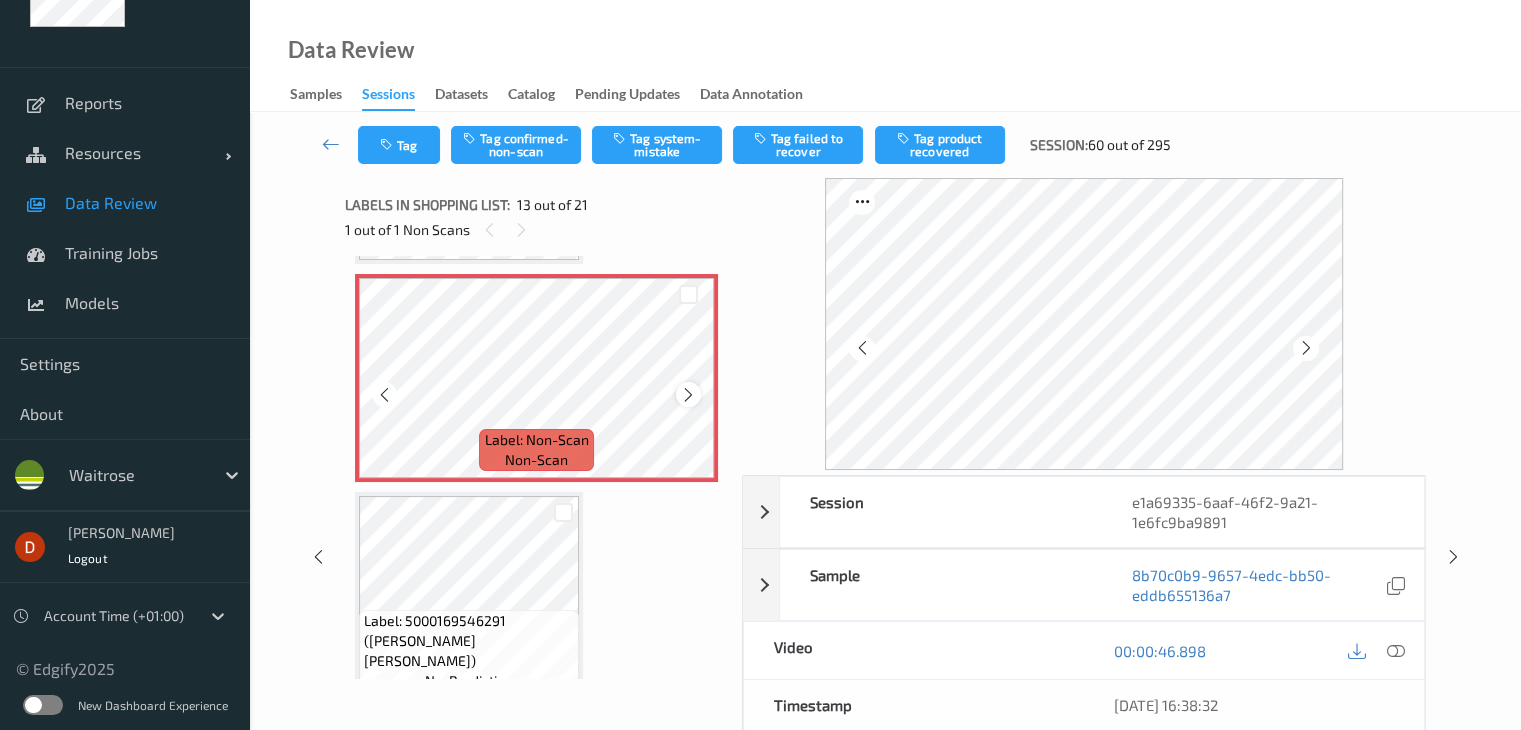 click at bounding box center [688, 395] 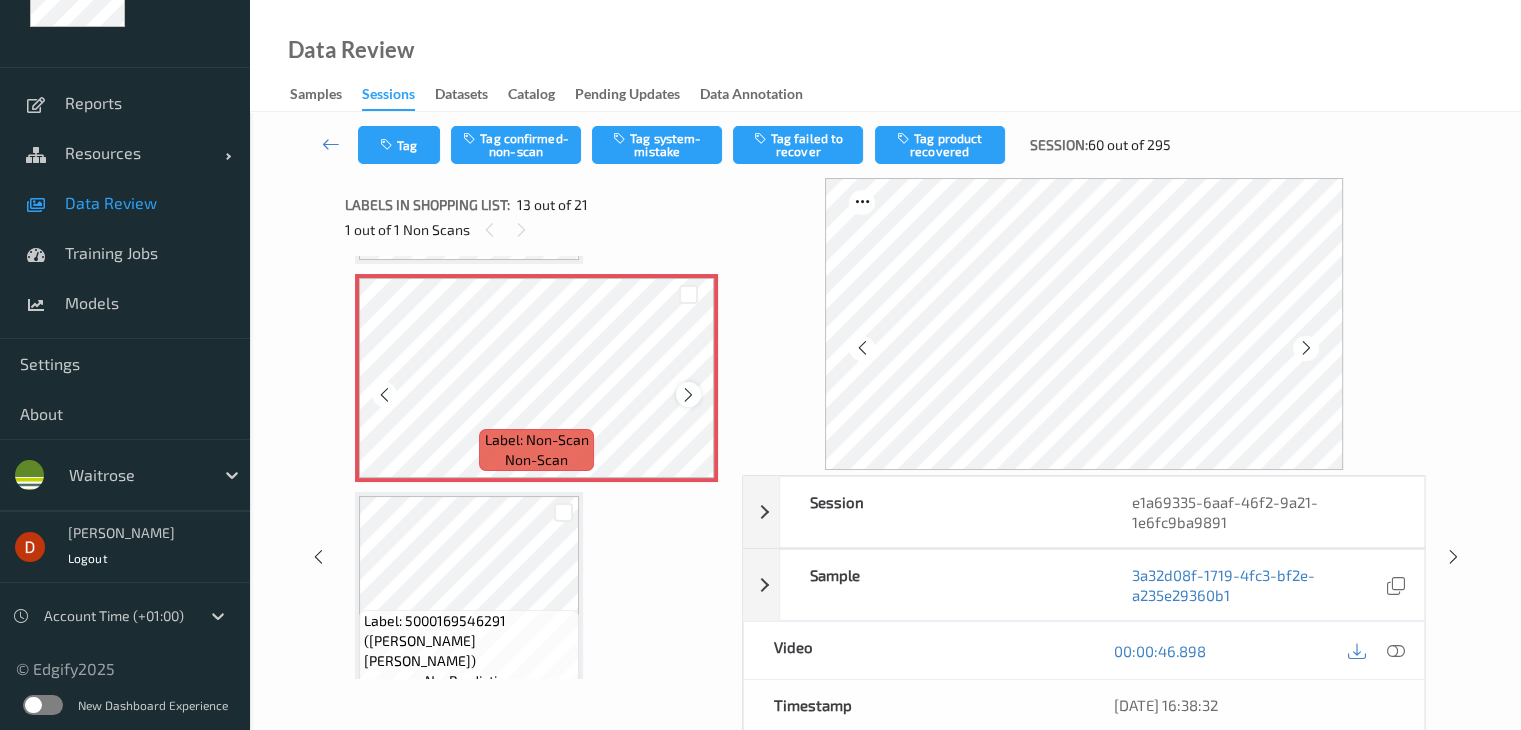 click at bounding box center (688, 394) 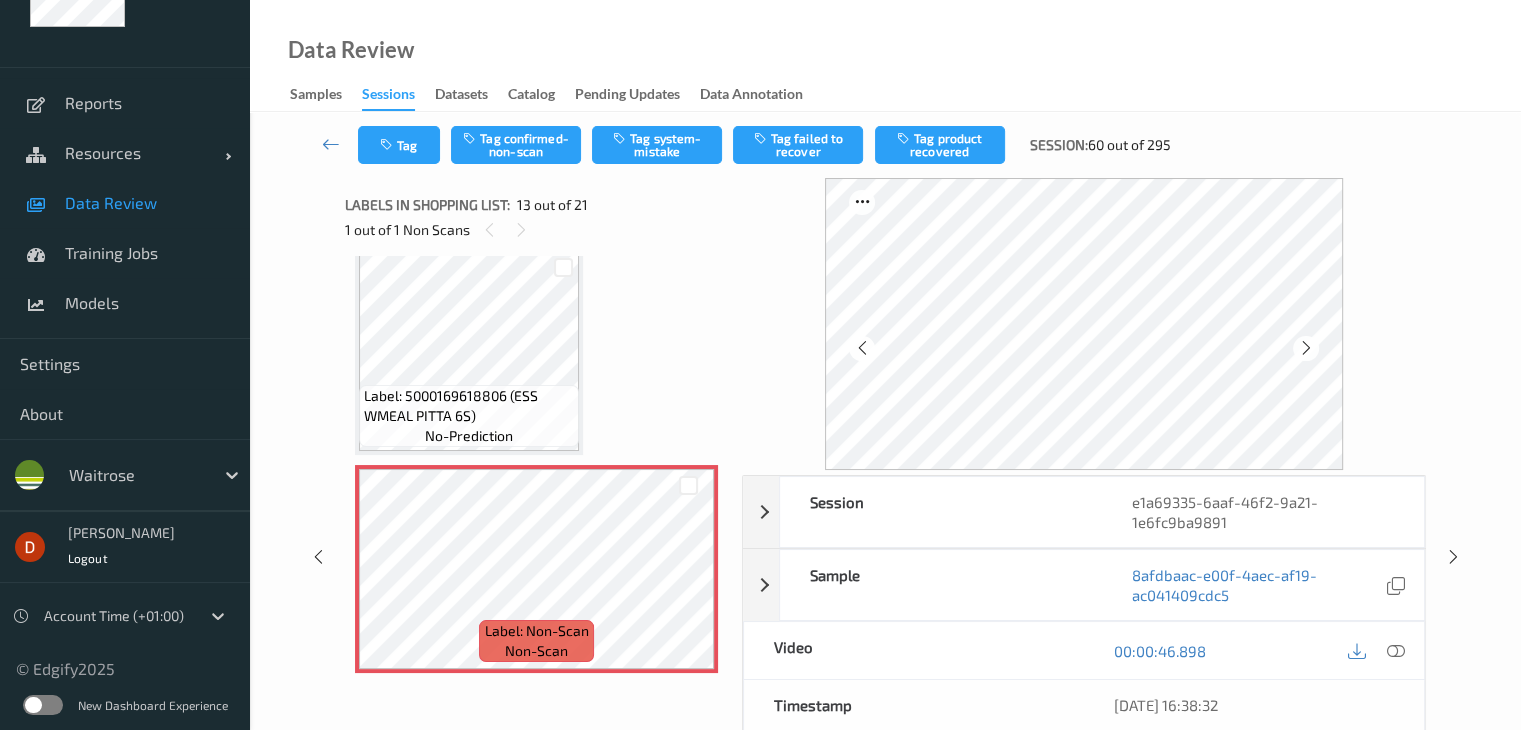 scroll, scrollTop: 2408, scrollLeft: 0, axis: vertical 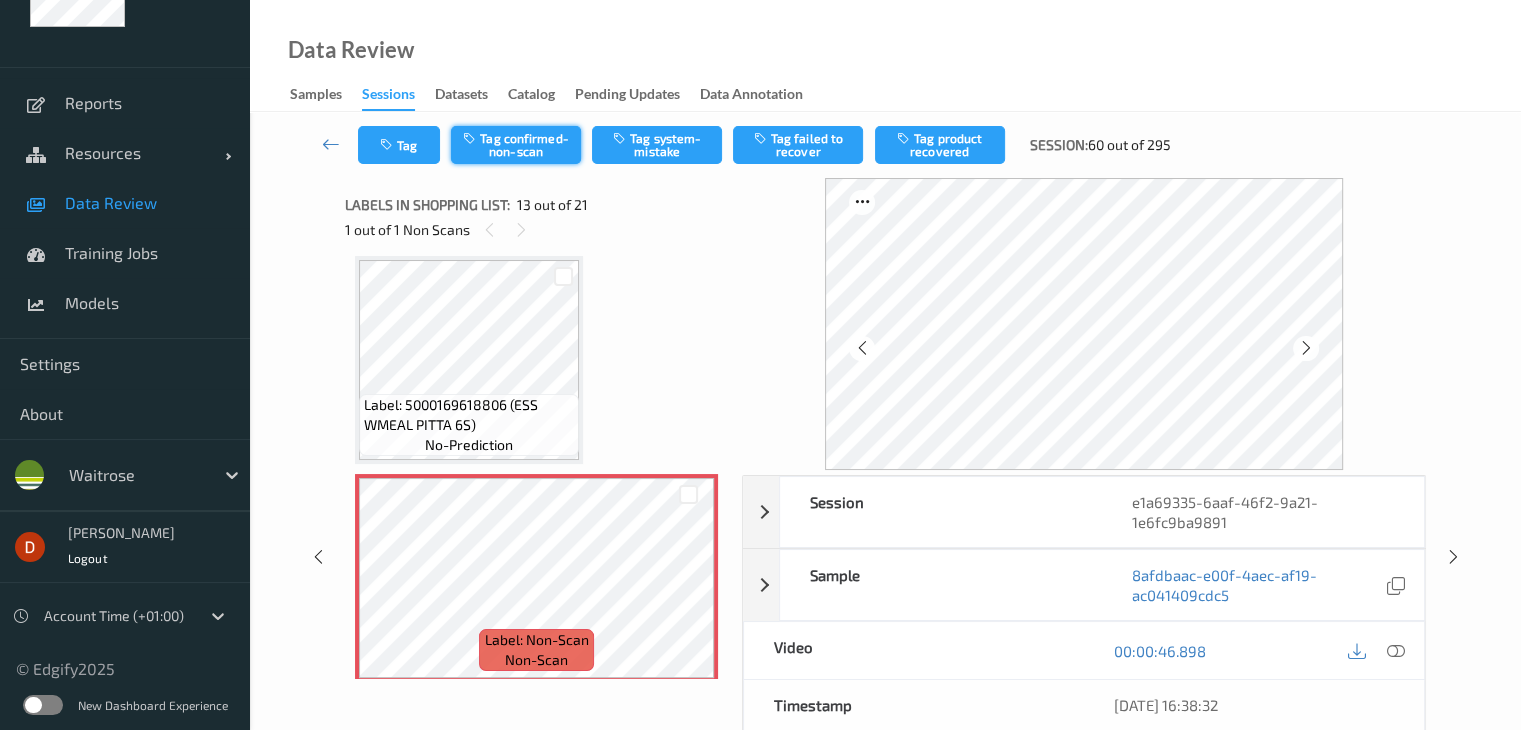 click on "Tag   confirmed-non-scan" at bounding box center [516, 145] 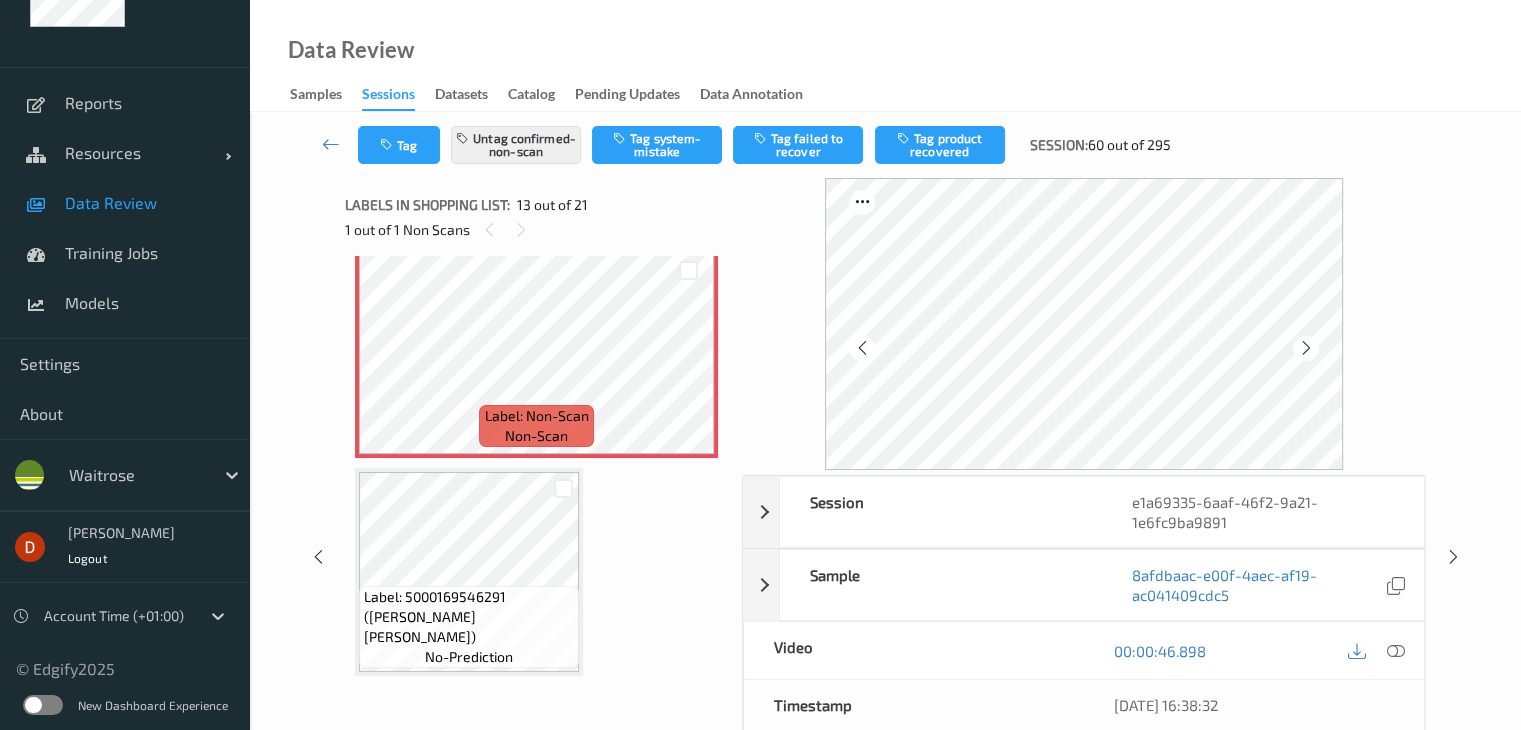 scroll, scrollTop: 2808, scrollLeft: 0, axis: vertical 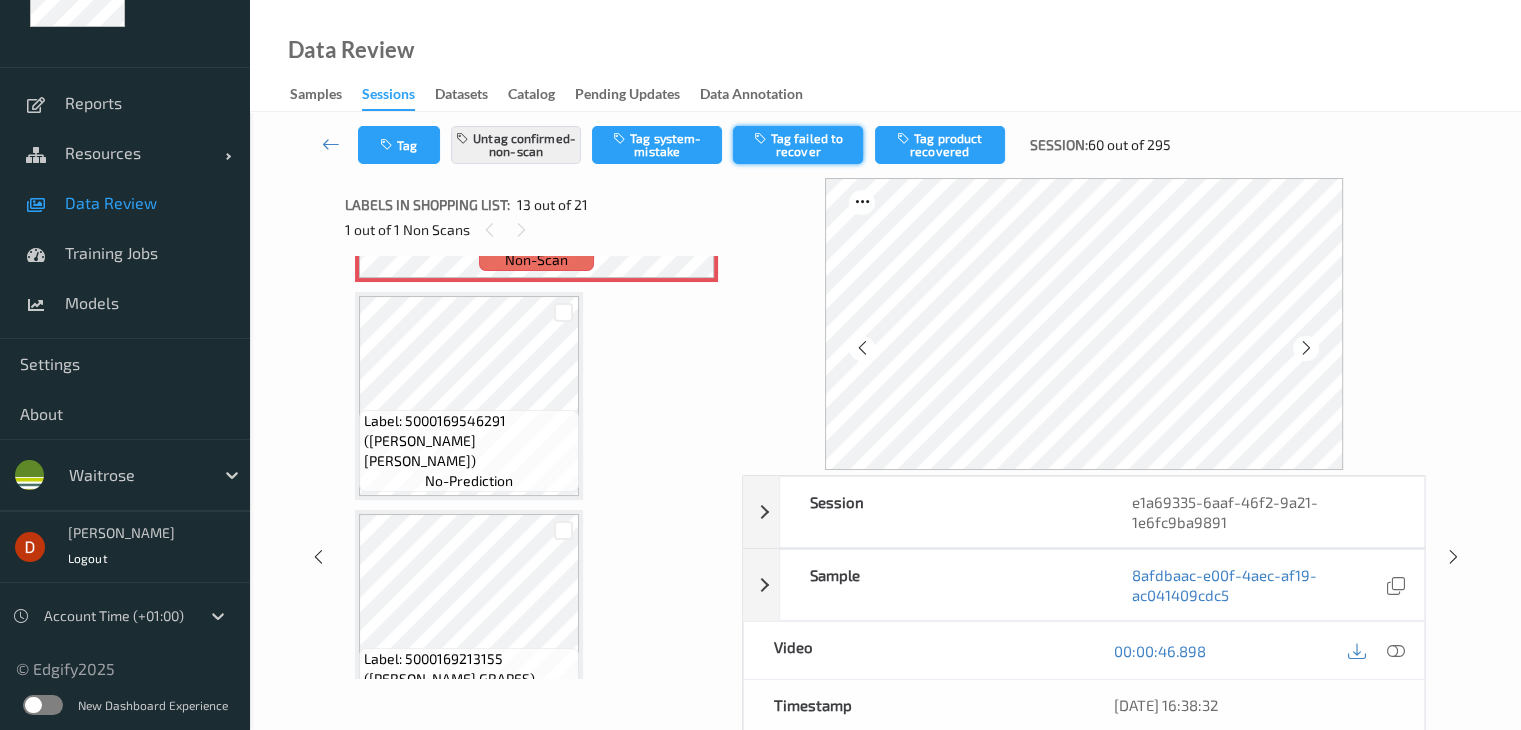 click on "Tag   failed to recover" at bounding box center (798, 145) 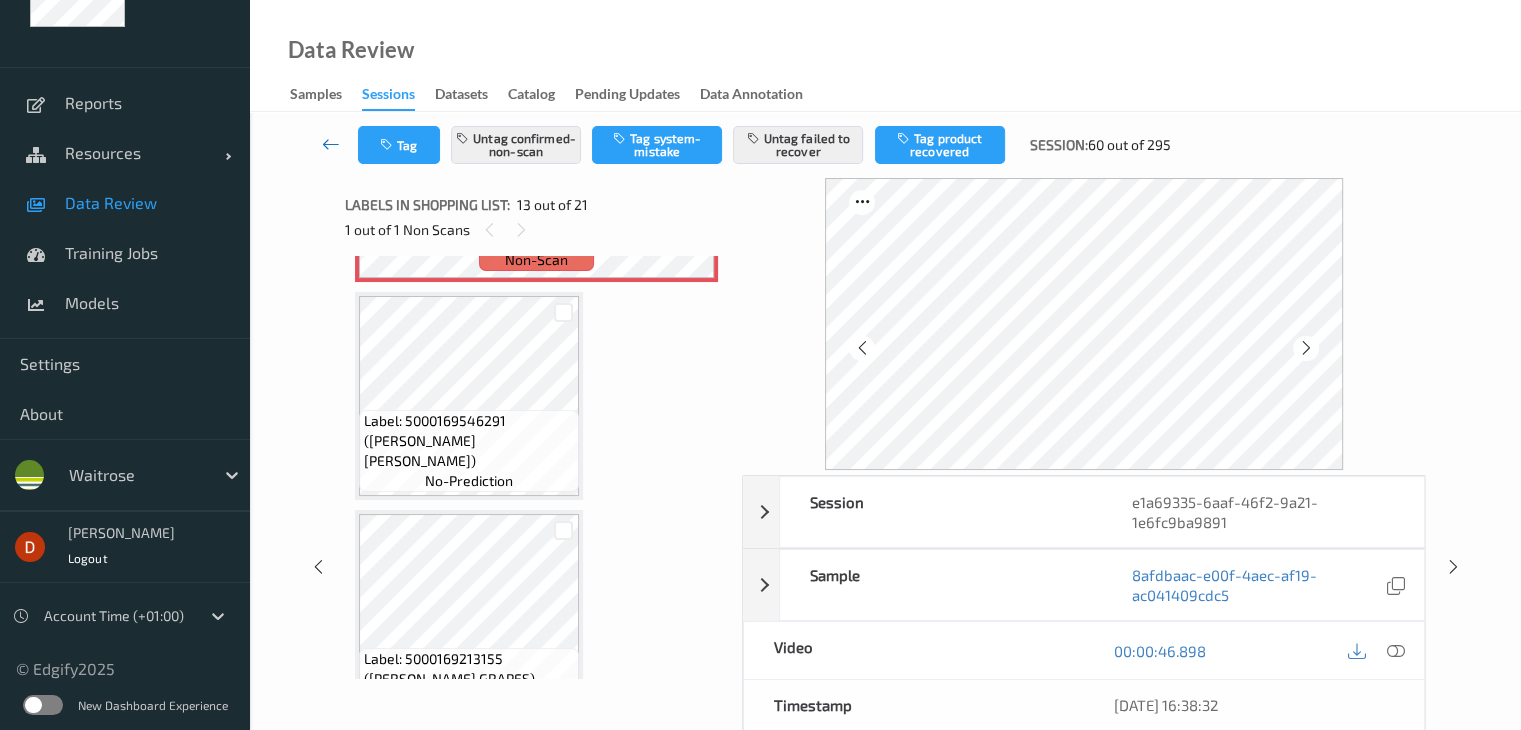 click at bounding box center [331, 144] 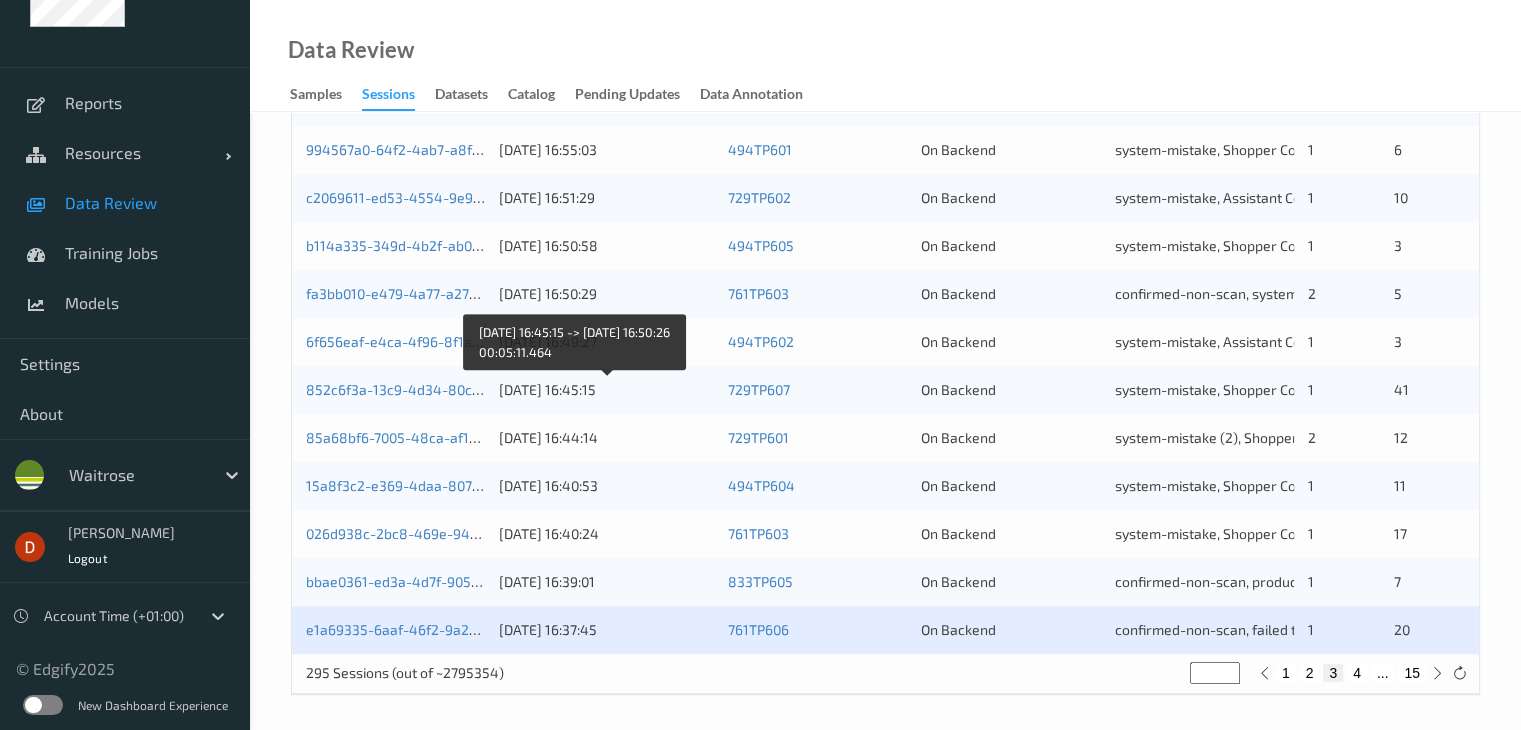 scroll, scrollTop: 932, scrollLeft: 0, axis: vertical 